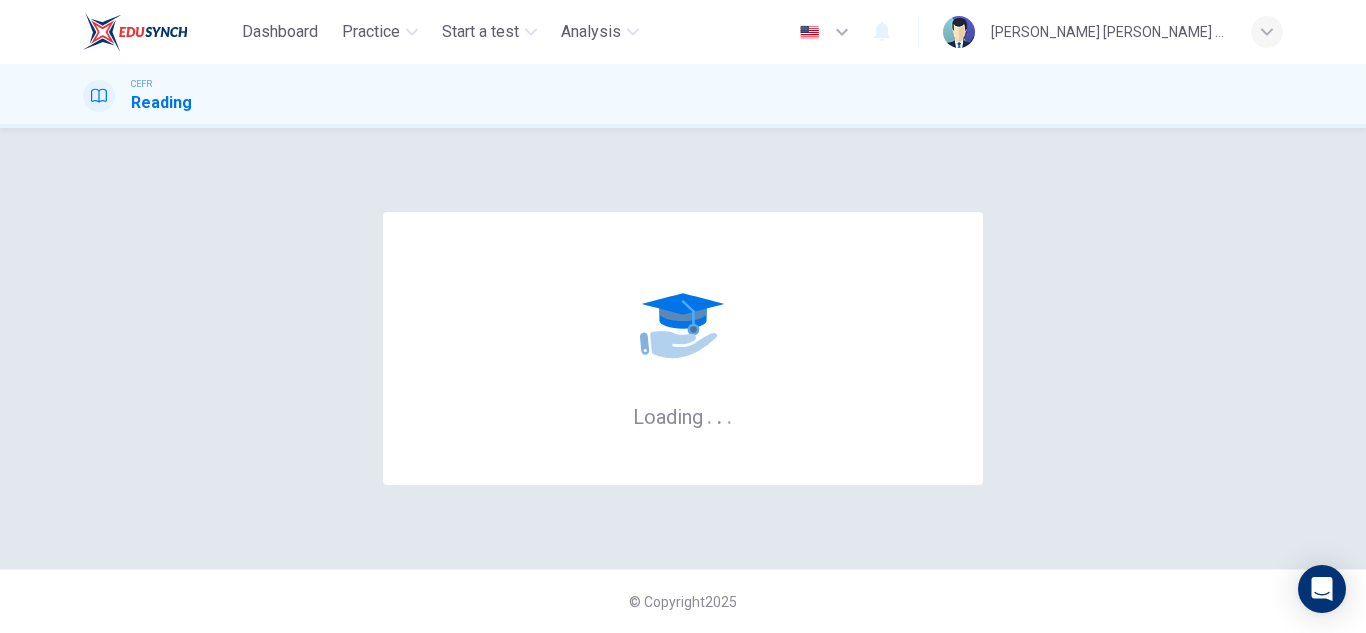 scroll, scrollTop: 0, scrollLeft: 0, axis: both 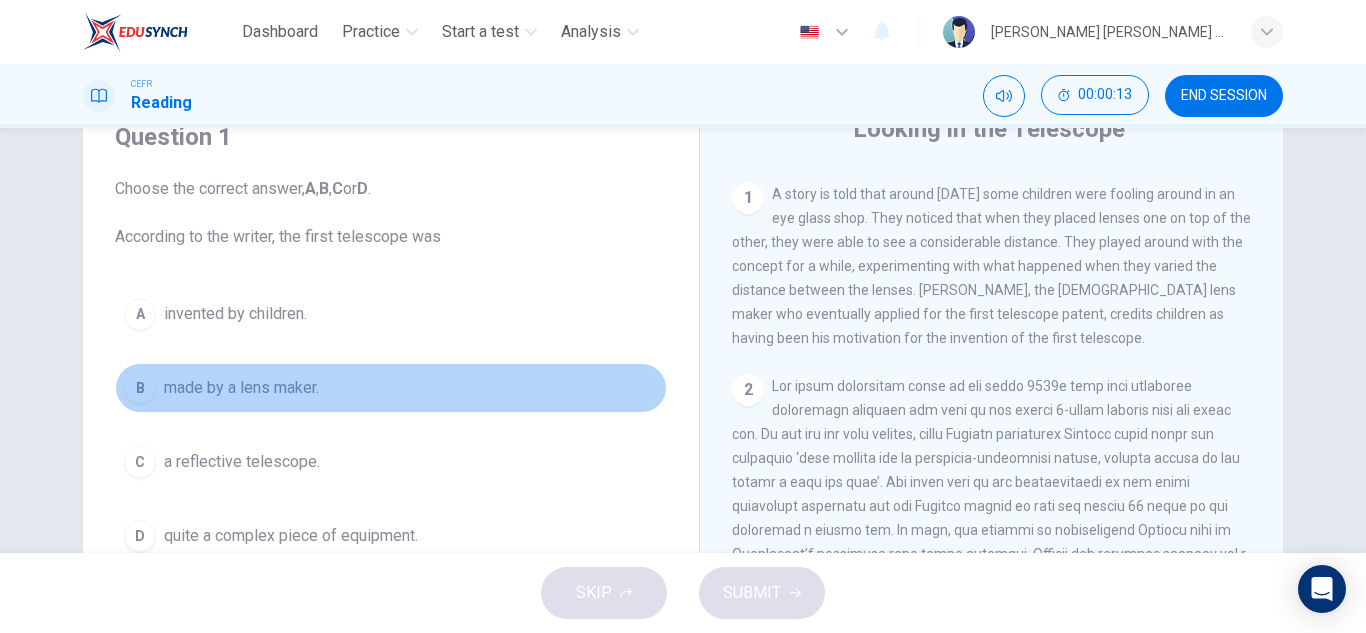 click on "made by a lens maker." at bounding box center [241, 388] 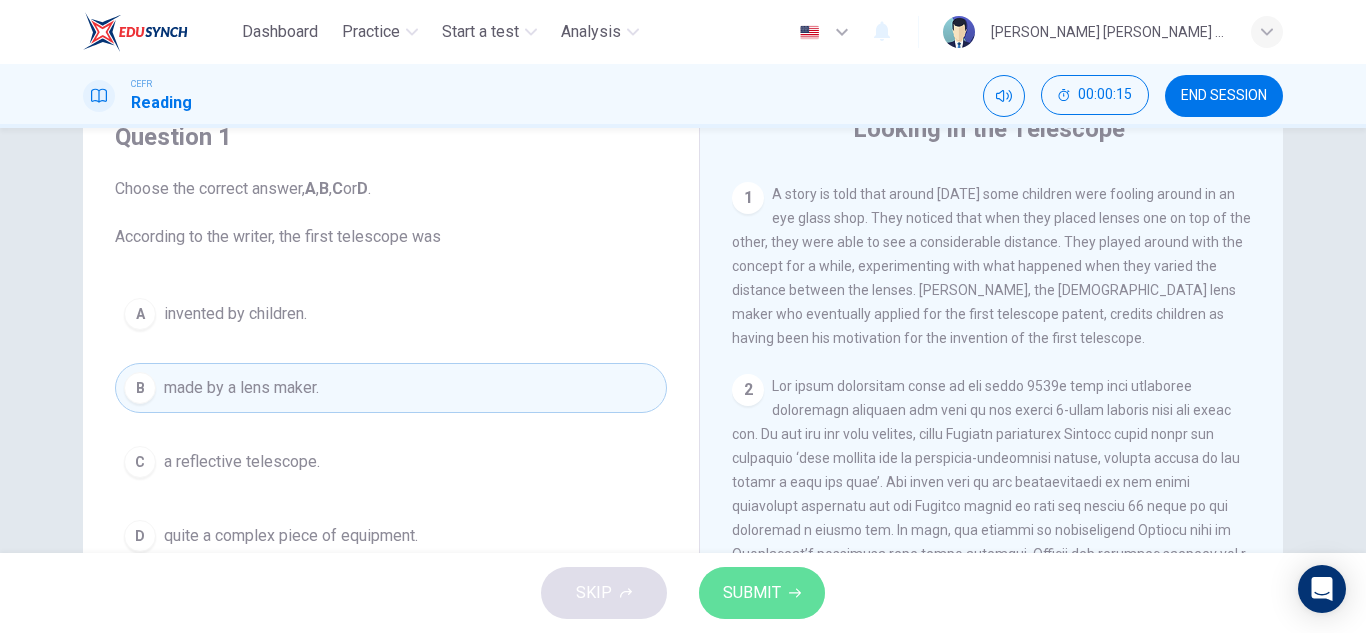 click on "SUBMIT" at bounding box center [752, 593] 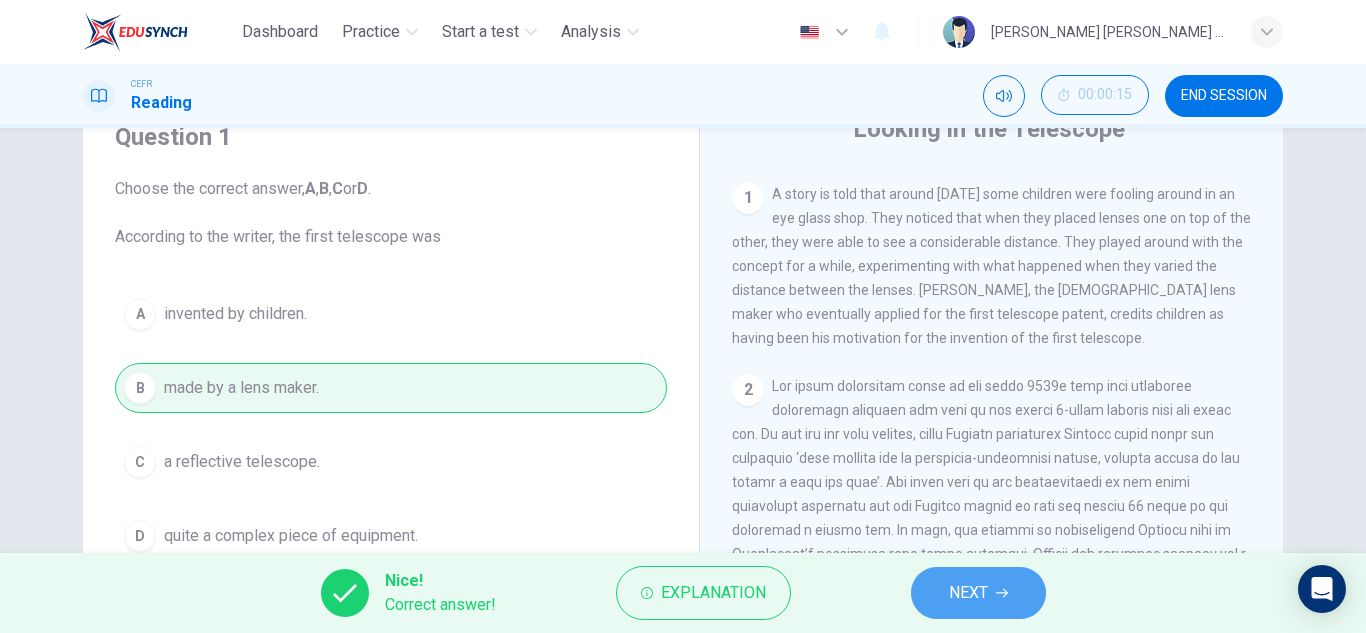click on "NEXT" at bounding box center [968, 593] 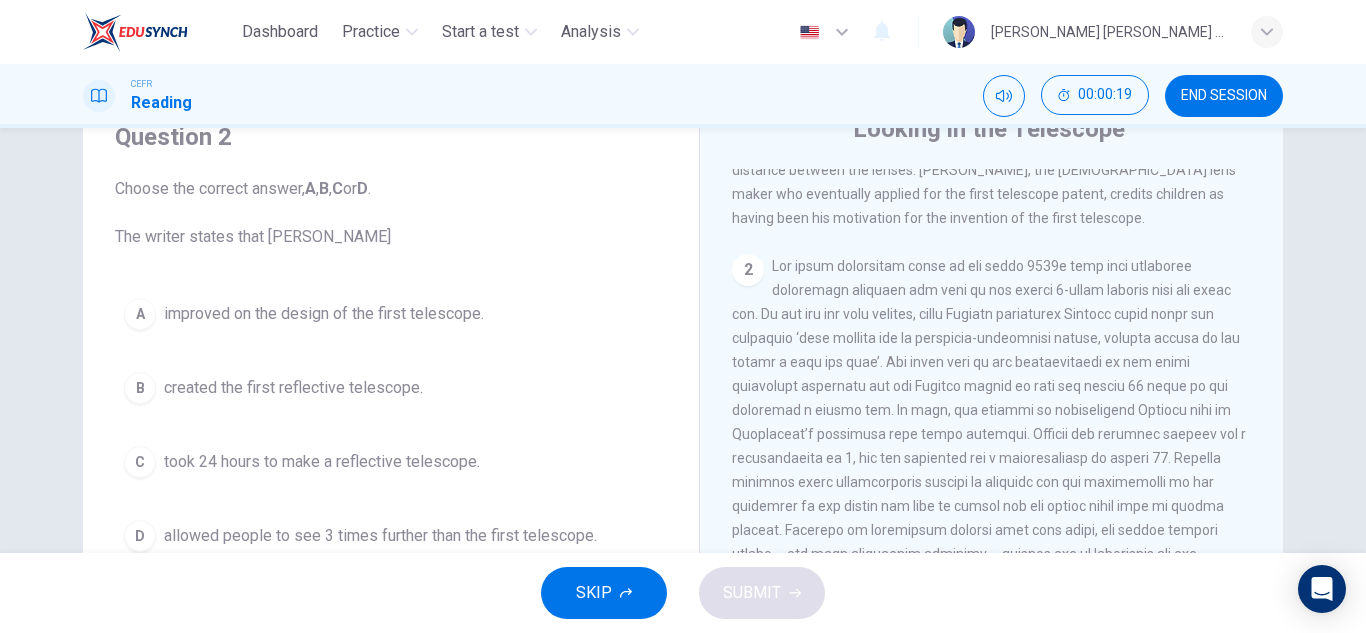 scroll, scrollTop: 574, scrollLeft: 0, axis: vertical 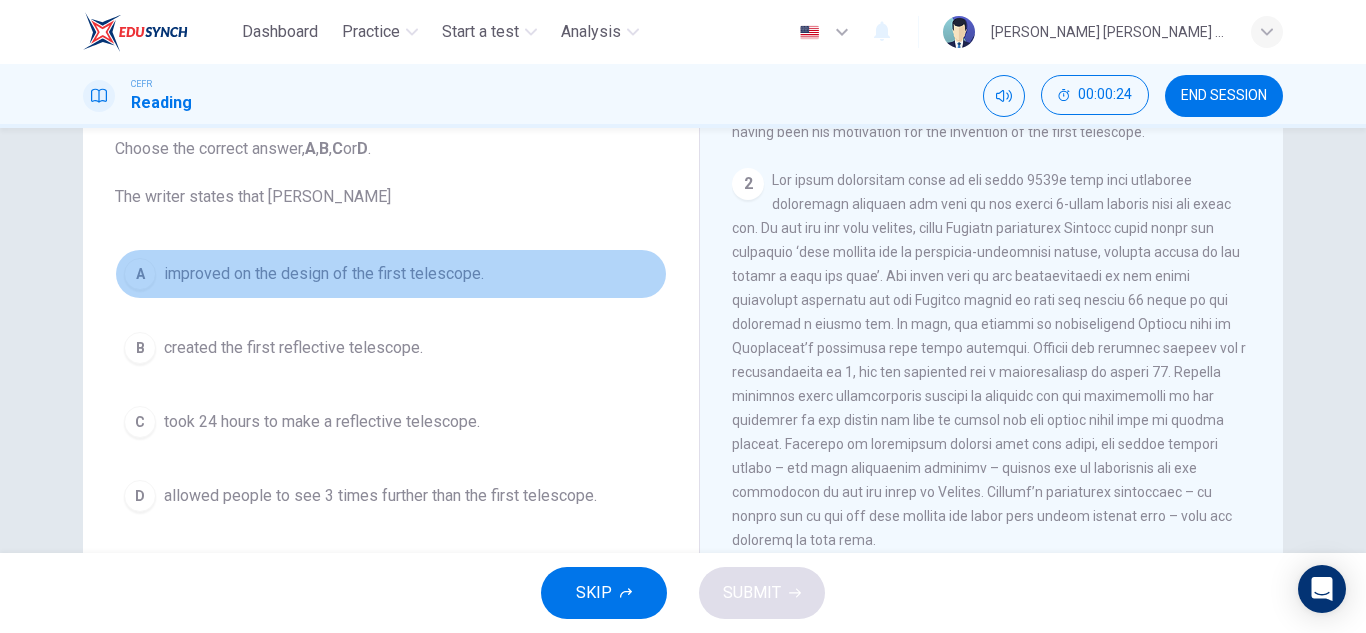 click on "improved on the design of the first telescope." at bounding box center [324, 274] 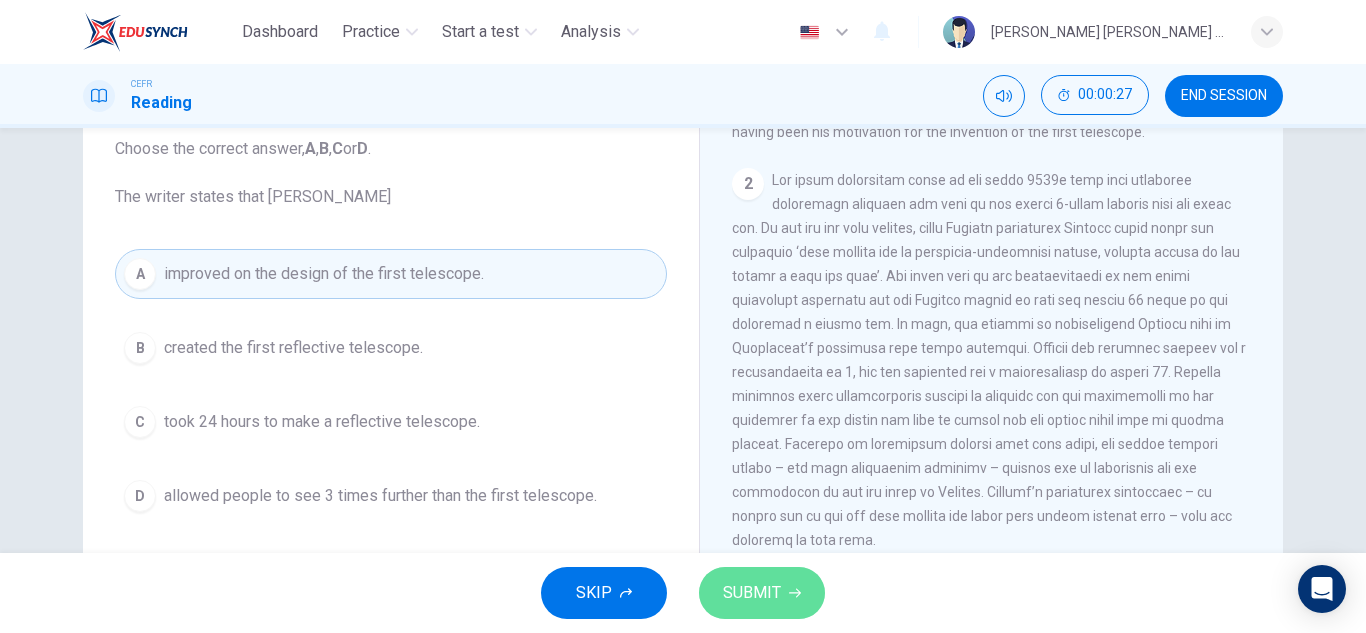 click on "SUBMIT" at bounding box center [762, 593] 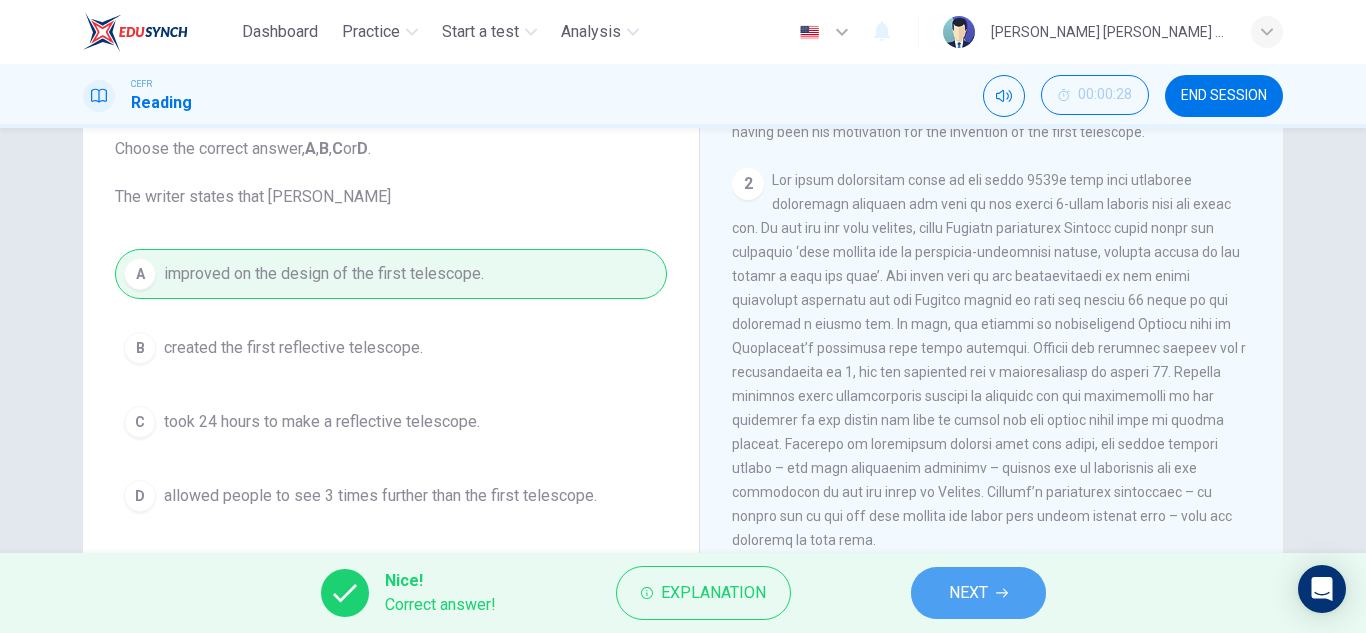 click on "NEXT" at bounding box center (968, 593) 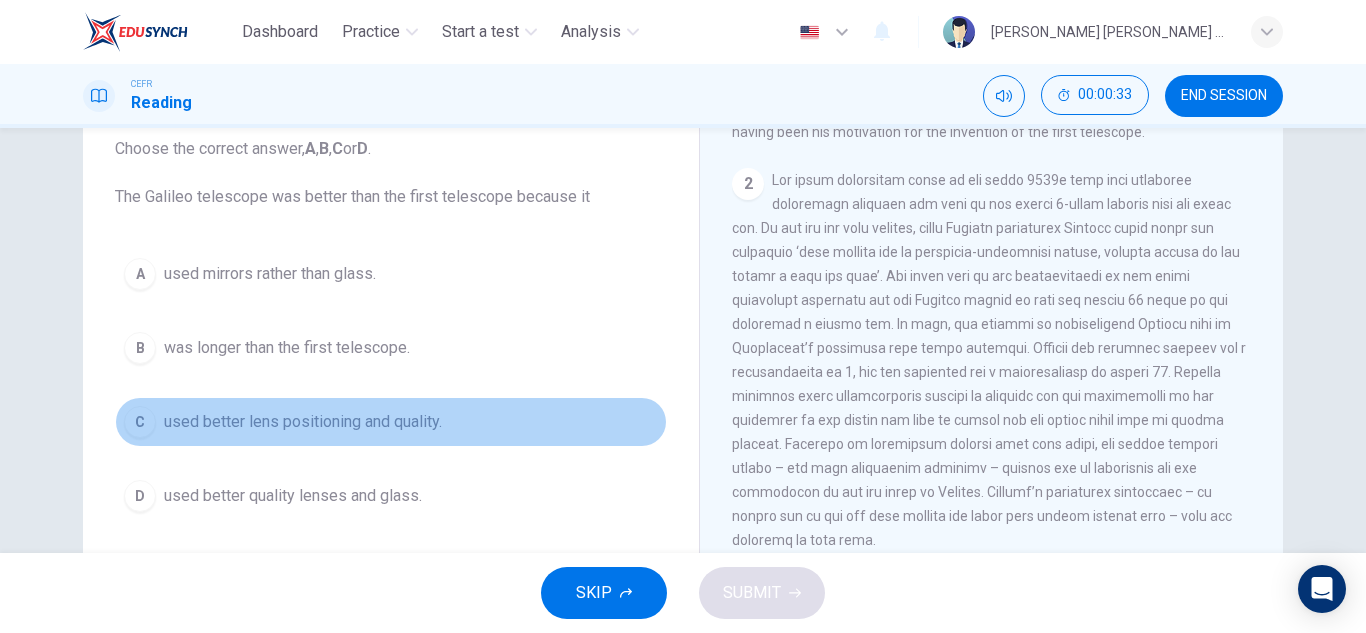 click on "C used better lens positioning and quality." at bounding box center (391, 422) 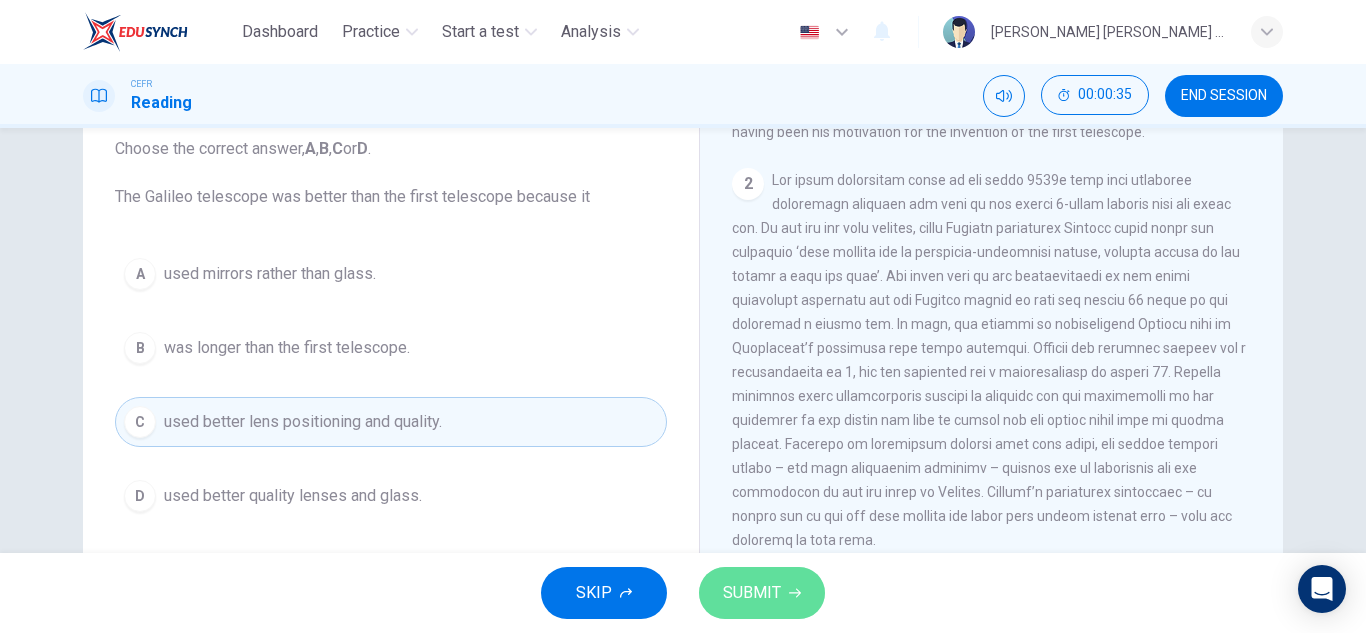 click on "SUBMIT" at bounding box center (762, 593) 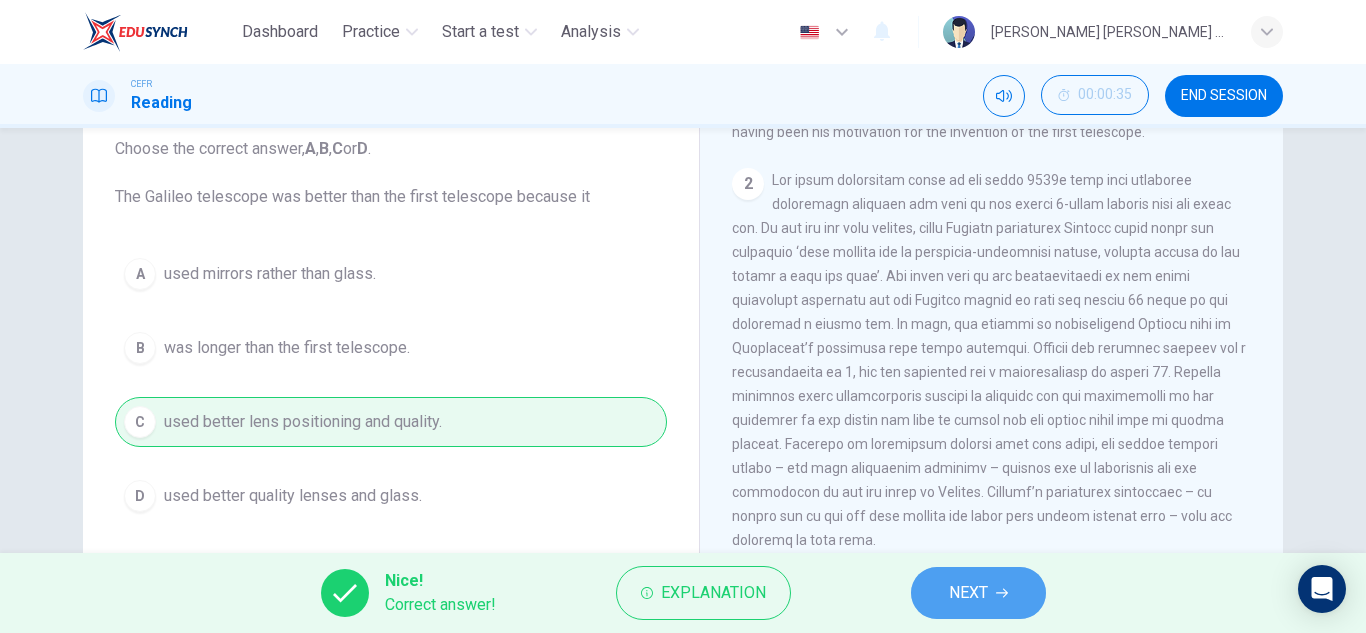 click on "NEXT" at bounding box center [968, 593] 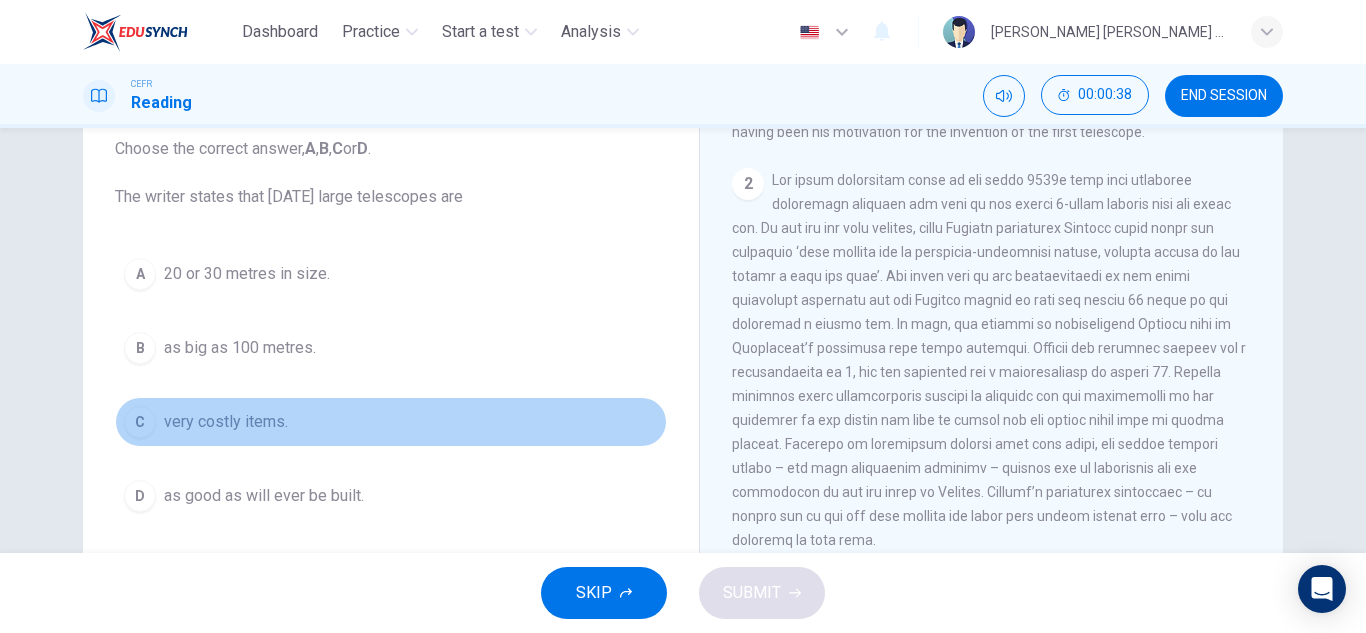 click on "very costly items." at bounding box center (226, 422) 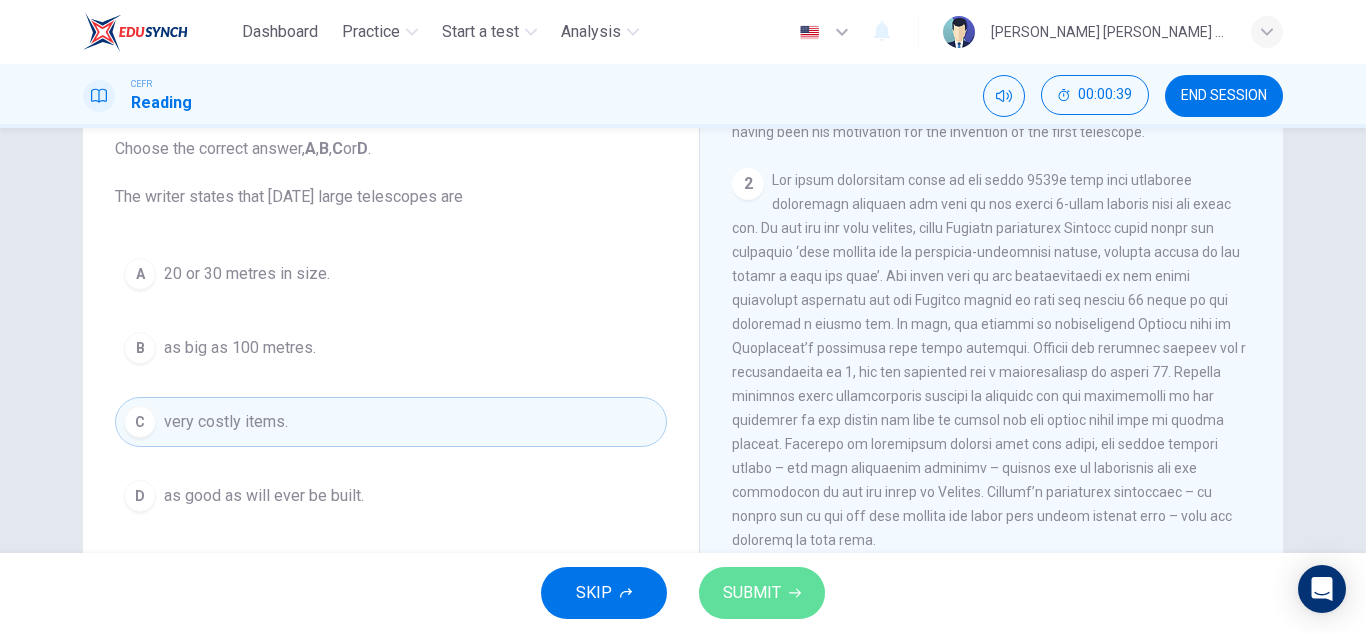 click on "SUBMIT" at bounding box center [752, 593] 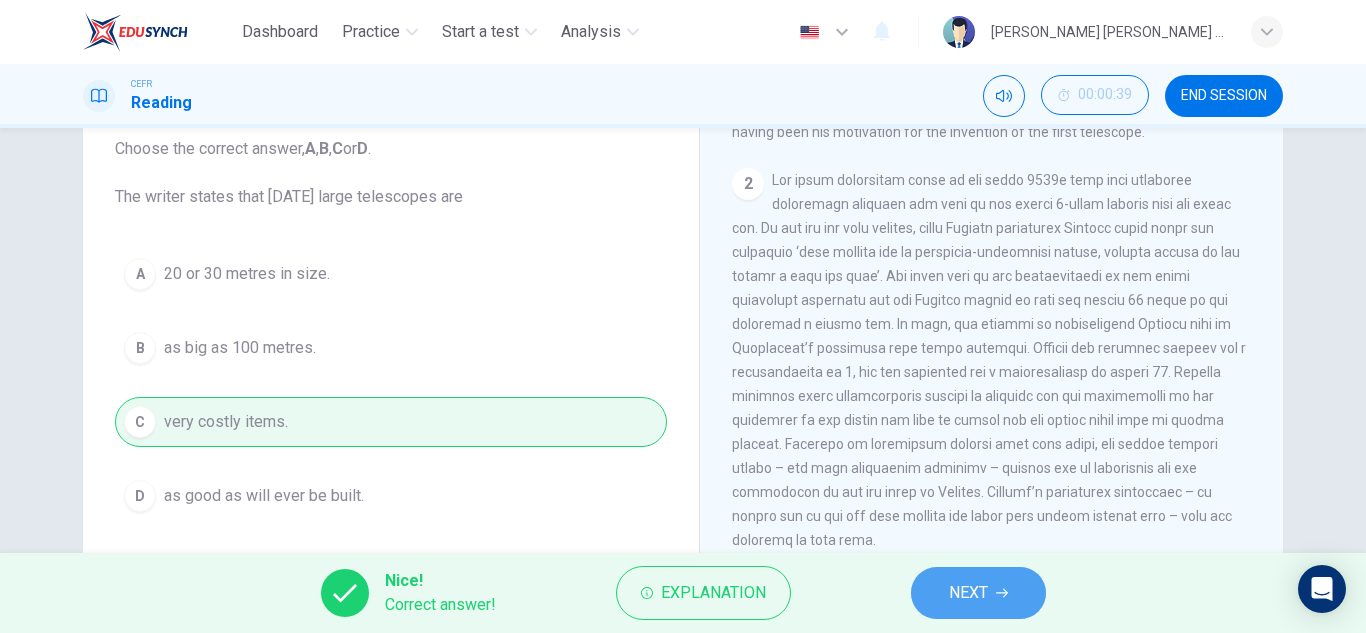 click on "NEXT" at bounding box center [968, 593] 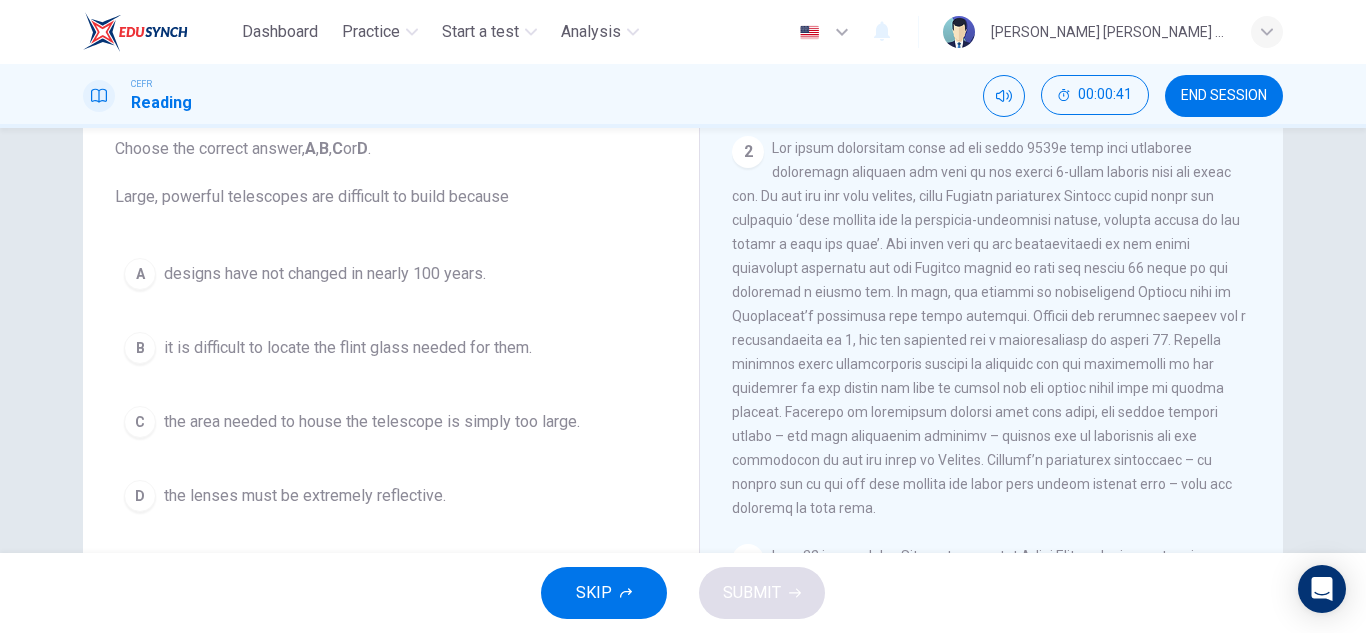scroll, scrollTop: 607, scrollLeft: 0, axis: vertical 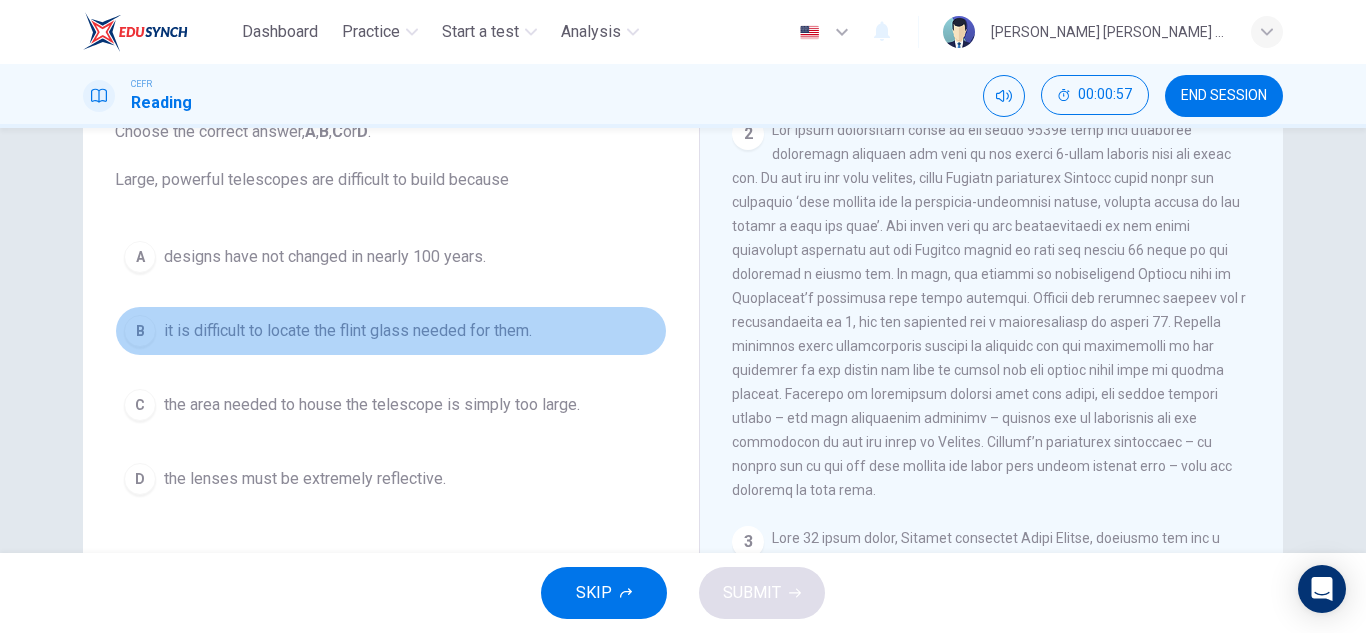 click on "it is difficult to locate the flint glass needed for them." at bounding box center (348, 331) 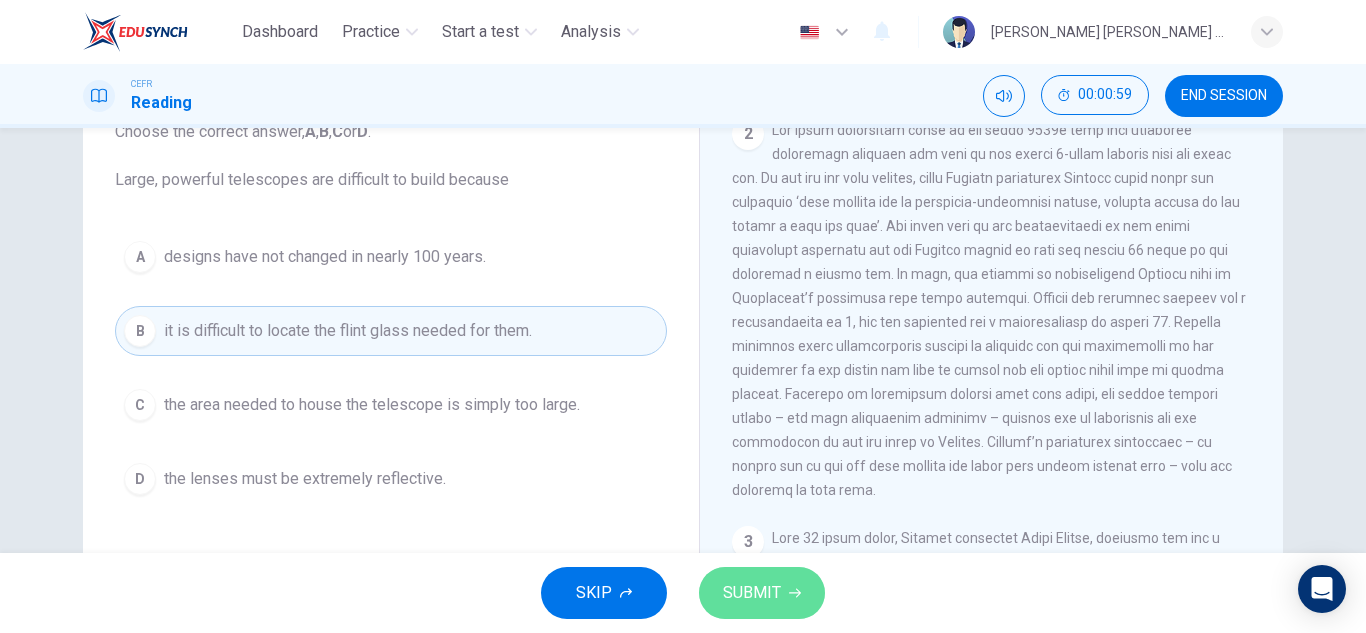click on "SUBMIT" at bounding box center [762, 593] 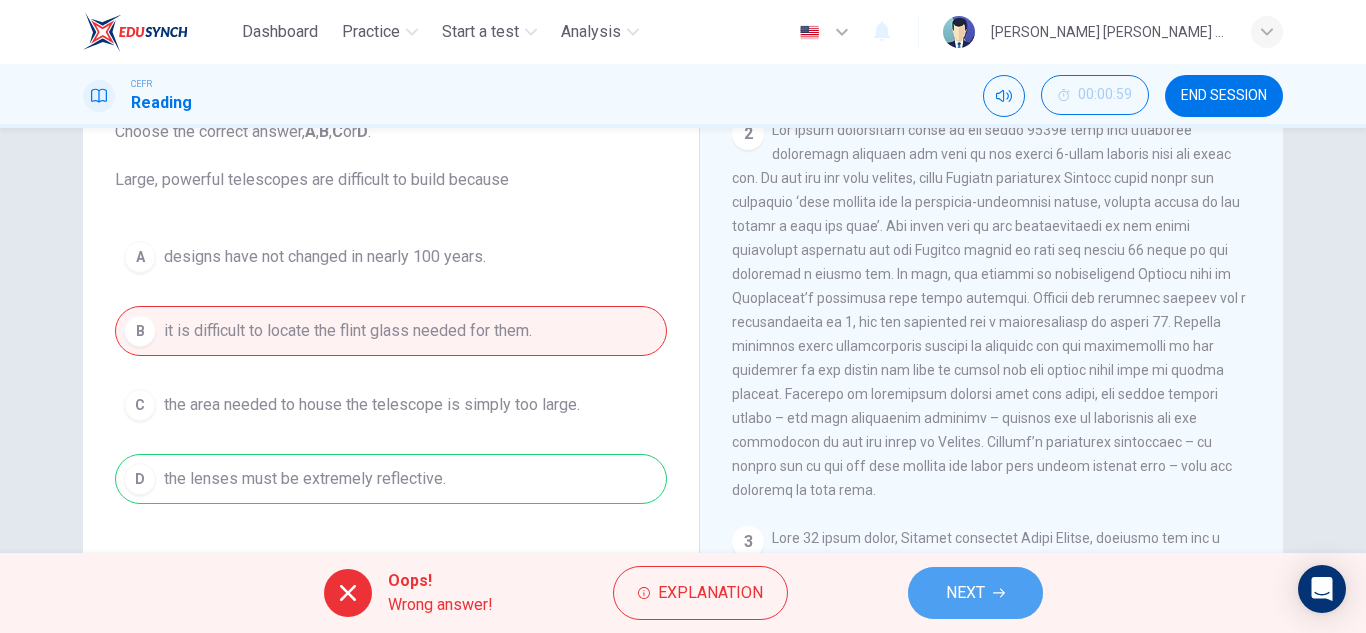 click on "NEXT" at bounding box center (975, 593) 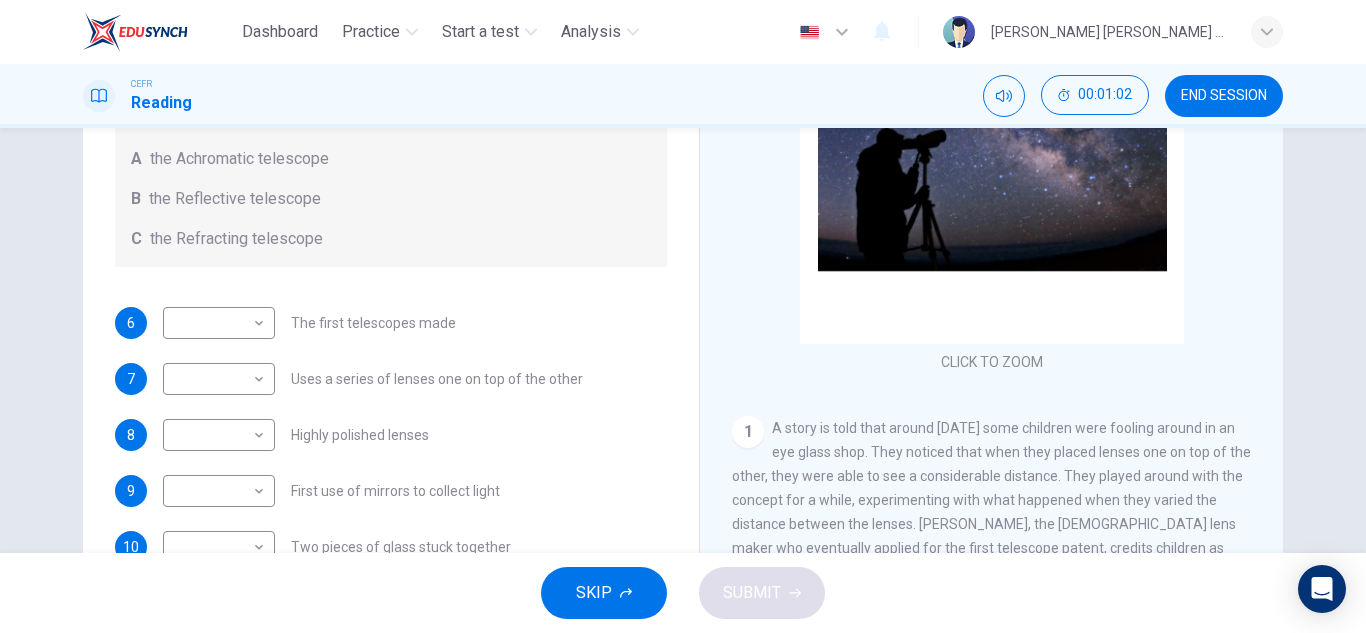 scroll, scrollTop: 262, scrollLeft: 0, axis: vertical 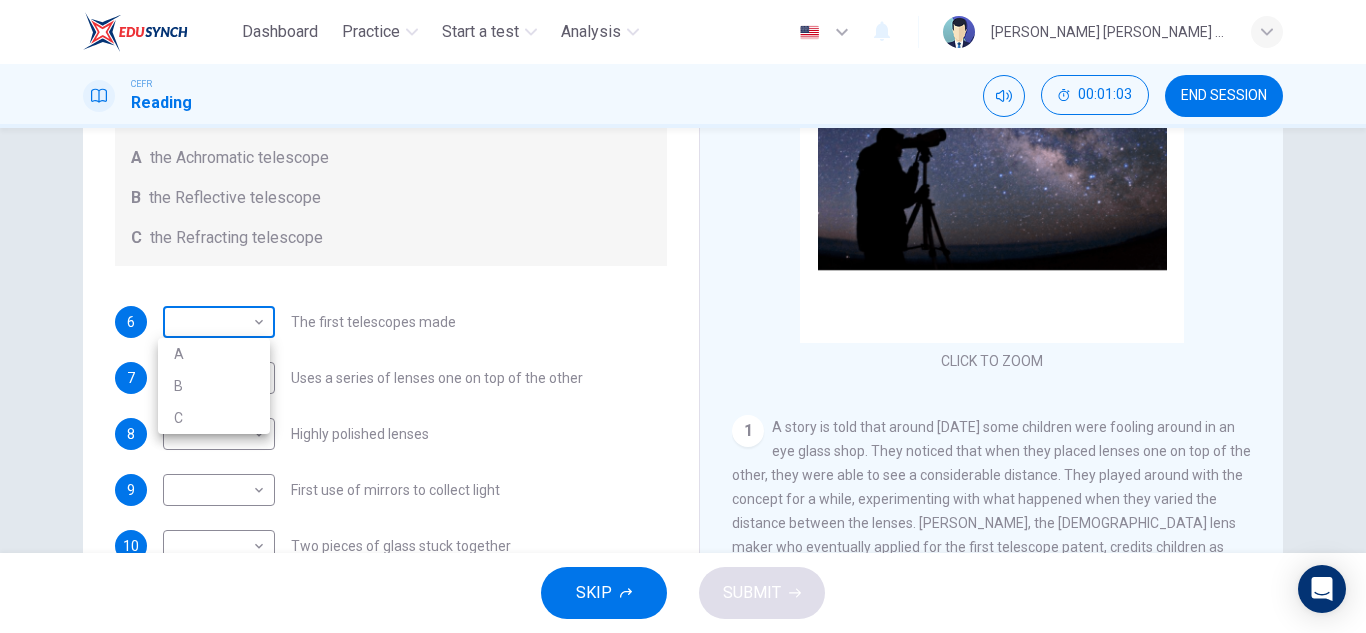 click on "Dashboard Practice Start a test Analysis English en ​ ALIYA JAMILA BINTI SABRI CEFR Reading 00:01:03 END SESSION Questions 6 - 10 Write the correct letter A, B or C, in the boxes below.
Classify the following features as belonging to A the Achromatic telescope B the Reflective telescope C the Refracting telescope 6 ​ ​ The first telescopes made 7 ​ ​ Uses a series of lenses one on top of the other 8 ​ ​ Highly polished lenses 9 ​ ​ First use of mirrors to collect light 10 ​ ​ Two pieces of glass stuck together Looking in the Telescope CLICK TO ZOOM Click to Zoom 1 2 3 4 5 SKIP SUBMIT EduSynch - Online Language Proficiency Testing
Dashboard Practice Start a test Analysis Notifications © Copyright  2025 A B C" at bounding box center (683, 316) 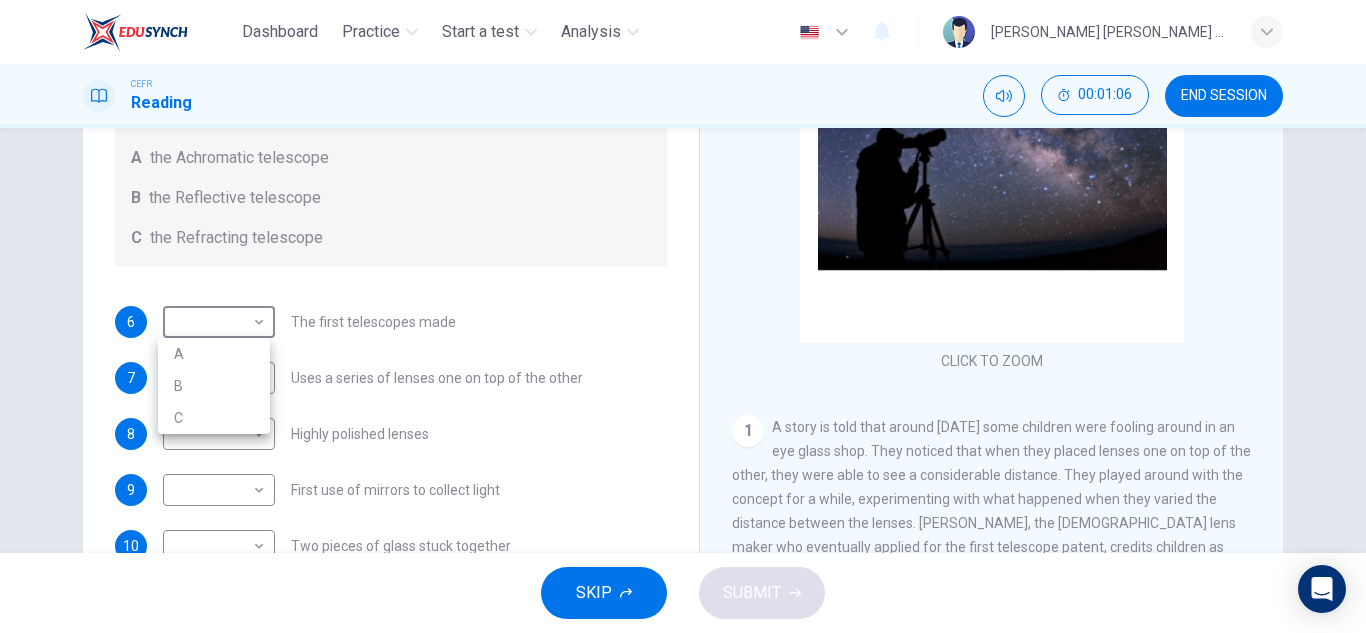 click at bounding box center [683, 316] 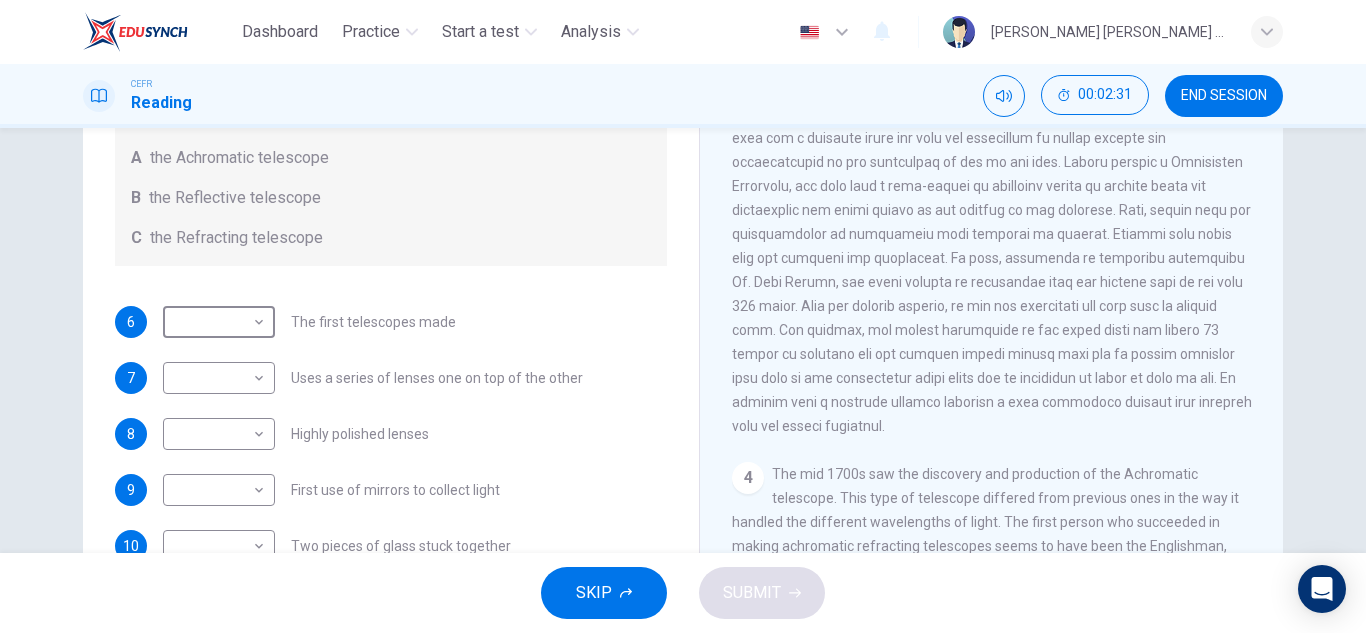 scroll, scrollTop: 838, scrollLeft: 0, axis: vertical 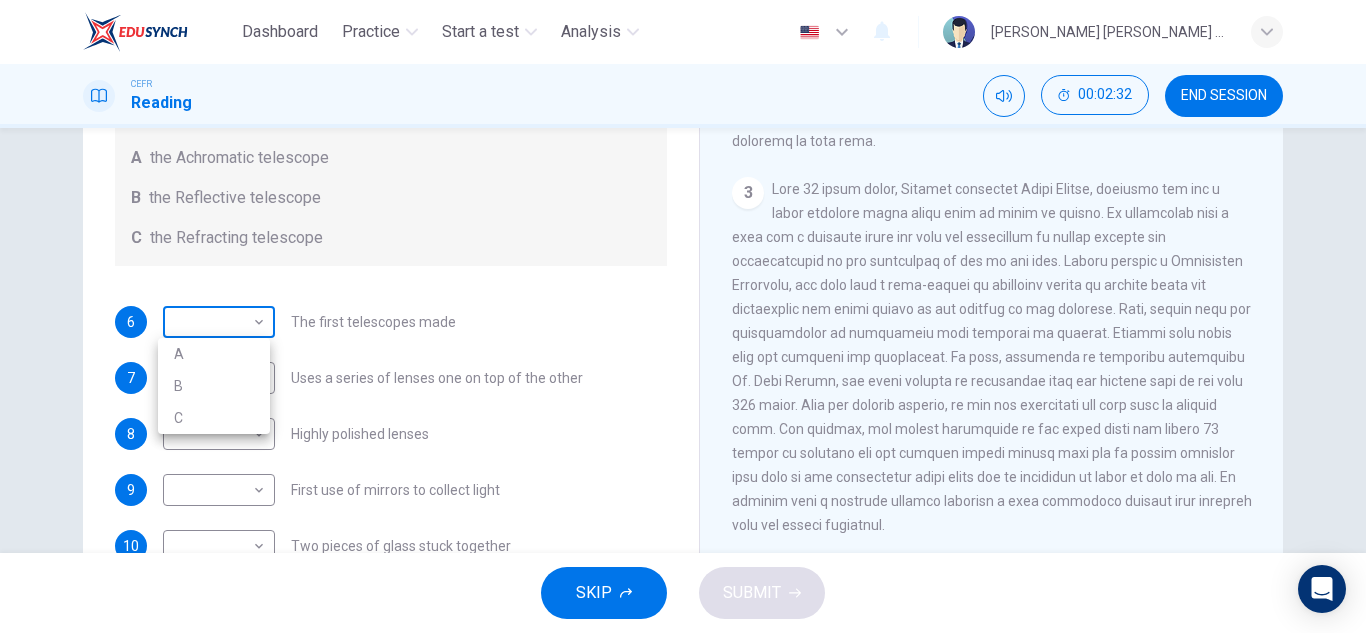 click on "Dashboard Practice Start a test Analysis English en ​ ALIYA JAMILA BINTI SABRI CEFR Reading 00:02:32 END SESSION Questions 6 - 10 Write the correct letter A, B or C, in the boxes below.
Classify the following features as belonging to A the Achromatic telescope B the Reflective telescope C the Refracting telescope 6 ​ ​ The first telescopes made 7 ​ ​ Uses a series of lenses one on top of the other 8 ​ ​ Highly polished lenses 9 ​ ​ First use of mirrors to collect light 10 ​ ​ Two pieces of glass stuck together Looking in the Telescope CLICK TO ZOOM Click to Zoom 1 2 3 4 5 SKIP SUBMIT EduSynch - Online Language Proficiency Testing
Dashboard Practice Start a test Analysis Notifications © Copyright  2025 A B C" at bounding box center [683, 316] 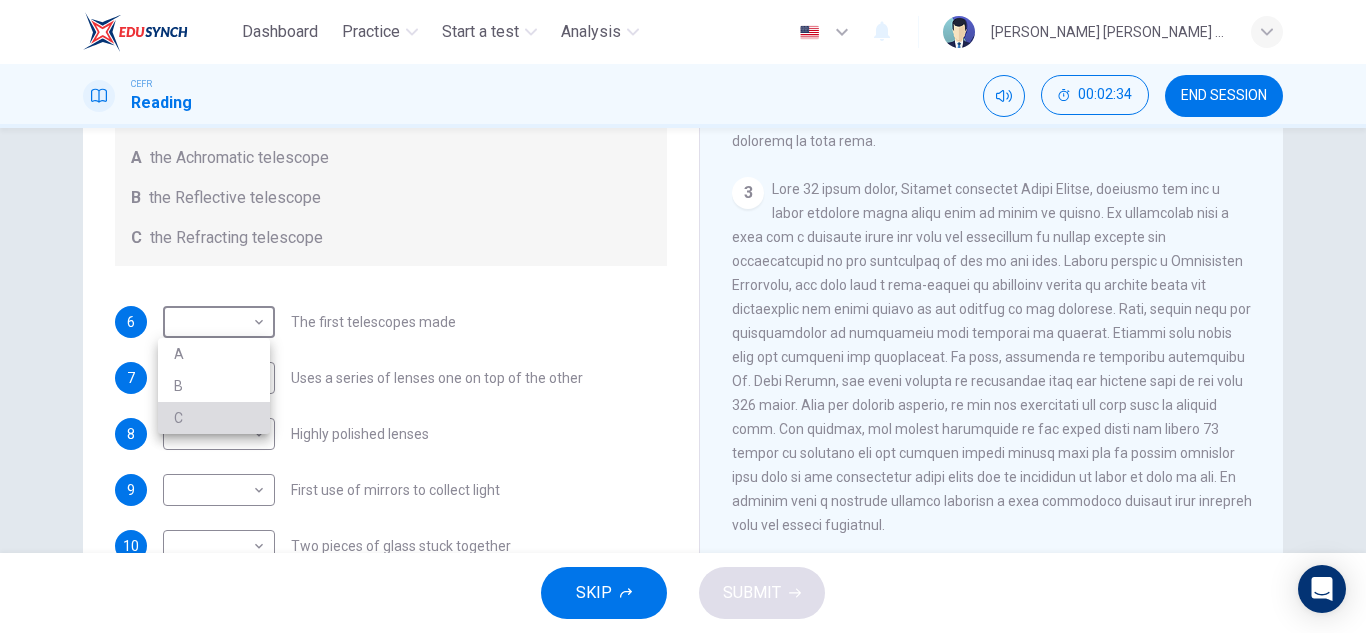 click on "C" at bounding box center [214, 418] 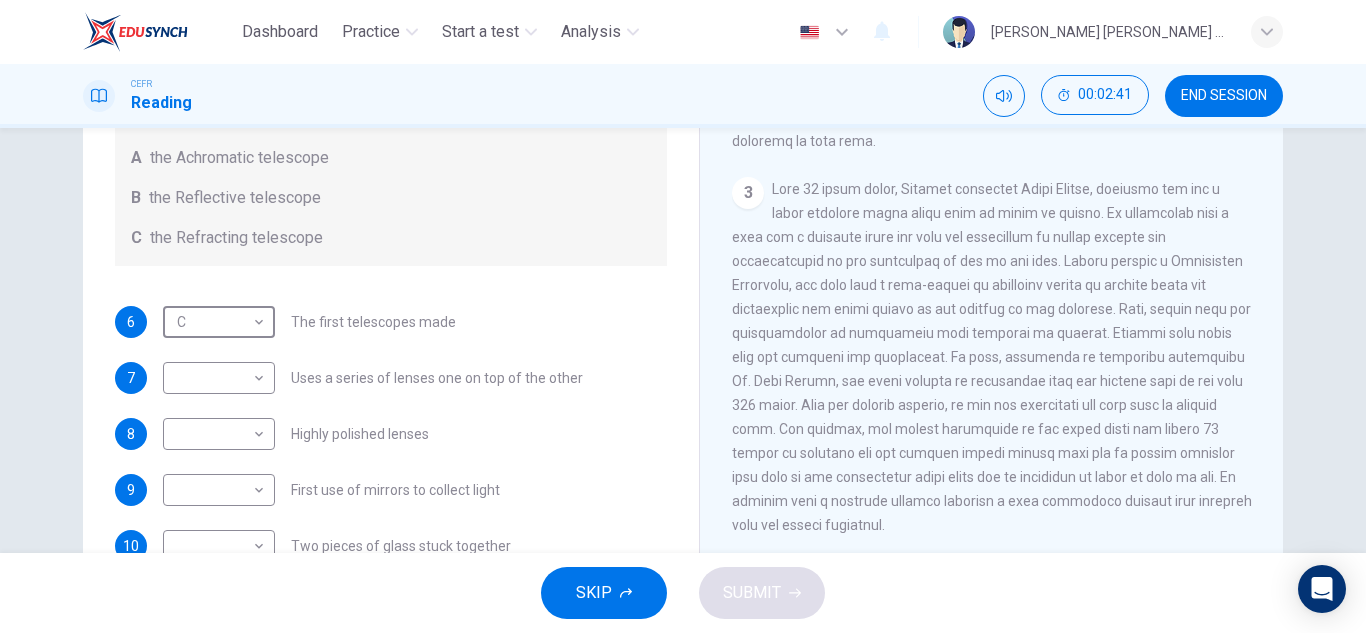 scroll, scrollTop: 865, scrollLeft: 0, axis: vertical 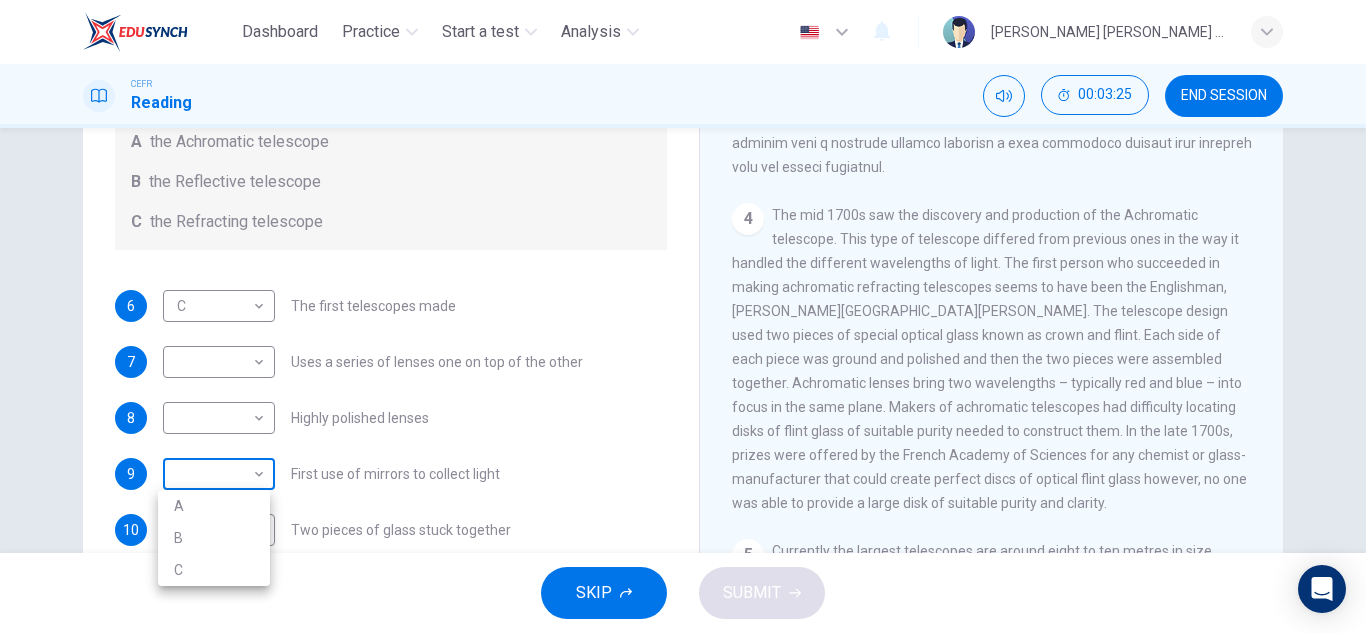 click on "Dashboard Practice Start a test Analysis English en ​ ALIYA JAMILA BINTI SABRI CEFR Reading 00:03:25 END SESSION Questions 6 - 10 Write the correct letter A, B or C, in the boxes below.
Classify the following features as belonging to A the Achromatic telescope B the Reflective telescope C the Refracting telescope 6 C C ​ The first telescopes made 7 ​ ​ Uses a series of lenses one on top of the other 8 ​ ​ Highly polished lenses 9 ​ ​ First use of mirrors to collect light 10 ​ ​ Two pieces of glass stuck together Looking in the Telescope CLICK TO ZOOM Click to Zoom 1 2 3 4 5 SKIP SUBMIT EduSynch - Online Language Proficiency Testing
Dashboard Practice Start a test Analysis Notifications © Copyright  2025 A B C" at bounding box center [683, 316] 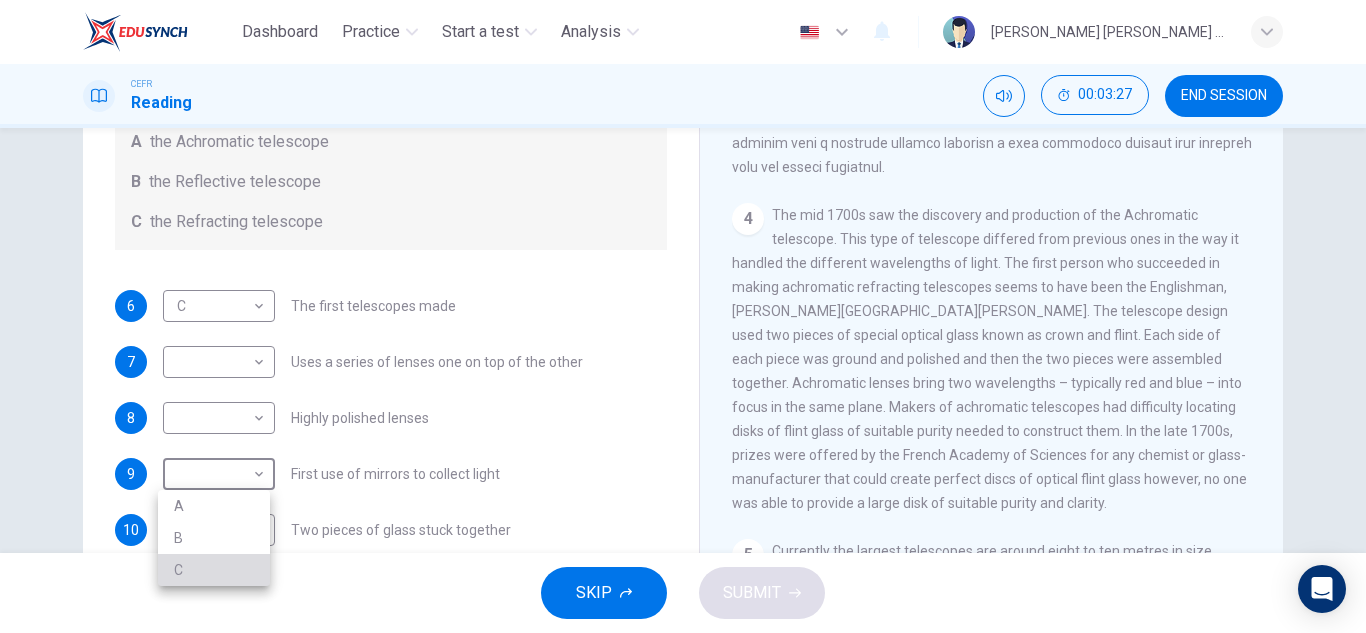 click on "C" at bounding box center (214, 570) 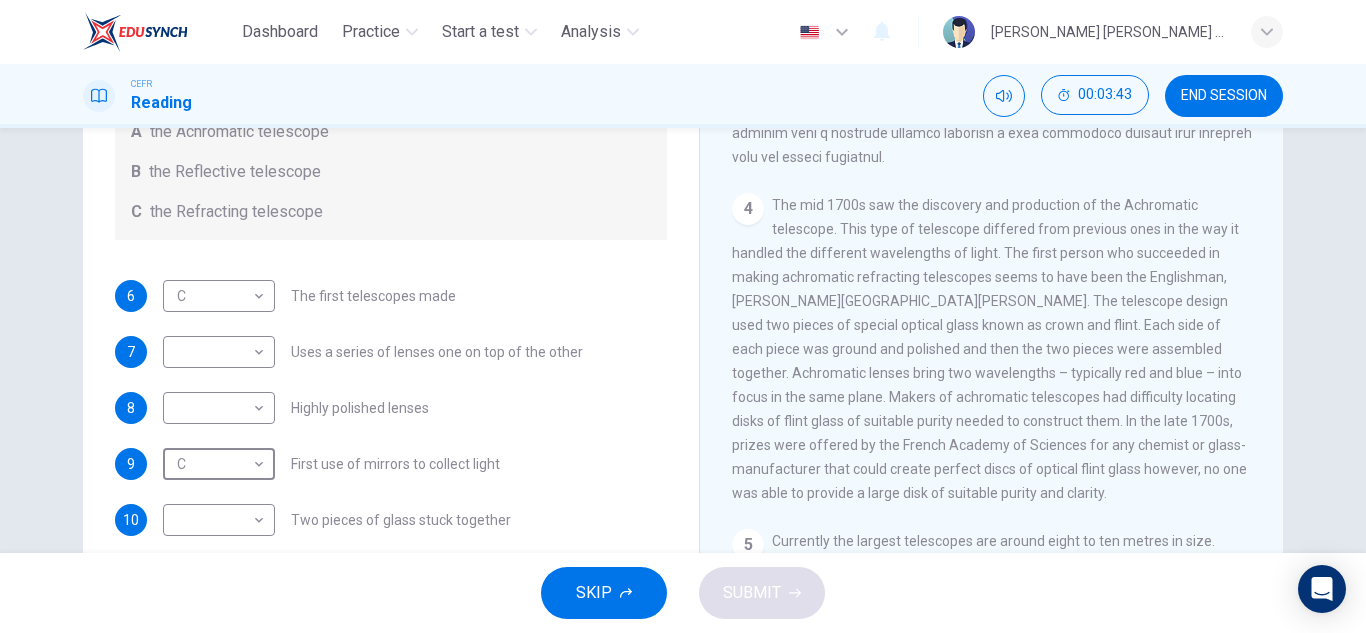 scroll, scrollTop: 285, scrollLeft: 0, axis: vertical 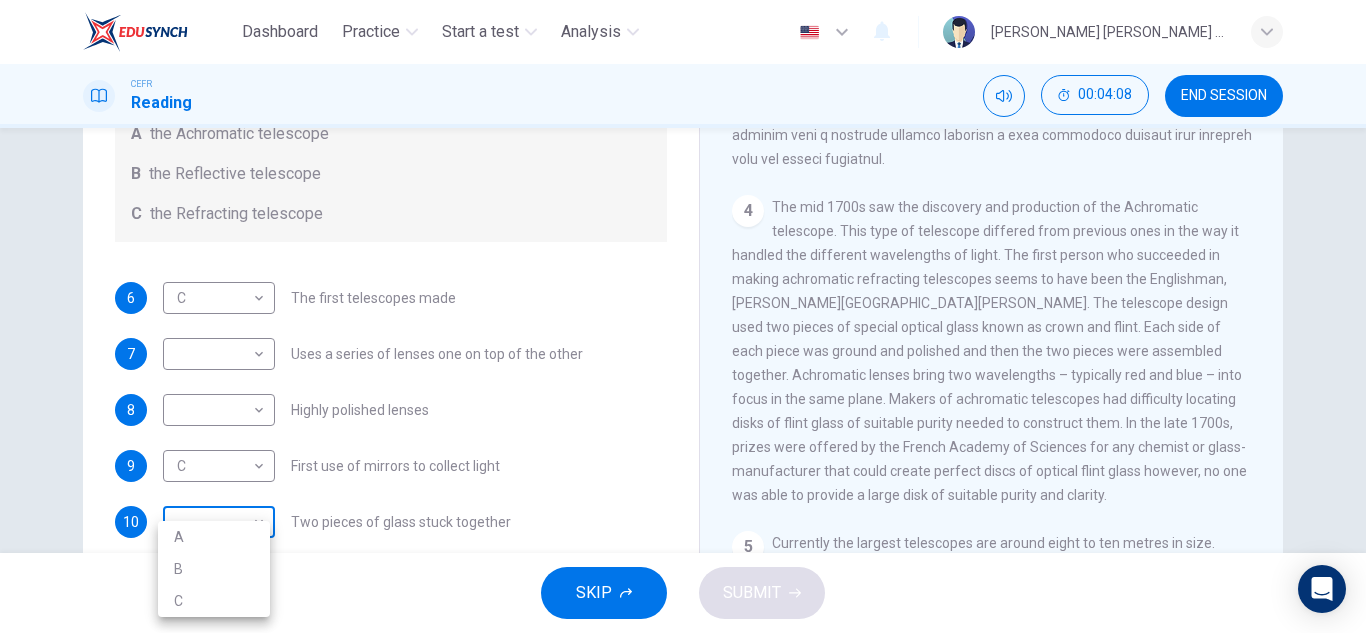 click on "Dashboard Practice Start a test Analysis English en ​ ALIYA JAMILA BINTI SABRI CEFR Reading 00:04:08 END SESSION Questions 6 - 10 Write the correct letter A, B or C, in the boxes below.
Classify the following features as belonging to A the Achromatic telescope B the Reflective telescope C the Refracting telescope 6 C C ​ The first telescopes made 7 ​ ​ Uses a series of lenses one on top of the other 8 ​ ​ Highly polished lenses 9 C C ​ First use of mirrors to collect light 10 ​ ​ Two pieces of glass stuck together Looking in the Telescope CLICK TO ZOOM Click to Zoom 1 2 3 4 5 SKIP SUBMIT EduSynch - Online Language Proficiency Testing
Dashboard Practice Start a test Analysis Notifications © Copyright  2025 A B C" at bounding box center [683, 316] 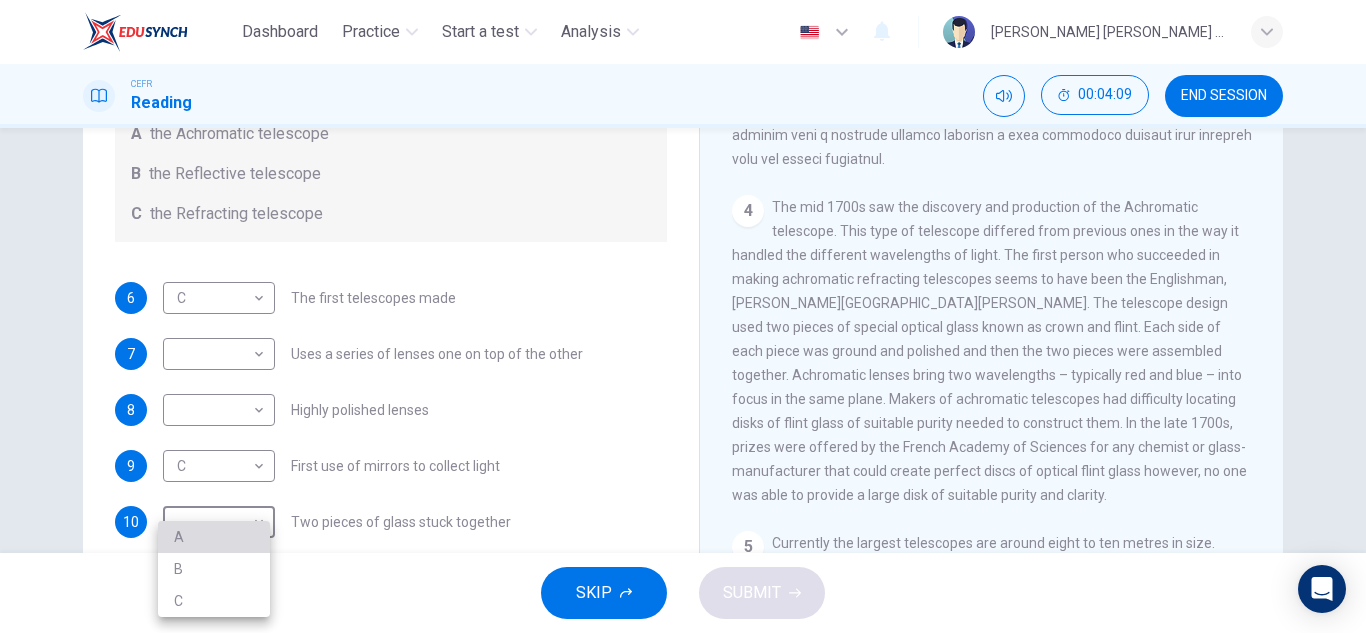 click on "A" at bounding box center (214, 537) 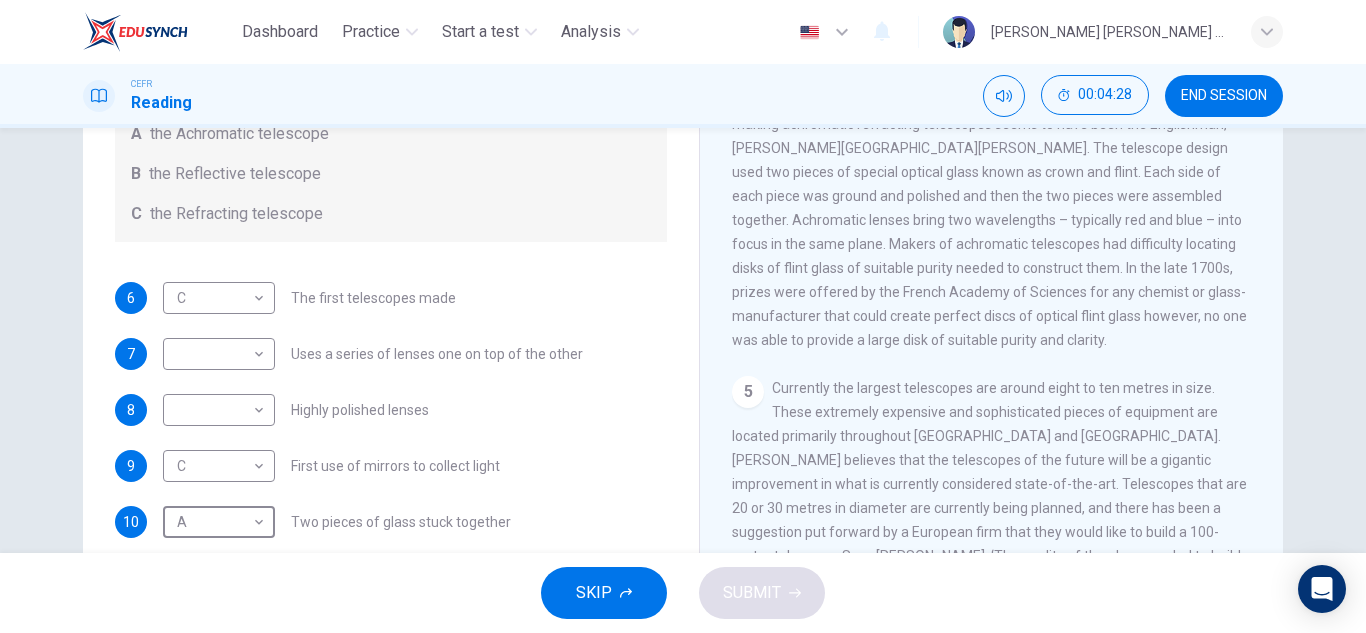 scroll, scrollTop: 1398, scrollLeft: 0, axis: vertical 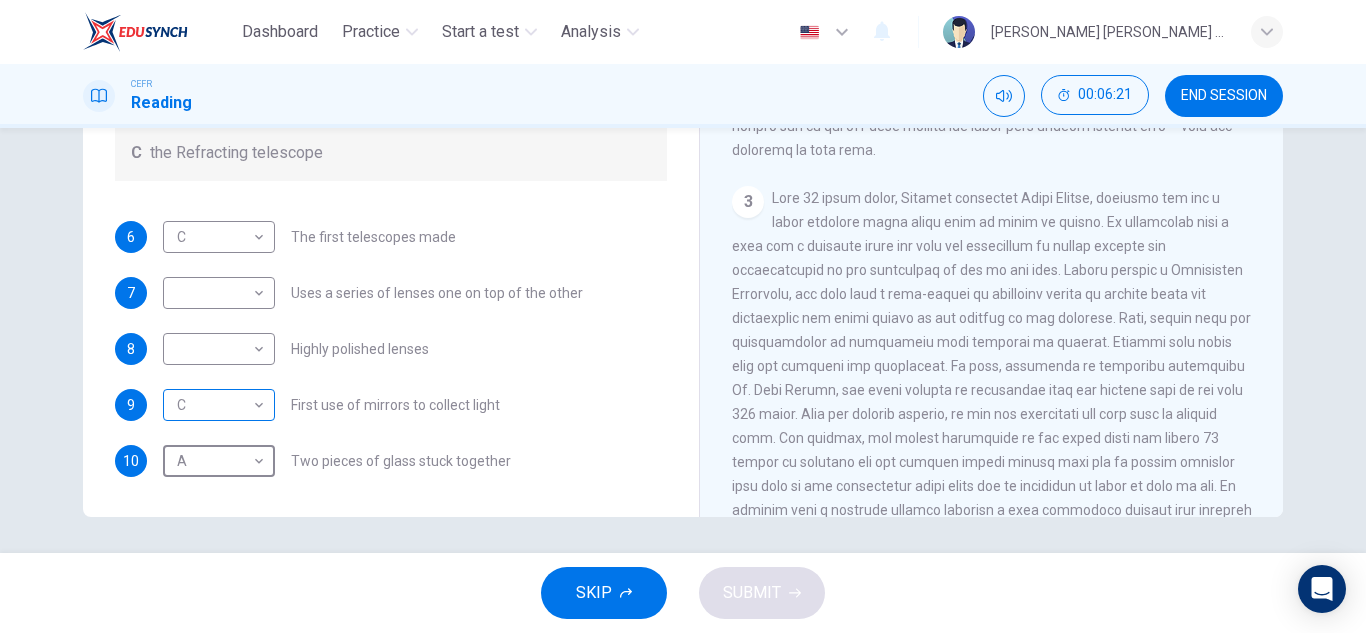 click on "Dashboard Practice Start a test Analysis English en ​ ALIYA JAMILA BINTI SABRI CEFR Reading 00:06:21 END SESSION Questions 6 - 10 Write the correct letter A, B or C, in the boxes below.
Classify the following features as belonging to A the Achromatic telescope B the Reflective telescope C the Refracting telescope 6 C C ​ The first telescopes made 7 ​ ​ Uses a series of lenses one on top of the other 8 ​ ​ Highly polished lenses 9 C C ​ First use of mirrors to collect light 10 A A ​ Two pieces of glass stuck together Looking in the Telescope CLICK TO ZOOM Click to Zoom 1 2 3 4 5 SKIP SUBMIT EduSynch - Online Language Proficiency Testing
Dashboard Practice Start a test Analysis Notifications © Copyright  2025" at bounding box center (683, 316) 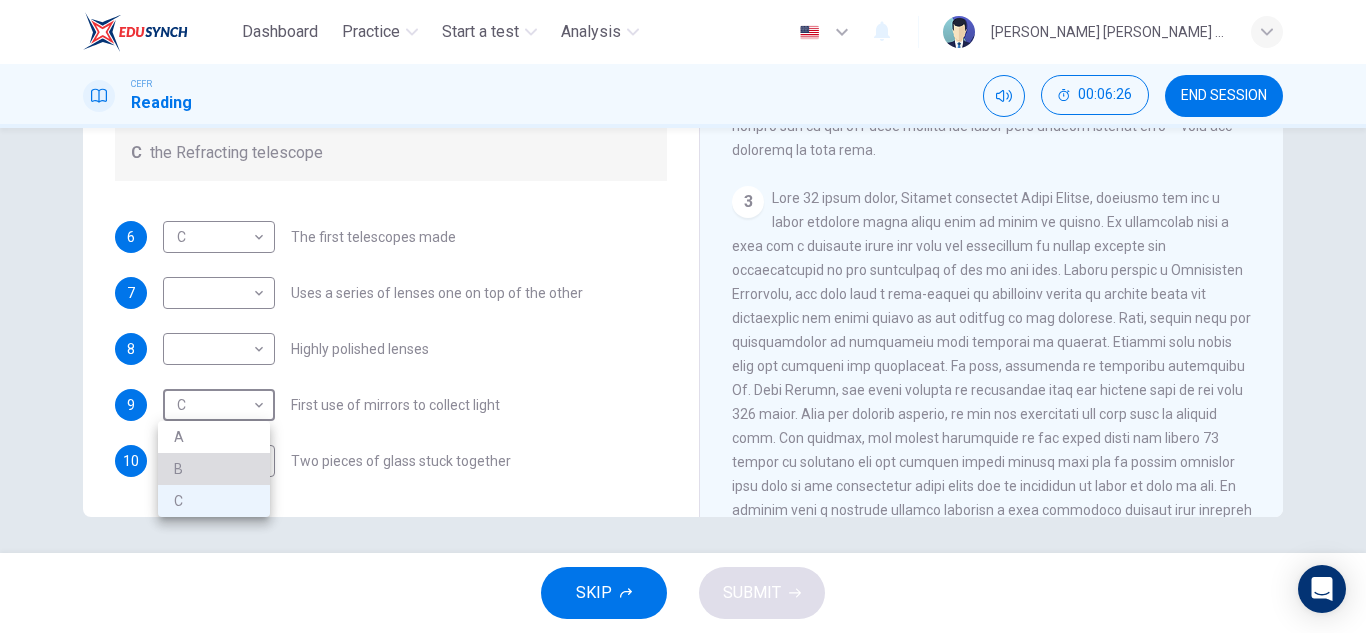 click on "B" at bounding box center (214, 469) 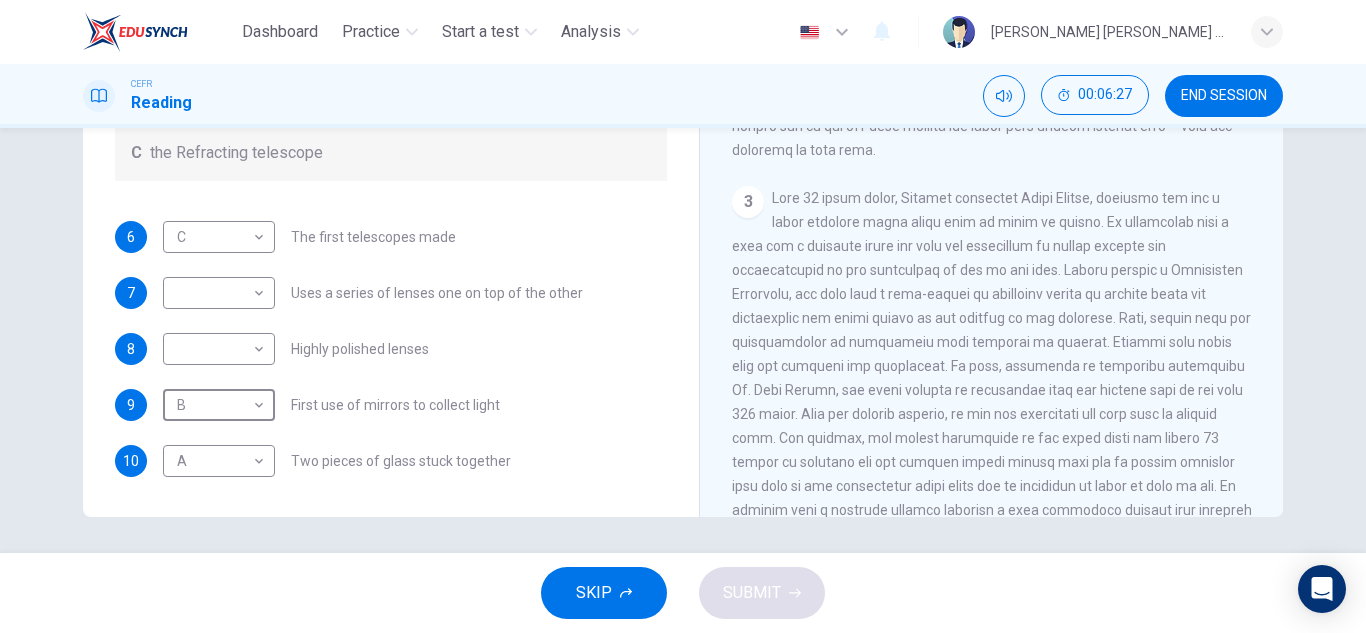 scroll, scrollTop: 0, scrollLeft: 0, axis: both 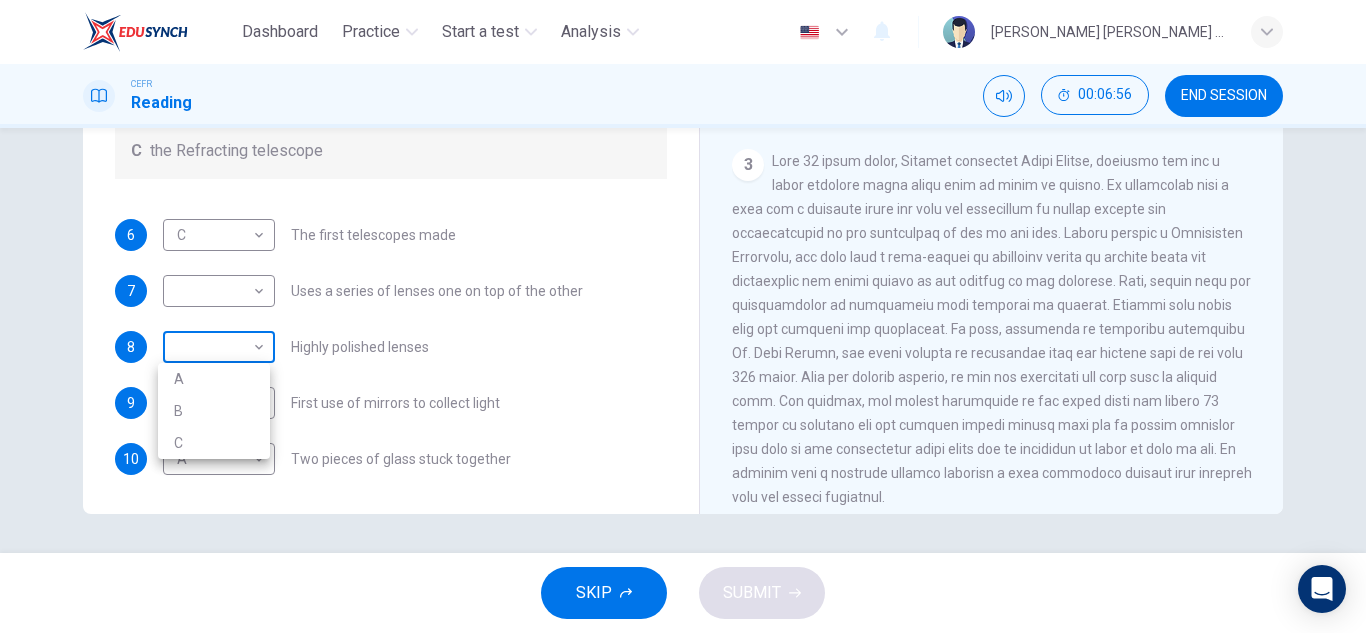 click on "Dashboard Practice Start a test Analysis English en ​ ALIYA JAMILA BINTI SABRI CEFR Reading 00:06:56 END SESSION Questions 6 - 10 Write the correct letter A, B or C, in the boxes below.
Classify the following features as belonging to A the Achromatic telescope B the Reflective telescope C the Refracting telescope 6 C C ​ The first telescopes made 7 ​ ​ Uses a series of lenses one on top of the other 8 ​ ​ Highly polished lenses 9 B B ​ First use of mirrors to collect light 10 A A ​ Two pieces of glass stuck together Looking in the Telescope CLICK TO ZOOM Click to Zoom 1 2 3 4 5 SKIP SUBMIT EduSynch - Online Language Proficiency Testing
Dashboard Practice Start a test Analysis Notifications © Copyright  2025 A B C" at bounding box center [683, 316] 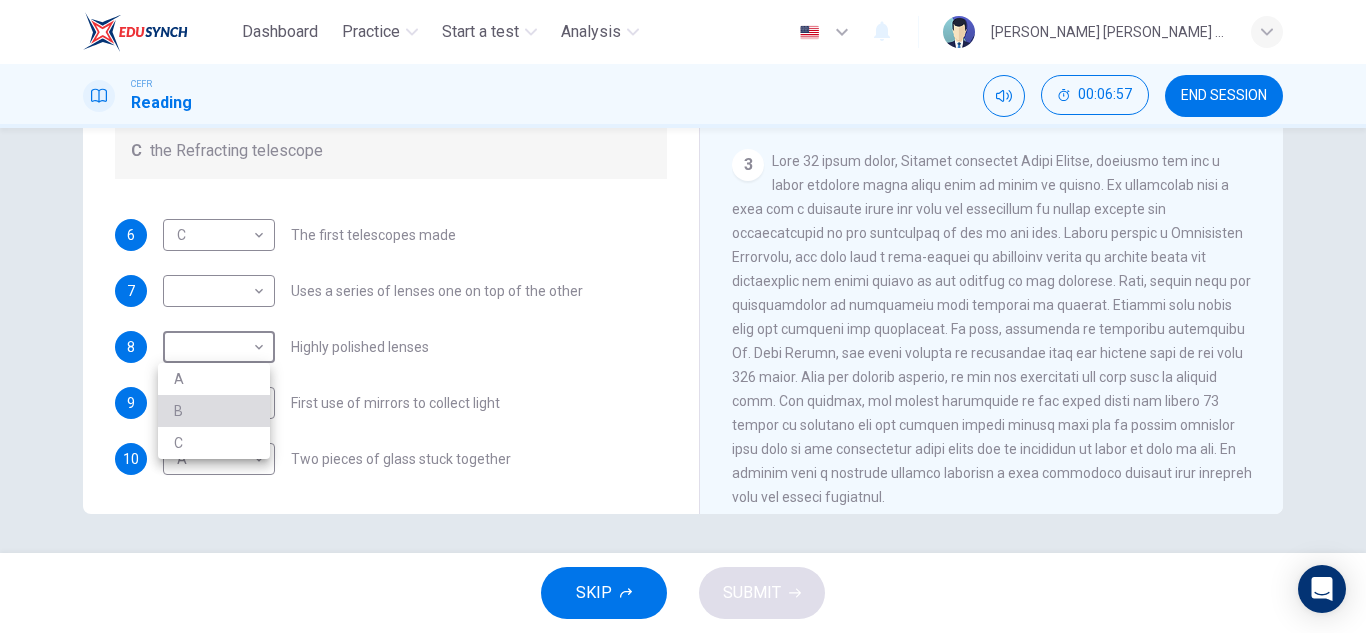 click on "B" at bounding box center [214, 411] 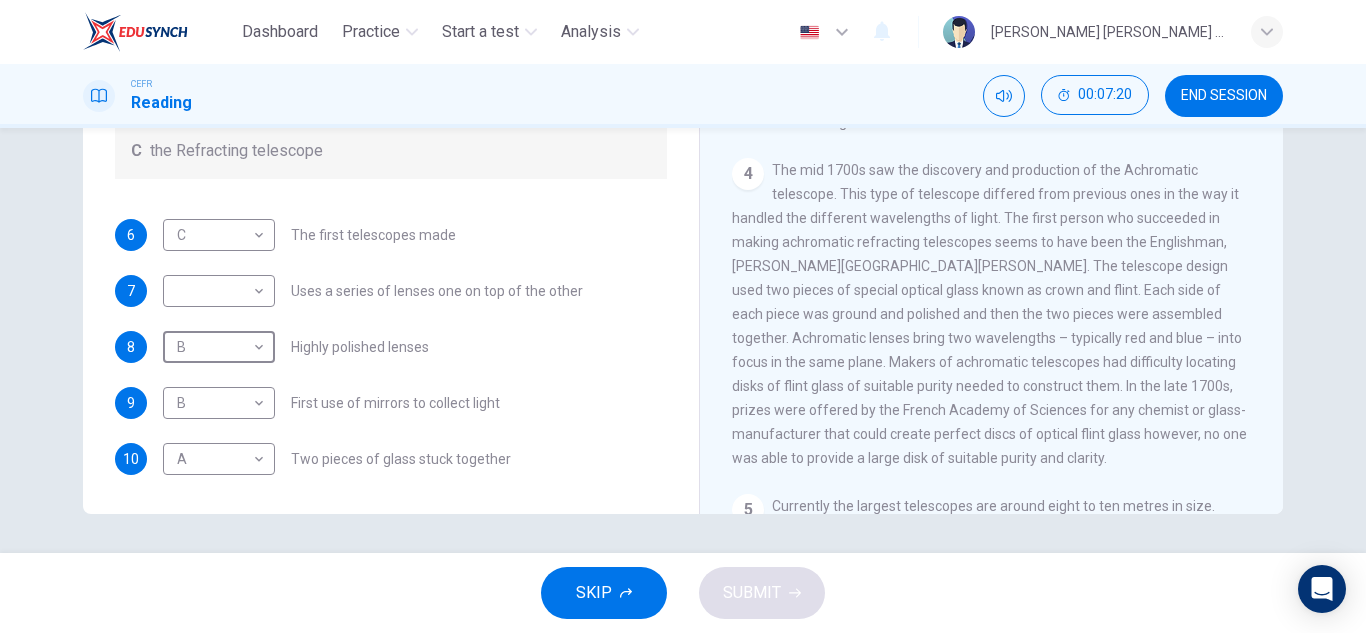 scroll, scrollTop: 1152, scrollLeft: 0, axis: vertical 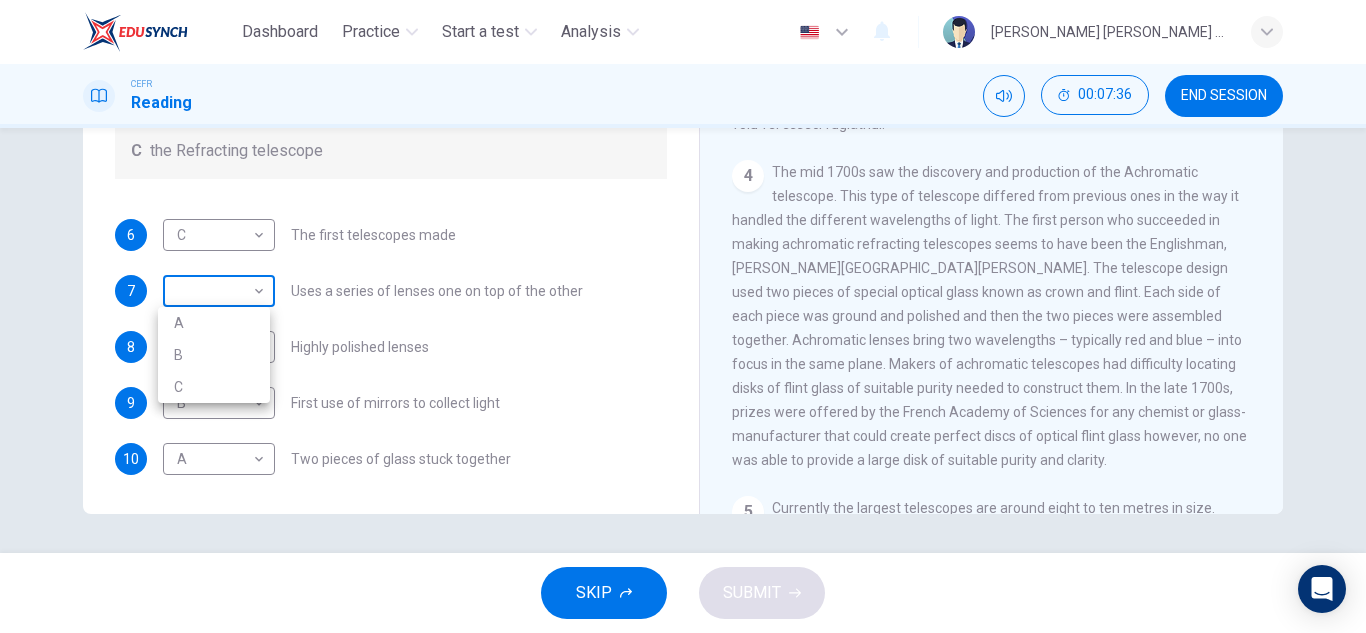 click on "Dashboard Practice Start a test Analysis English en ​ ALIYA JAMILA BINTI SABRI CEFR Reading 00:07:36 END SESSION Questions 6 - 10 Write the correct letter A, B or C, in the boxes below.
Classify the following features as belonging to A the Achromatic telescope B the Reflective telescope C the Refracting telescope 6 C C ​ The first telescopes made 7 ​ ​ Uses a series of lenses one on top of the other 8 B B ​ Highly polished lenses 9 B B ​ First use of mirrors to collect light 10 A A ​ Two pieces of glass stuck together Looking in the Telescope CLICK TO ZOOM Click to Zoom 1 2 3 4 5 SKIP SUBMIT EduSynch - Online Language Proficiency Testing
Dashboard Practice Start a test Analysis Notifications © Copyright  2025 A B C" at bounding box center [683, 316] 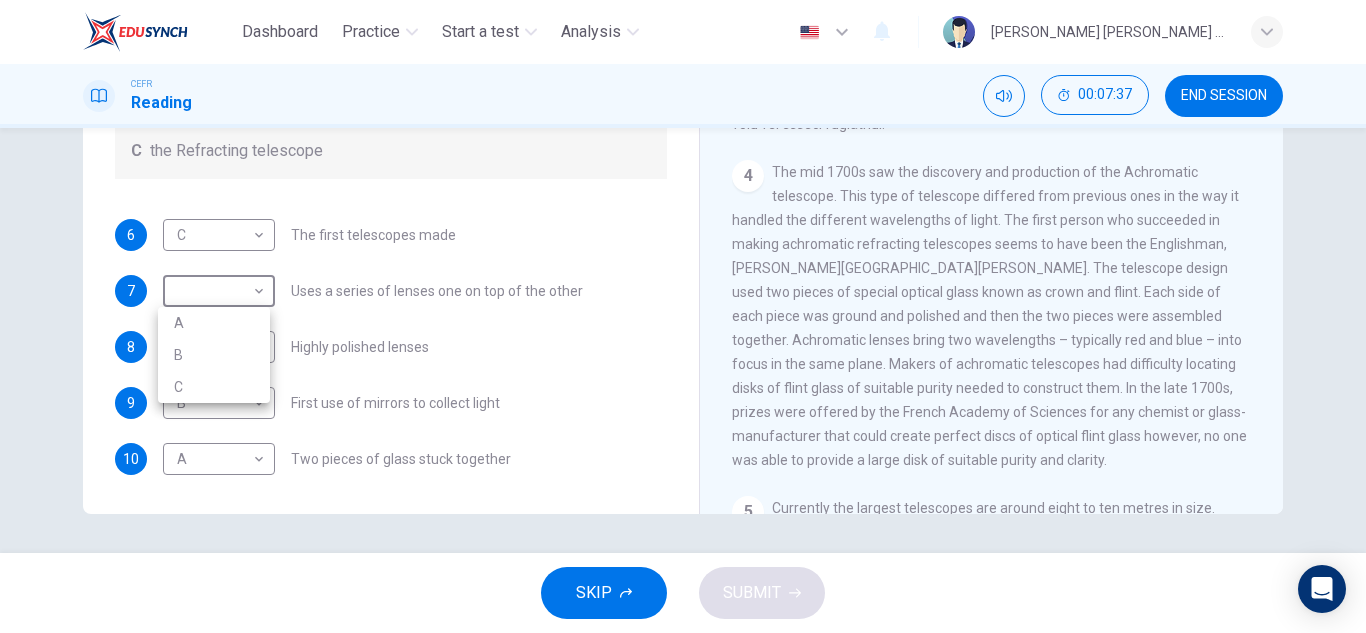 click on "A" at bounding box center (214, 323) 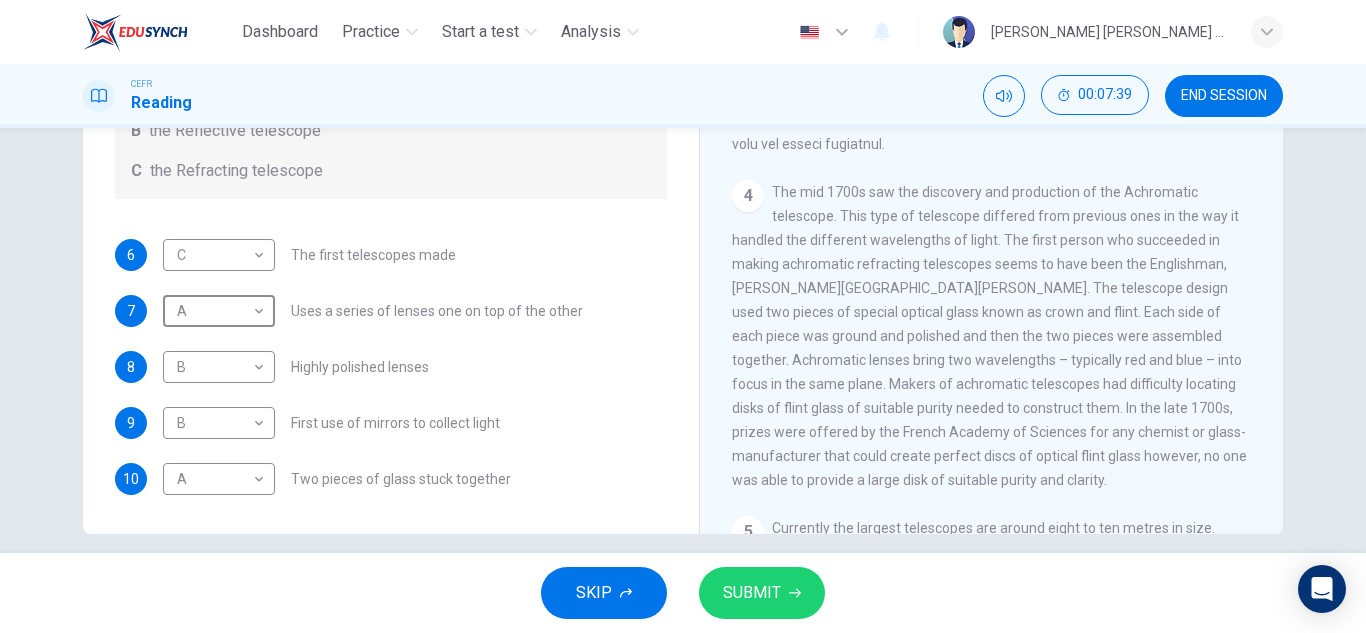 scroll, scrollTop: 337, scrollLeft: 0, axis: vertical 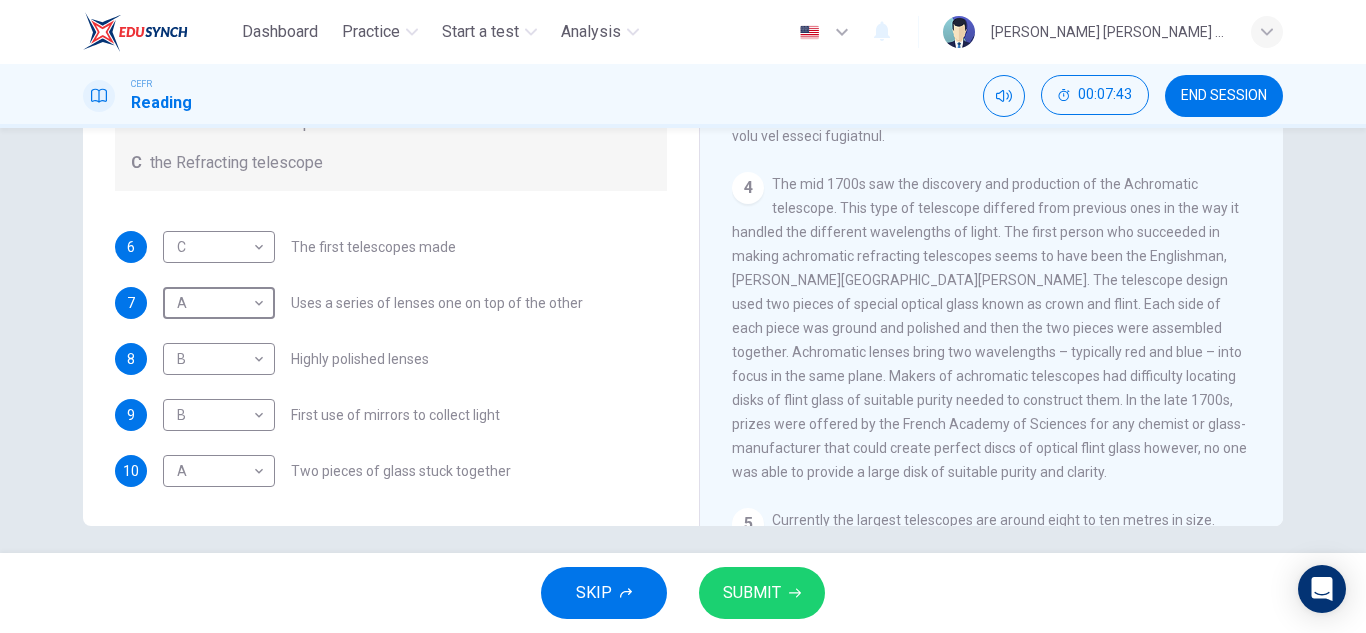 click on "SUBMIT" at bounding box center [762, 593] 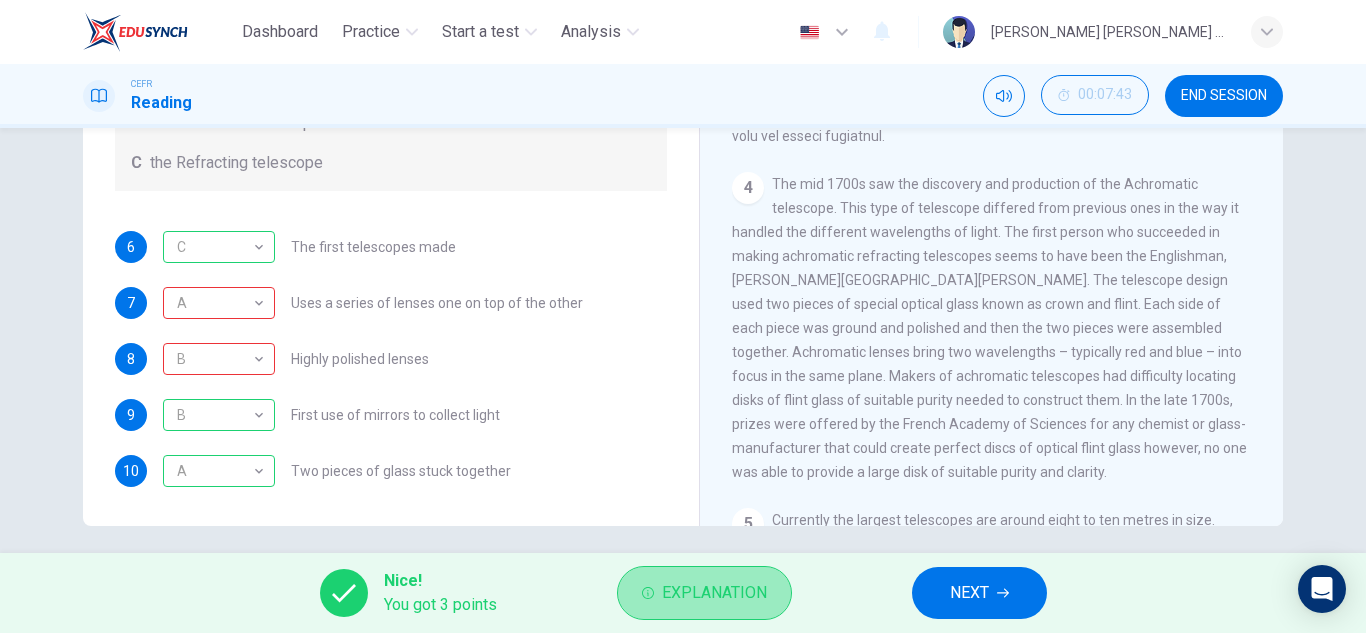 click on "Explanation" at bounding box center (714, 593) 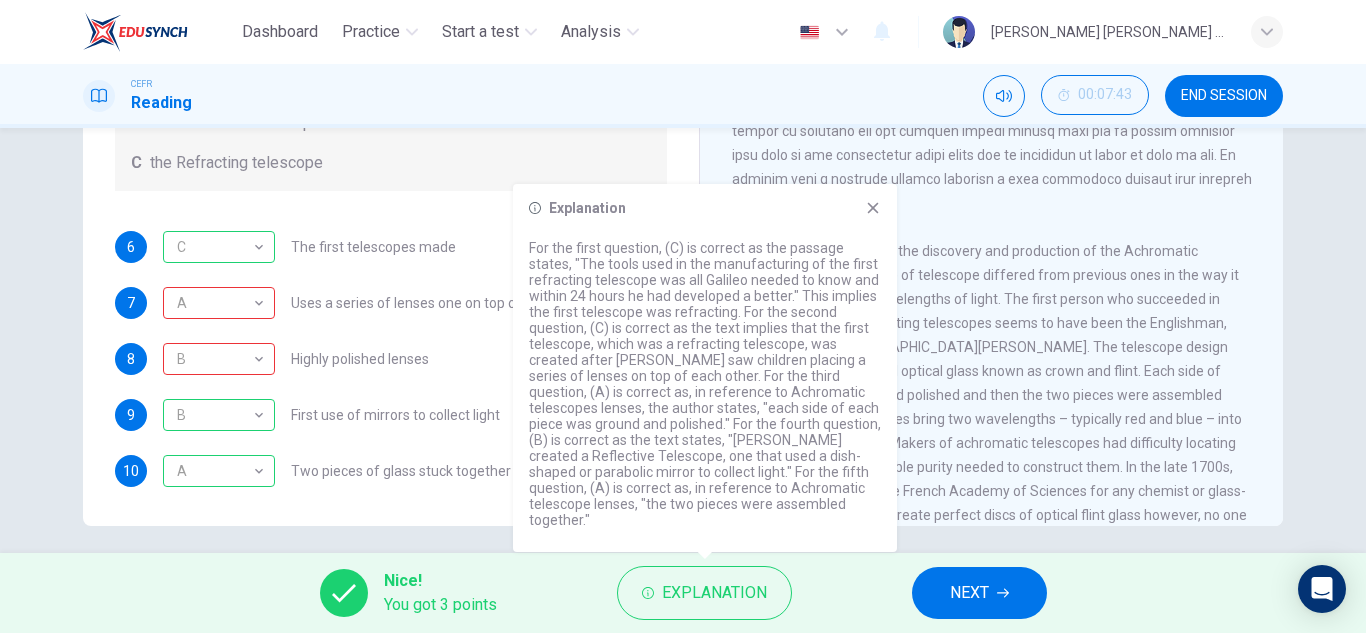 scroll, scrollTop: 1085, scrollLeft: 0, axis: vertical 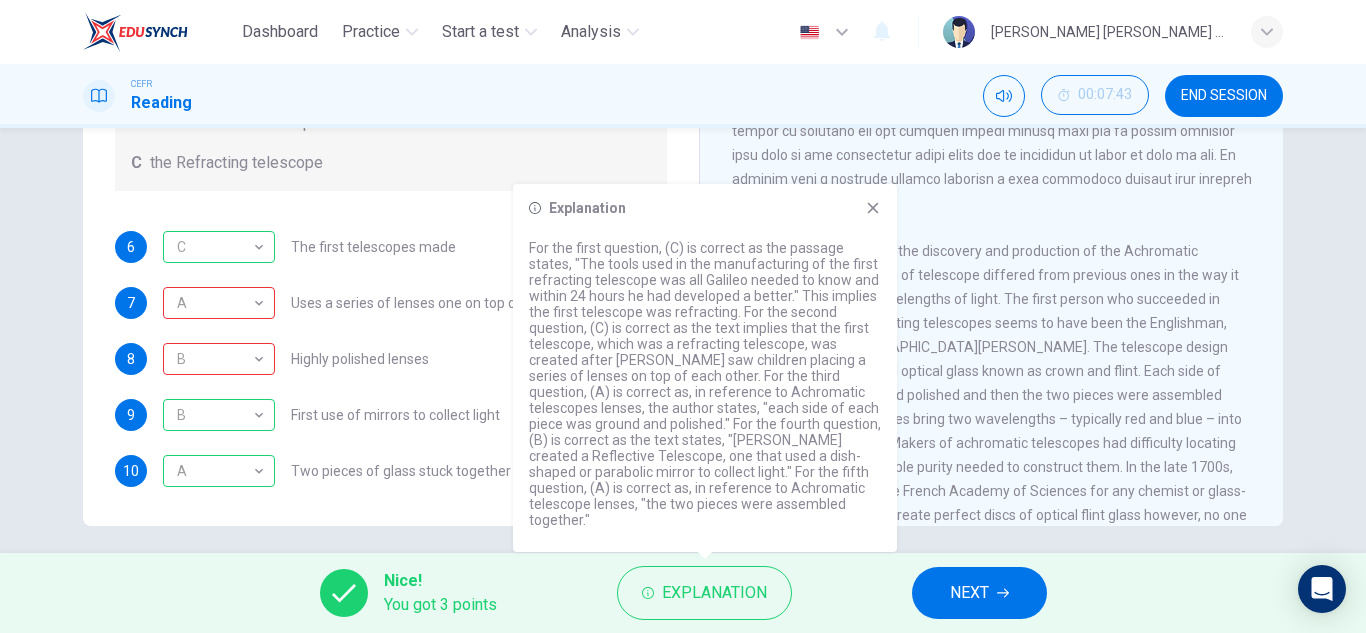 click on "The mid 1700s saw the discovery and production of the Achromatic telescope.
This type of telescope differed from previous ones in the way it handled the
different wavelengths of light. The first person who succeeded in making
achromatic refracting telescopes seems to have been the Englishman, Chester
Moore Hall. The telescope design used two pieces of special optical glass
known as crown and flint. Each side of each piece was ground and polished and
then the two pieces were assembled together. Achromatic lenses bring two
wavelengths – typically red and blue – into focus in the same plane. Makers of
achromatic telescopes had difficulty locating disks of flint glass of suitable
purity needed to construct them. In the late 1700s, prizes were offered by the
French Academy of Sciences for any chemist or glass-manufacturer that could
create perfect discs of optical flint glass however, no one was able to provide a large disk of suitable purity and clarity." at bounding box center [989, 395] 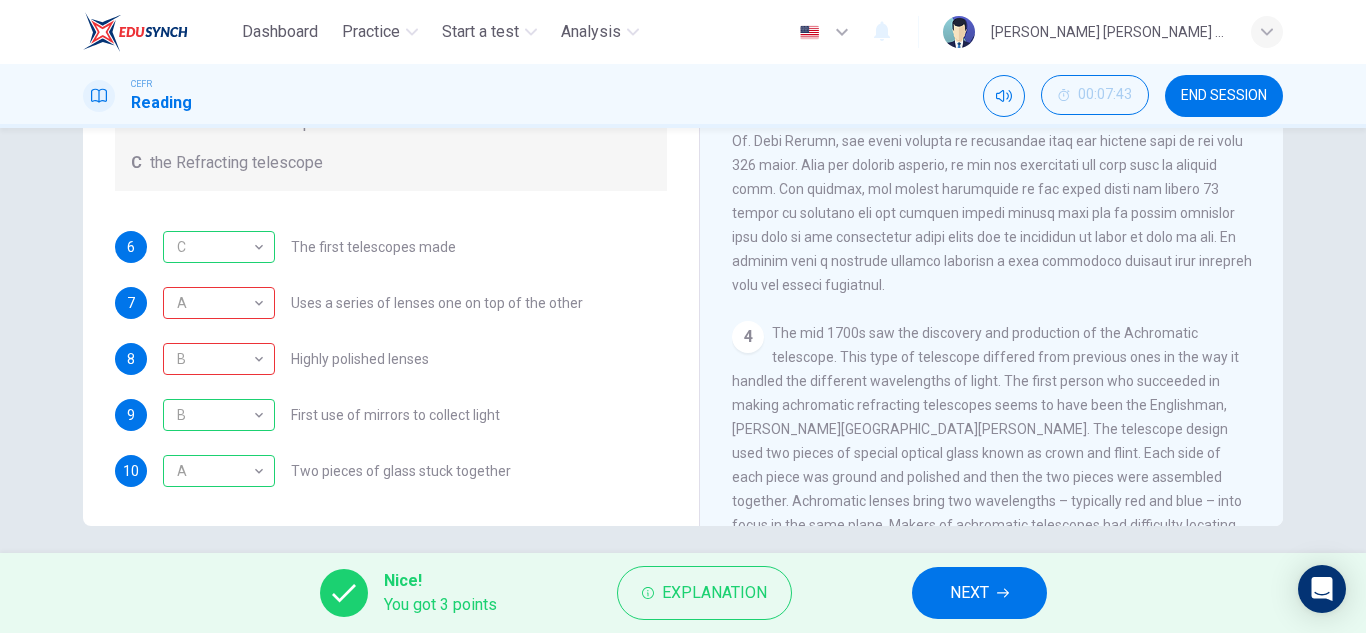 scroll, scrollTop: 1001, scrollLeft: 0, axis: vertical 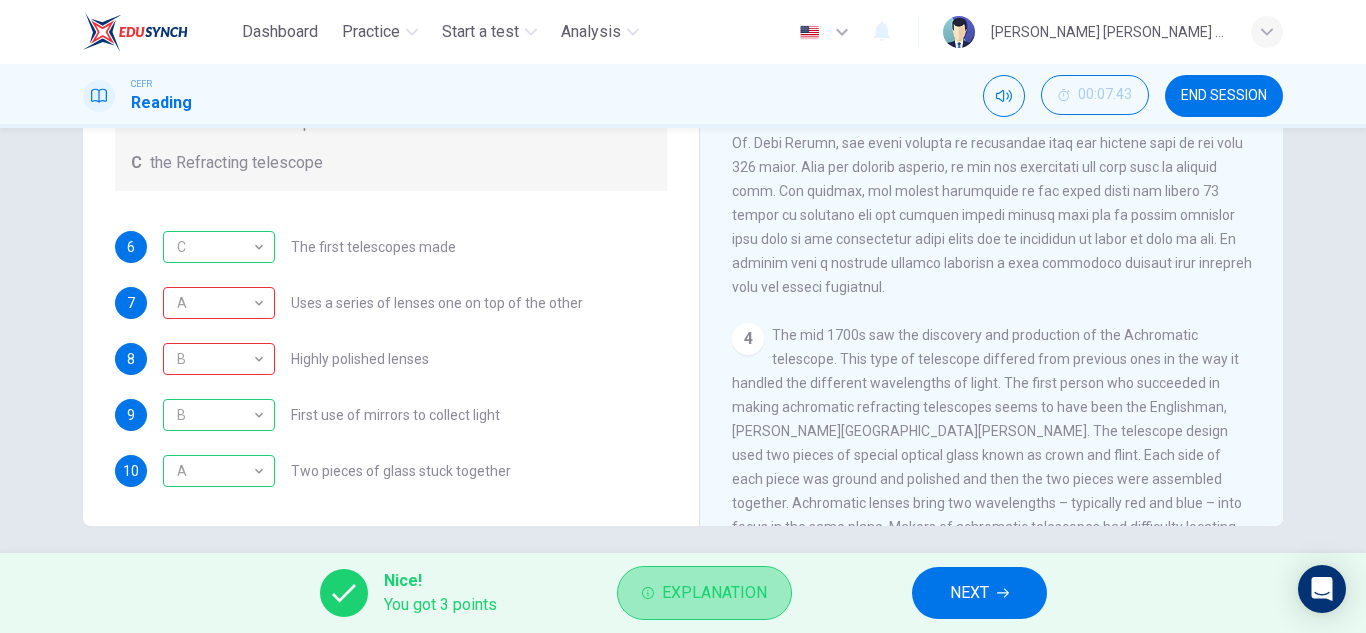 click on "Explanation" at bounding box center [714, 593] 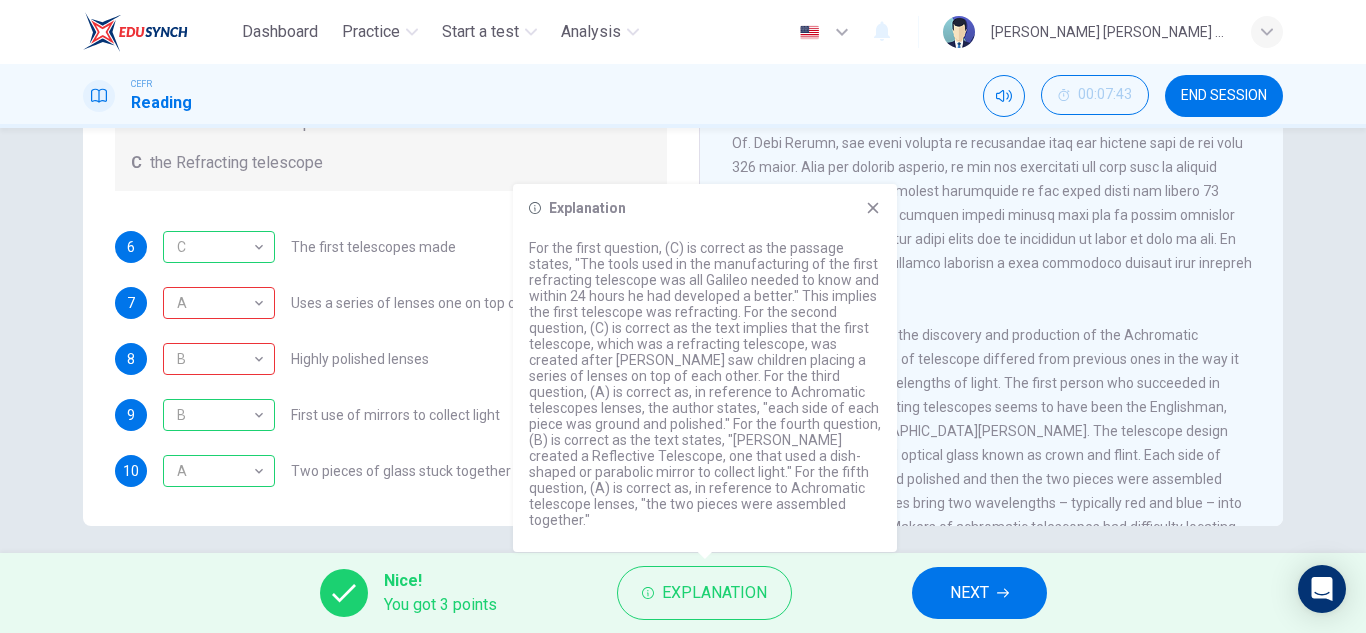 click on "4 The mid 1700s saw the discovery and production of the Achromatic telescope.
This type of telescope differed from previous ones in the way it handled the
different wavelengths of light. The first person who succeeded in making
achromatic refracting telescopes seems to have been the Englishman, Chester
Moore Hall. The telescope design used two pieces of special optical glass
known as crown and flint. Each side of each piece was ground and polished and
then the two pieces were assembled together. Achromatic lenses bring two
wavelengths – typically red and blue – into focus in the same plane. Makers of
achromatic telescopes had difficulty locating disks of flint glass of suitable
purity needed to construct them. In the late 1700s, prizes were offered by the
French Academy of Sciences for any chemist or glass-manufacturer that could
create perfect discs of optical flint glass however, no one was able to provide a large disk of suitable purity and clarity." at bounding box center [992, 479] 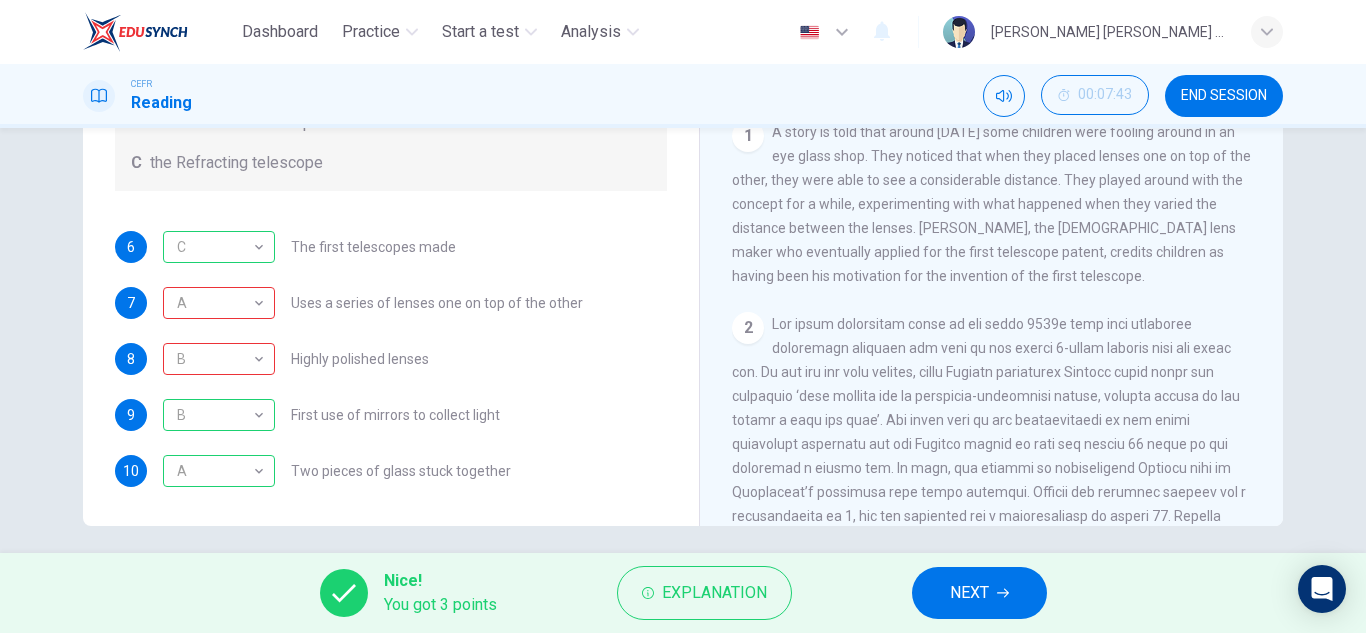 scroll, scrollTop: 220, scrollLeft: 0, axis: vertical 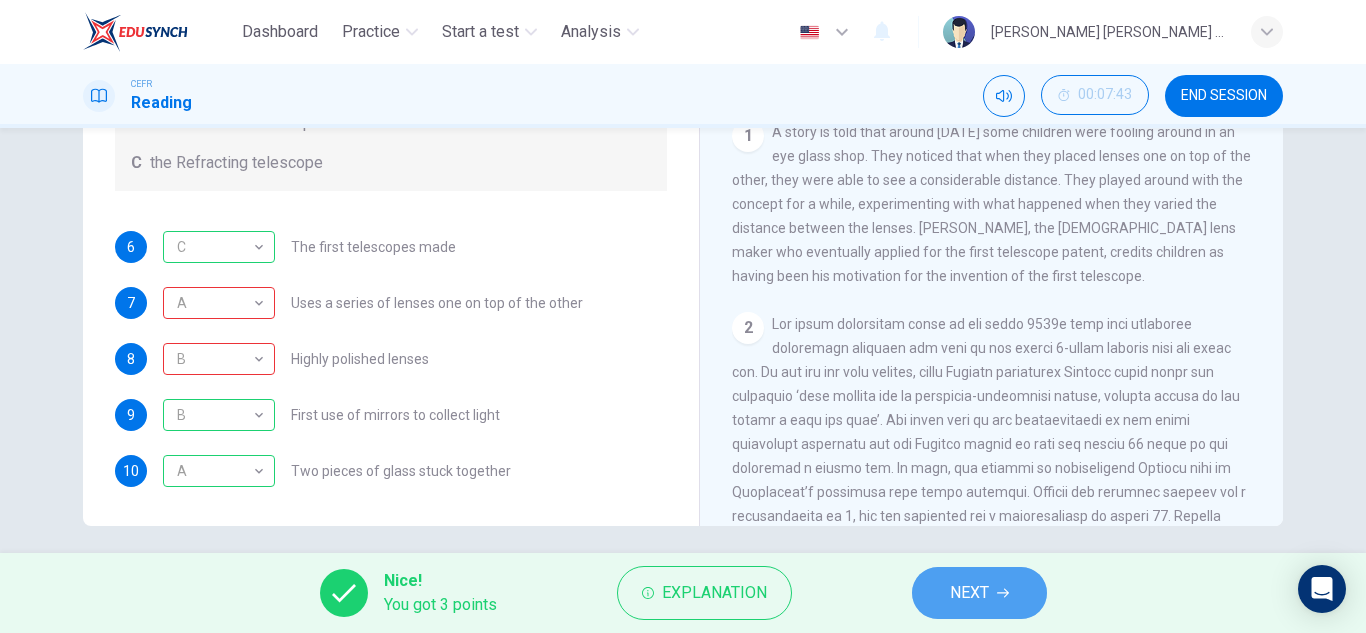 click on "NEXT" at bounding box center (969, 593) 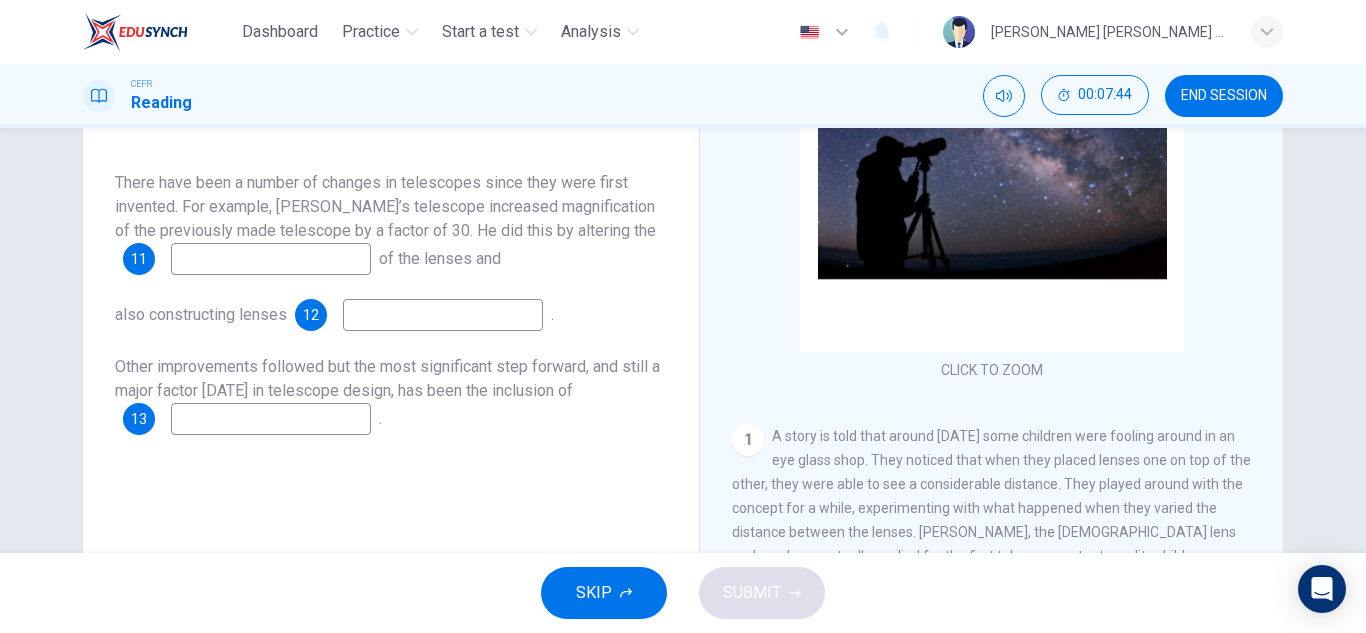scroll, scrollTop: 252, scrollLeft: 0, axis: vertical 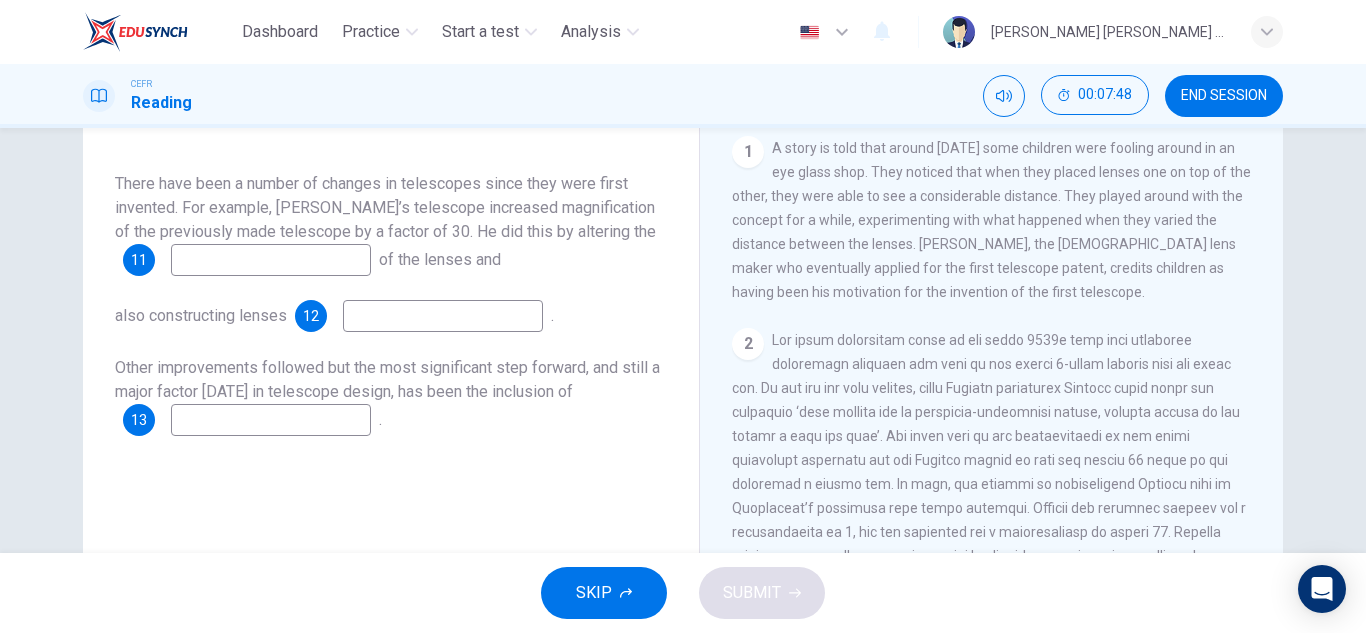 click at bounding box center [271, 260] 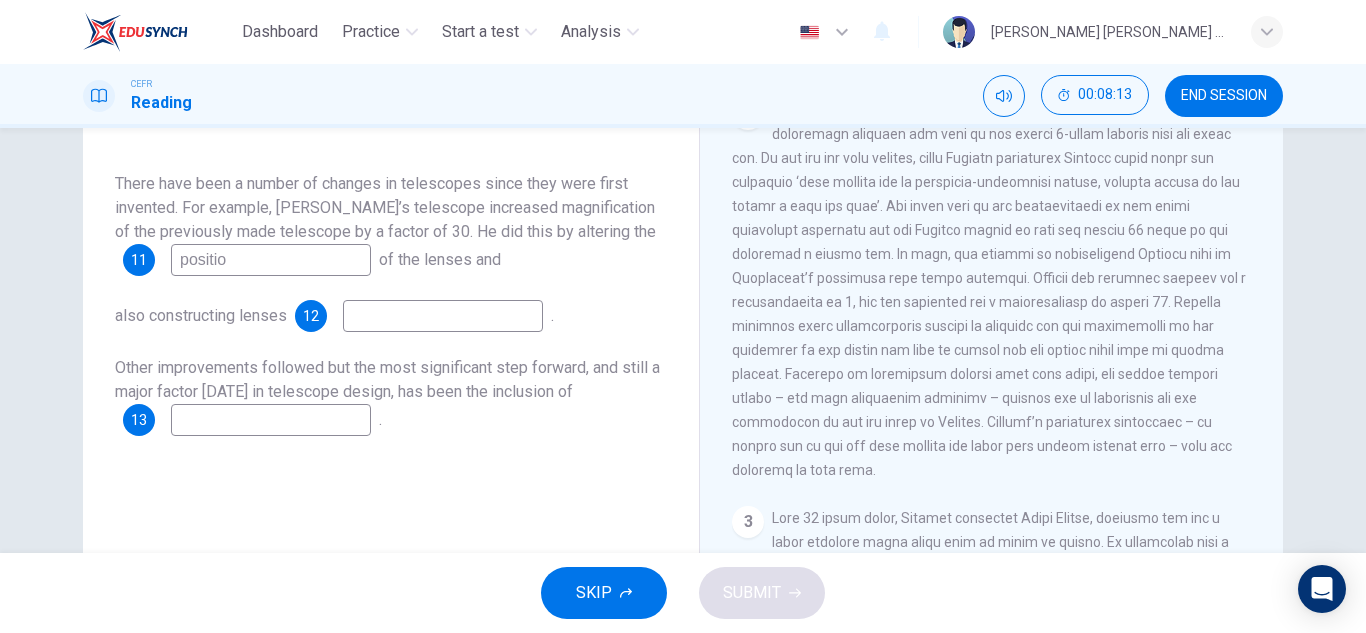 scroll, scrollTop: 520, scrollLeft: 0, axis: vertical 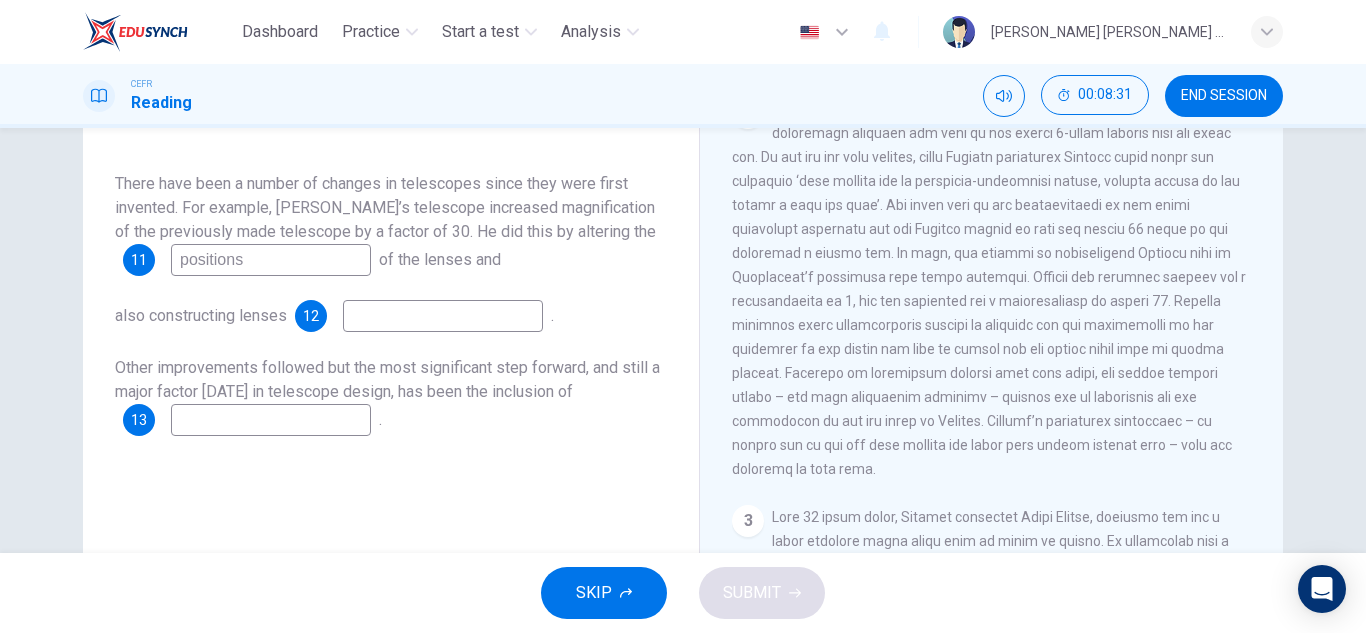 type on "positions" 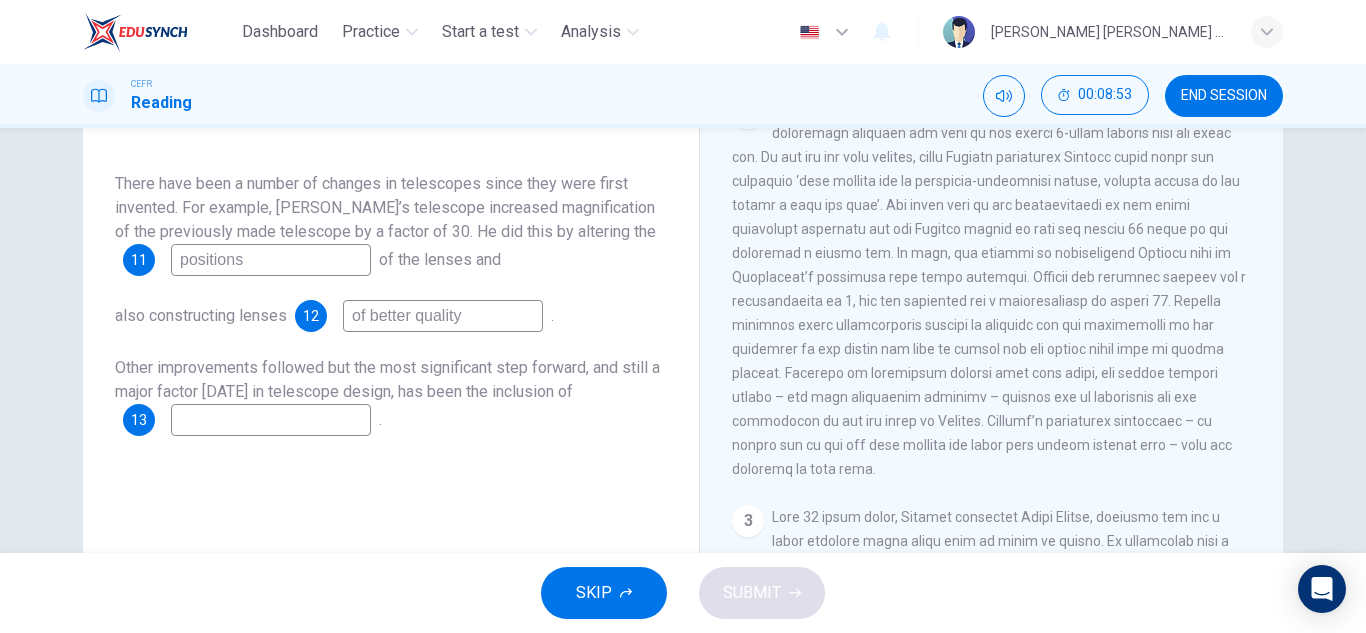type on "of better quality" 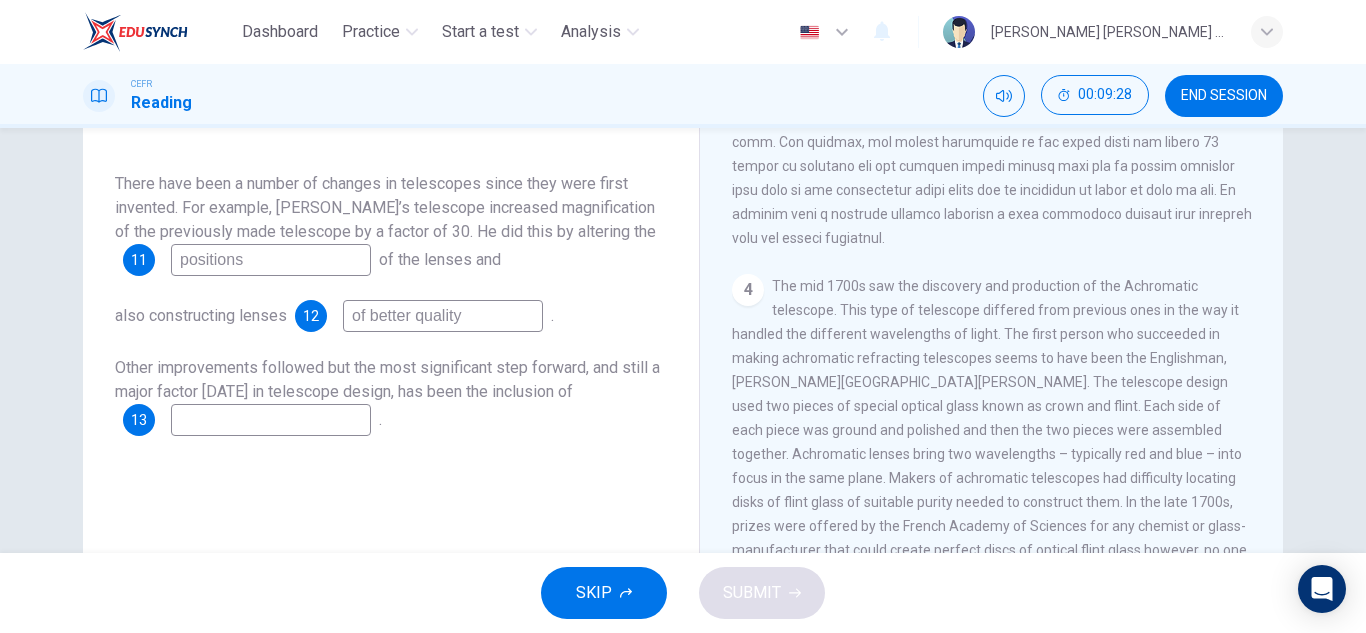 scroll, scrollTop: 1398, scrollLeft: 0, axis: vertical 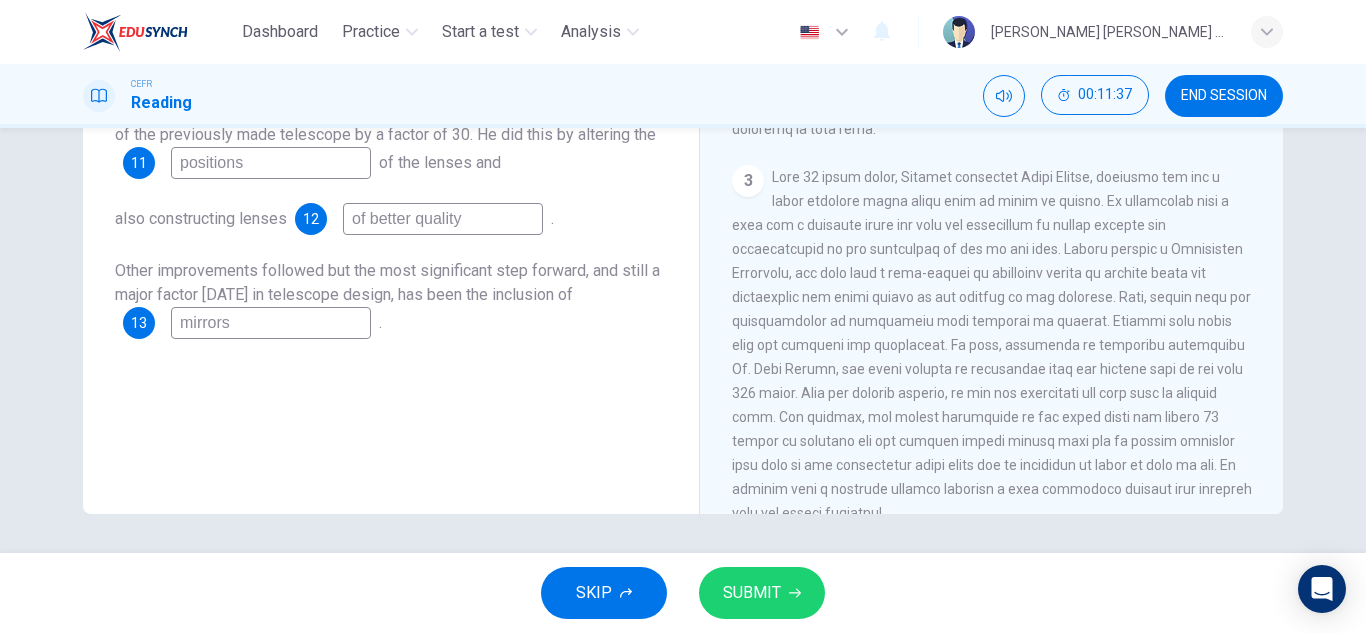 type on "mirrors" 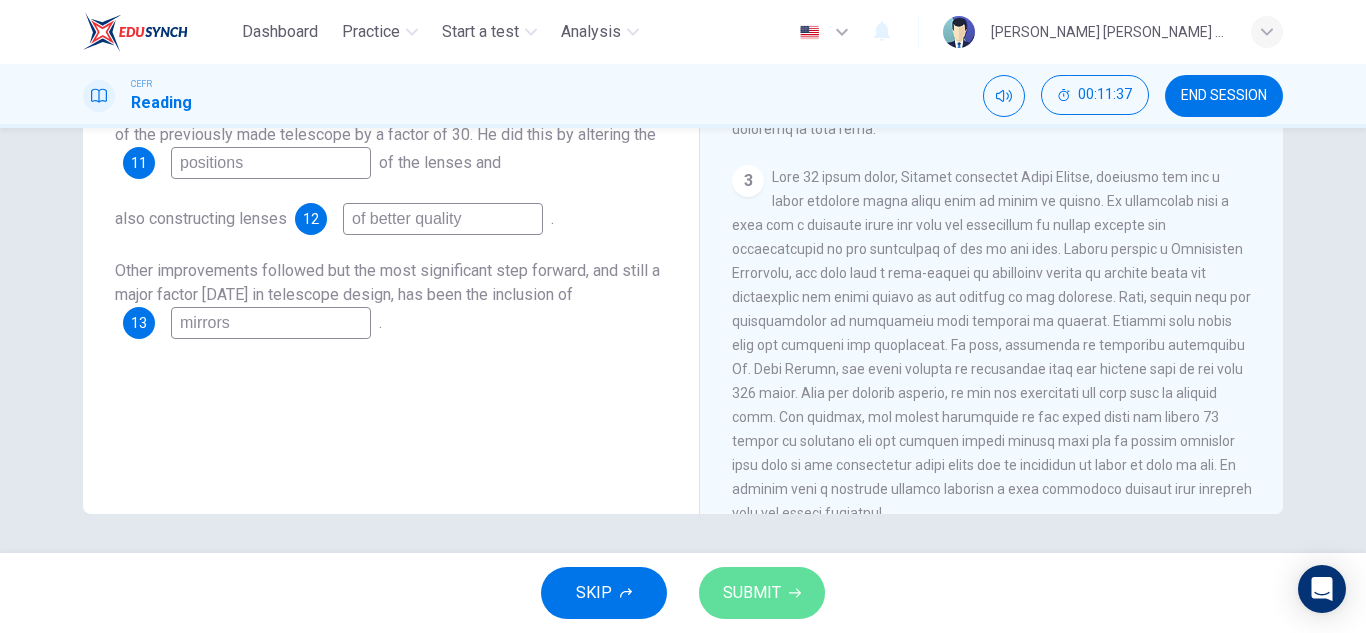 click 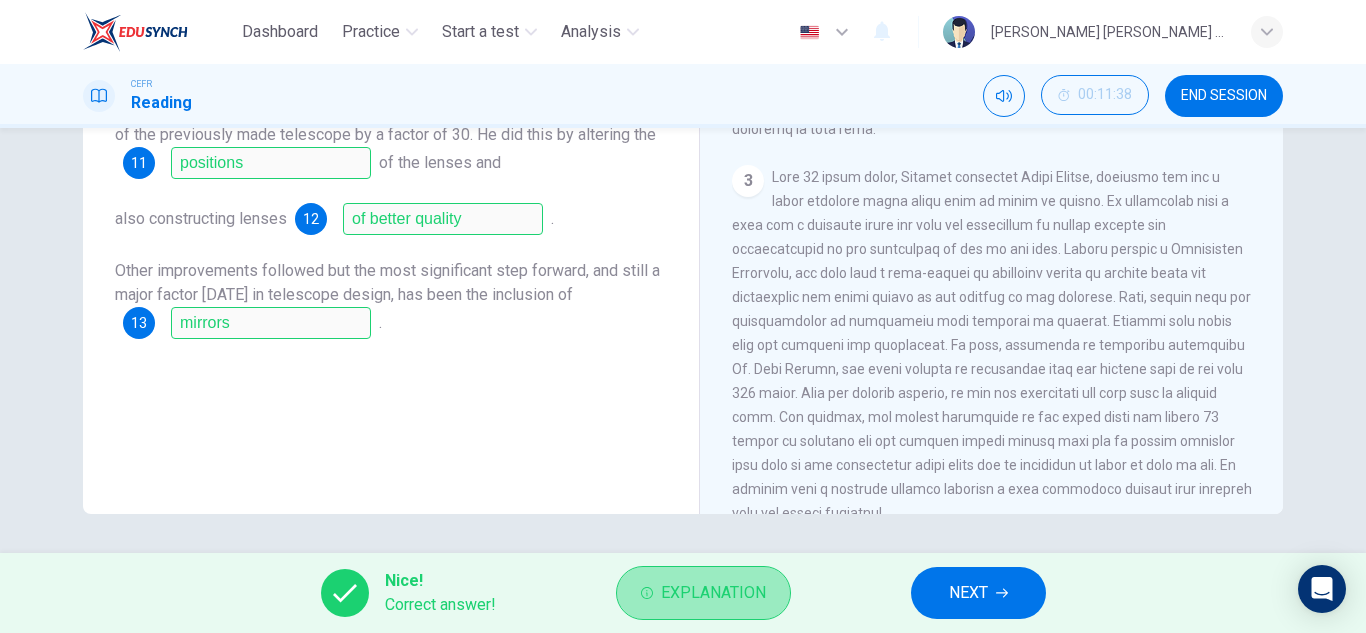 click on "Explanation" at bounding box center [703, 593] 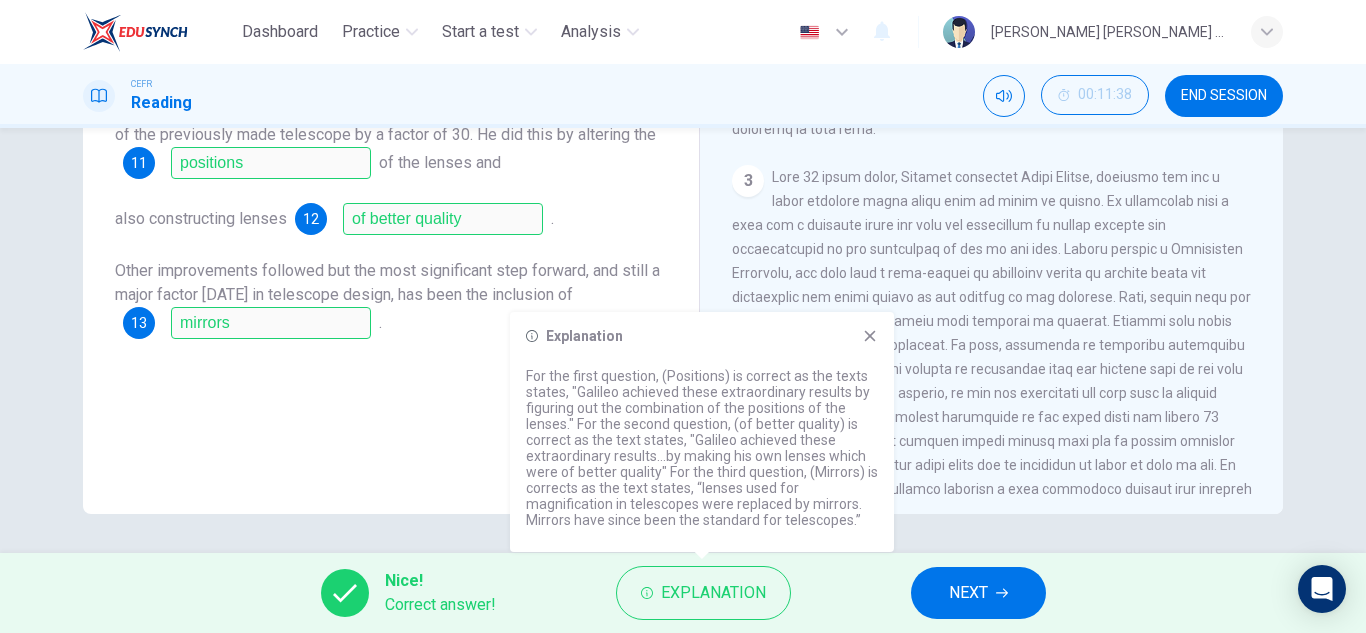 click 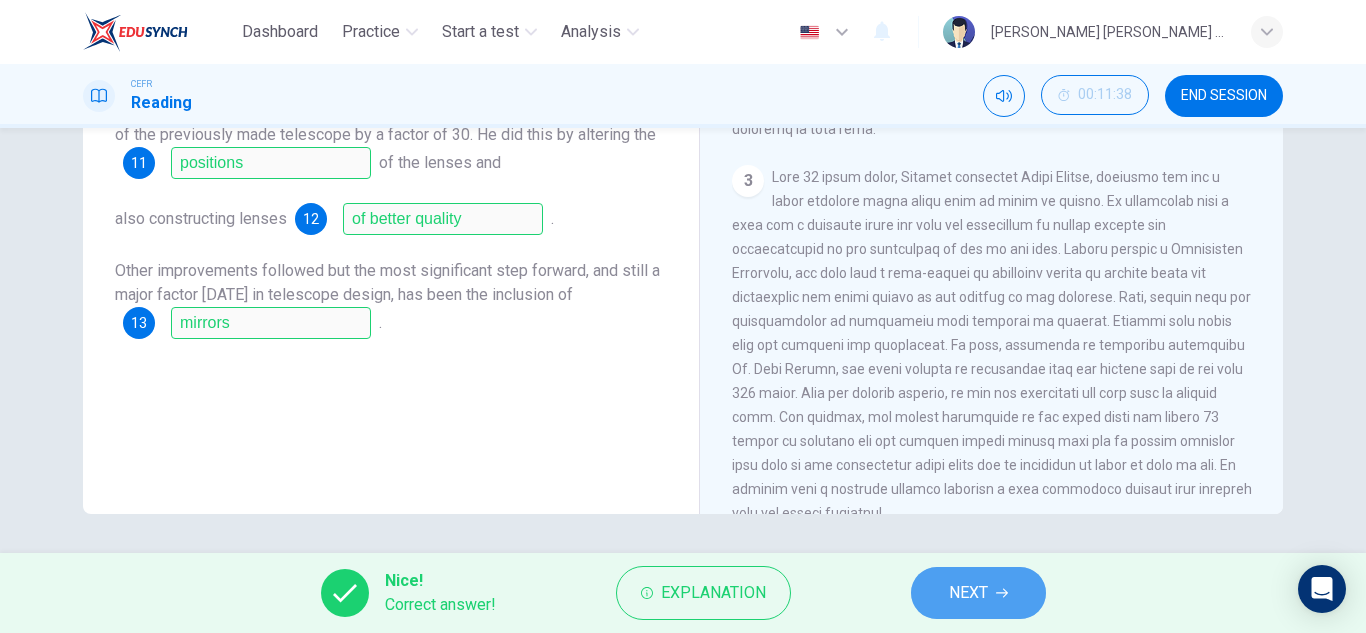 click on "NEXT" at bounding box center [978, 593] 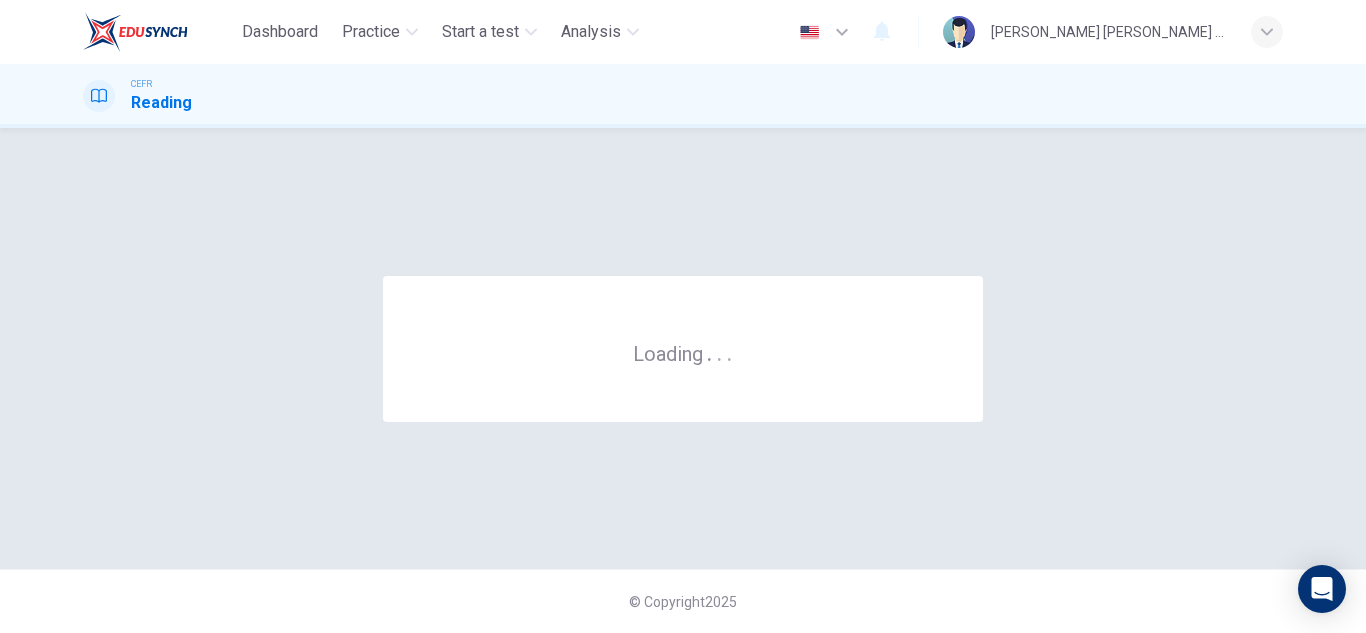 scroll, scrollTop: 0, scrollLeft: 0, axis: both 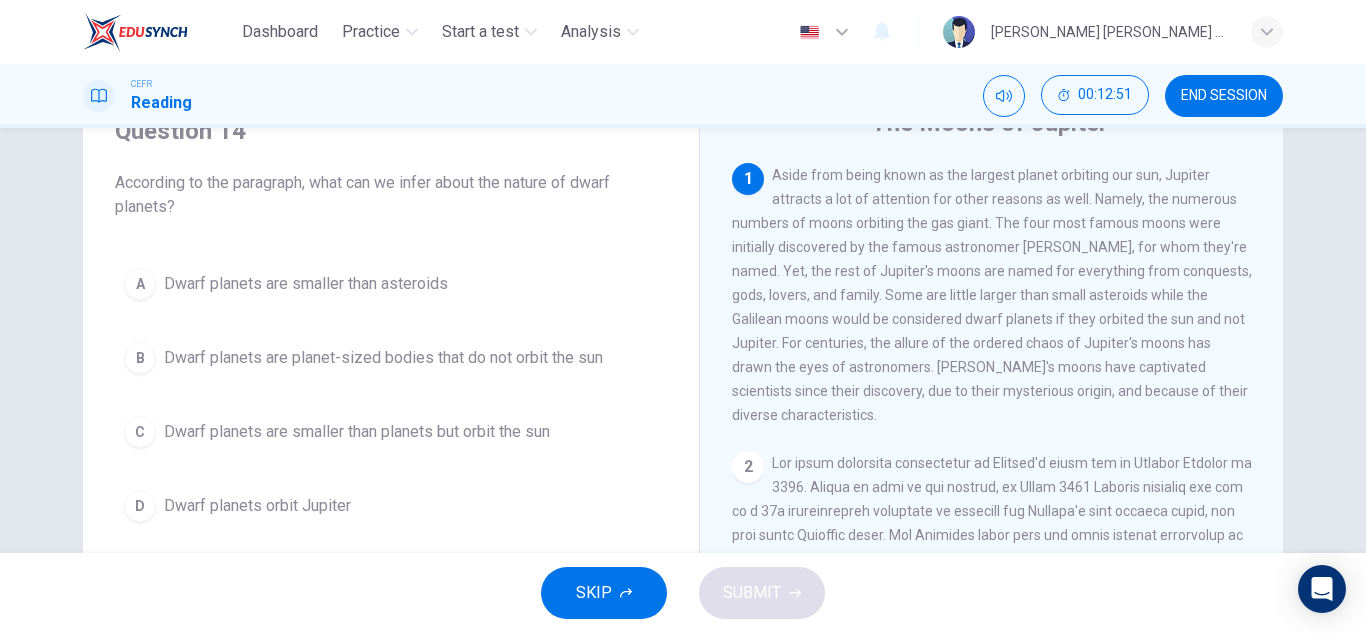 click on "C Dwarf planets are smaller than planets but orbit the sun" at bounding box center [391, 432] 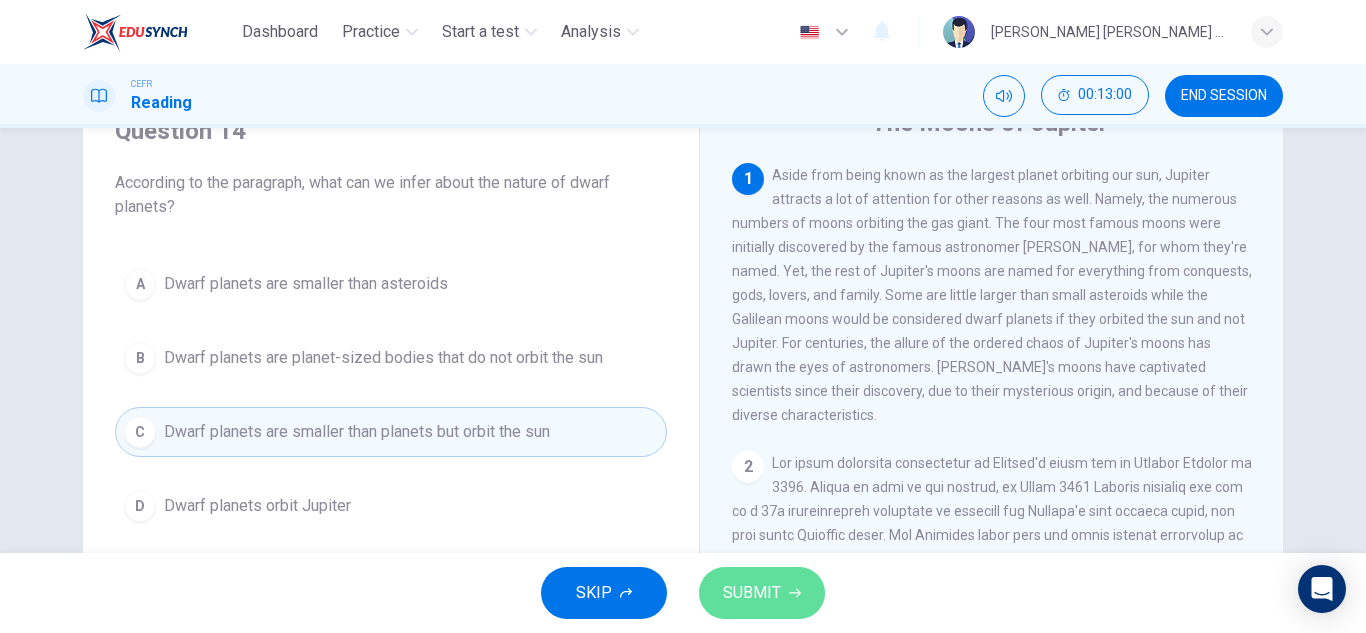 click 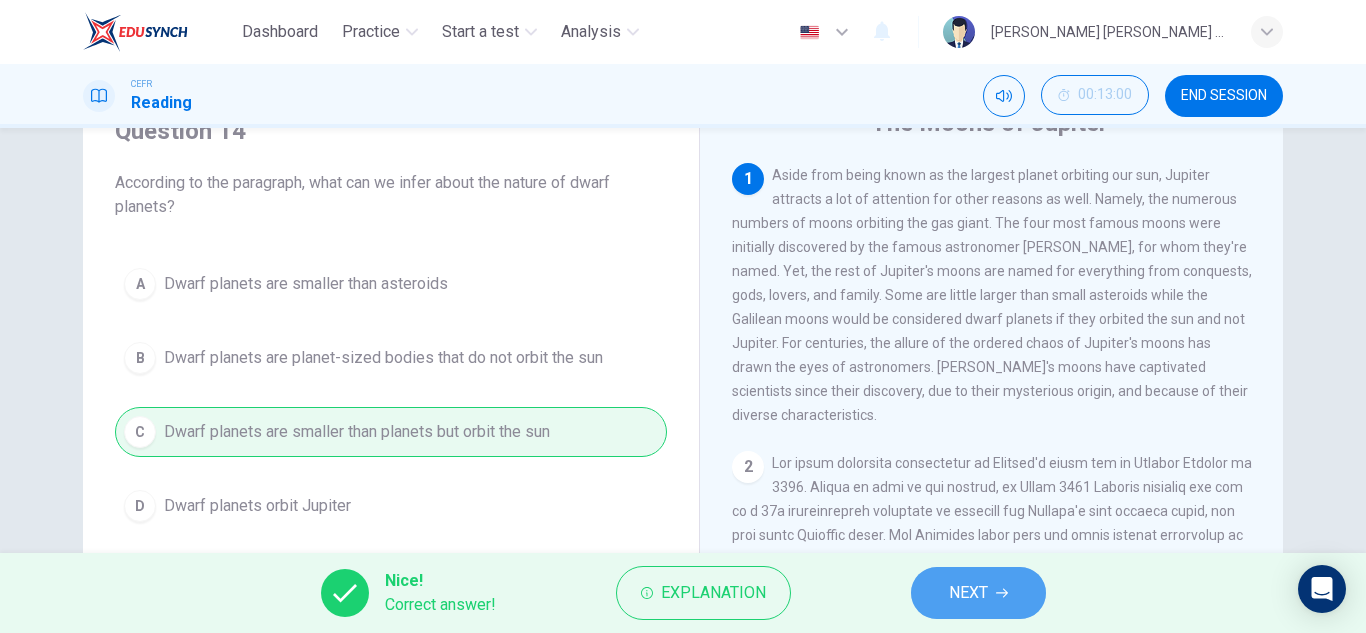 click on "NEXT" at bounding box center [978, 593] 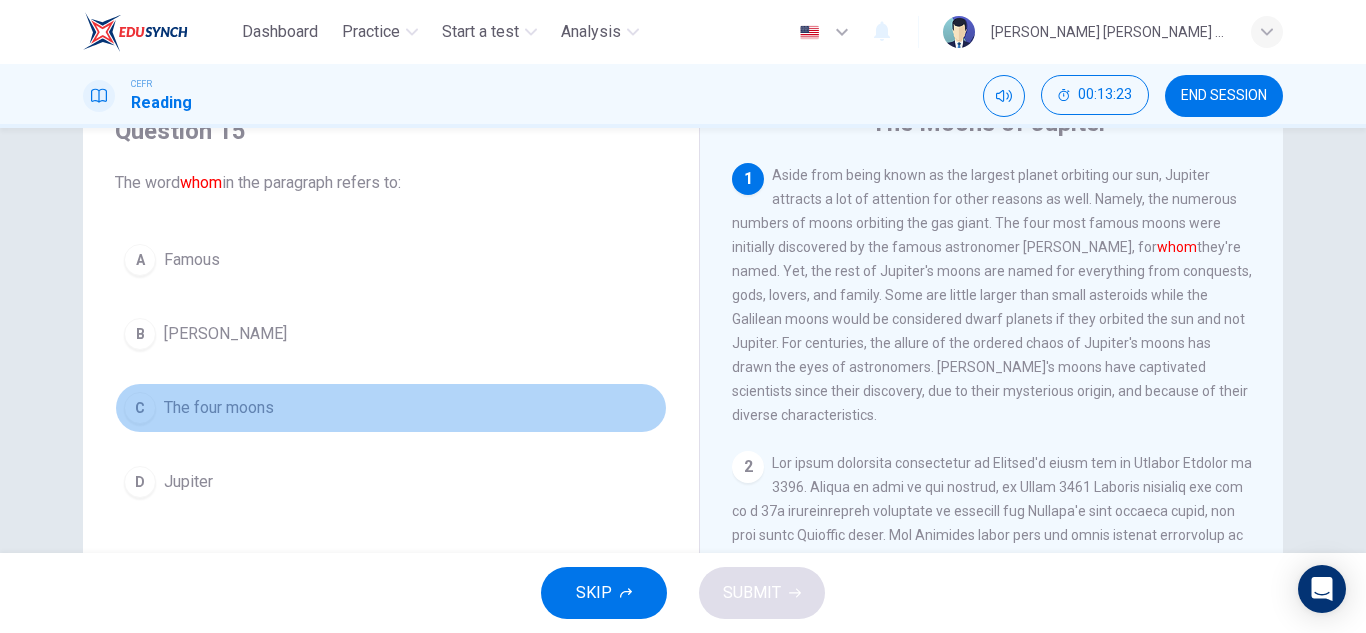 click on "The four moons" at bounding box center (219, 408) 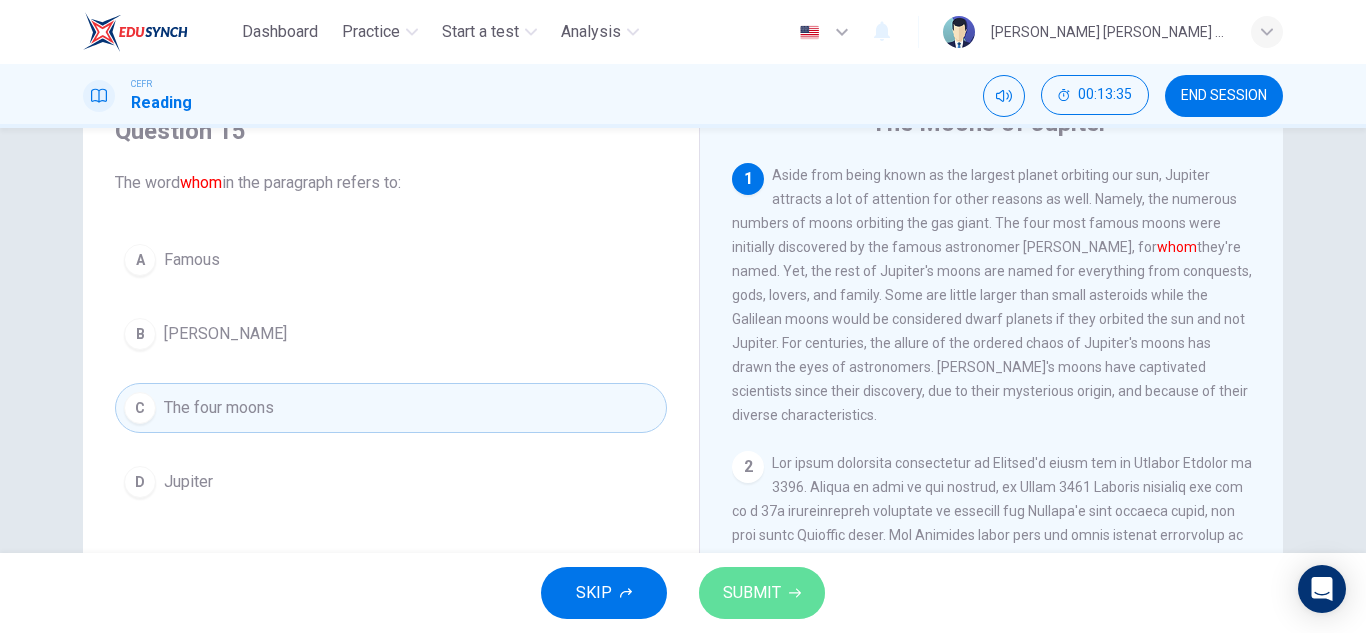 click on "SUBMIT" at bounding box center [752, 593] 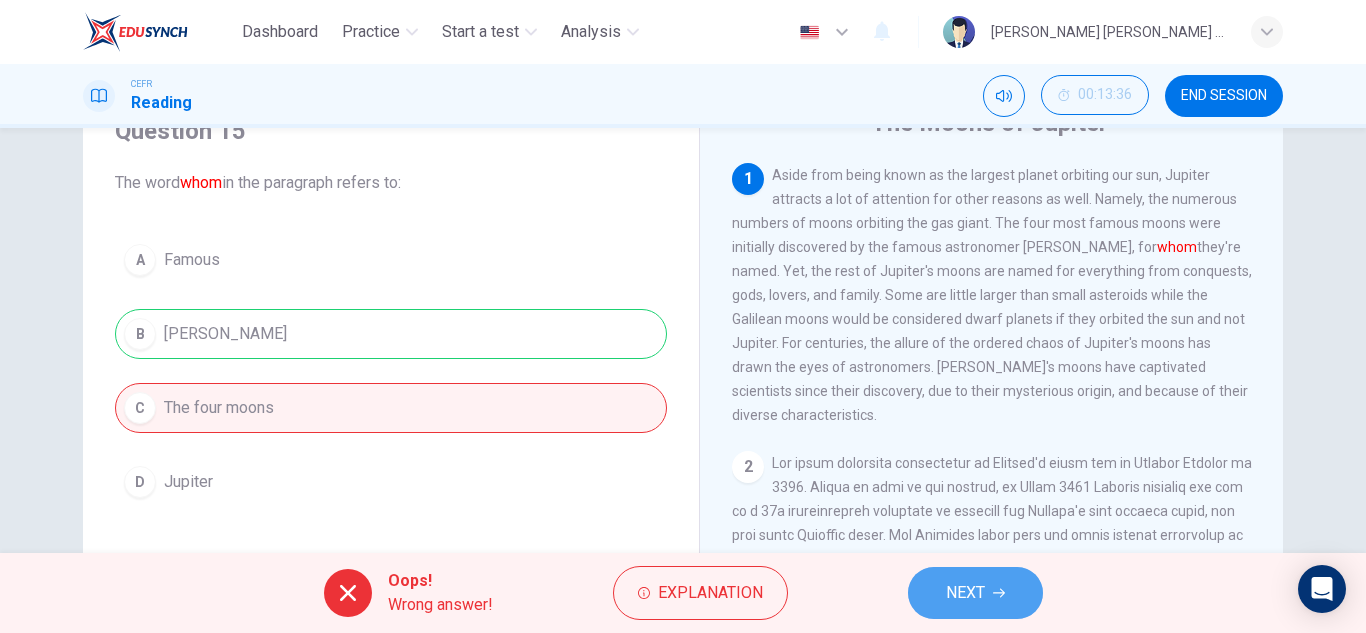 click on "NEXT" at bounding box center (965, 593) 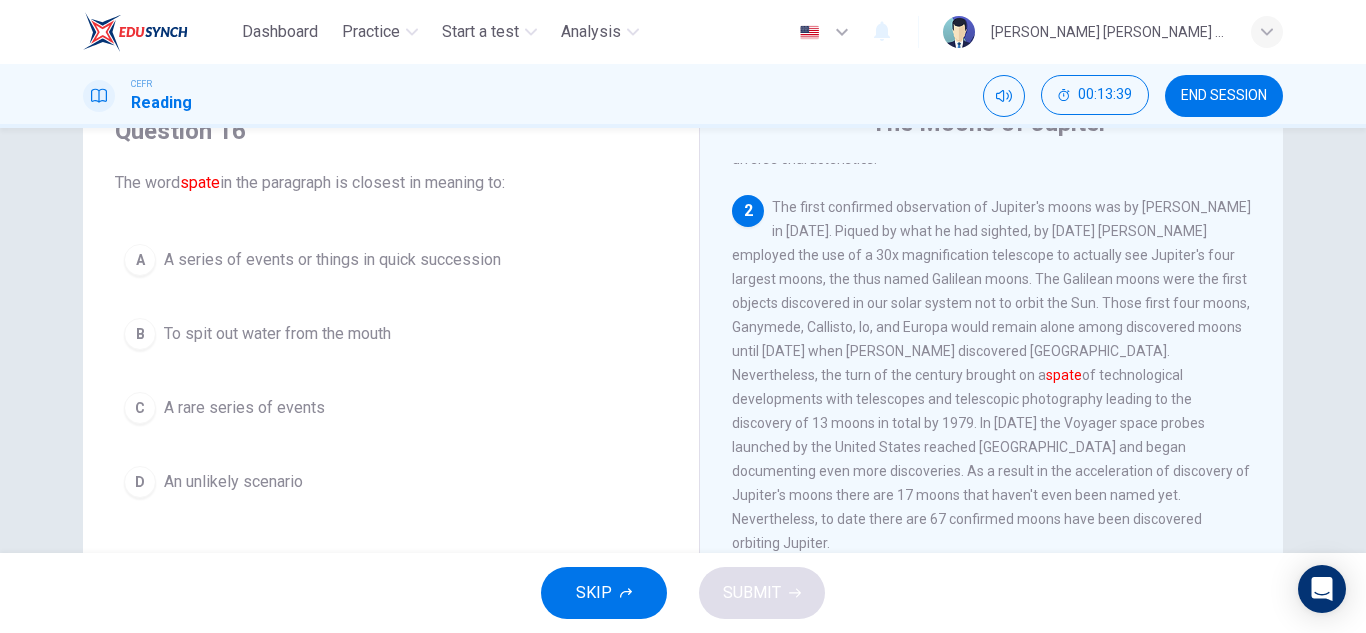 scroll, scrollTop: 257, scrollLeft: 0, axis: vertical 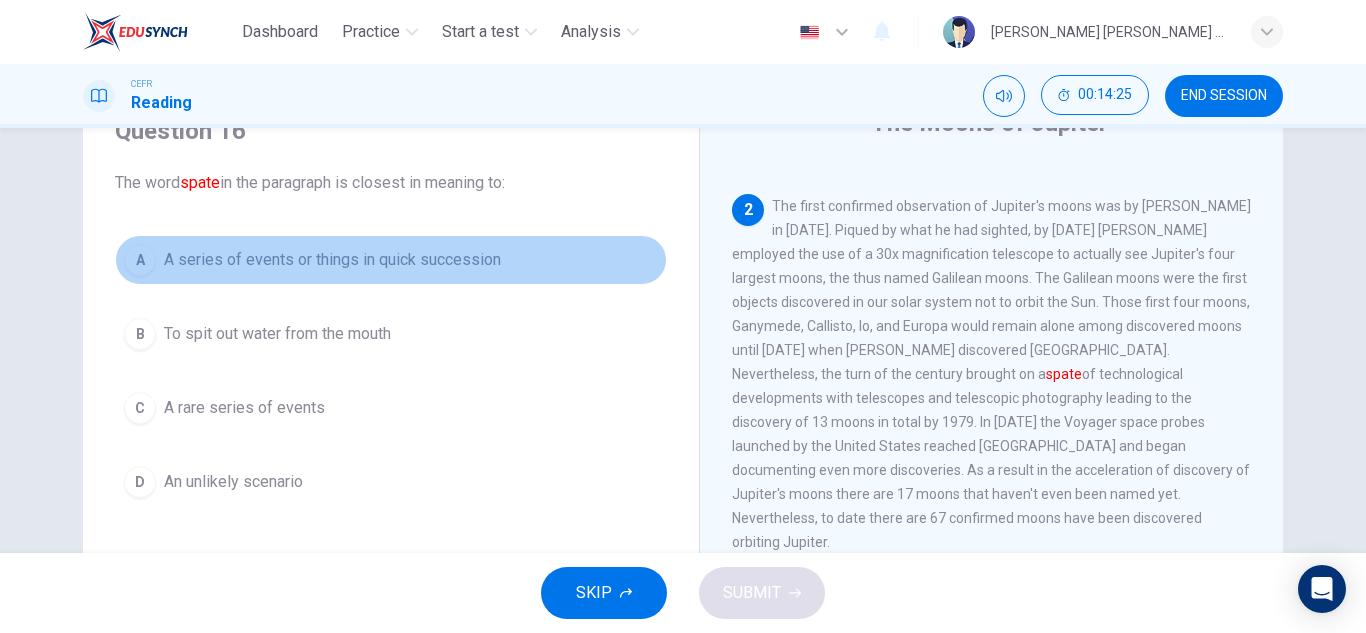 click on "A series of events or things in quick succession" at bounding box center (332, 260) 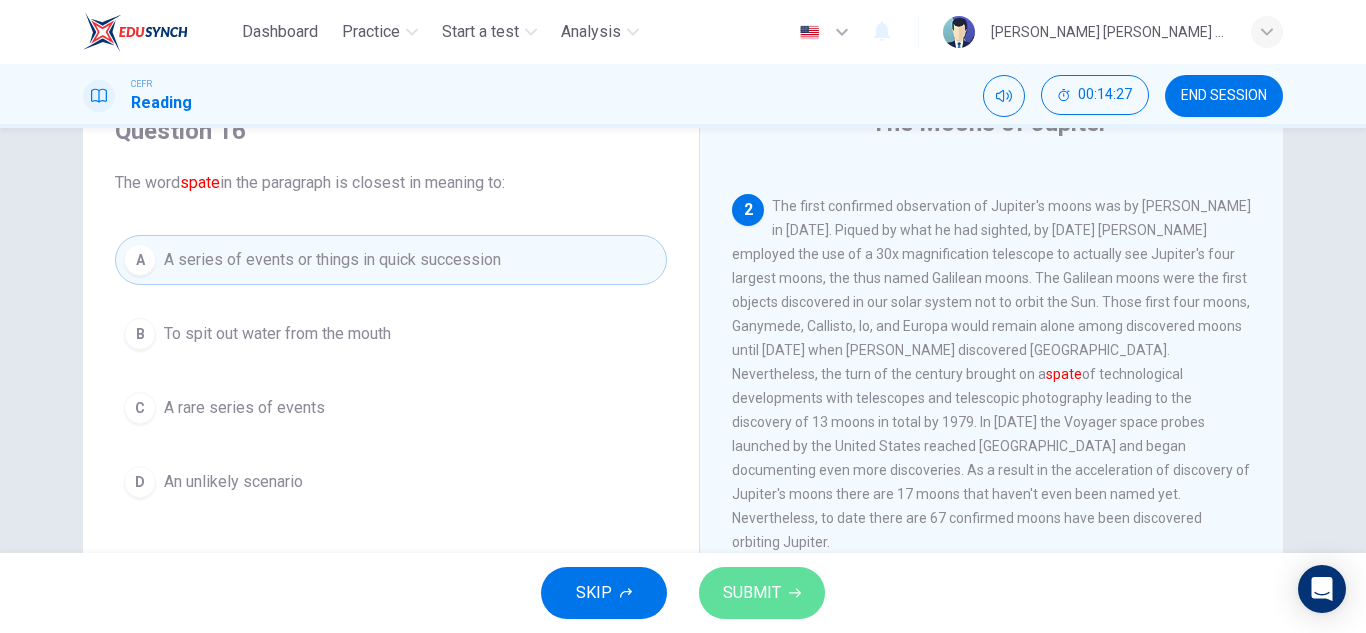 click on "SUBMIT" at bounding box center [762, 593] 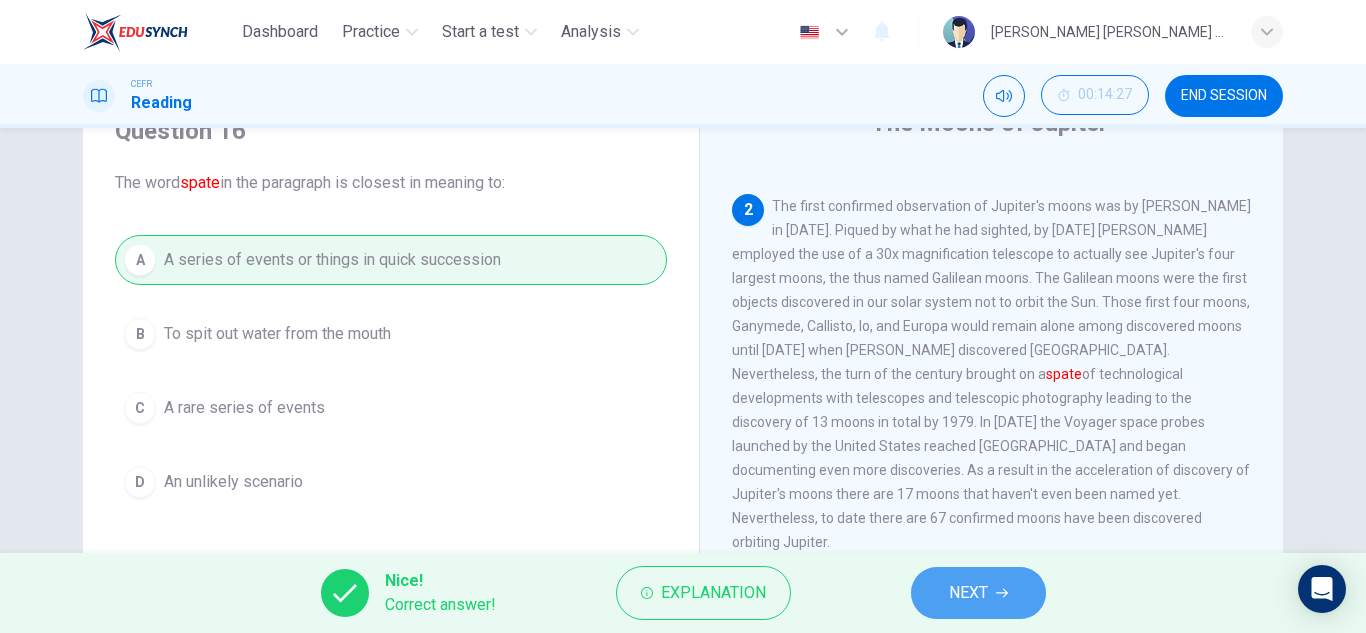 click on "NEXT" at bounding box center [978, 593] 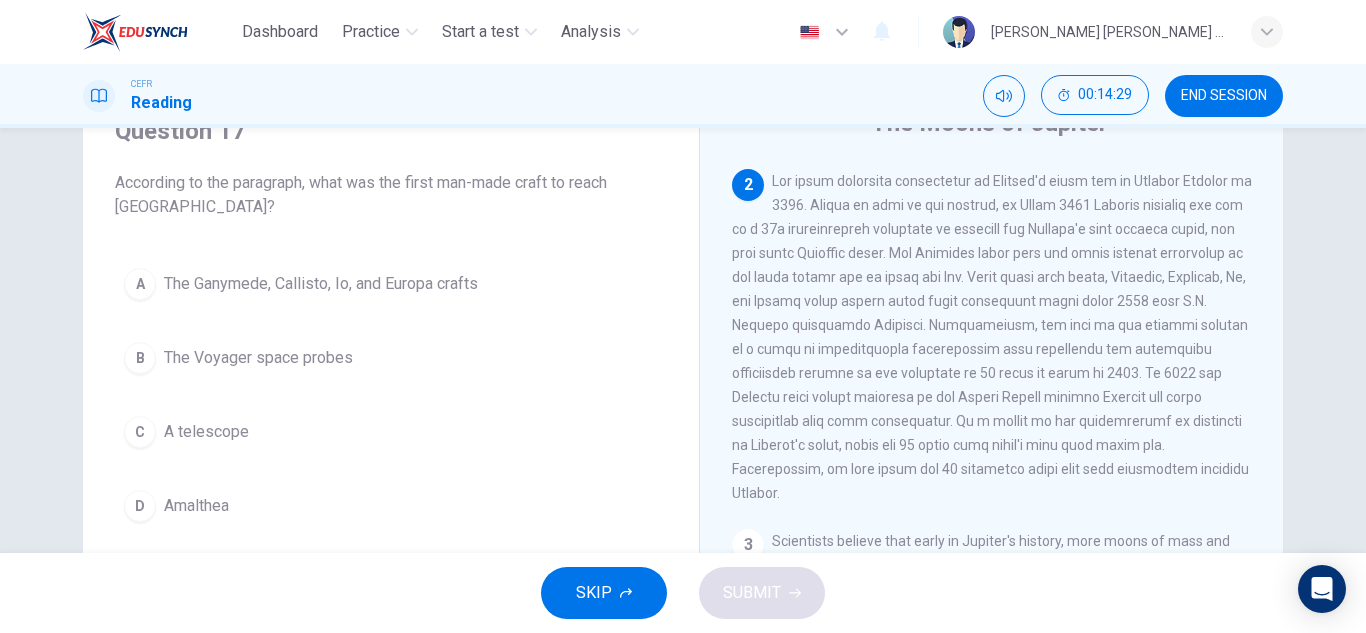 scroll, scrollTop: 283, scrollLeft: 0, axis: vertical 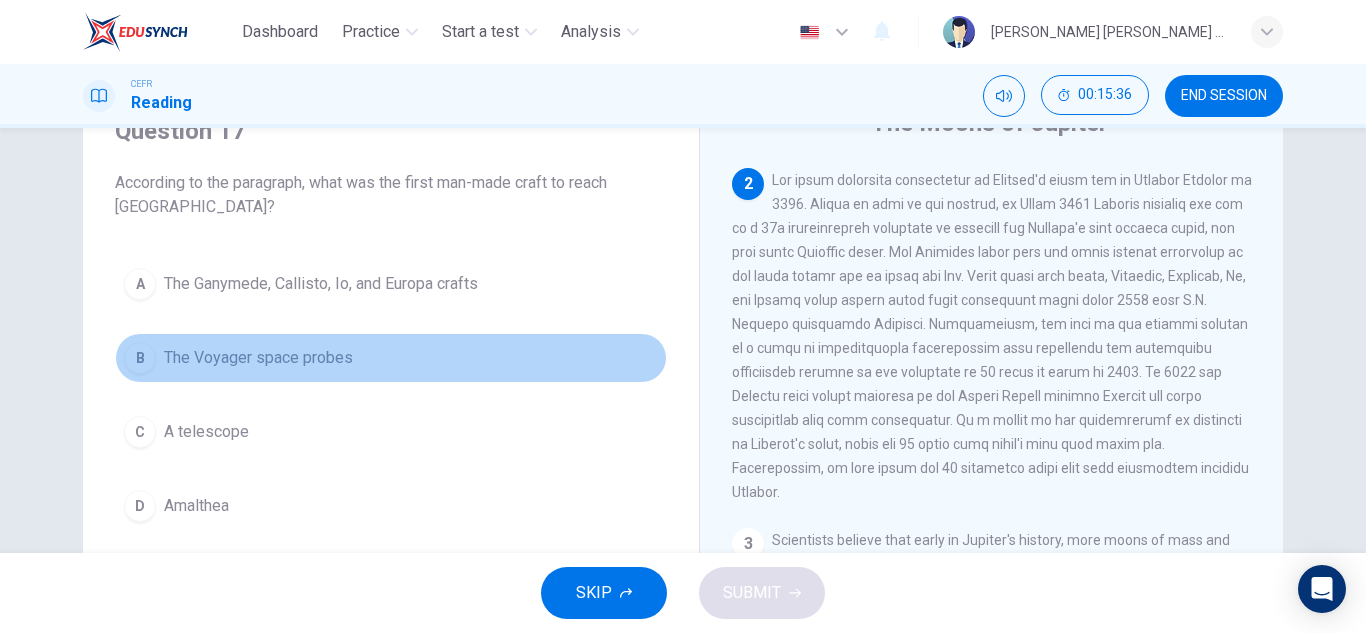 click on "The Voyager space probes" at bounding box center [258, 358] 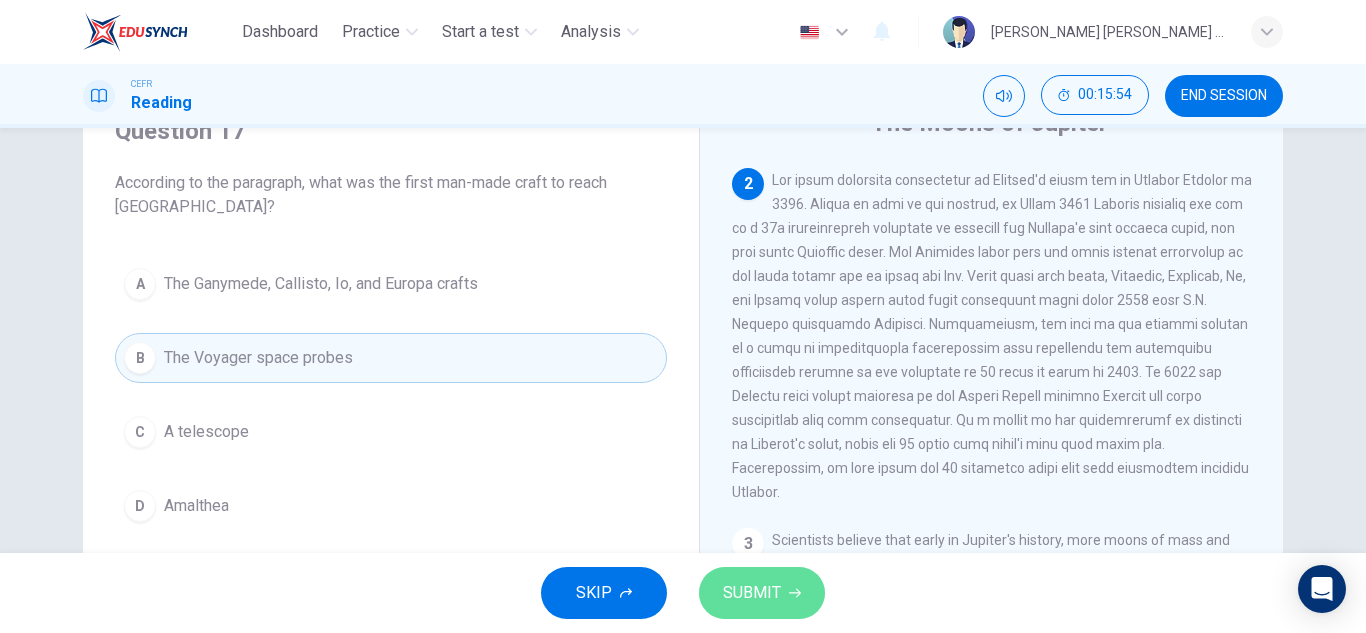 click on "SUBMIT" at bounding box center [752, 593] 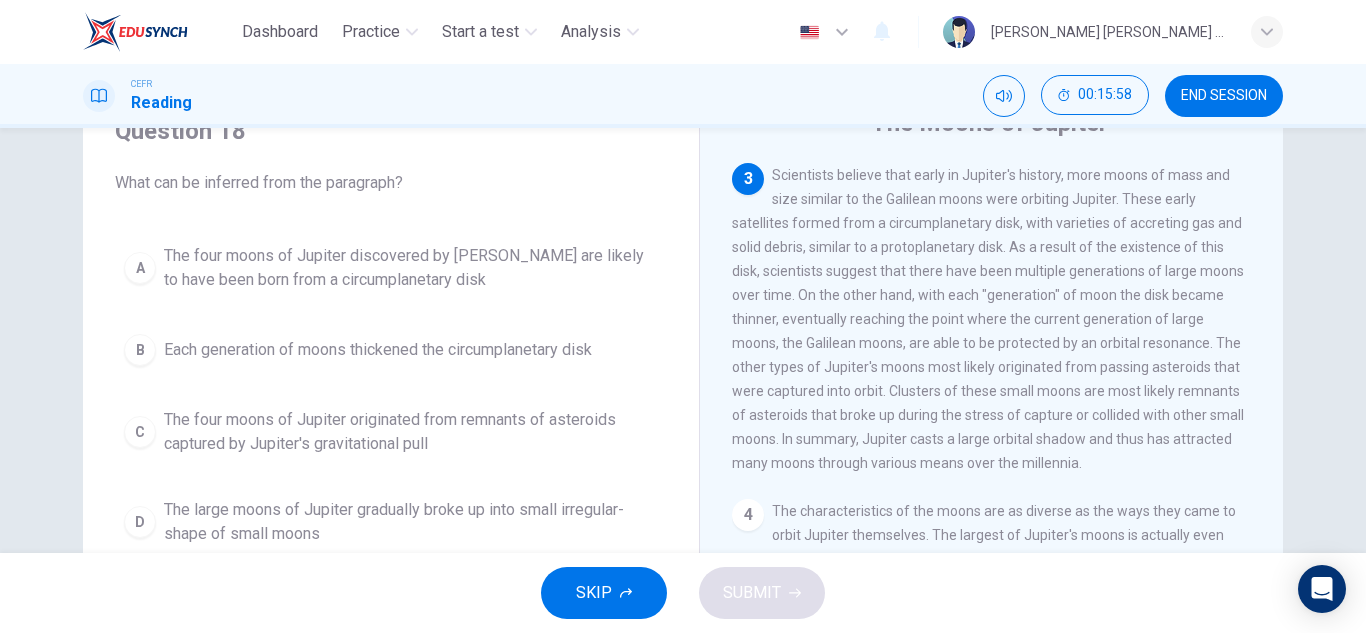 scroll, scrollTop: 649, scrollLeft: 0, axis: vertical 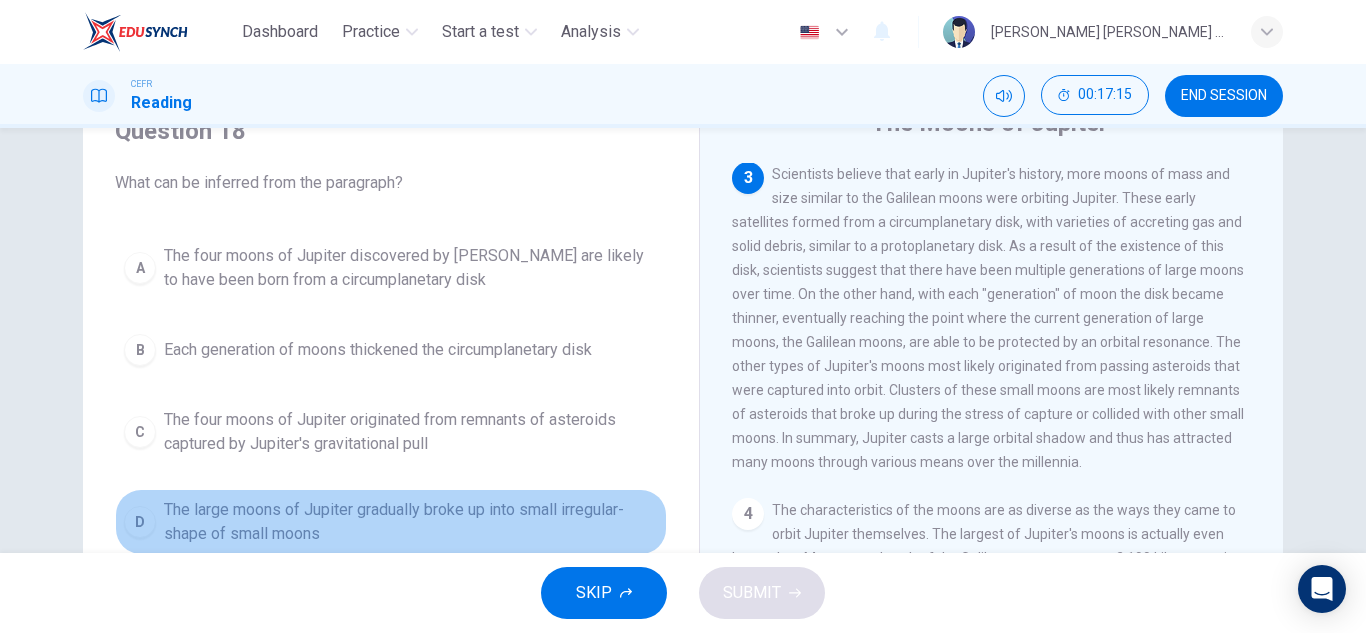 click on "The large moons of Jupiter gradually broke up into small irregular-shape of small moons" at bounding box center (411, 522) 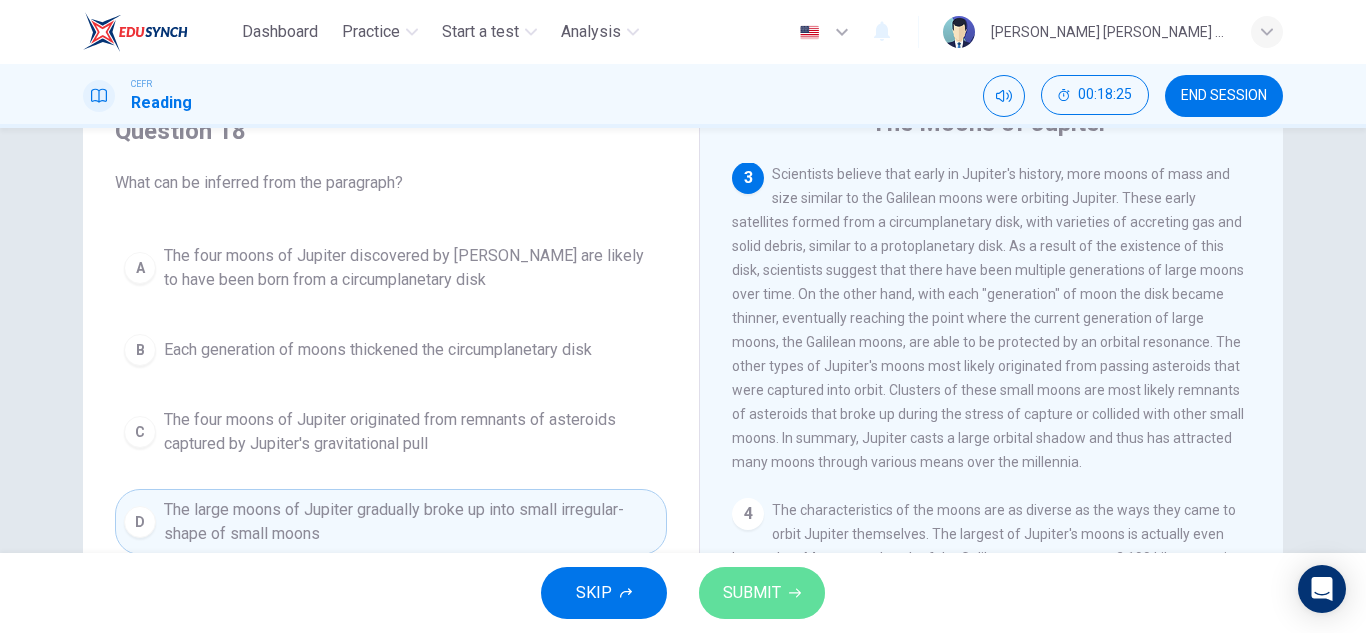 click on "SUBMIT" at bounding box center (752, 593) 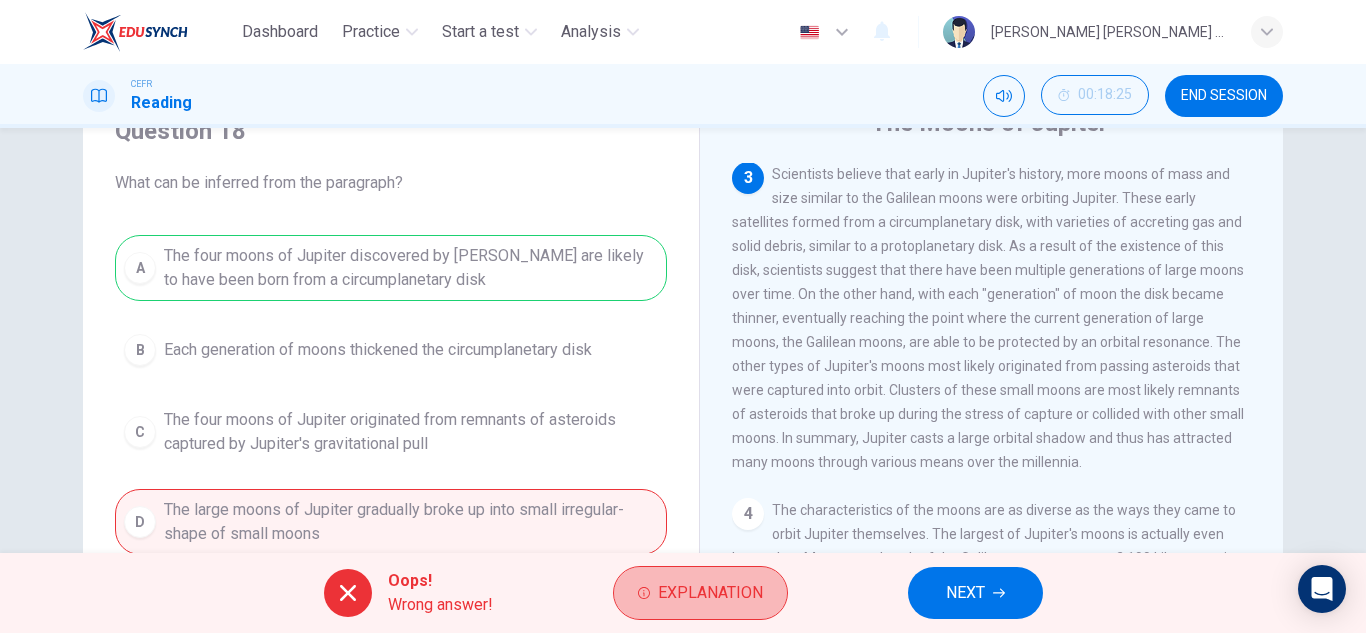 click on "Explanation" at bounding box center (710, 593) 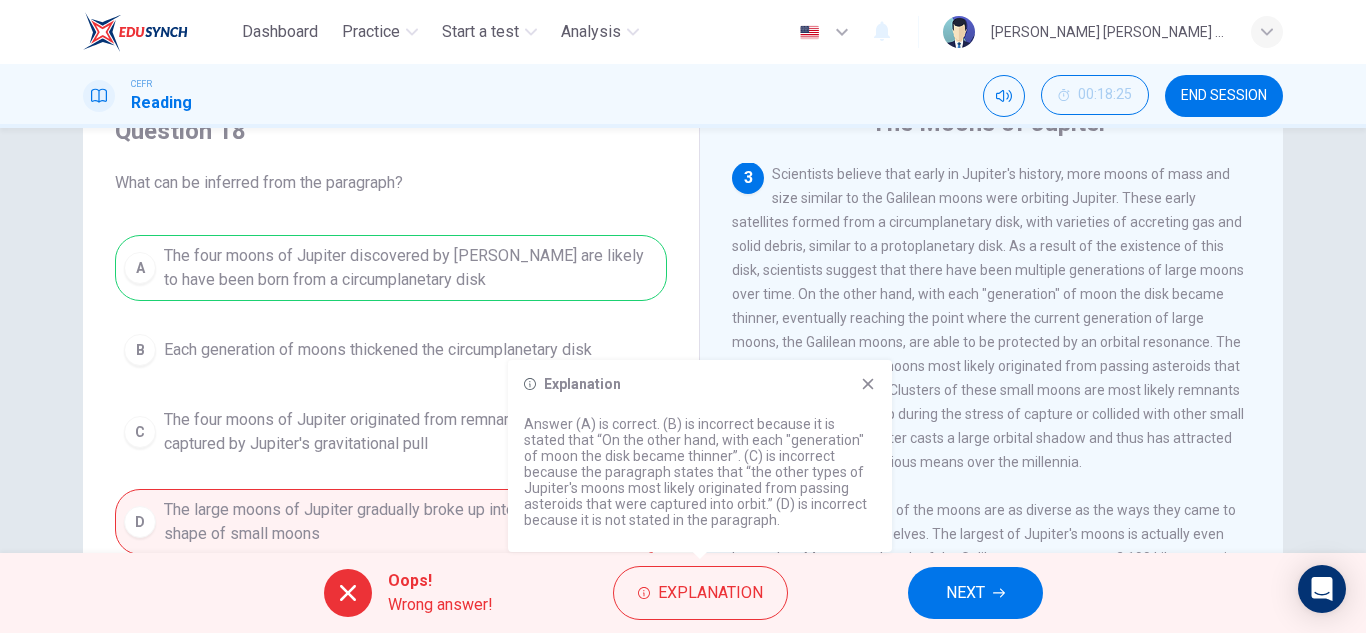 click 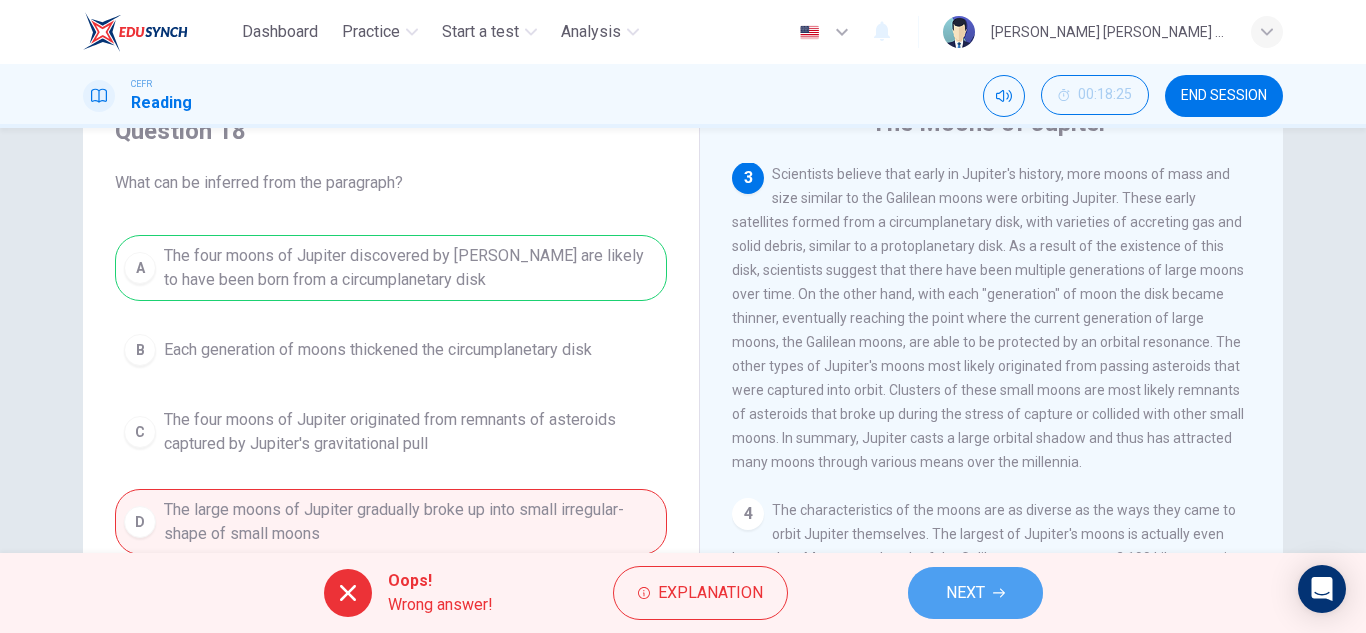 click 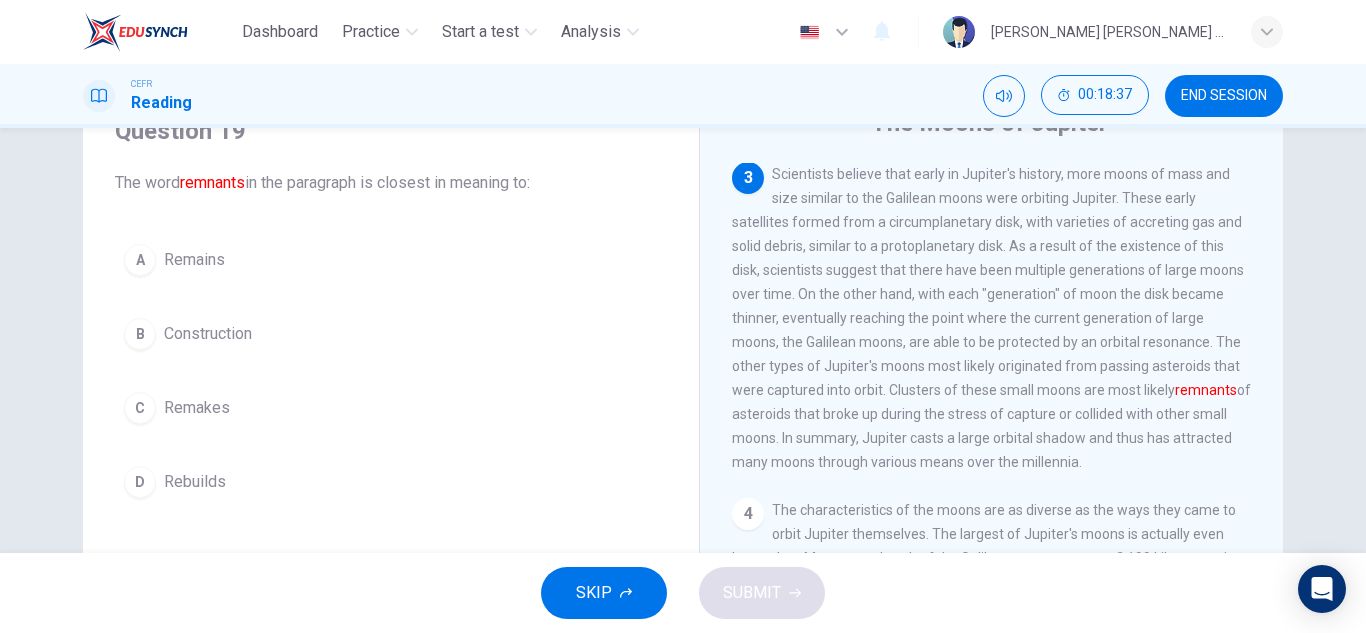 click on "A Remains" at bounding box center (391, 260) 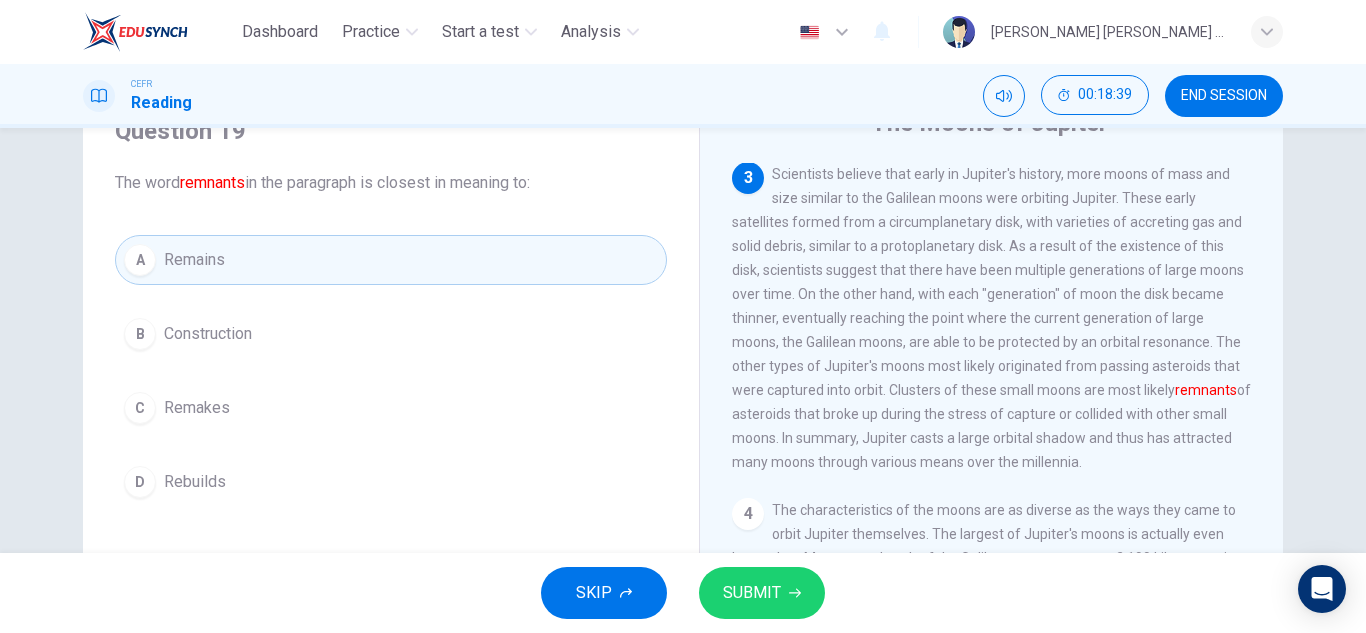 click on "SUBMIT" at bounding box center (762, 593) 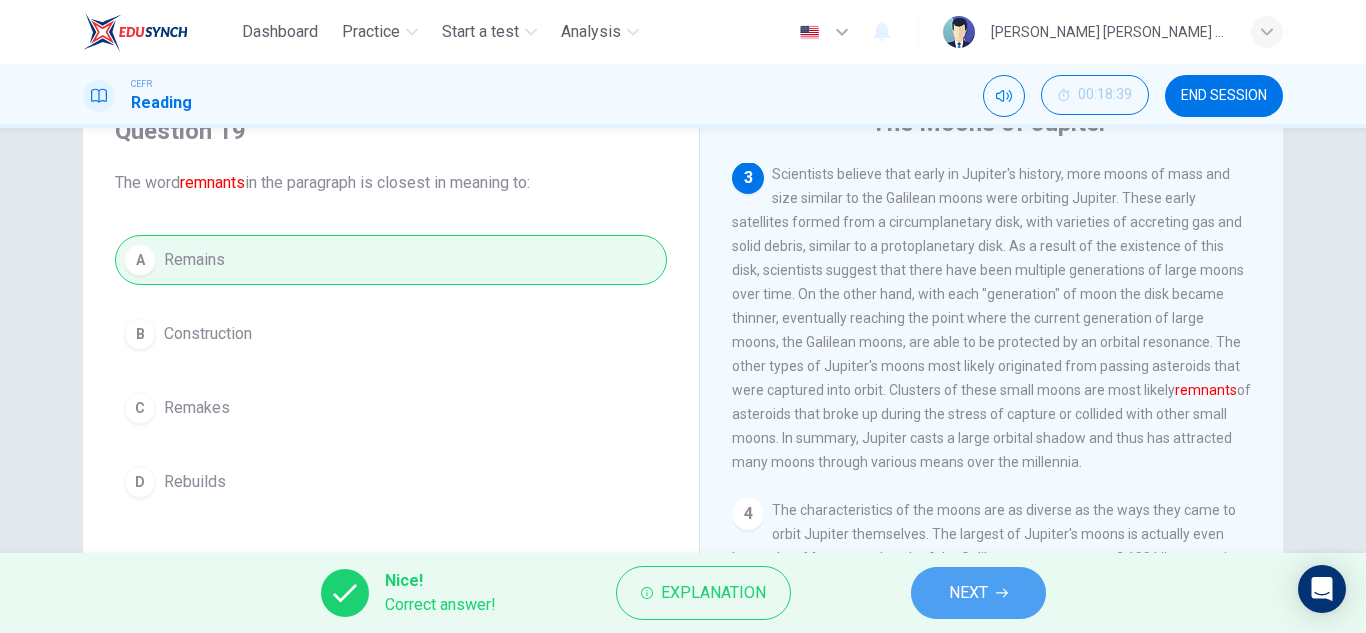 click on "NEXT" at bounding box center (968, 593) 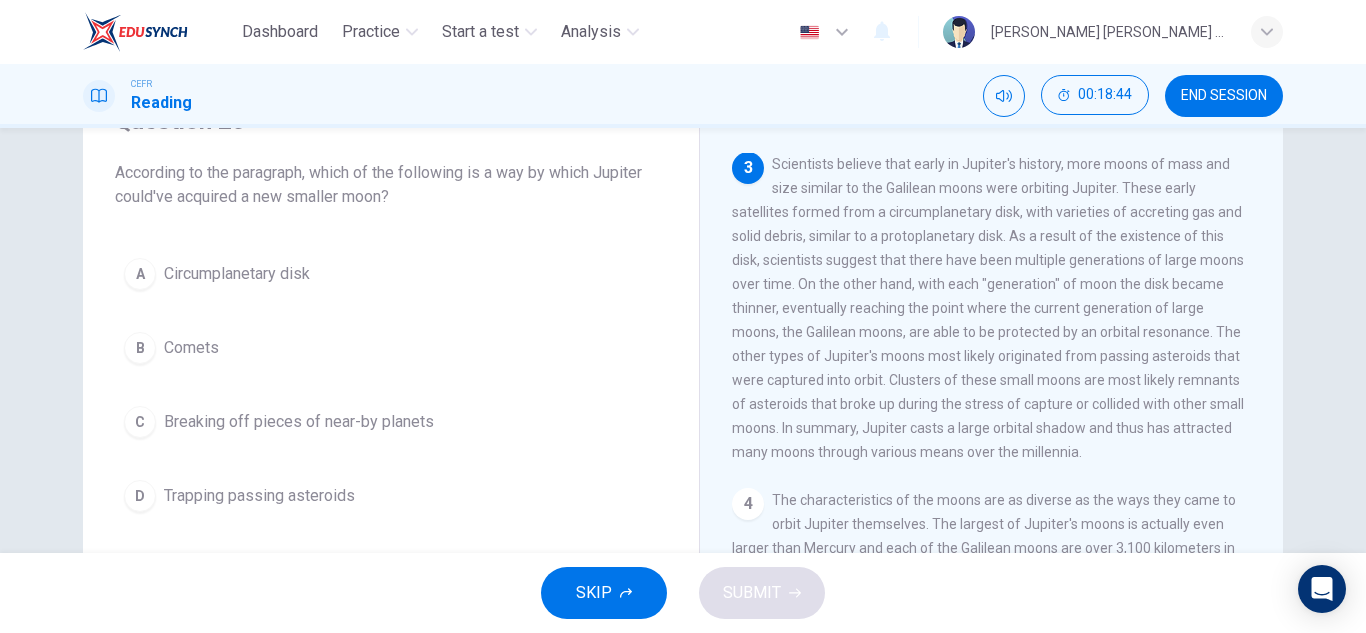 scroll, scrollTop: 104, scrollLeft: 0, axis: vertical 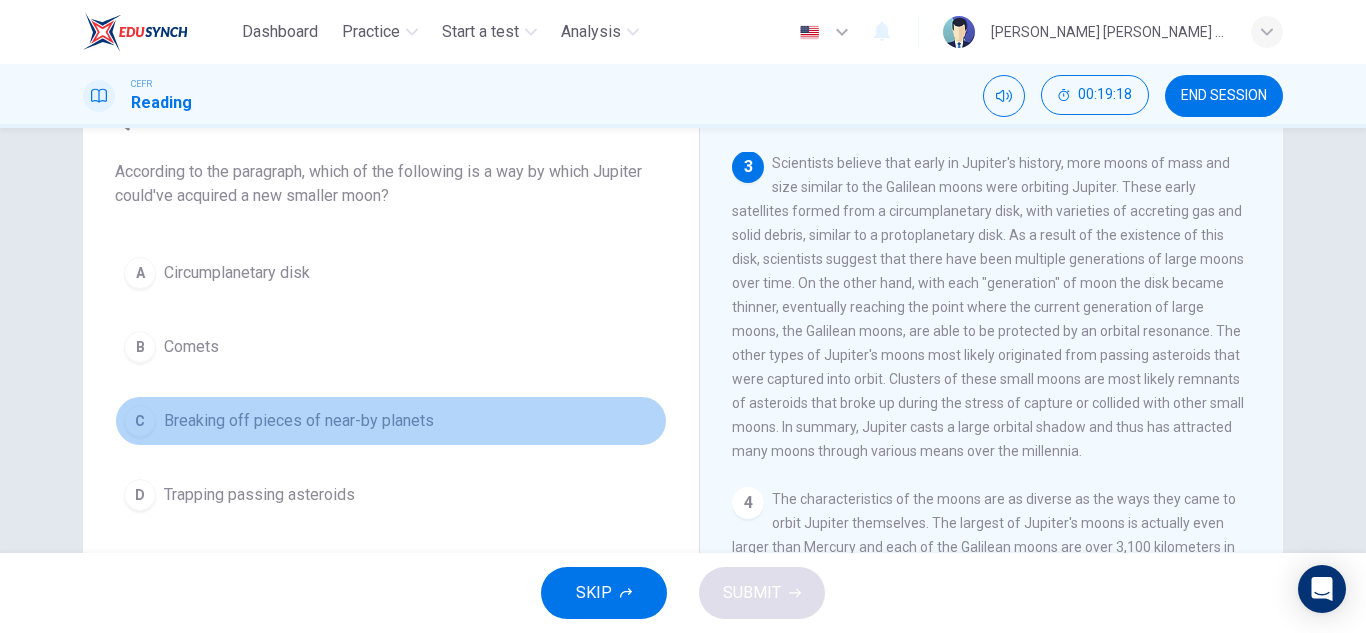 click on "C Breaking off pieces of near-by planets" at bounding box center [391, 421] 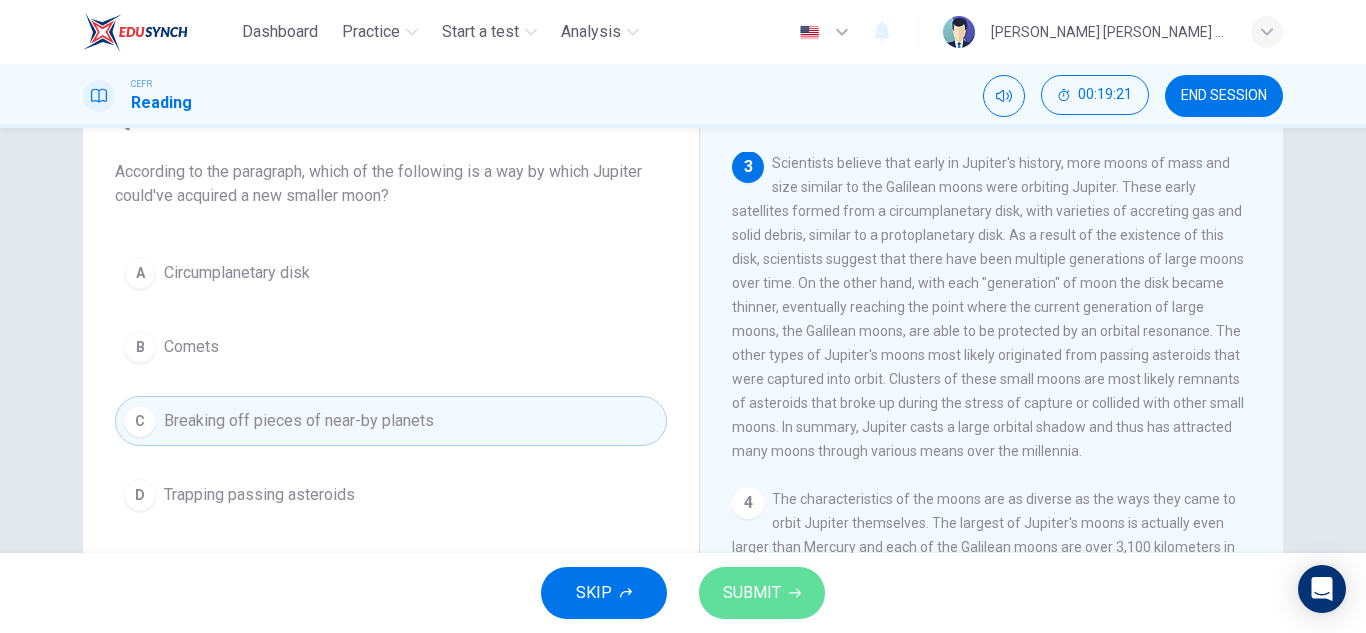 click on "SUBMIT" at bounding box center [762, 593] 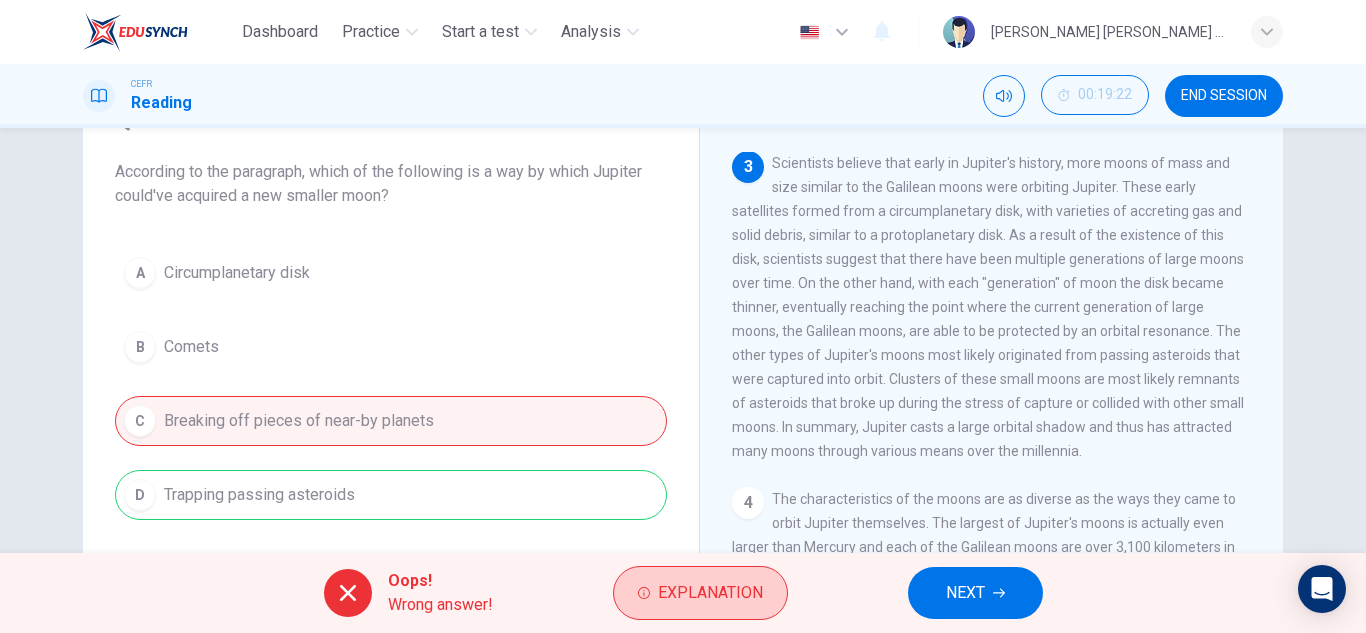 click on "Explanation" at bounding box center [700, 593] 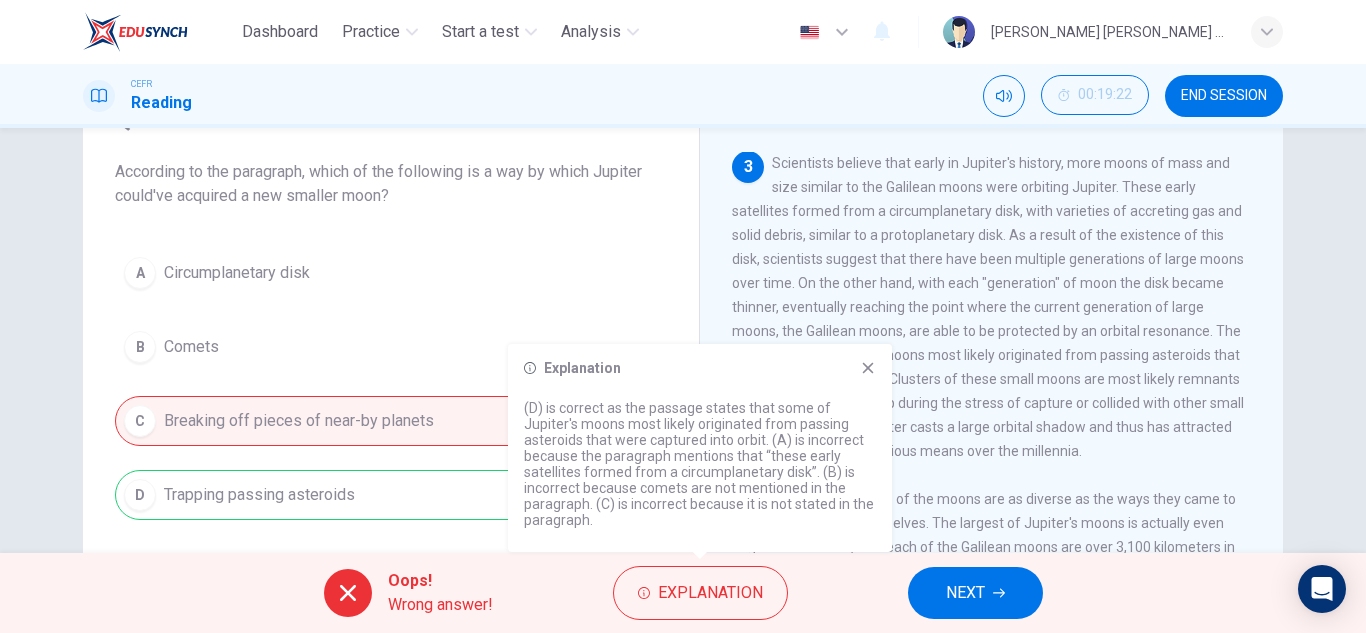 click on "Scientists believe that early in Jupiter's history, more moons of mass and size similar to the Galilean moons were orbiting Jupiter. These early satellites formed from a circumplanetary disk, with varieties of accreting gas and solid debris, similar to a protoplanetary disk. As a result of the existence of this disk, scientists suggest that there have been multiple generations of large moons over time. On the other hand, with each "generation" of moon the disk became thinner, eventually reaching the point where the current generation of large moons, the Galilean moons, are able to be protected by an orbital resonance. The other types of Jupiter's moons most likely originated from passing asteroids that were captured into orbit. Clusters of these small moons are most likely remnants of asteroids that broke up during the stress of capture or collided with other small moons. In summary, Jupiter casts a large orbital shadow and thus has attracted many moons through various means over the millennia." at bounding box center (988, 307) 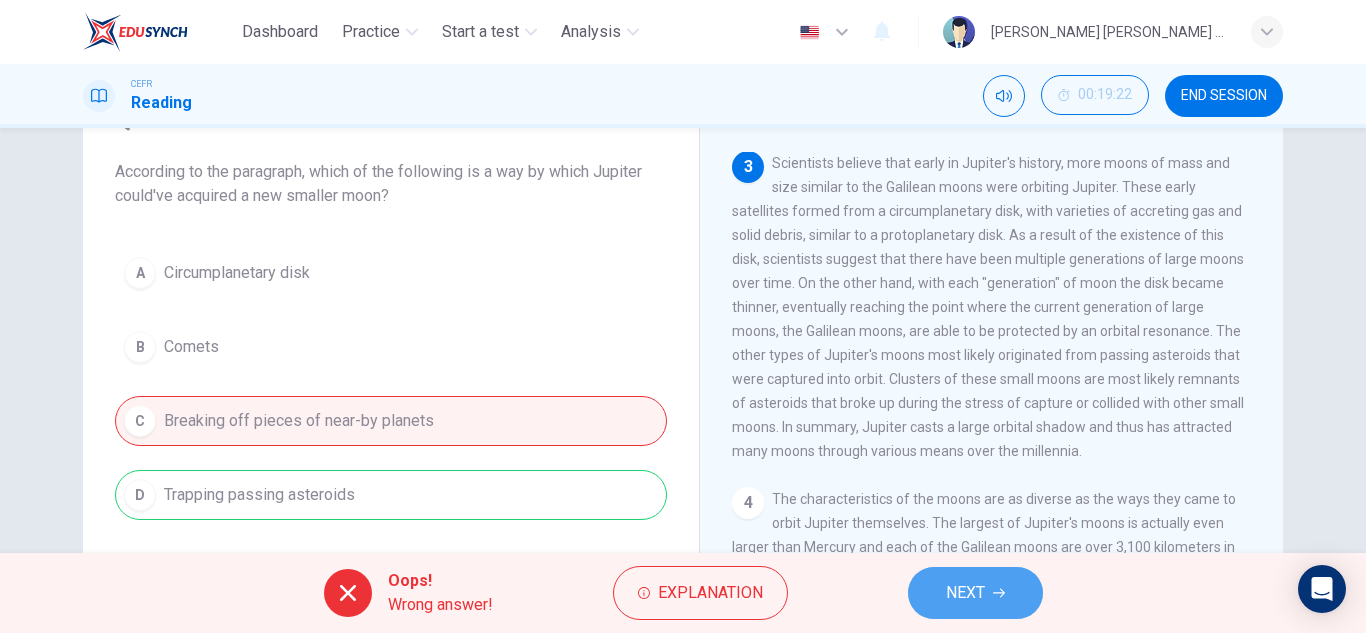 click on "NEXT" at bounding box center [975, 593] 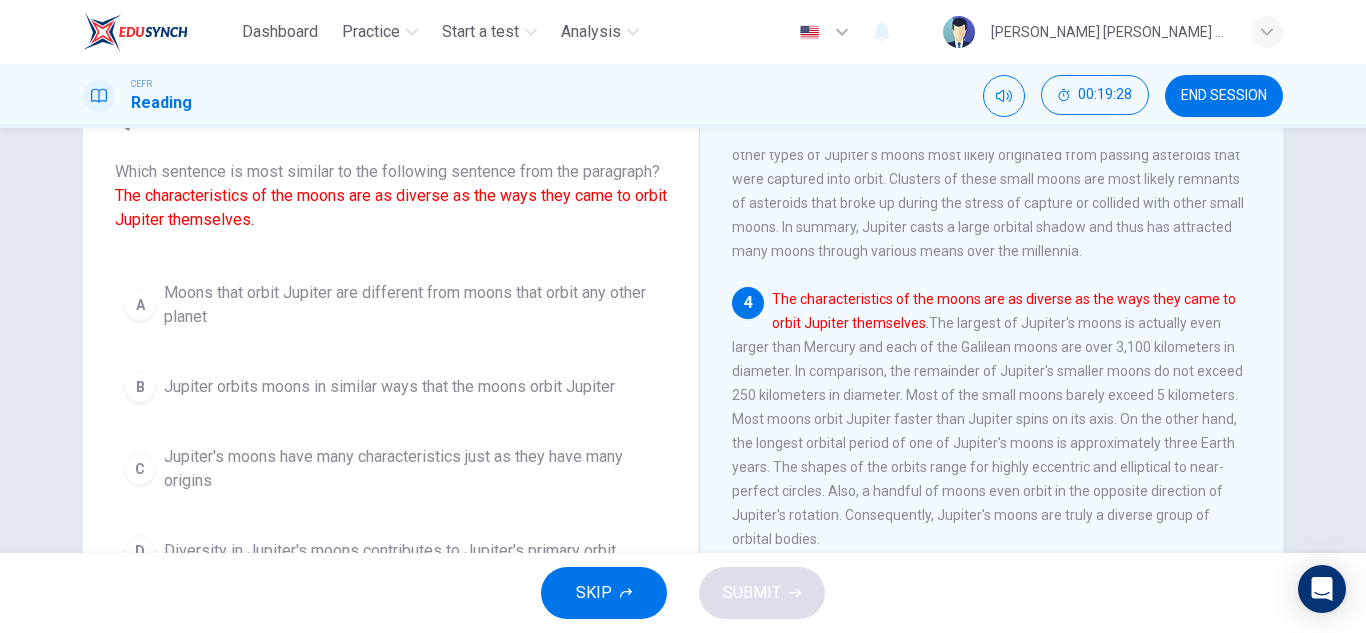scroll, scrollTop: 848, scrollLeft: 0, axis: vertical 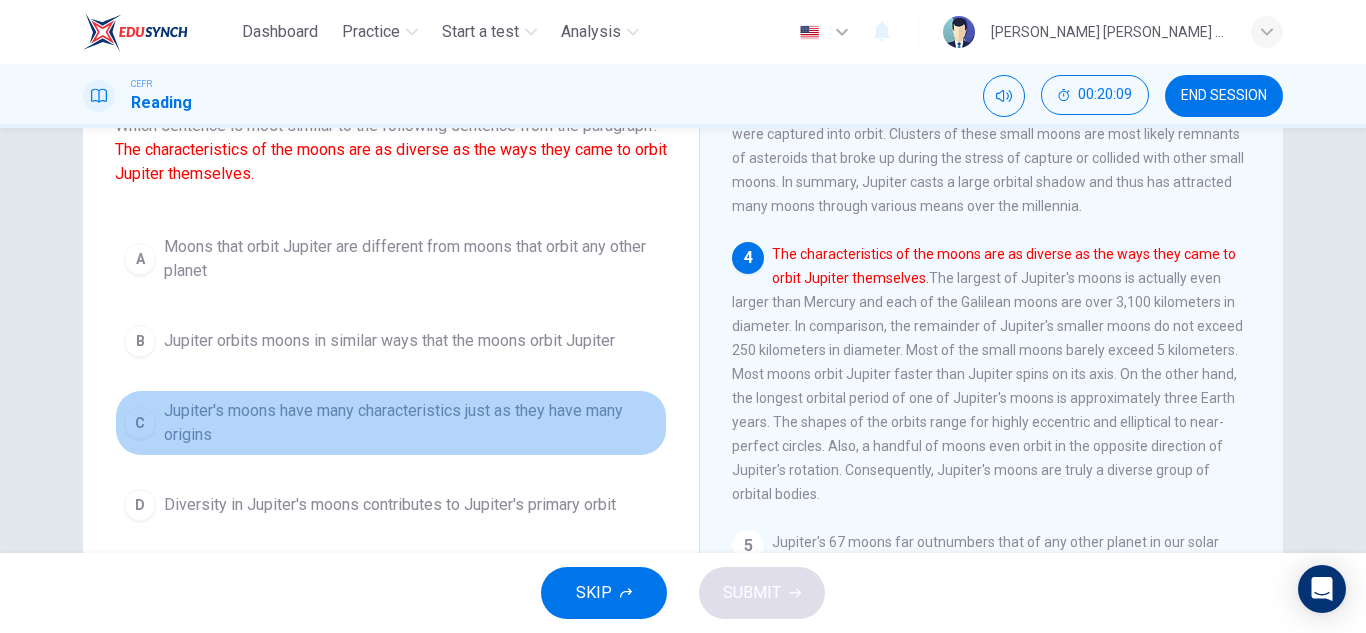 click on "Jupiter's moons have many characteristics just as they have many origins" at bounding box center (411, 423) 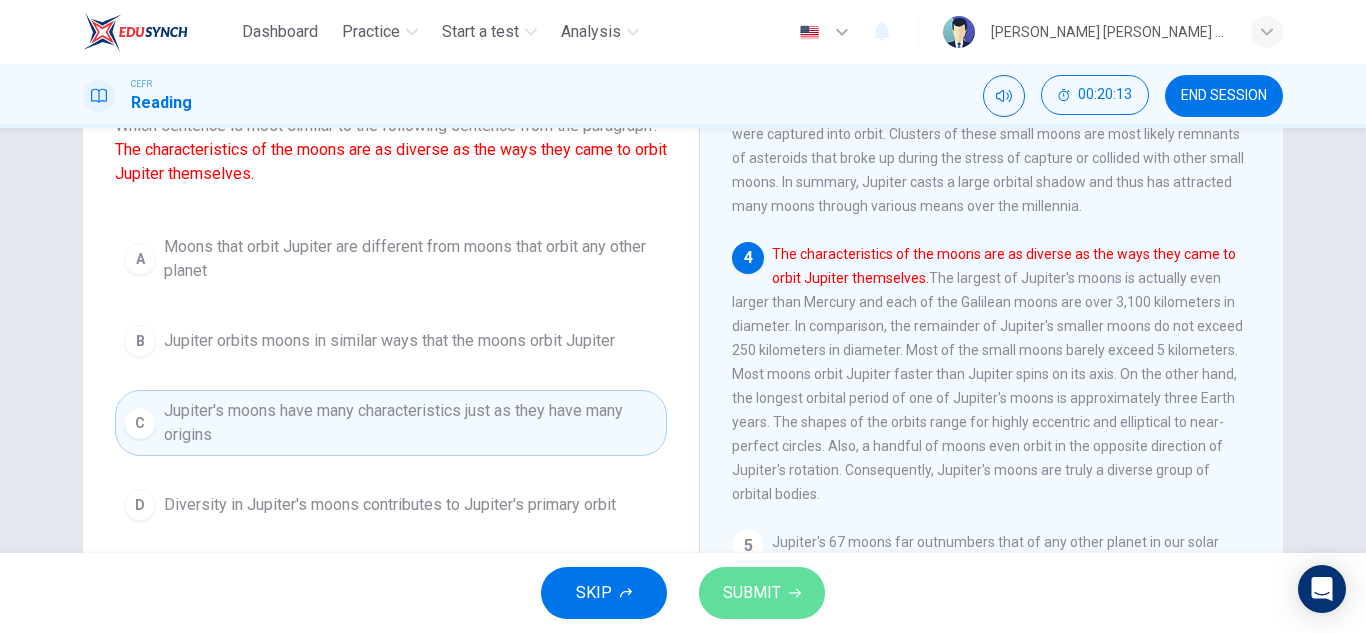 click on "SUBMIT" at bounding box center (752, 593) 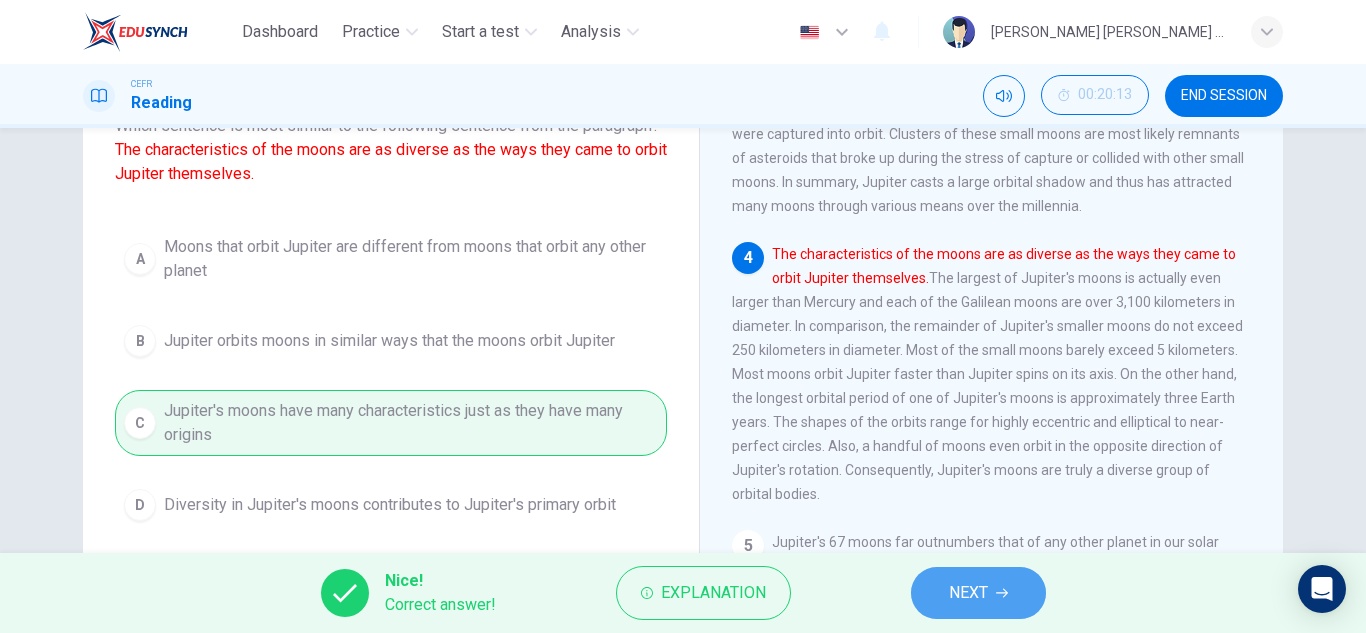 click on "NEXT" at bounding box center [978, 593] 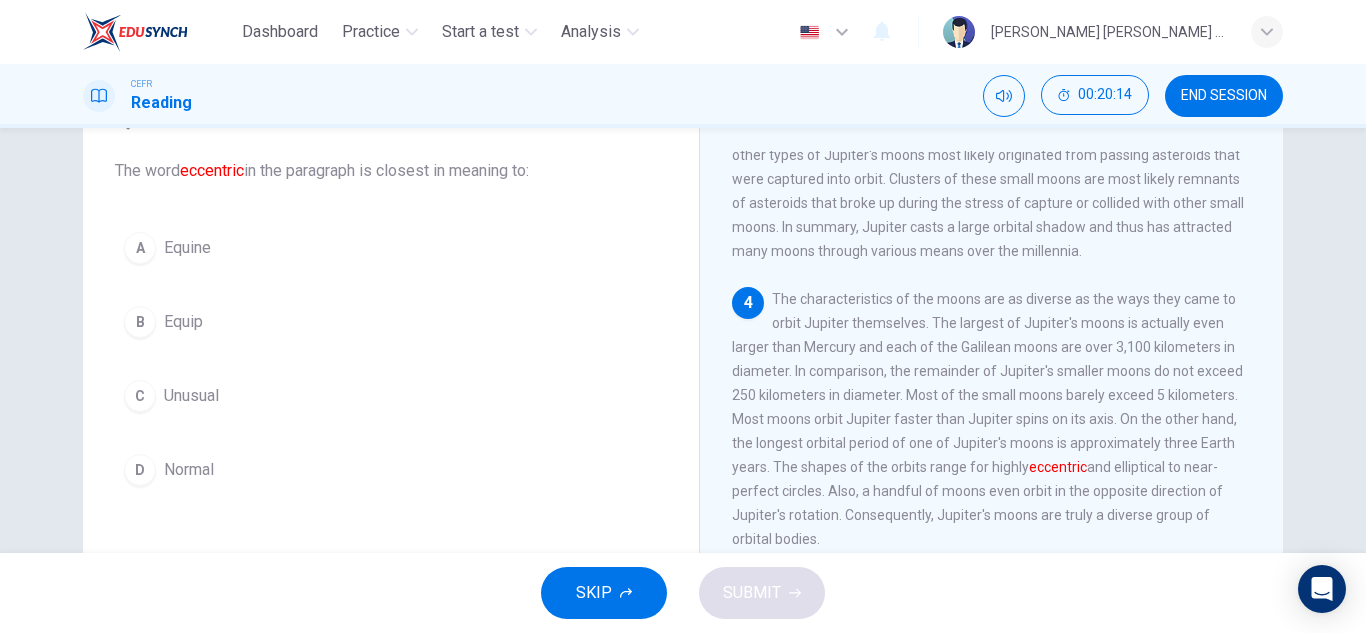 scroll, scrollTop: 104, scrollLeft: 0, axis: vertical 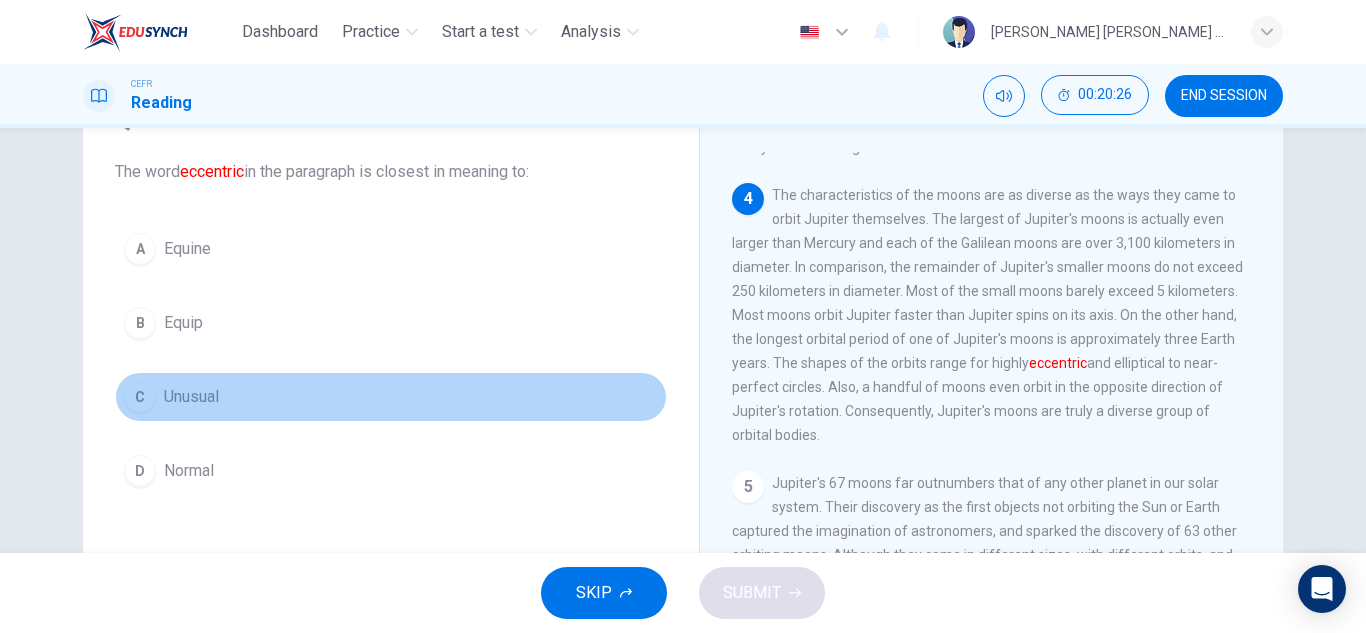 click on "Unusual" at bounding box center (191, 397) 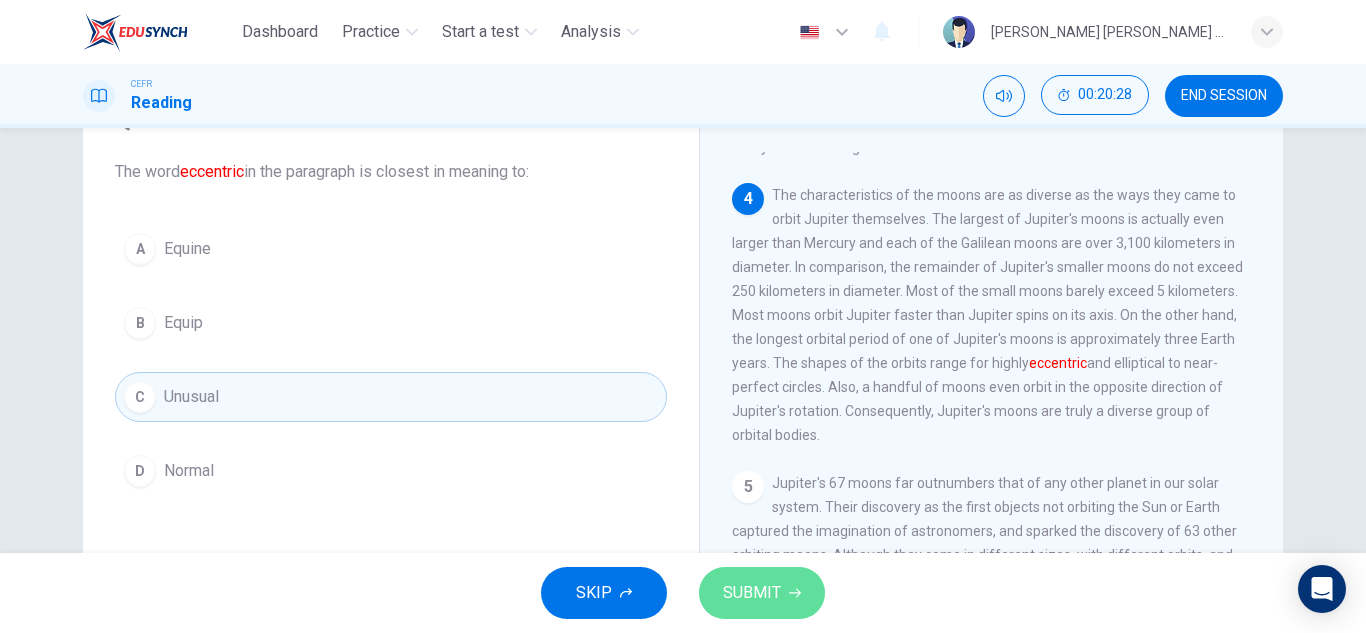 click on "SUBMIT" at bounding box center [752, 593] 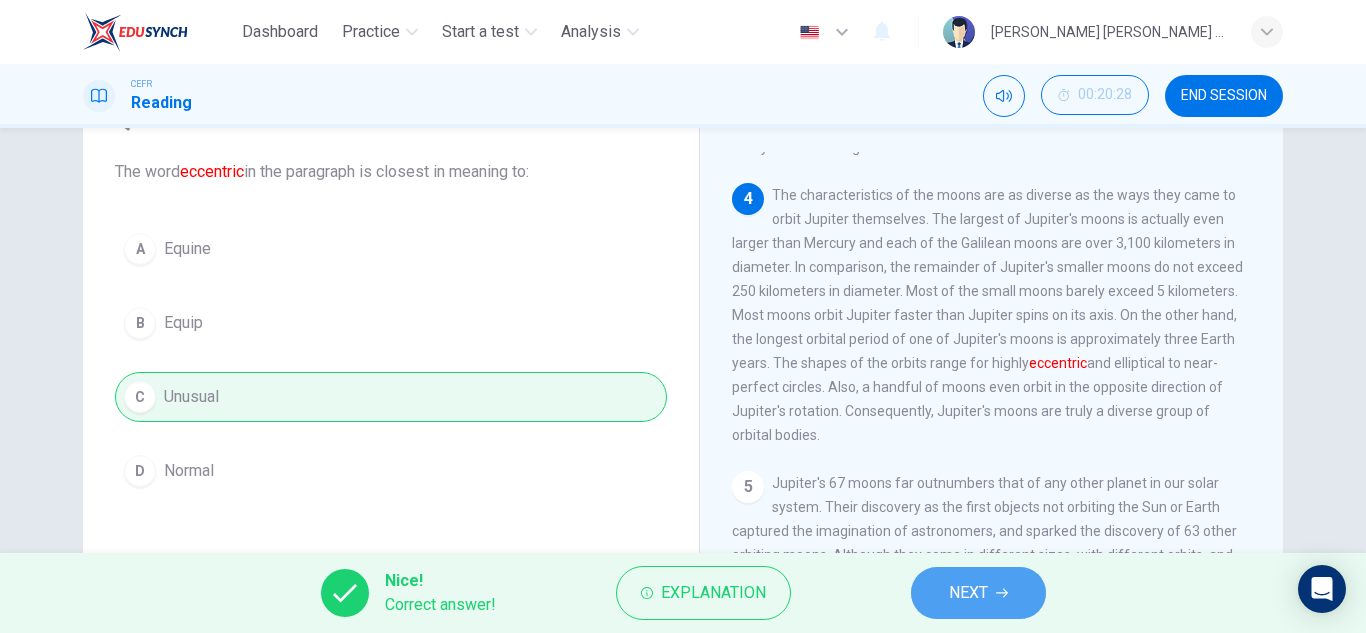 click on "NEXT" at bounding box center [968, 593] 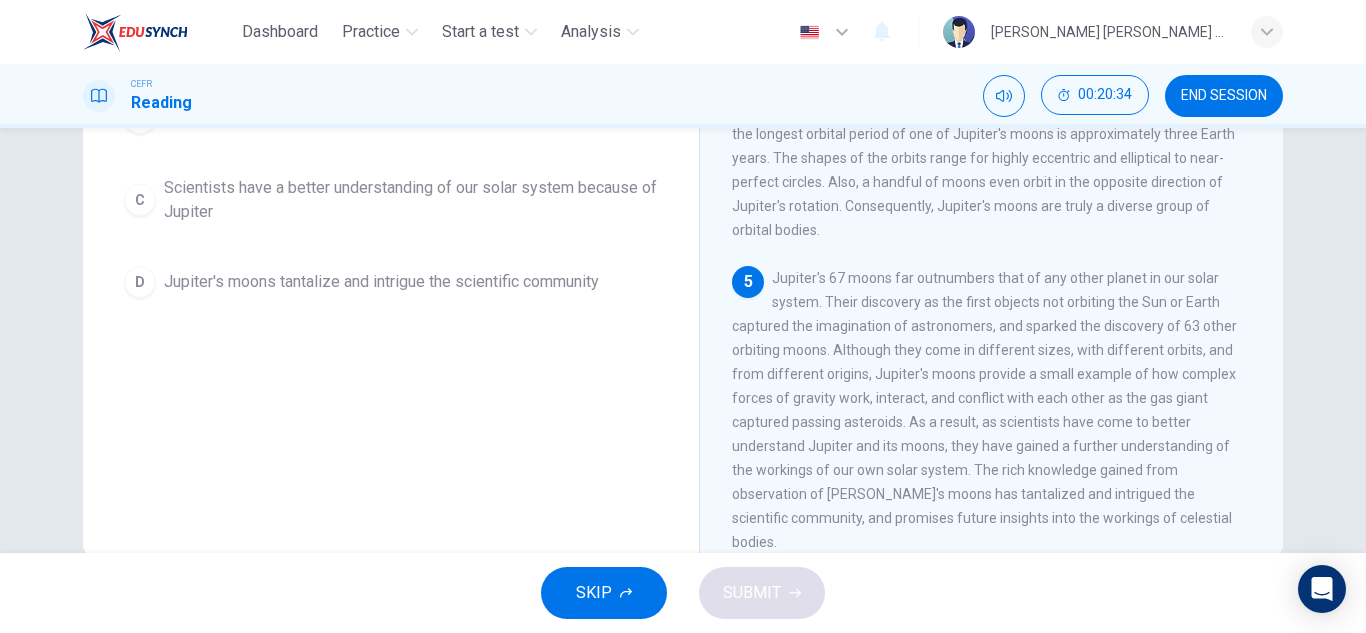 scroll, scrollTop: 317, scrollLeft: 0, axis: vertical 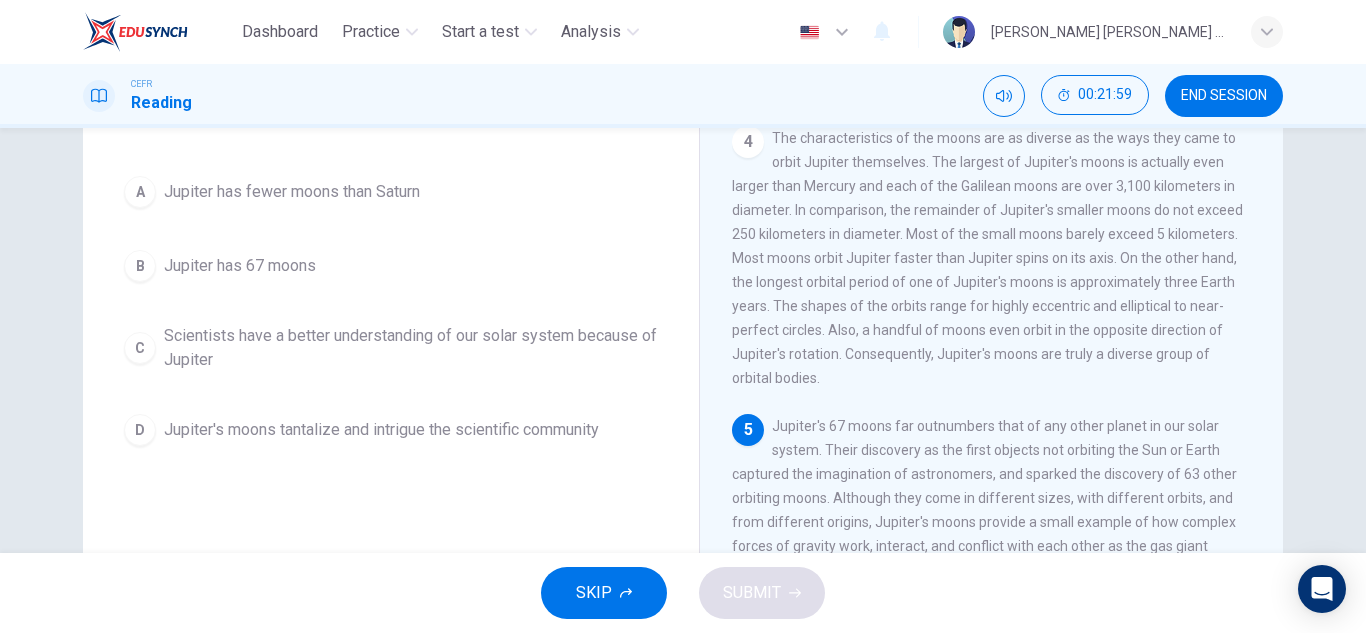 click on "A Jupiter has fewer moons than Saturn B Jupiter has 67 moons C Scientists have a better understanding of our solar system because of Jupiter D Jupiter's moons tantalize and intrigue the scientific community" at bounding box center [391, 311] 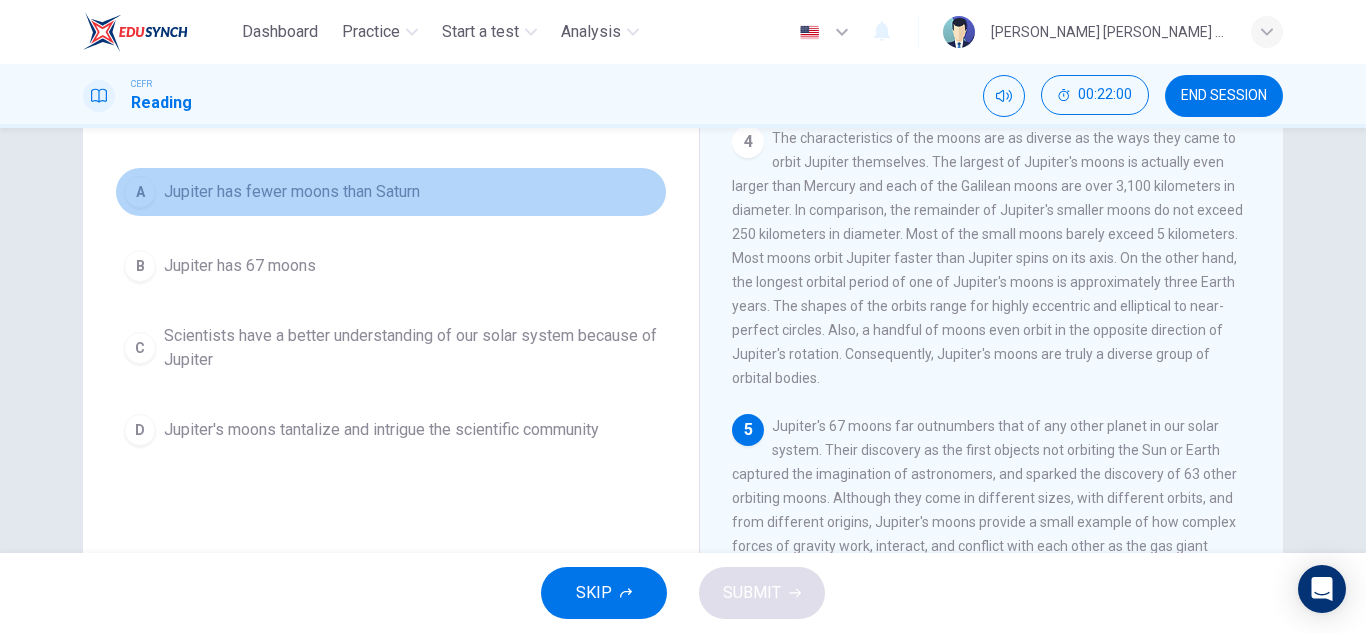 click on "Jupiter has fewer moons than Saturn" at bounding box center [292, 192] 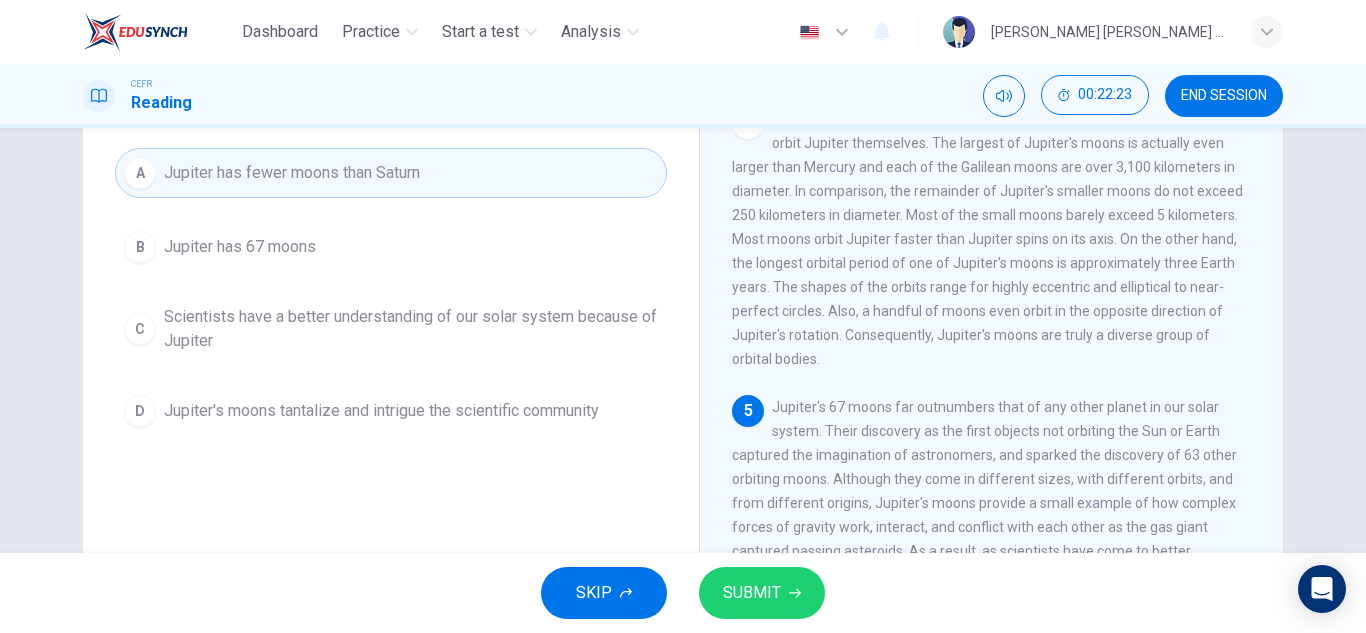 scroll, scrollTop: 178, scrollLeft: 0, axis: vertical 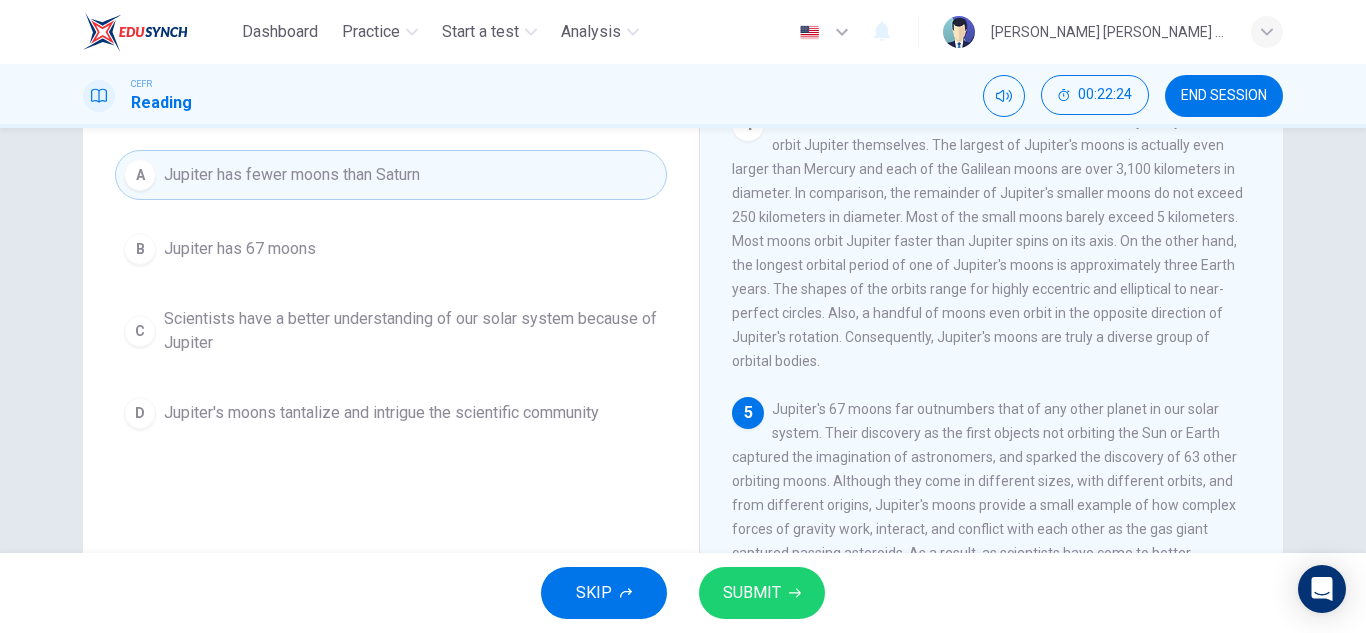 click on "SUBMIT" at bounding box center (752, 593) 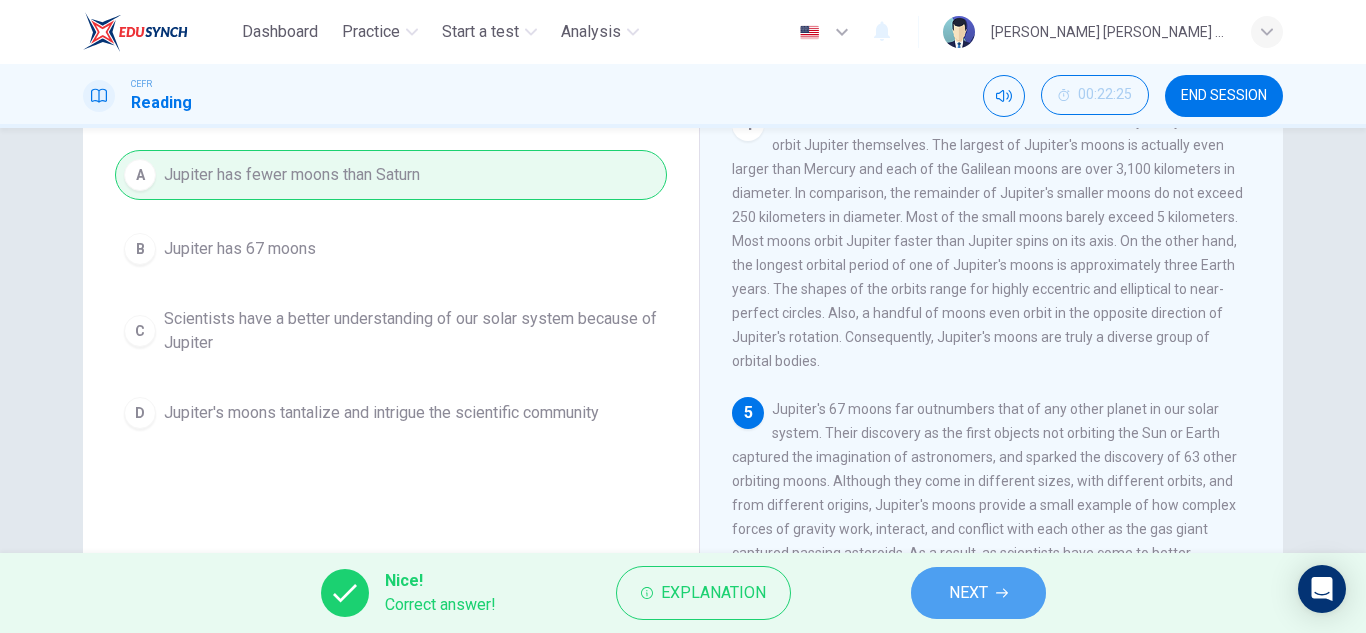 click on "NEXT" at bounding box center [968, 593] 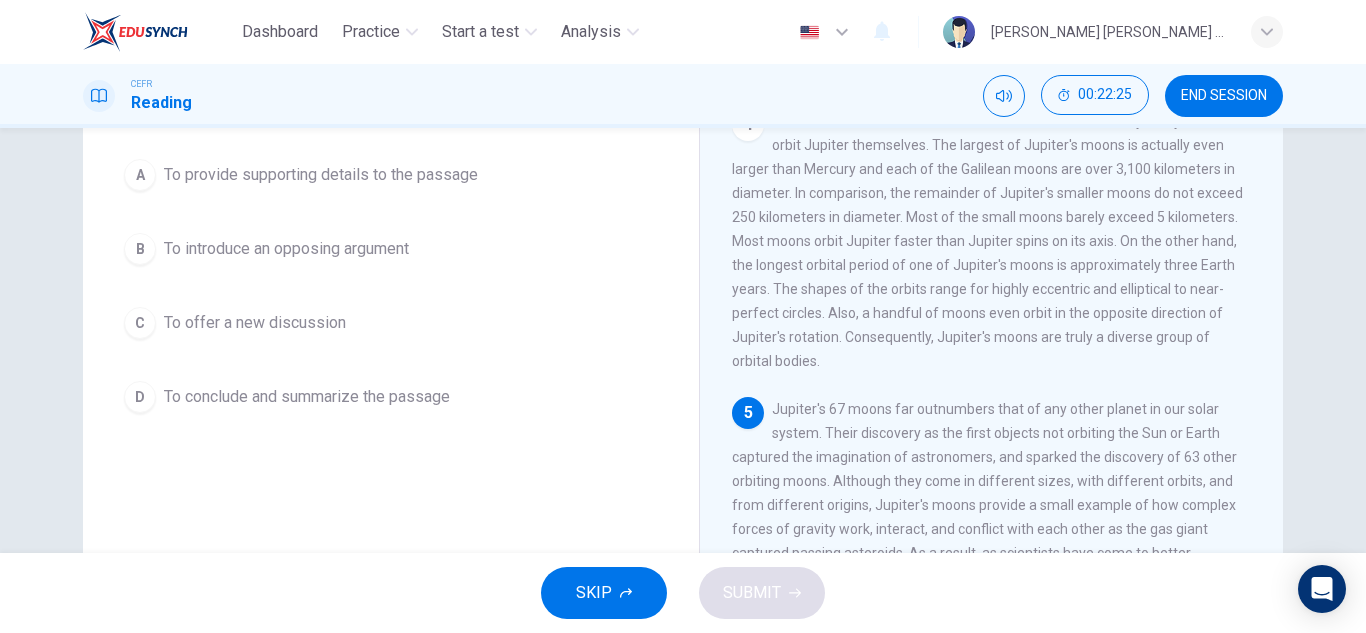 scroll, scrollTop: 953, scrollLeft: 0, axis: vertical 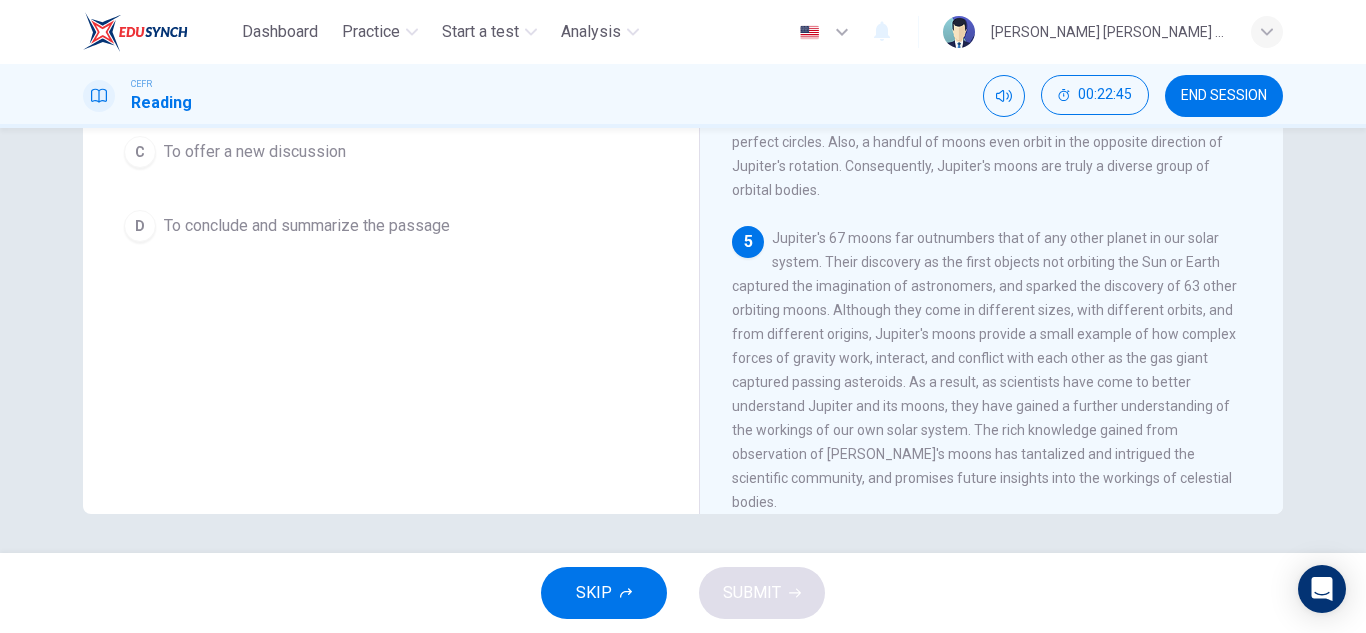 click on "To conclude and summarize the passage" at bounding box center [307, 226] 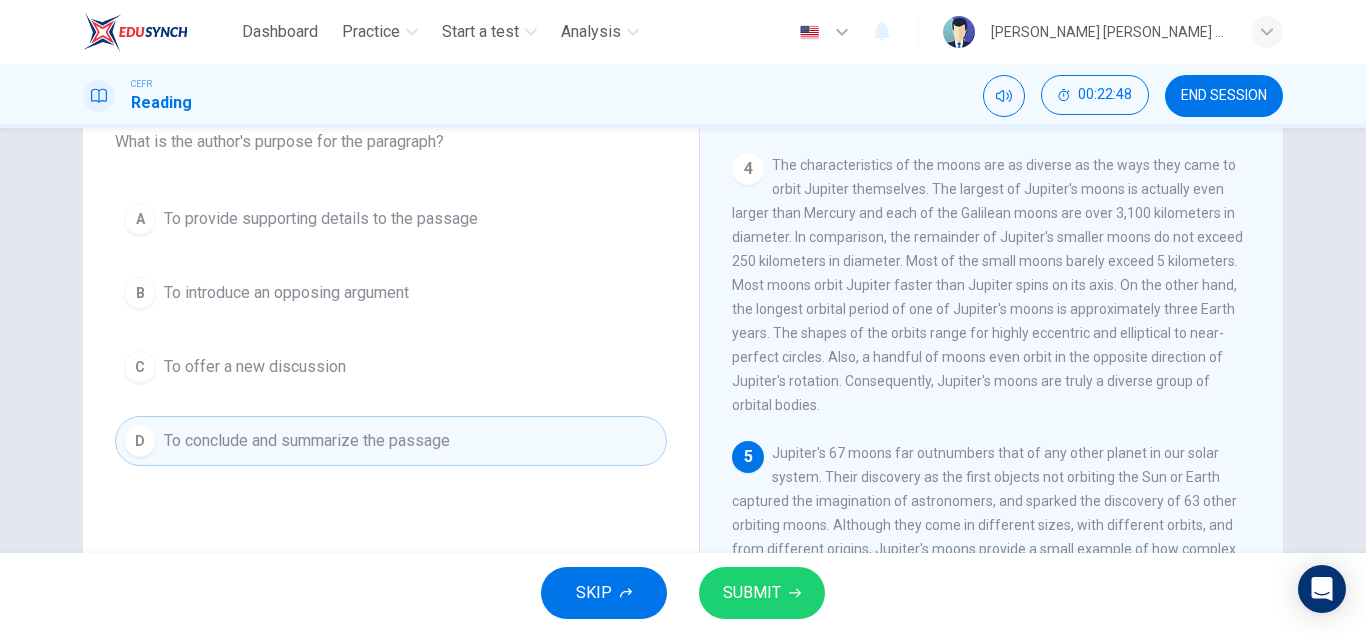 scroll, scrollTop: 133, scrollLeft: 0, axis: vertical 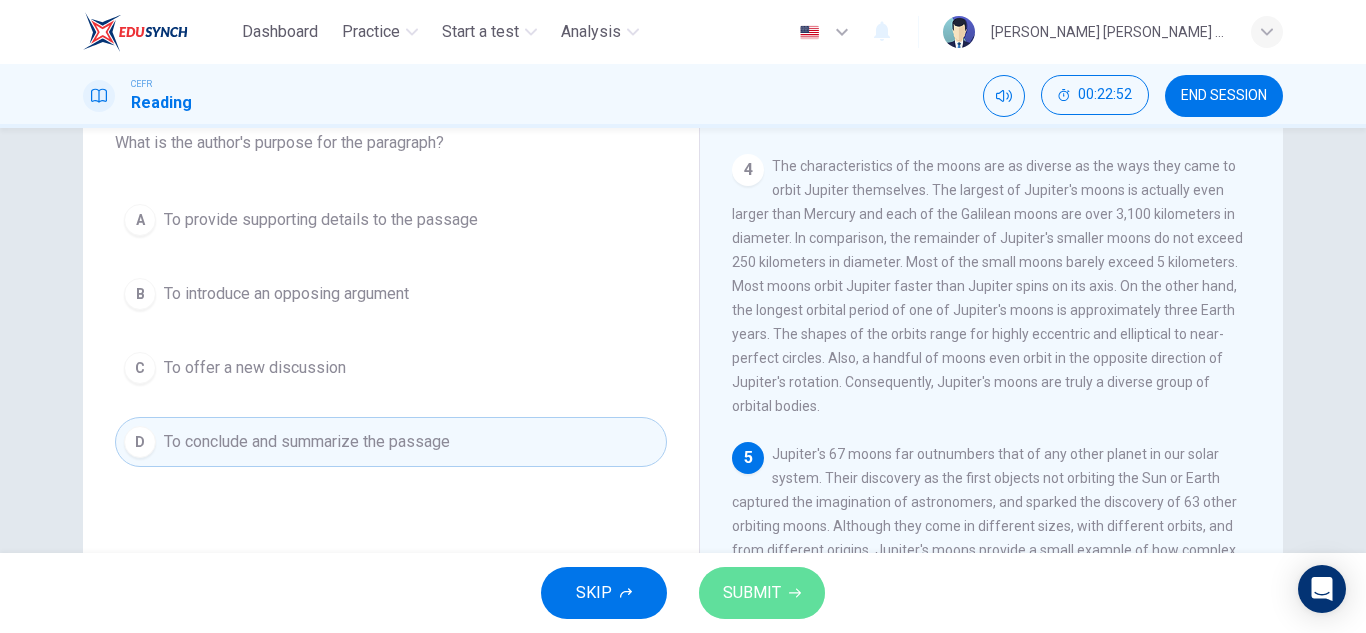 click on "SUBMIT" at bounding box center [752, 593] 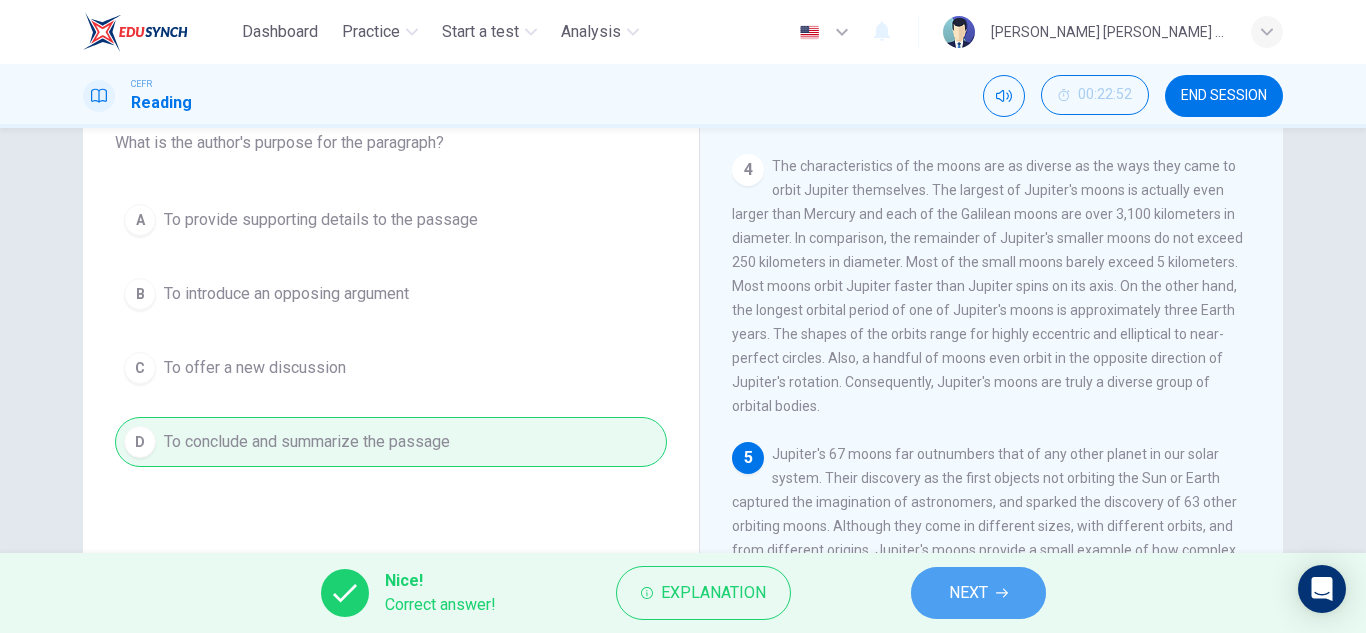 click on "NEXT" at bounding box center (968, 593) 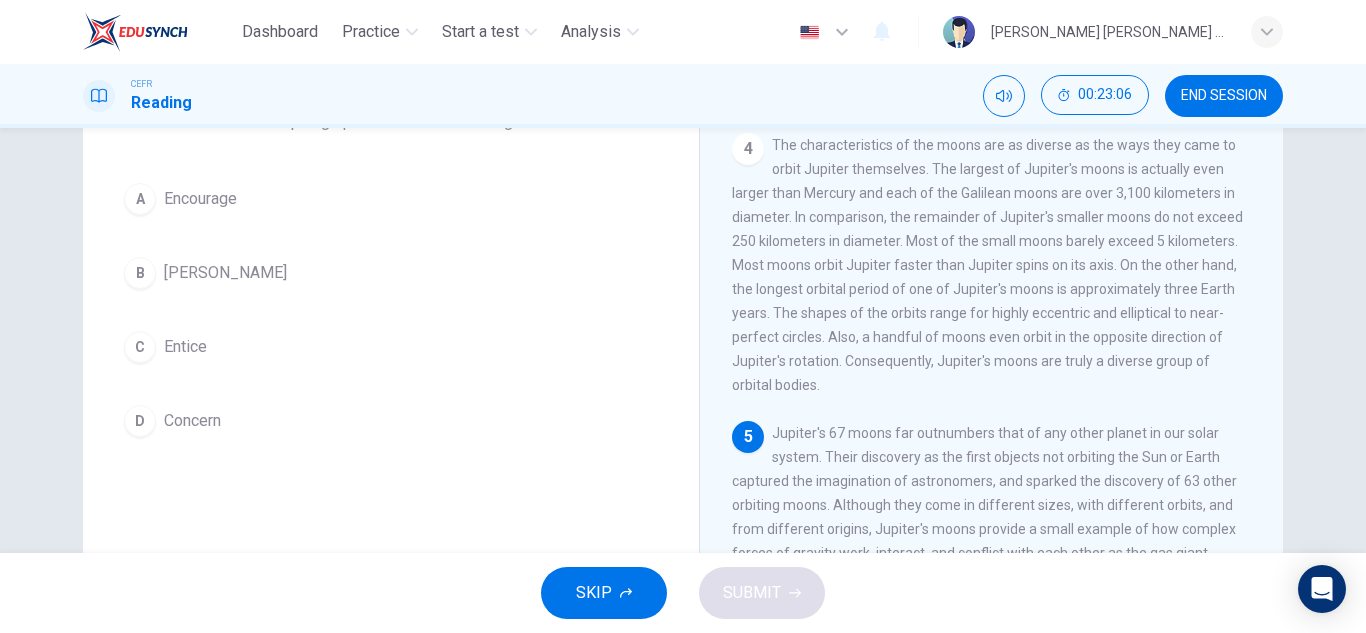 scroll, scrollTop: 155, scrollLeft: 0, axis: vertical 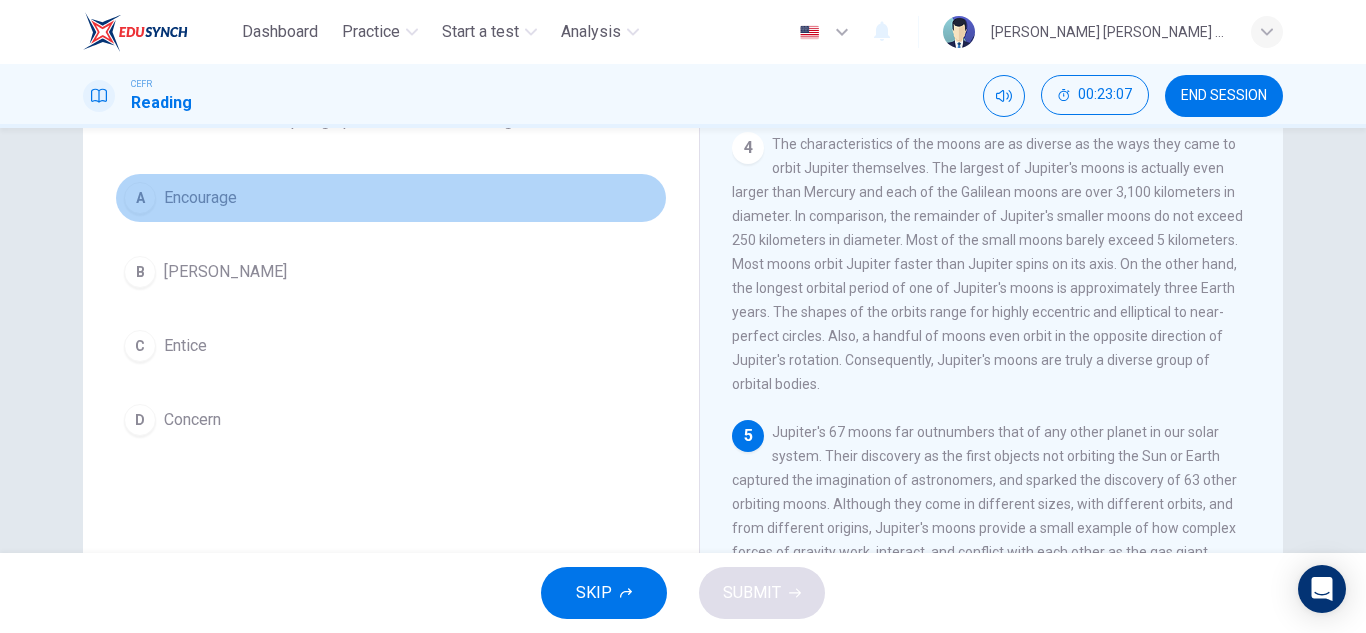 click on "A Encourage" at bounding box center (391, 198) 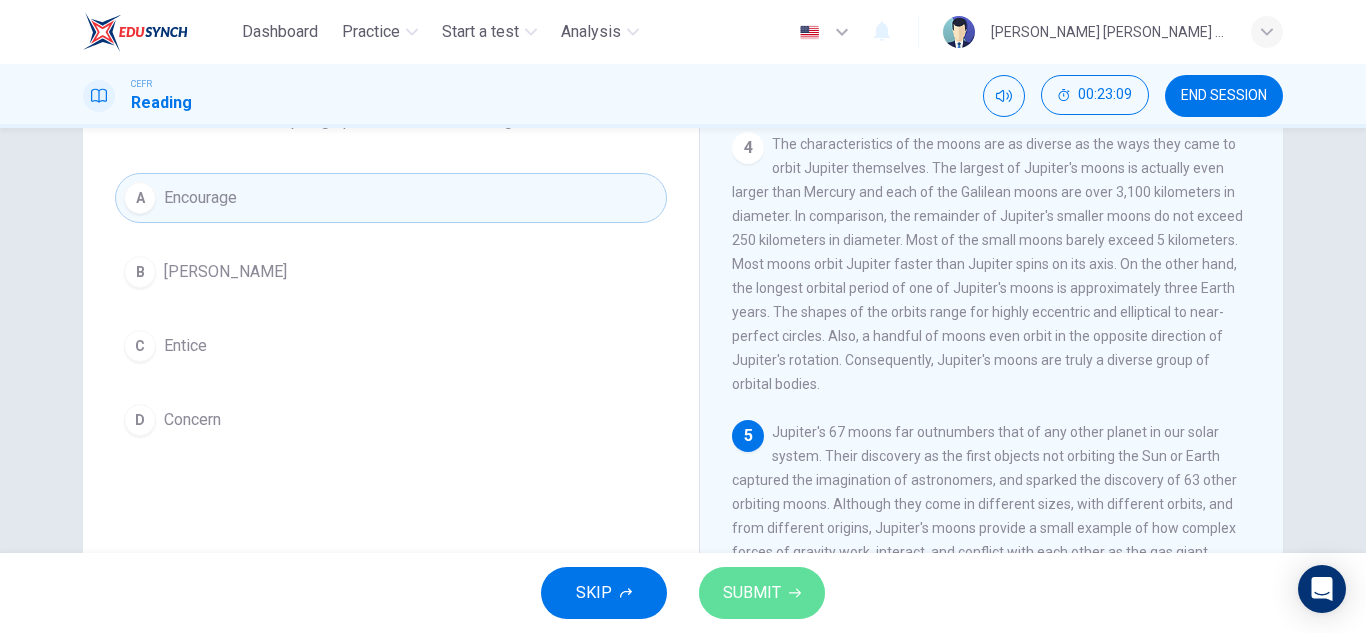 click on "SUBMIT" at bounding box center (752, 593) 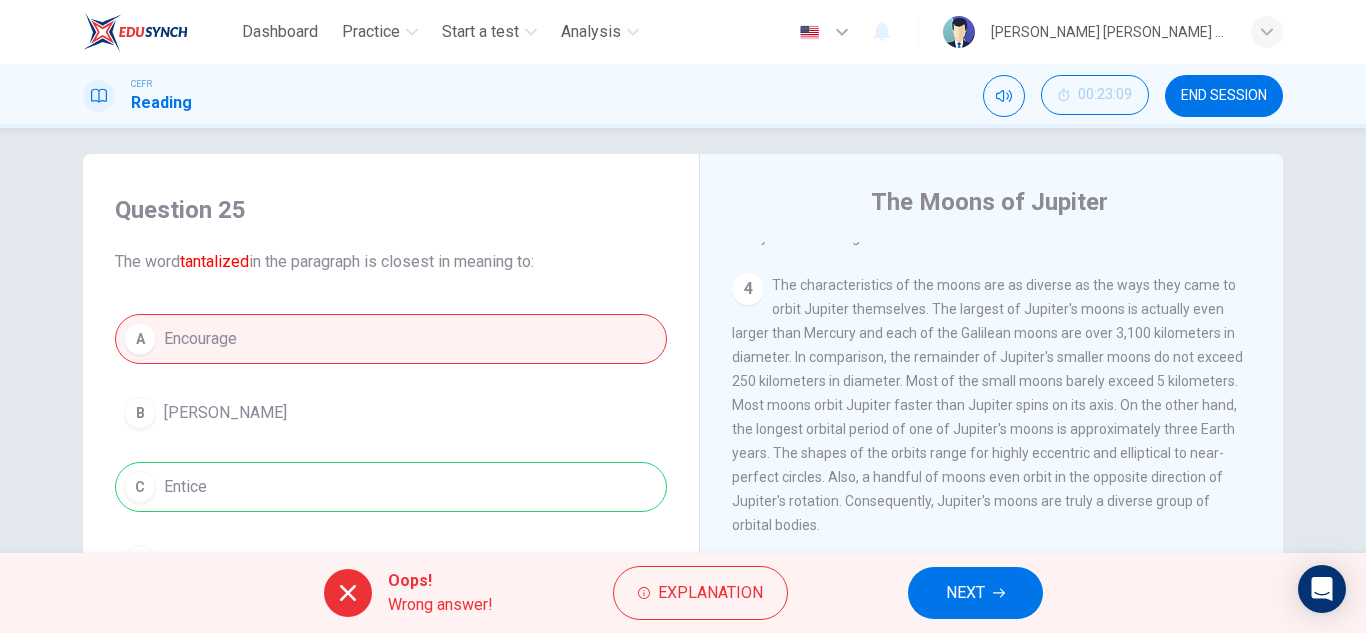 scroll, scrollTop: 12, scrollLeft: 0, axis: vertical 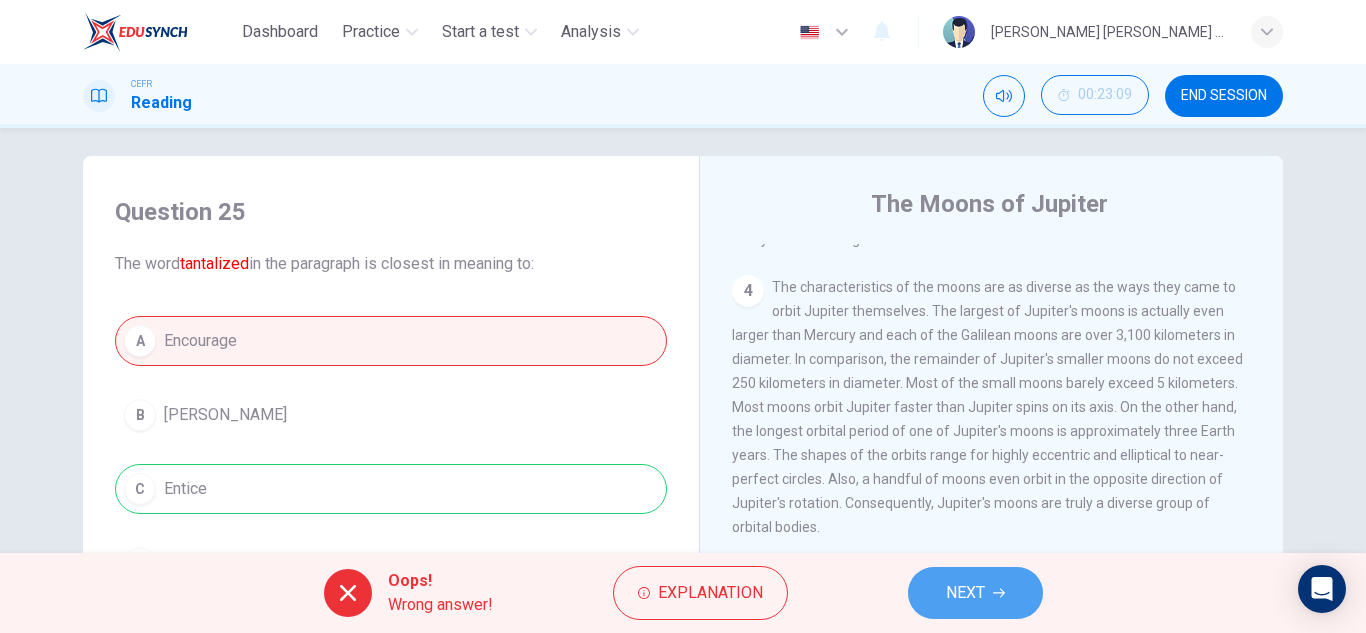 click on "NEXT" at bounding box center [975, 593] 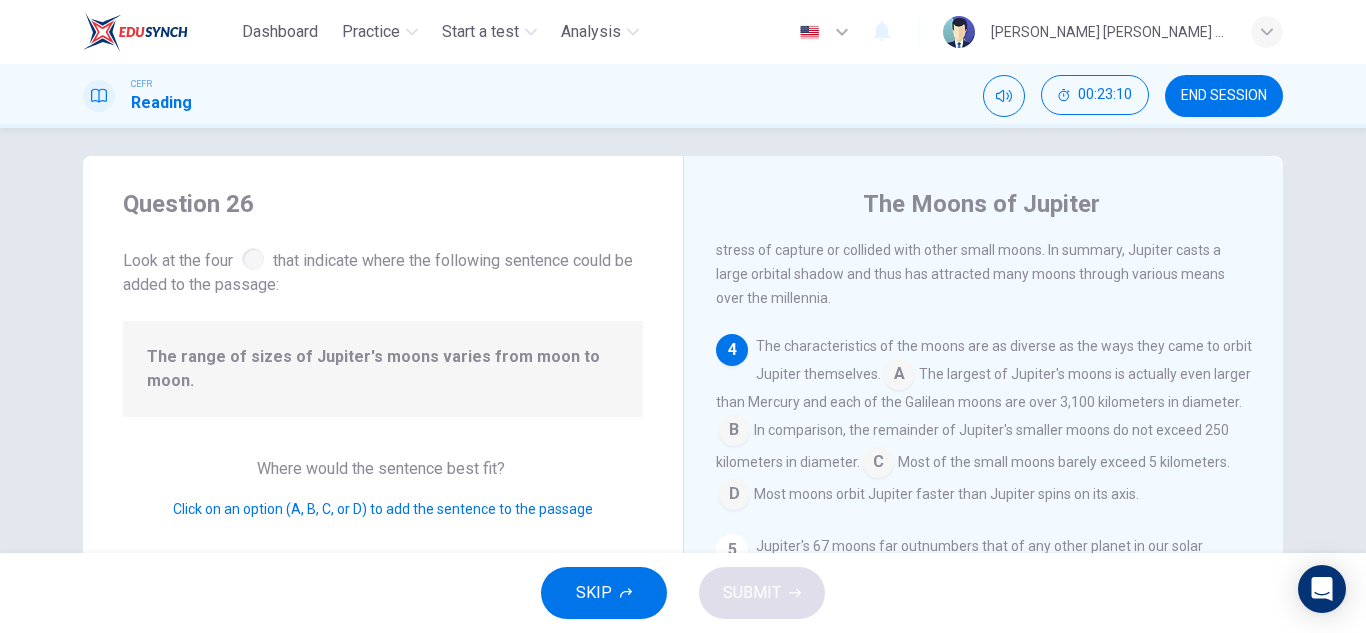 scroll, scrollTop: 849, scrollLeft: 0, axis: vertical 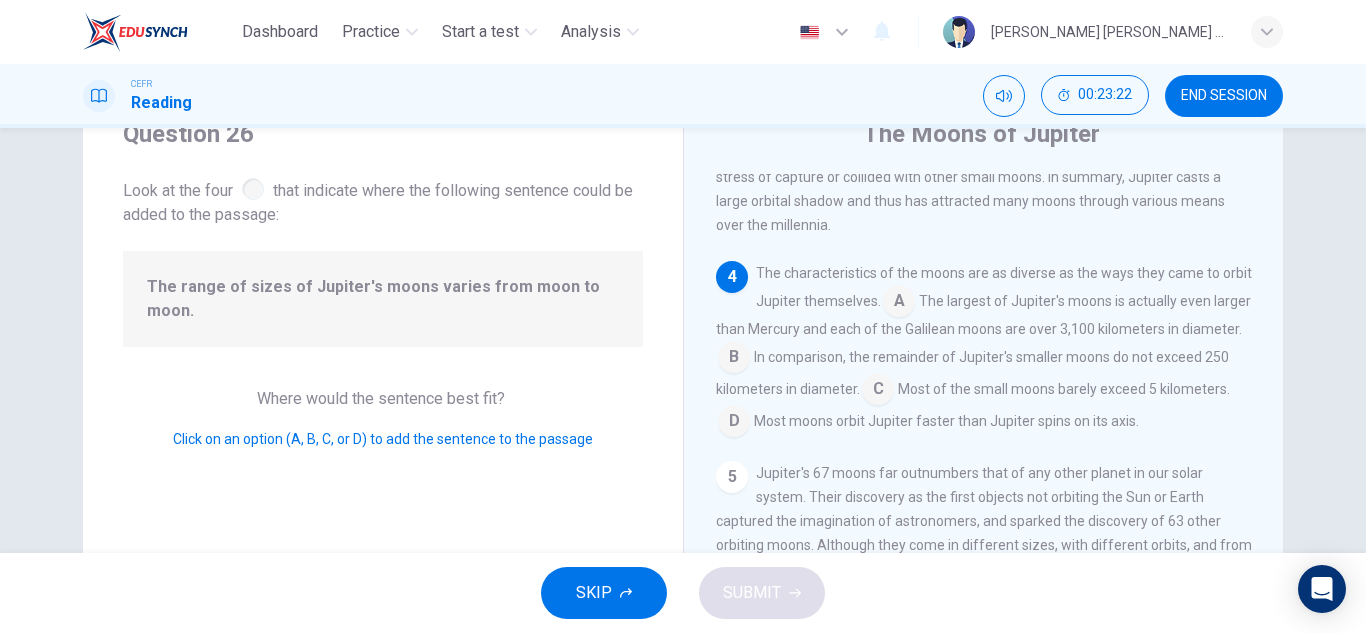 click at bounding box center [899, 303] 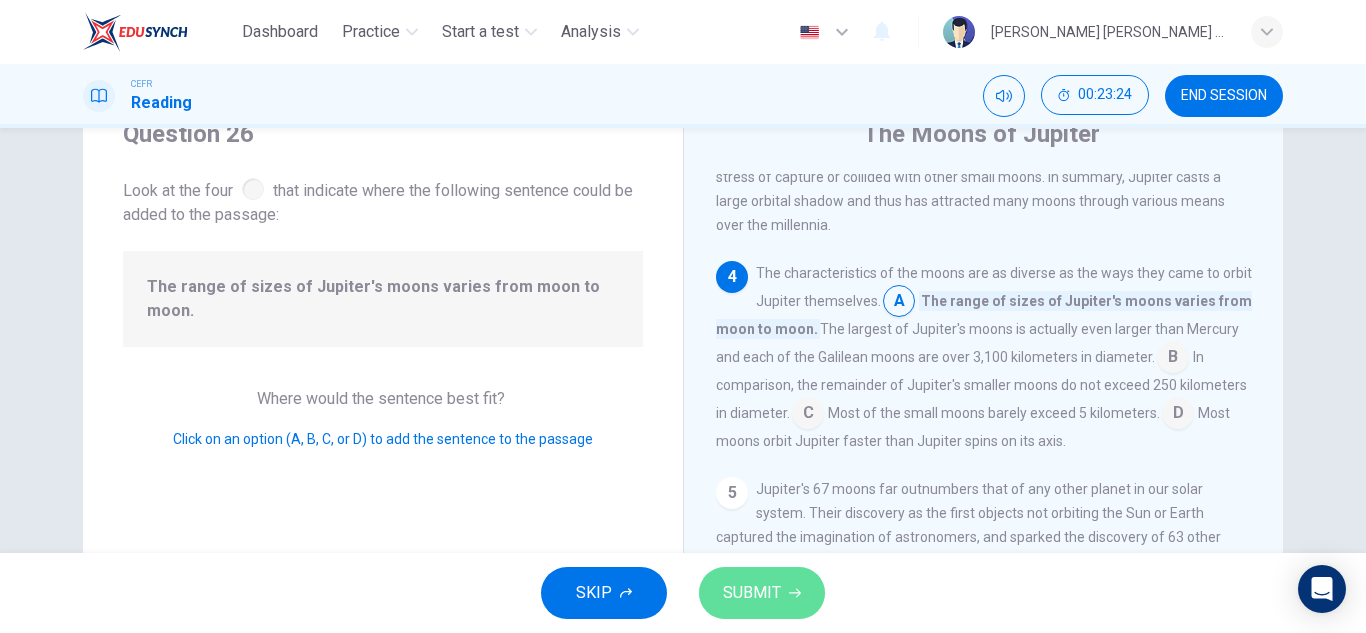 click on "SUBMIT" at bounding box center [752, 593] 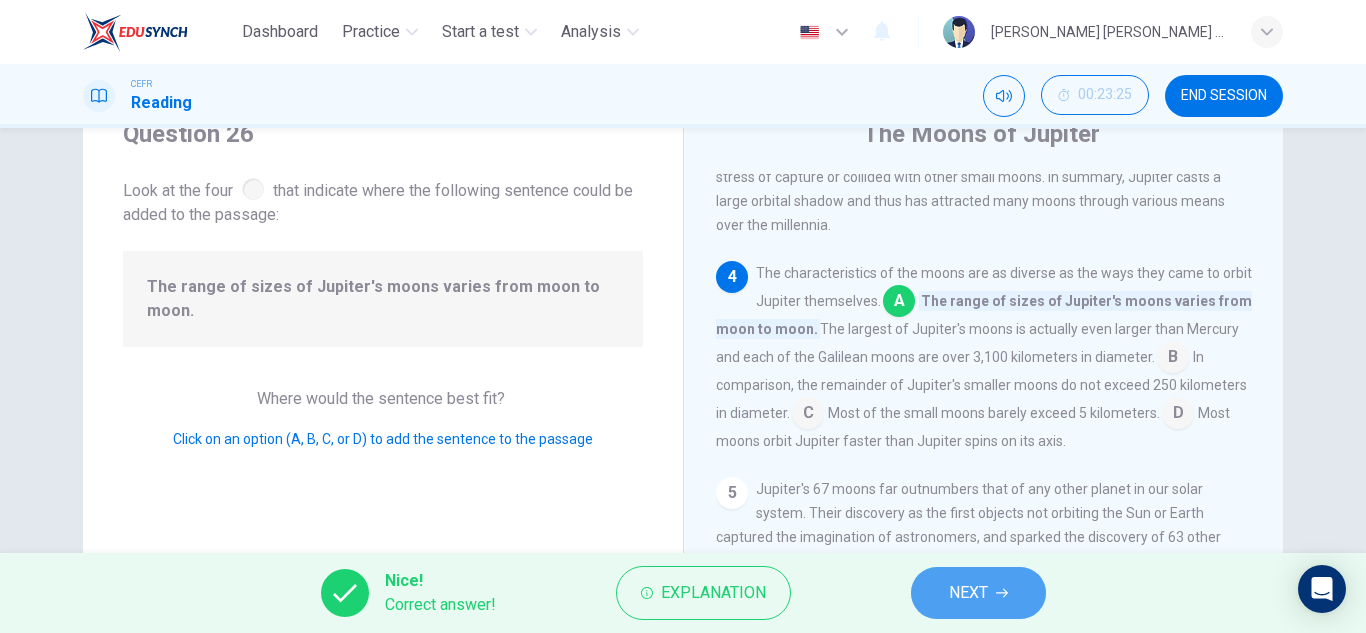 click on "NEXT" at bounding box center (968, 593) 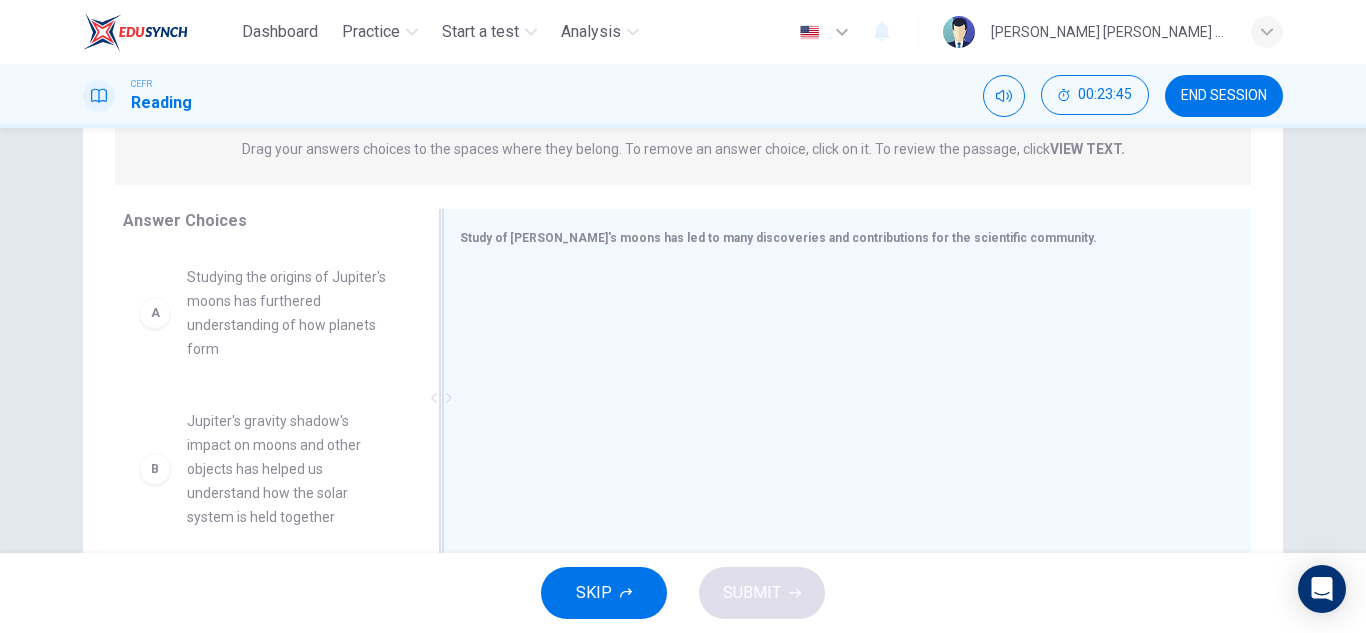 scroll, scrollTop: 262, scrollLeft: 0, axis: vertical 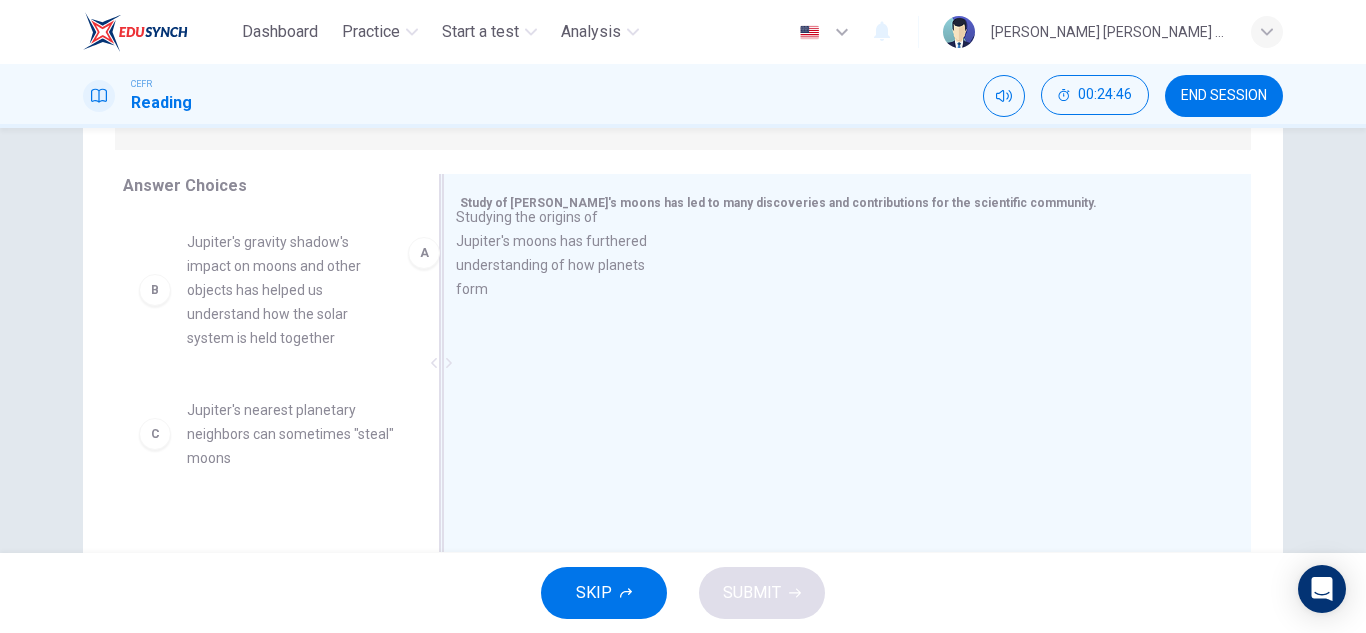 drag, startPoint x: 276, startPoint y: 282, endPoint x: 591, endPoint y: 255, distance: 316.15503 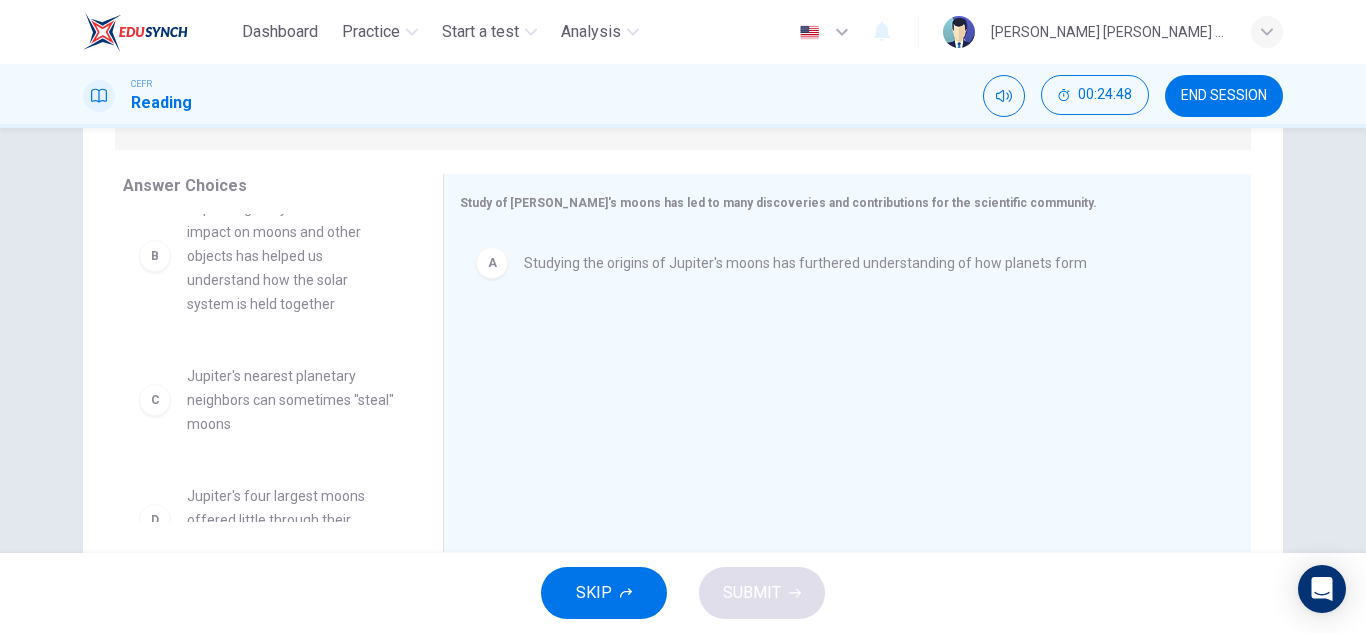 scroll, scrollTop: 0, scrollLeft: 0, axis: both 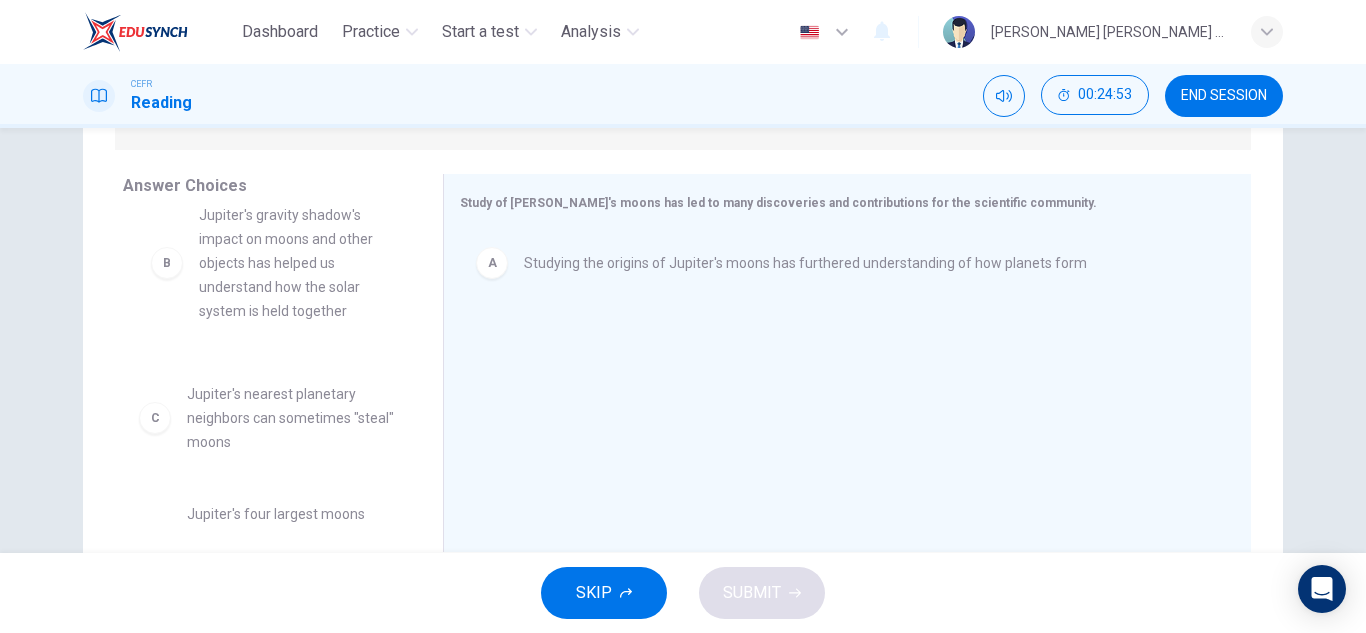 drag, startPoint x: 273, startPoint y: 329, endPoint x: 304, endPoint y: 307, distance: 38.013157 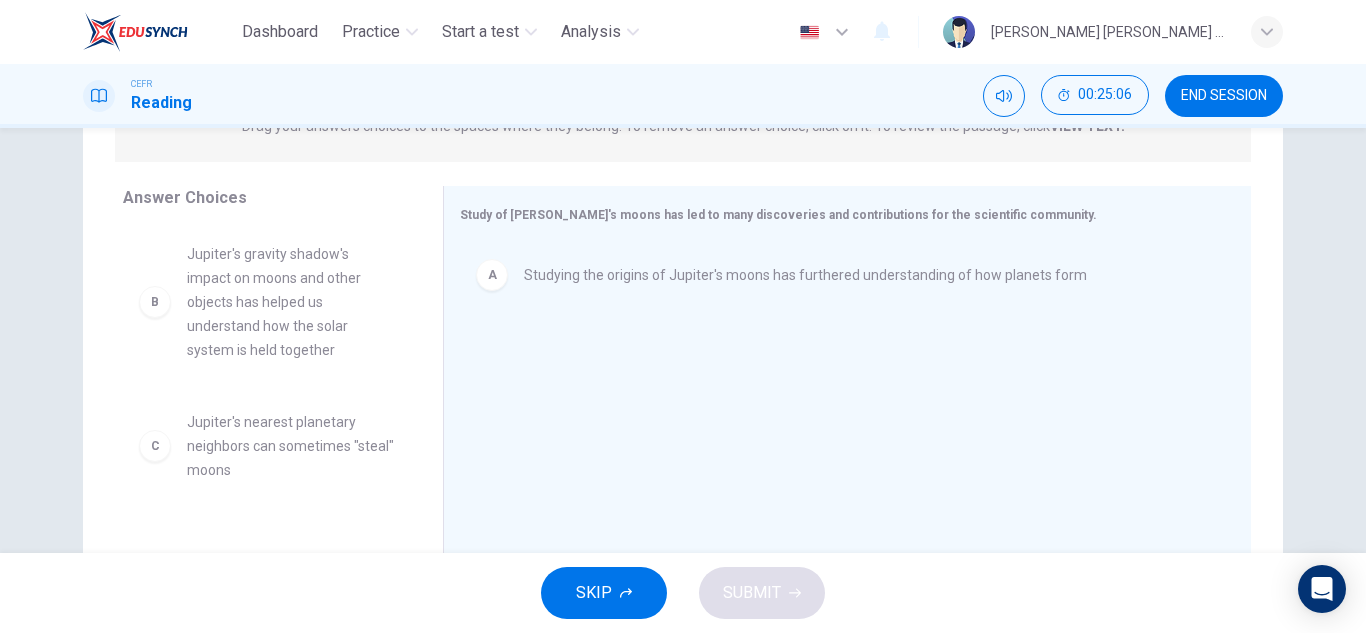 scroll, scrollTop: 276, scrollLeft: 0, axis: vertical 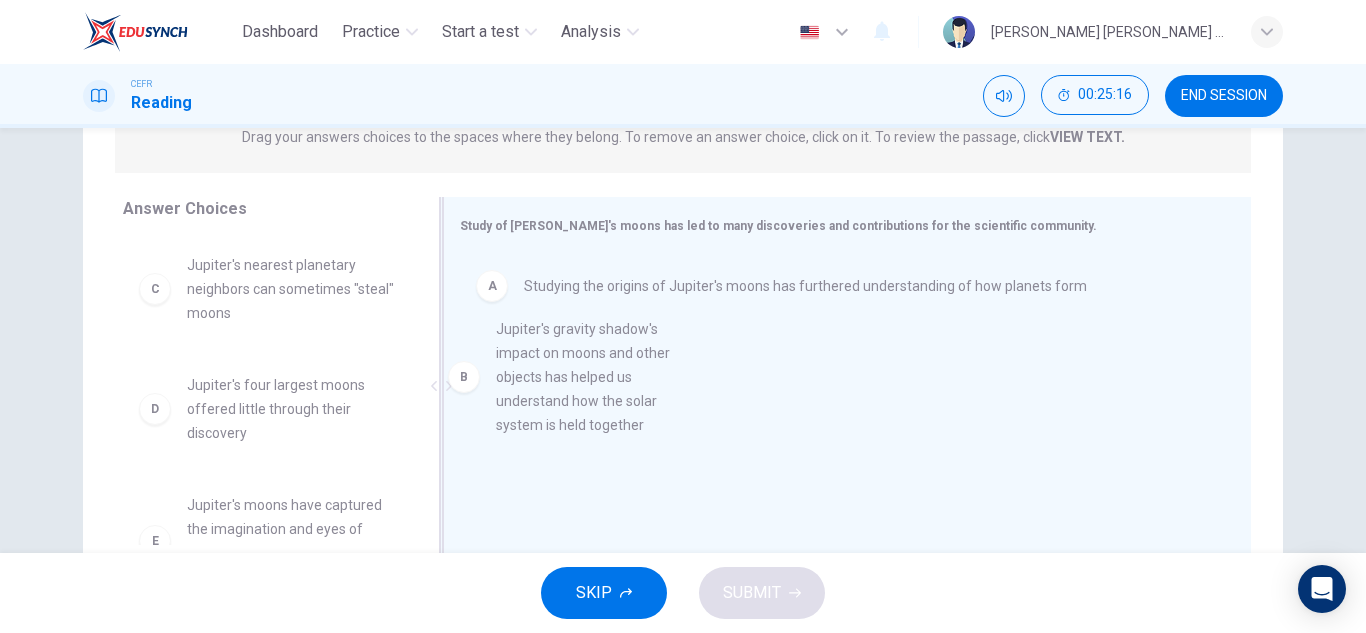 drag, startPoint x: 282, startPoint y: 344, endPoint x: 604, endPoint y: 413, distance: 329.30988 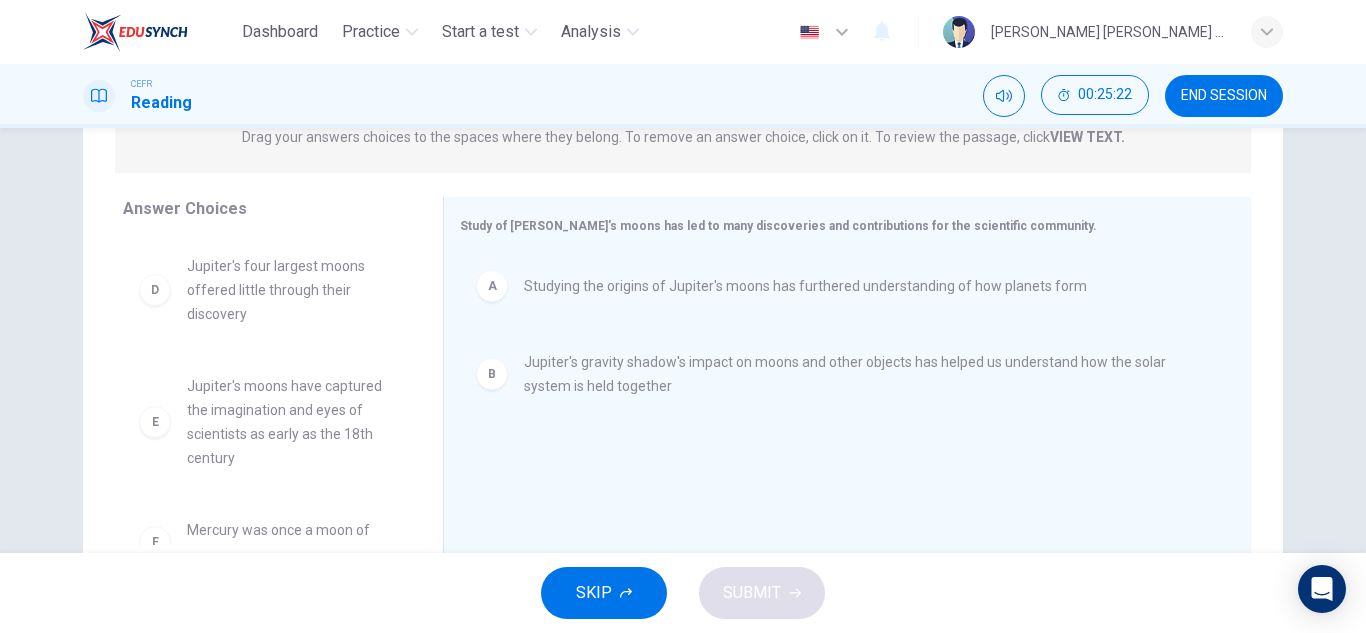 scroll, scrollTop: 156, scrollLeft: 0, axis: vertical 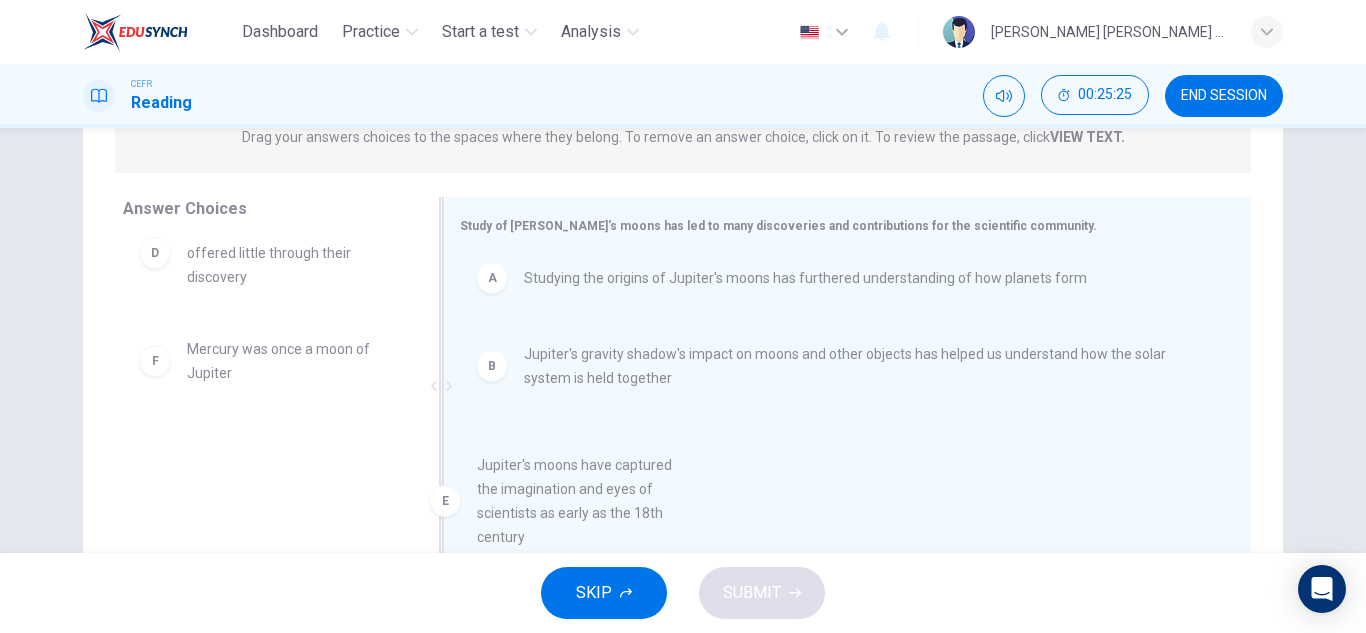 drag, startPoint x: 255, startPoint y: 376, endPoint x: 610, endPoint y: 459, distance: 364.57373 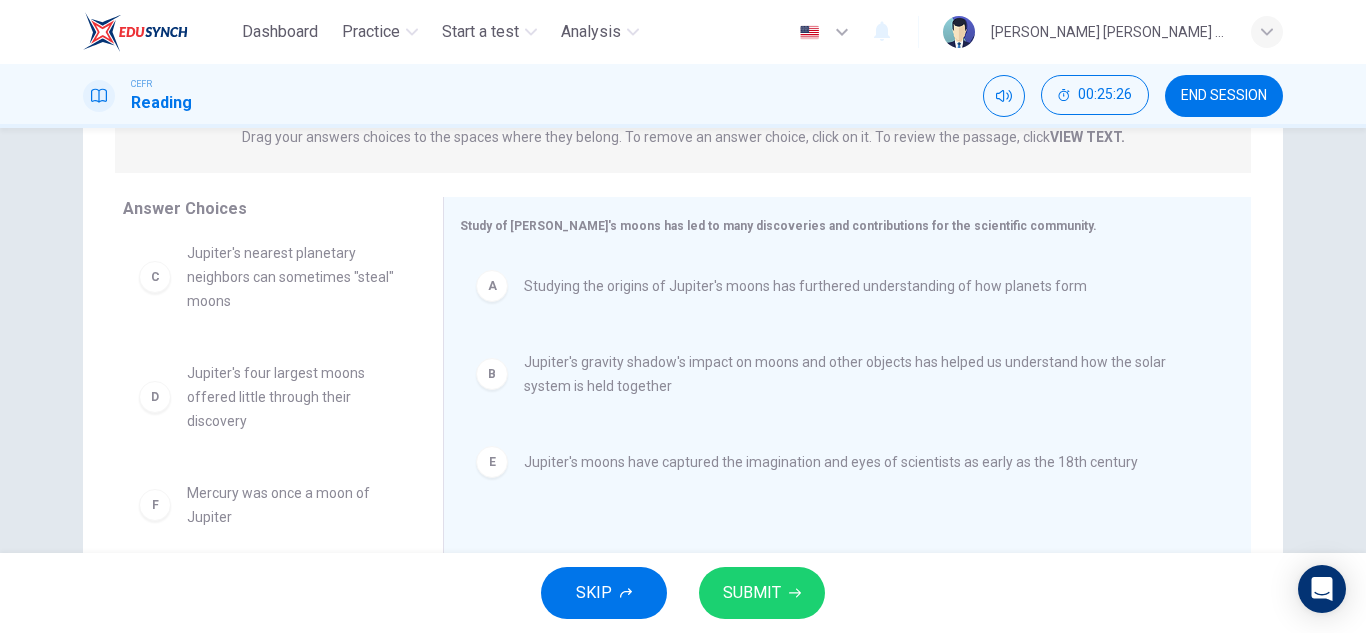 scroll, scrollTop: 0, scrollLeft: 0, axis: both 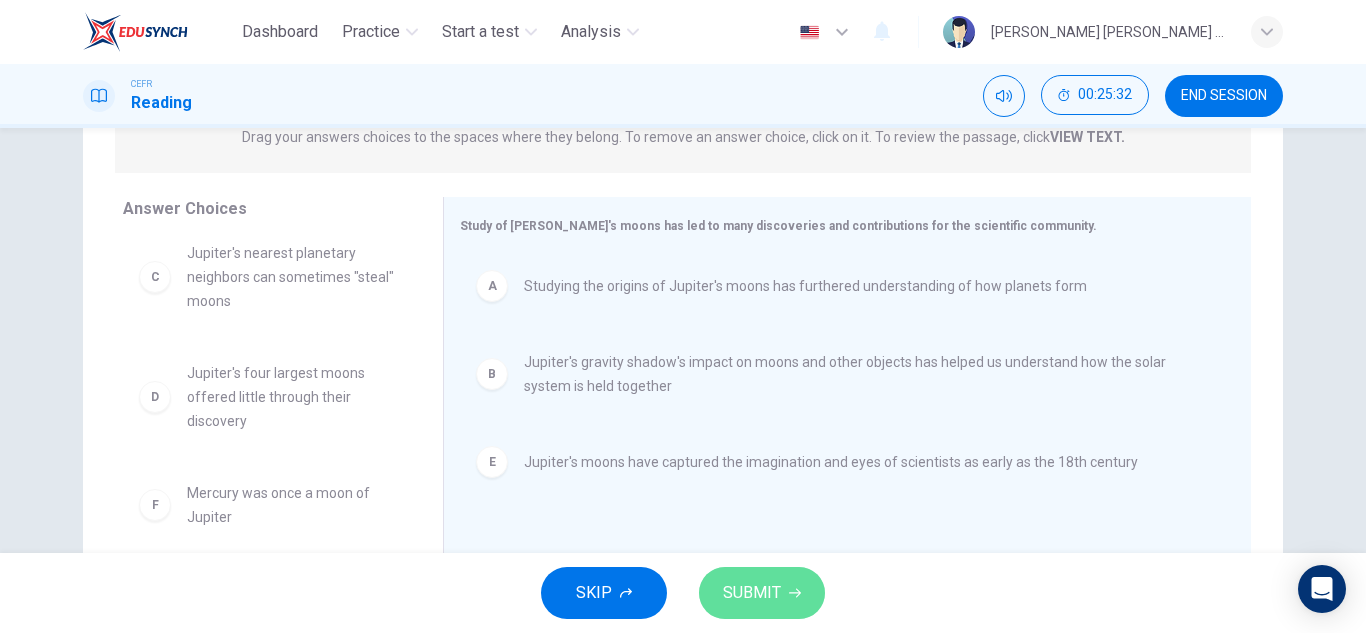 click on "SUBMIT" at bounding box center [762, 593] 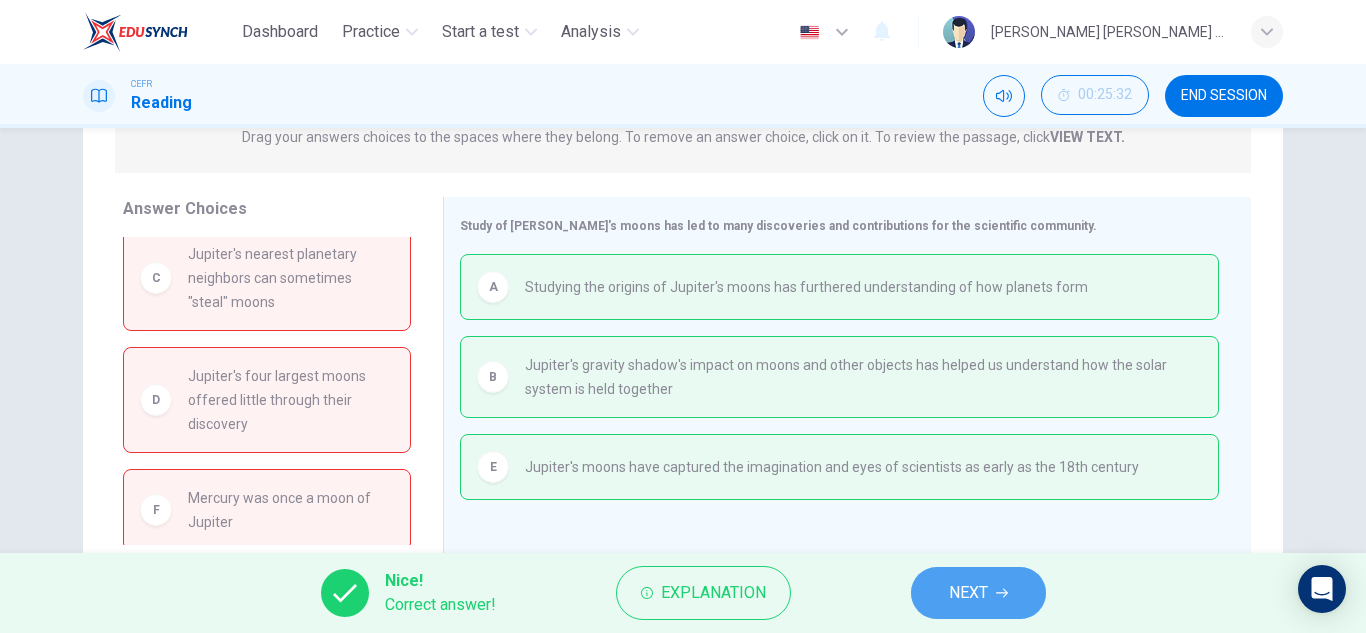click on "NEXT" at bounding box center (978, 593) 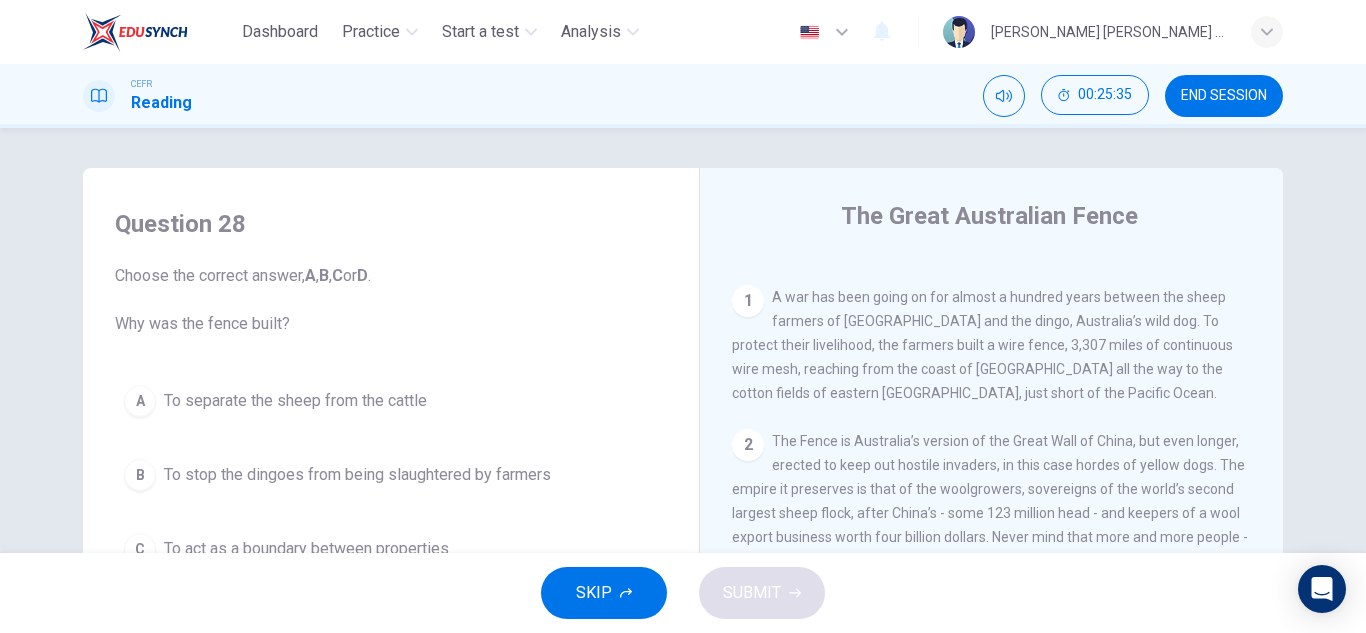 scroll, scrollTop: 393, scrollLeft: 0, axis: vertical 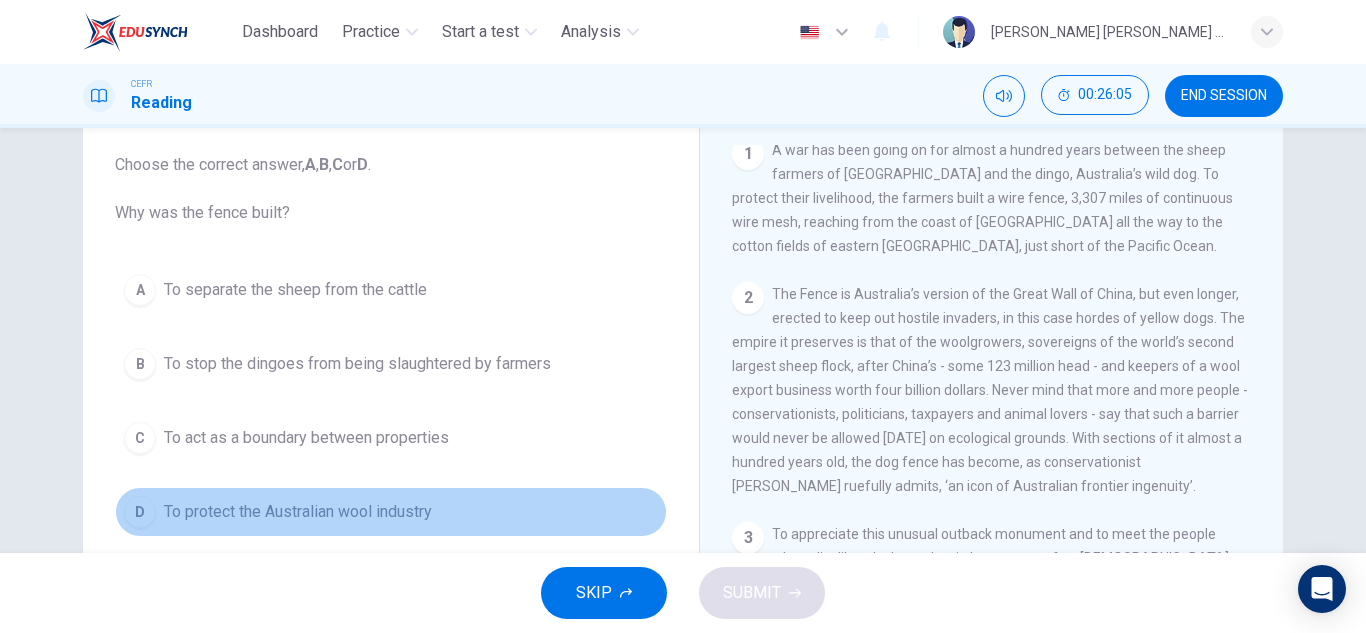 click on "To protect the Australian wool industry" at bounding box center (298, 512) 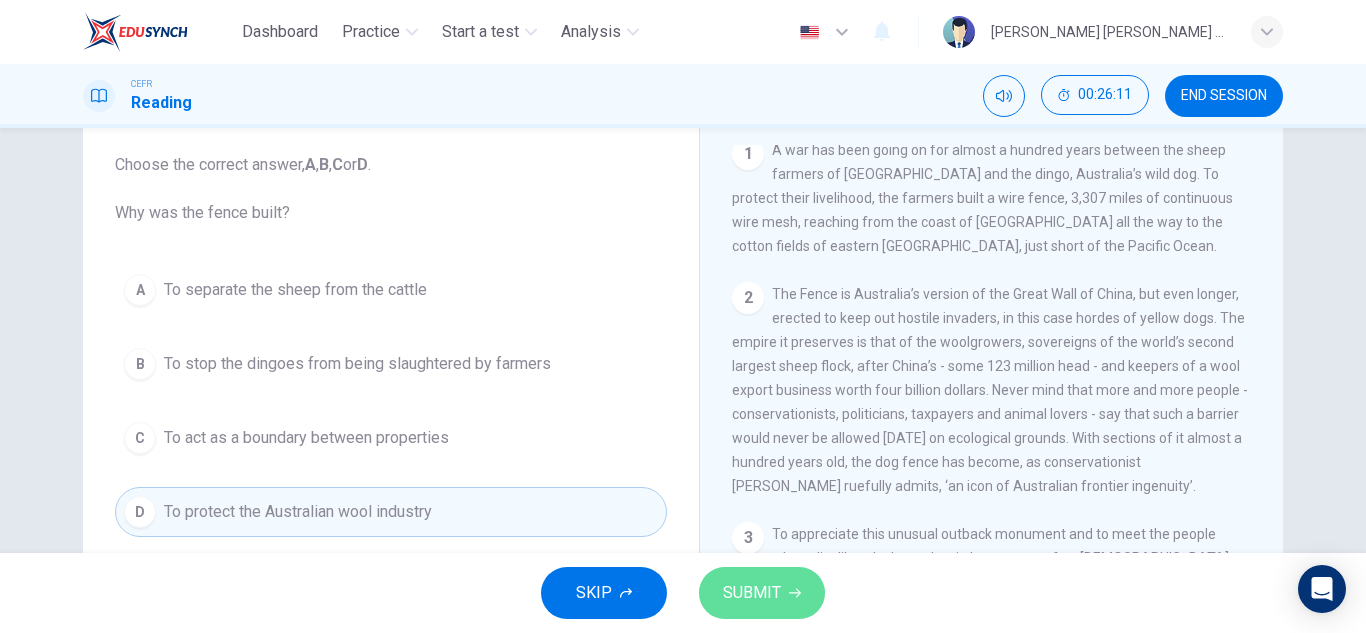 click on "SUBMIT" at bounding box center (752, 593) 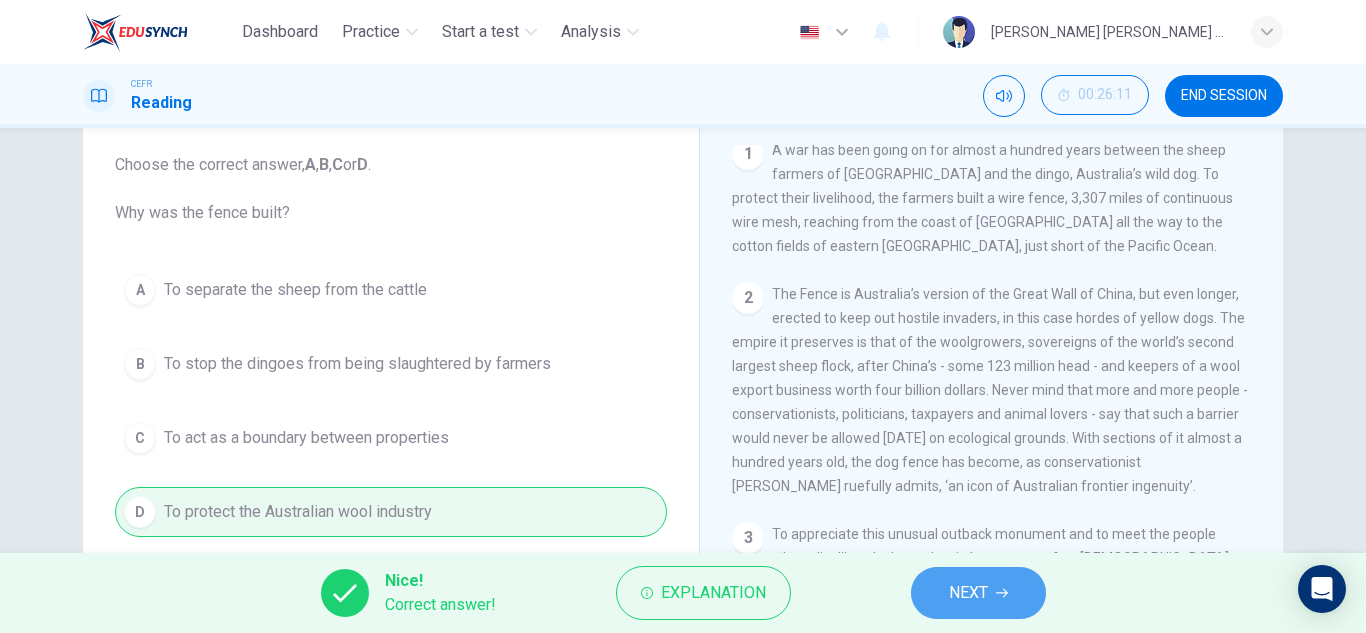 click on "NEXT" at bounding box center (978, 593) 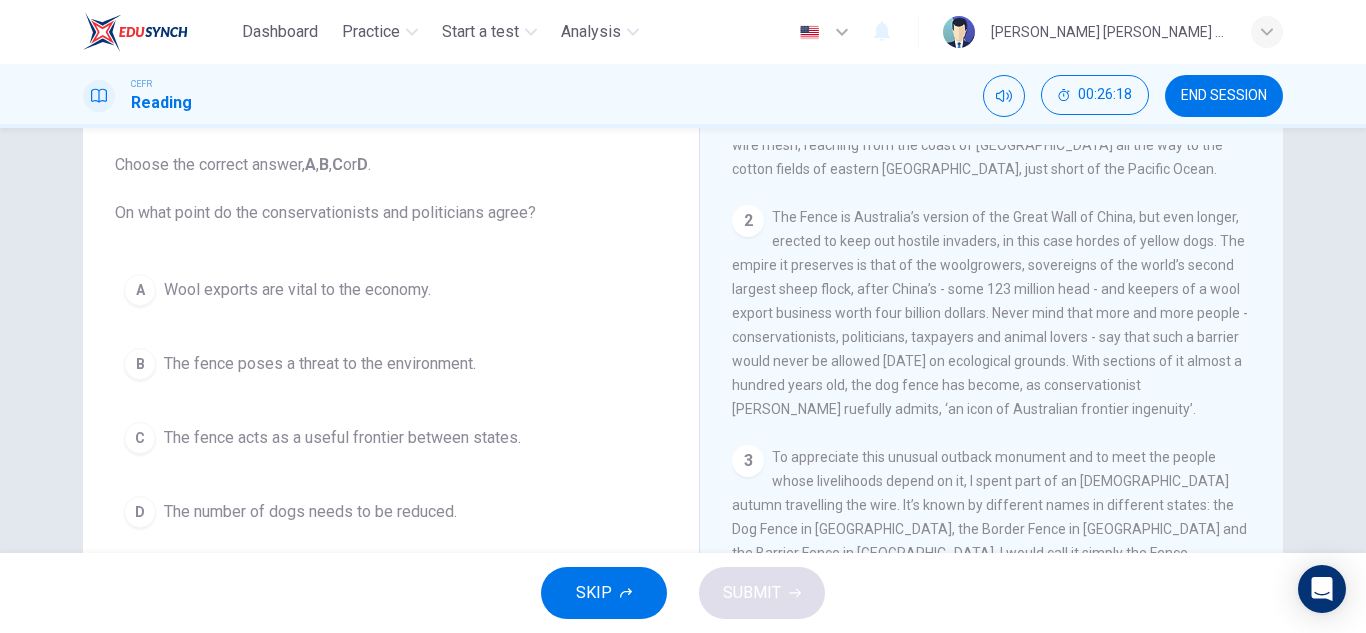 scroll, scrollTop: 506, scrollLeft: 0, axis: vertical 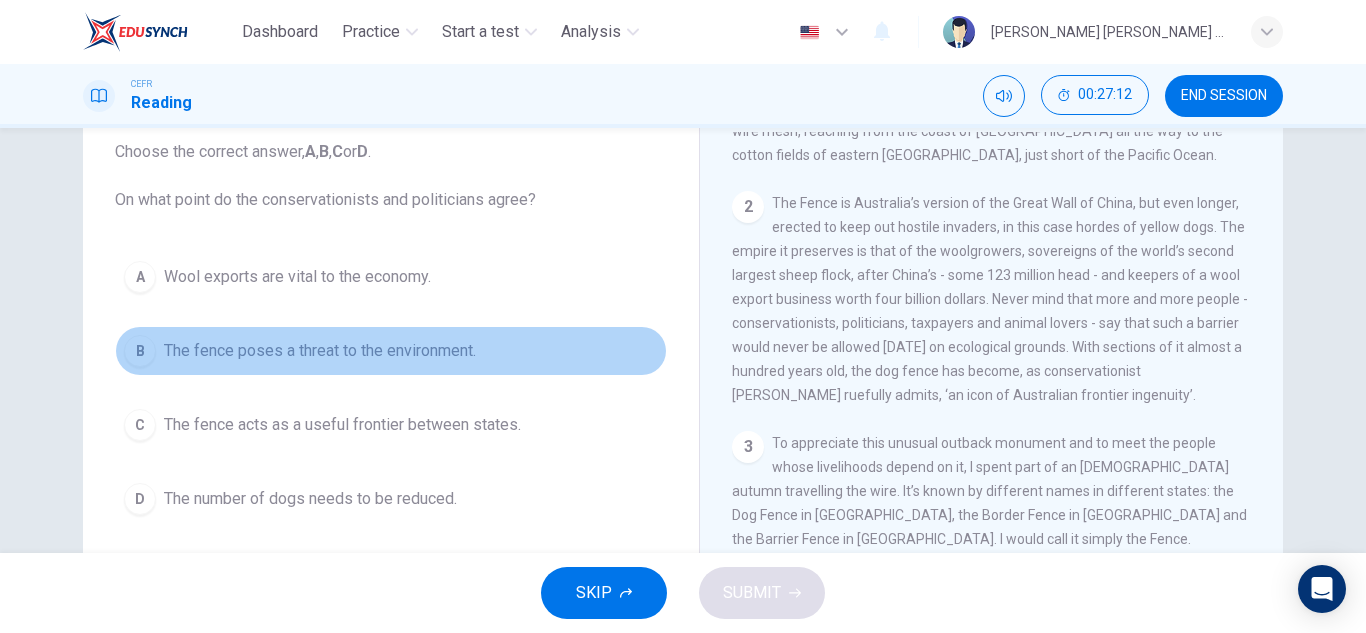 click on "The fence poses a threat to the environment." at bounding box center (320, 351) 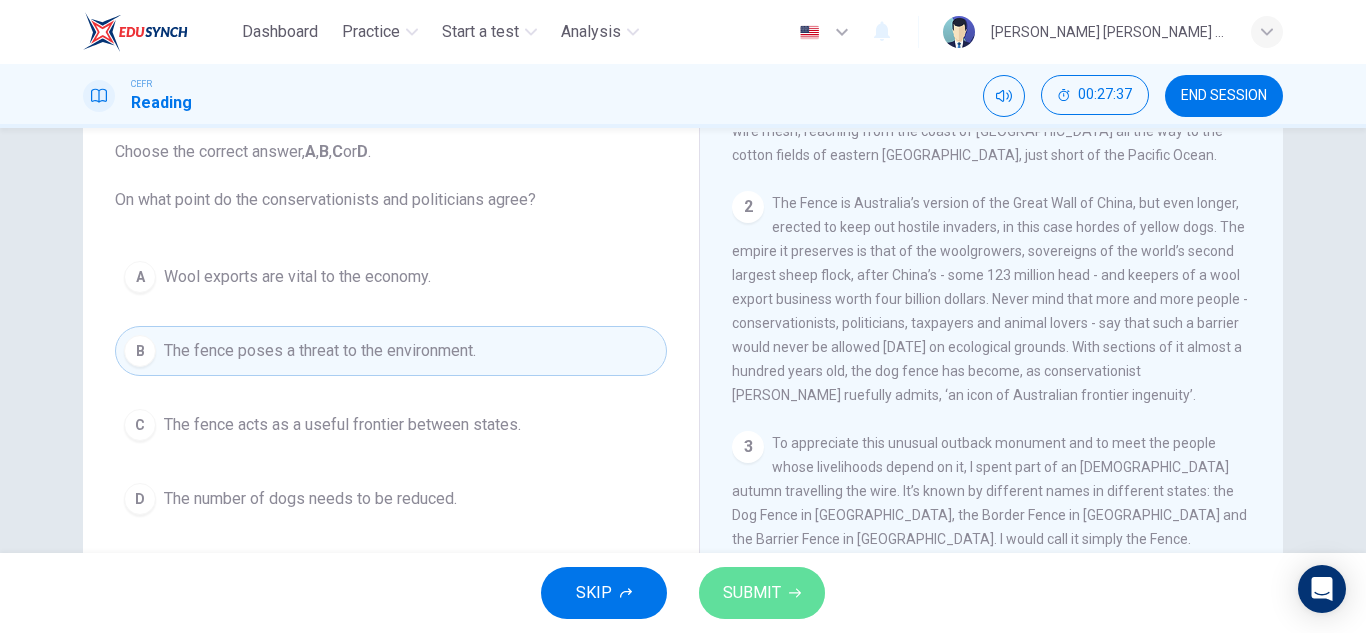 click on "SUBMIT" at bounding box center (752, 593) 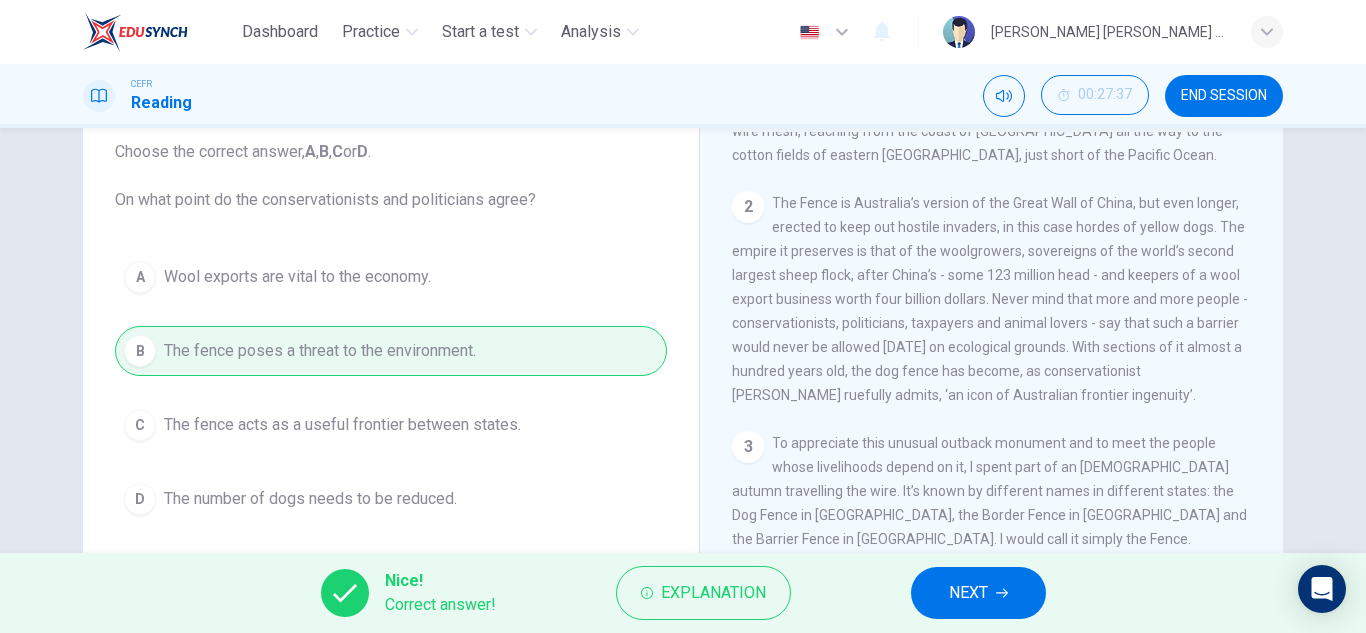 click 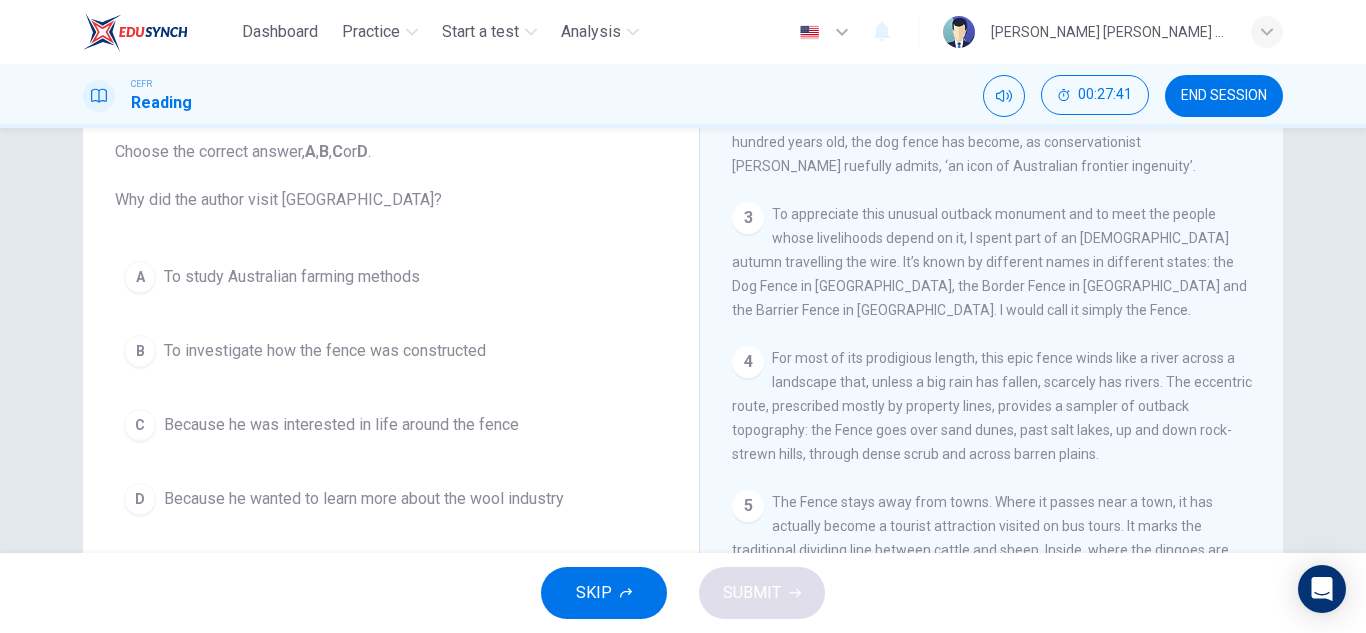 scroll, scrollTop: 737, scrollLeft: 0, axis: vertical 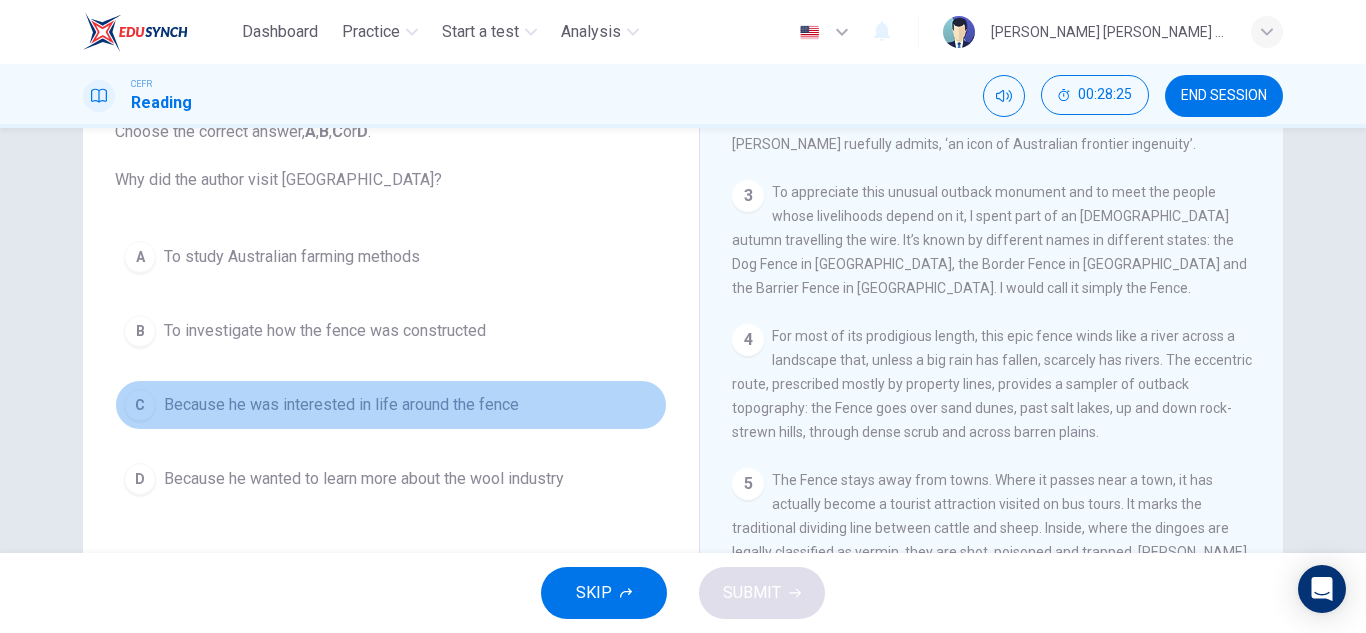 click on "Because he was interested in life around the fence" at bounding box center (341, 405) 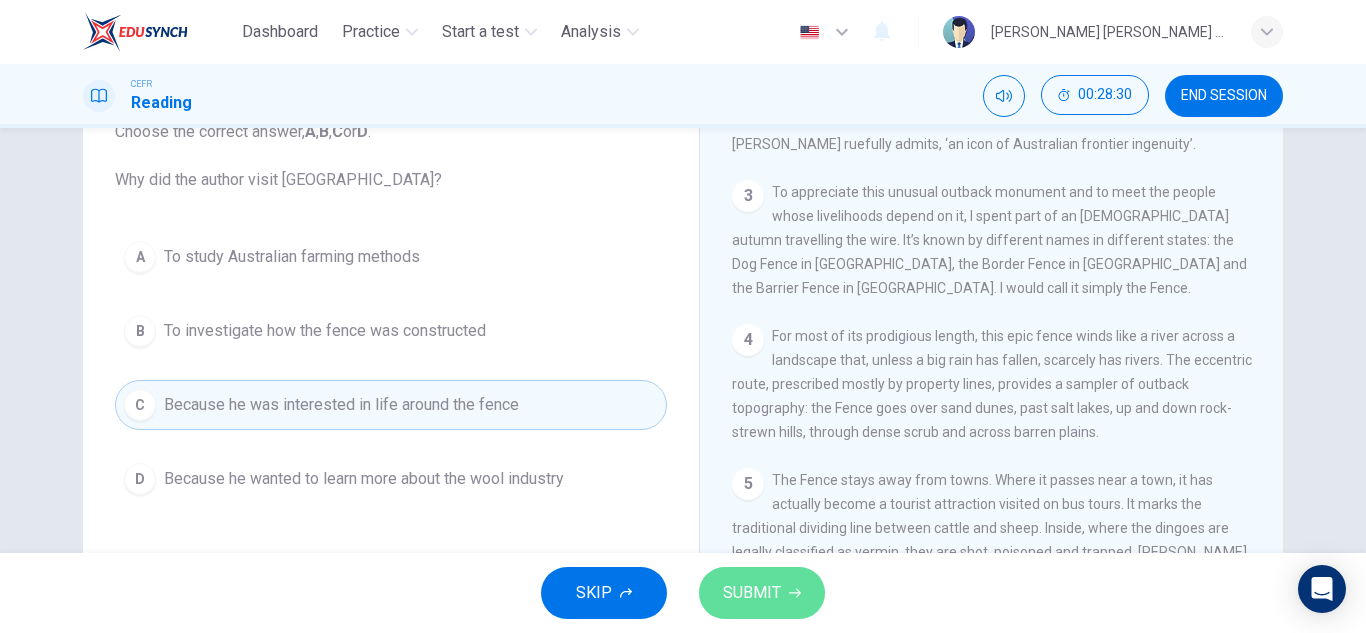 click on "SUBMIT" at bounding box center (762, 593) 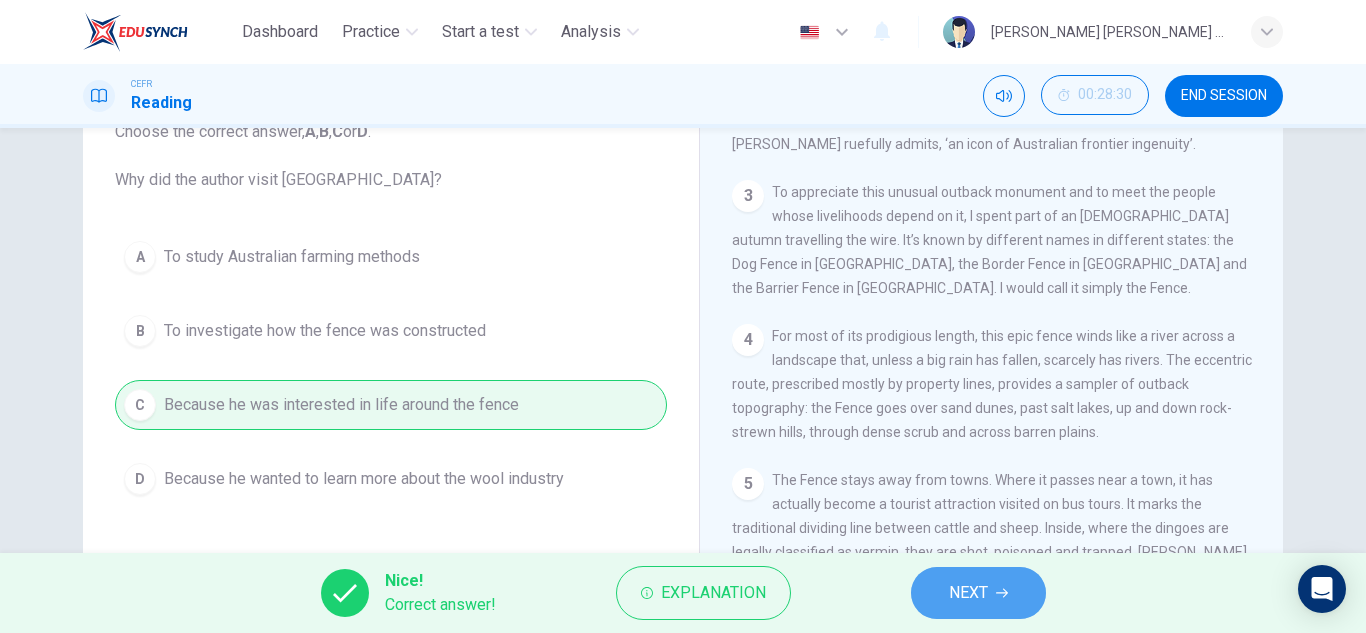 click on "NEXT" at bounding box center (968, 593) 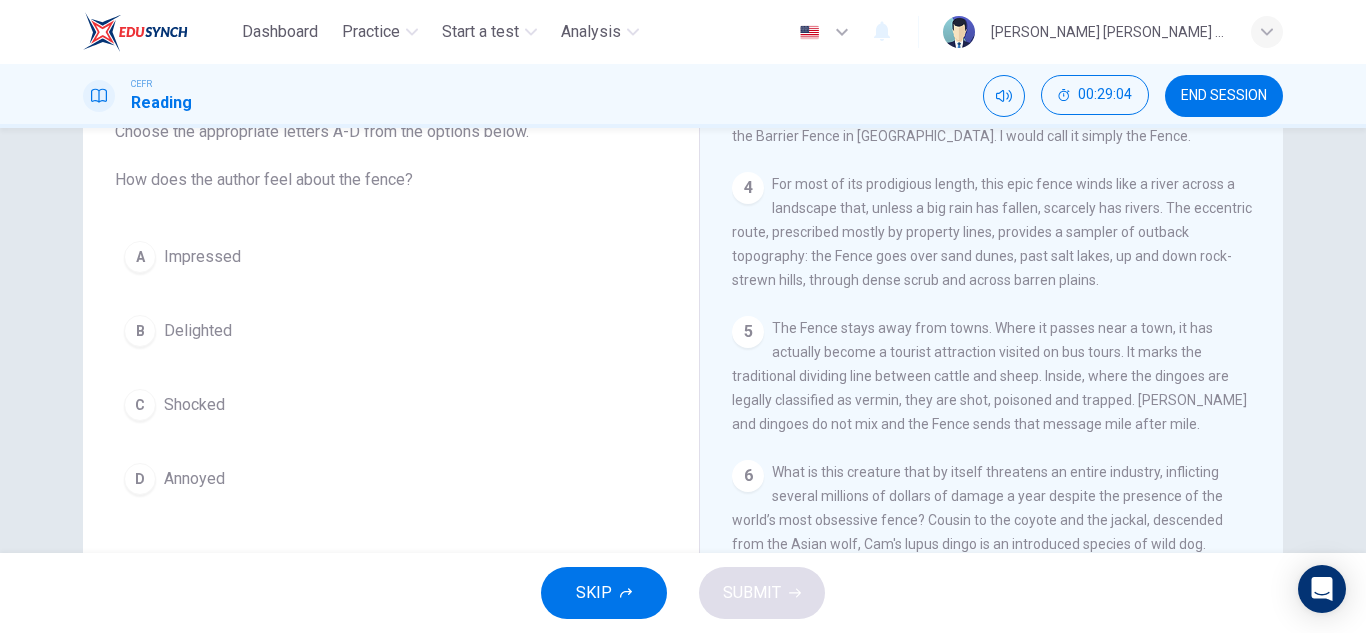 scroll, scrollTop: 890, scrollLeft: 0, axis: vertical 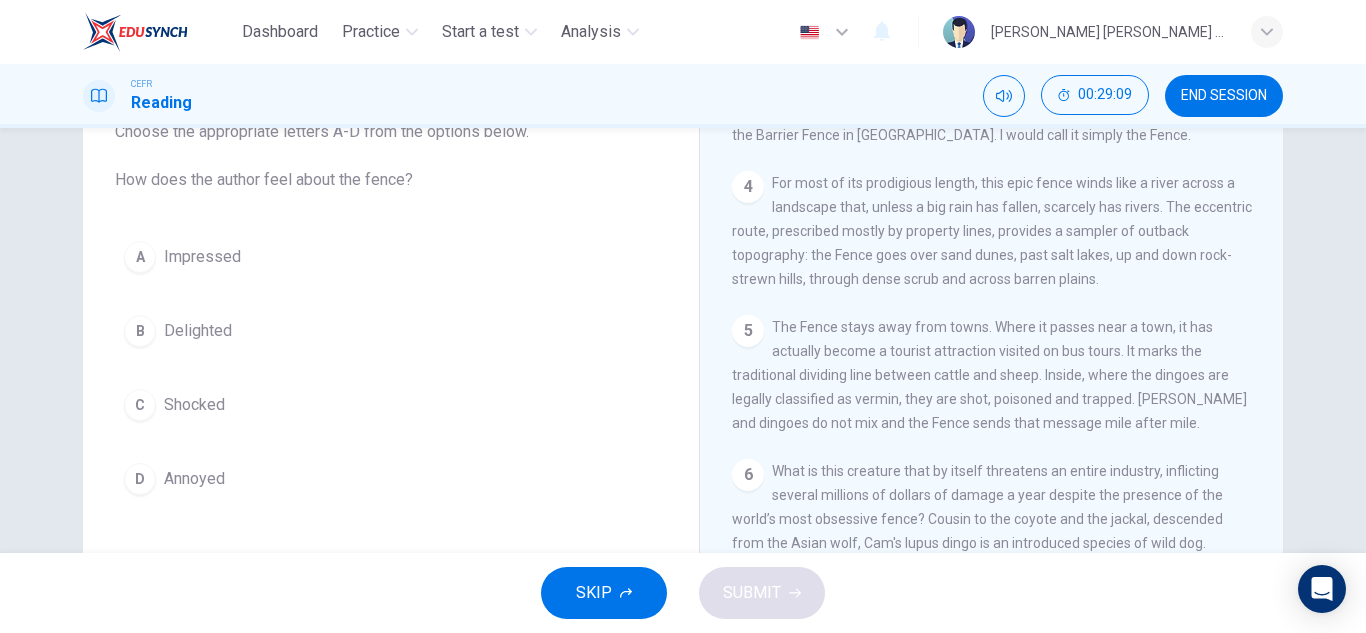 click on "A Impressed" at bounding box center [391, 257] 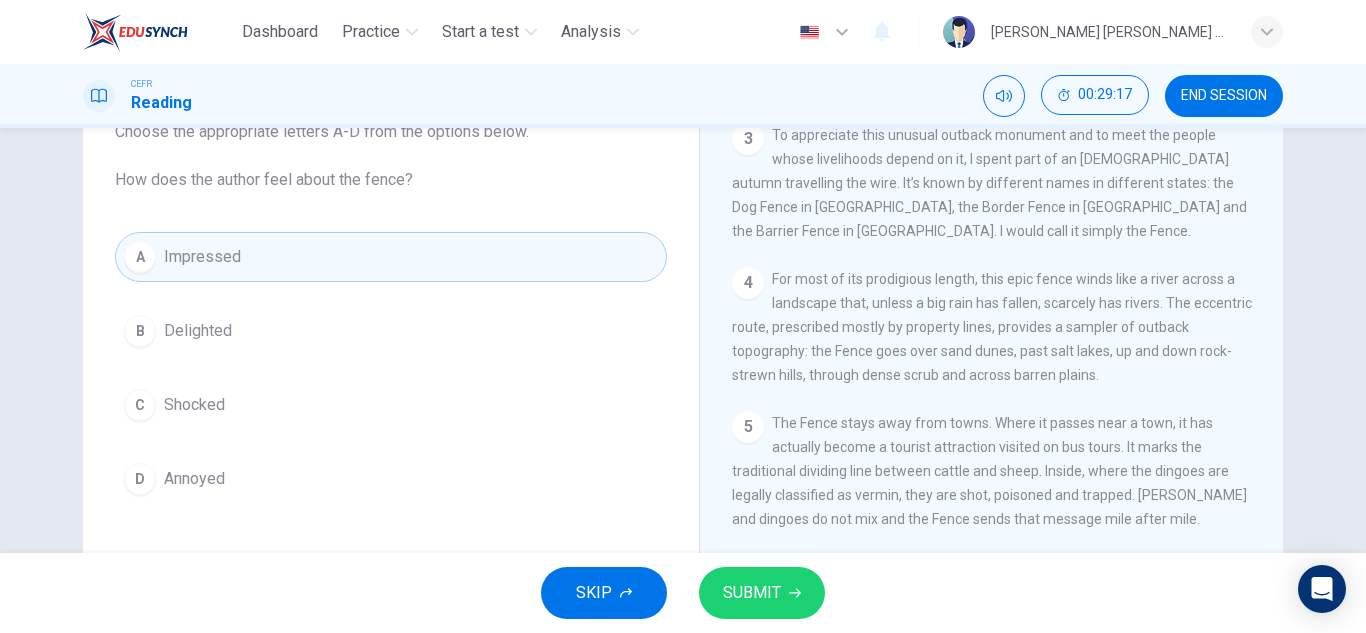 scroll, scrollTop: 776, scrollLeft: 0, axis: vertical 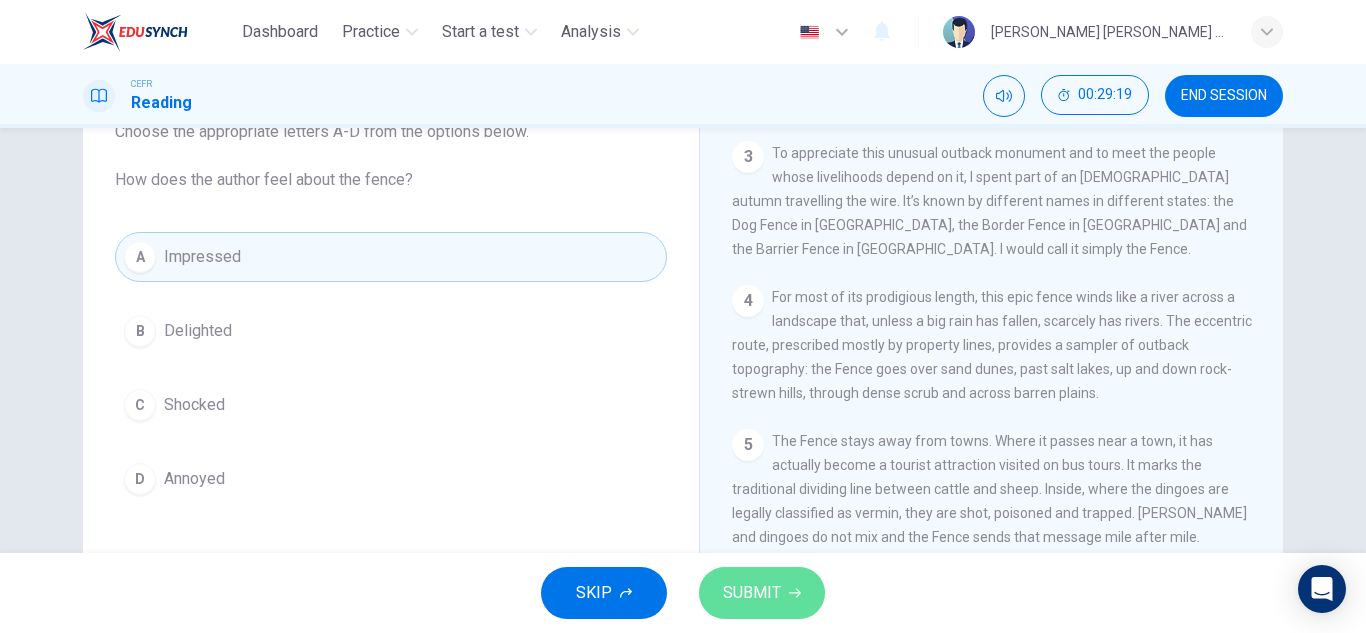 click on "SUBMIT" at bounding box center [752, 593] 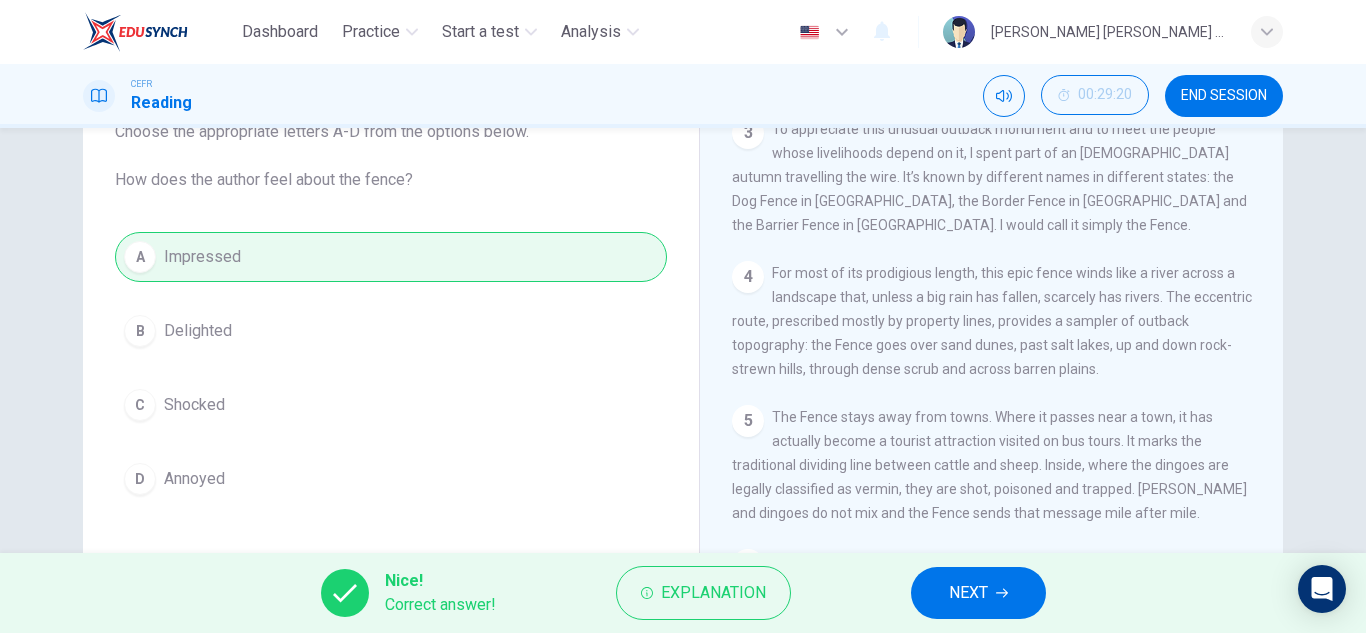 scroll, scrollTop: 801, scrollLeft: 0, axis: vertical 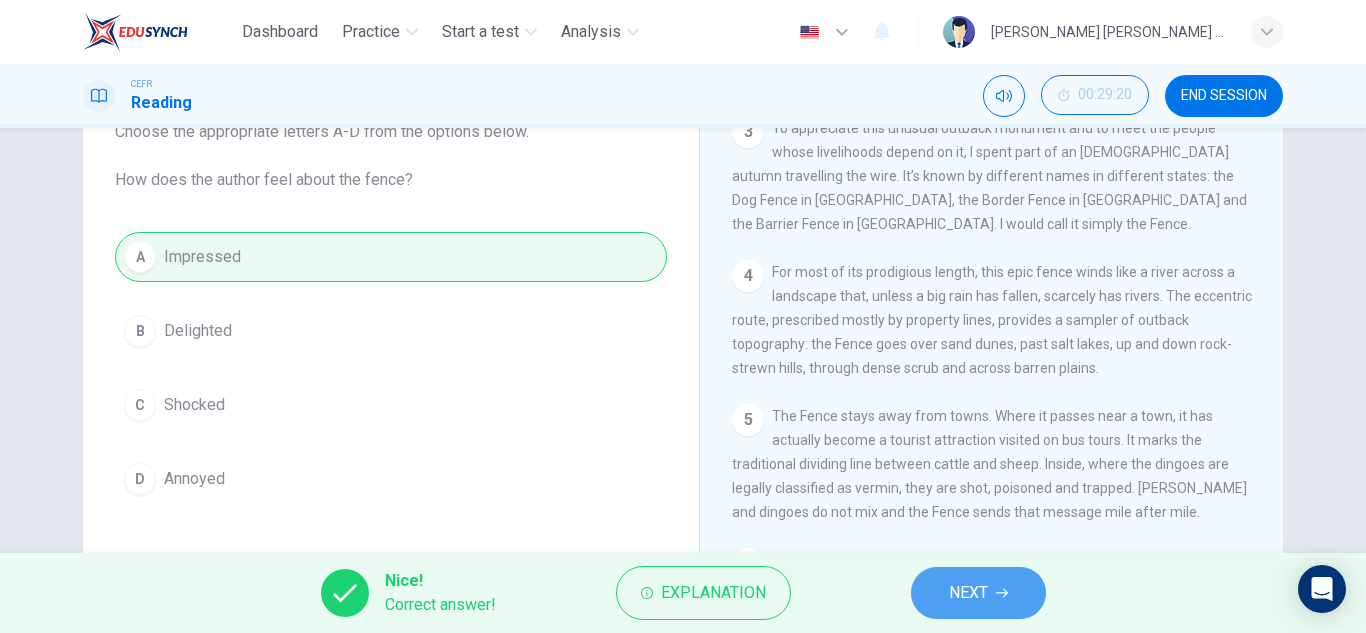 click on "NEXT" at bounding box center [978, 593] 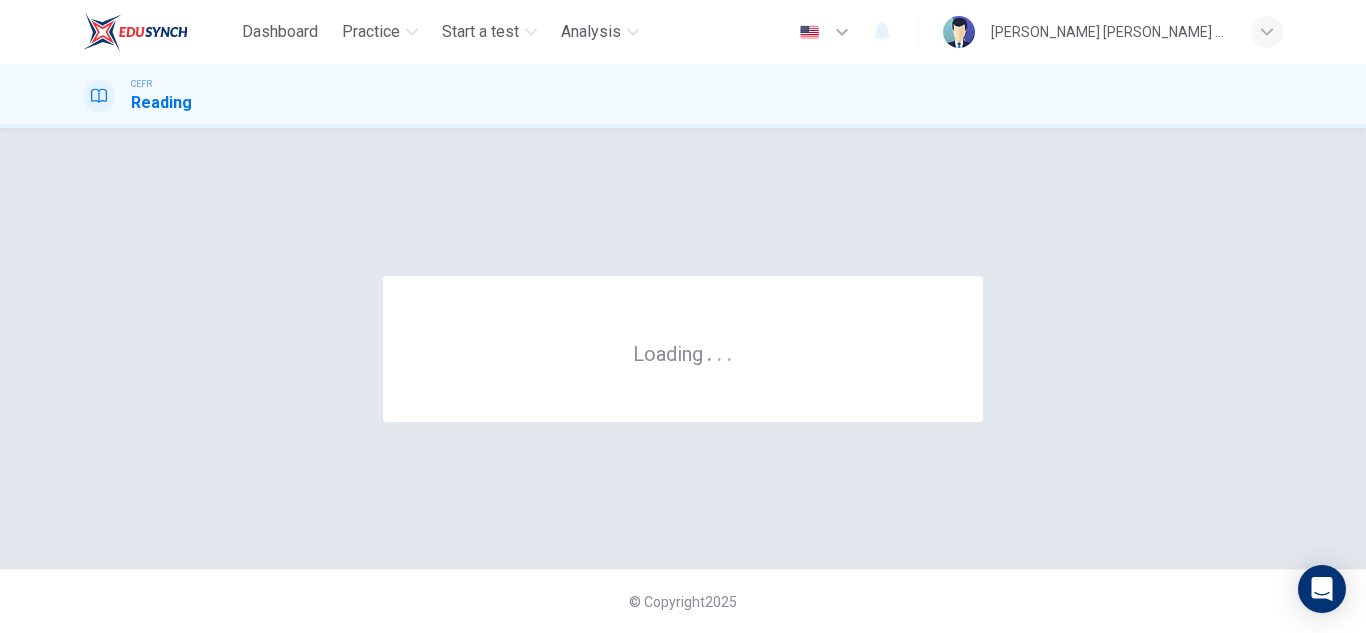 scroll, scrollTop: 0, scrollLeft: 0, axis: both 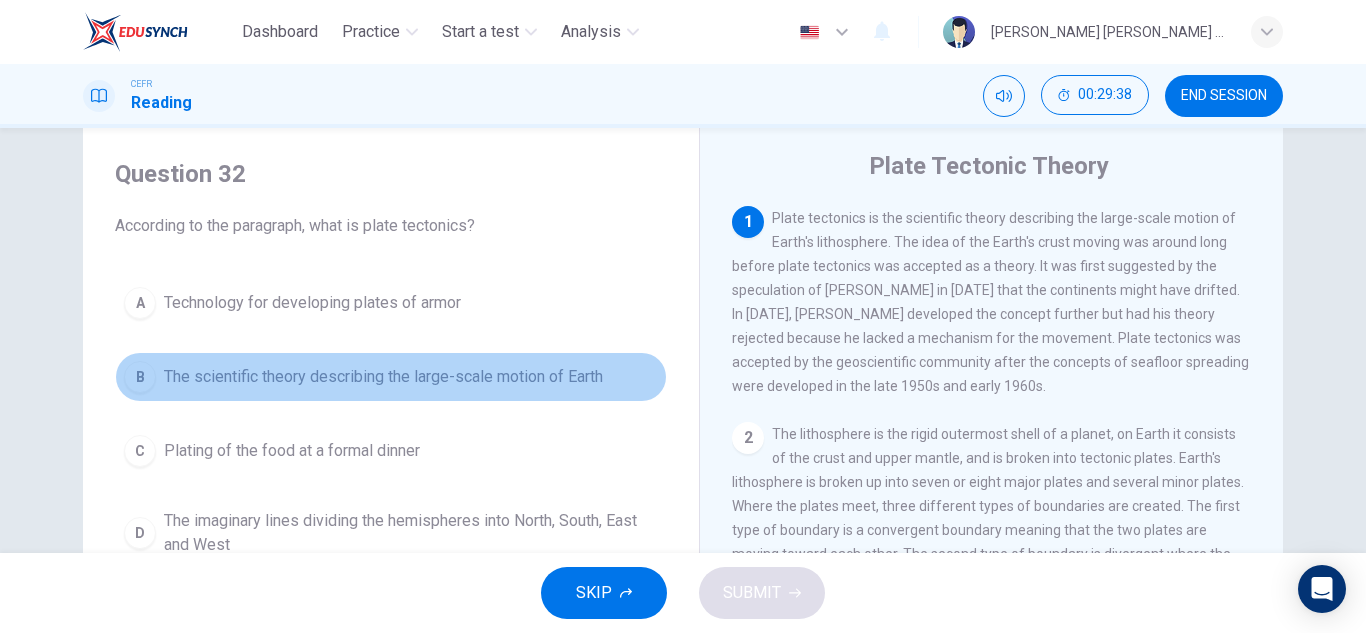 click on "The scientific theory describing the large-scale motion of Earth" at bounding box center [383, 377] 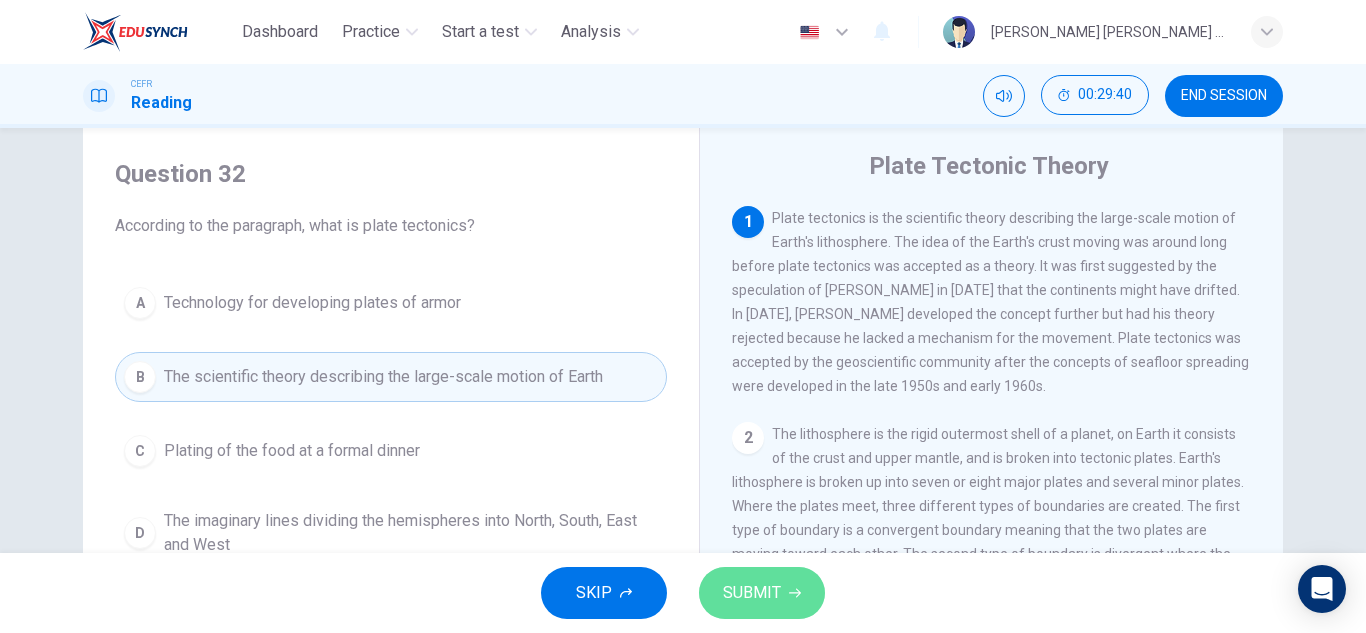 click on "SUBMIT" at bounding box center (752, 593) 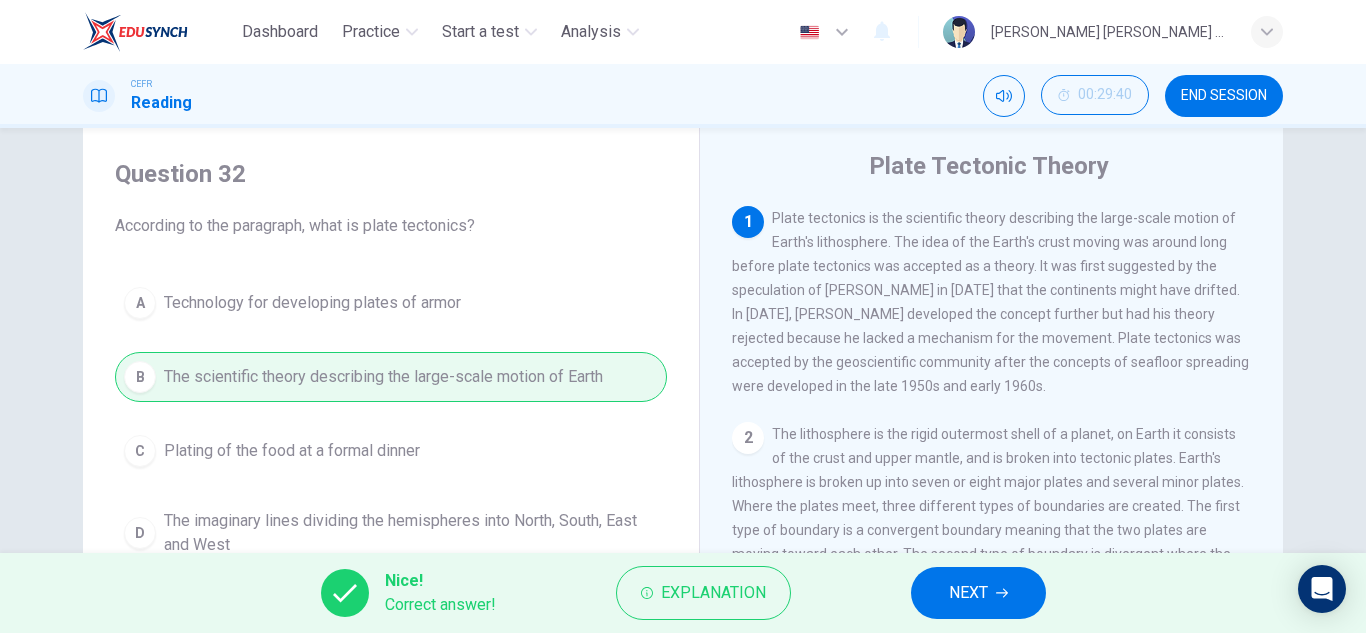 click on "Nice! Correct answer! Explanation NEXT" at bounding box center [683, 593] 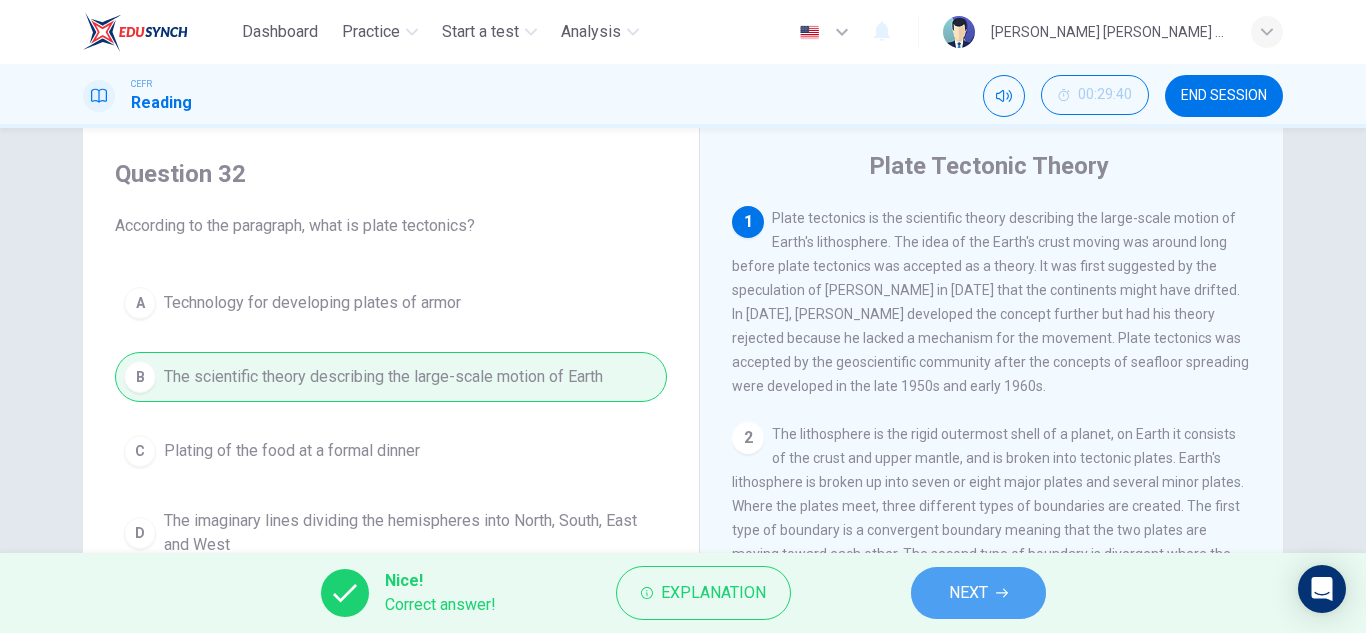 click 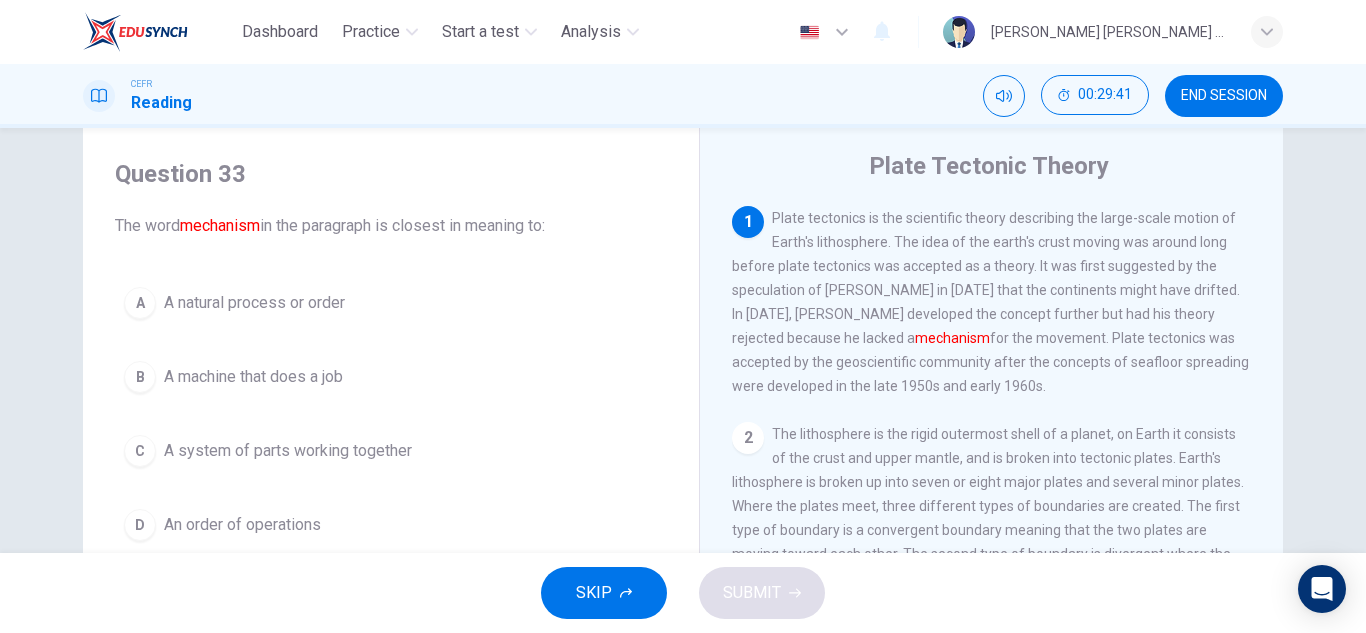 scroll, scrollTop: 5, scrollLeft: 0, axis: vertical 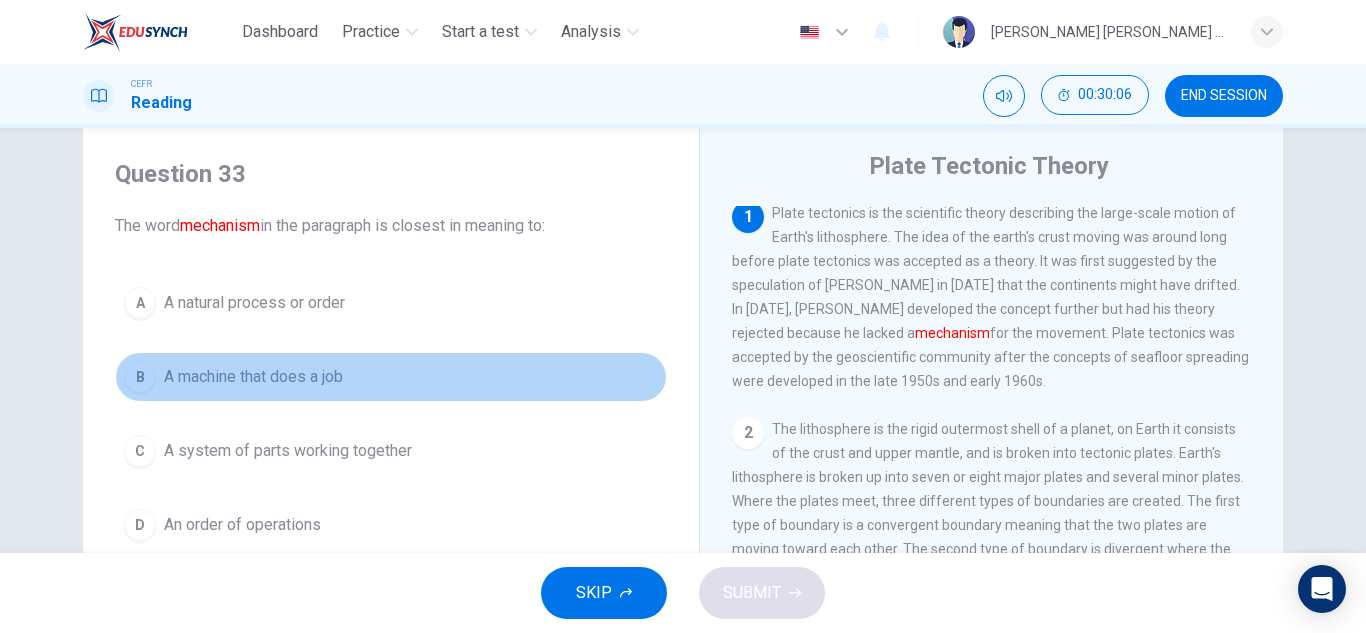 click on "A machine that does a job" at bounding box center [253, 377] 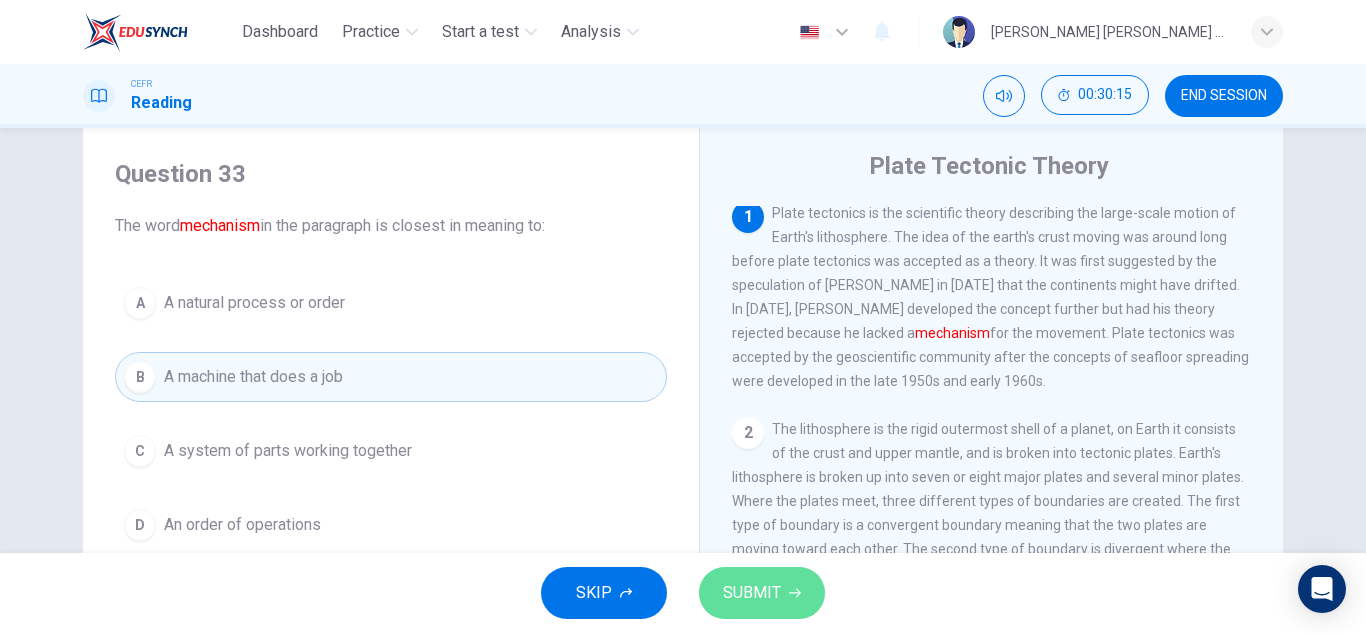 click on "SUBMIT" at bounding box center (762, 593) 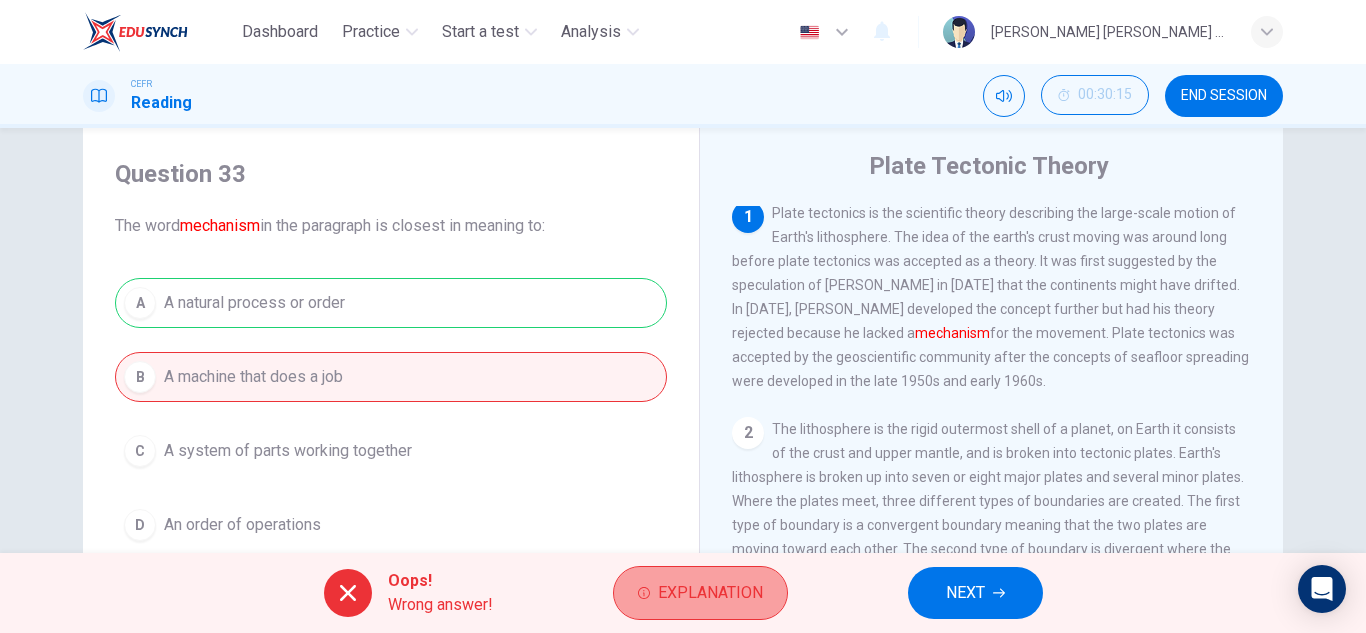 click on "Explanation" at bounding box center (710, 593) 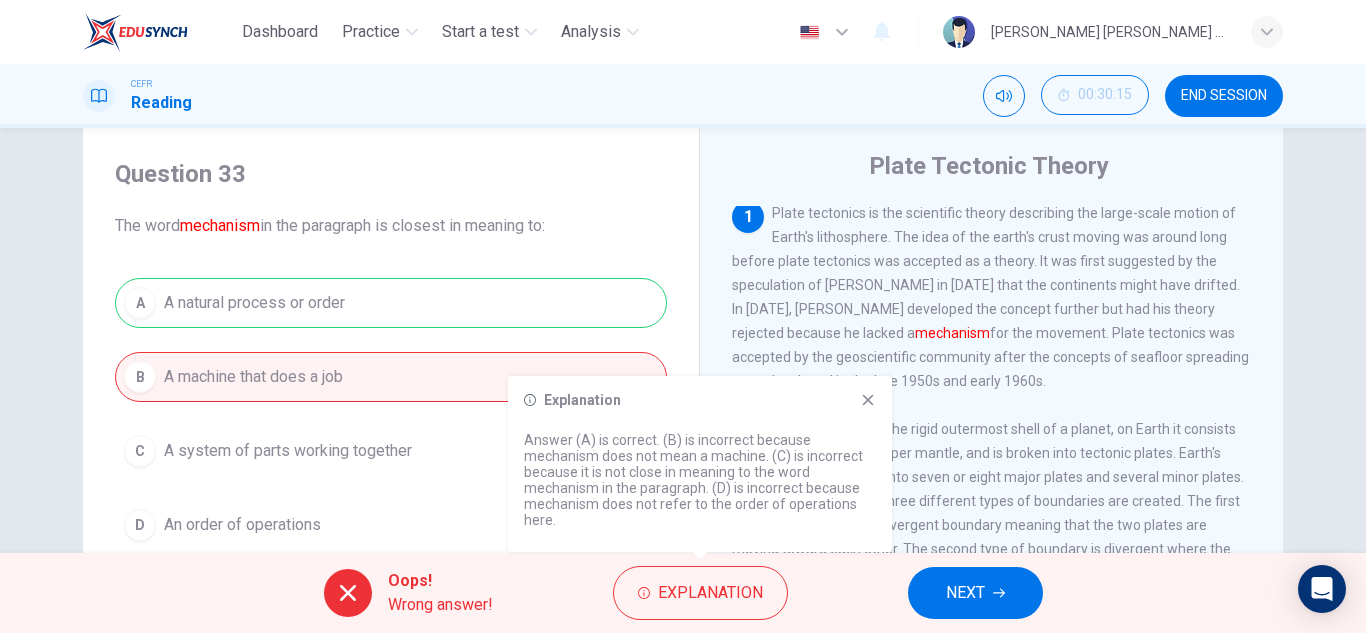 click 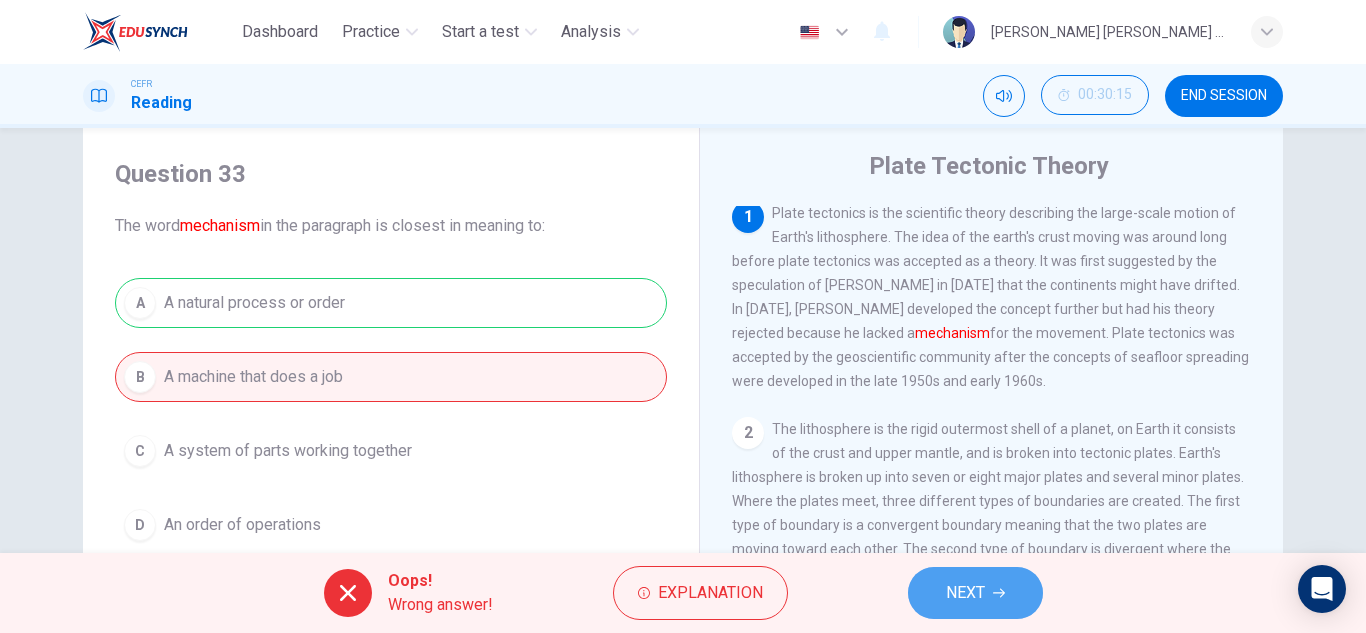 click on "NEXT" at bounding box center [965, 593] 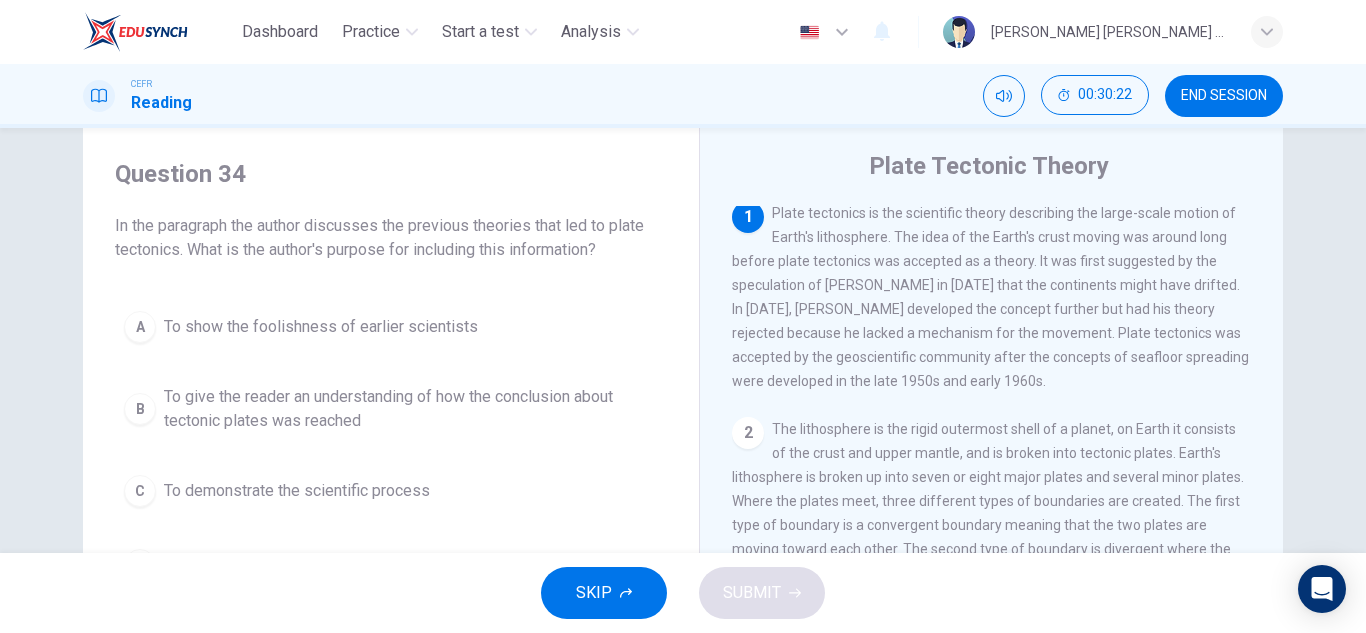 scroll, scrollTop: 0, scrollLeft: 0, axis: both 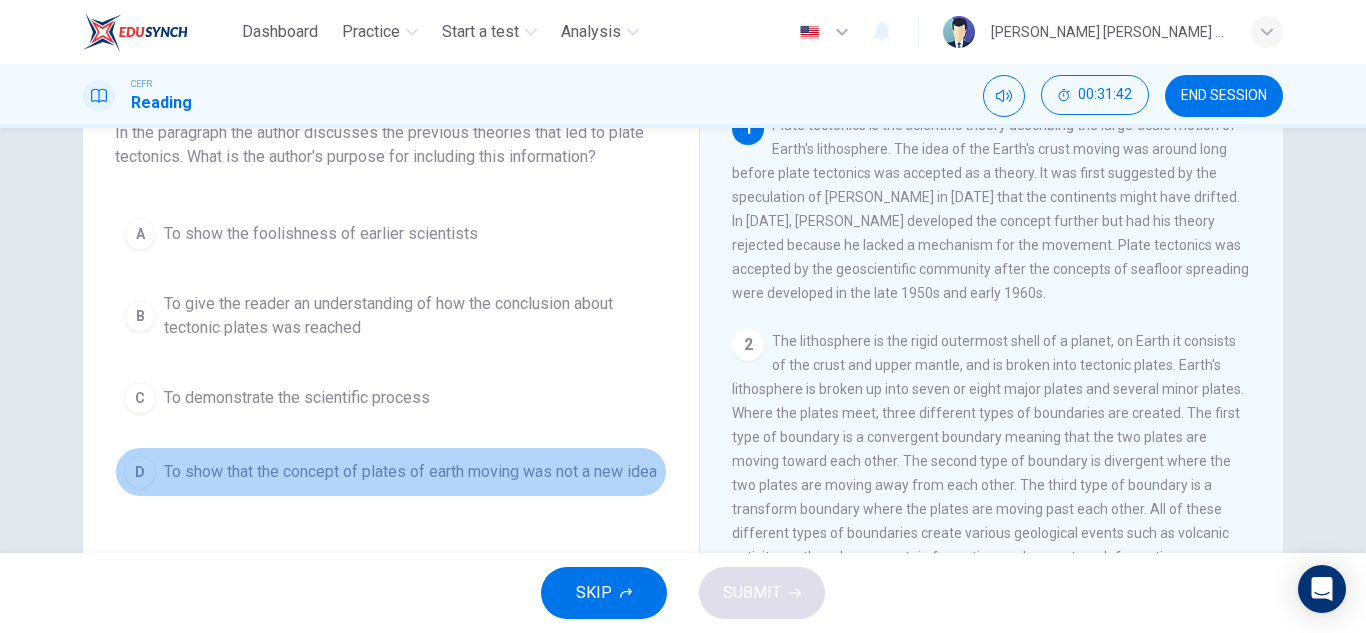click on "To show that the concept of plates of earth moving was not a new idea" at bounding box center [410, 472] 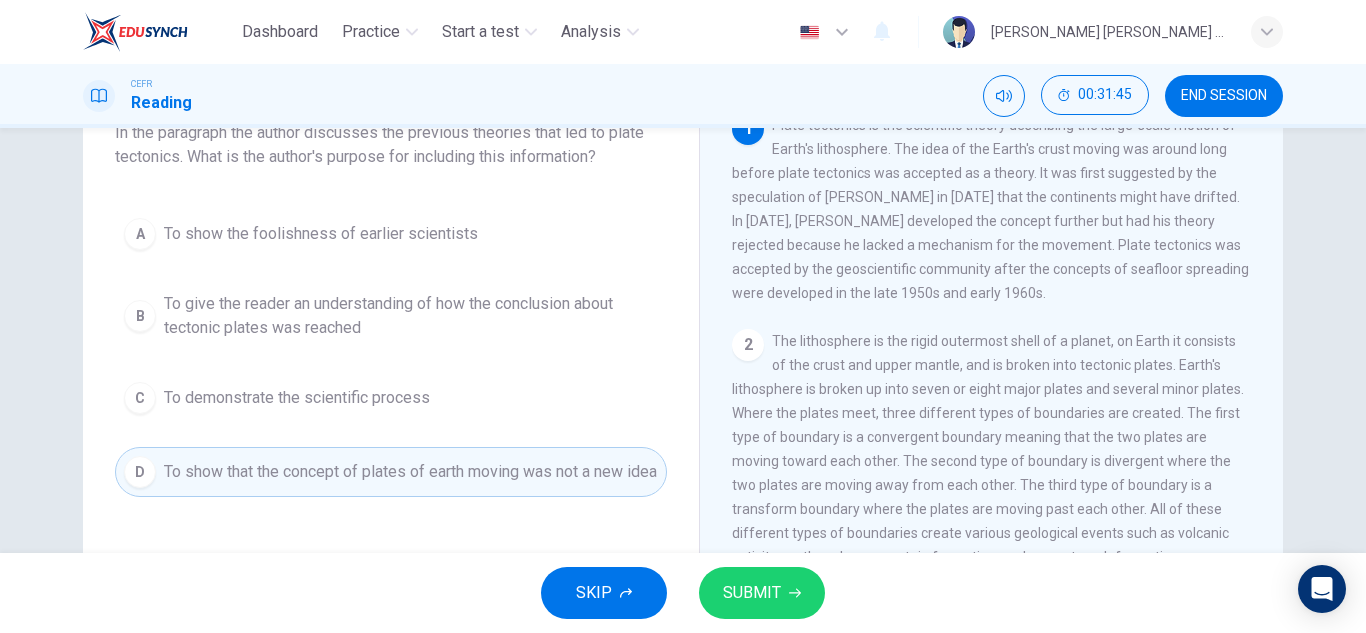 click on "SUBMIT" at bounding box center (752, 593) 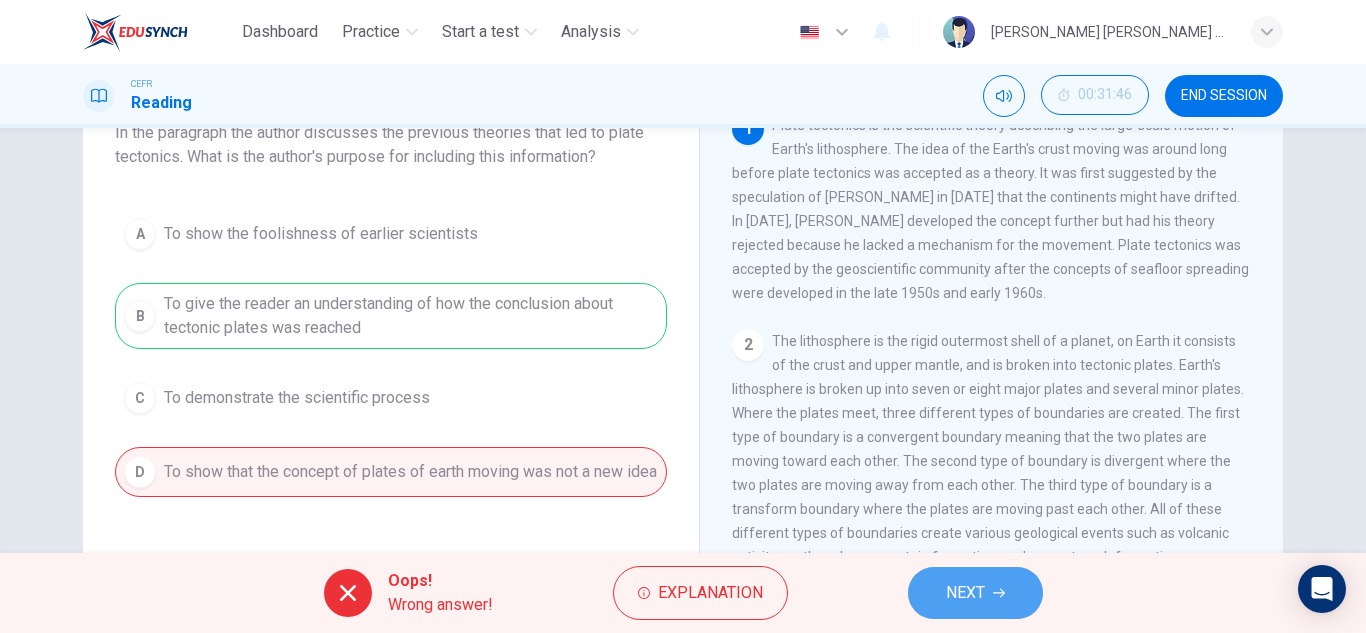 click on "NEXT" at bounding box center (975, 593) 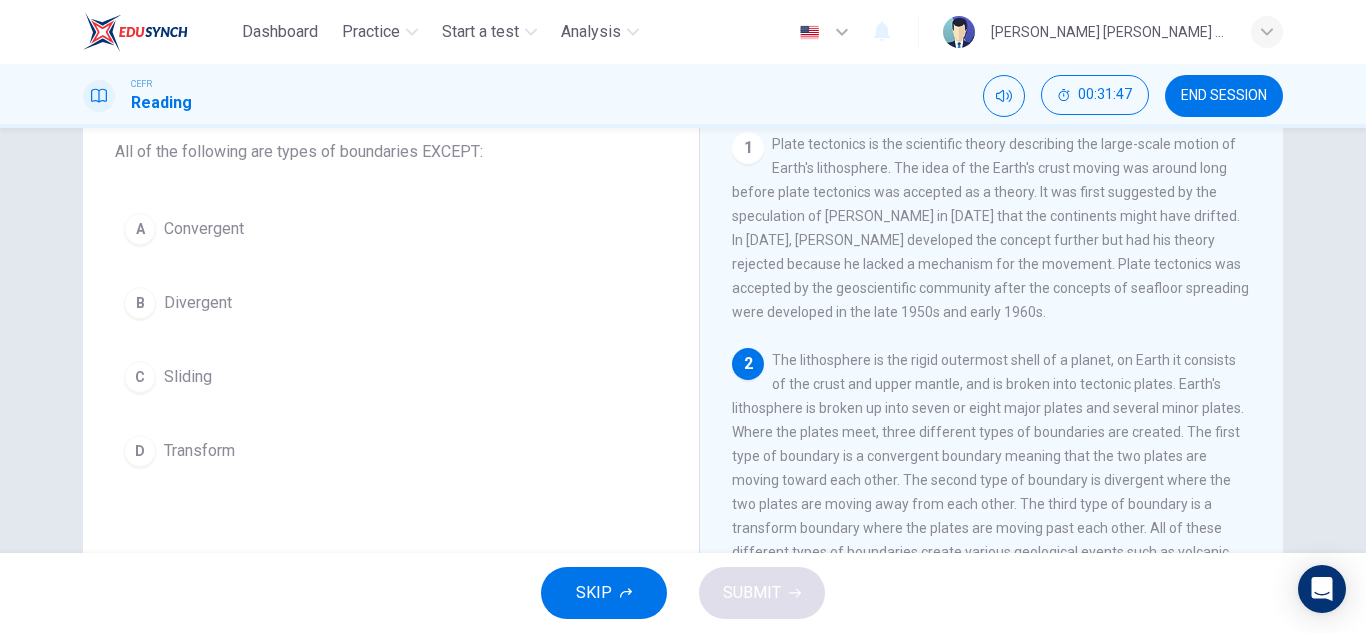 scroll, scrollTop: 123, scrollLeft: 0, axis: vertical 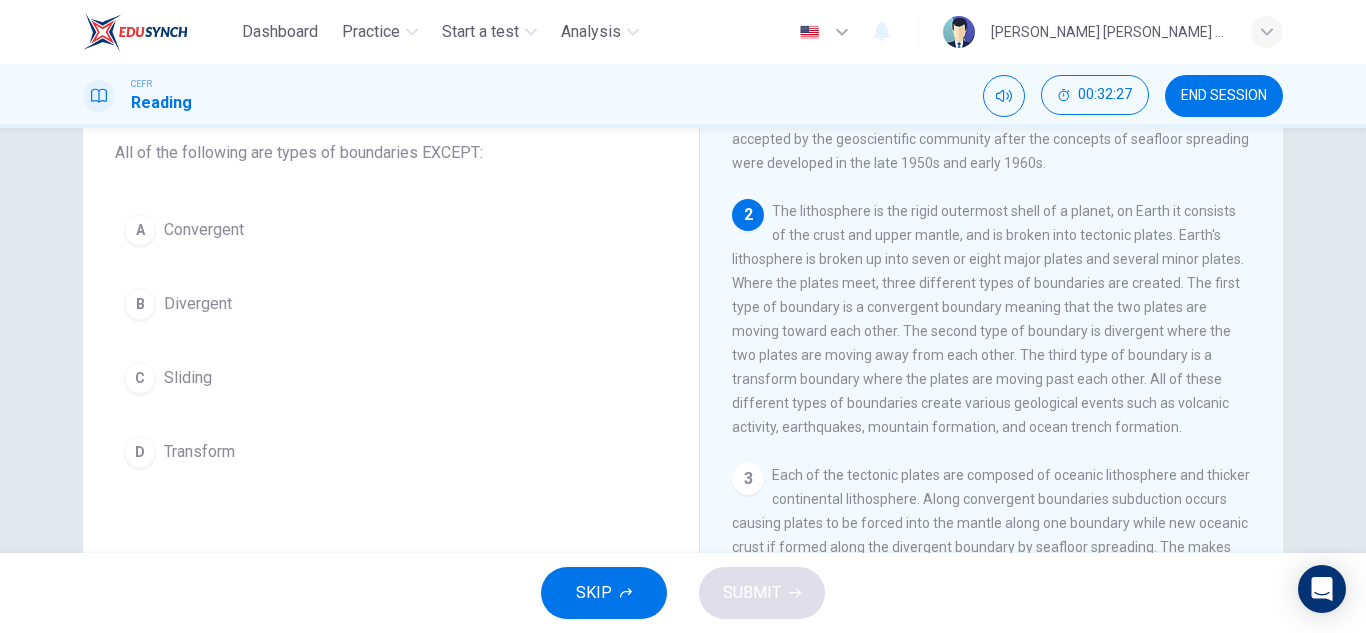 click on "Sliding" at bounding box center [188, 378] 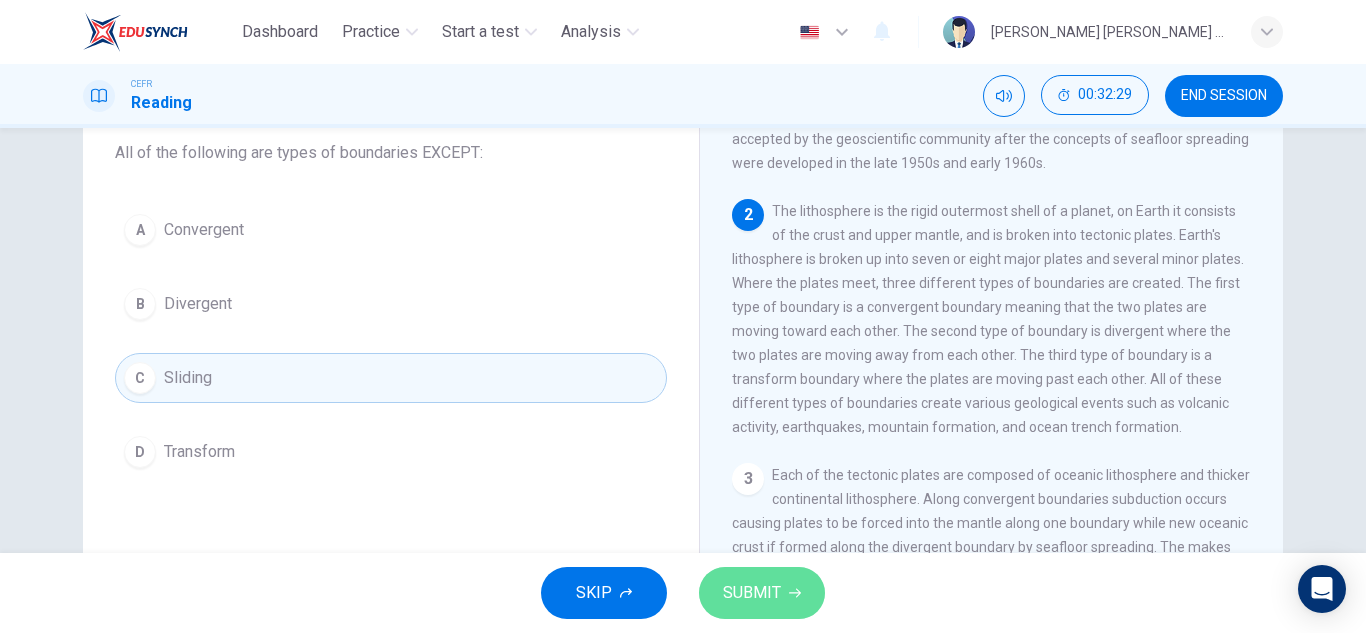 click on "SUBMIT" at bounding box center [752, 593] 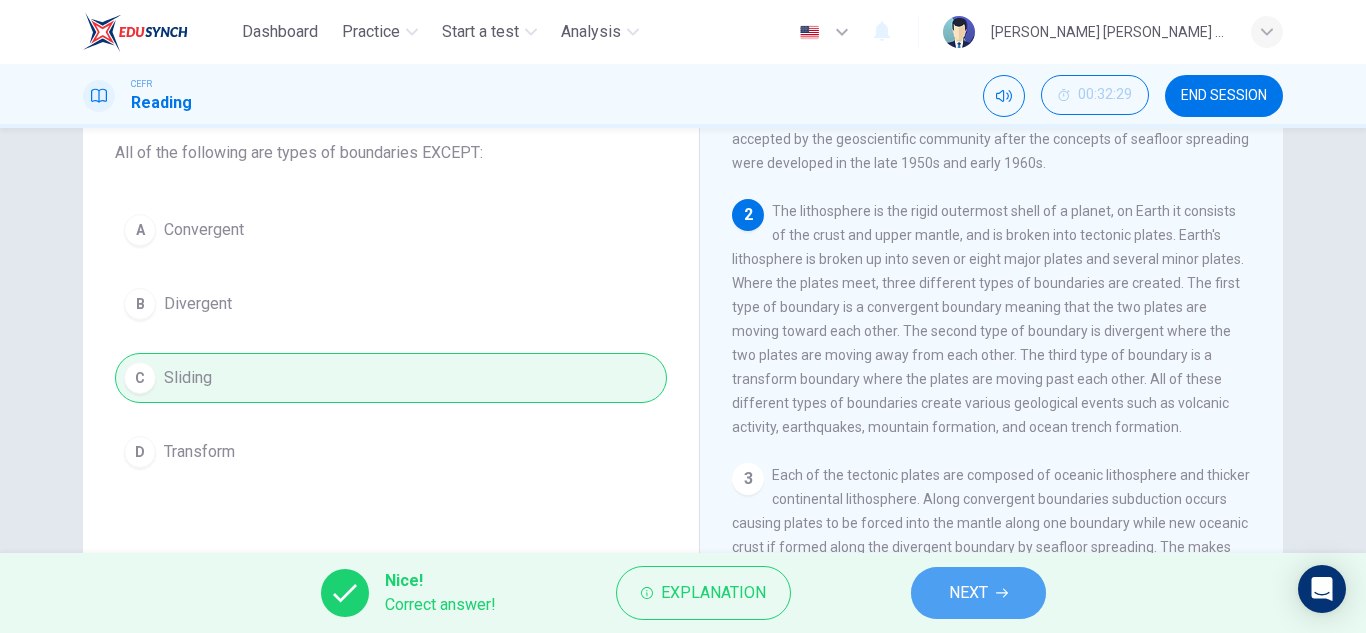 click on "NEXT" at bounding box center [978, 593] 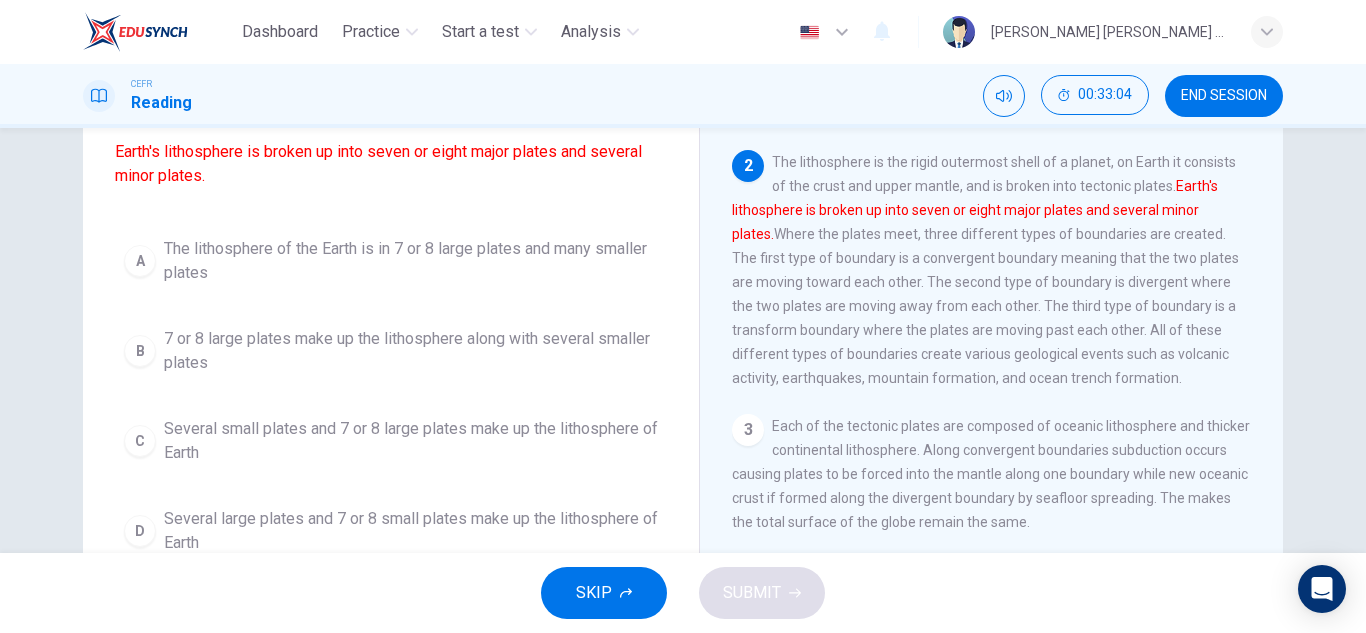 scroll, scrollTop: 173, scrollLeft: 0, axis: vertical 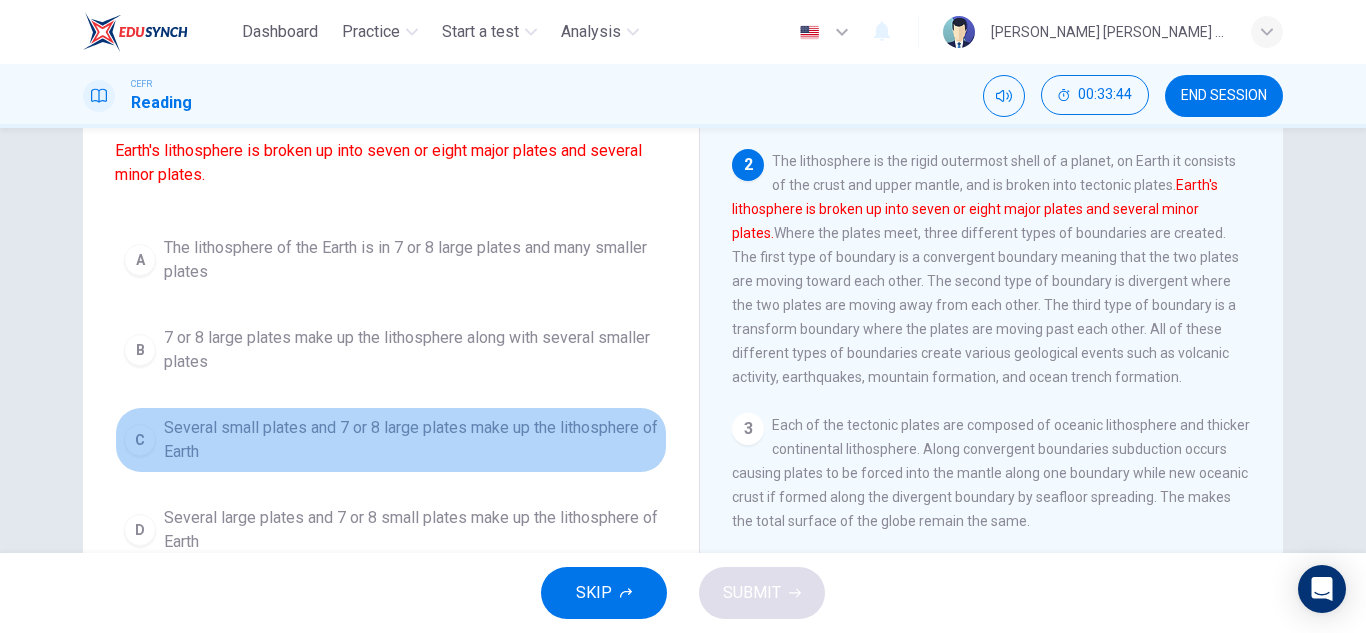 click on "Several small plates and 7 or 8 large plates make up the lithosphere of Earth" at bounding box center [411, 440] 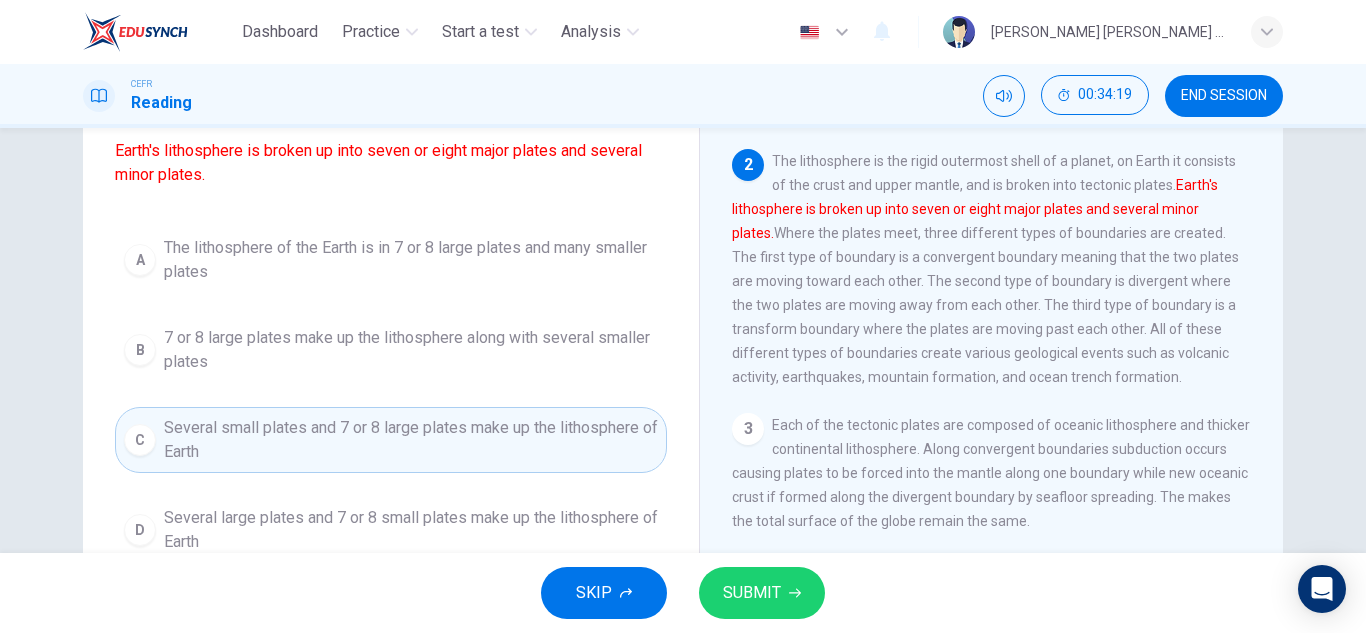 click on "The lithosphere of the Earth is in 7 or 8 large plates and many smaller plates" at bounding box center (411, 260) 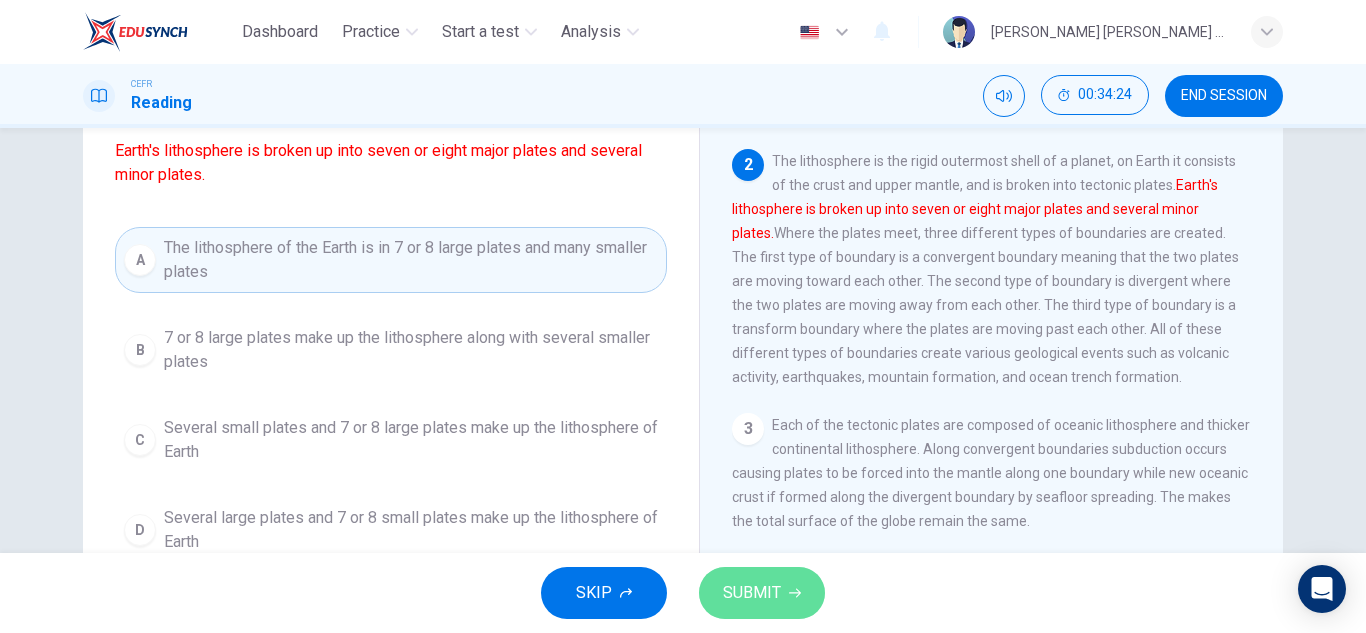 click on "SUBMIT" at bounding box center [752, 593] 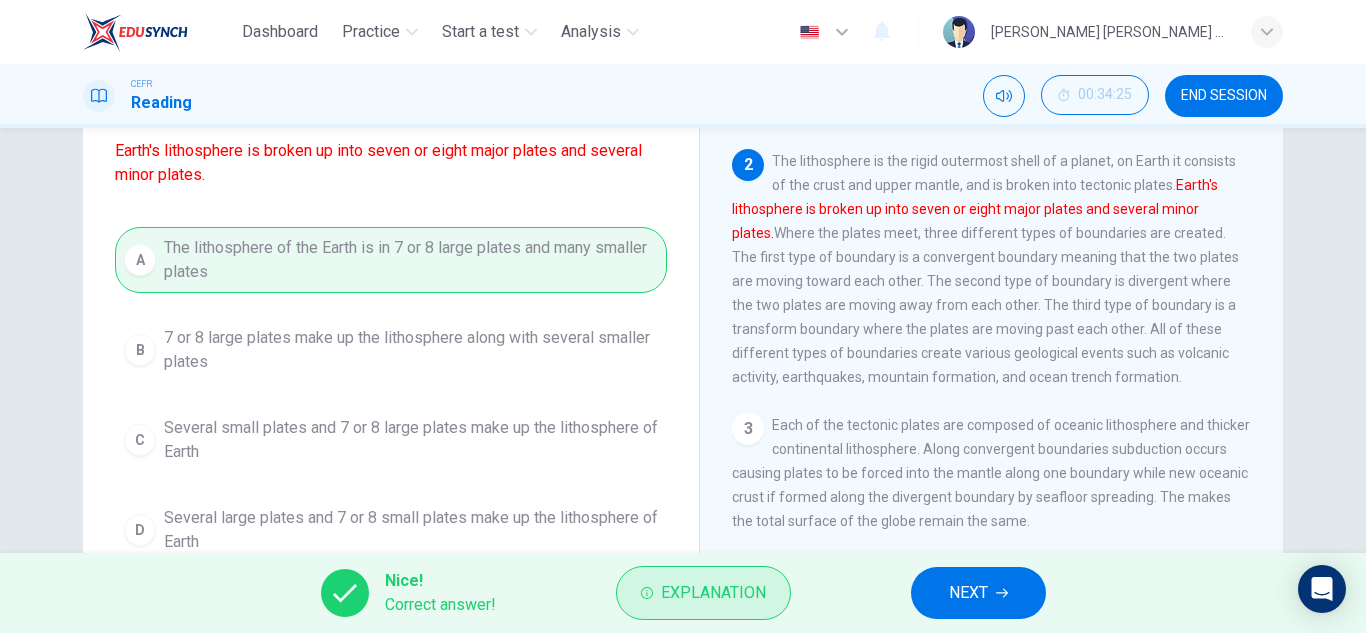 click on "Explanation" at bounding box center [713, 593] 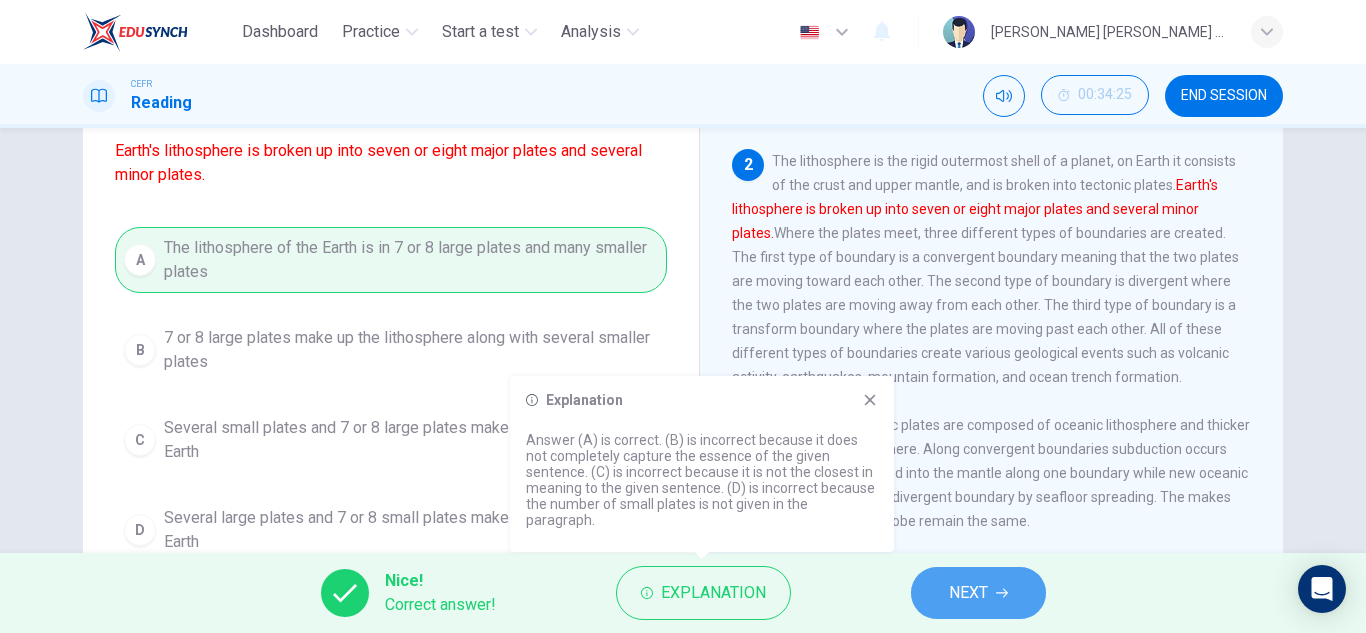 click on "NEXT" at bounding box center [968, 593] 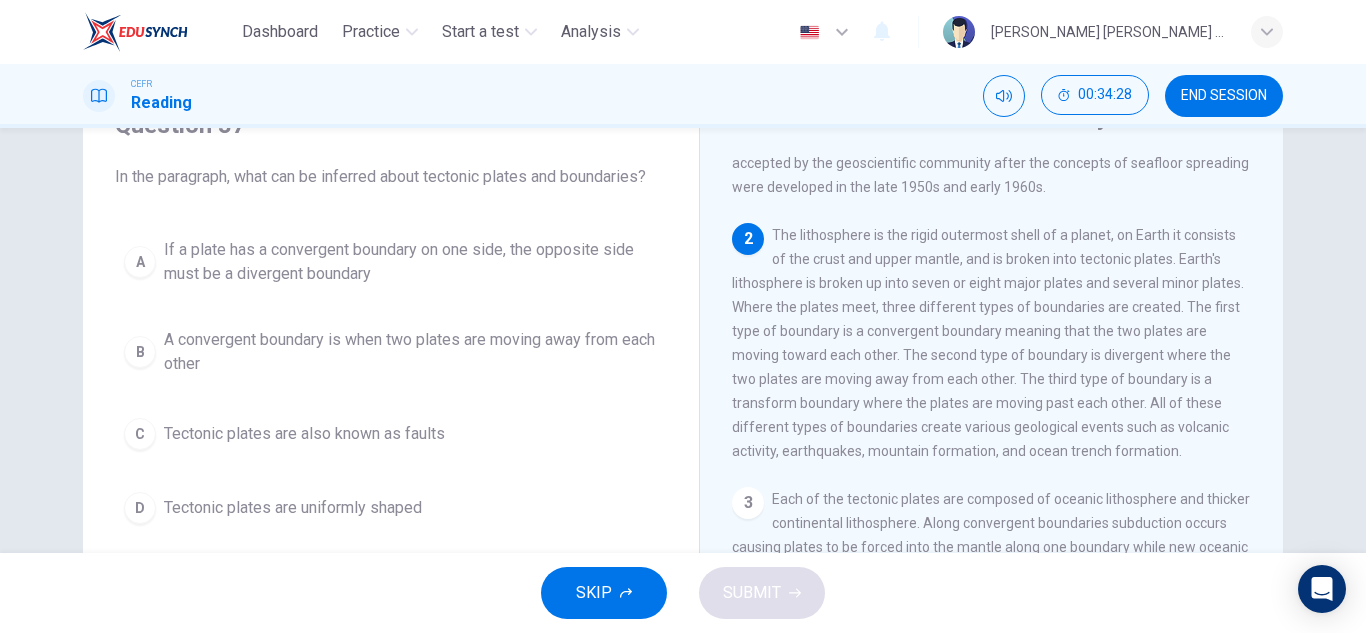 scroll, scrollTop: 100, scrollLeft: 0, axis: vertical 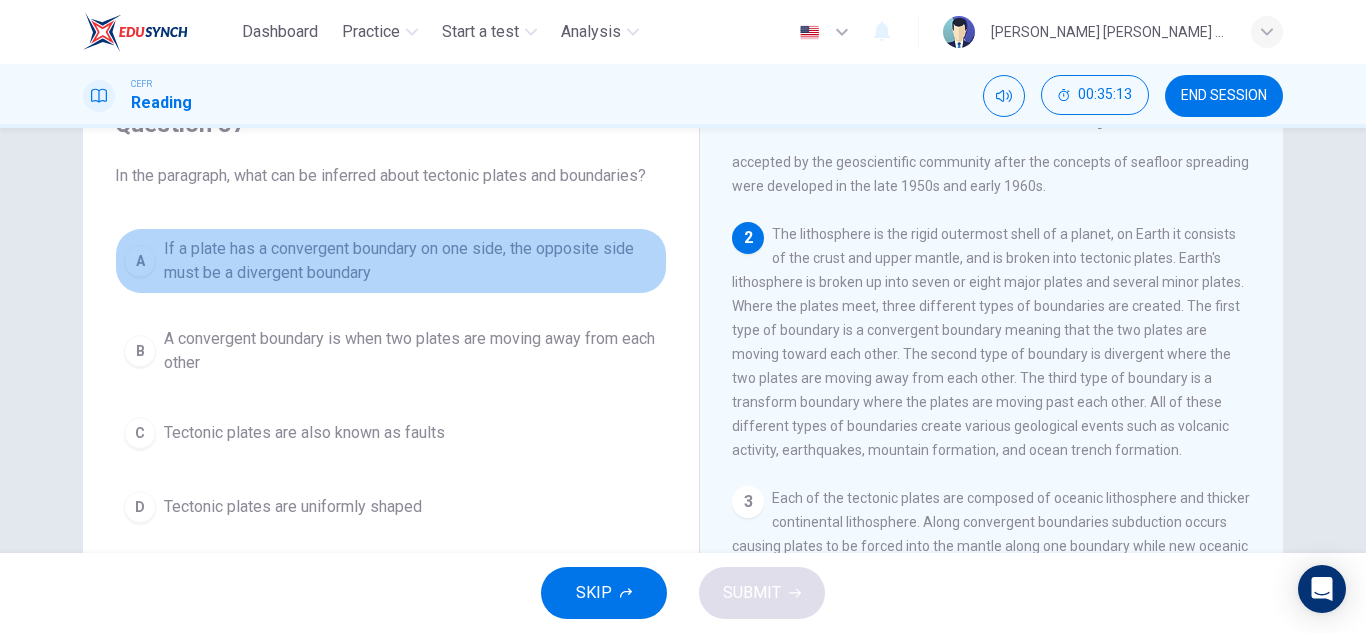 click on "If a plate has a convergent boundary on one side, the opposite side must be a divergent boundary" at bounding box center [411, 261] 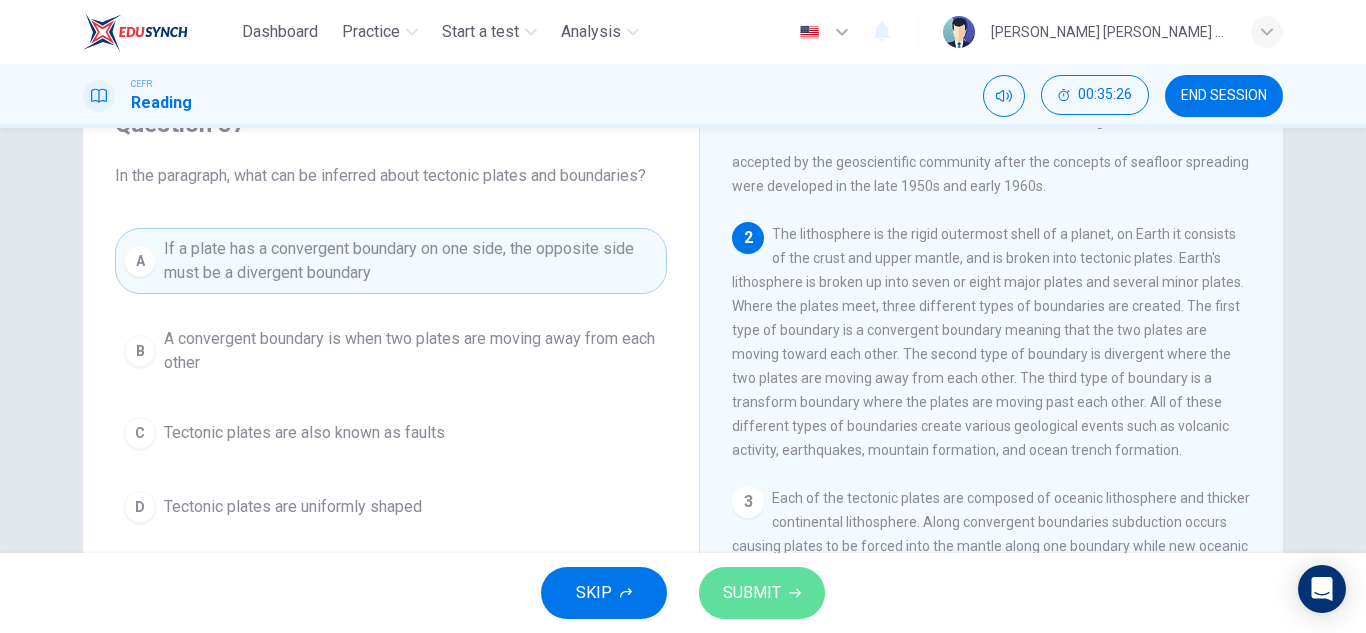 click on "SUBMIT" at bounding box center (762, 593) 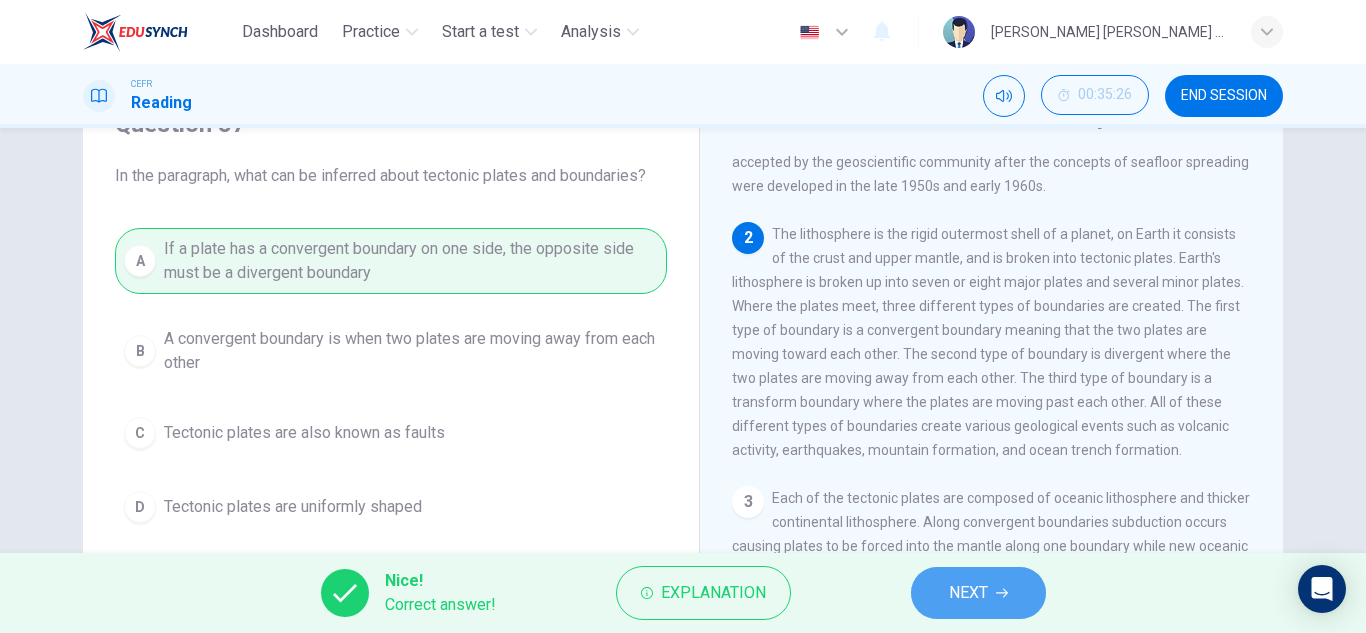 click on "NEXT" at bounding box center (968, 593) 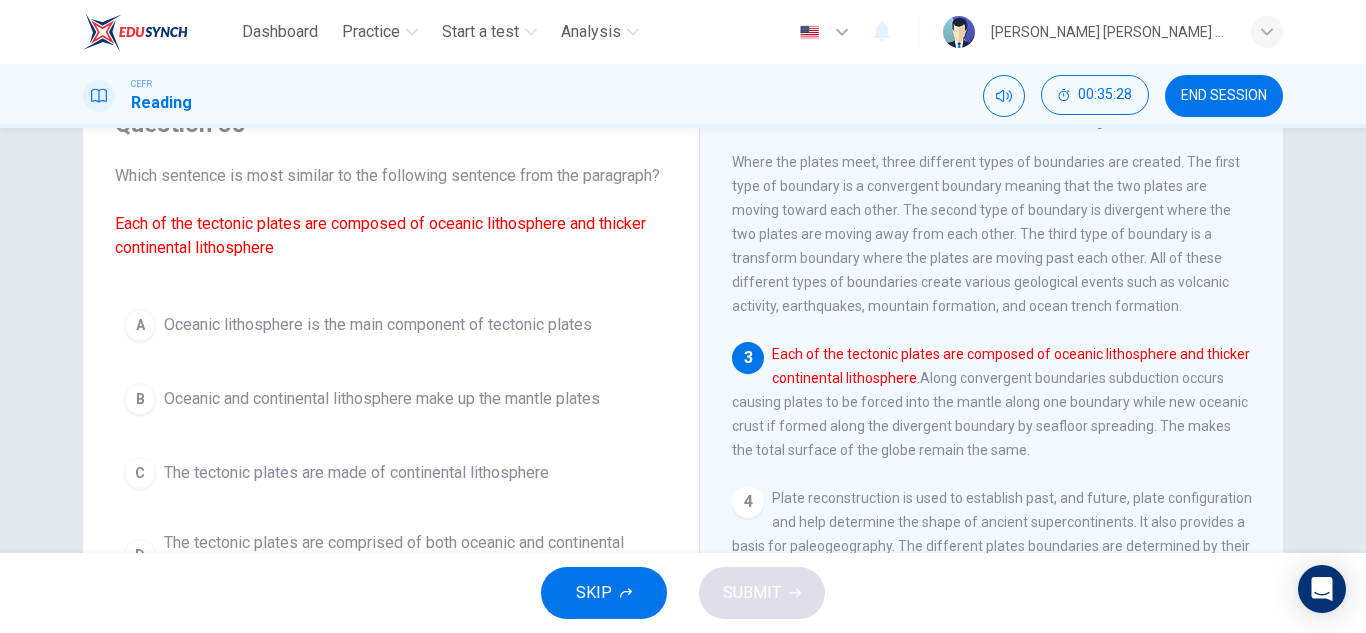 scroll, scrollTop: 353, scrollLeft: 0, axis: vertical 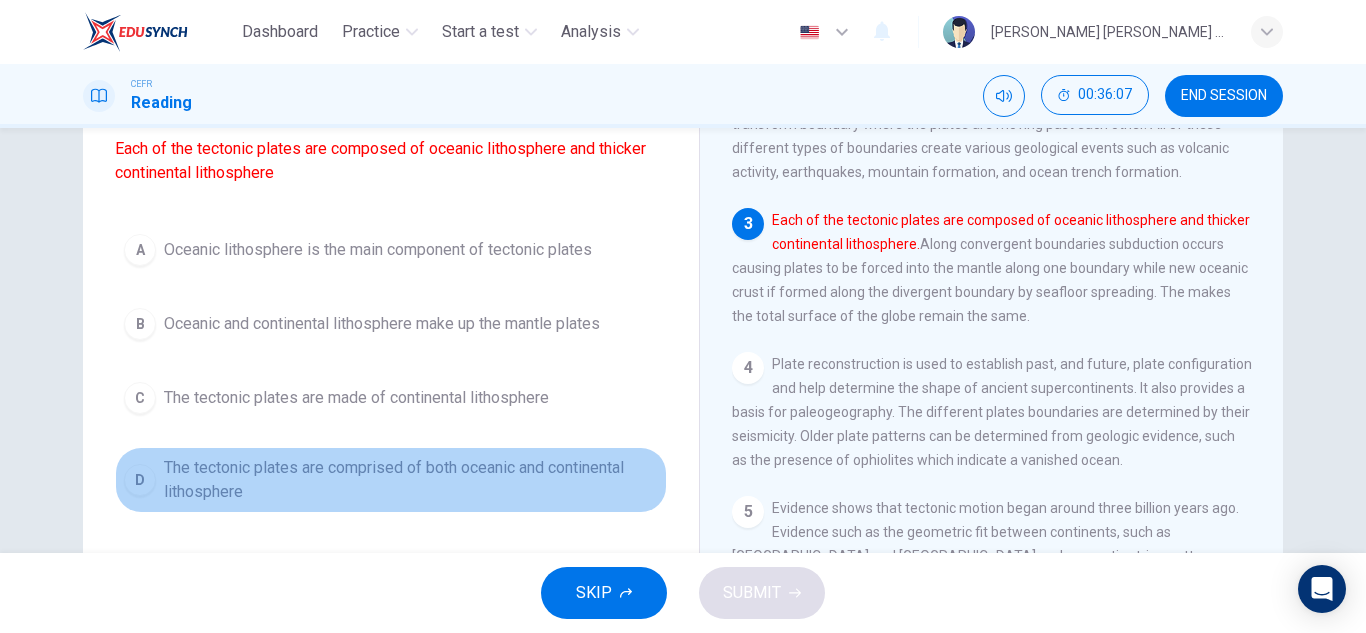 click on "The tectonic plates are comprised of both oceanic and continental lithosphere" at bounding box center [411, 480] 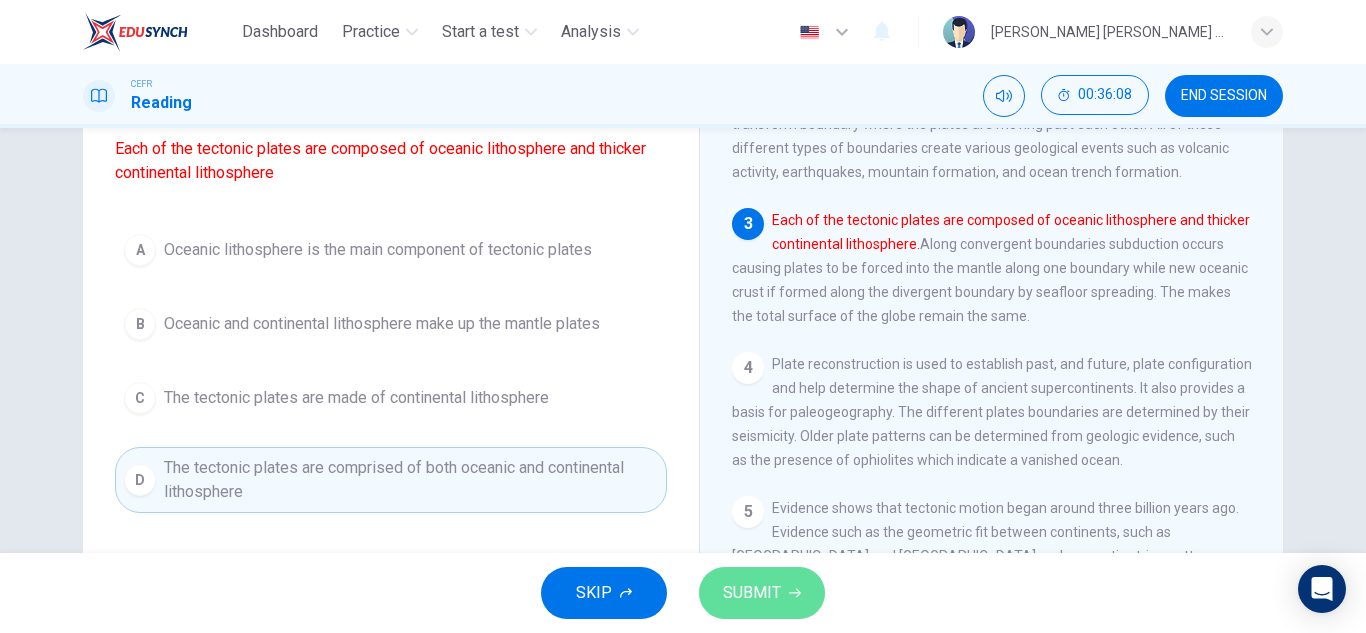 click on "SUBMIT" at bounding box center [762, 593] 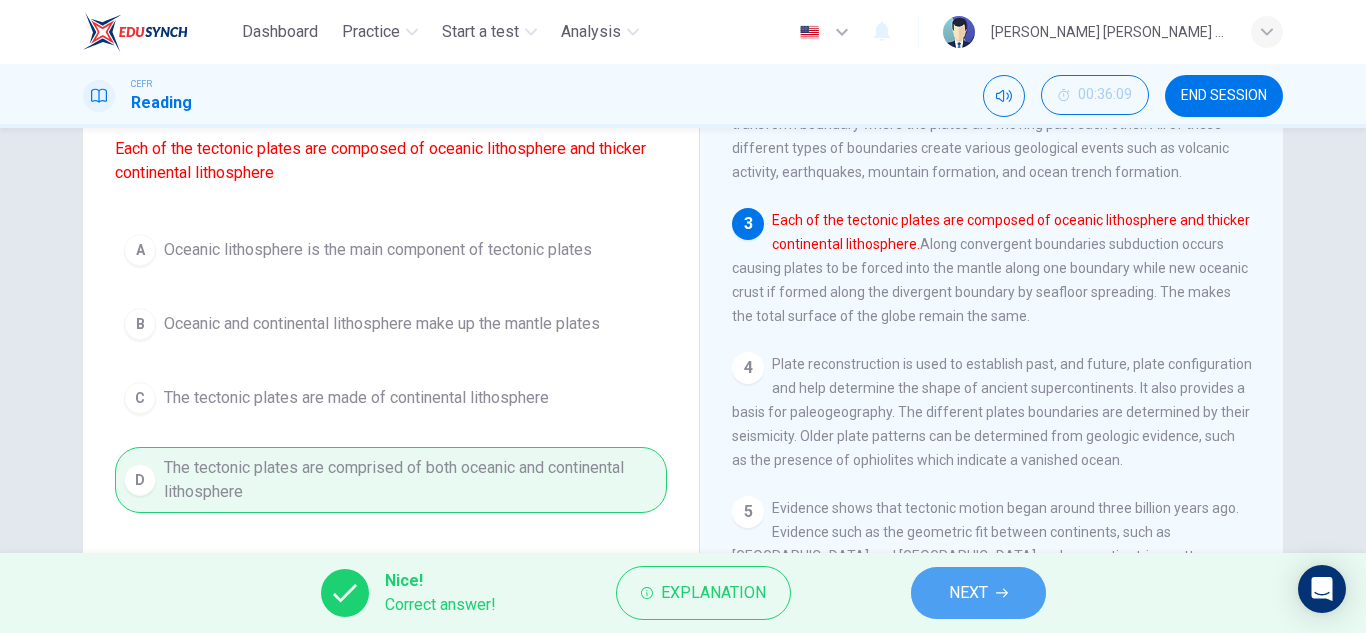 click on "NEXT" at bounding box center (968, 593) 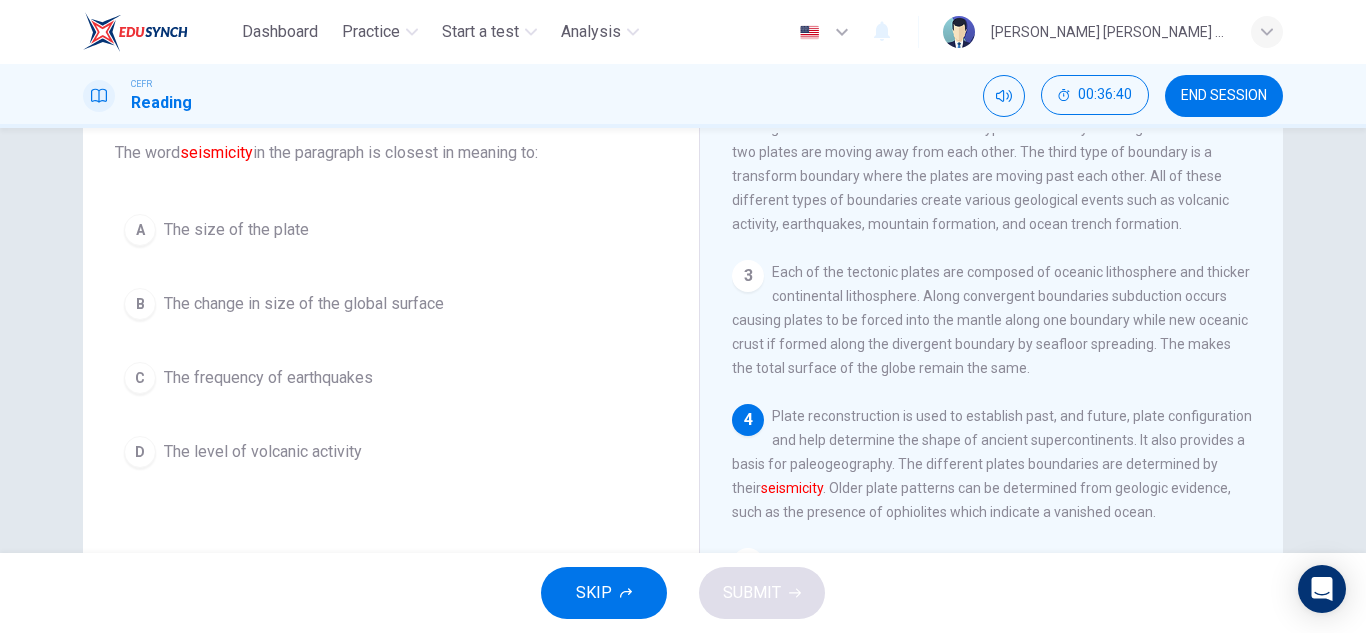 scroll, scrollTop: 118, scrollLeft: 0, axis: vertical 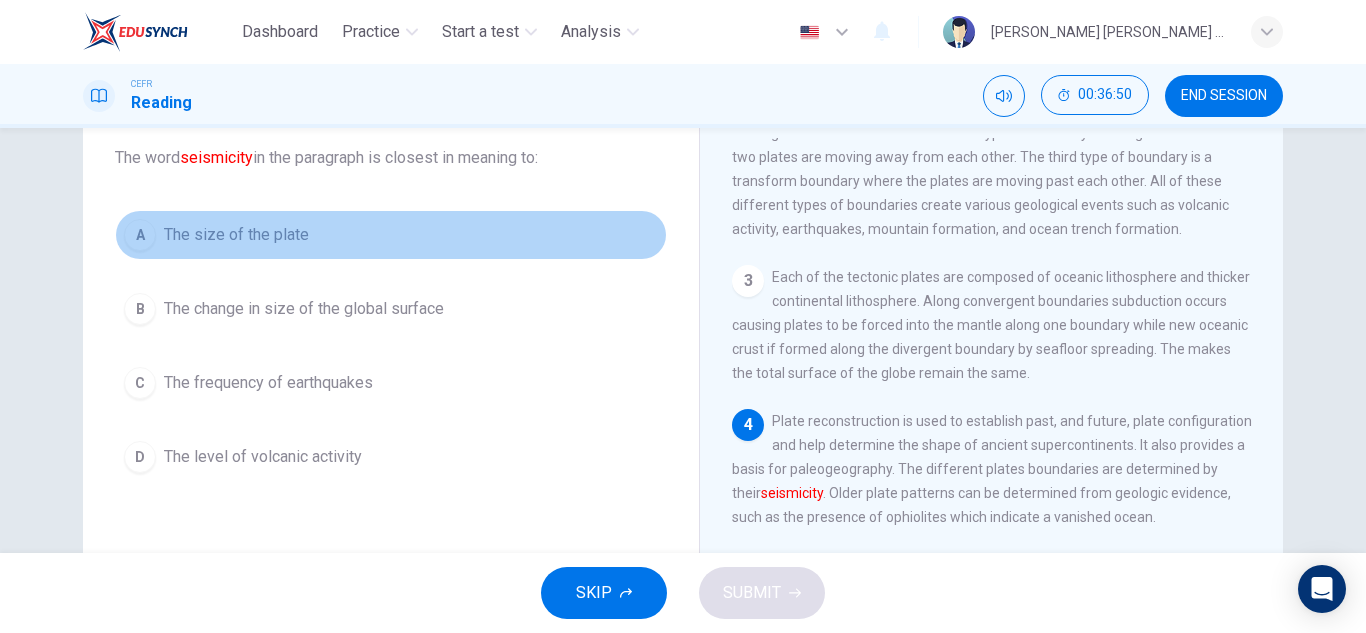 click on "The size of the plate" at bounding box center [236, 235] 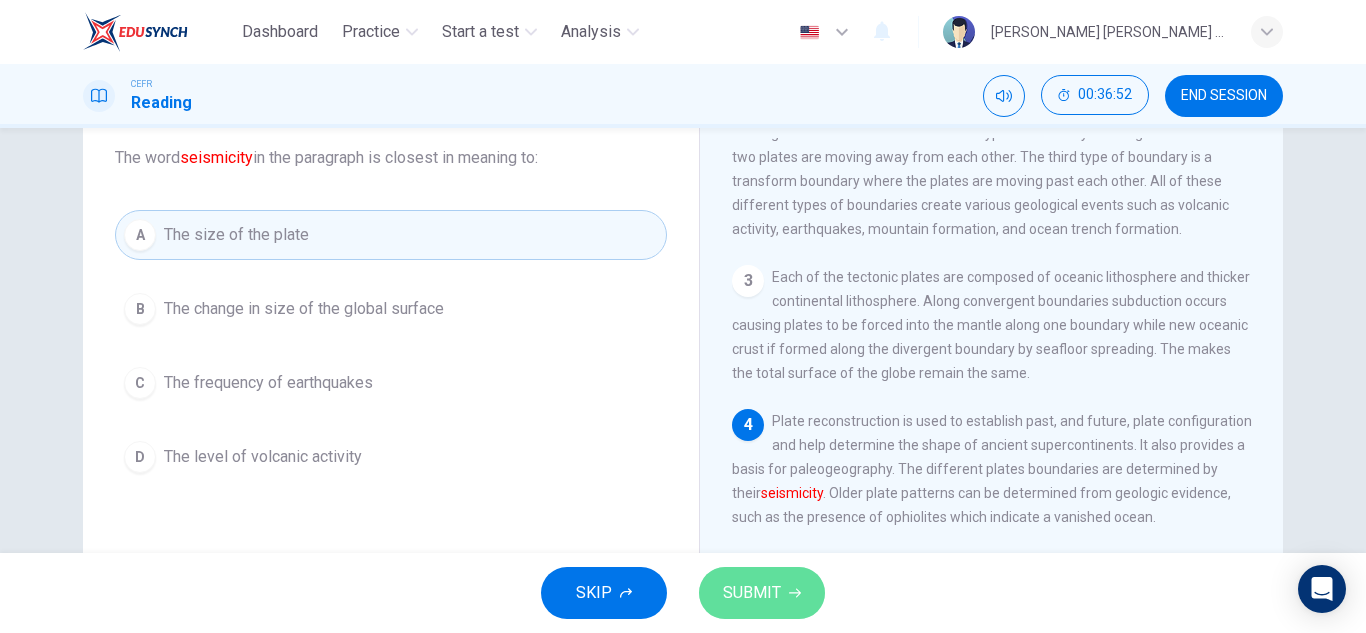 click on "SUBMIT" at bounding box center [752, 593] 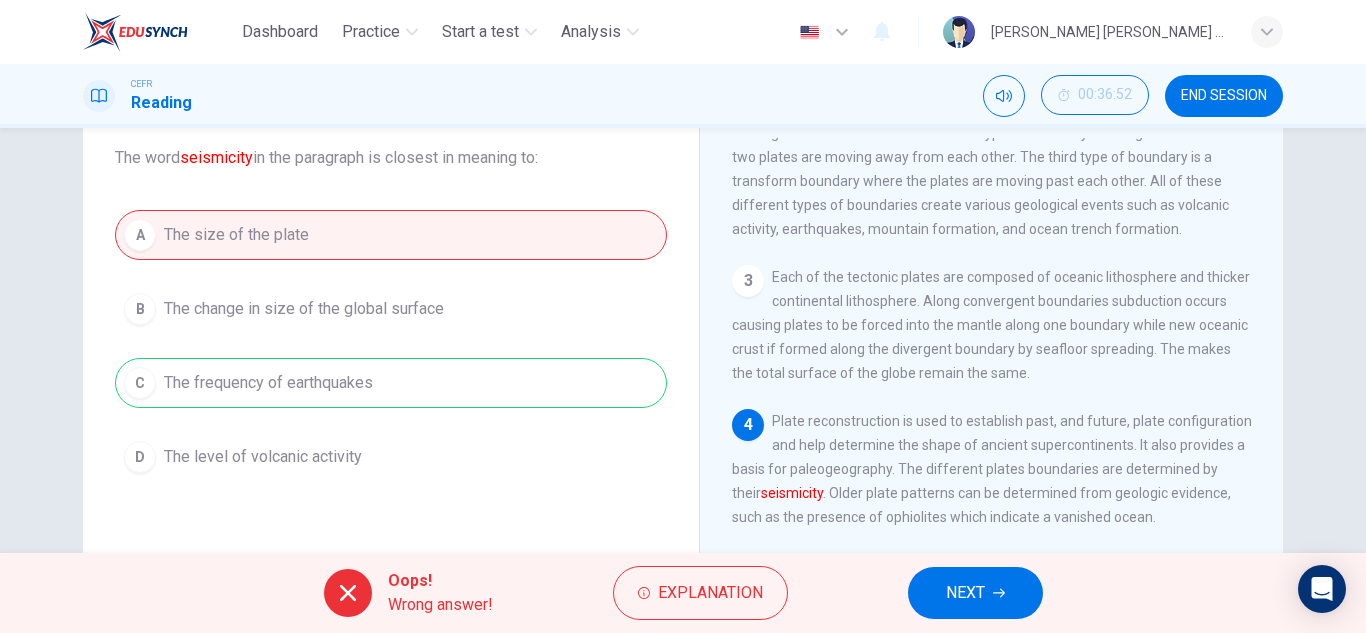 click on "Explanation" at bounding box center (710, 593) 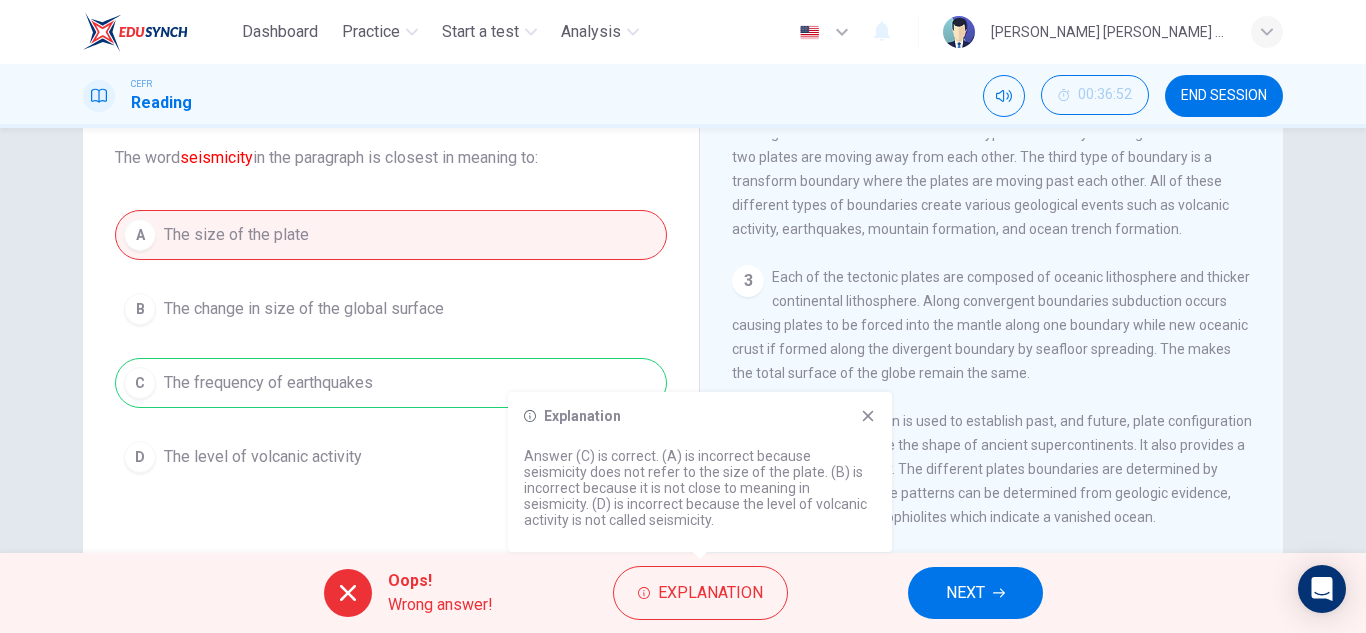 click 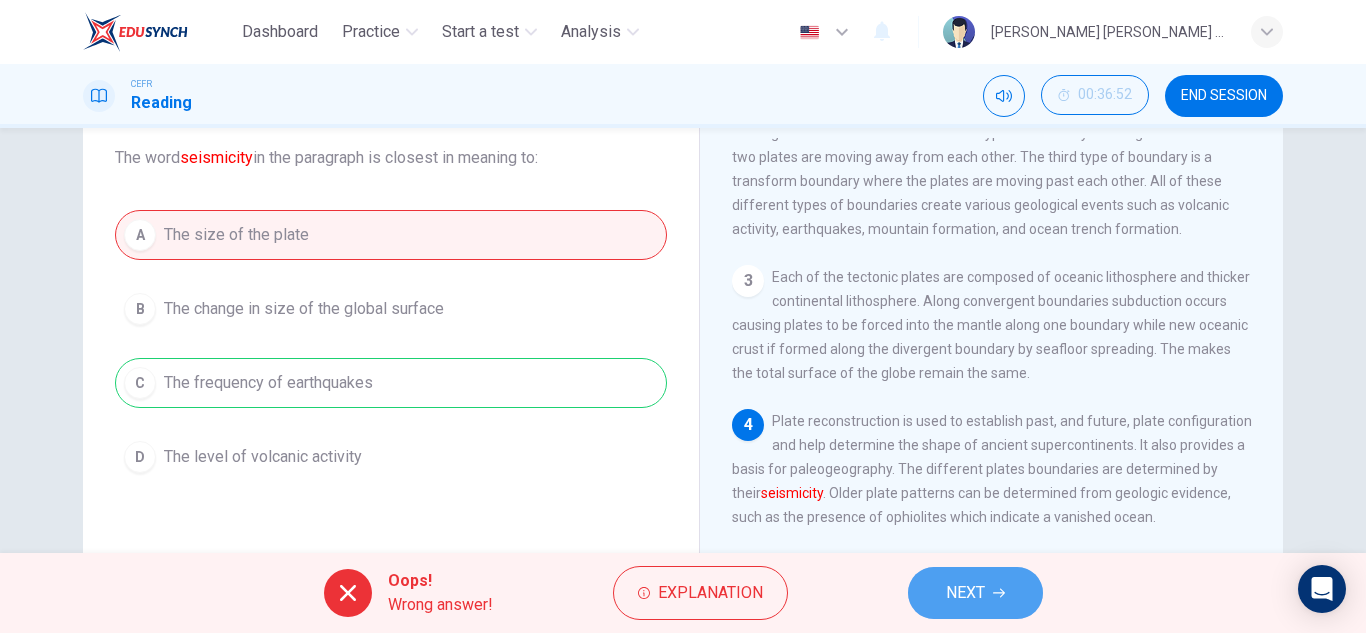 click on "NEXT" at bounding box center [965, 593] 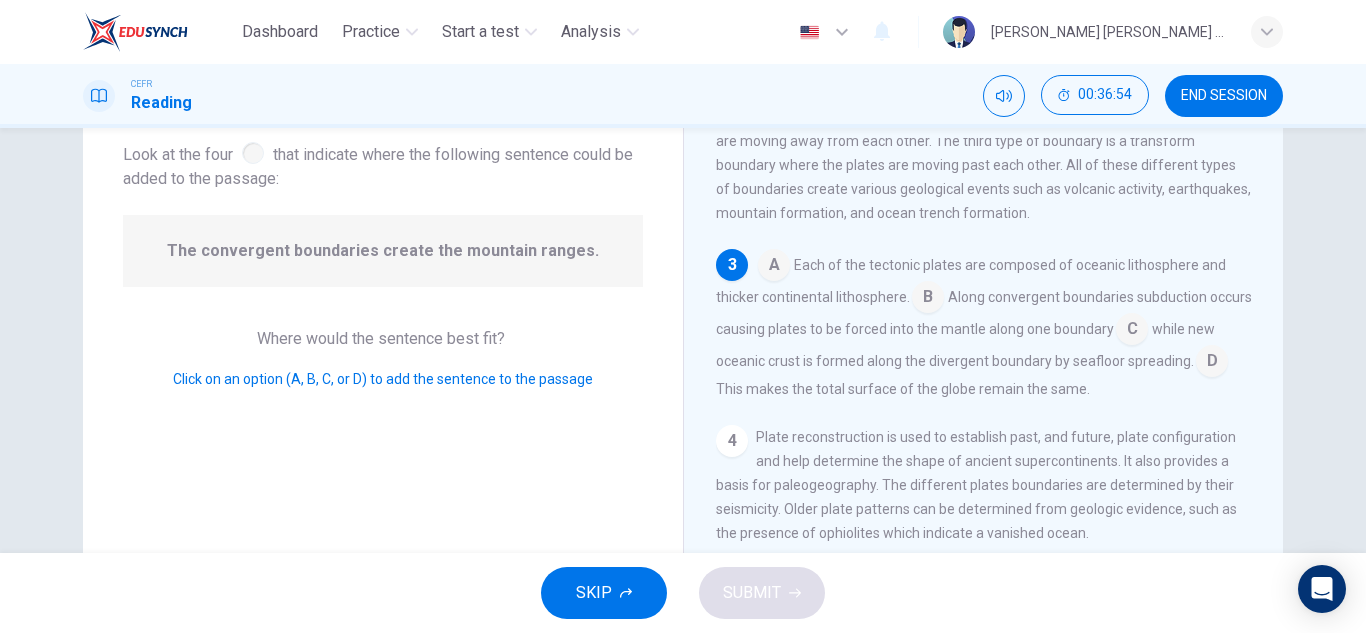 scroll, scrollTop: 371, scrollLeft: 0, axis: vertical 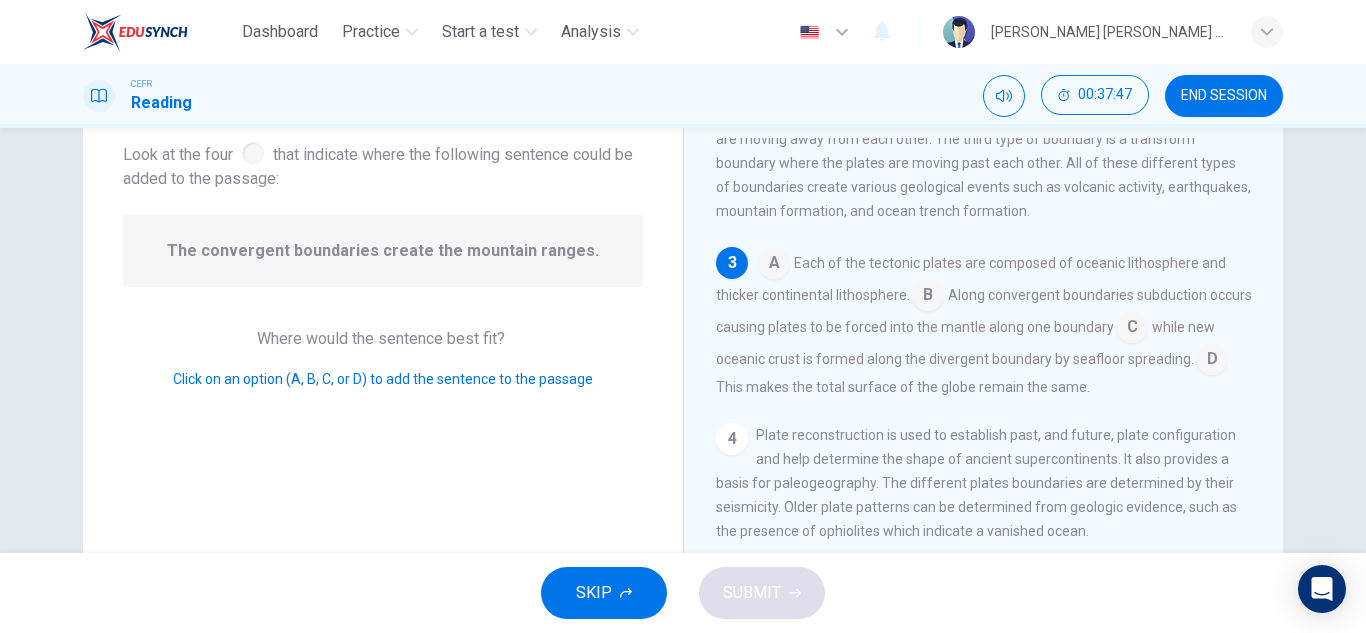 click at bounding box center (1132, 329) 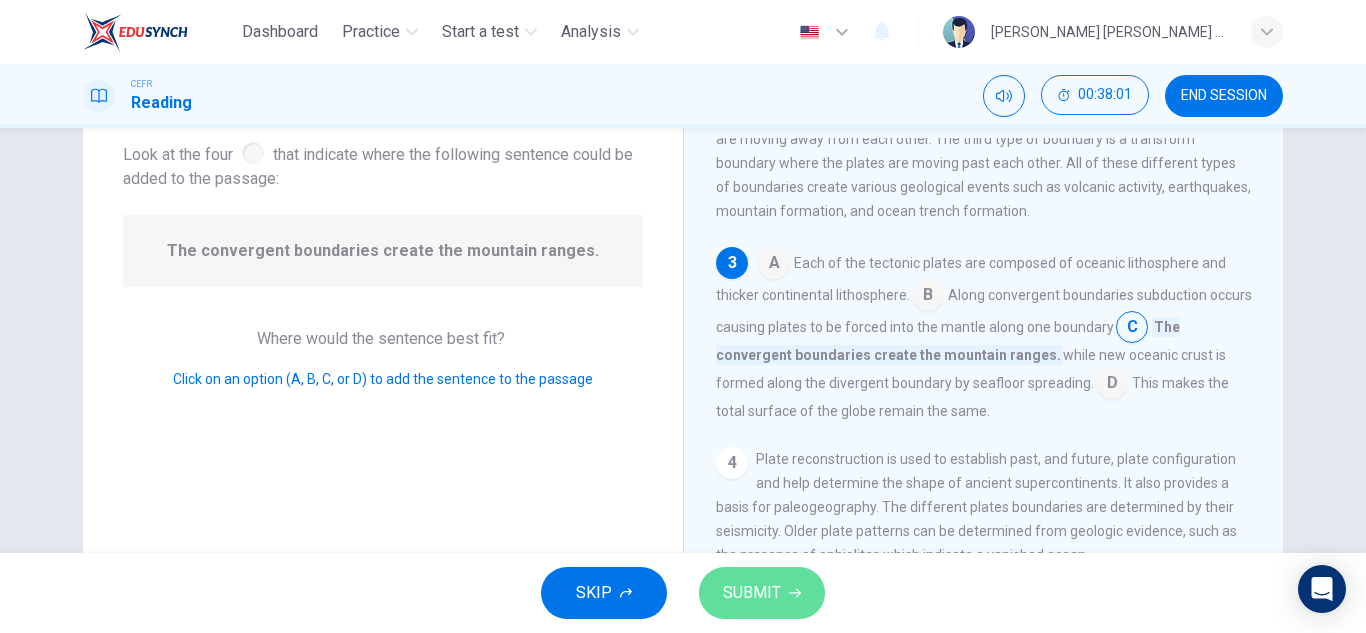 click on "SUBMIT" at bounding box center (752, 593) 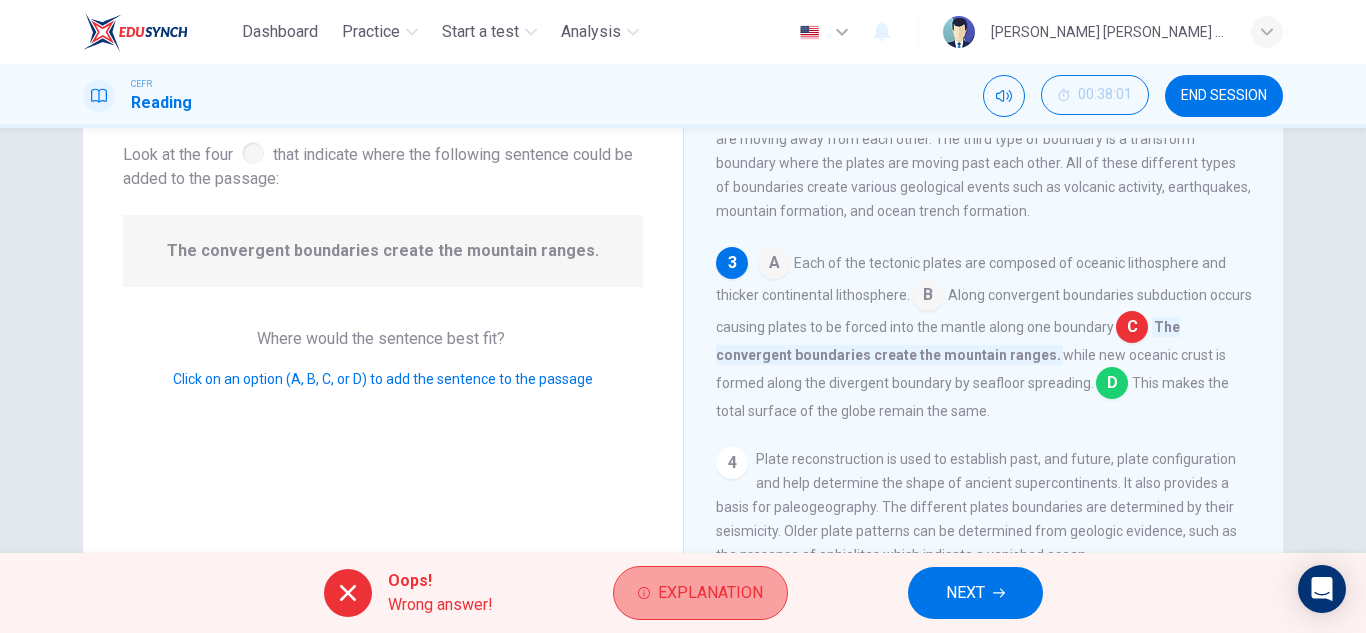 click on "Explanation" at bounding box center (710, 593) 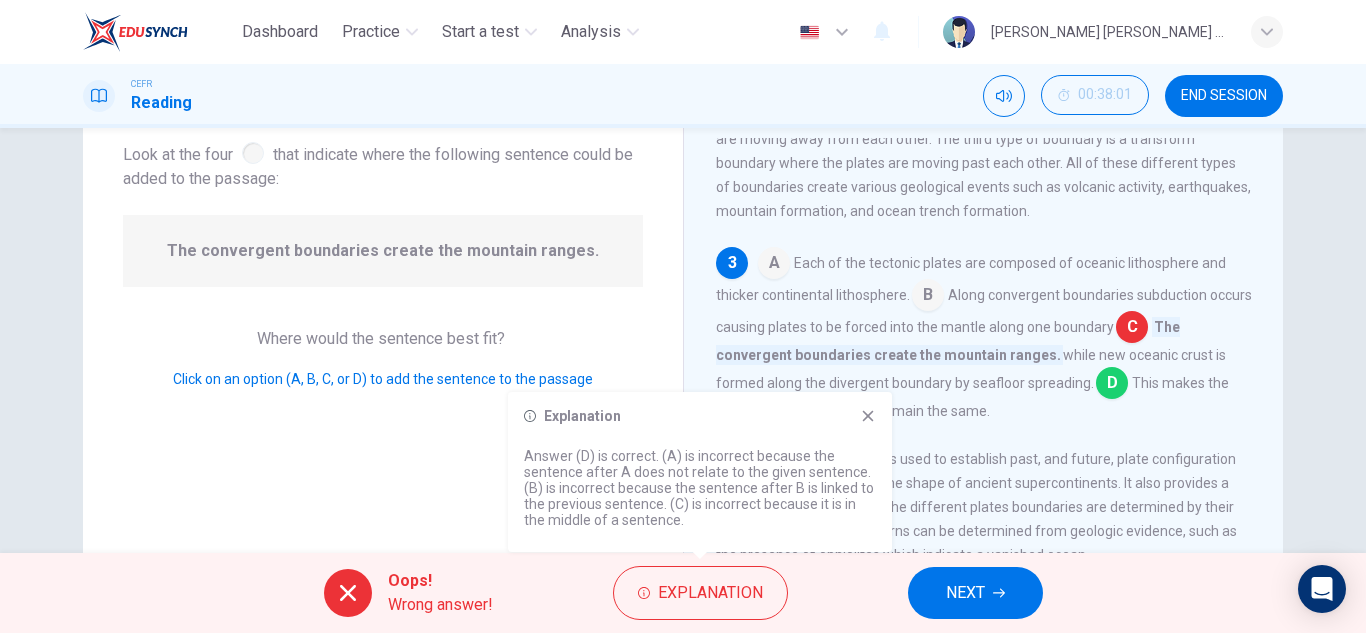 click 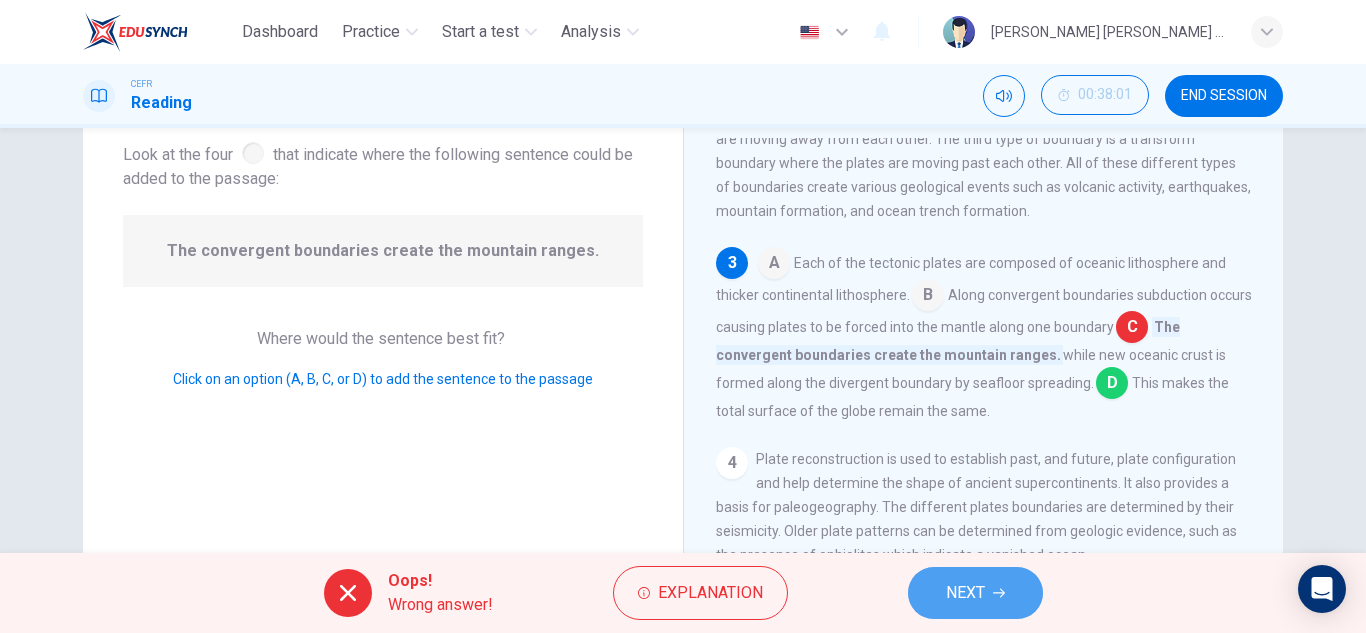 click on "NEXT" at bounding box center [975, 593] 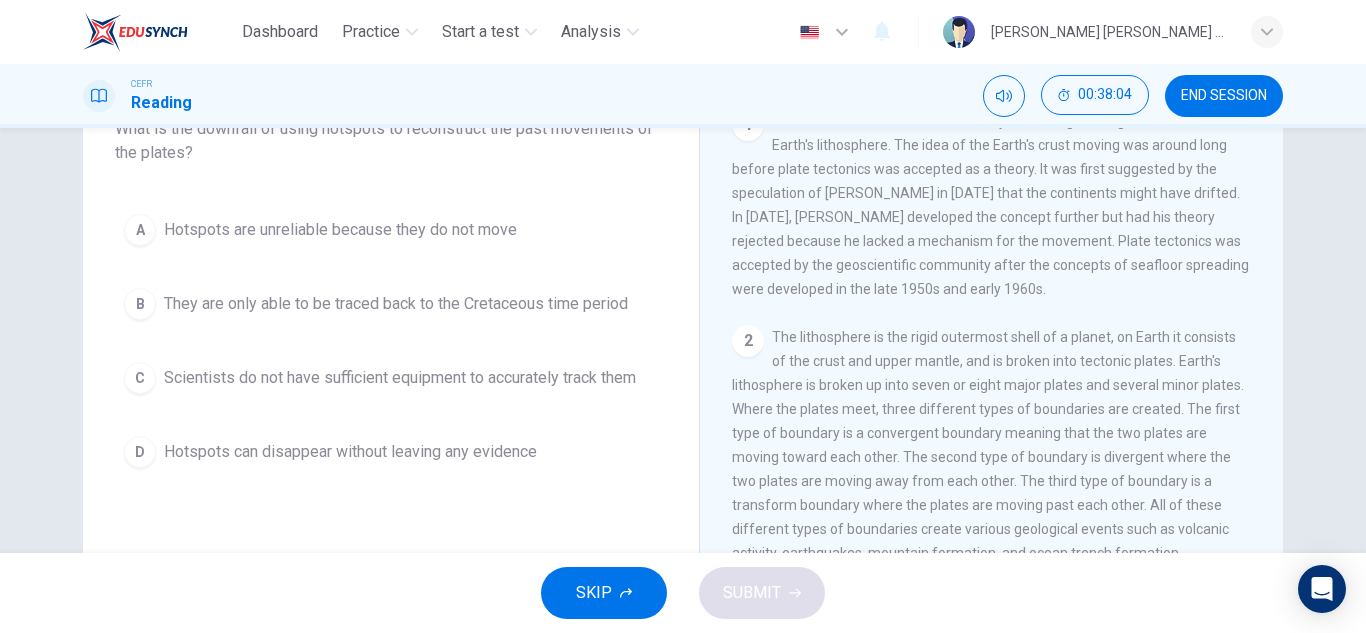 scroll, scrollTop: 153, scrollLeft: 0, axis: vertical 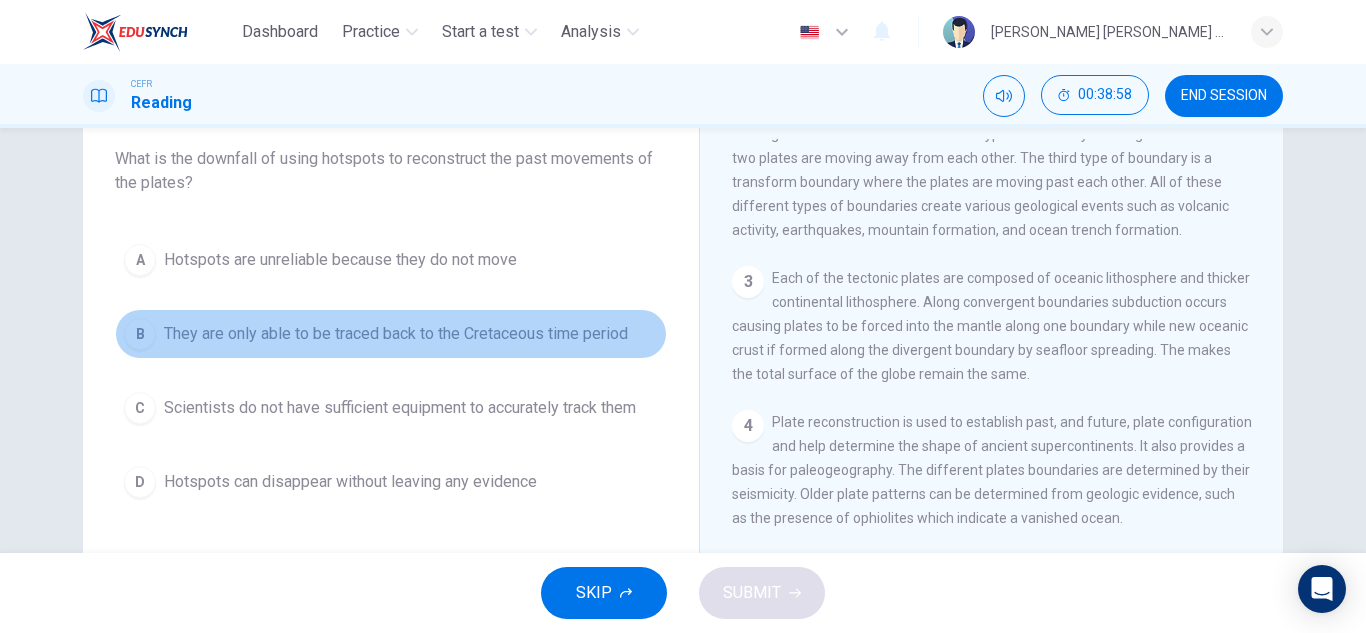 click on "B They are only able to be traced back to the Cretaceous time period" at bounding box center [391, 334] 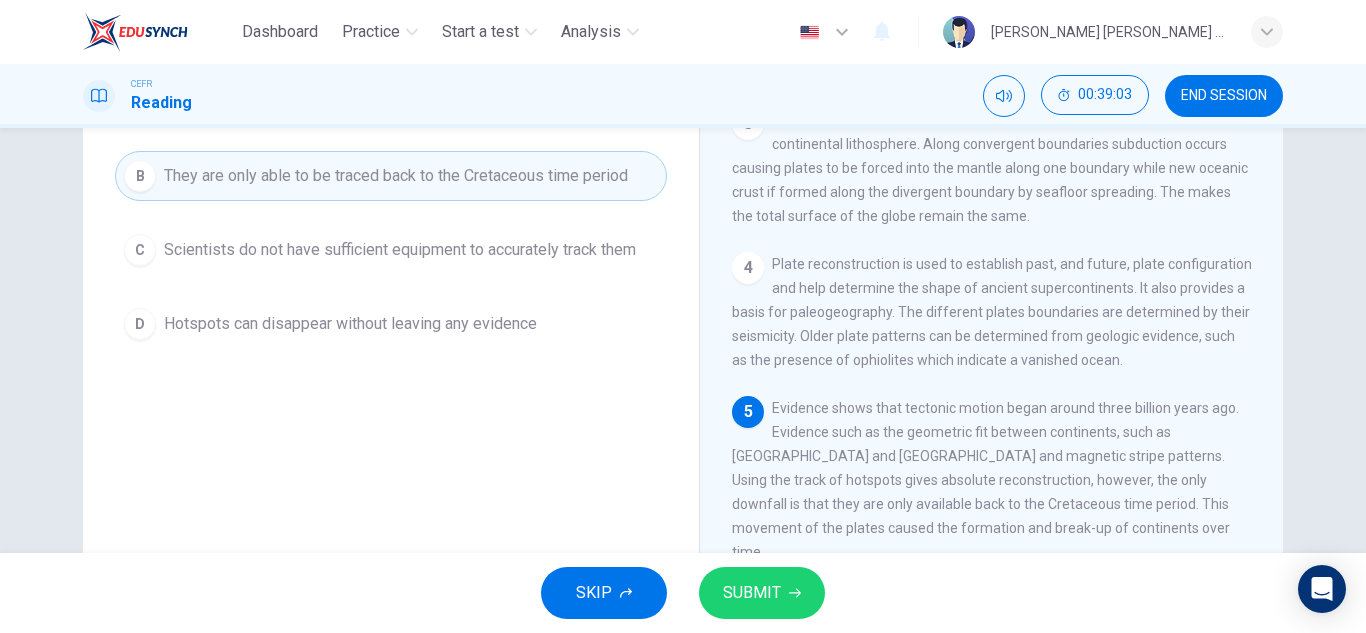 scroll, scrollTop: 272, scrollLeft: 0, axis: vertical 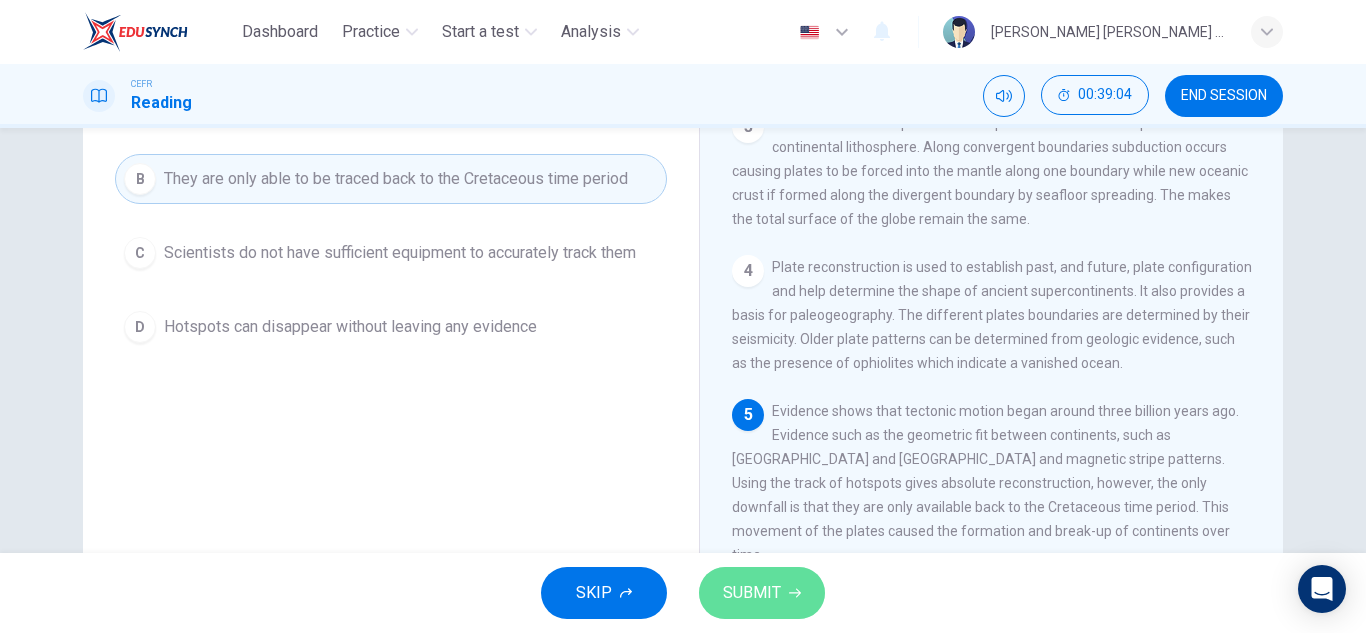 click on "SUBMIT" at bounding box center [762, 593] 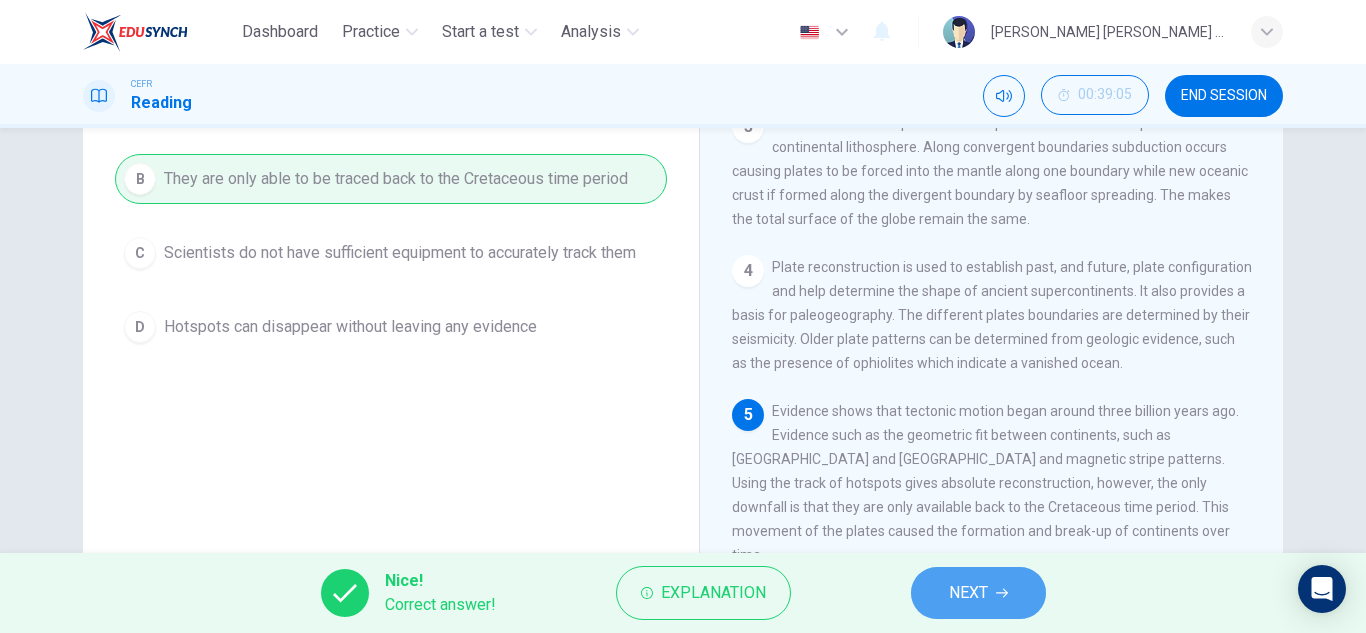 click on "NEXT" at bounding box center (978, 593) 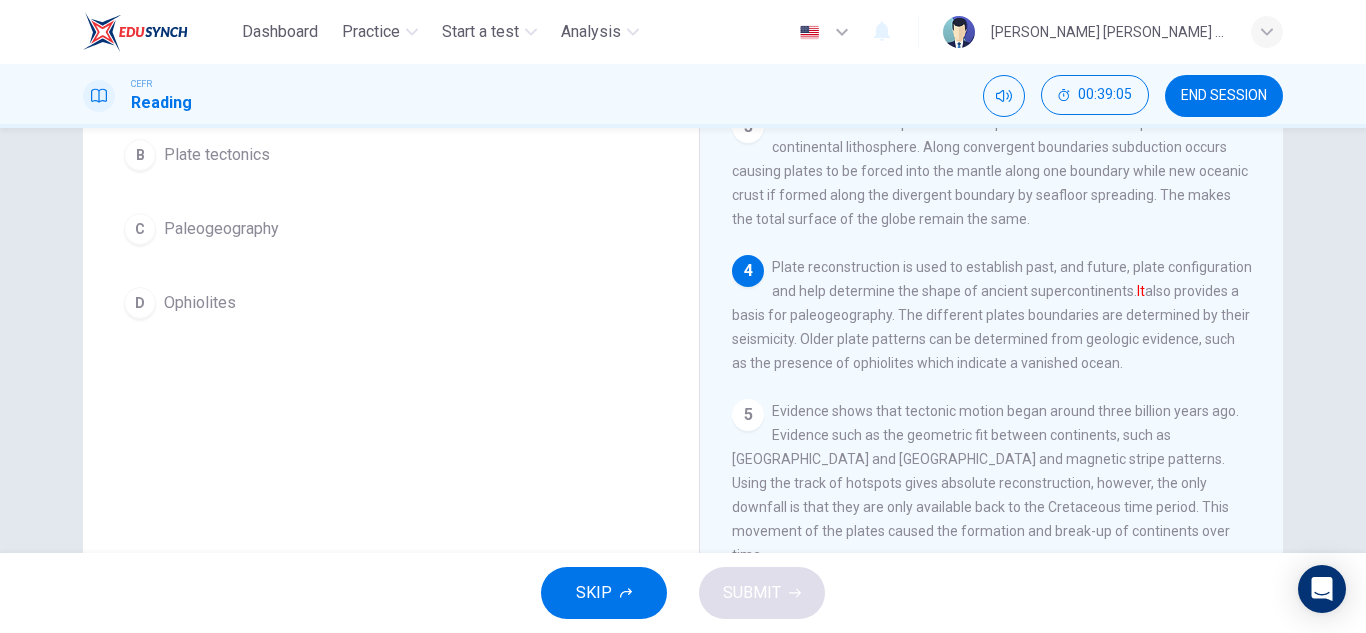 scroll, scrollTop: 248, scrollLeft: 0, axis: vertical 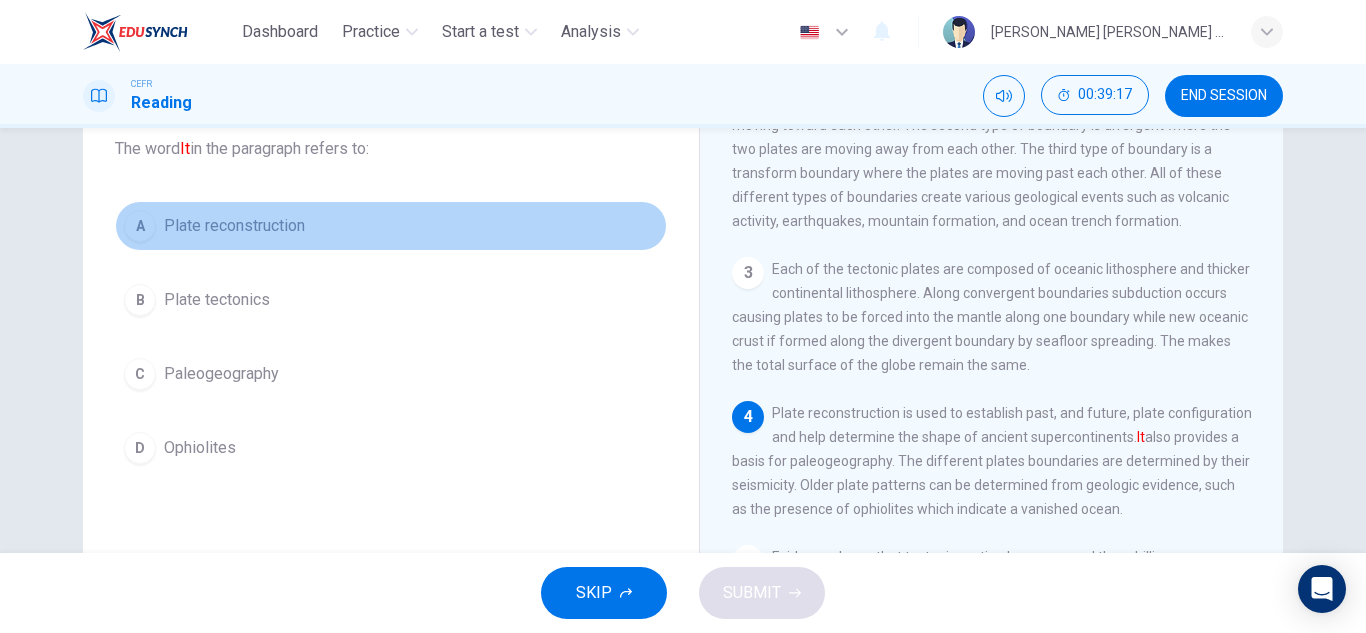 click on "Plate reconstruction" at bounding box center [234, 226] 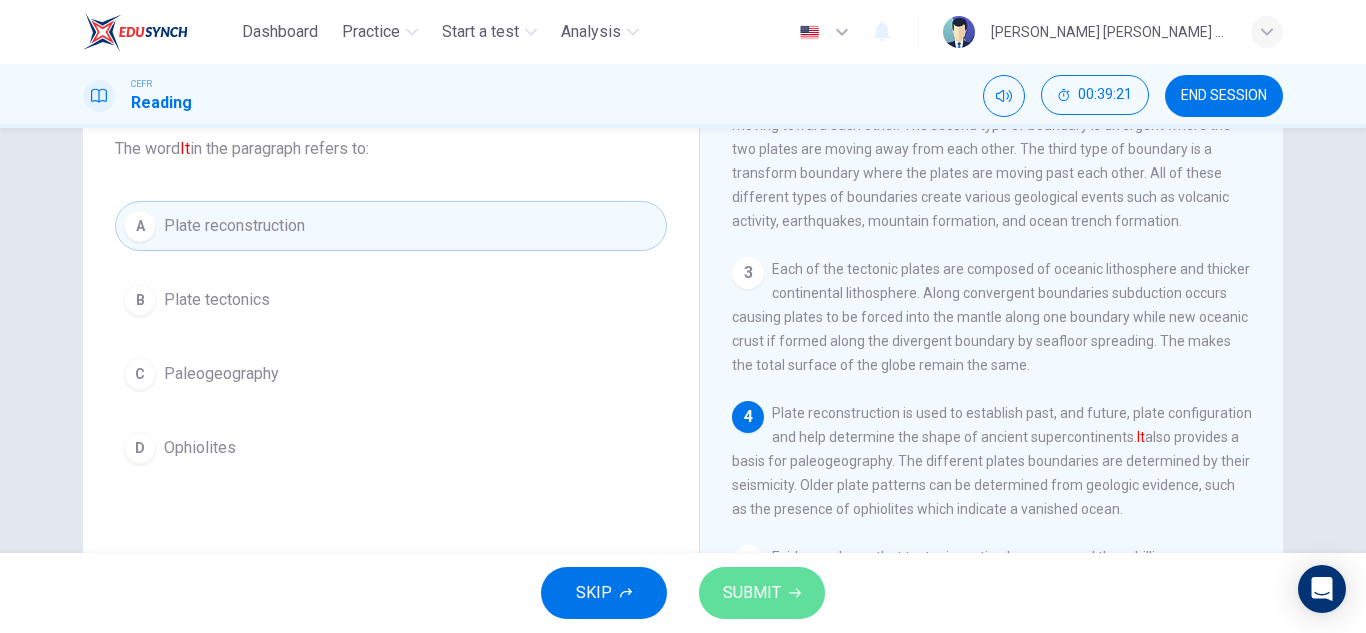 click on "SUBMIT" at bounding box center (752, 593) 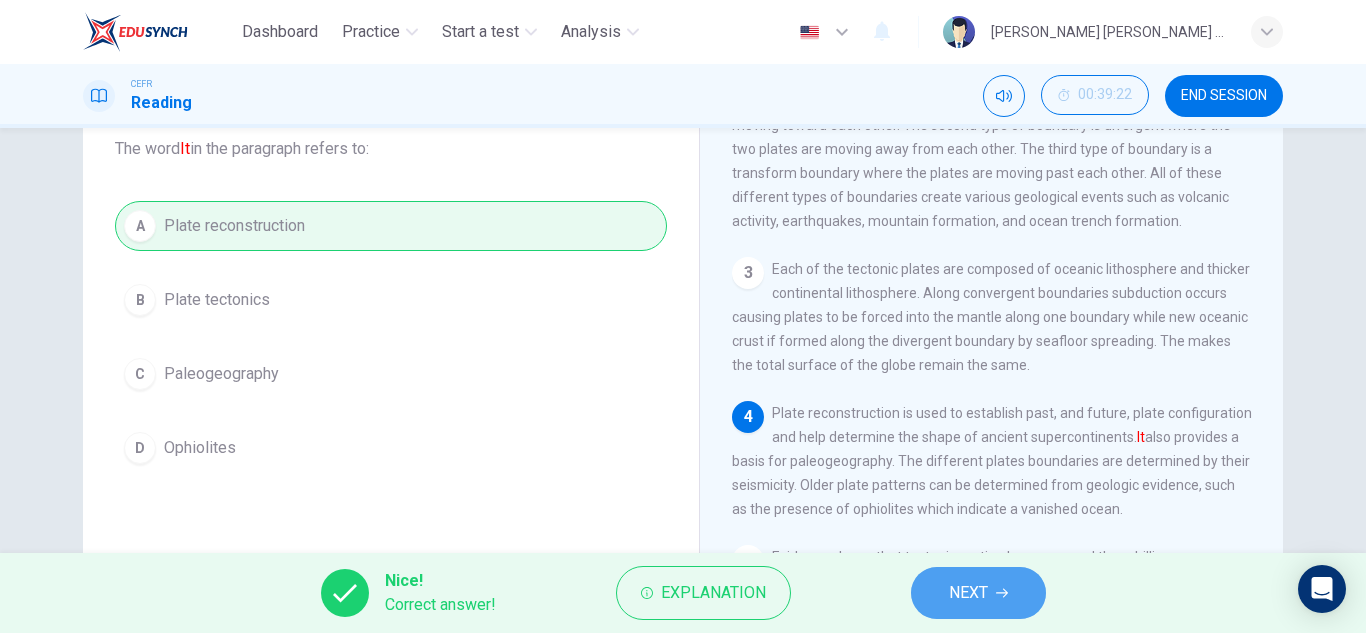 click on "NEXT" at bounding box center [968, 593] 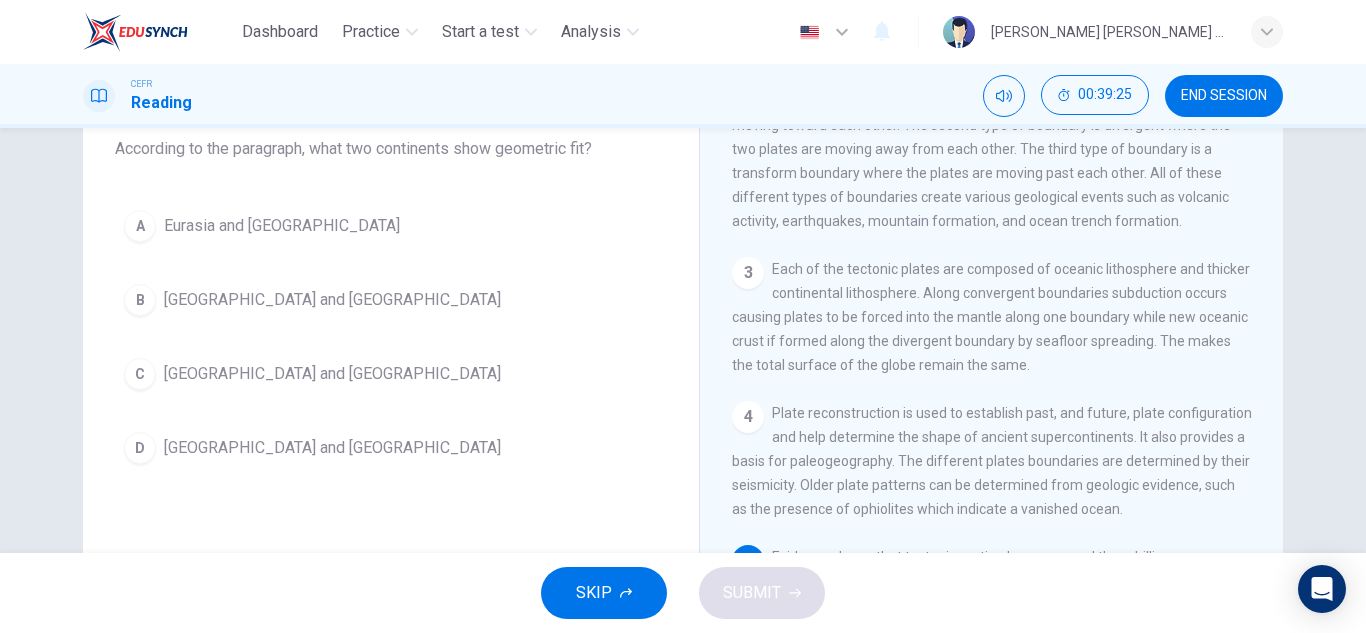 scroll, scrollTop: 353, scrollLeft: 0, axis: vertical 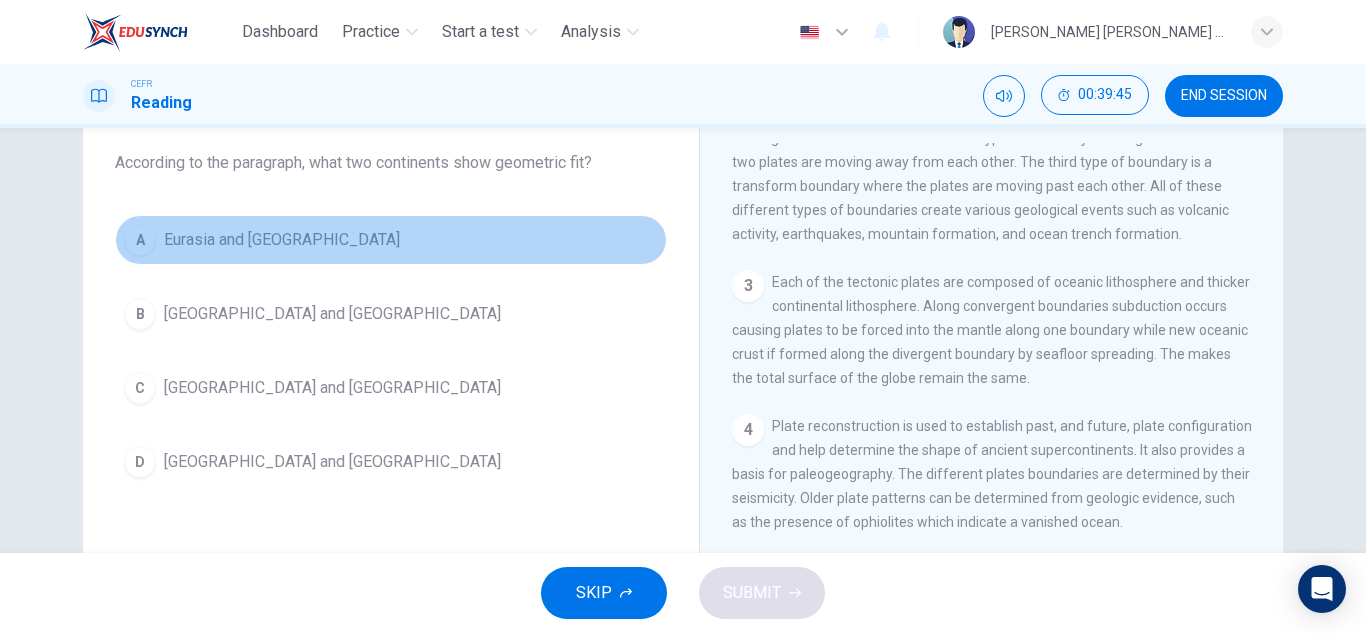 click on "A Eurasia and South America" at bounding box center (391, 240) 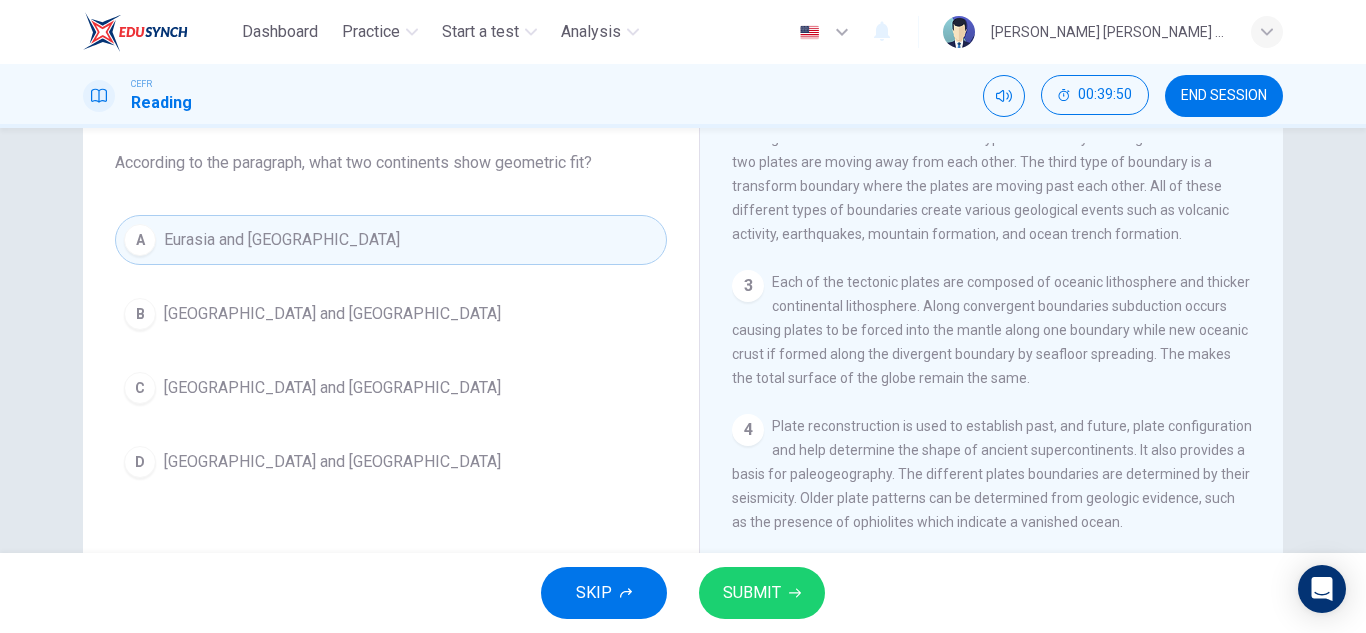 click on "Africa and South America" at bounding box center (332, 462) 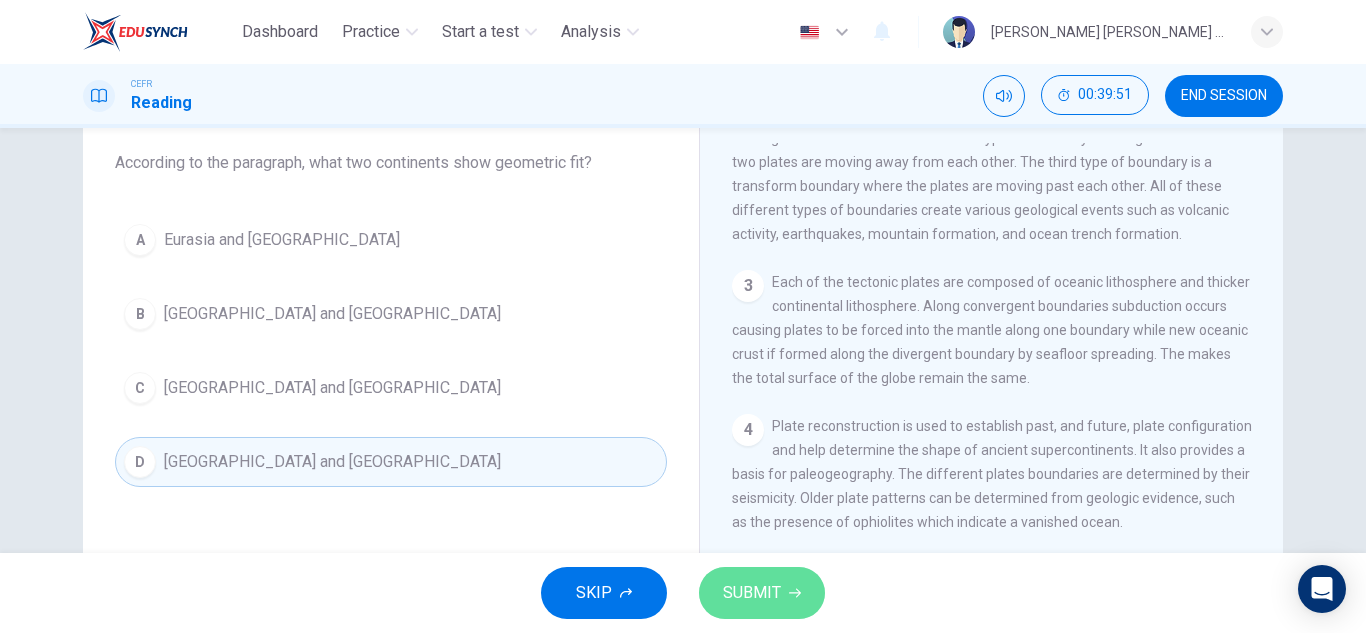 click on "SUBMIT" at bounding box center [752, 593] 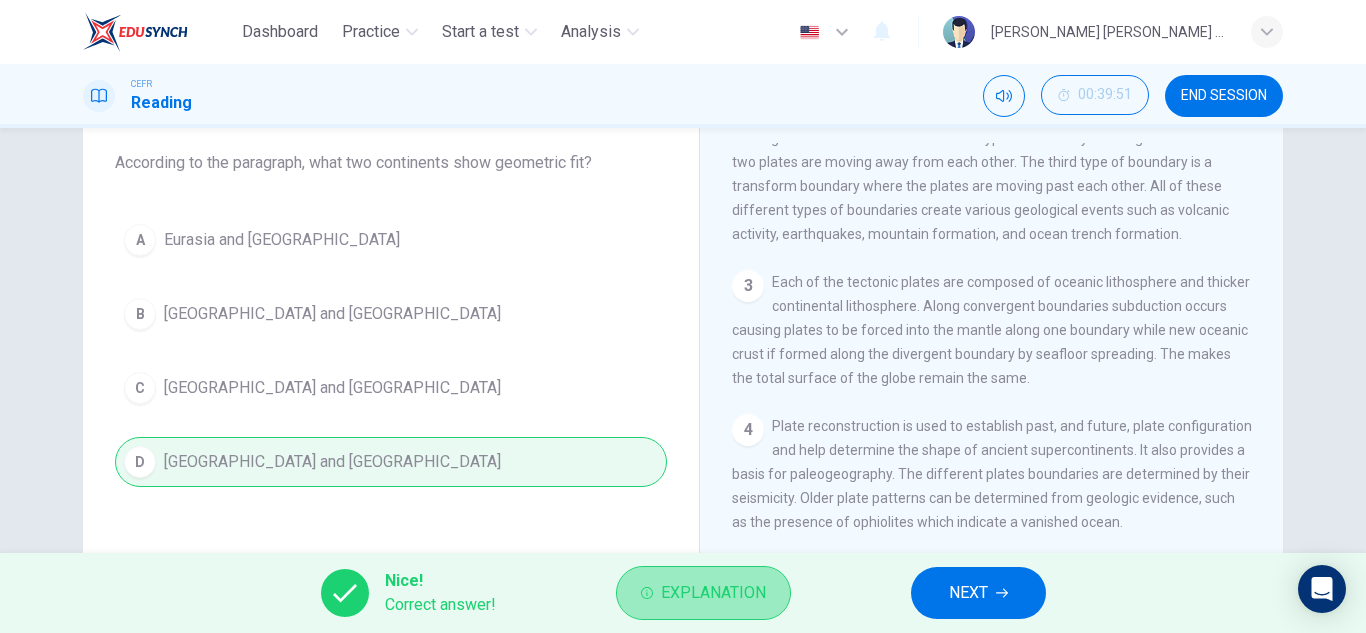 click on "Explanation" at bounding box center [713, 593] 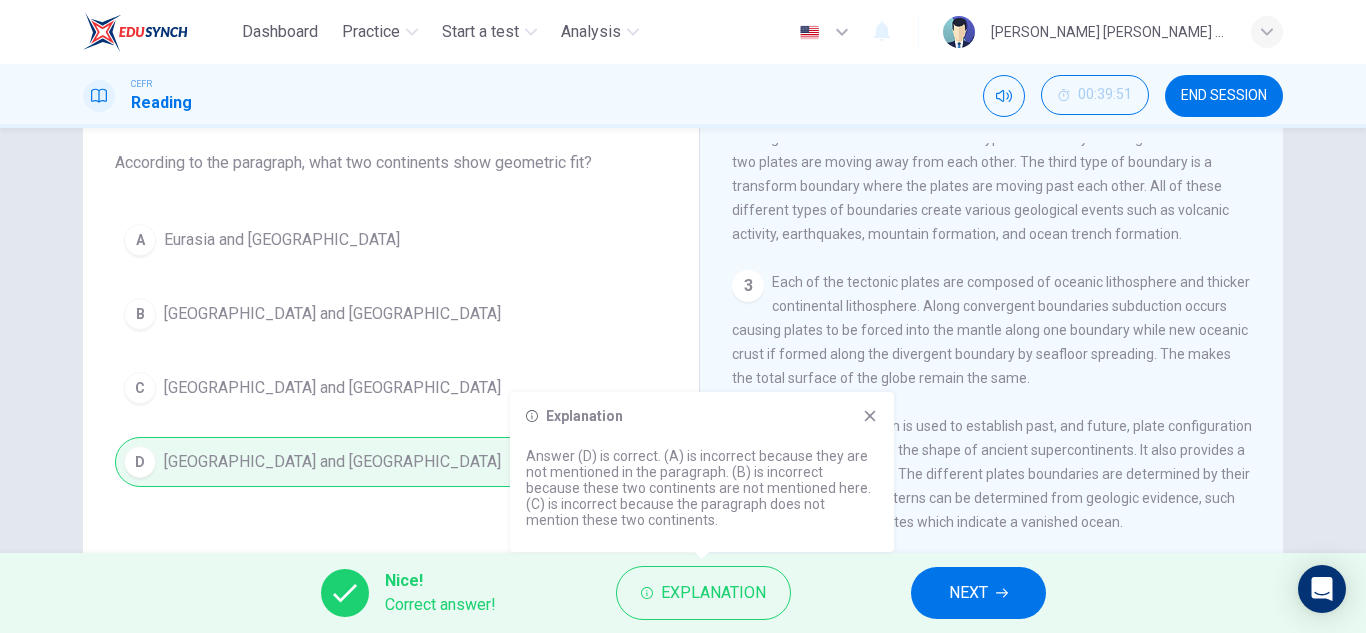 click 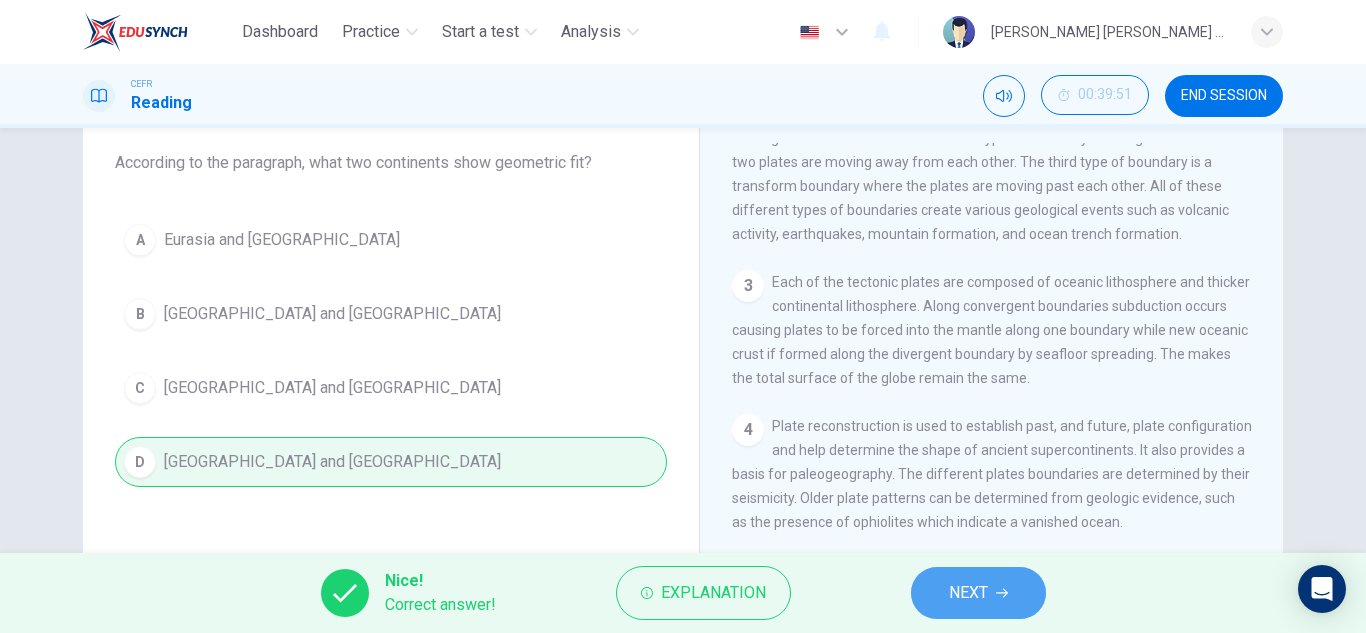 click on "NEXT" at bounding box center [978, 593] 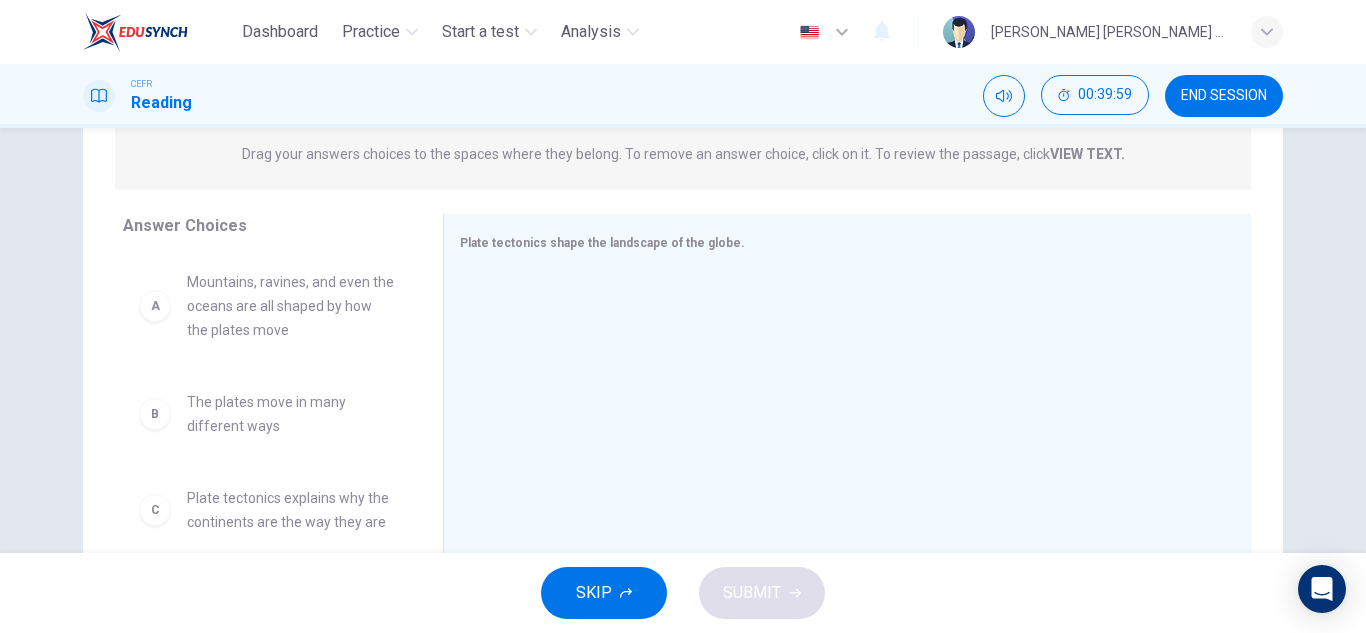 scroll, scrollTop: 258, scrollLeft: 0, axis: vertical 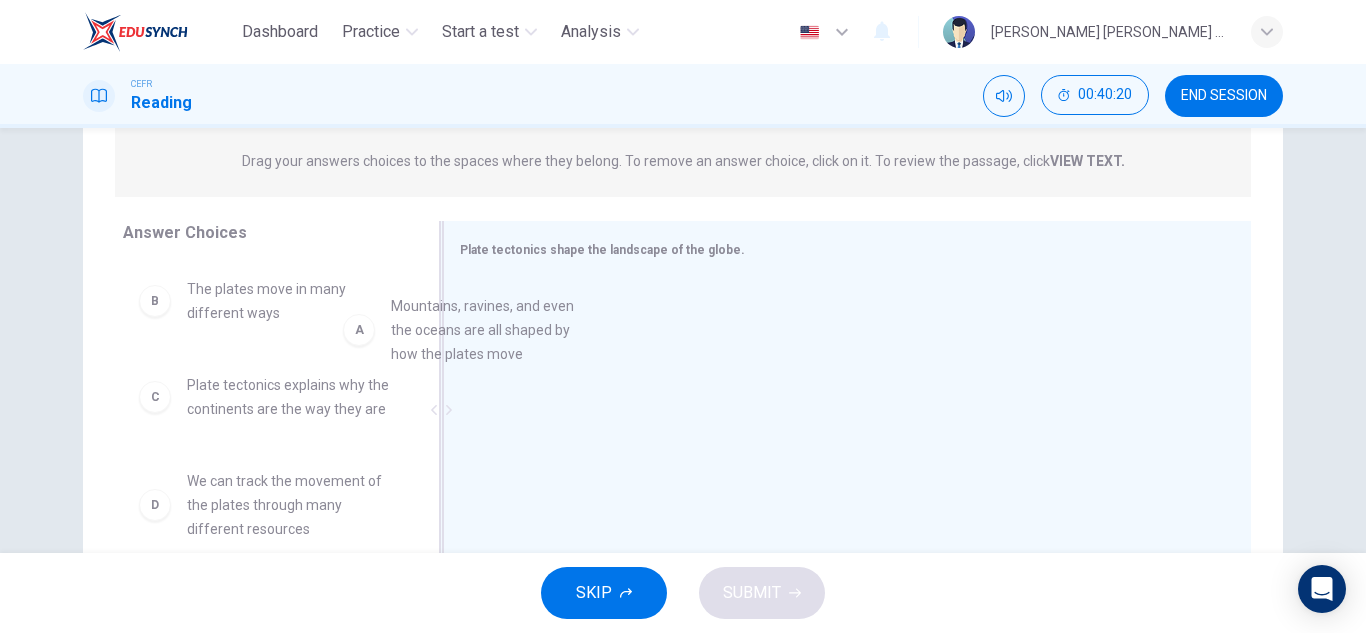 drag, startPoint x: 284, startPoint y: 330, endPoint x: 638, endPoint y: 358, distance: 355.10562 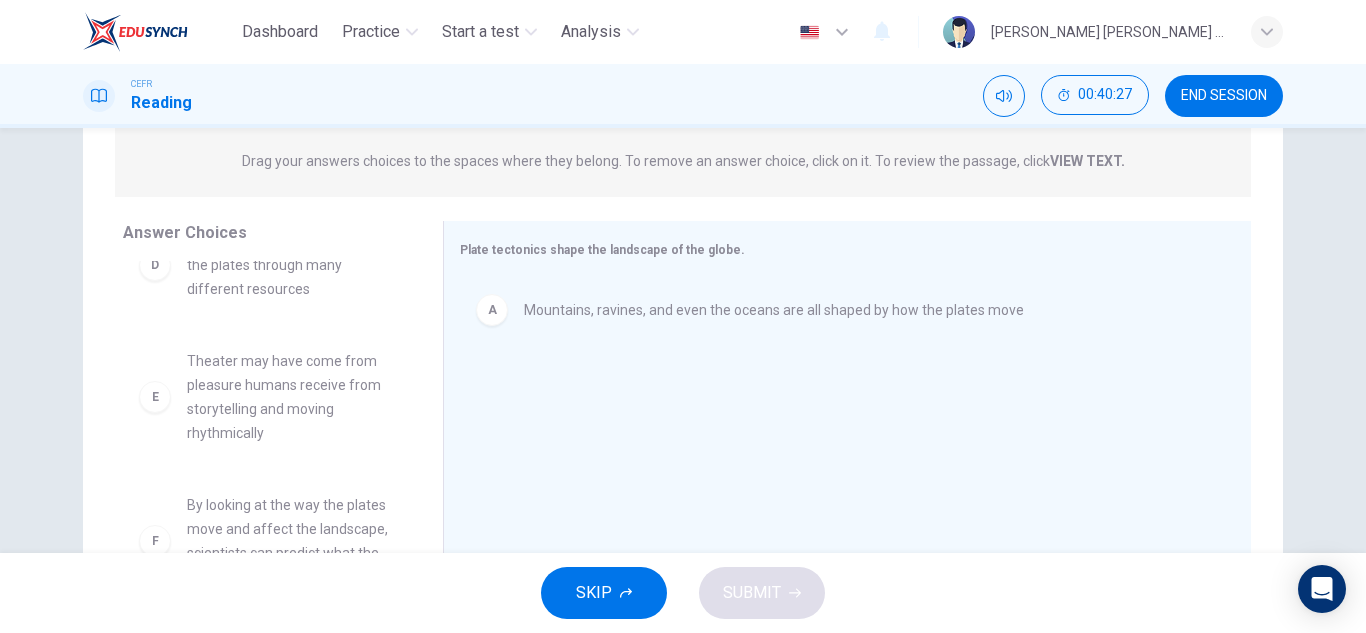 scroll, scrollTop: 276, scrollLeft: 0, axis: vertical 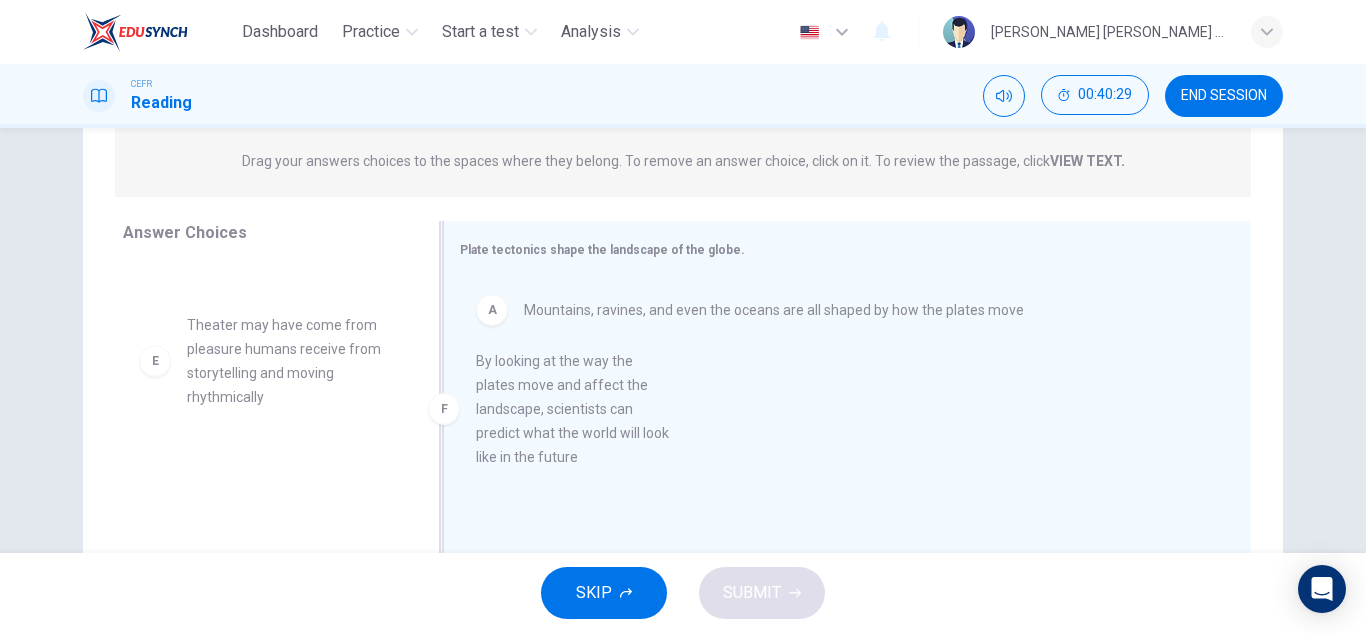 drag, startPoint x: 266, startPoint y: 489, endPoint x: 675, endPoint y: 369, distance: 426.24054 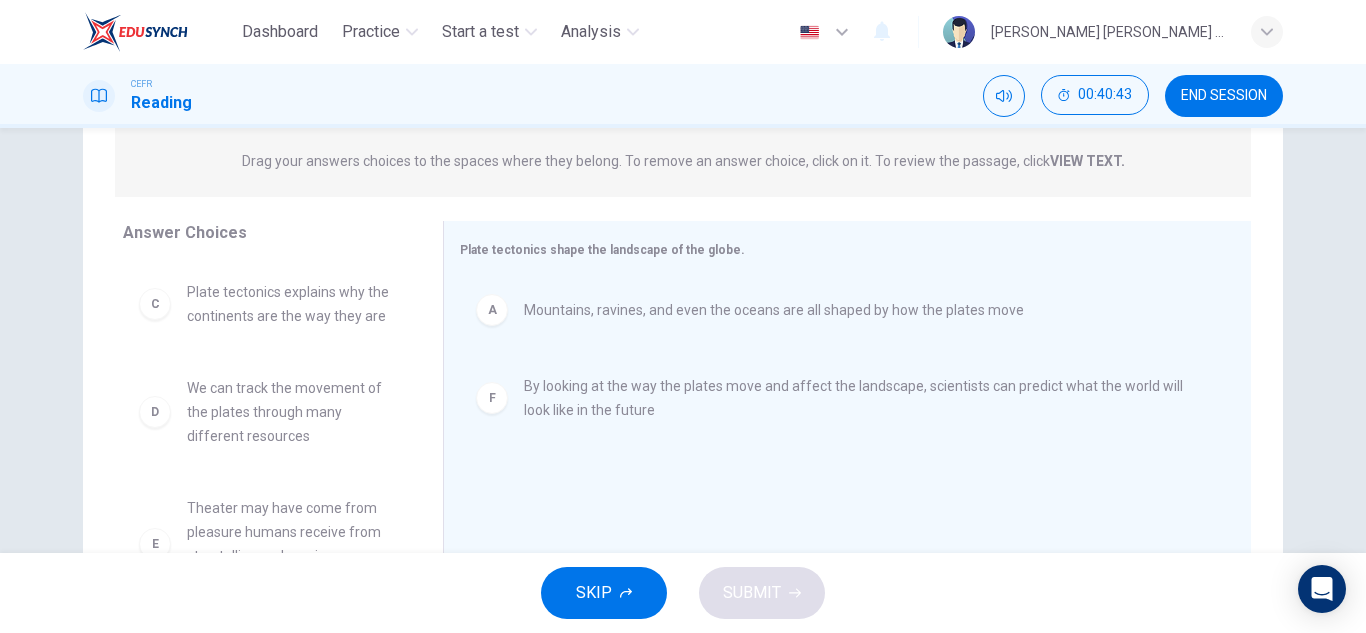 scroll, scrollTop: 85, scrollLeft: 0, axis: vertical 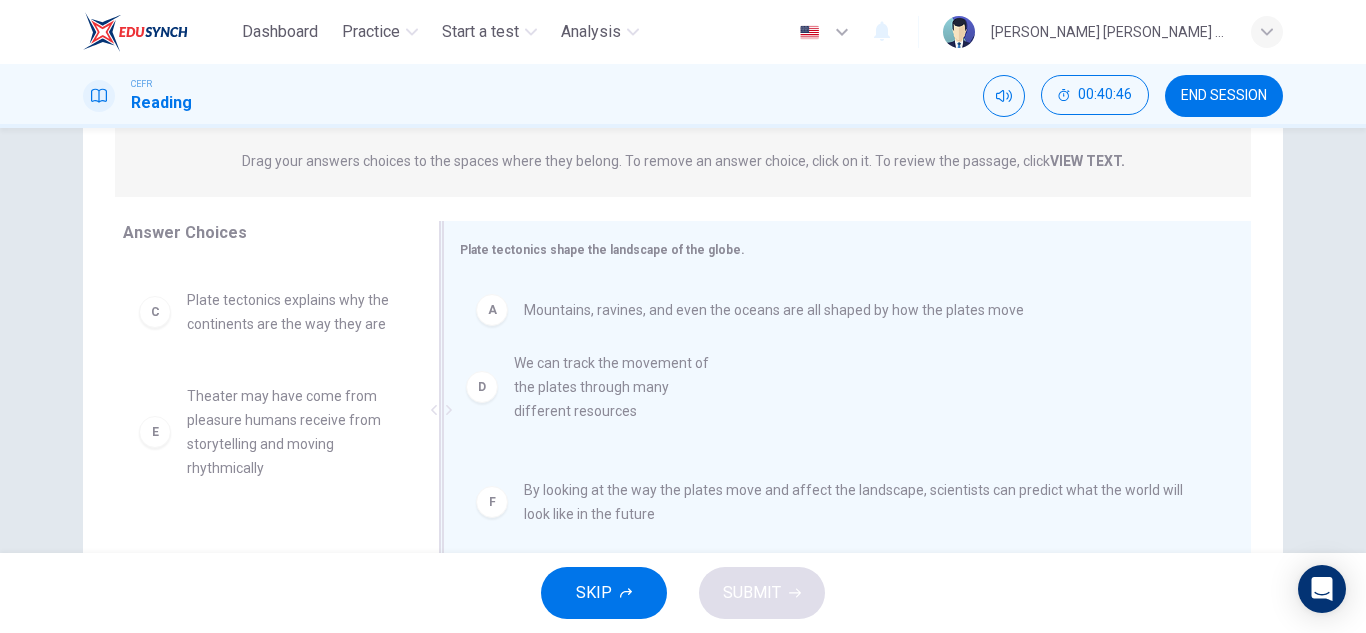 drag, startPoint x: 268, startPoint y: 432, endPoint x: 648, endPoint y: 391, distance: 382.20544 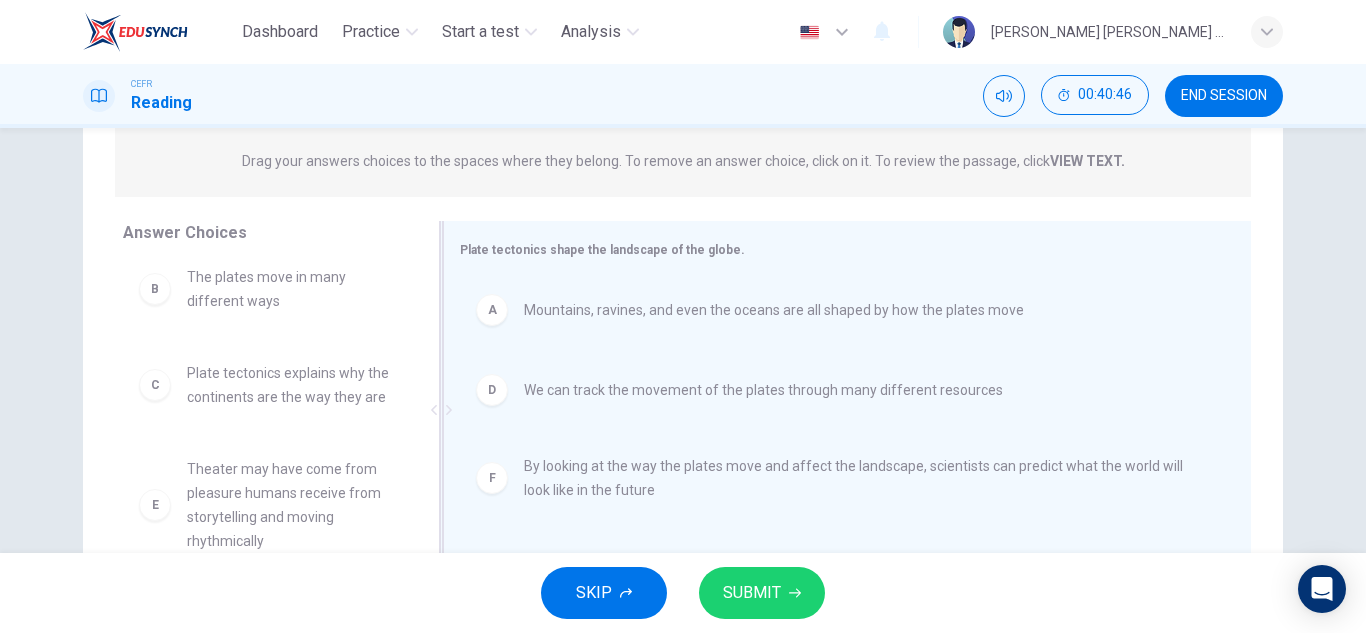 scroll, scrollTop: 12, scrollLeft: 0, axis: vertical 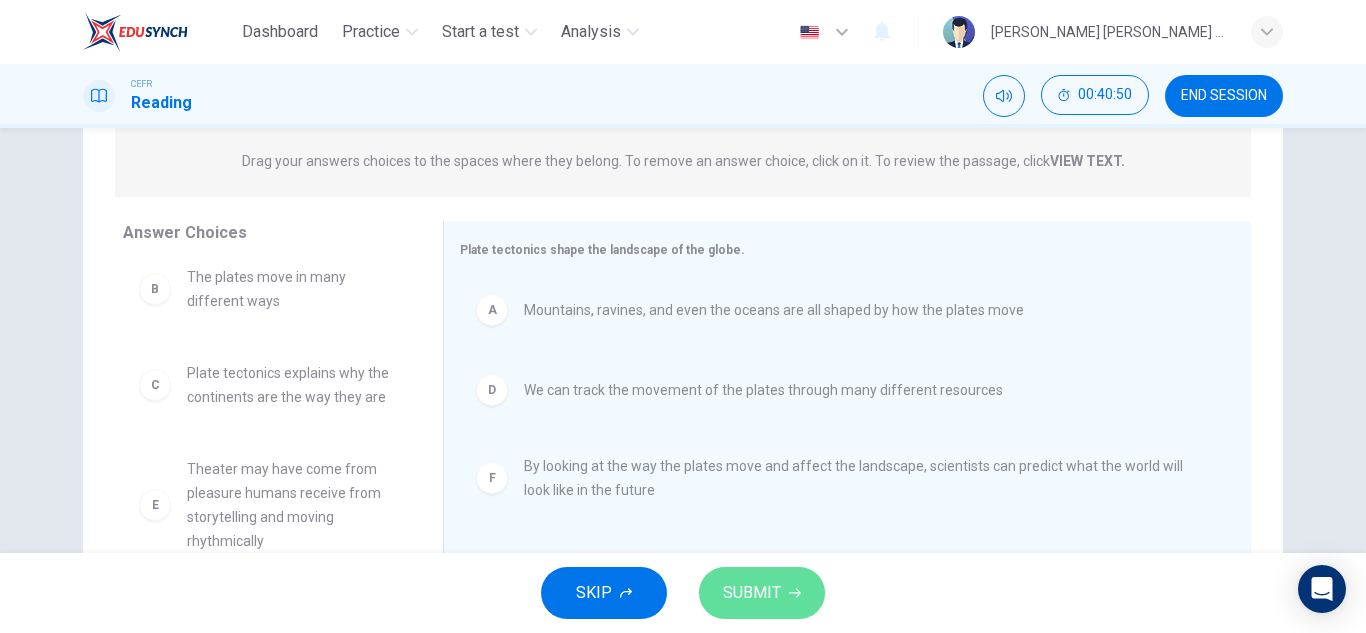 click on "SUBMIT" at bounding box center [762, 593] 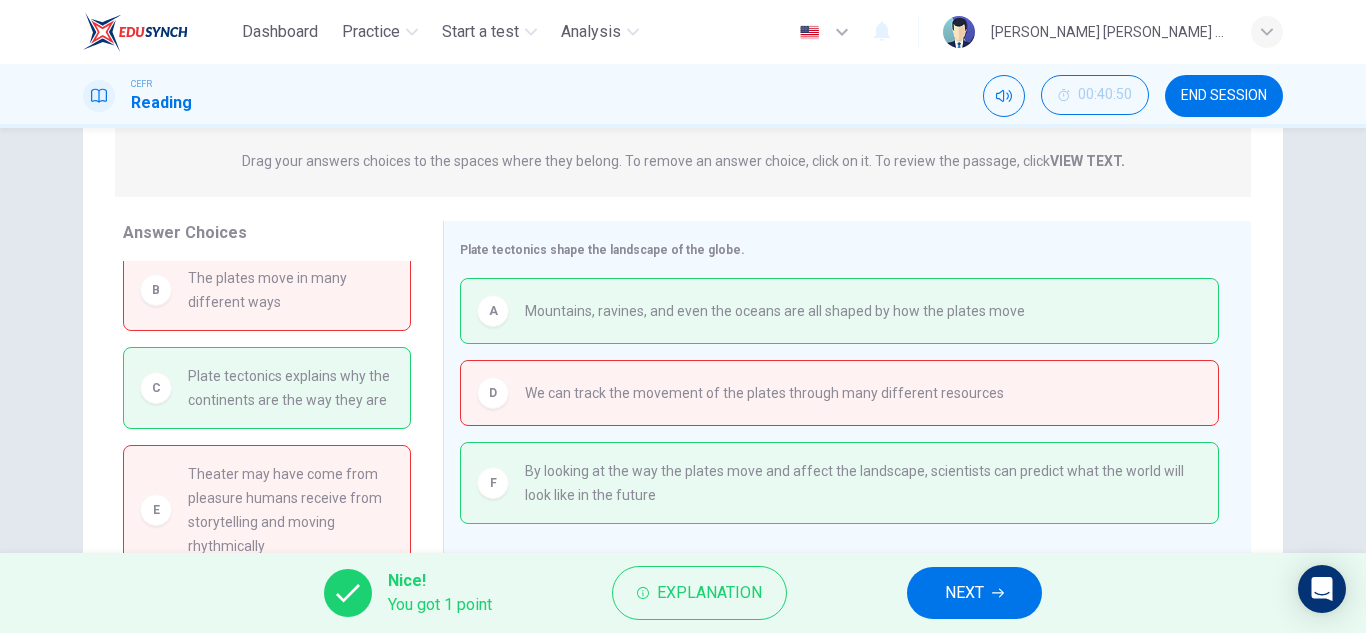 click on "NEXT" at bounding box center (974, 593) 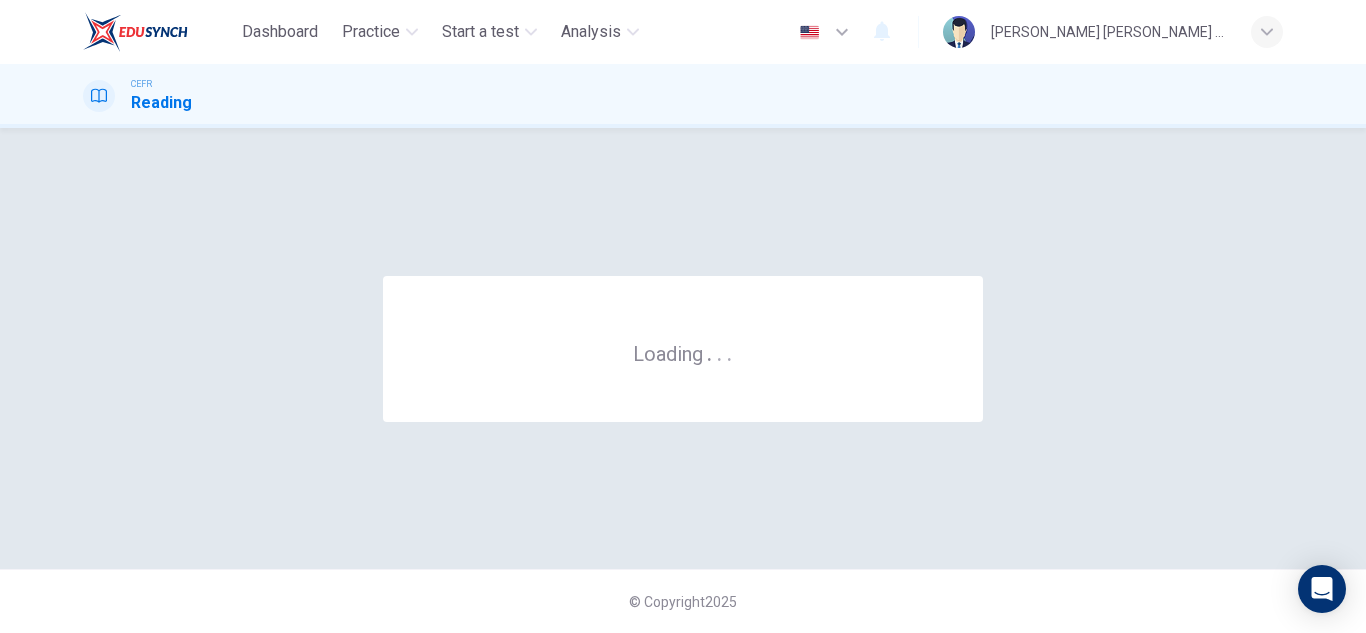 scroll, scrollTop: 0, scrollLeft: 0, axis: both 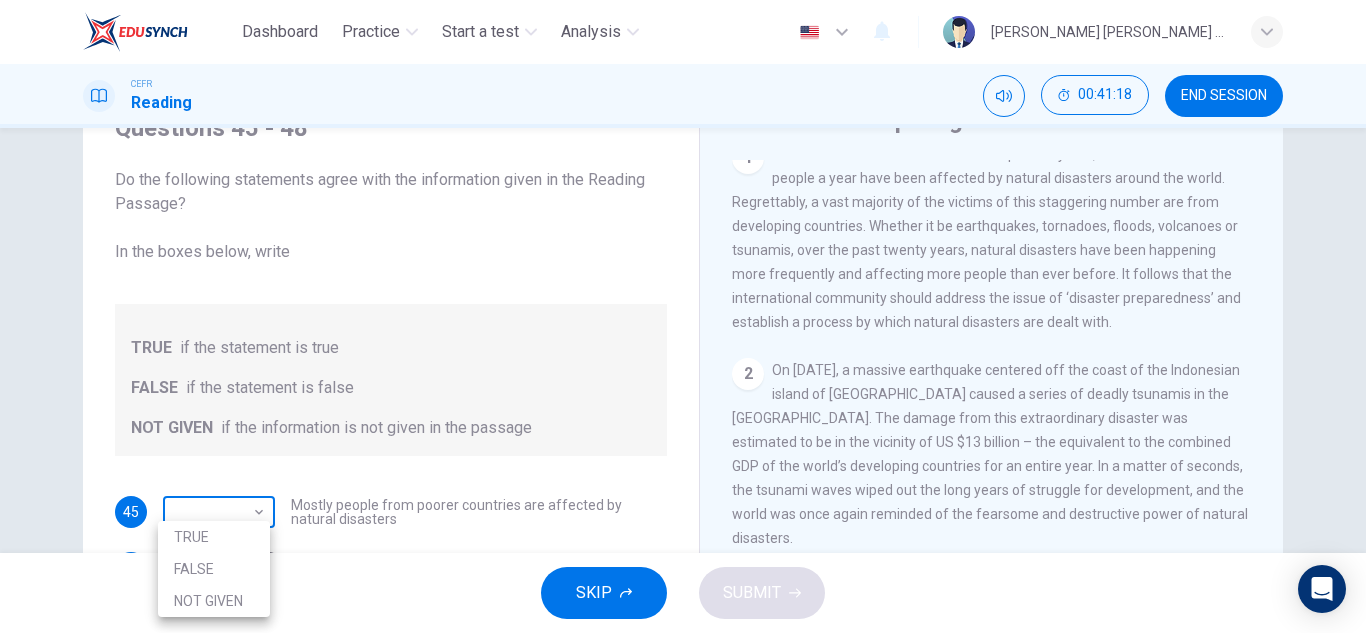 click on "Dashboard Practice Start a test Analysis English en ​ ALIYA JAMILA BINTI SABRI CEFR Reading 00:41:18 END SESSION Questions 45 - 48 Do the following statements agree with the information given in the Reading Passage?
In the boxes below, write TRUE if the statement is true FALSE if the statement is false NOT GIVEN if the information is not given in the passage 45 ​ ​ Mostly people from poorer countries are affected by natural disasters 46 ​ ​ Present-day natural disasters are more dangerous than disasters of the past 47 ​ ​ It will take the countries affected by the tsunami many years to rebuild 48 ​ ​ Being prepared and knowing what to do in a disaster should be a global issue Preparing for the Threat CLICK TO ZOOM Click to Zoom 1 2 3 4 5 6 SKIP SUBMIT EduSynch - Online Language Proficiency Testing
Dashboard Practice Start a test Analysis Notifications © Copyright  2025 TRUE FALSE NOT GIVEN" at bounding box center (683, 316) 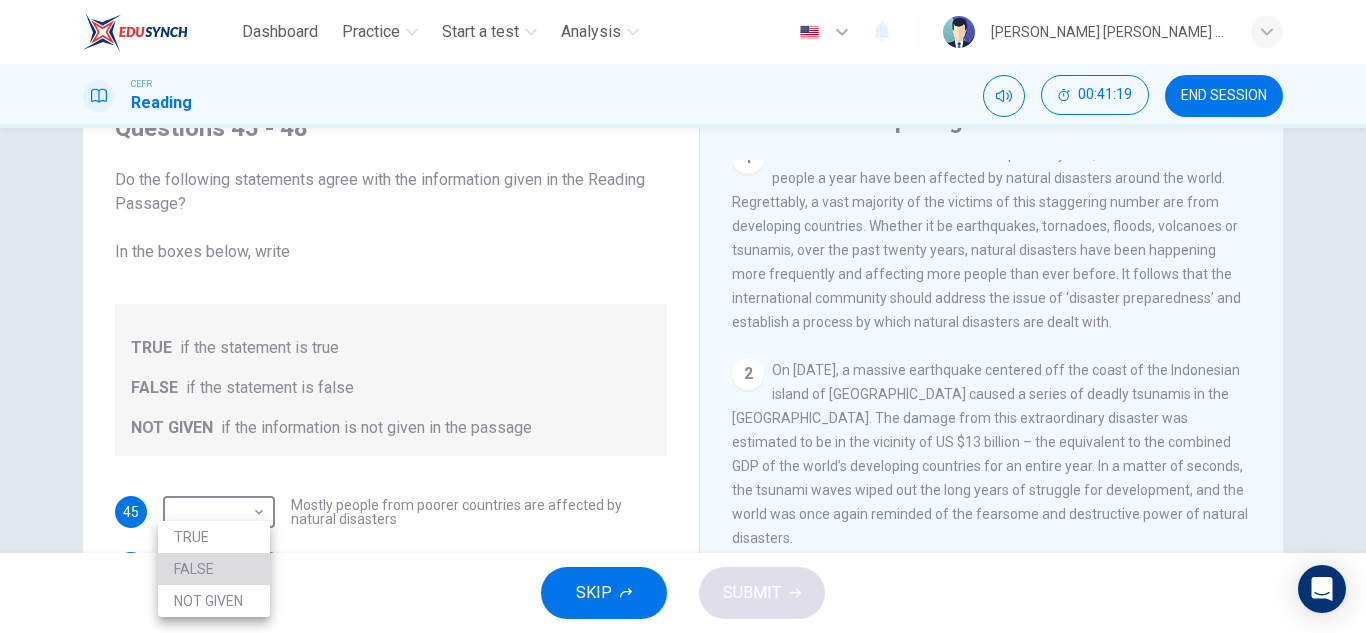 click on "FALSE" at bounding box center (214, 569) 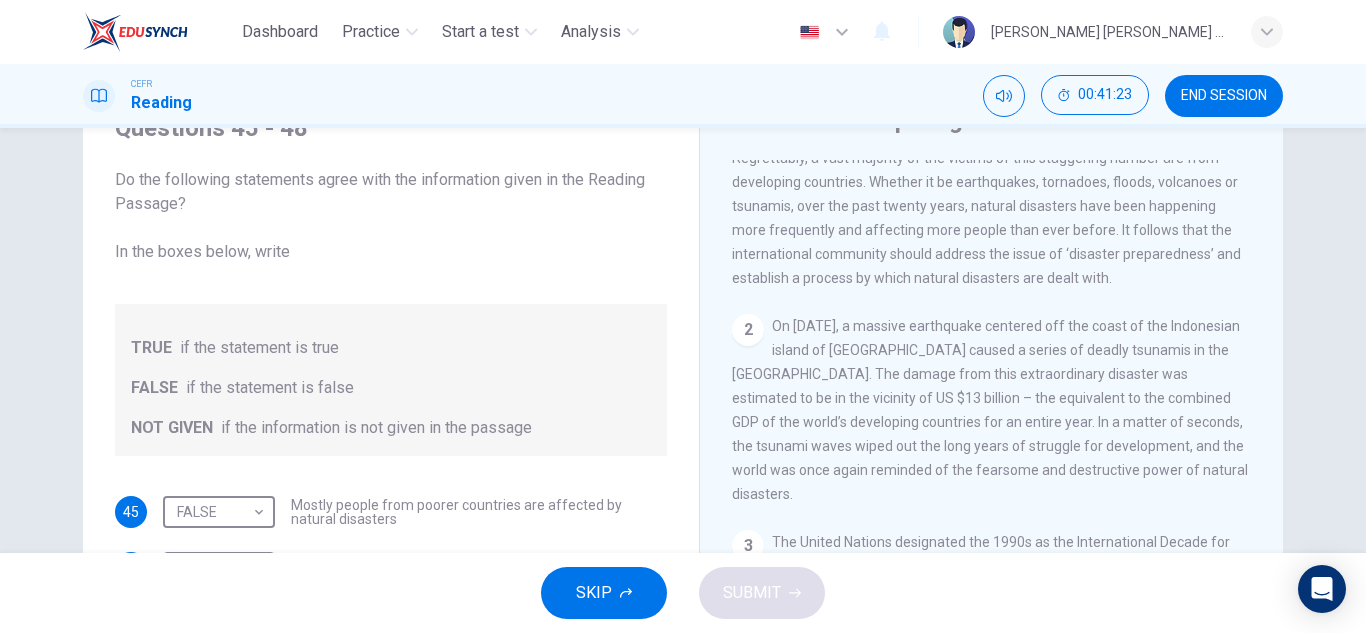 scroll, scrollTop: 486, scrollLeft: 0, axis: vertical 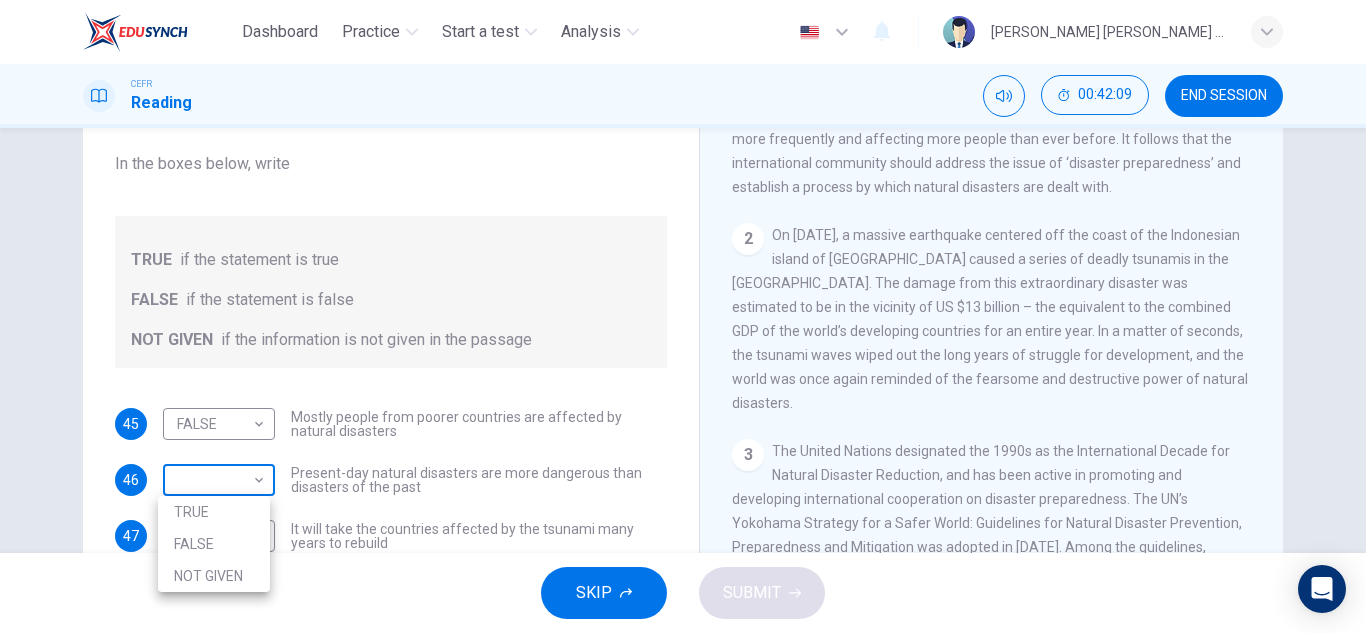 click on "Dashboard Practice Start a test Analysis English en ​ ALIYA JAMILA BINTI SABRI CEFR Reading 00:42:09 END SESSION Questions 45 - 48 Do the following statements agree with the information given in the Reading Passage?
In the boxes below, write TRUE if the statement is true FALSE if the statement is false NOT GIVEN if the information is not given in the passage 45 FALSE FALSE ​ Mostly people from poorer countries are affected by natural disasters 46 ​ ​ Present-day natural disasters are more dangerous than disasters of the past 47 ​ ​ It will take the countries affected by the tsunami many years to rebuild 48 ​ ​ Being prepared and knowing what to do in a disaster should be a global issue Preparing for the Threat CLICK TO ZOOM Click to Zoom 1 2 3 4 5 6 SKIP SUBMIT EduSynch - Online Language Proficiency Testing
Dashboard Practice Start a test Analysis Notifications © Copyright  2025 TRUE FALSE NOT GIVEN" at bounding box center (683, 316) 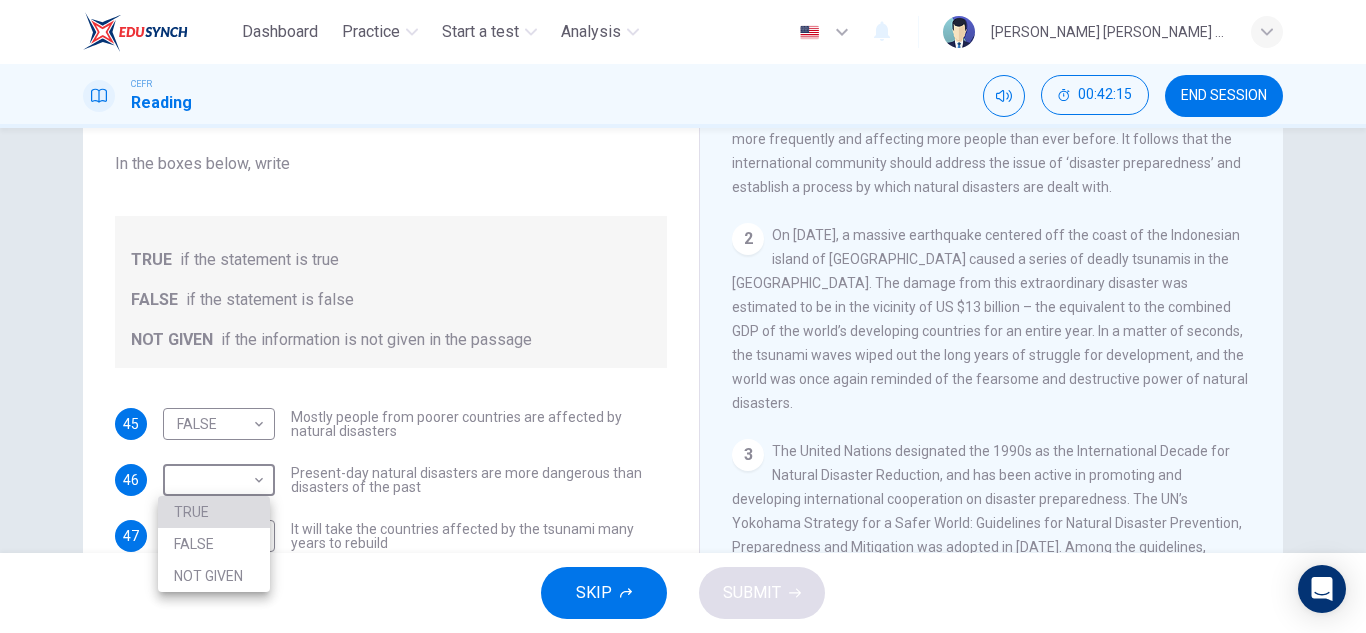 click on "TRUE" at bounding box center (214, 512) 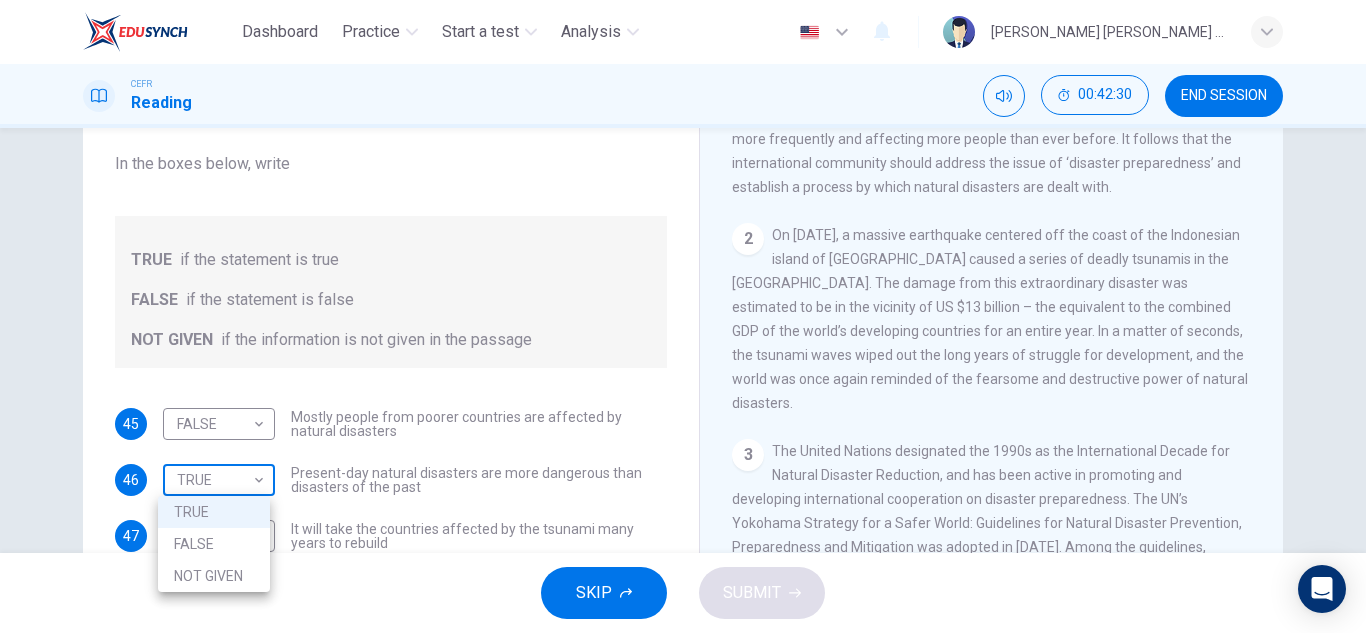 click on "Dashboard Practice Start a test Analysis English en ​ ALIYA JAMILA BINTI SABRI CEFR Reading 00:42:30 END SESSION Questions 45 - 48 Do the following statements agree with the information given in the Reading Passage?
In the boxes below, write TRUE if the statement is true FALSE if the statement is false NOT GIVEN if the information is not given in the passage 45 FALSE FALSE ​ Mostly people from poorer countries are affected by natural disasters 46 TRUE TRUE ​ Present-day natural disasters are more dangerous than disasters of the past 47 ​ ​ It will take the countries affected by the tsunami many years to rebuild 48 ​ ​ Being prepared and knowing what to do in a disaster should be a global issue Preparing for the Threat CLICK TO ZOOM Click to Zoom 1 2 3 4 5 6 SKIP SUBMIT EduSynch - Online Language Proficiency Testing
Dashboard Practice Start a test Analysis Notifications © Copyright  2025 TRUE FALSE NOT GIVEN" at bounding box center (683, 316) 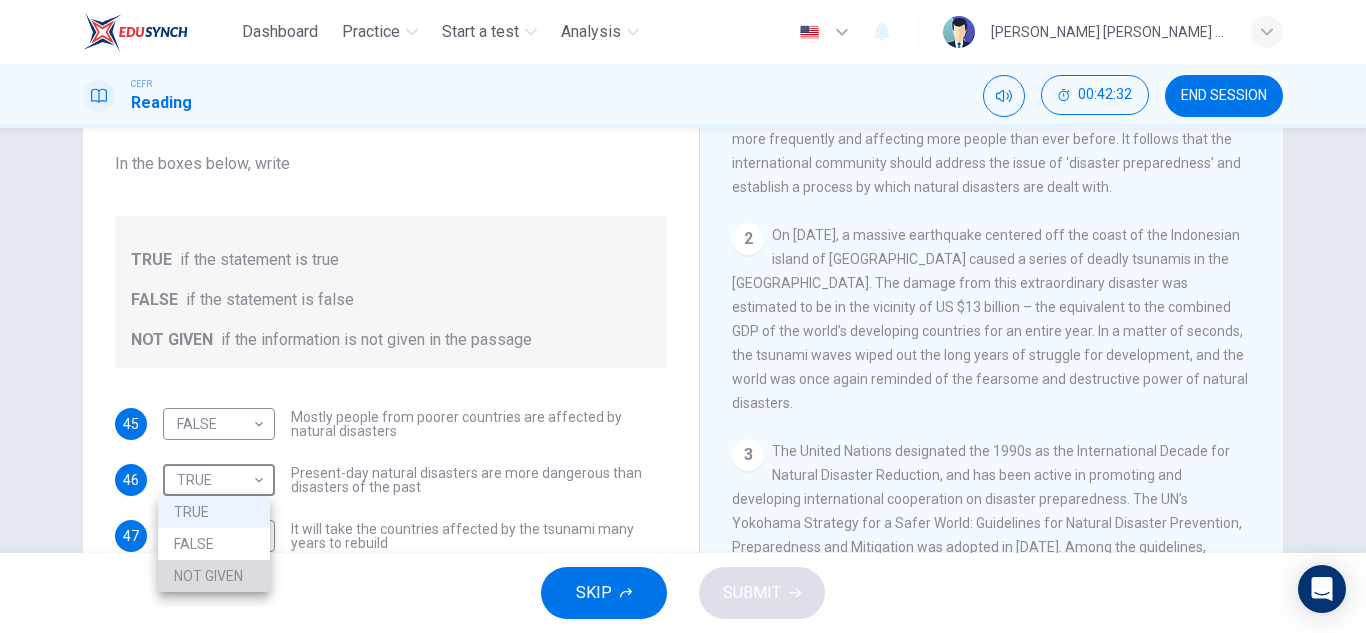 click on "NOT GIVEN" at bounding box center (214, 576) 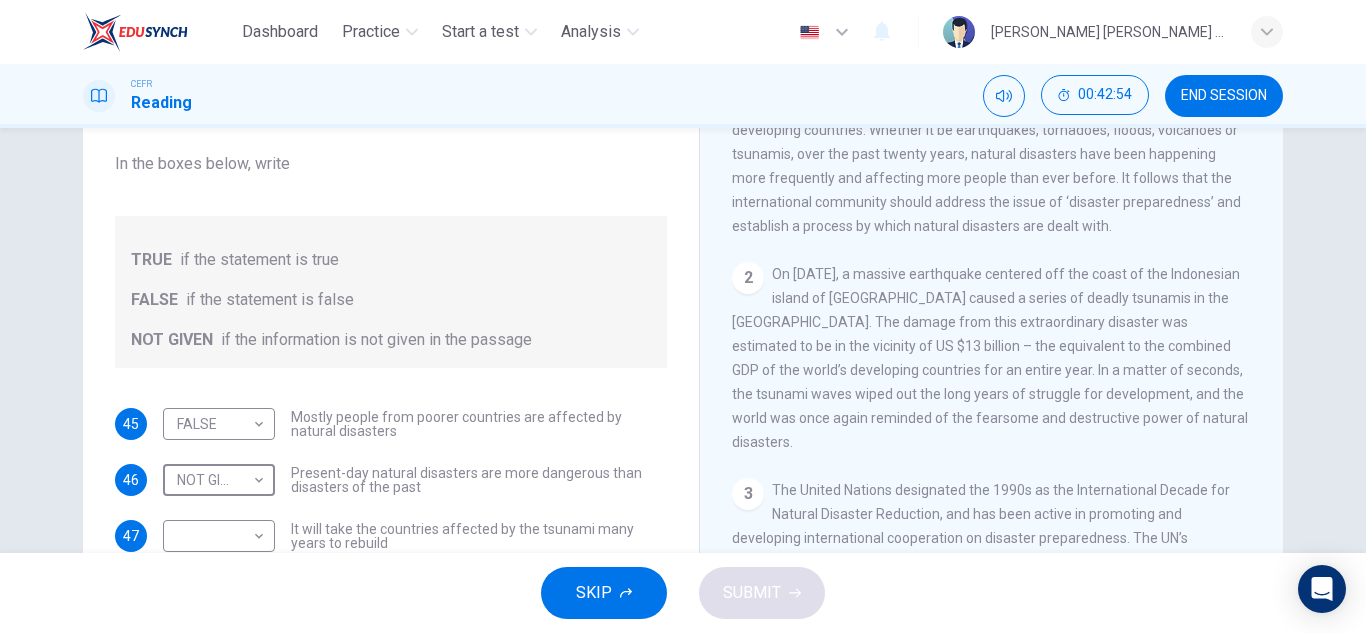 scroll, scrollTop: 456, scrollLeft: 0, axis: vertical 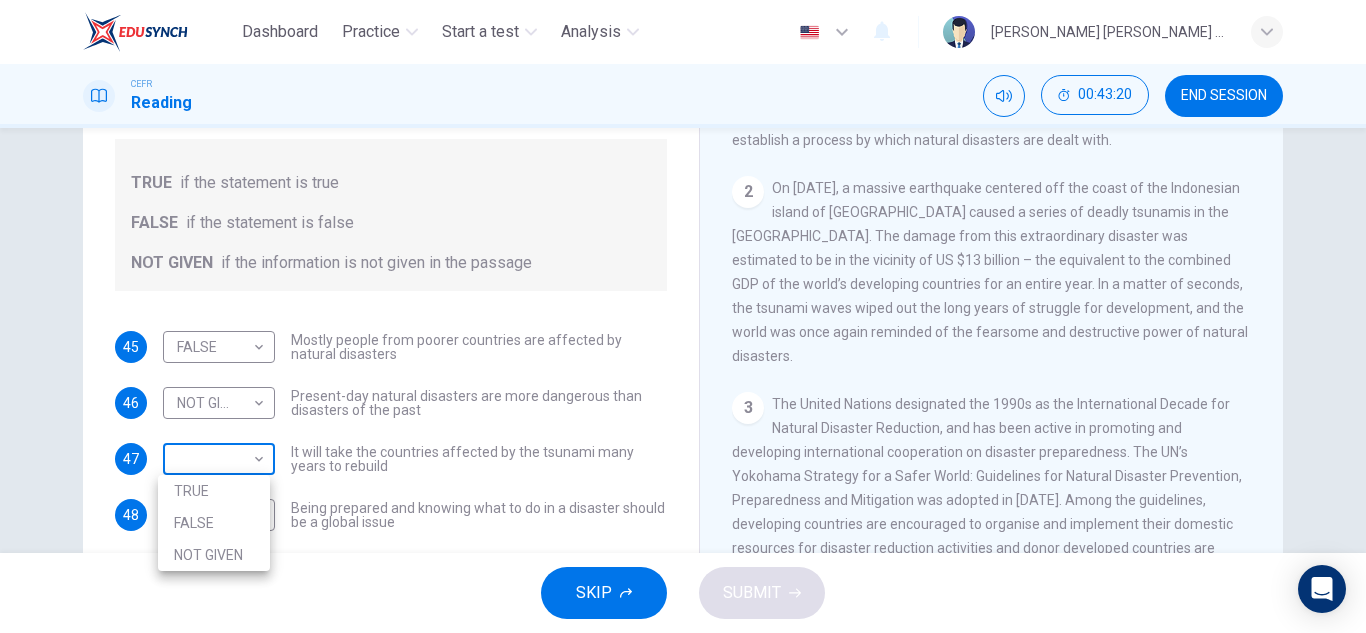 click on "Dashboard Practice Start a test Analysis English en ​ ALIYA JAMILA BINTI SABRI CEFR Reading 00:43:20 END SESSION Questions 45 - 48 Do the following statements agree with the information given in the Reading Passage?
In the boxes below, write TRUE if the statement is true FALSE if the statement is false NOT GIVEN if the information is not given in the passage 45 FALSE FALSE ​ Mostly people from poorer countries are affected by natural disasters 46 NOT GIVEN NOT GIVEN ​ Present-day natural disasters are more dangerous than disasters of the past 47 ​ ​ It will take the countries affected by the tsunami many years to rebuild 48 ​ ​ Being prepared and knowing what to do in a disaster should be a global issue Preparing for the Threat CLICK TO ZOOM Click to Zoom 1 2 3 4 5 6 SKIP SUBMIT EduSynch - Online Language Proficiency Testing
Dashboard Practice Start a test Analysis Notifications © Copyright  2025 TRUE FALSE NOT GIVEN" at bounding box center (683, 316) 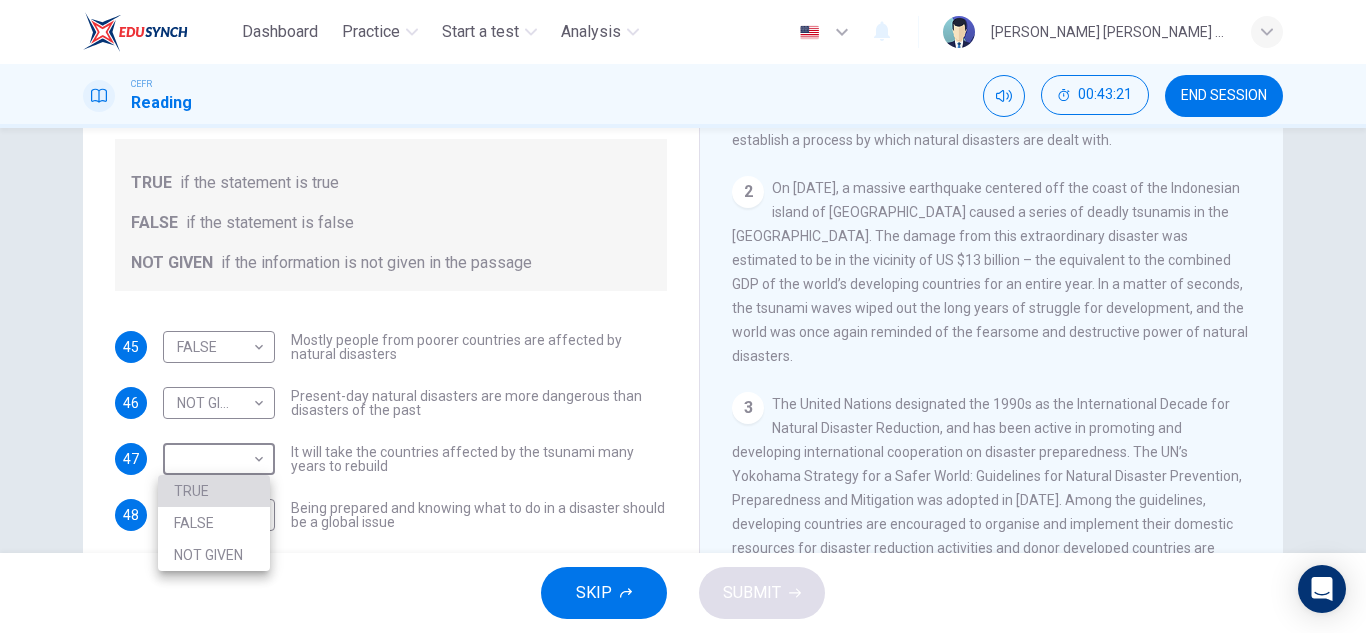 click on "TRUE" at bounding box center [214, 491] 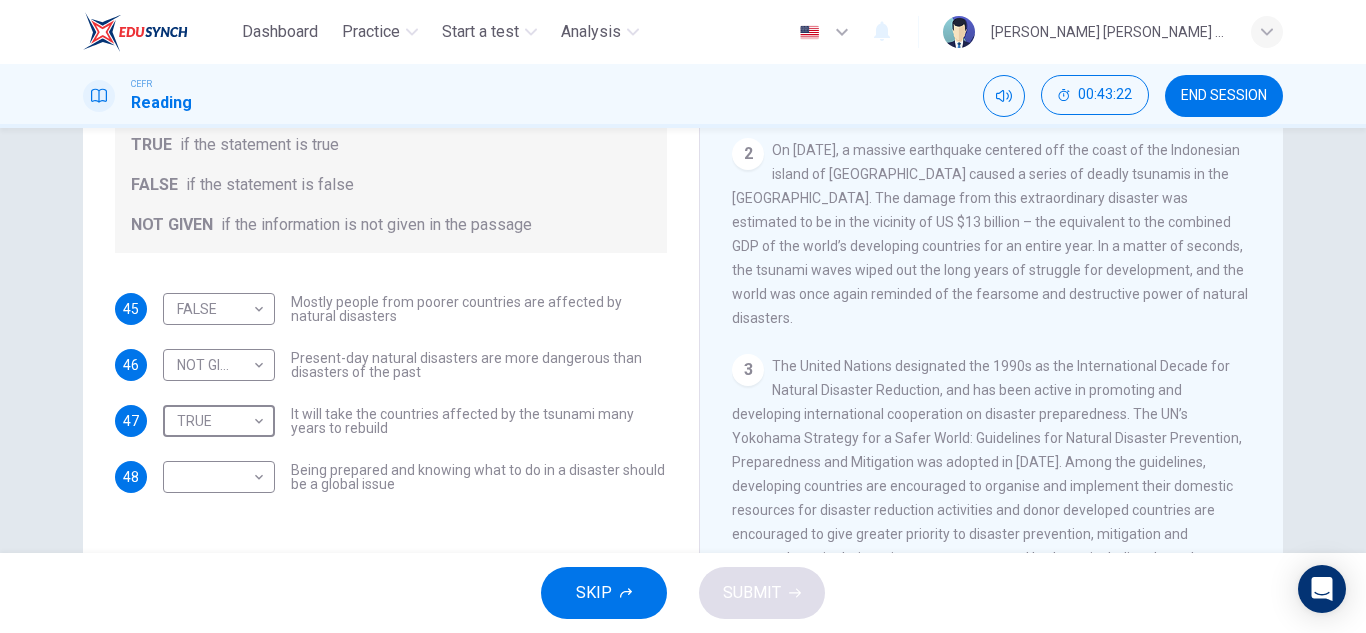 scroll, scrollTop: 304, scrollLeft: 0, axis: vertical 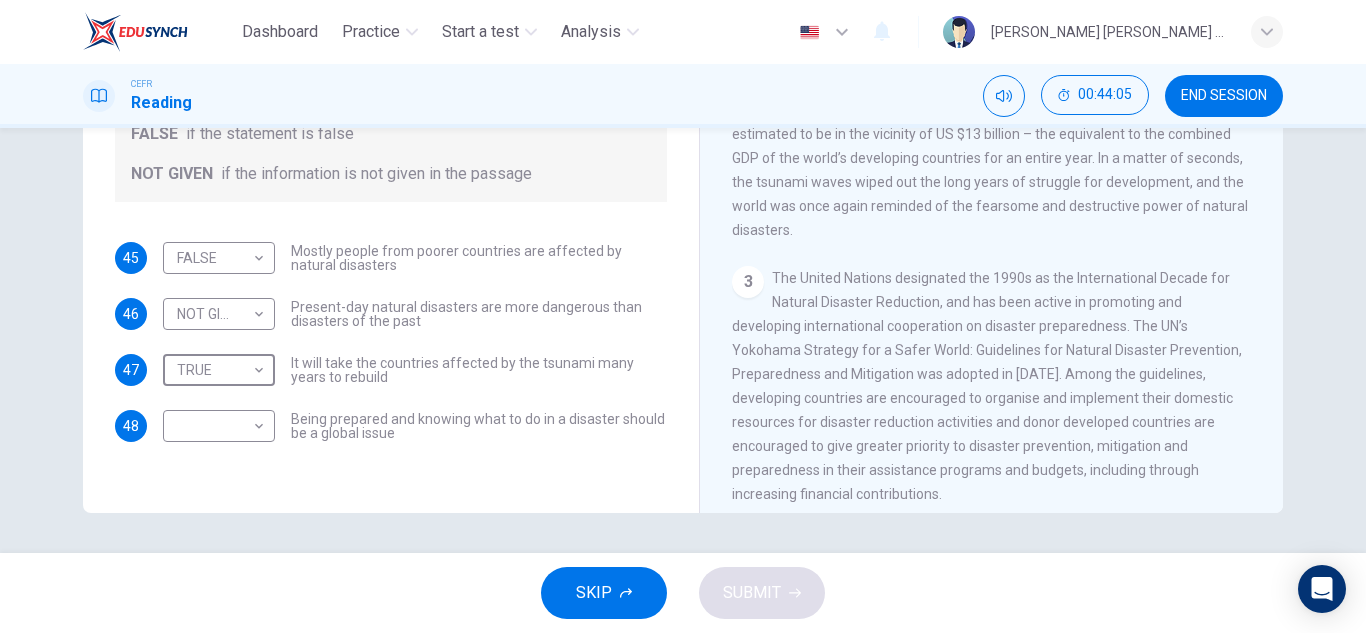 click on "3 The United Nations designated the 1990s as the International Decade for Natural Disaster Reduction, and has been active in promoting and developing international cooperation on disaster preparedness. The UN’s Yokohama Strategy for a Safer World: Guidelines for Natural Disaster Prevention, Preparedness and Mitigation was adopted in 1994. Among the guidelines, developing countries are encouraged to organise and implement their domestic resources for disaster reduction activities and donor developed countries are encouraged to give greater priority to disaster prevention, mitigation and preparedness in their assistance programs and budgets, including through increasing financial contributions." at bounding box center [992, 386] 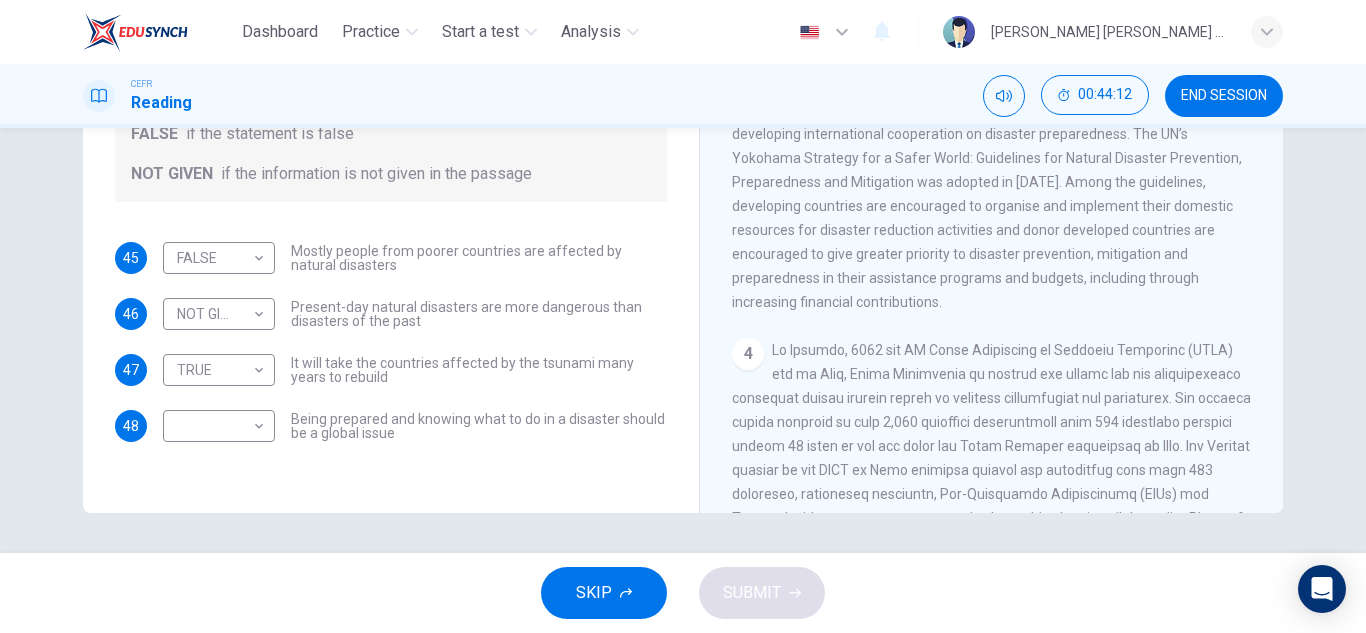 scroll, scrollTop: 687, scrollLeft: 0, axis: vertical 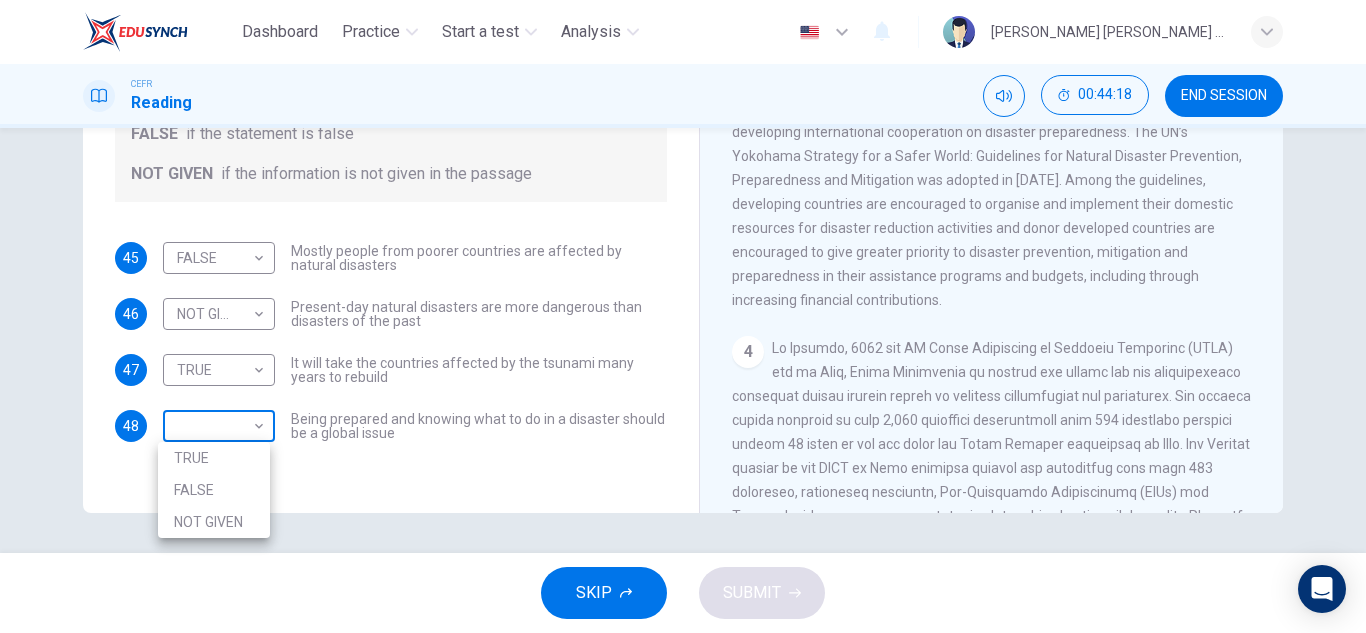 click on "Dashboard Practice Start a test Analysis English en ​ ALIYA JAMILA BINTI SABRI CEFR Reading 00:44:18 END SESSION Questions 45 - 48 Do the following statements agree with the information given in the Reading Passage?
In the boxes below, write TRUE if the statement is true FALSE if the statement is false NOT GIVEN if the information is not given in the passage 45 FALSE FALSE ​ Mostly people from poorer countries are affected by natural disasters 46 NOT GIVEN NOT GIVEN ​ Present-day natural disasters are more dangerous than disasters of the past 47 TRUE TRUE ​ It will take the countries affected by the tsunami many years to rebuild 48 ​ ​ Being prepared and knowing what to do in a disaster should be a global issue Preparing for the Threat CLICK TO ZOOM Click to Zoom 1 2 3 4 5 6 SKIP SUBMIT EduSynch - Online Language Proficiency Testing
Dashboard Practice Start a test Analysis Notifications © Copyright  2025 TRUE FALSE NOT GIVEN" at bounding box center (683, 316) 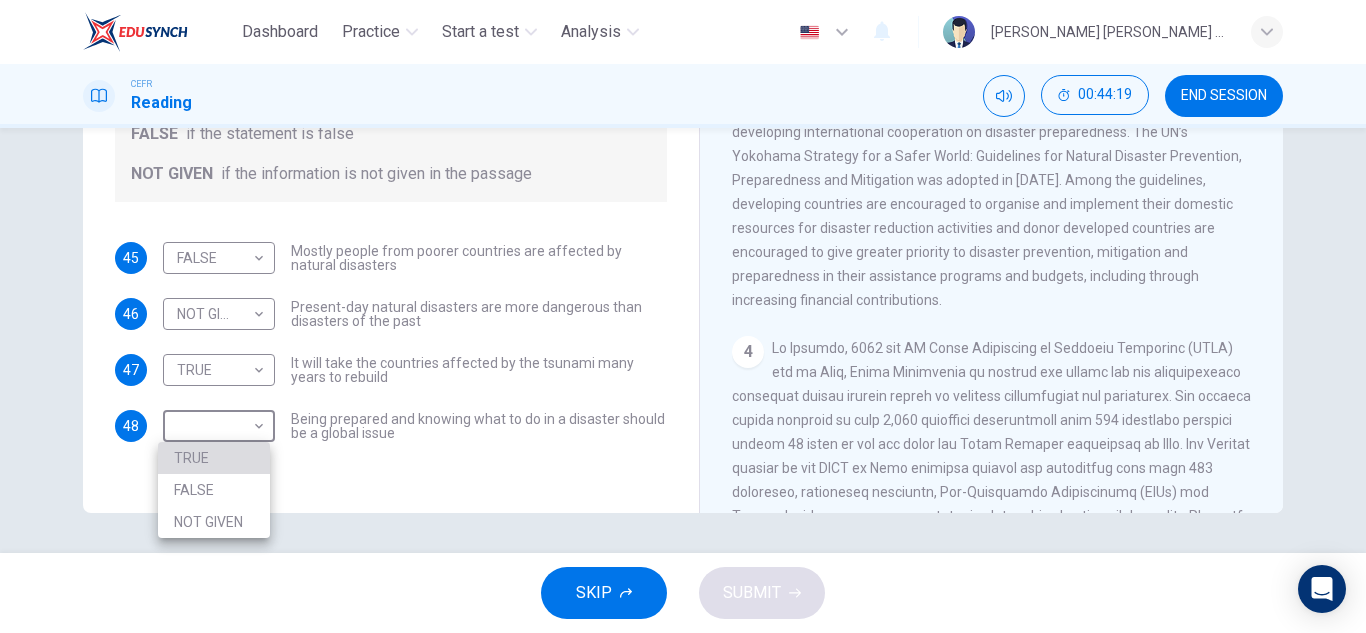 click on "TRUE" at bounding box center (214, 458) 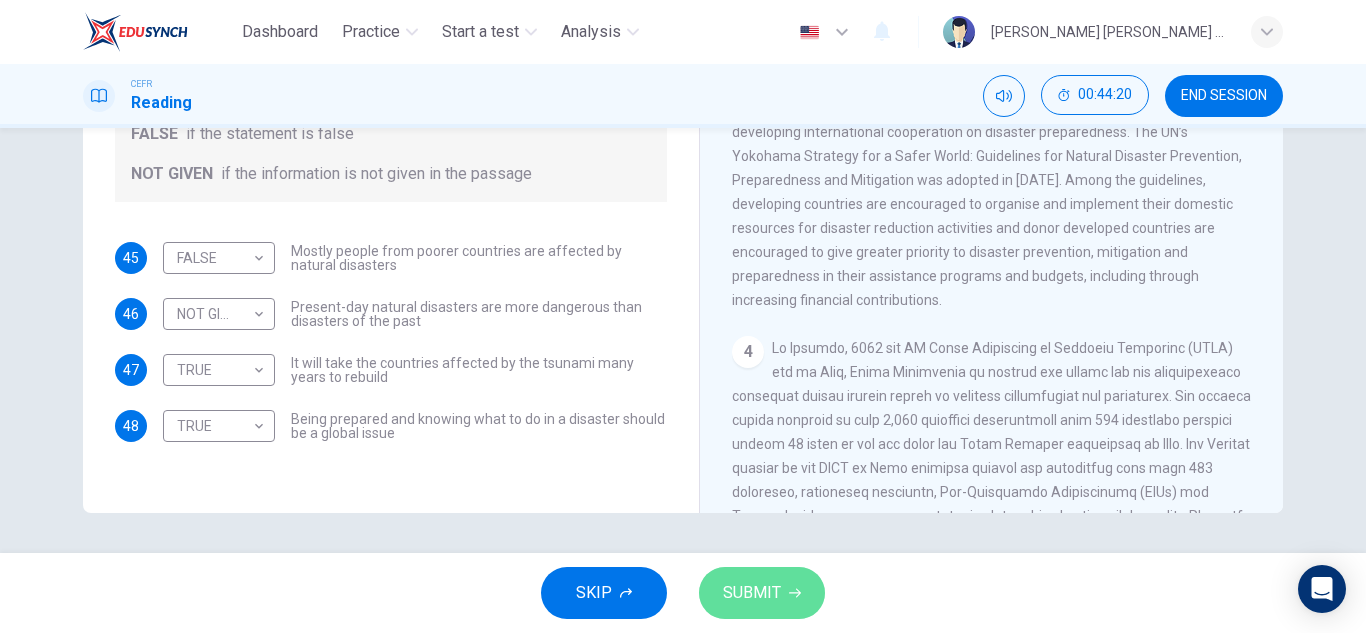 click on "SUBMIT" at bounding box center (762, 593) 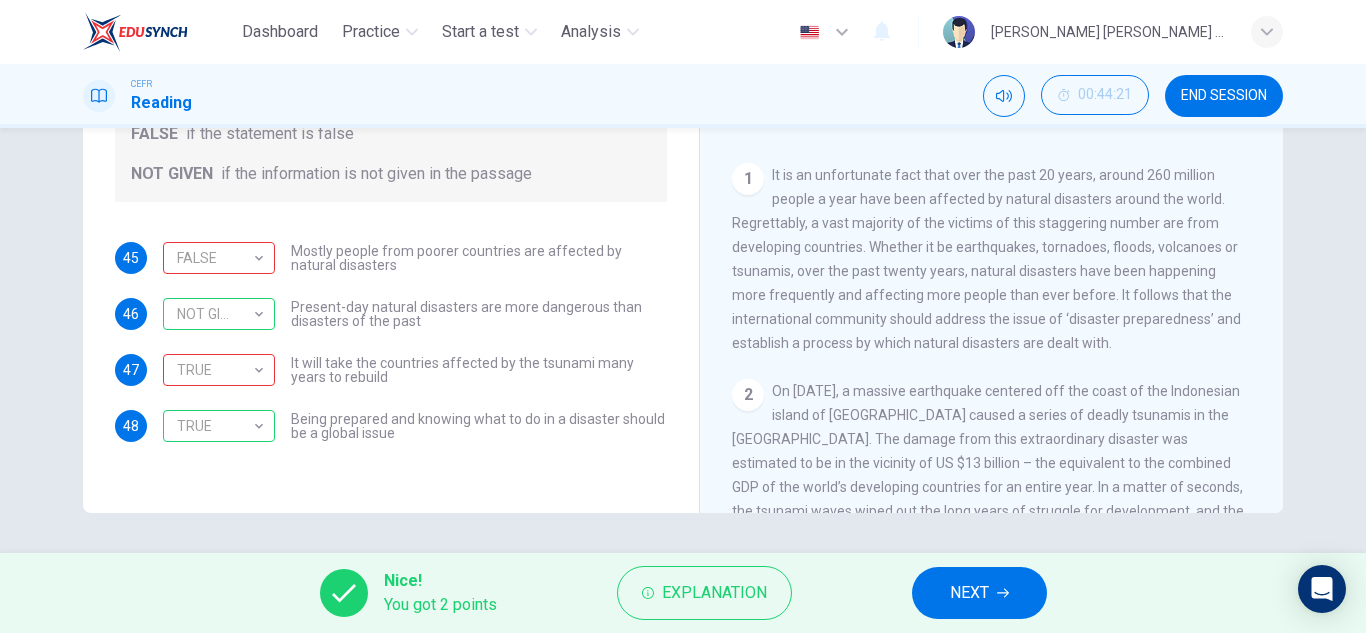 scroll, scrollTop: 165, scrollLeft: 0, axis: vertical 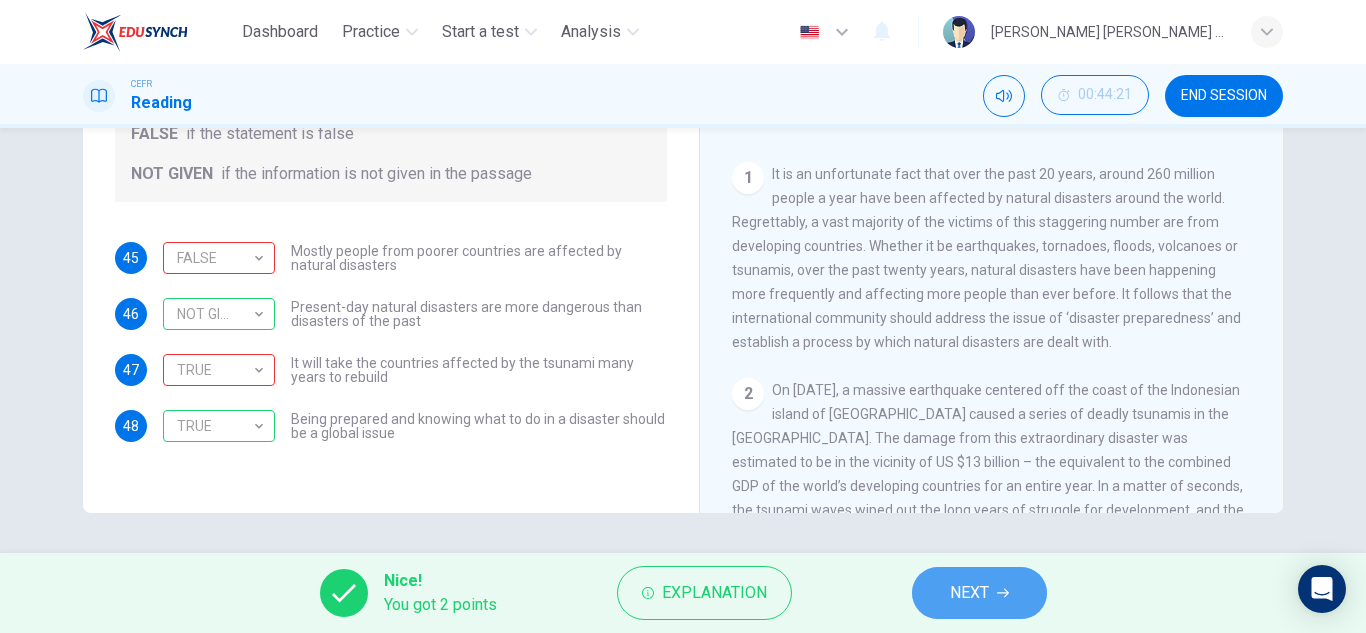 click on "NEXT" at bounding box center [979, 593] 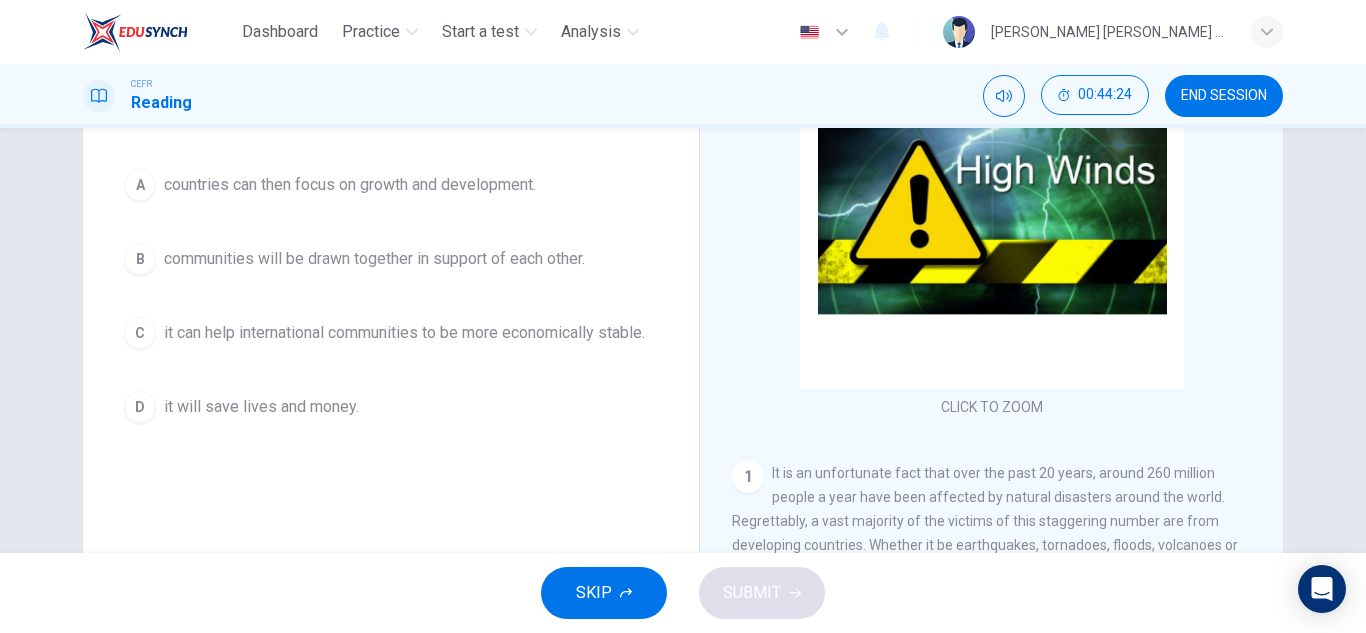 scroll, scrollTop: 215, scrollLeft: 0, axis: vertical 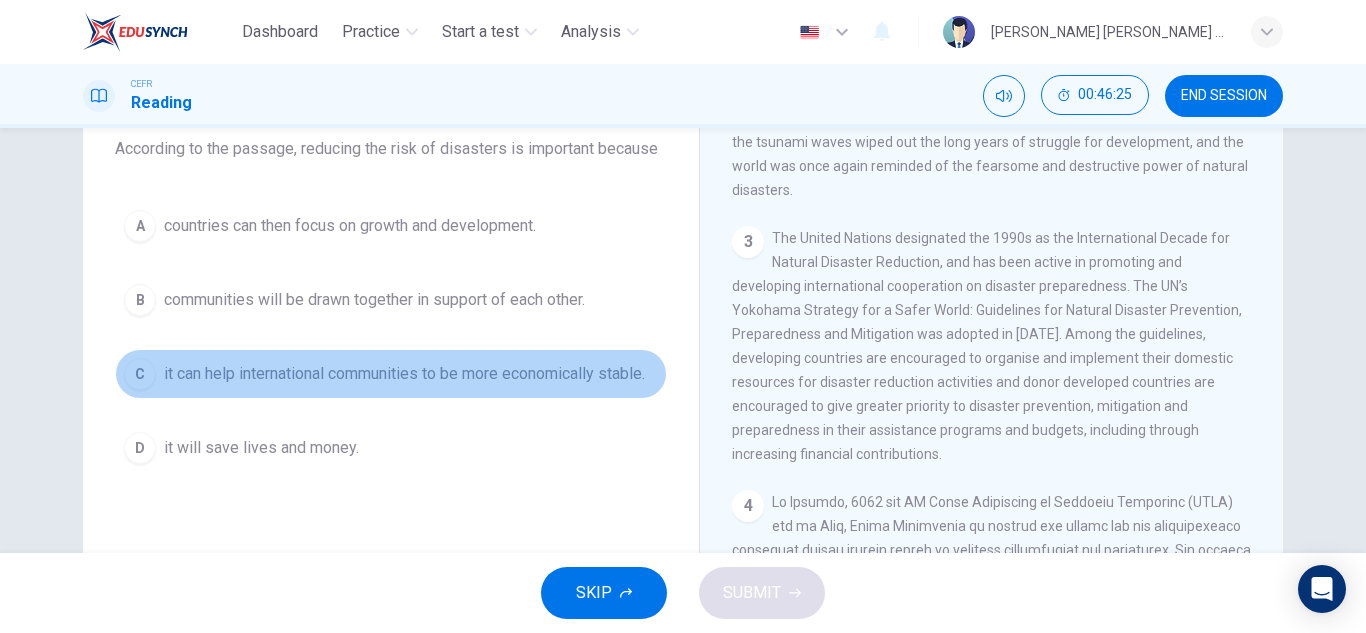 click on "C it can help international communities to be more economically stable." at bounding box center (391, 374) 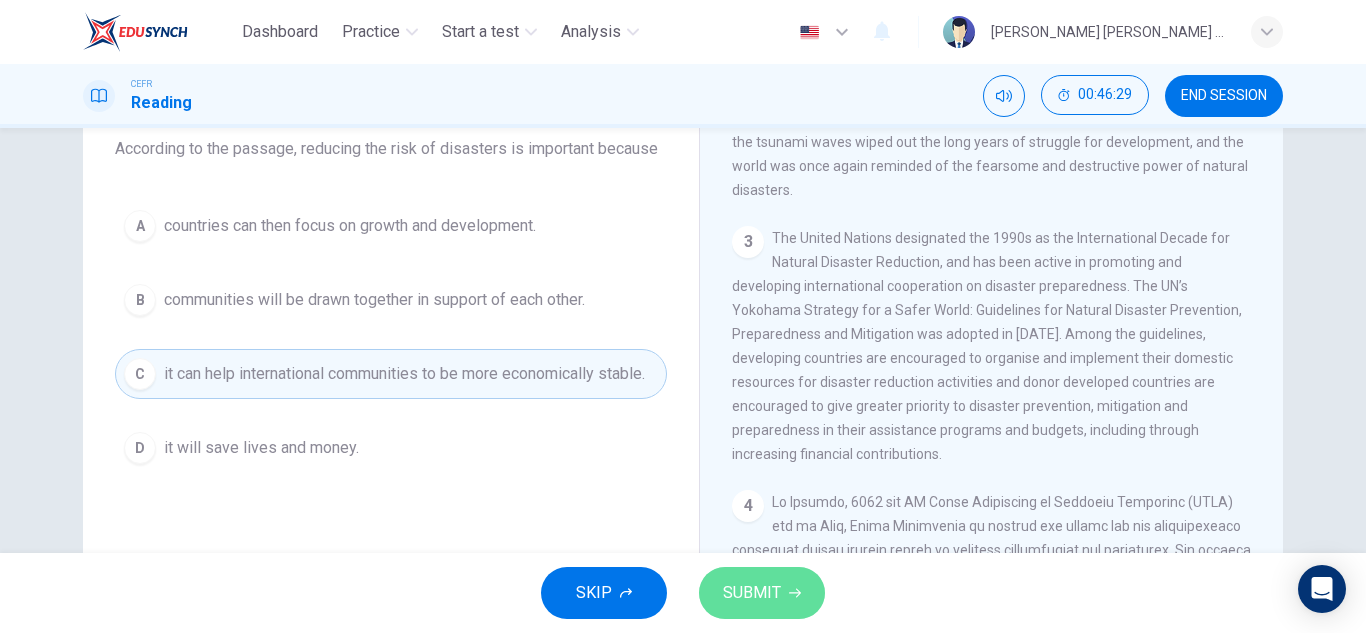 click on "SUBMIT" at bounding box center (752, 593) 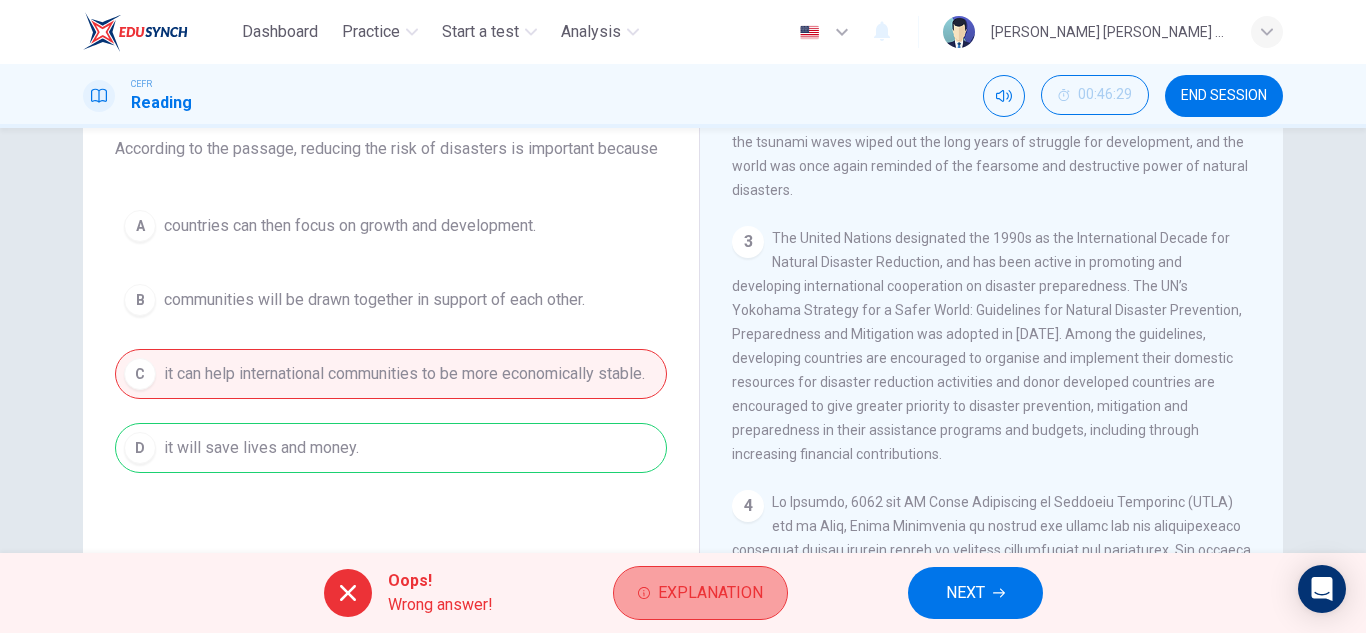 click on "Explanation" at bounding box center (710, 593) 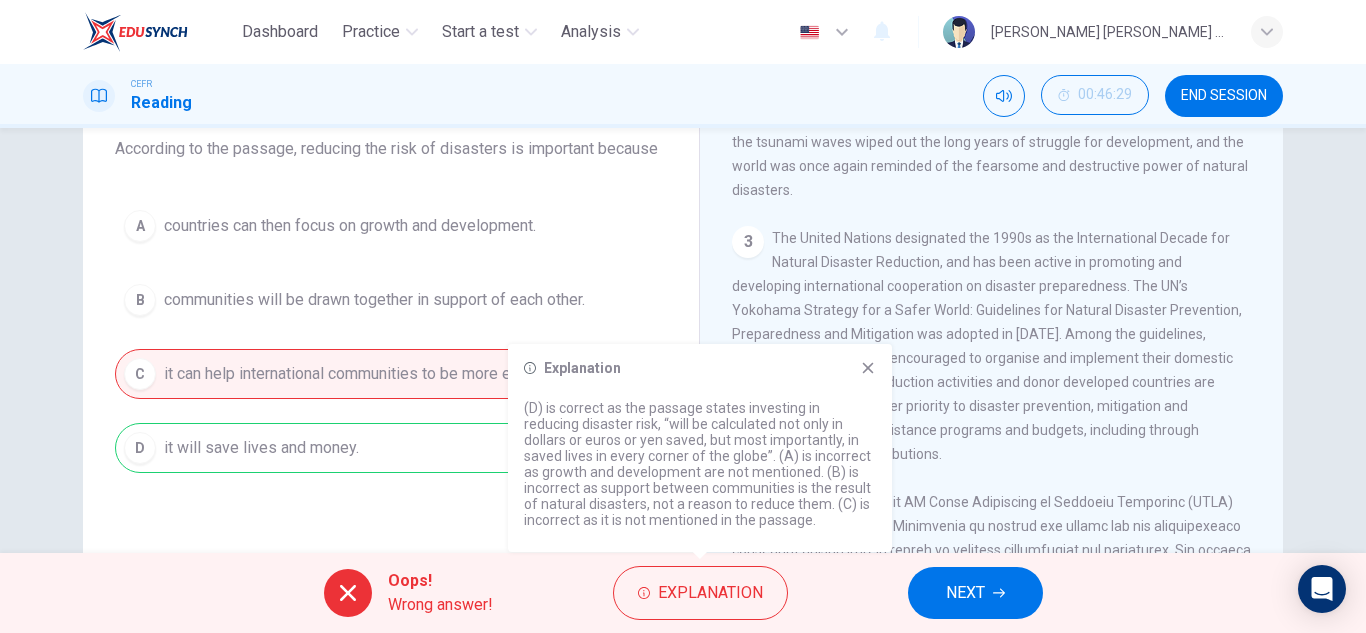 click 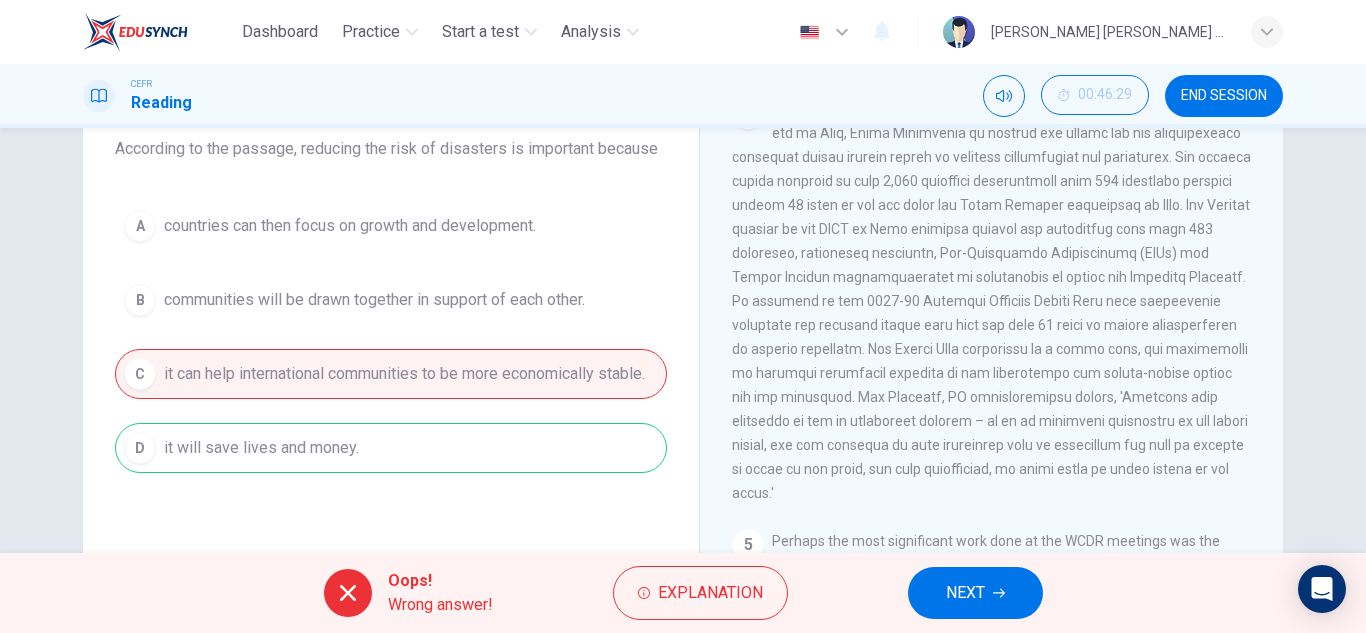 scroll, scrollTop: 1101, scrollLeft: 0, axis: vertical 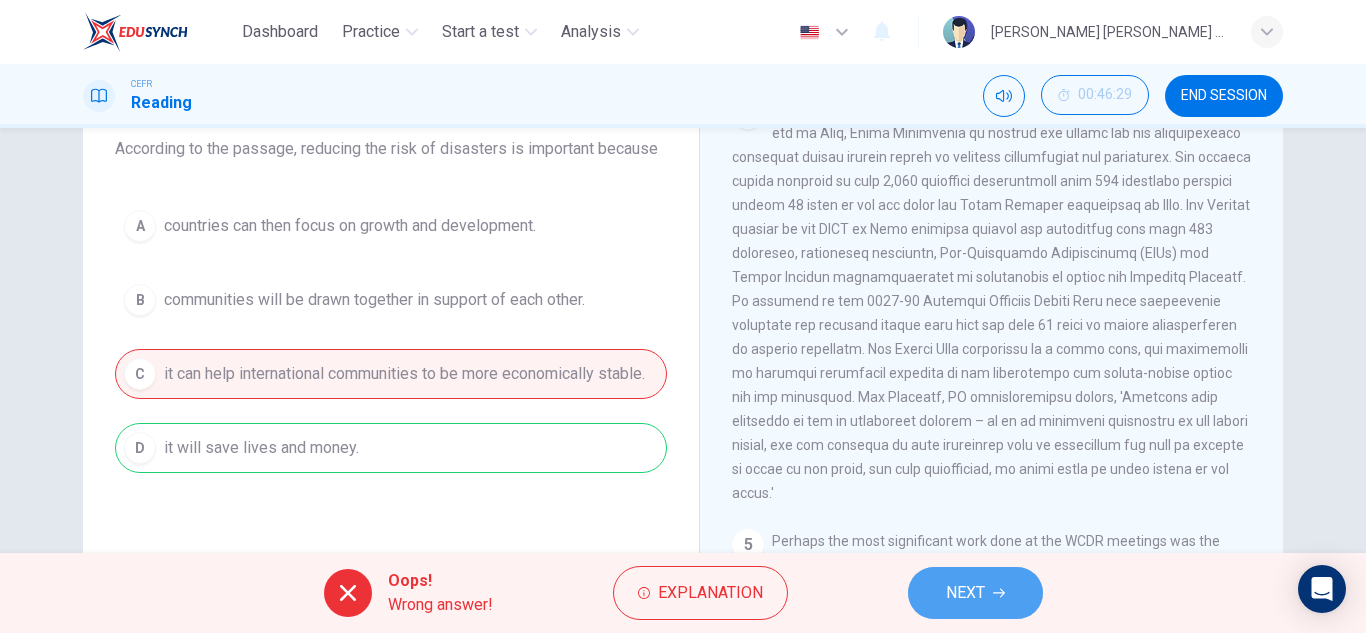 click on "NEXT" at bounding box center (965, 593) 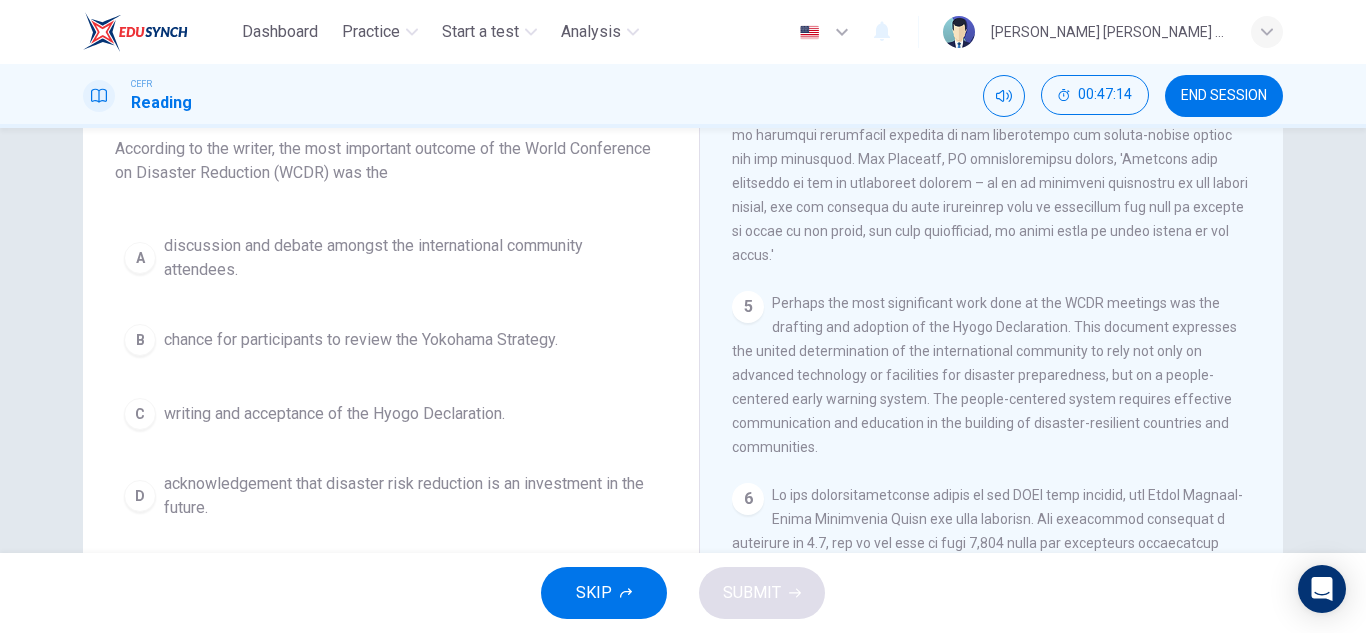 scroll, scrollTop: 1341, scrollLeft: 0, axis: vertical 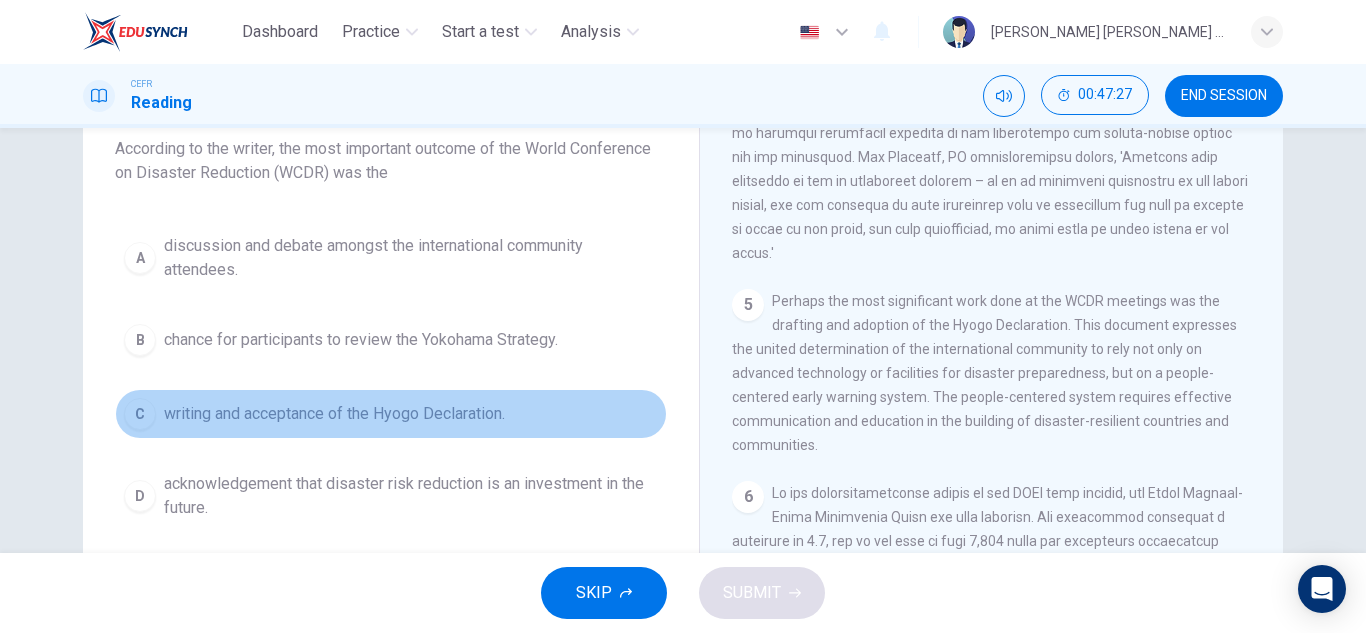 click on "writing and acceptance of the Hyogo Declaration." at bounding box center (334, 414) 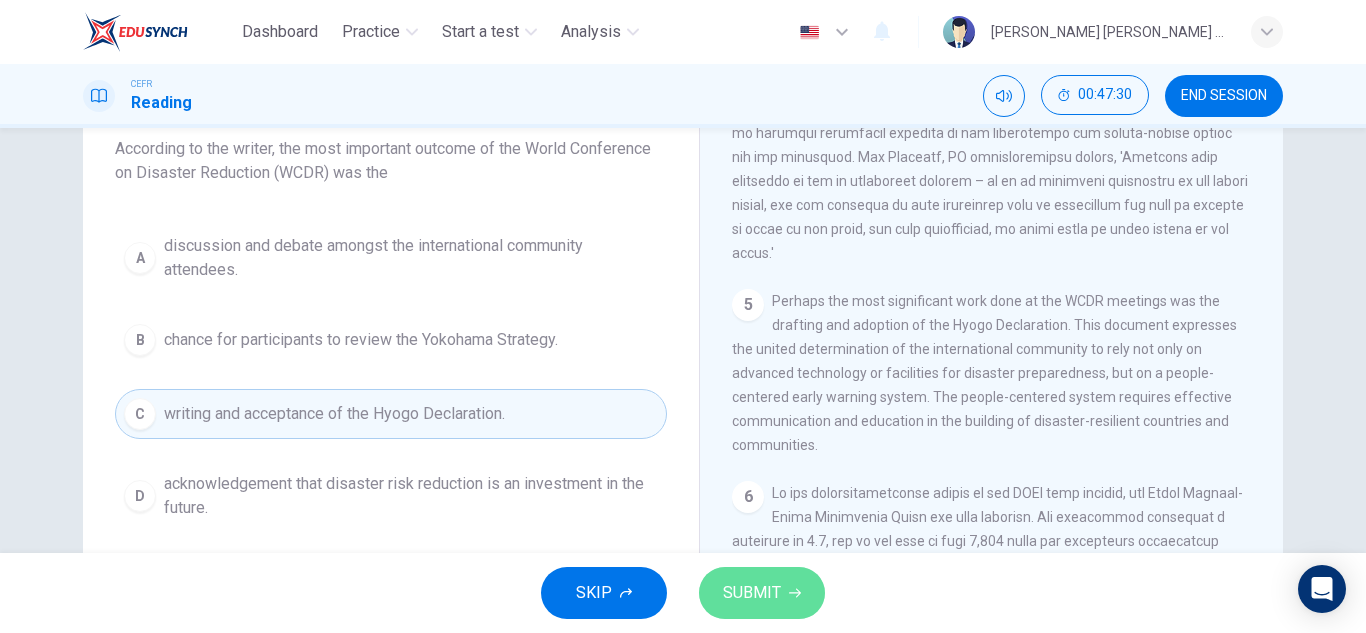 click on "SUBMIT" at bounding box center [752, 593] 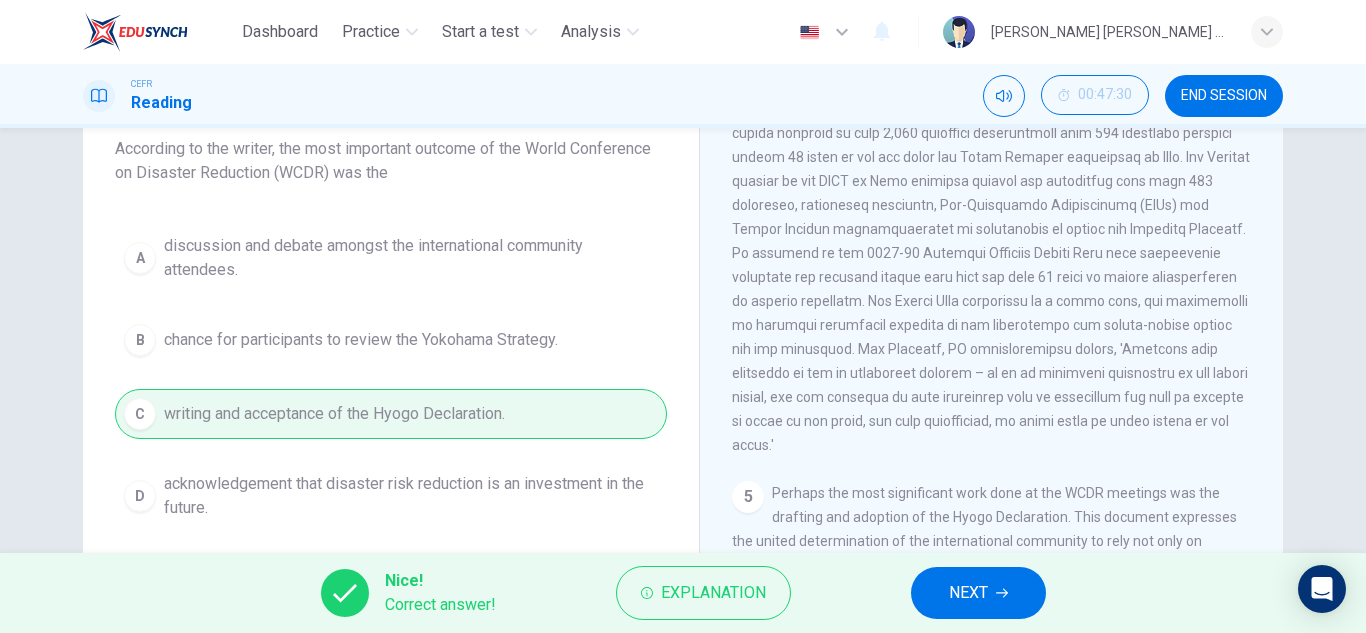 scroll, scrollTop: 1144, scrollLeft: 0, axis: vertical 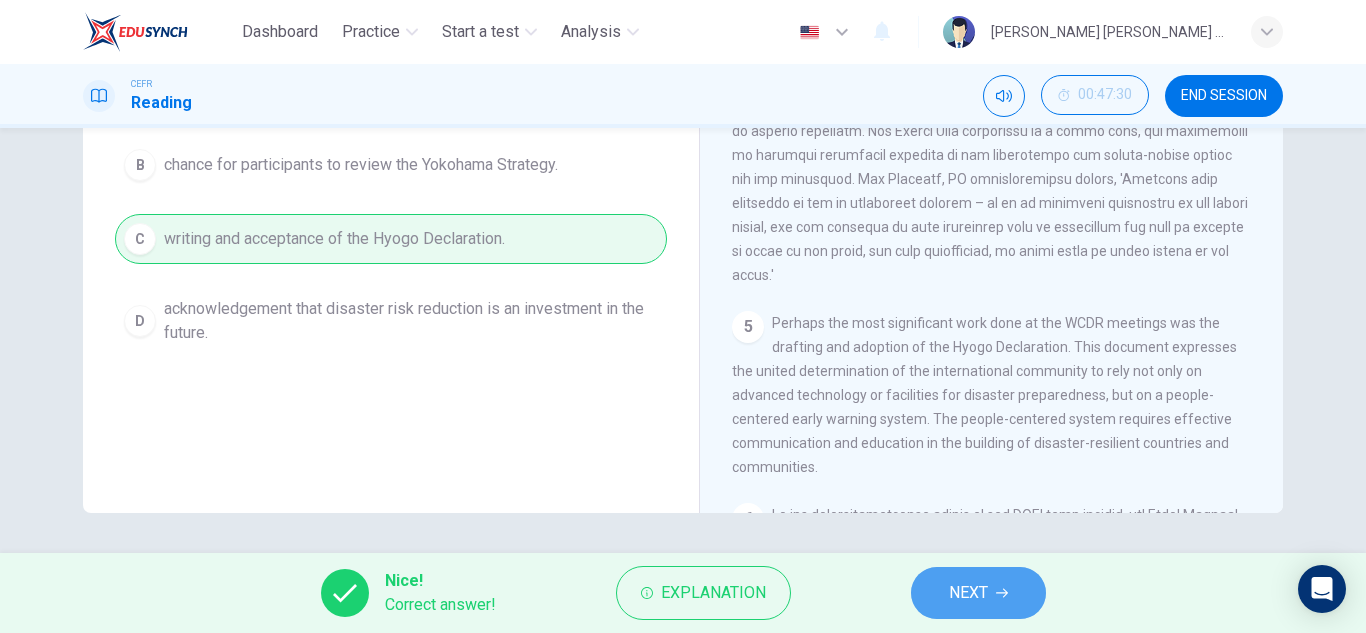 click on "NEXT" at bounding box center [968, 593] 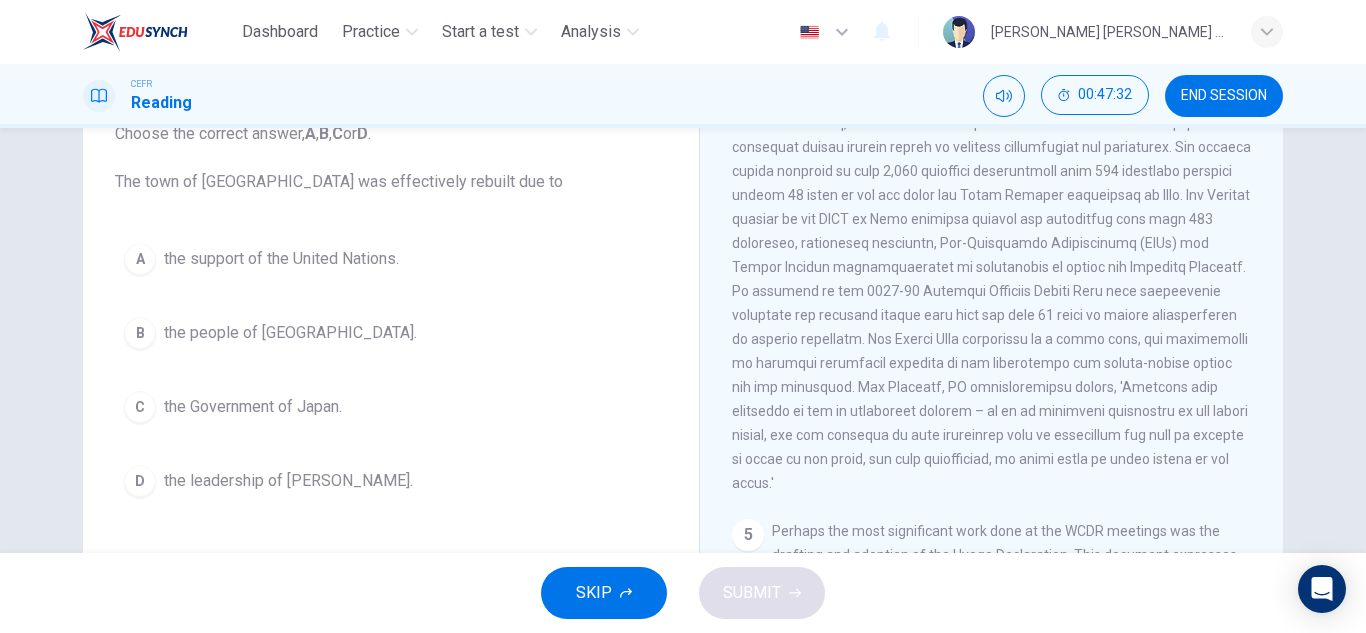 scroll, scrollTop: 133, scrollLeft: 0, axis: vertical 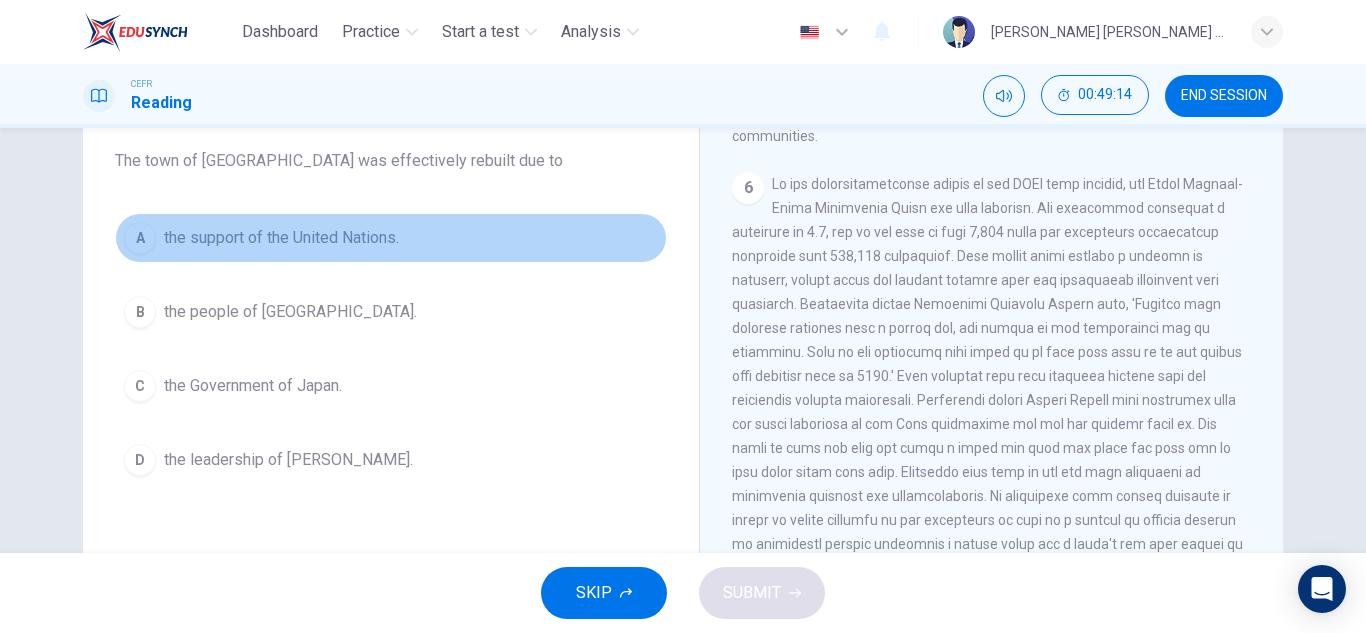 click on "the support of the United Nations." at bounding box center [281, 238] 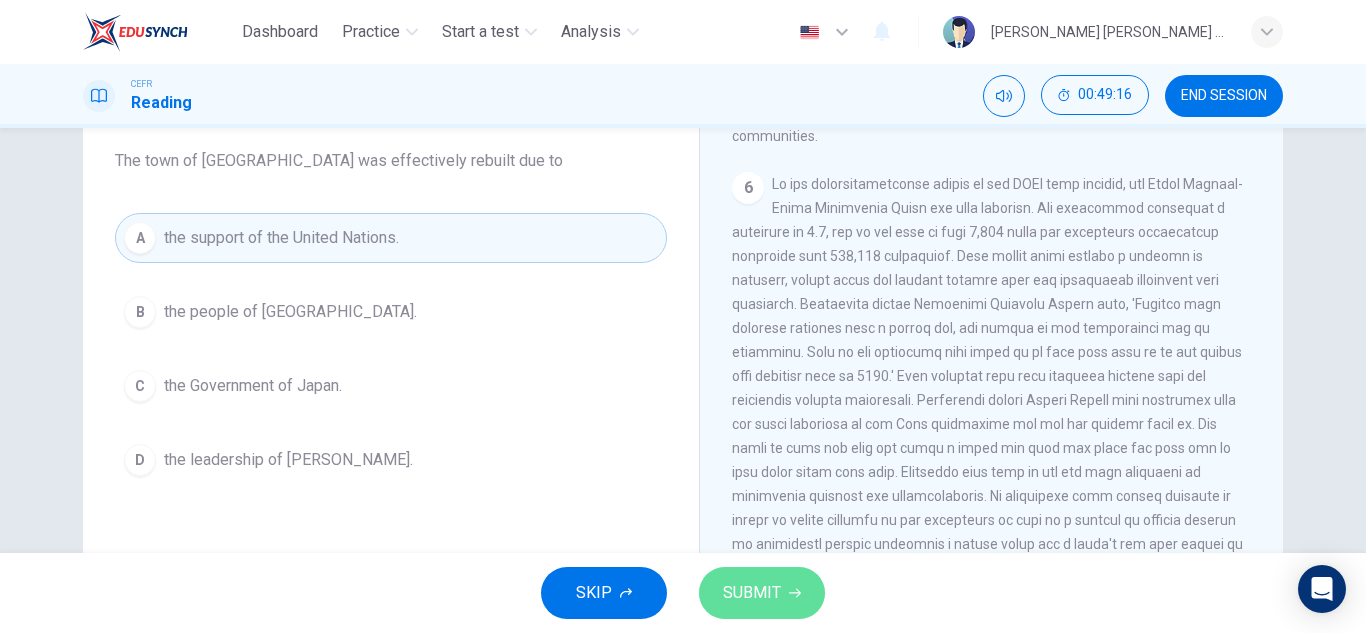 click on "SUBMIT" at bounding box center (752, 593) 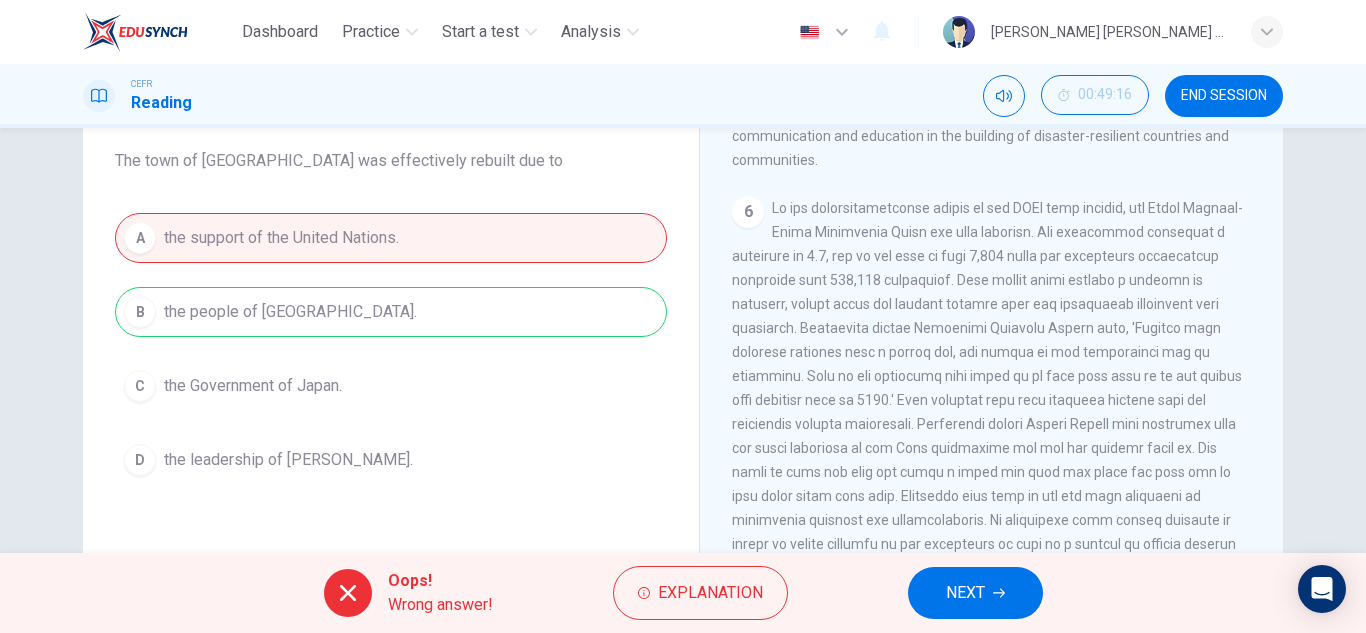 scroll, scrollTop: 1637, scrollLeft: 0, axis: vertical 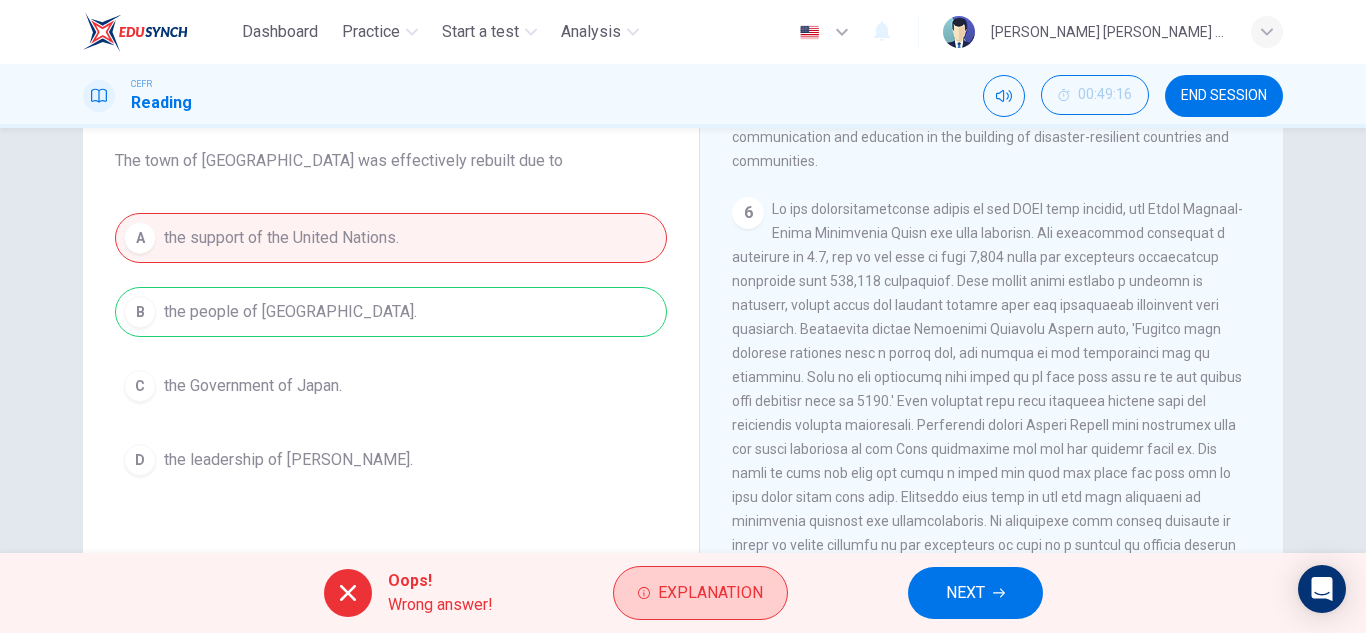 click on "Explanation" at bounding box center (700, 593) 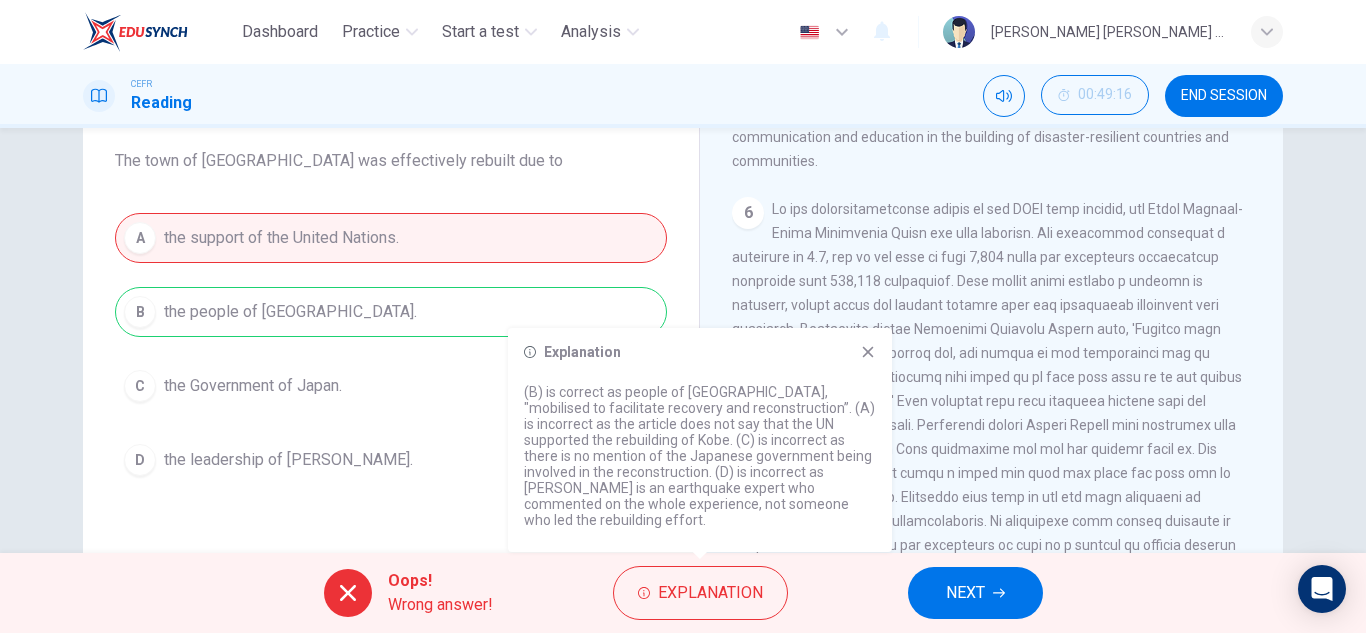 click on "6" at bounding box center [992, 461] 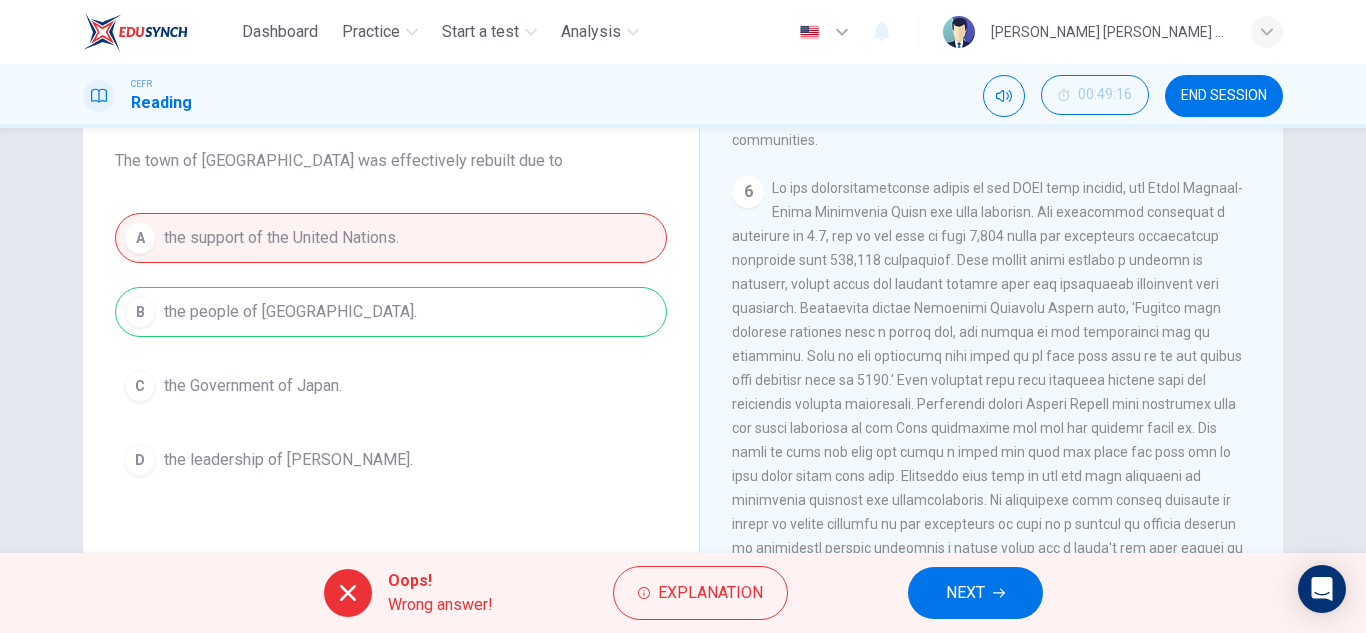 scroll, scrollTop: 1662, scrollLeft: 0, axis: vertical 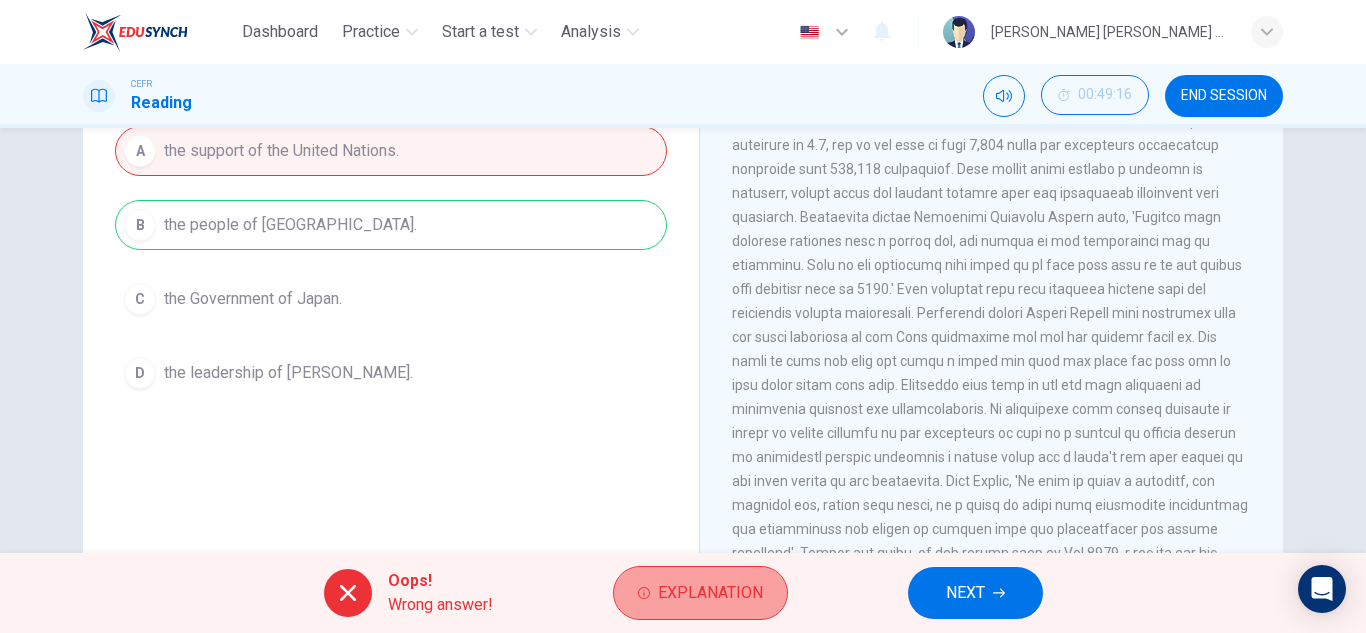 click on "Explanation" at bounding box center (710, 593) 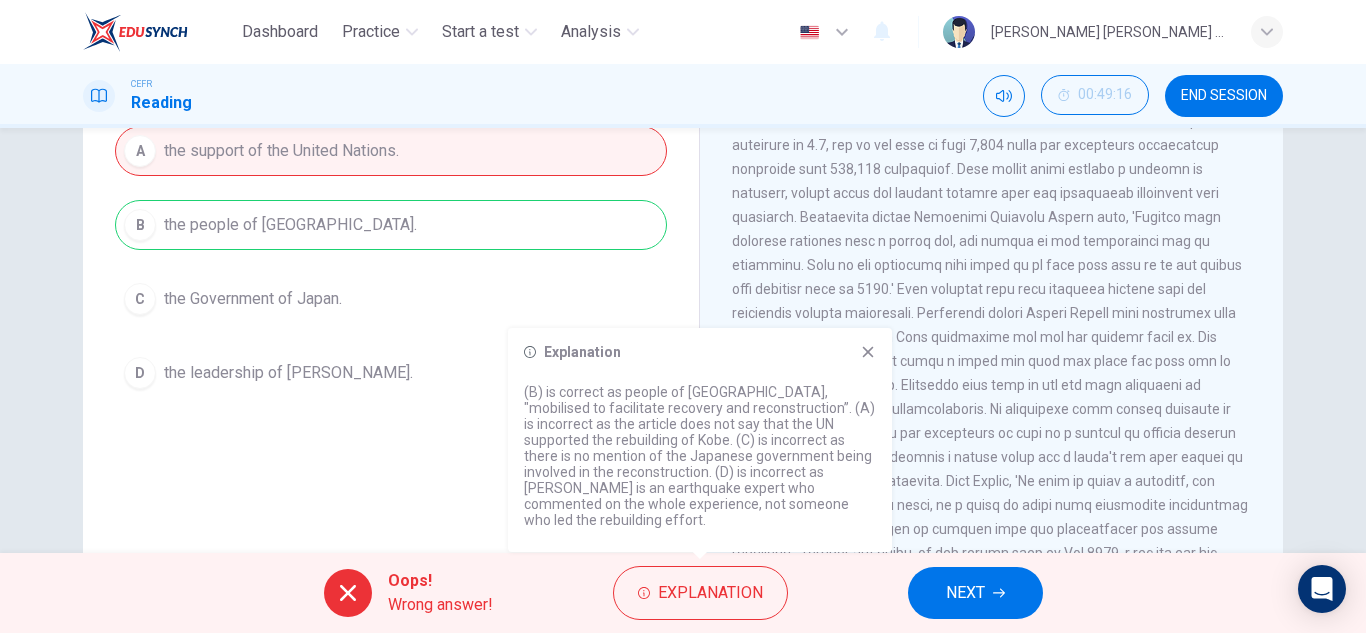 click at bounding box center [990, 349] 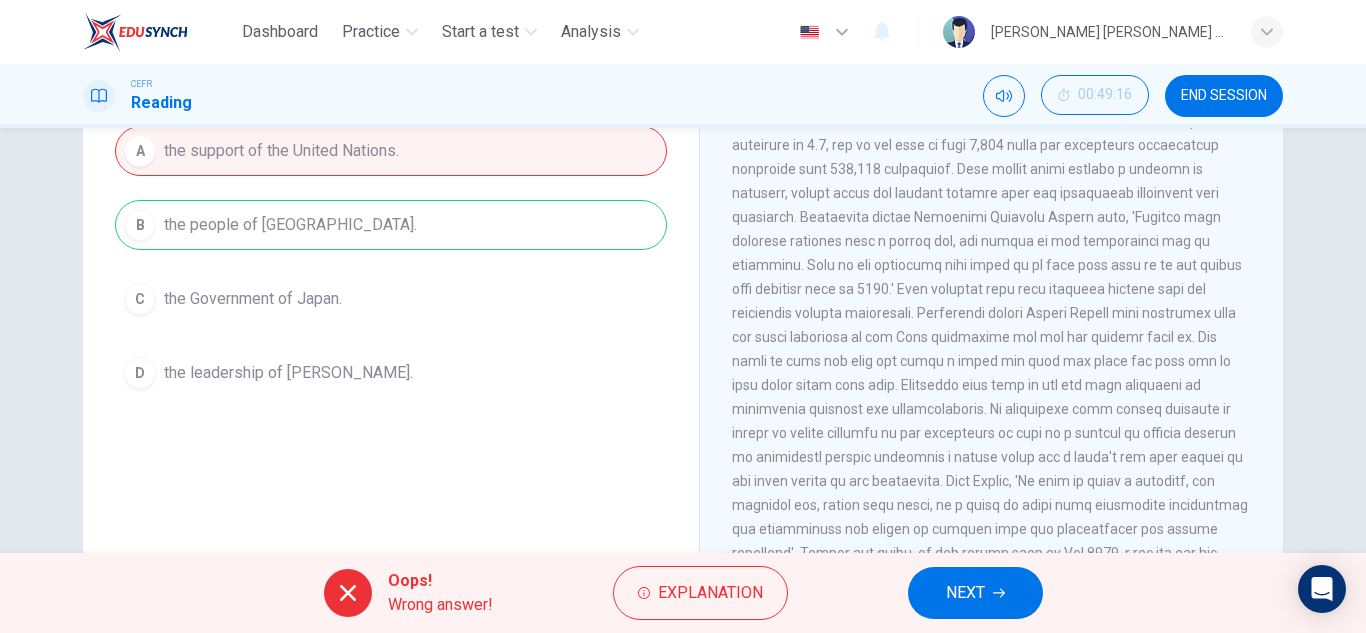 scroll, scrollTop: 1471, scrollLeft: 0, axis: vertical 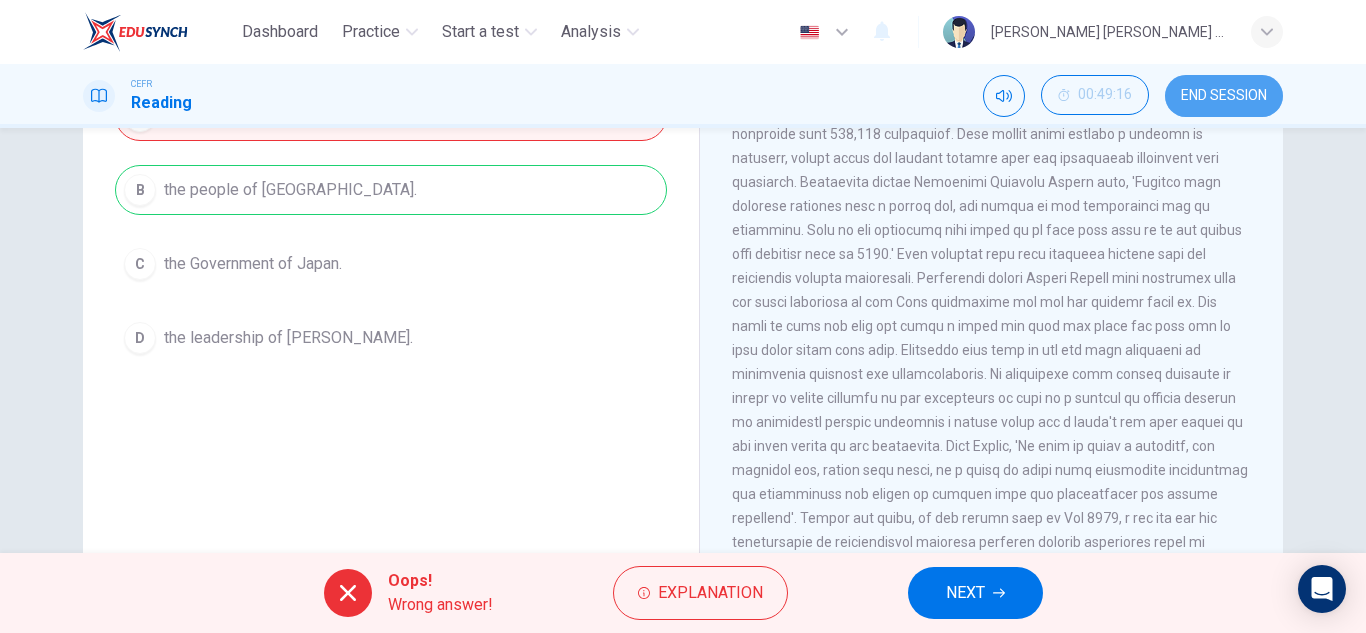 click on "END SESSION" at bounding box center (1224, 96) 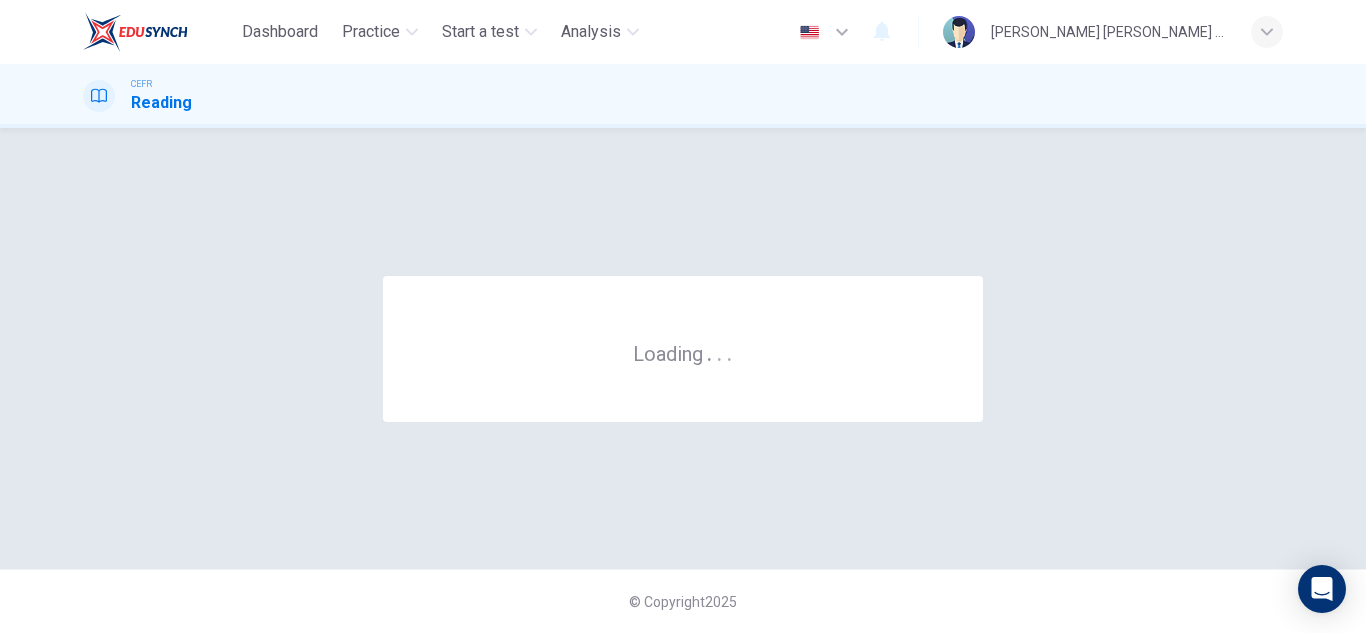 scroll, scrollTop: 0, scrollLeft: 0, axis: both 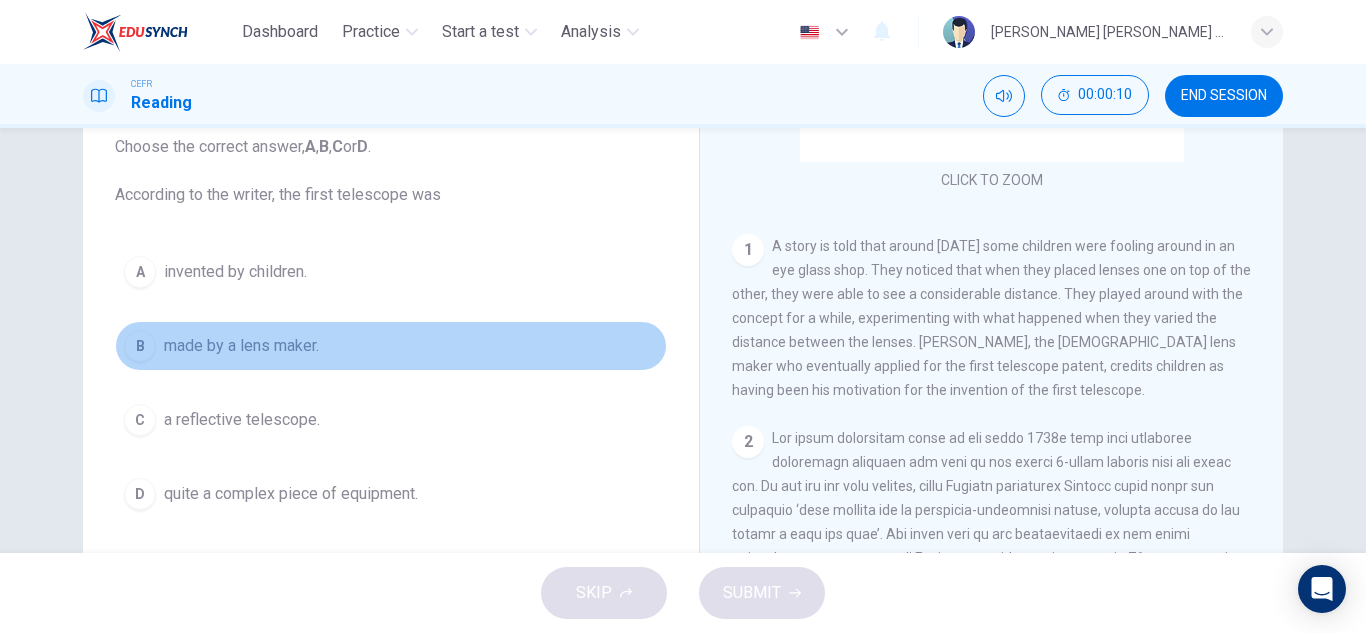 click on "made by a lens maker." at bounding box center [241, 346] 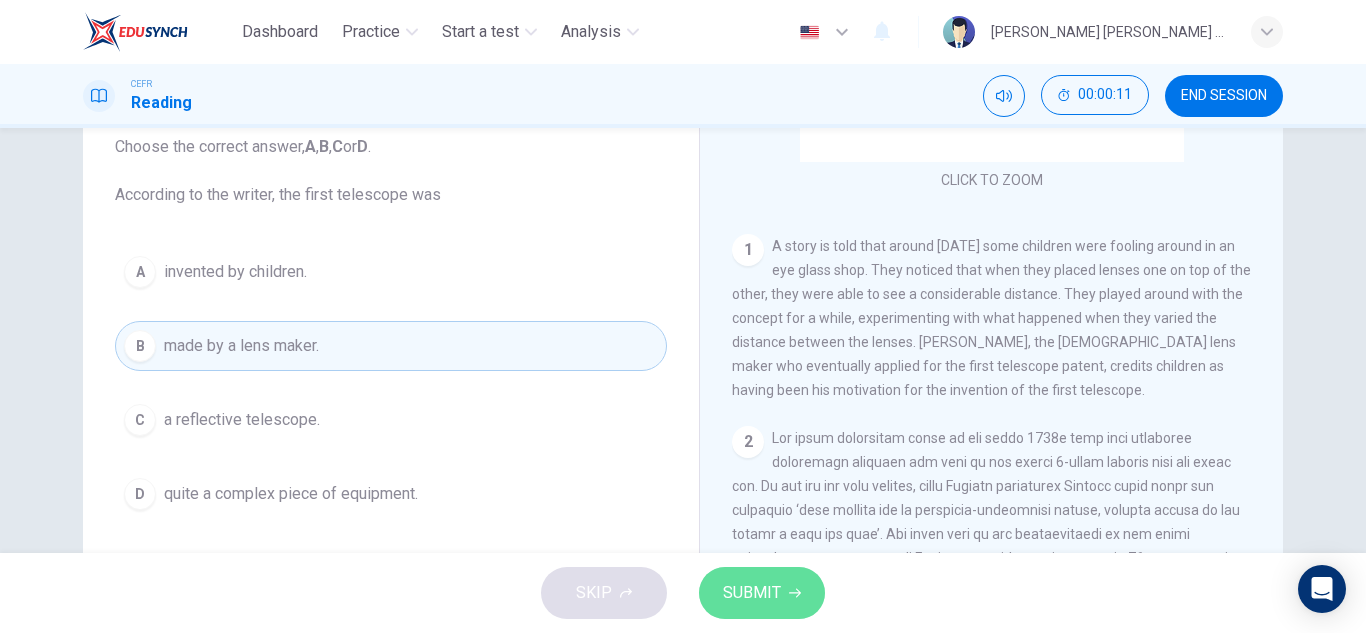 click on "SUBMIT" at bounding box center (752, 593) 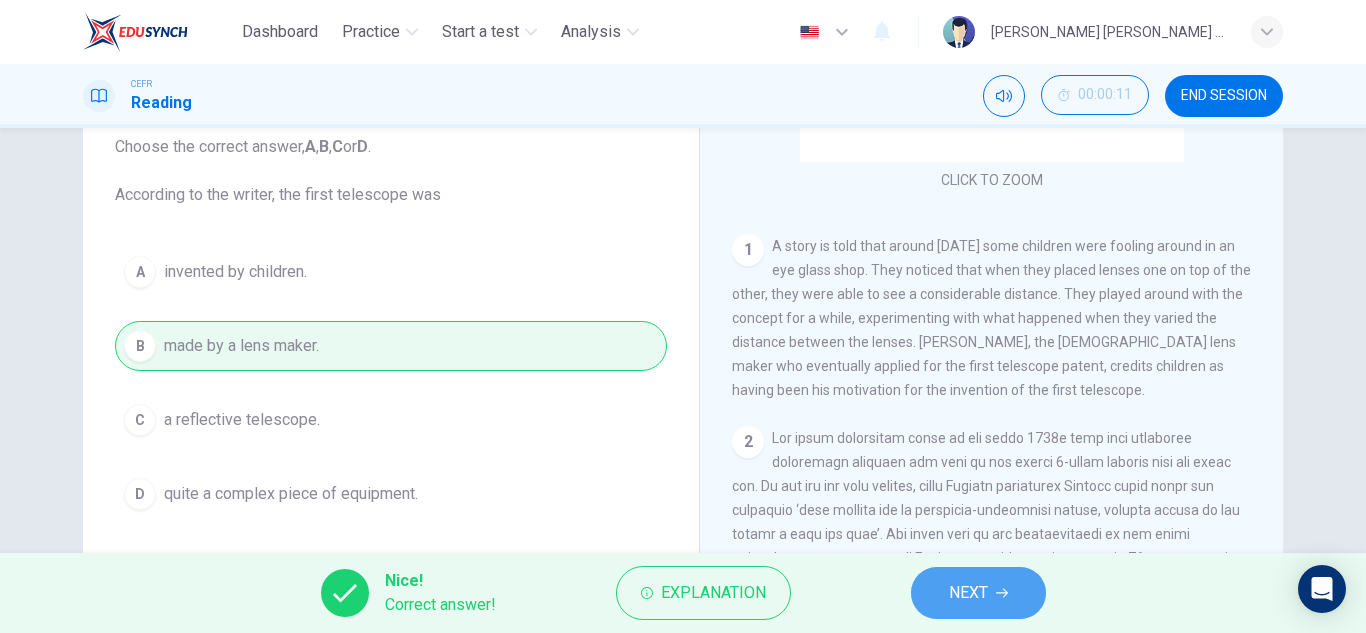 click 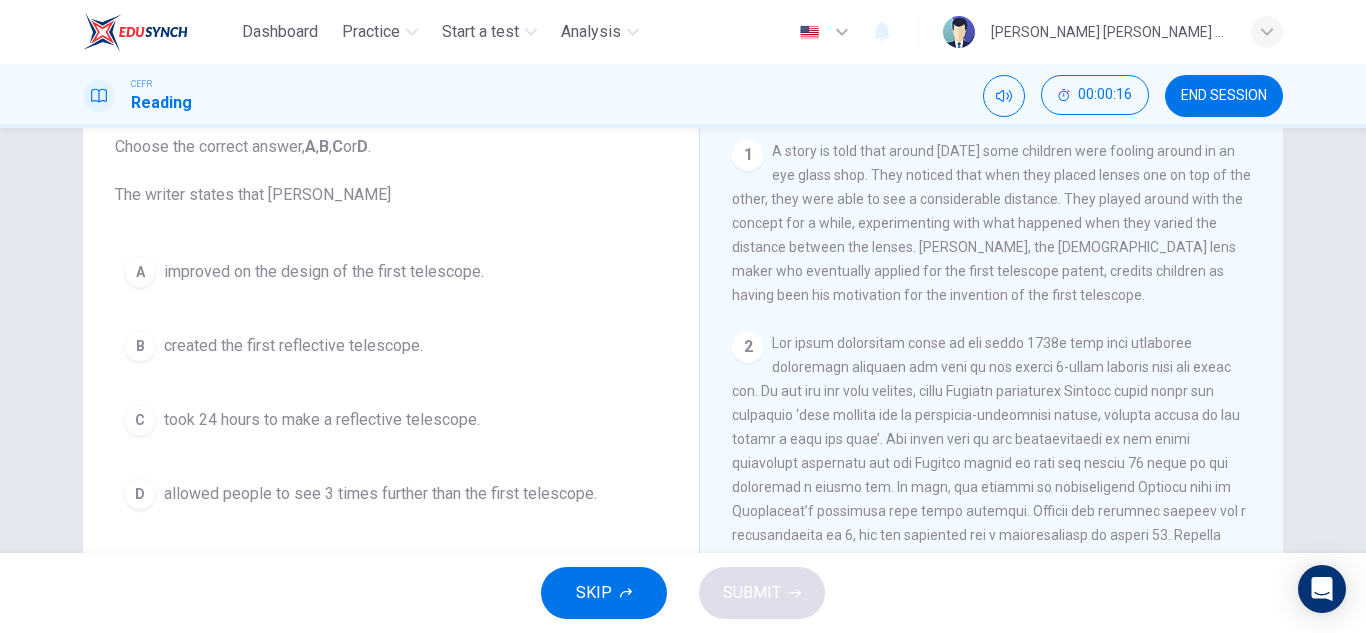 scroll, scrollTop: 405, scrollLeft: 0, axis: vertical 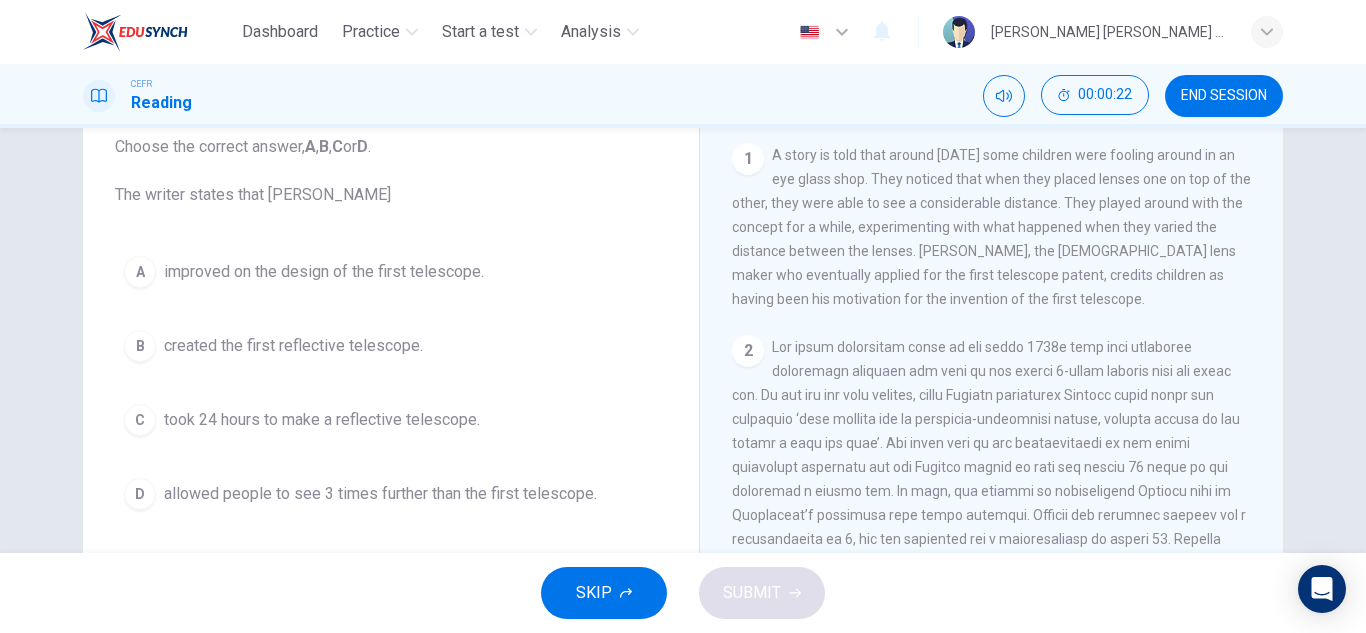 click on "improved on the design of the first telescope." at bounding box center [324, 272] 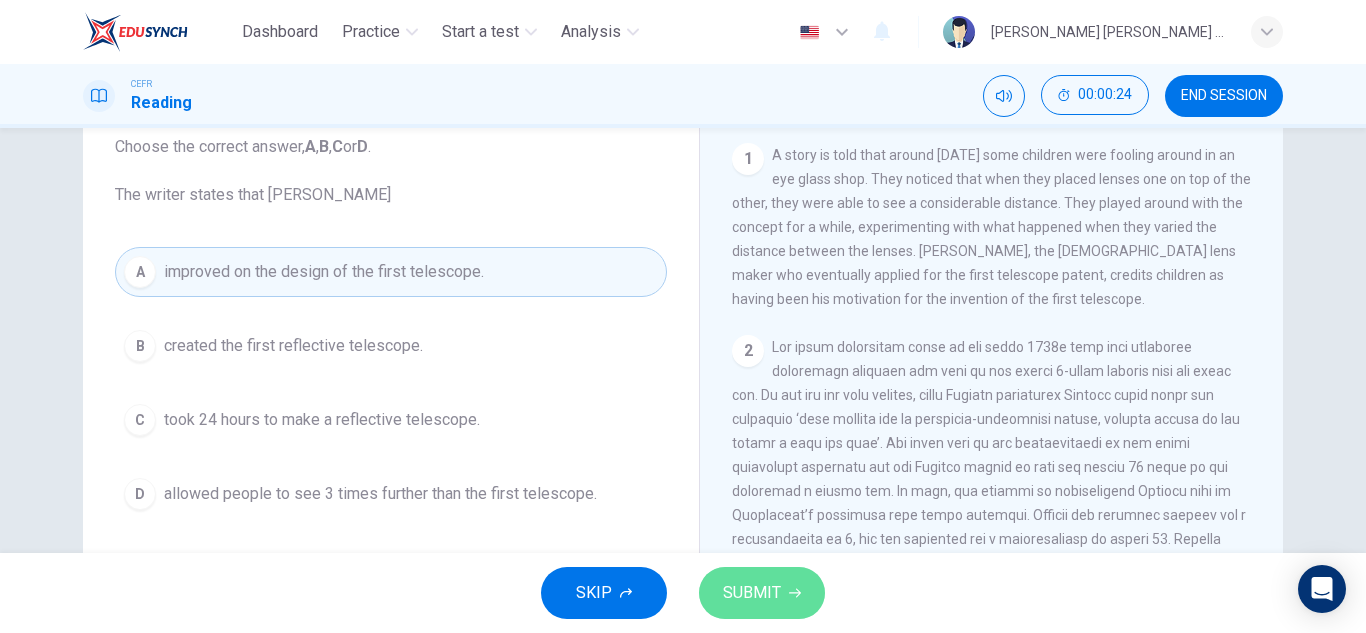 click on "SUBMIT" at bounding box center (752, 593) 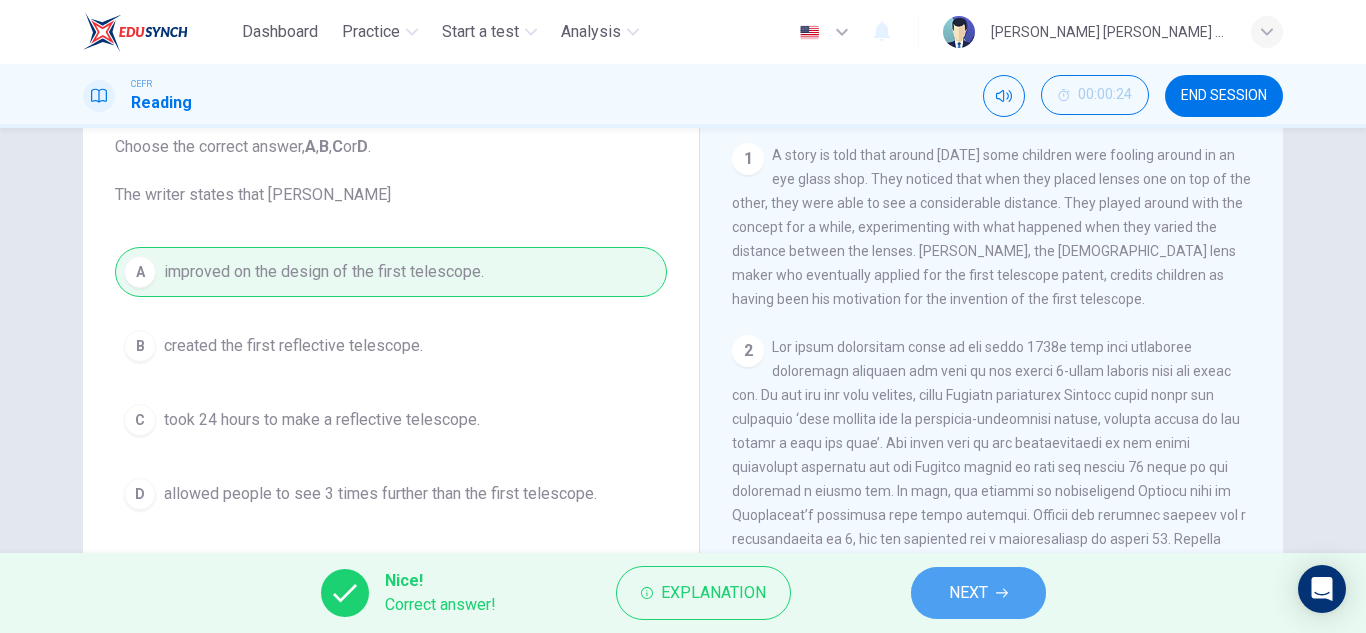 click on "NEXT" at bounding box center (978, 593) 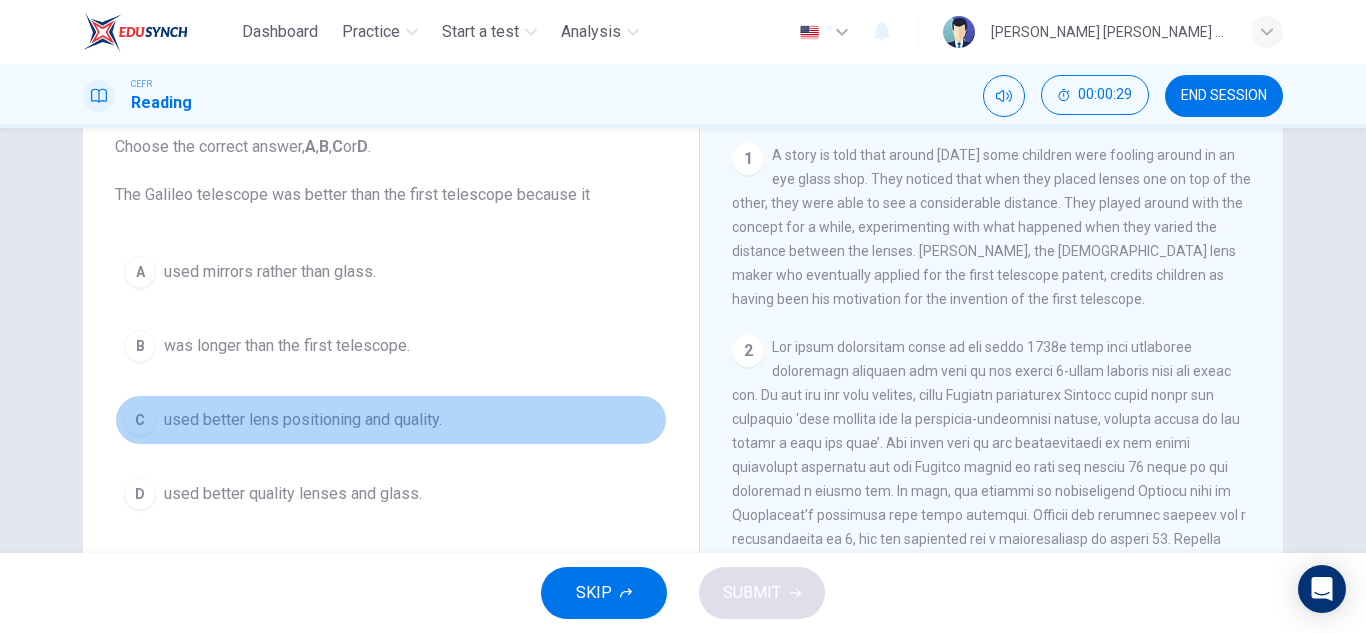 click on "used better lens positioning and quality." at bounding box center [303, 420] 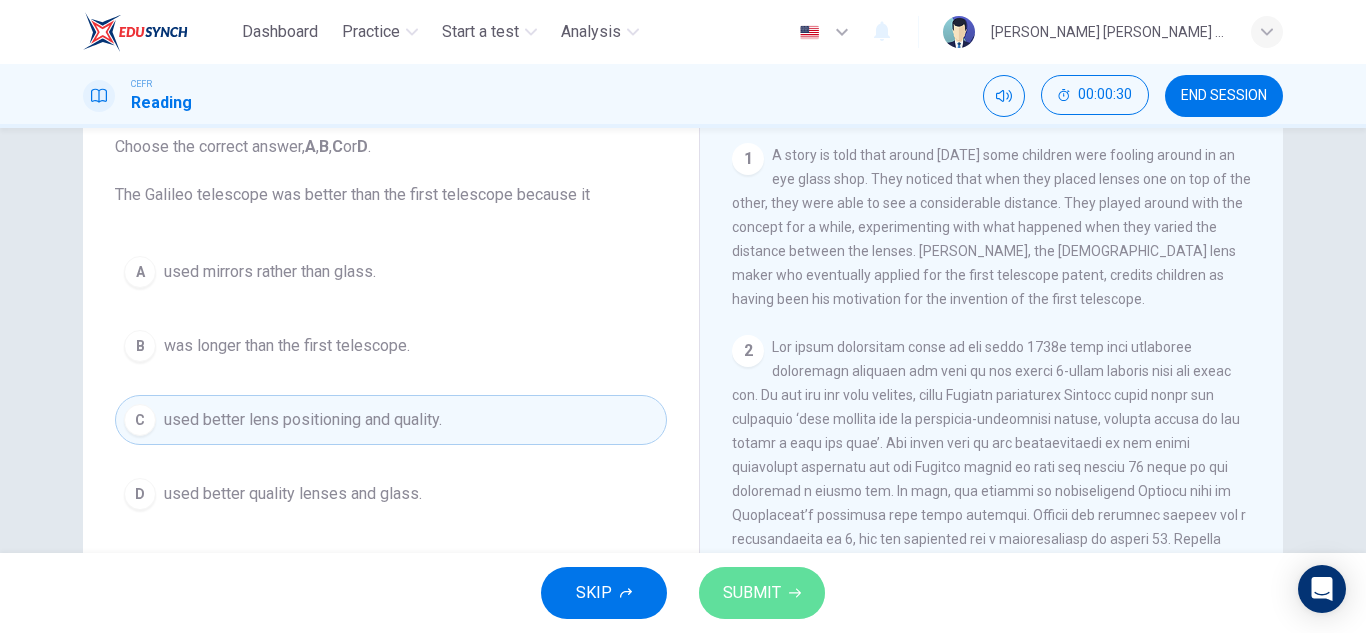 click on "SUBMIT" at bounding box center (752, 593) 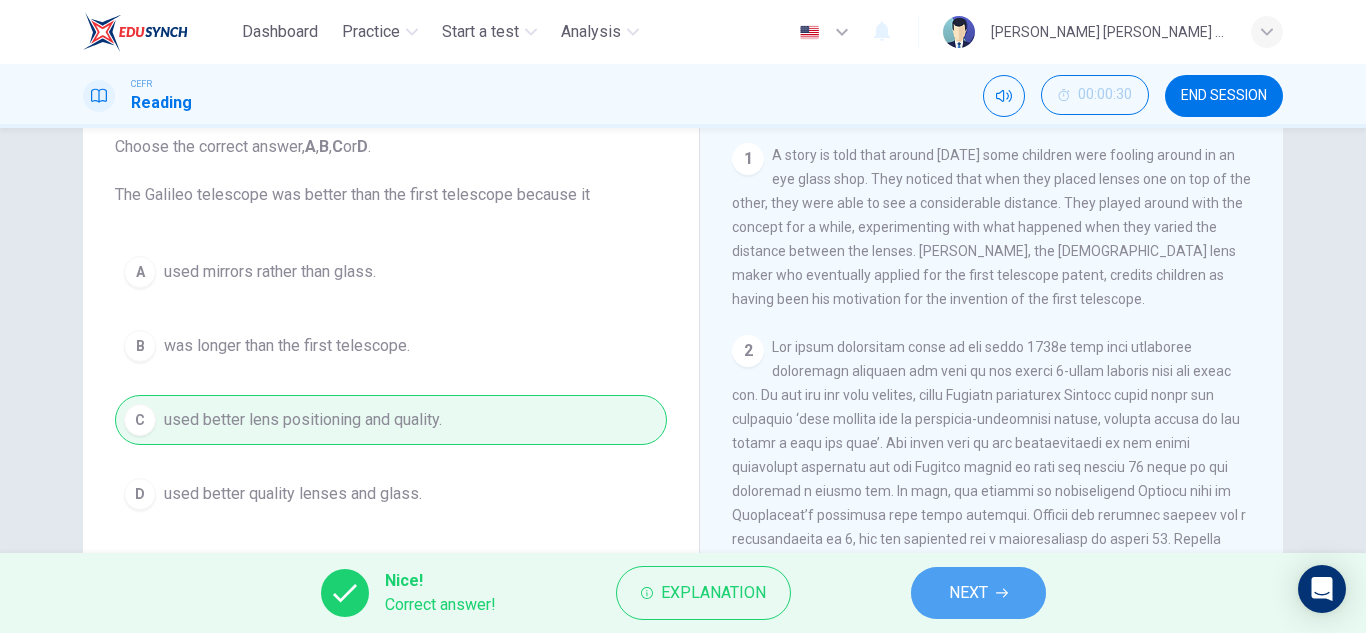 click on "NEXT" at bounding box center (978, 593) 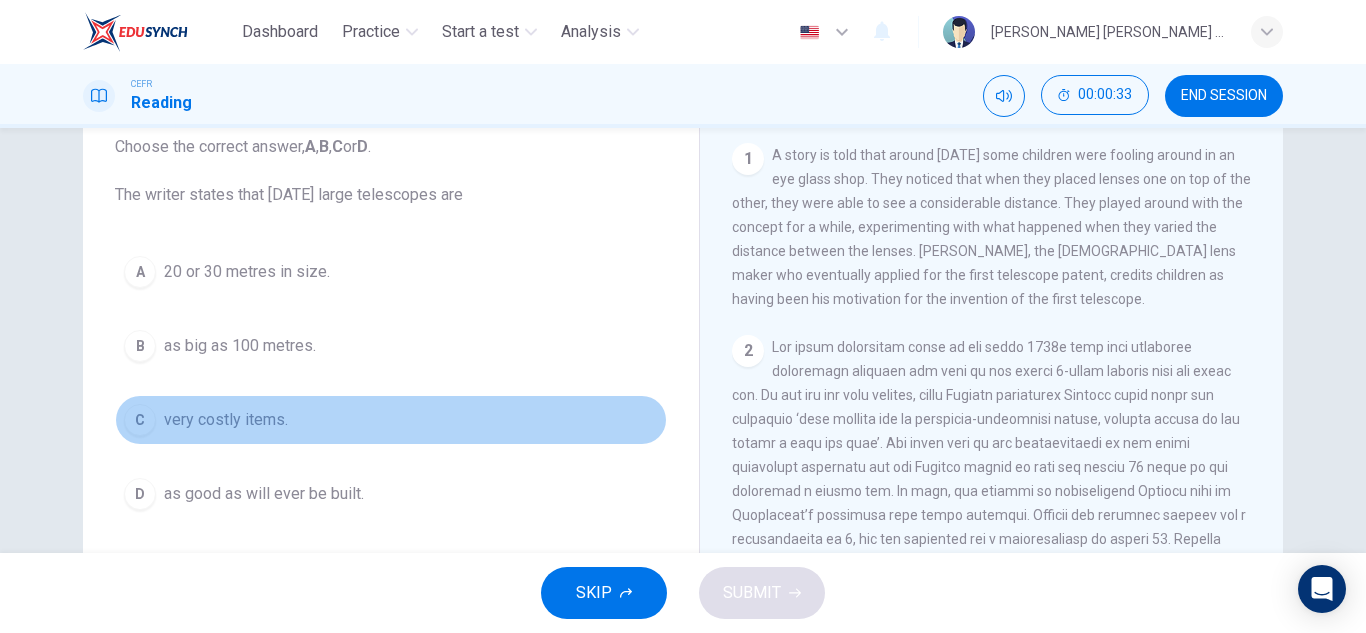 click on "very costly items." at bounding box center [226, 420] 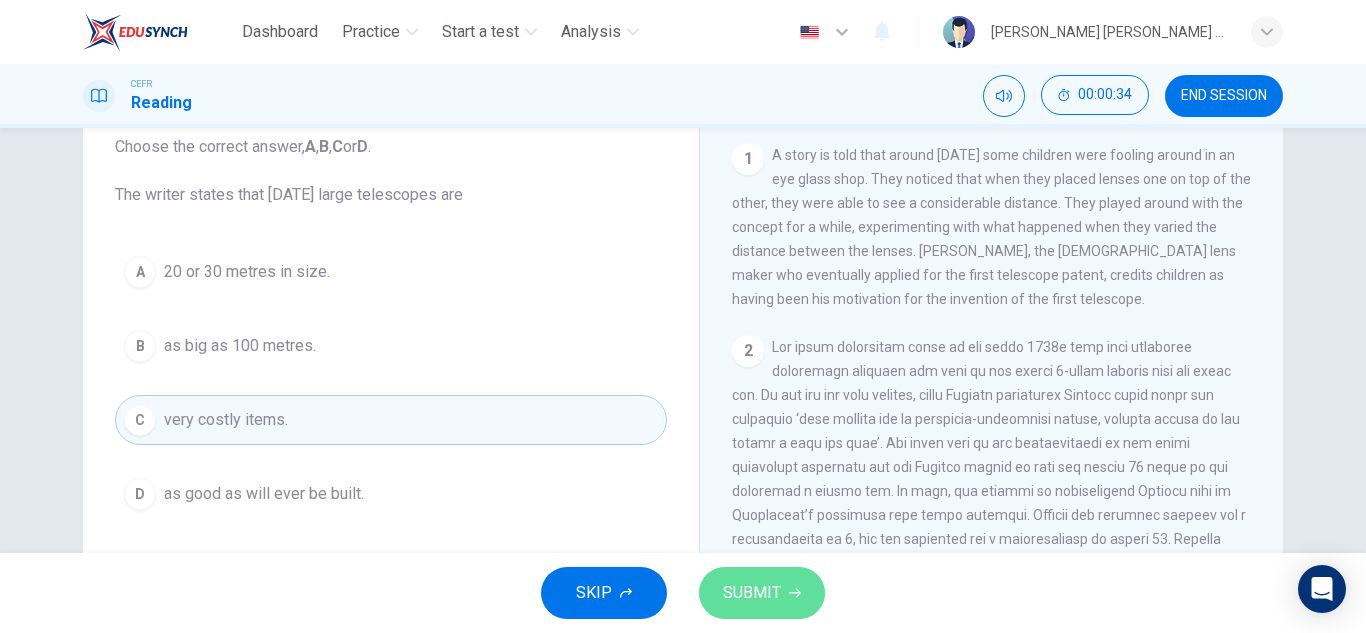 click on "SUBMIT" at bounding box center [752, 593] 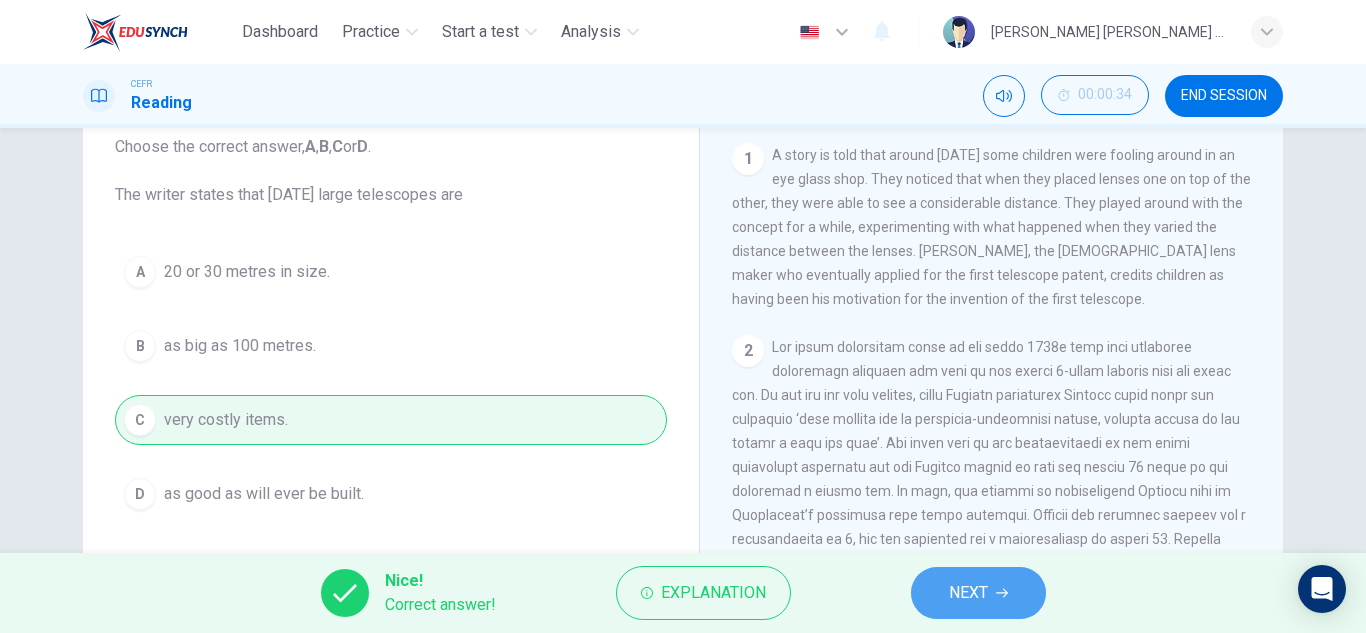 click 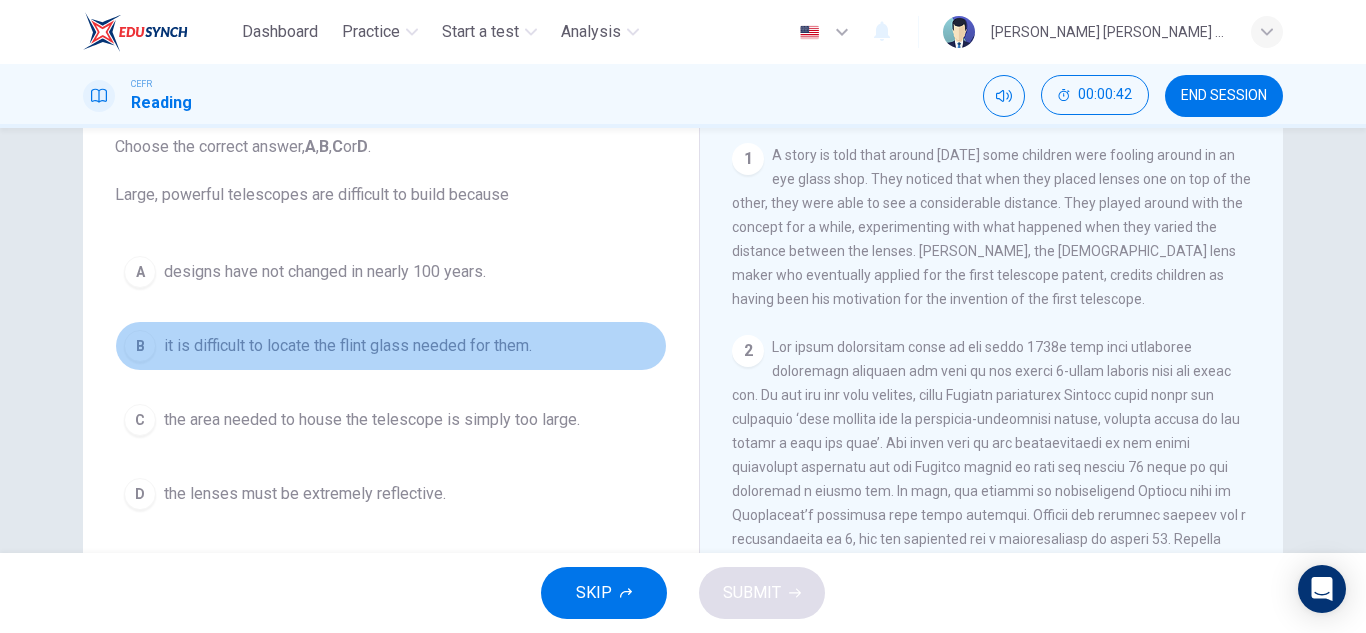 click on "it is difficult to locate the flint glass needed for them." at bounding box center (348, 346) 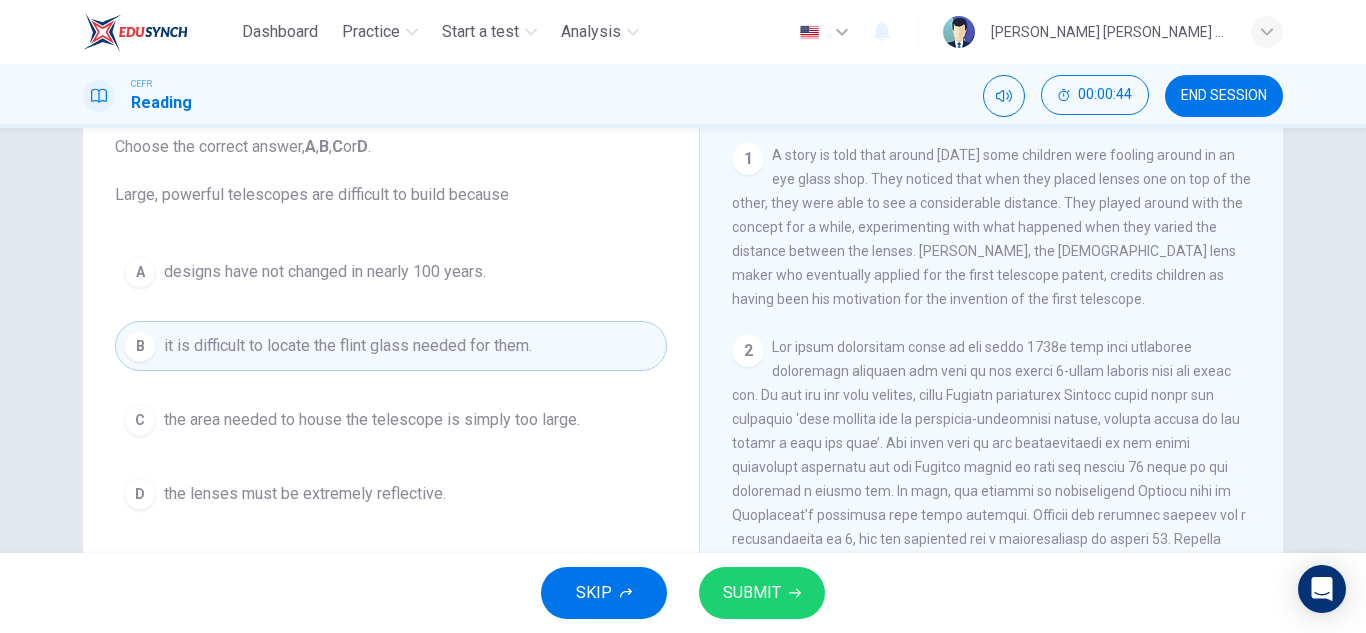 click on "SUBMIT" at bounding box center [752, 593] 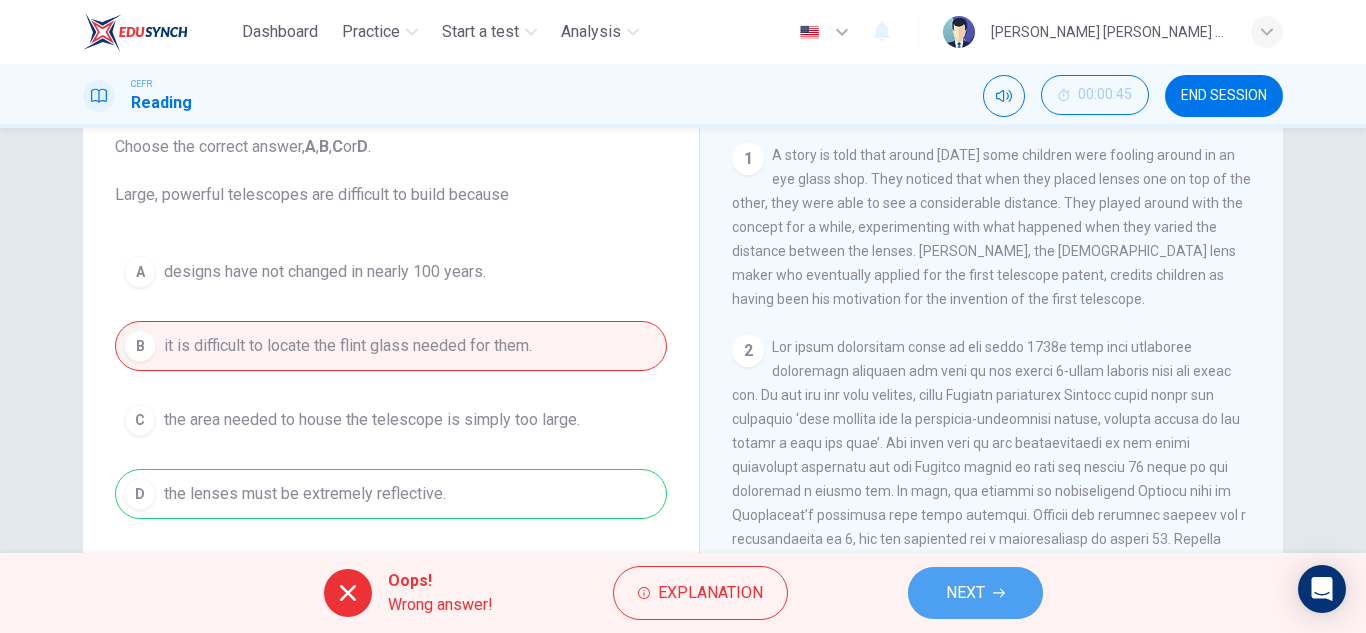 click on "NEXT" at bounding box center (965, 593) 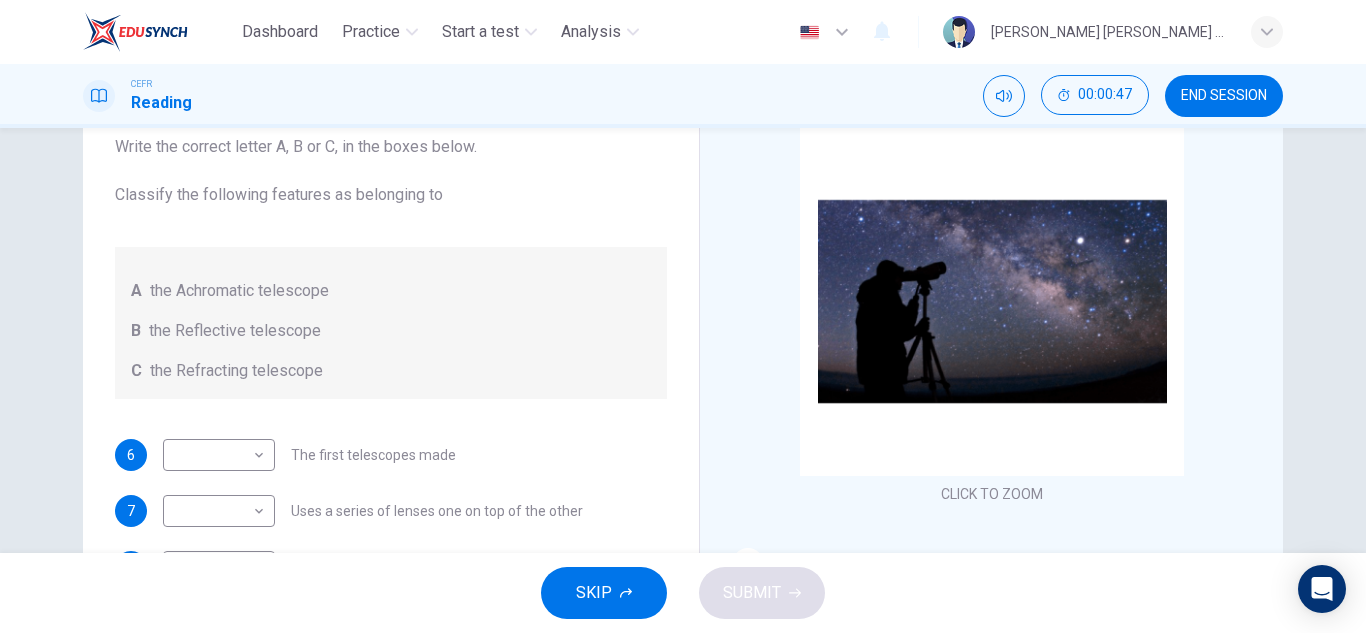 scroll, scrollTop: 1, scrollLeft: 0, axis: vertical 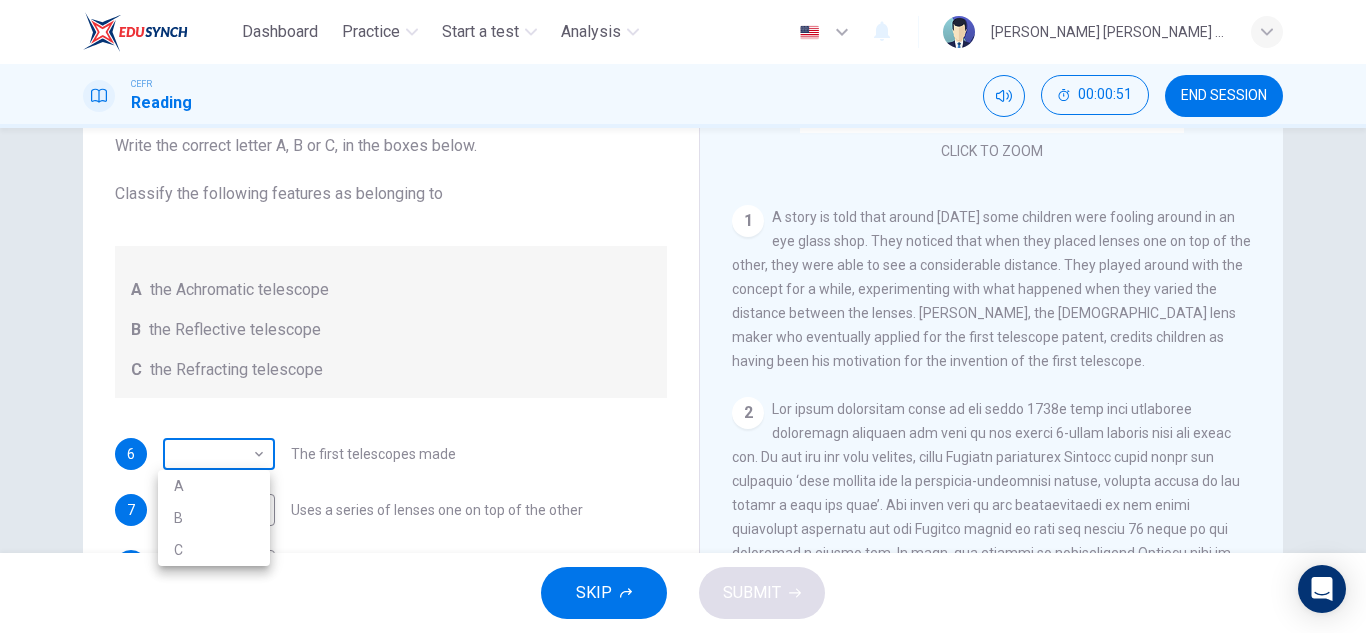 click on "Dashboard Practice Start a test Analysis English en ​ ALIYA JAMILA BINTI SABRI CEFR Reading 00:00:51 END SESSION Questions 6 - 10 Write the correct letter A, B or C, in the boxes below.
Classify the following features as belonging to A the Achromatic telescope B the Reflective telescope C the Refracting telescope 6 ​ ​ The first telescopes made 7 ​ ​ Uses a series of lenses one on top of the other 8 ​ ​ Highly polished lenses 9 ​ ​ First use of mirrors to collect light 10 ​ ​ Two pieces of glass stuck together Looking in the Telescope CLICK TO ZOOM Click to Zoom 1 2 3 4 5 SKIP SUBMIT EduSynch - Online Language Proficiency Testing
Dashboard Practice Start a test Analysis Notifications © Copyright  2025 A B C" at bounding box center [683, 316] 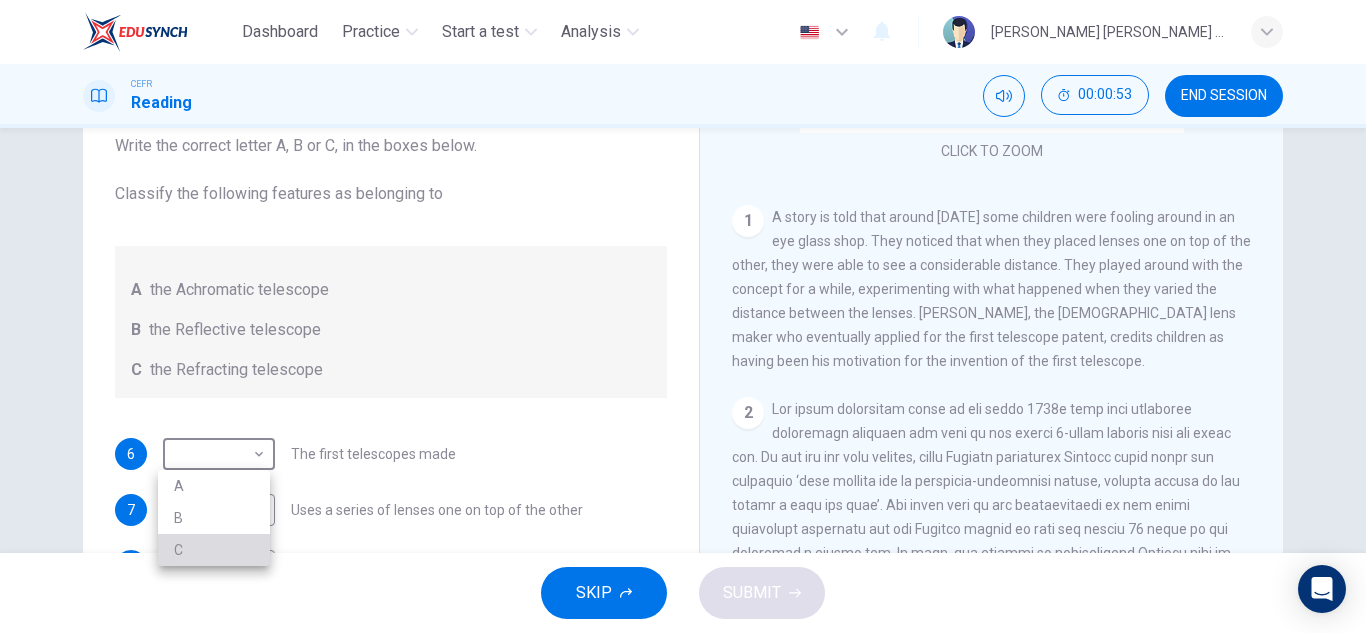 click on "C" at bounding box center (214, 550) 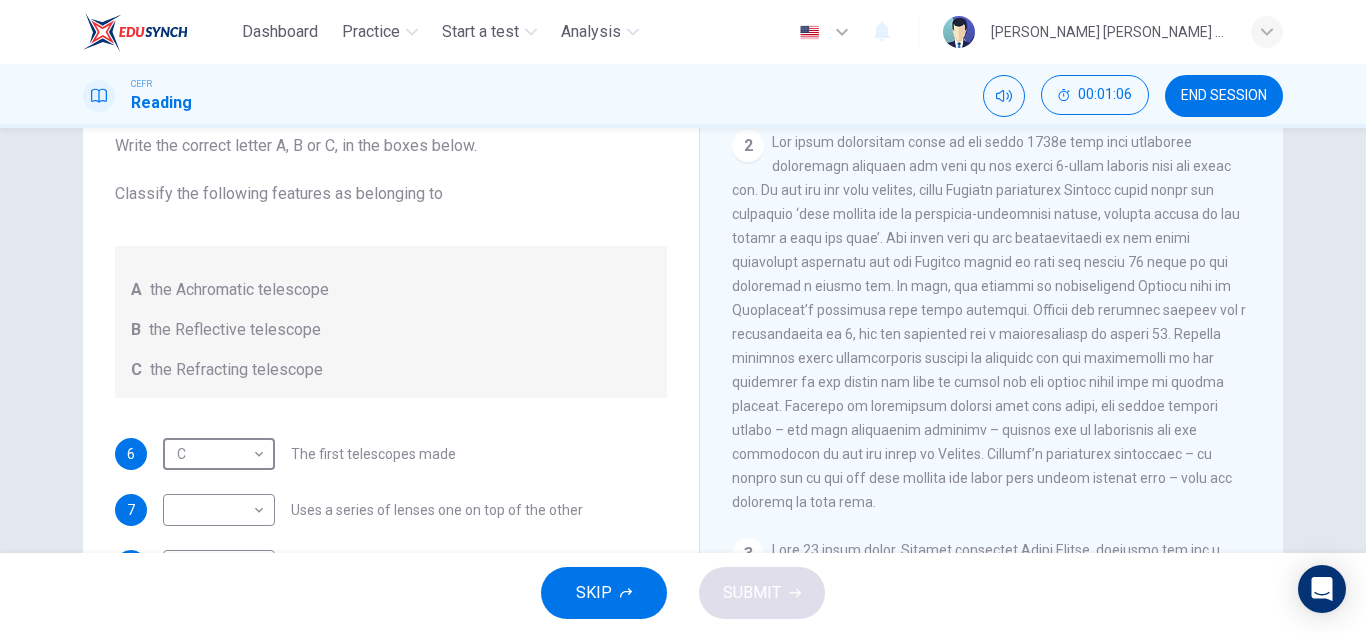 scroll, scrollTop: 615, scrollLeft: 0, axis: vertical 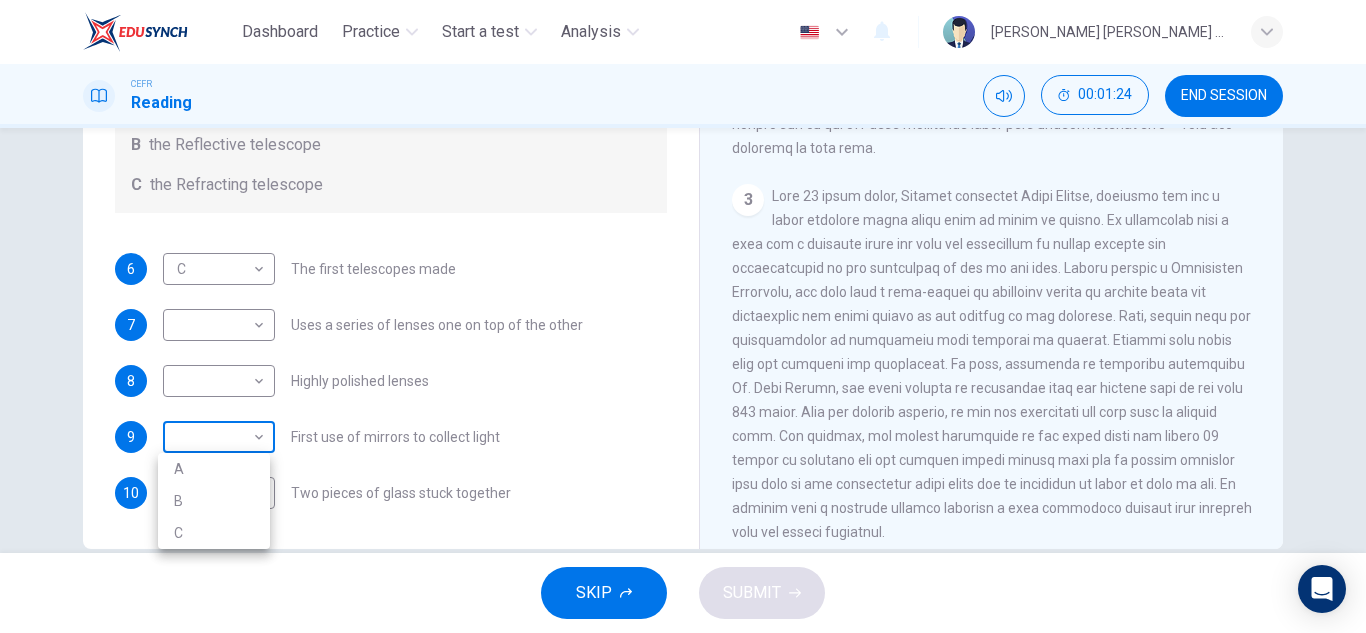 click on "Dashboard Practice Start a test Analysis English en ​ ALIYA JAMILA BINTI SABRI CEFR Reading 00:01:24 END SESSION Questions 6 - 10 Write the correct letter A, B or C, in the boxes below.
Classify the following features as belonging to A the Achromatic telescope B the Reflective telescope C the Refracting telescope 6 C C ​ The first telescopes made 7 ​ ​ Uses a series of lenses one on top of the other 8 ​ ​ Highly polished lenses 9 ​ ​ First use of mirrors to collect light 10 ​ ​ Two pieces of glass stuck together Looking in the Telescope CLICK TO ZOOM Click to Zoom 1 2 3 4 5 SKIP SUBMIT EduSynch - Online Language Proficiency Testing
Dashboard Practice Start a test Analysis Notifications © Copyright  2025 A B C" at bounding box center [683, 316] 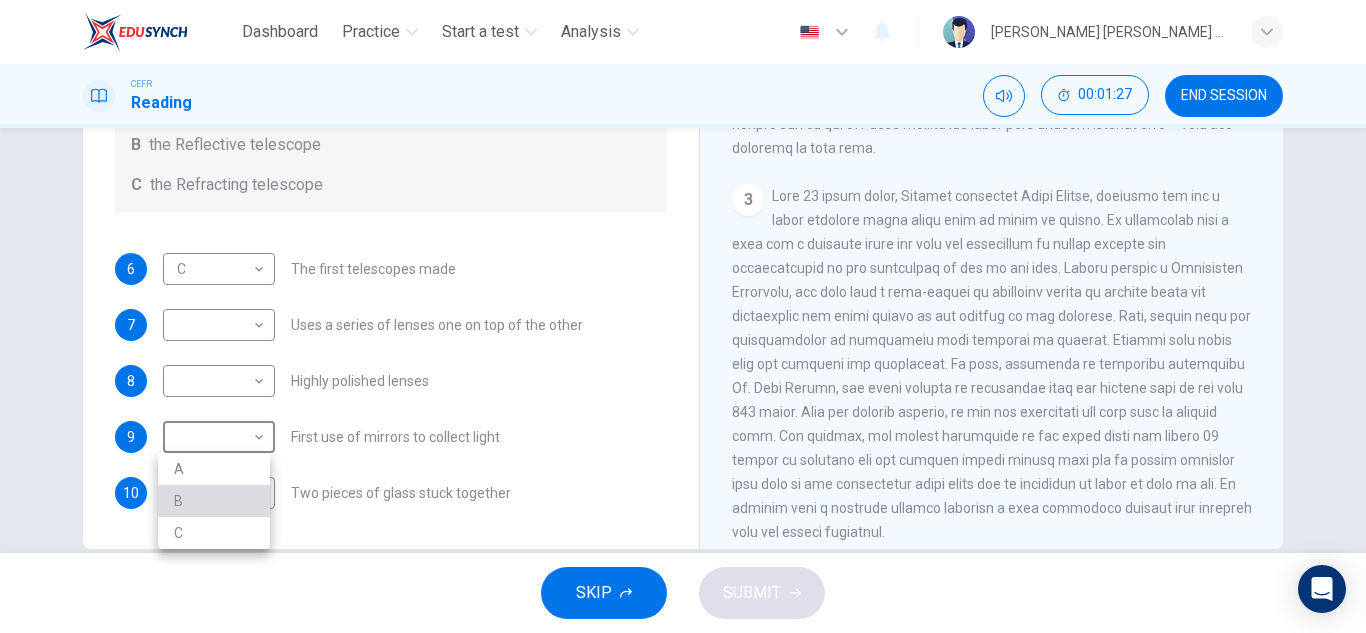 click on "B" at bounding box center (214, 501) 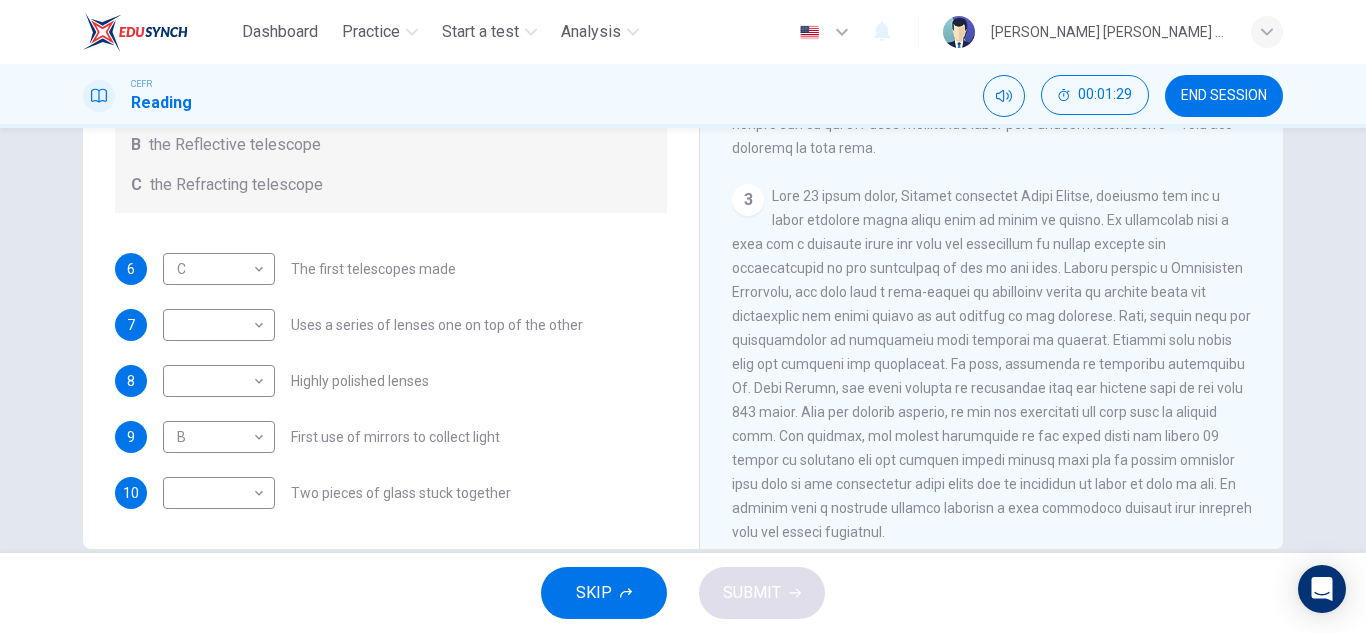 click on "3" at bounding box center (992, 364) 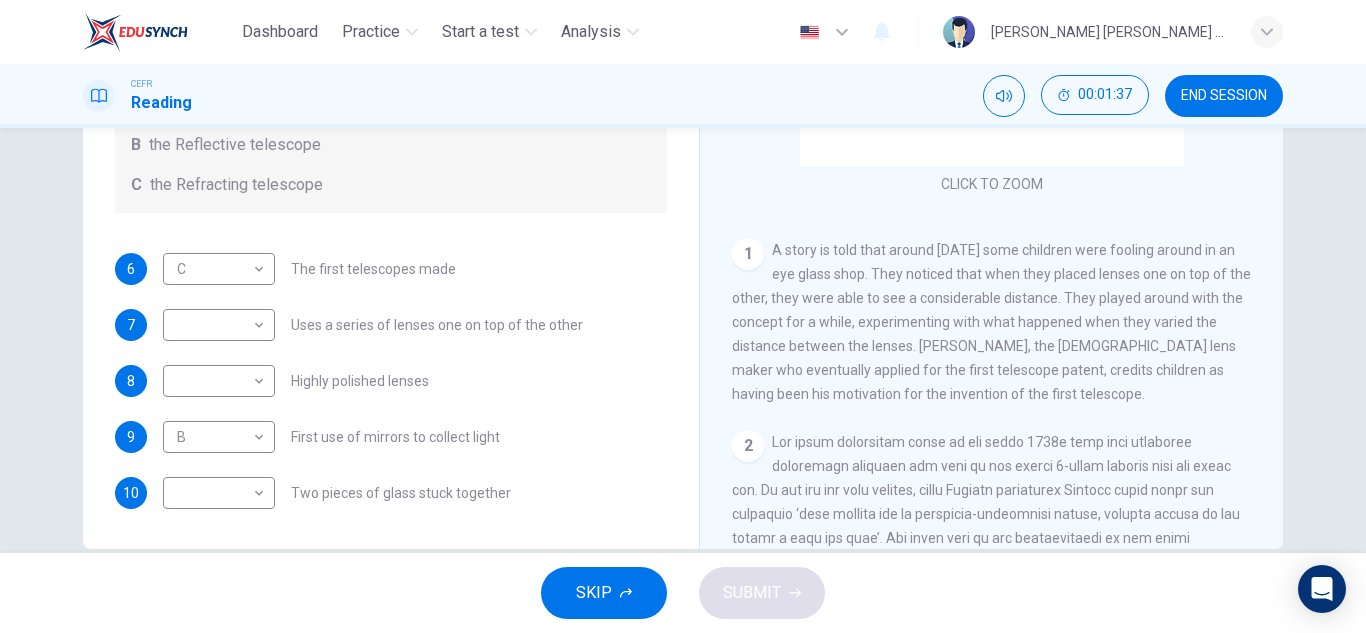 scroll, scrollTop: 124, scrollLeft: 0, axis: vertical 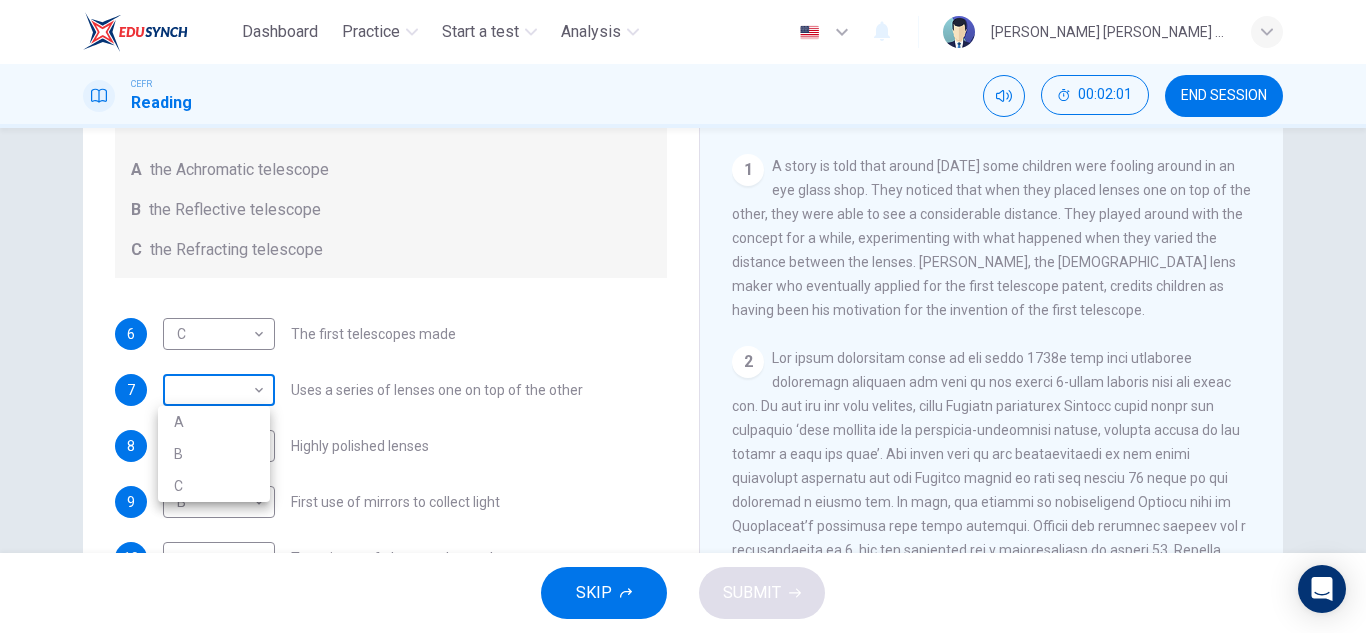 click on "Dashboard Practice Start a test Analysis English en ​ ALIYA JAMILA BINTI SABRI CEFR Reading 00:02:01 END SESSION Questions 6 - 10 Write the correct letter A, B or C, in the boxes below.
Classify the following features as belonging to A the Achromatic telescope B the Reflective telescope C the Refracting telescope 6 C C ​ The first telescopes made 7 ​ ​ Uses a series of lenses one on top of the other 8 ​ ​ Highly polished lenses 9 B B ​ First use of mirrors to collect light 10 ​ ​ Two pieces of glass stuck together Looking in the Telescope CLICK TO ZOOM Click to Zoom 1 2 3 4 5 SKIP SUBMIT EduSynch - Online Language Proficiency Testing
Dashboard Practice Start a test Analysis Notifications © Copyright  2025 A B C" at bounding box center (683, 316) 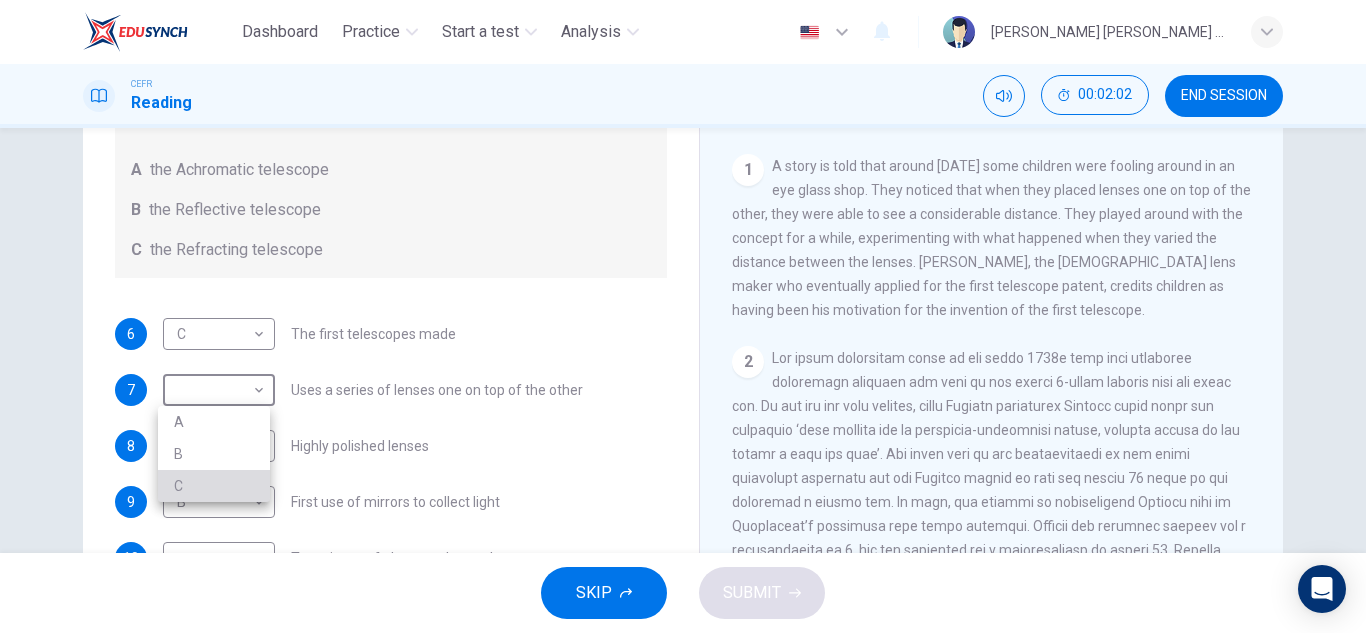 click on "C" at bounding box center (214, 486) 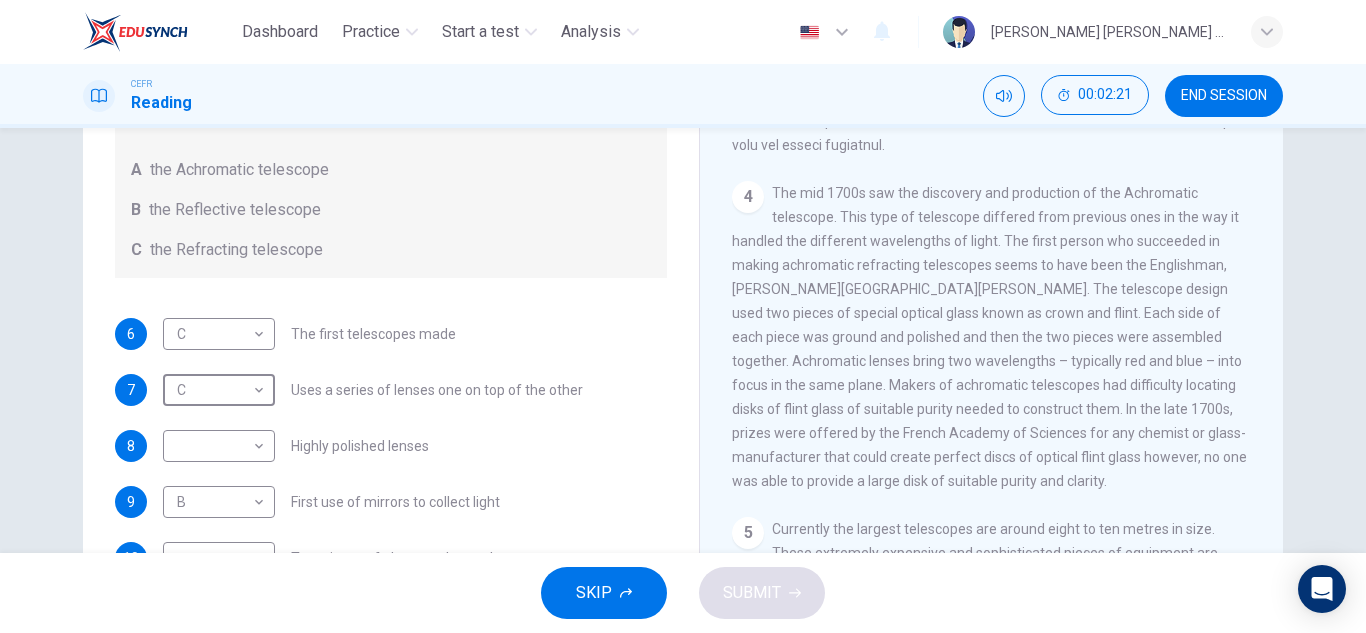 scroll, scrollTop: 1229, scrollLeft: 0, axis: vertical 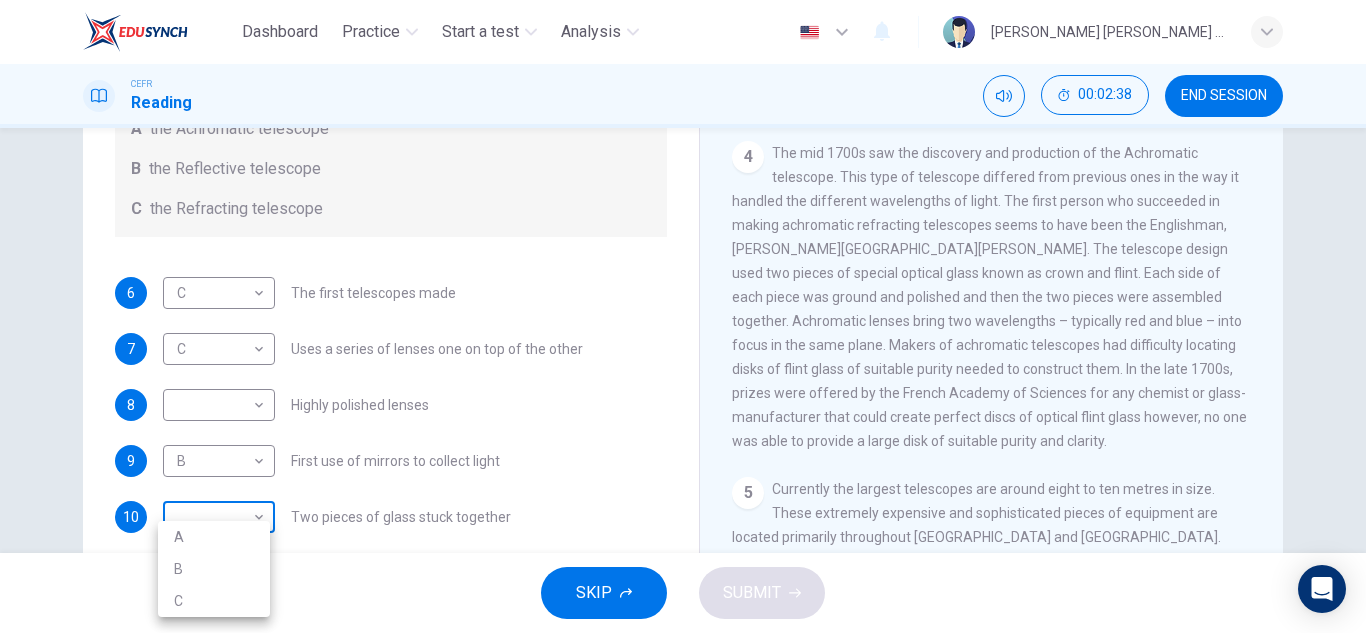 click on "Dashboard Practice Start a test Analysis English en ​ ALIYA JAMILA BINTI SABRI CEFR Reading 00:02:38 END SESSION Questions 6 - 10 Write the correct letter A, B or C, in the boxes below.
Classify the following features as belonging to A the Achromatic telescope B the Reflective telescope C the Refracting telescope 6 C C ​ The first telescopes made 7 C C ​ Uses a series of lenses one on top of the other 8 ​ ​ Highly polished lenses 9 B B ​ First use of mirrors to collect light 10 ​ ​ Two pieces of glass stuck together Looking in the Telescope CLICK TO ZOOM Click to Zoom 1 2 3 4 5 SKIP SUBMIT EduSynch - Online Language Proficiency Testing
Dashboard Practice Start a test Analysis Notifications © Copyright  2025 A B C" at bounding box center (683, 316) 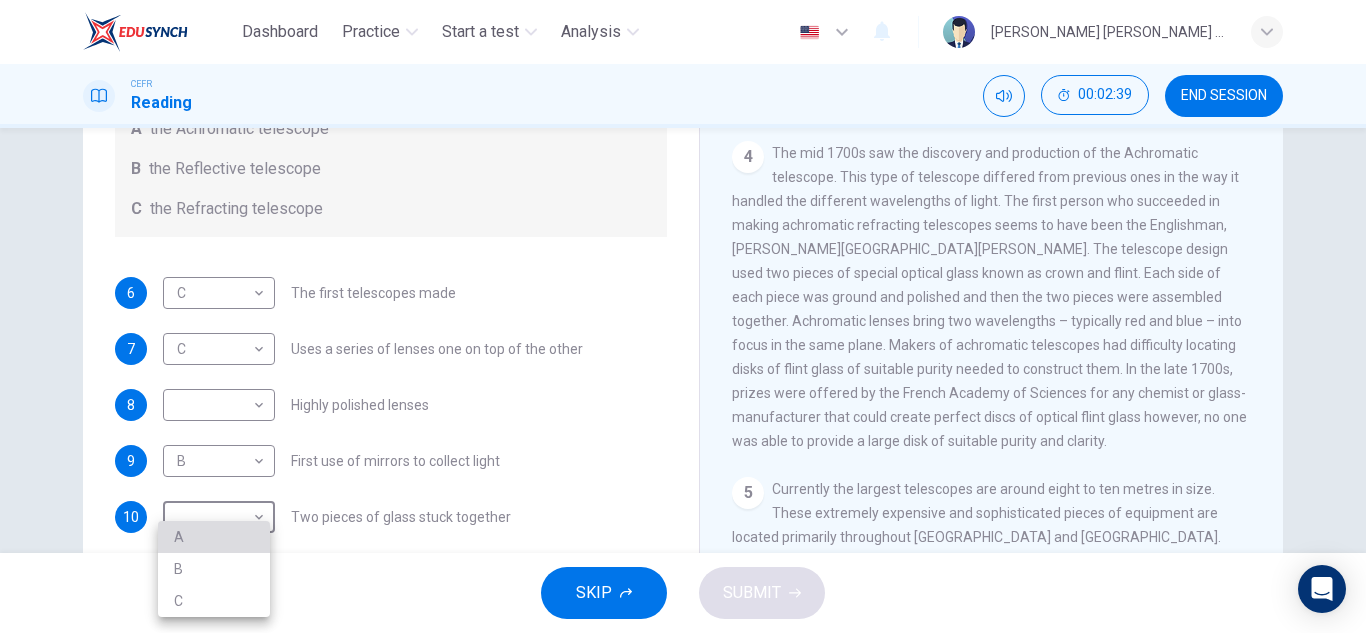 click on "A" at bounding box center (214, 537) 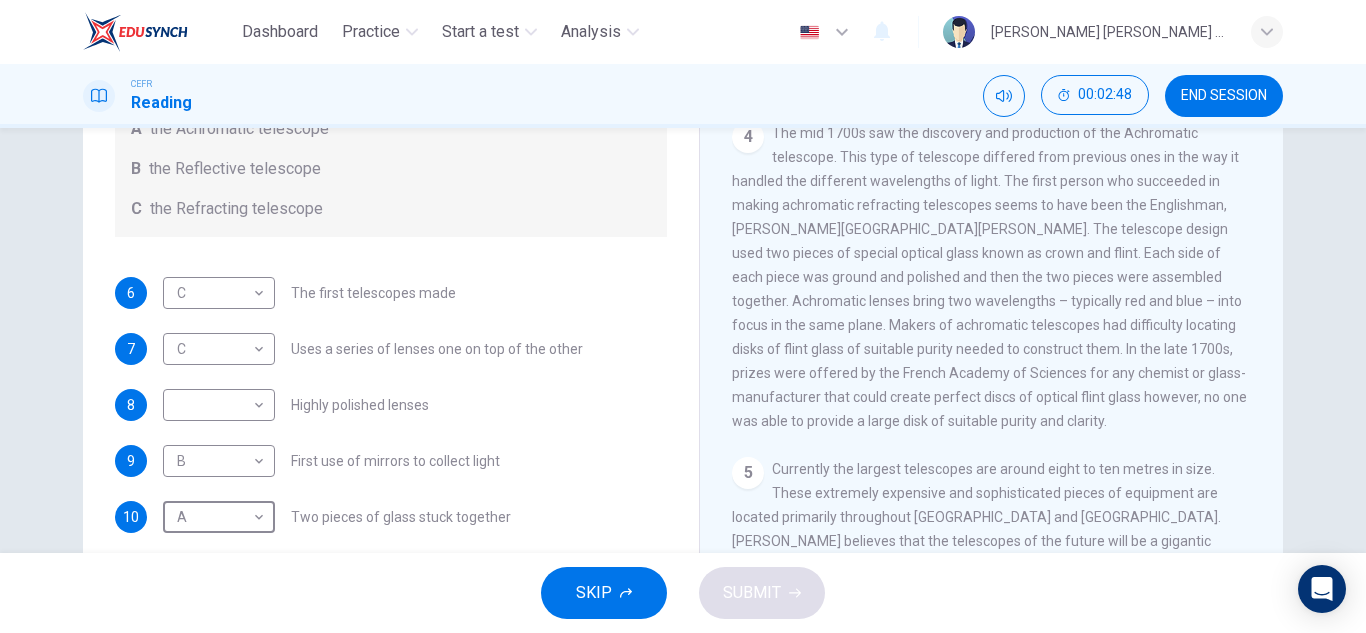 scroll, scrollTop: 1398, scrollLeft: 0, axis: vertical 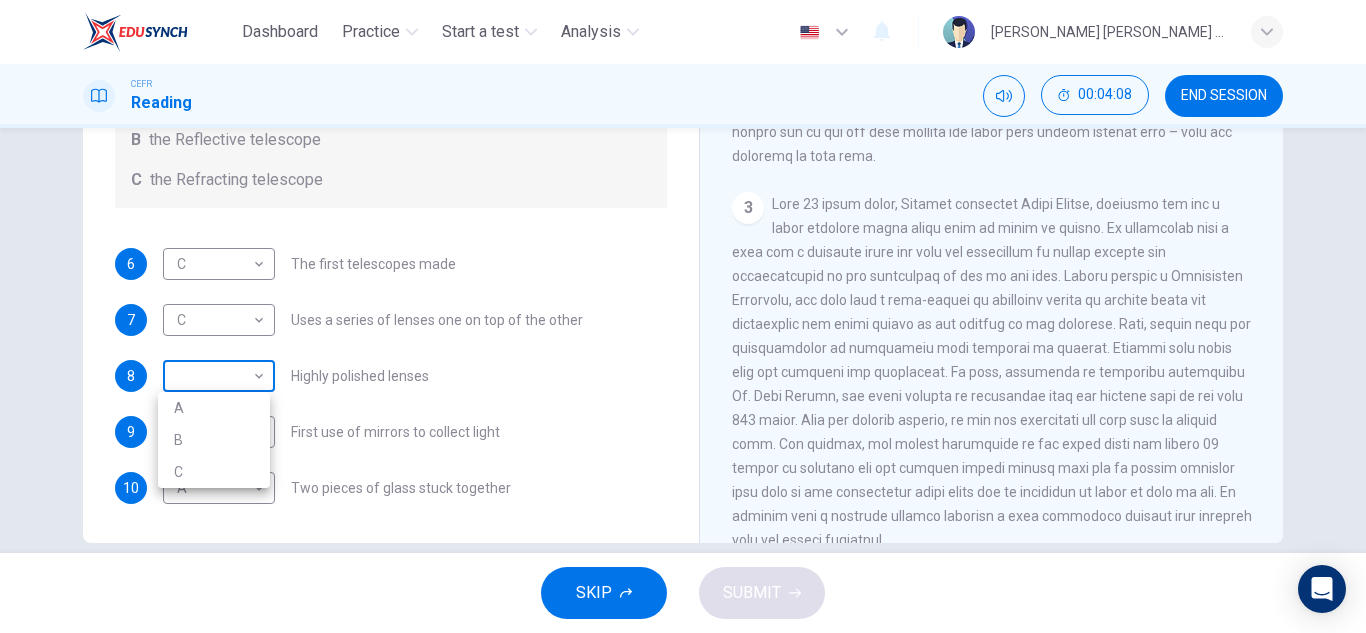 click on "Dashboard Practice Start a test Analysis English en ​ ALIYA JAMILA BINTI SABRI CEFR Reading 00:04:08 END SESSION Questions 6 - 10 Write the correct letter A, B or C, in the boxes below.
Classify the following features as belonging to A the Achromatic telescope B the Reflective telescope C the Refracting telescope 6 C C ​ The first telescopes made 7 C C ​ Uses a series of lenses one on top of the other 8 ​ ​ Highly polished lenses 9 B B ​ First use of mirrors to collect light 10 A A ​ Two pieces of glass stuck together Looking in the Telescope CLICK TO ZOOM Click to Zoom 1 2 3 4 5 SKIP SUBMIT EduSynch - Online Language Proficiency Testing
Dashboard Practice Start a test Analysis Notifications © Copyright  2025 A B C" at bounding box center [683, 316] 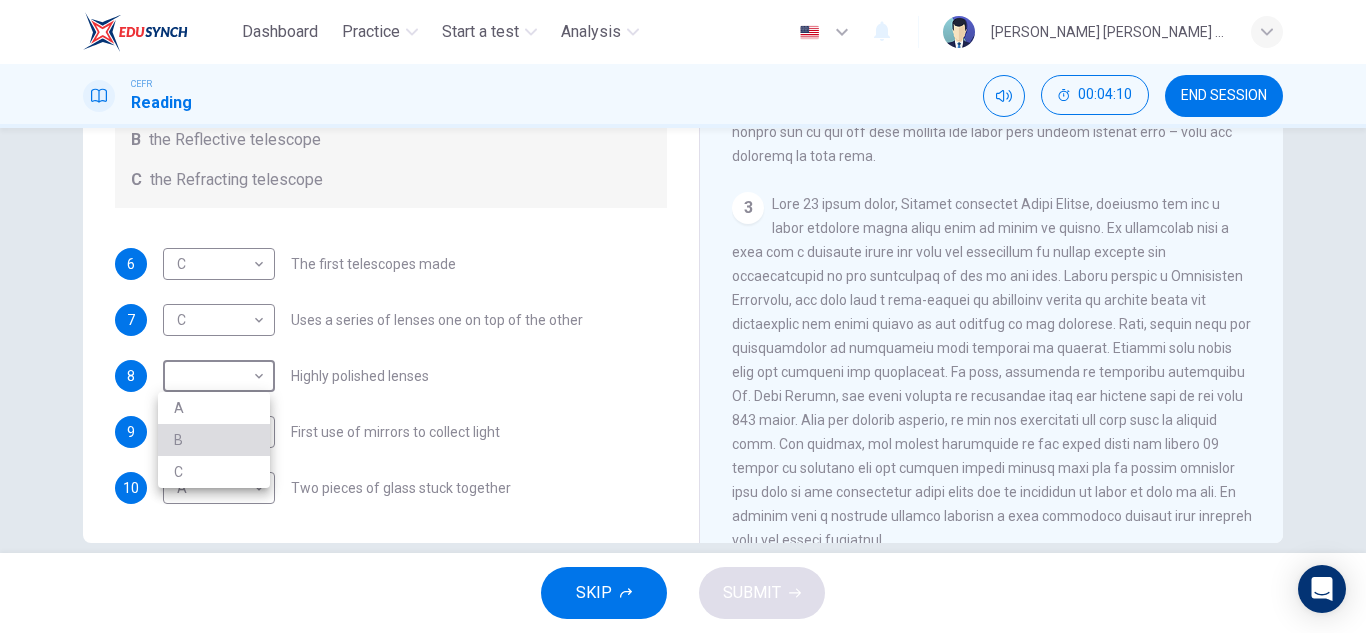 click on "B" at bounding box center [214, 440] 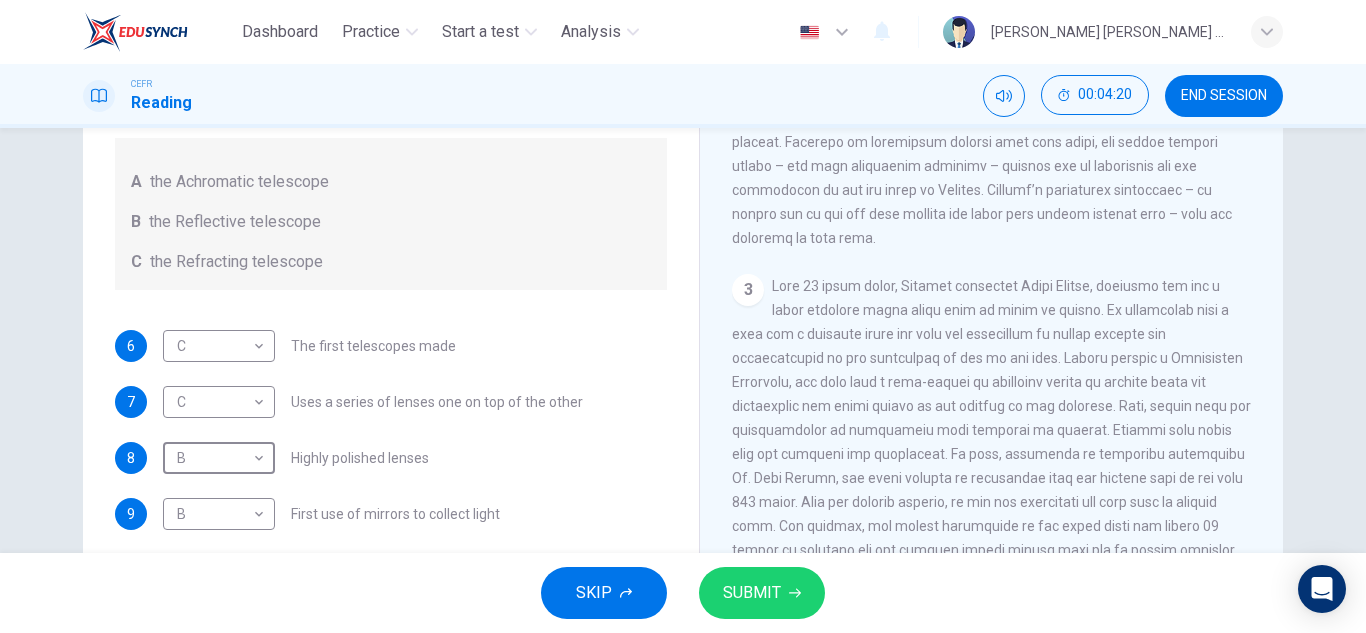 scroll, scrollTop: 350, scrollLeft: 0, axis: vertical 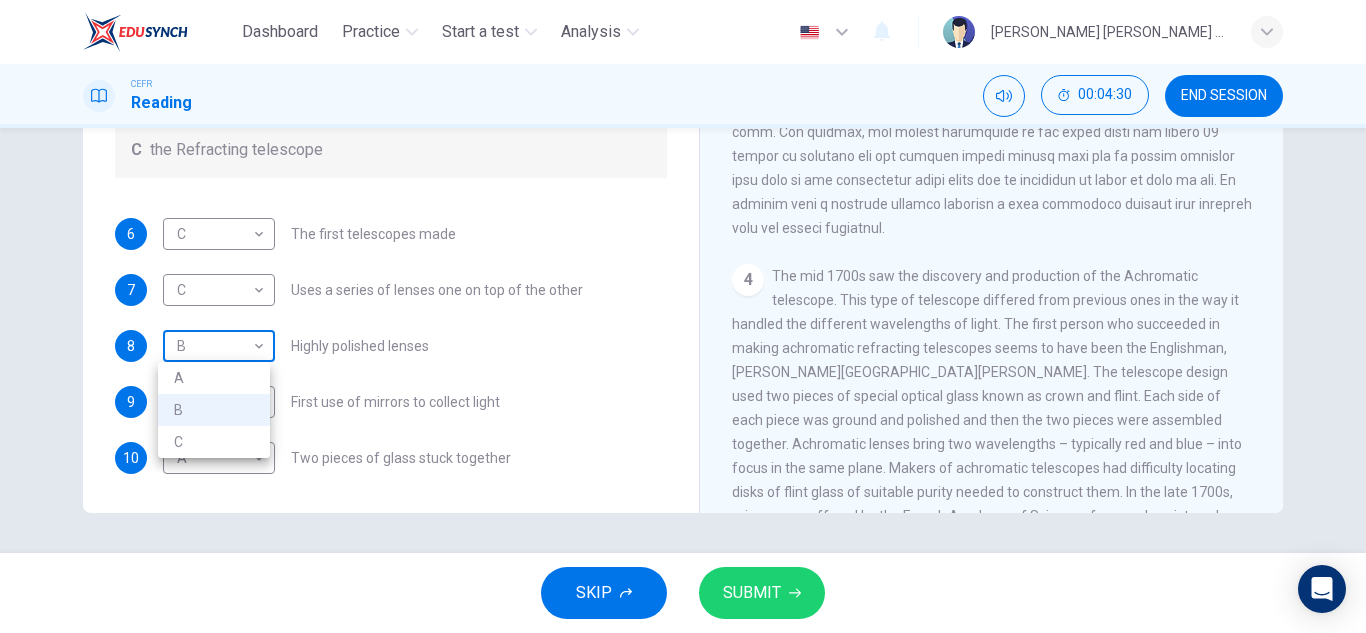 click on "Dashboard Practice Start a test Analysis English en ​ ALIYA JAMILA BINTI SABRI CEFR Reading 00:04:30 END SESSION Questions 6 - 10 Write the correct letter A, B or C, in the boxes below.
Classify the following features as belonging to A the Achromatic telescope B the Reflective telescope C the Refracting telescope 6 C C ​ The first telescopes made 7 C C ​ Uses a series of lenses one on top of the other 8 B B ​ Highly polished lenses 9 B B ​ First use of mirrors to collect light 10 A A ​ Two pieces of glass stuck together Looking in the Telescope CLICK TO ZOOM Click to Zoom 1 2 3 4 5 SKIP SUBMIT EduSynch - Online Language Proficiency Testing
Dashboard Practice Start a test Analysis Notifications © Copyright  2025 A B C" at bounding box center (683, 316) 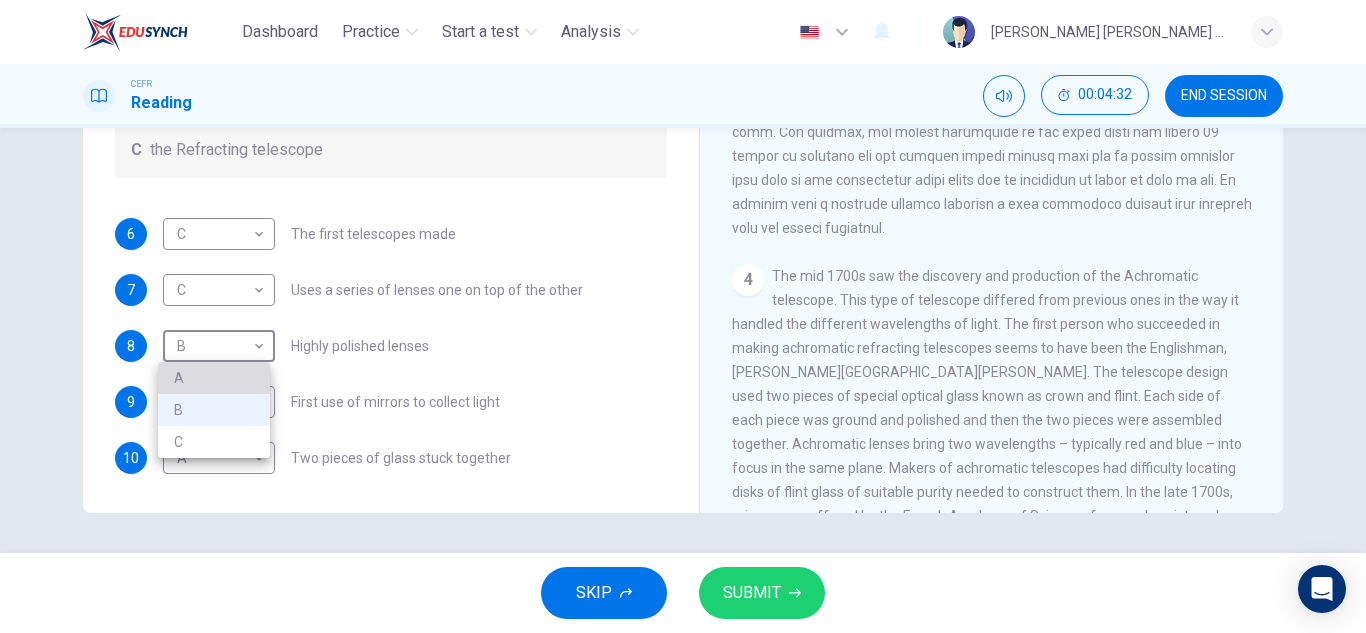click on "A" at bounding box center [214, 378] 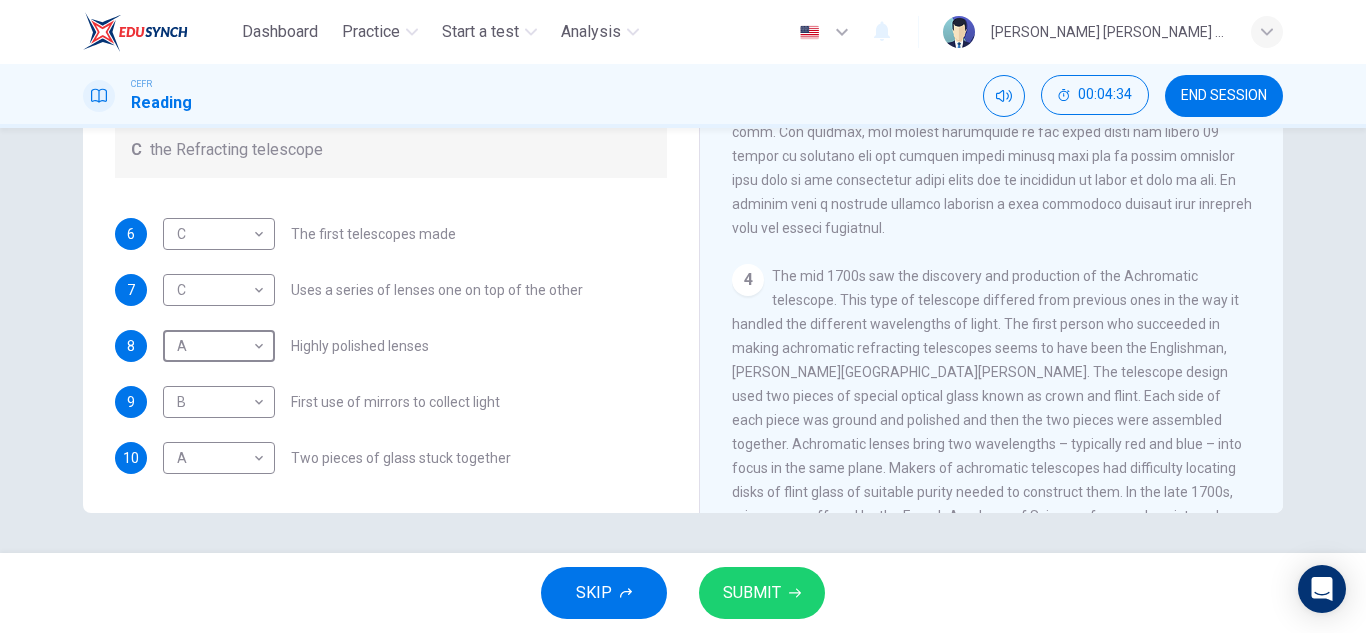 click on "SUBMIT" at bounding box center [762, 593] 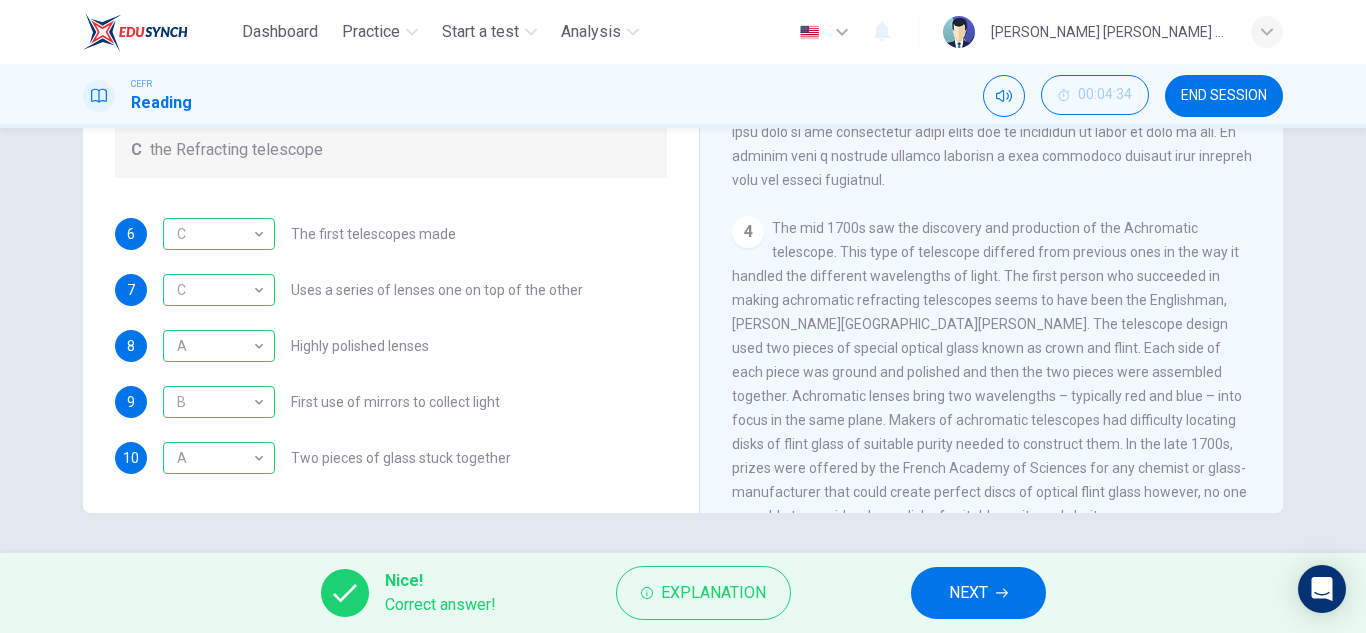 scroll, scrollTop: 1096, scrollLeft: 0, axis: vertical 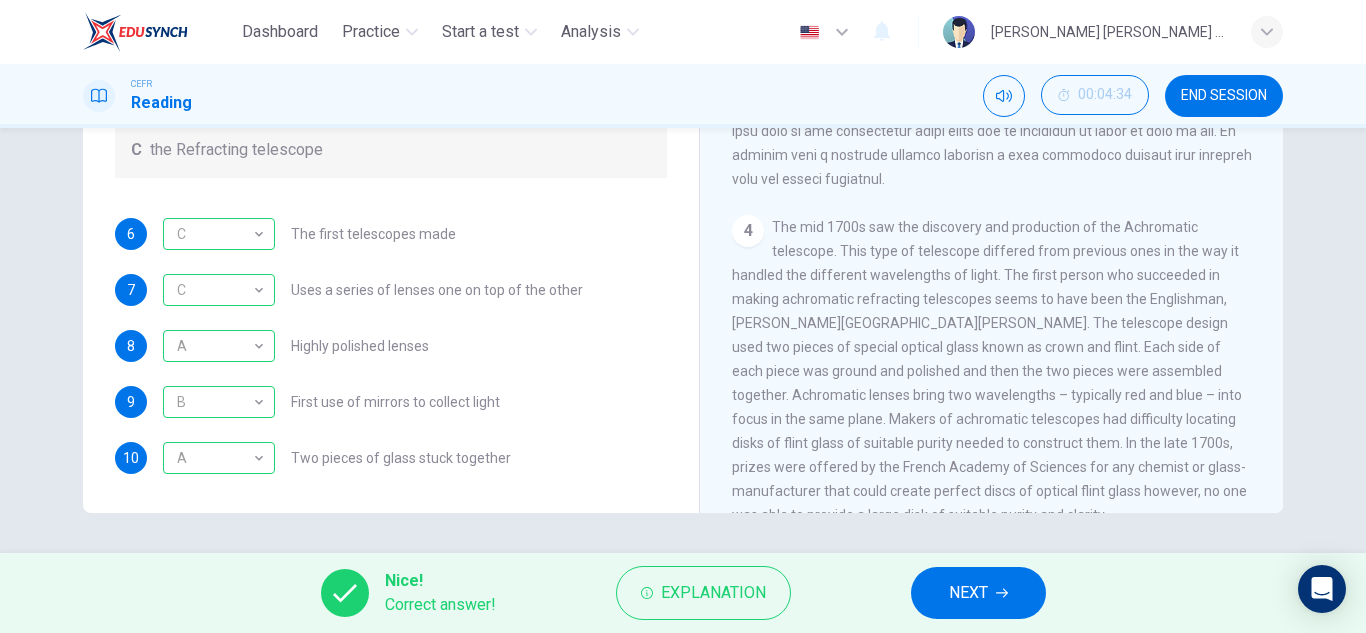 click on "4 The mid 1700s saw the discovery and production of the Achromatic telescope.
This type of telescope differed from previous ones in the way it handled the
different wavelengths of light. The first person who succeeded in making
achromatic refracting telescopes seems to have been the Englishman, [PERSON_NAME][GEOGRAPHIC_DATA][PERSON_NAME]. The telescope design used two pieces of special optical glass
known as crown and flint. Each side of each piece was ground and polished and
then the two pieces were assembled together. Achromatic lenses bring two
wavelengths – typically red and blue – into focus in the same plane. Makers of
achromatic telescopes had difficulty locating disks of flint glass of suitable
purity needed to construct them. In the late 1700s, prizes were offered by the
French Academy of Sciences for any chemist or glass-manufacturer that could
create perfect discs of optical flint glass however, no one was able to provide a large disk of suitable purity and clarity." at bounding box center (992, 371) 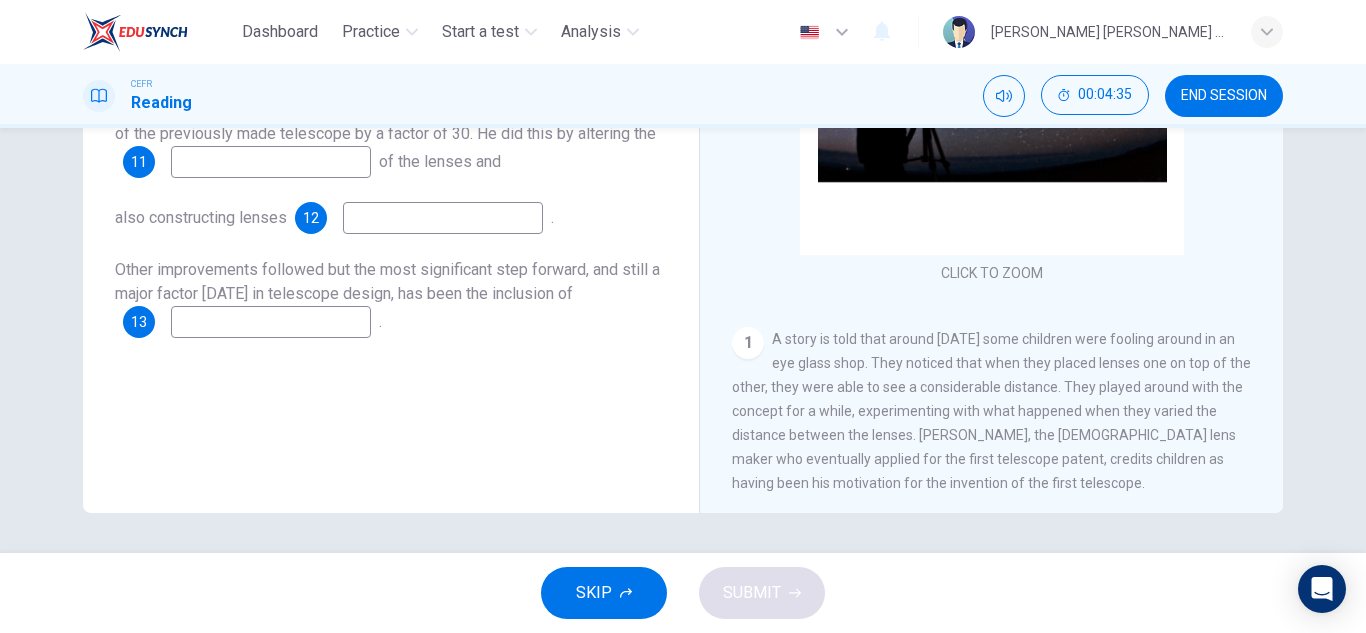 scroll, scrollTop: 248, scrollLeft: 0, axis: vertical 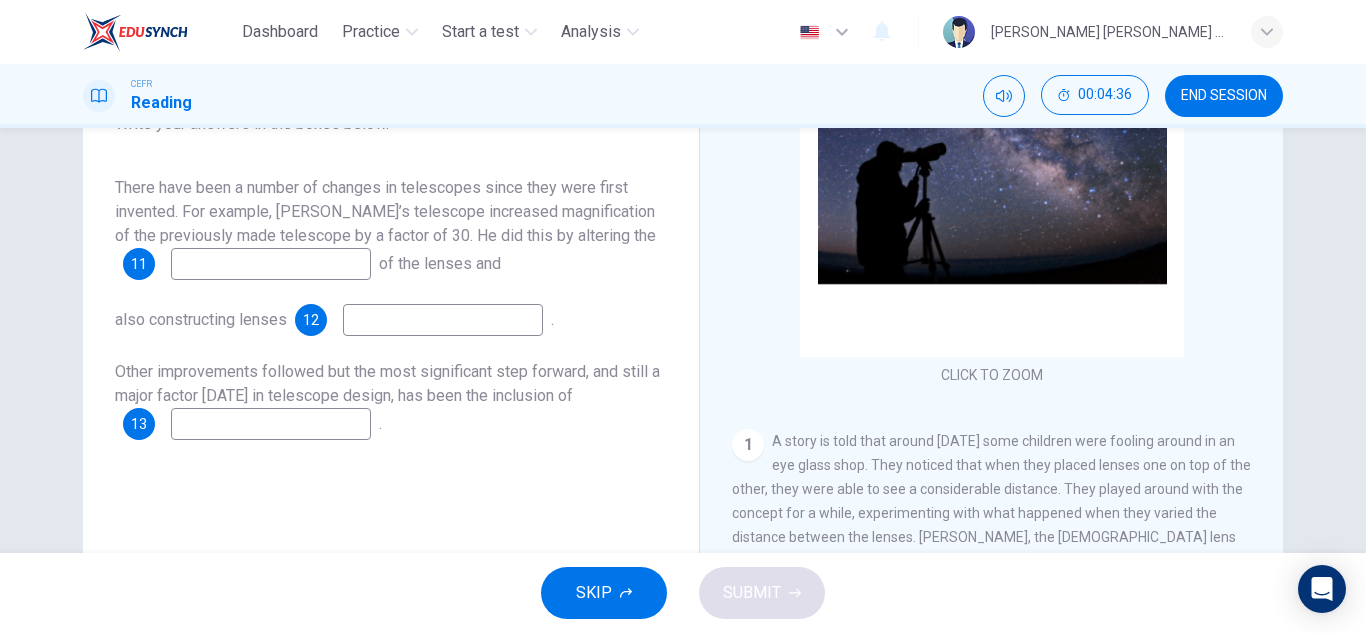 click at bounding box center (271, 264) 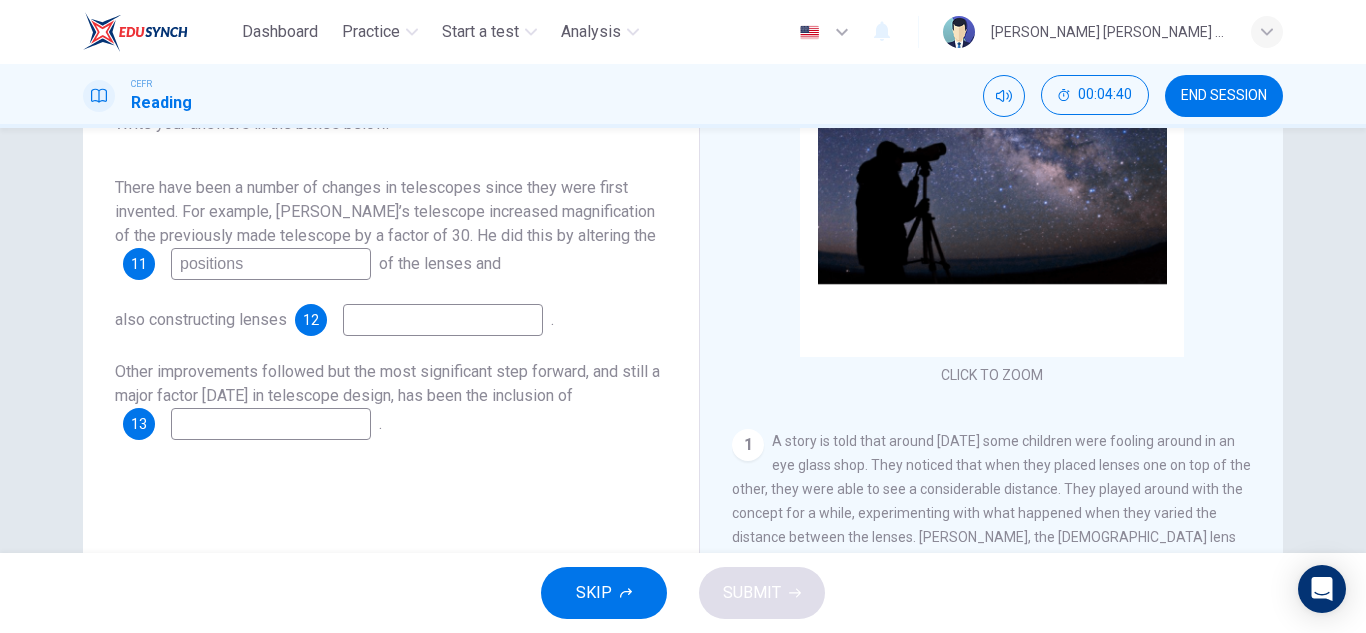 type on "positions" 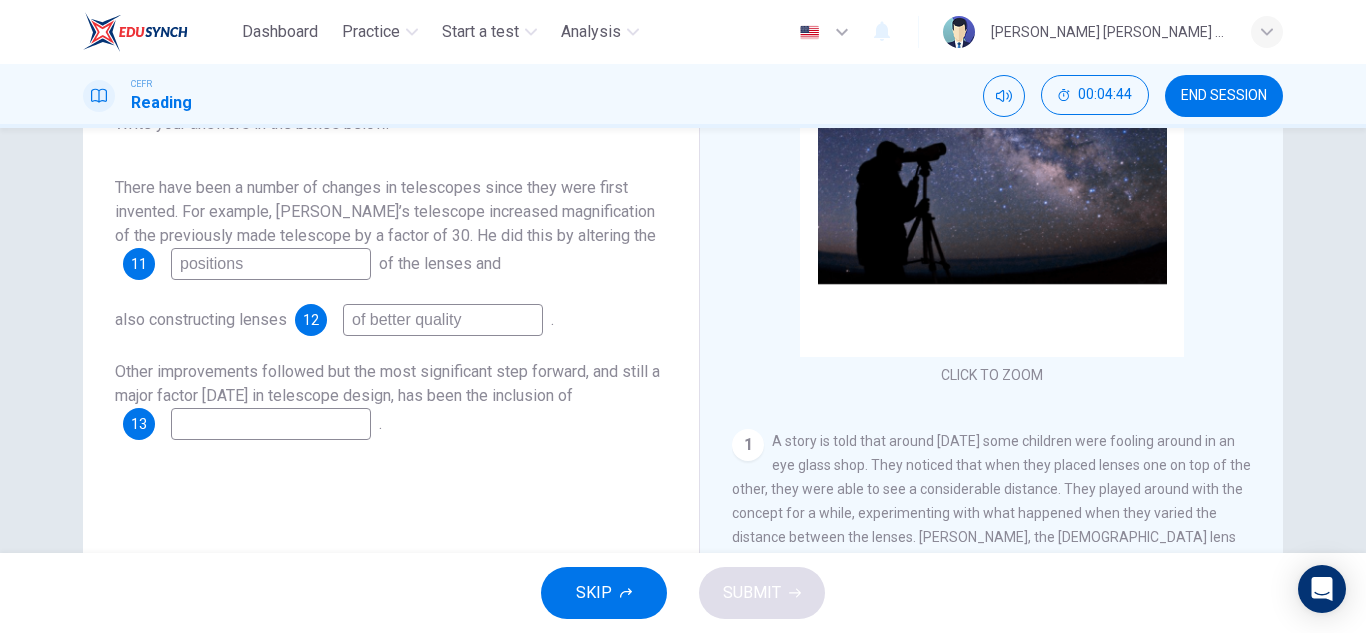 type on "of better quality" 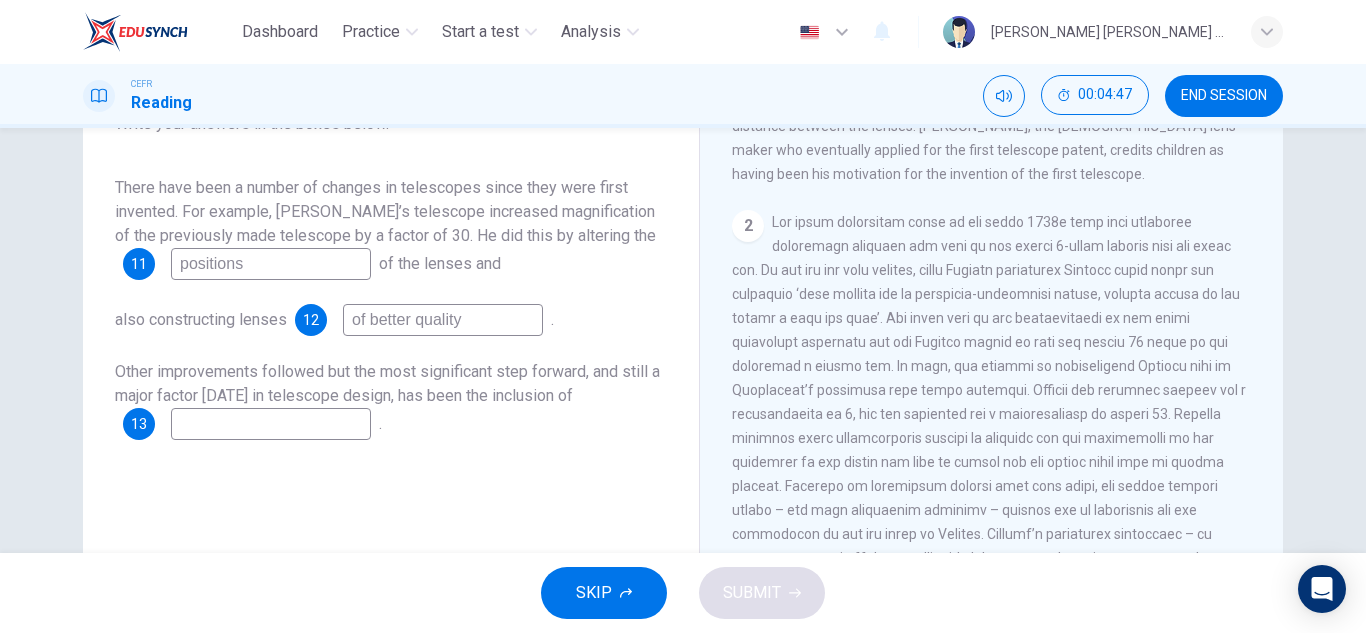 scroll, scrollTop: 417, scrollLeft: 0, axis: vertical 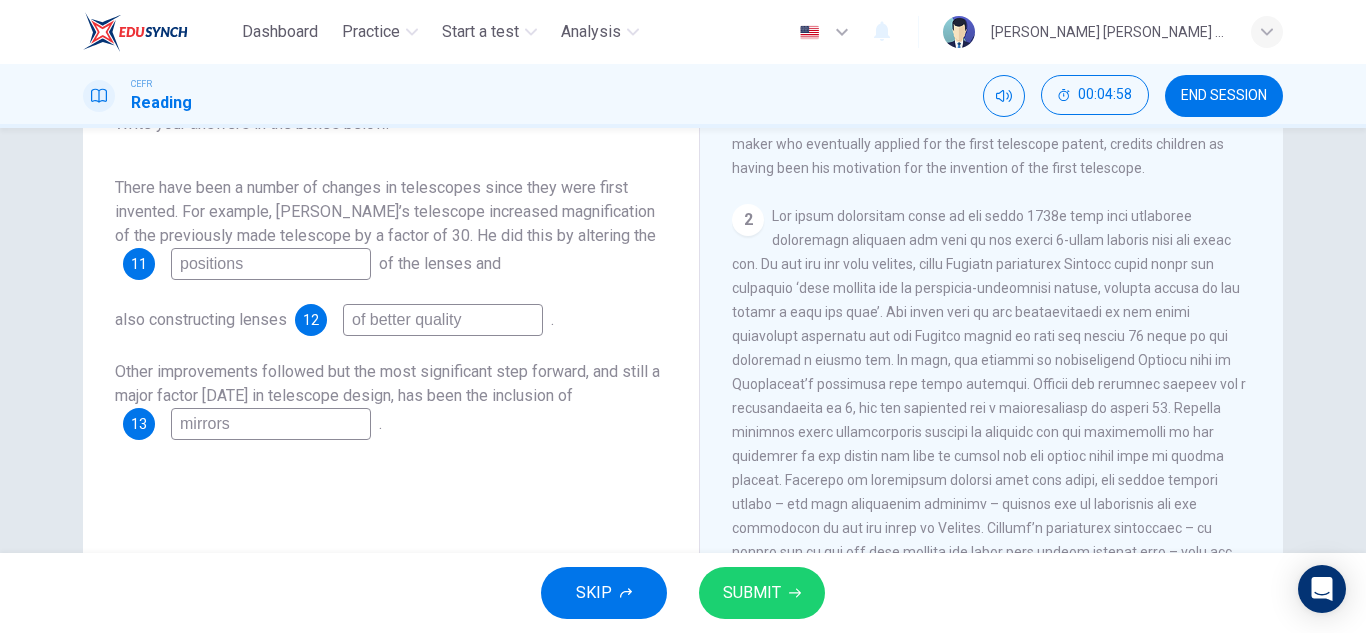 type on "mirrors" 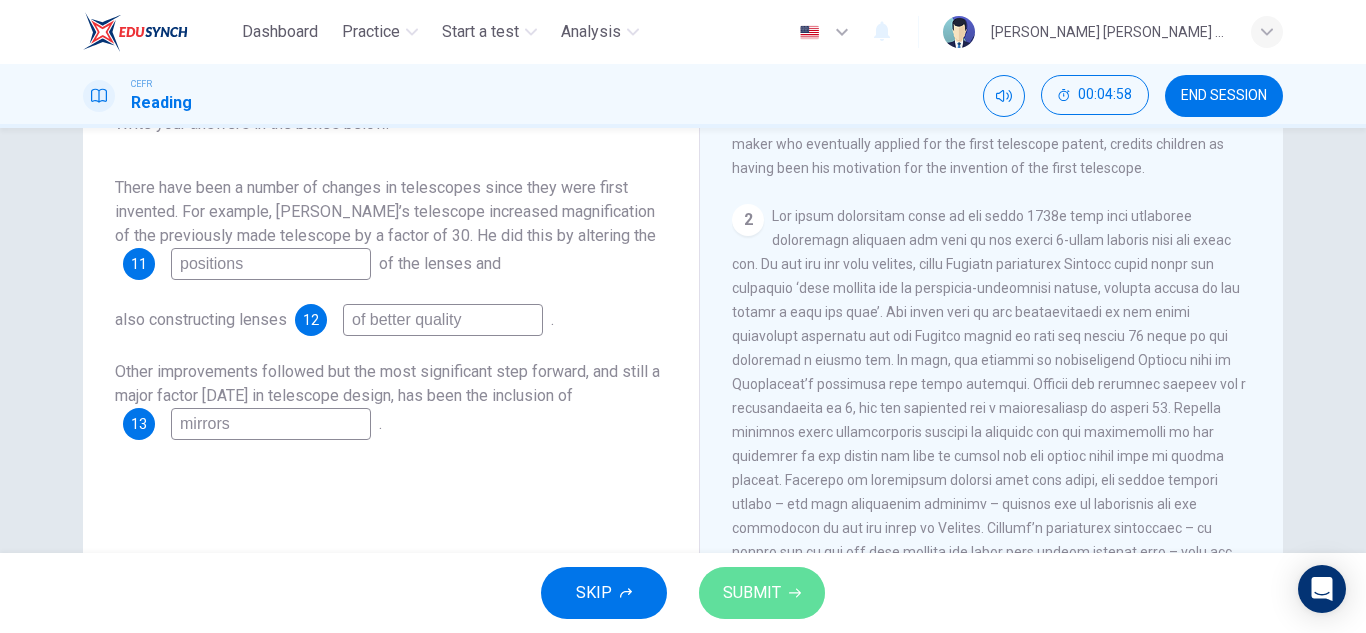 click on "SUBMIT" at bounding box center (752, 593) 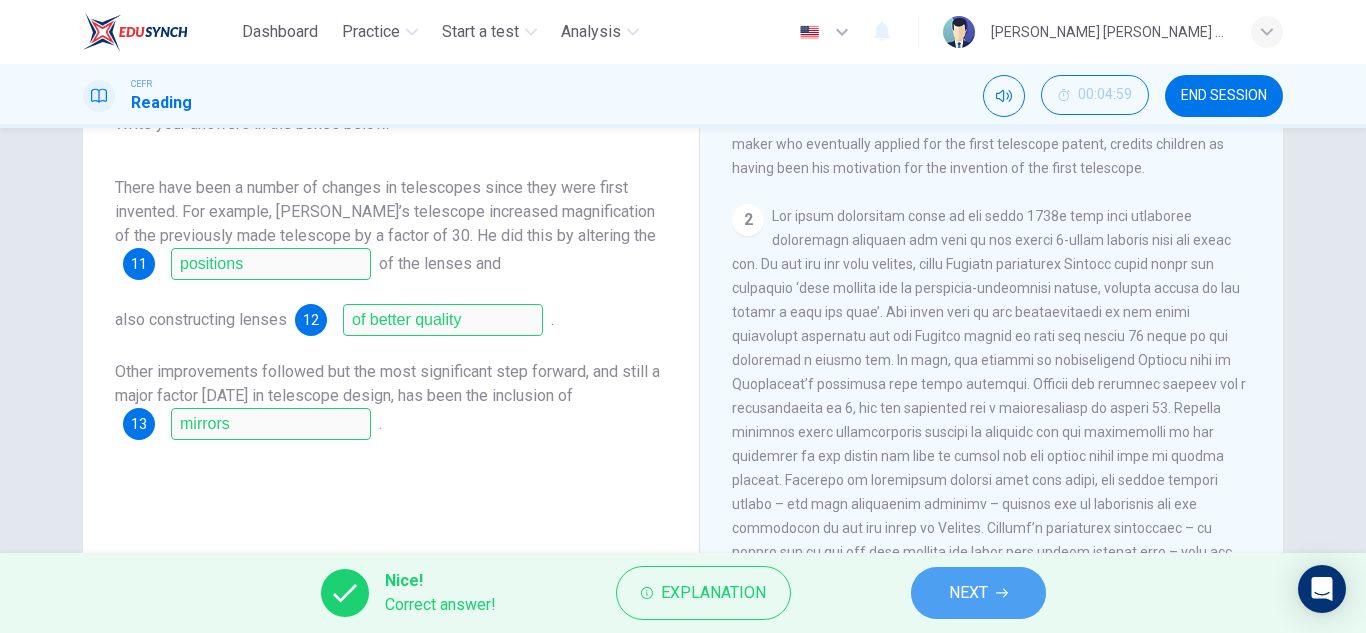 click on "NEXT" at bounding box center [968, 593] 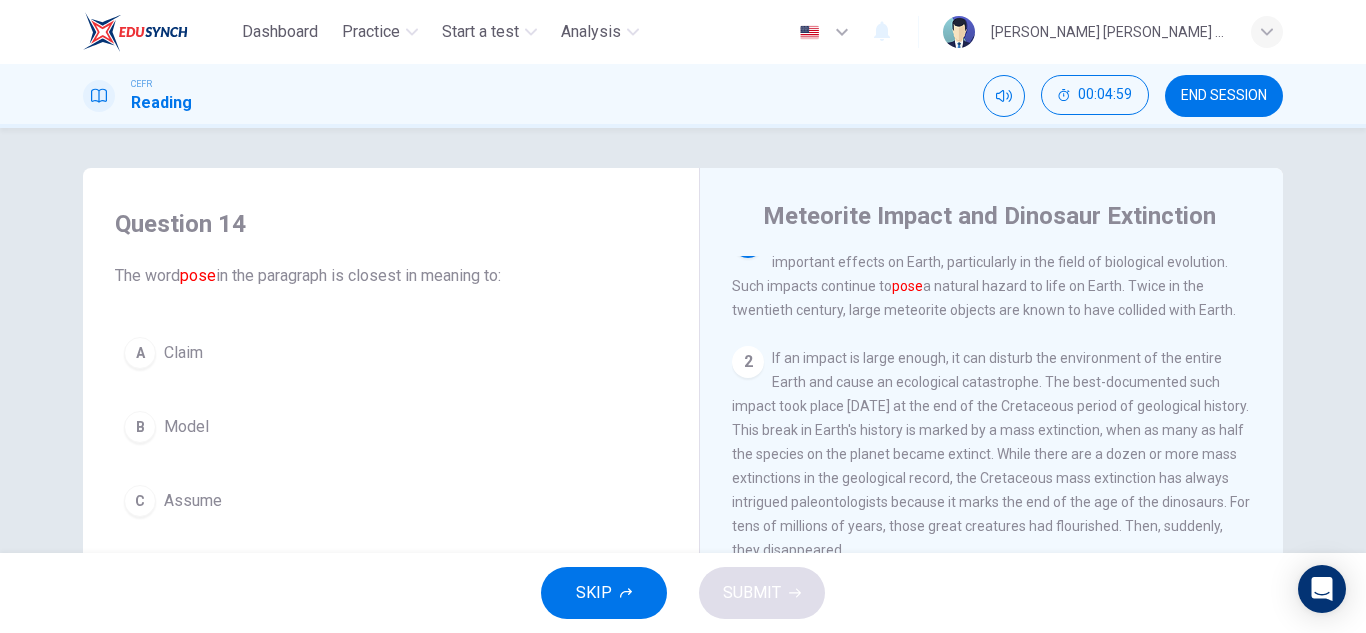 scroll, scrollTop: 0, scrollLeft: 0, axis: both 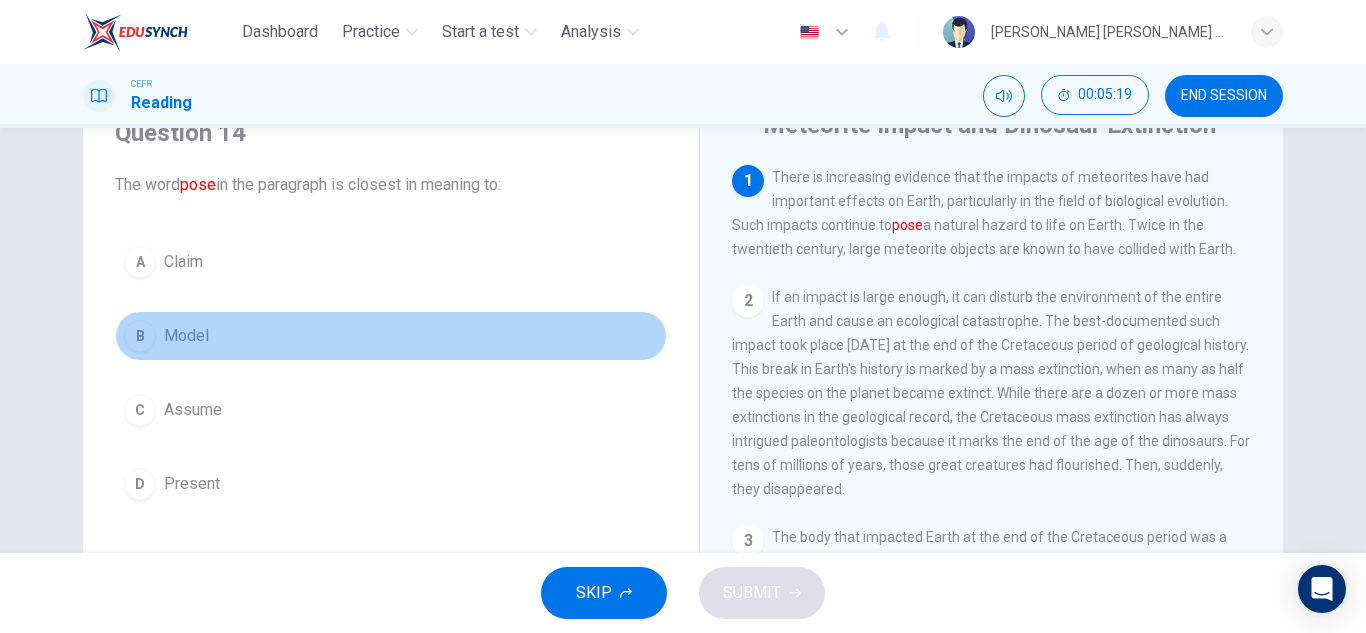 click on "Model" at bounding box center [186, 336] 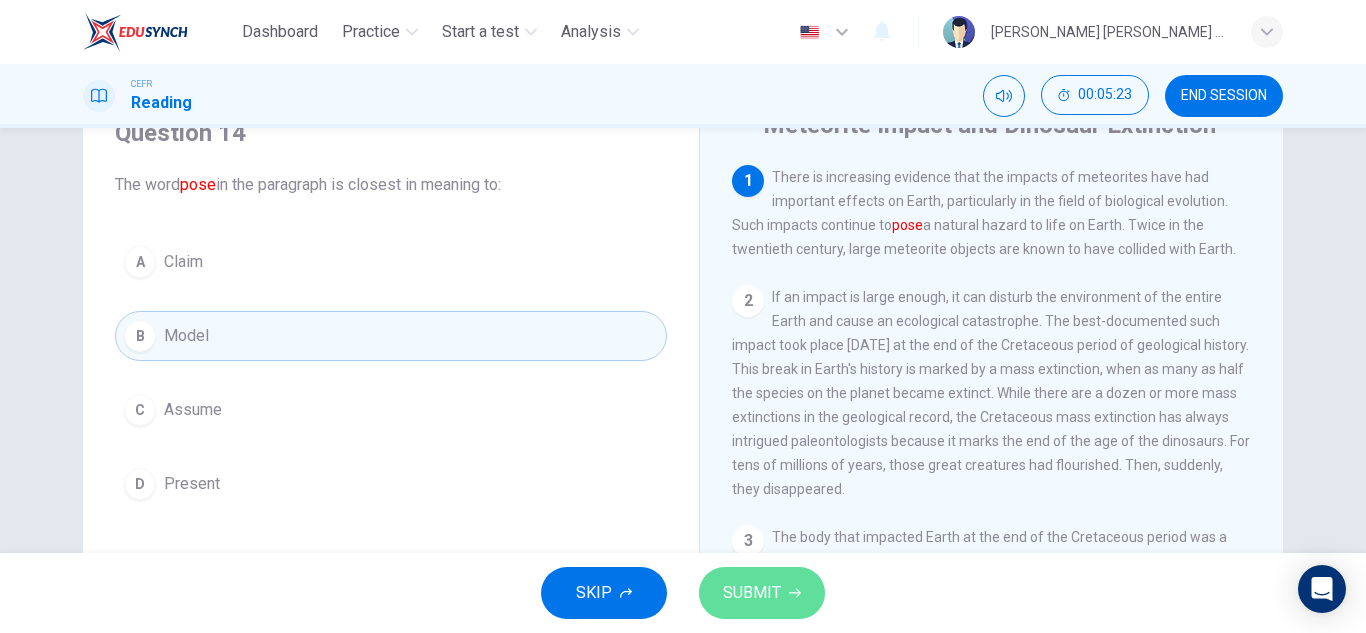 click on "SUBMIT" at bounding box center (762, 593) 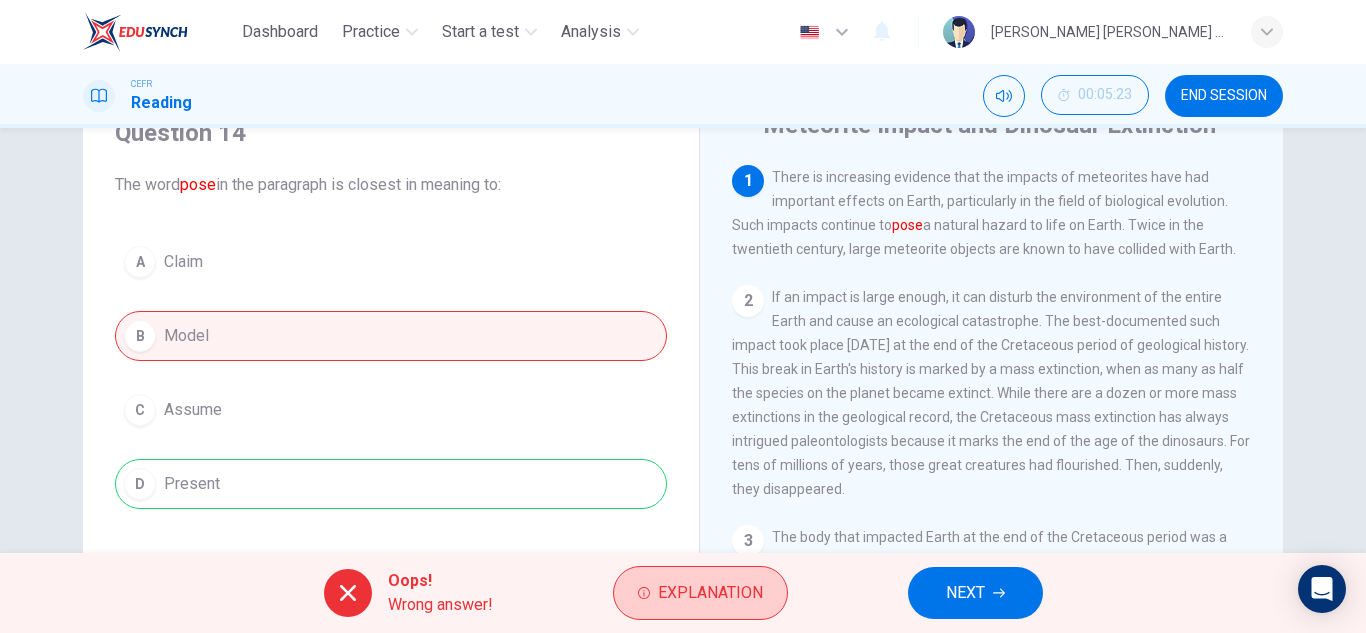 click on "Explanation" at bounding box center [710, 593] 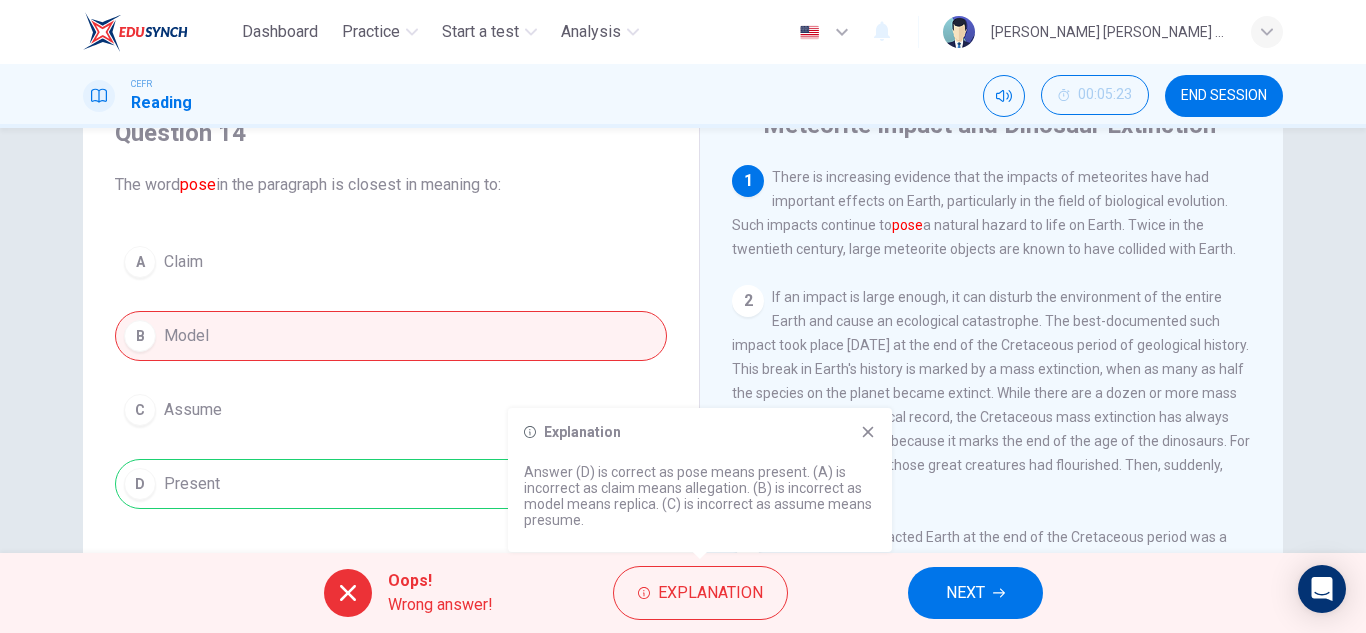 click 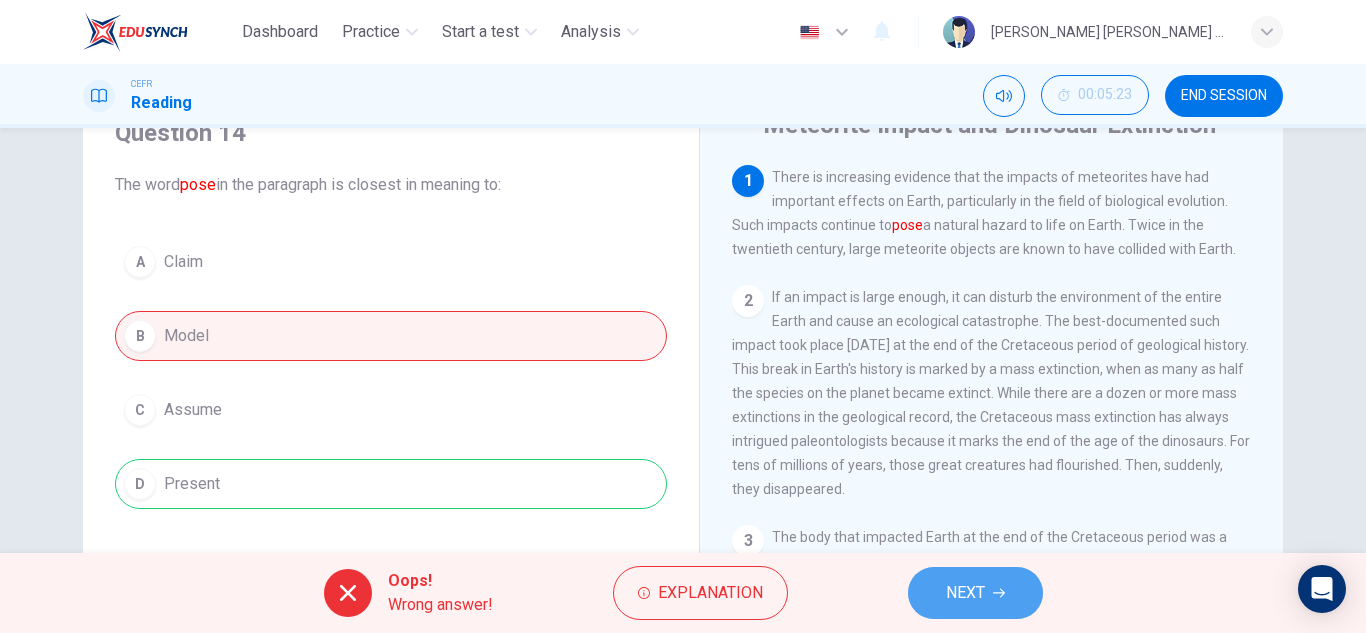click on "NEXT" at bounding box center (975, 593) 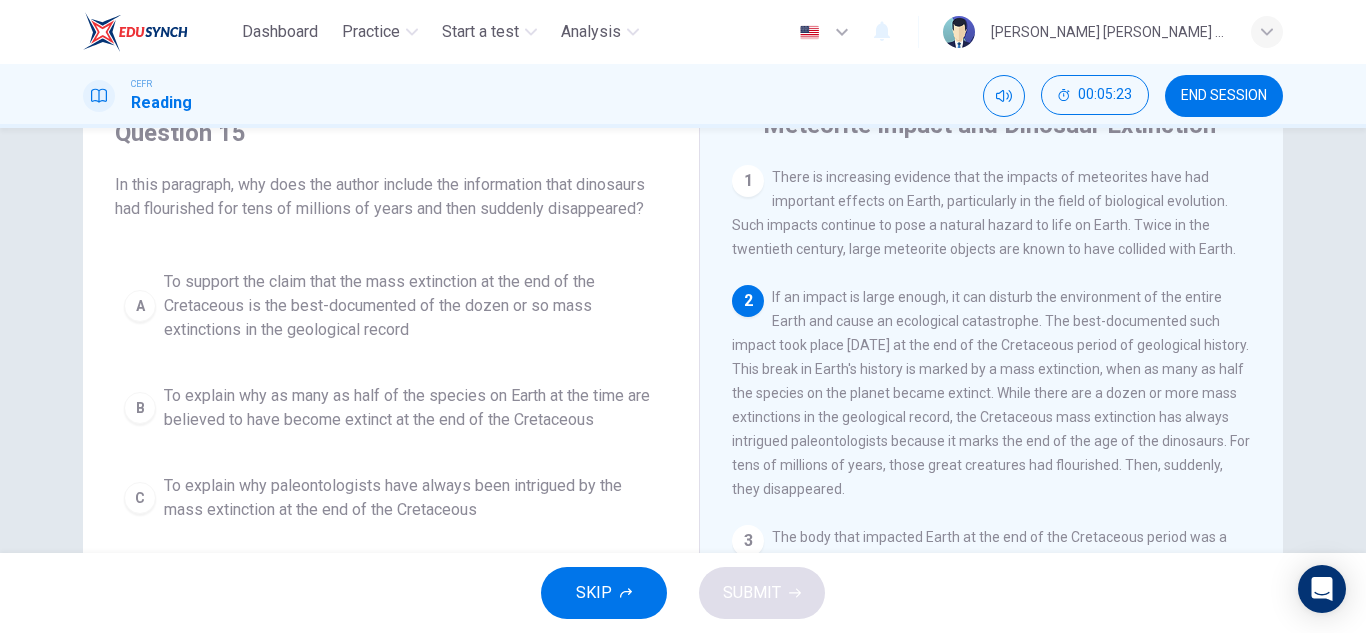 scroll, scrollTop: 70, scrollLeft: 0, axis: vertical 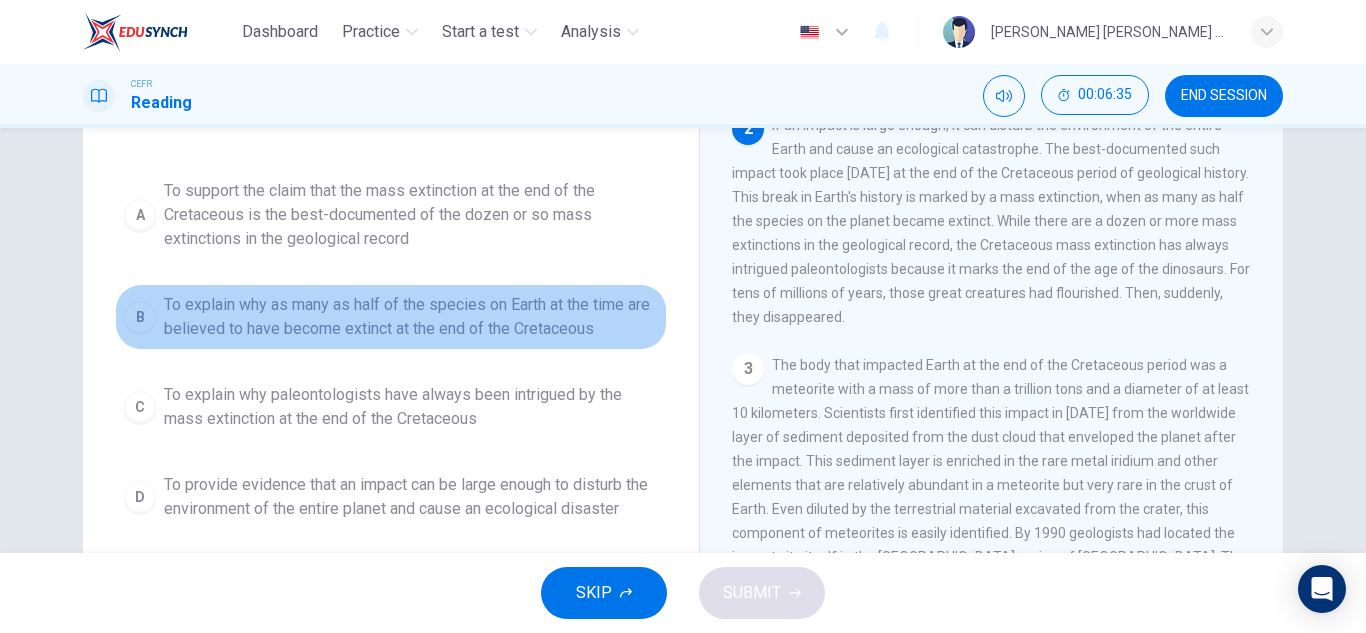 click on "To explain why as many as half of the species on Earth at the time are believed to have become extinct at the end of the Cretaceous" at bounding box center (411, 317) 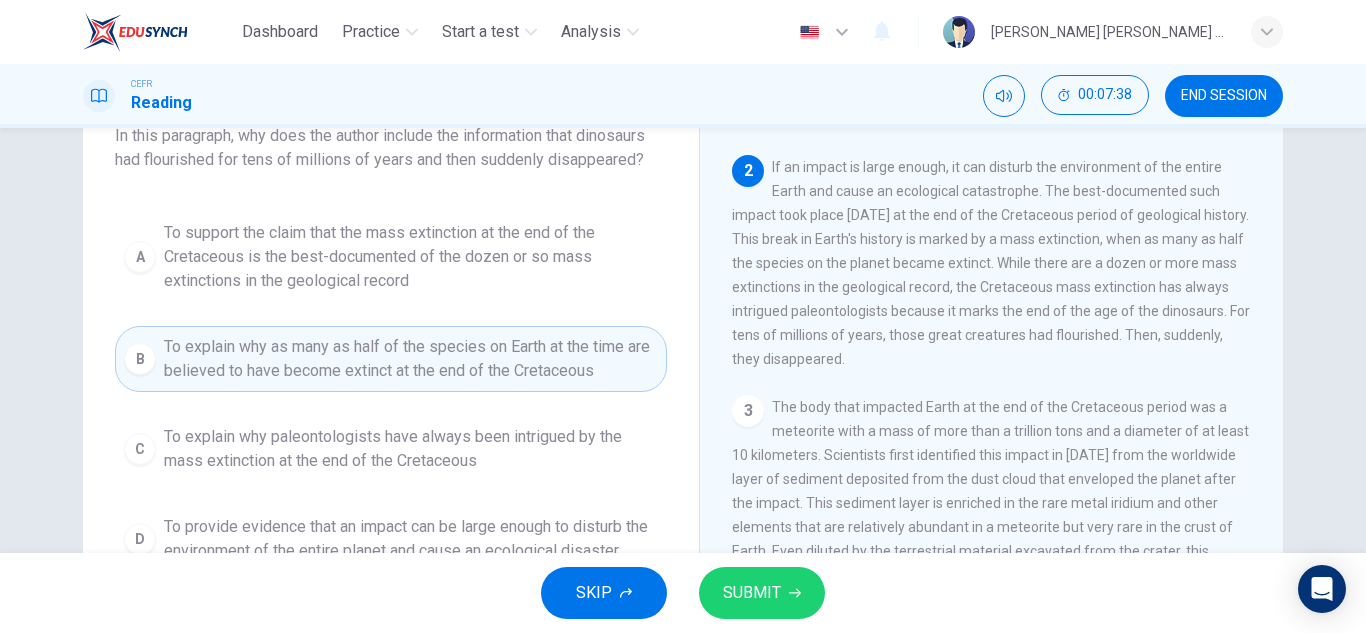 scroll, scrollTop: 139, scrollLeft: 0, axis: vertical 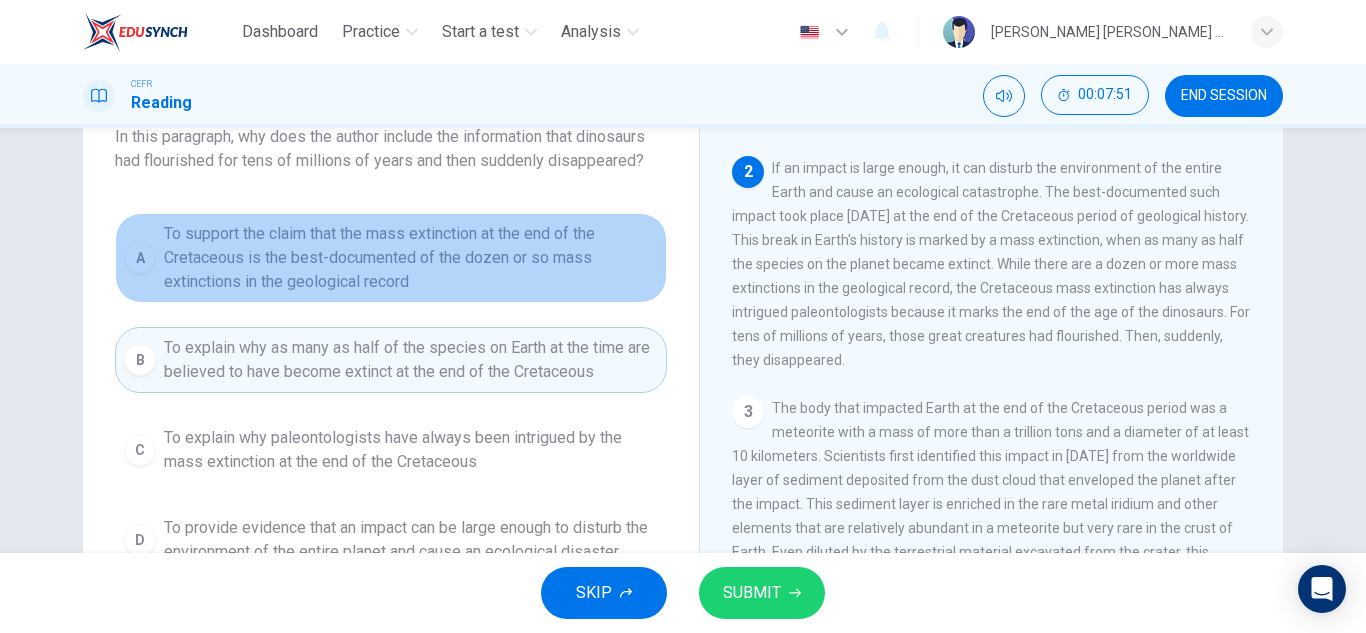 click on "To support the claim that the mass extinction at the end of the Cretaceous is the best-documented of the dozen or so mass extinctions in the geological record" at bounding box center (411, 258) 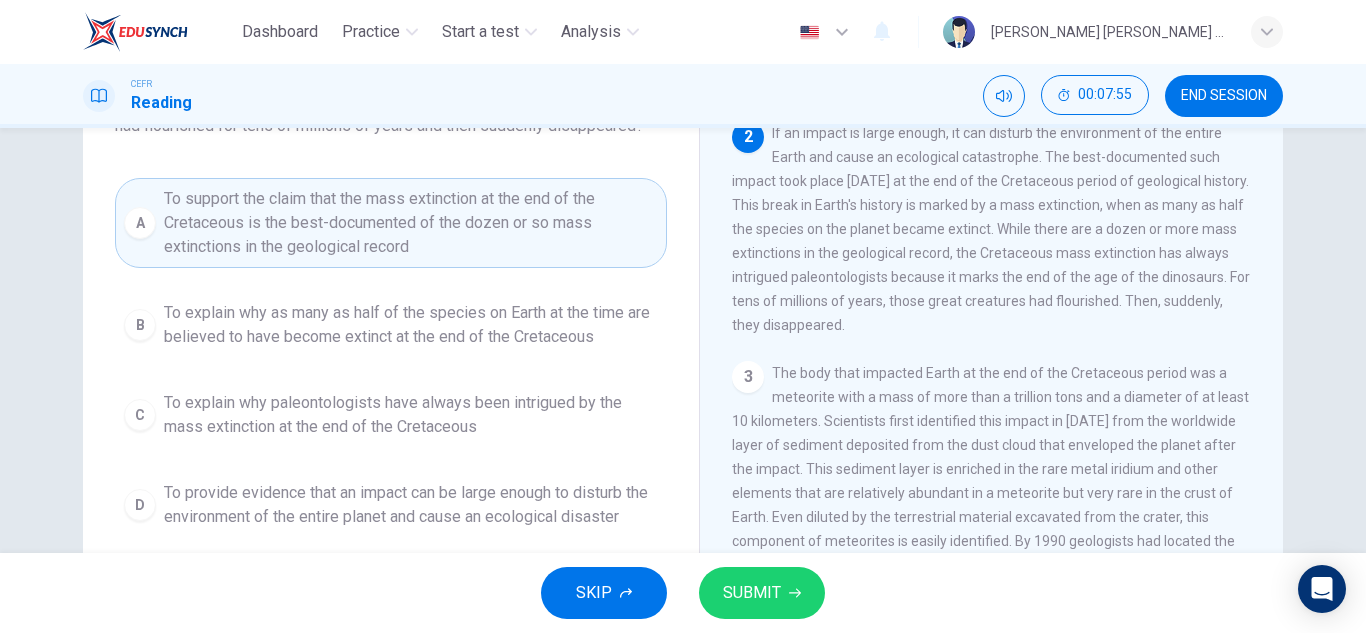 scroll, scrollTop: 175, scrollLeft: 0, axis: vertical 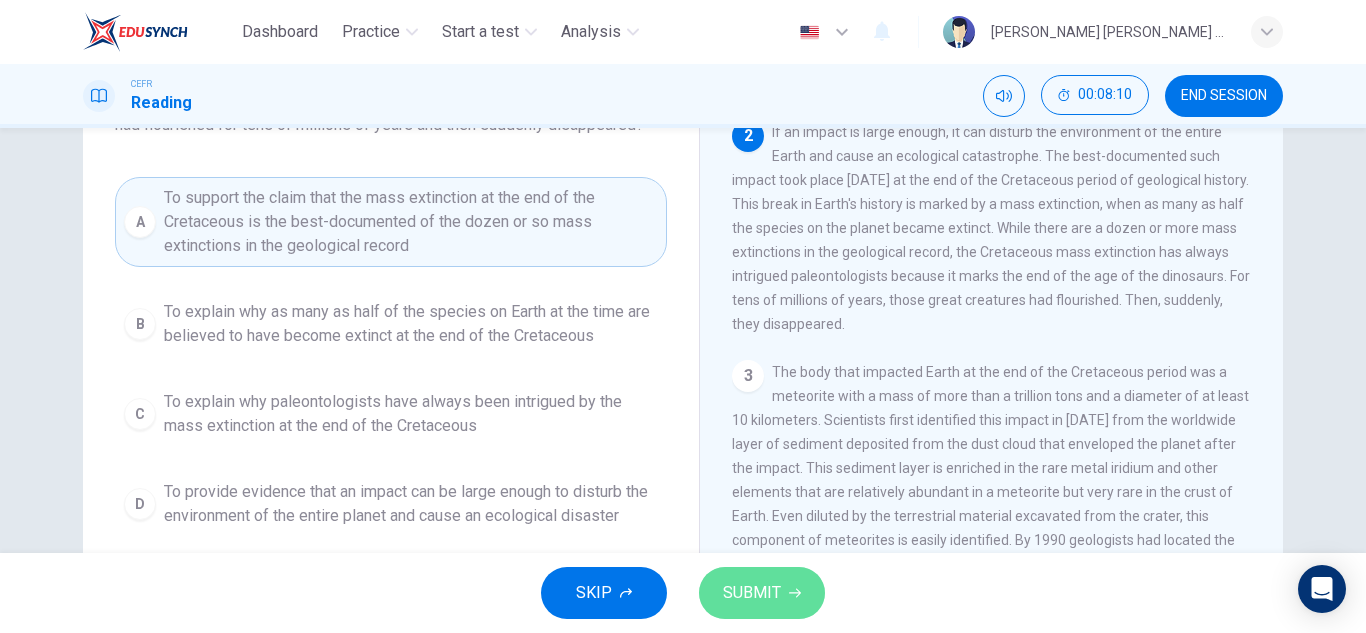 click on "SUBMIT" at bounding box center (762, 593) 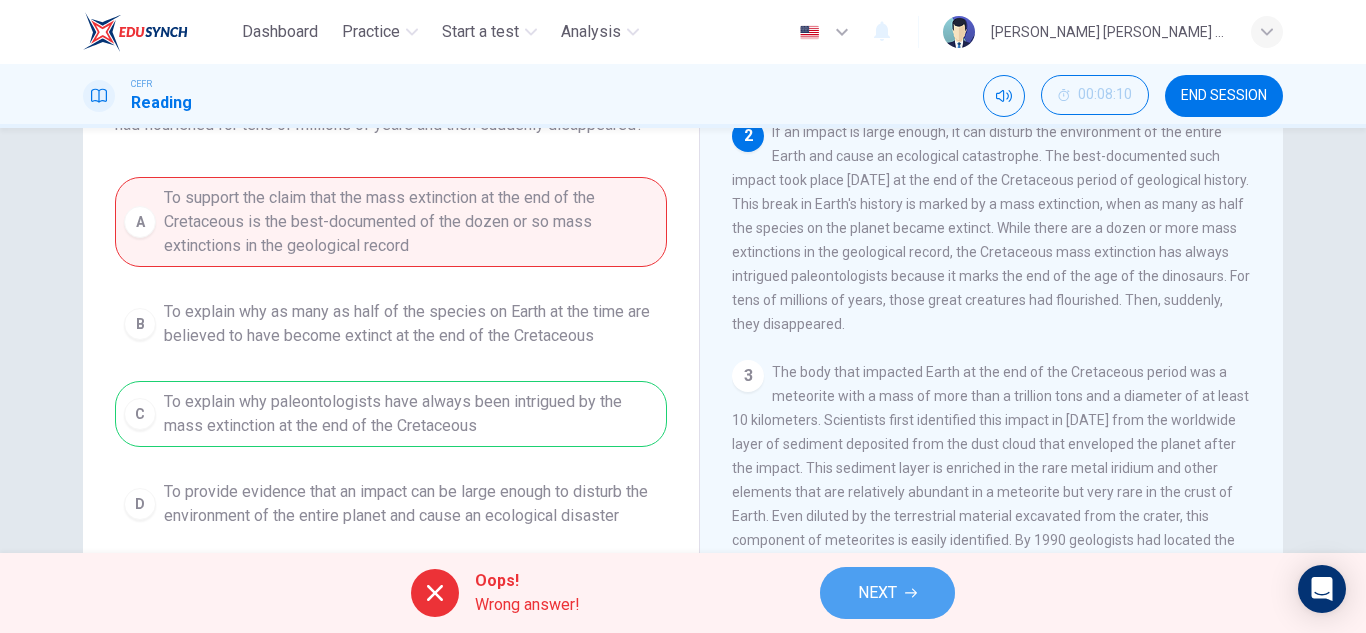click on "NEXT" at bounding box center [877, 593] 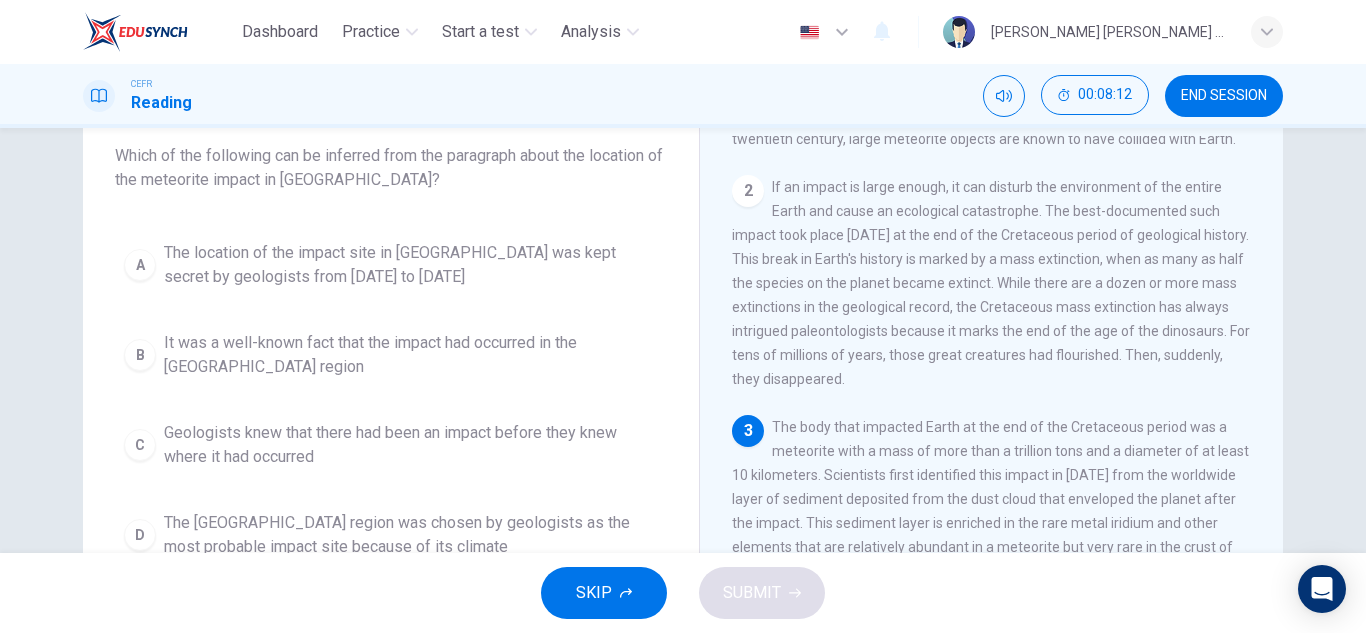 scroll, scrollTop: 117, scrollLeft: 0, axis: vertical 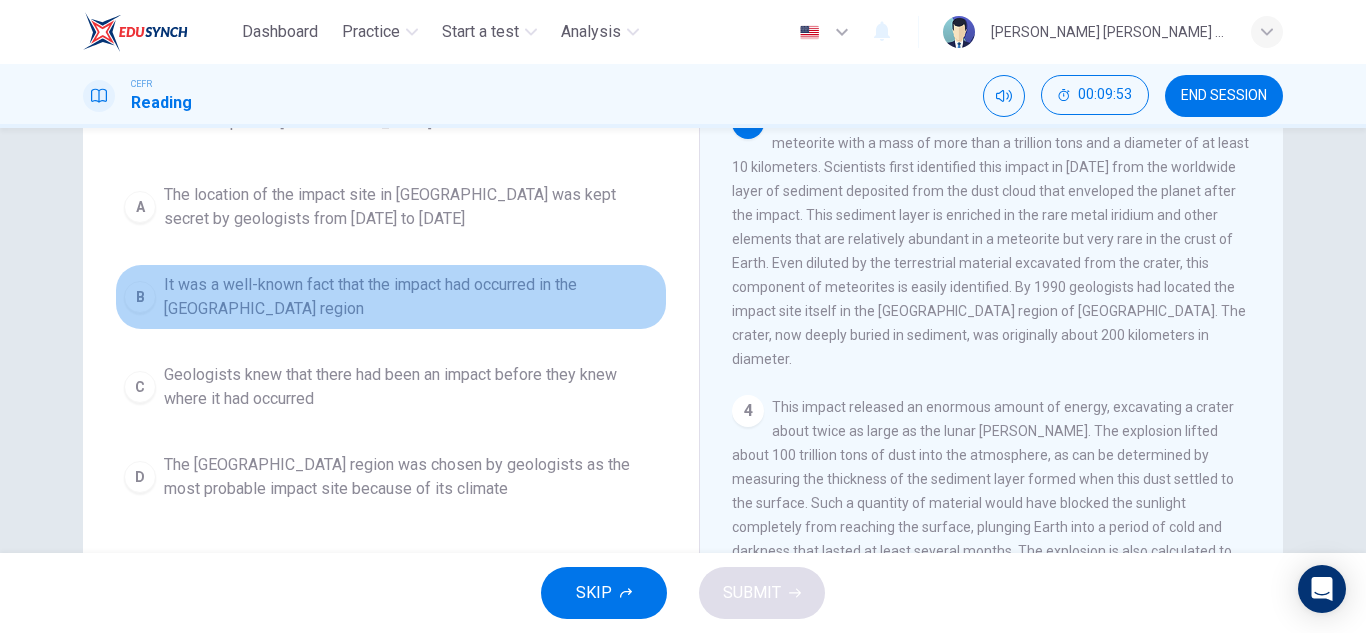 click on "It was a well-known fact that the impact had occurred in the Yucatán region" at bounding box center [411, 297] 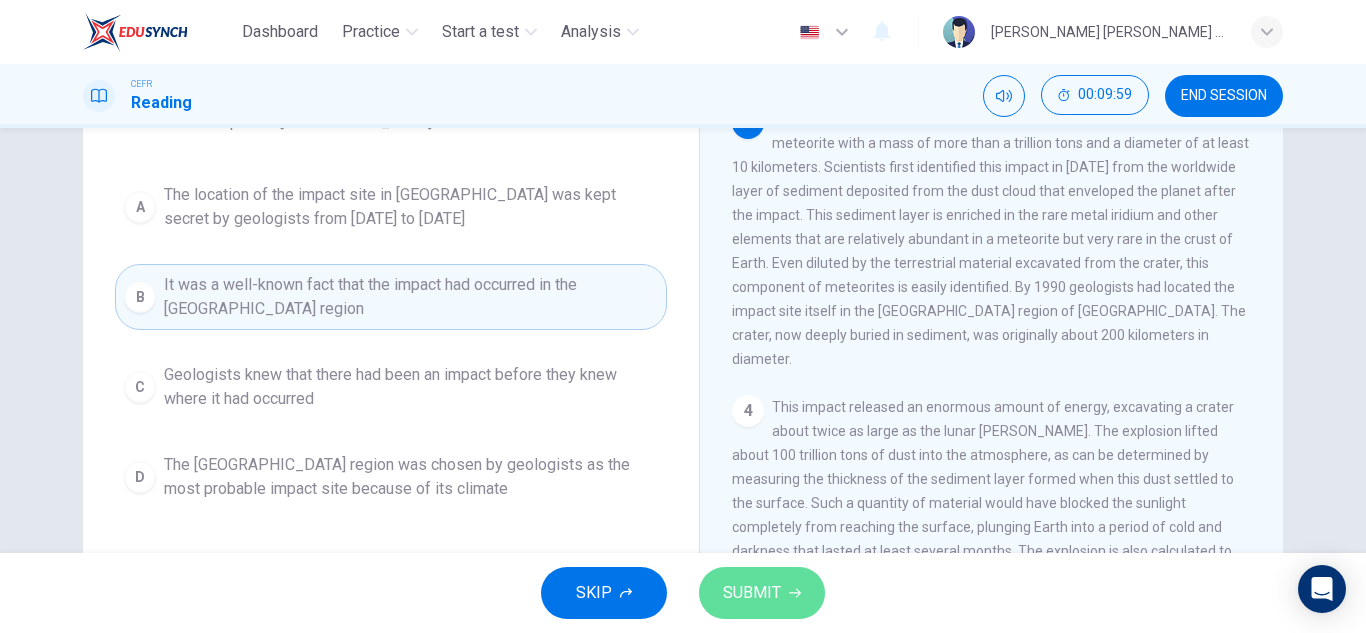 click on "SUBMIT" at bounding box center [762, 593] 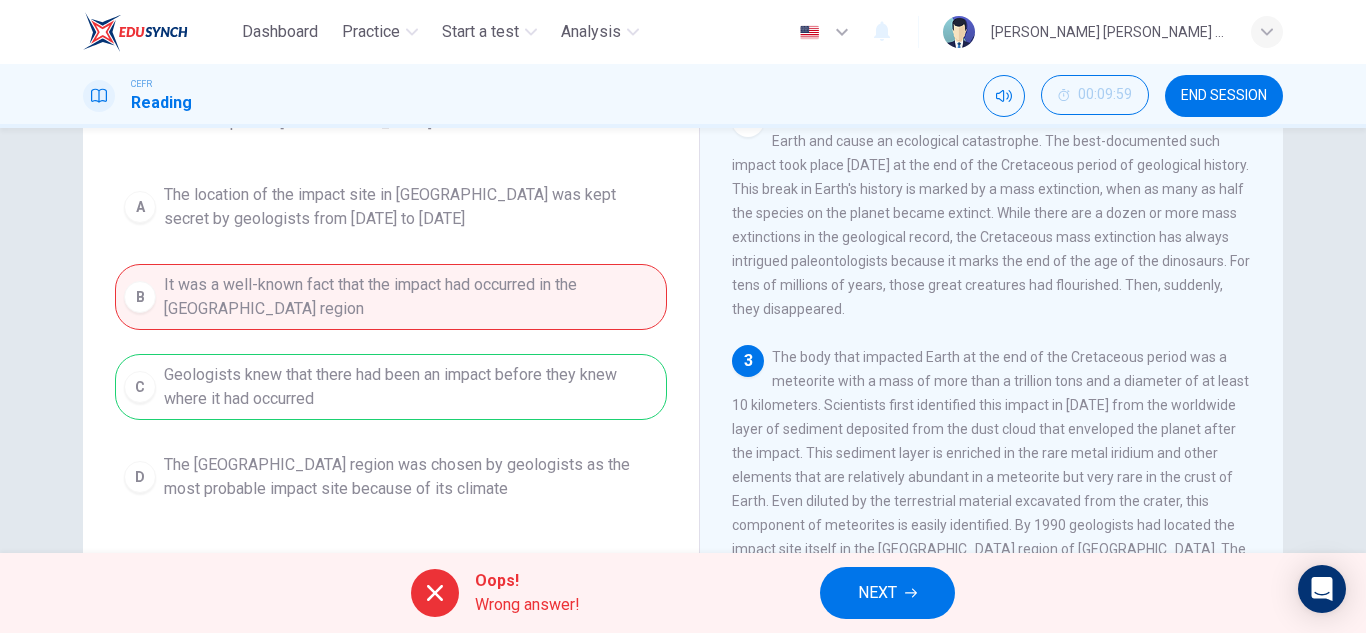 scroll, scrollTop: 0, scrollLeft: 0, axis: both 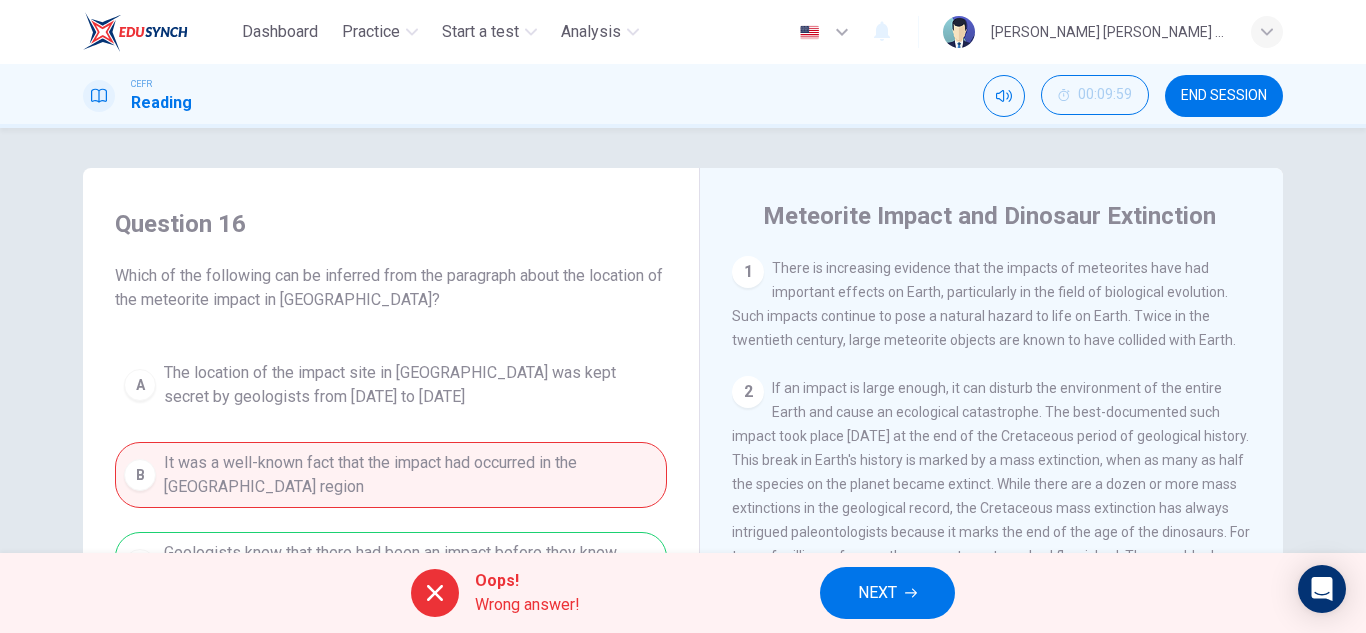 click on "2 If an impact is large enough, it can disturb the environment of the entire Earth and cause an ecological catastrophe. The best-documented such impact took place 65 million years ago at the end of the Cretaceous period of geological history. This break in Earth's history is marked by a mass extinction, when as many as half the species on the planet became extinct. While there are a dozen or more mass extinctions in the geological record, the Cretaceous mass extinction has always intrigued paleontologists because it marks the end of the age of the dinosaurs. For tens of millions of years, those great creatures had flourished. Then, suddenly, they disappeared." at bounding box center [992, 484] 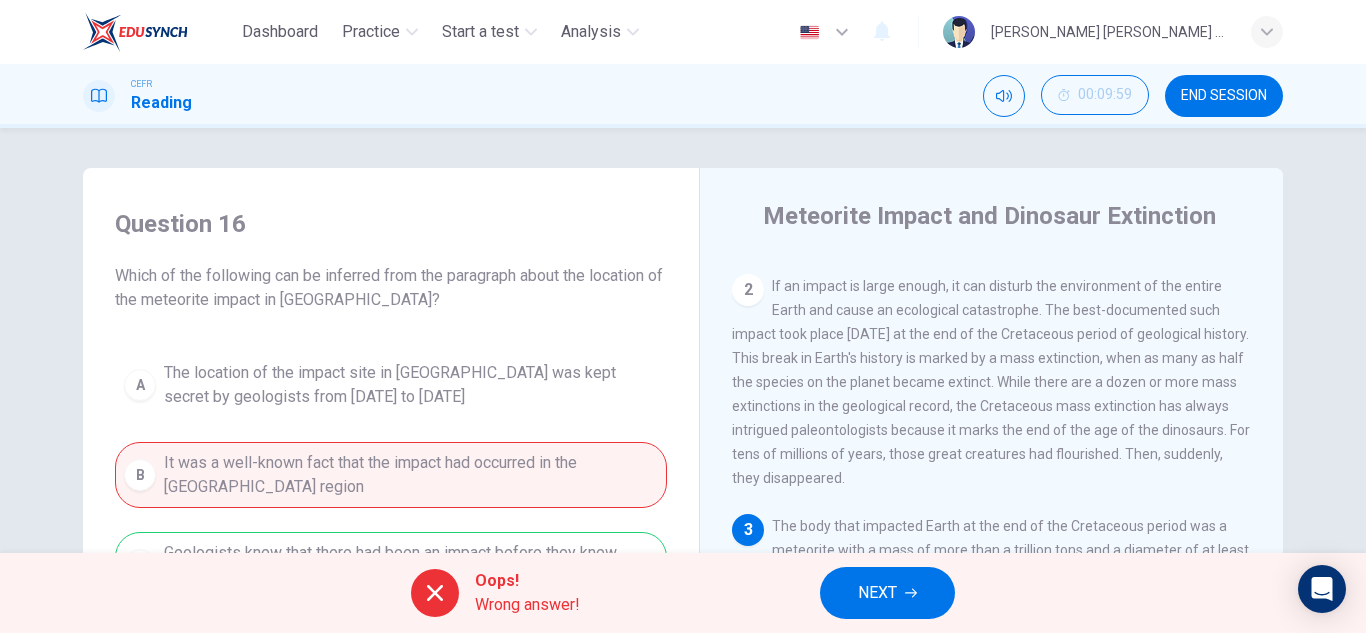 scroll, scrollTop: 103, scrollLeft: 0, axis: vertical 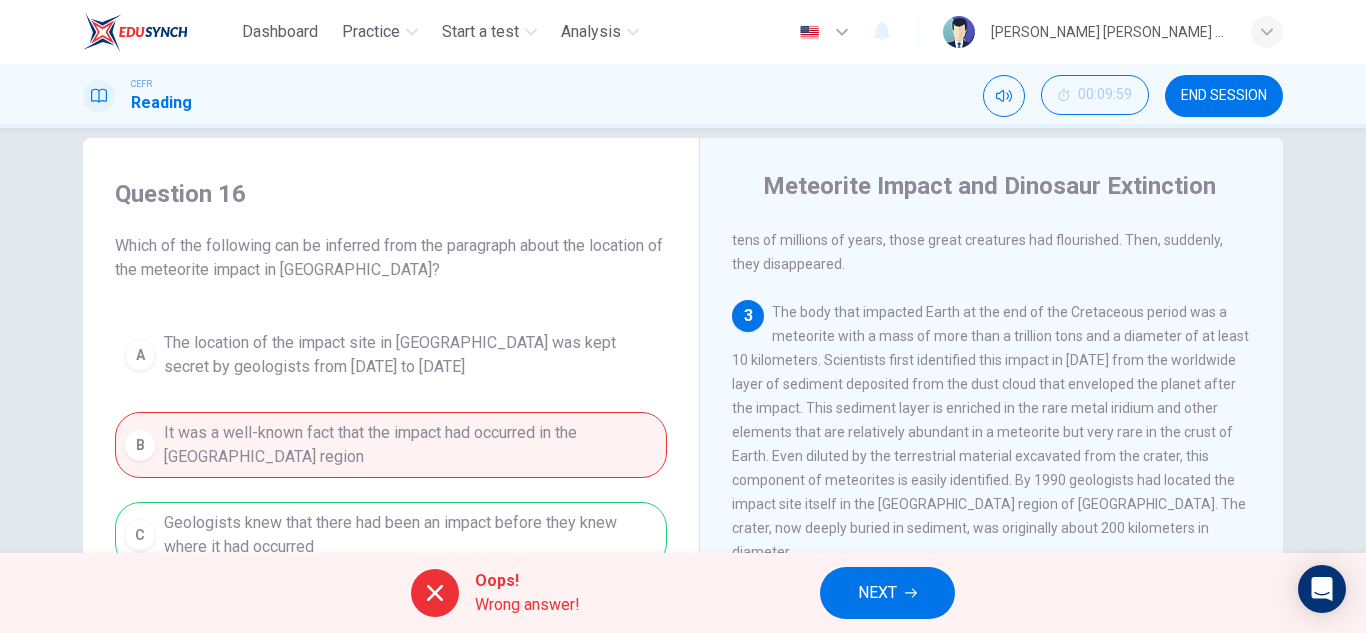 click on "NEXT" at bounding box center [887, 593] 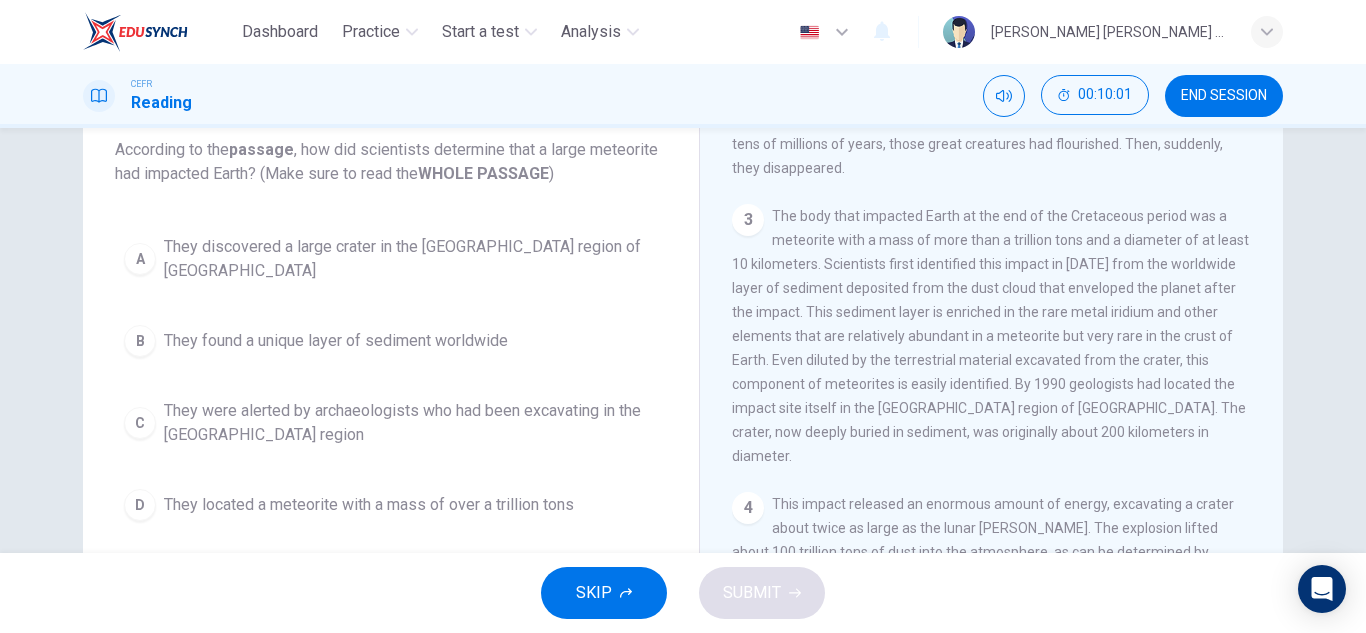 scroll, scrollTop: 125, scrollLeft: 0, axis: vertical 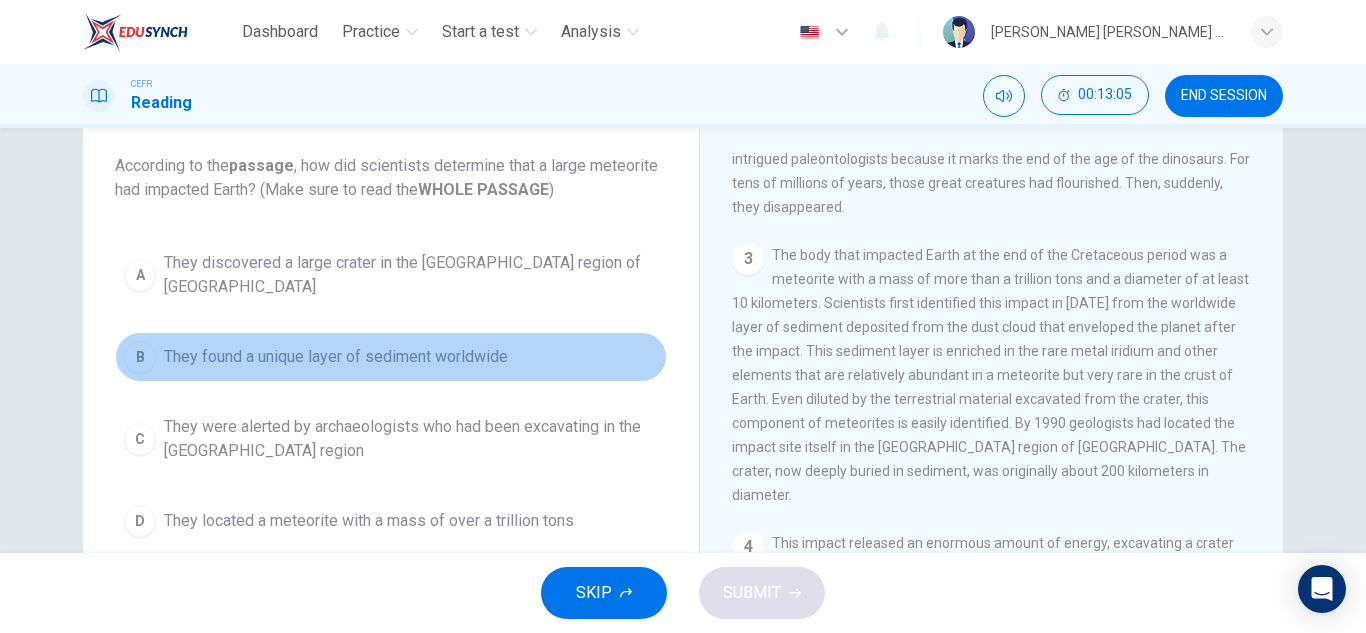 click on "They found a unique layer of sediment worldwide" at bounding box center [336, 357] 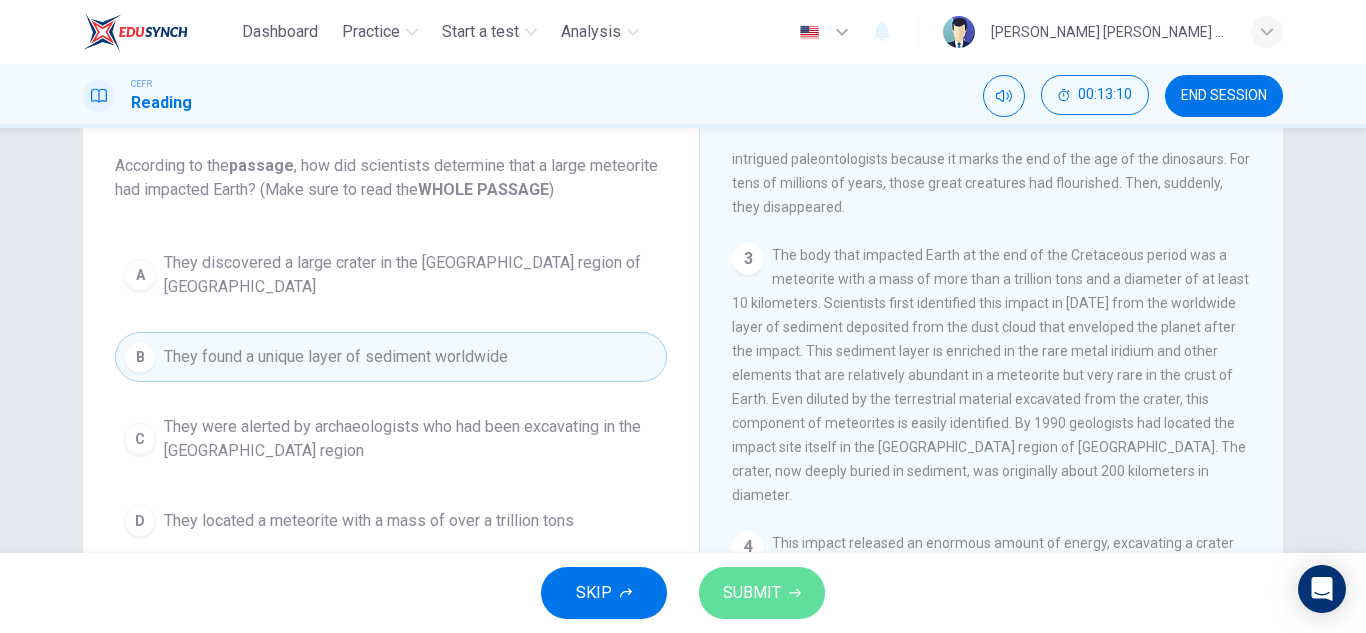 click on "SUBMIT" at bounding box center (762, 593) 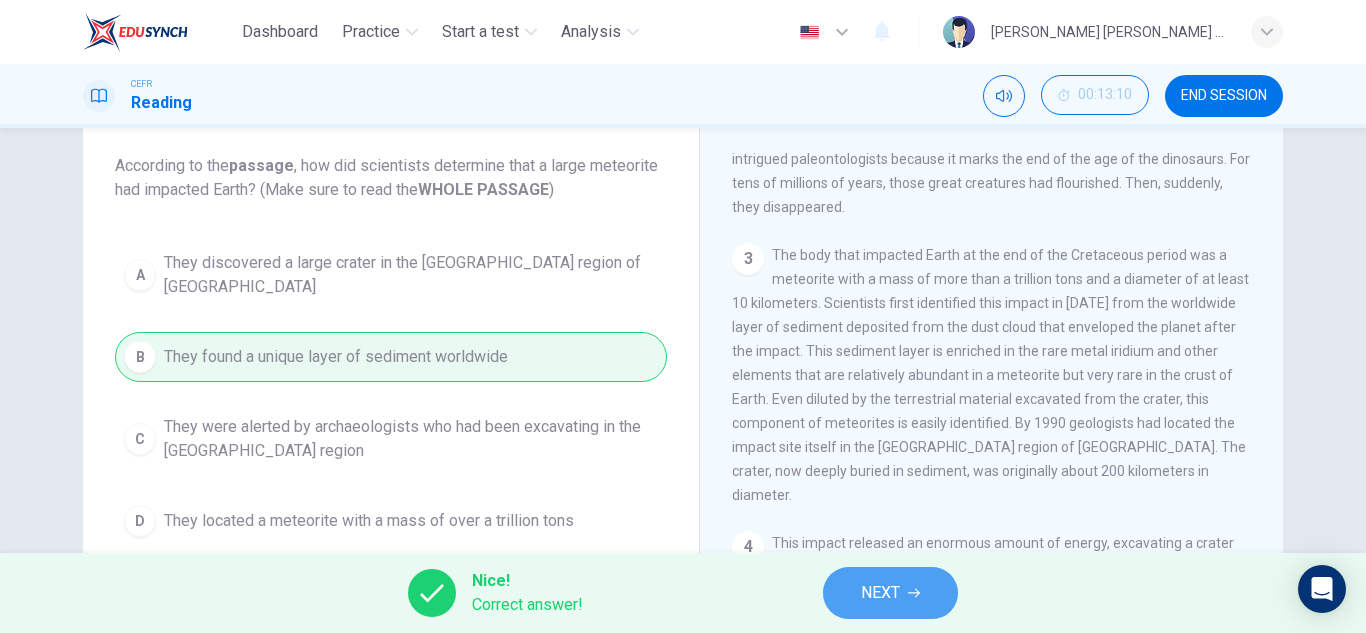 click on "NEXT" at bounding box center [890, 593] 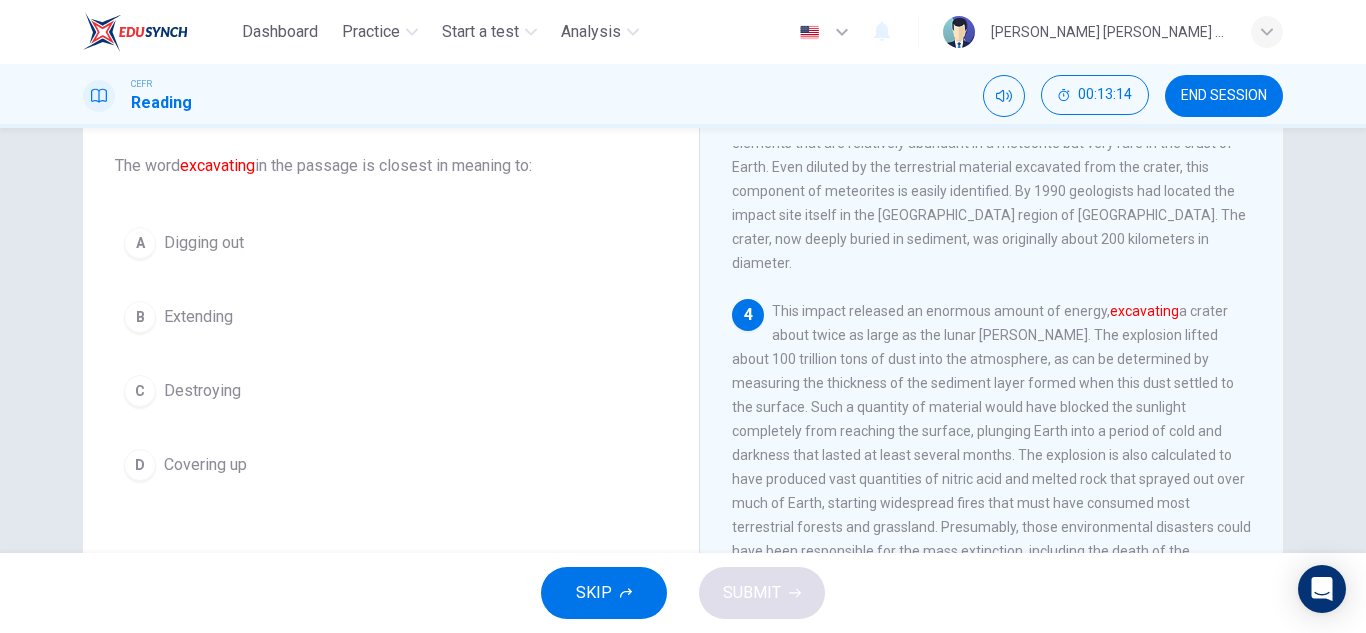 scroll, scrollTop: 514, scrollLeft: 0, axis: vertical 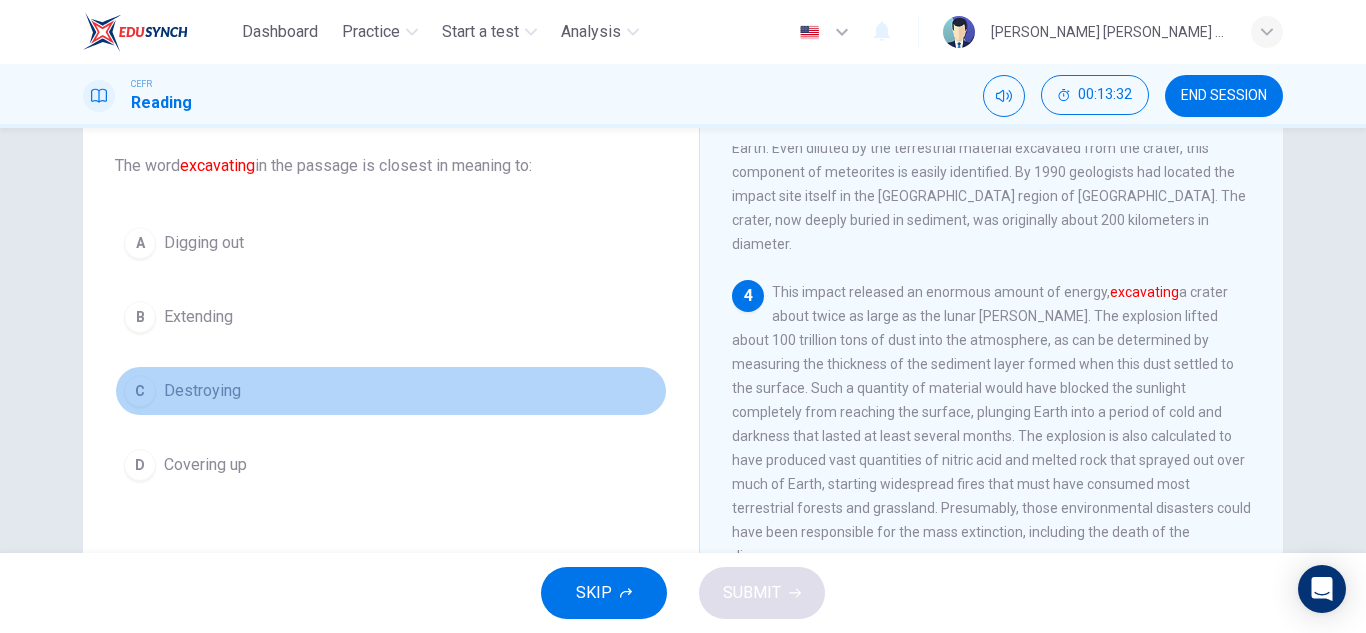 click on "Destroying" at bounding box center (202, 391) 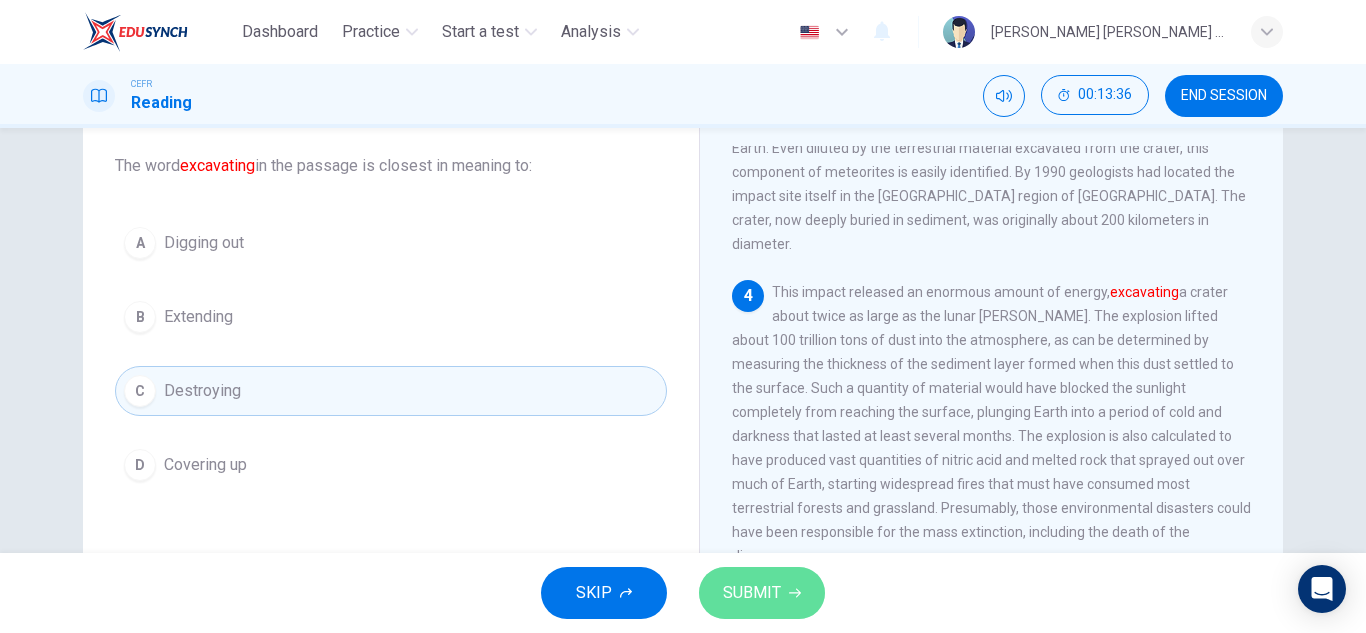click on "SUBMIT" at bounding box center [752, 593] 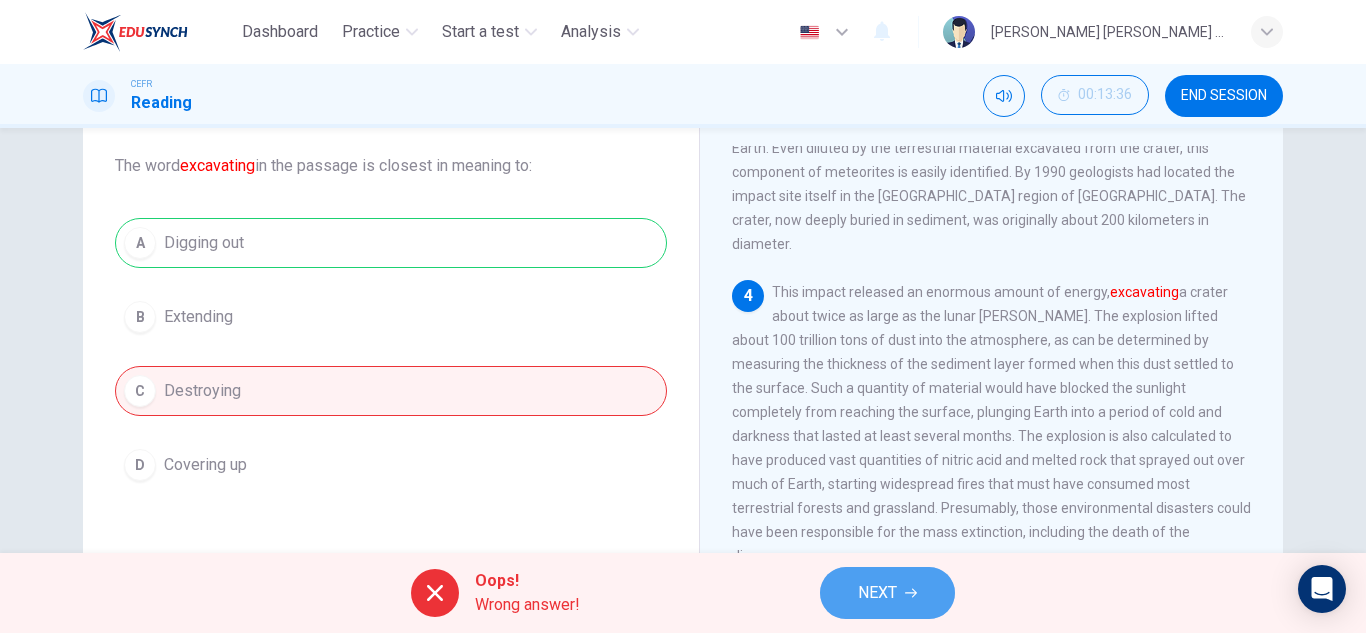 click on "NEXT" at bounding box center [887, 593] 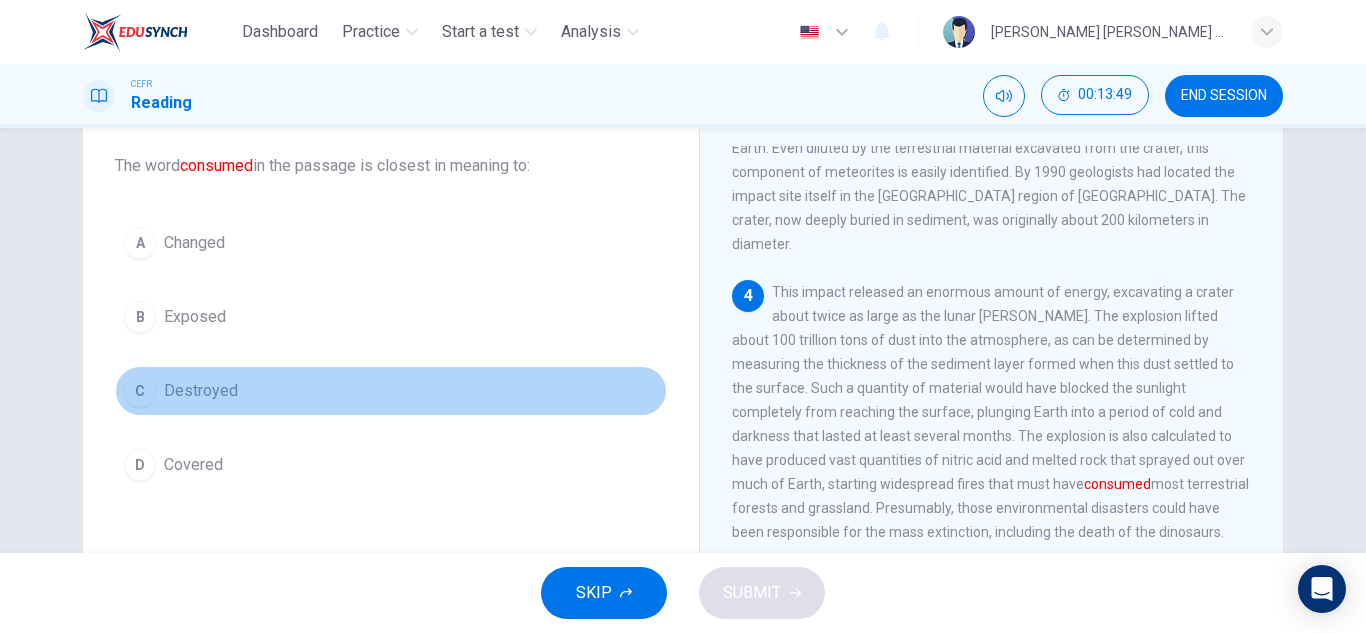 click on "Destroyed" at bounding box center (201, 391) 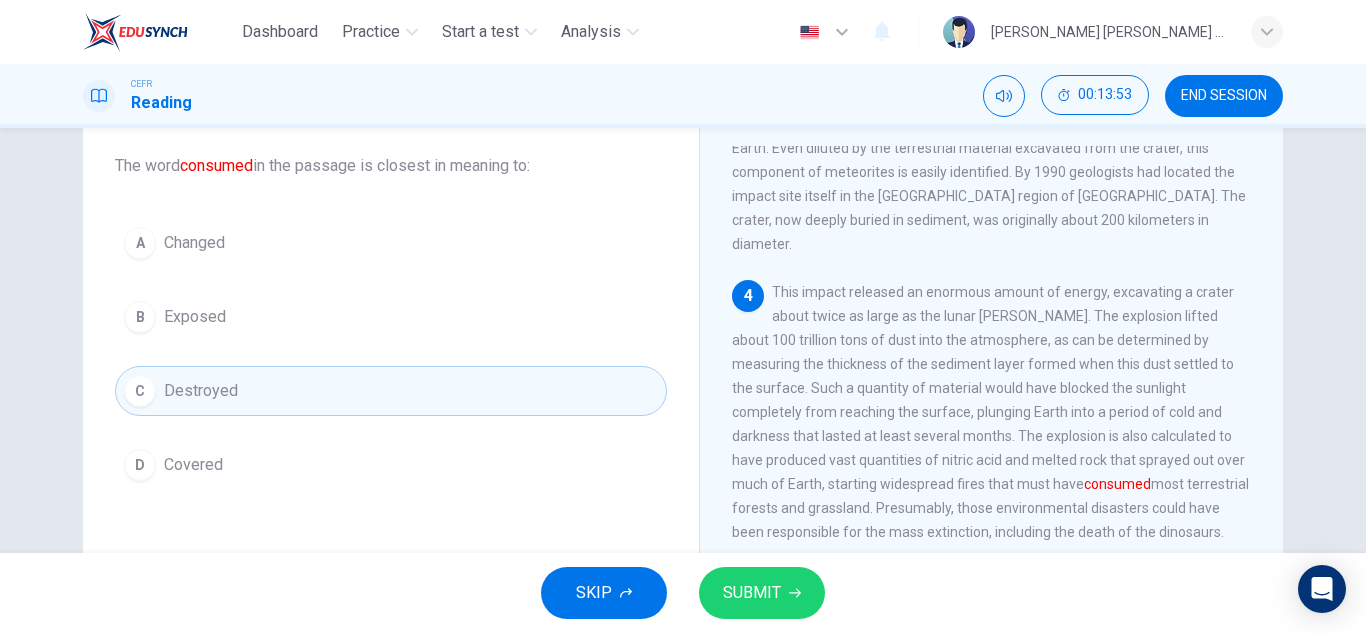 click on "SUBMIT" at bounding box center (752, 593) 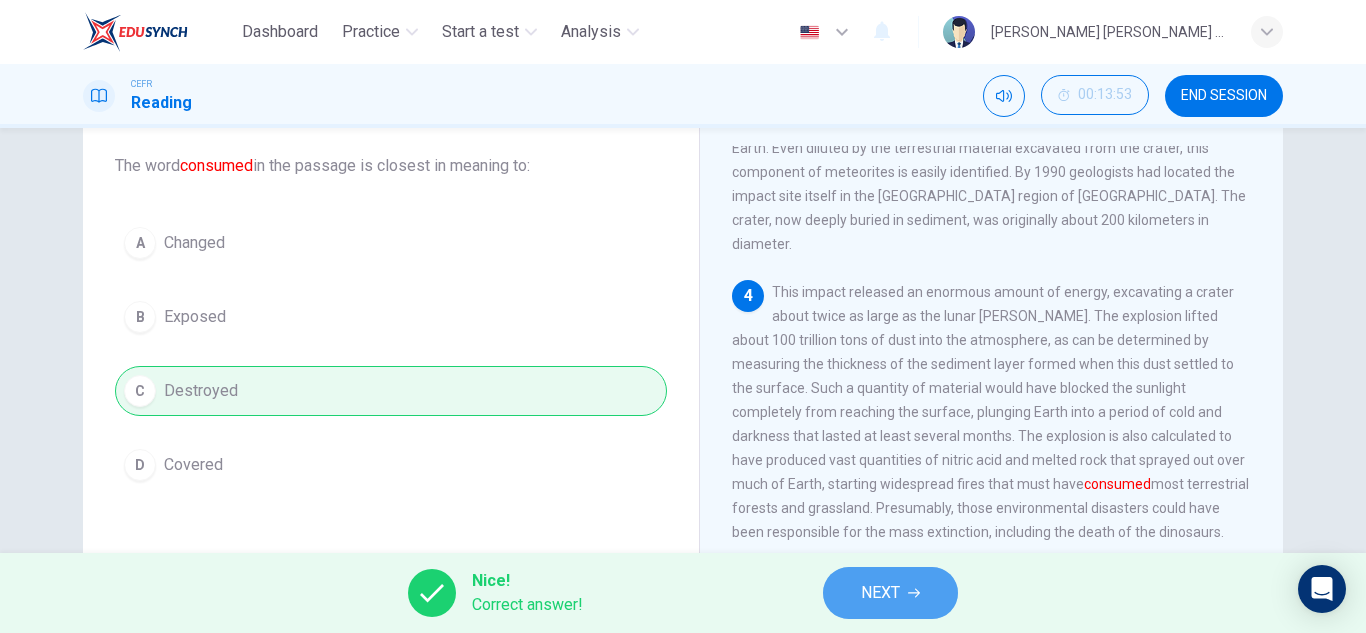 click on "NEXT" at bounding box center [880, 593] 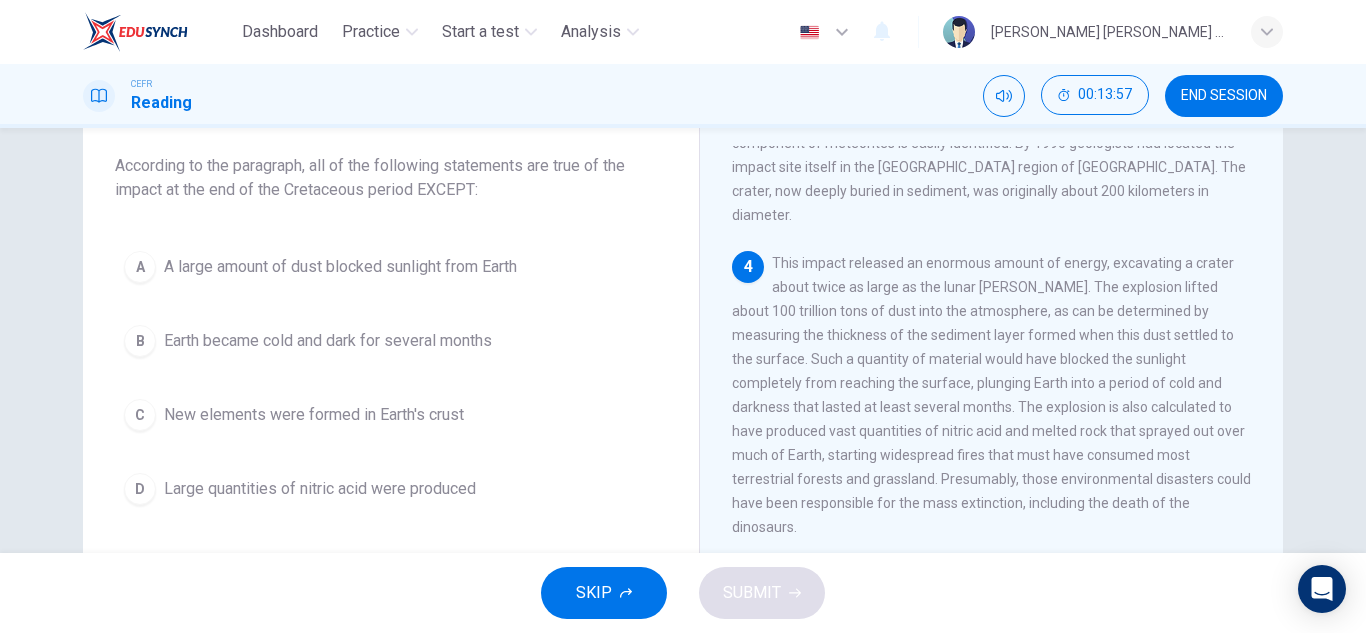 scroll, scrollTop: 544, scrollLeft: 0, axis: vertical 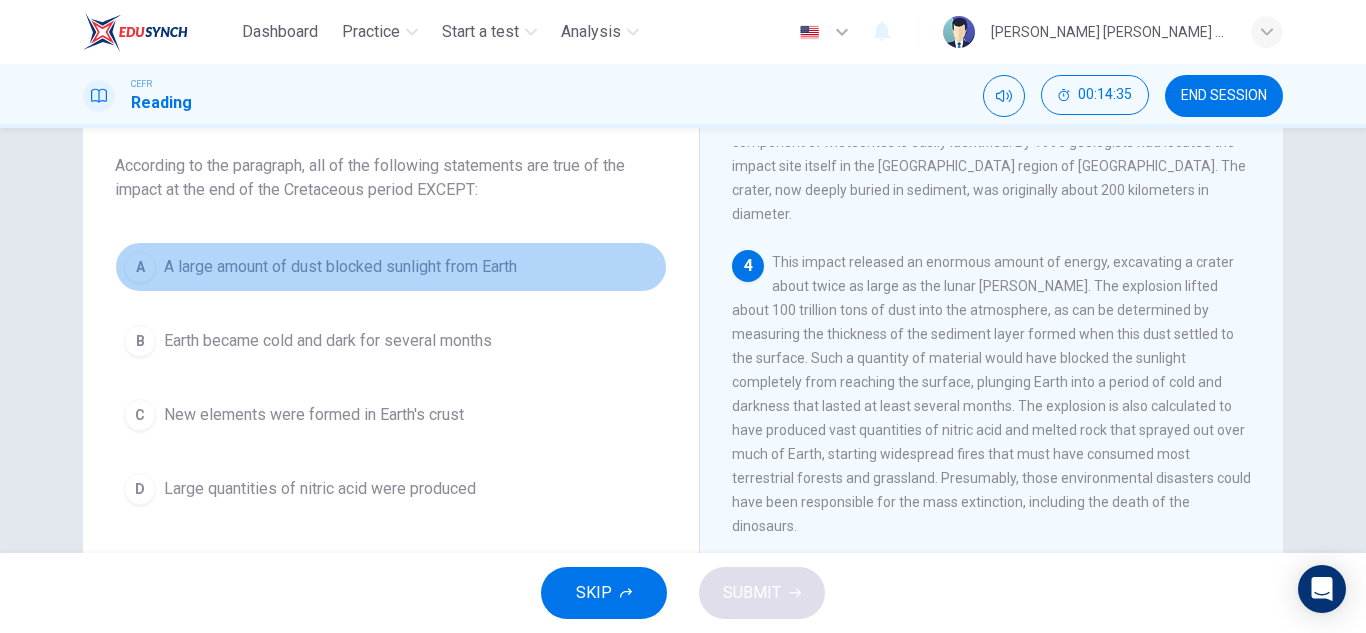 click on "A A large amount of dust blocked sunlight from Earth" at bounding box center [391, 267] 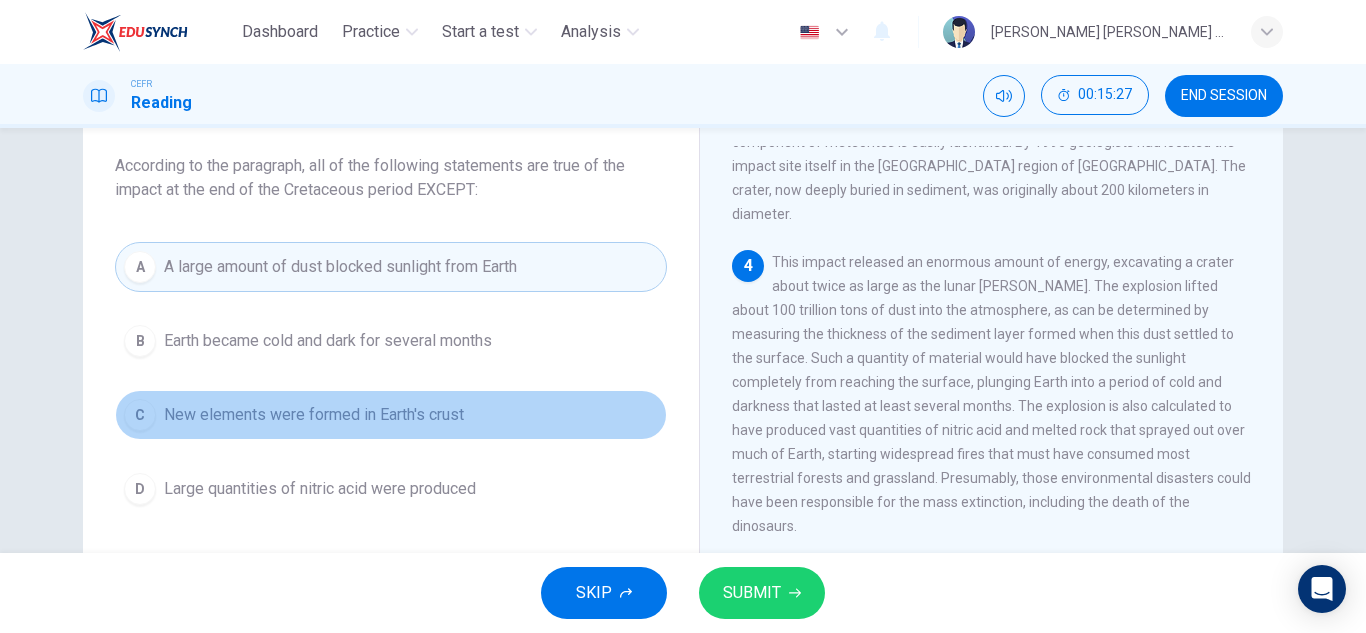 click on "C New elements were formed in Earth's crust" at bounding box center (391, 415) 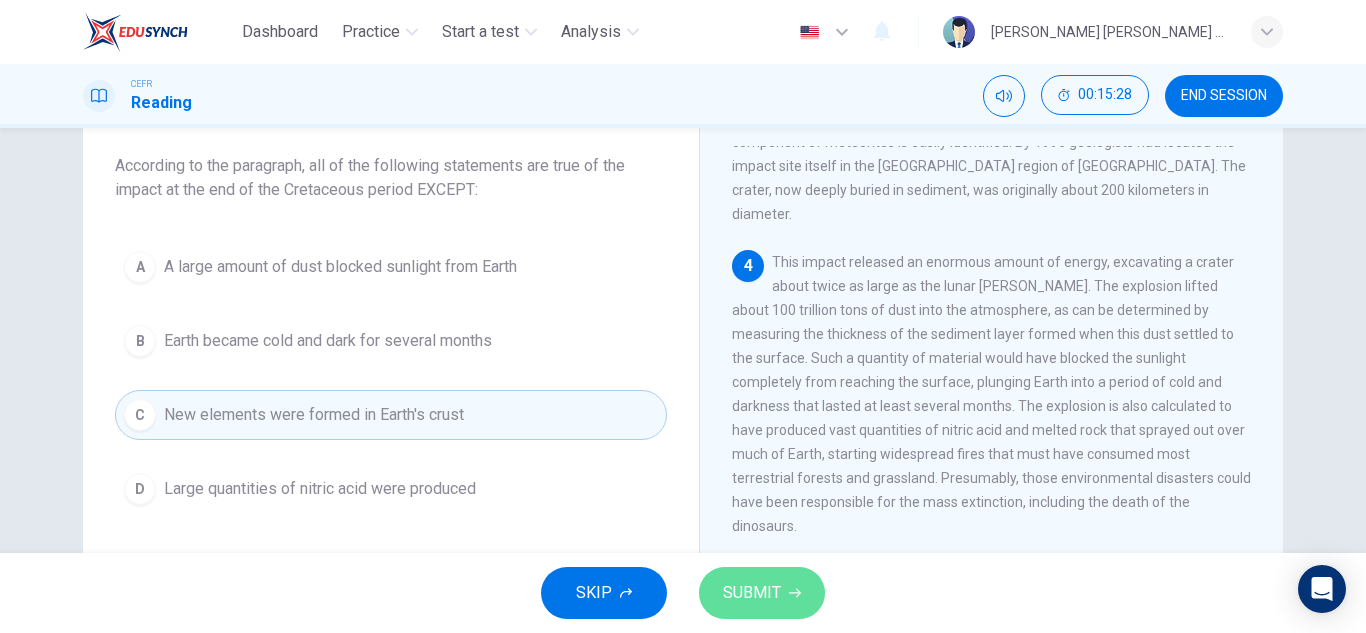 click on "SUBMIT" at bounding box center [752, 593] 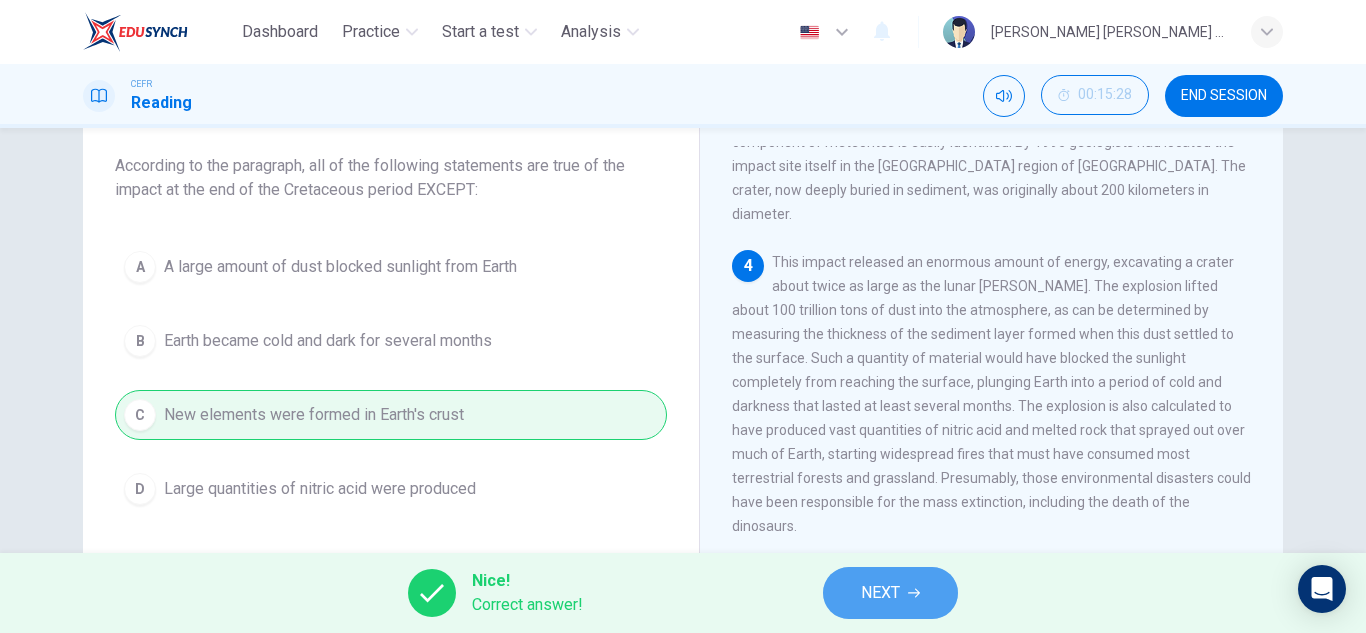click on "NEXT" at bounding box center (880, 593) 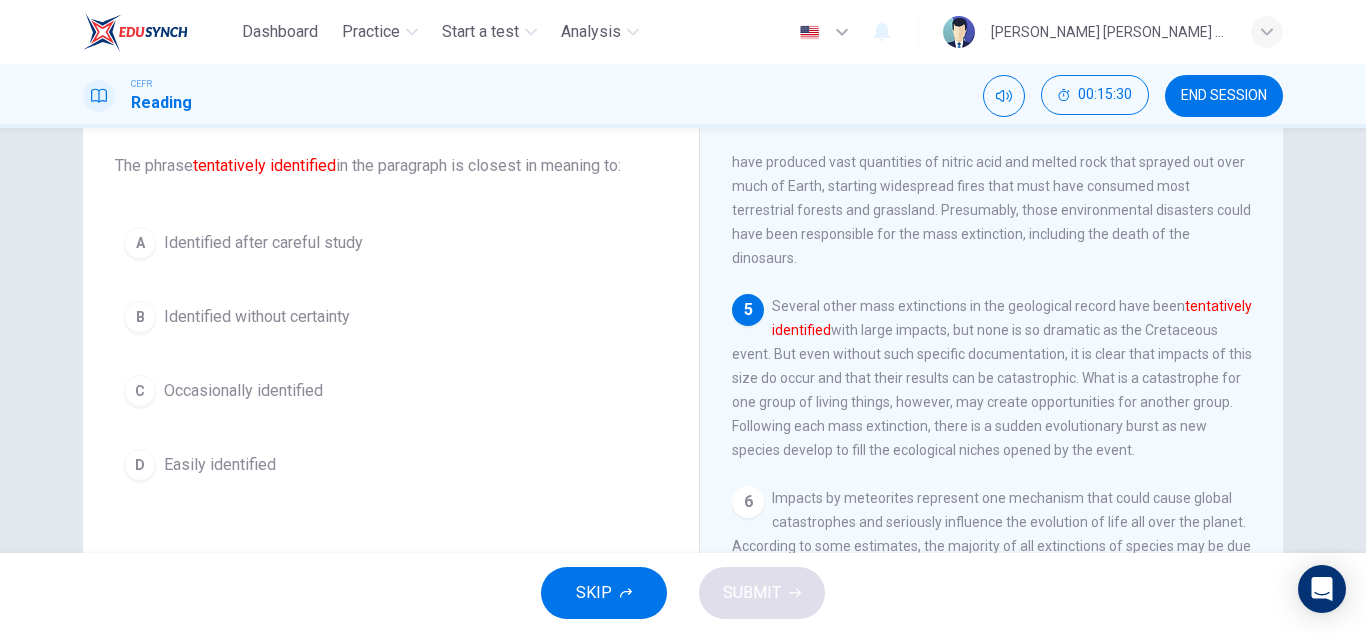 scroll, scrollTop: 813, scrollLeft: 0, axis: vertical 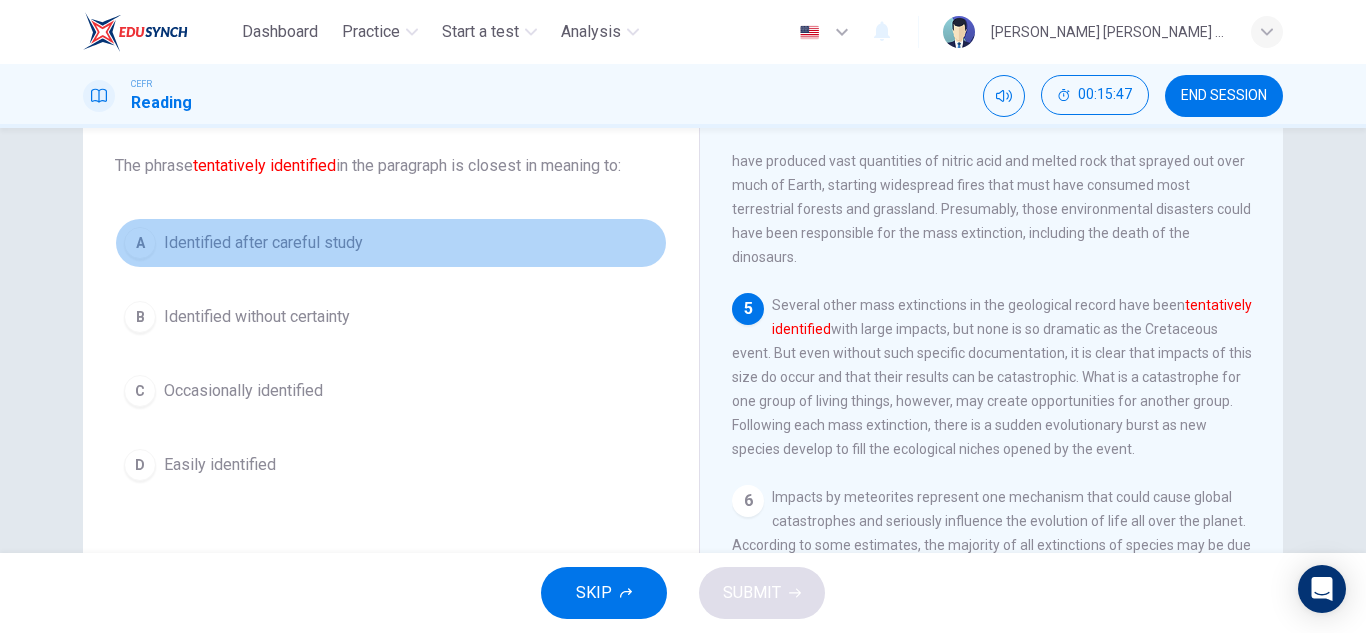 click on "Identified after careful study" at bounding box center (263, 243) 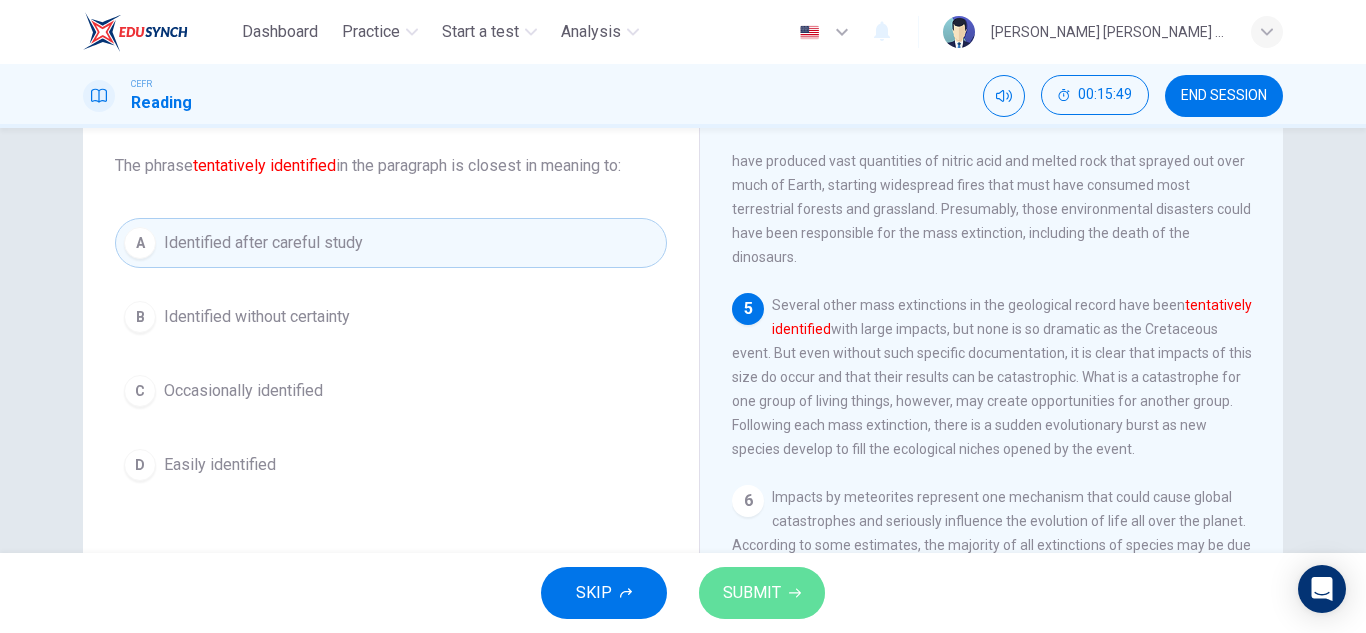 click on "SUBMIT" at bounding box center [752, 593] 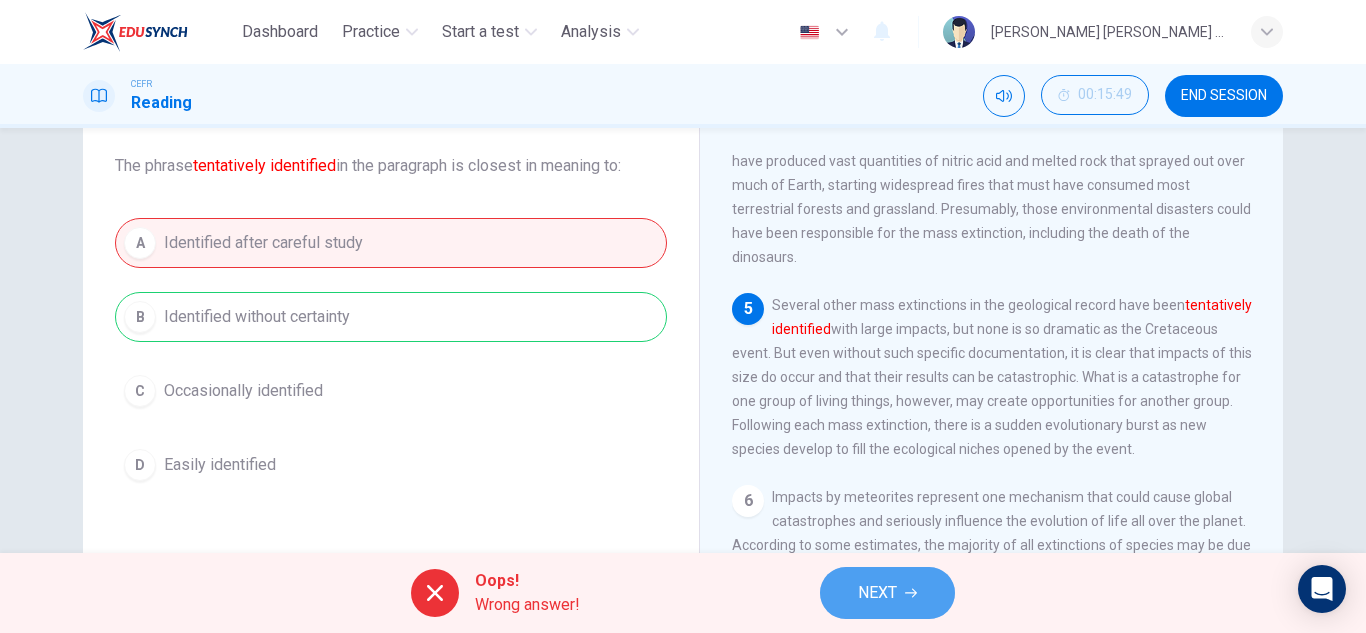 click on "NEXT" at bounding box center (877, 593) 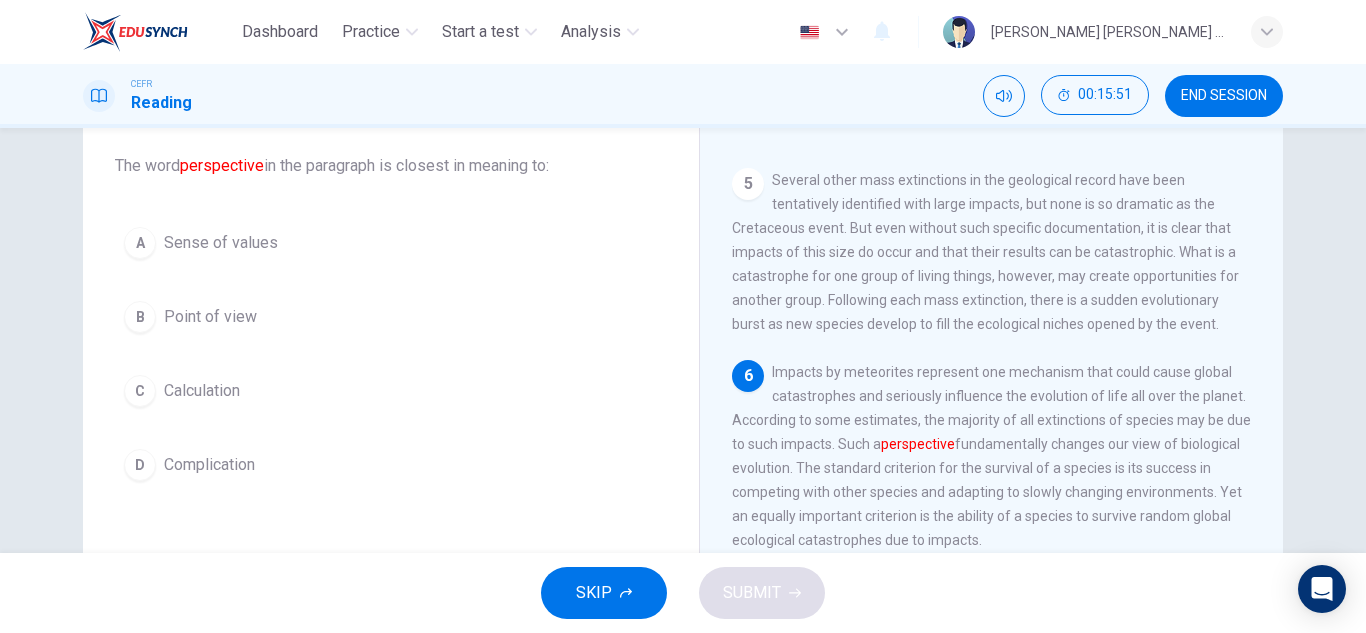 scroll, scrollTop: 950, scrollLeft: 0, axis: vertical 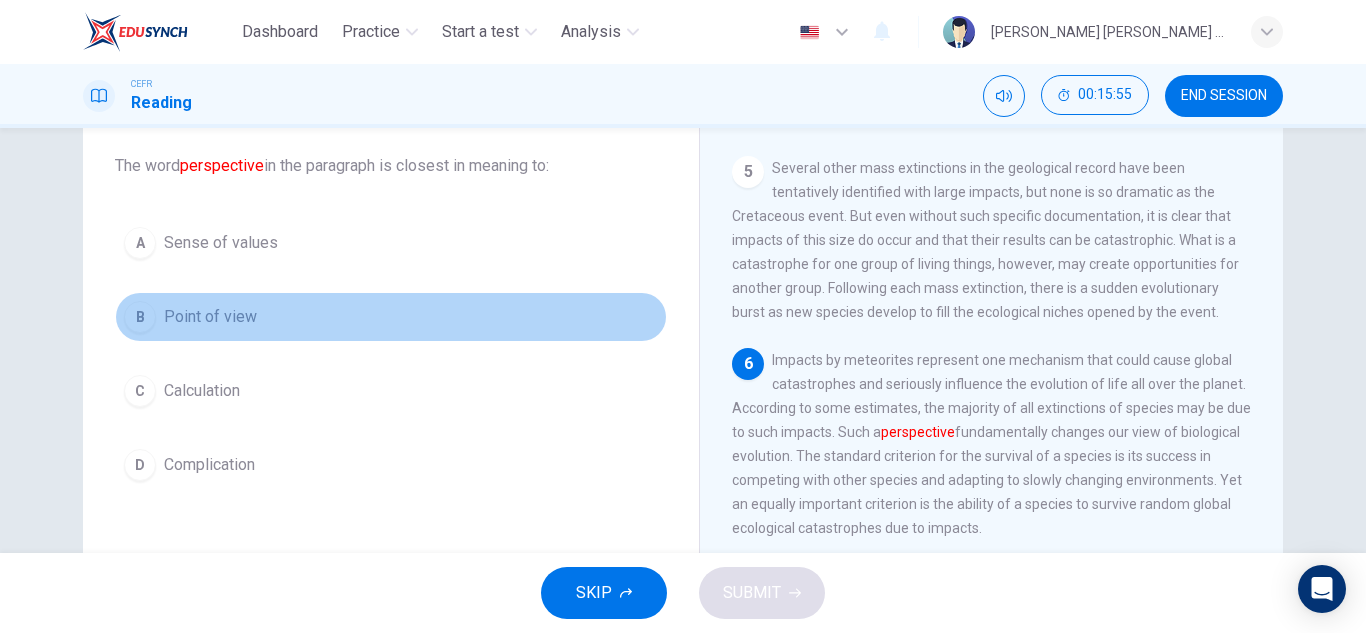 click on "Point of view" at bounding box center (210, 317) 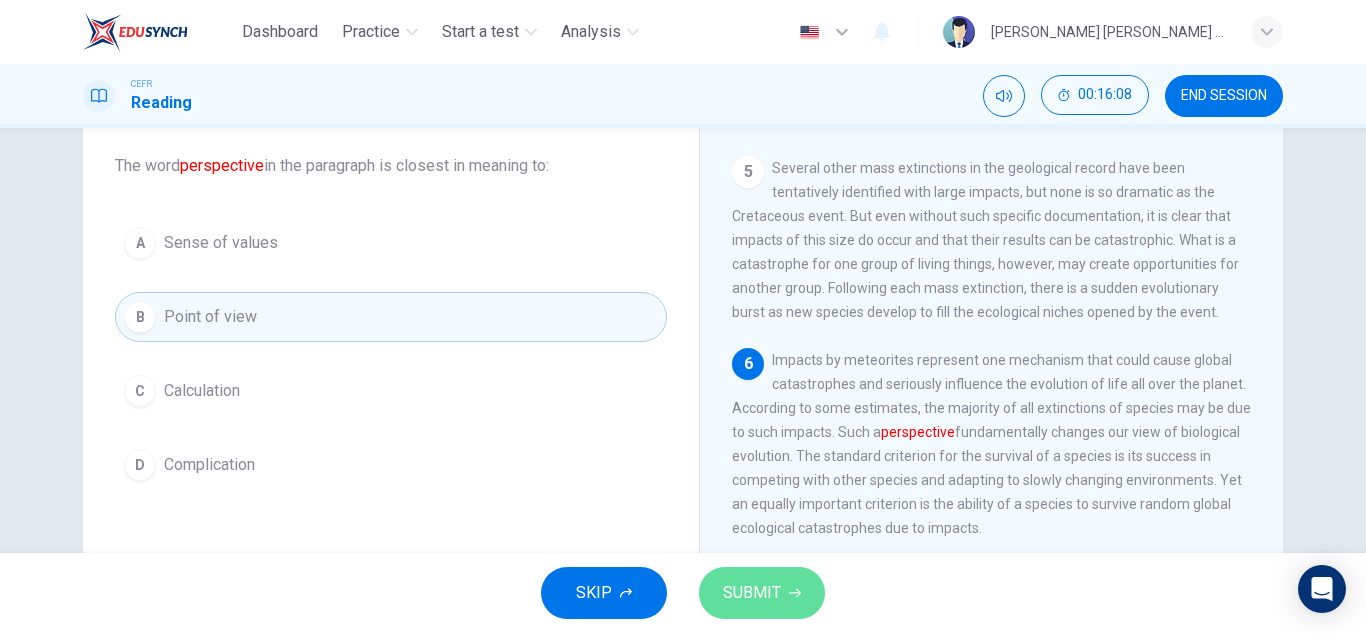 click on "SUBMIT" at bounding box center [752, 593] 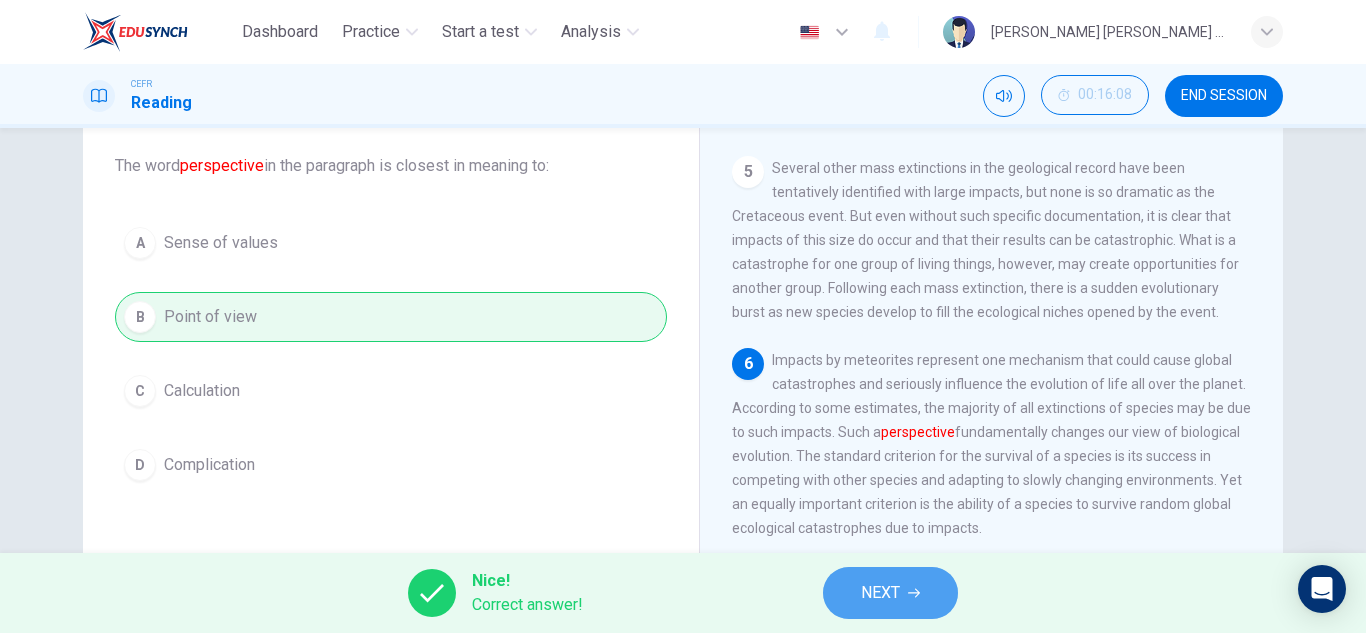 click on "NEXT" at bounding box center (880, 593) 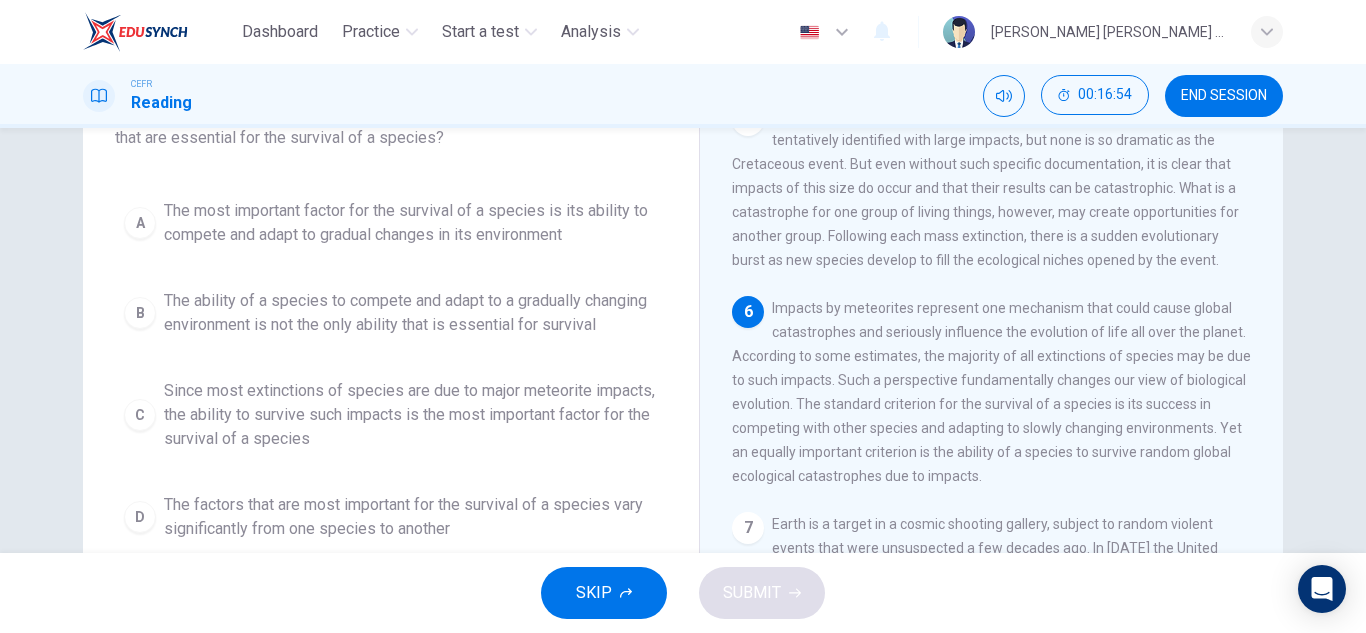 scroll, scrollTop: 163, scrollLeft: 0, axis: vertical 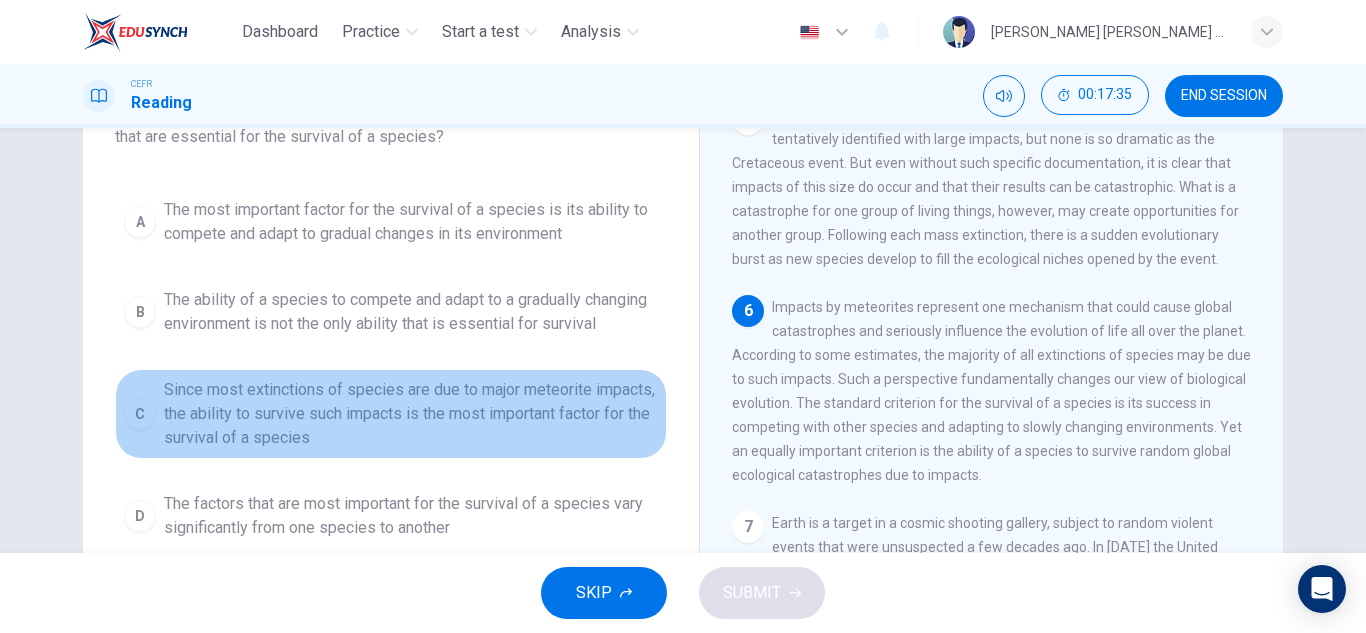 click on "Since most extinctions of species are due to major meteorite impacts, the ability to survive such impacts is the most important factor for the survival of a species" at bounding box center (411, 414) 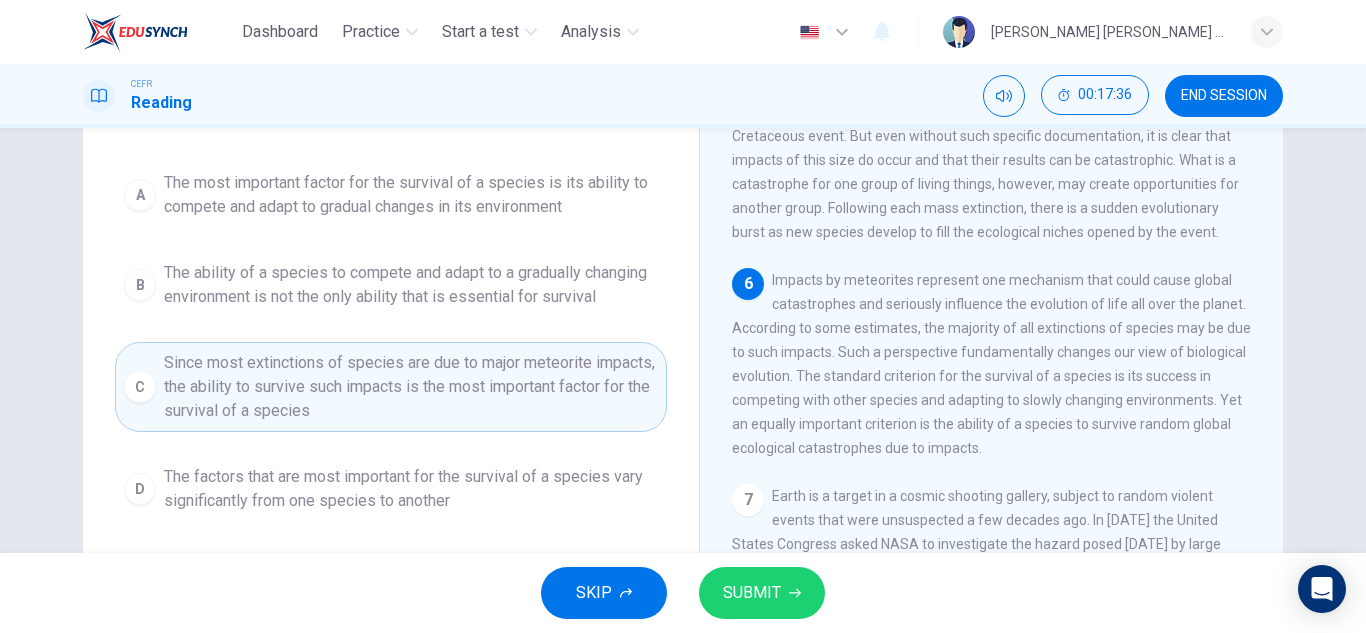 scroll, scrollTop: 193, scrollLeft: 0, axis: vertical 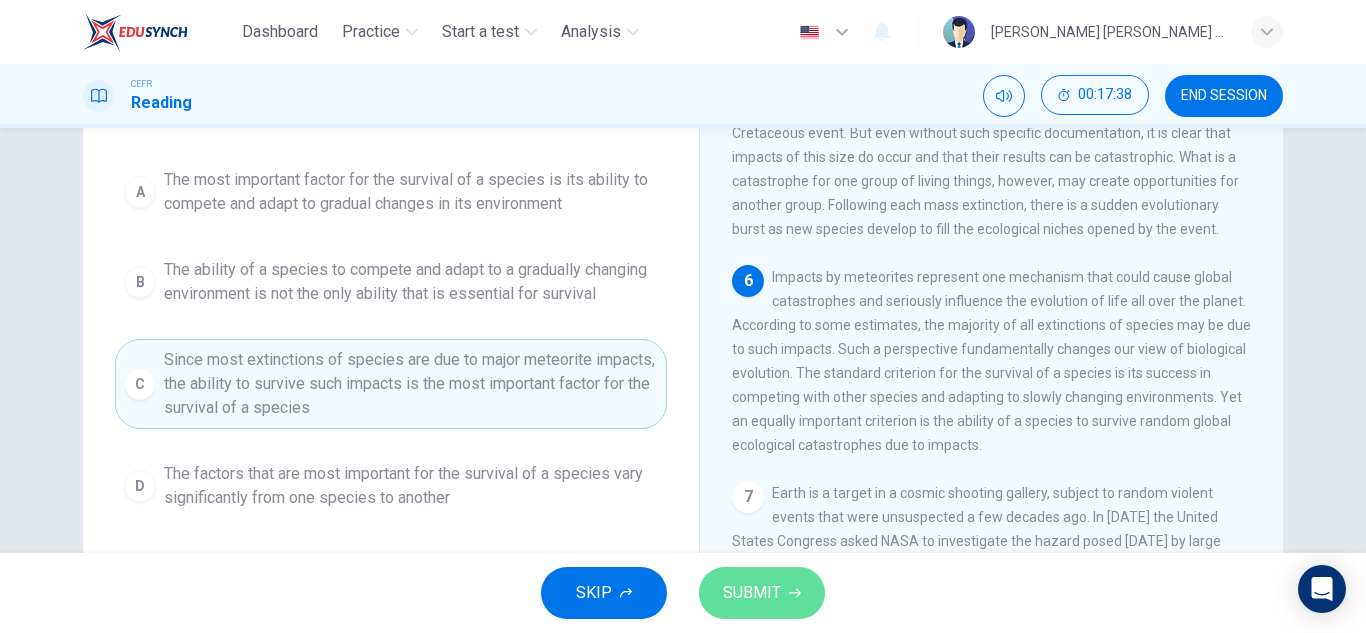 click on "SUBMIT" at bounding box center (752, 593) 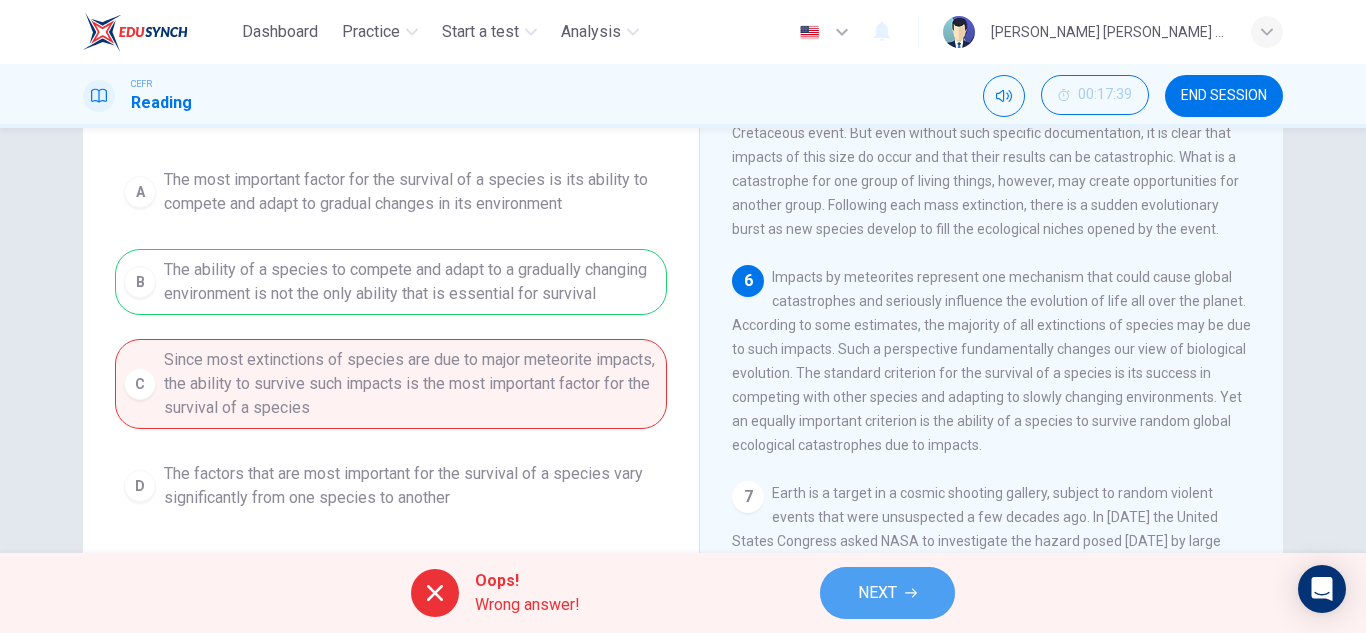 click on "NEXT" at bounding box center (877, 593) 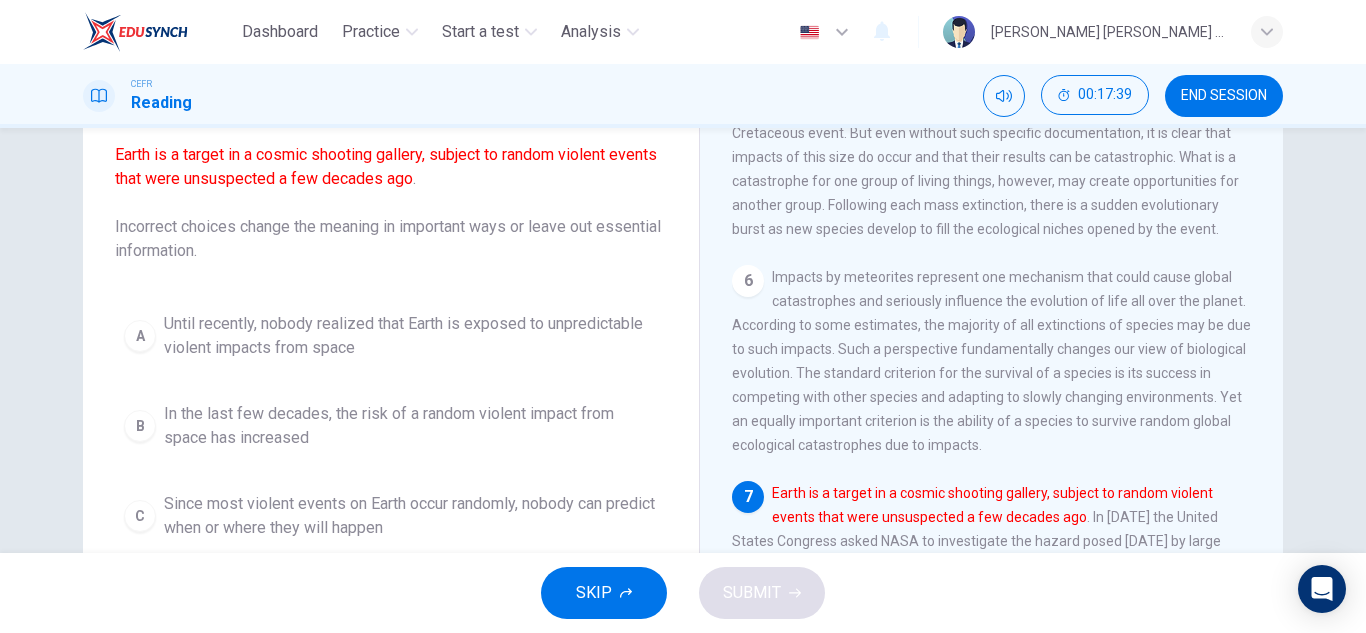 scroll, scrollTop: 337, scrollLeft: 0, axis: vertical 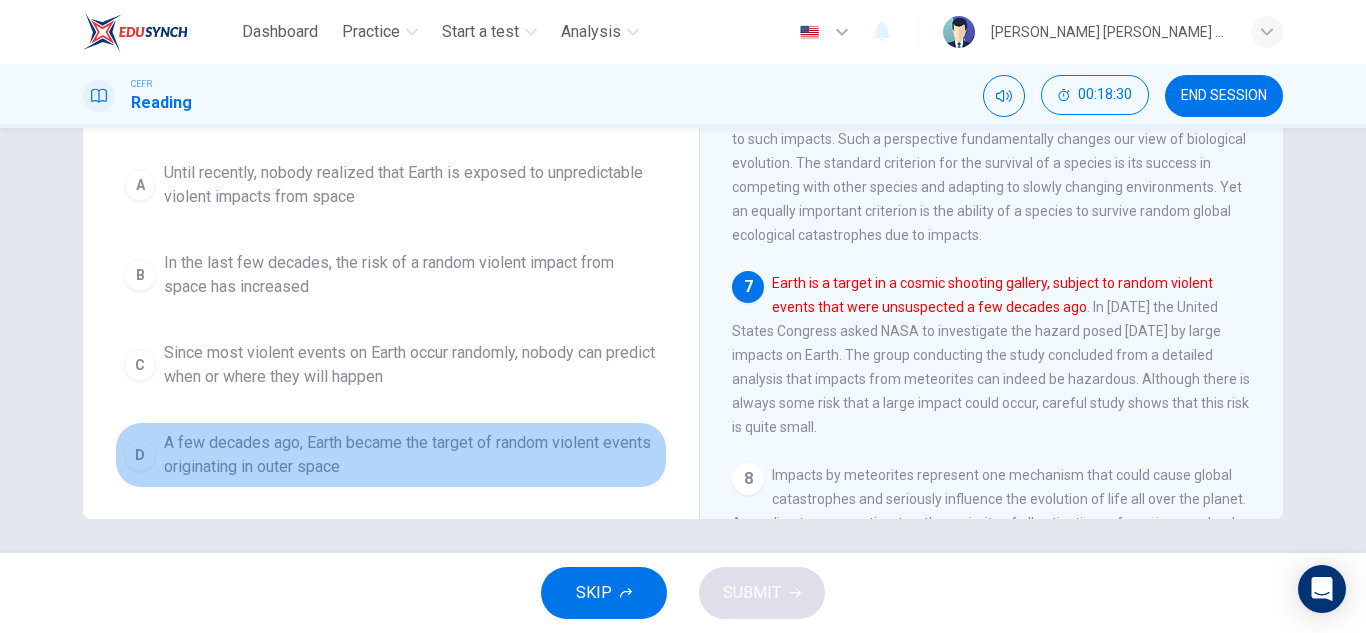 click on "A few decades ago, Earth became the target of random violent events originating in outer space" at bounding box center (411, 455) 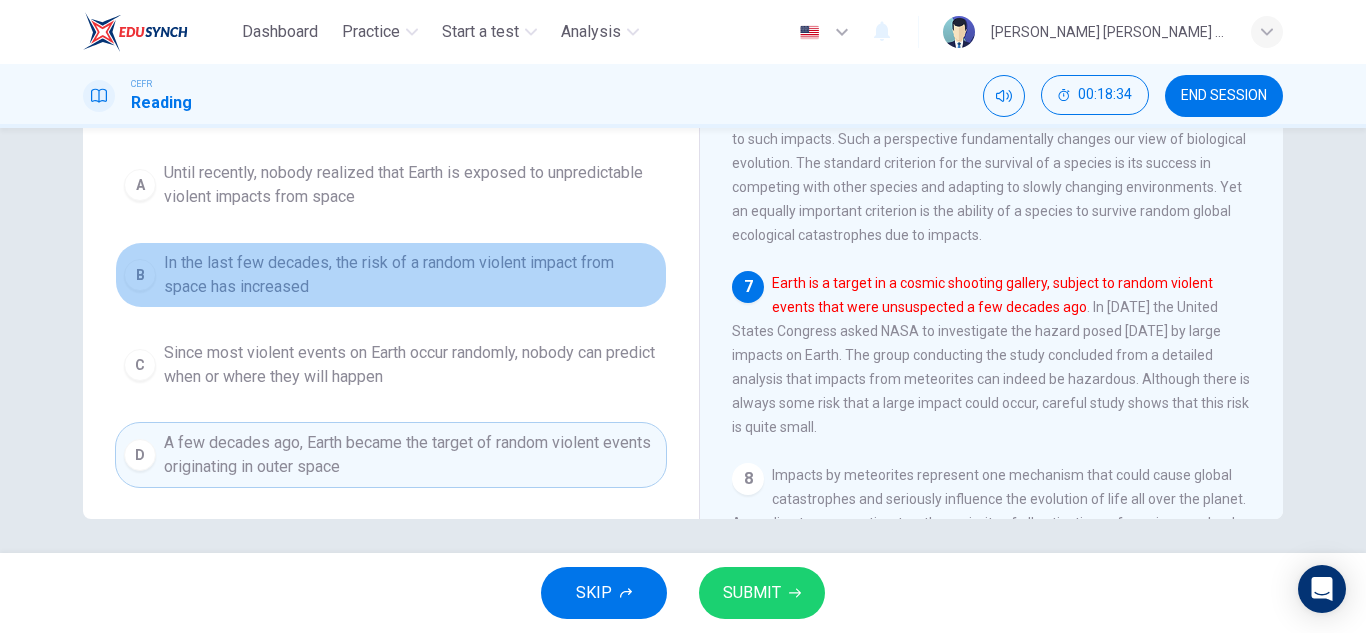 click on "In the last few decades, the risk of a random violent impact from space has increased" at bounding box center (411, 275) 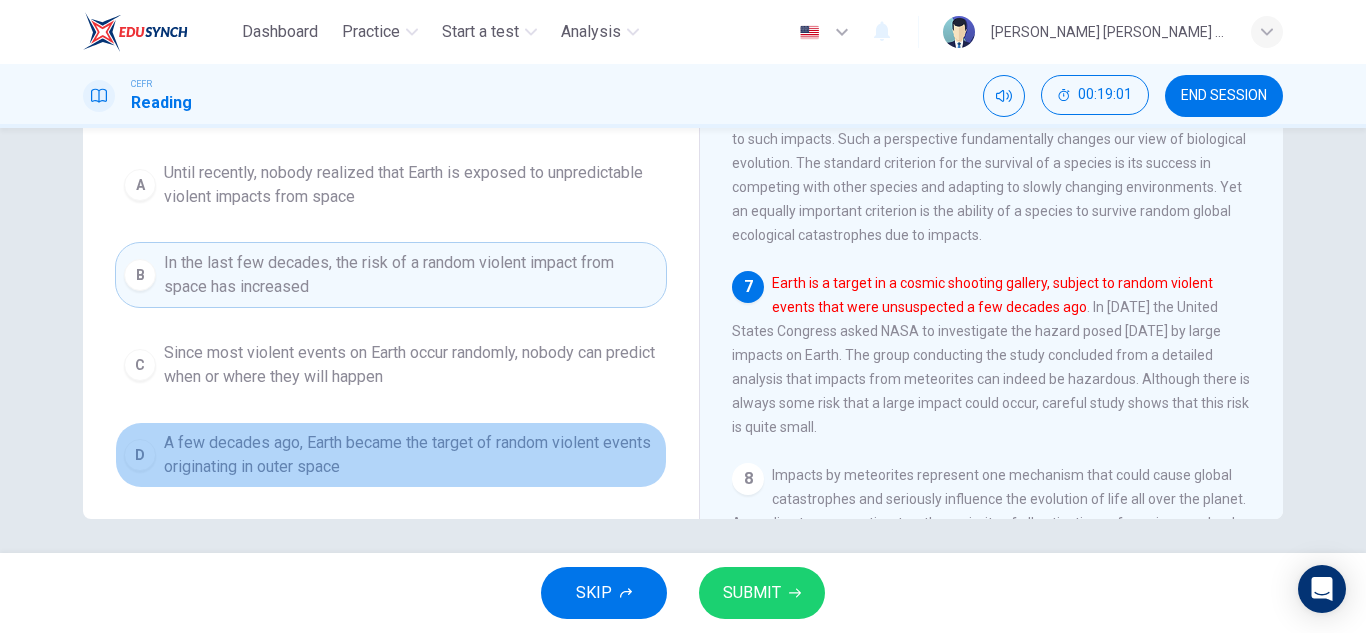 click on "A few decades ago, Earth became the target of random violent events originating in outer space" at bounding box center (411, 455) 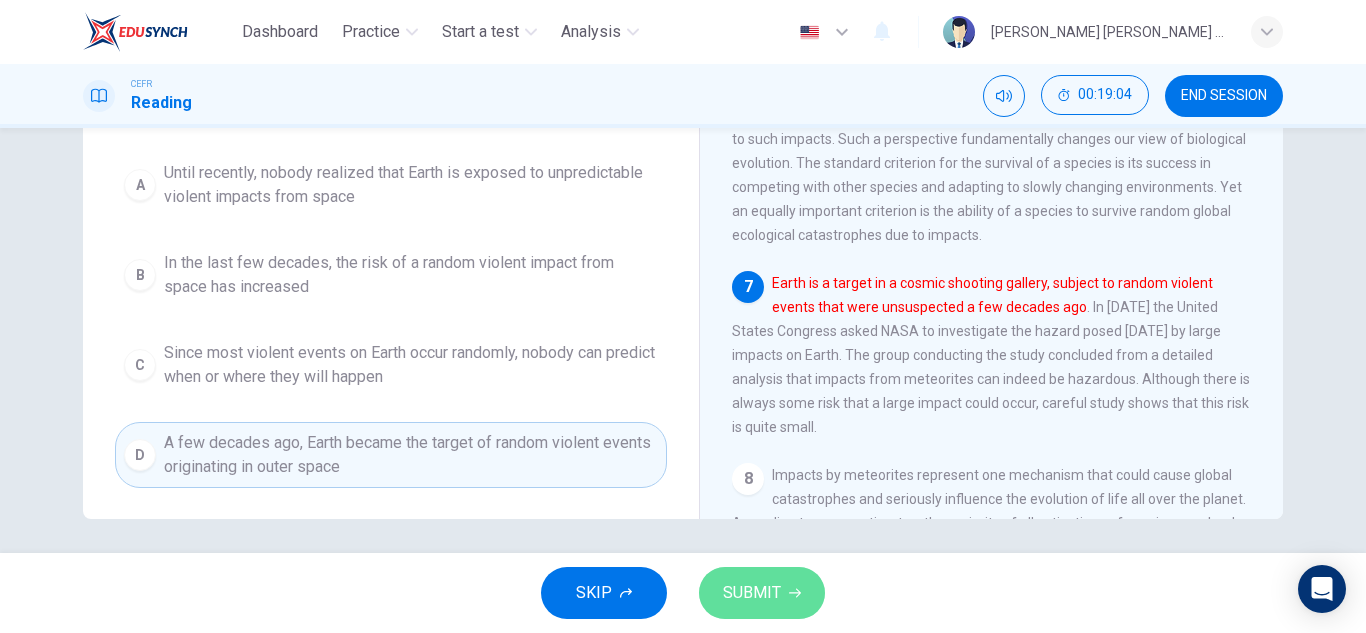 click on "SUBMIT" at bounding box center (762, 593) 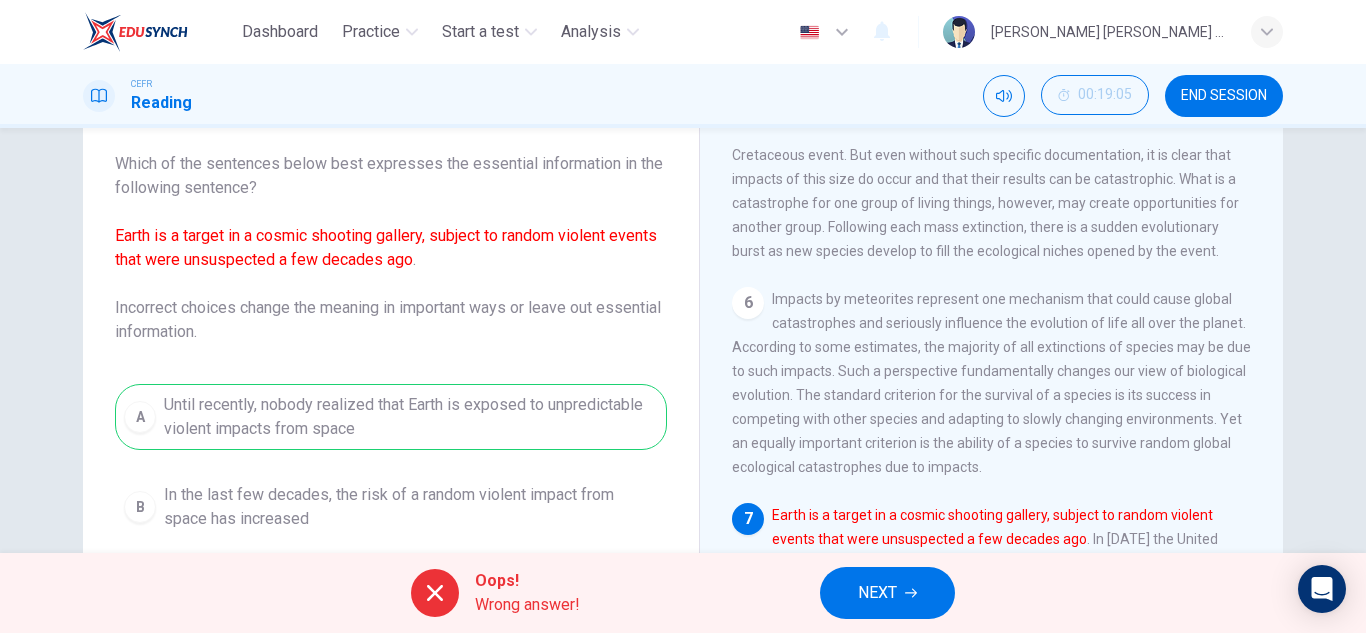 scroll, scrollTop: 110, scrollLeft: 0, axis: vertical 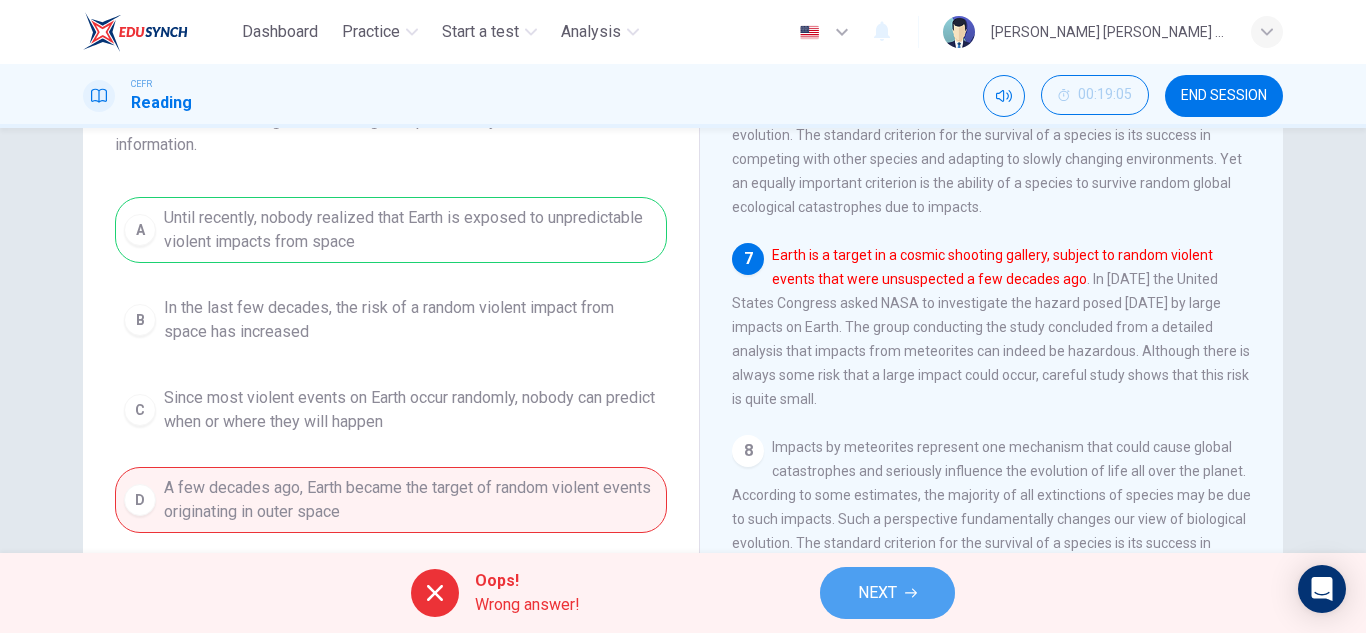 click on "NEXT" at bounding box center (877, 593) 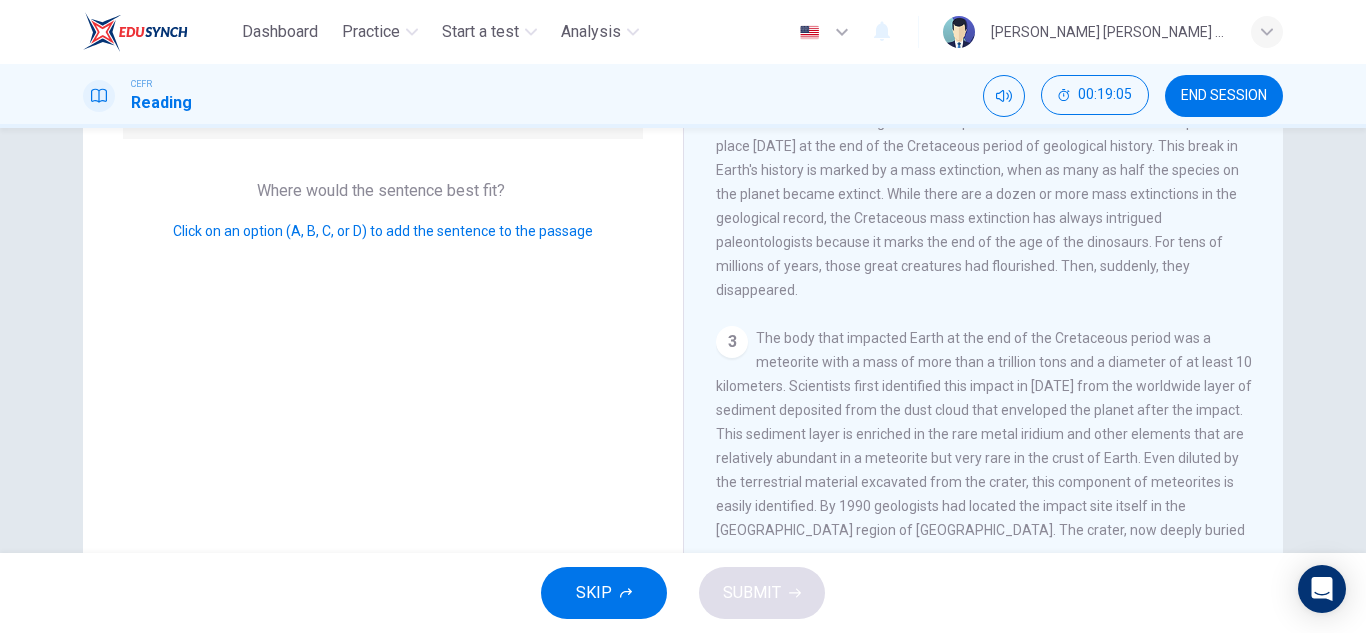 scroll, scrollTop: 1161, scrollLeft: 0, axis: vertical 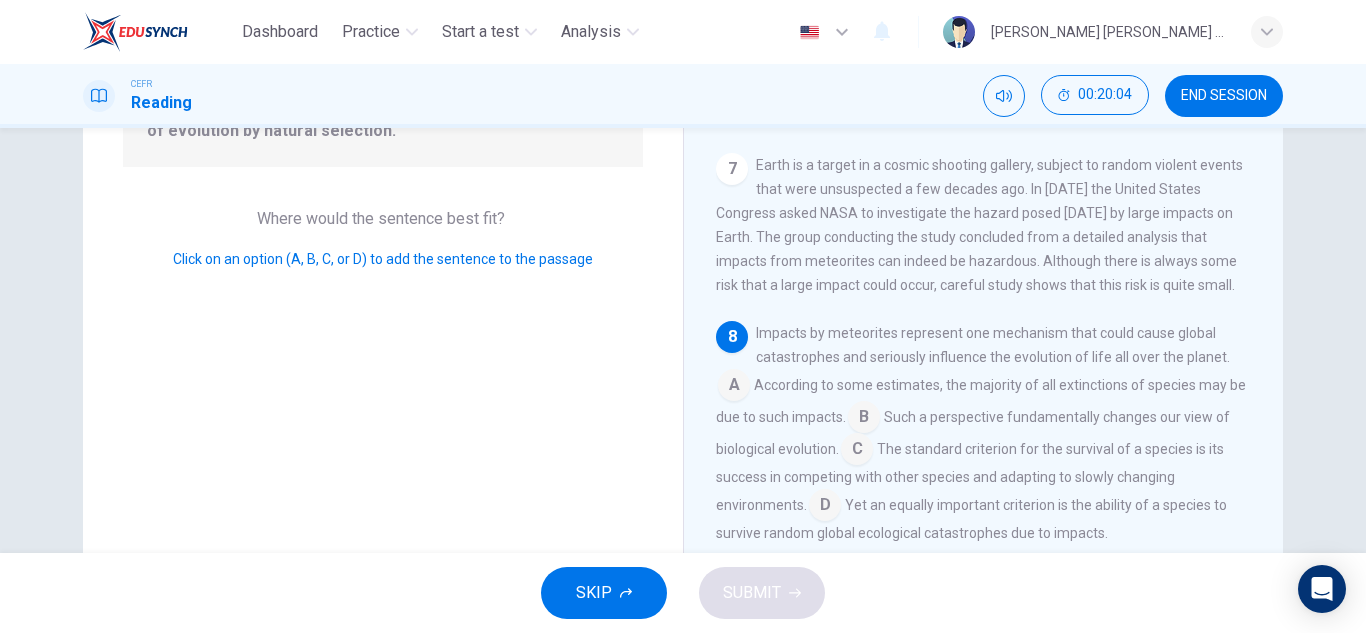 click at bounding box center [734, 387] 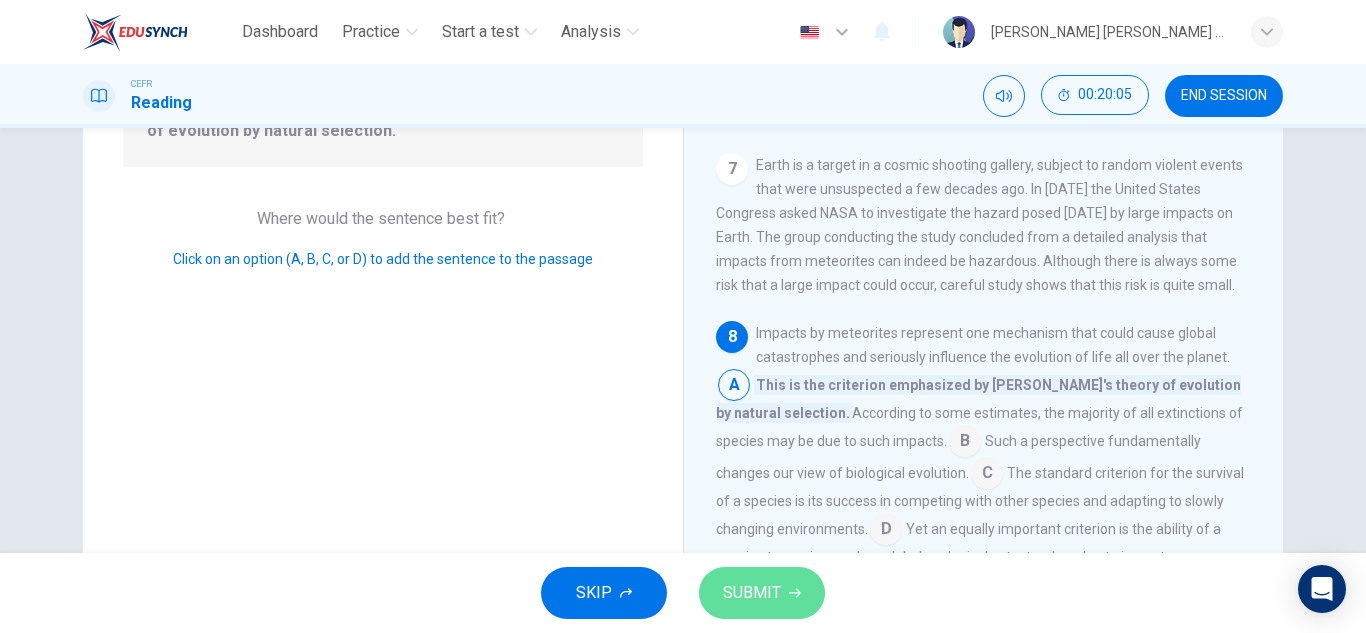 click on "SUBMIT" at bounding box center [752, 593] 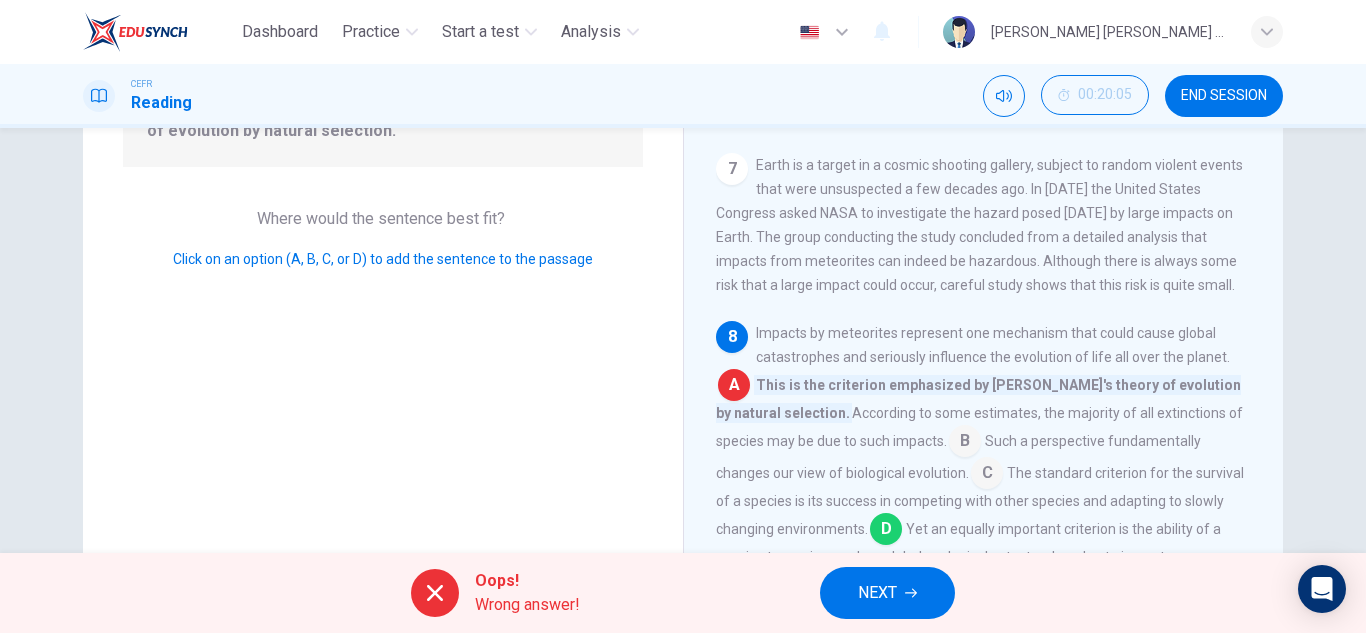 scroll, scrollTop: 1185, scrollLeft: 0, axis: vertical 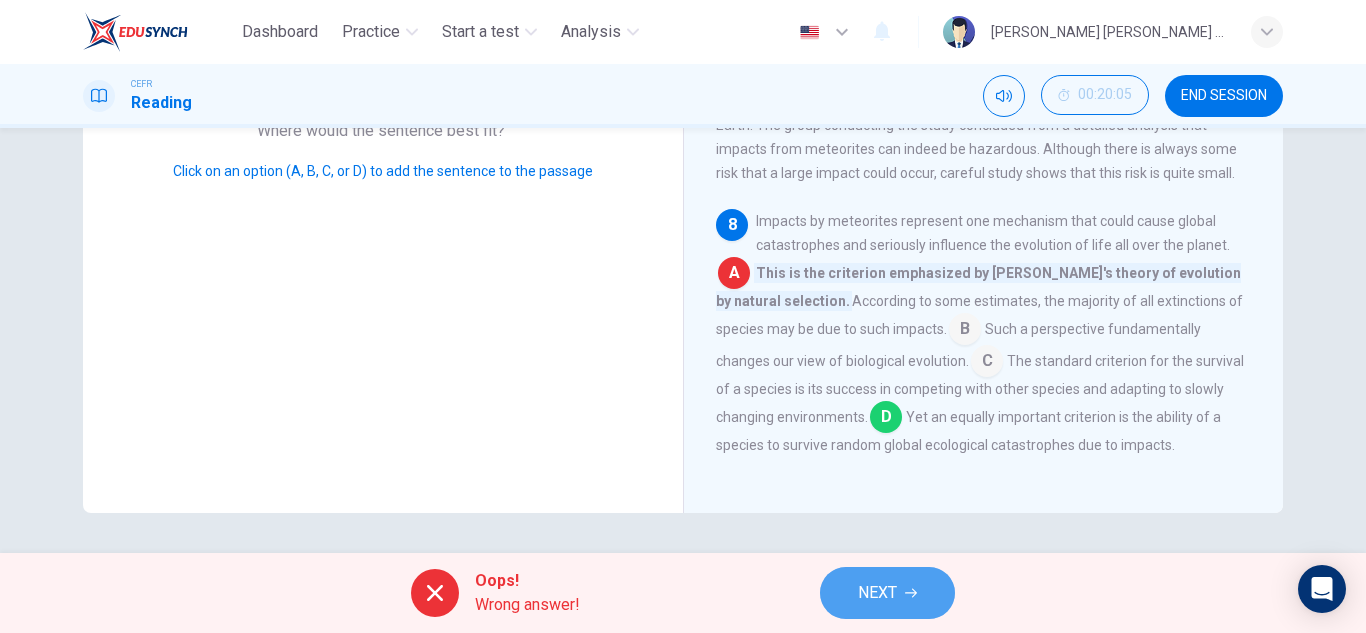 click on "NEXT" at bounding box center [877, 593] 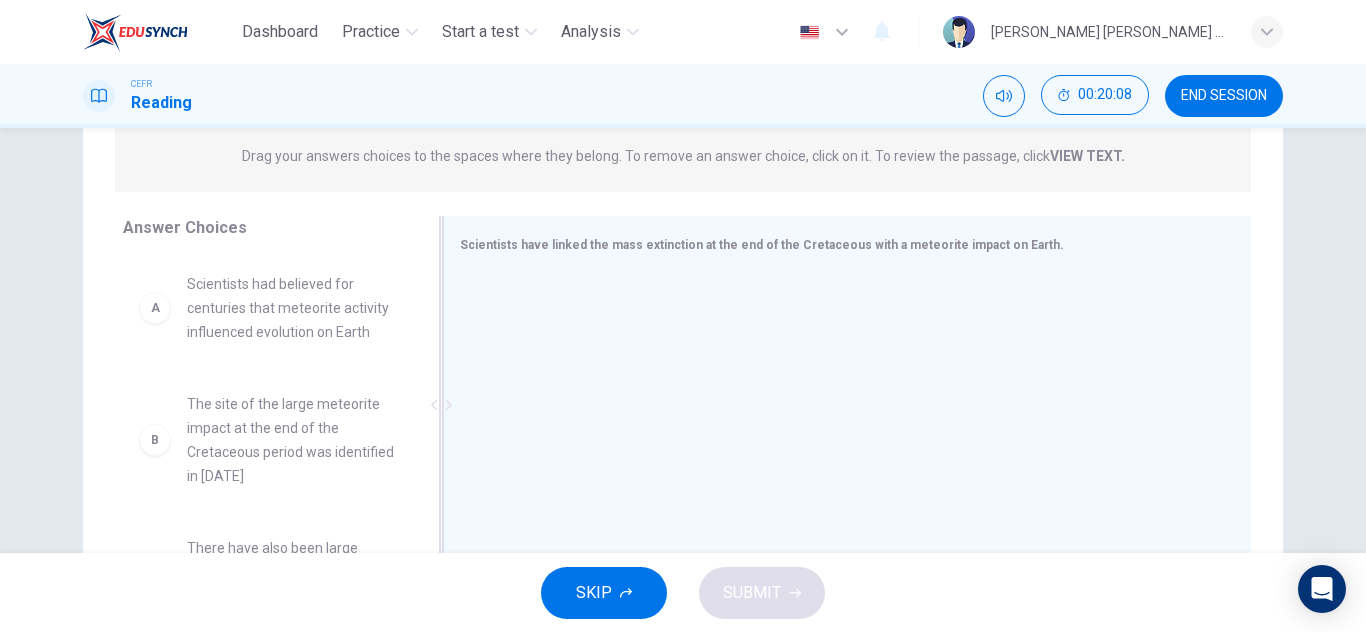scroll, scrollTop: 257, scrollLeft: 0, axis: vertical 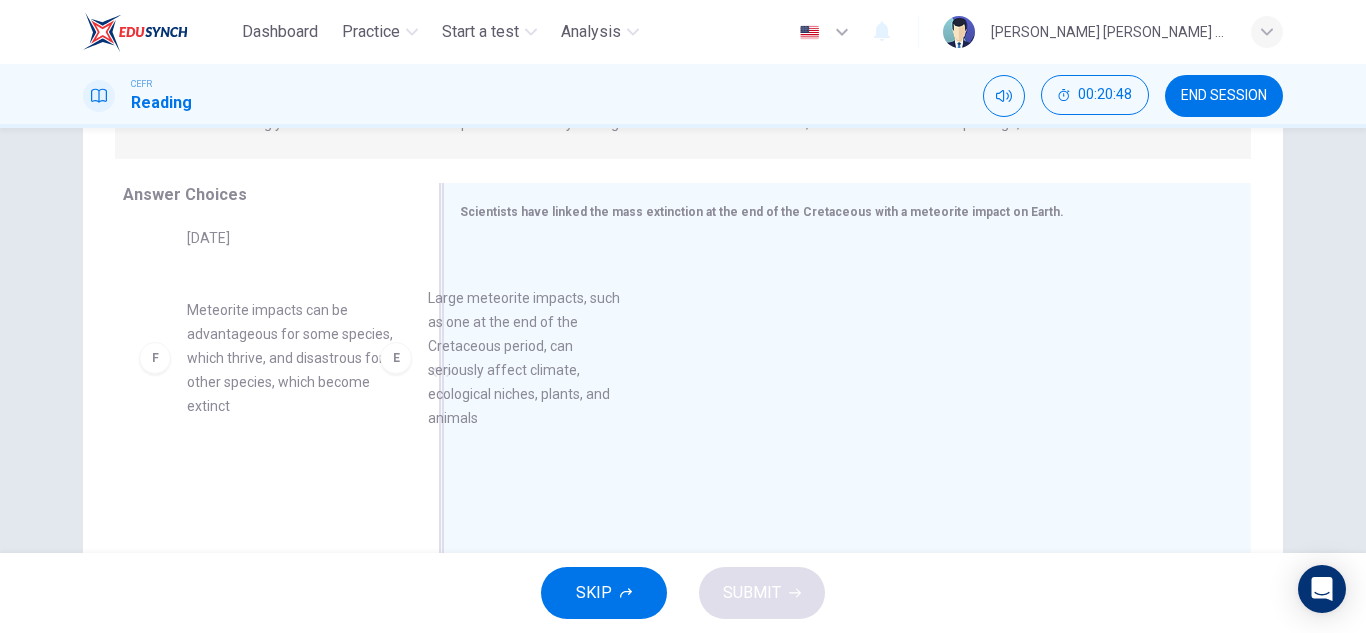 drag, startPoint x: 255, startPoint y: 388, endPoint x: 620, endPoint y: 374, distance: 365.2684 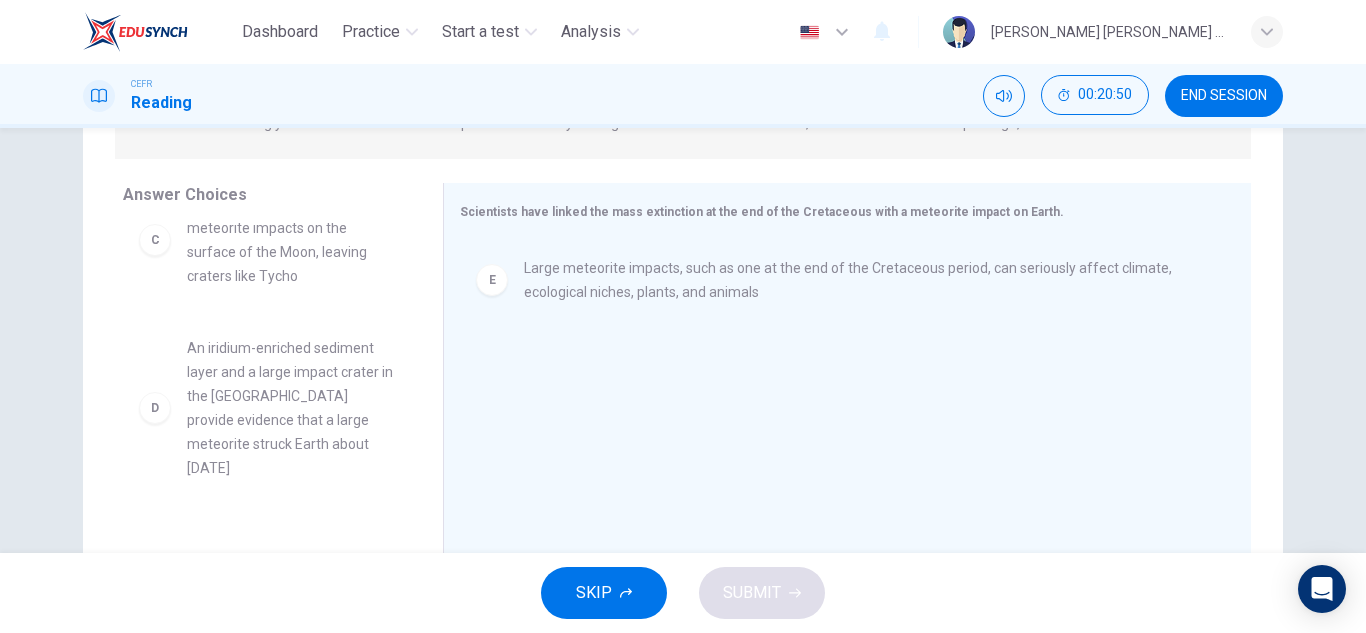 scroll, scrollTop: 315, scrollLeft: 0, axis: vertical 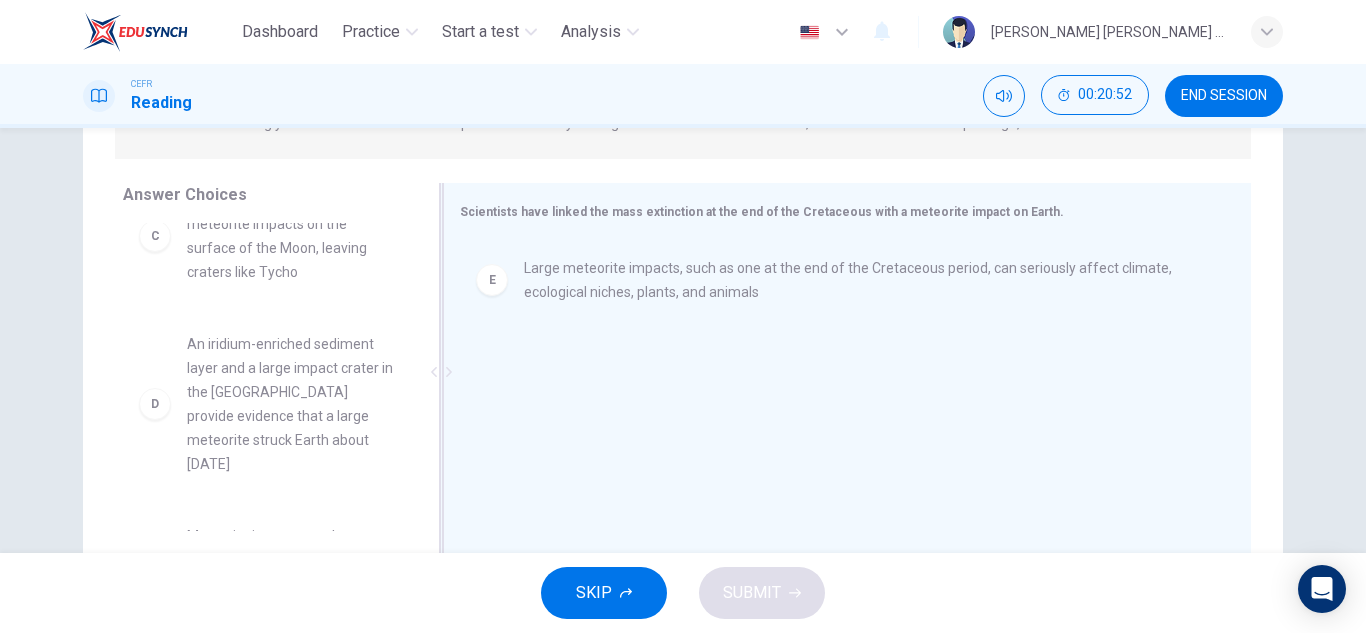 click on "Large meteorite impacts, such as one at the end of the Cretaceous period, can seriously affect climate, ecological niches, plants, and animals" at bounding box center [863, 280] 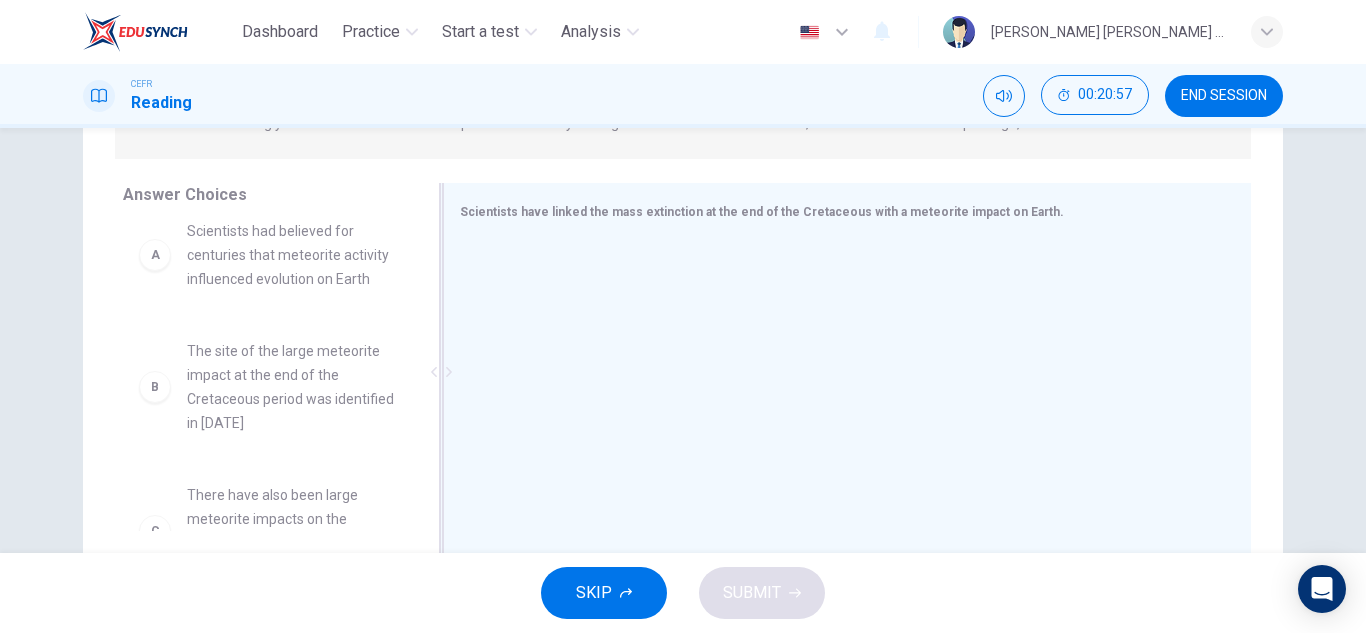 scroll, scrollTop: 21, scrollLeft: 0, axis: vertical 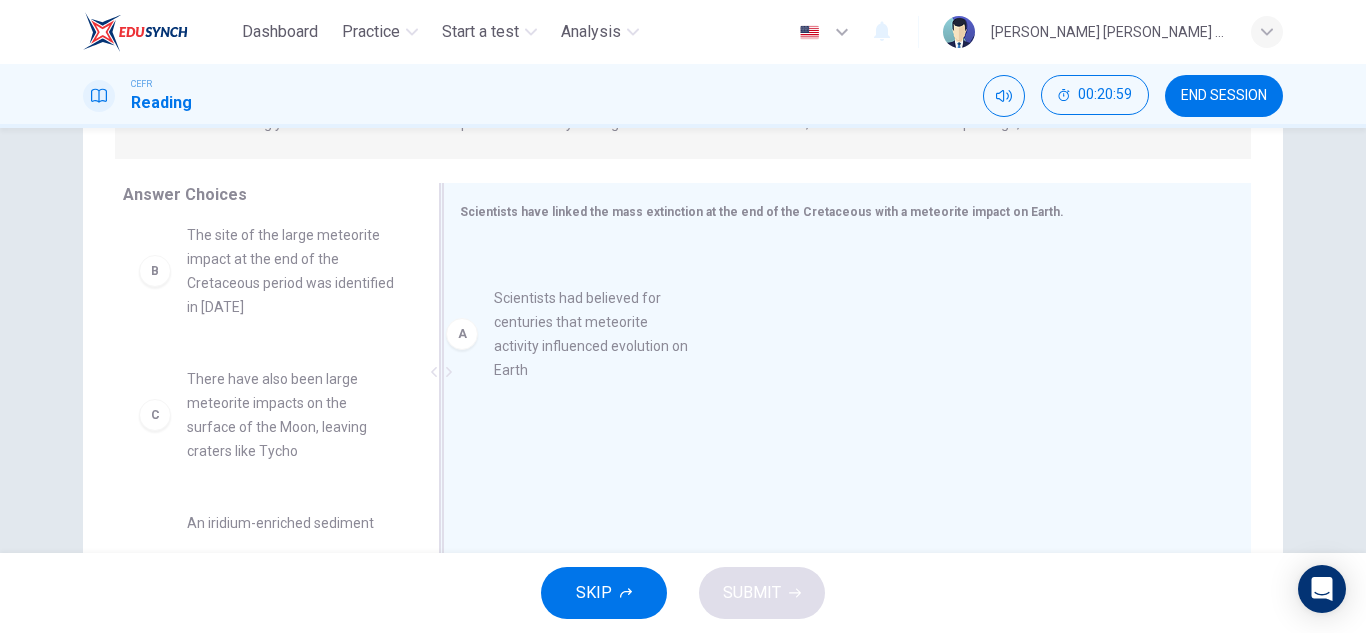 drag, startPoint x: 306, startPoint y: 286, endPoint x: 624, endPoint y: 354, distance: 325.18918 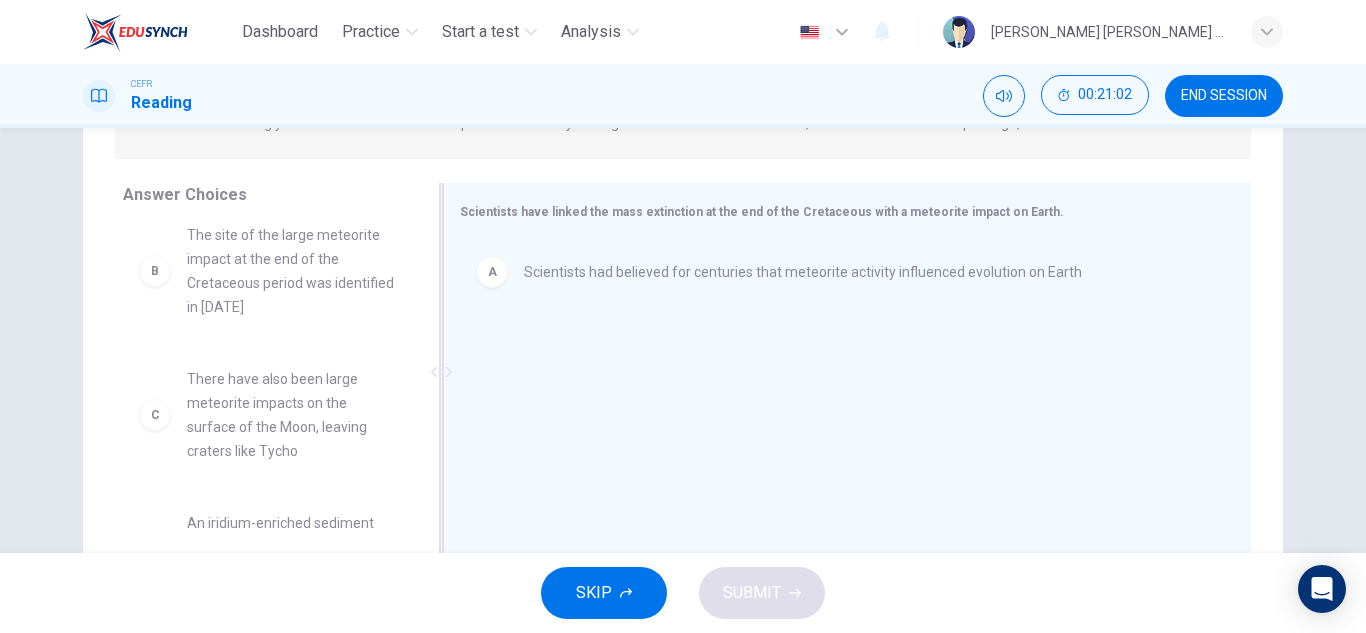 click on "A Scientists had believed for centuries that meteorite activity influenced evolution on Earth" at bounding box center (839, 272) 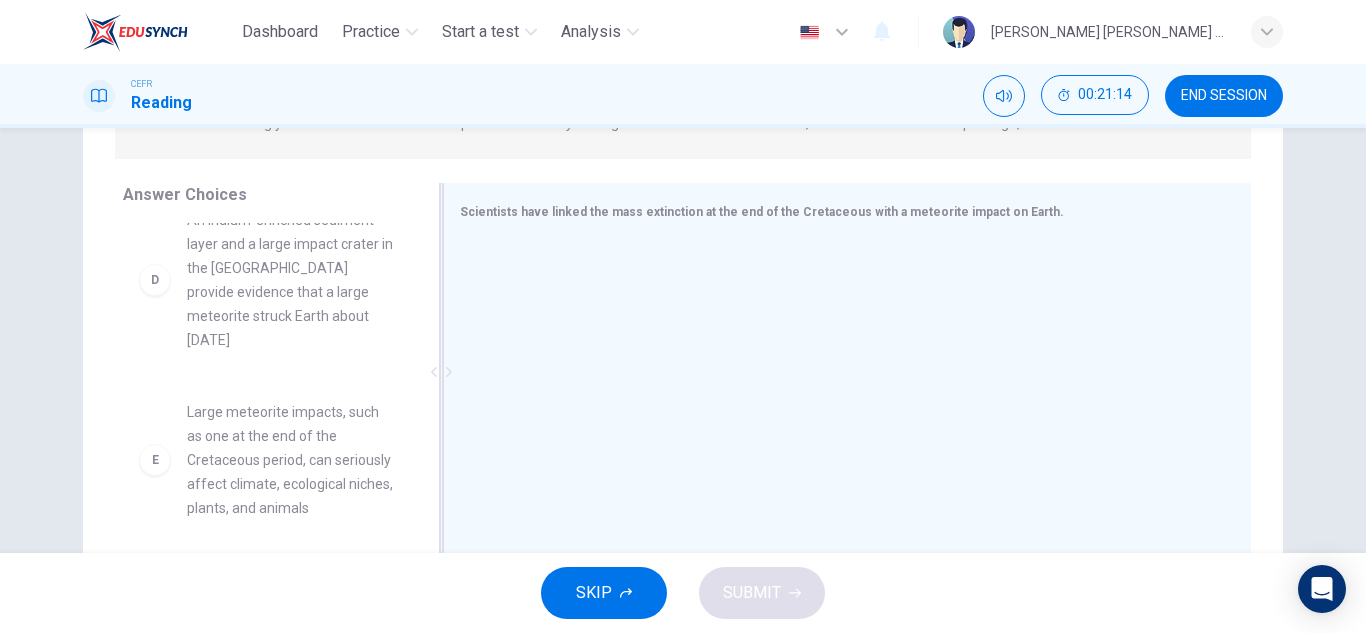 scroll, scrollTop: 437, scrollLeft: 0, axis: vertical 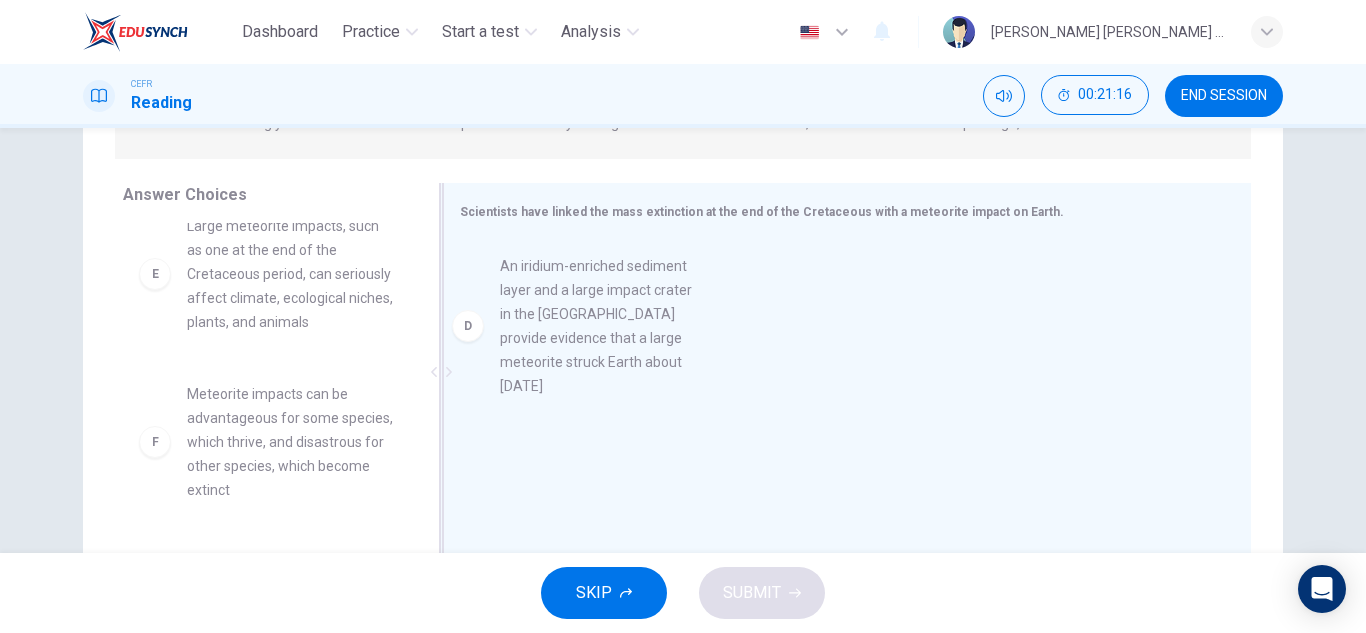 drag, startPoint x: 292, startPoint y: 310, endPoint x: 626, endPoint y: 355, distance: 337.0178 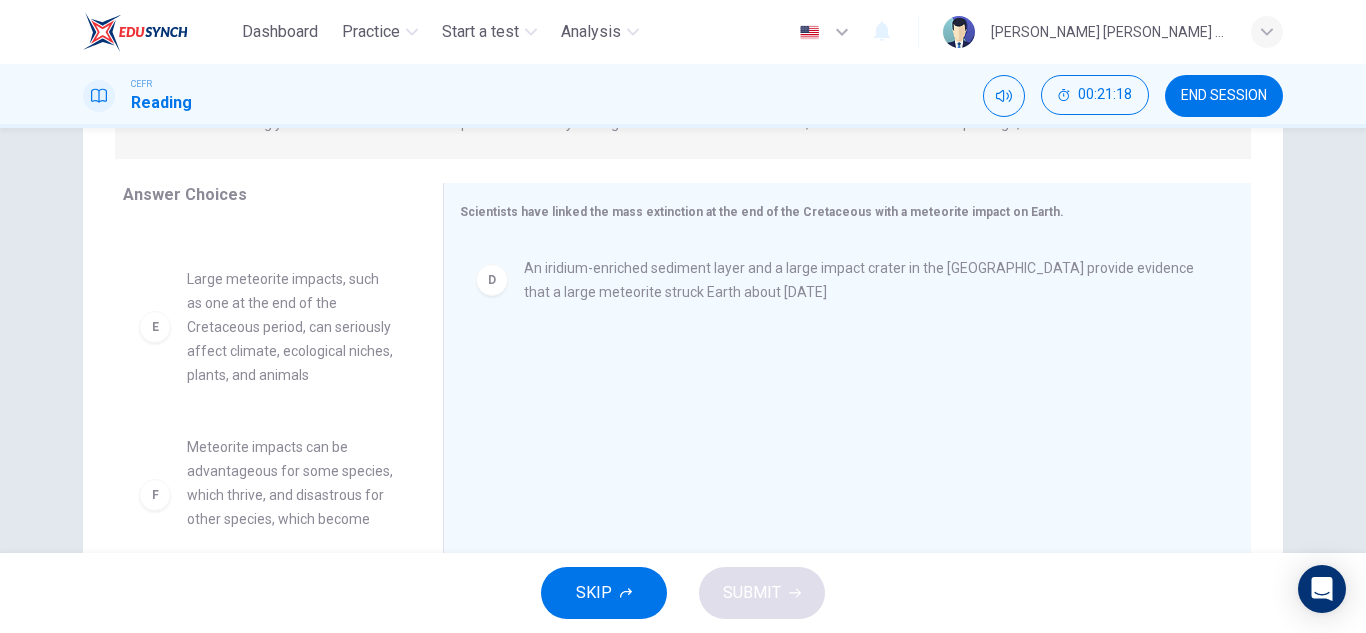 scroll, scrollTop: 379, scrollLeft: 0, axis: vertical 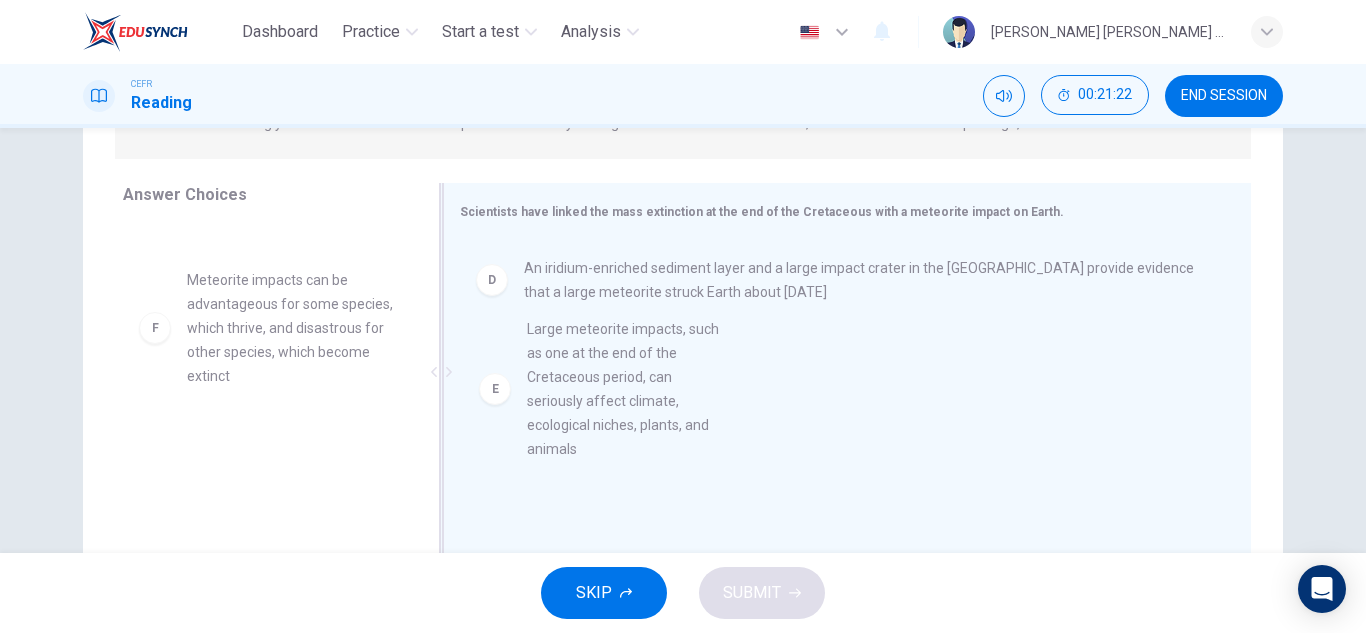 drag, startPoint x: 301, startPoint y: 372, endPoint x: 654, endPoint y: 421, distance: 356.3846 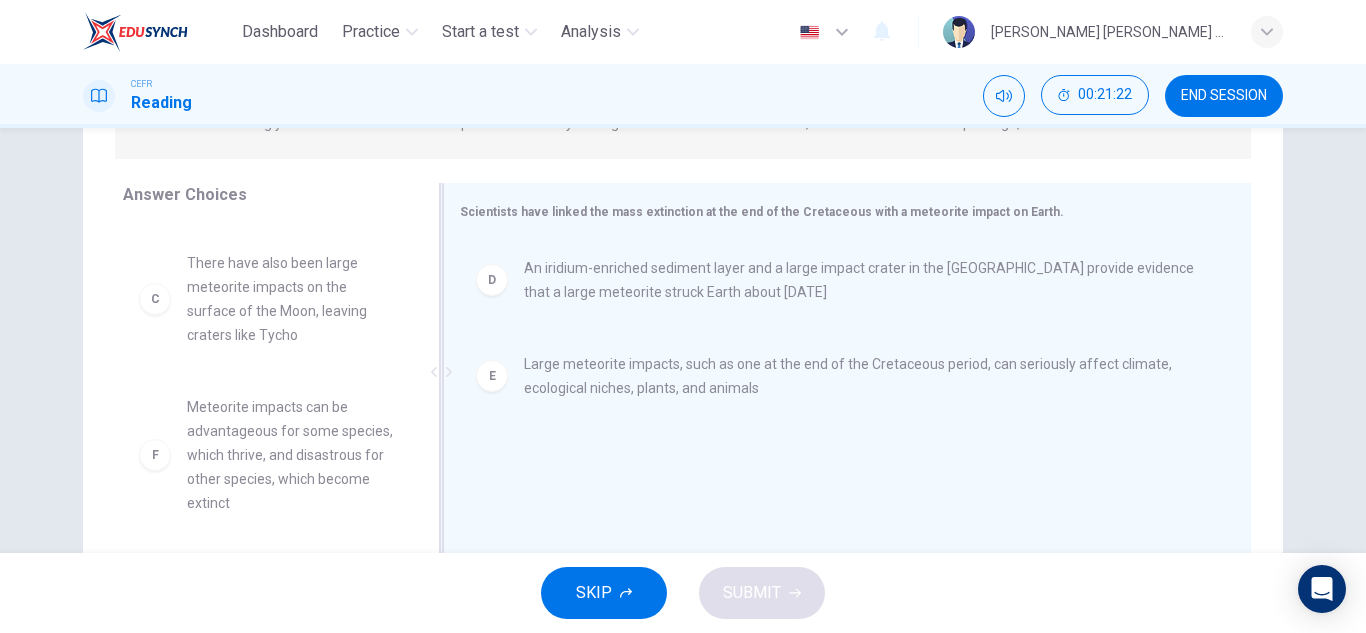 scroll, scrollTop: 252, scrollLeft: 0, axis: vertical 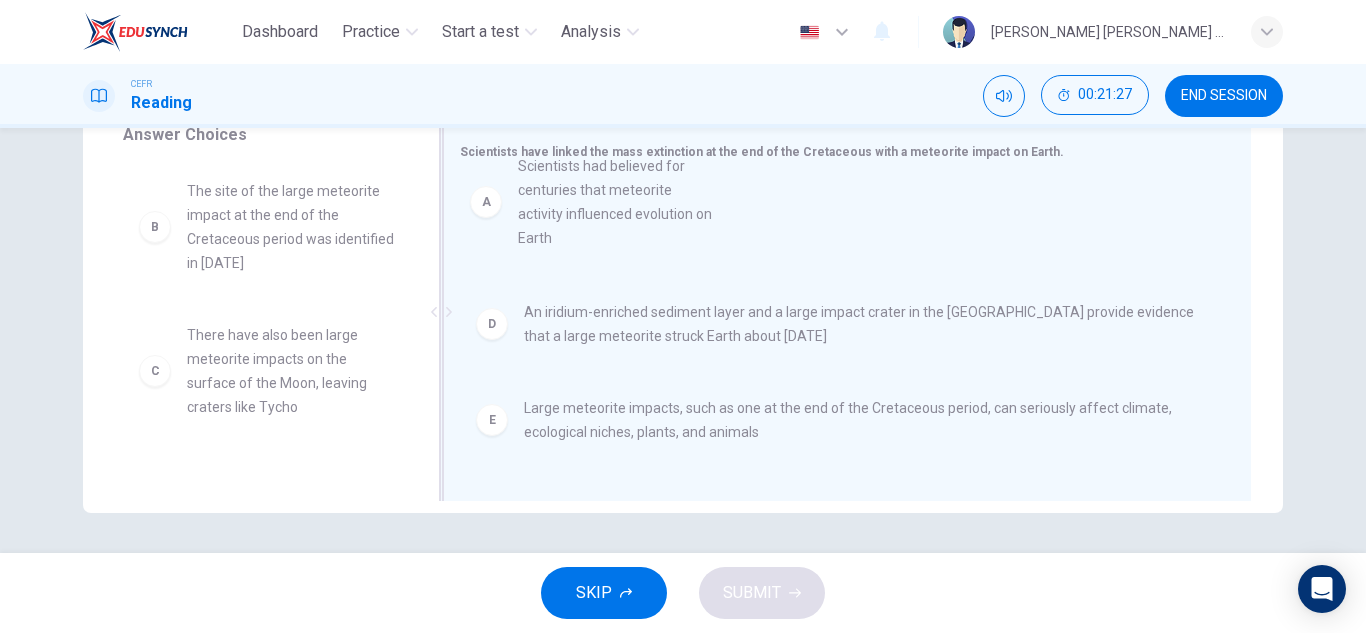 drag, startPoint x: 324, startPoint y: 240, endPoint x: 690, endPoint y: 223, distance: 366.3946 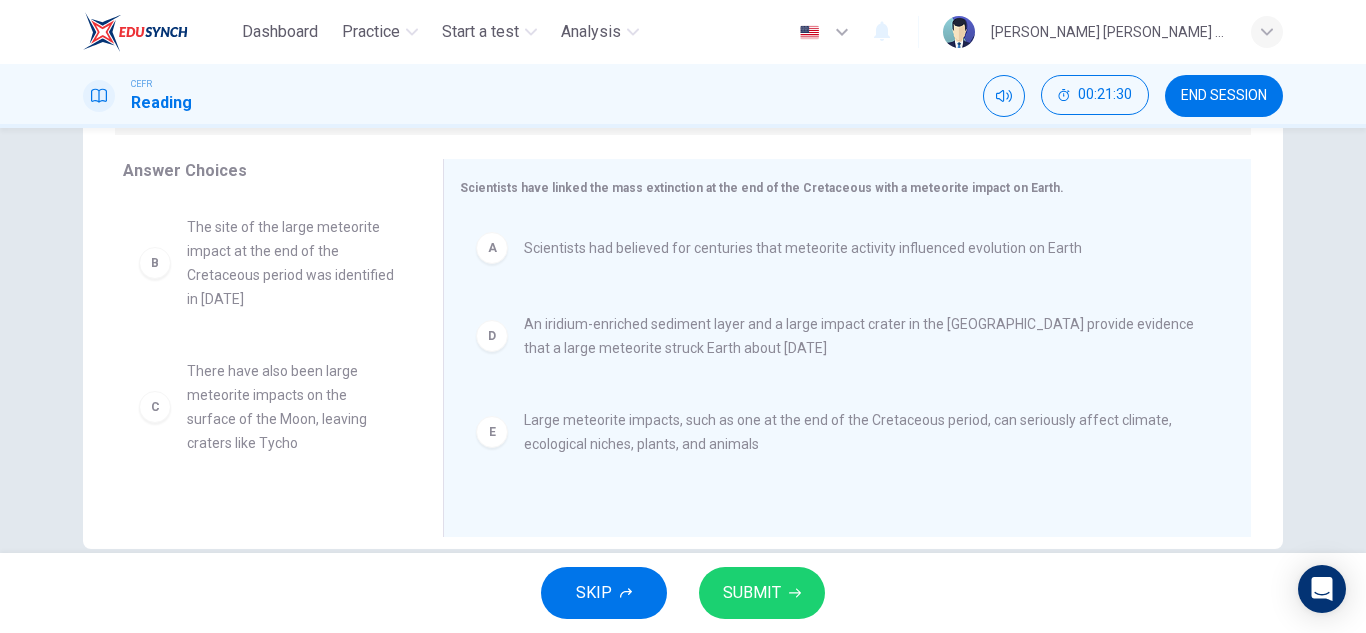 scroll, scrollTop: 316, scrollLeft: 0, axis: vertical 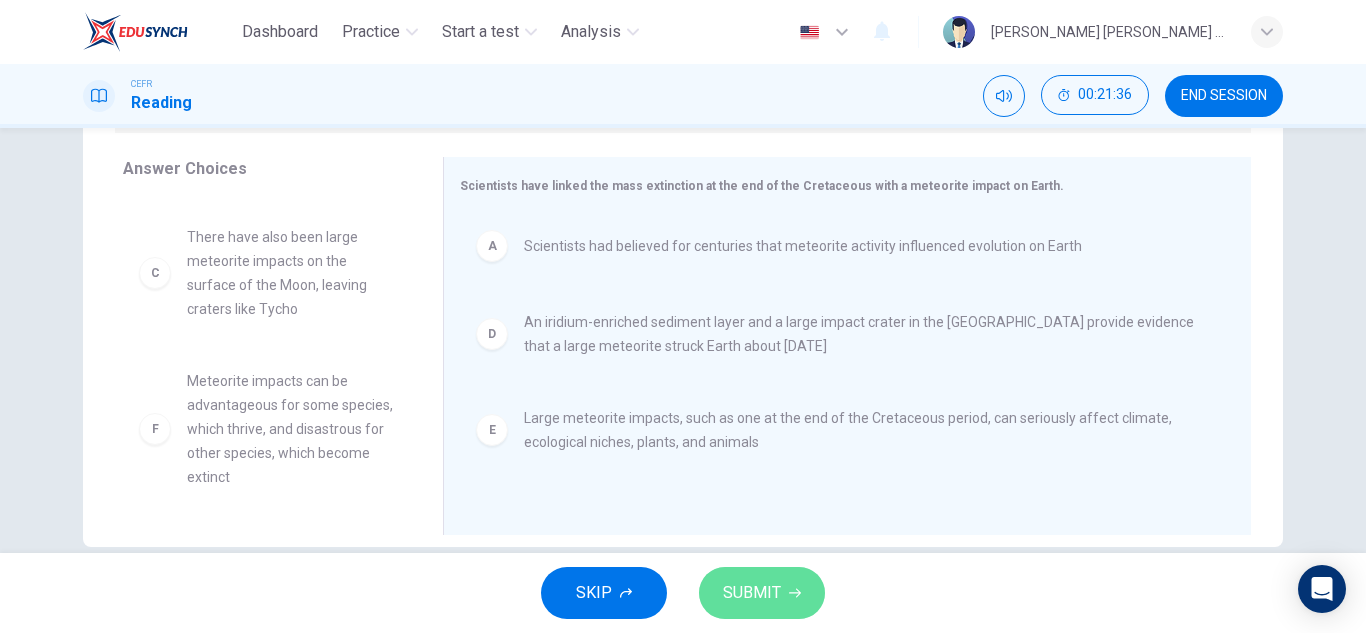 click on "SUBMIT" at bounding box center [752, 593] 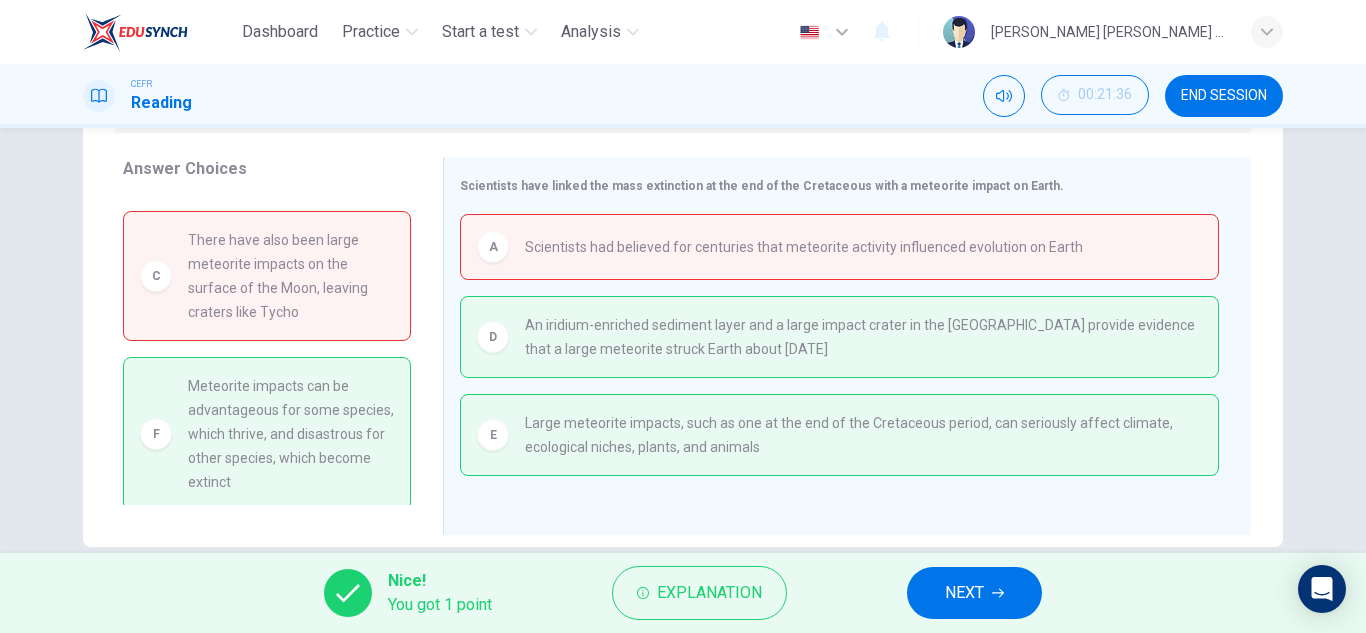 scroll, scrollTop: 138, scrollLeft: 0, axis: vertical 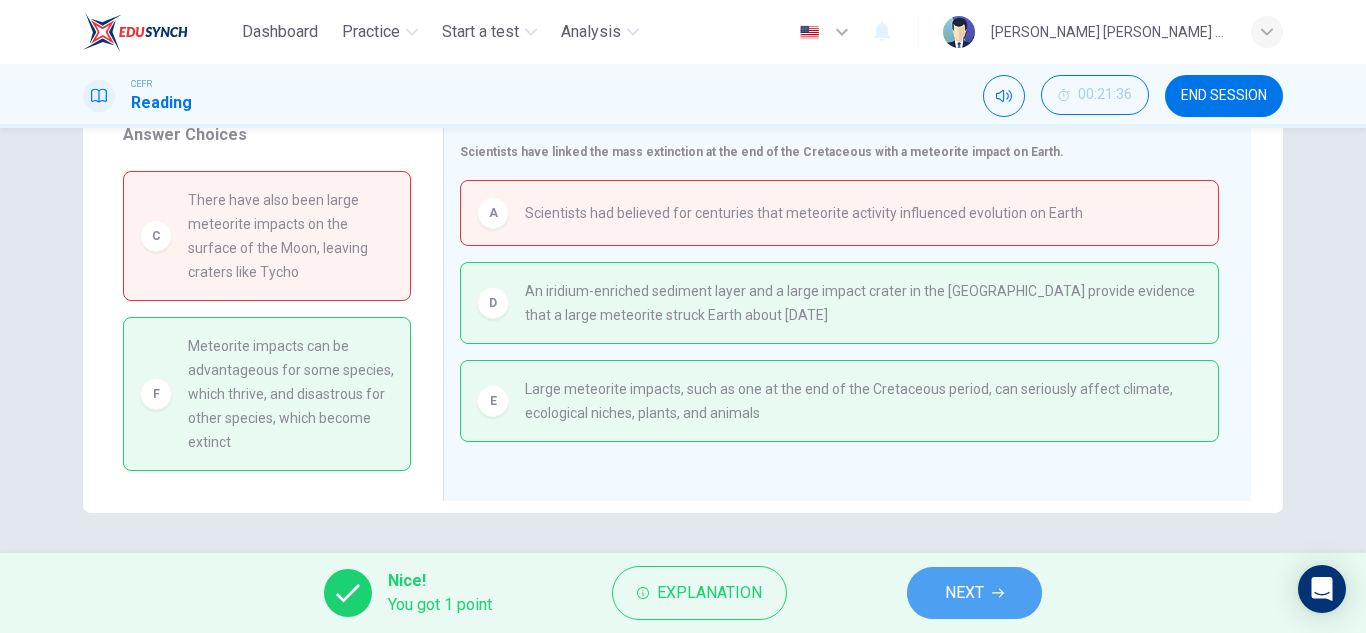 click on "NEXT" at bounding box center (964, 593) 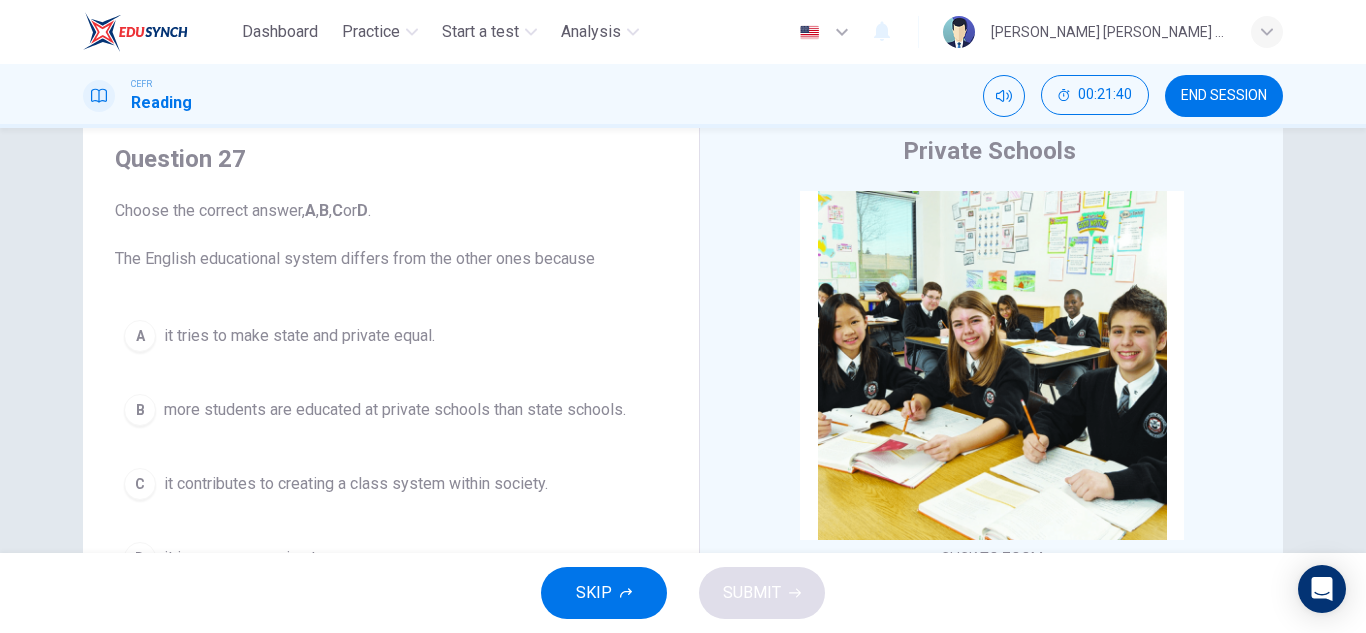 scroll, scrollTop: 66, scrollLeft: 0, axis: vertical 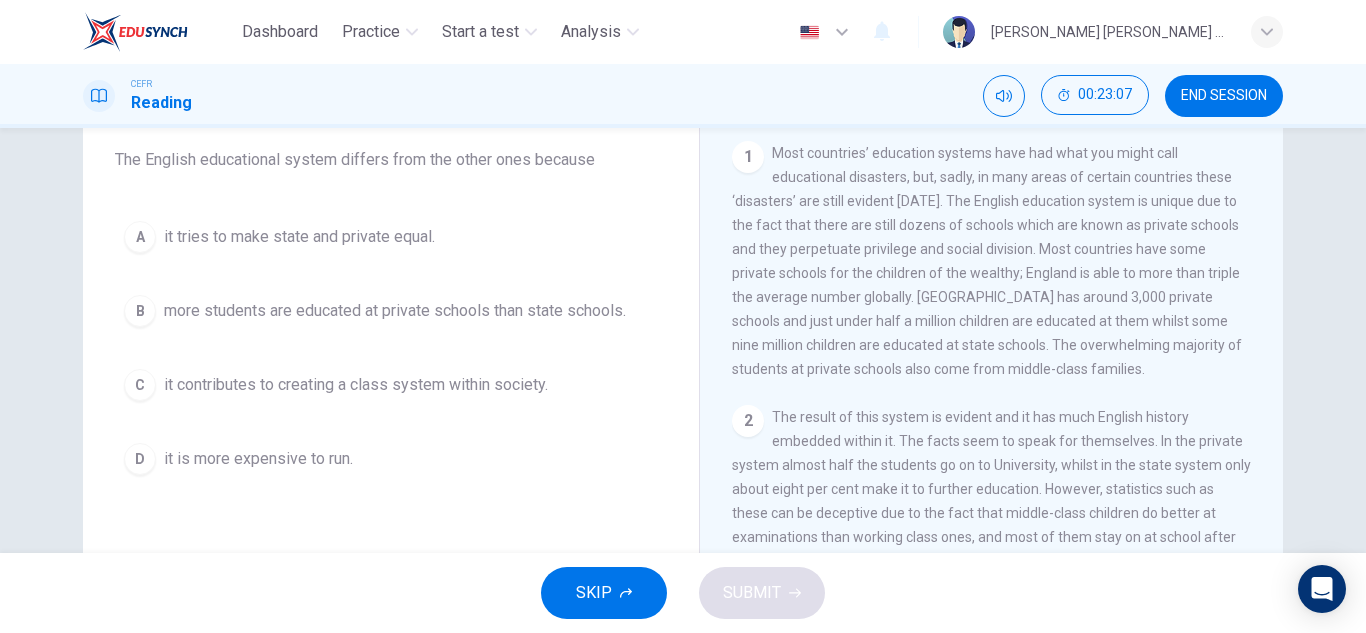 click on "it contributes to creating a class system within society." at bounding box center [356, 385] 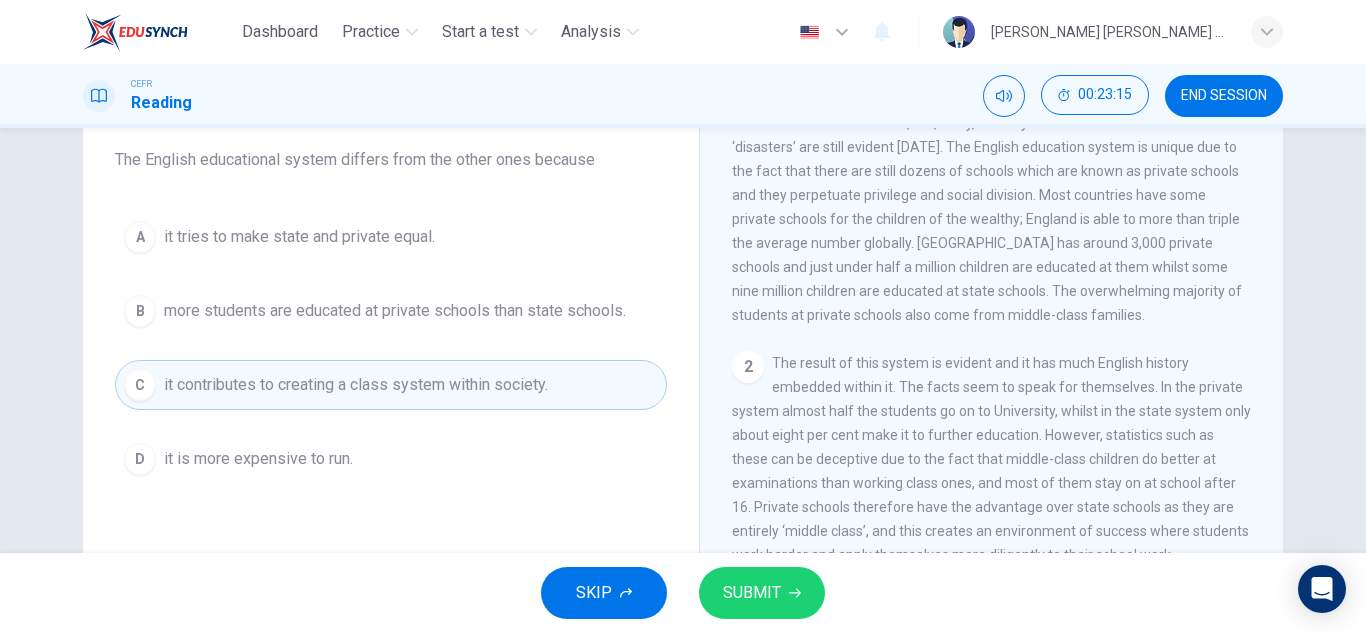 scroll, scrollTop: 431, scrollLeft: 0, axis: vertical 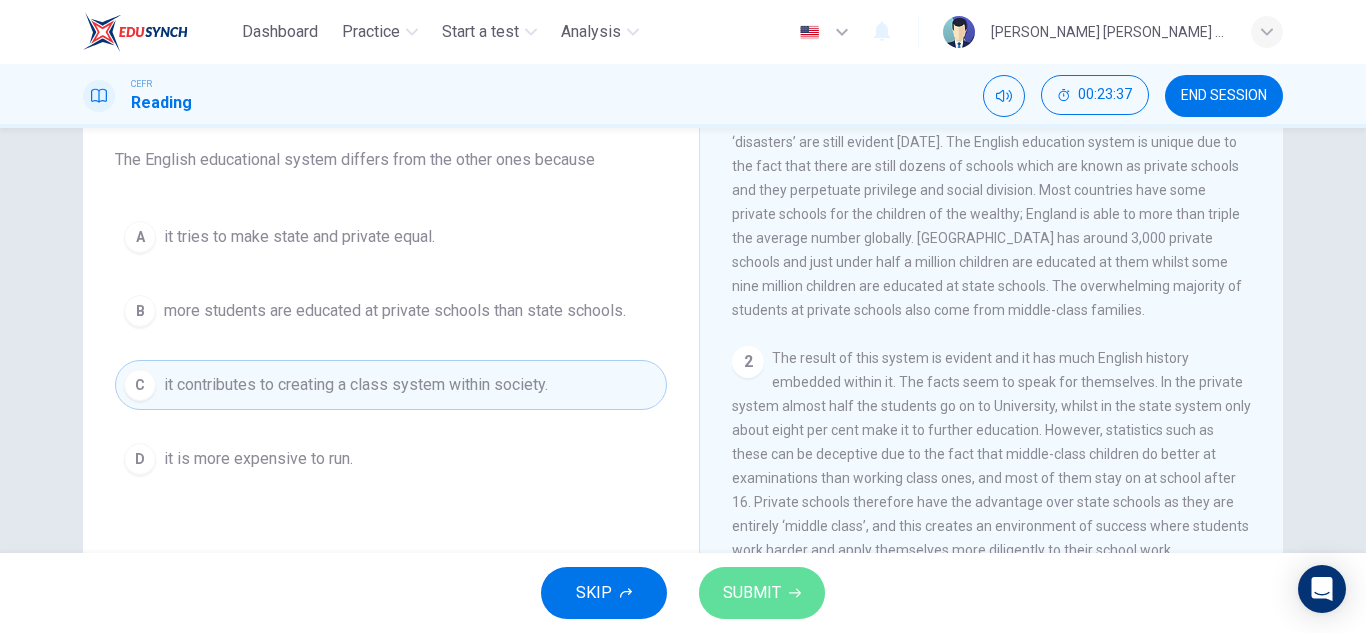 click on "SUBMIT" at bounding box center (752, 593) 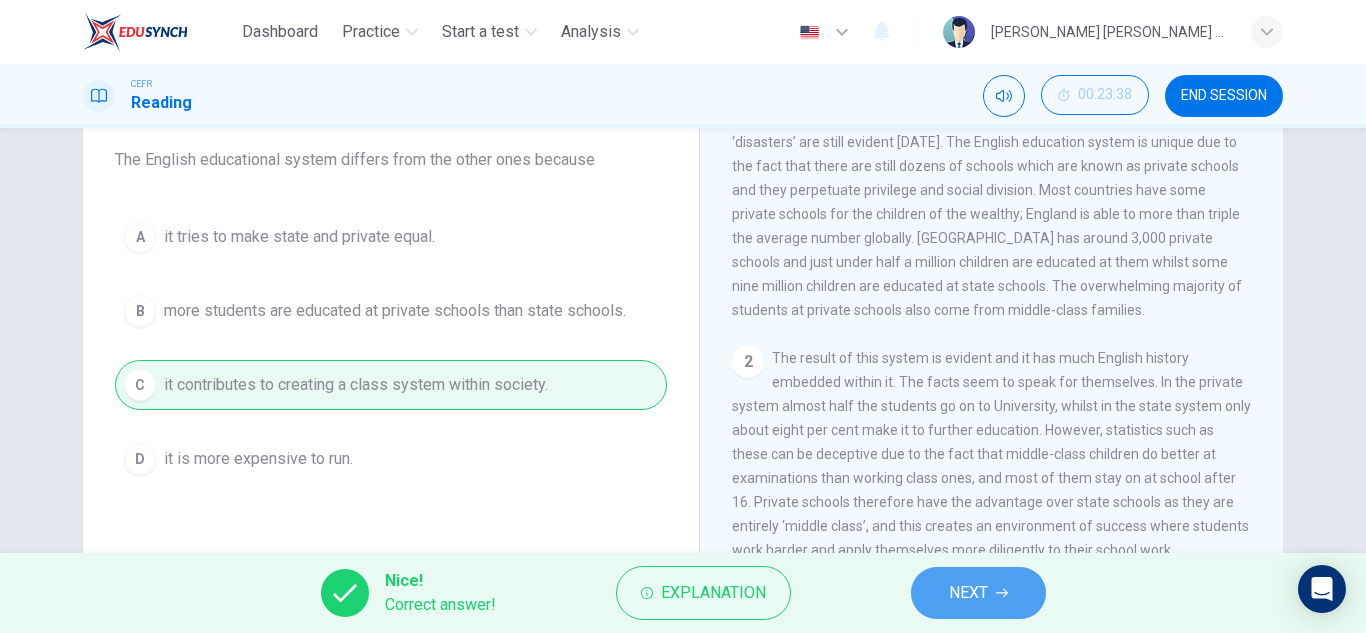 click 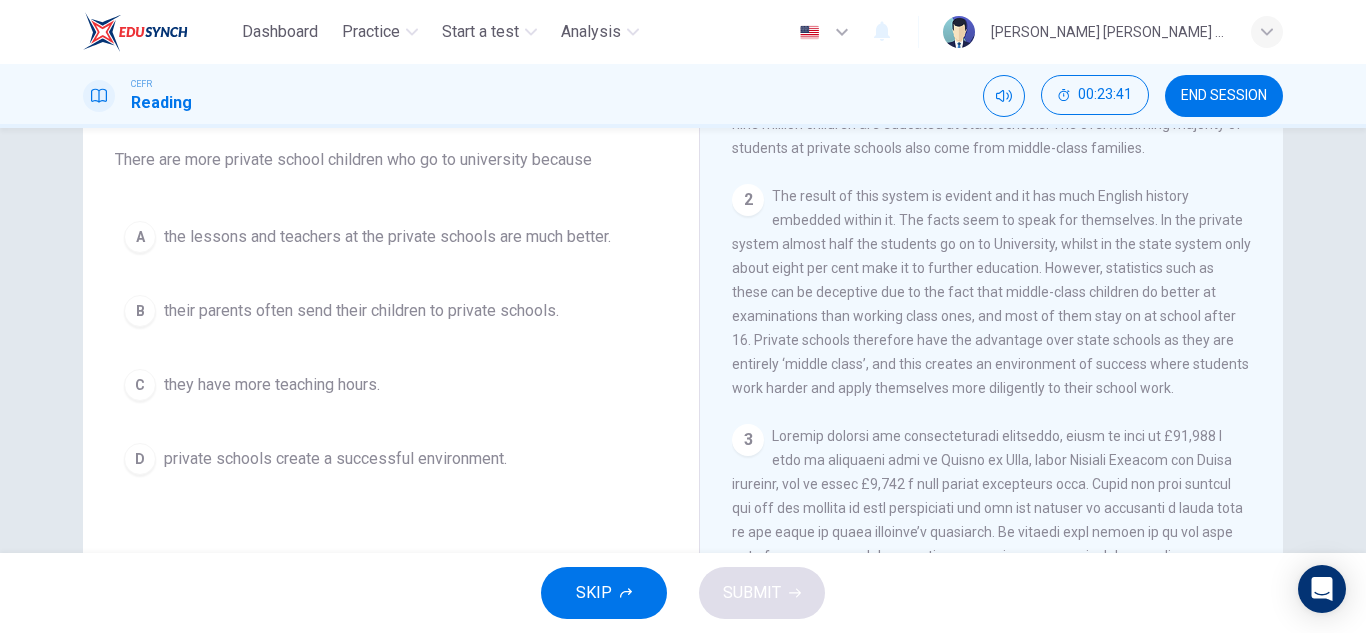 scroll, scrollTop: 592, scrollLeft: 0, axis: vertical 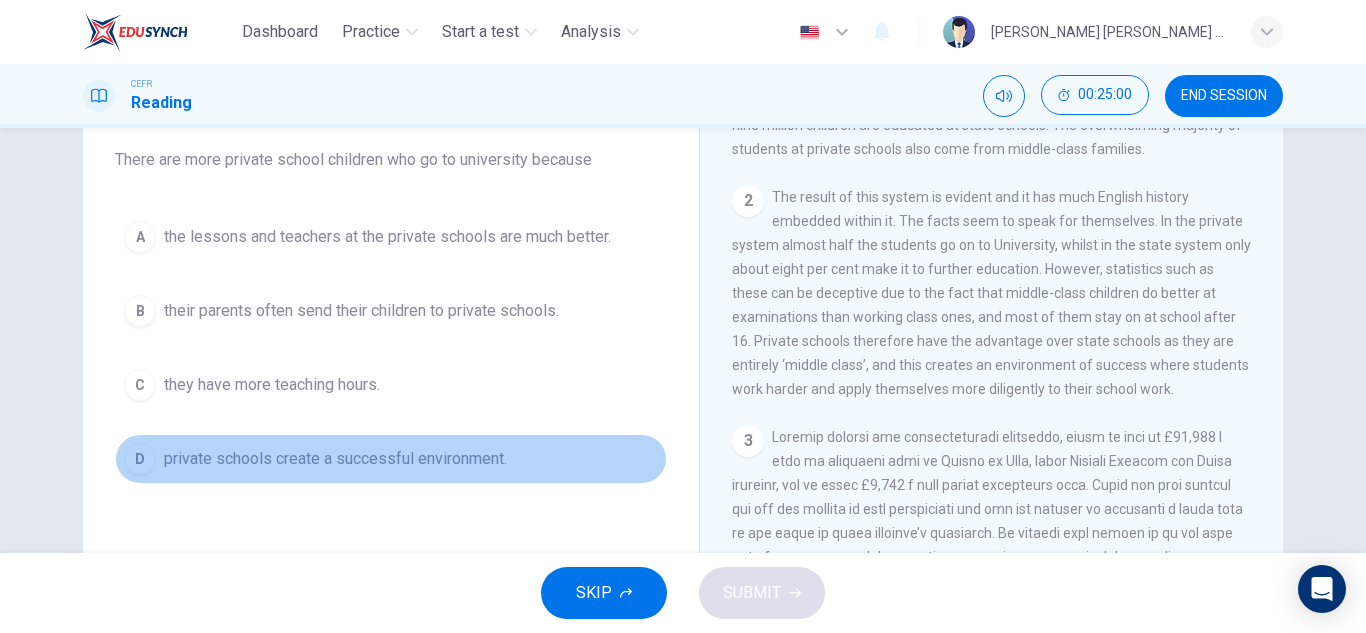 click on "private schools create a successful environment." at bounding box center [335, 459] 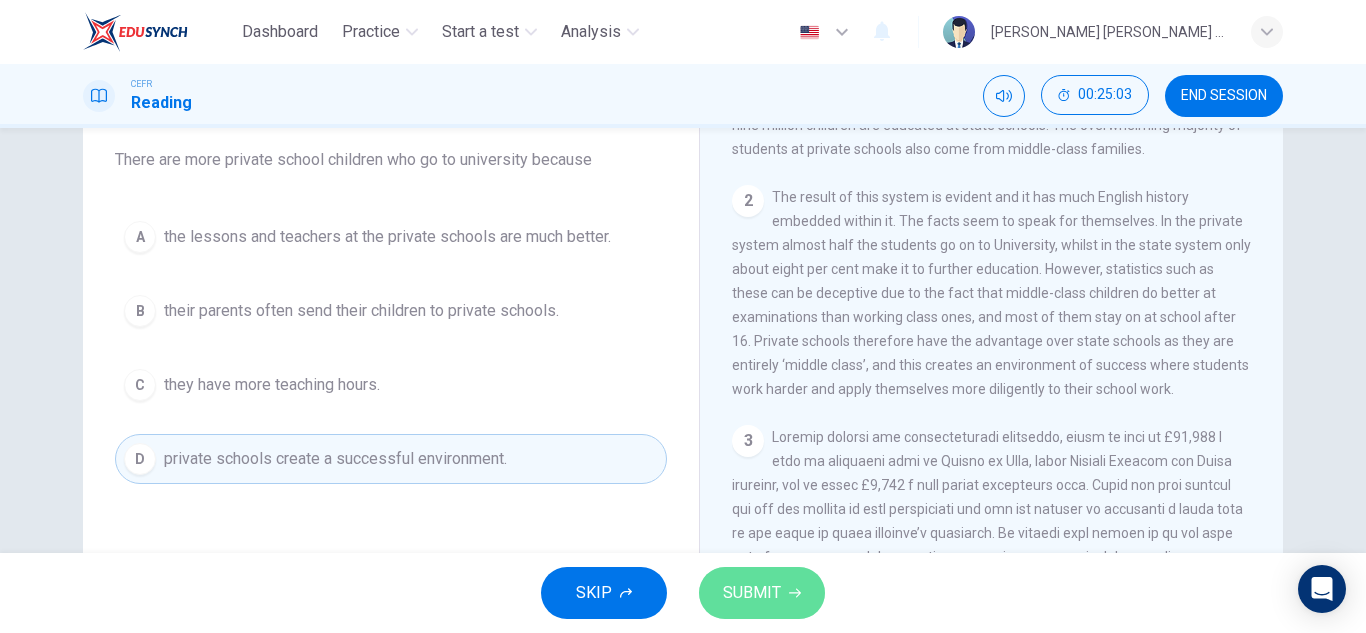 click on "SUBMIT" at bounding box center (762, 593) 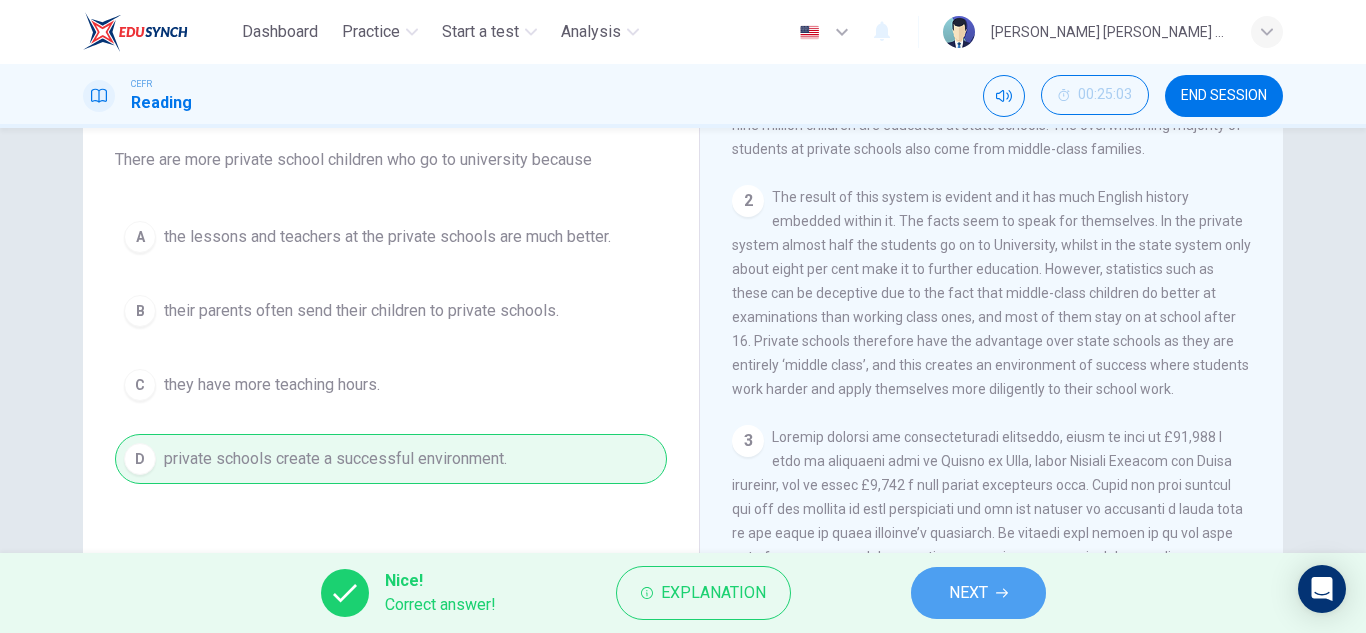 click on "NEXT" at bounding box center [968, 593] 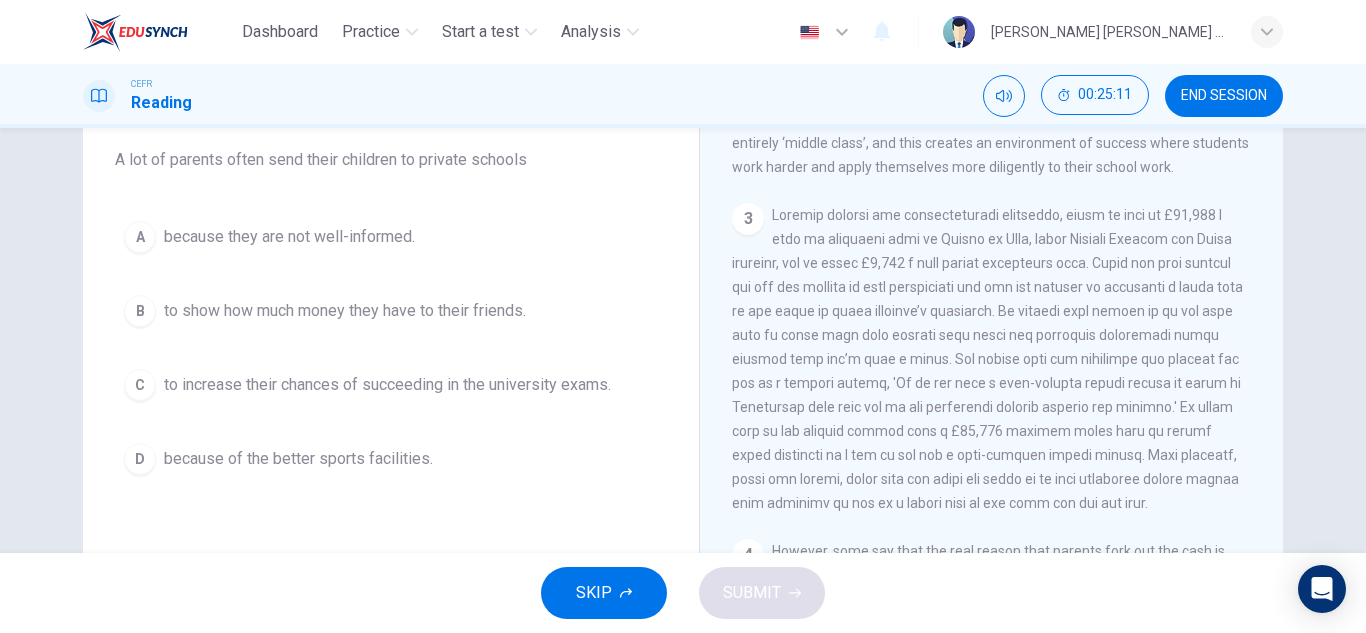 scroll, scrollTop: 815, scrollLeft: 0, axis: vertical 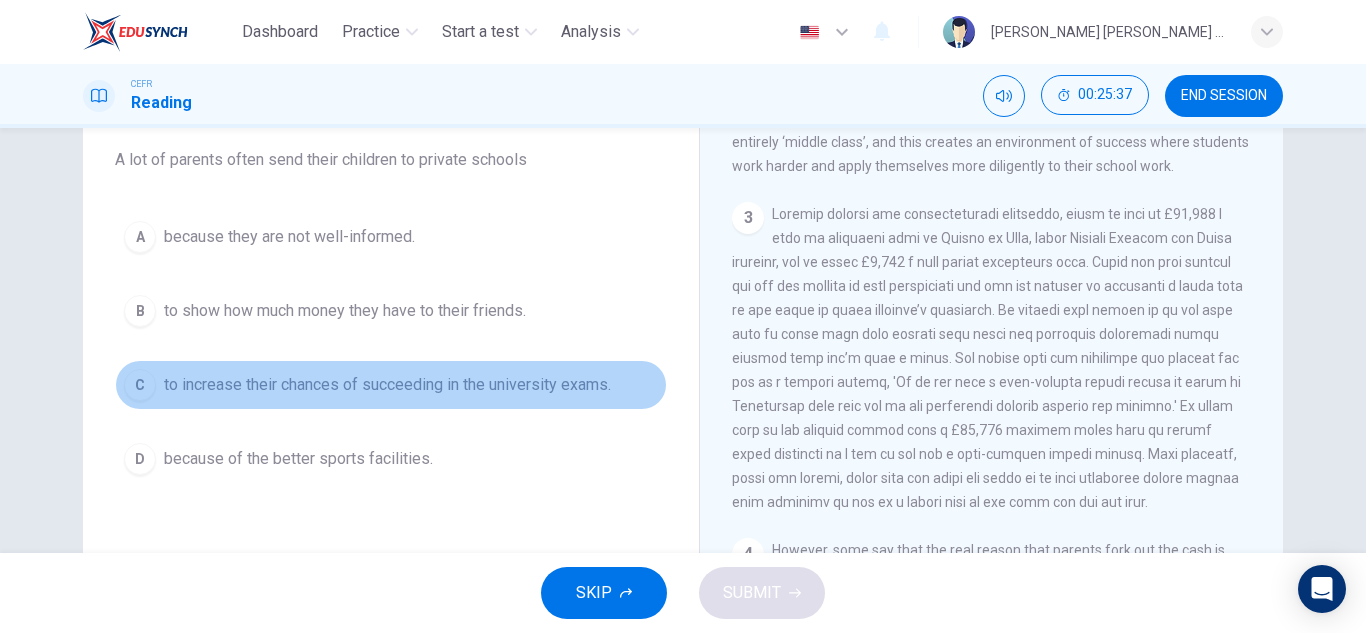 click on "to increase their chances of succeeding in the university exams." at bounding box center (387, 385) 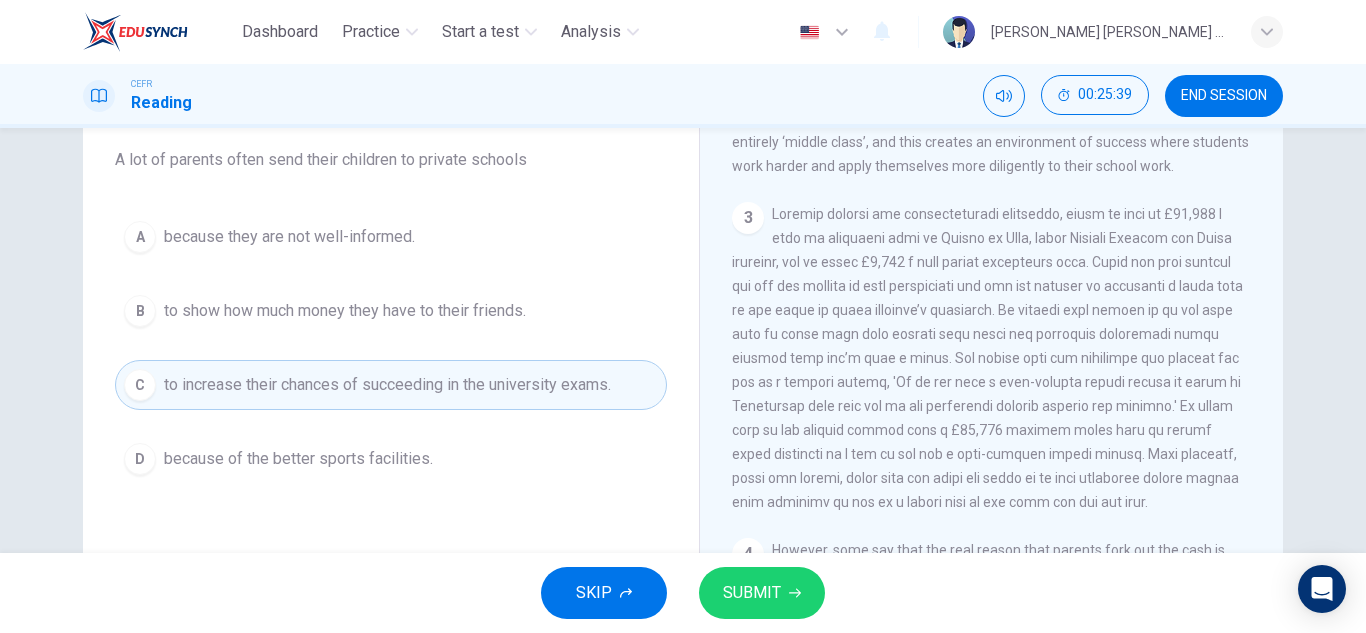 click on "SUBMIT" at bounding box center [752, 593] 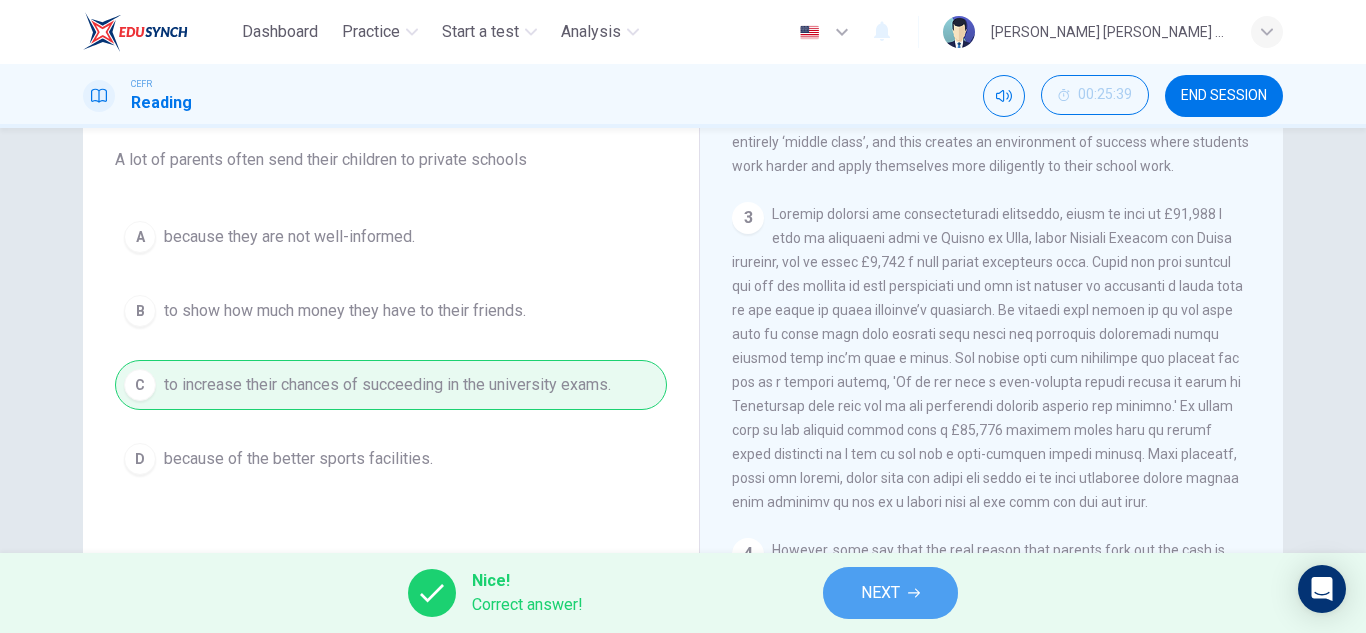click on "NEXT" at bounding box center (890, 593) 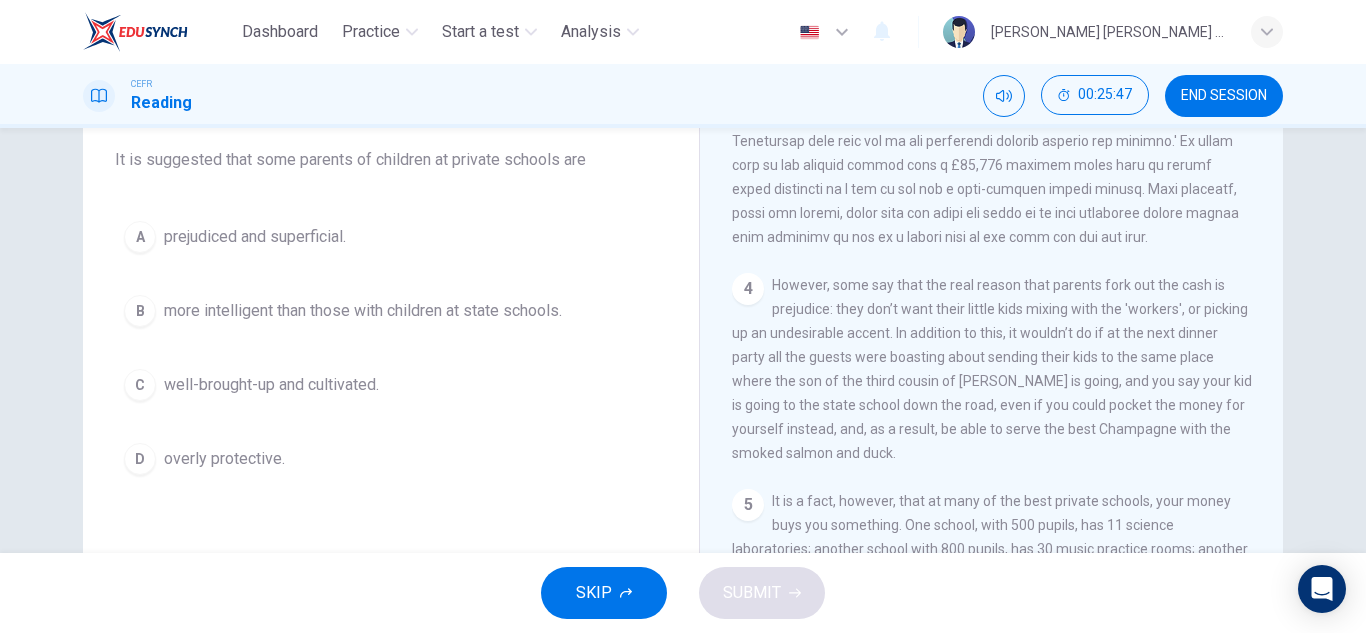 scroll, scrollTop: 1080, scrollLeft: 0, axis: vertical 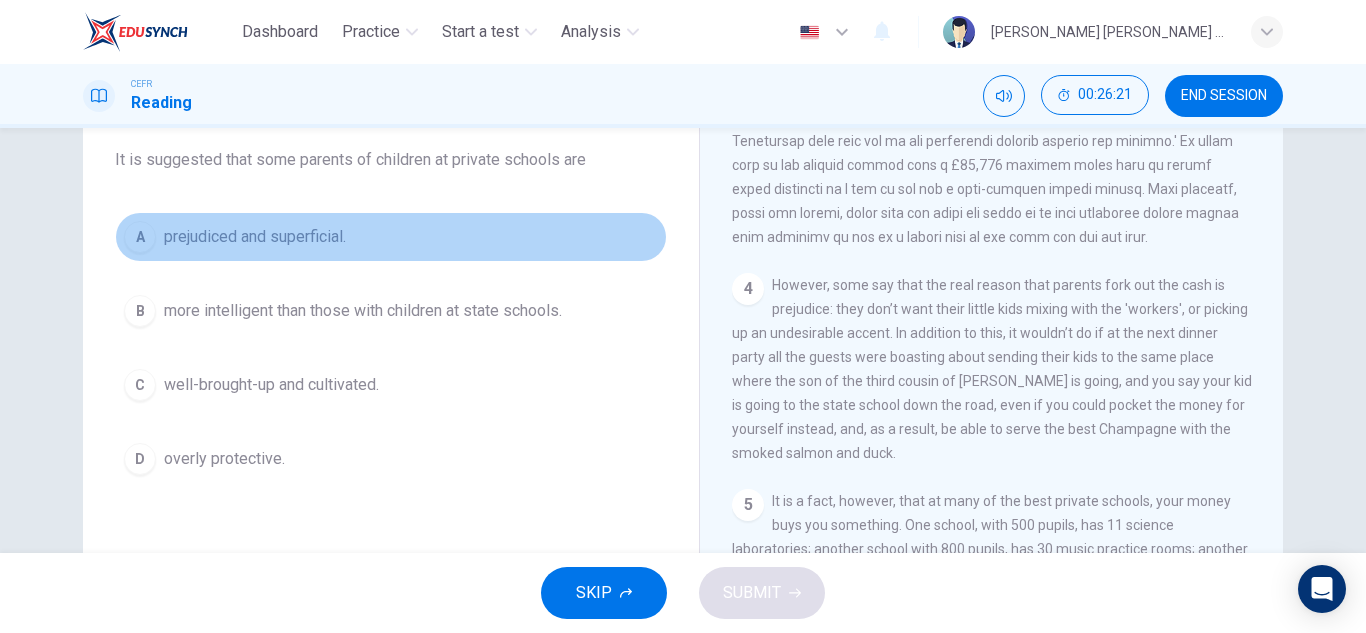 click on "A prejudiced and superficial." at bounding box center (391, 237) 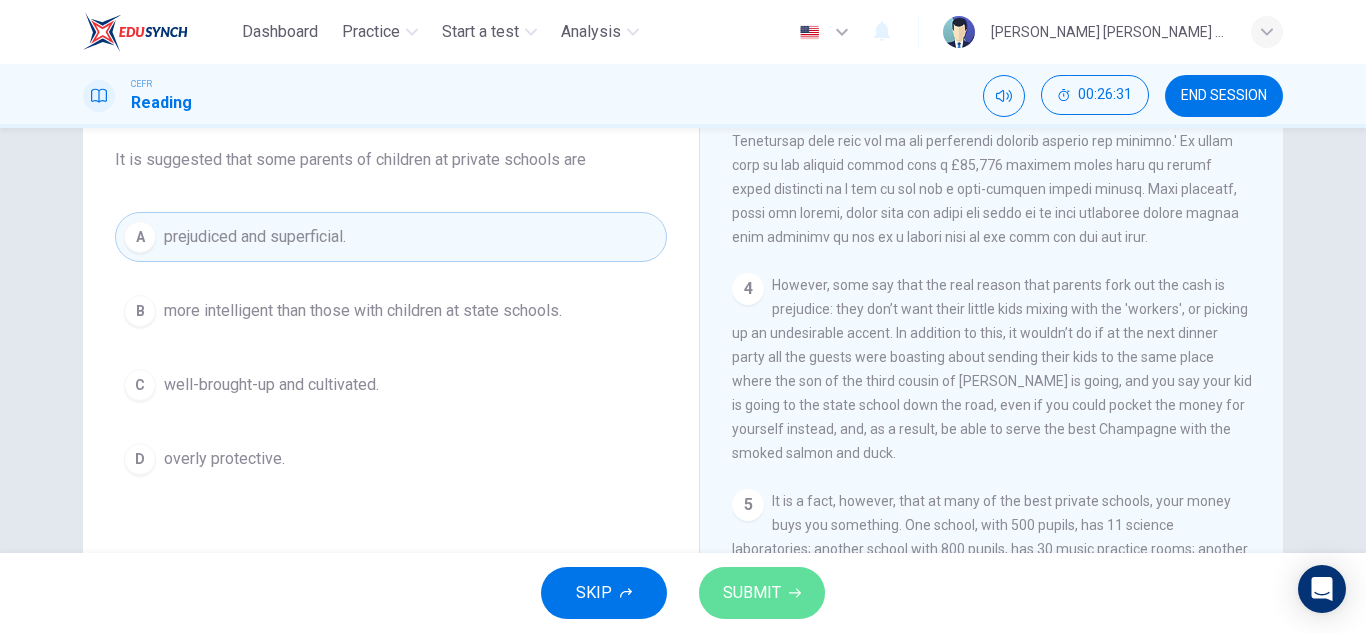click on "SUBMIT" at bounding box center (752, 593) 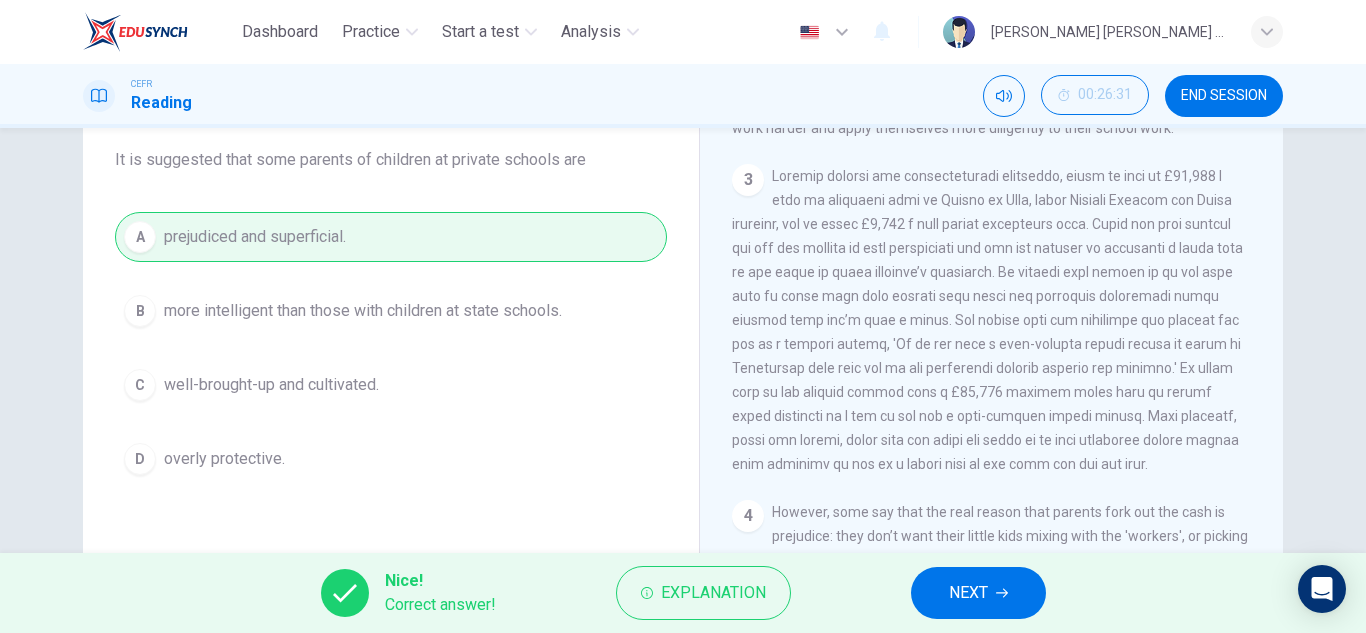 scroll, scrollTop: 853, scrollLeft: 0, axis: vertical 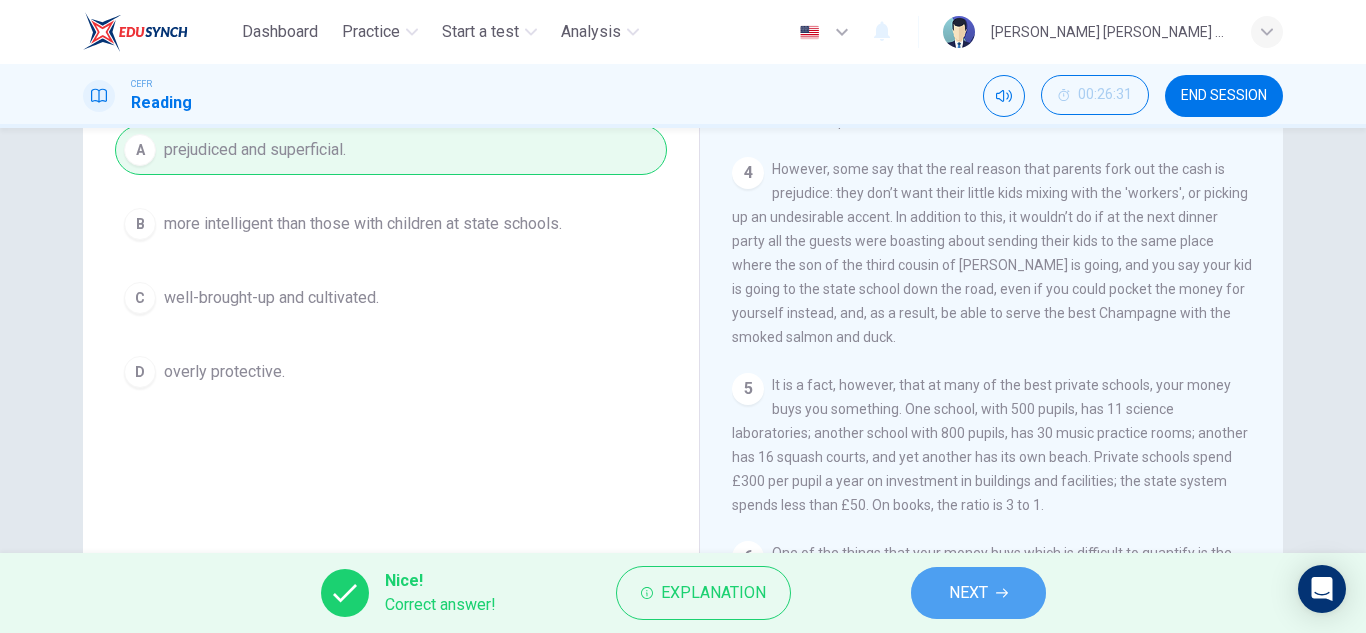 click on "NEXT" at bounding box center (968, 593) 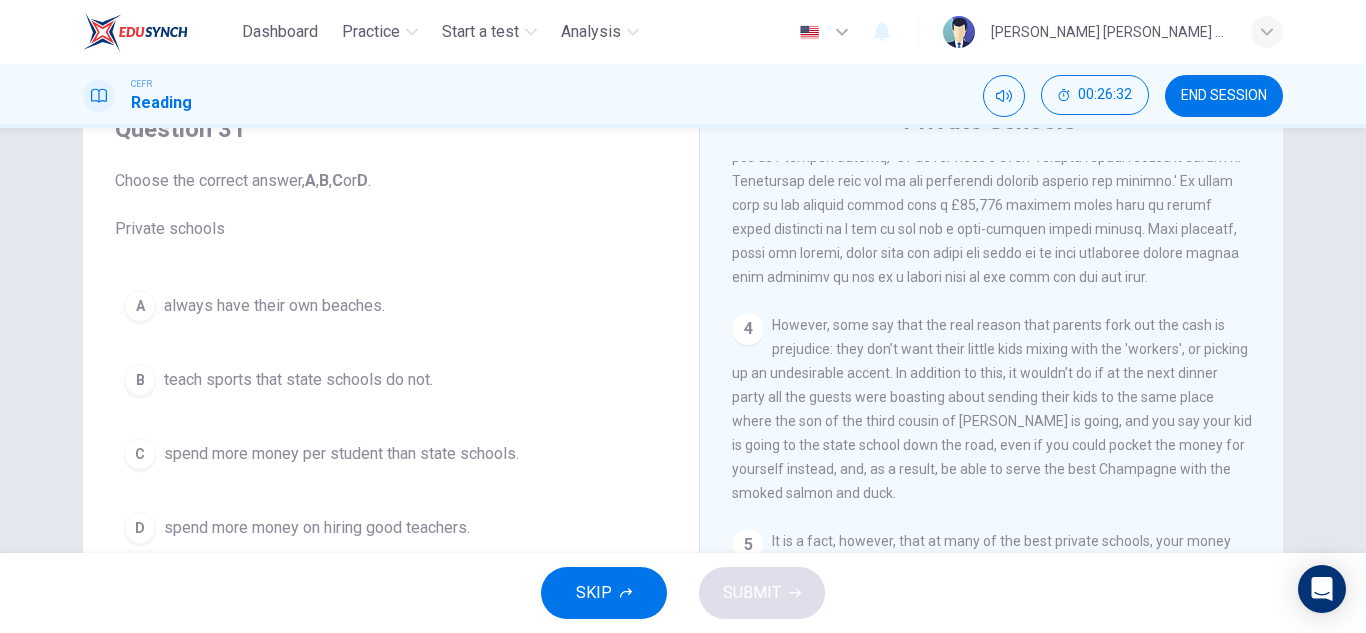 scroll, scrollTop: 90, scrollLeft: 0, axis: vertical 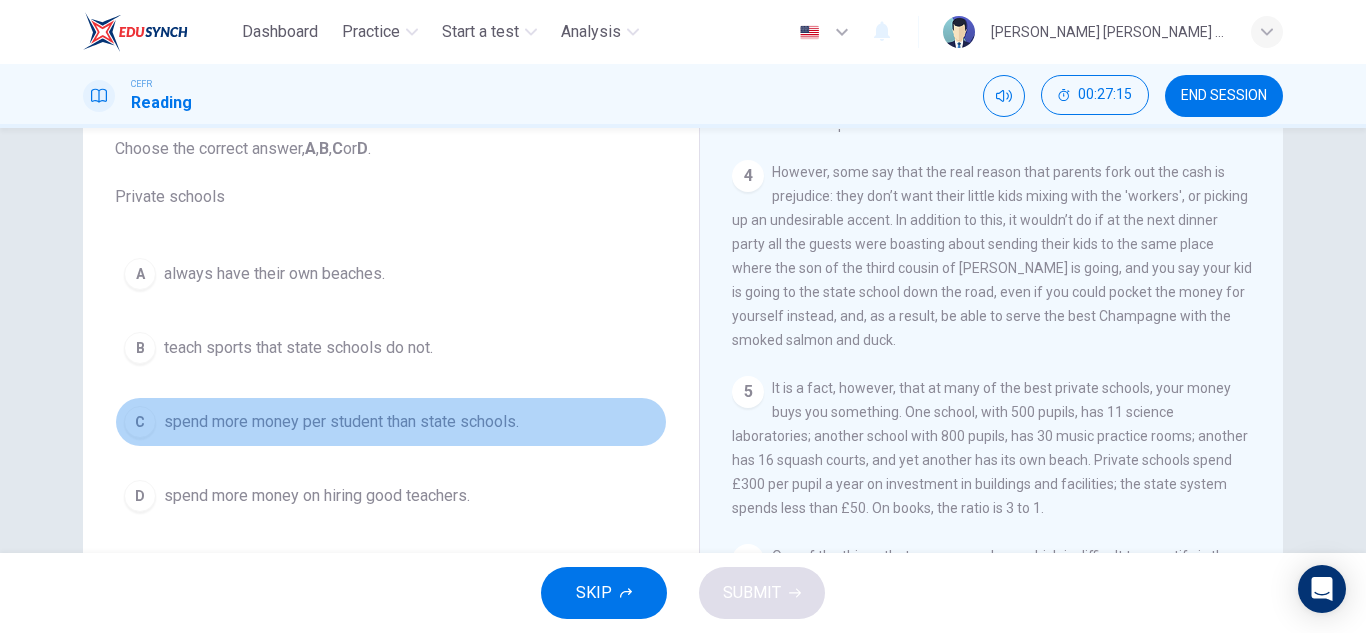 click on "spend more money per student than state schools." at bounding box center [341, 422] 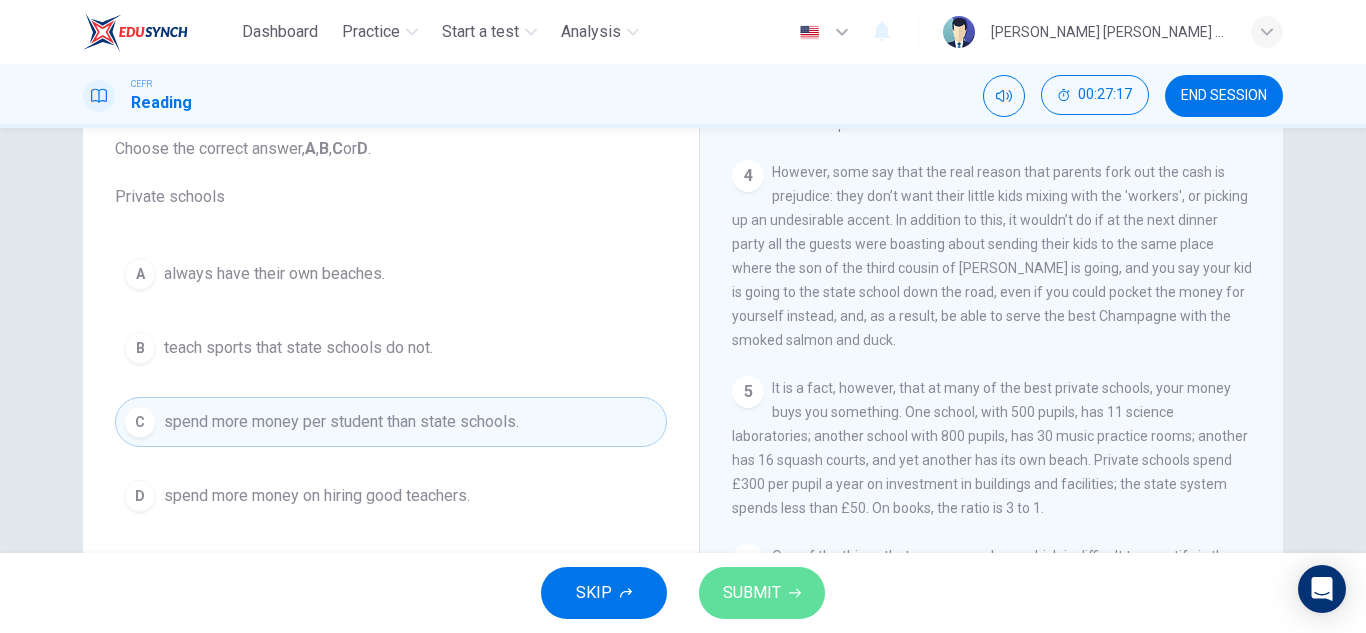click on "SUBMIT" at bounding box center [752, 593] 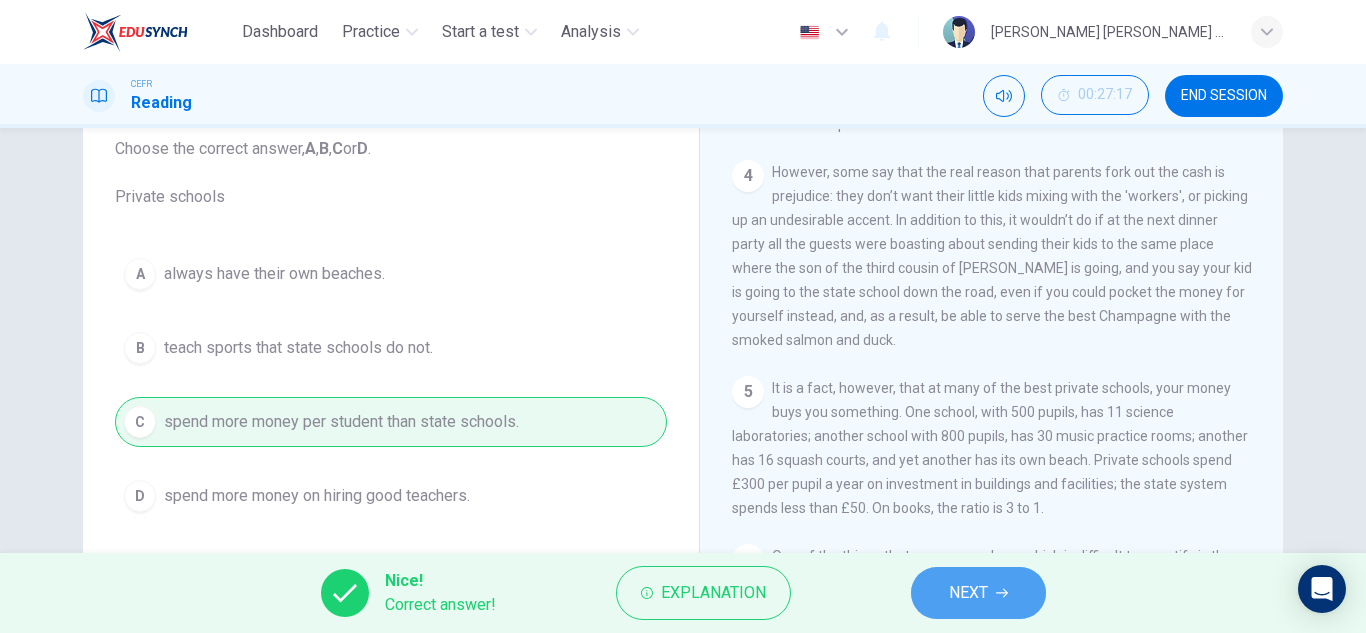click on "NEXT" at bounding box center [968, 593] 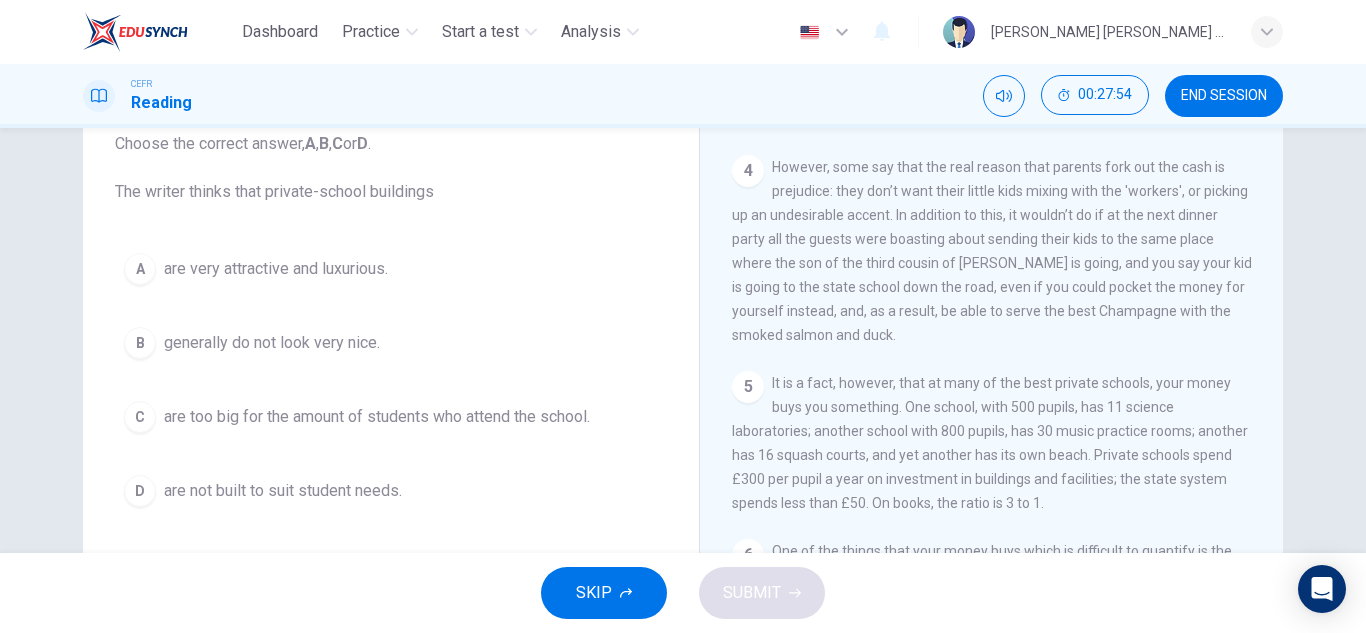 scroll, scrollTop: 132, scrollLeft: 0, axis: vertical 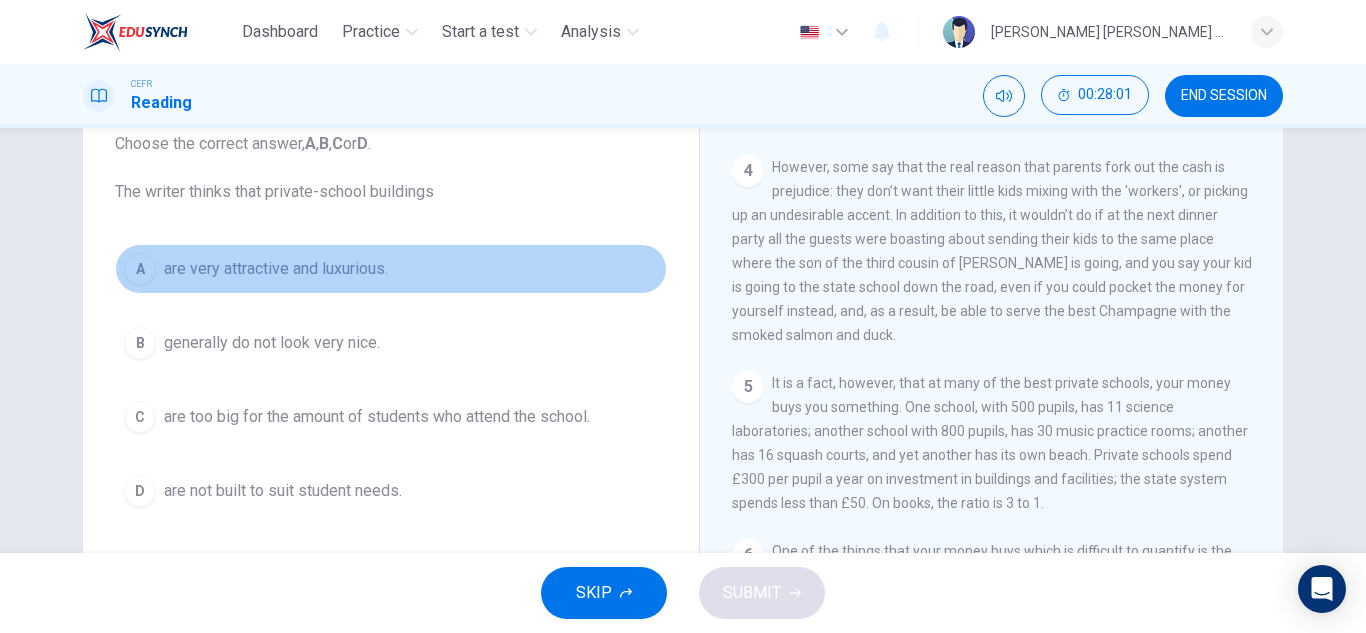 click on "A are very attractive and luxurious." at bounding box center (391, 269) 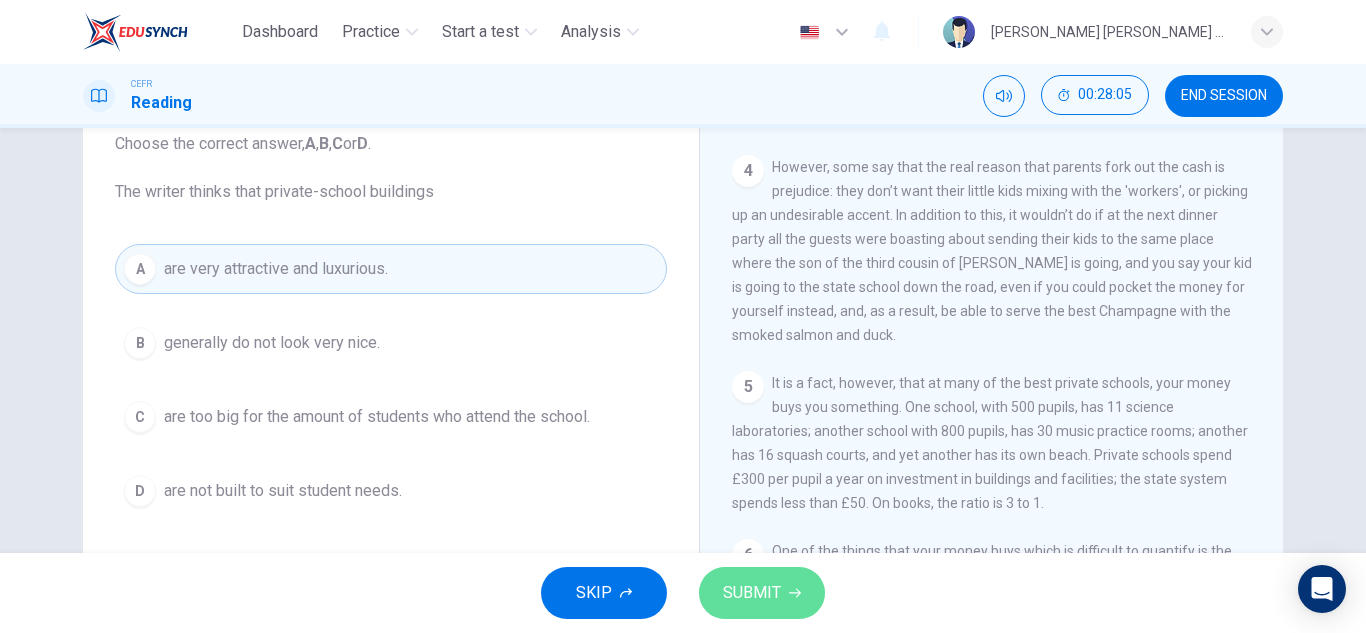 click on "SUBMIT" at bounding box center [752, 593] 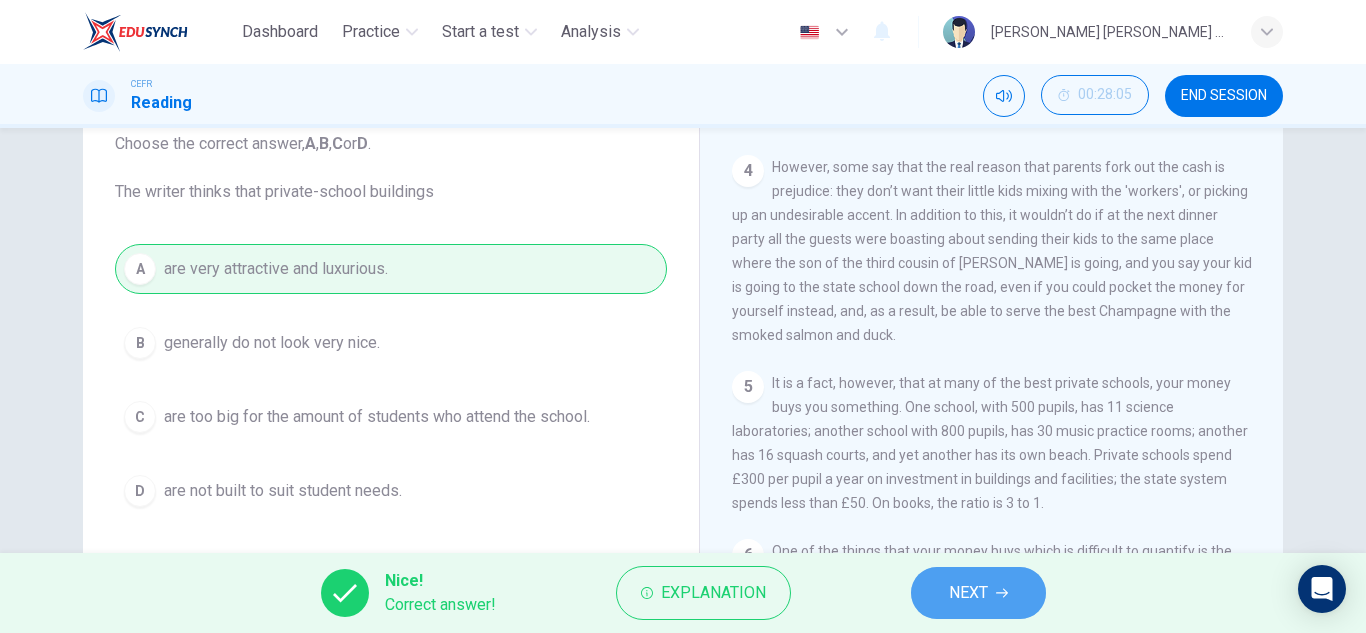 click on "NEXT" at bounding box center [978, 593] 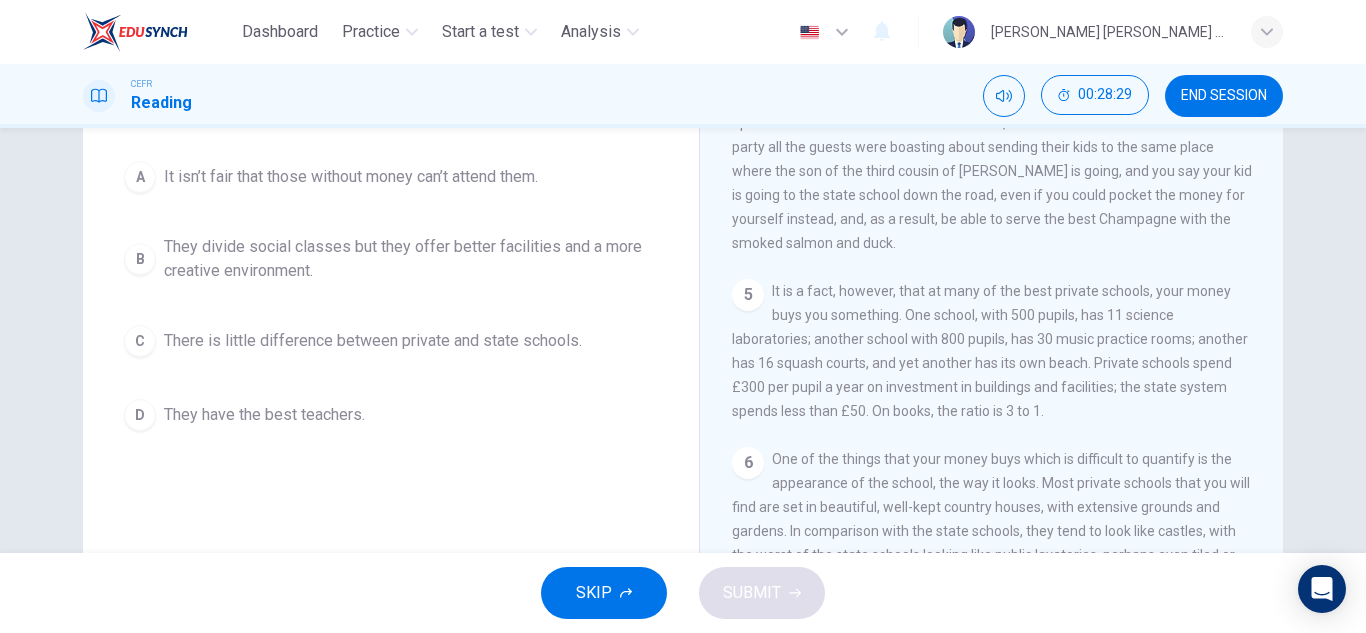 scroll, scrollTop: 225, scrollLeft: 0, axis: vertical 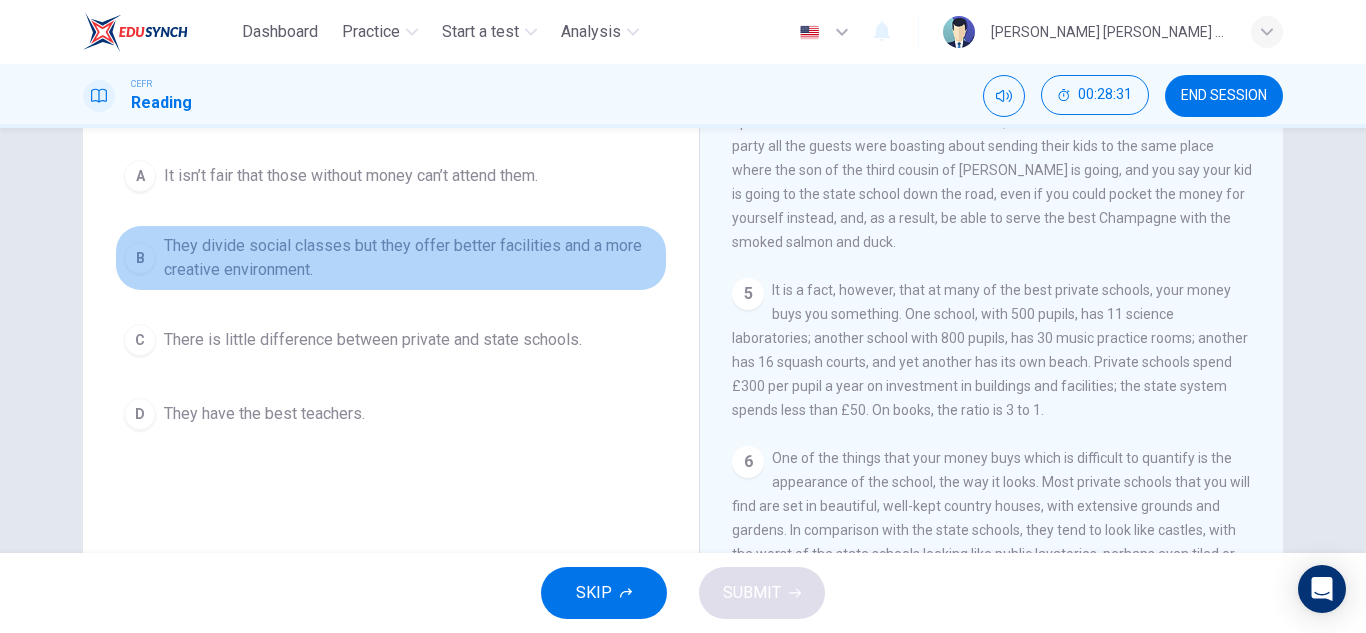 click on "They divide social classes but they offer better facilities and a more
creative environment." at bounding box center (411, 258) 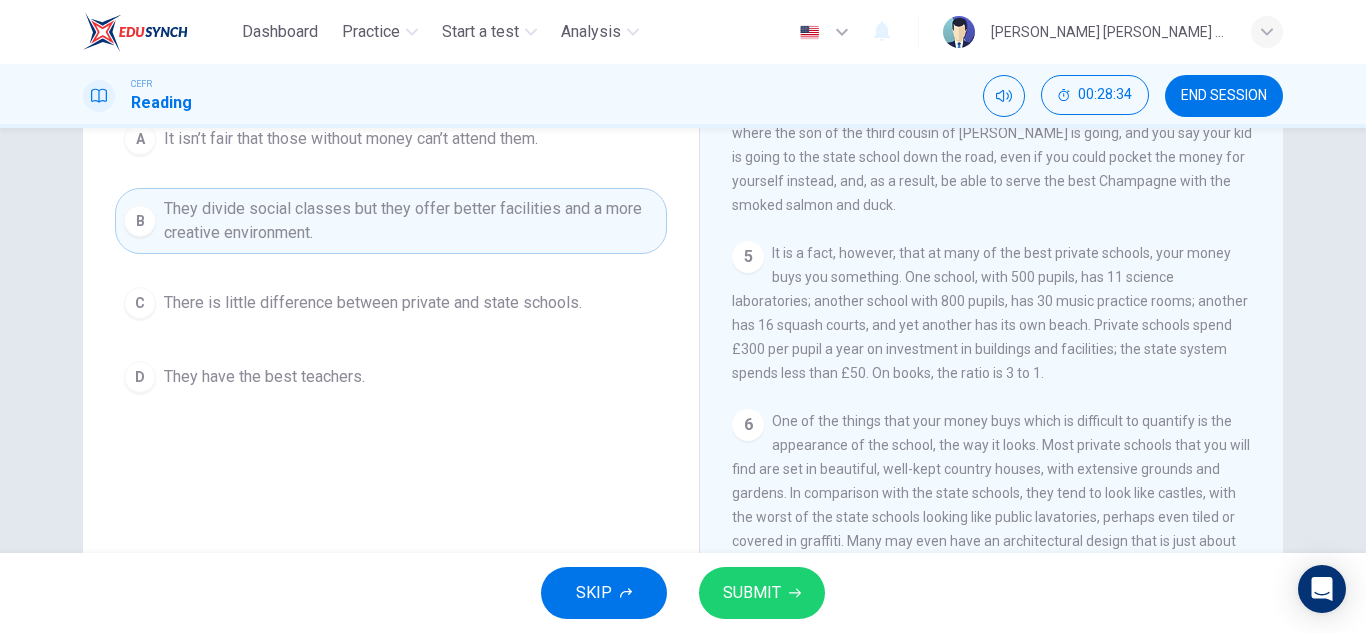 scroll, scrollTop: 264, scrollLeft: 0, axis: vertical 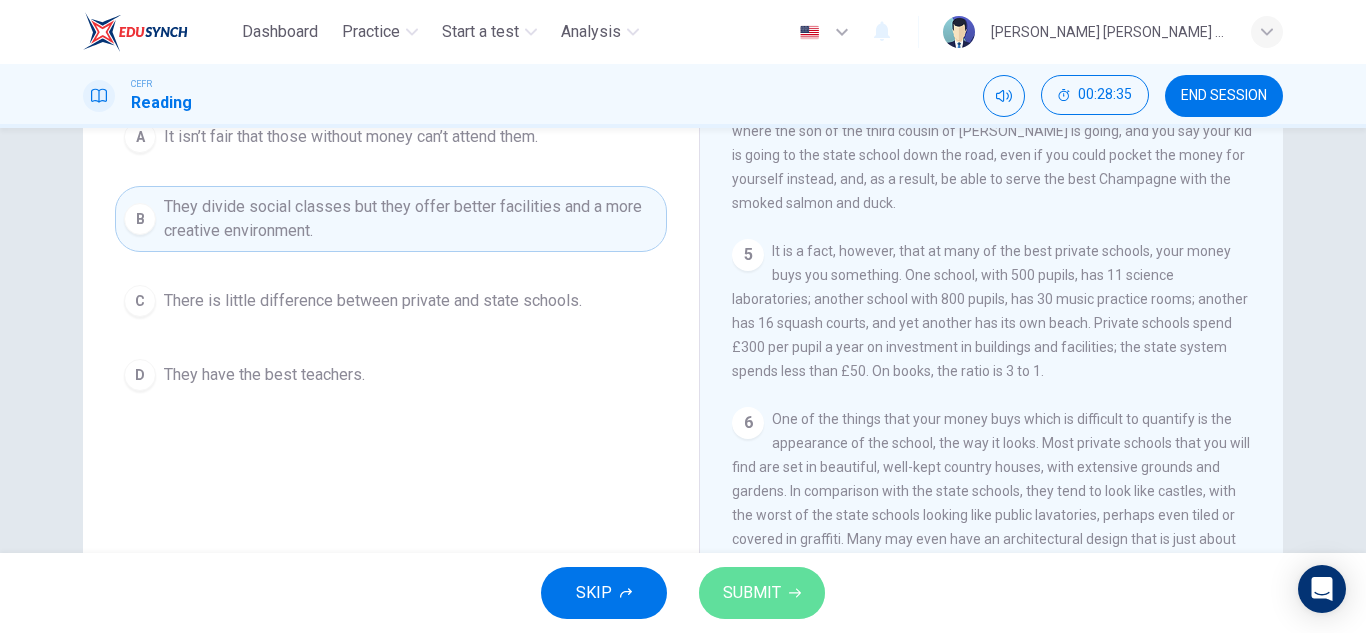 click on "SUBMIT" at bounding box center (752, 593) 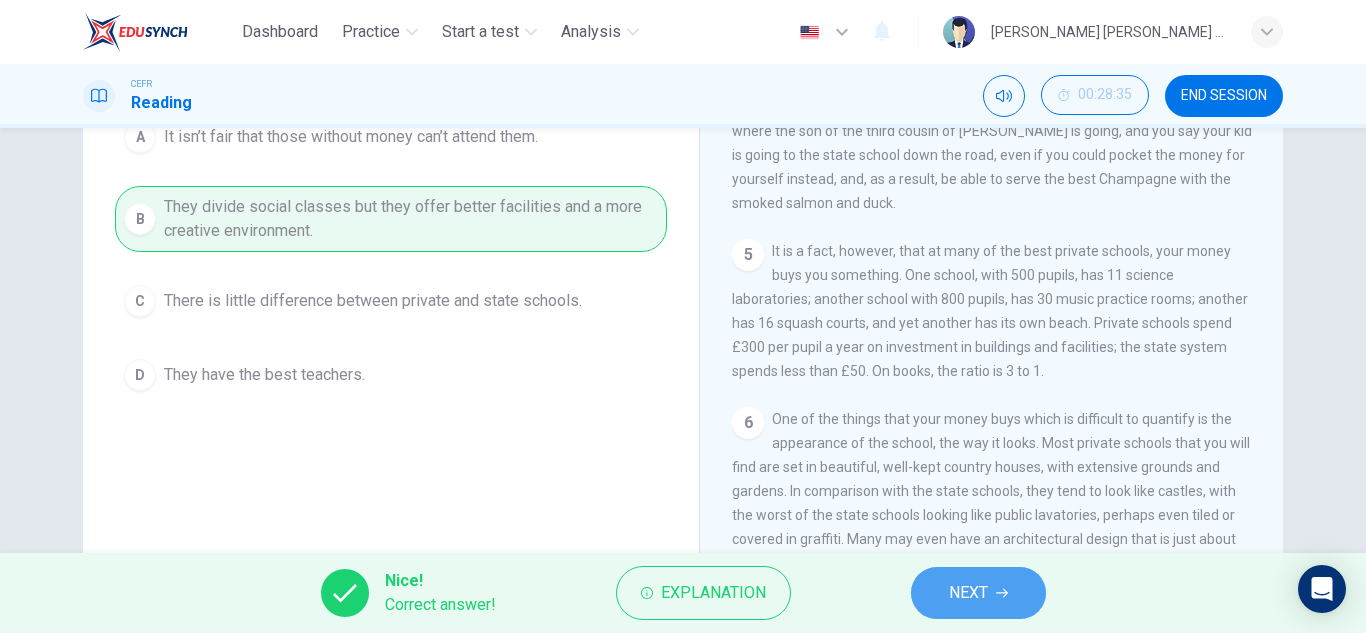 click on "NEXT" at bounding box center [968, 593] 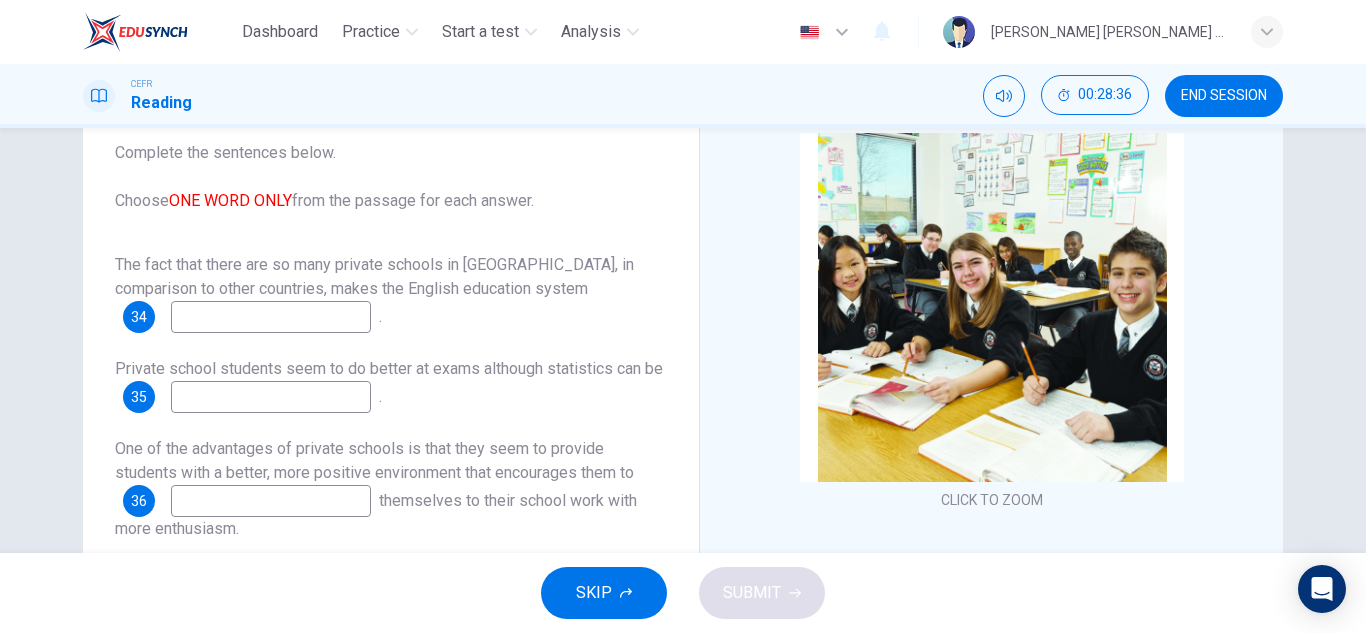 scroll, scrollTop: 122, scrollLeft: 0, axis: vertical 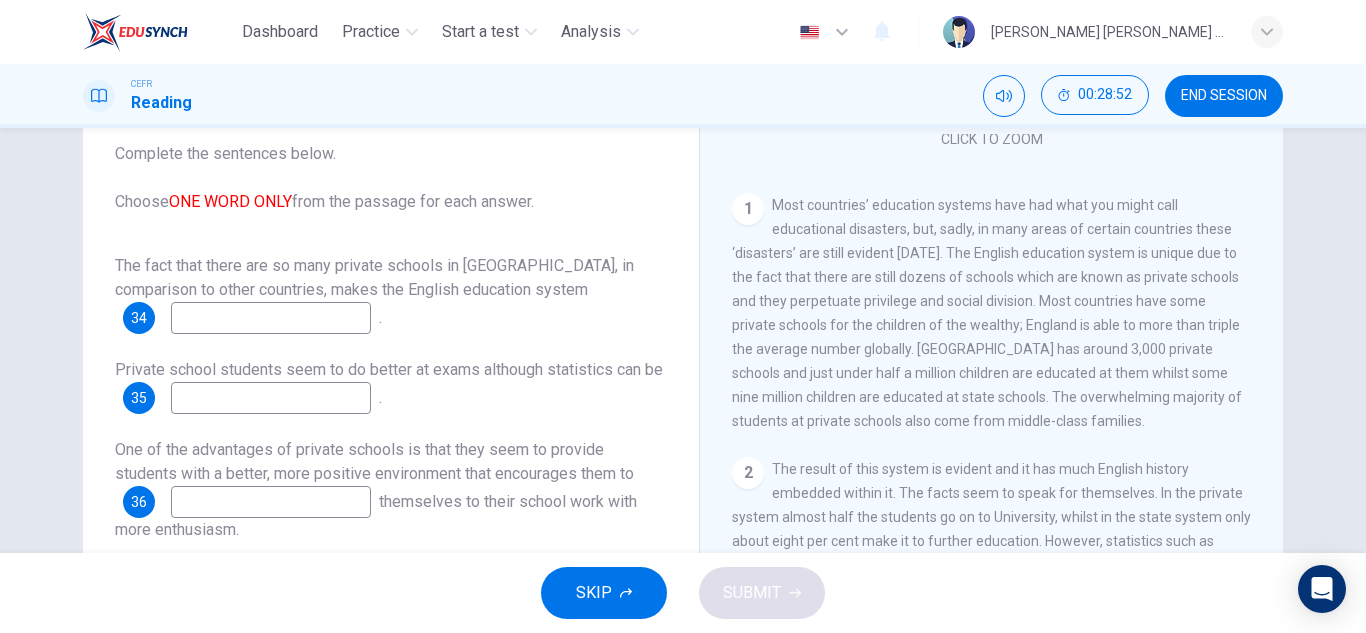 click at bounding box center (271, 318) 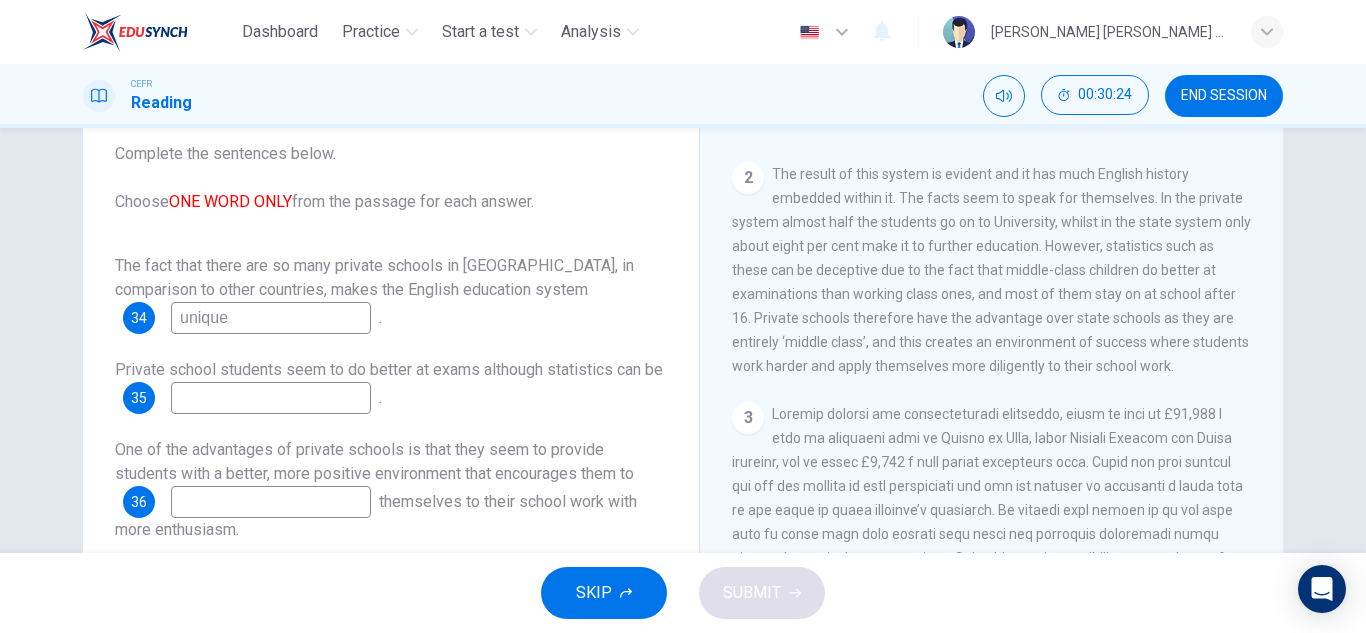 scroll, scrollTop: 658, scrollLeft: 0, axis: vertical 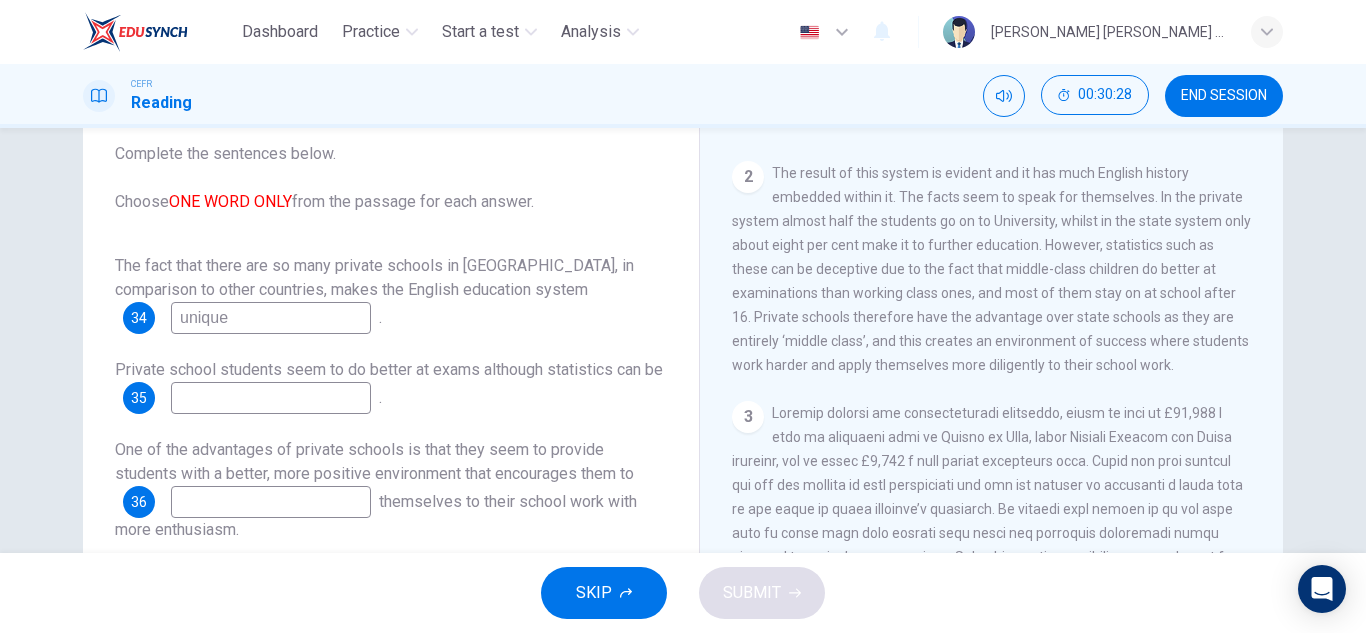 type on "unique" 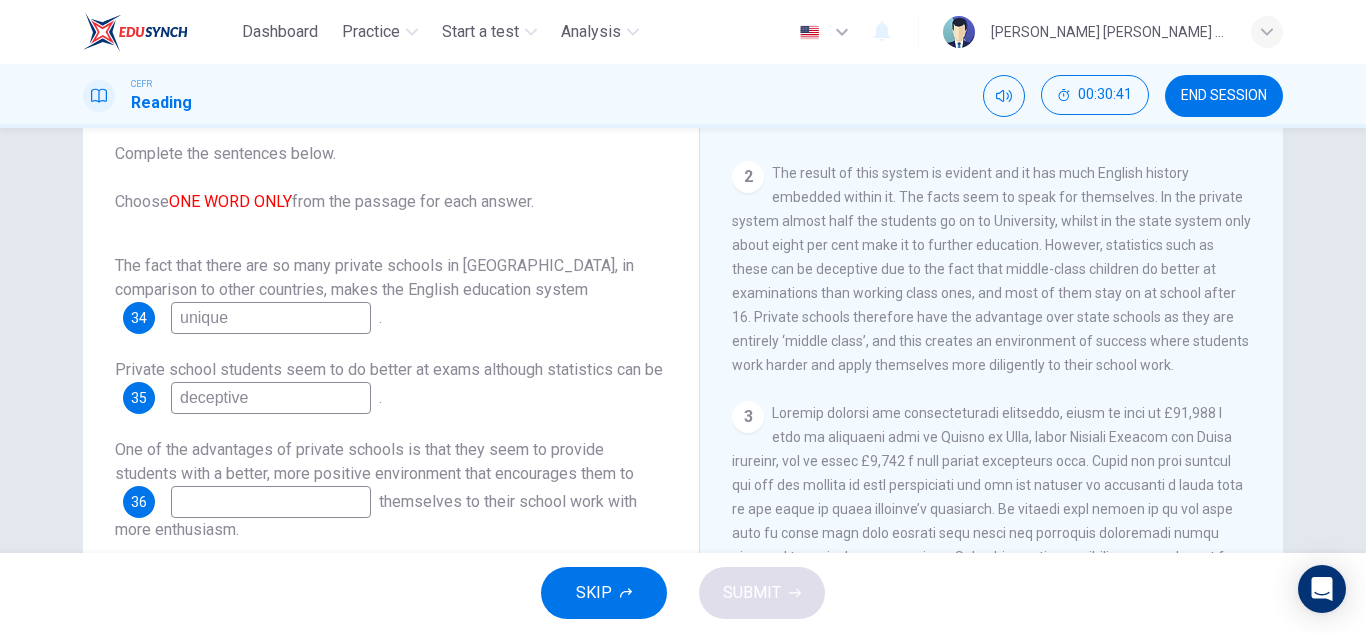 scroll, scrollTop: 25, scrollLeft: 0, axis: vertical 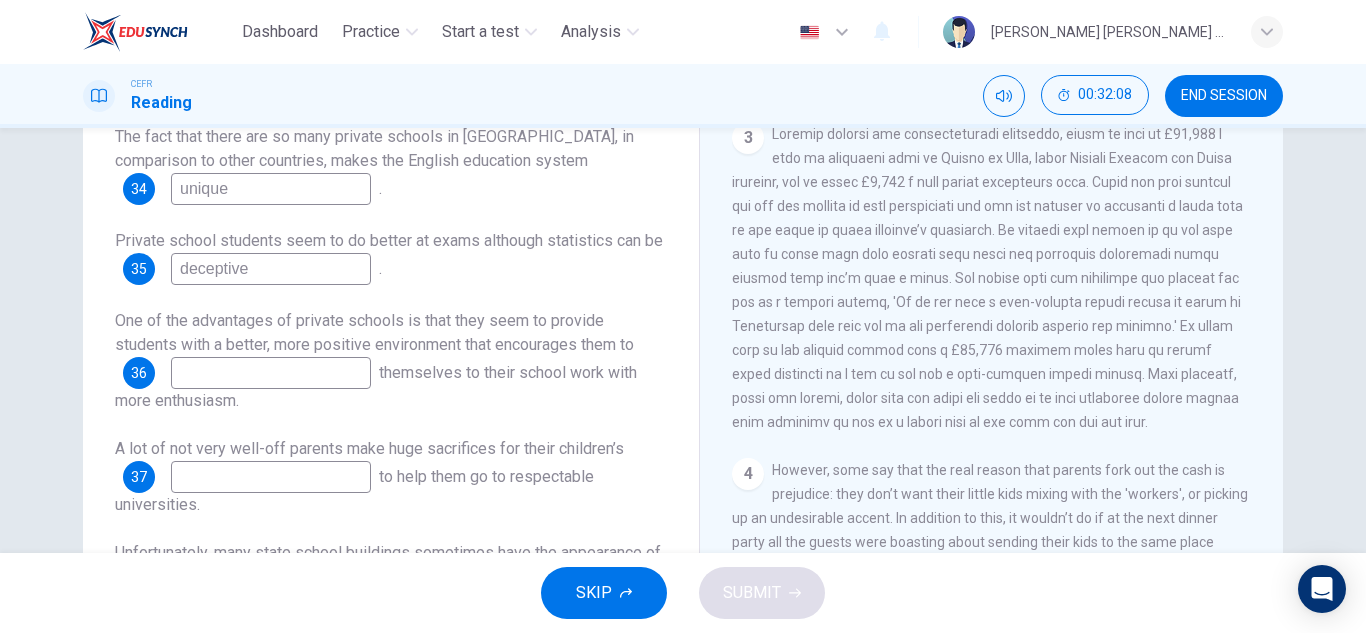 type on "deceptive" 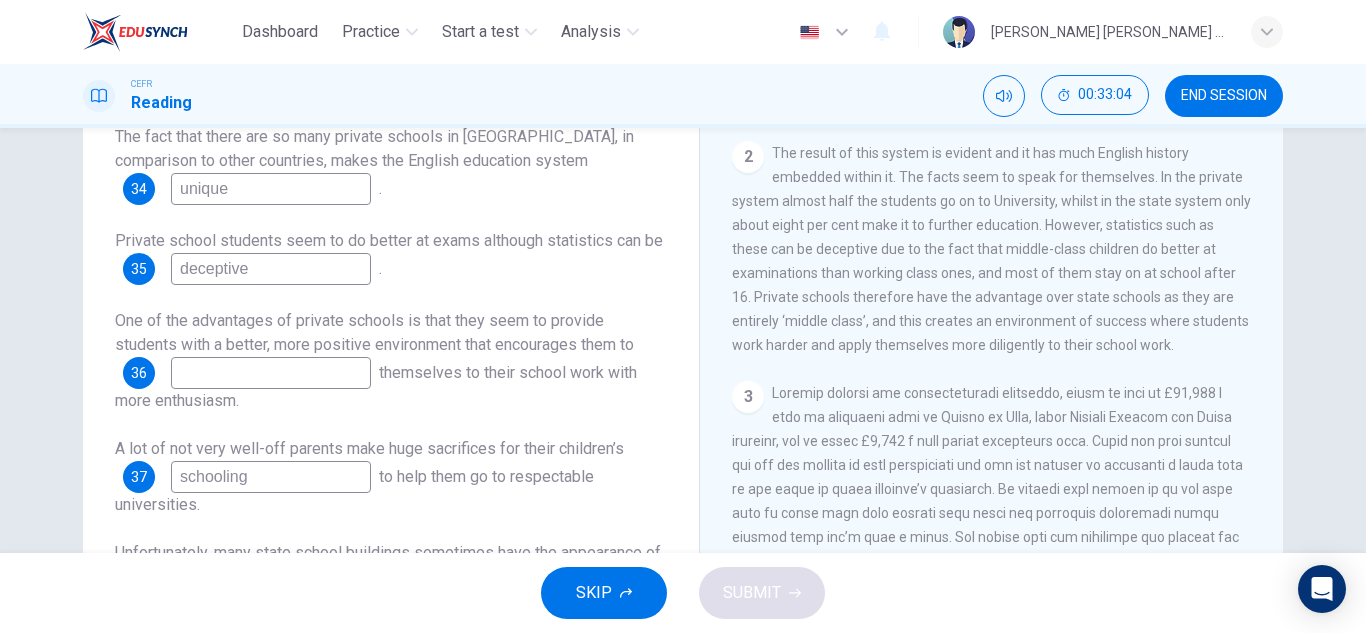 scroll, scrollTop: 572, scrollLeft: 0, axis: vertical 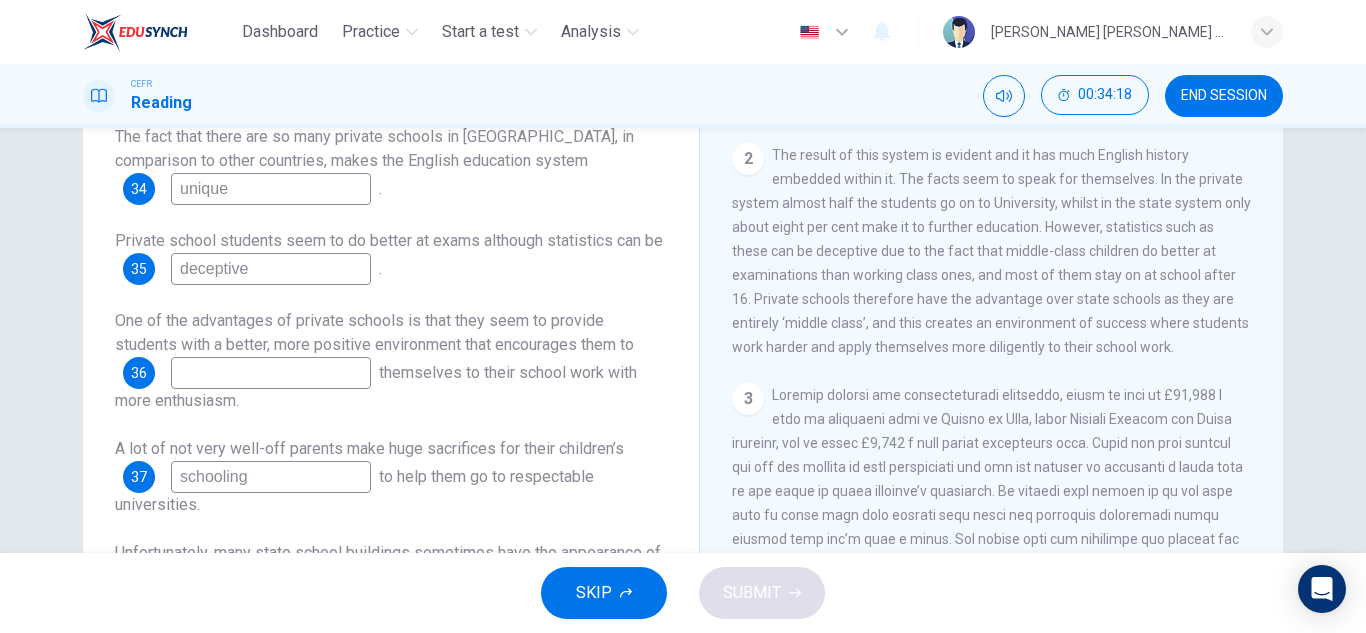 type on "schooling" 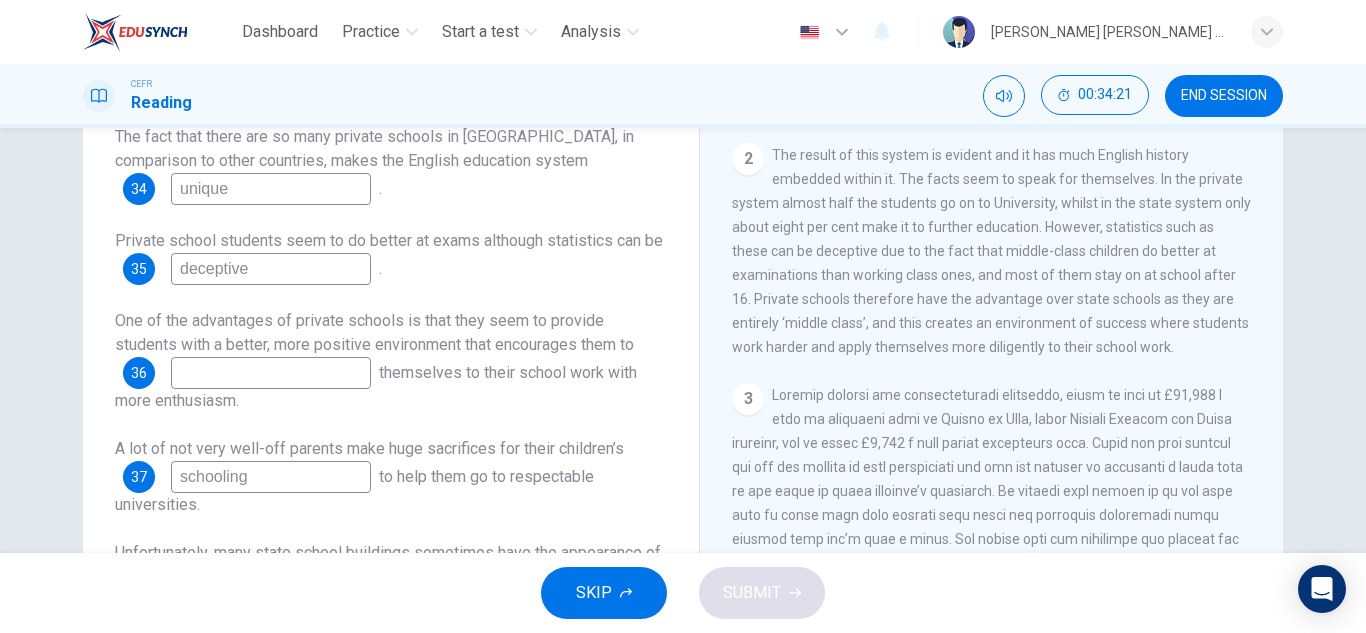 click at bounding box center [271, 373] 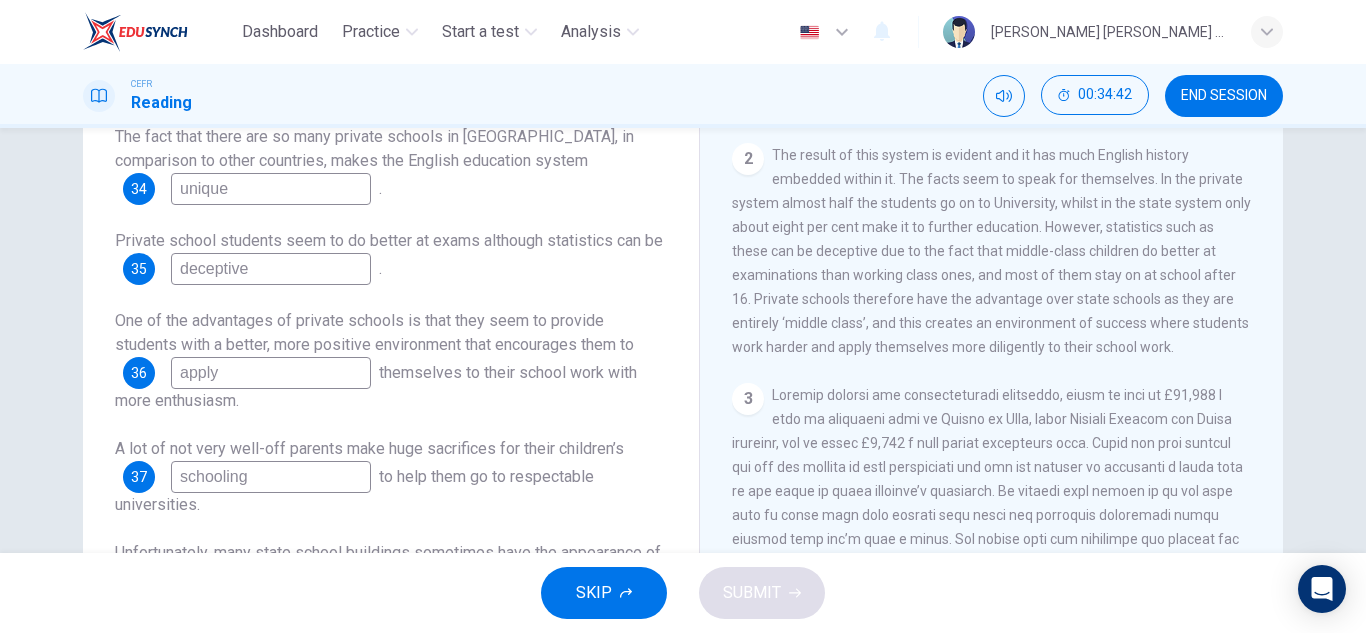 scroll, scrollTop: 350, scrollLeft: 0, axis: vertical 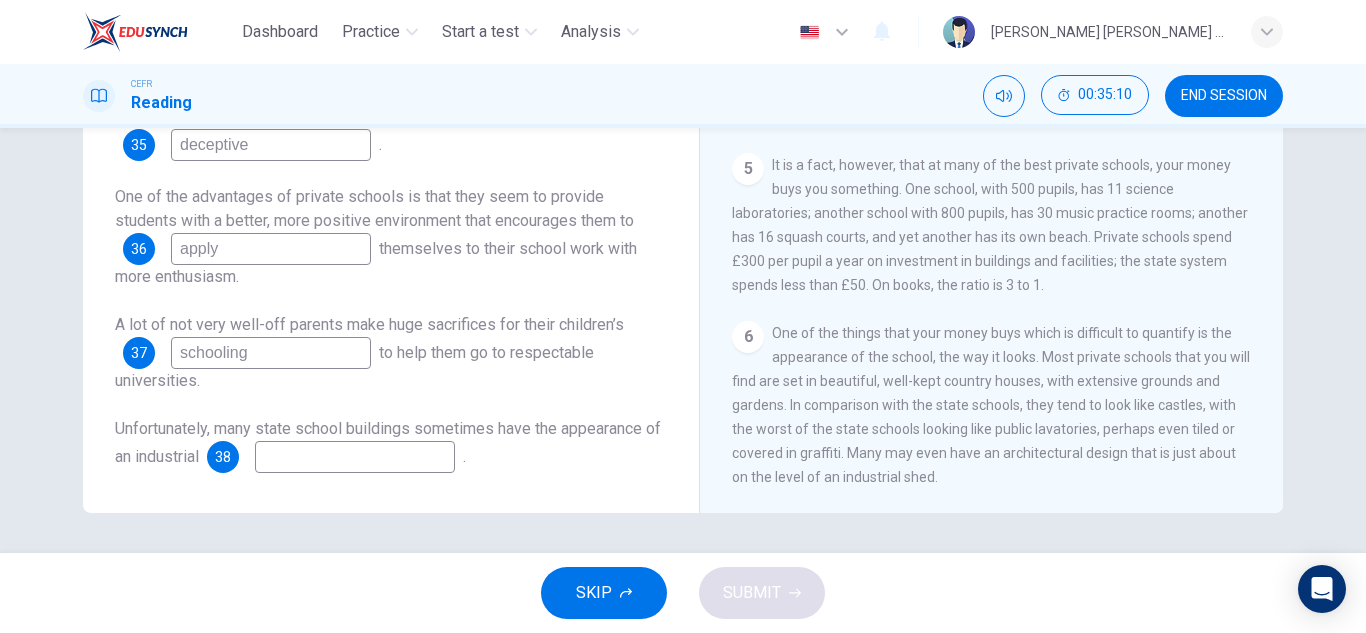 type on "apply" 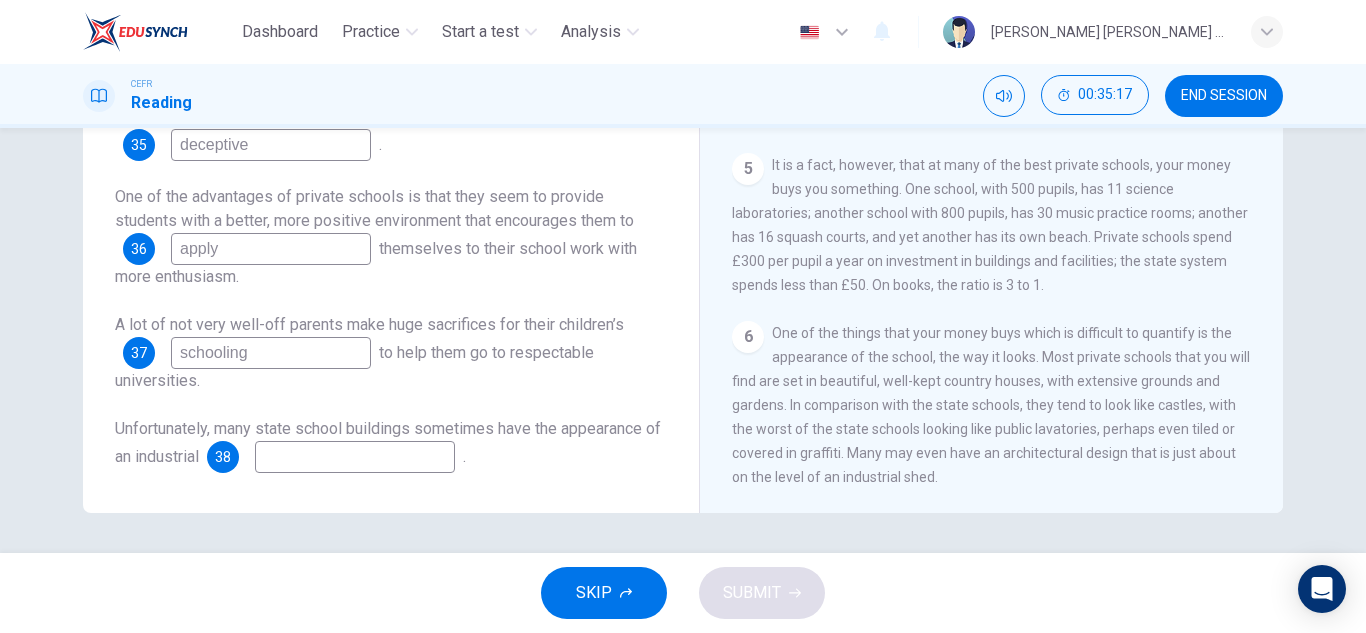 click at bounding box center [355, 457] 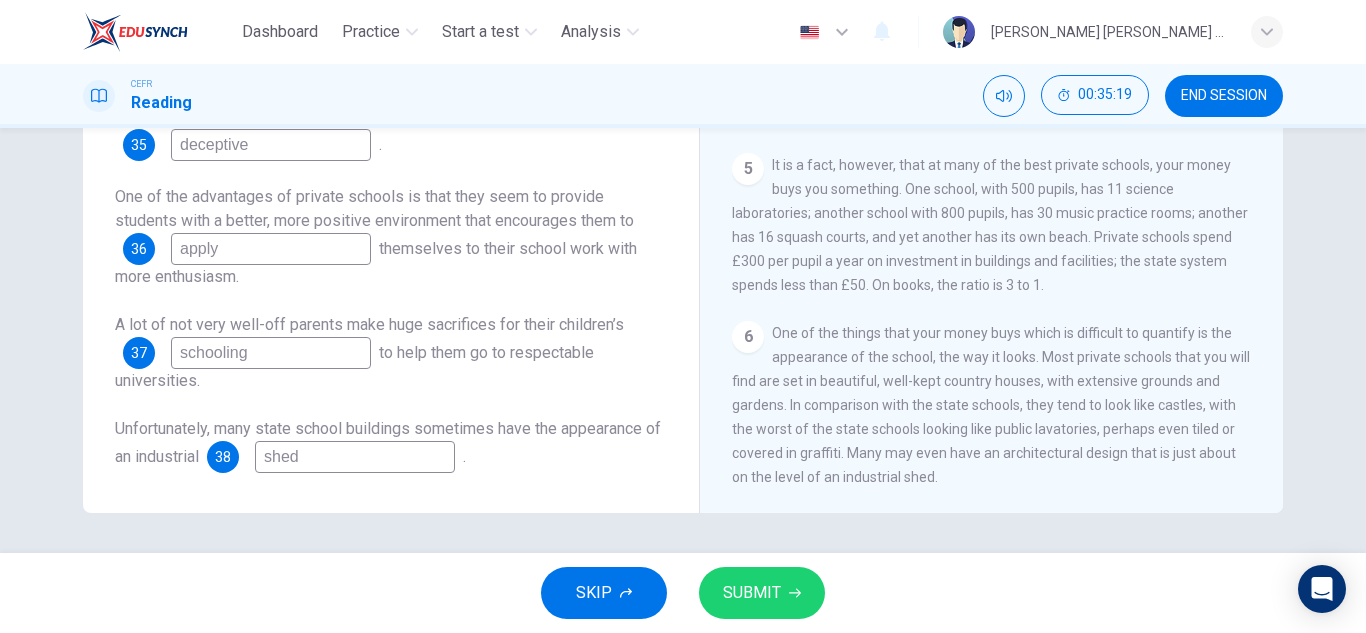 type on "shed" 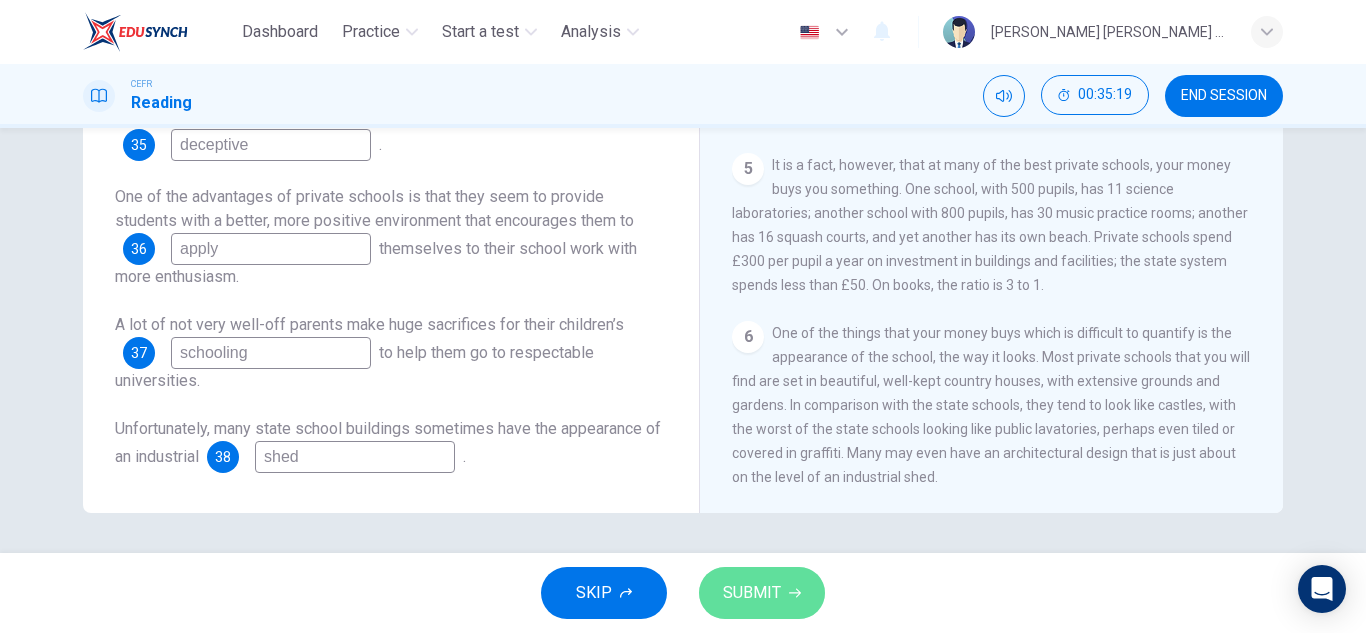 click on "SUBMIT" at bounding box center (752, 593) 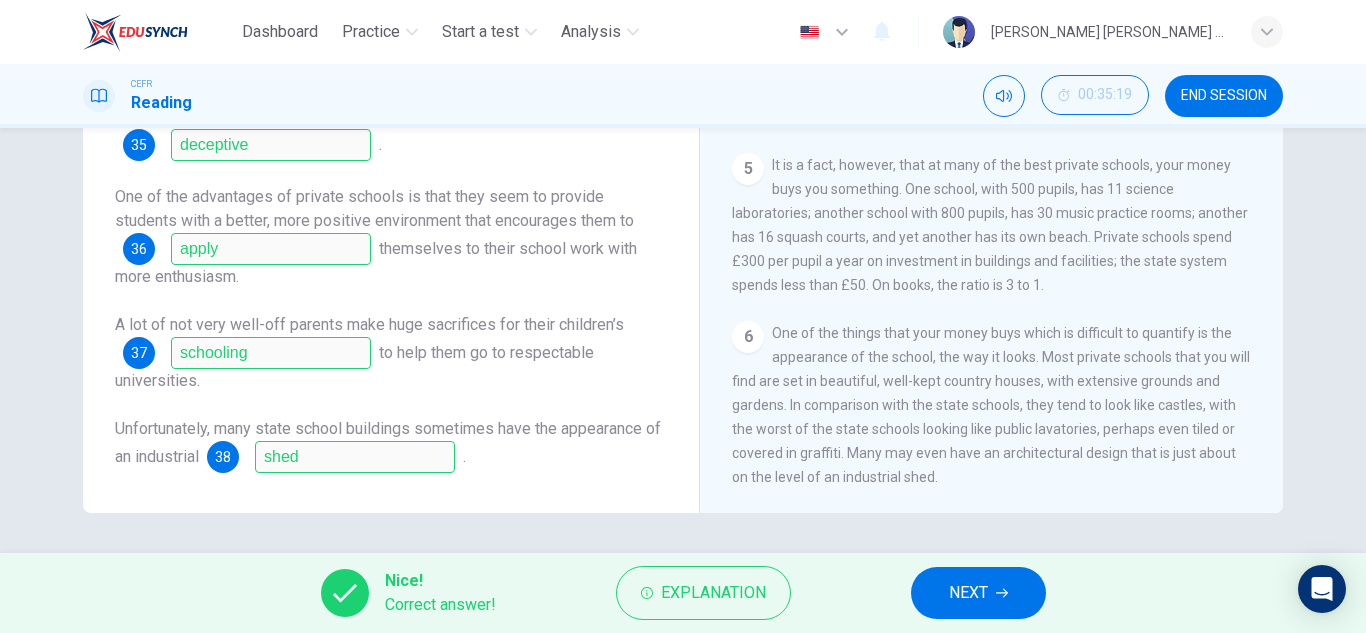 scroll, scrollTop: 0, scrollLeft: 0, axis: both 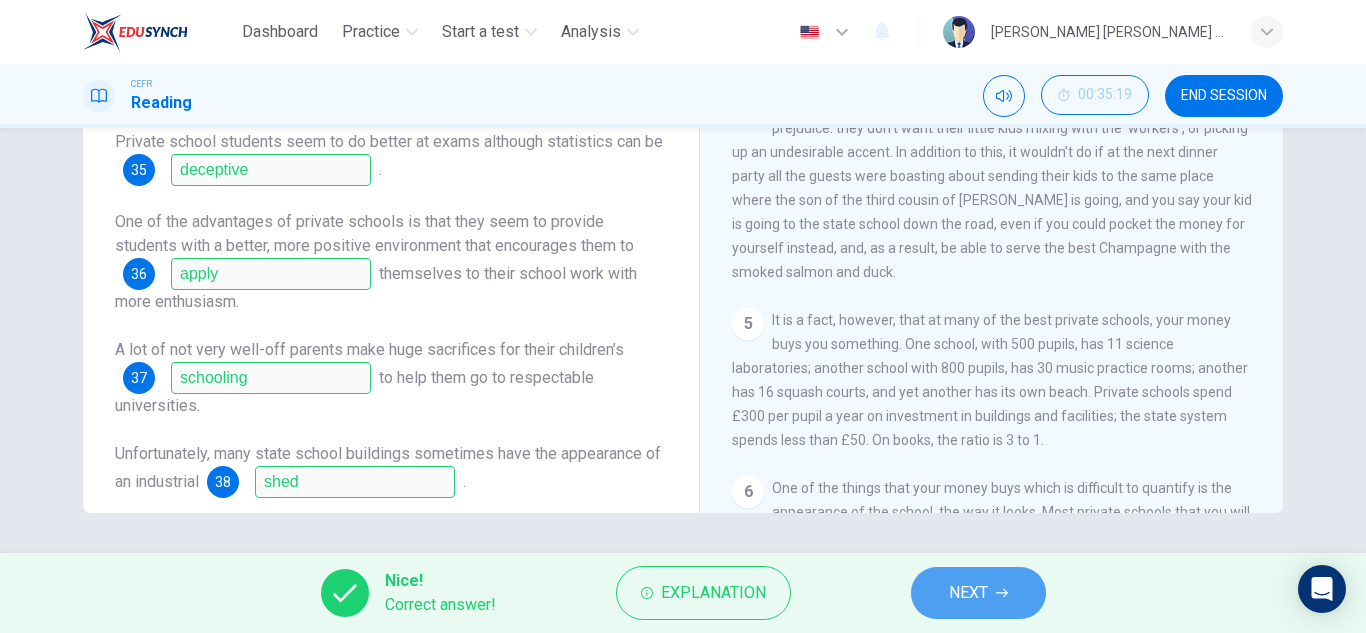 click on "NEXT" at bounding box center (978, 593) 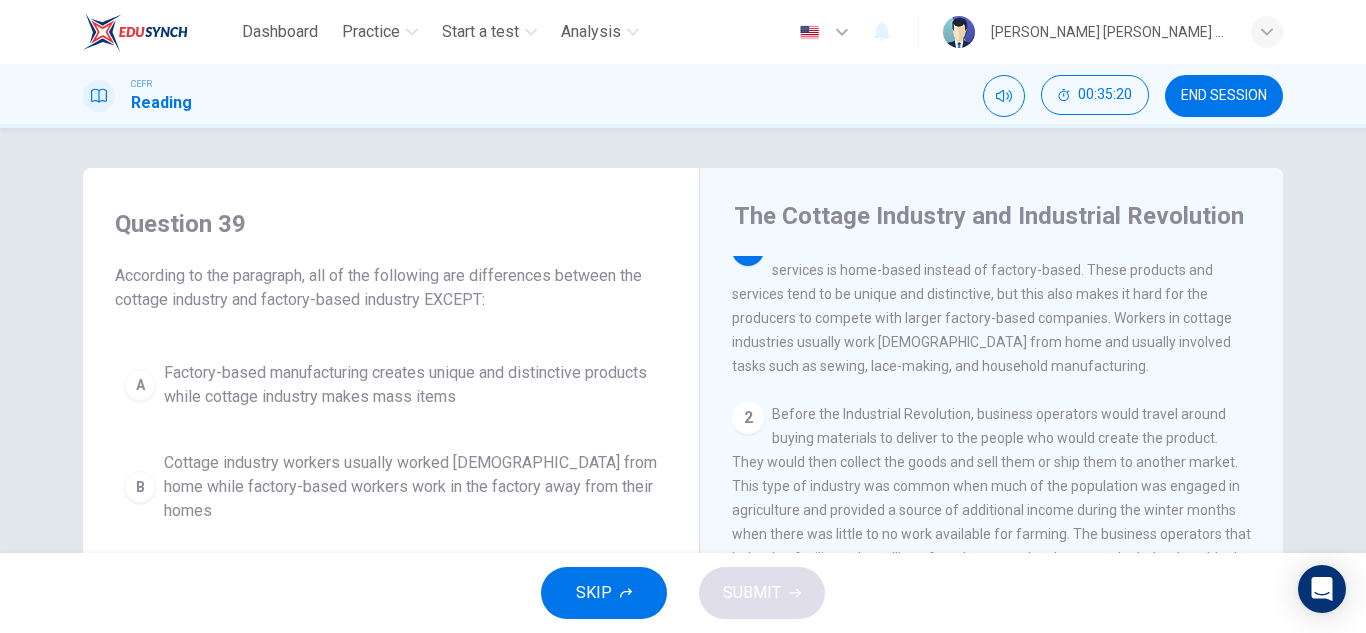 scroll, scrollTop: 0, scrollLeft: 0, axis: both 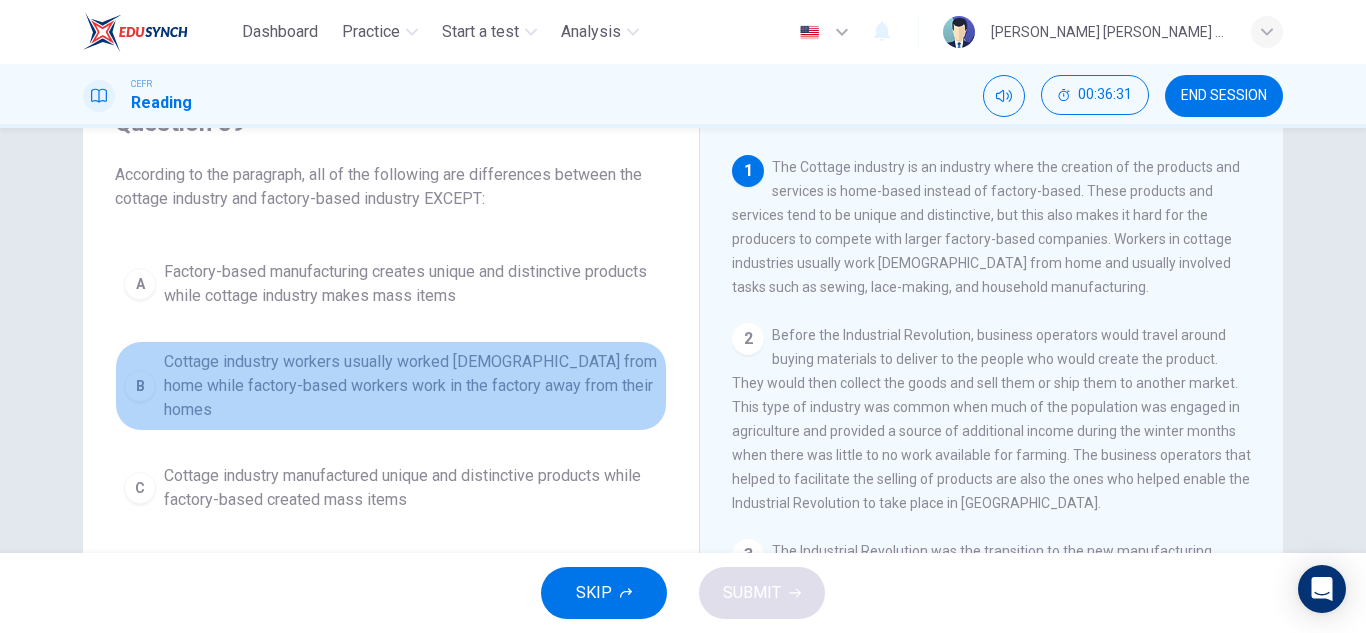 click on "Cottage industry workers usually worked part-time from home while factory-based workers work in the factory away from their homes" at bounding box center [411, 386] 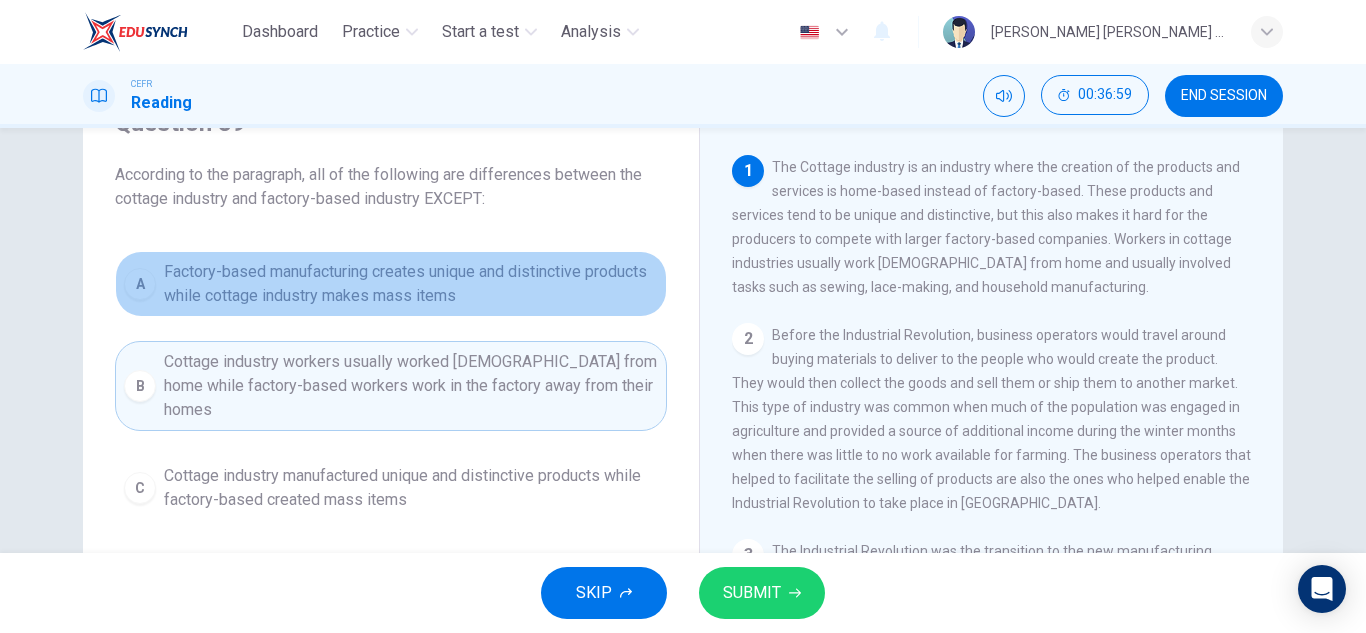 click on "Factory-based manufacturing creates unique and distinctive products while cottage industry makes mass items" at bounding box center (411, 284) 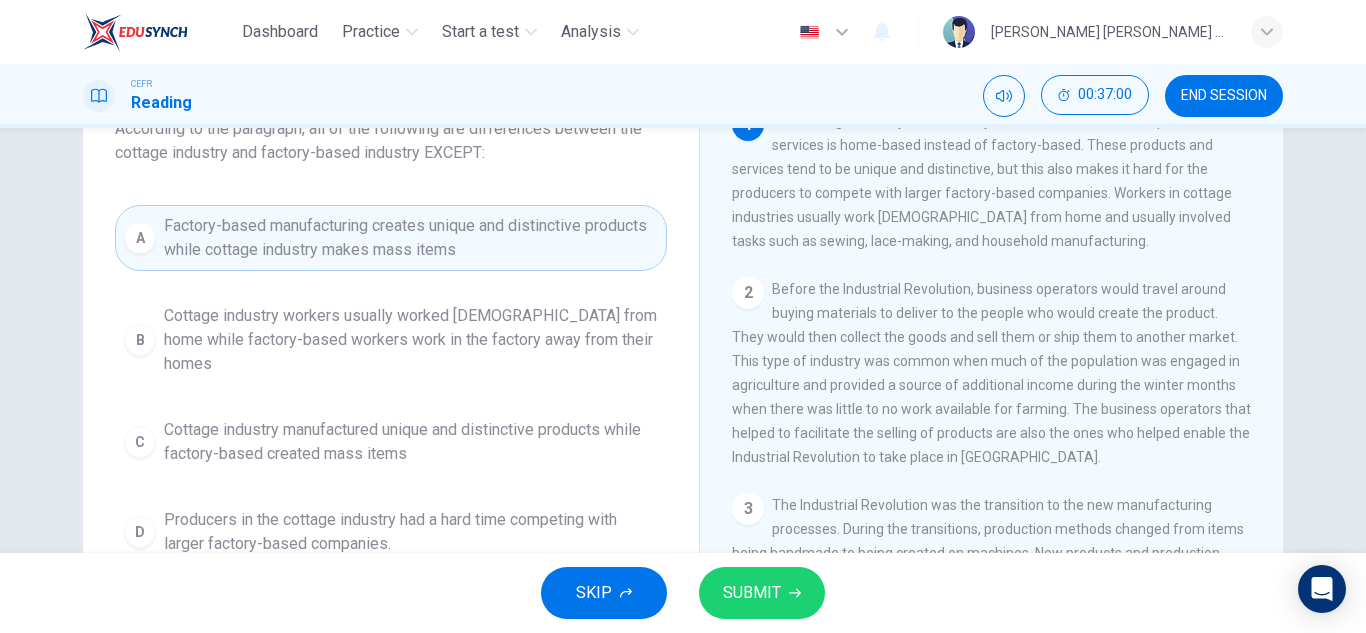 scroll, scrollTop: 163, scrollLeft: 0, axis: vertical 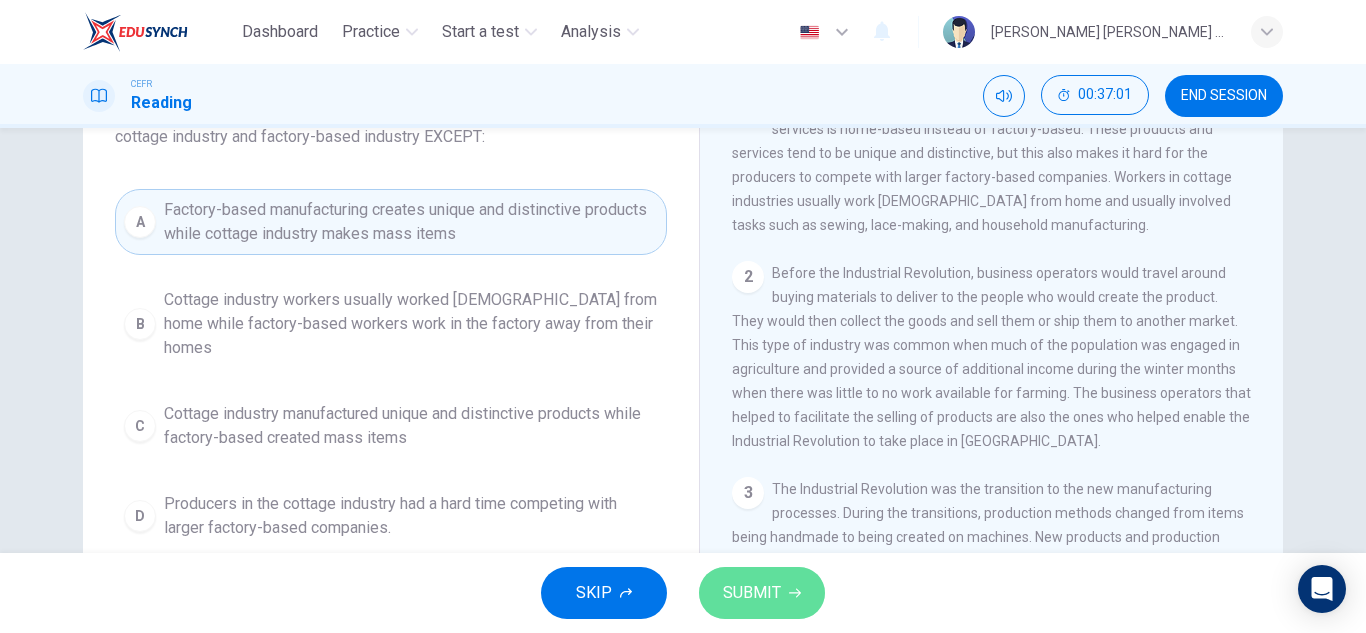click on "SUBMIT" at bounding box center [752, 593] 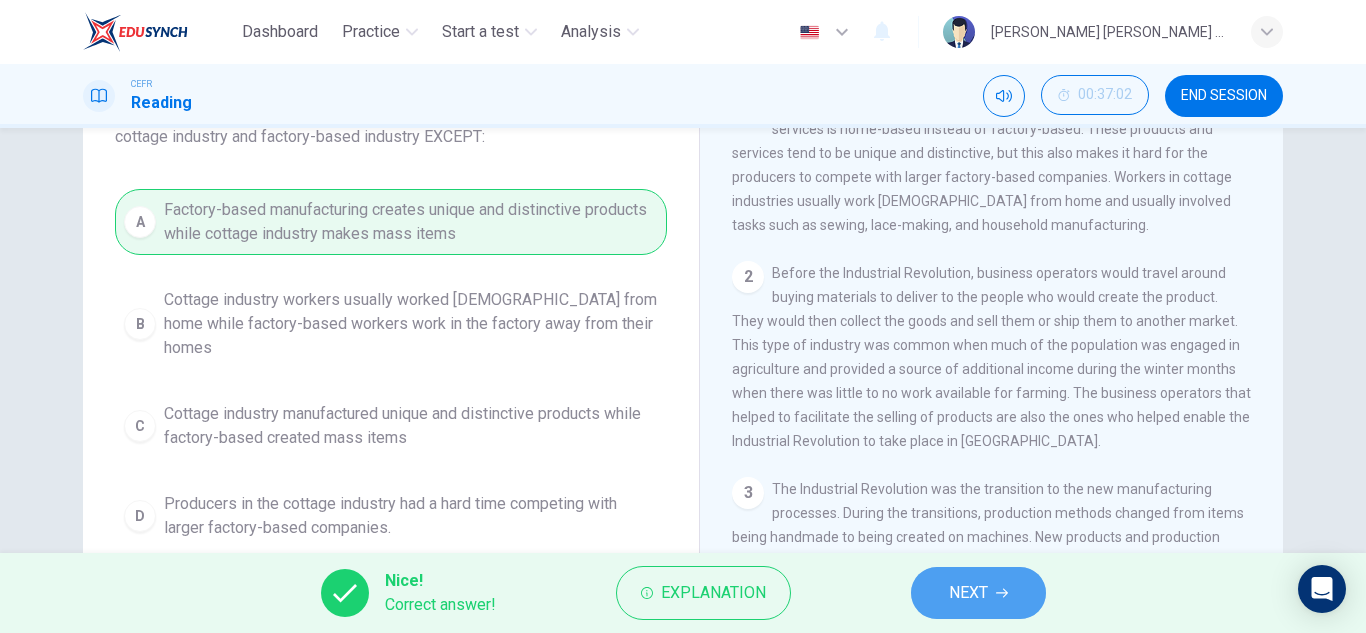 click on "NEXT" at bounding box center [978, 593] 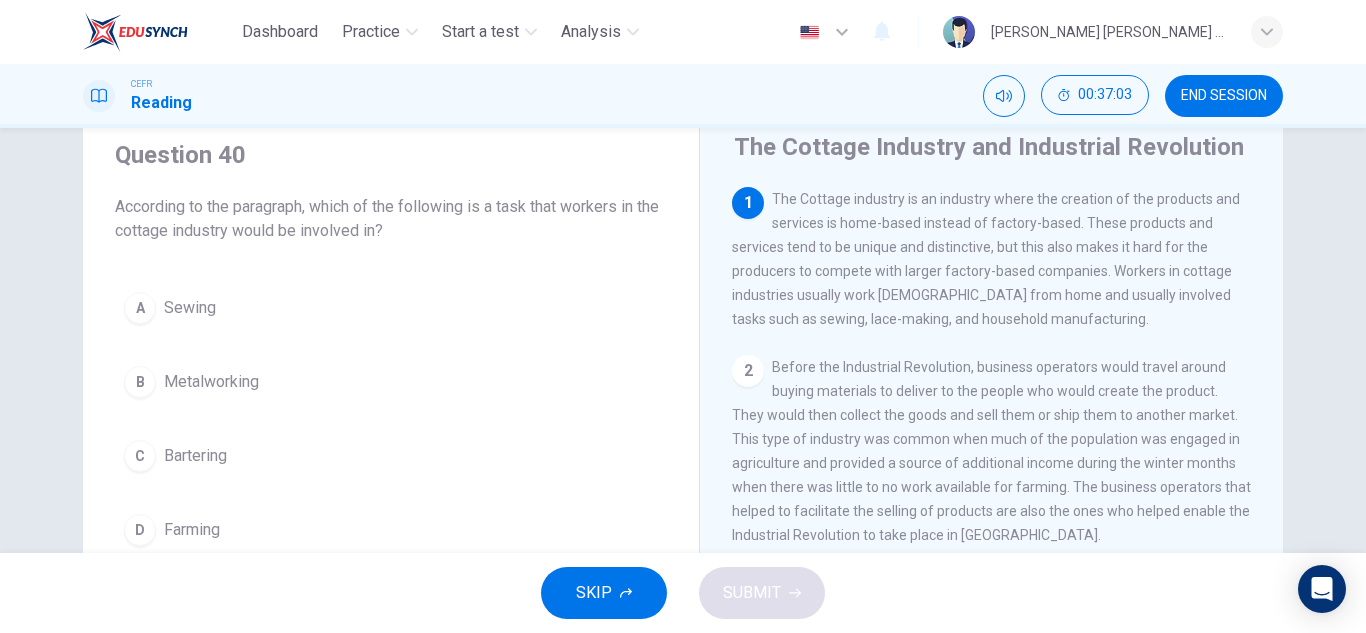 scroll, scrollTop: 73, scrollLeft: 0, axis: vertical 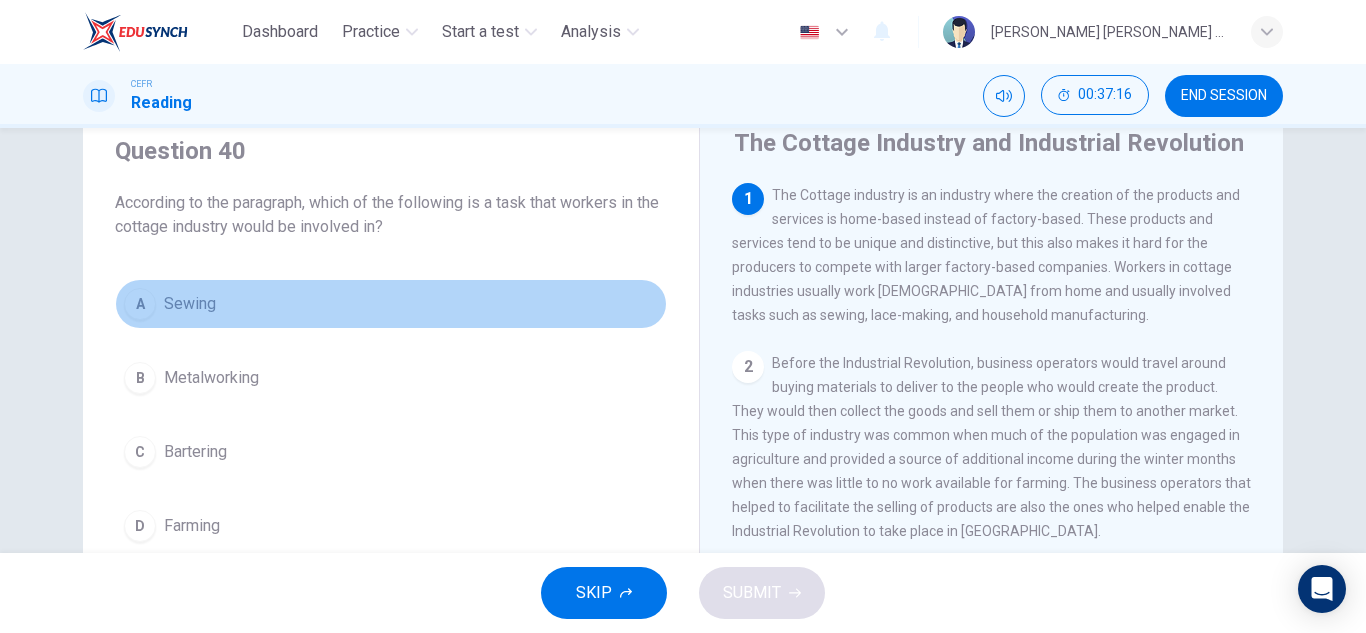 click on "A Sewing" at bounding box center (391, 304) 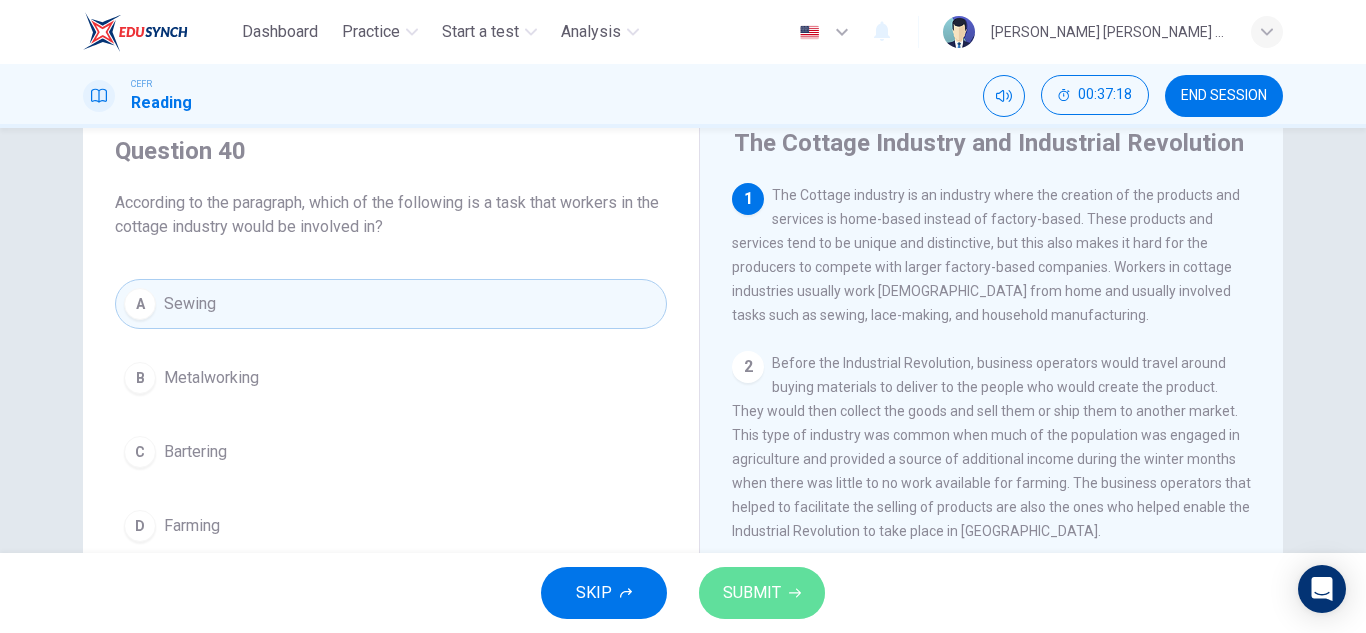 click 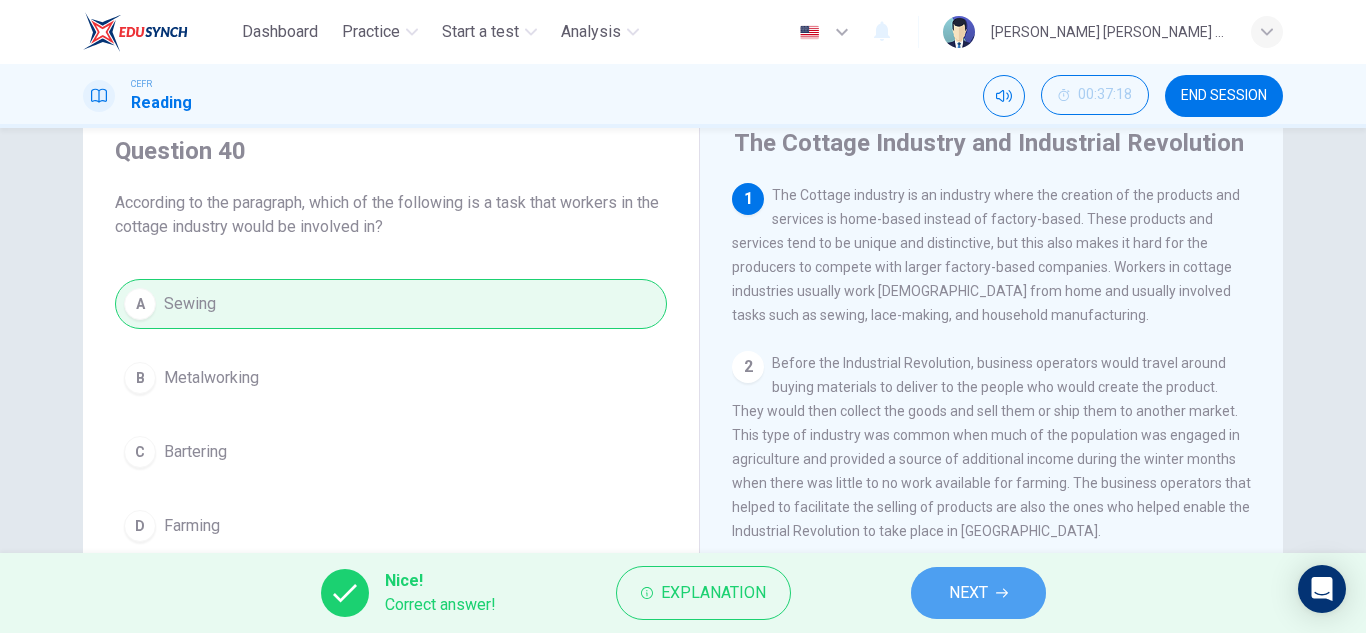 click on "NEXT" at bounding box center [978, 593] 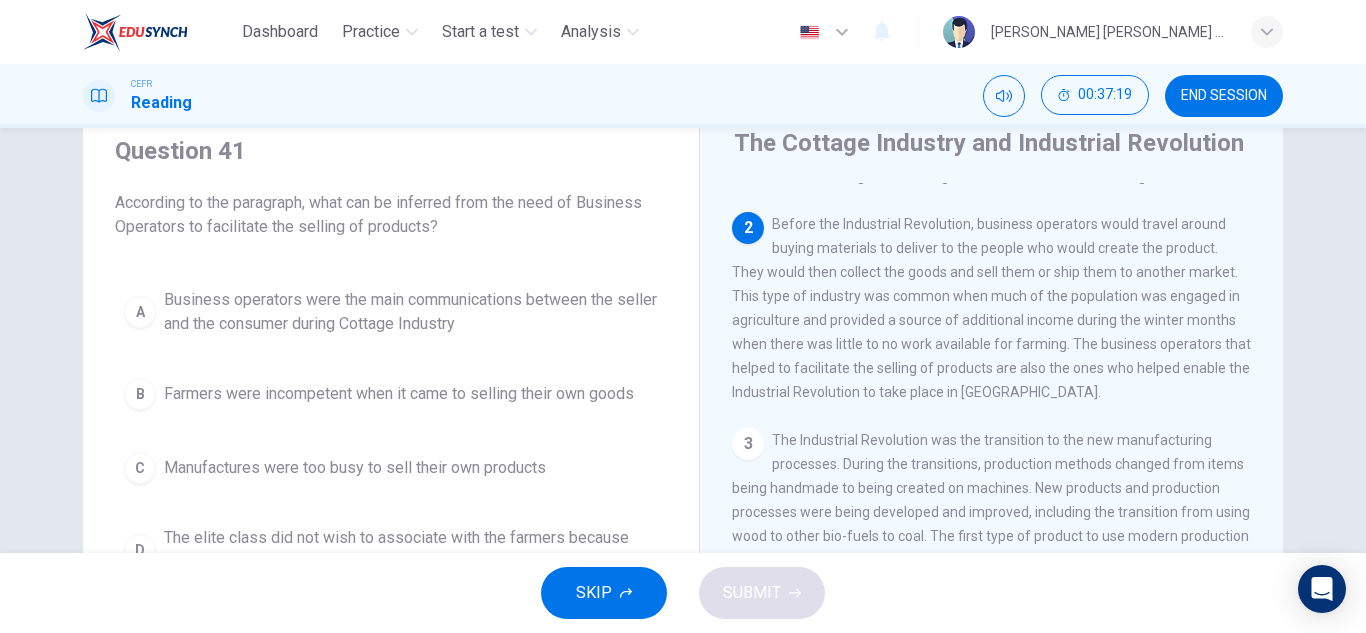 scroll, scrollTop: 142, scrollLeft: 0, axis: vertical 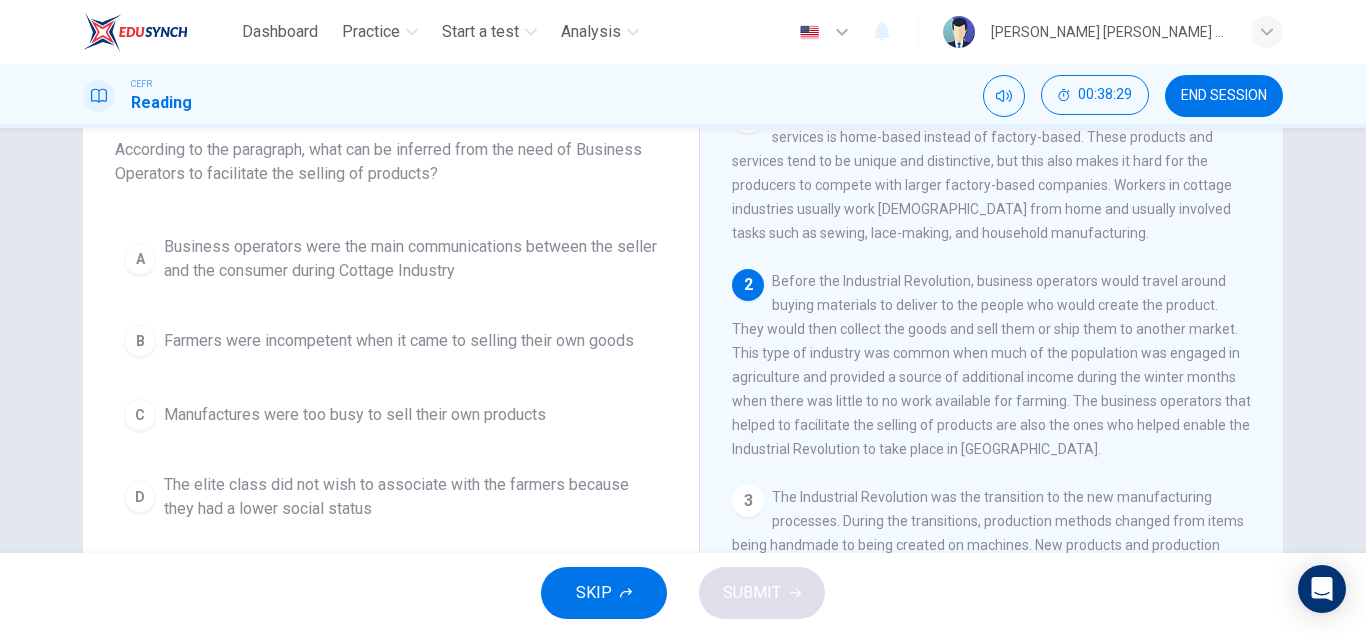 click on "Business operators were the main communications between the seller and the consumer during Cottage Industry" at bounding box center (411, 259) 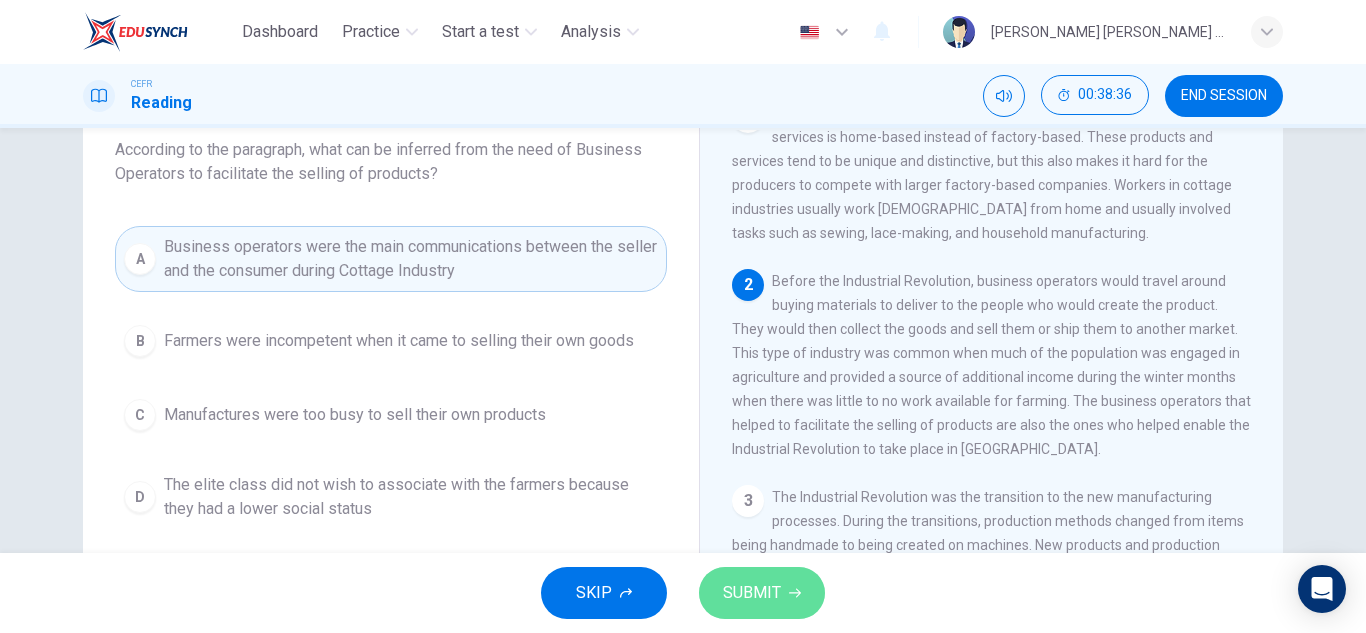 click on "SUBMIT" at bounding box center (752, 593) 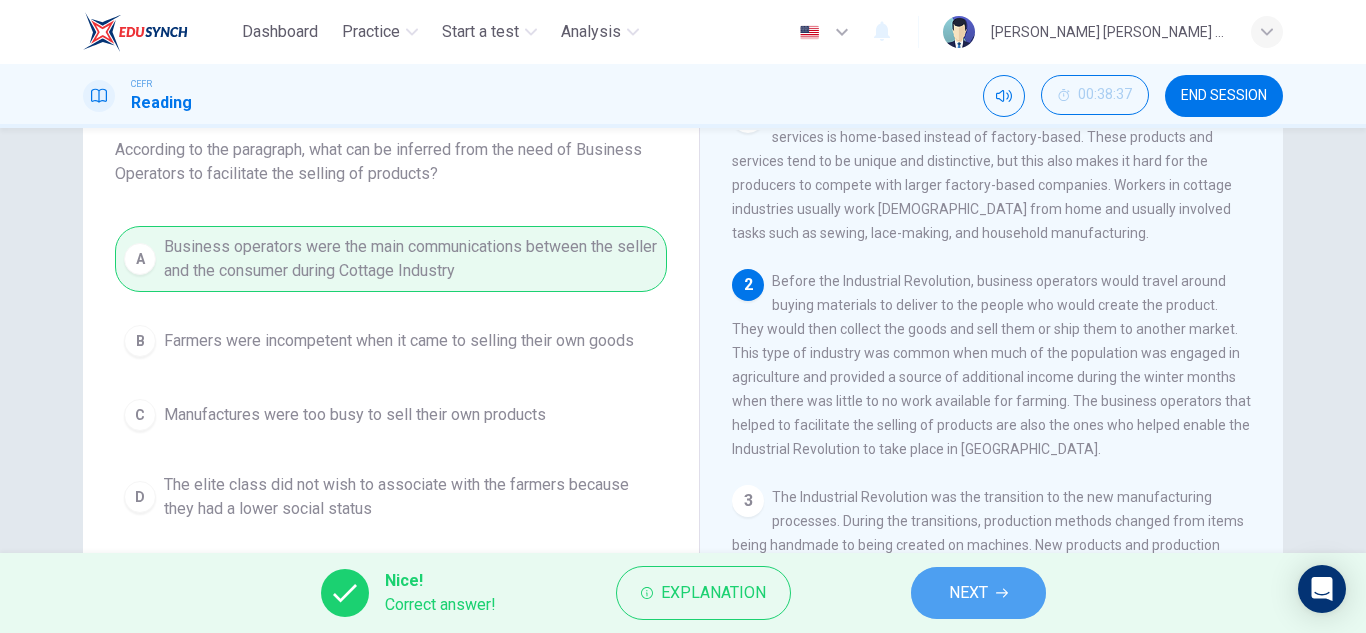 click on "NEXT" at bounding box center [978, 593] 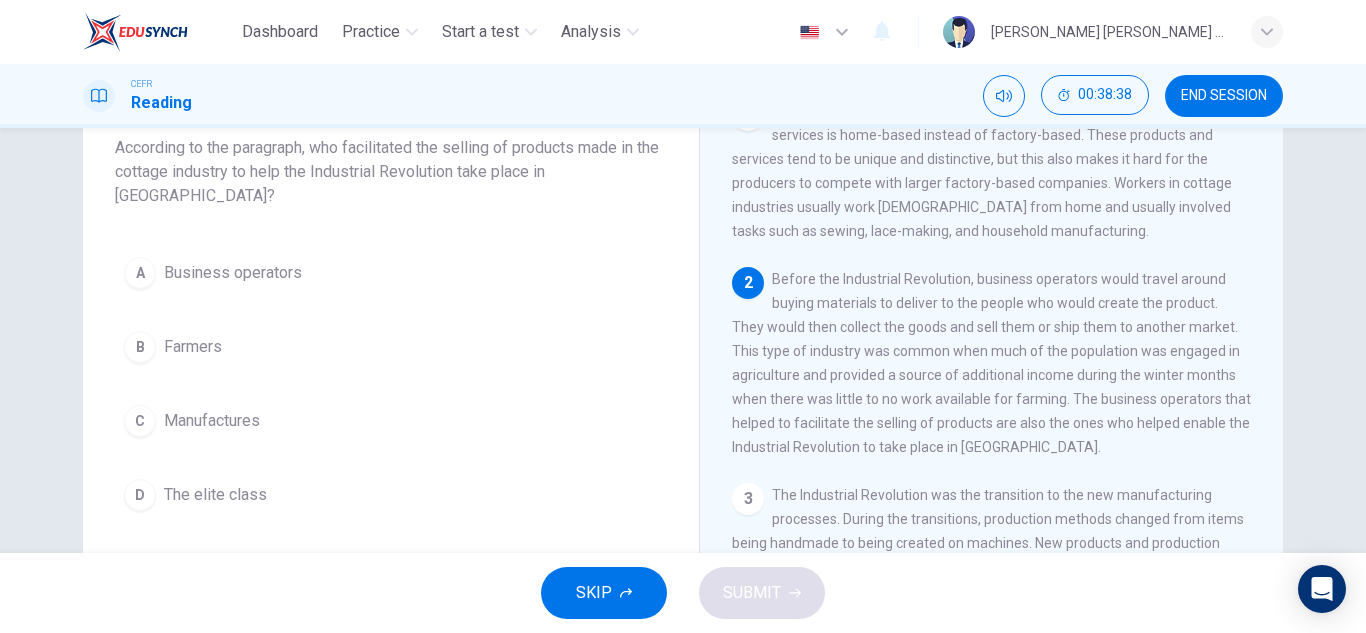 scroll, scrollTop: 129, scrollLeft: 0, axis: vertical 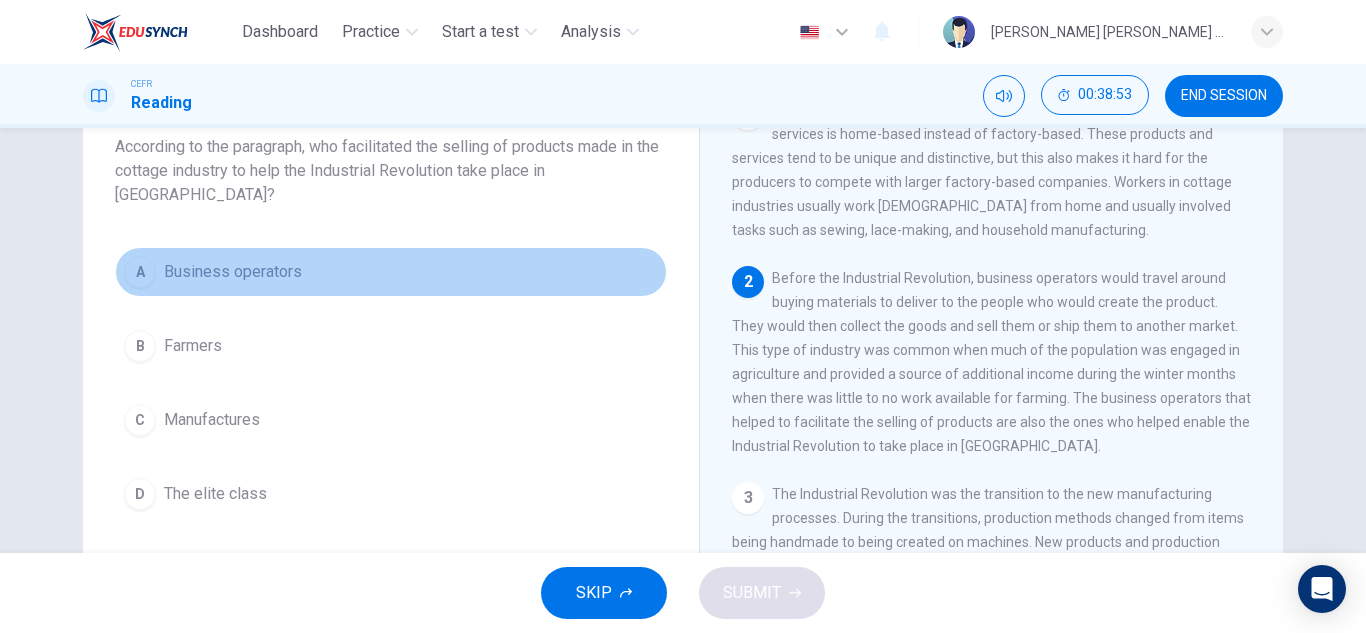 click on "Business operators" at bounding box center [233, 272] 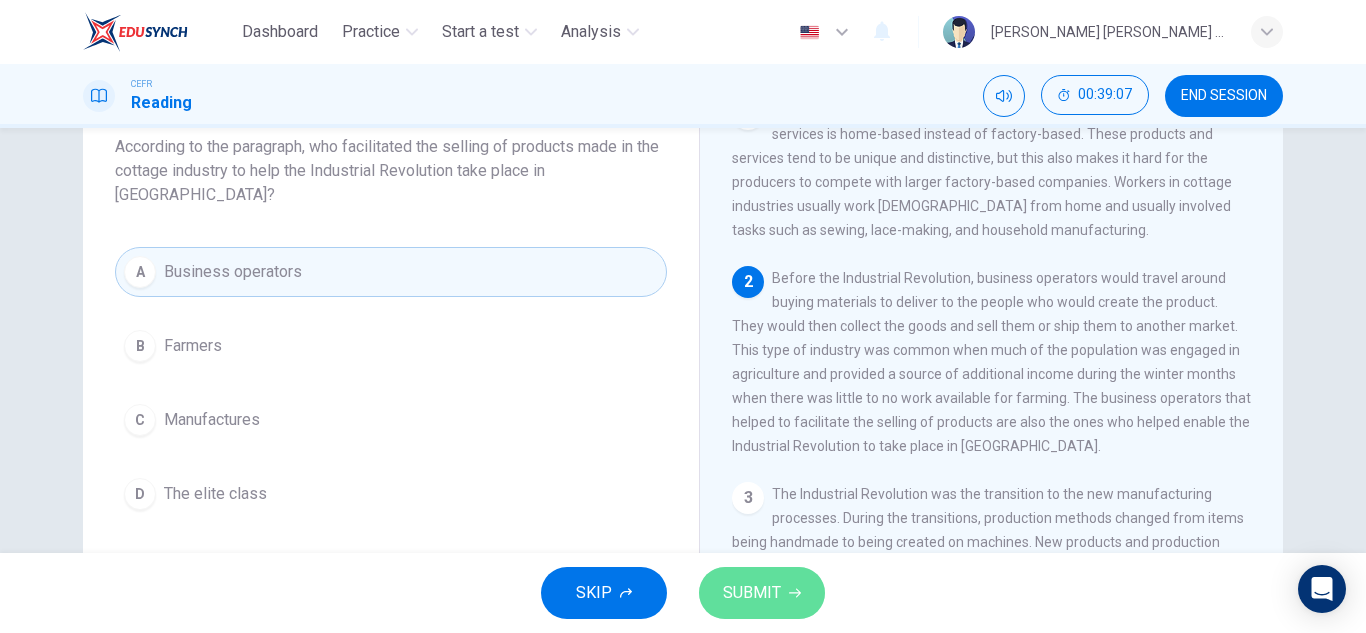 click on "SUBMIT" at bounding box center [752, 593] 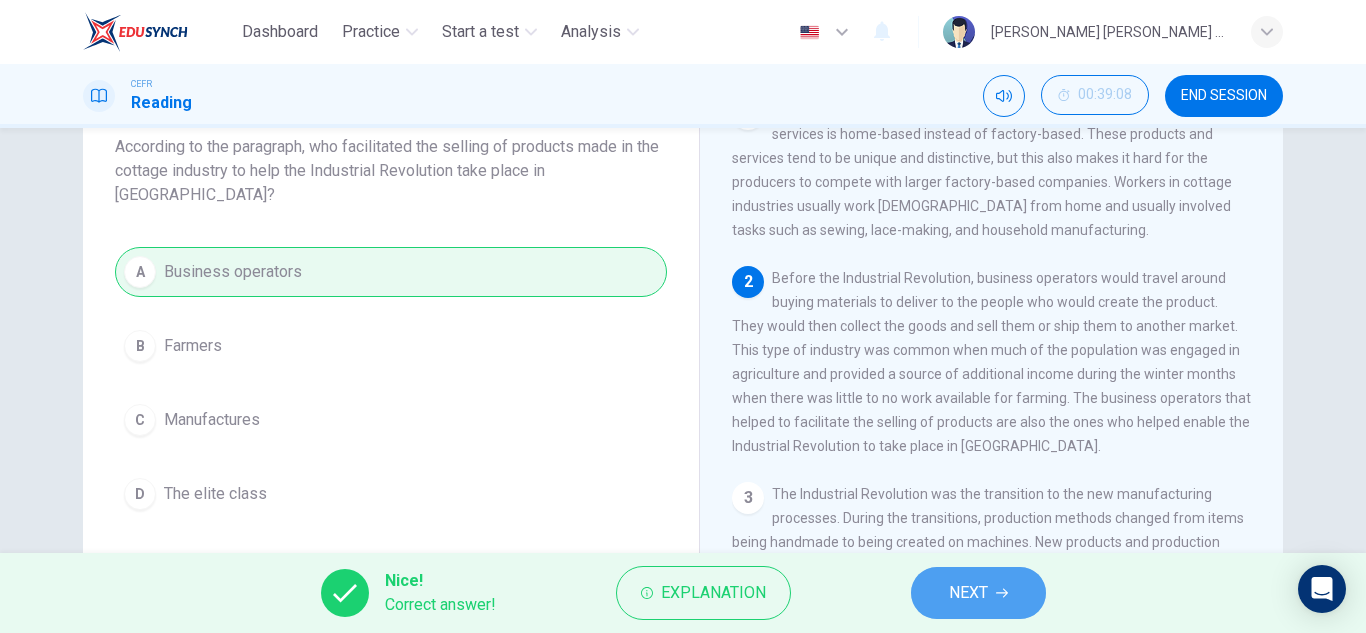 click on "NEXT" at bounding box center [978, 593] 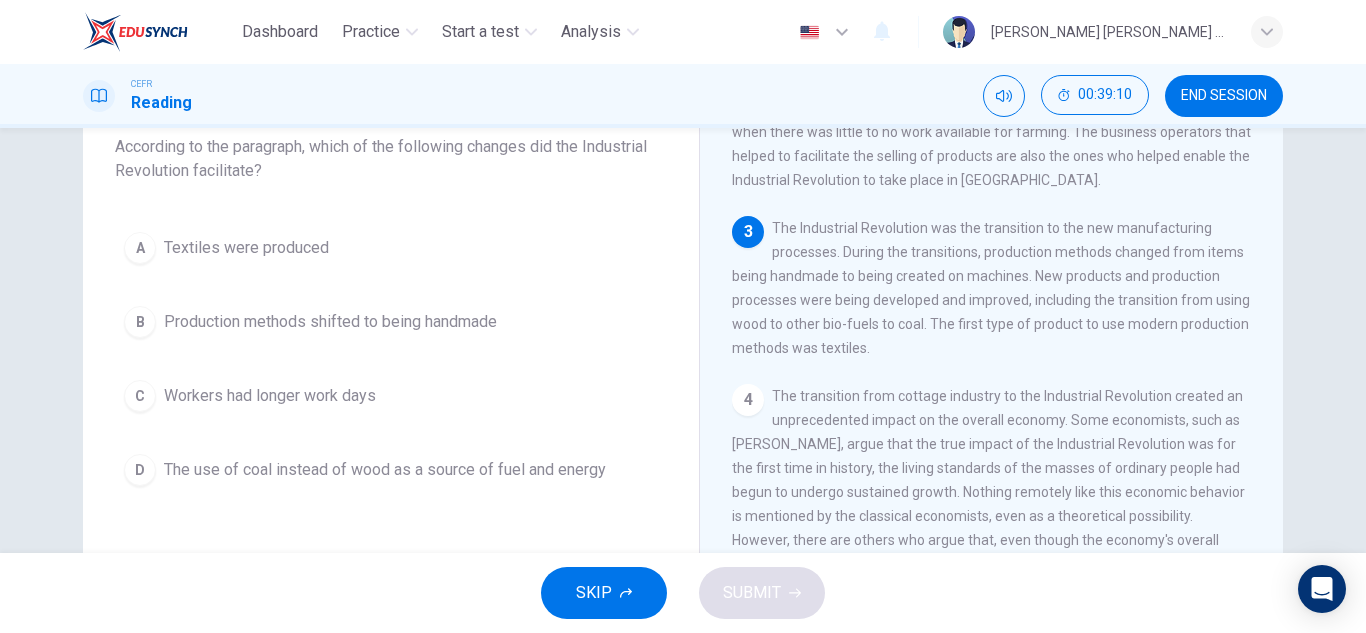 scroll, scrollTop: 296, scrollLeft: 0, axis: vertical 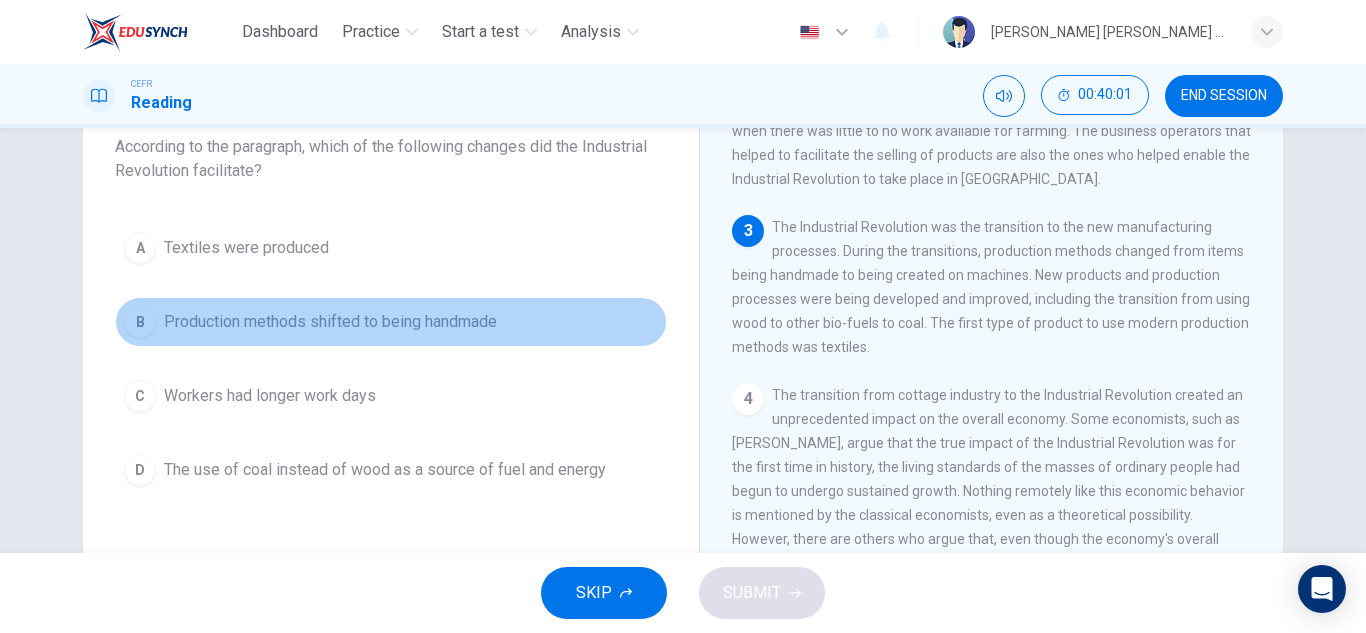click on "Production methods shifted to being handmade" at bounding box center [330, 322] 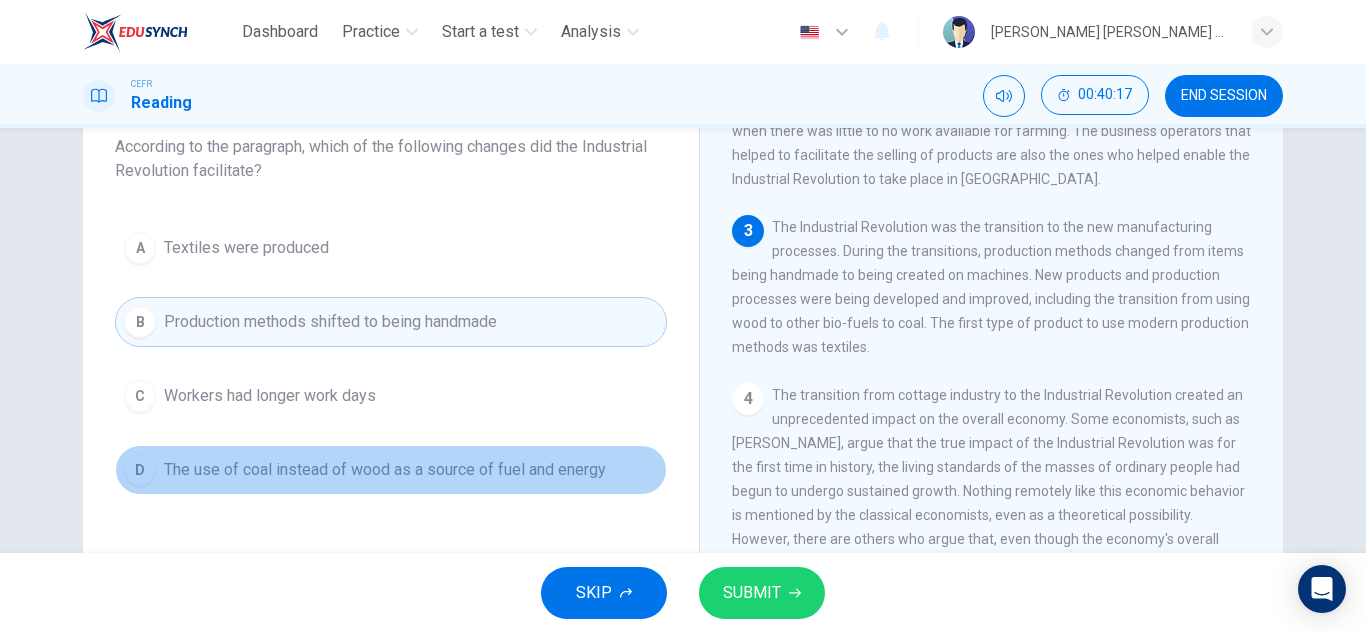 click on "The use of coal instead of wood as a source of fuel and energy" at bounding box center [385, 470] 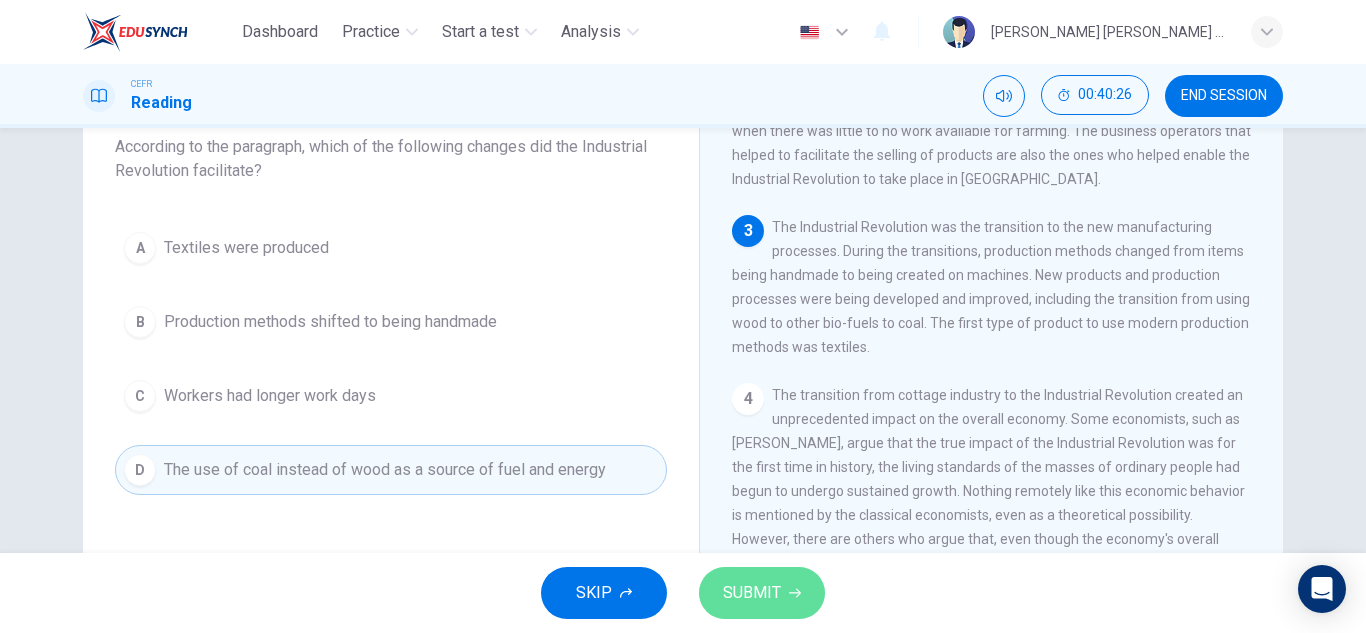 click on "SUBMIT" at bounding box center (752, 593) 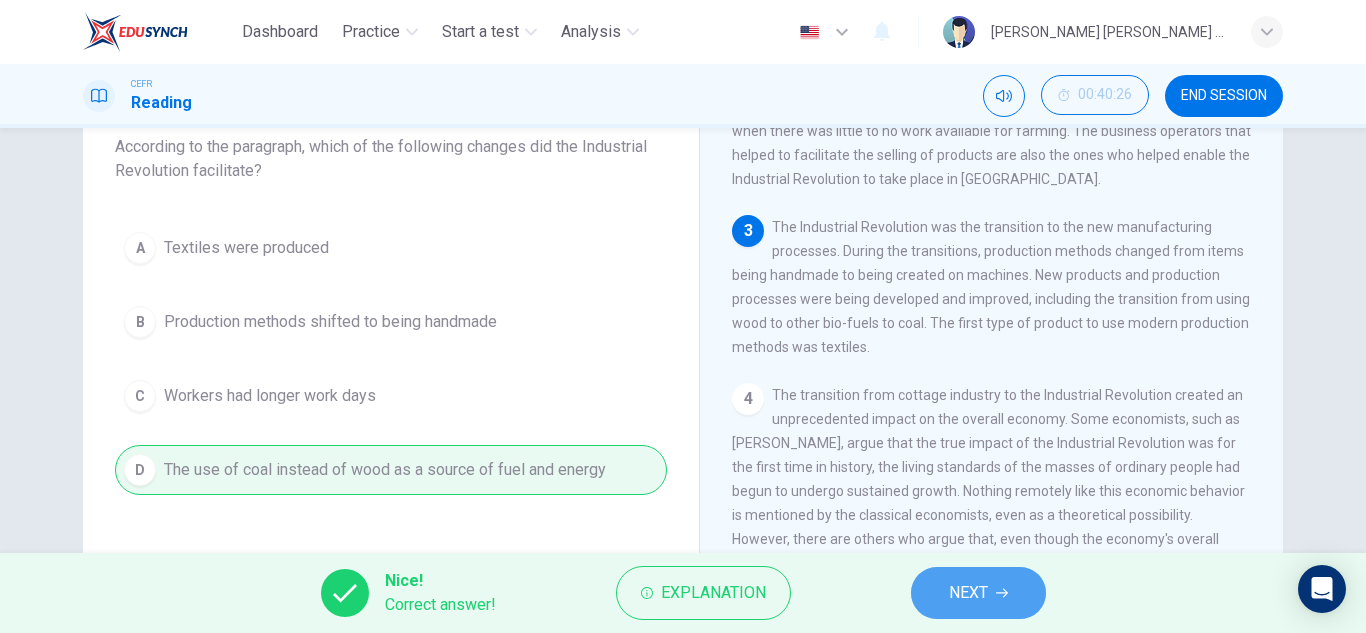 click on "NEXT" at bounding box center [978, 593] 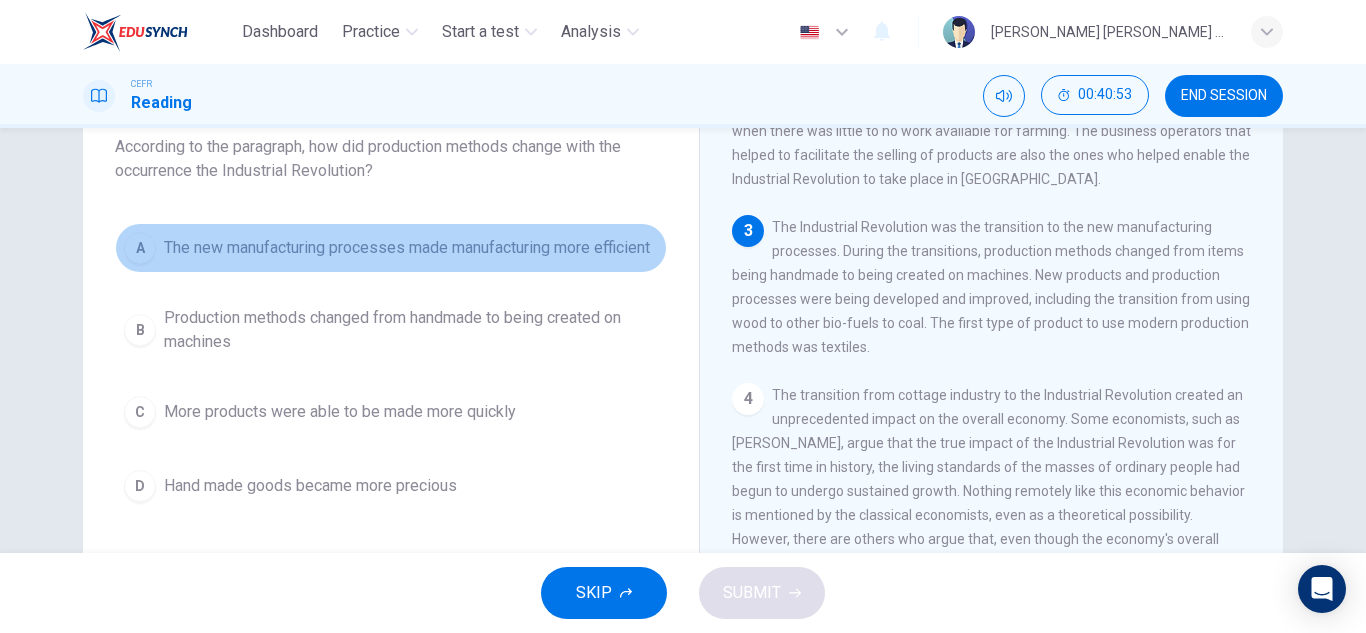 click on "The new manufacturing processes made manufacturing more efficient" at bounding box center [407, 248] 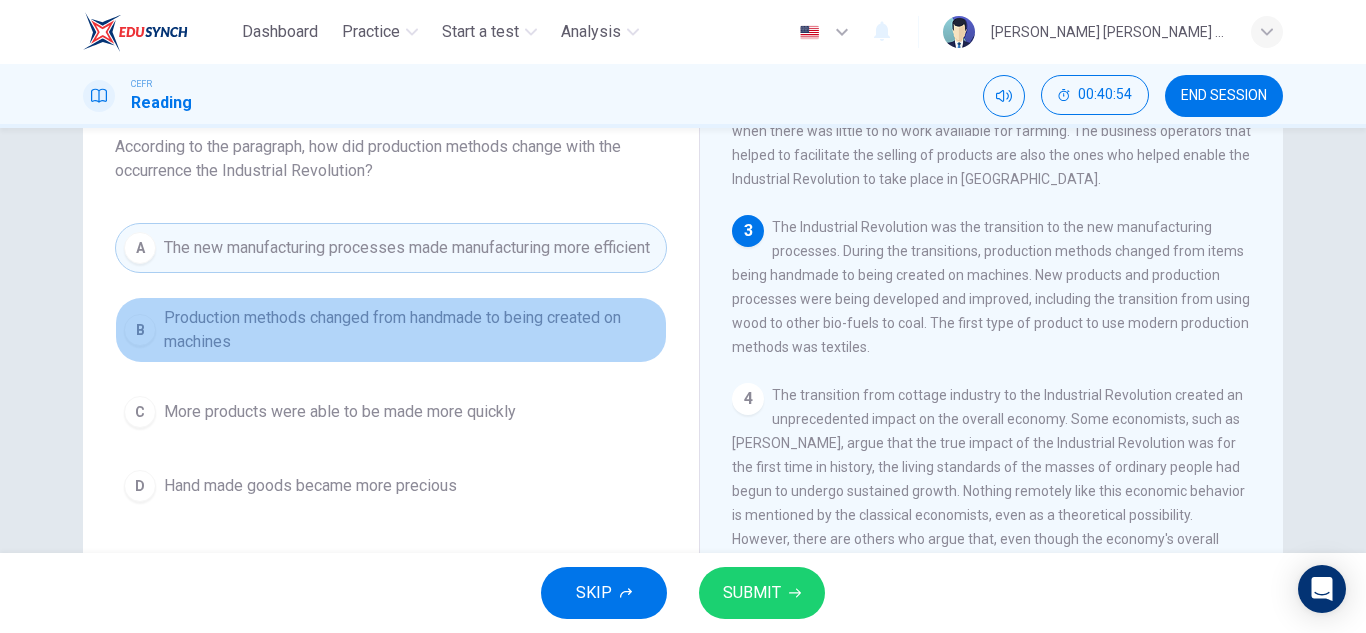 click on "Production methods changed from handmade to being created on machines" at bounding box center [411, 330] 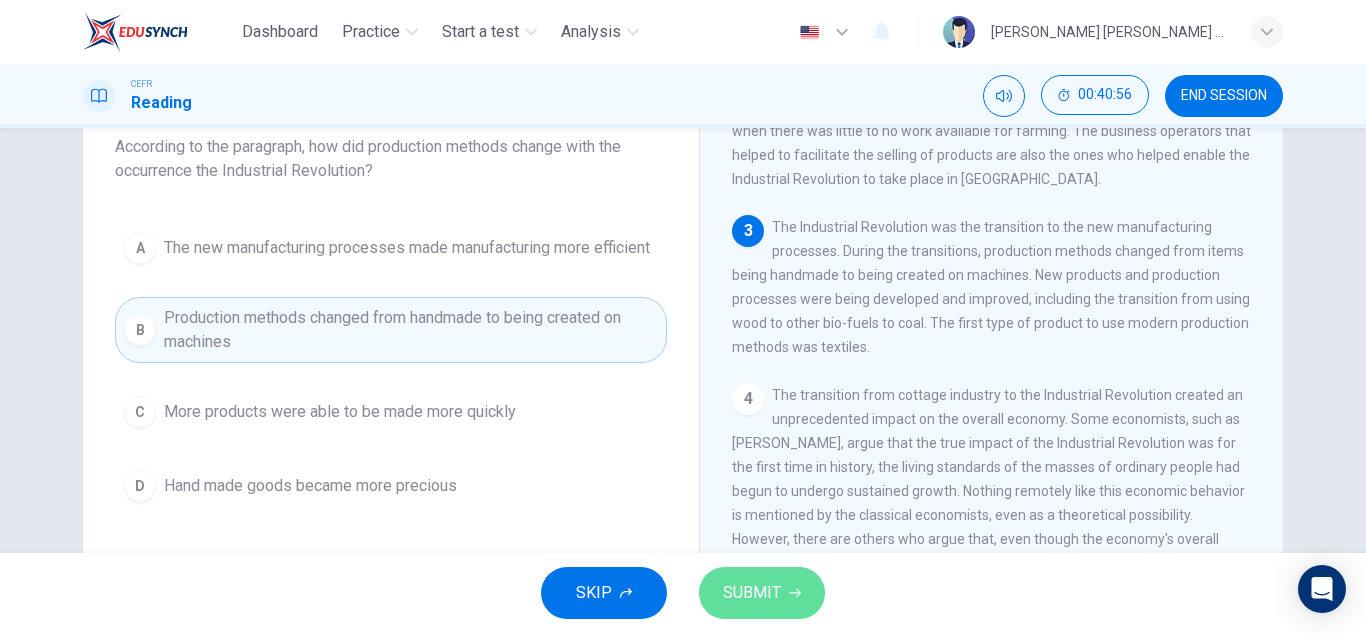 click on "SUBMIT" at bounding box center [752, 593] 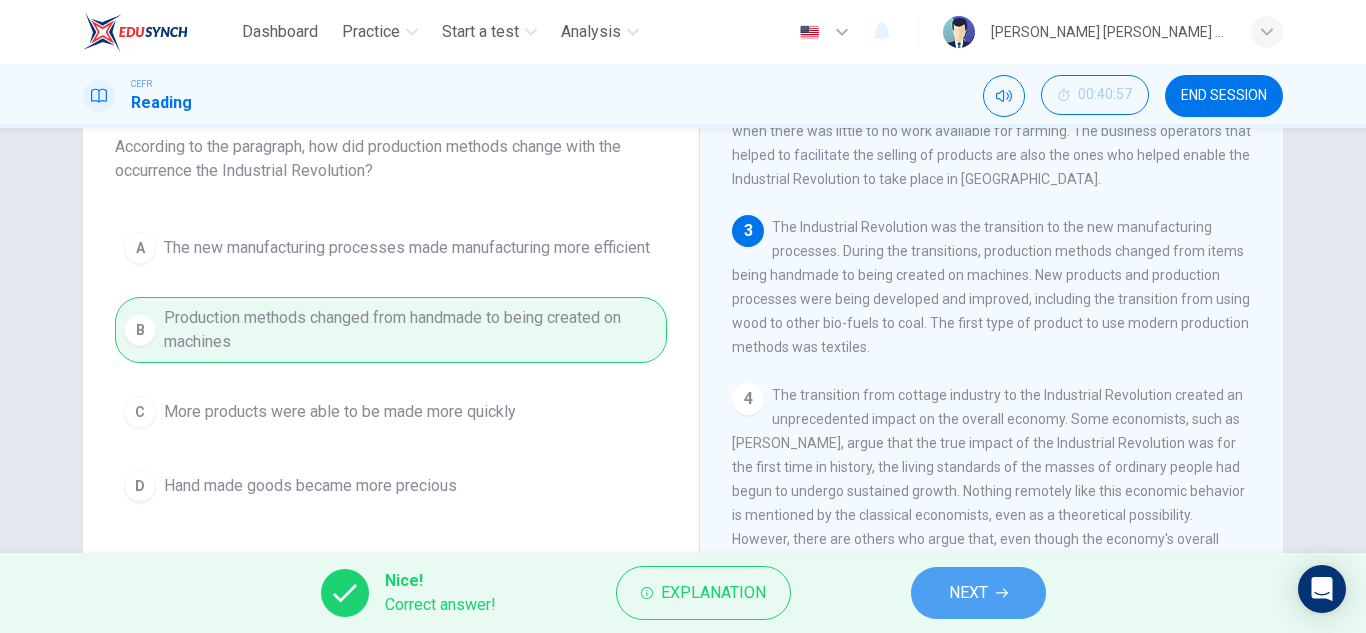 click on "NEXT" at bounding box center (968, 593) 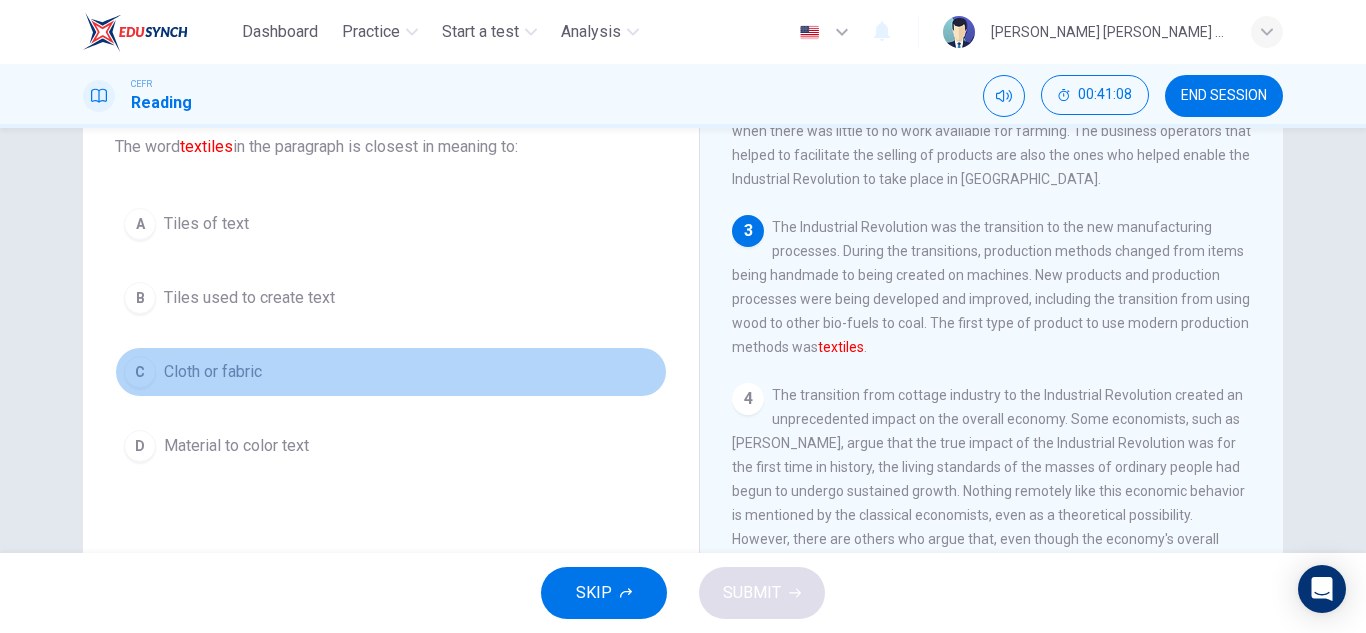 click on "Cloth or fabric" at bounding box center [213, 372] 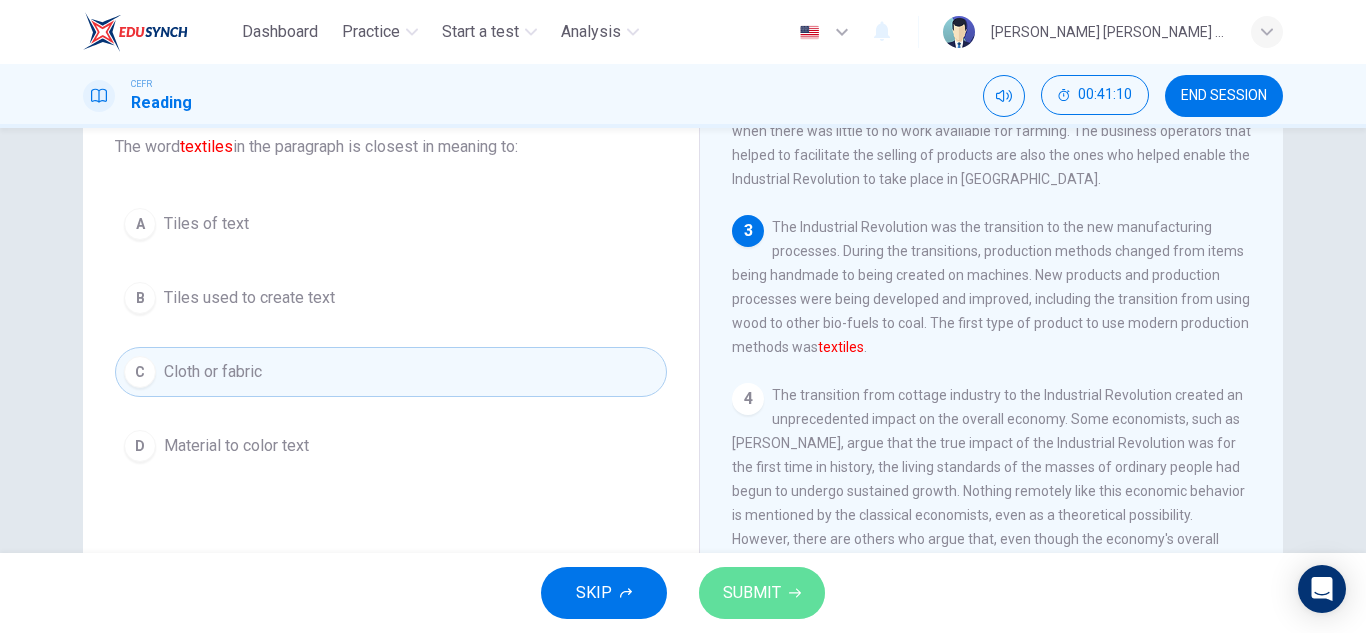 click on "SUBMIT" at bounding box center [752, 593] 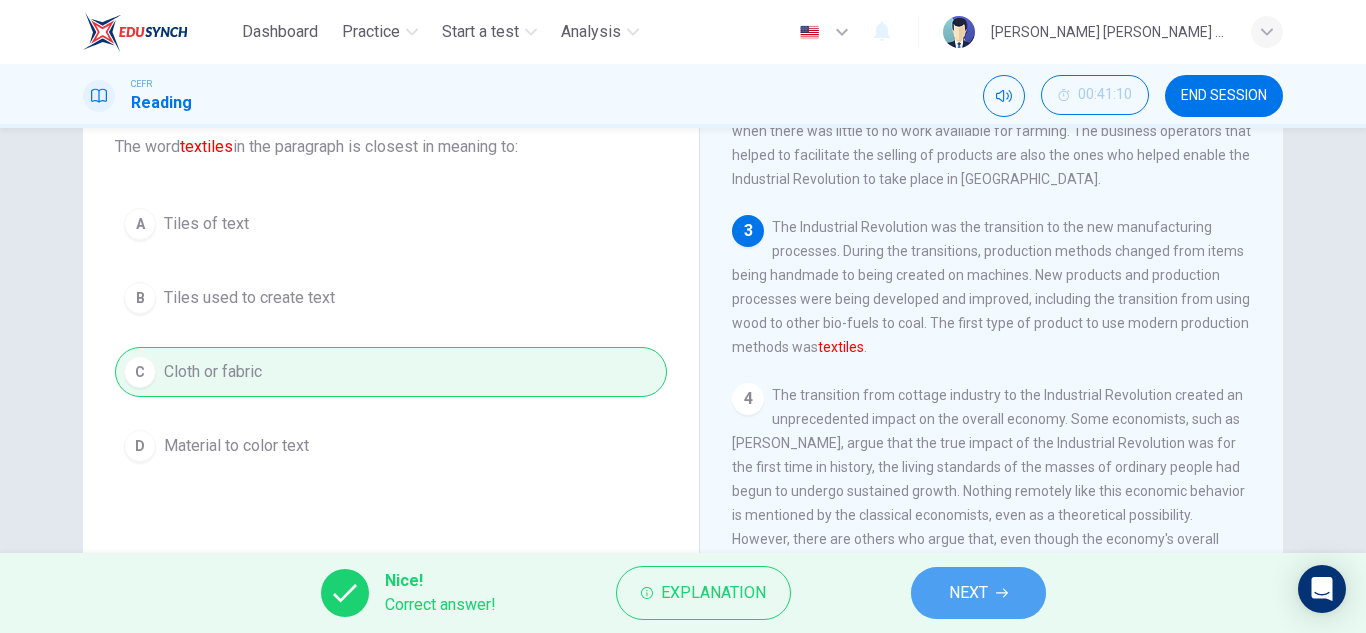 click on "NEXT" at bounding box center (978, 593) 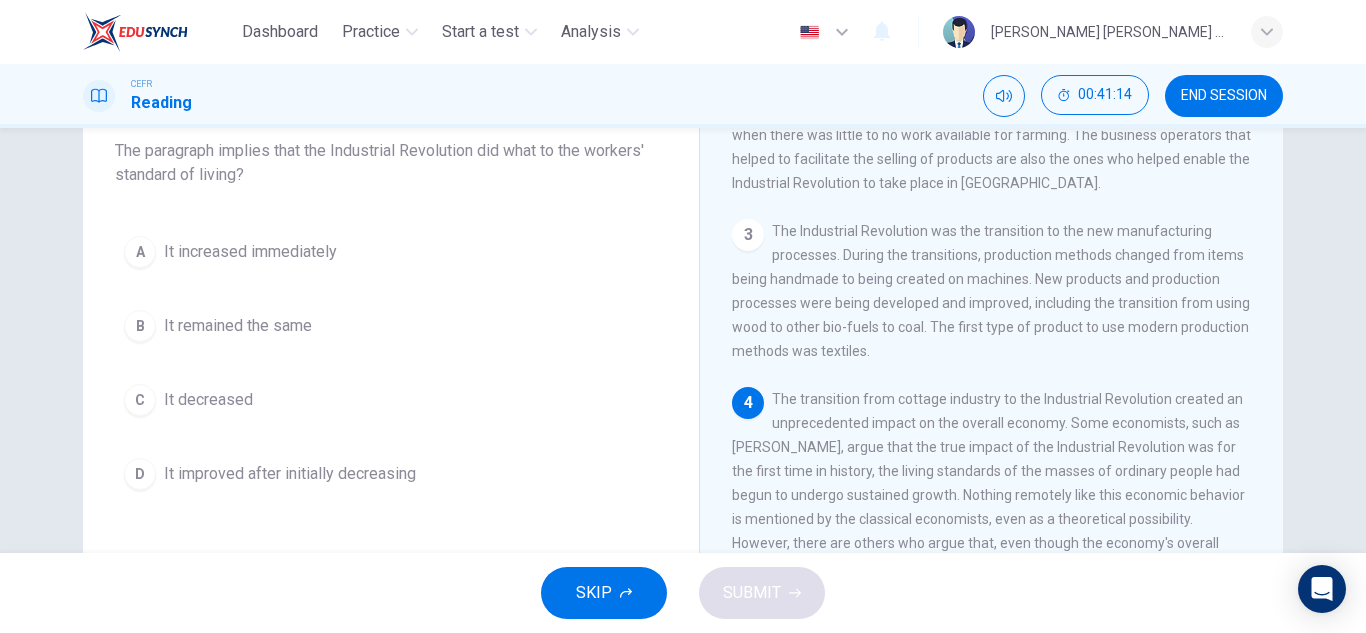 scroll, scrollTop: 131, scrollLeft: 0, axis: vertical 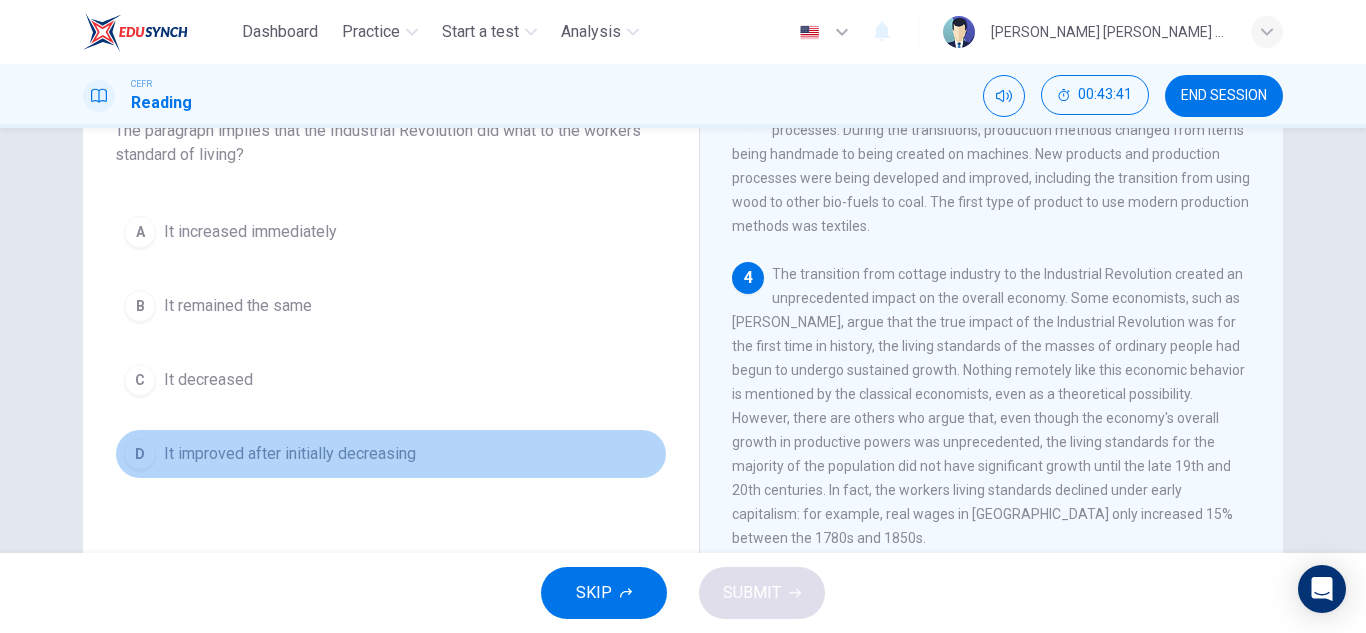 click on "D It improved after initially decreasing" at bounding box center [391, 454] 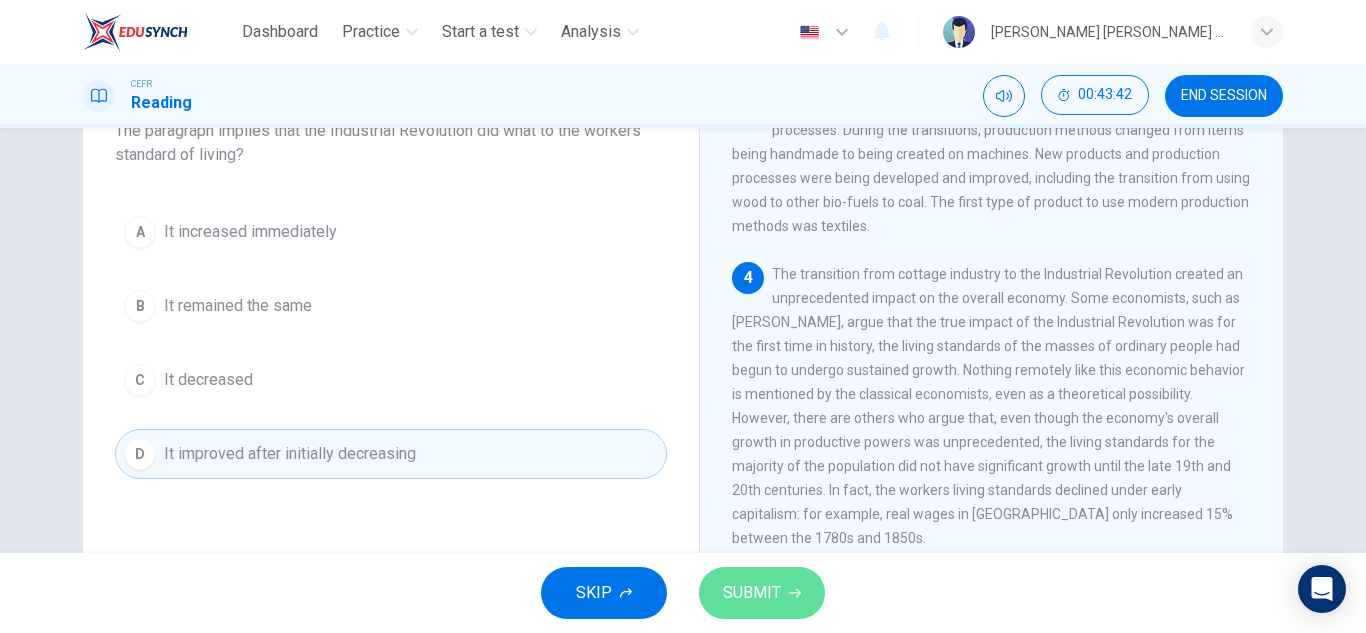 click on "SUBMIT" at bounding box center [762, 593] 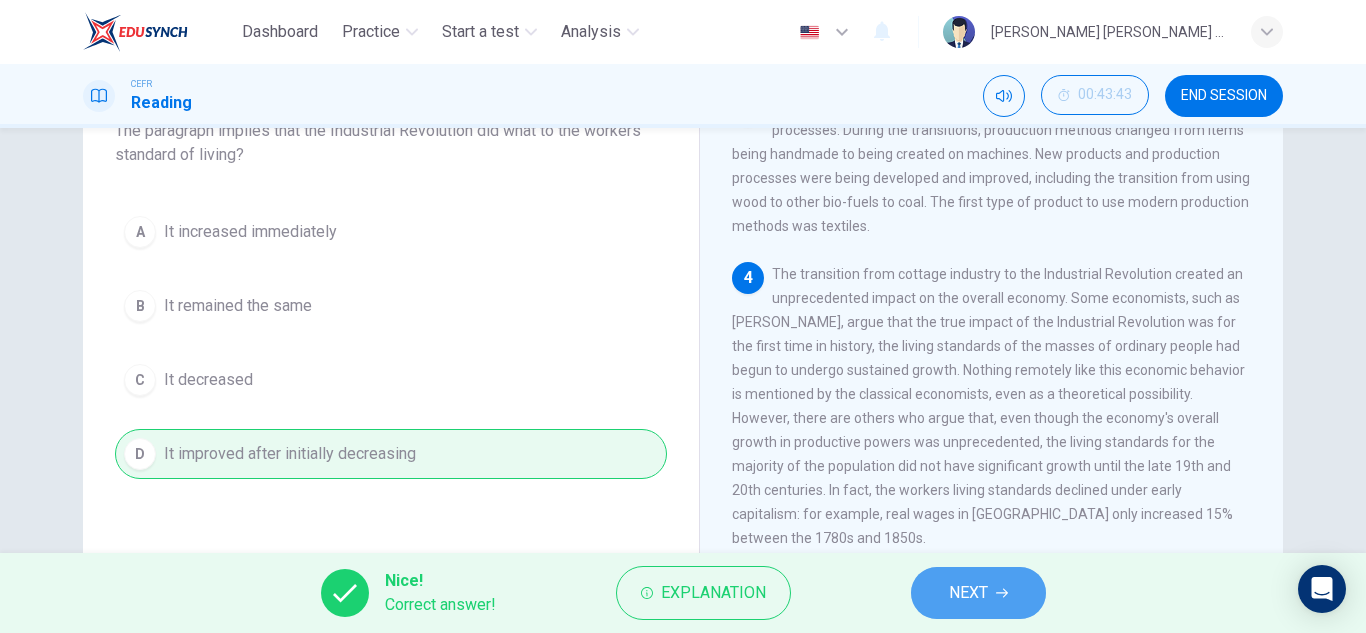 click on "NEXT" at bounding box center (978, 593) 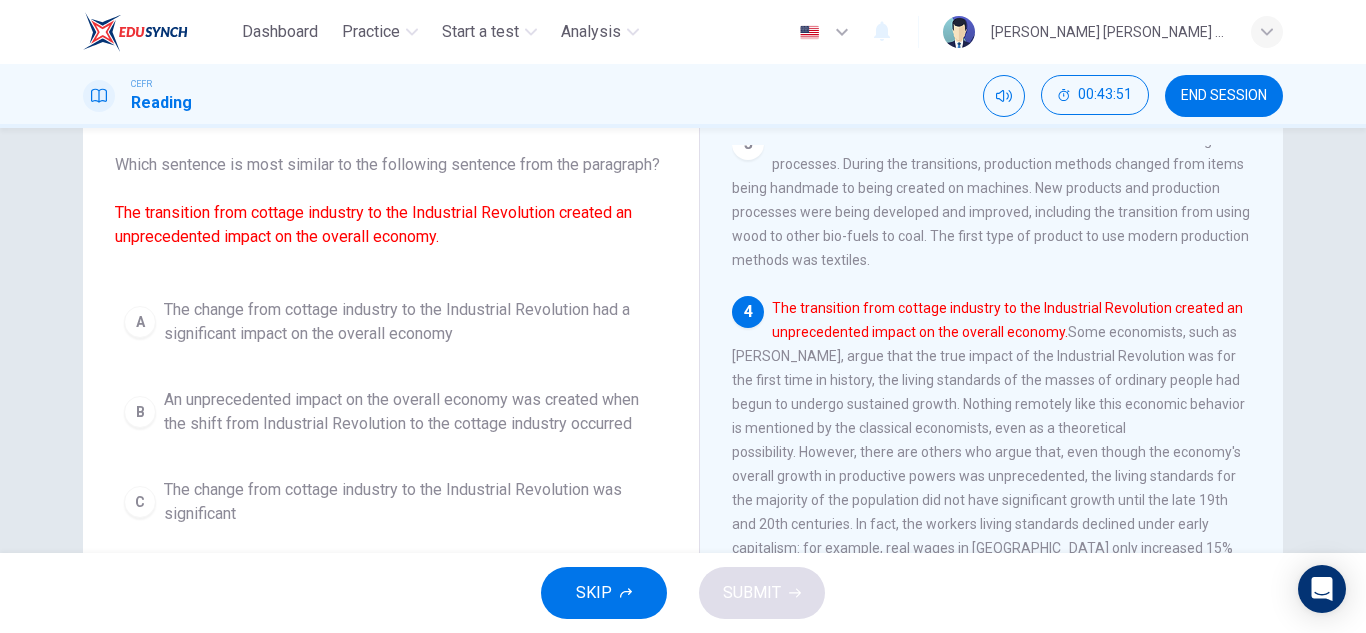 scroll, scrollTop: 110, scrollLeft: 0, axis: vertical 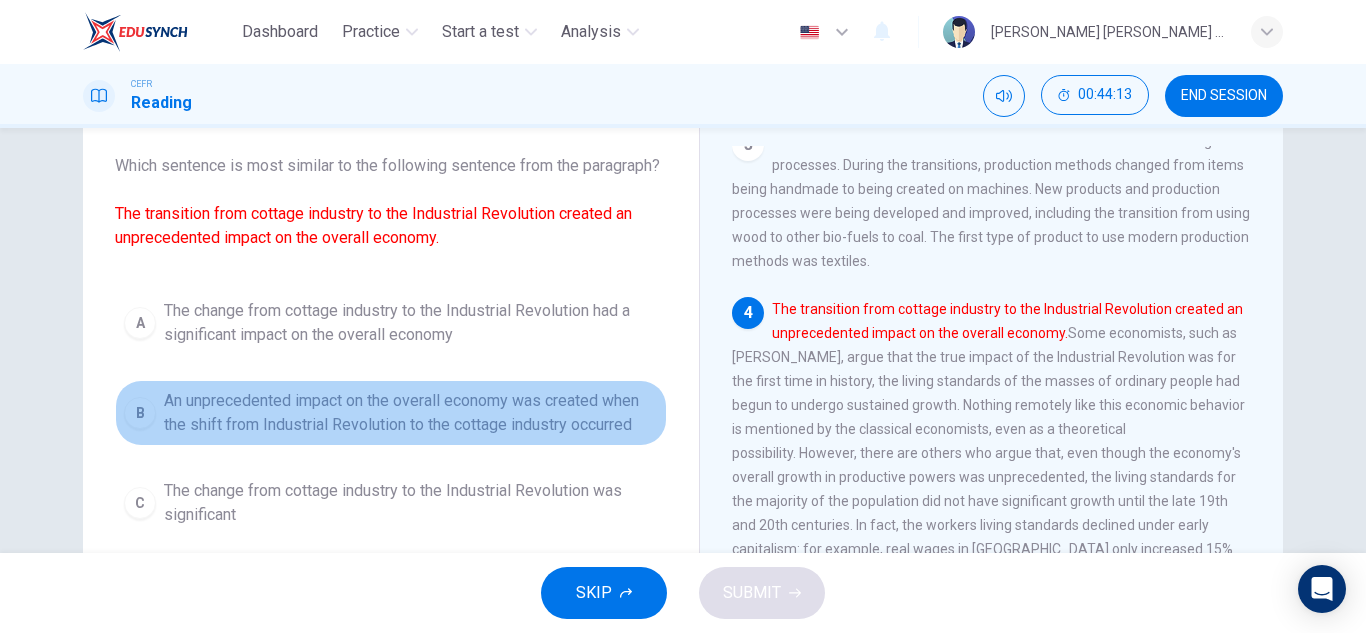 click on "An unprecedented impact on the overall economy was created when the shift from Industrial Revolution to the cottage industry occurred" at bounding box center (411, 413) 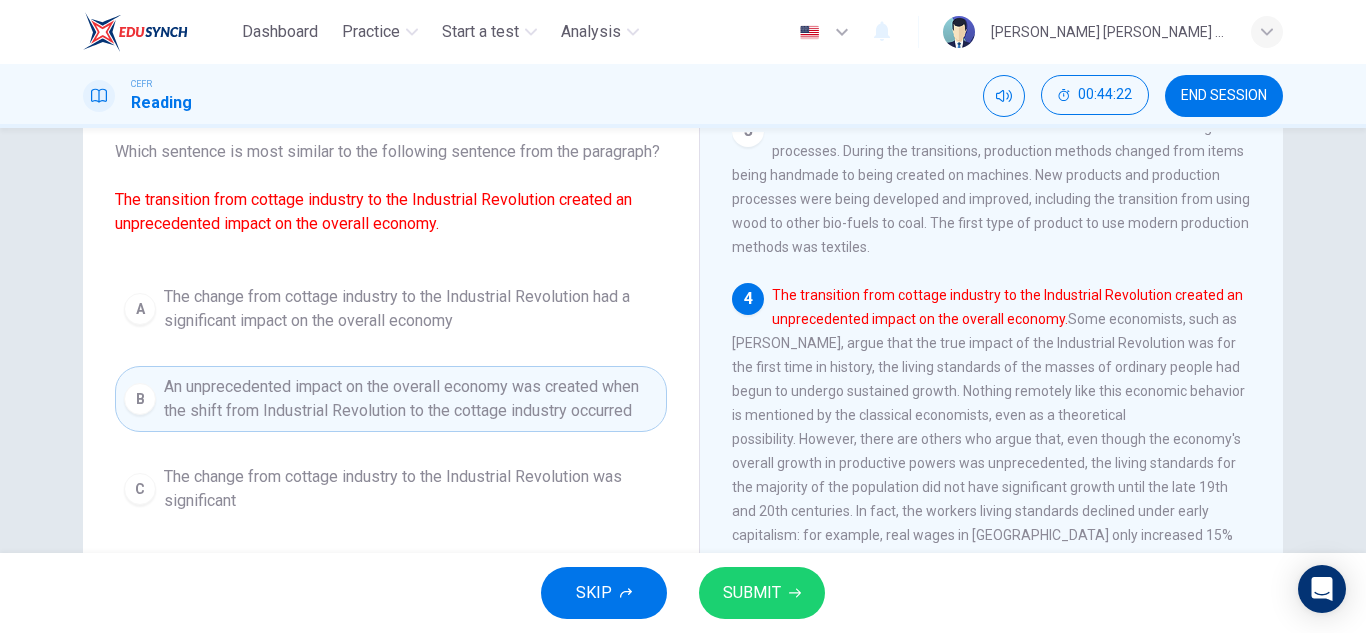 scroll, scrollTop: 122, scrollLeft: 0, axis: vertical 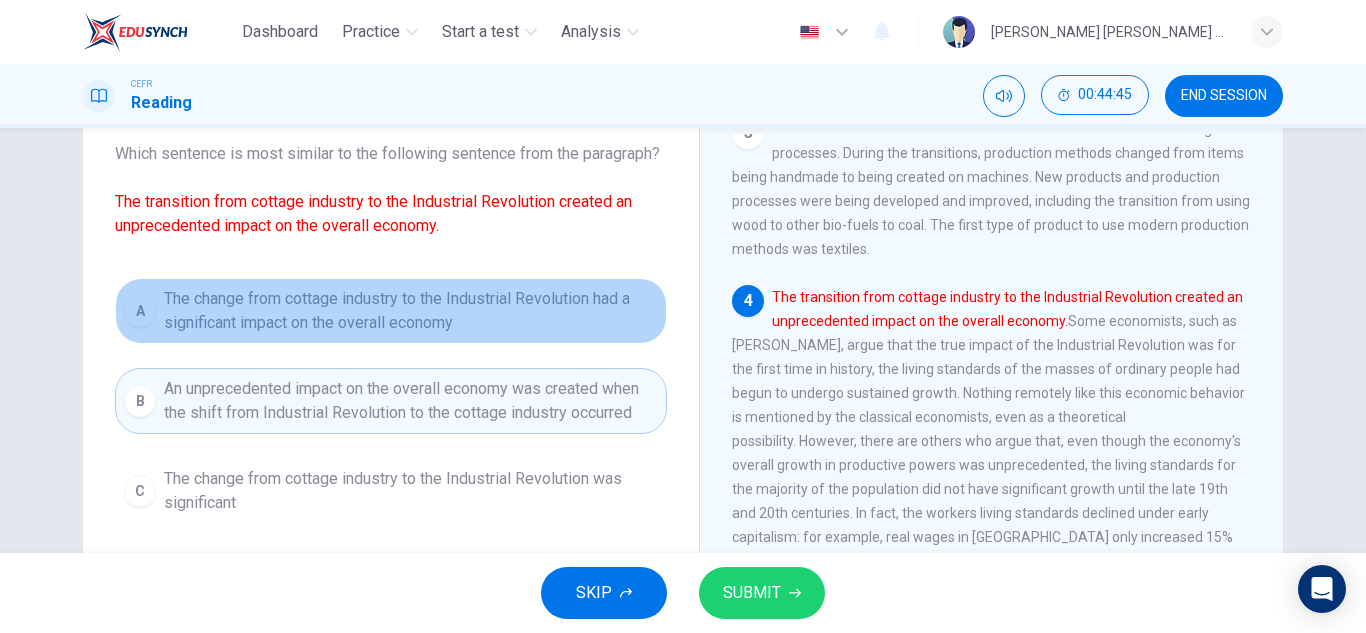 click on "The change from cottage industry to the Industrial Revolution had a significant impact on the overall economy" at bounding box center (411, 311) 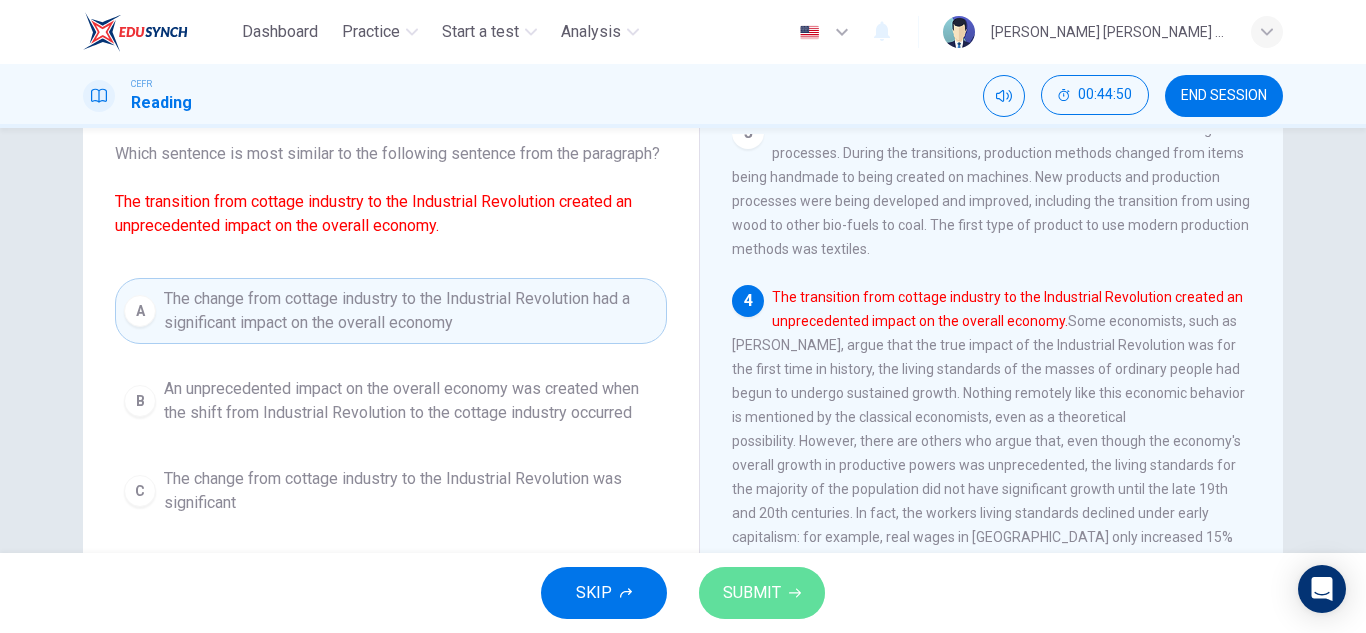 click on "SUBMIT" at bounding box center [752, 593] 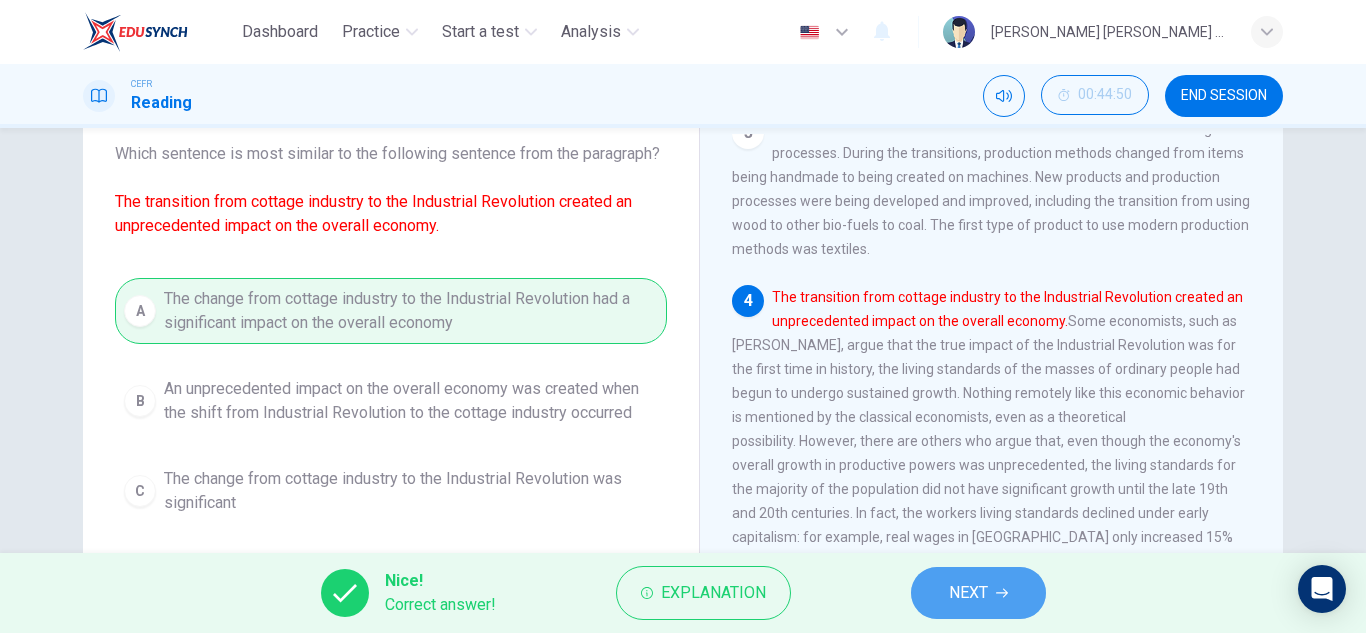 click on "NEXT" at bounding box center [968, 593] 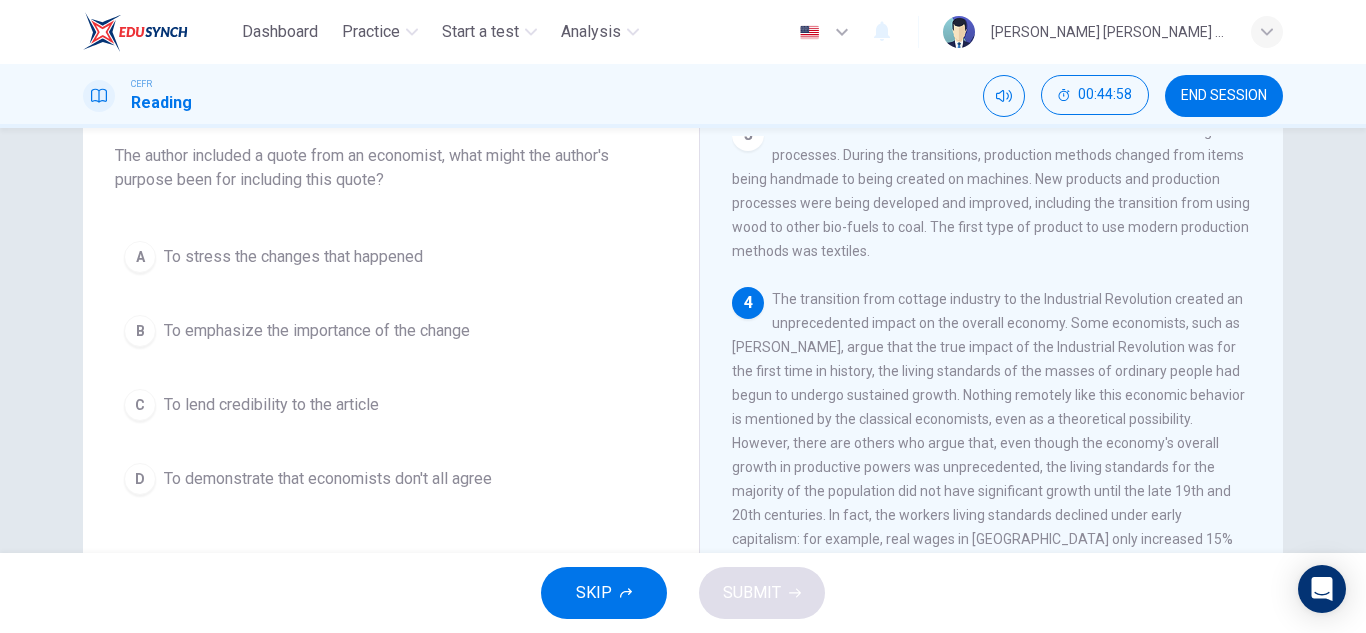 scroll, scrollTop: 117, scrollLeft: 0, axis: vertical 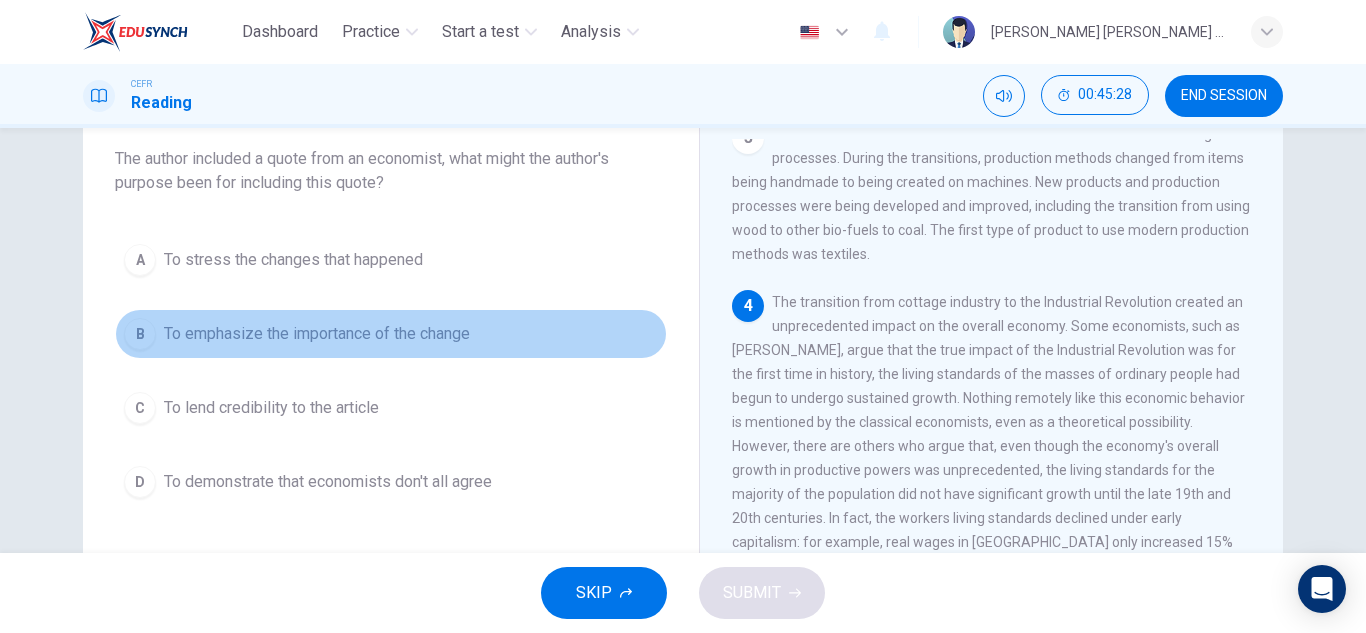 click on "To emphasize the importance of the change" at bounding box center [317, 334] 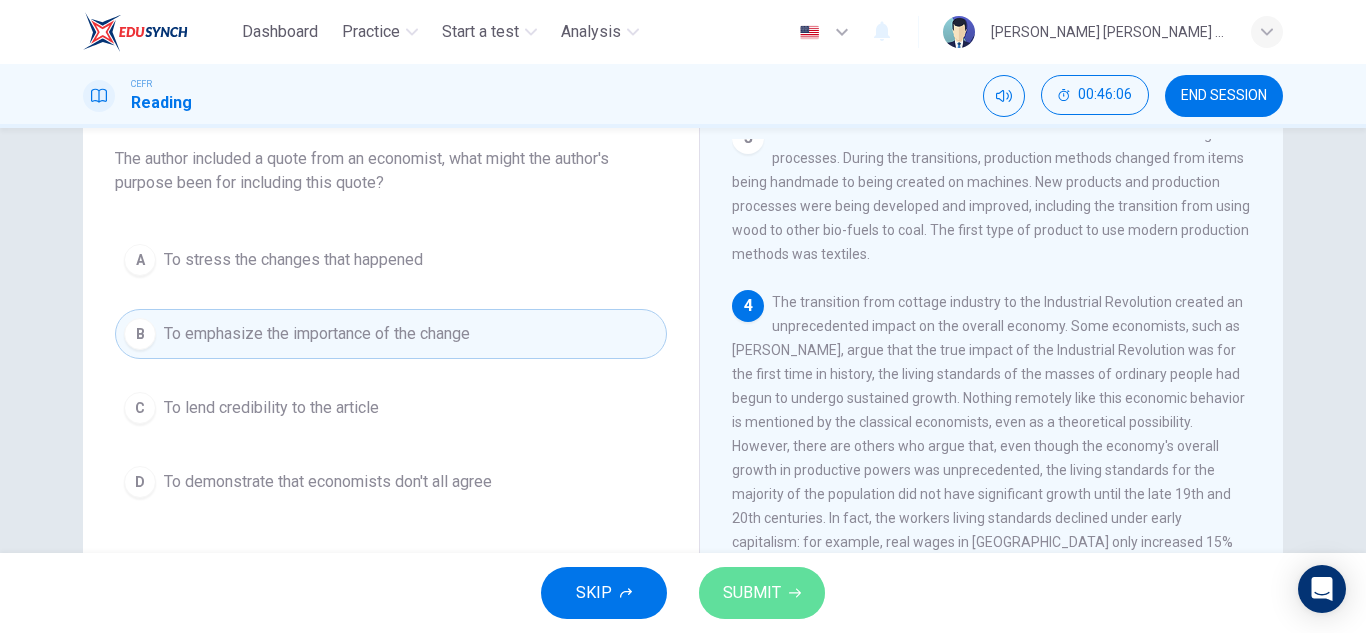 click on "SUBMIT" at bounding box center (762, 593) 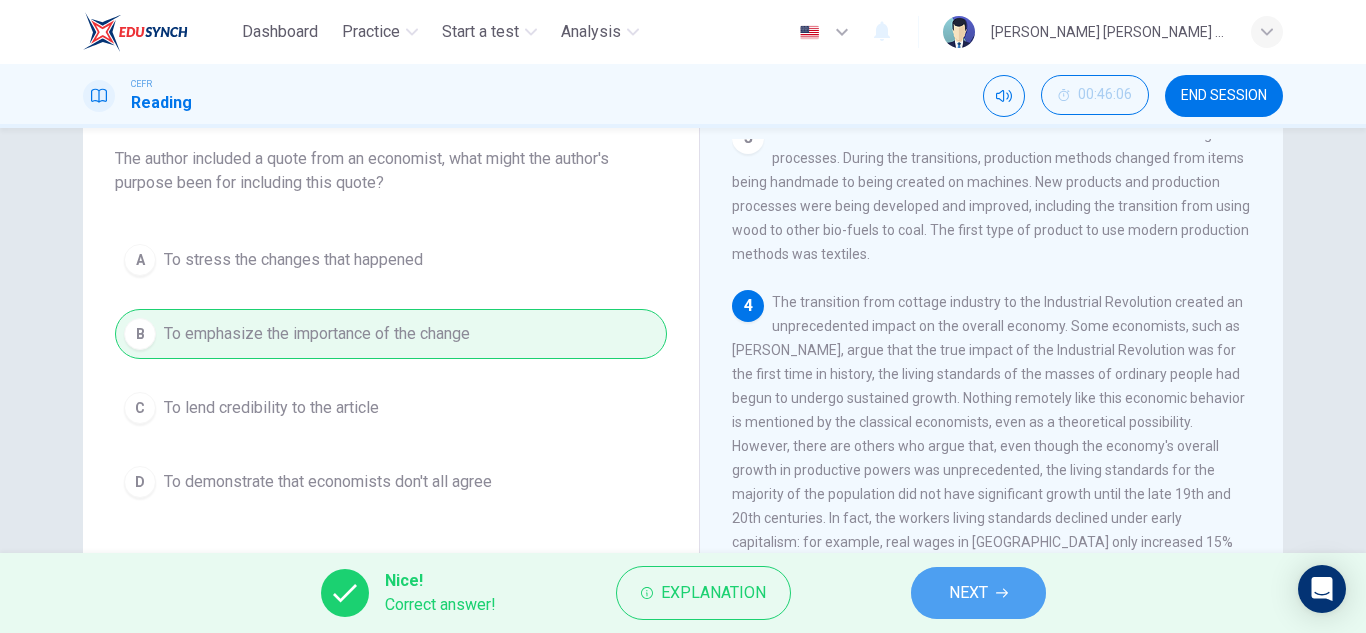 click on "NEXT" at bounding box center (978, 593) 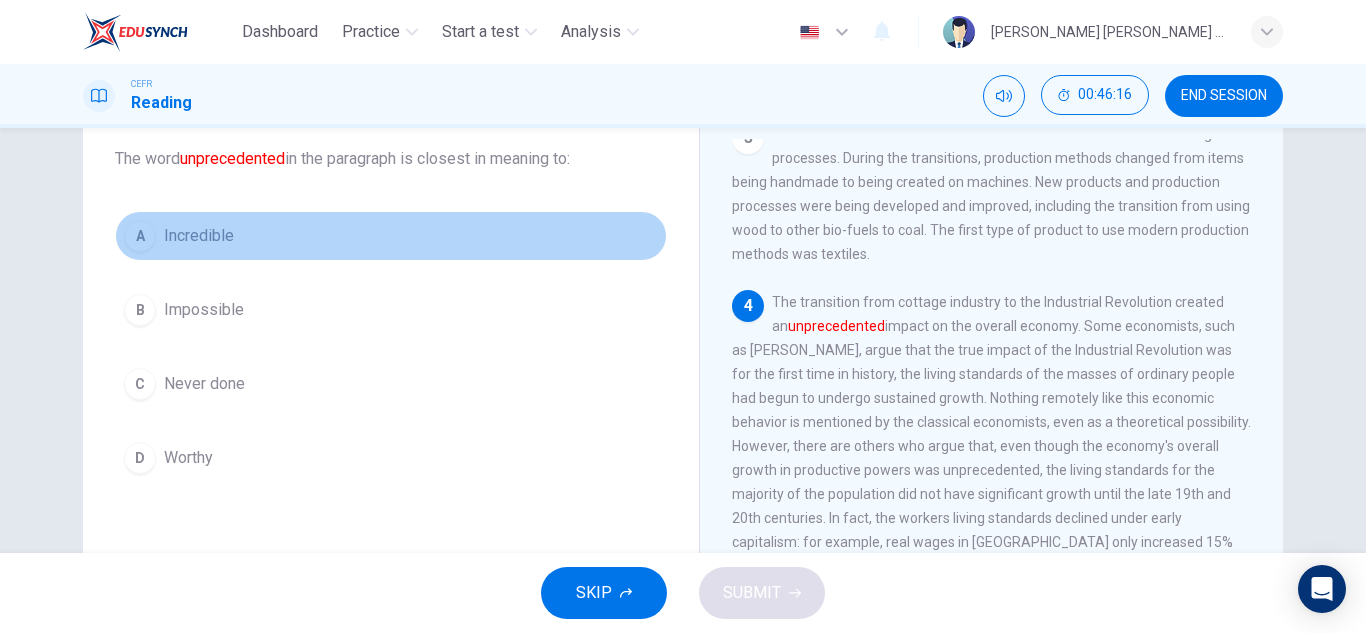 click on "Incredible" at bounding box center (199, 236) 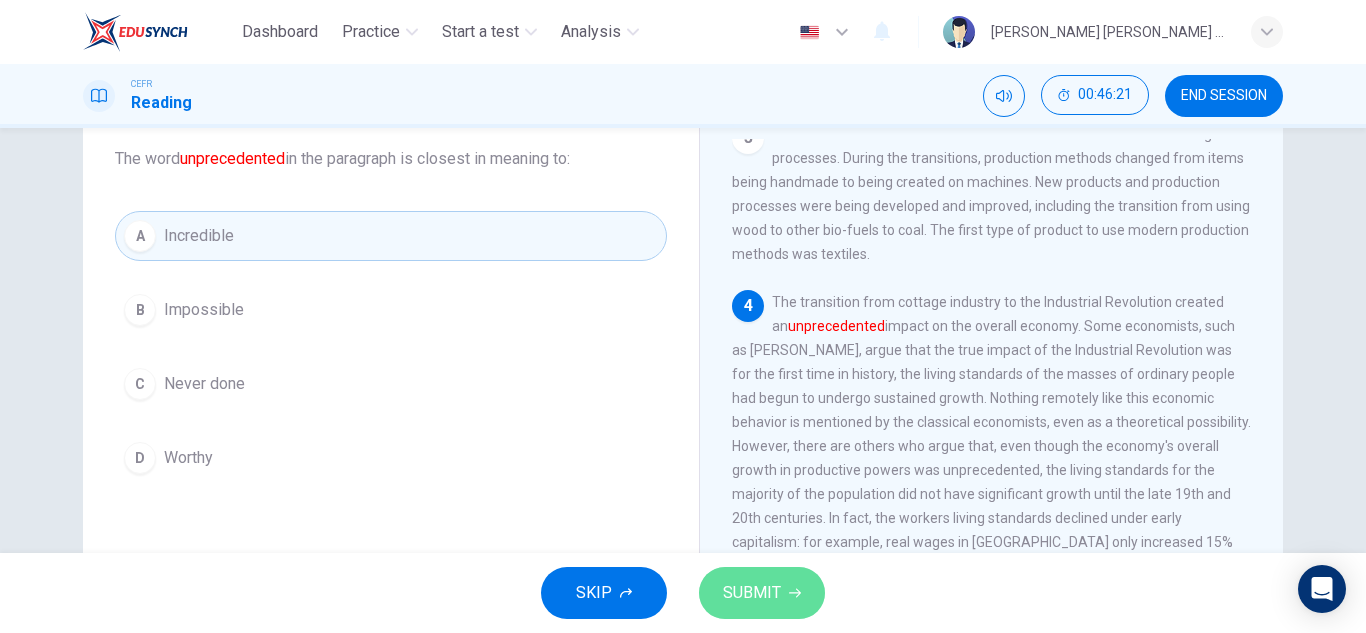 click on "SUBMIT" at bounding box center (752, 593) 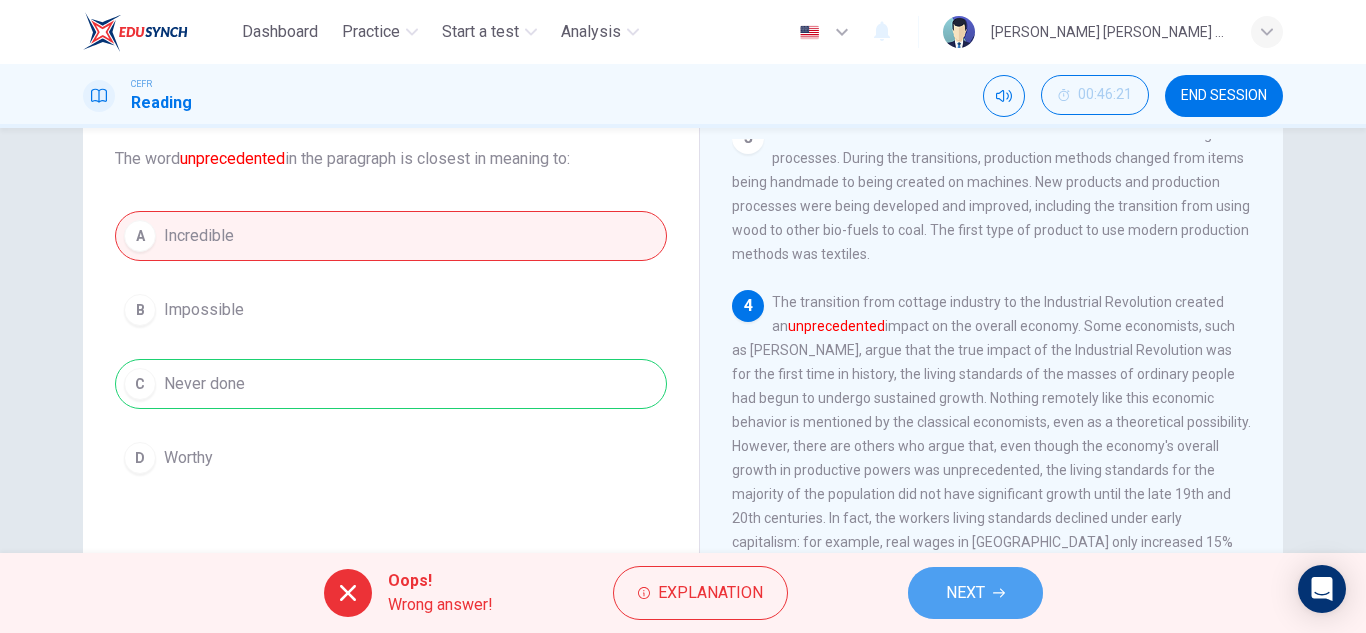 click on "NEXT" at bounding box center (975, 593) 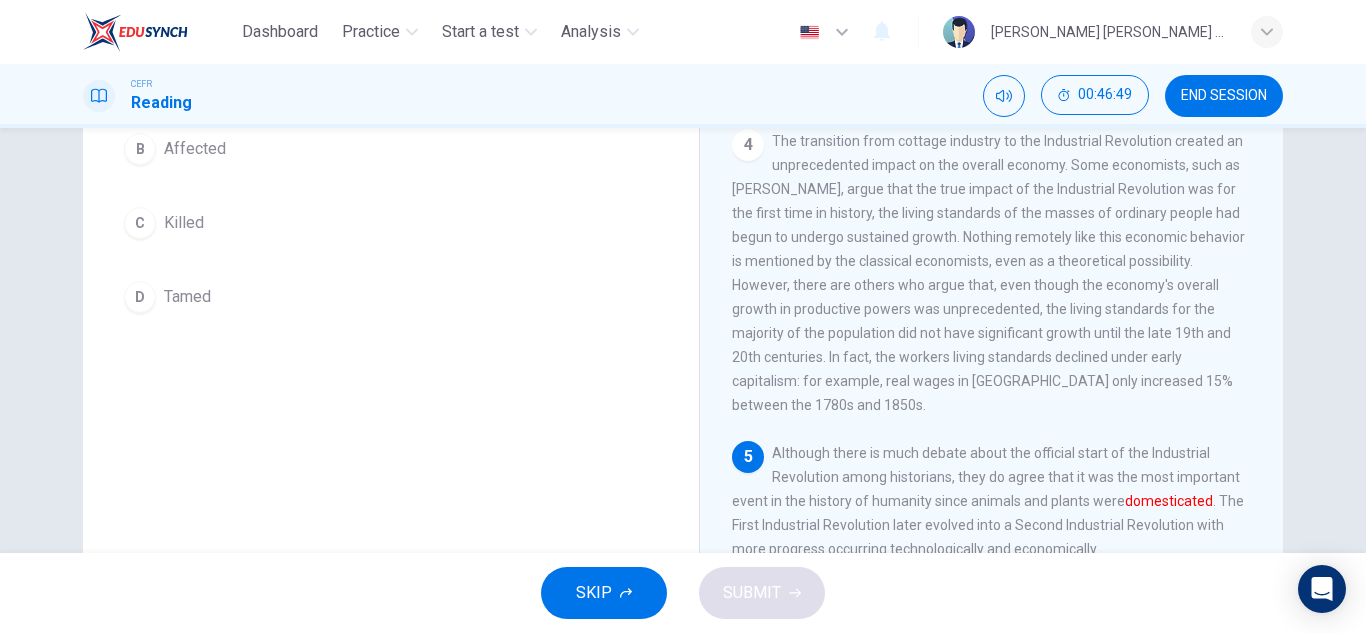 scroll, scrollTop: 279, scrollLeft: 0, axis: vertical 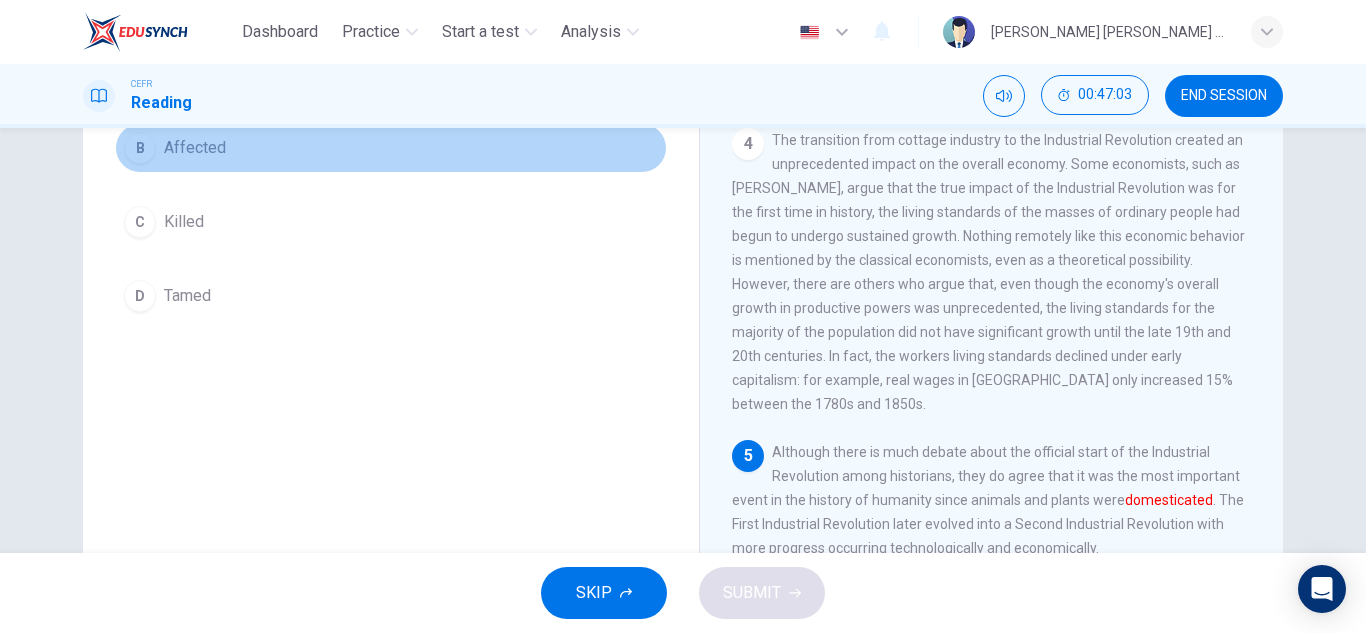 click on "Affected" at bounding box center [195, 148] 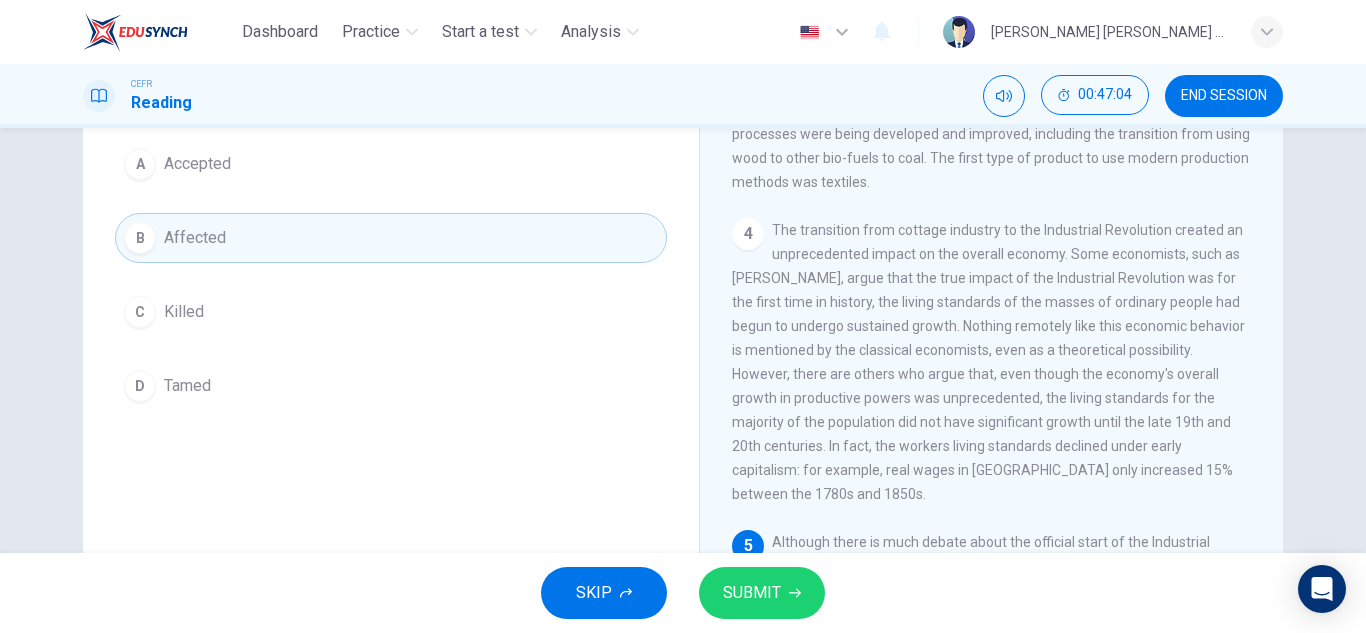 scroll, scrollTop: 188, scrollLeft: 0, axis: vertical 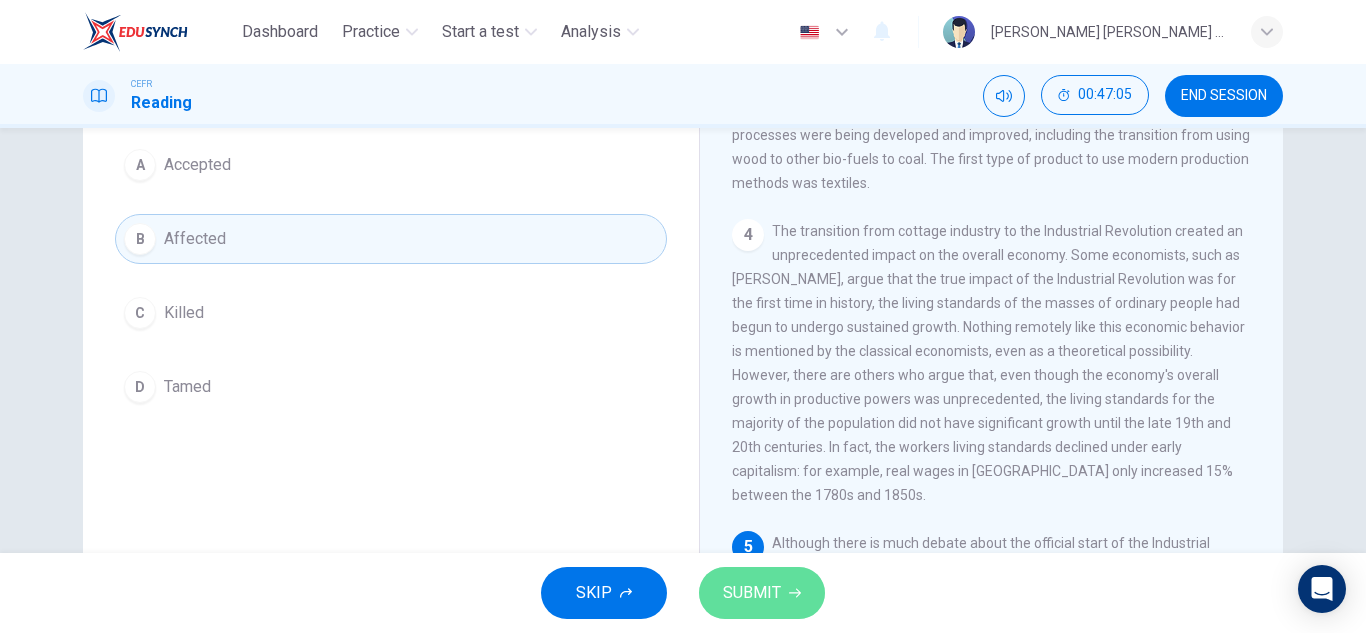 click on "SUBMIT" at bounding box center (752, 593) 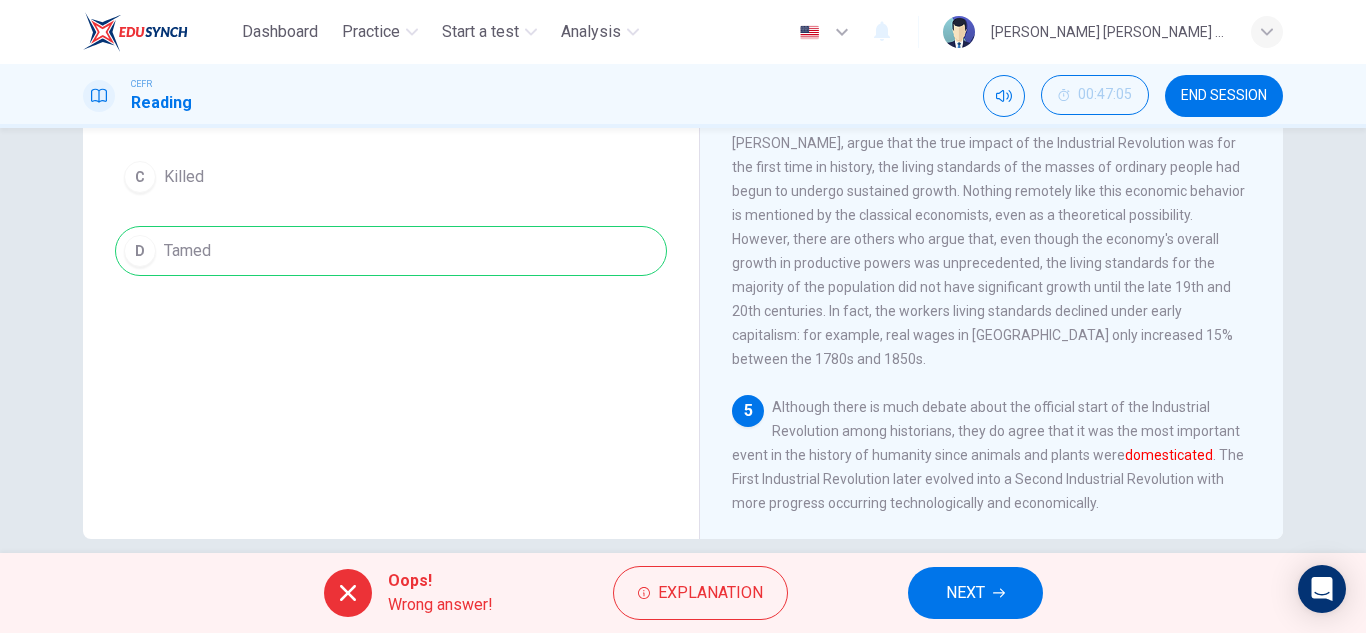 scroll, scrollTop: 327, scrollLeft: 0, axis: vertical 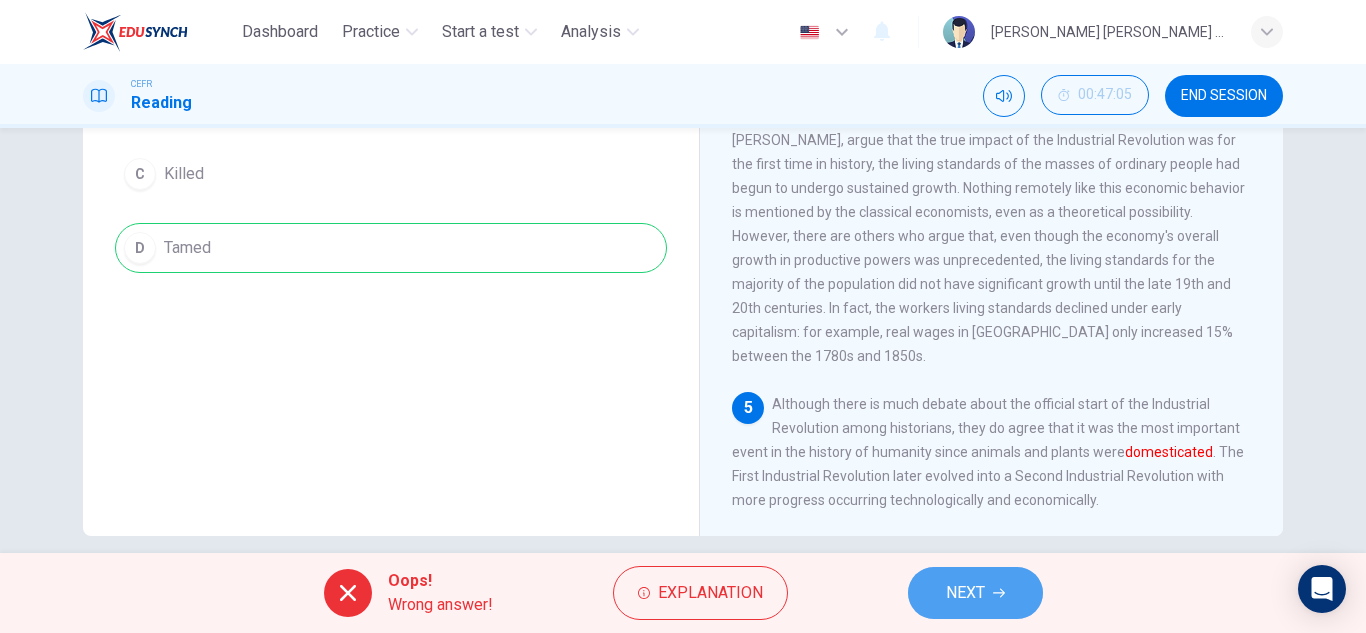 click on "NEXT" at bounding box center [975, 593] 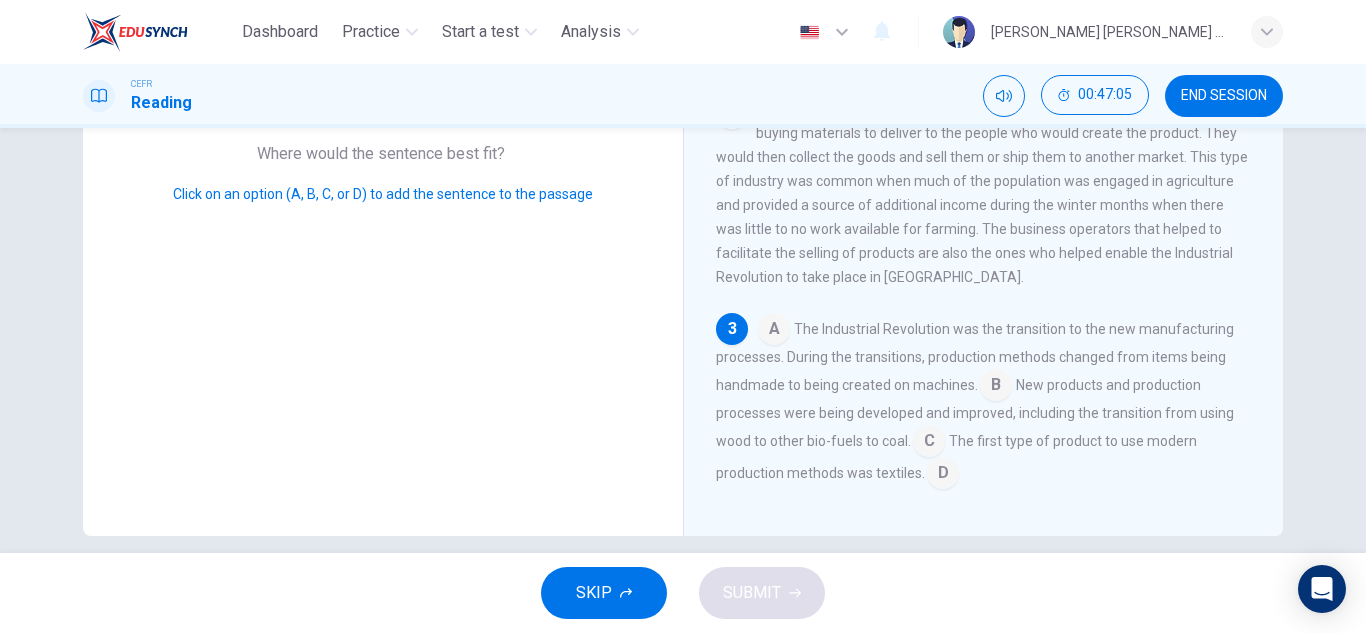 scroll, scrollTop: 185, scrollLeft: 0, axis: vertical 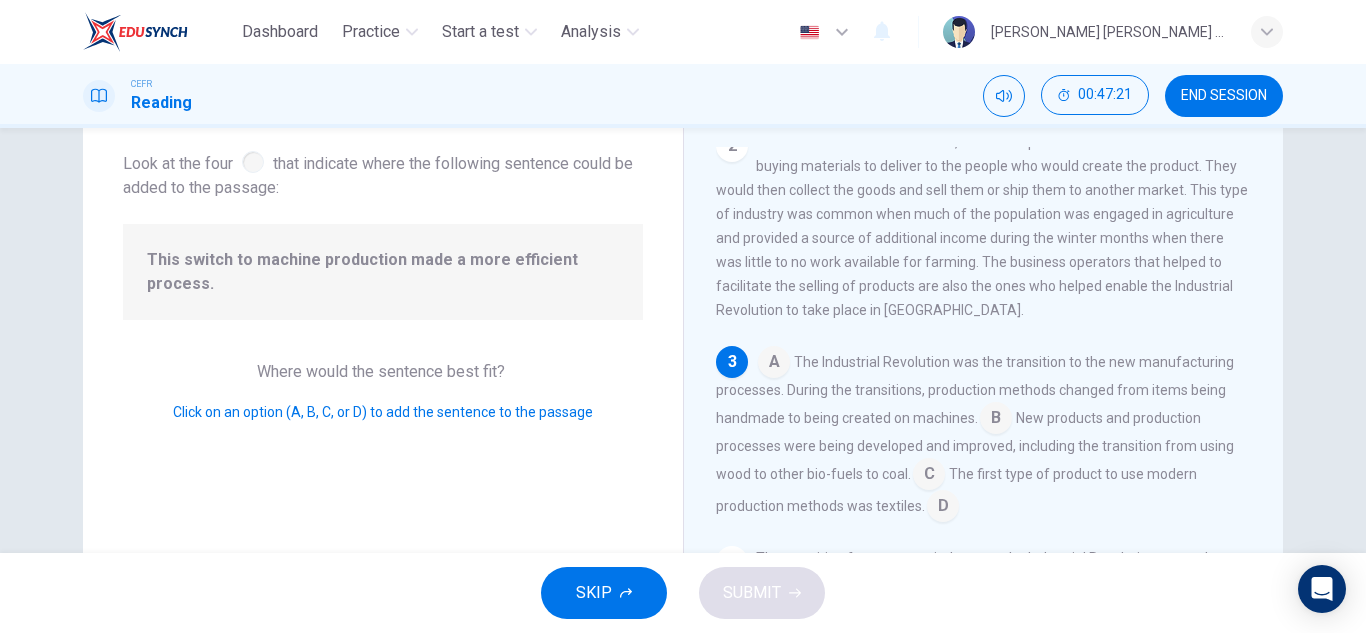 click at bounding box center (996, 420) 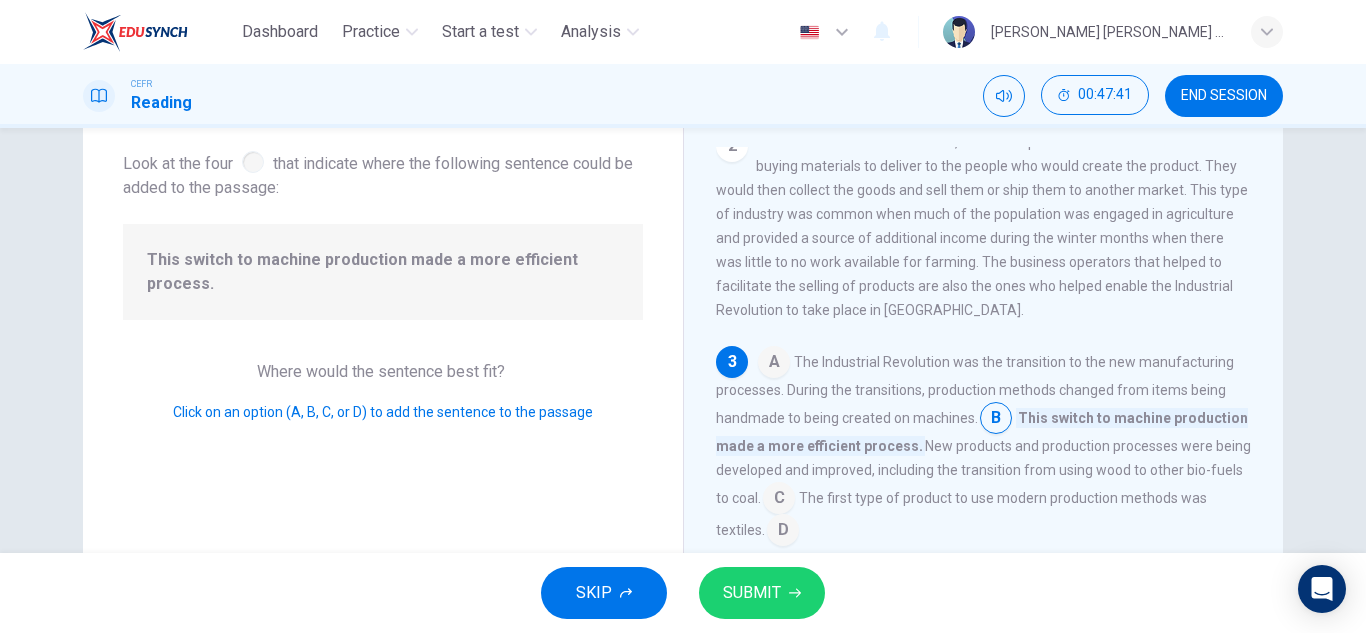 click at bounding box center (996, 420) 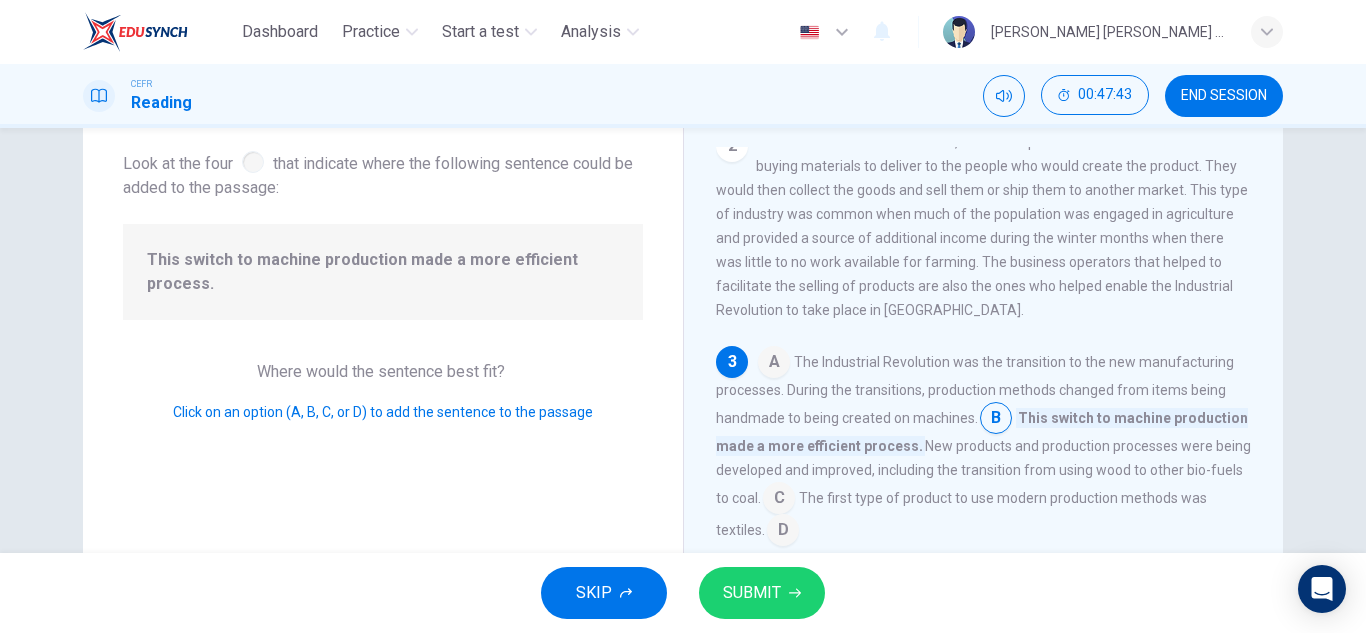 click at bounding box center (779, 500) 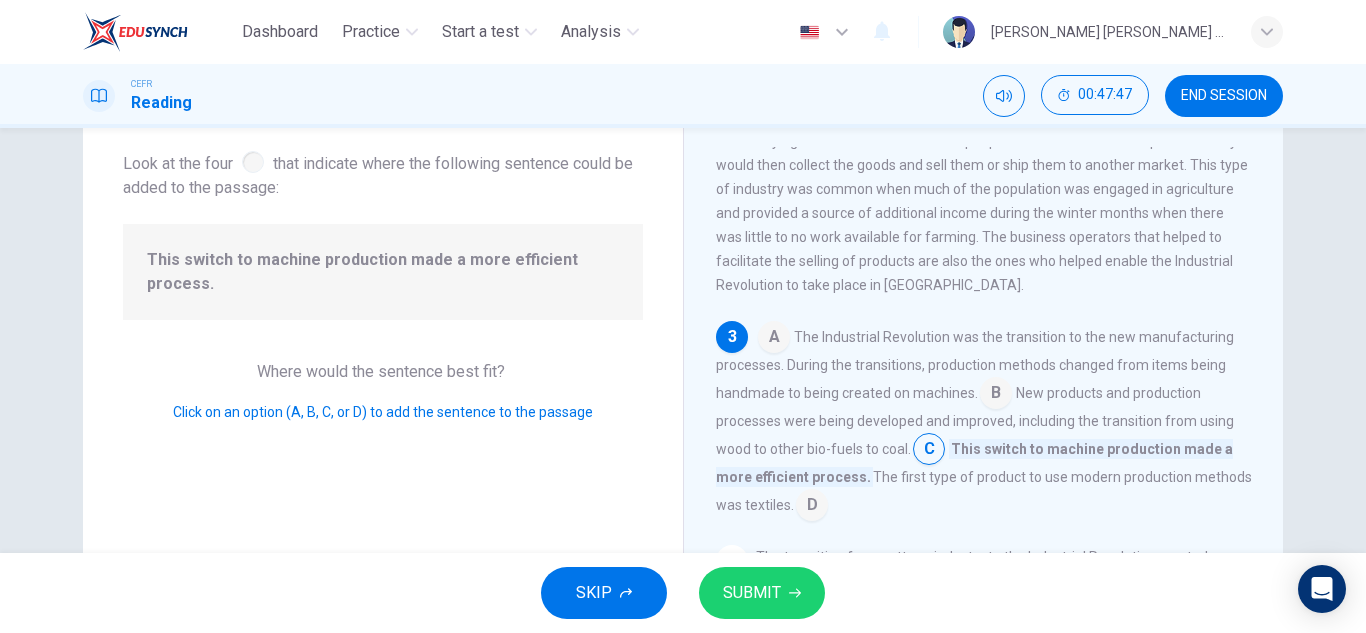 scroll, scrollTop: 211, scrollLeft: 0, axis: vertical 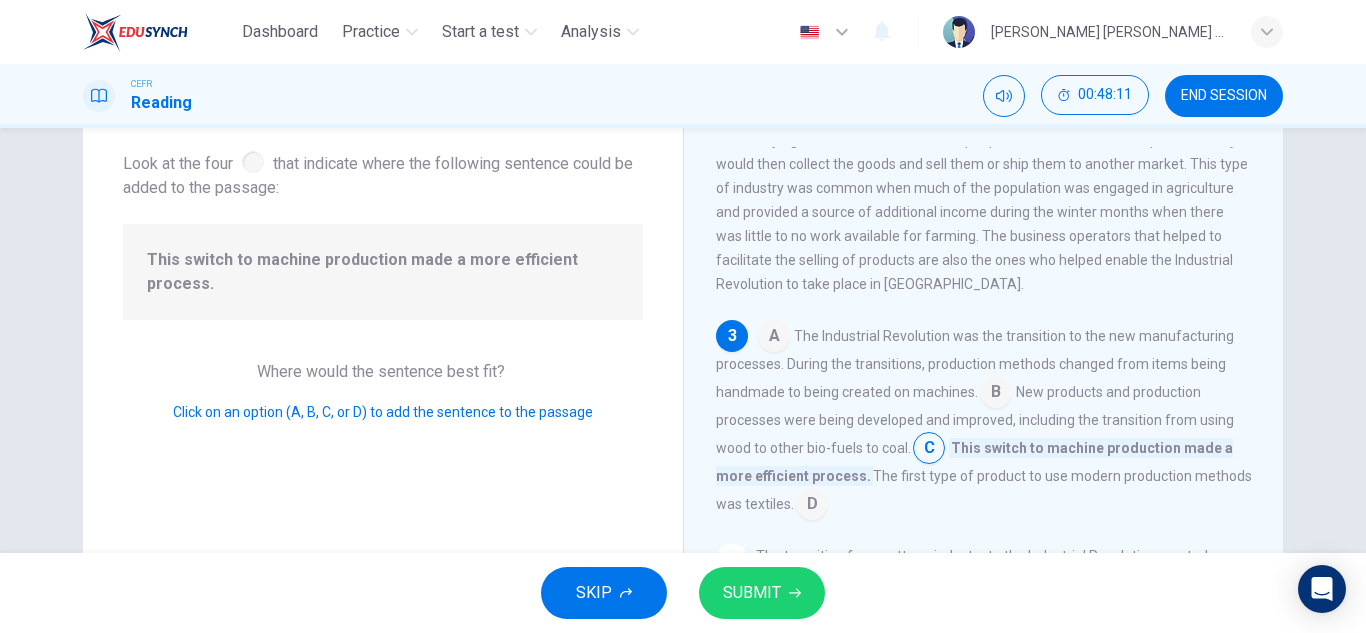 click at bounding box center [996, 394] 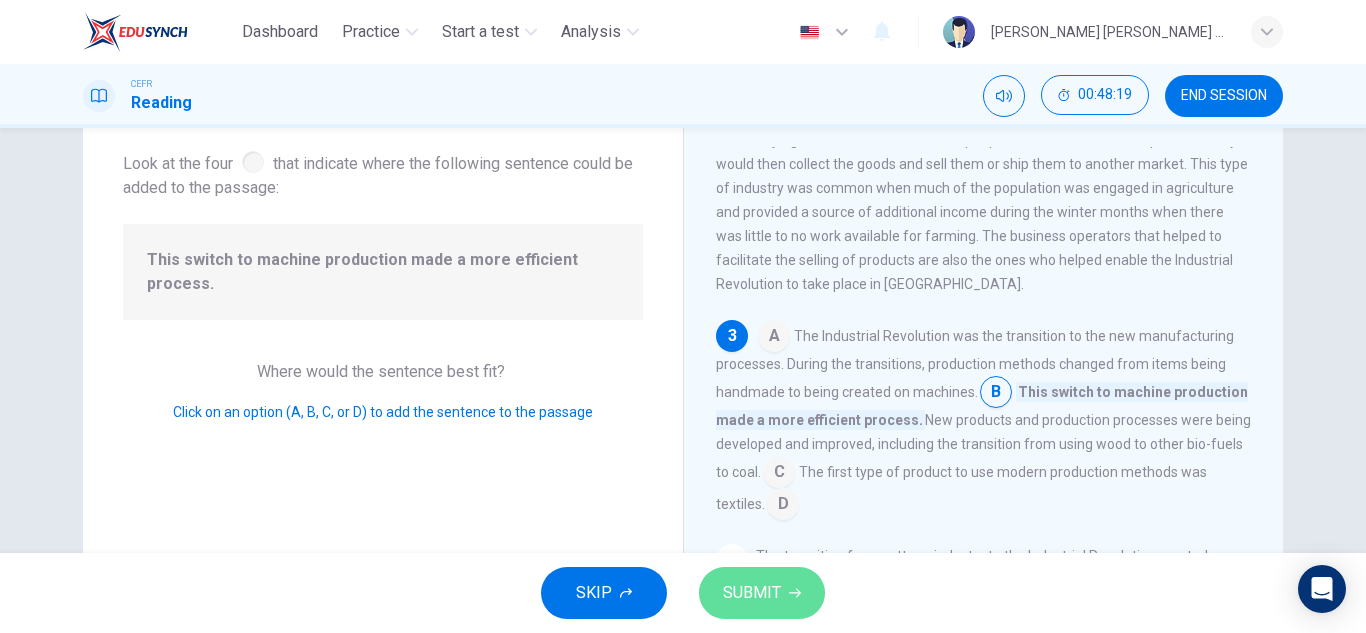 click on "SUBMIT" at bounding box center [752, 593] 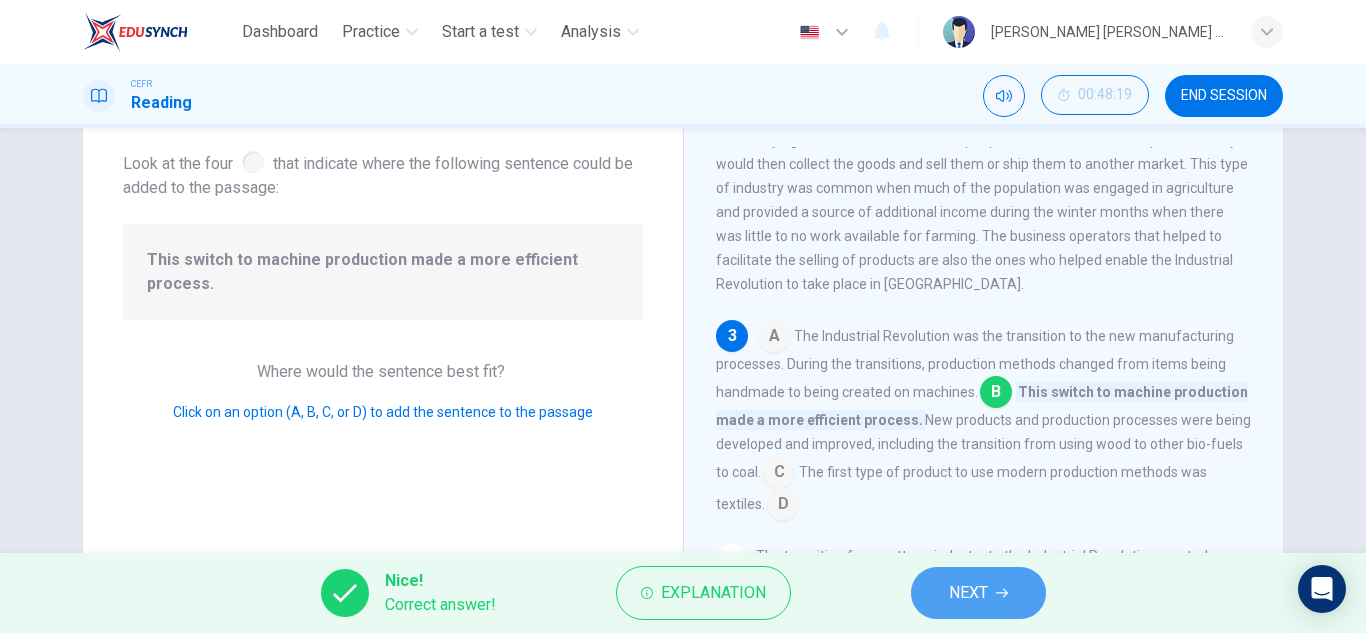 click on "NEXT" at bounding box center [968, 593] 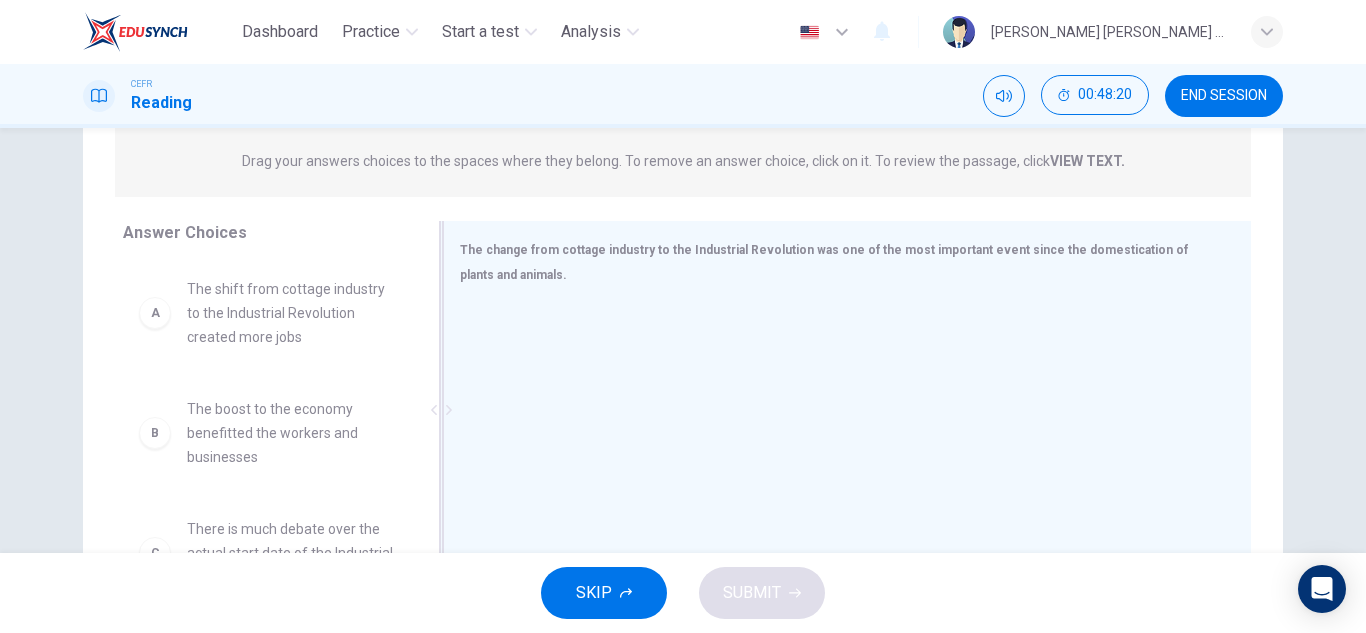scroll, scrollTop: 255, scrollLeft: 0, axis: vertical 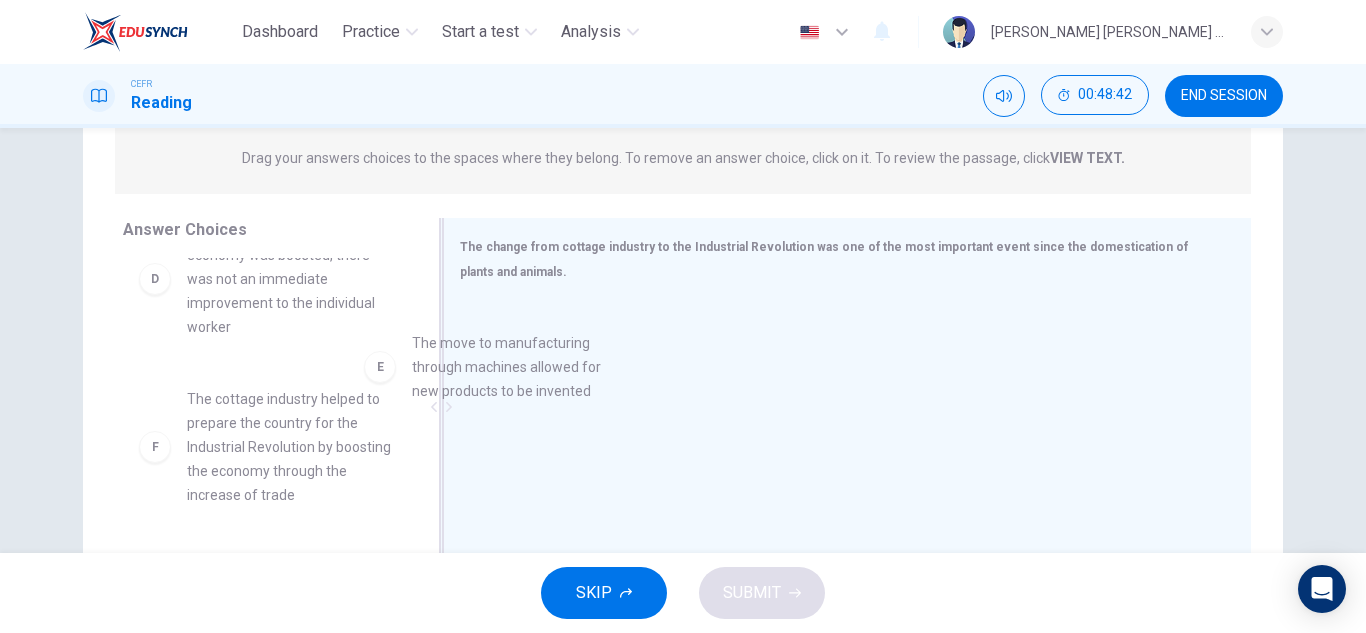 drag, startPoint x: 316, startPoint y: 440, endPoint x: 558, endPoint y: 381, distance: 249.08833 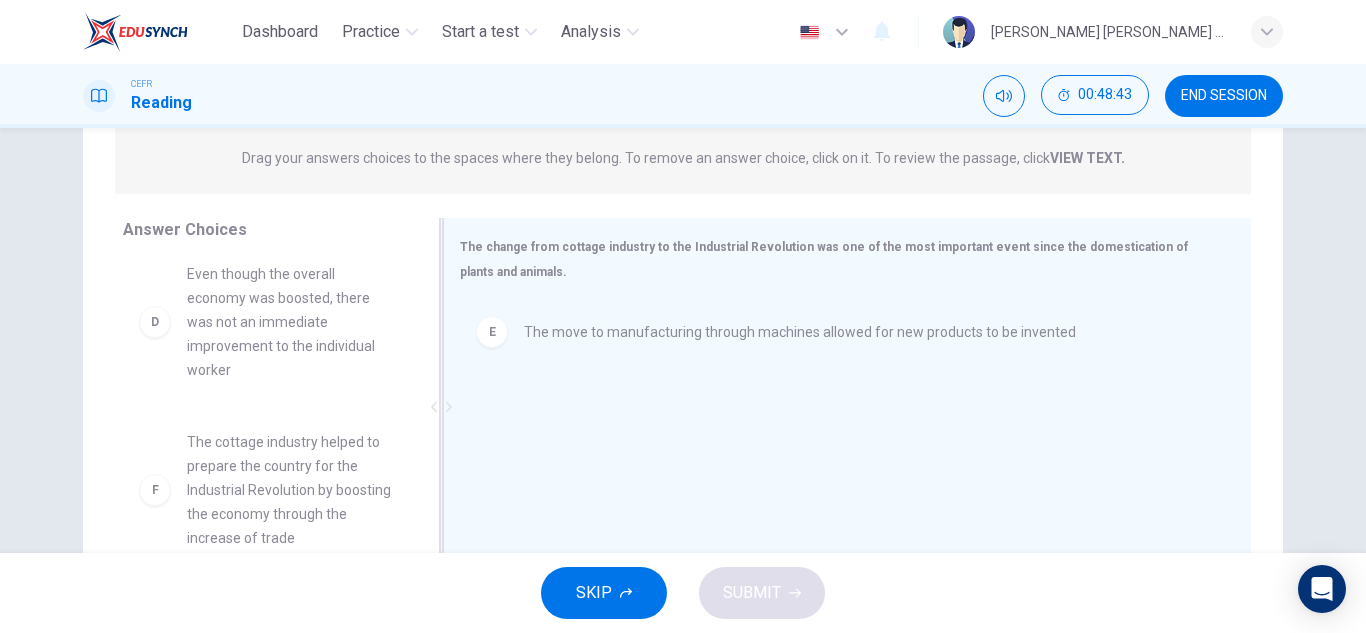 scroll, scrollTop: 372, scrollLeft: 0, axis: vertical 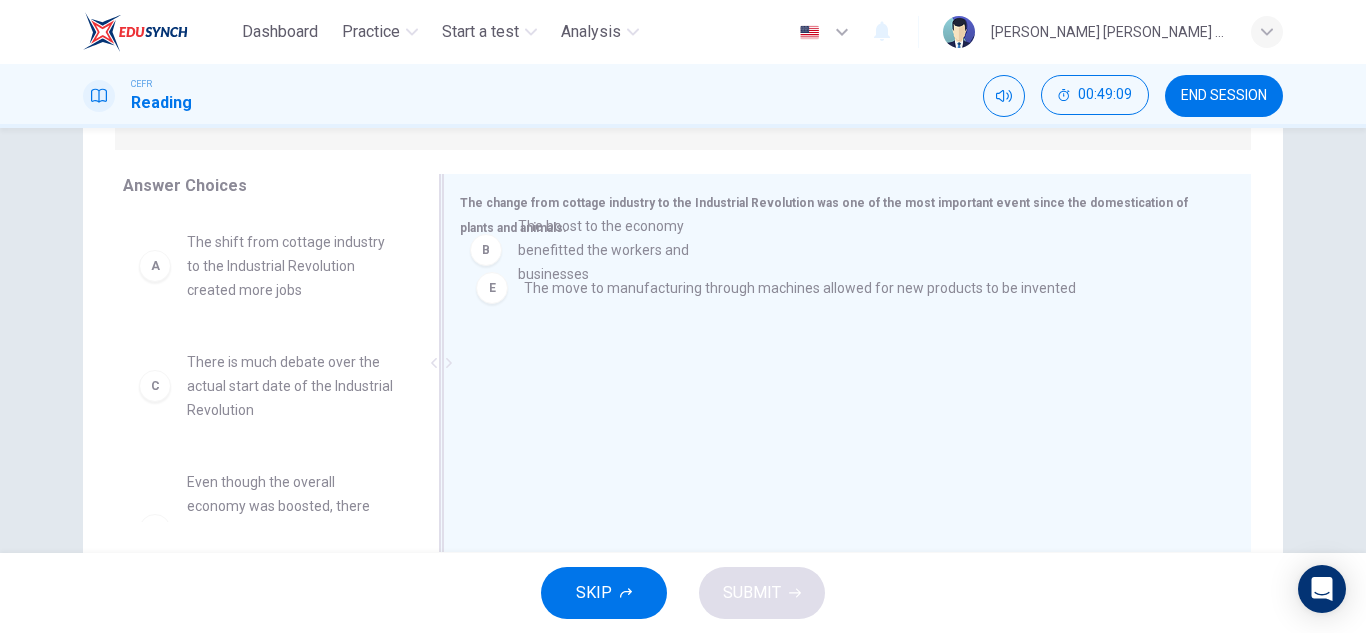 drag, startPoint x: 277, startPoint y: 405, endPoint x: 625, endPoint y: 273, distance: 372.1935 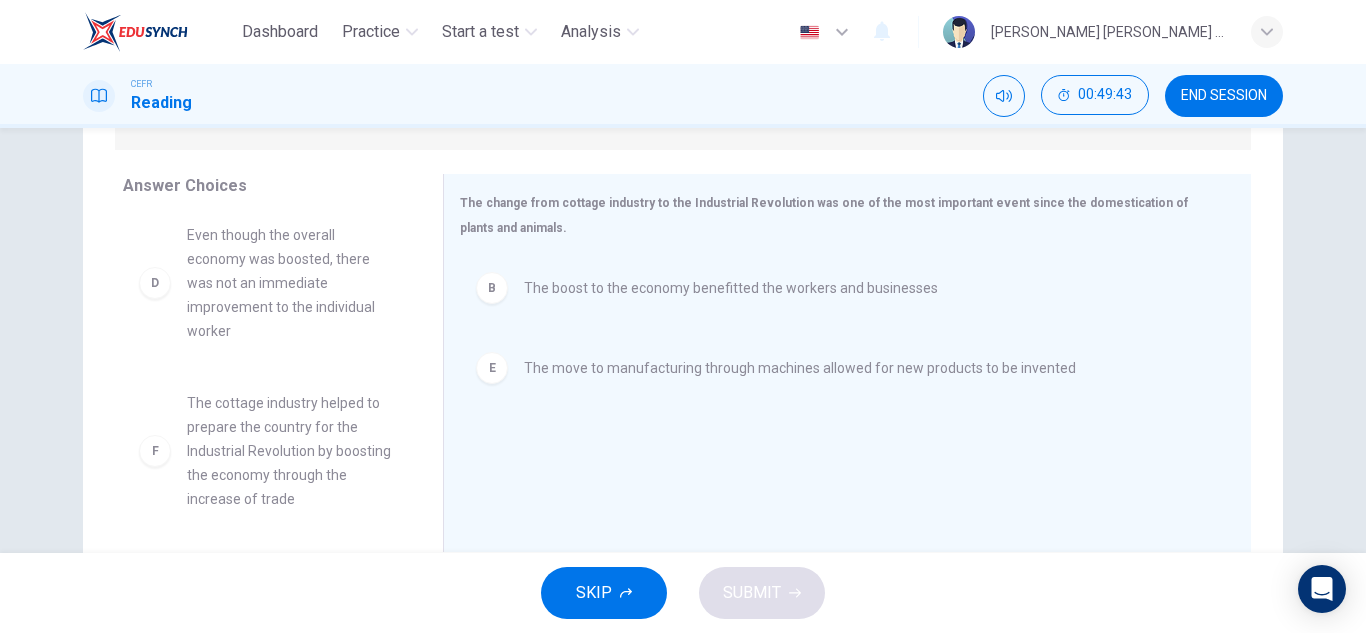 scroll, scrollTop: 252, scrollLeft: 0, axis: vertical 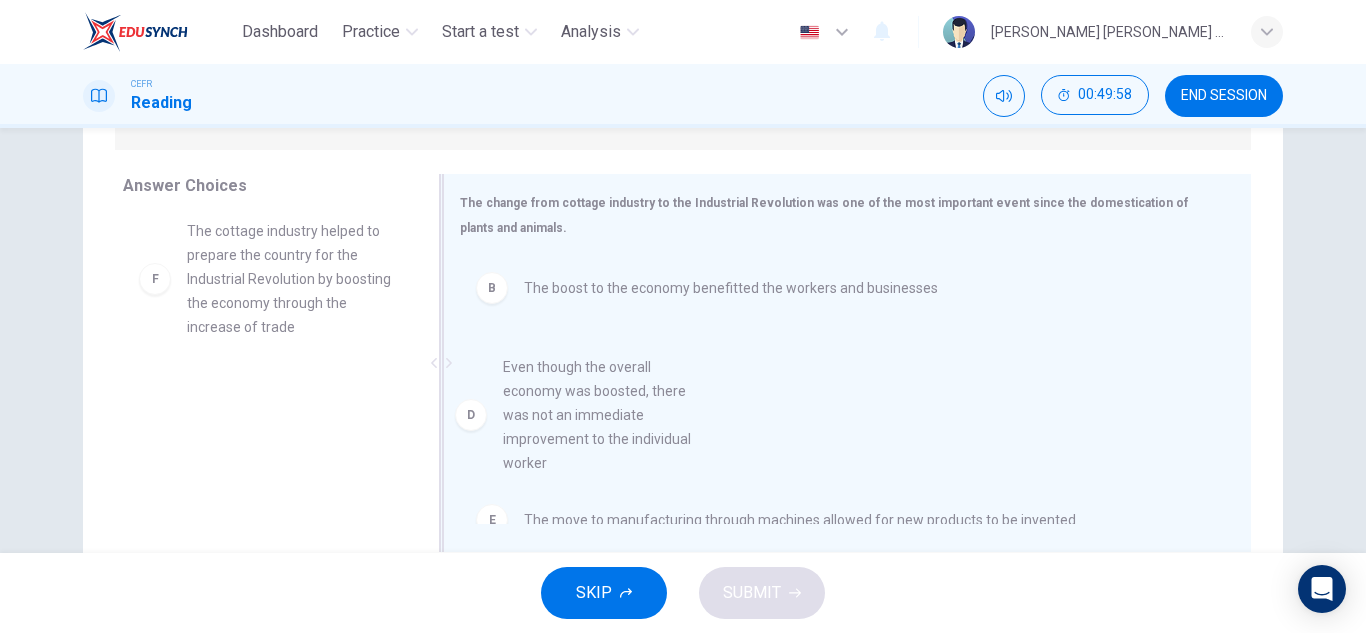 drag, startPoint x: 295, startPoint y: 276, endPoint x: 671, endPoint y: 418, distance: 401.92038 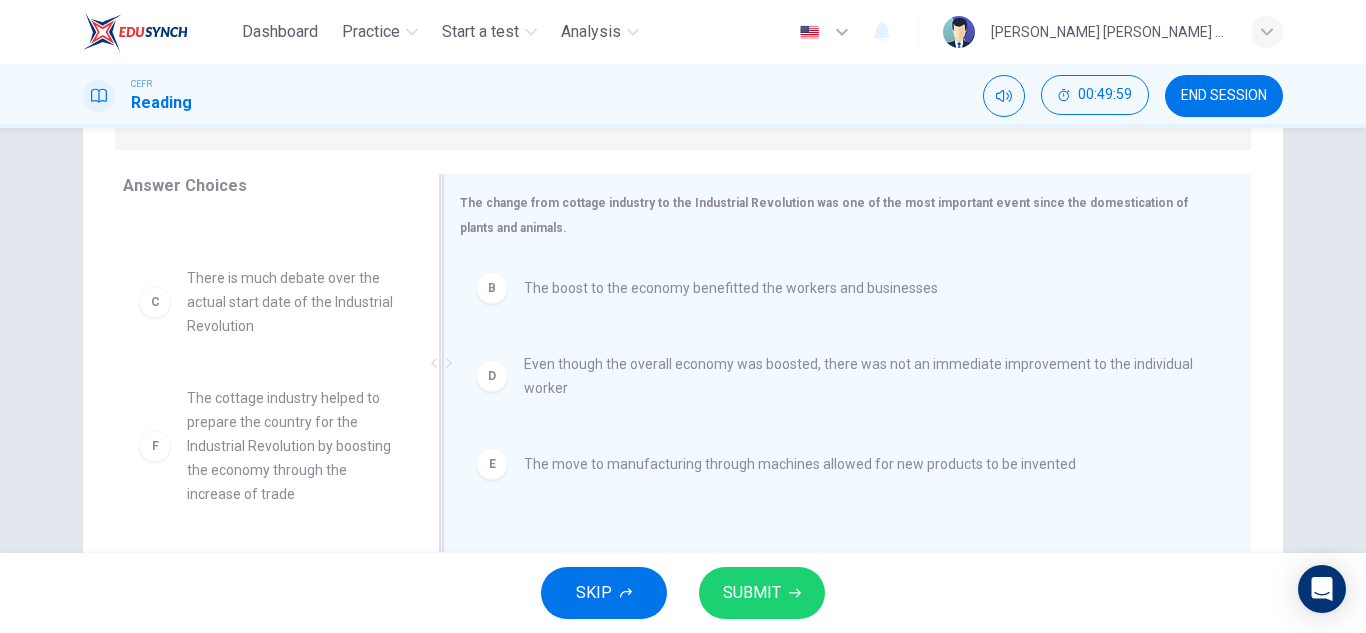 scroll, scrollTop: 84, scrollLeft: 0, axis: vertical 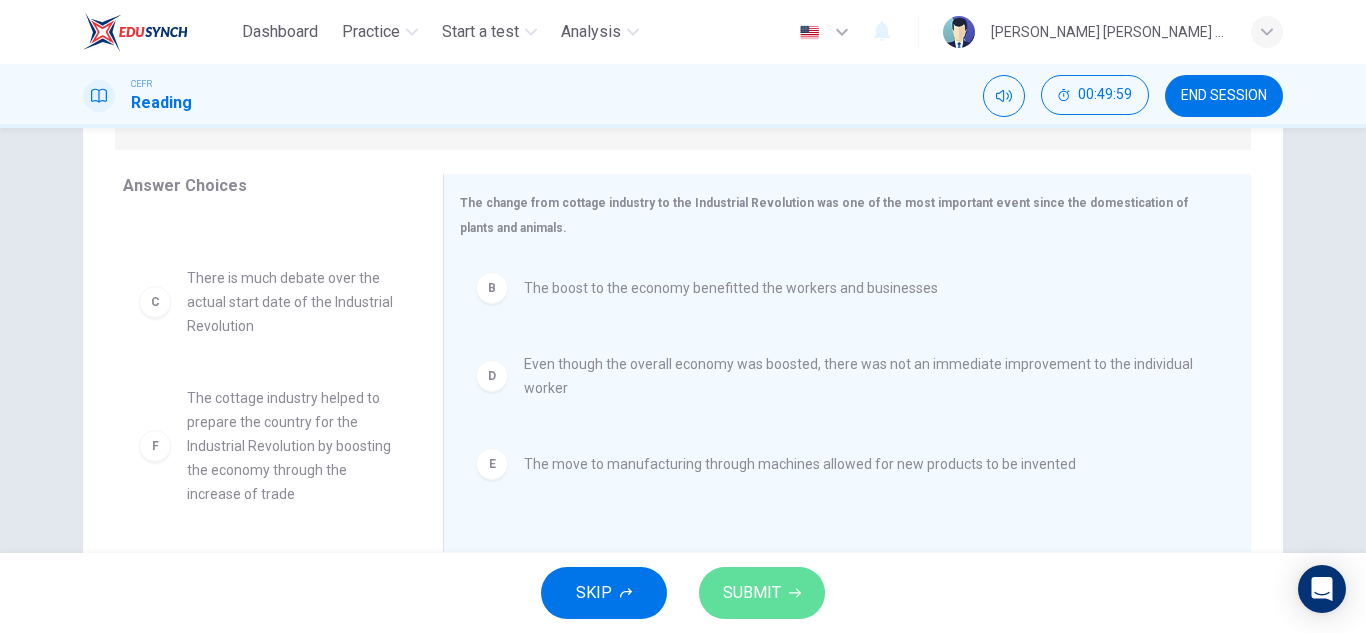 click on "SUBMIT" at bounding box center [752, 593] 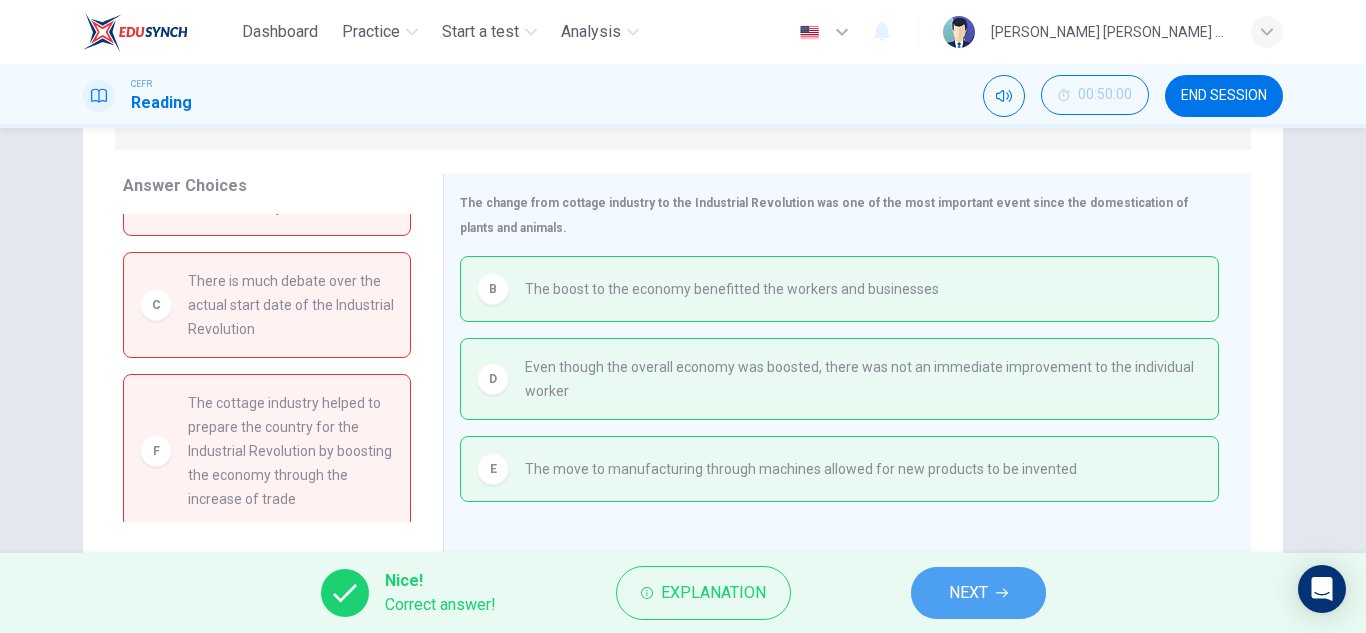 click on "NEXT" at bounding box center (978, 593) 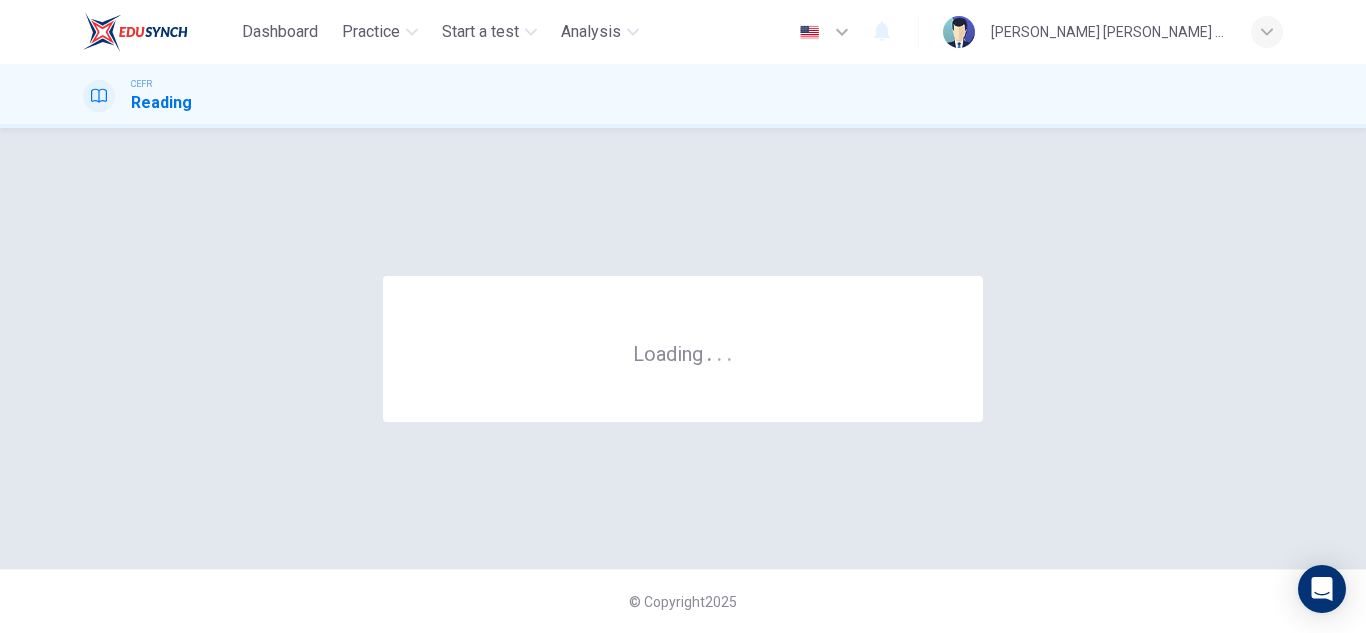 scroll, scrollTop: 0, scrollLeft: 0, axis: both 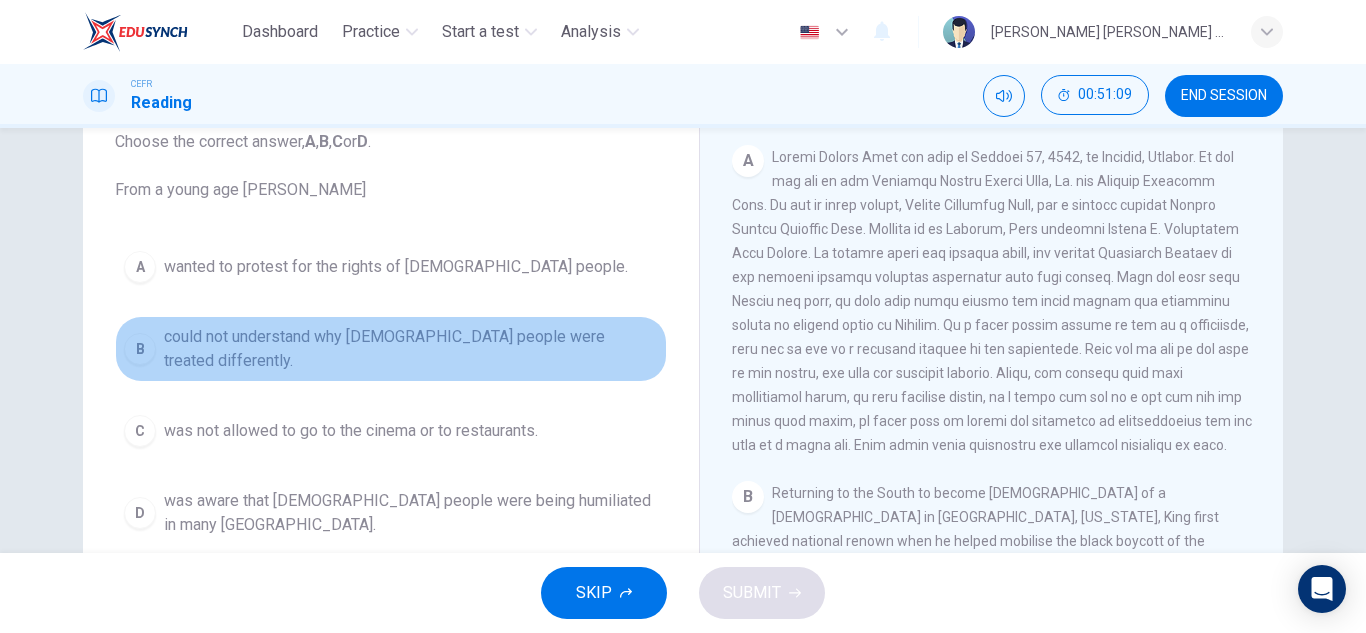 click on "could not understand why black people were treated differently." at bounding box center [411, 349] 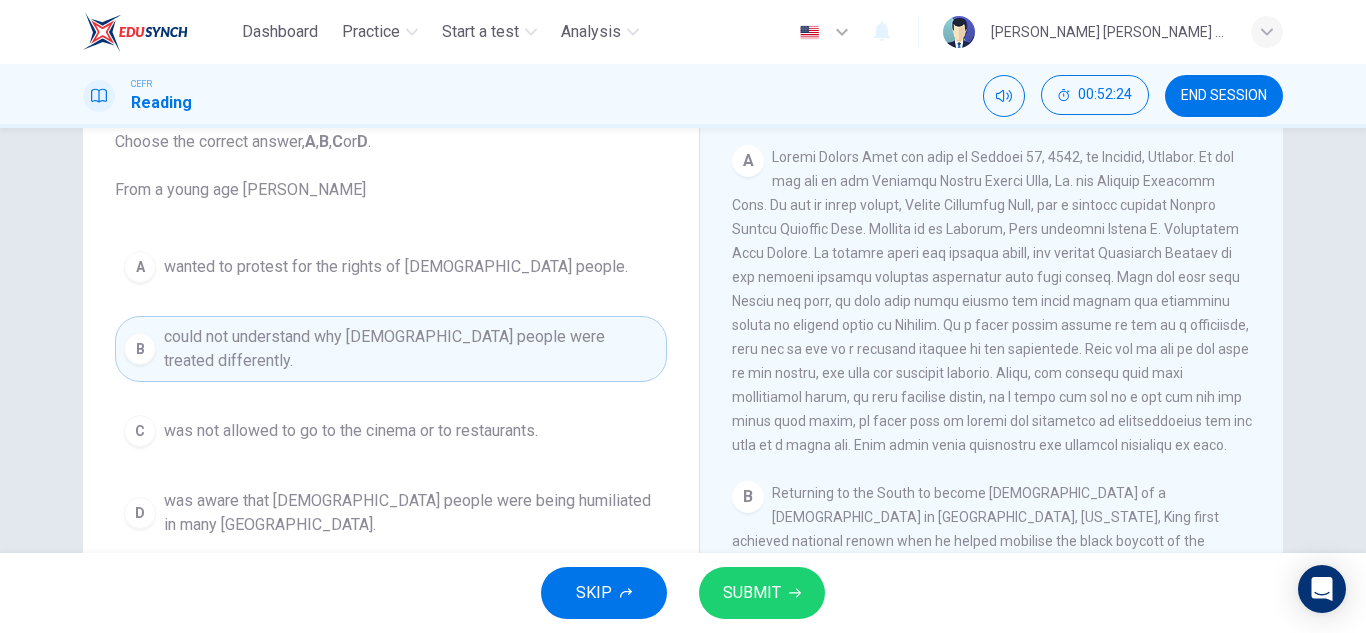click on "SUBMIT" at bounding box center [762, 593] 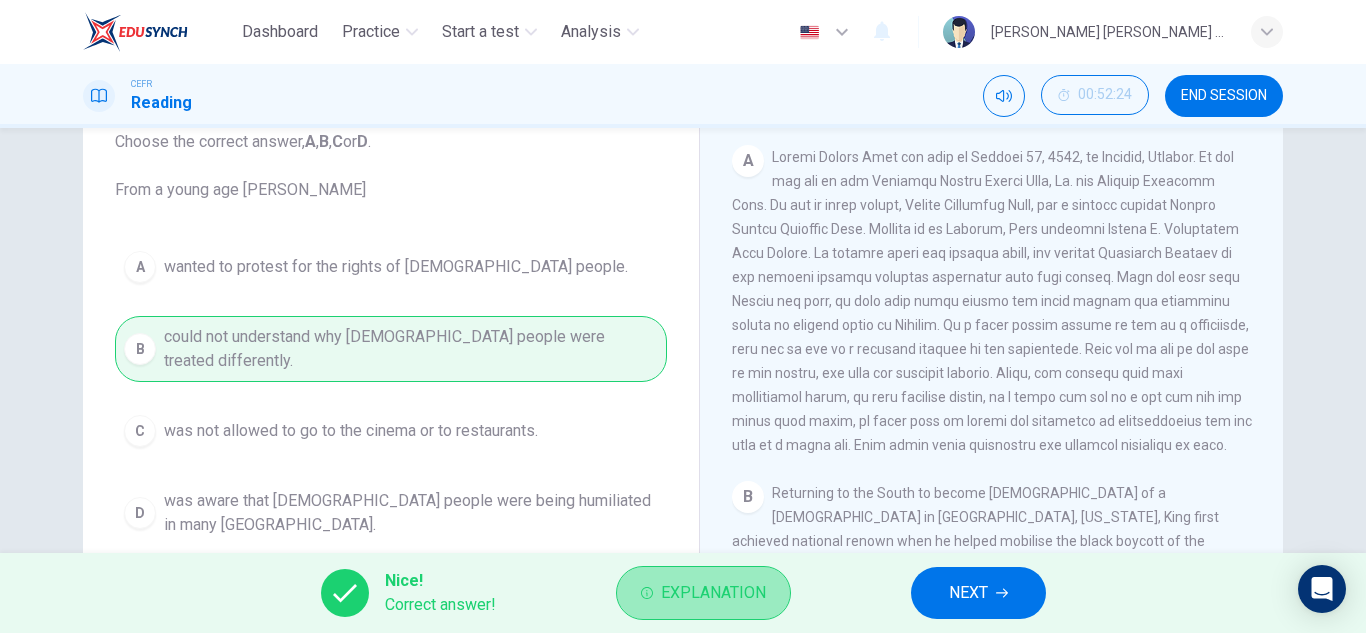 click on "Explanation" at bounding box center (713, 593) 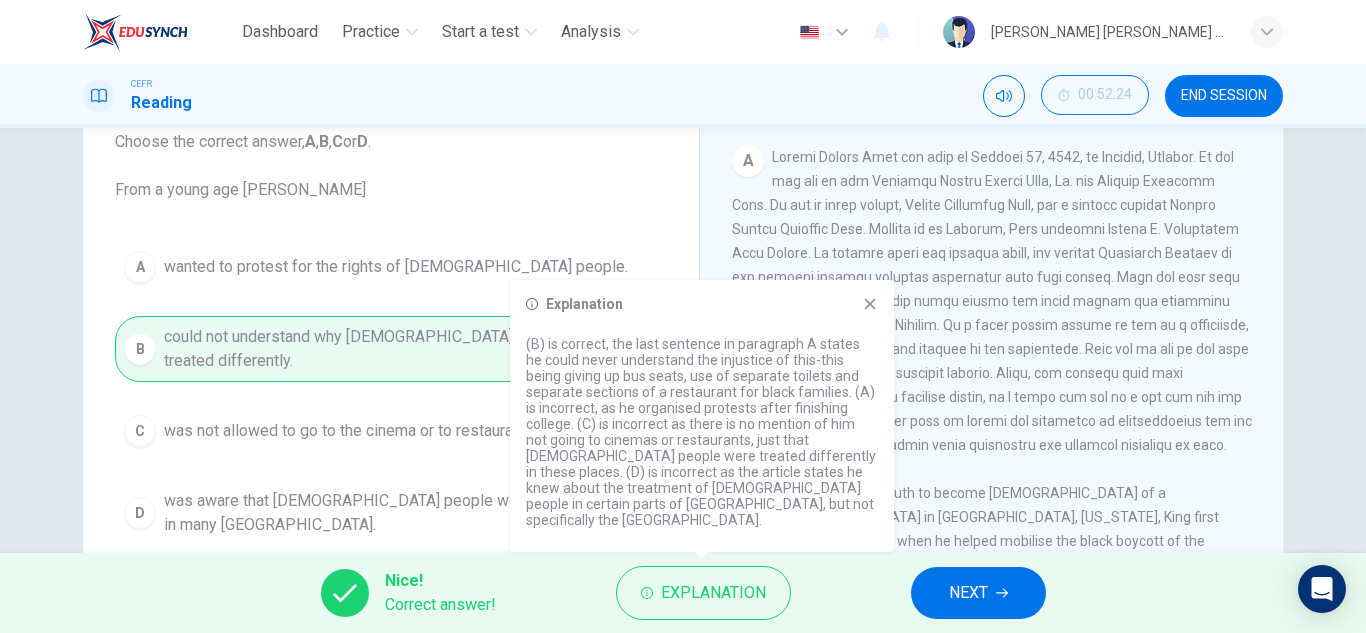 click 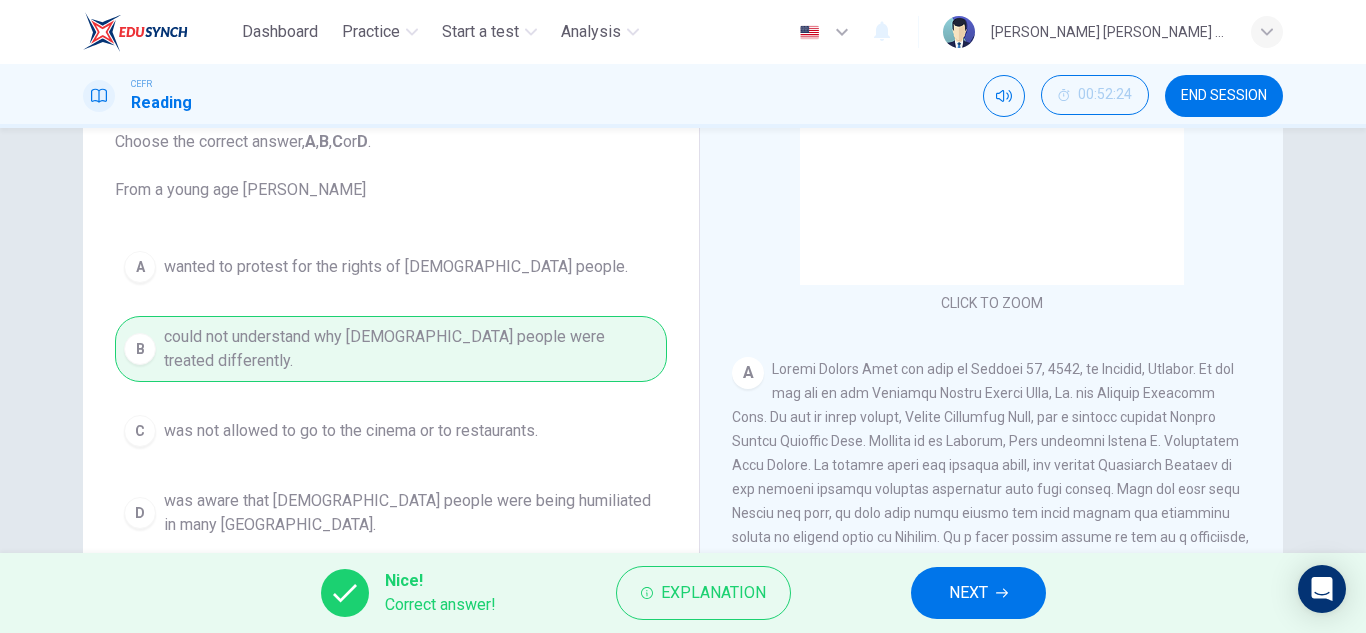 scroll, scrollTop: 99, scrollLeft: 0, axis: vertical 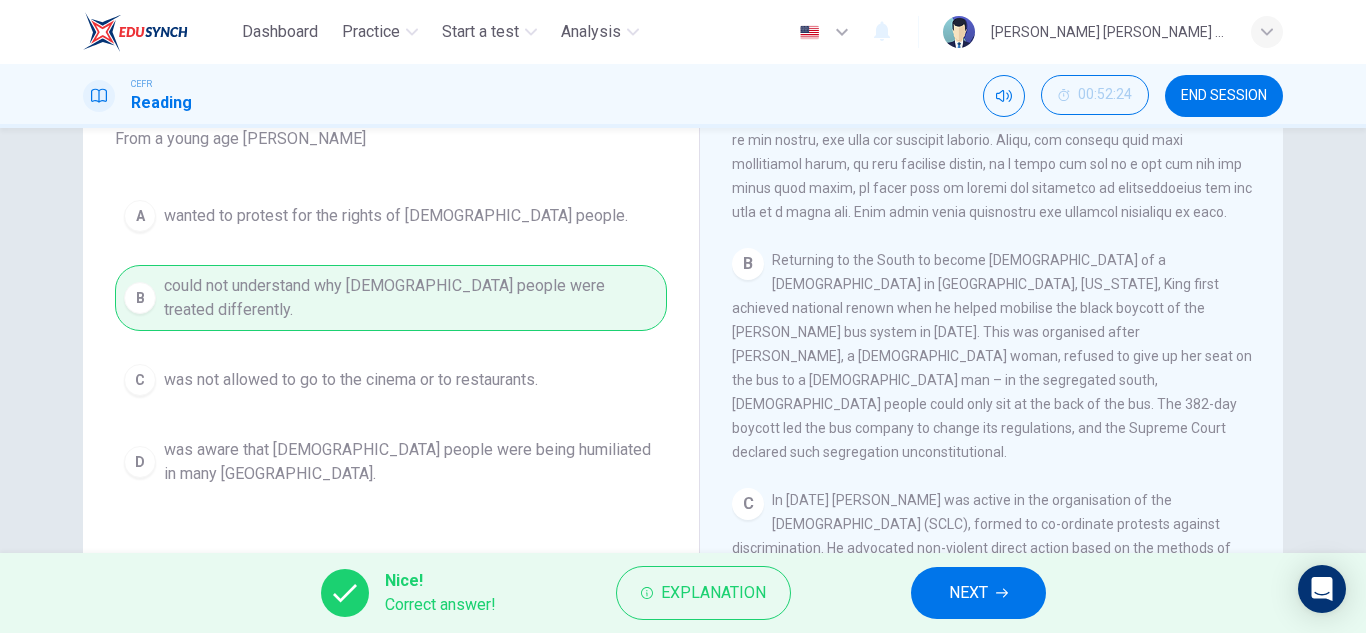 click on "NEXT" at bounding box center (968, 593) 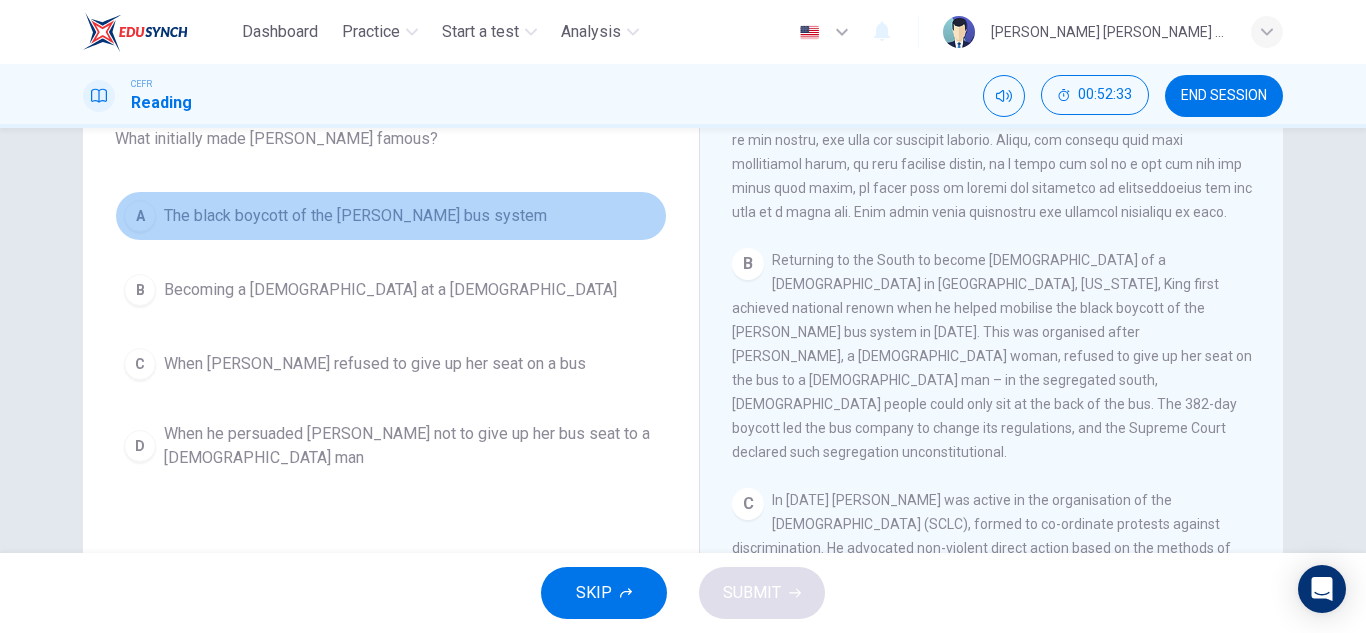 click on "The black boycott of the Montgomery bus system" at bounding box center [355, 216] 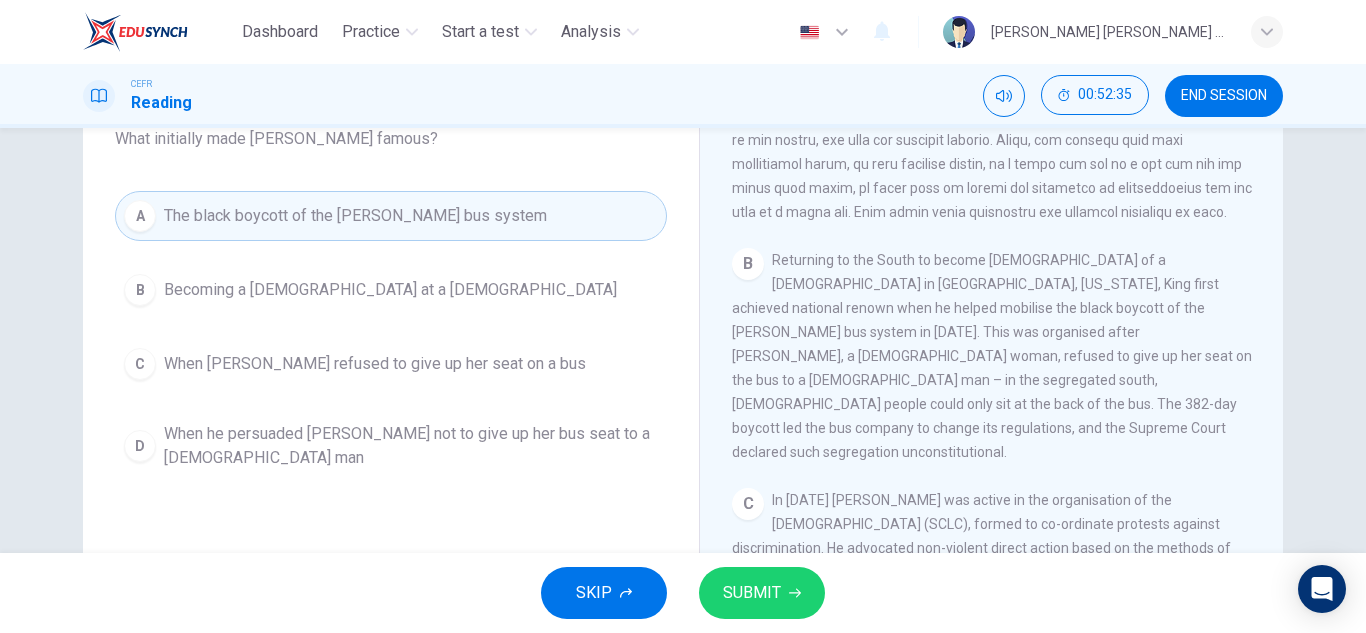 click on "SUBMIT" at bounding box center (752, 593) 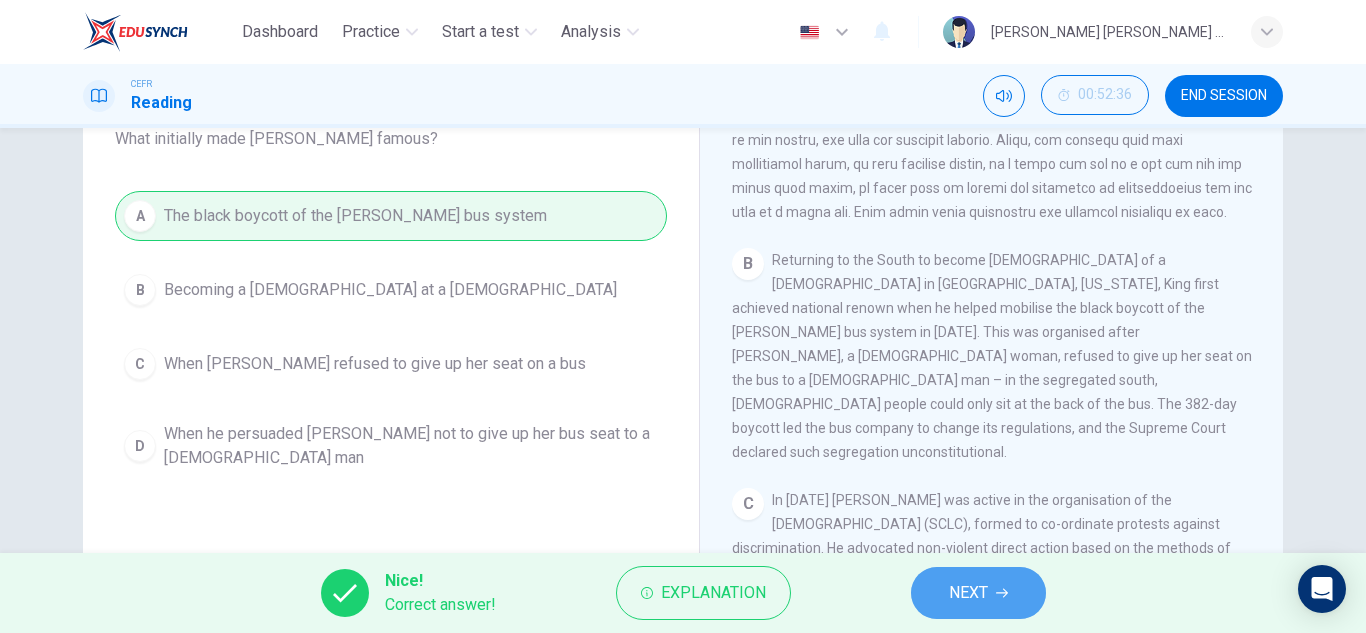 click on "NEXT" at bounding box center [968, 593] 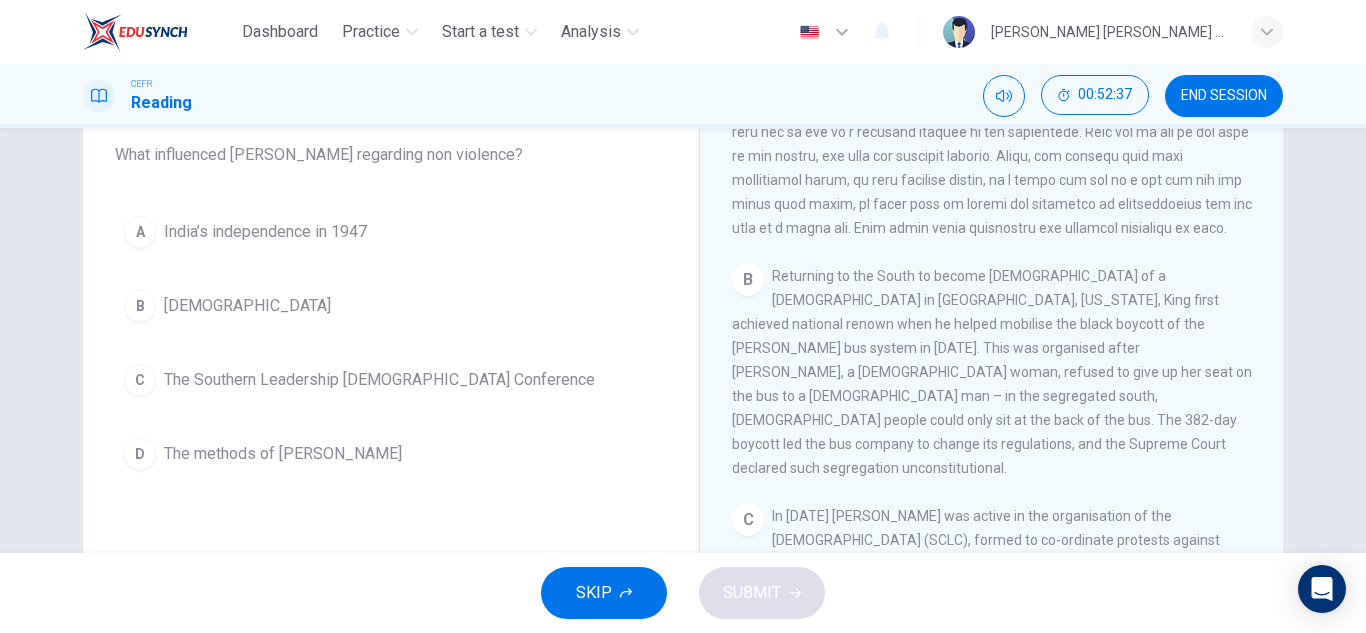 scroll, scrollTop: 168, scrollLeft: 0, axis: vertical 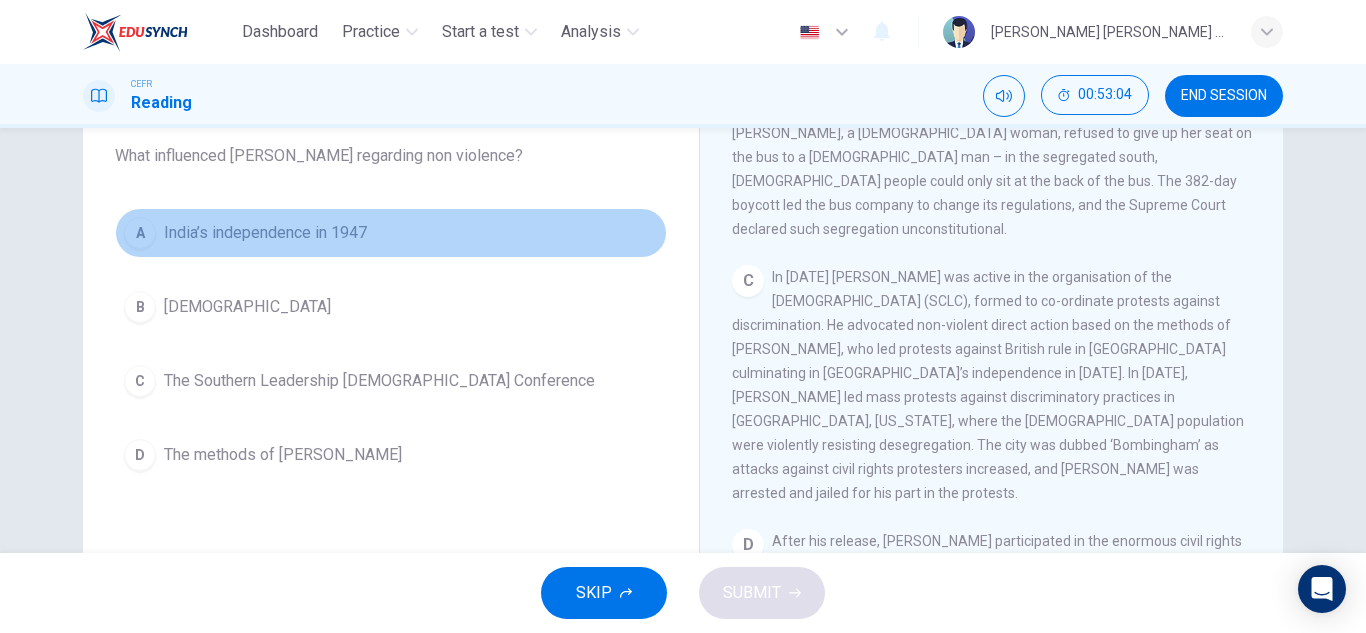 click on "India’s independence in 1947" at bounding box center (265, 233) 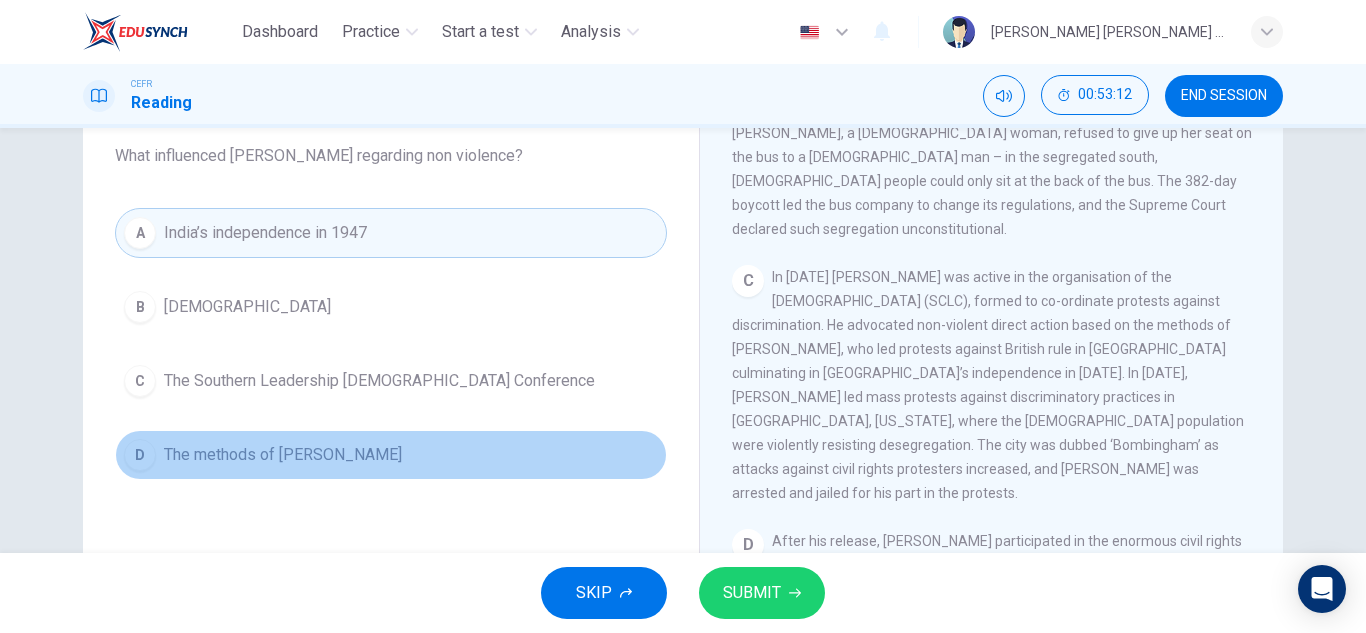 click on "D The methods of Gandhi" at bounding box center [391, 455] 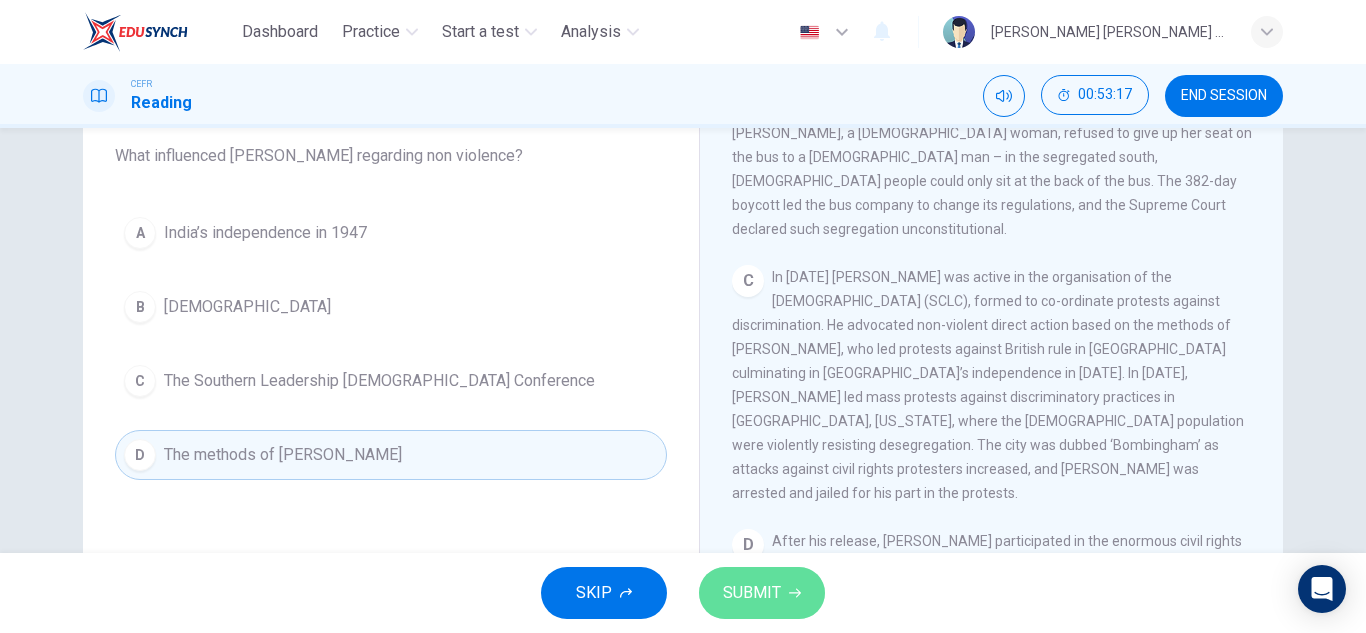 click on "SUBMIT" at bounding box center (752, 593) 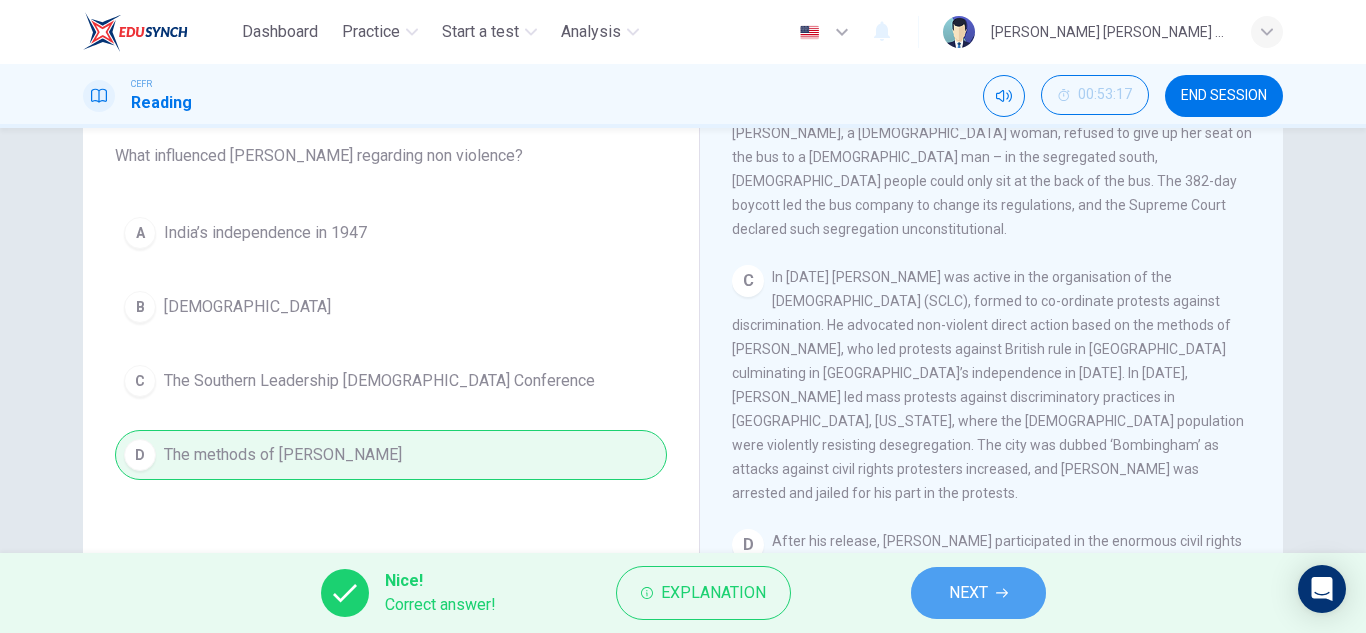 click on "NEXT" at bounding box center [978, 593] 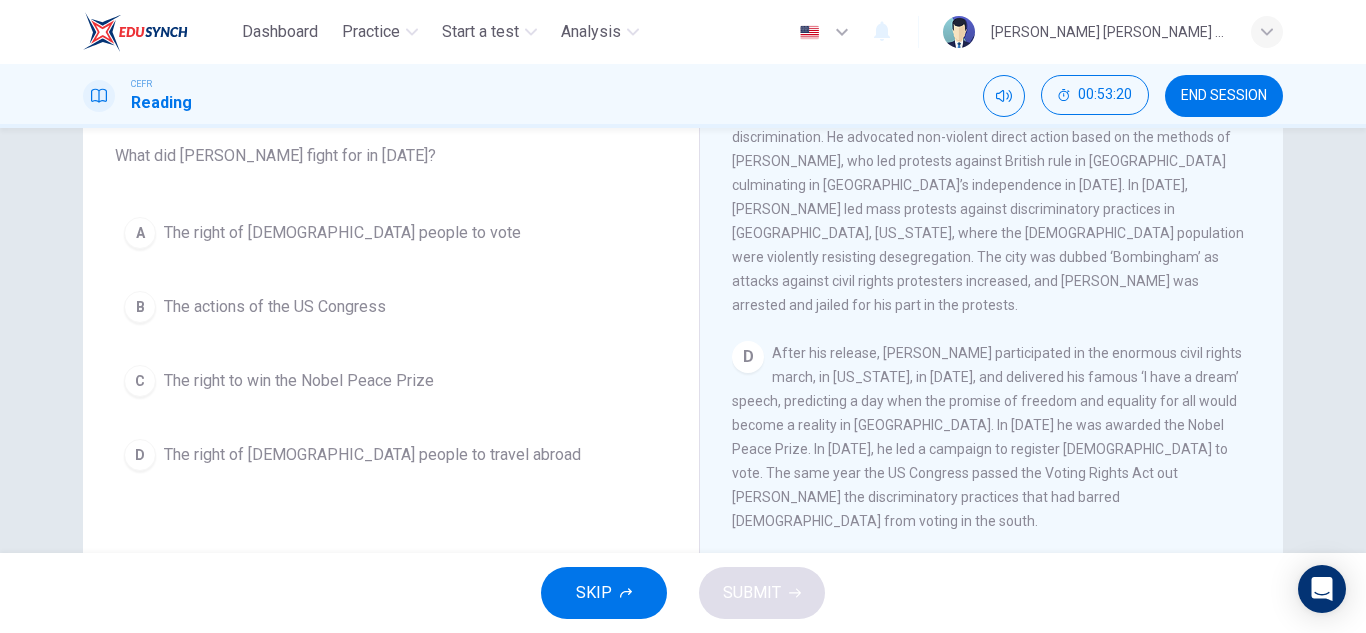 scroll, scrollTop: 1029, scrollLeft: 0, axis: vertical 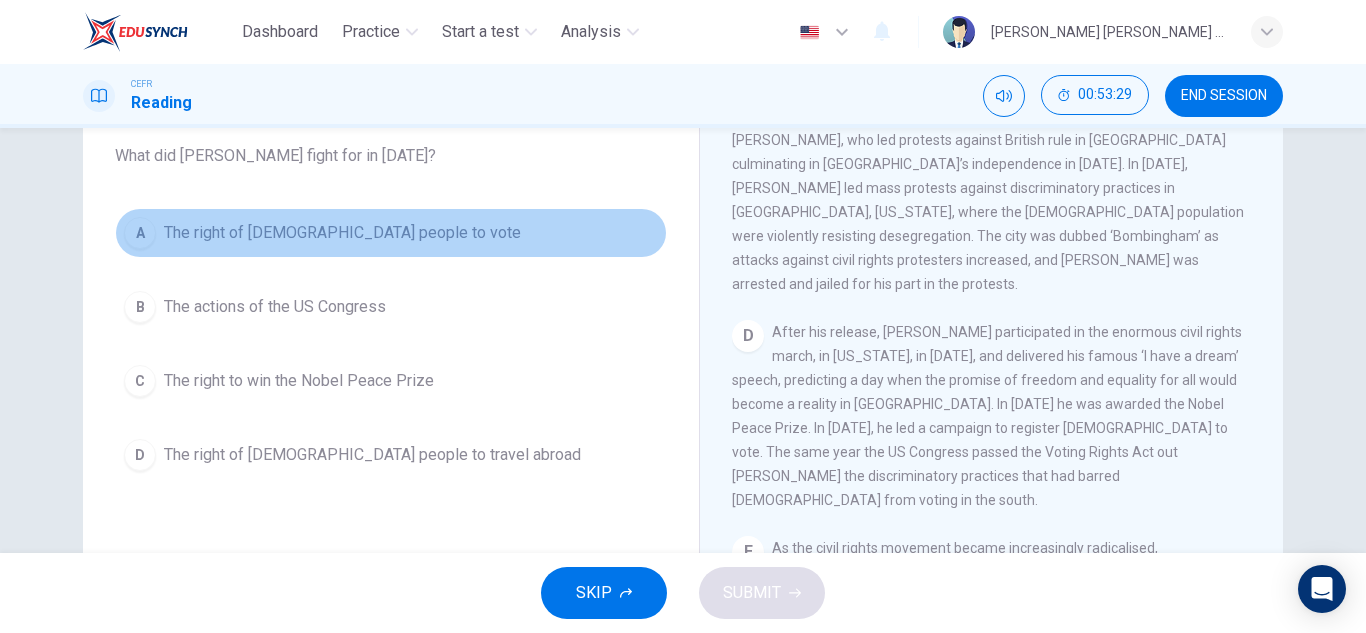 click on "The right of black people to vote" at bounding box center [342, 233] 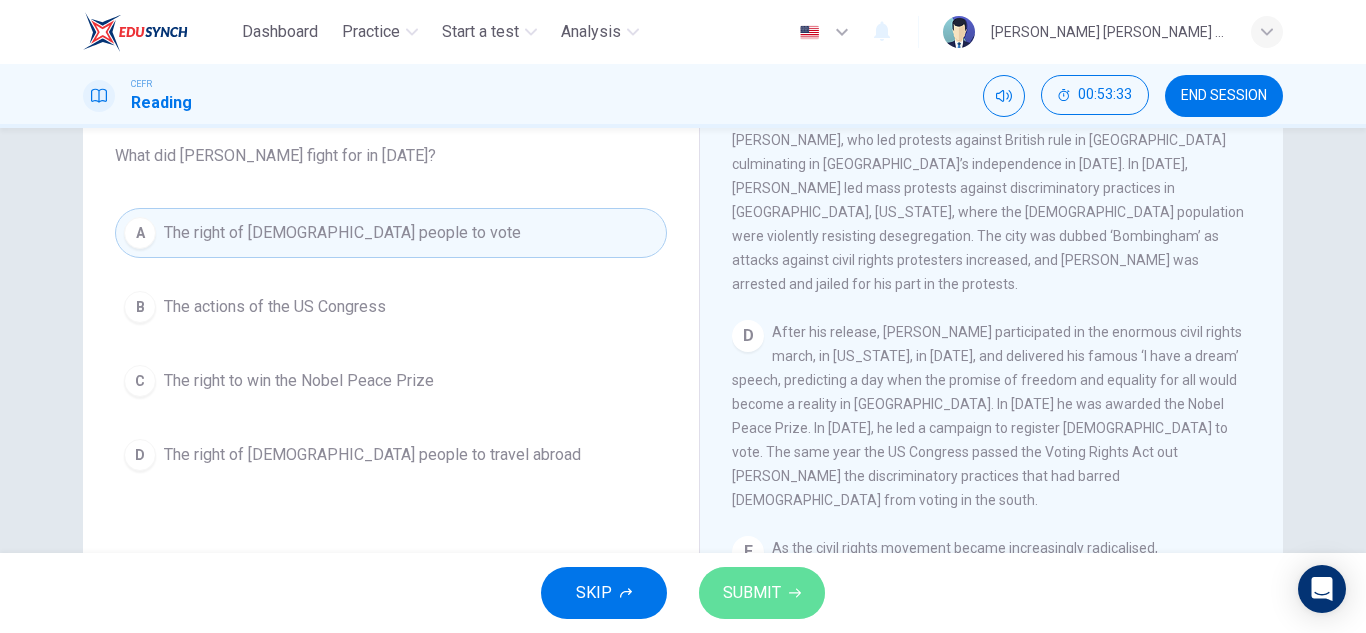 click on "SUBMIT" at bounding box center [752, 593] 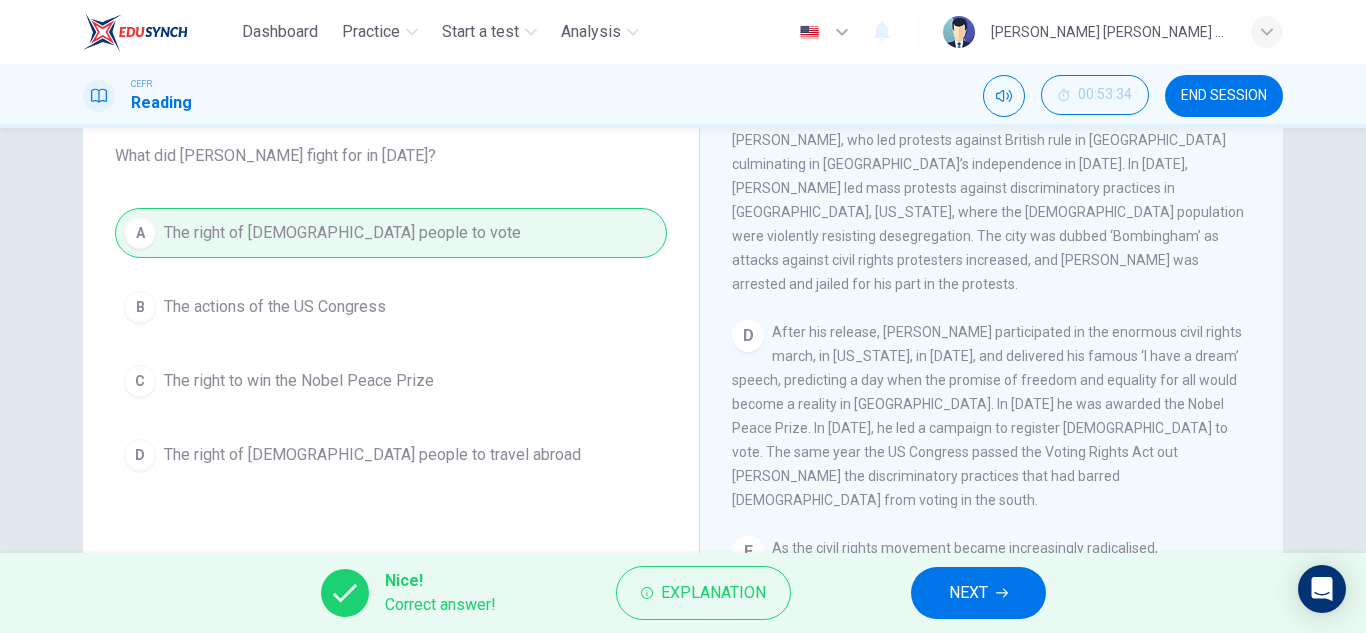 click on "NEXT" at bounding box center (978, 593) 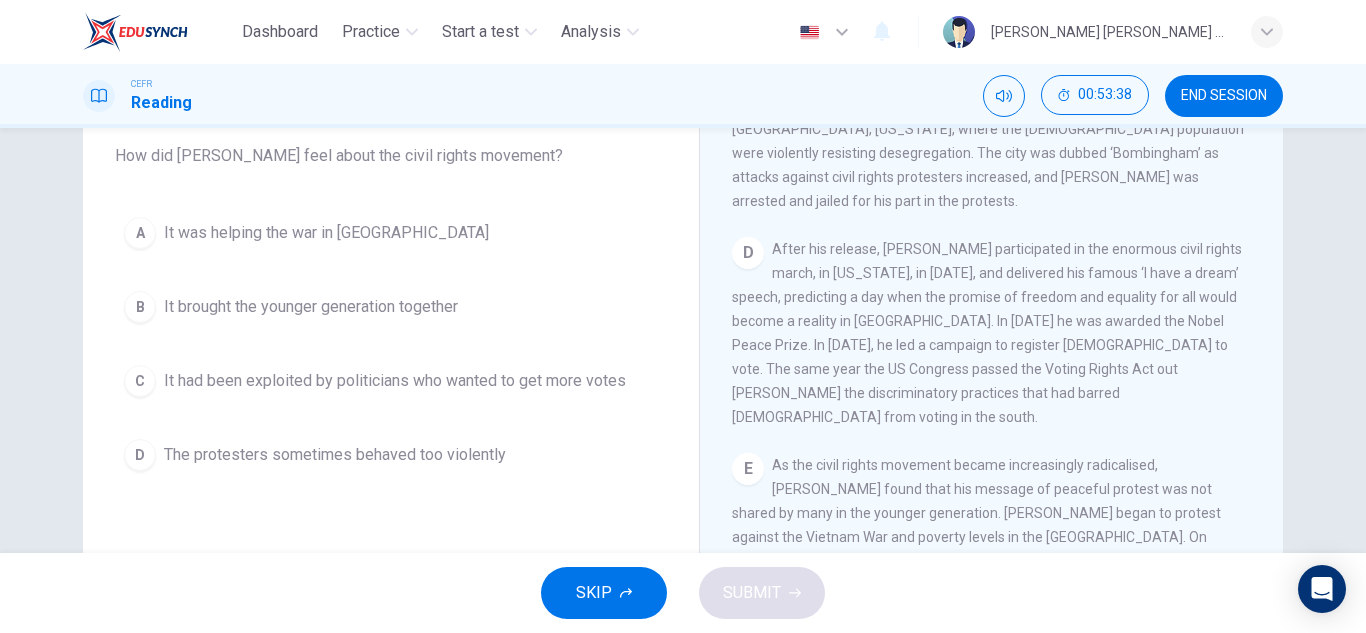 scroll, scrollTop: 1230, scrollLeft: 0, axis: vertical 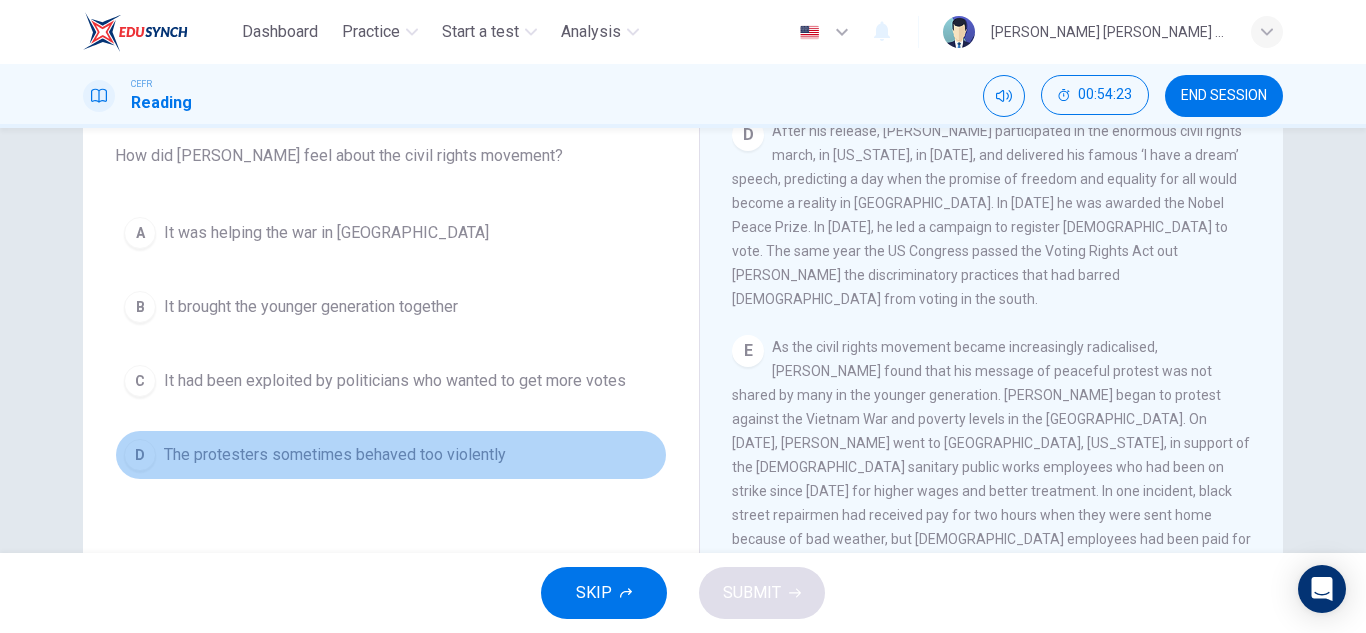 click on "The protesters sometimes behaved too violently" at bounding box center (335, 455) 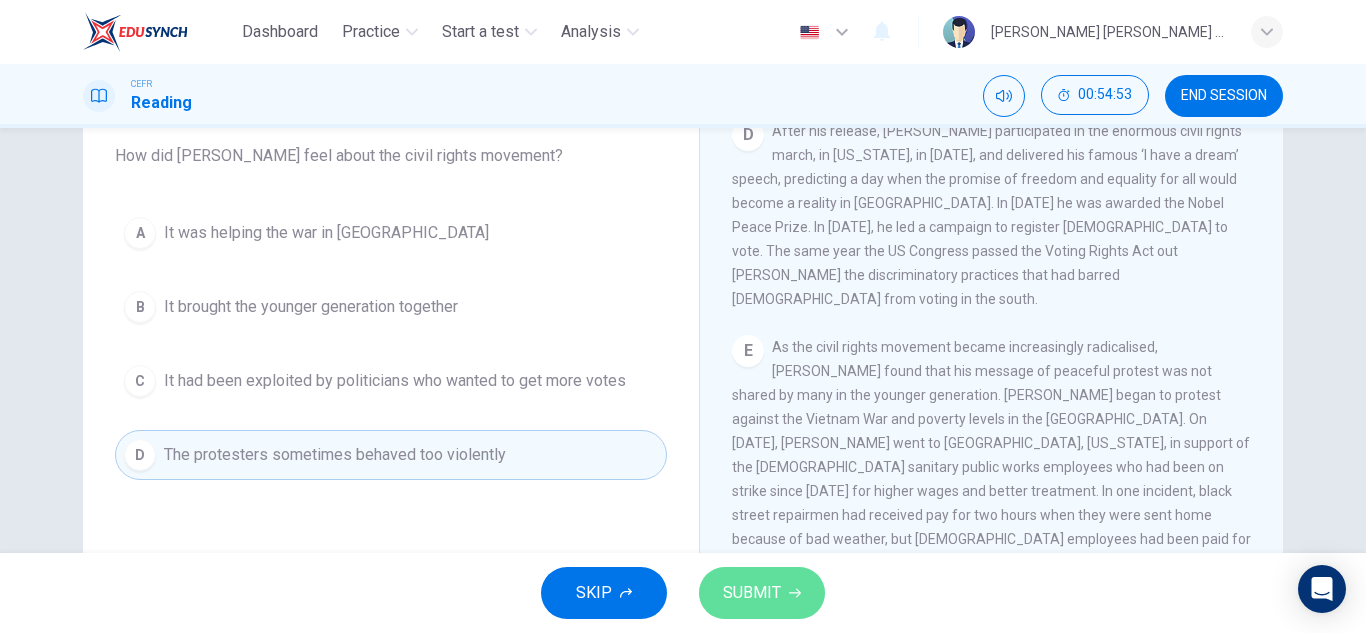 click on "SUBMIT" at bounding box center (752, 593) 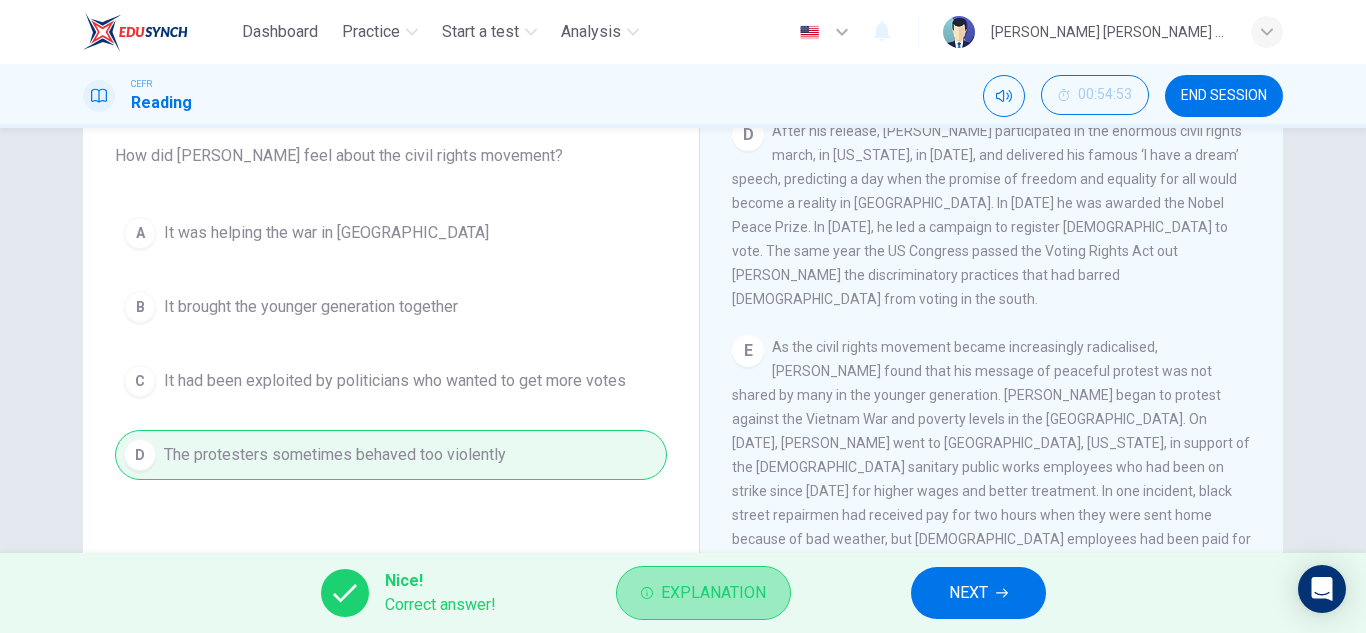 click on "Explanation" at bounding box center [713, 593] 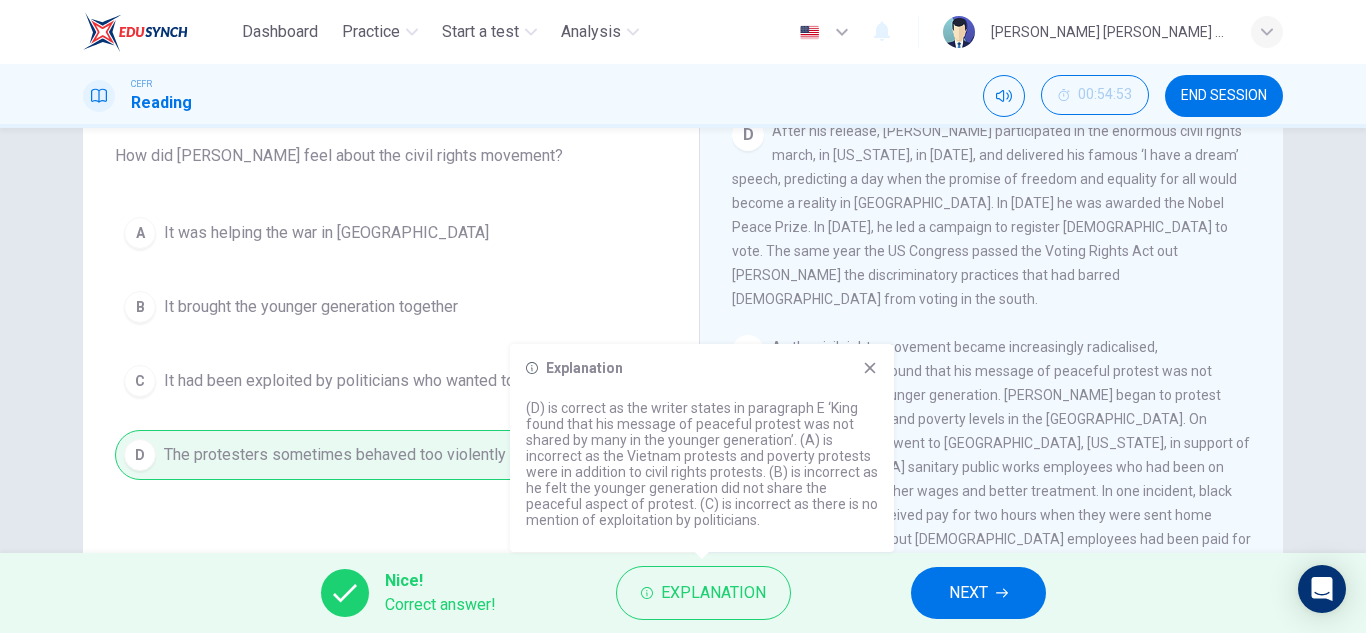 click 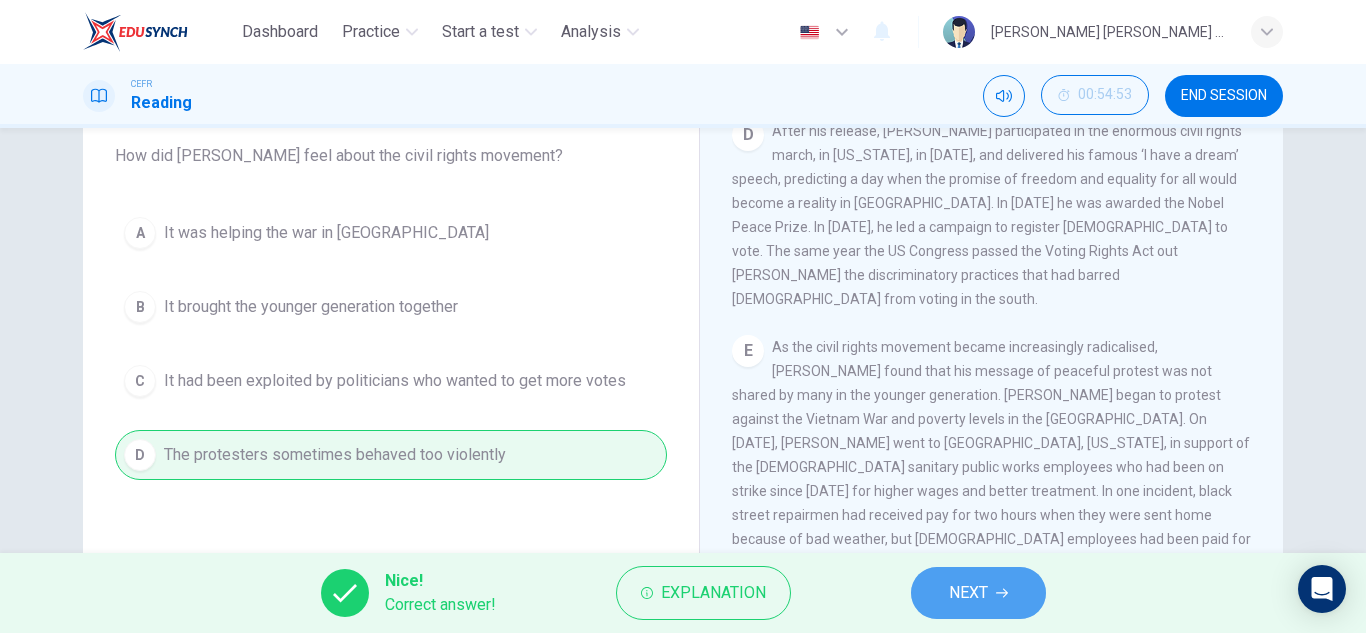 click on "NEXT" at bounding box center (968, 593) 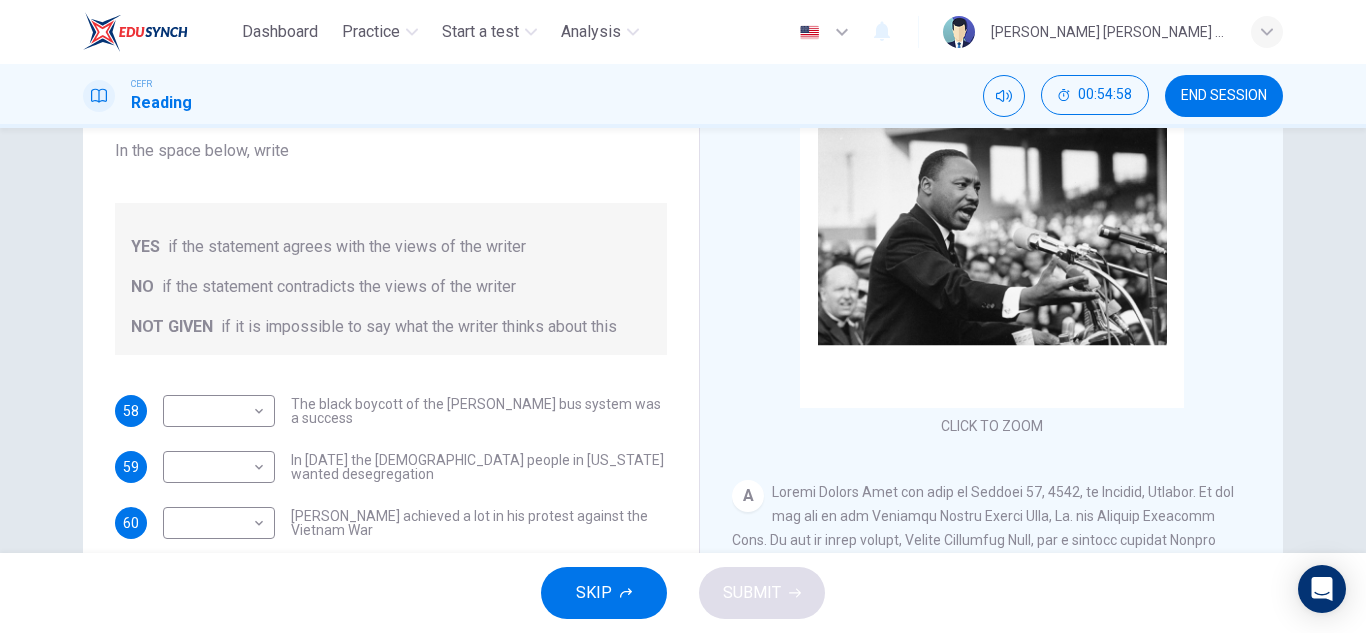 scroll, scrollTop: 198, scrollLeft: 0, axis: vertical 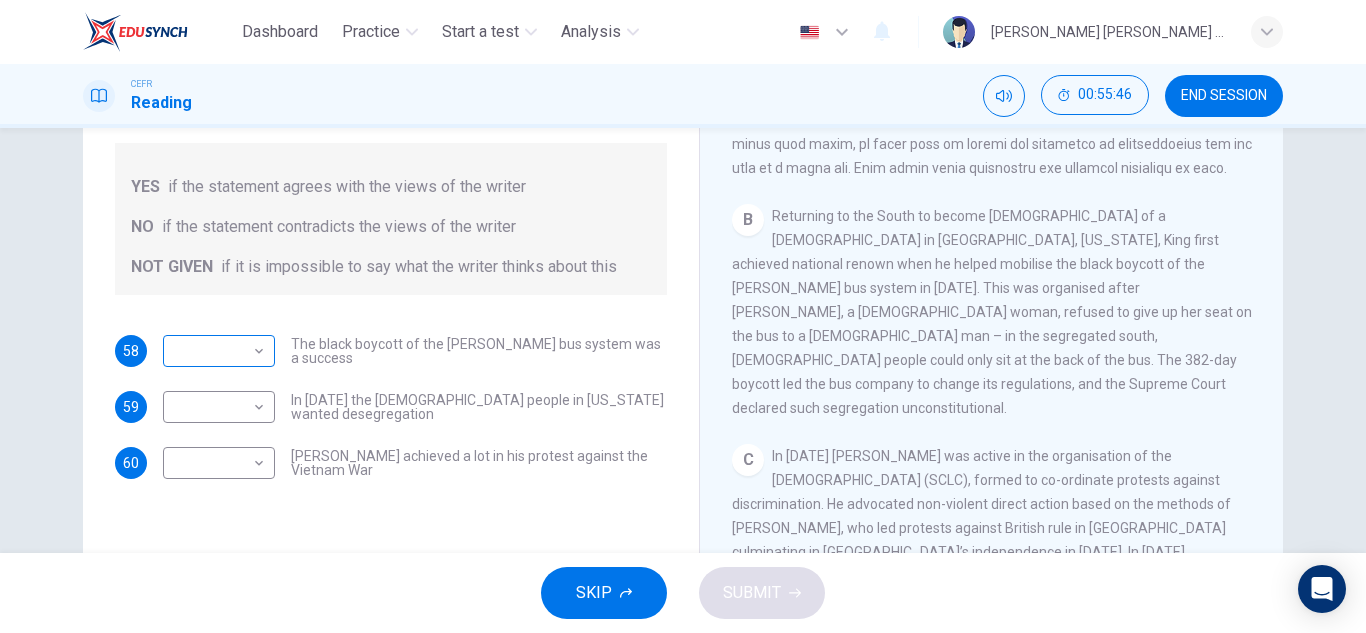 click on "​ ​" at bounding box center (219, 351) 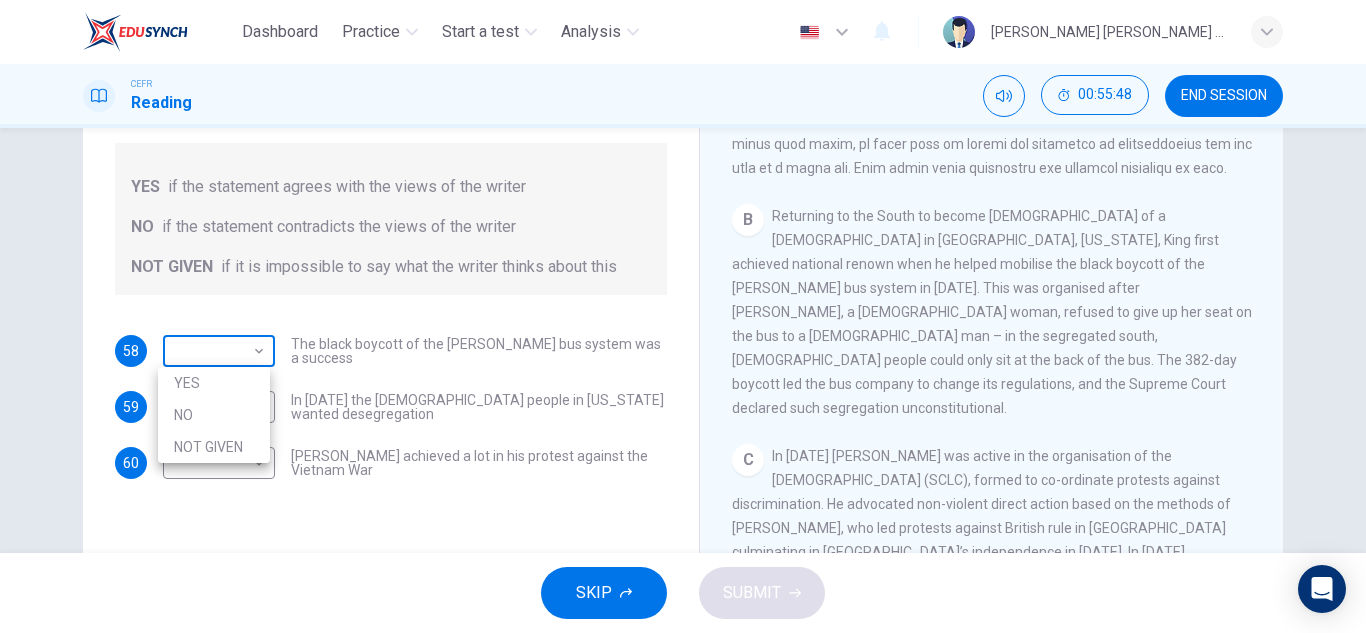 click on "Dashboard Practice Start a test Analysis English en ​ ALIYA JAMILA BINTI SABRI CEFR Reading 00:55:48 END SESSION Questions 58 - 60 Do the following statements agree with the information given in the Reading Passage? In the space below, write YES if the statement agrees with the views of the writer NO if the statement contradicts the views of the writer NOT GIVEN if it is impossible to say what the writer thinks about this 58 ​ ​ The black boycott of the Montgomery bus system was a success 59 ​ ​ In 1963 the white people in Alabama wanted desegregation 60 ​ ​ Martin Luther King achieved a lot in his protest against the Vietnam War Martin Luther King CLICK TO ZOOM Click to Zoom A B C D E F SKIP SUBMIT EduSynch - Online Language Proficiency Testing
Dashboard Practice Start a test Analysis Notifications © Copyright  2025 YES NO NOT GIVEN" at bounding box center [683, 316] 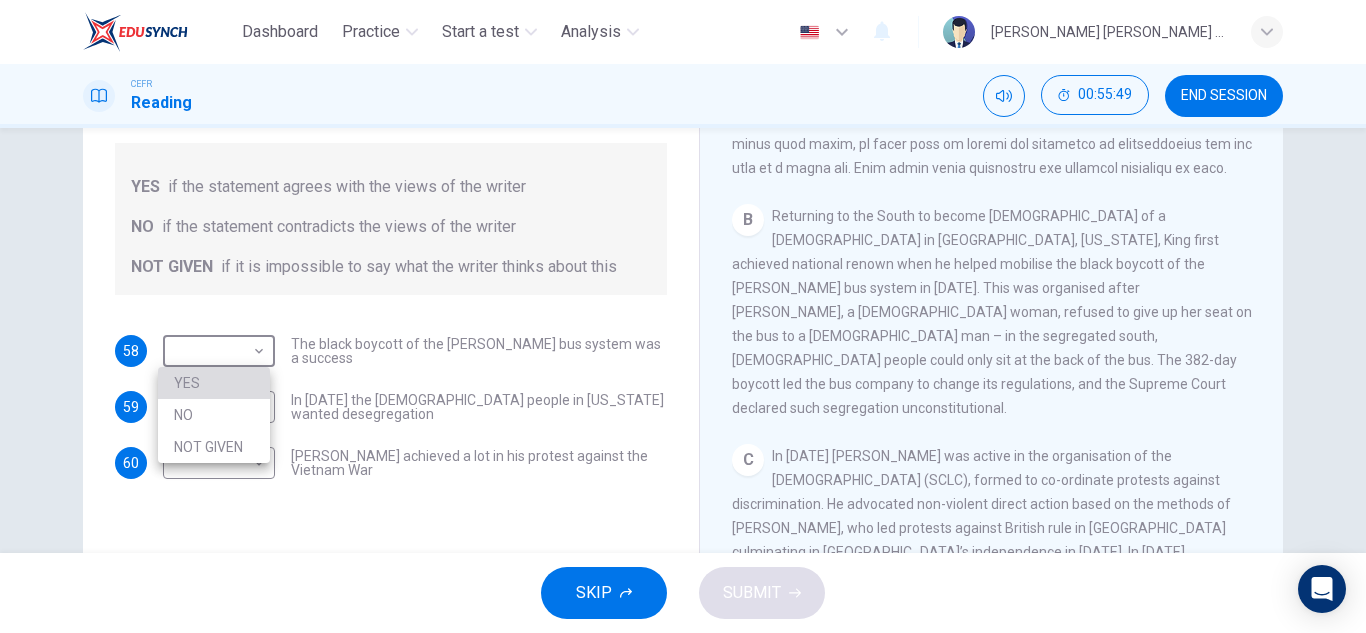 click on "YES" at bounding box center [214, 383] 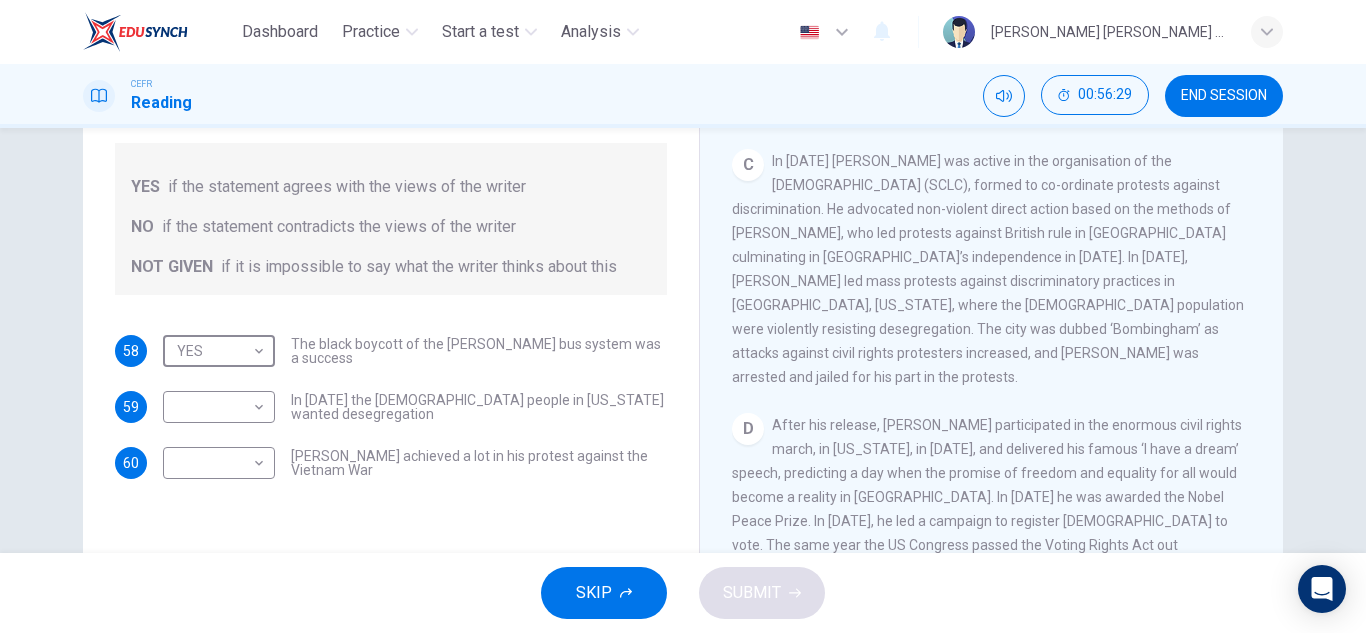 scroll, scrollTop: 847, scrollLeft: 0, axis: vertical 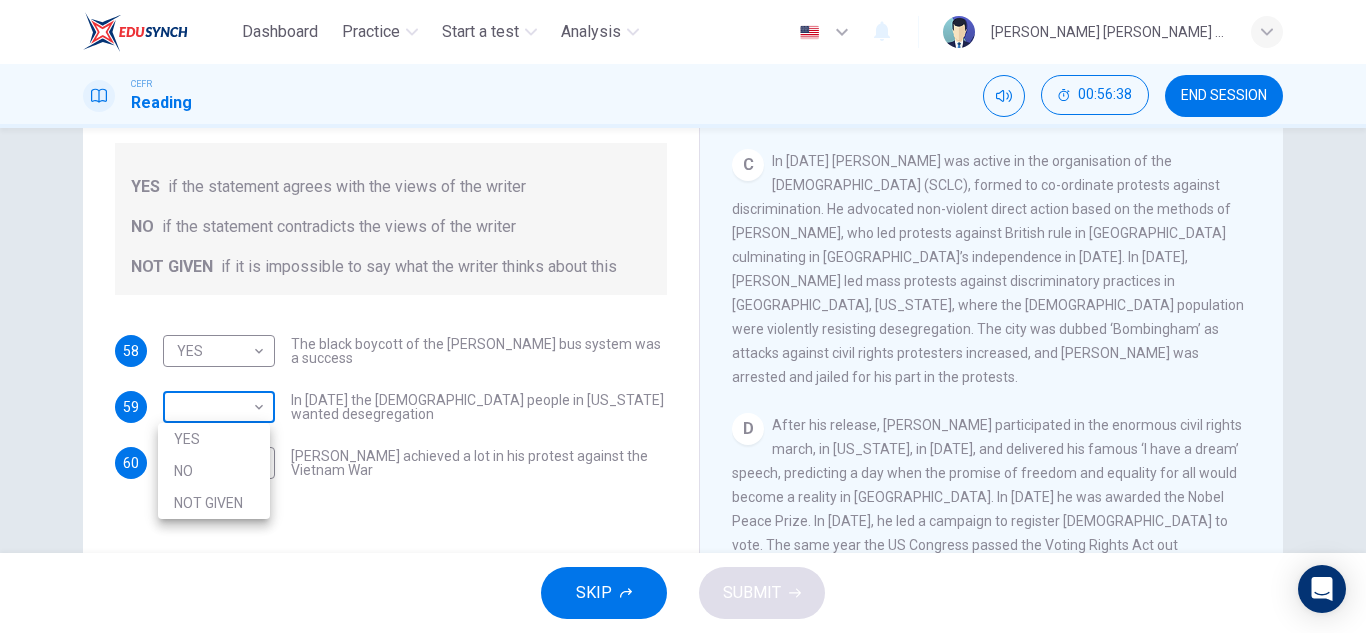 click on "Dashboard Practice Start a test Analysis English en ​ ALIYA JAMILA BINTI SABRI CEFR Reading 00:56:38 END SESSION Questions 58 - 60 Do the following statements agree with the information given in the Reading Passage? In the space below, write YES if the statement agrees with the views of the writer NO if the statement contradicts the views of the writer NOT GIVEN if it is impossible to say what the writer thinks about this 58 YES YES ​ The black boycott of the Montgomery bus system was a success 59 ​ ​ In 1963 the white people in Alabama wanted desegregation 60 ​ ​ Martin Luther King achieved a lot in his protest against the Vietnam War Martin Luther King CLICK TO ZOOM Click to Zoom A B C D E F SKIP SUBMIT EduSynch - Online Language Proficiency Testing
Dashboard Practice Start a test Analysis Notifications © Copyright  2025 YES NO NOT GIVEN" at bounding box center [683, 316] 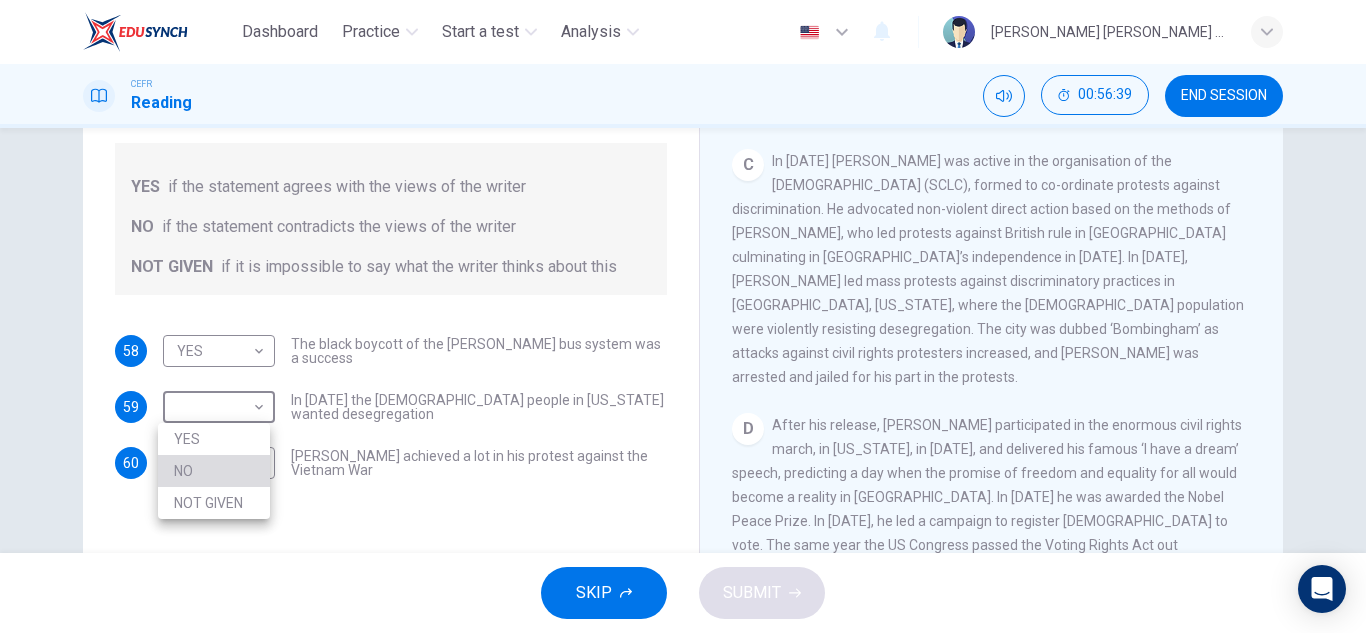 click on "NO" at bounding box center [214, 471] 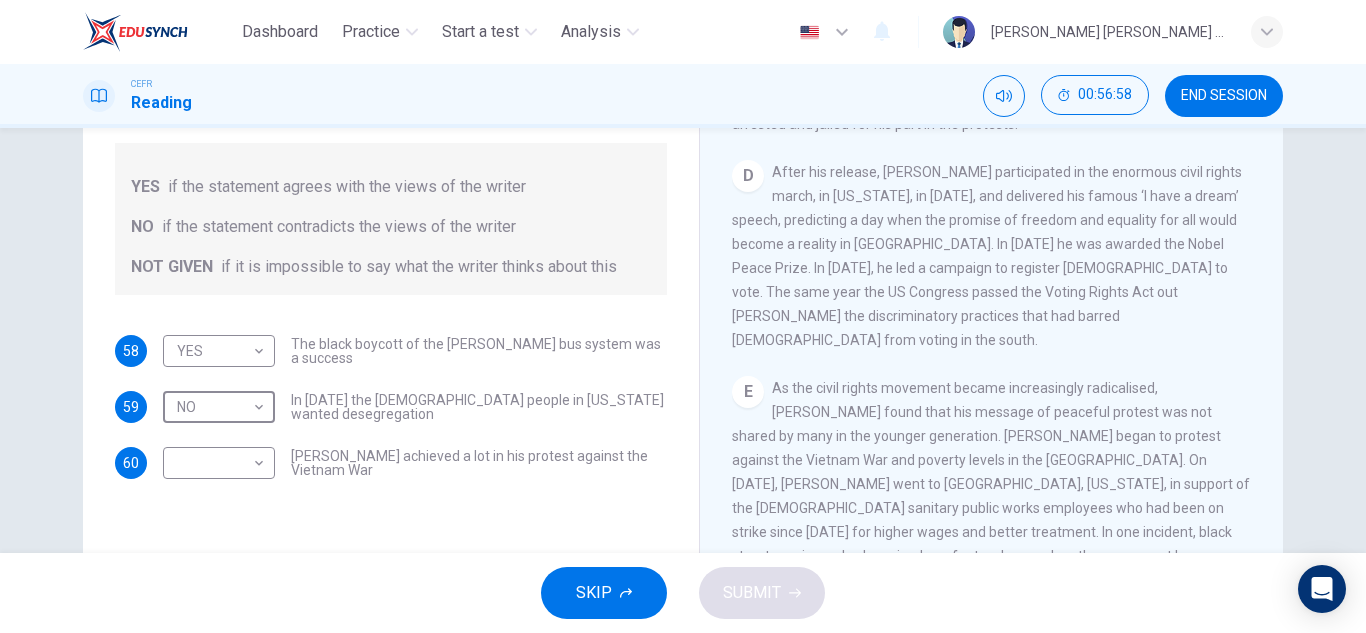 scroll, scrollTop: 1101, scrollLeft: 0, axis: vertical 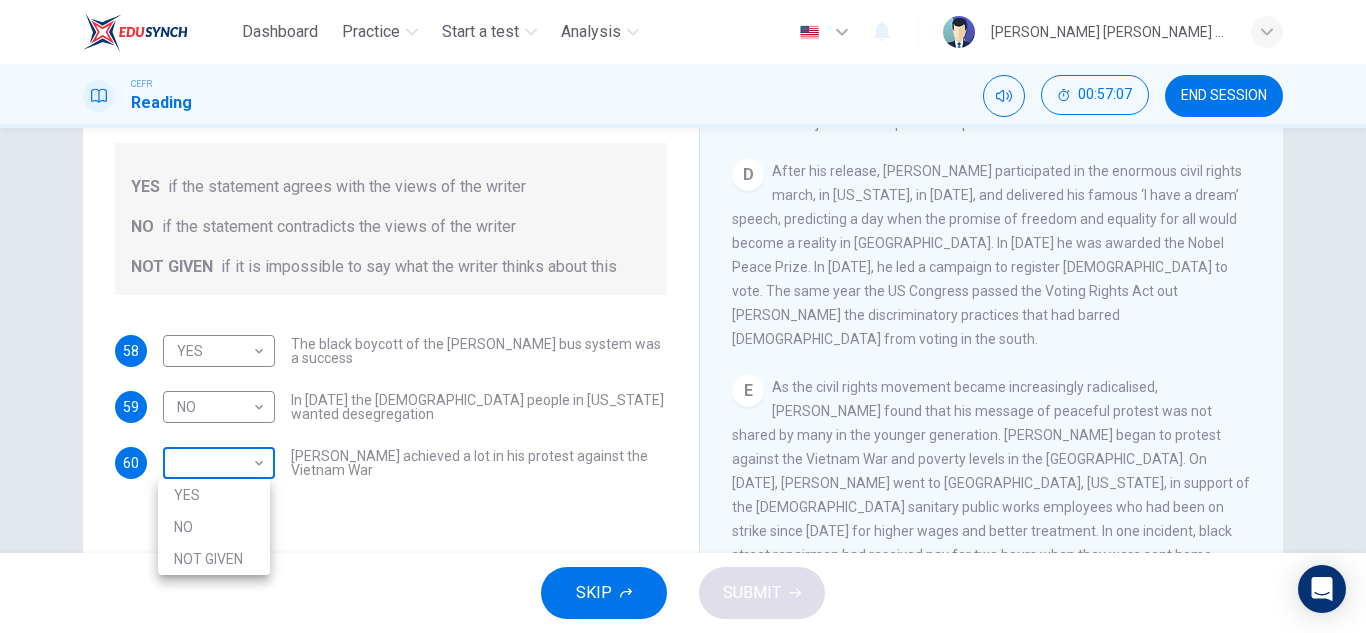 click on "Dashboard Practice Start a test Analysis English en ​ ALIYA JAMILA BINTI SABRI CEFR Reading 00:57:07 END SESSION Questions 58 - 60 Do the following statements agree with the information given in the Reading Passage? In the space below, write YES if the statement agrees with the views of the writer NO if the statement contradicts the views of the writer NOT GIVEN if it is impossible to say what the writer thinks about this 58 YES YES ​ The black boycott of the Montgomery bus system was a success 59 NO NO ​ In 1963 the white people in Alabama wanted desegregation 60 ​ ​ Martin Luther King achieved a lot in his protest against the Vietnam War Martin Luther King CLICK TO ZOOM Click to Zoom A B C D E F SKIP SUBMIT EduSynch - Online Language Proficiency Testing
Dashboard Practice Start a test Analysis Notifications © Copyright  2025 YES NO NOT GIVEN" at bounding box center (683, 316) 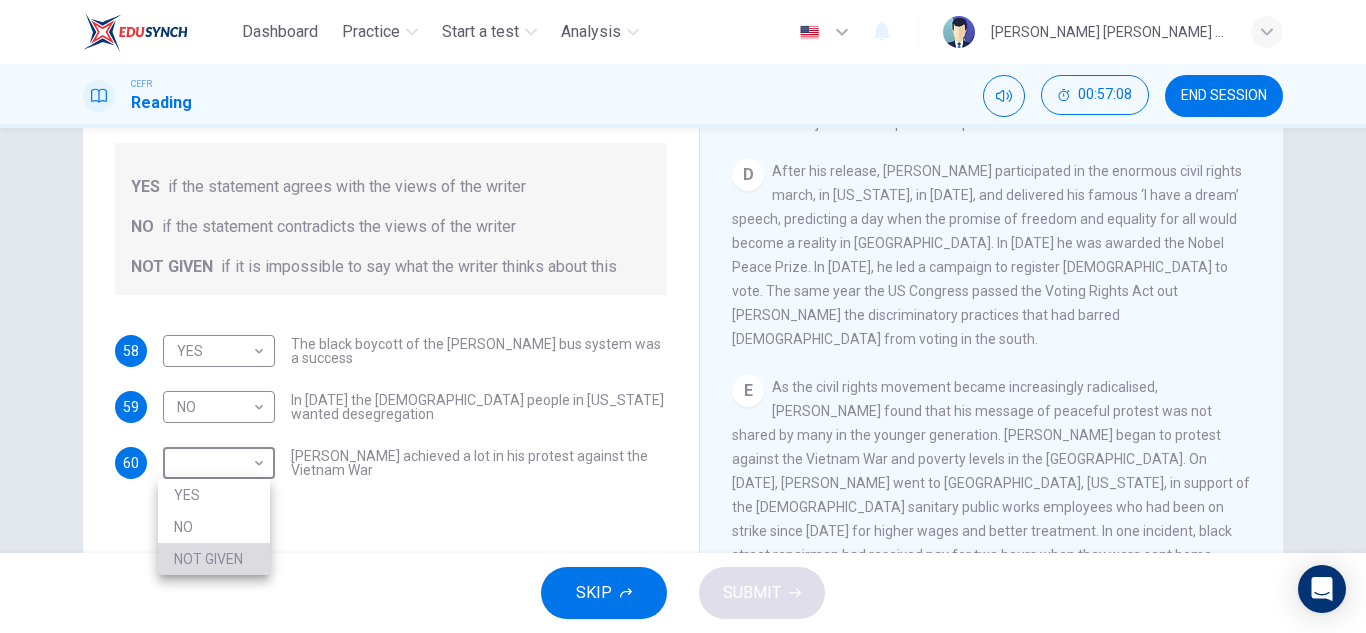 click on "NOT GIVEN" at bounding box center (214, 559) 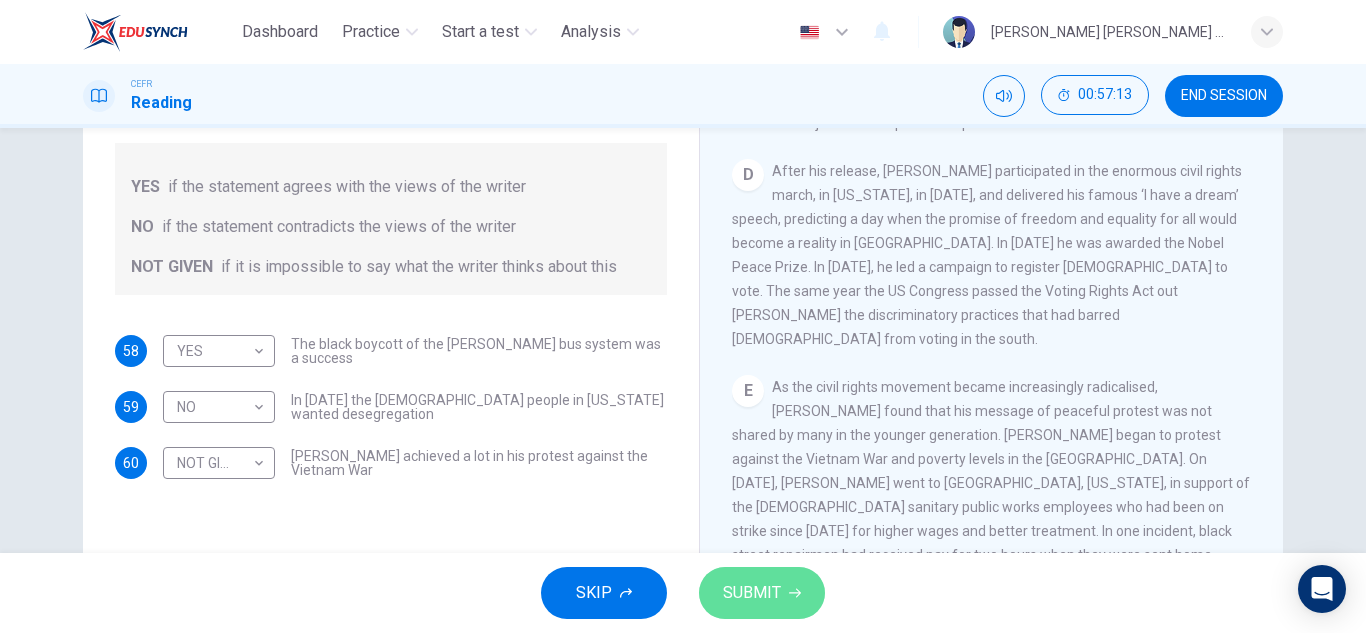click on "SUBMIT" at bounding box center (752, 593) 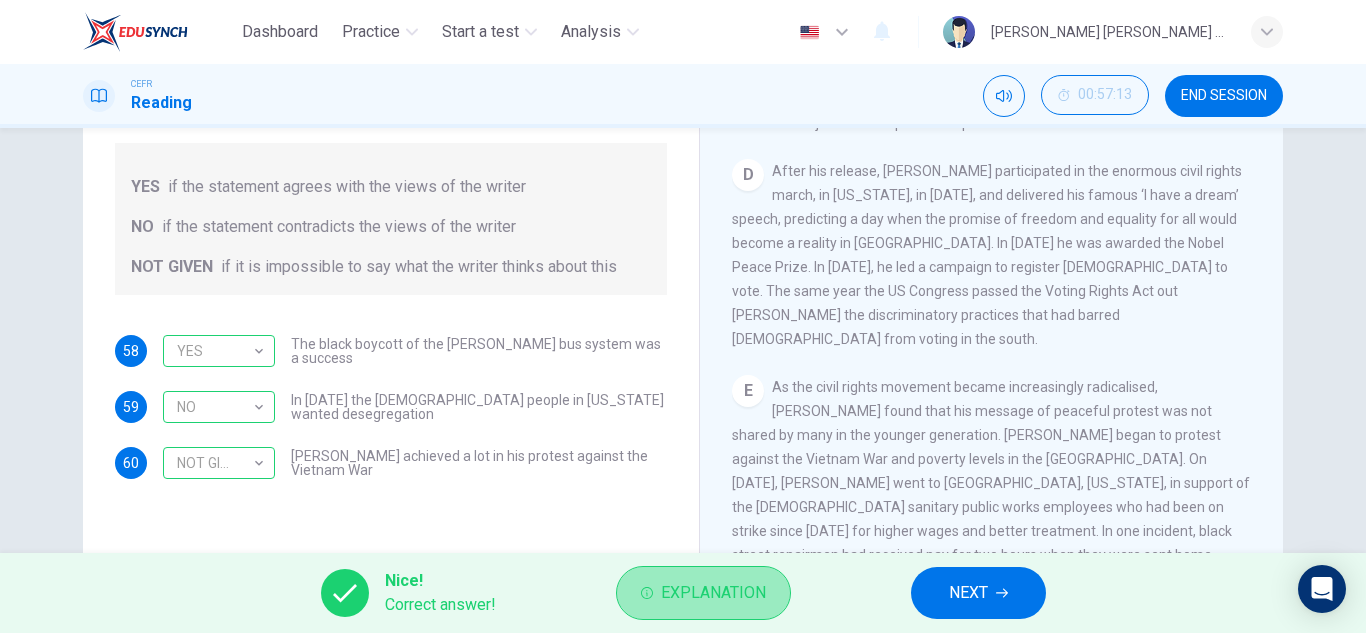 click on "Explanation" at bounding box center [713, 593] 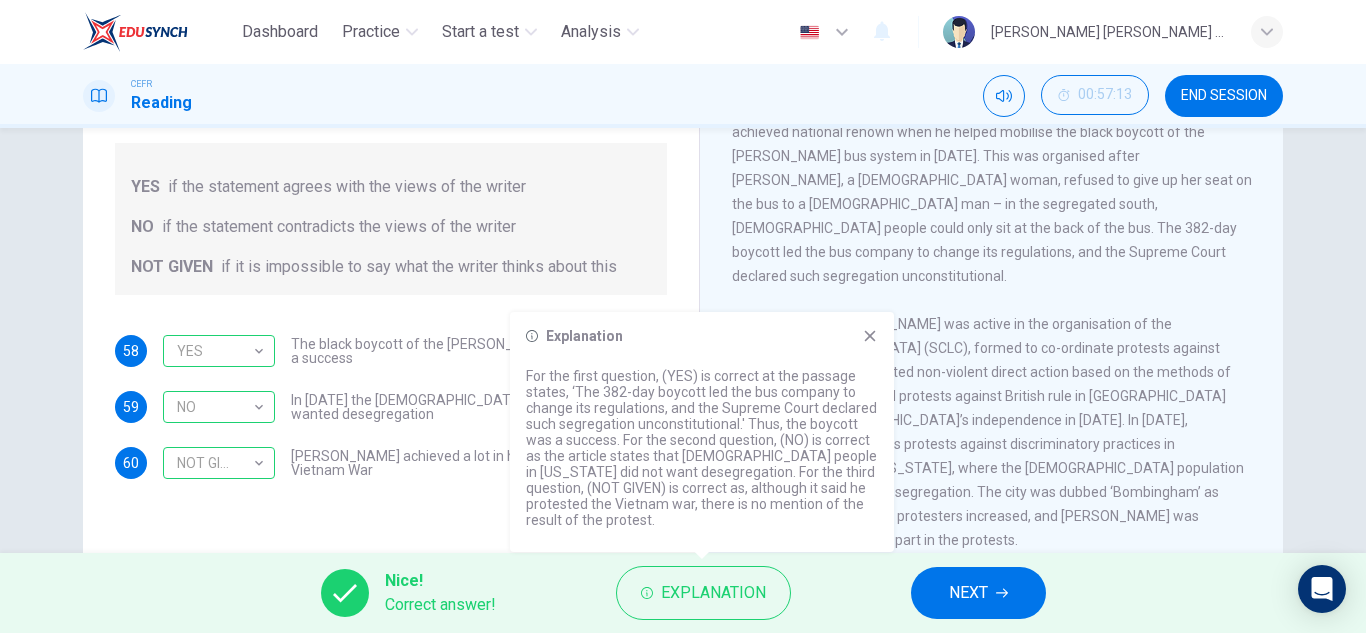 scroll, scrollTop: 687, scrollLeft: 0, axis: vertical 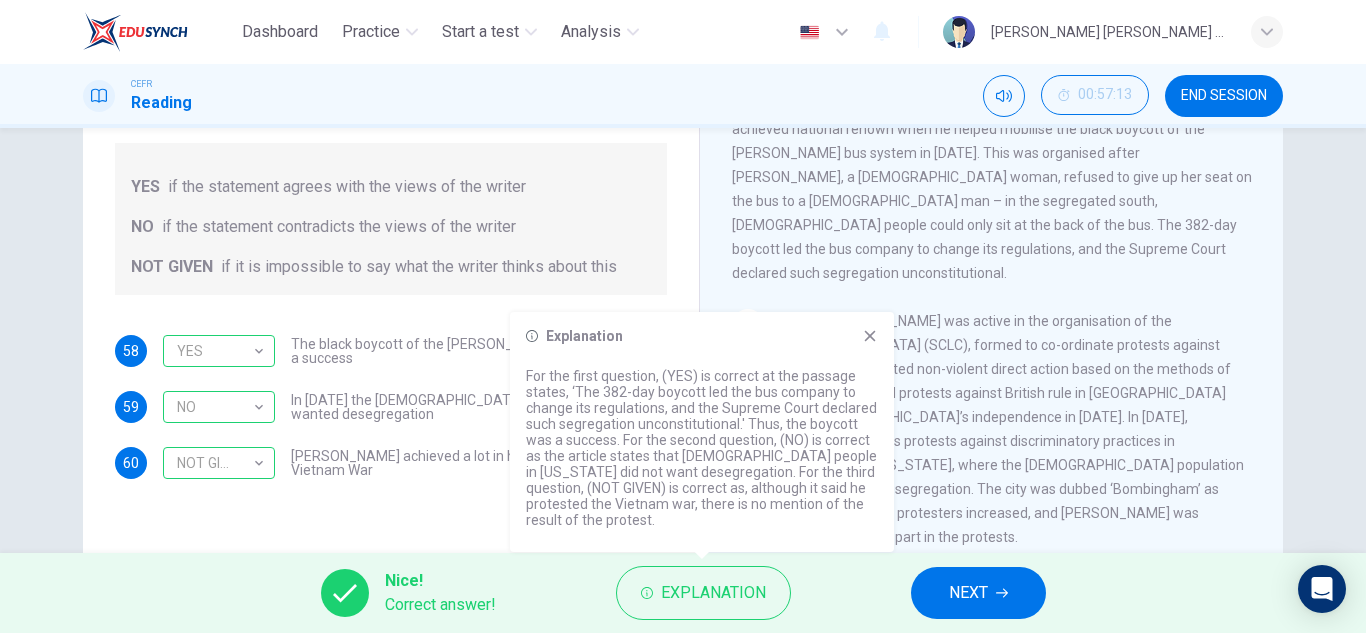 click 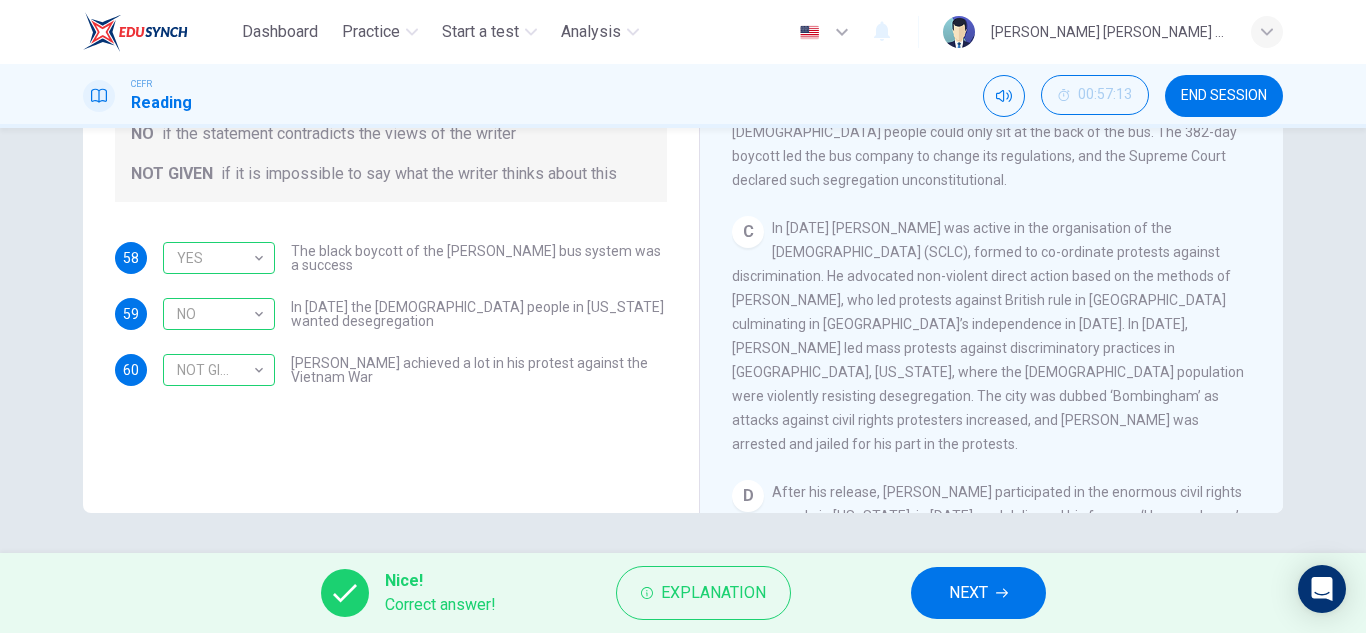scroll, scrollTop: 349, scrollLeft: 0, axis: vertical 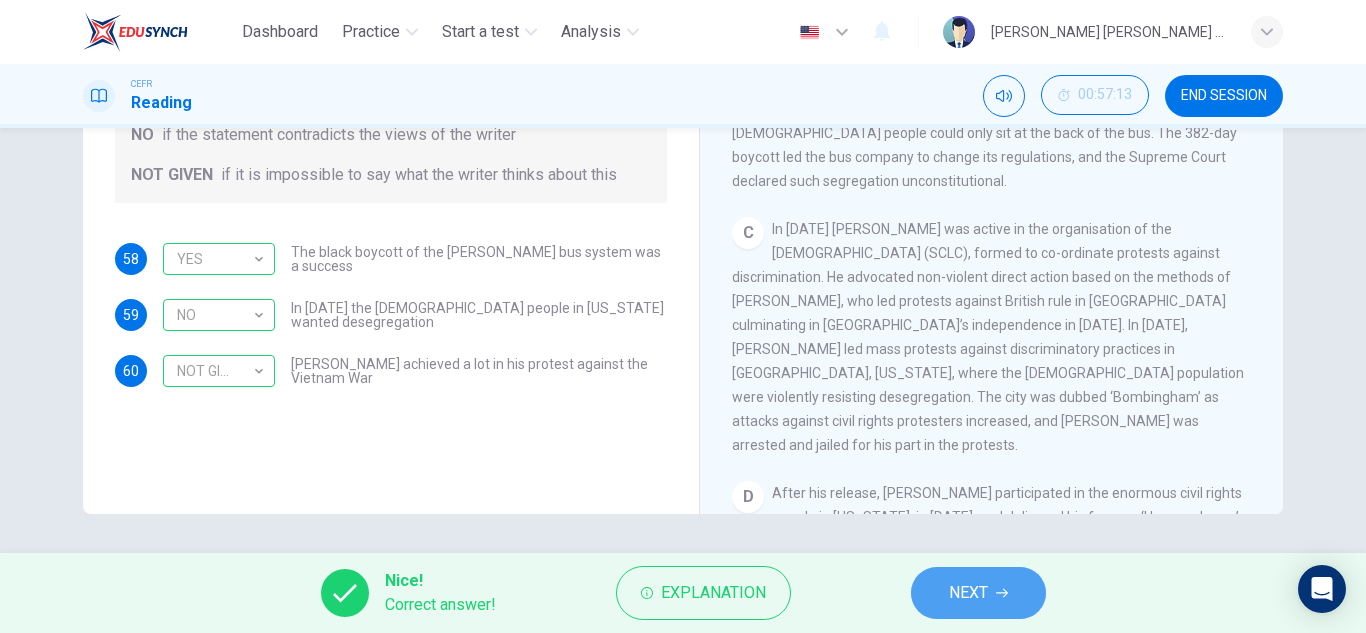 click on "NEXT" at bounding box center (968, 593) 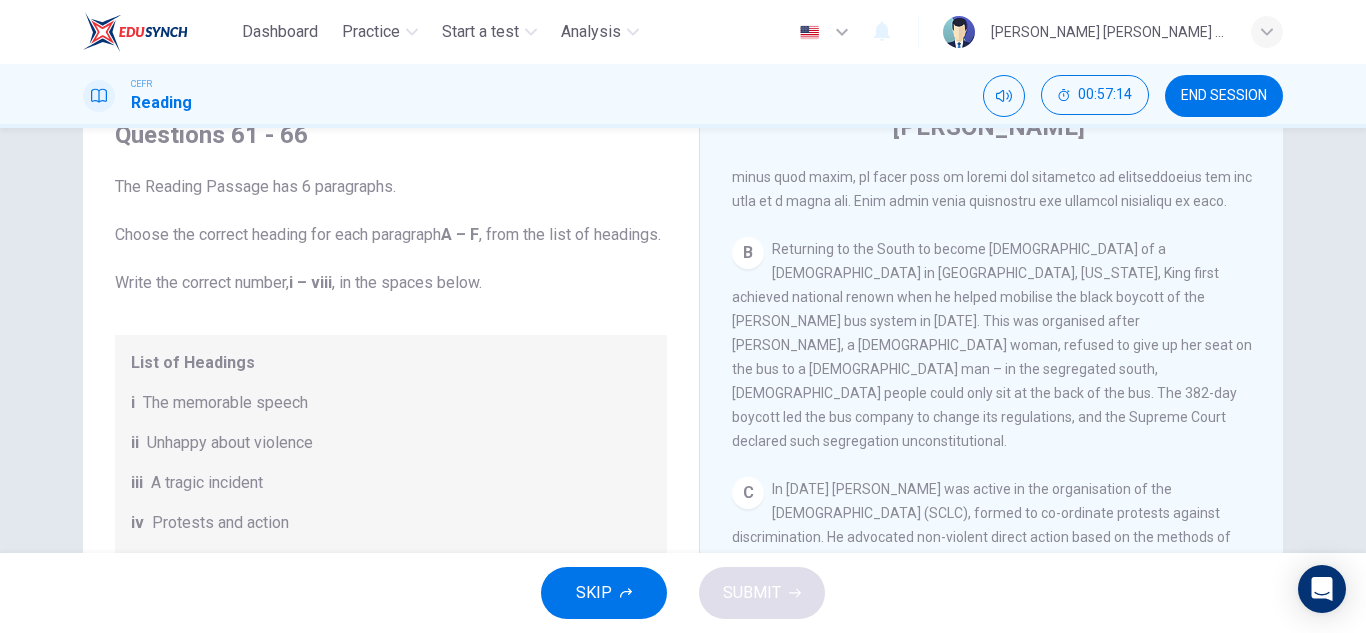 scroll, scrollTop: 84, scrollLeft: 0, axis: vertical 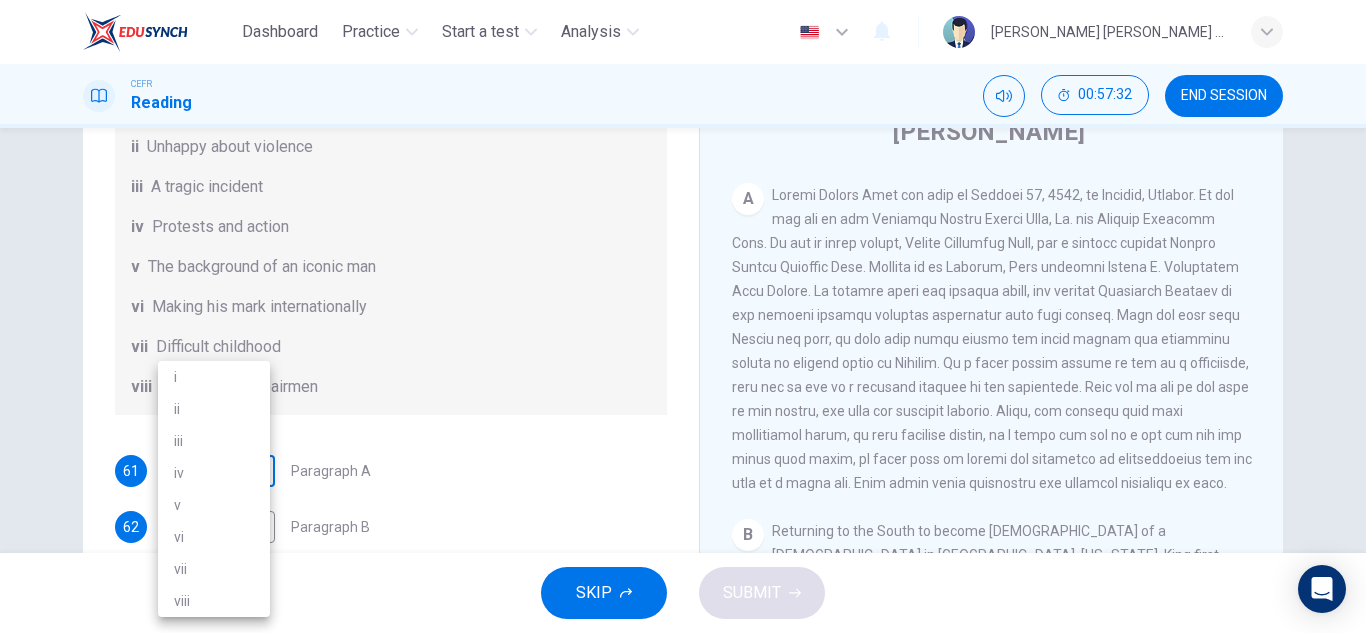 click on "Dashboard Practice Start a test Analysis English en ​ ALIYA JAMILA BINTI SABRI CEFR Reading 00:57:32 END SESSION Questions 61 - 66 The Reading Passage has 6 paragraphs.
Choose the correct heading for each paragraph  A – F , from the list of headings.
Write the correct number,  i – viii , in the spaces below. List of Headings i The memorable speech ii Unhappy about violence iii A tragic incident iv Protests and action v The background of an iconic man vi Making his mark internationally vii Difficult childhood viii Black street repairmen 61 ​ ​ Paragraph A 62 ​ ​ Paragraph B 63 ​ ​ Paragraph C 64 ​ ​ Paragraph D 65 ​ ​ Paragraph E 66 ​ ​ Paragraph F Martin Luther King CLICK TO ZOOM Click to Zoom A B C D E F SKIP SUBMIT EduSynch - Online Language Proficiency Testing
Dashboard Practice Start a test Analysis Notifications © Copyright  2025 i ii iii iv v vi vii viii" at bounding box center [683, 316] 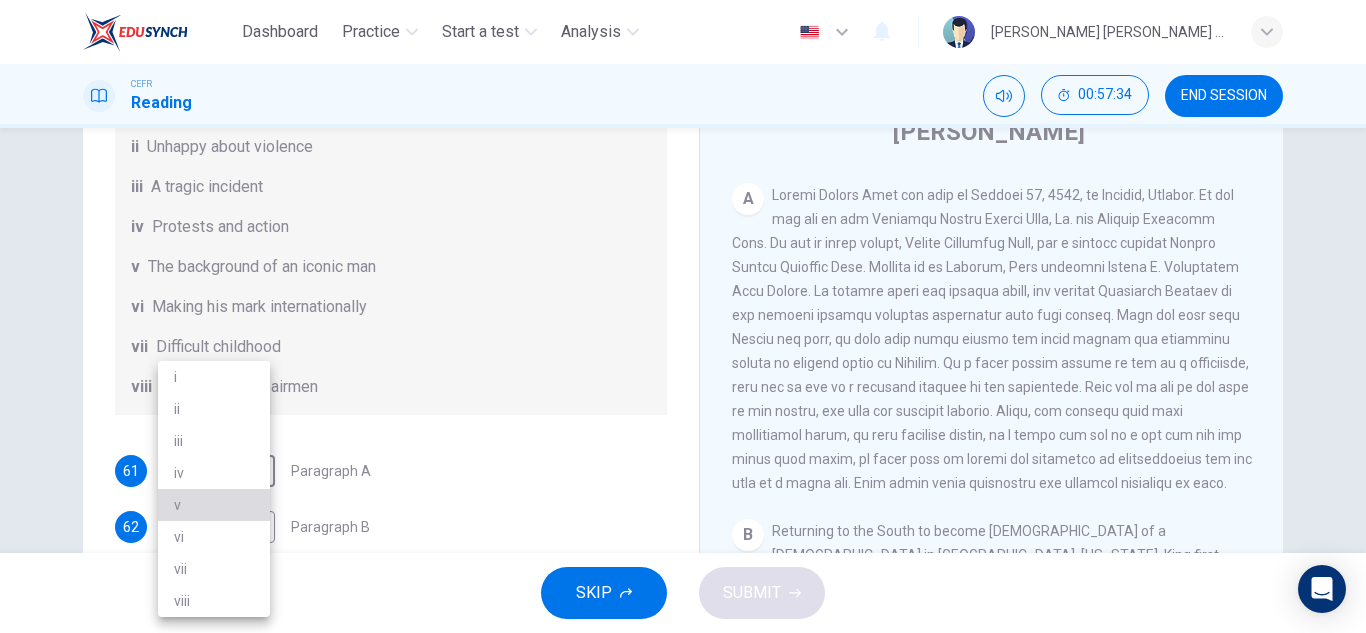 click on "v" at bounding box center [214, 505] 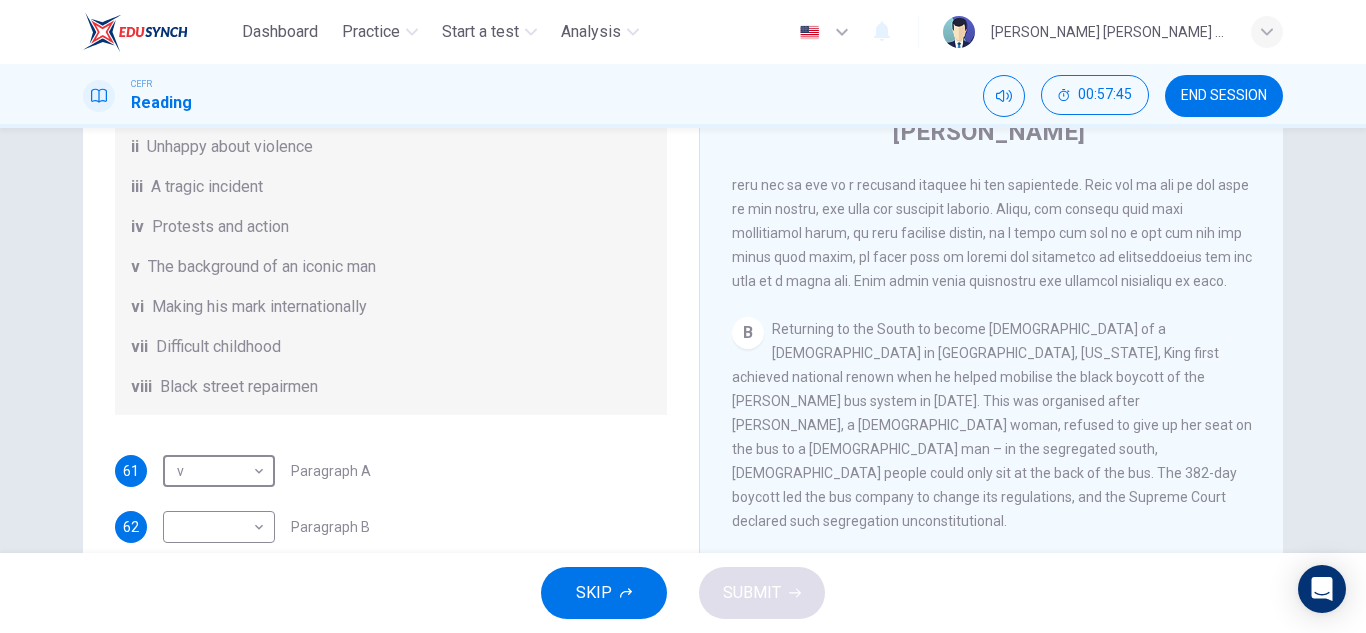 scroll, scrollTop: 613, scrollLeft: 0, axis: vertical 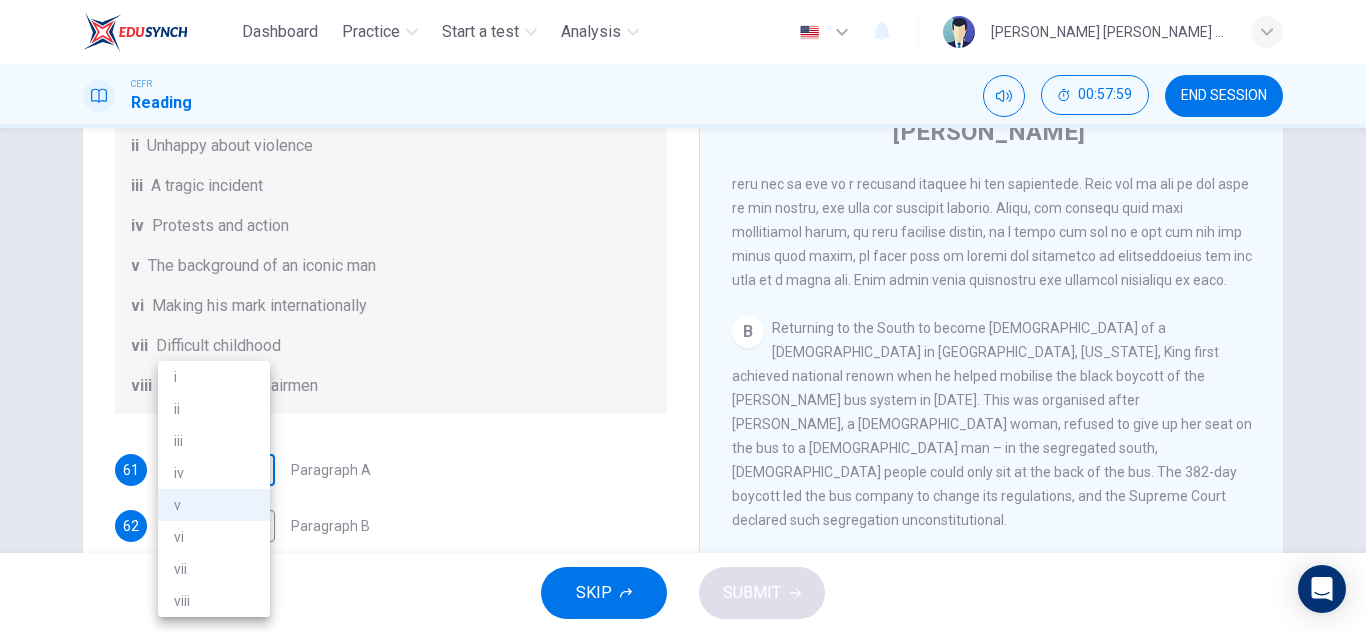click on "Dashboard Practice Start a test Analysis English en ​ ALIYA JAMILA BINTI SABRI CEFR Reading 00:57:59 END SESSION Questions 61 - 66 The Reading Passage has 6 paragraphs.
Choose the correct heading for each paragraph  A – F , from the list of headings.
Write the correct number,  i – viii , in the spaces below. List of Headings i The memorable speech ii Unhappy about violence iii A tragic incident iv Protests and action v The background of an iconic man vi Making his mark internationally vii Difficult childhood viii Black street repairmen 61 v v ​ Paragraph A 62 ​ ​ Paragraph B 63 ​ ​ Paragraph C 64 ​ ​ Paragraph D 65 ​ ​ Paragraph E 66 ​ ​ Paragraph F Martin Luther King CLICK TO ZOOM Click to Zoom A B C D E F SKIP SUBMIT EduSynch - Online Language Proficiency Testing
Dashboard Practice Start a test Analysis Notifications © Copyright  2025 i ii iii iv v vi vii viii" at bounding box center (683, 316) 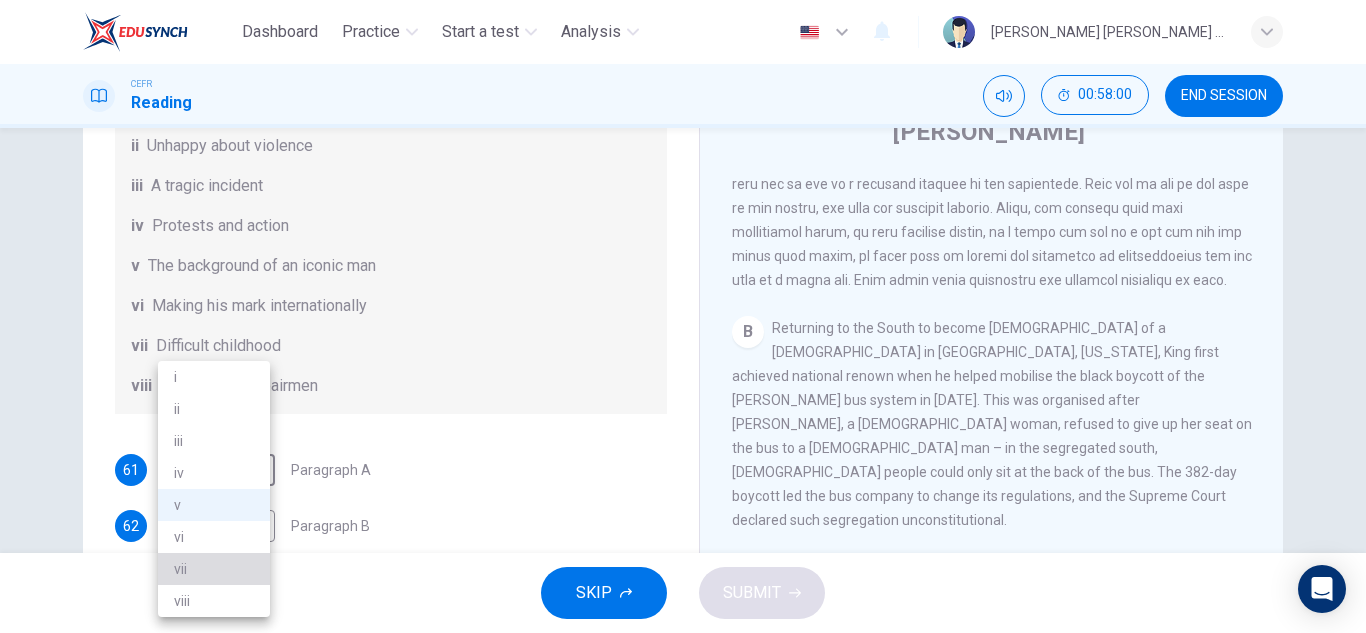 click on "vii" at bounding box center (214, 569) 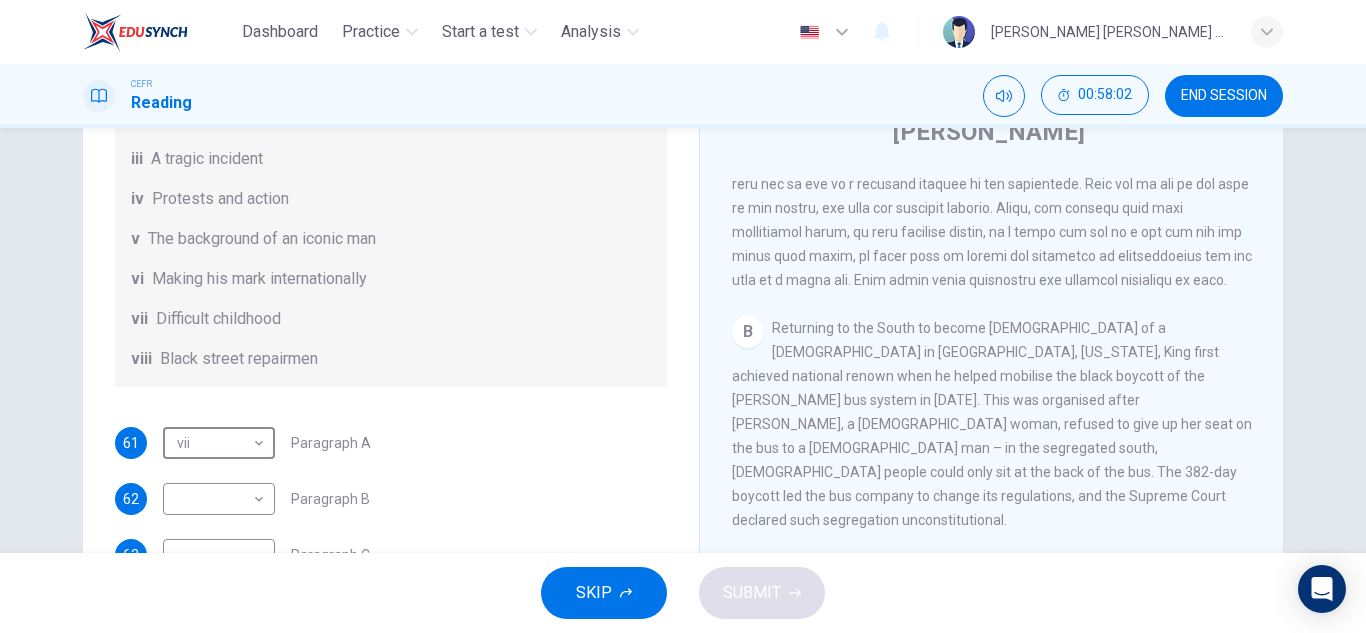 scroll, scrollTop: 339, scrollLeft: 0, axis: vertical 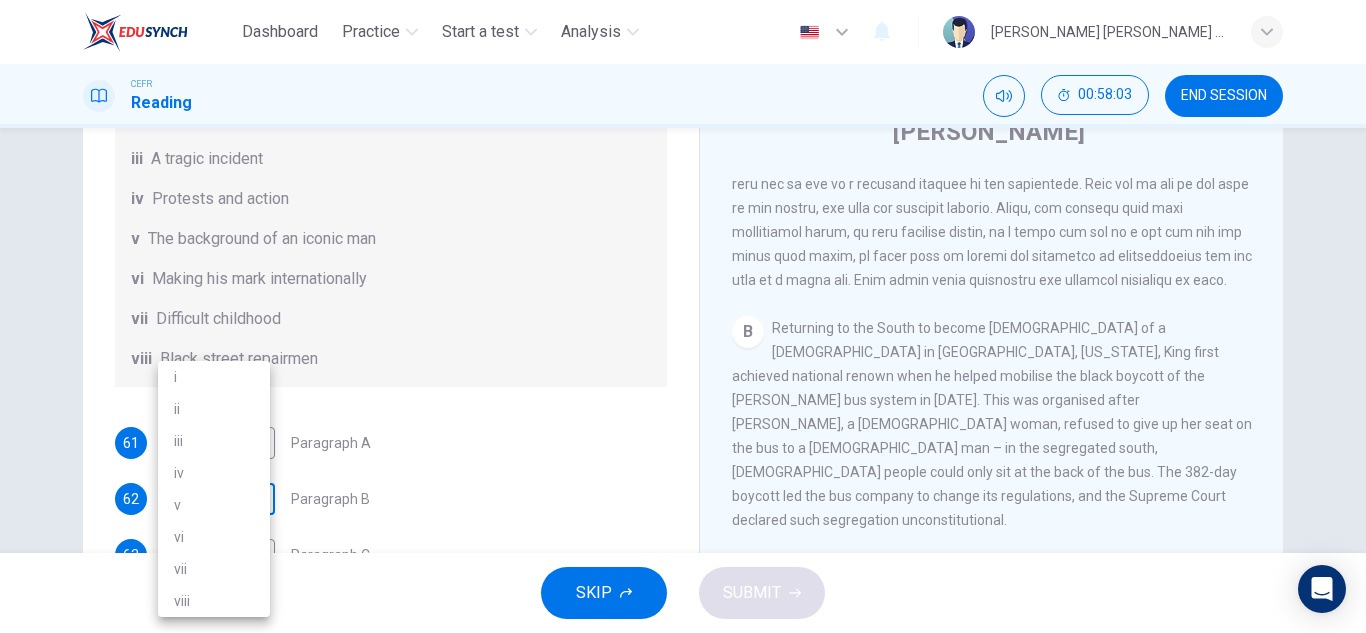 click on "Dashboard Practice Start a test Analysis English en ​ ALIYA JAMILA BINTI SABRI CEFR Reading 00:58:03 END SESSION Questions 61 - 66 The Reading Passage has 6 paragraphs.
Choose the correct heading for each paragraph  A – F , from the list of headings.
Write the correct number,  i – viii , in the spaces below. List of Headings i The memorable speech ii Unhappy about violence iii A tragic incident iv Protests and action v The background of an iconic man vi Making his mark internationally vii Difficult childhood viii Black street repairmen 61 vii vii ​ Paragraph A 62 ​ ​ Paragraph B 63 ​ ​ Paragraph C 64 ​ ​ Paragraph D 65 ​ ​ Paragraph E 66 ​ ​ Paragraph F Martin Luther King CLICK TO ZOOM Click to Zoom A B C D E F SKIP SUBMIT EduSynch - Online Language Proficiency Testing
Dashboard Practice Start a test Analysis Notifications © Copyright  2025 i ii iii iv v vi vii viii" at bounding box center (683, 316) 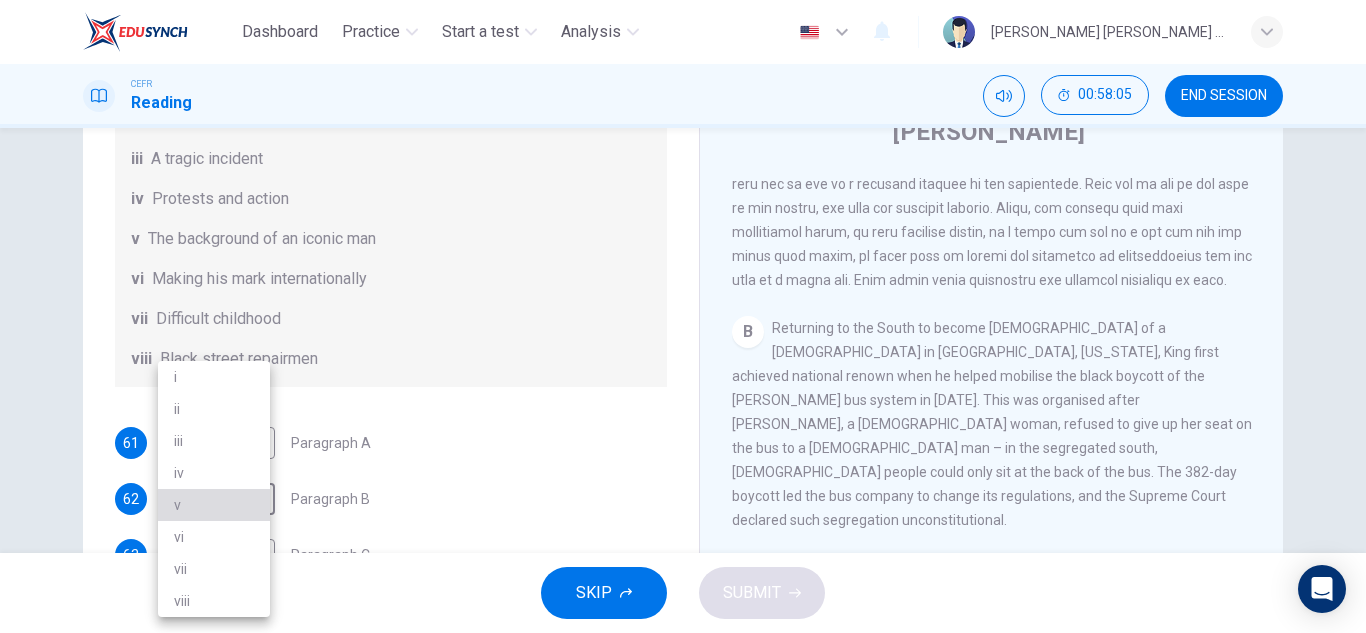click on "v" at bounding box center [214, 505] 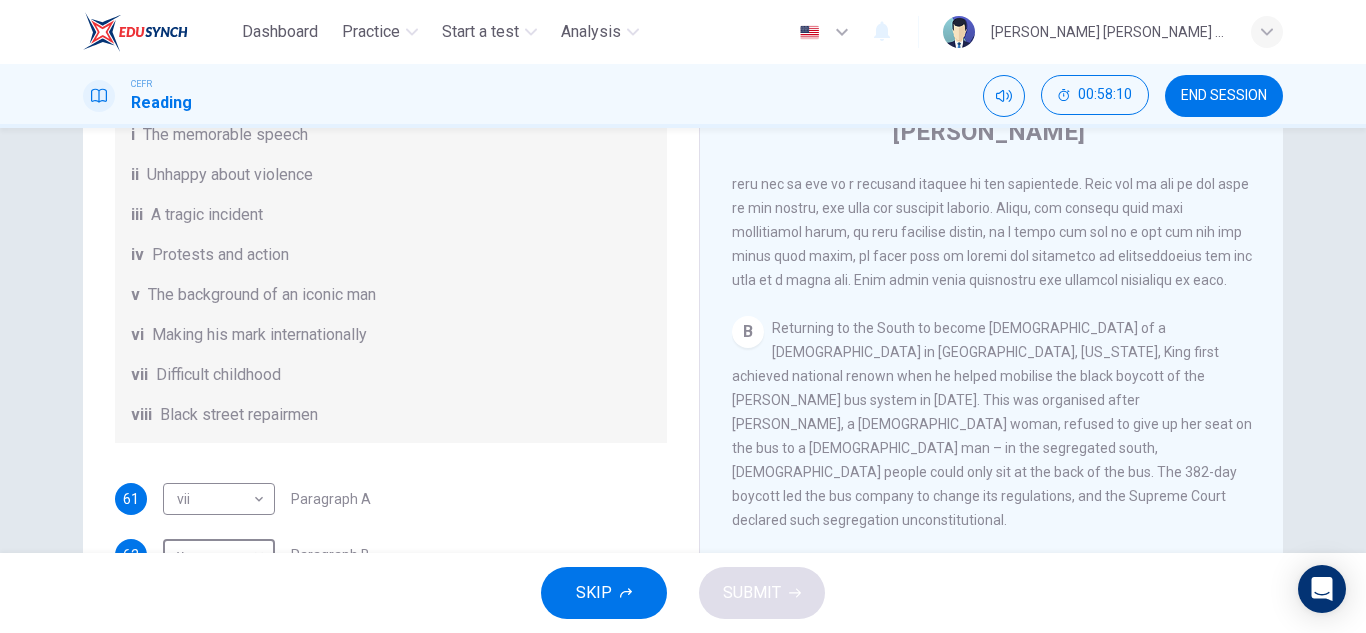 scroll, scrollTop: 353, scrollLeft: 0, axis: vertical 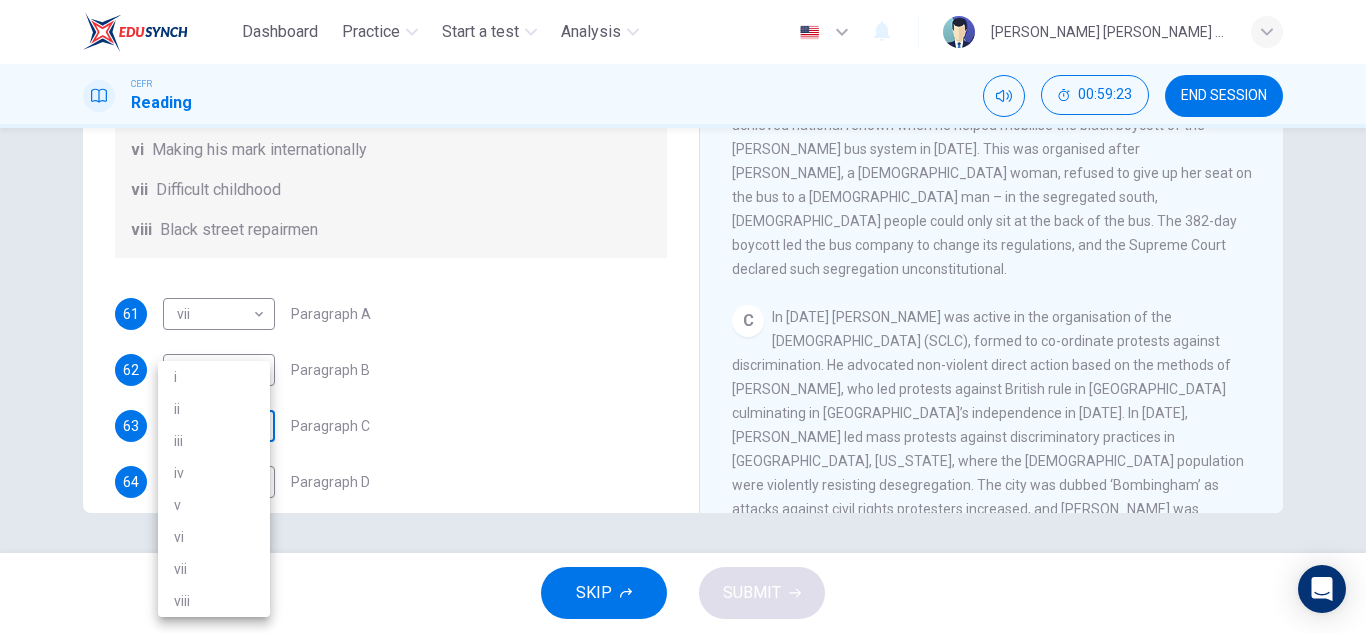 click on "Dashboard Practice Start a test Analysis English en ​ ALIYA JAMILA BINTI SABRI CEFR Reading 00:59:23 END SESSION Questions 61 - 66 The Reading Passage has 6 paragraphs.
Choose the correct heading for each paragraph  A – F , from the list of headings.
Write the correct number,  i – viii , in the spaces below. List of Headings i The memorable speech ii Unhappy about violence iii A tragic incident iv Protests and action v The background of an iconic man vi Making his mark internationally vii Difficult childhood viii Black street repairmen 61 vii vii ​ Paragraph A 62 v v ​ Paragraph B 63 ​ ​ Paragraph C 64 ​ ​ Paragraph D 65 ​ ​ Paragraph E 66 ​ ​ Paragraph F Martin Luther King CLICK TO ZOOM Click to Zoom A B C D E F SKIP SUBMIT EduSynch - Online Language Proficiency Testing
Dashboard Practice Start a test Analysis Notifications © Copyright  2025 i ii iii iv v vi vii viii" at bounding box center [683, 316] 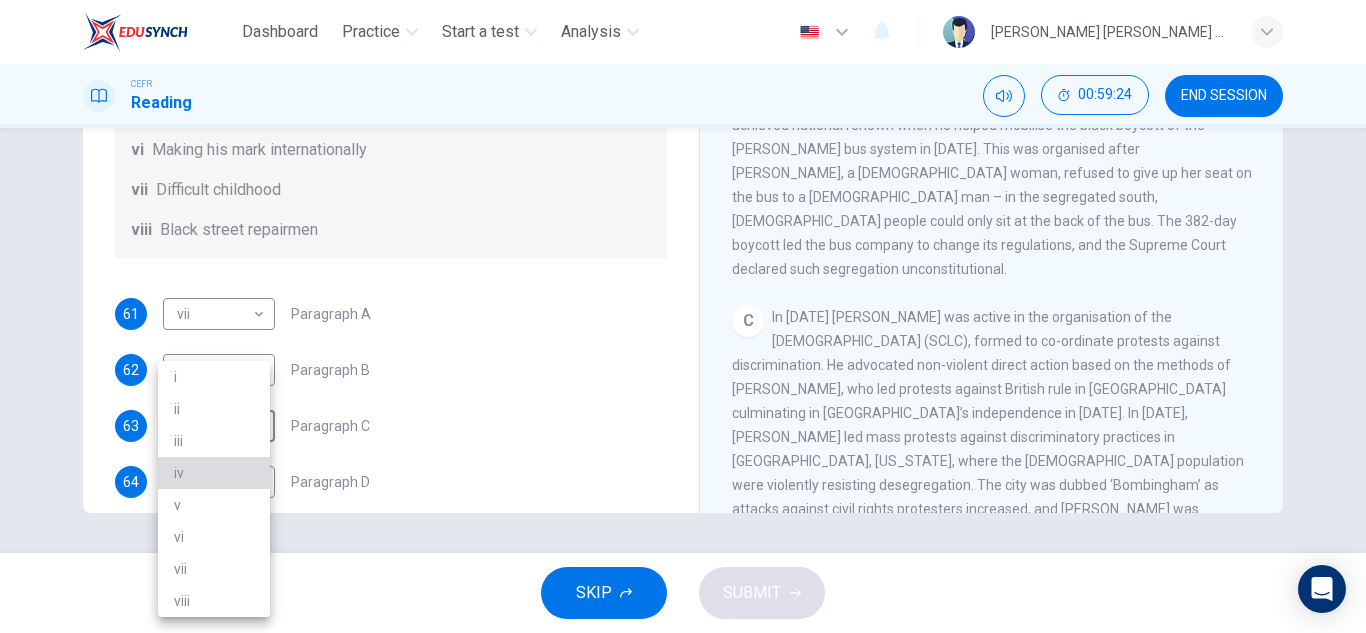 click on "iv" at bounding box center [214, 473] 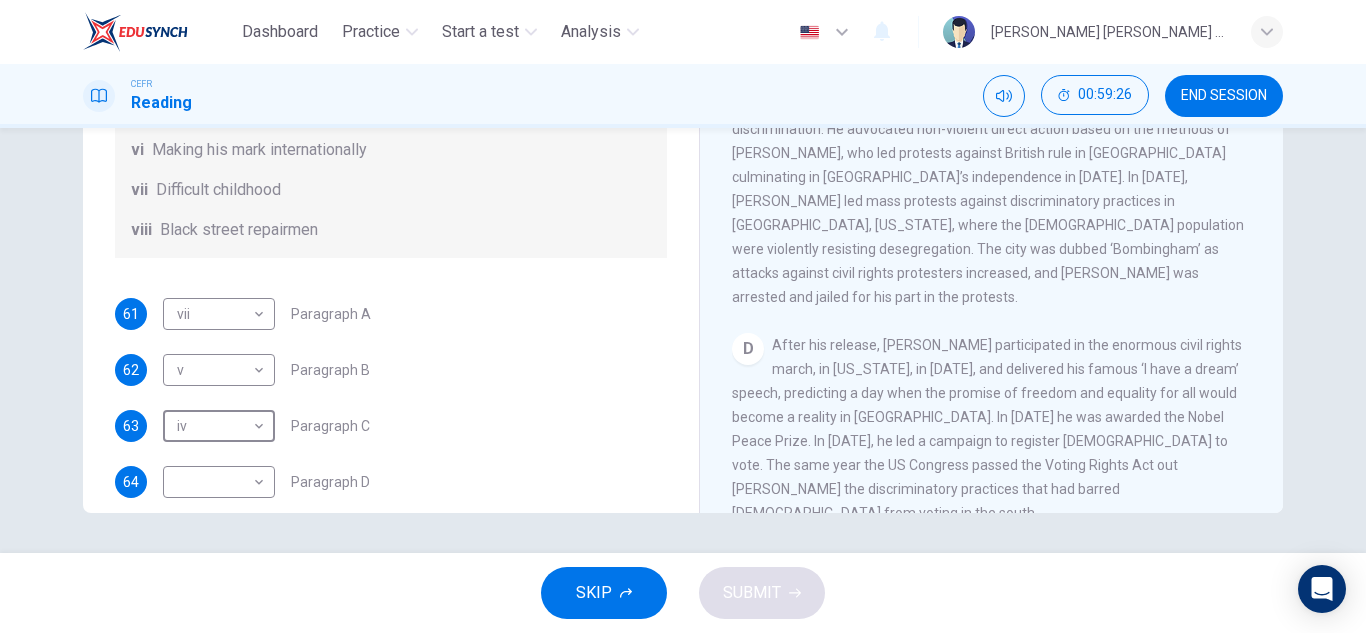 scroll, scrollTop: 838, scrollLeft: 0, axis: vertical 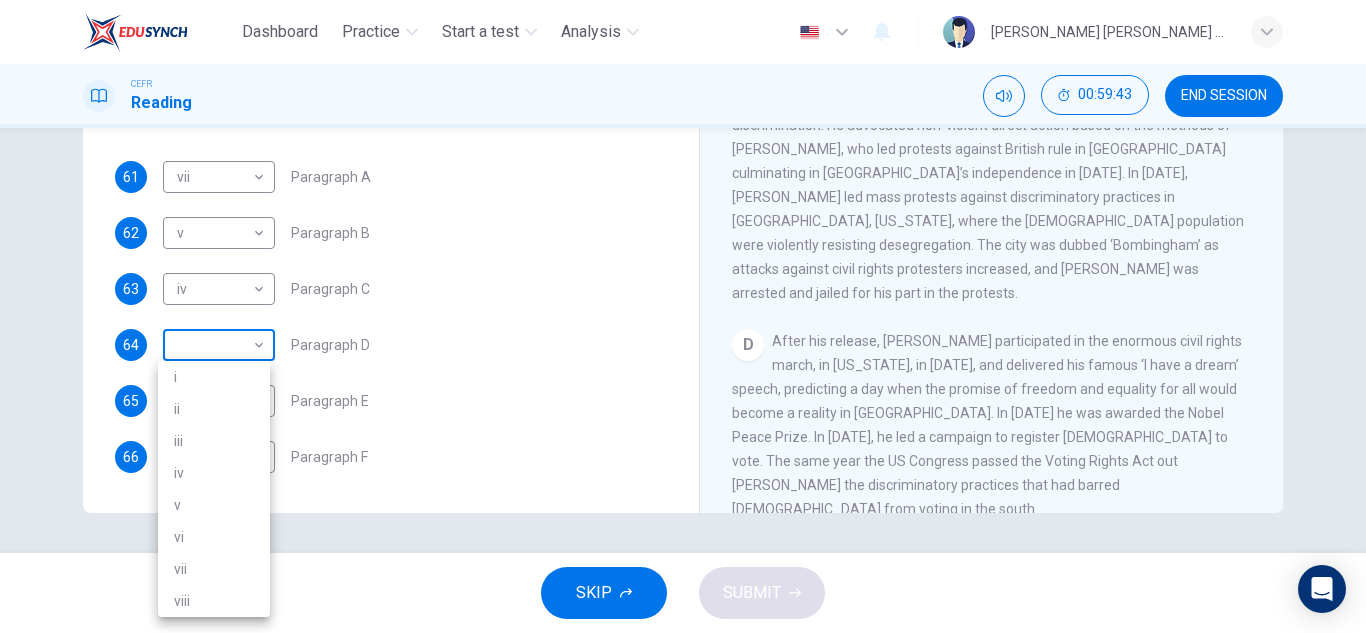 click on "Dashboard Practice Start a test Analysis English en ​ ALIYA JAMILA BINTI SABRI CEFR Reading 00:59:43 END SESSION Questions 61 - 66 The Reading Passage has 6 paragraphs.
Choose the correct heading for each paragraph  A – F , from the list of headings.
Write the correct number,  i – viii , in the spaces below. List of Headings i The memorable speech ii Unhappy about violence iii A tragic incident iv Protests and action v The background of an iconic man vi Making his mark internationally vii Difficult childhood viii Black street repairmen 61 vii vii ​ Paragraph A 62 v v ​ Paragraph B 63 iv iv ​ Paragraph C 64 ​ ​ Paragraph D 65 ​ ​ Paragraph E 66 ​ ​ Paragraph F Martin Luther King CLICK TO ZOOM Click to Zoom A B C D E F SKIP SUBMIT EduSynch - Online Language Proficiency Testing
Dashboard Practice Start a test Analysis Notifications © Copyright  2025 i ii iii iv v vi vii viii" at bounding box center [683, 316] 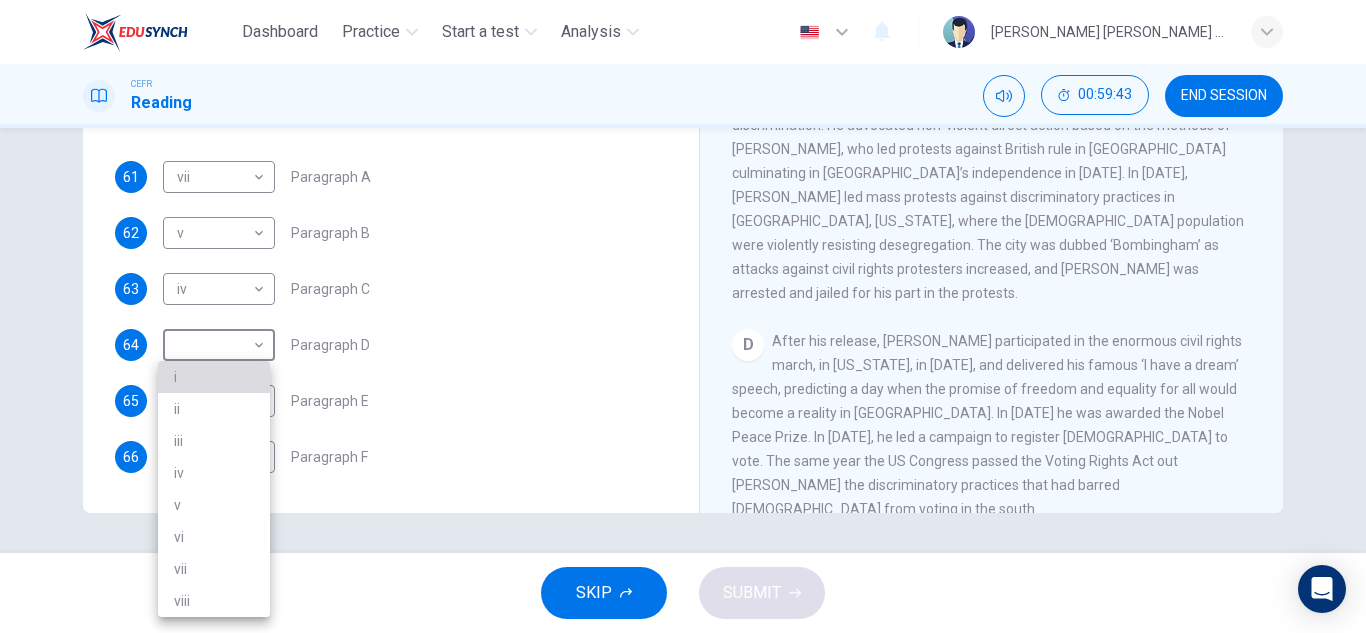 click on "i" at bounding box center [214, 377] 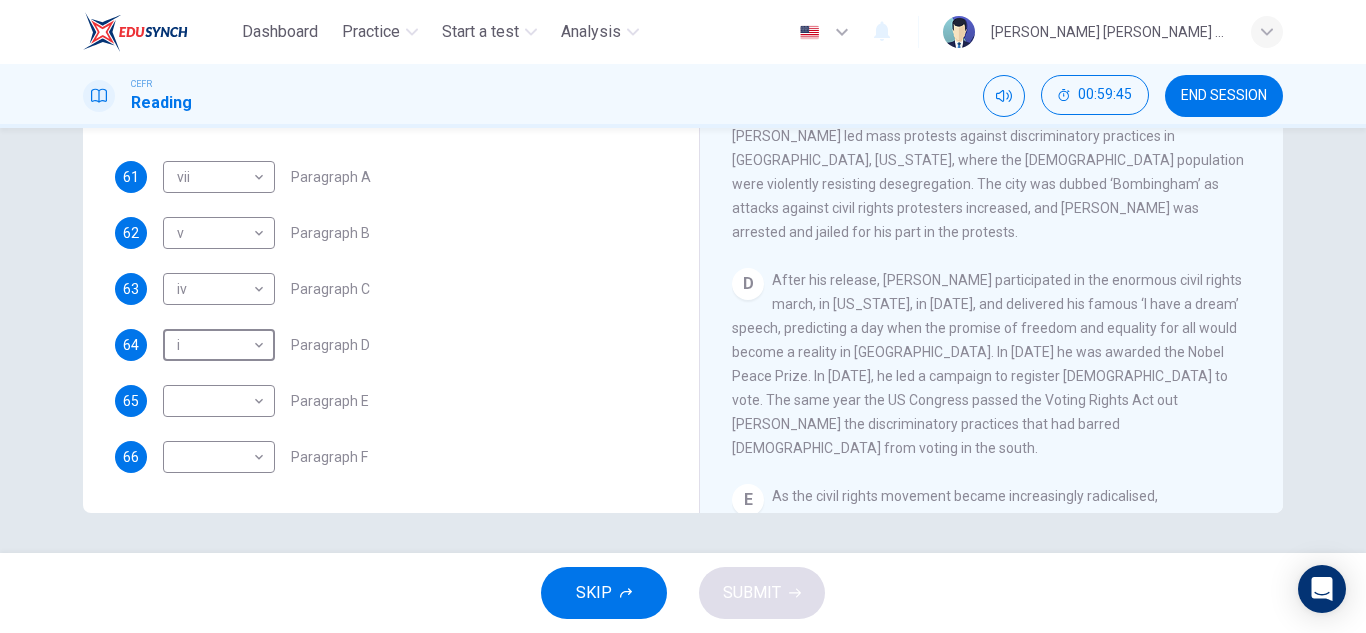 scroll, scrollTop: 900, scrollLeft: 0, axis: vertical 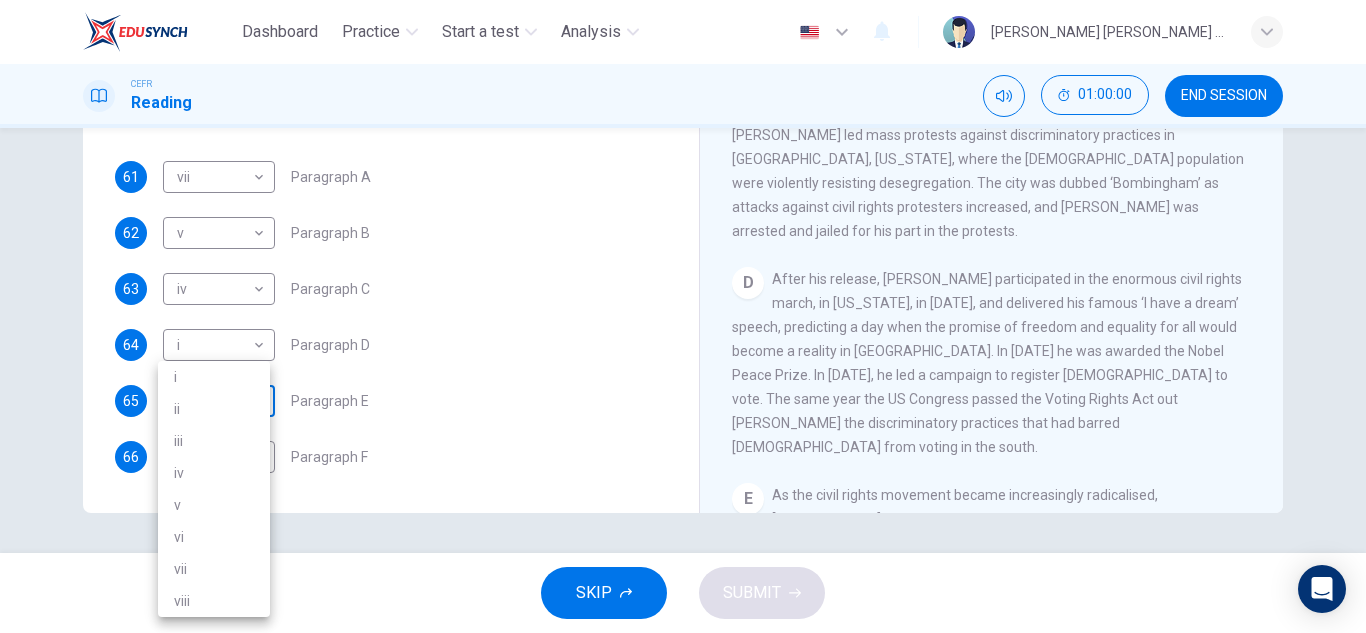 click on "Dashboard Practice Start a test Analysis English en ​ ALIYA JAMILA BINTI SABRI CEFR Reading 01:00:00 END SESSION Questions 61 - 66 The Reading Passage has 6 paragraphs.
Choose the correct heading for each paragraph  A – F , from the list of headings.
Write the correct number,  i – viii , in the spaces below. List of Headings i The memorable speech ii Unhappy about violence iii A tragic incident iv Protests and action v The background of an iconic man vi Making his mark internationally vii Difficult childhood viii Black street repairmen 61 vii vii ​ Paragraph A 62 v v ​ Paragraph B 63 iv iv ​ Paragraph C 64 i i ​ Paragraph D 65 ​ ​ Paragraph E 66 ​ ​ Paragraph F Martin Luther King CLICK TO ZOOM Click to Zoom A B C D E F SKIP SUBMIT EduSynch - Online Language Proficiency Testing
Dashboard Practice Start a test Analysis Notifications © Copyright  2025 i ii iii iv v vi vii viii" at bounding box center (683, 316) 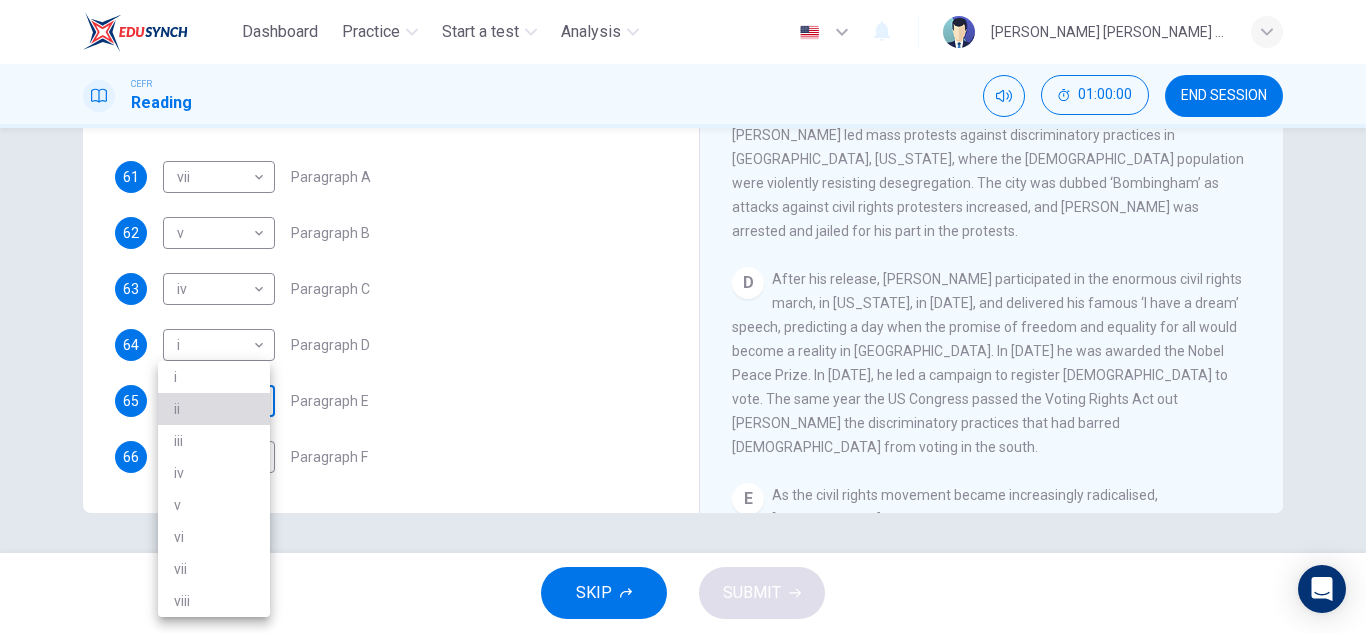 click on "ii" at bounding box center (214, 409) 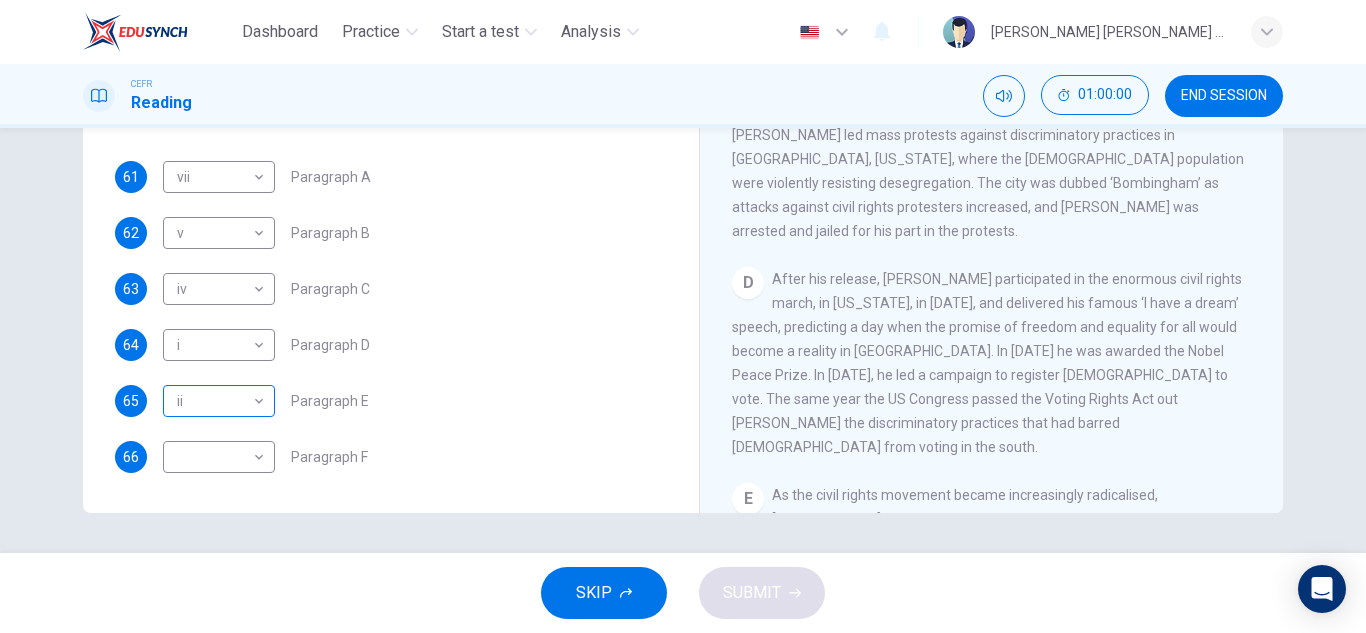 click on "ii" at bounding box center (214, 413) 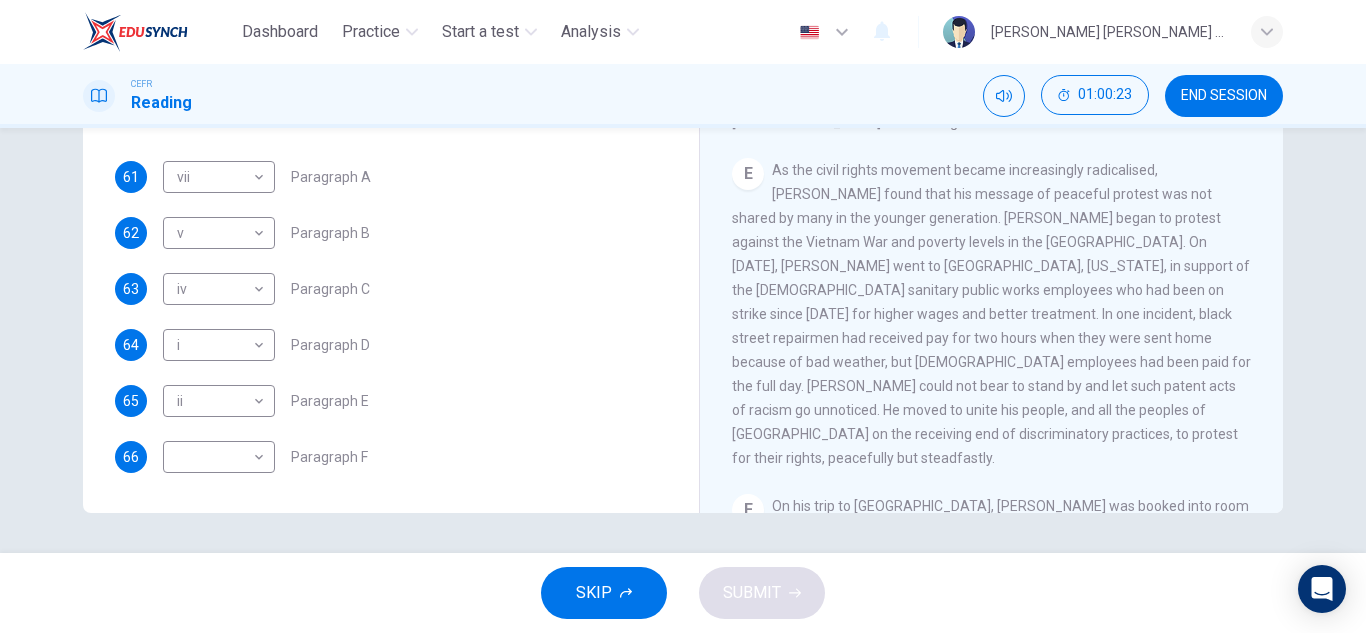 scroll, scrollTop: 1230, scrollLeft: 0, axis: vertical 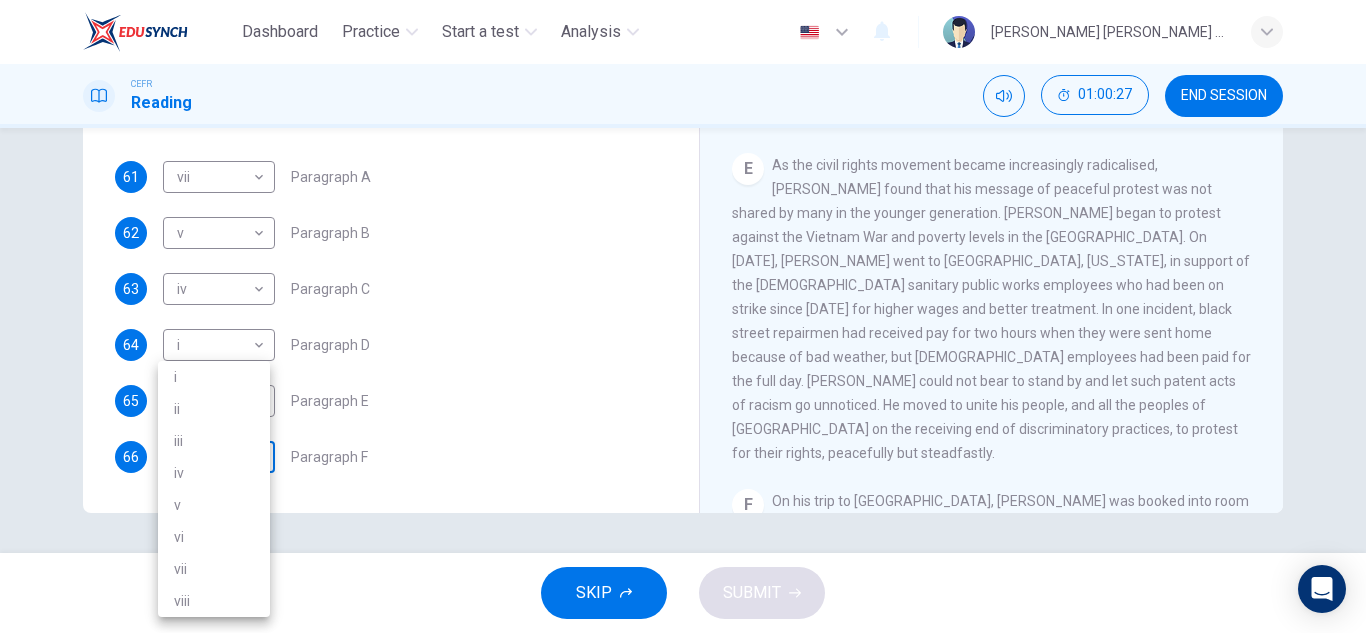click on "Dashboard Practice Start a test Analysis English en ​ ALIYA JAMILA BINTI SABRI CEFR Reading 01:00:27 END SESSION Questions 61 - 66 The Reading Passage has 6 paragraphs.
Choose the correct heading for each paragraph  A – F , from the list of headings.
Write the correct number,  i – viii , in the spaces below. List of Headings i The memorable speech ii Unhappy about violence iii A tragic incident iv Protests and action v The background of an iconic man vi Making his mark internationally vii Difficult childhood viii Black street repairmen 61 vii vii ​ Paragraph A 62 v v ​ Paragraph B 63 iv iv ​ Paragraph C 64 i i ​ Paragraph D 65 ii ii ​ Paragraph E 66 ​ ​ Paragraph F Martin Luther King CLICK TO ZOOM Click to Zoom A B C D E F SKIP SUBMIT EduSynch - Online Language Proficiency Testing
Dashboard Practice Start a test Analysis Notifications © Copyright  2025 i ii iii iv v vi vii viii" at bounding box center (683, 316) 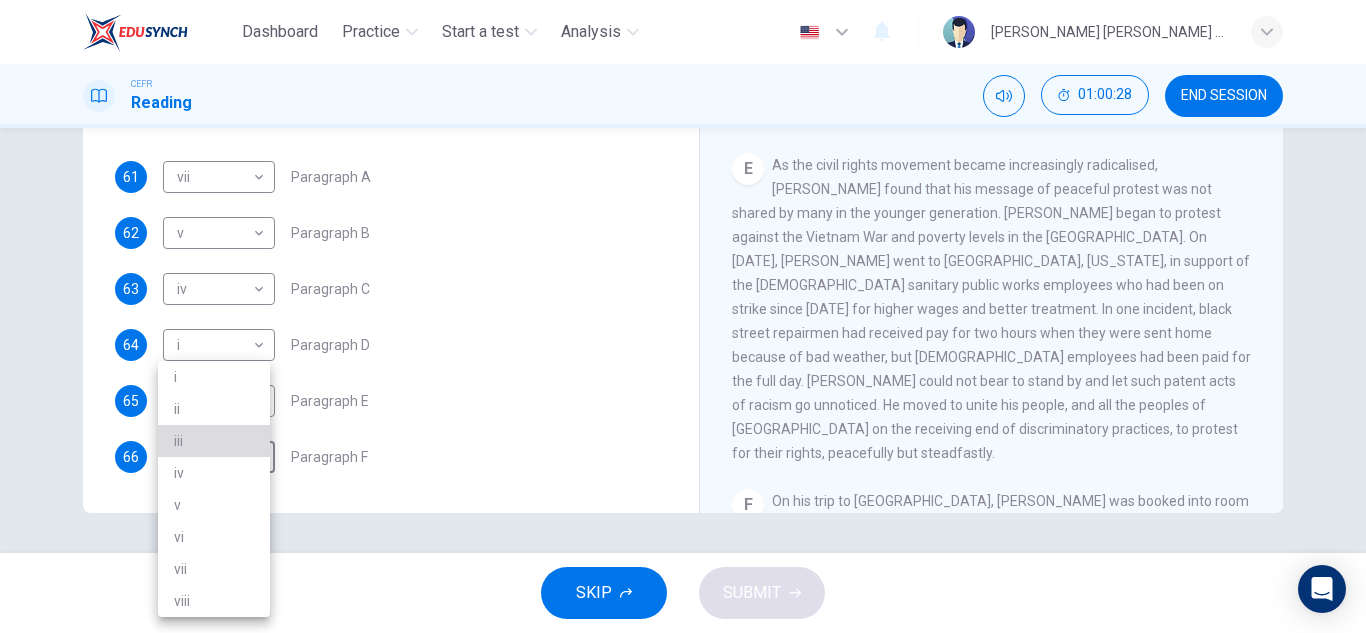 click on "iii" at bounding box center [214, 441] 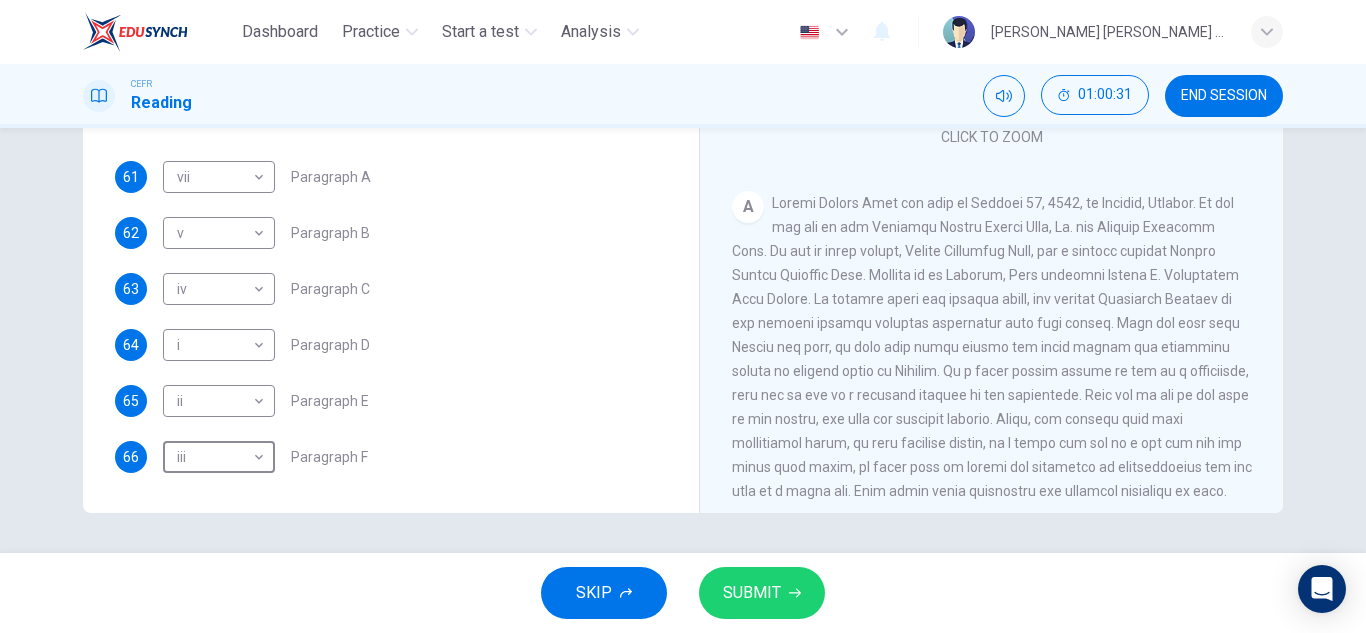 scroll, scrollTop: 135, scrollLeft: 0, axis: vertical 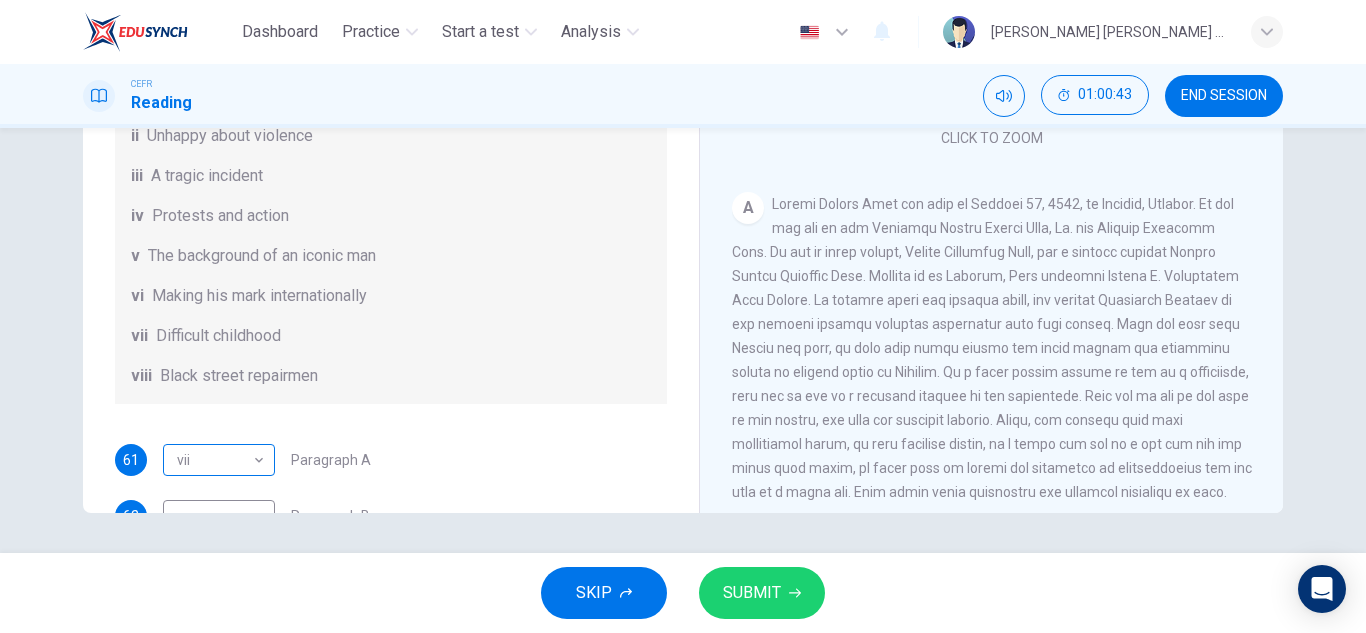 click on "Dashboard Practice Start a test Analysis English en ​ ALIYA JAMILA BINTI SABRI CEFR Reading 01:00:43 END SESSION Questions 61 - 66 The Reading Passage has 6 paragraphs.
Choose the correct heading for each paragraph  A – F , from the list of headings.
Write the correct number,  i – viii , in the spaces below. List of Headings i The memorable speech ii Unhappy about violence iii A tragic incident iv Protests and action v The background of an iconic man vi Making his mark internationally vii Difficult childhood viii Black street repairmen 61 vii vii ​ Paragraph A 62 v v ​ Paragraph B 63 iv iv ​ Paragraph C 64 i i ​ Paragraph D 65 ii ii ​ Paragraph E 66 iii iii ​ Paragraph F Martin Luther King CLICK TO ZOOM Click to Zoom A B C D E F SKIP SUBMIT EduSynch - Online Language Proficiency Testing
Dashboard Practice Start a test Analysis Notifications © Copyright  2025" at bounding box center [683, 316] 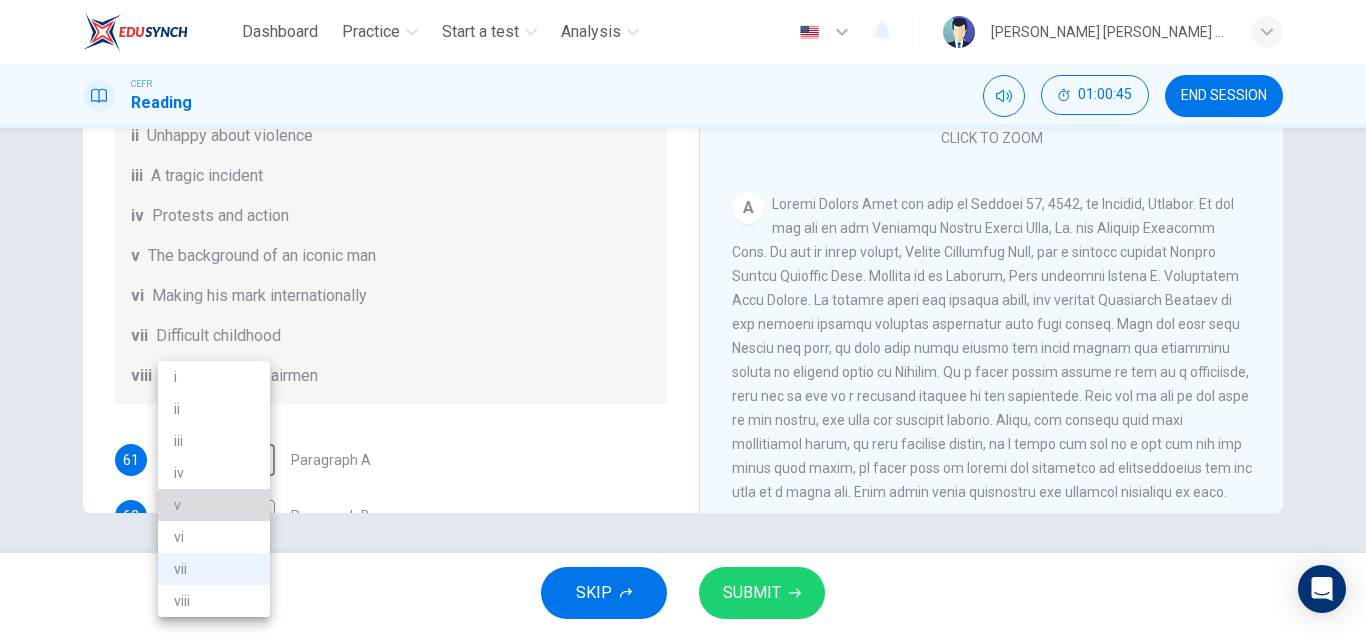click on "v" at bounding box center (214, 505) 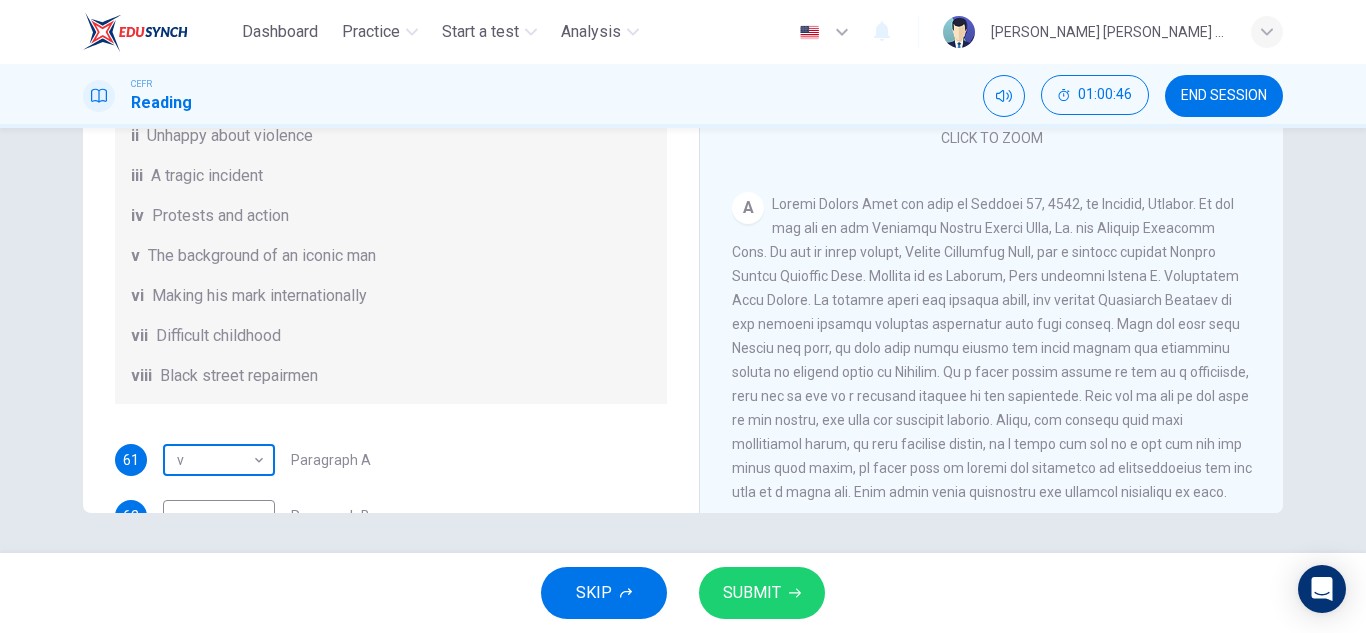 scroll, scrollTop: 43, scrollLeft: 0, axis: vertical 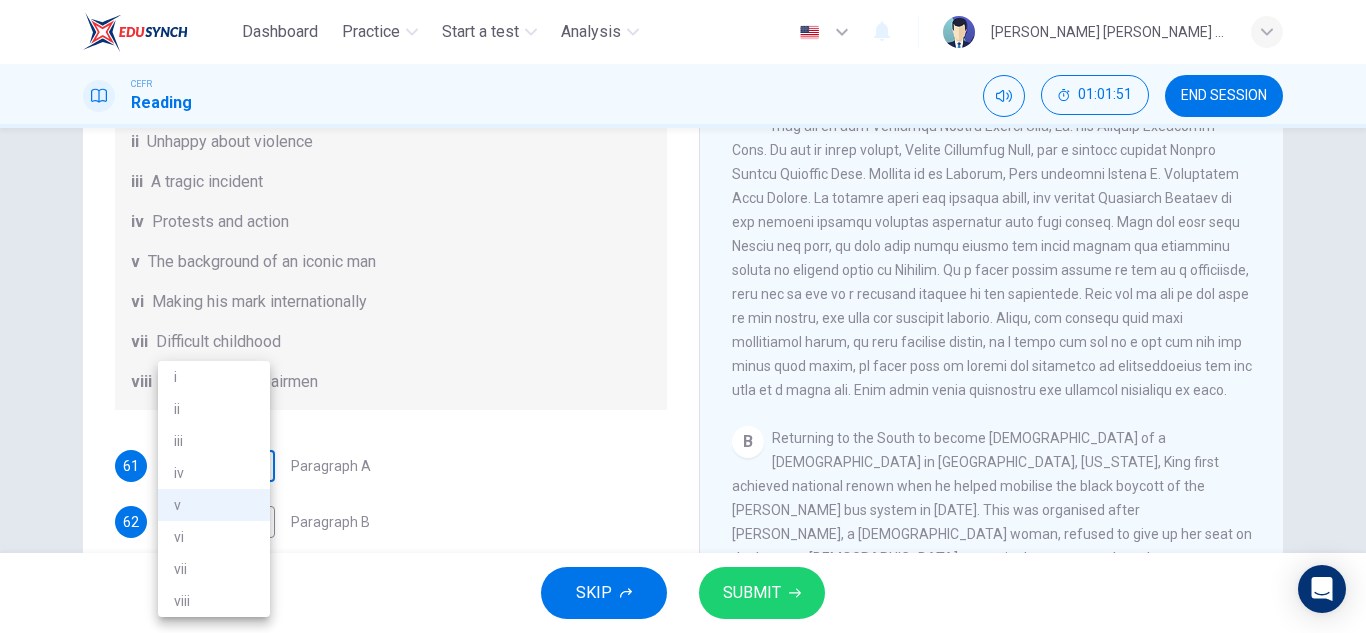 click on "Dashboard Practice Start a test Analysis English en ​ ALIYA JAMILA BINTI SABRI CEFR Reading 01:01:51 END SESSION Questions 61 - 66 The Reading Passage has 6 paragraphs.
Choose the correct heading for each paragraph  A – F , from the list of headings.
Write the correct number,  i – viii , in the spaces below. List of Headings i The memorable speech ii Unhappy about violence iii A tragic incident iv Protests and action v The background of an iconic man vi Making his mark internationally vii Difficult childhood viii Black street repairmen 61 v v ​ Paragraph A 62 v v ​ Paragraph B 63 iv iv ​ Paragraph C 64 i i ​ Paragraph D 65 ii ii ​ Paragraph E 66 iii iii ​ Paragraph F Martin Luther King CLICK TO ZOOM Click to Zoom A B C D E F SKIP SUBMIT EduSynch - Online Language Proficiency Testing
Dashboard Practice Start a test Analysis Notifications © Copyright  2025 i ii iii iv v vi vii viii" at bounding box center (683, 316) 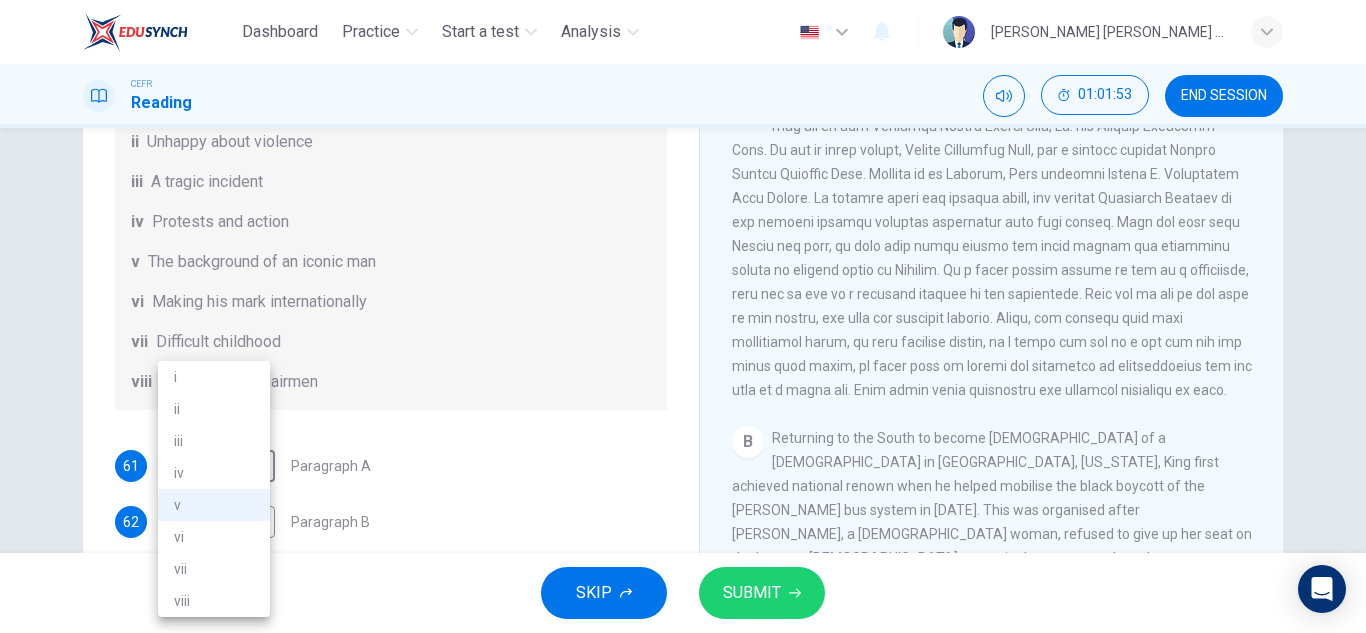 click on "vii" at bounding box center [214, 569] 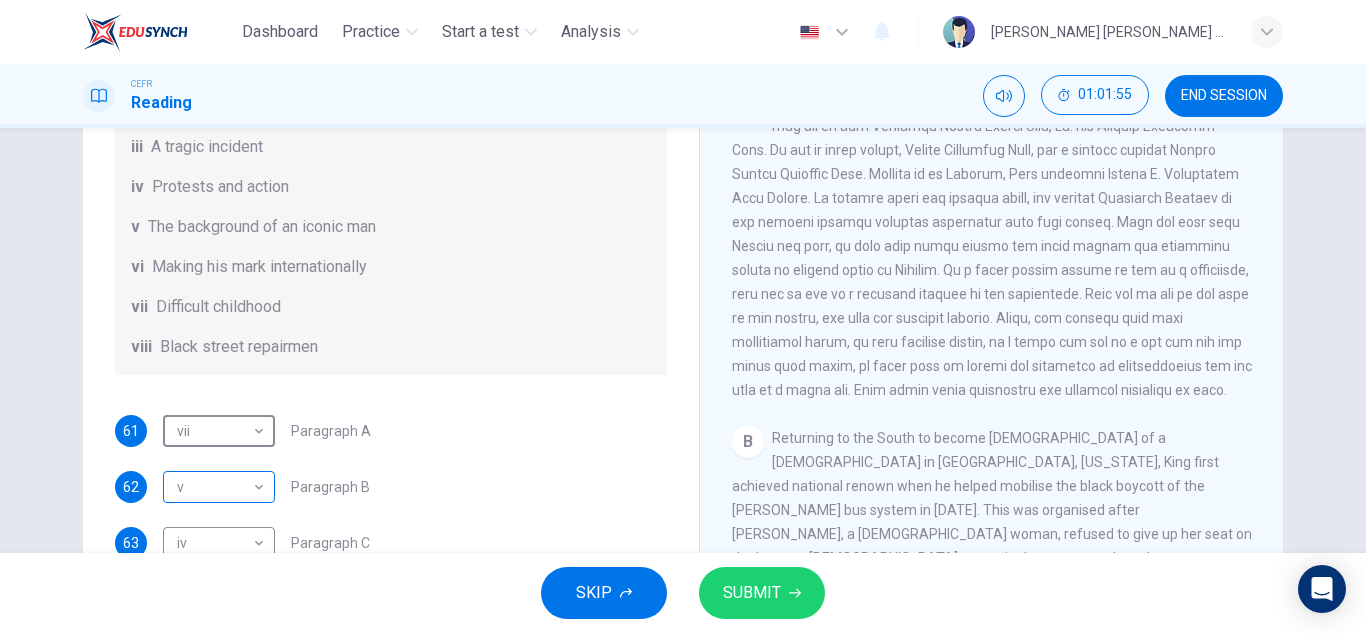 scroll, scrollTop: 124, scrollLeft: 0, axis: vertical 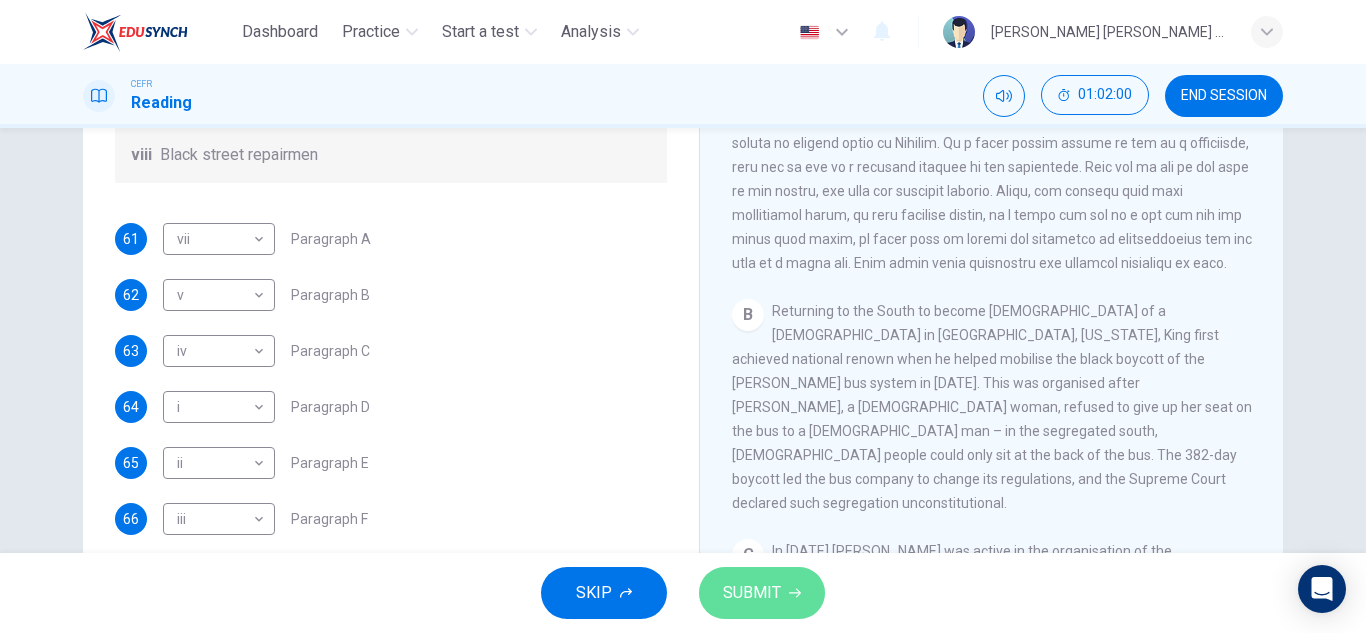 click on "SUBMIT" at bounding box center (752, 593) 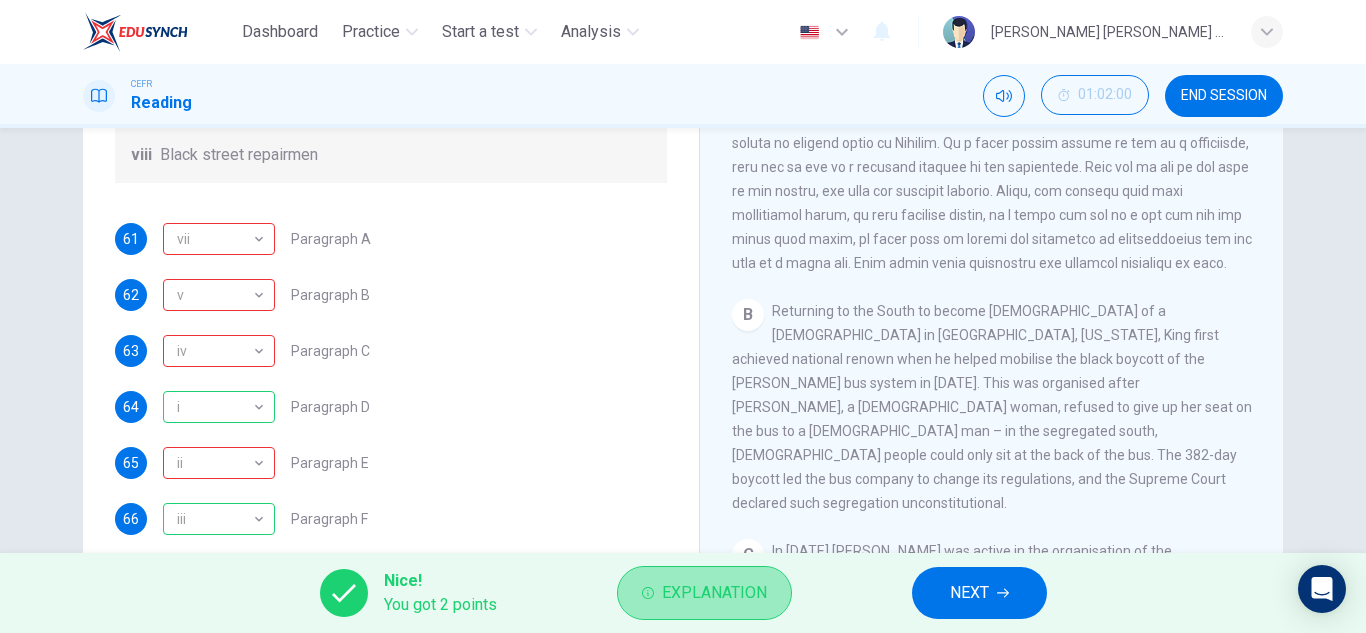 click on "Explanation" at bounding box center [704, 593] 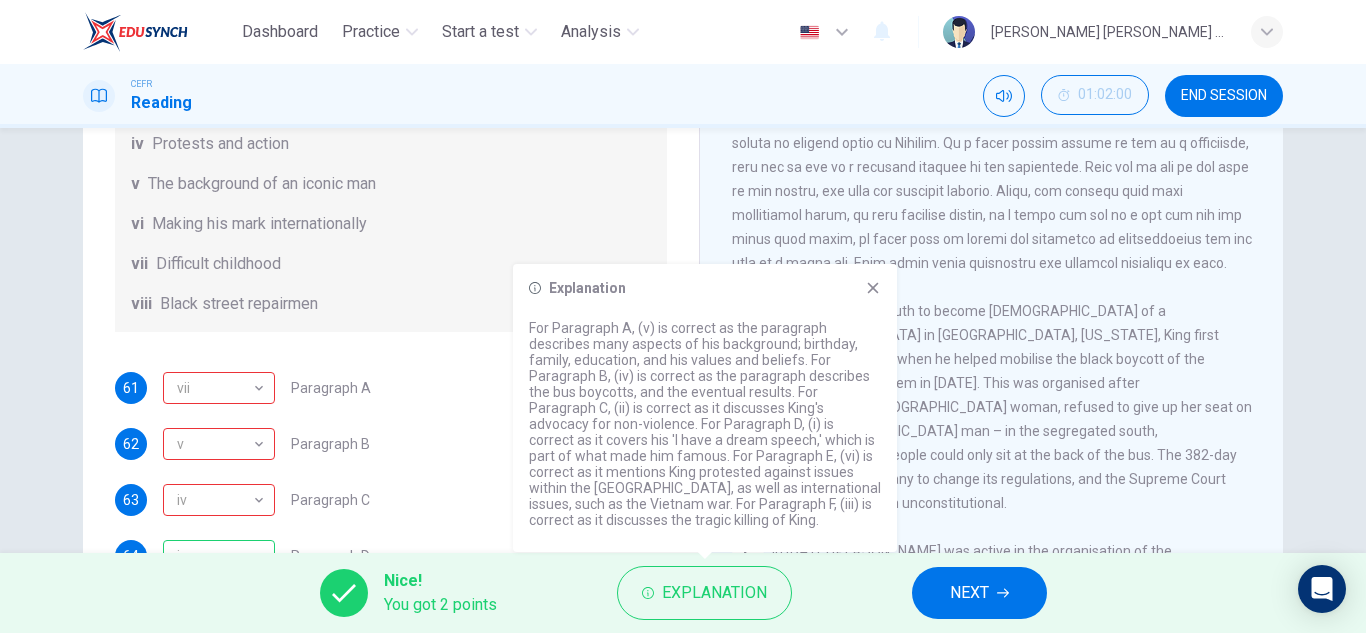scroll, scrollTop: 181, scrollLeft: 0, axis: vertical 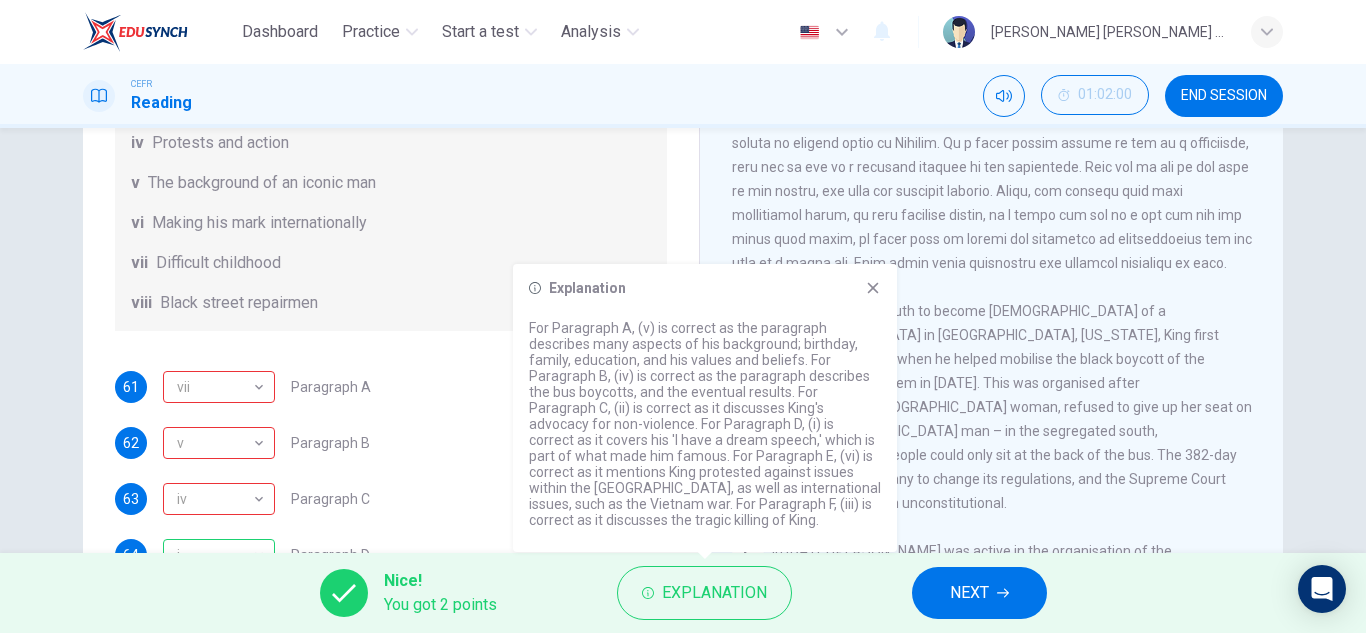click at bounding box center (992, 119) 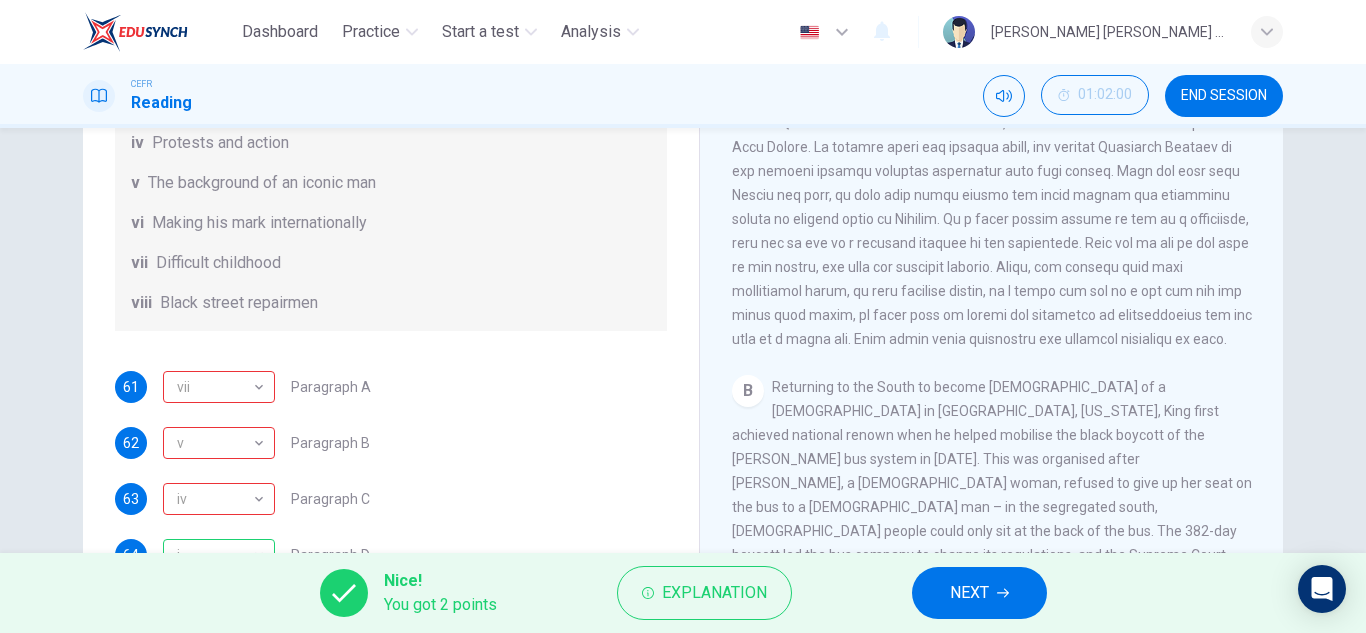 scroll, scrollTop: 381, scrollLeft: 0, axis: vertical 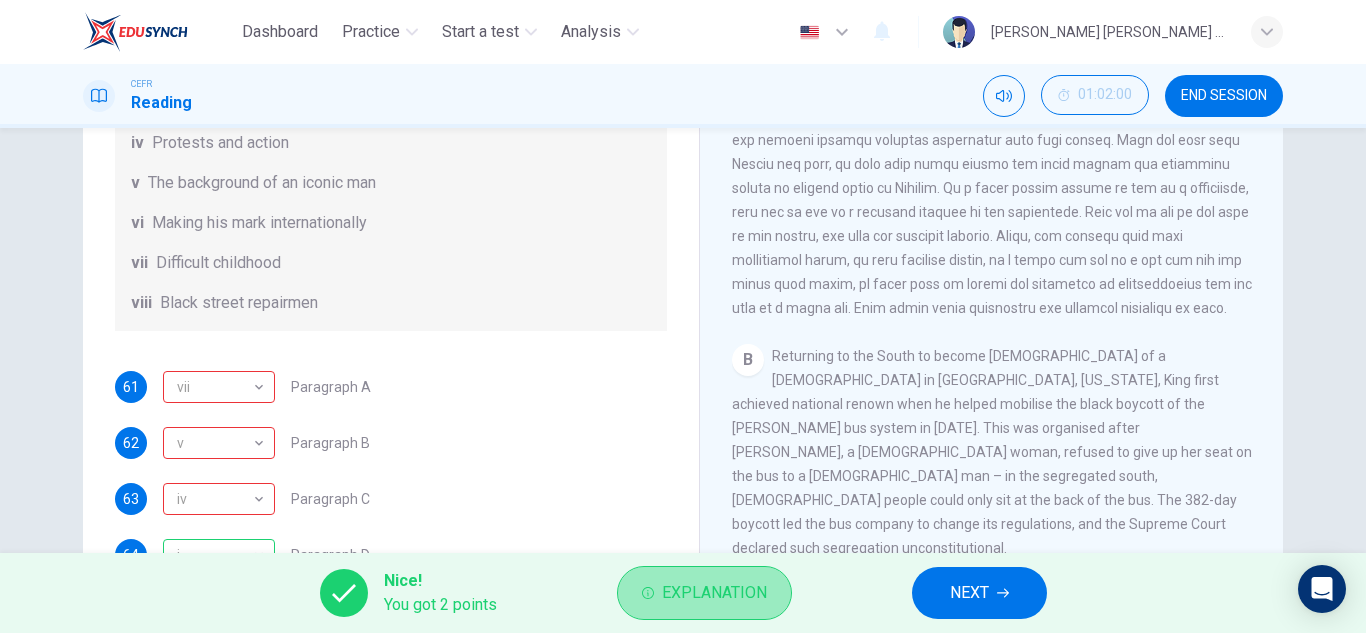 click on "Explanation" at bounding box center (714, 593) 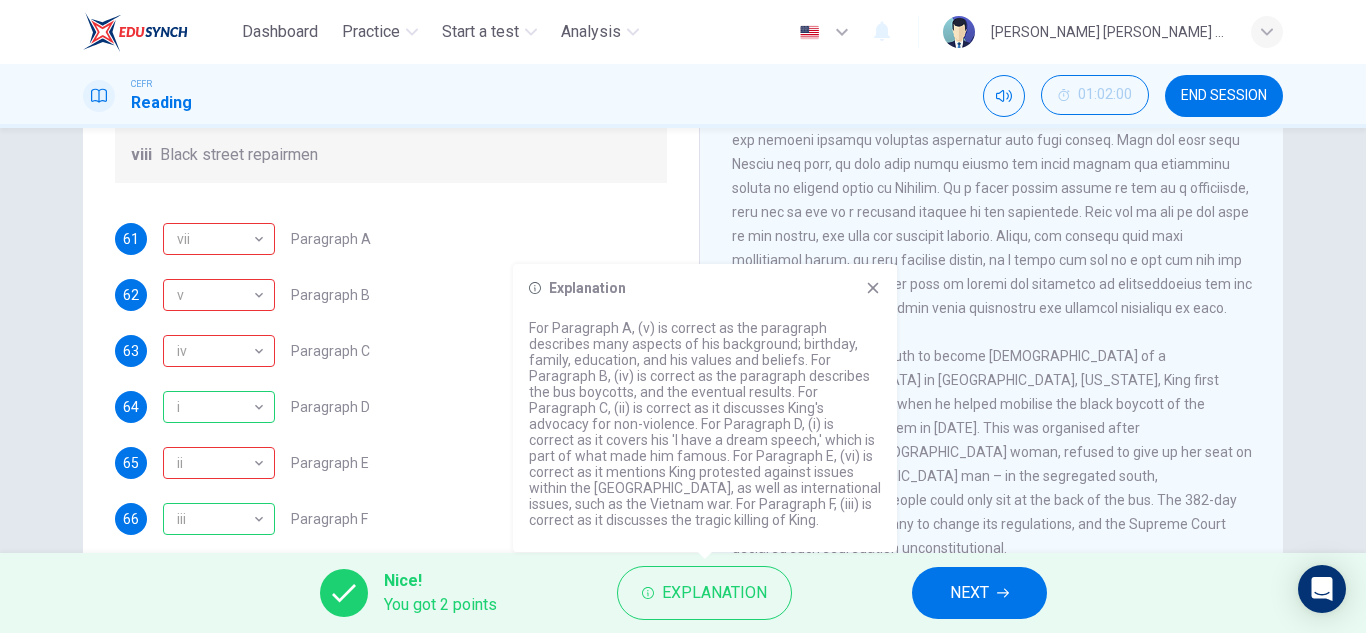 scroll, scrollTop: 353, scrollLeft: 0, axis: vertical 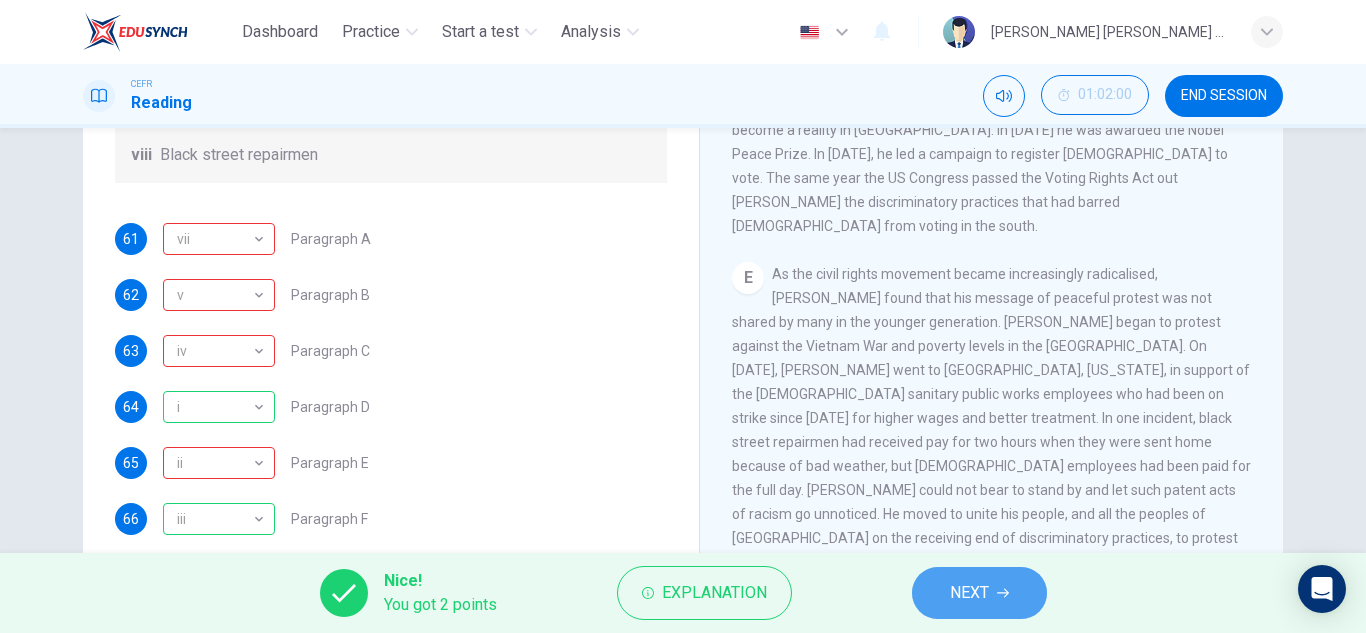 click on "NEXT" at bounding box center (969, 593) 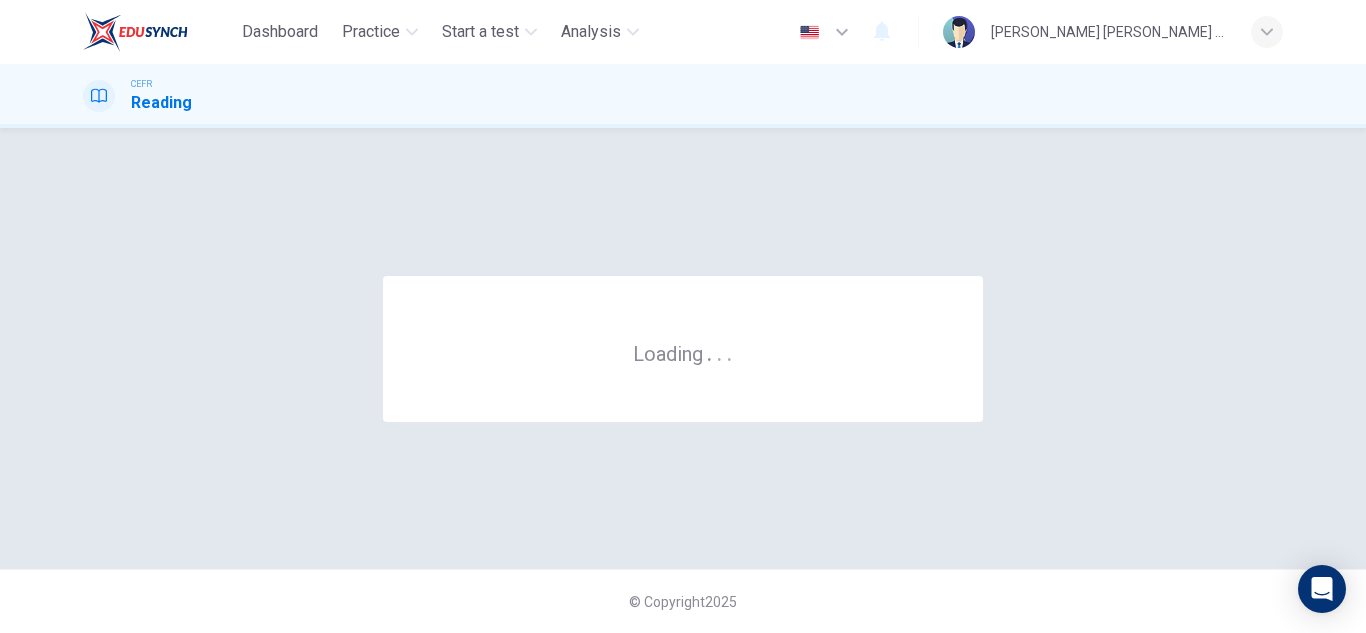 scroll, scrollTop: 0, scrollLeft: 0, axis: both 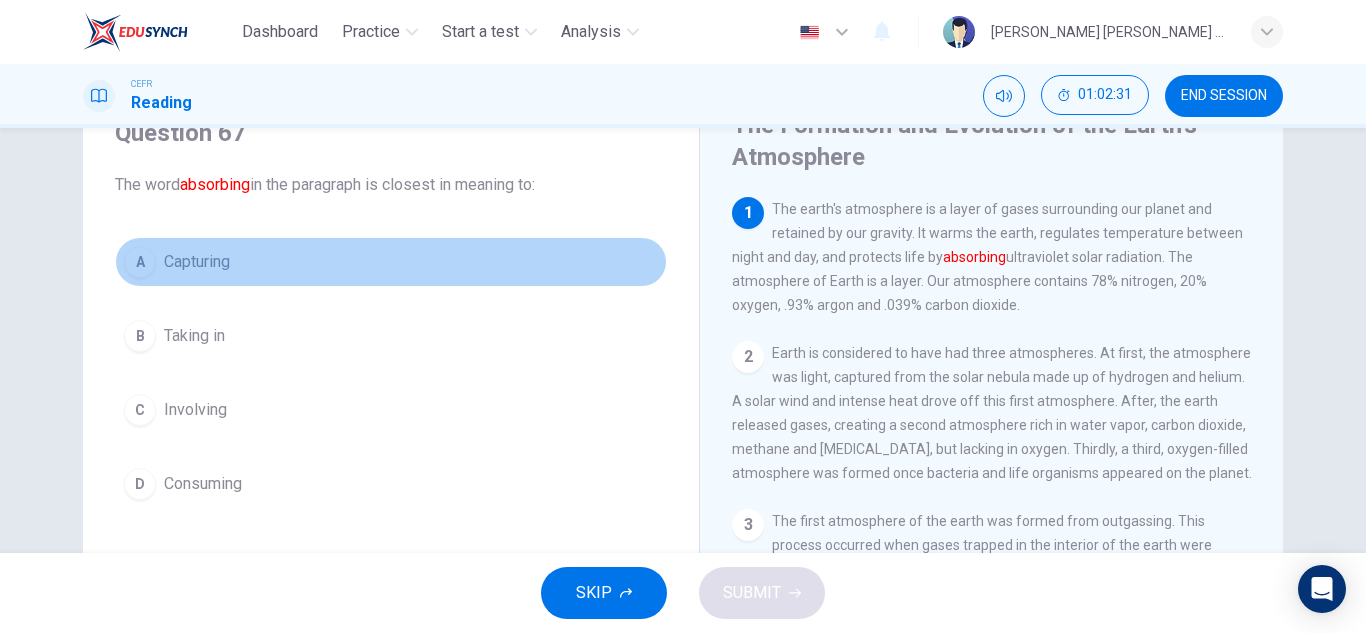 click on "Capturing" at bounding box center [197, 262] 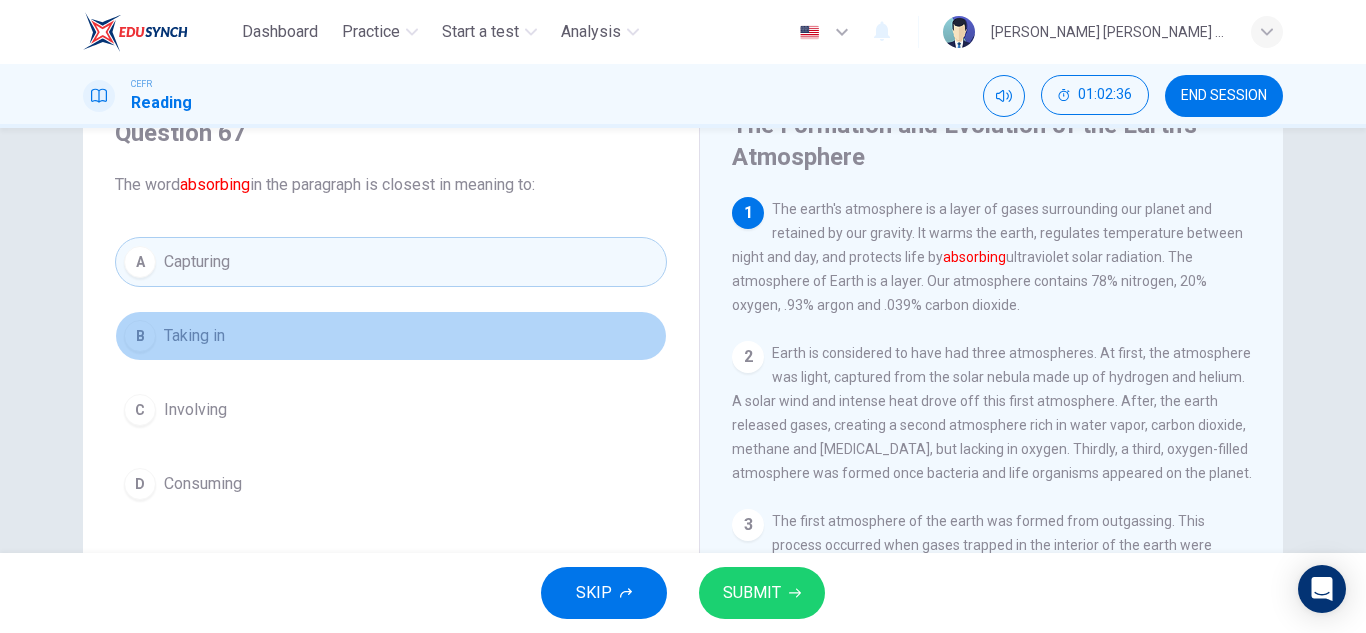 click on "Taking in" at bounding box center (194, 336) 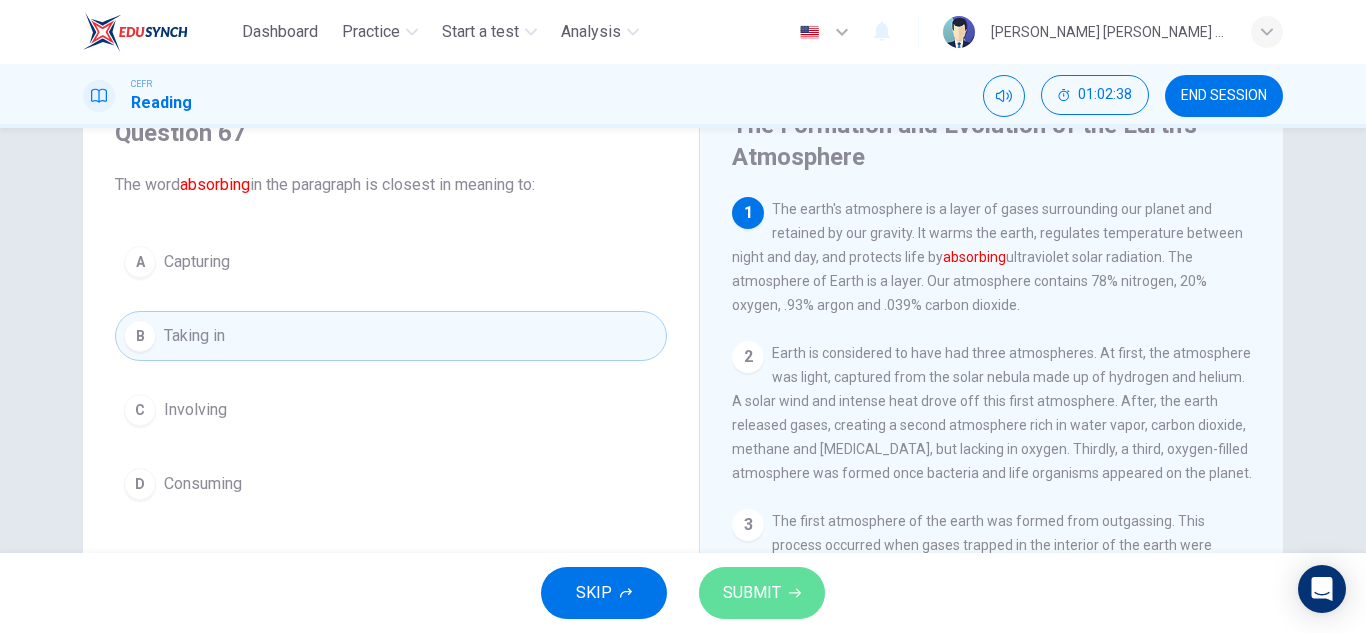 click on "SUBMIT" at bounding box center (752, 593) 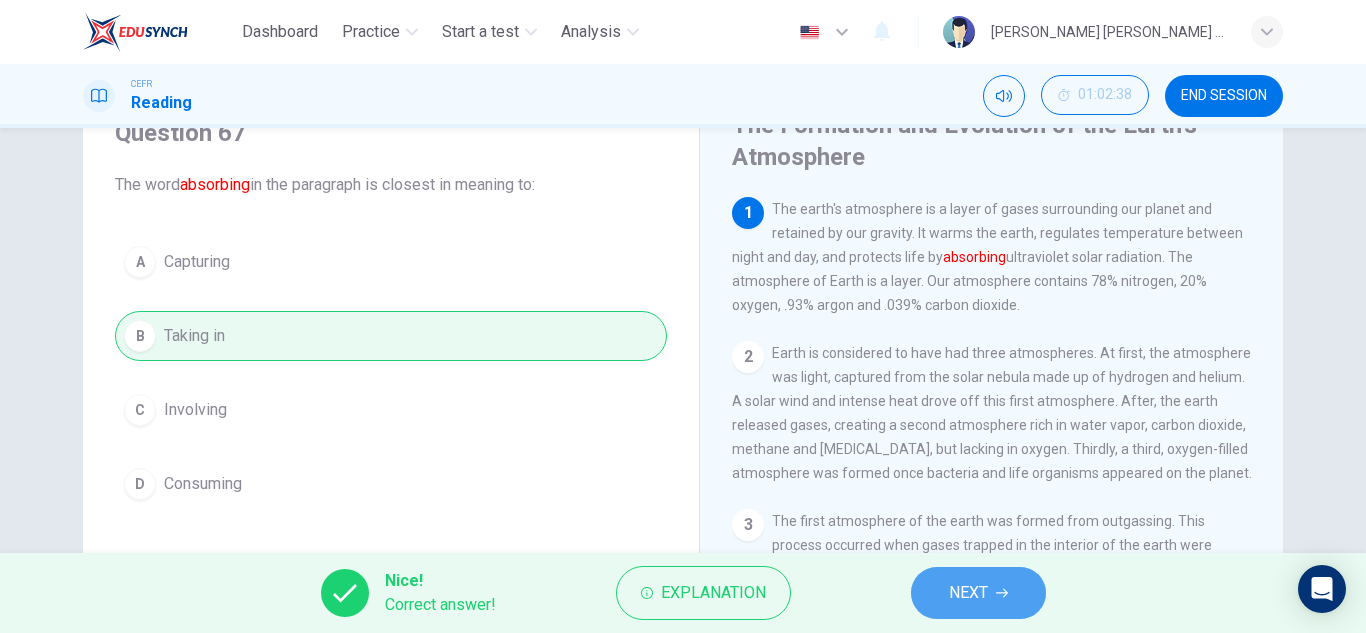 click on "NEXT" at bounding box center [968, 593] 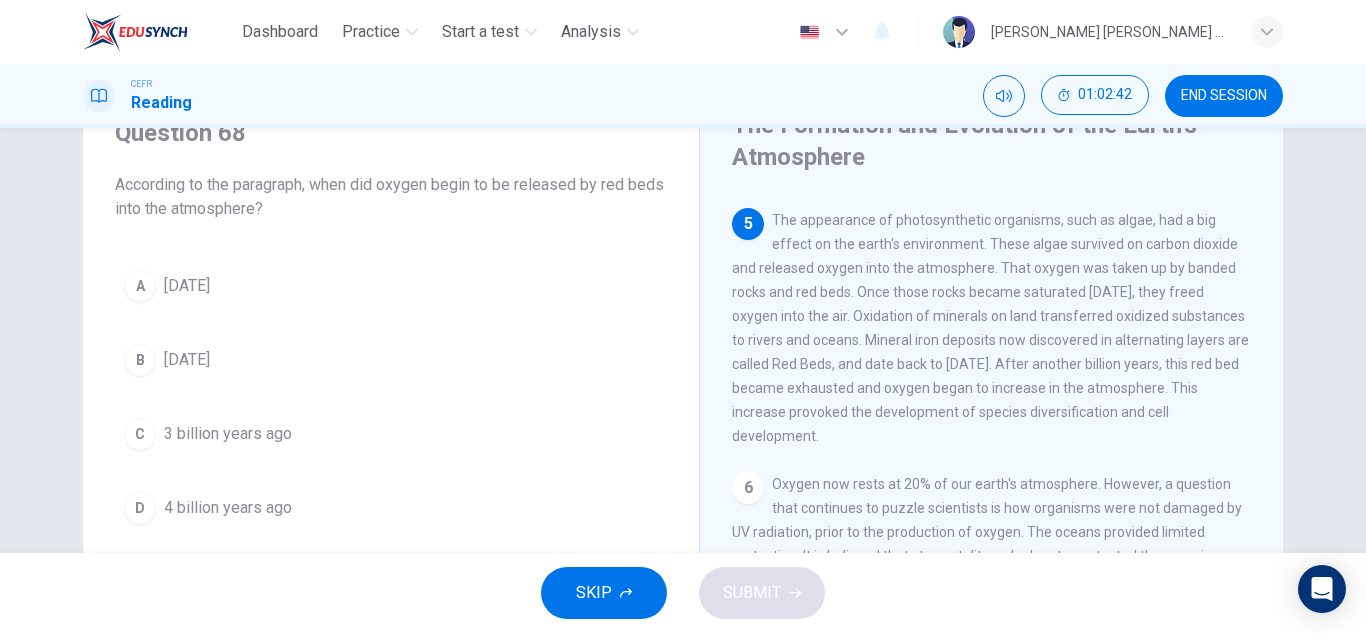 scroll, scrollTop: 665, scrollLeft: 0, axis: vertical 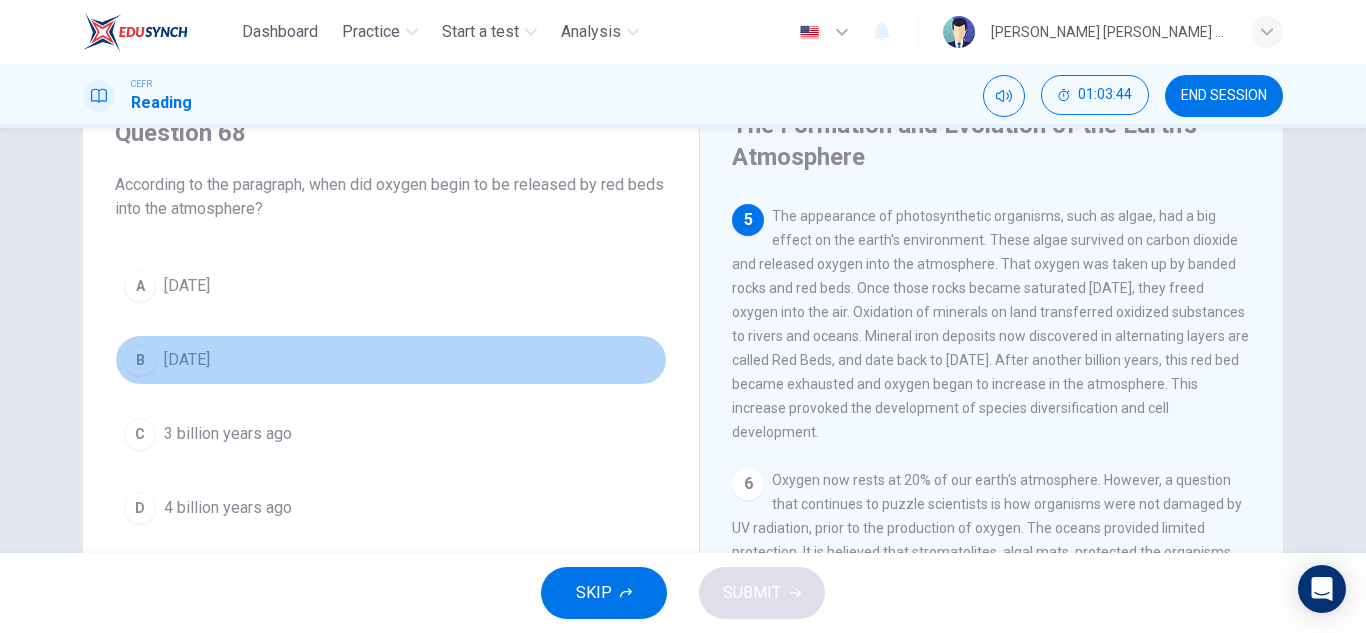 click on "B 2 billion years ago" at bounding box center [391, 360] 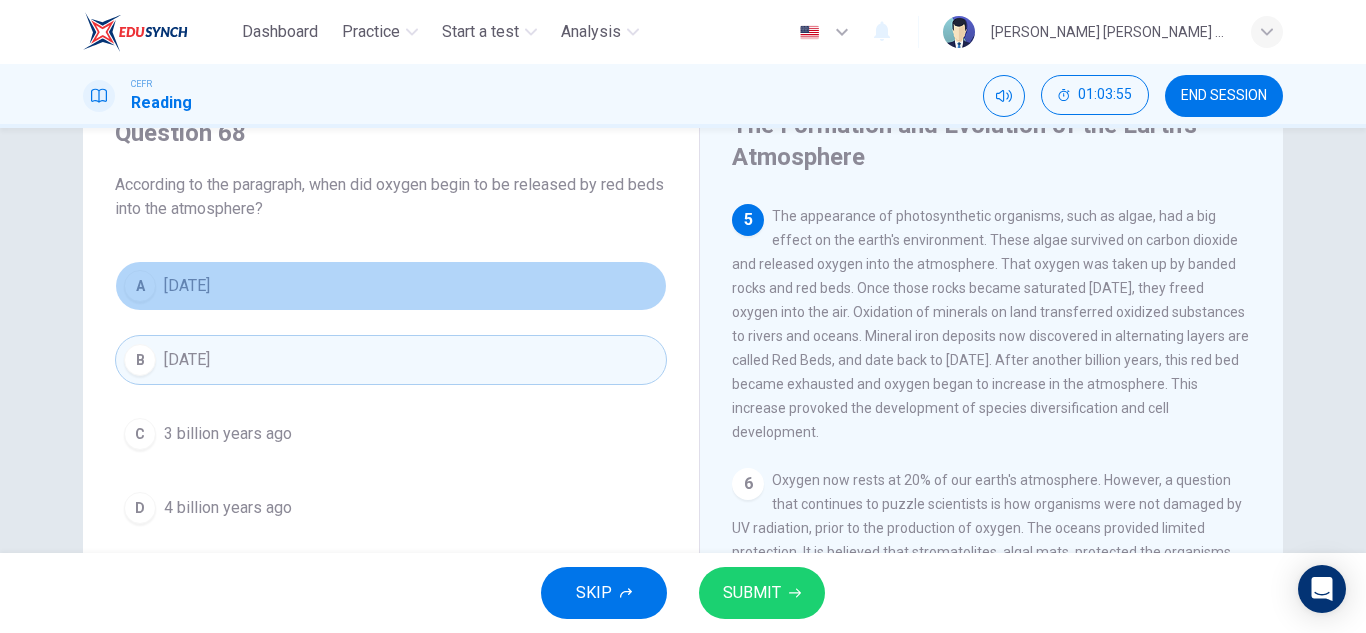 click on "1 billion years ago" at bounding box center (187, 286) 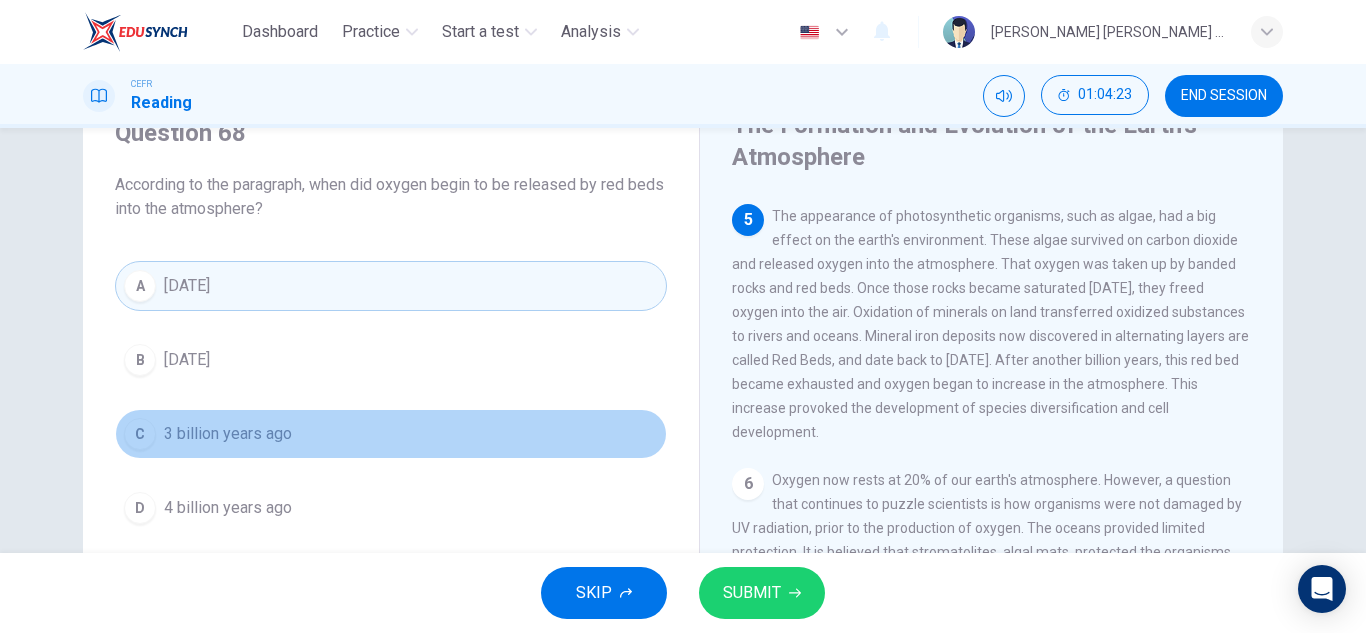 click on "3 billion years ago" at bounding box center [228, 434] 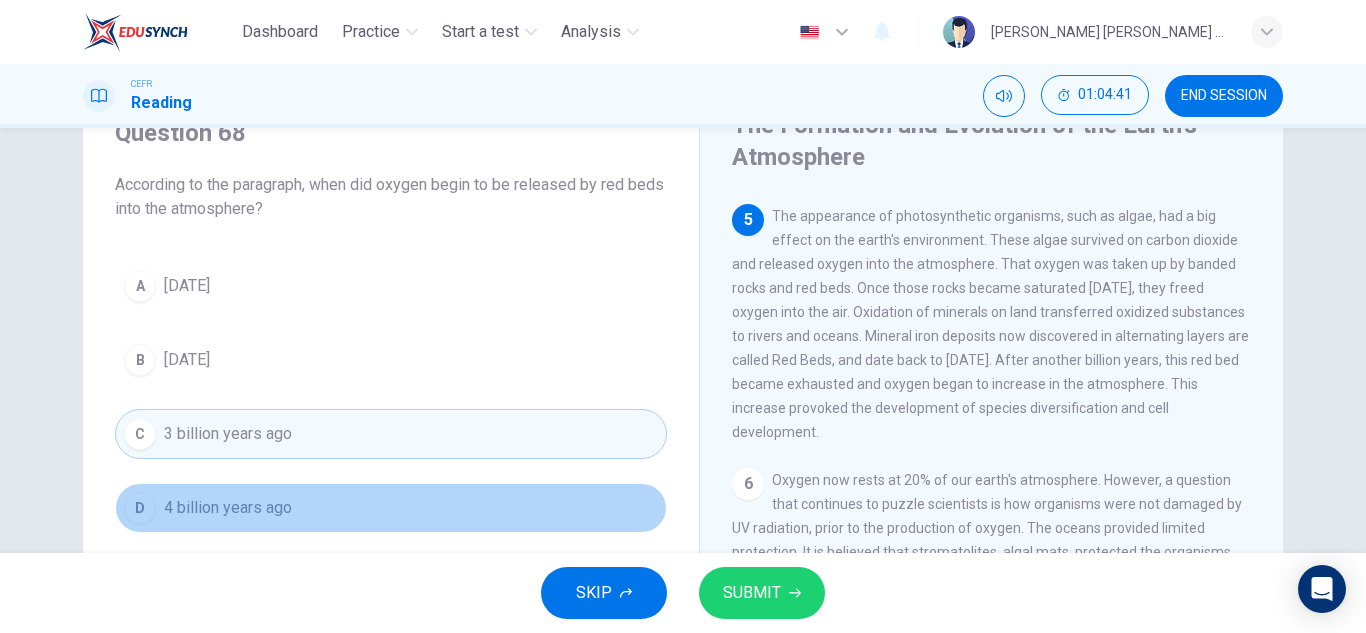 click on "D 4 billion years ago" at bounding box center (391, 508) 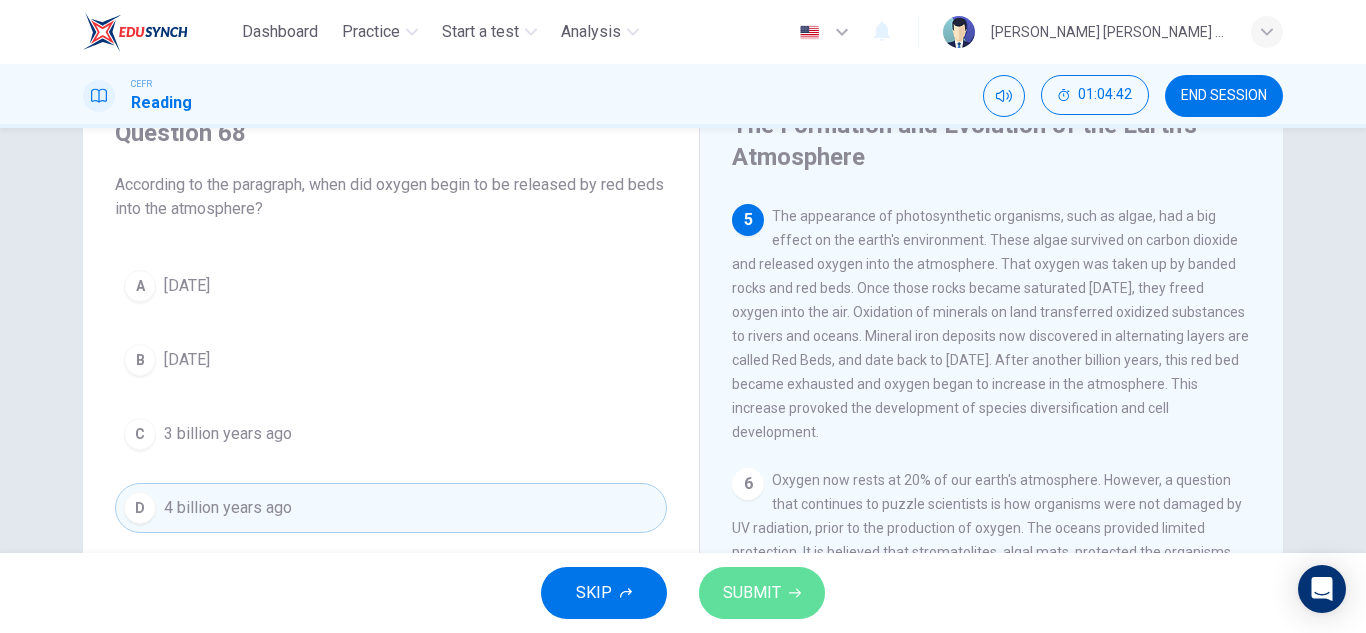 click on "SUBMIT" at bounding box center (762, 593) 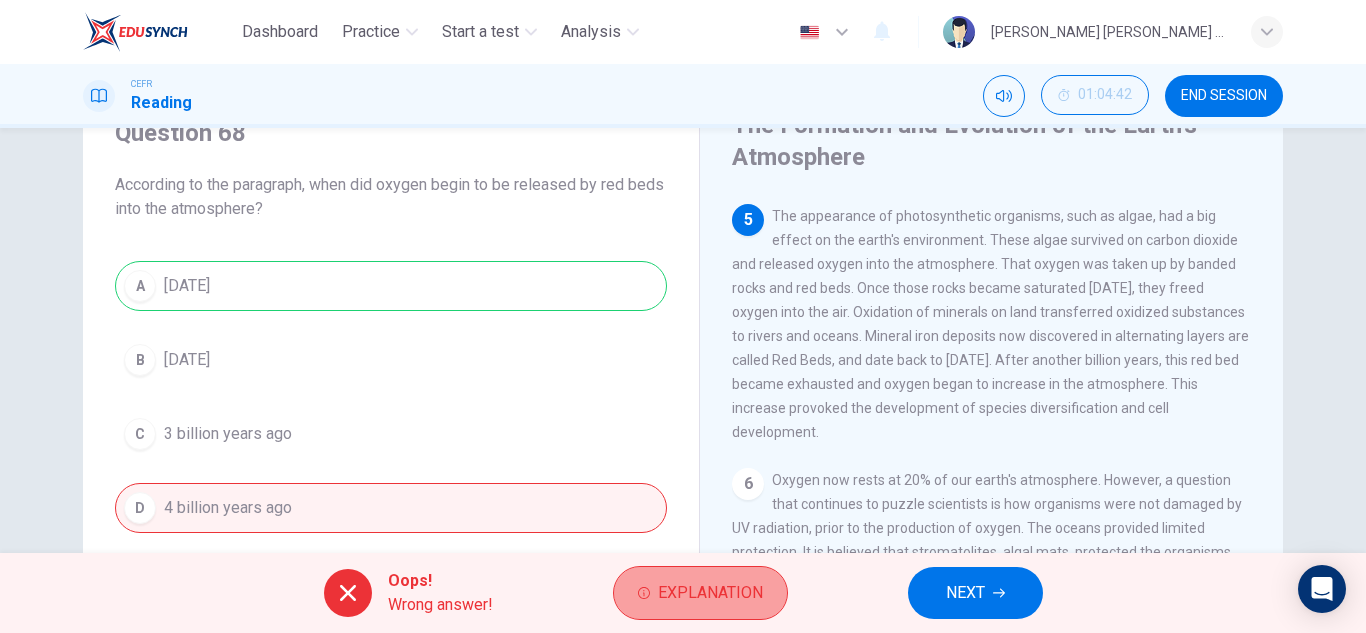 click on "Explanation" at bounding box center [710, 593] 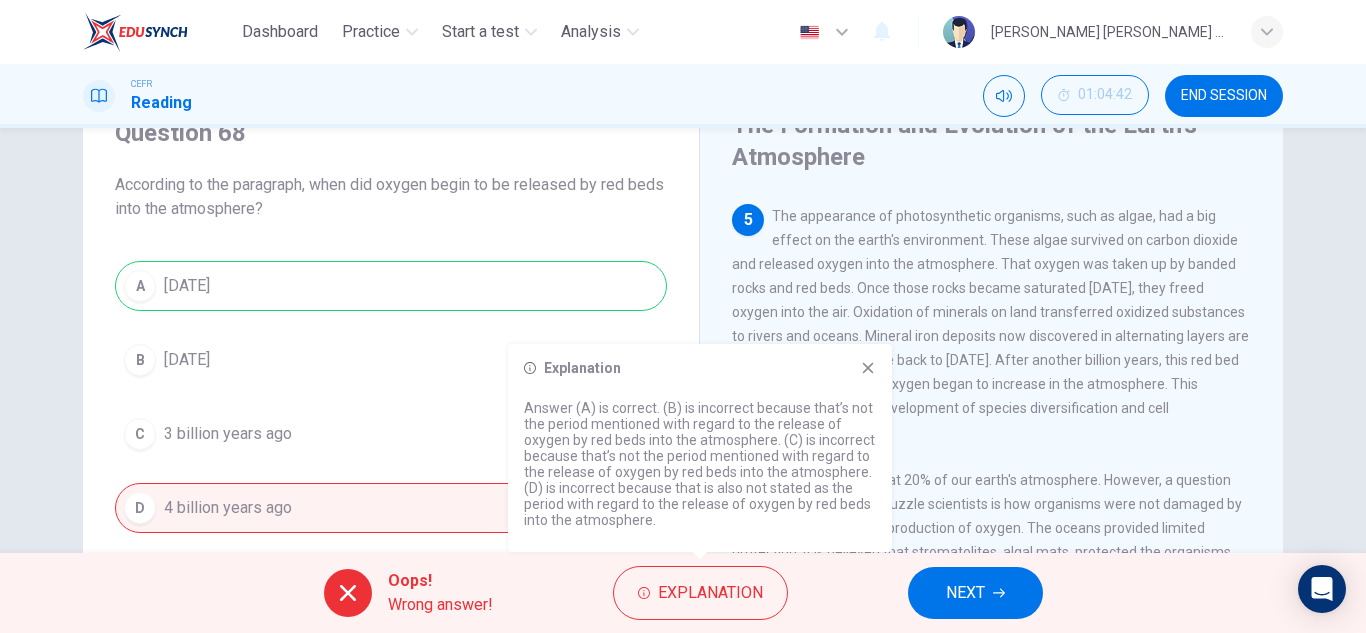 click 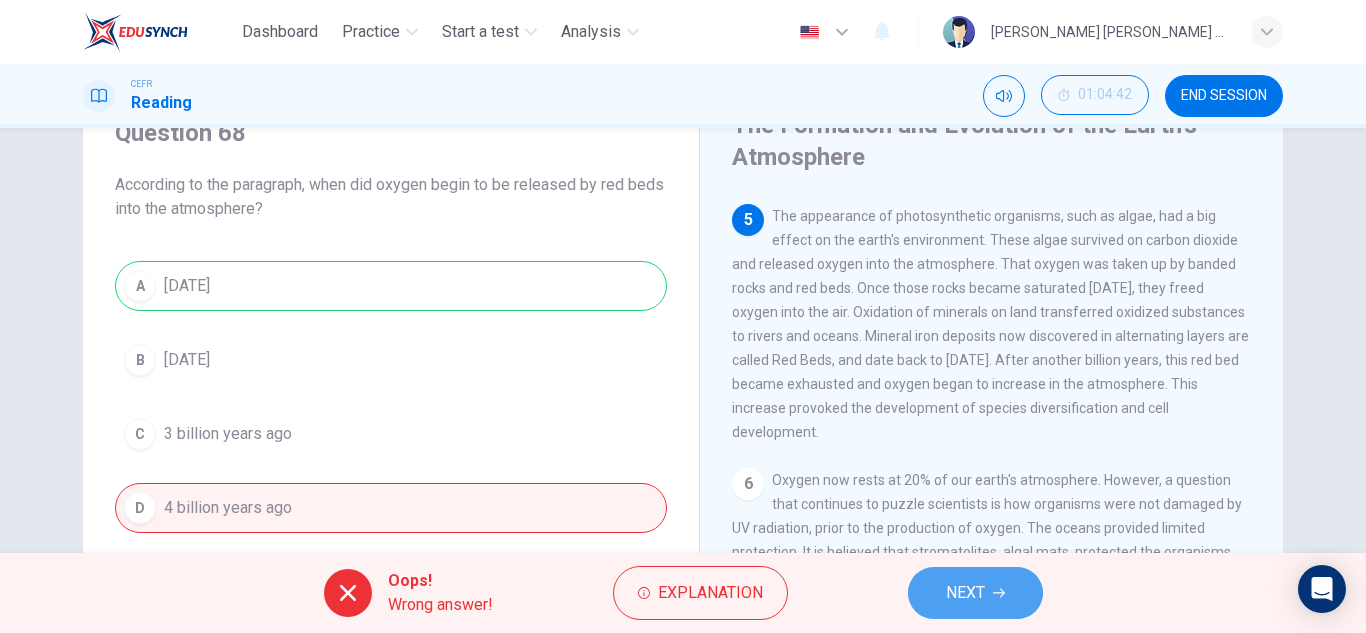 click on "NEXT" at bounding box center (965, 593) 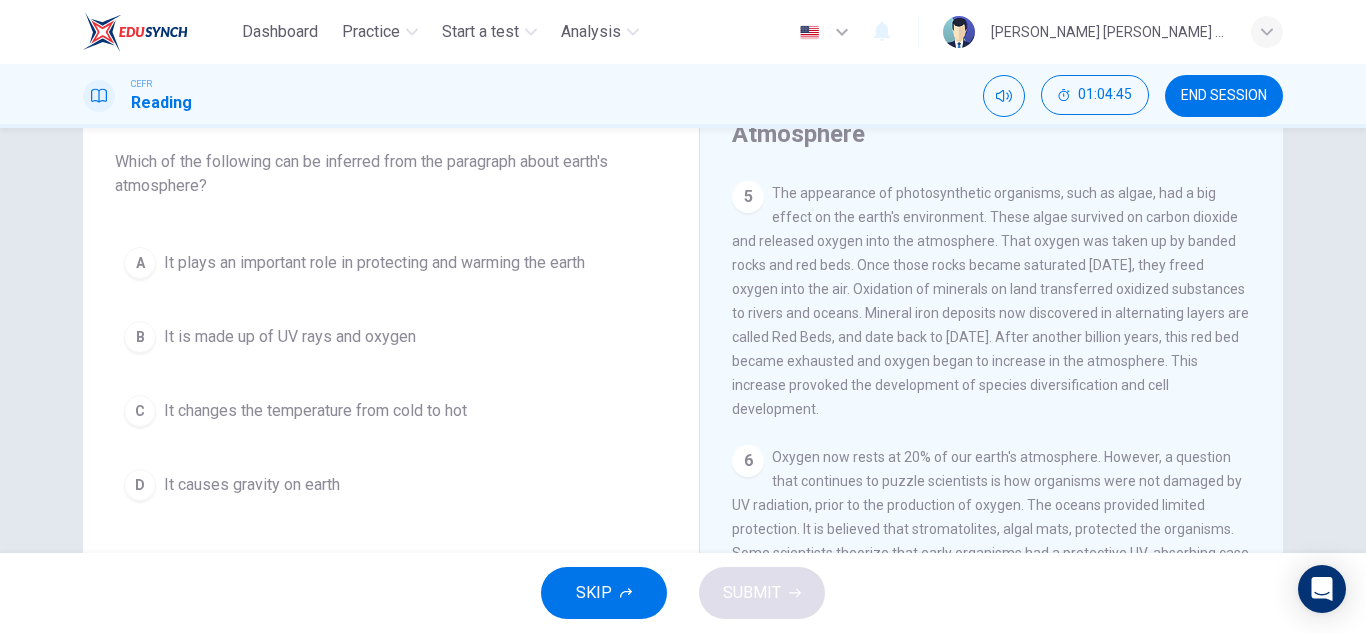 scroll, scrollTop: 350, scrollLeft: 0, axis: vertical 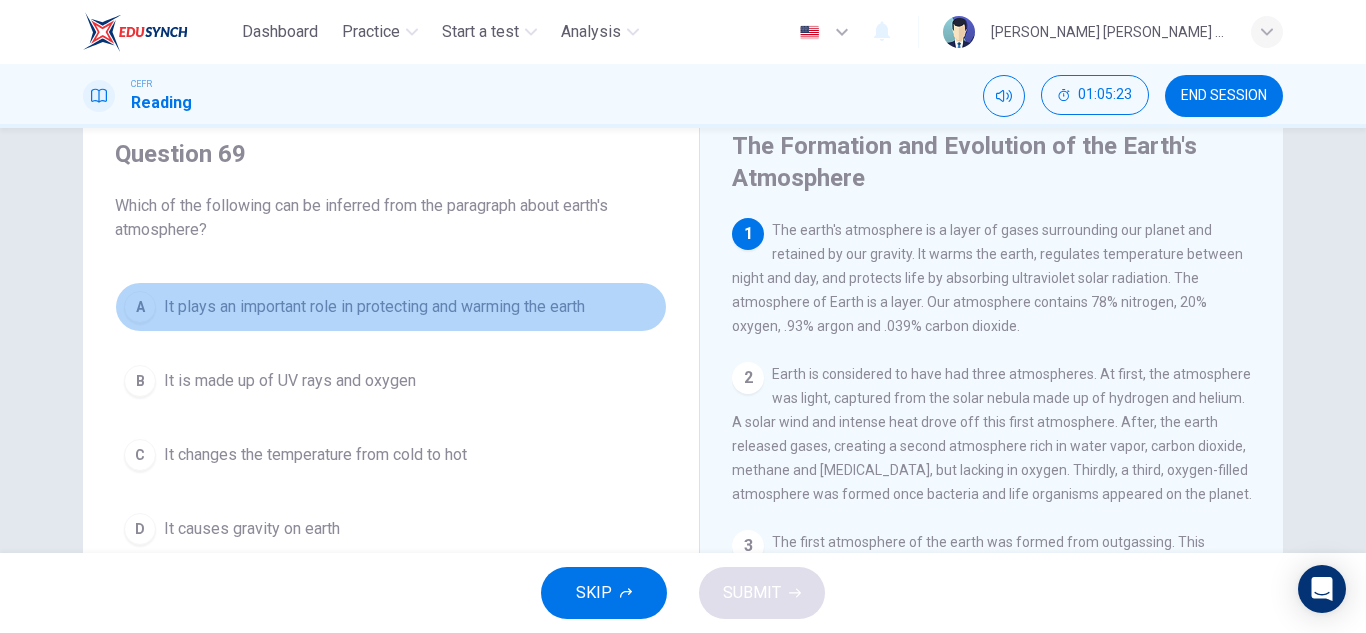 click on "It plays an important role in protecting and warming the earth" at bounding box center [374, 307] 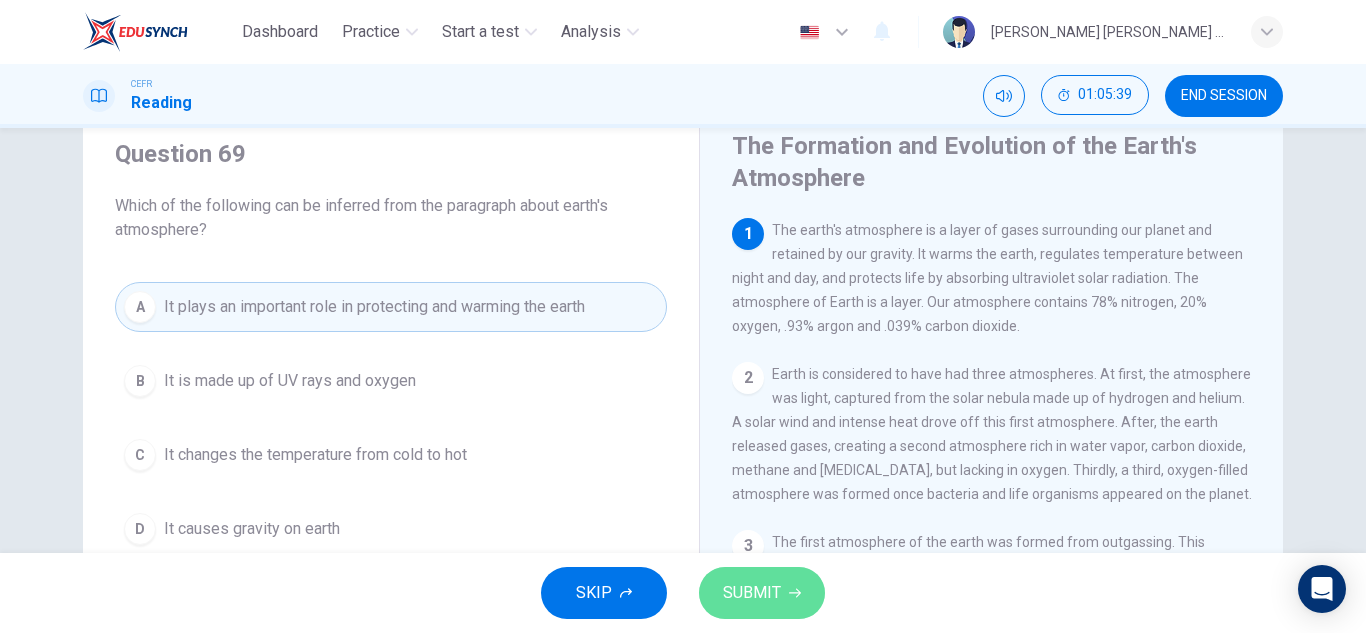 click on "SUBMIT" at bounding box center (752, 593) 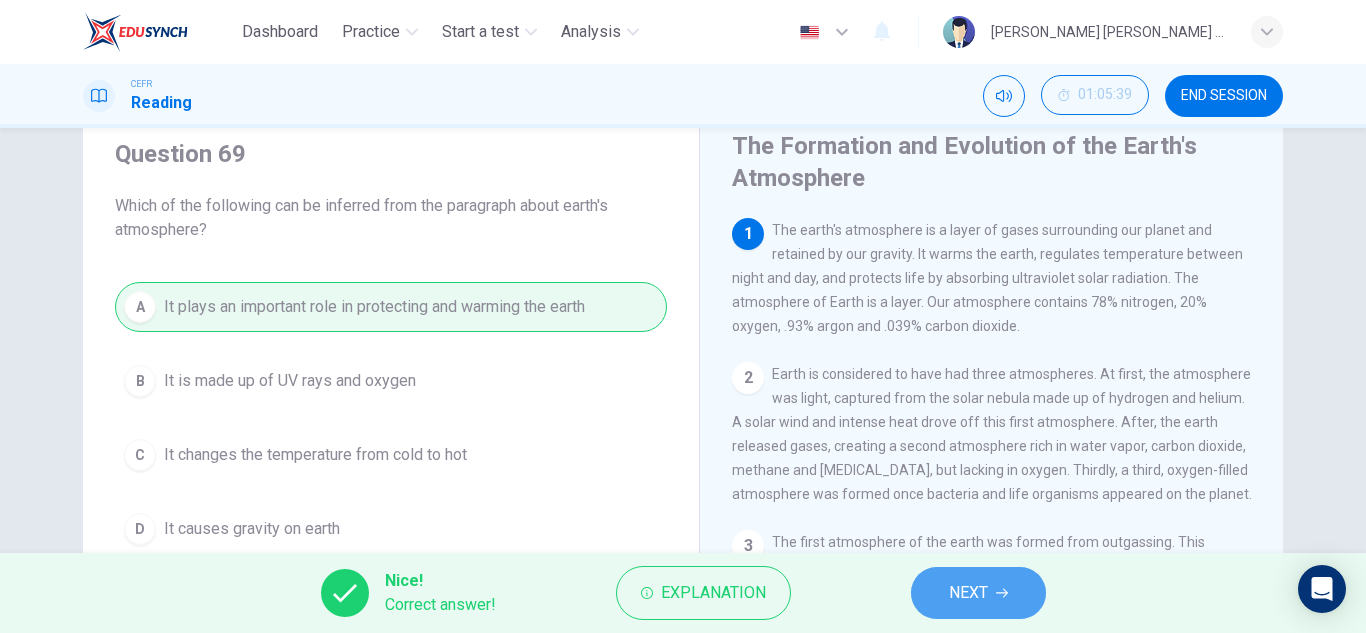 click on "NEXT" at bounding box center [968, 593] 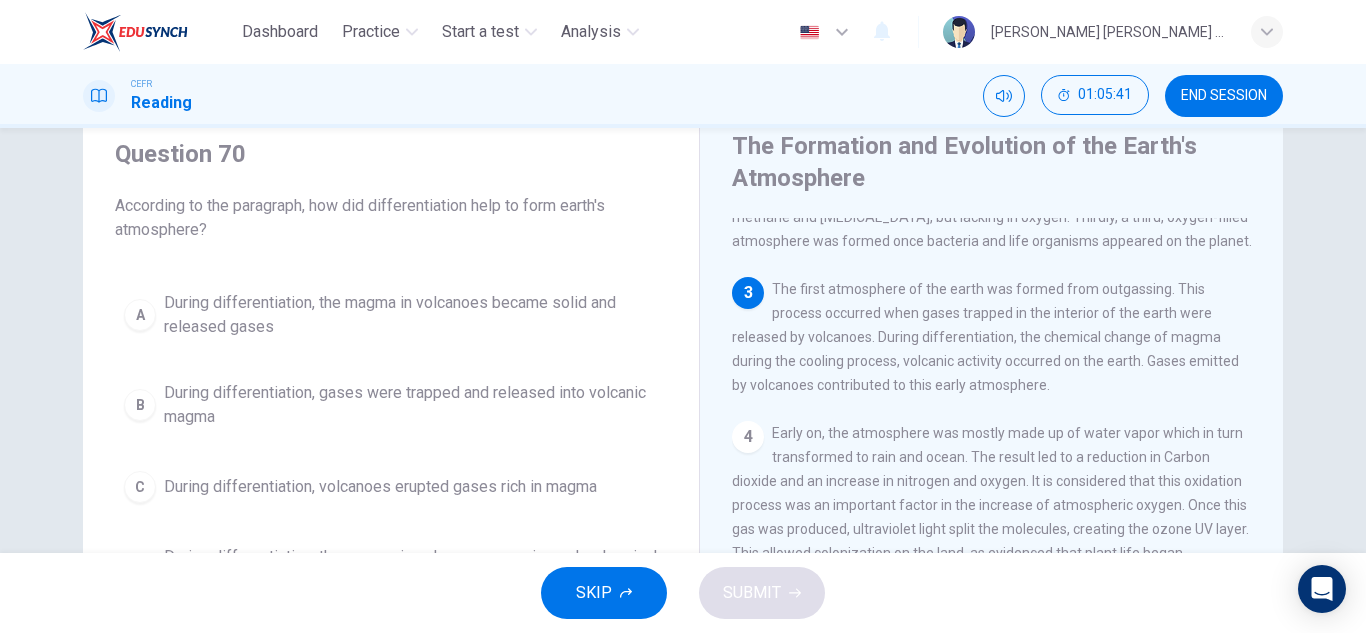 scroll, scrollTop: 254, scrollLeft: 0, axis: vertical 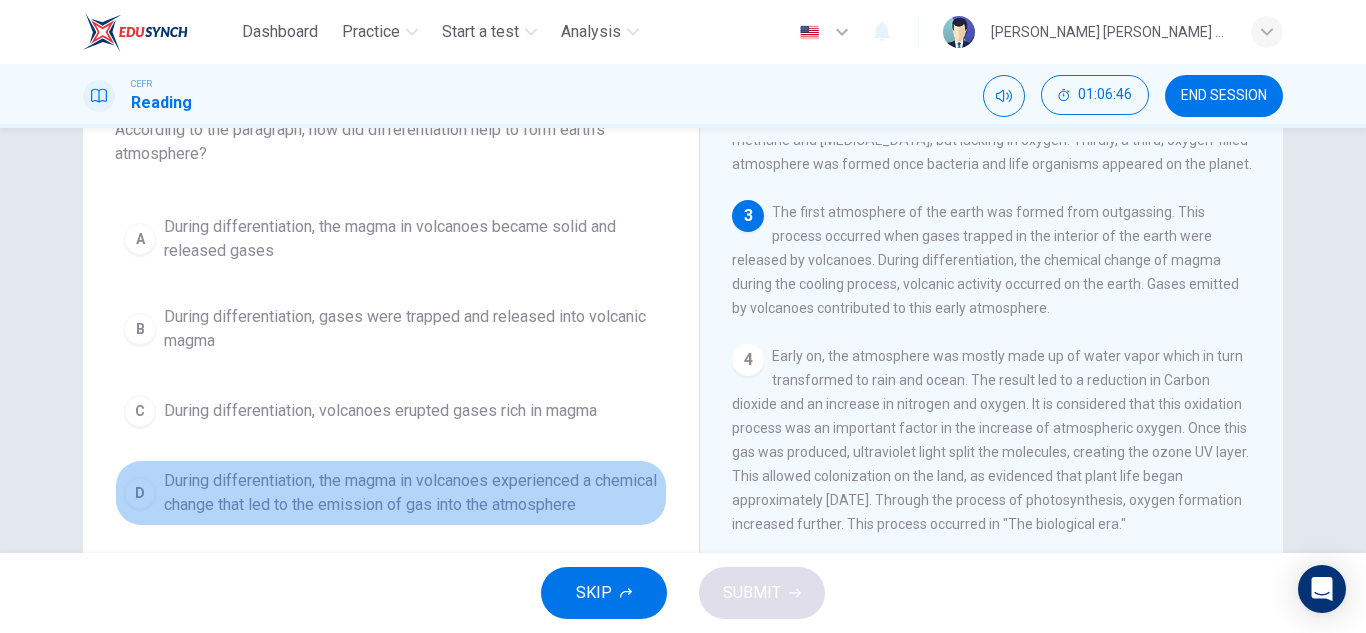 click on "During differentiation, the magma in volcanoes experienced a chemical change that led to the emission of gas into the atmosphere" at bounding box center (411, 493) 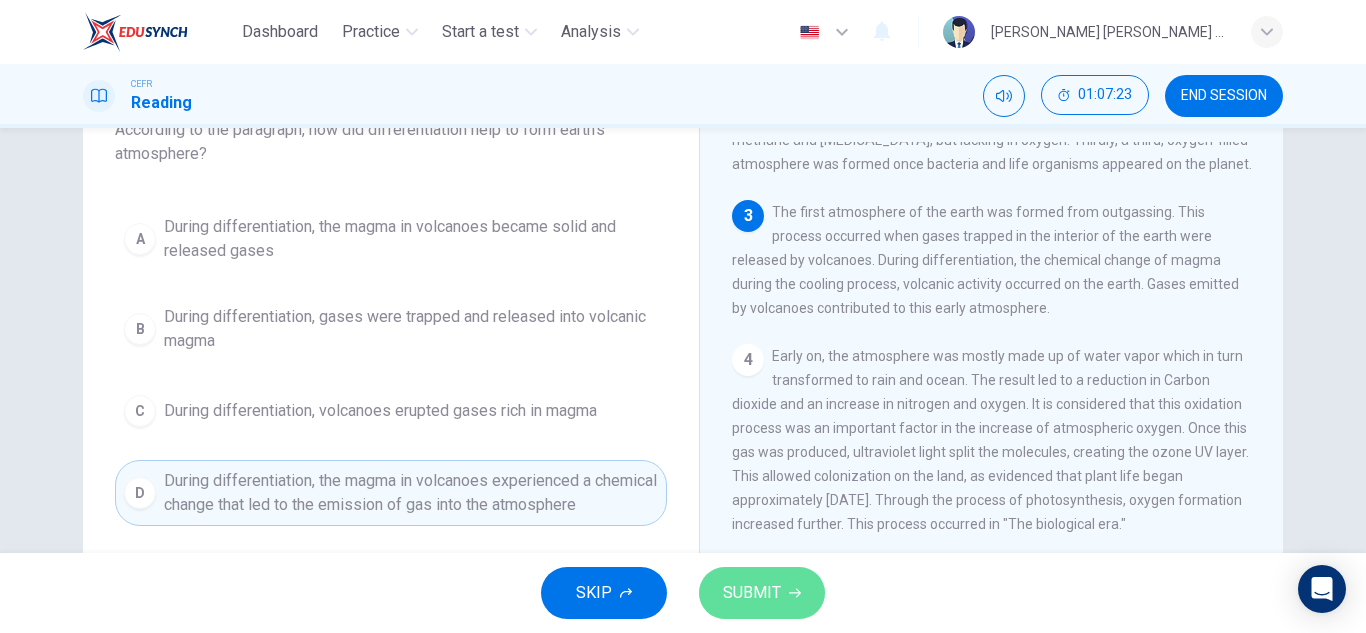 click on "SUBMIT" at bounding box center [752, 593] 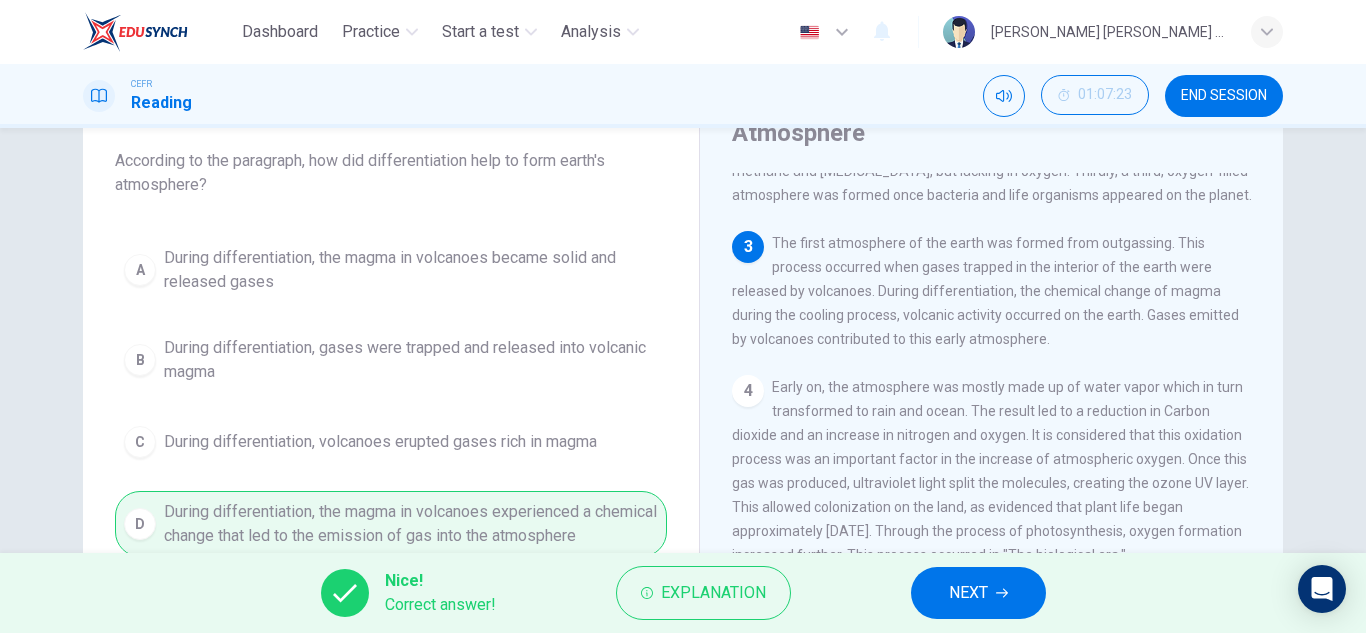 scroll, scrollTop: 112, scrollLeft: 0, axis: vertical 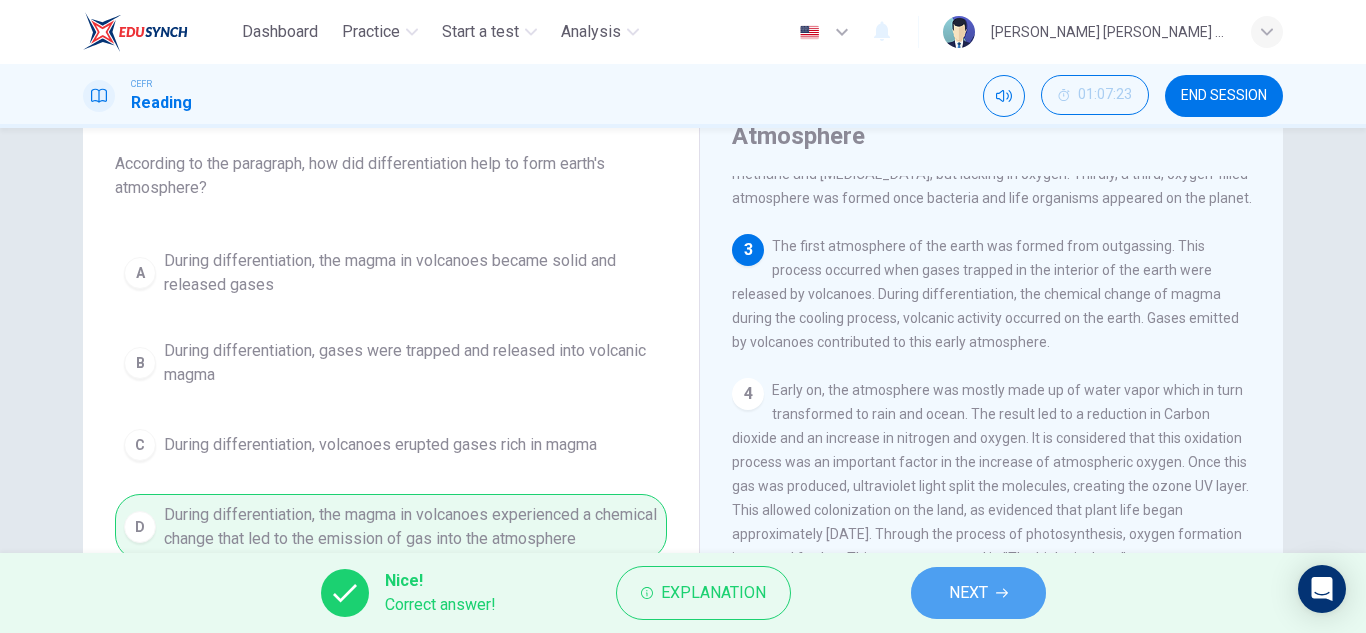 click on "NEXT" at bounding box center [978, 593] 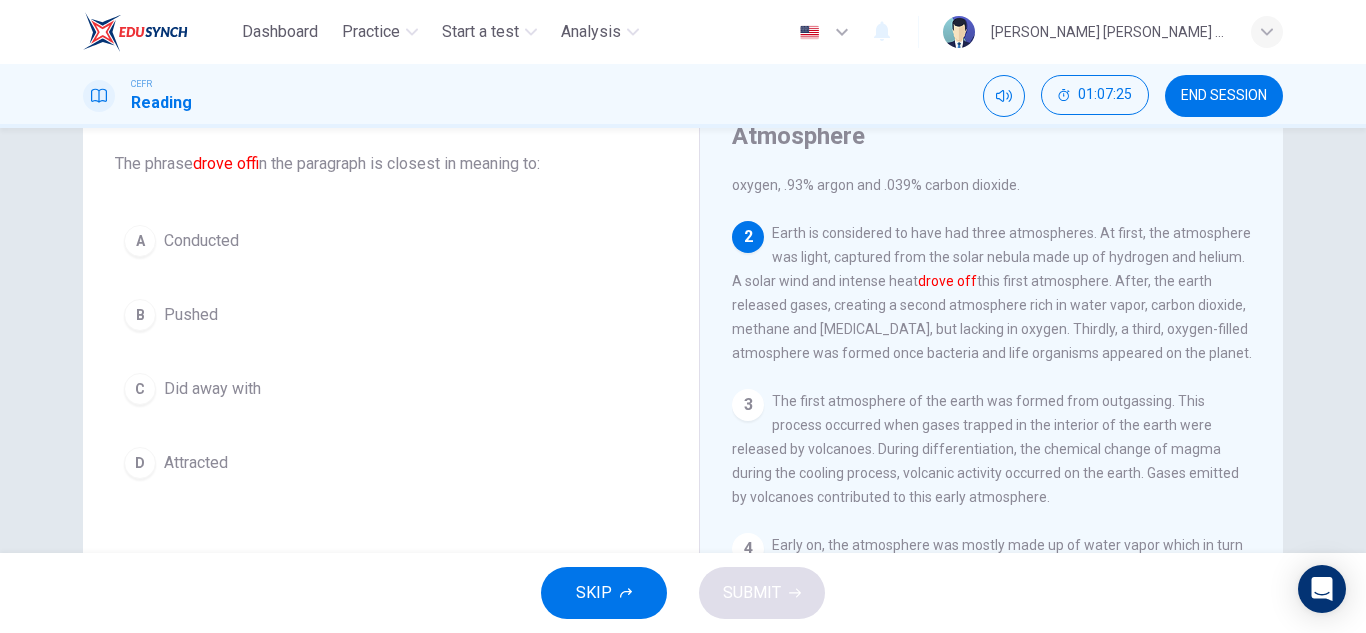 scroll, scrollTop: 97, scrollLeft: 0, axis: vertical 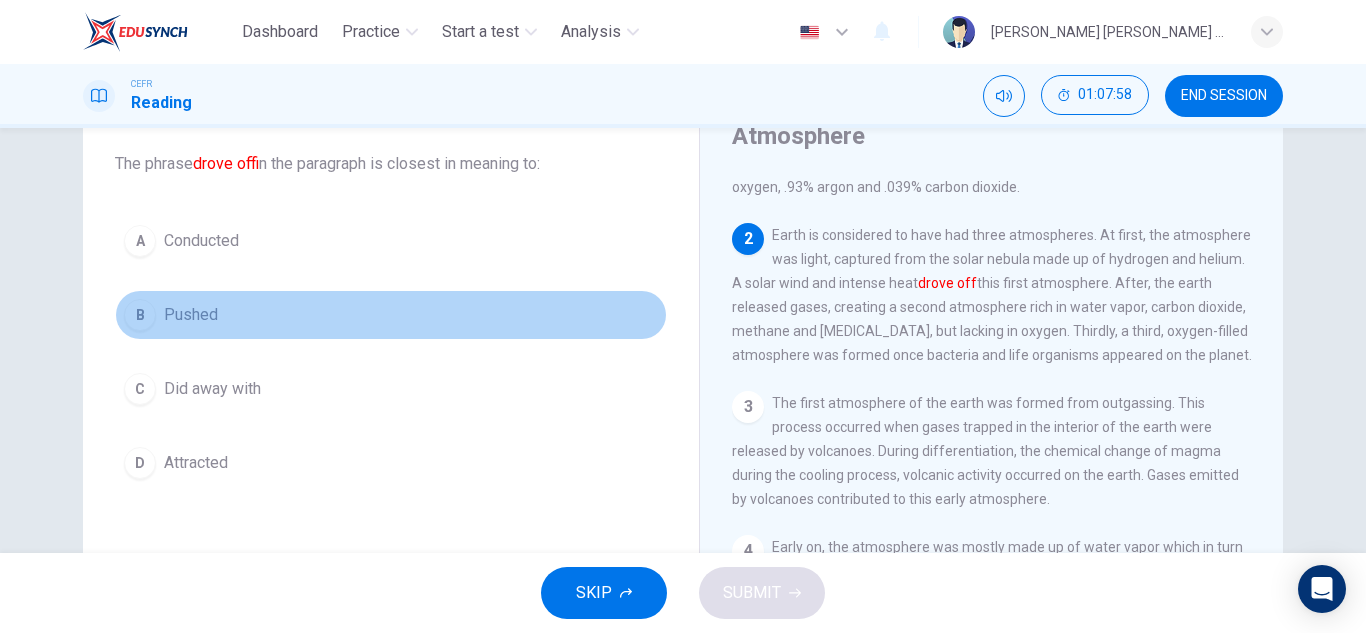 click on "Pushed" at bounding box center (191, 315) 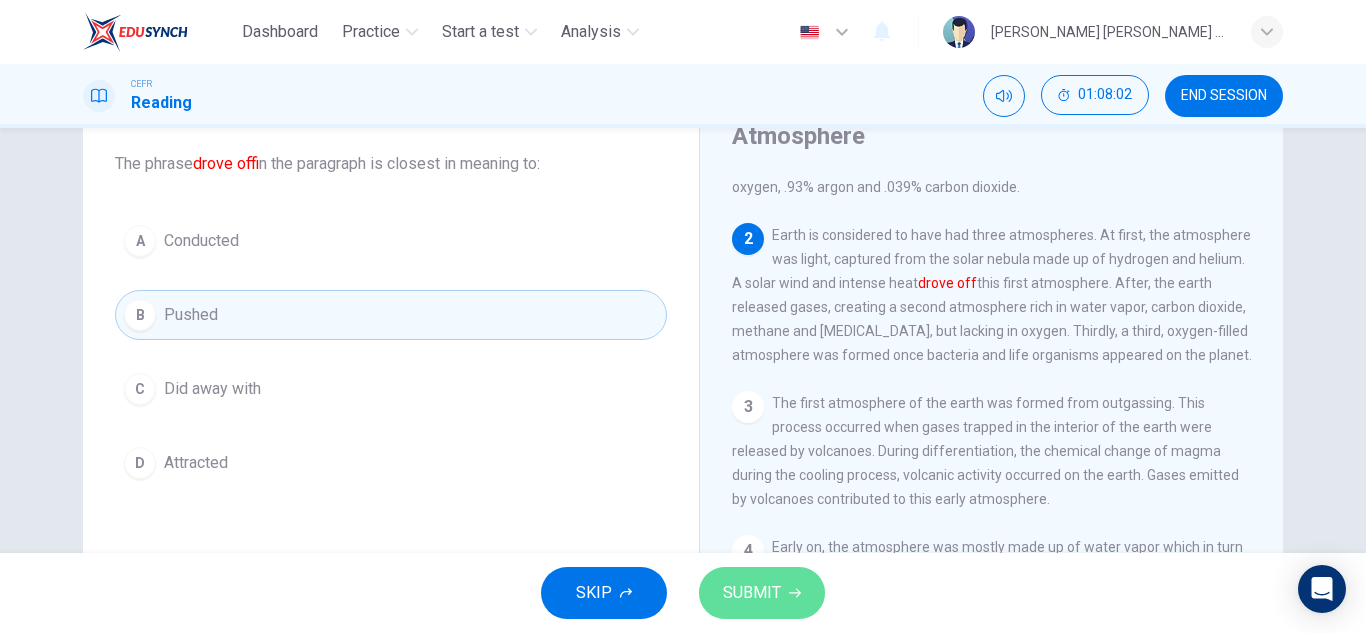 click on "SUBMIT" at bounding box center (762, 593) 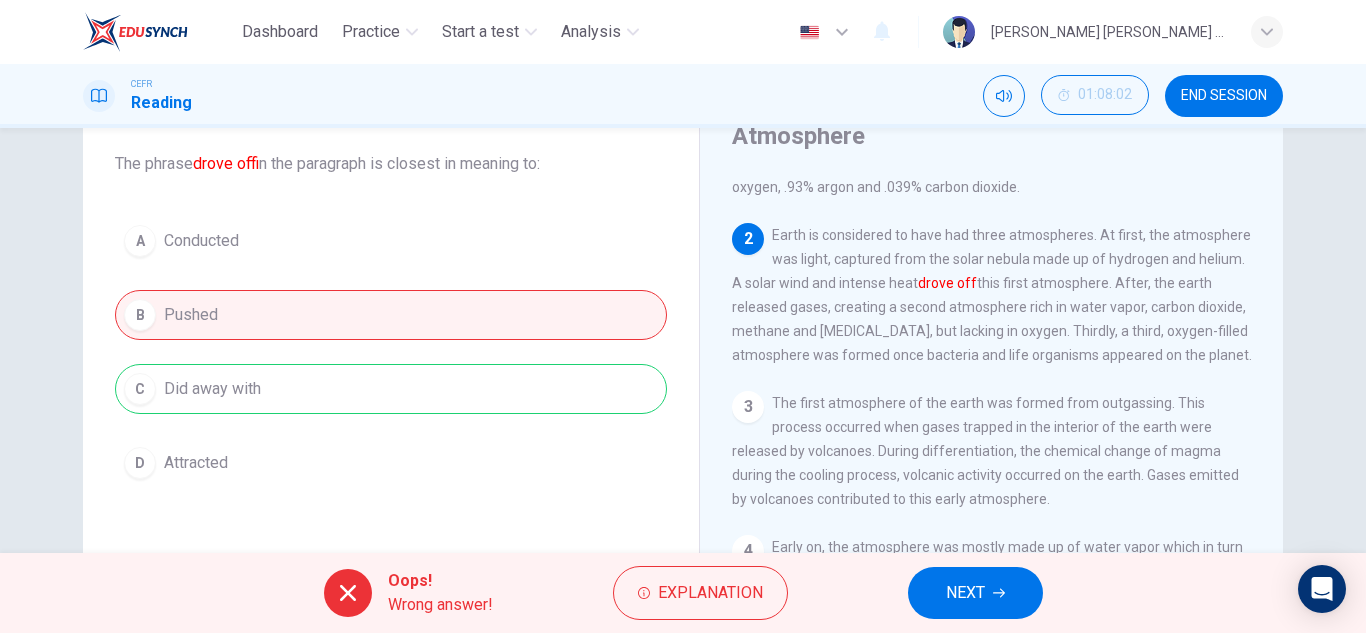 drag, startPoint x: 605, startPoint y: 402, endPoint x: 715, endPoint y: 620, distance: 244.18027 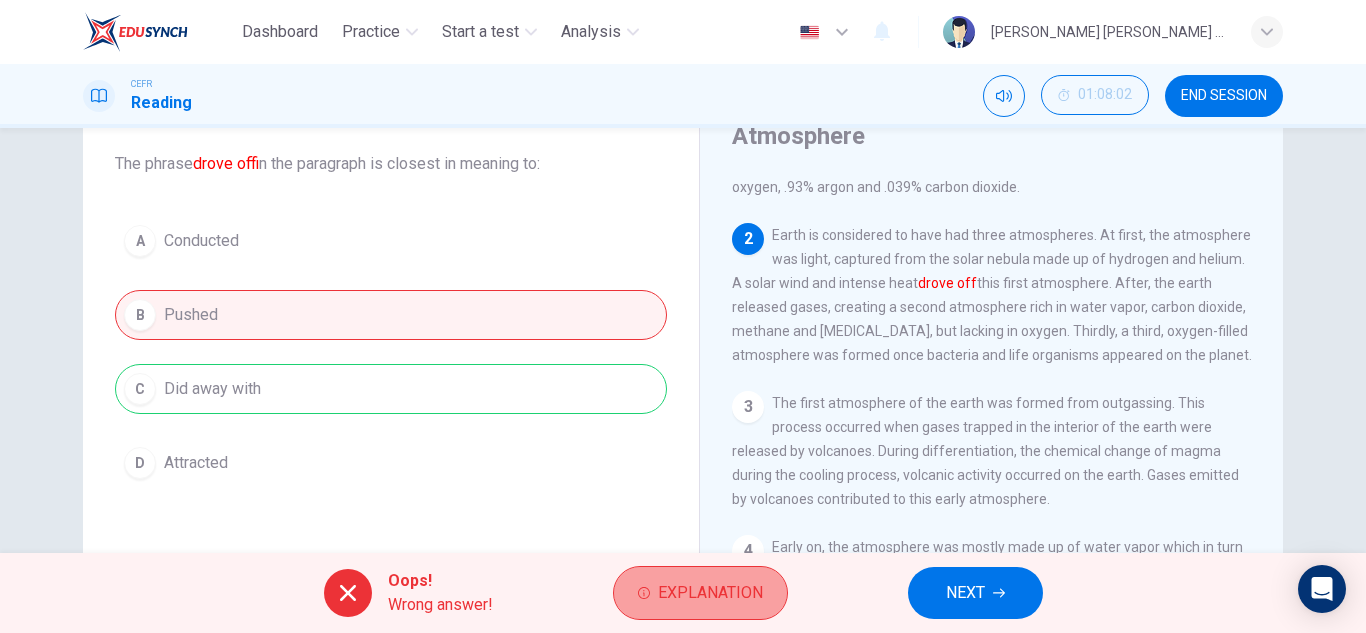 click on "Explanation" at bounding box center (700, 593) 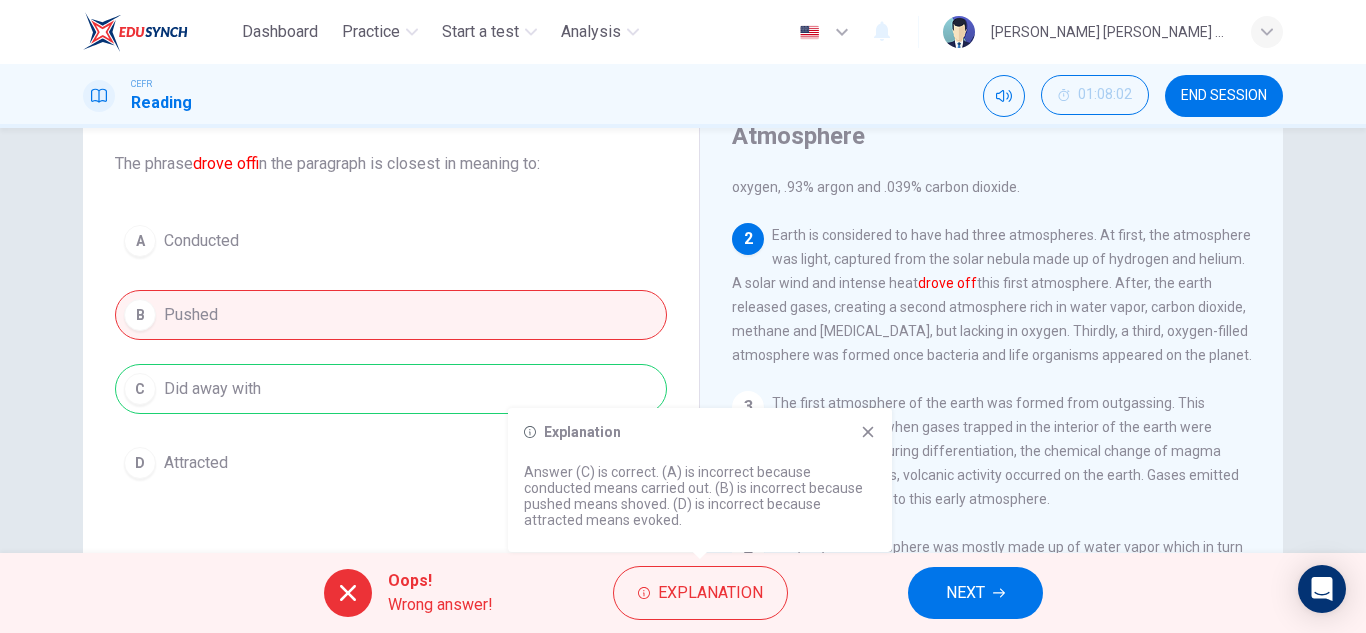 click 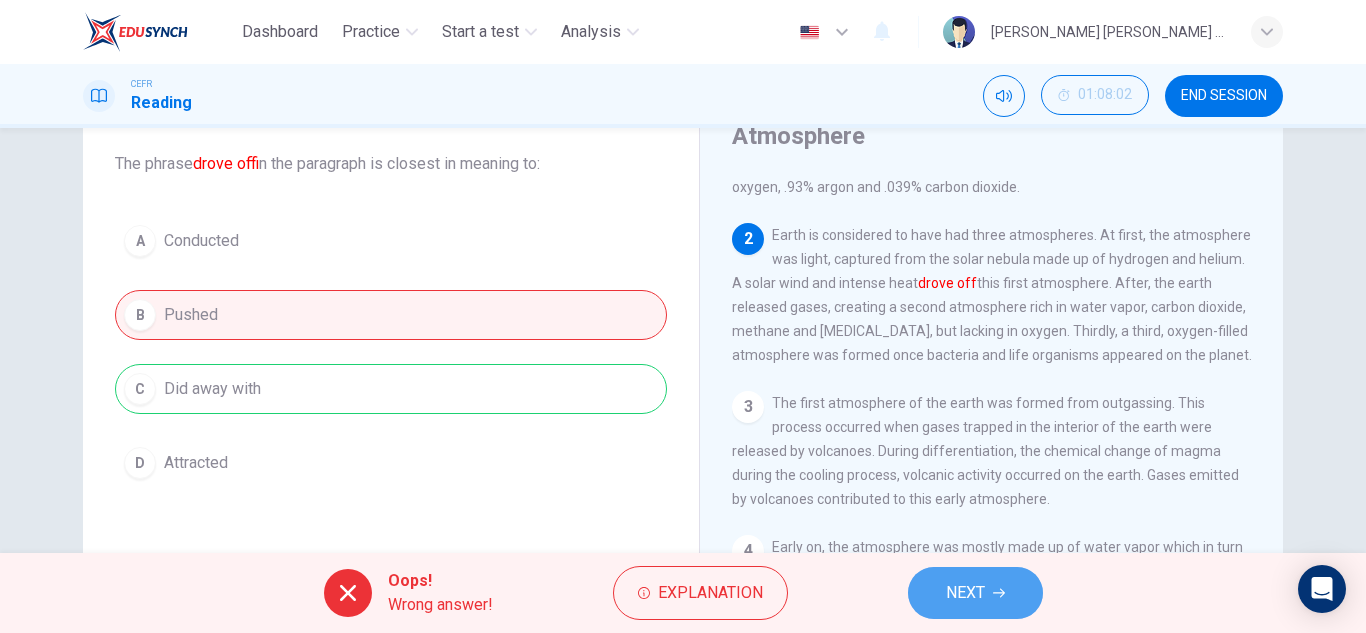 click on "NEXT" at bounding box center [975, 593] 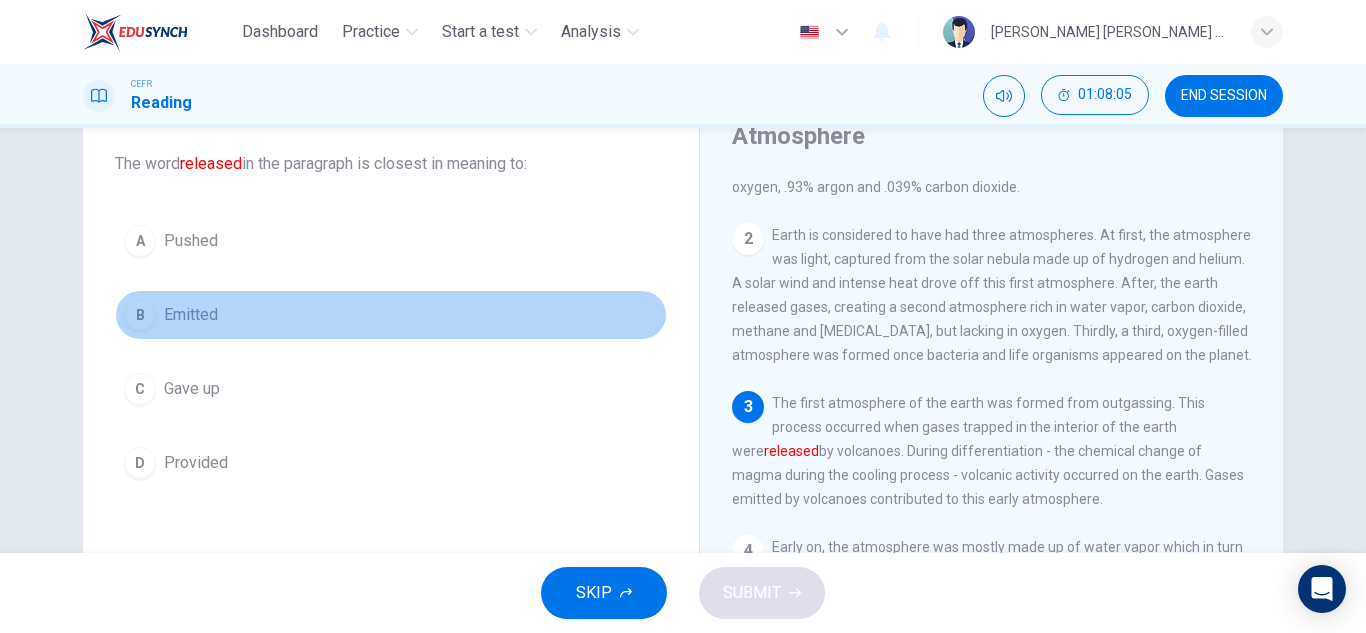 click on "Emitted" at bounding box center [191, 315] 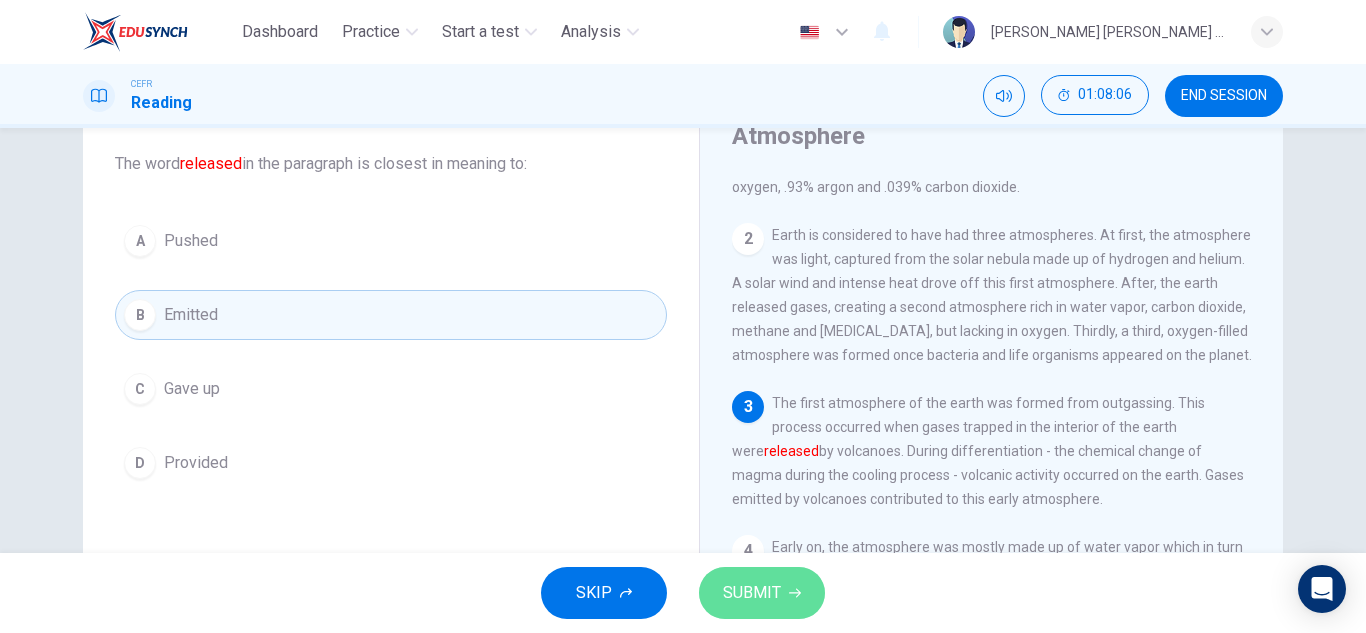click on "SUBMIT" at bounding box center [752, 593] 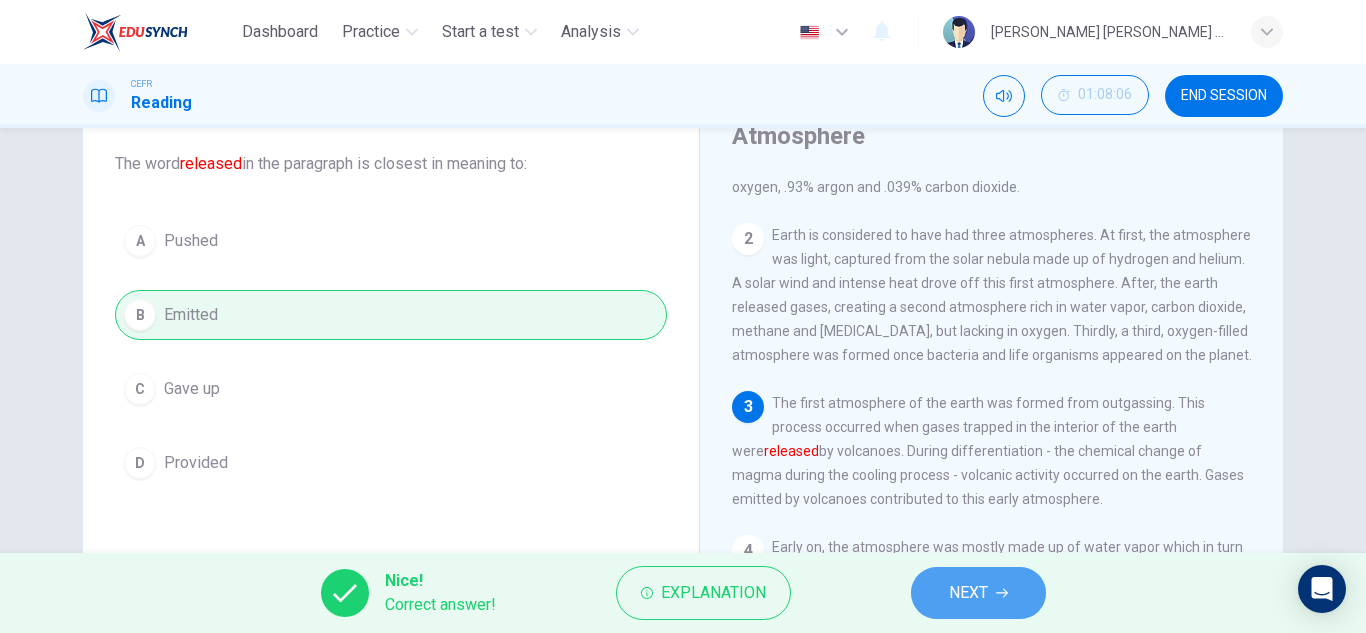 click on "NEXT" at bounding box center (968, 593) 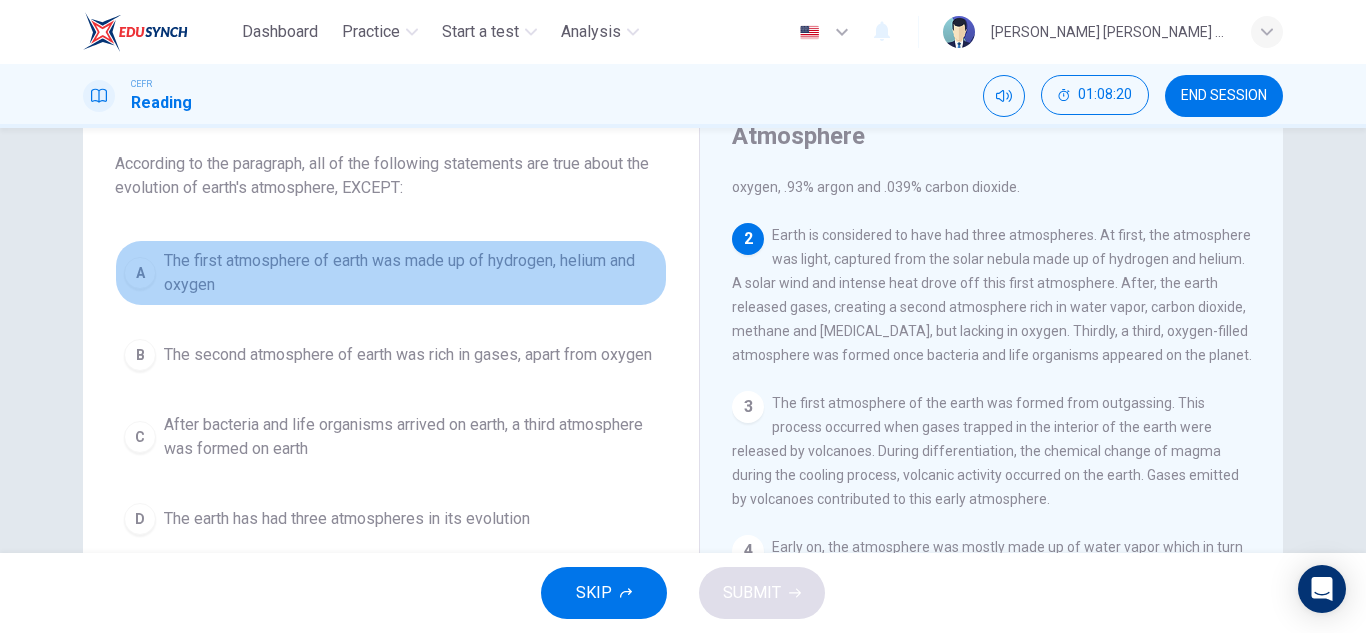 click on "The first atmosphere of earth was made up of hydrogen, helium and oxygen" at bounding box center (411, 273) 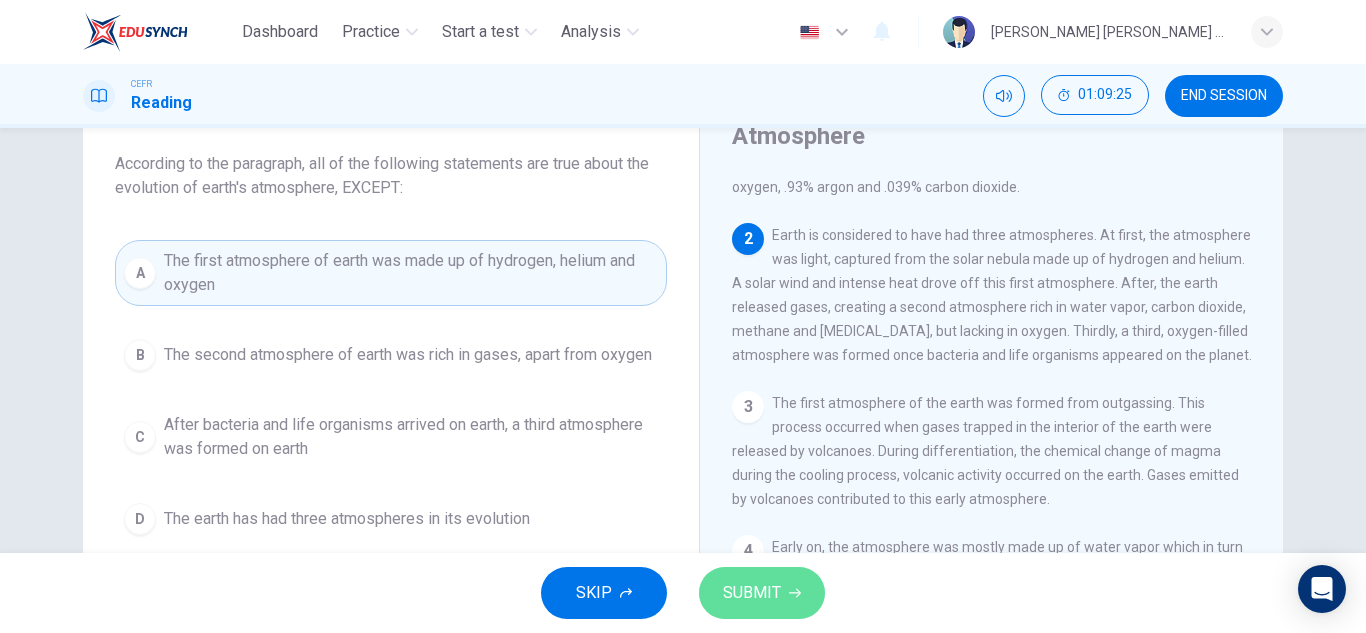 click on "SUBMIT" at bounding box center (762, 593) 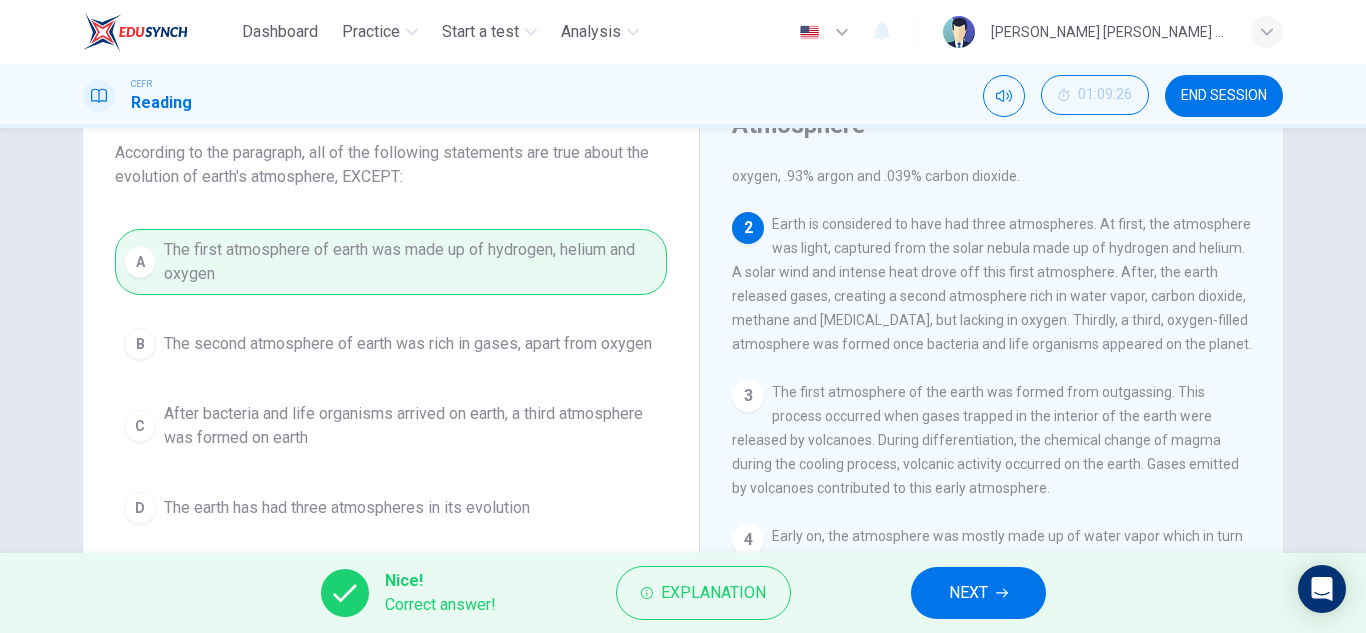 scroll, scrollTop: 217, scrollLeft: 0, axis: vertical 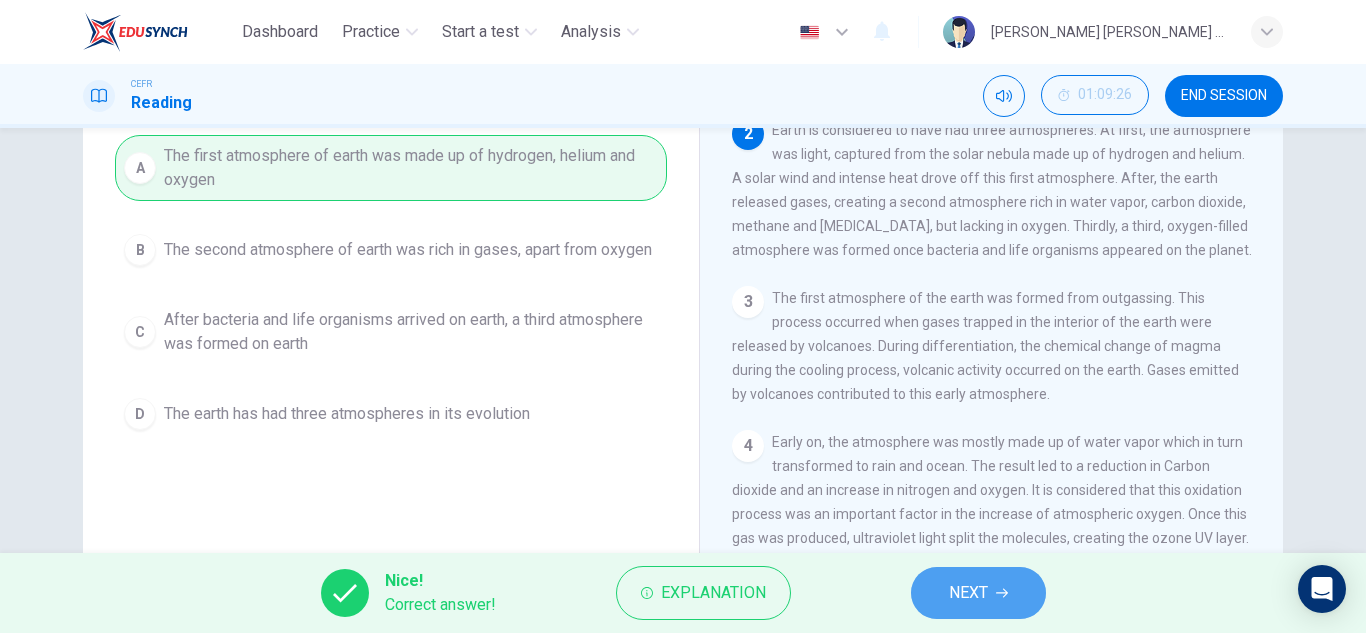 click on "NEXT" at bounding box center [978, 593] 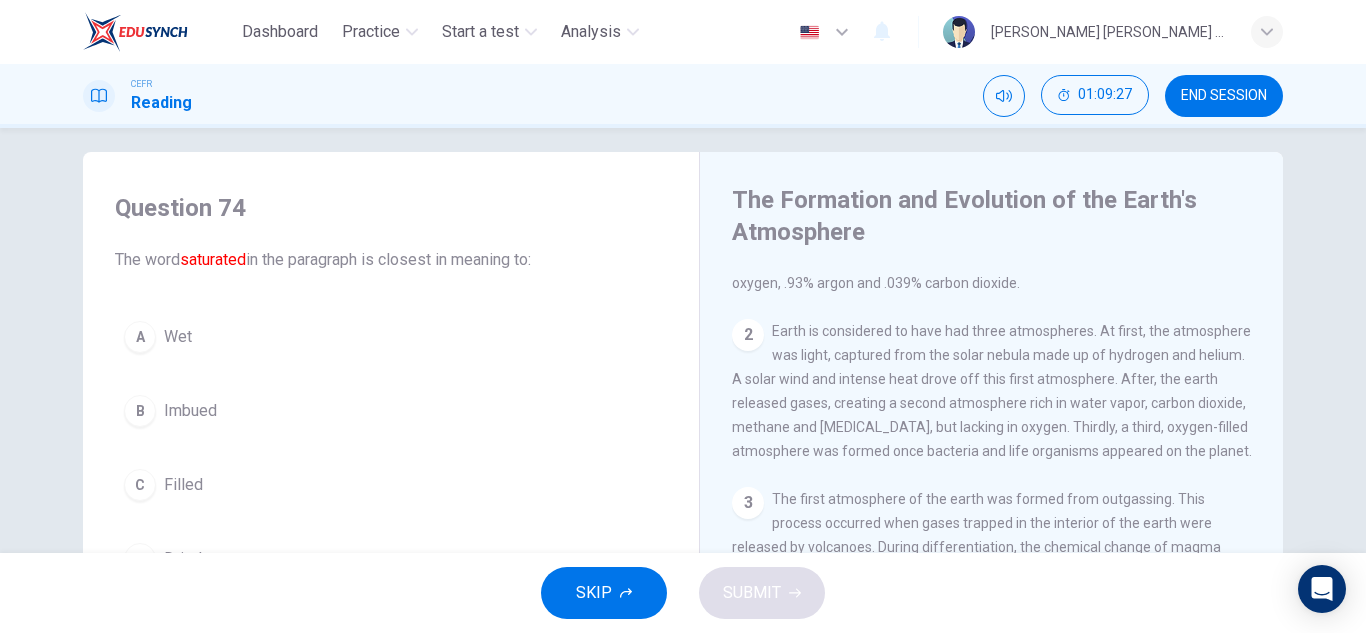 scroll, scrollTop: 15, scrollLeft: 0, axis: vertical 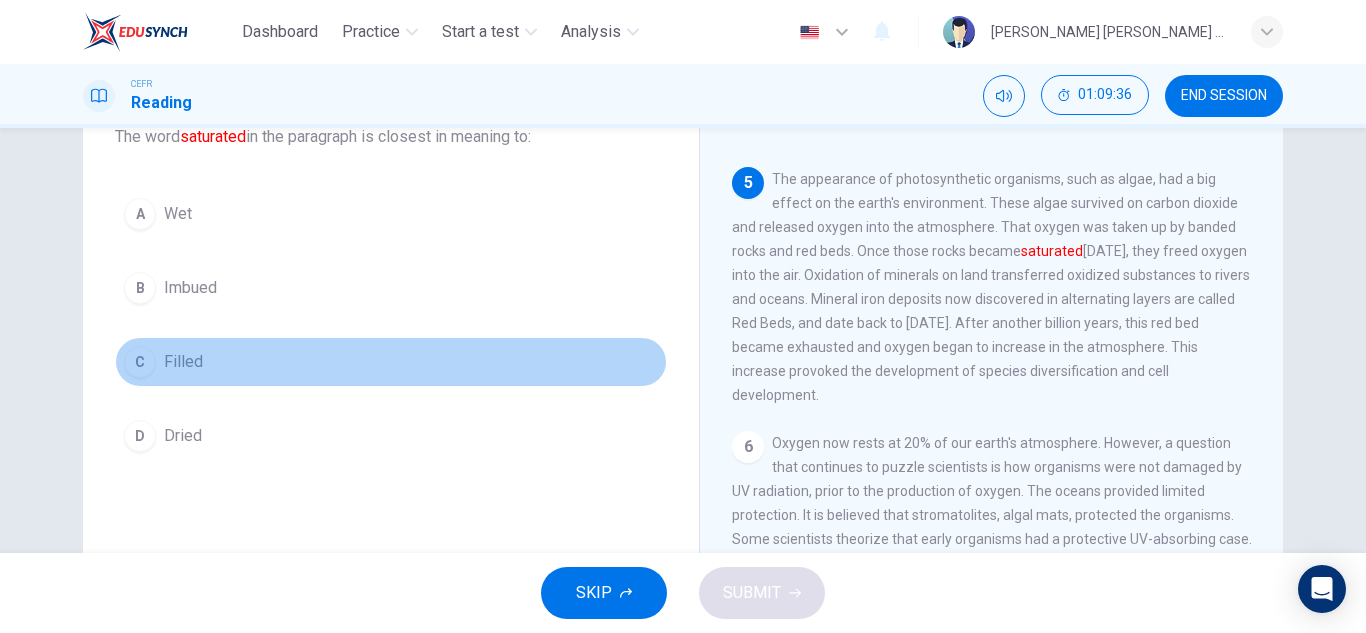 click on "C Filled" at bounding box center (391, 362) 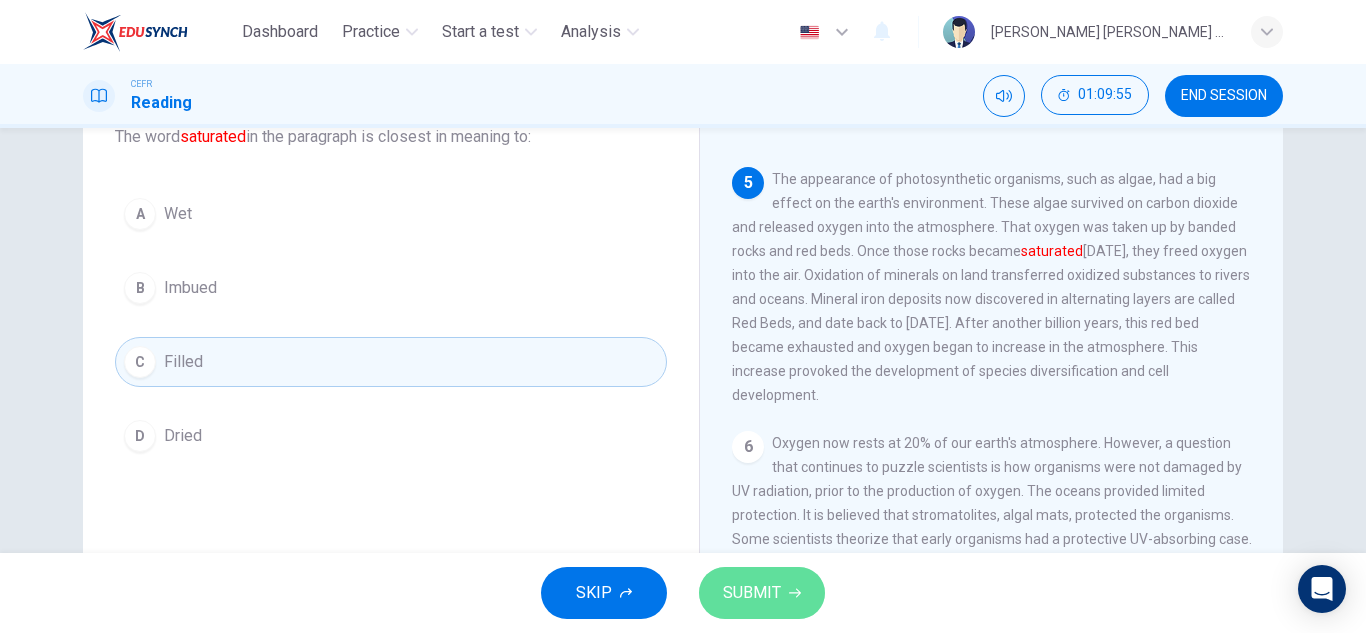 click on "SUBMIT" at bounding box center [762, 593] 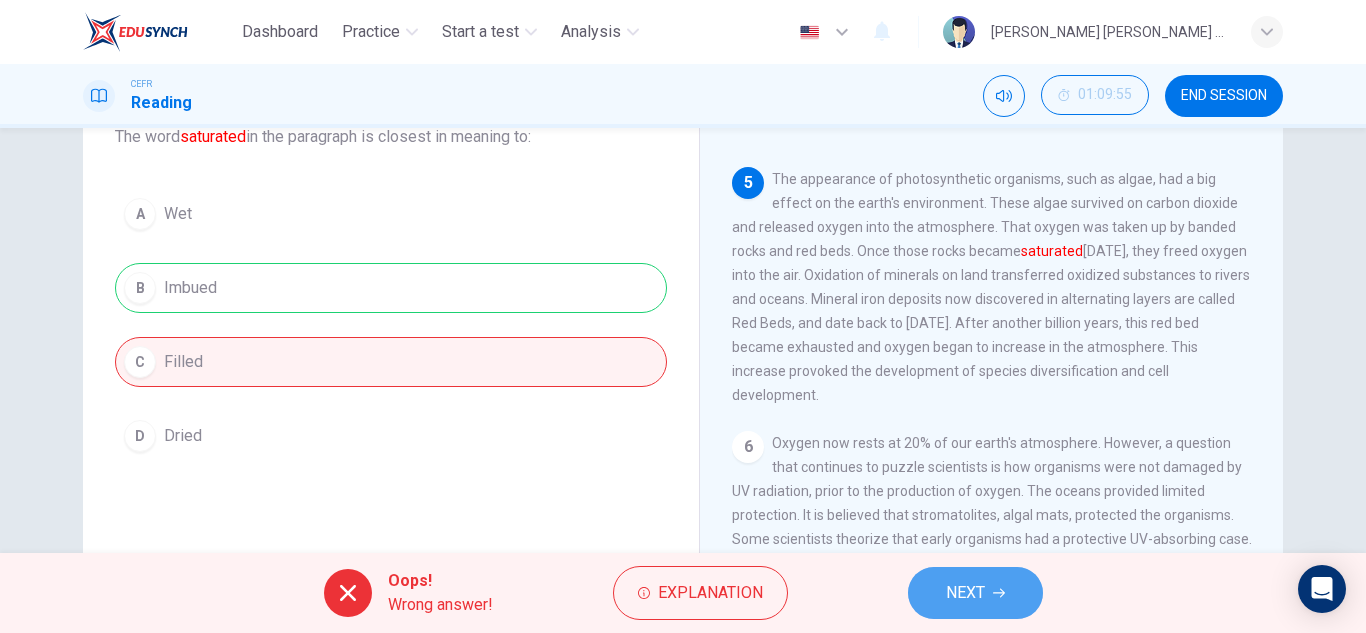 click on "NEXT" at bounding box center [965, 593] 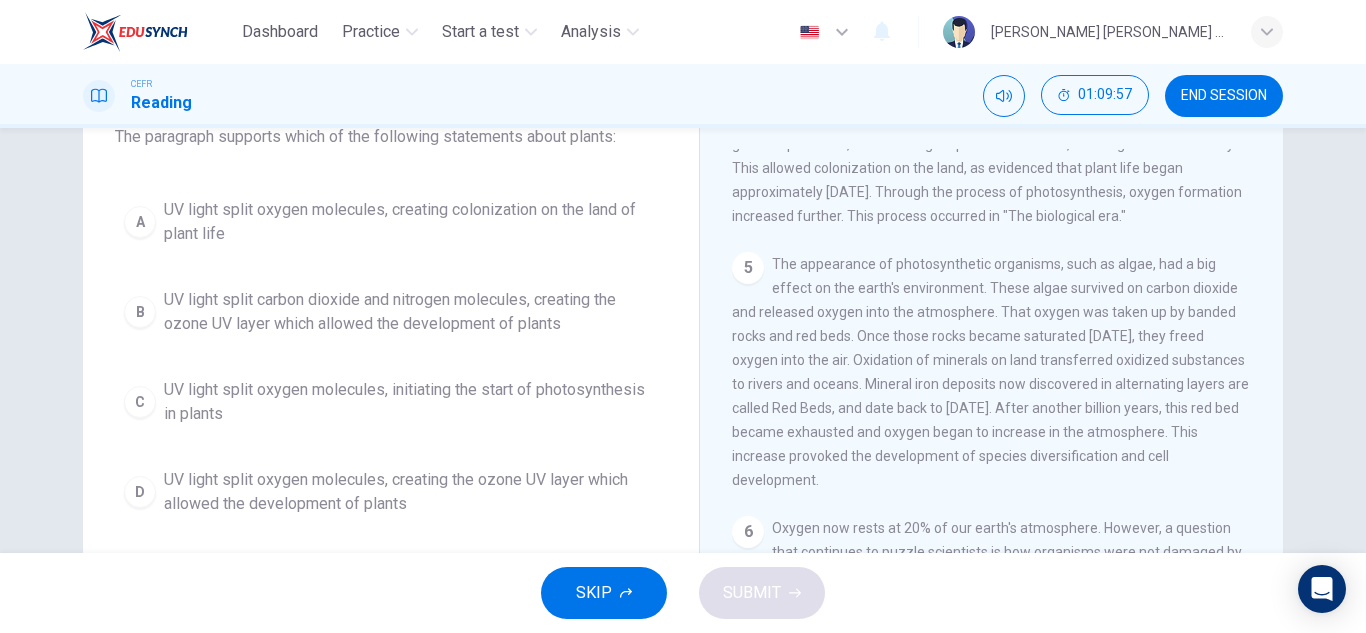 scroll, scrollTop: 665, scrollLeft: 0, axis: vertical 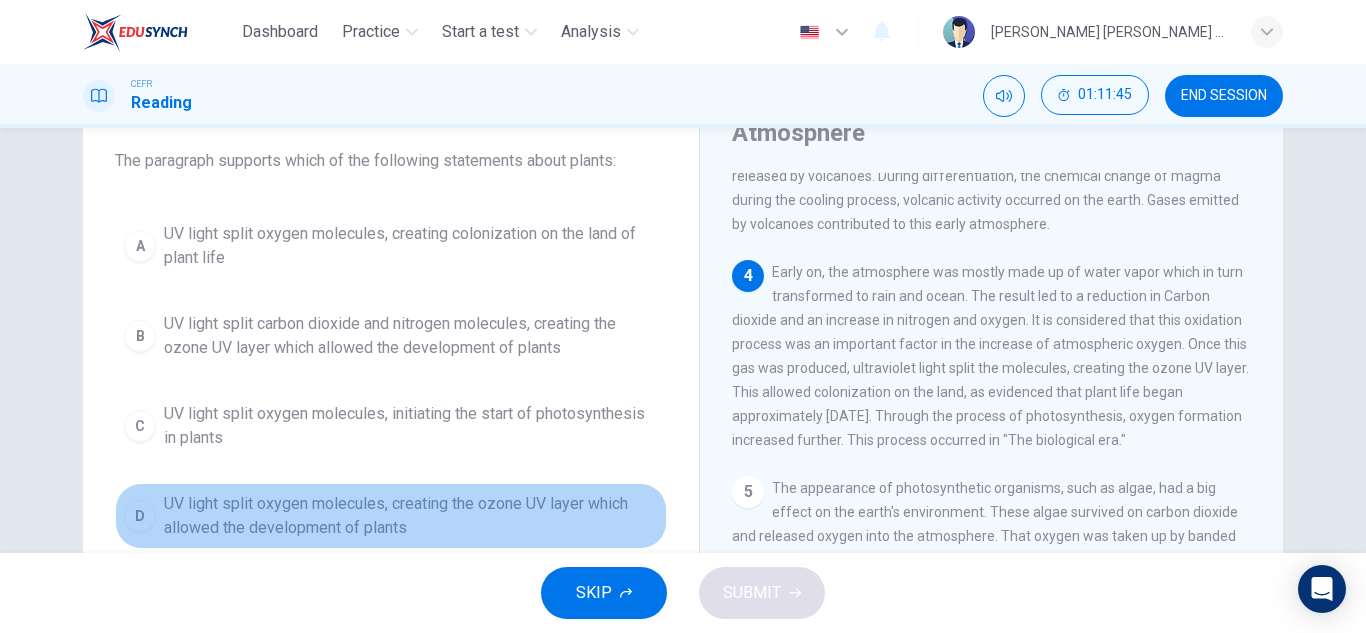 click on "UV light split oxygen molecules, creating the ozone UV layer which allowed the development of plants" at bounding box center (411, 516) 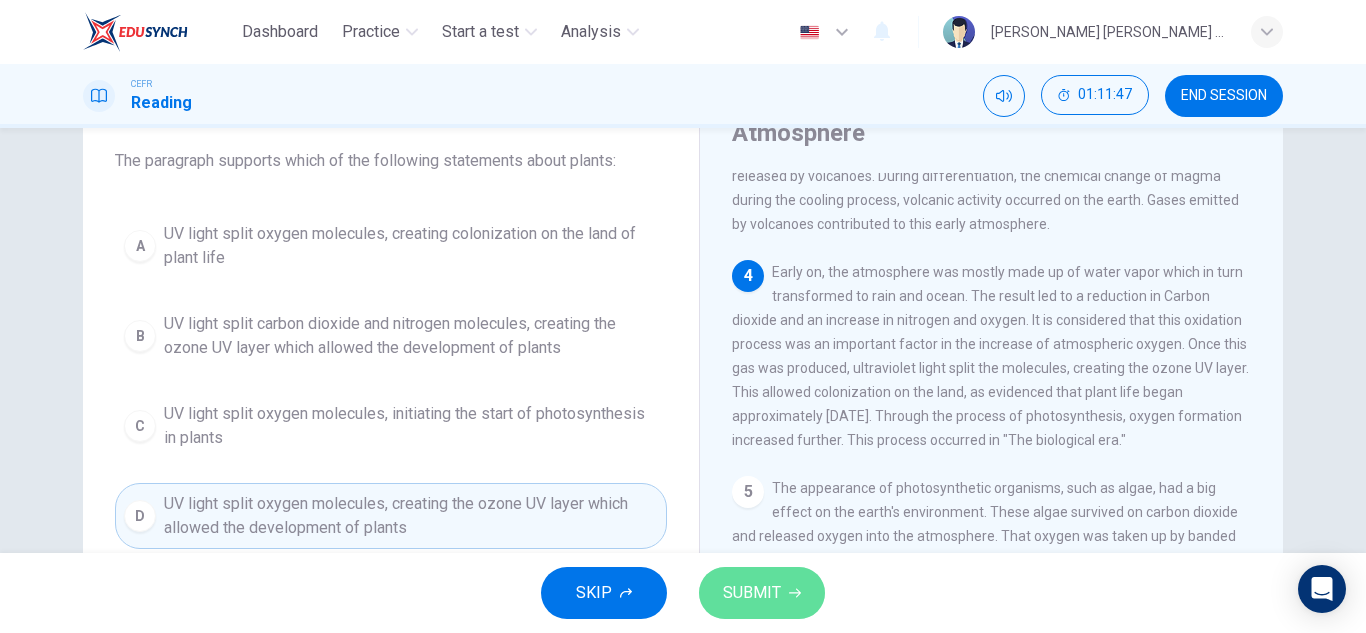click on "SUBMIT" at bounding box center (762, 593) 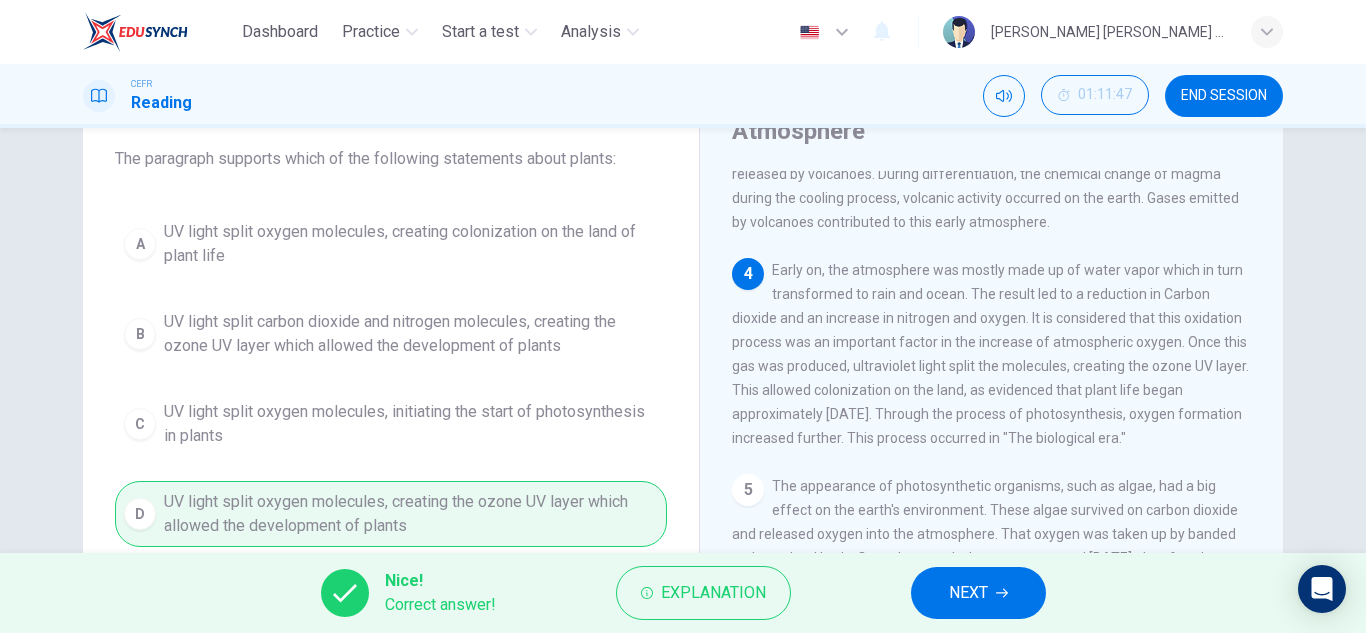 scroll, scrollTop: 118, scrollLeft: 0, axis: vertical 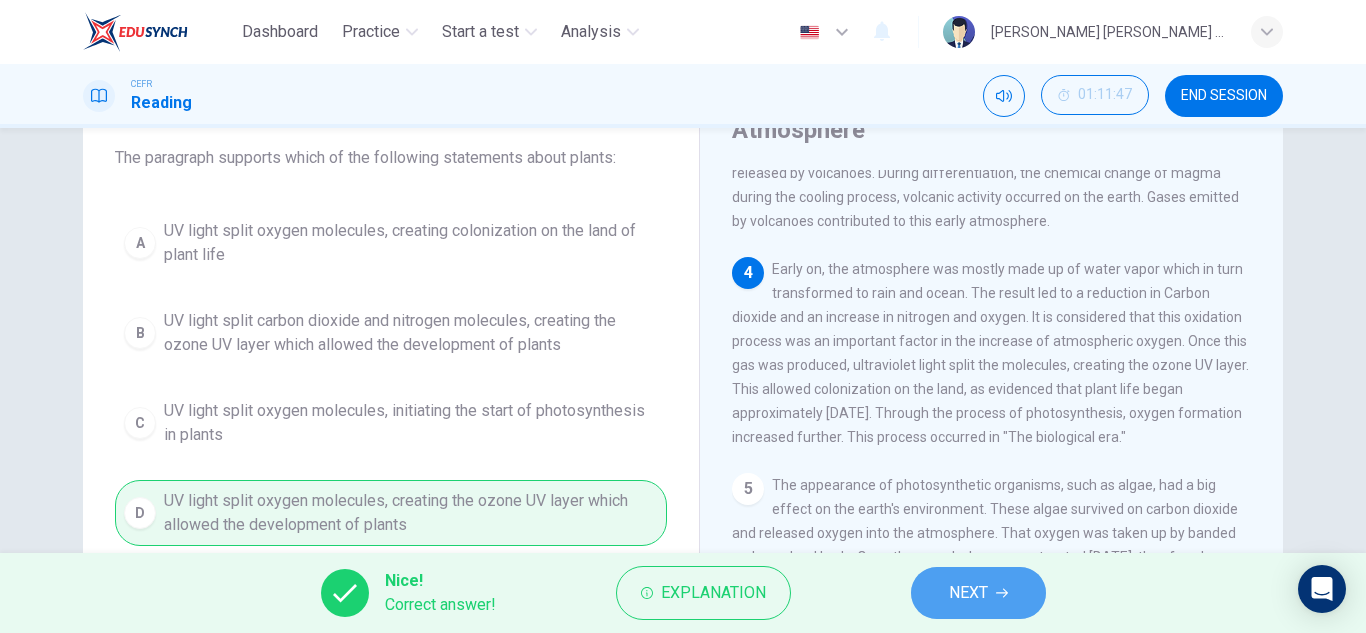 click on "NEXT" at bounding box center [978, 593] 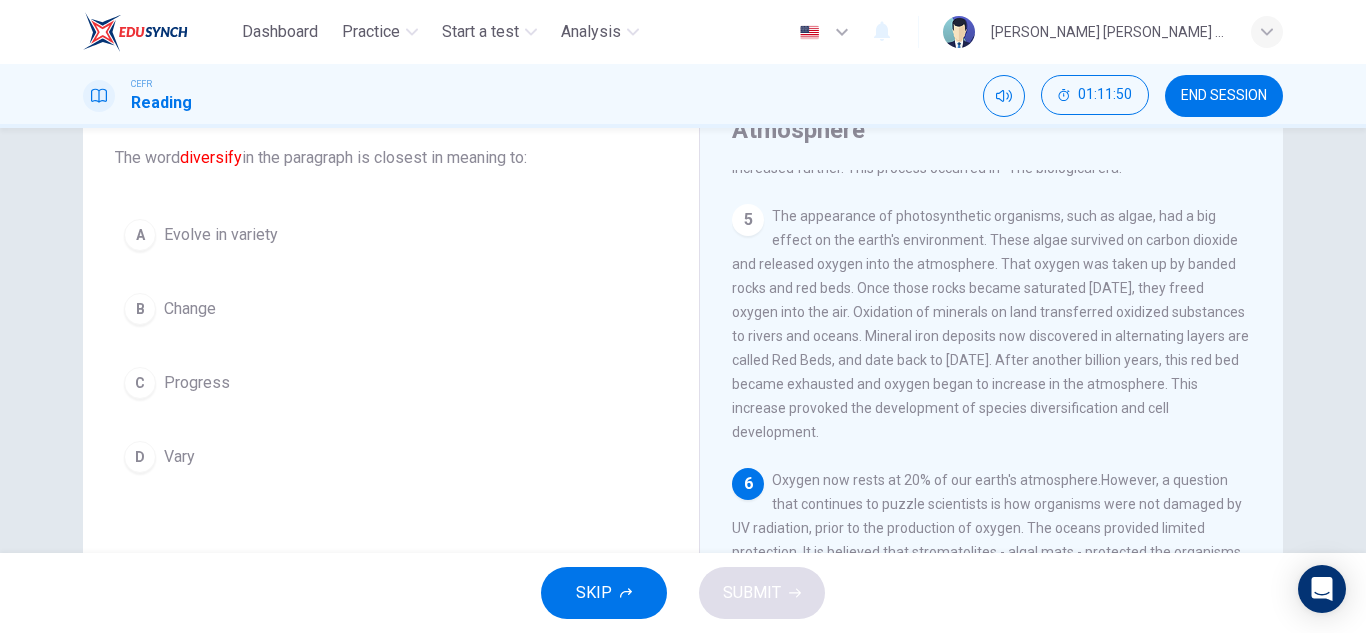scroll, scrollTop: 665, scrollLeft: 0, axis: vertical 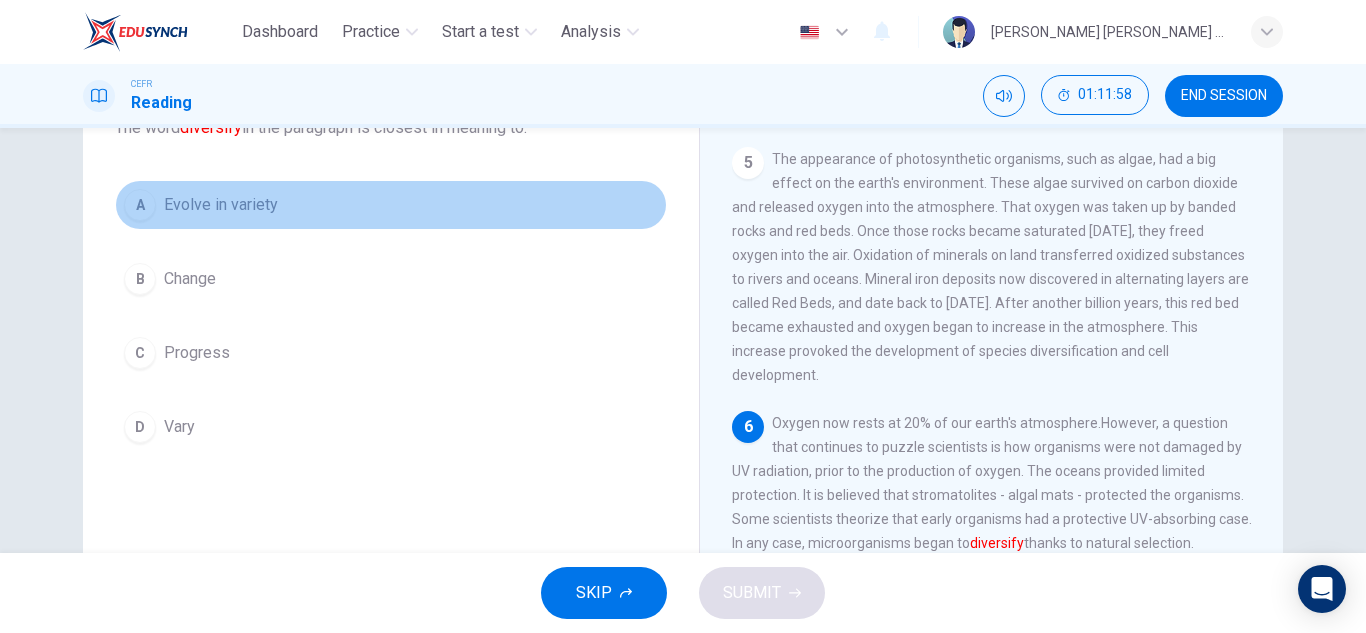click on "Evolve in variety" at bounding box center [221, 205] 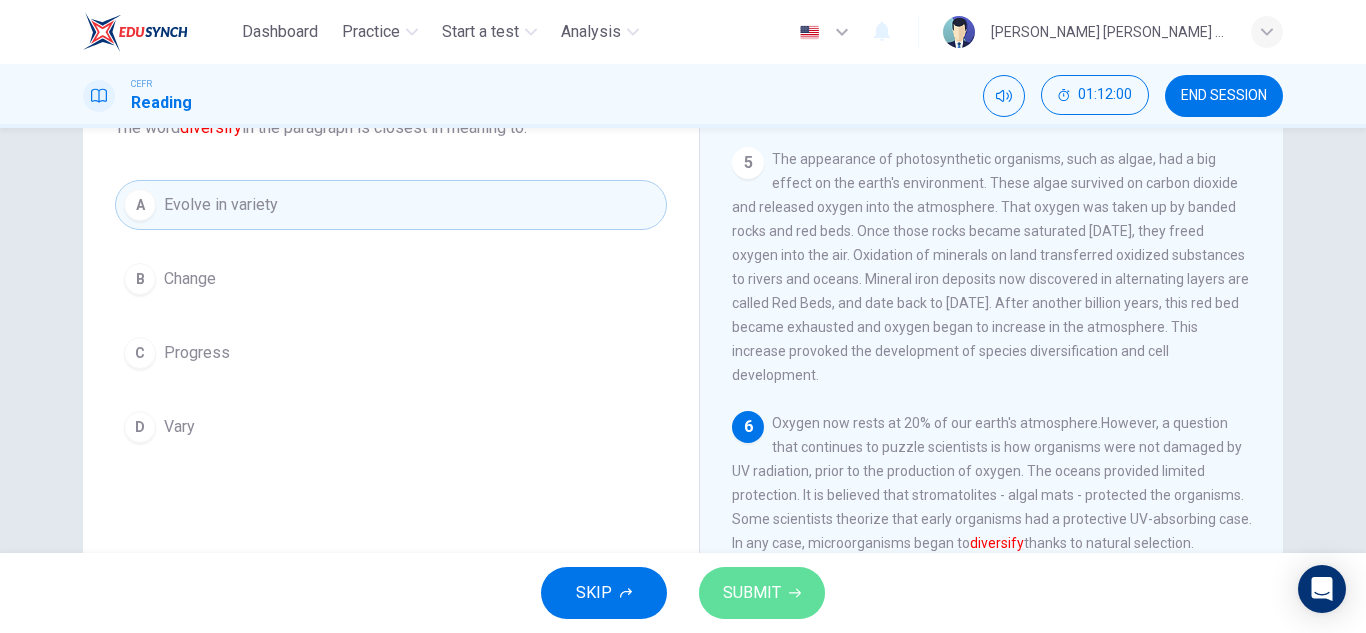 click on "SUBMIT" at bounding box center (752, 593) 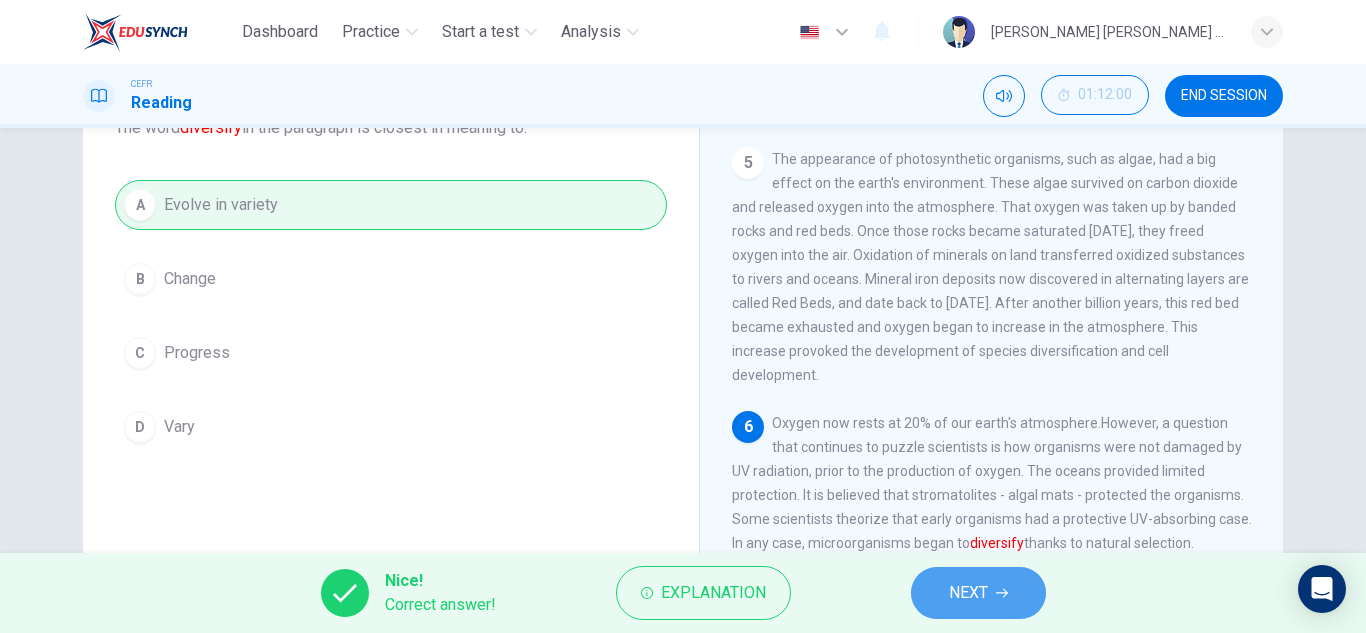 click on "NEXT" at bounding box center [978, 593] 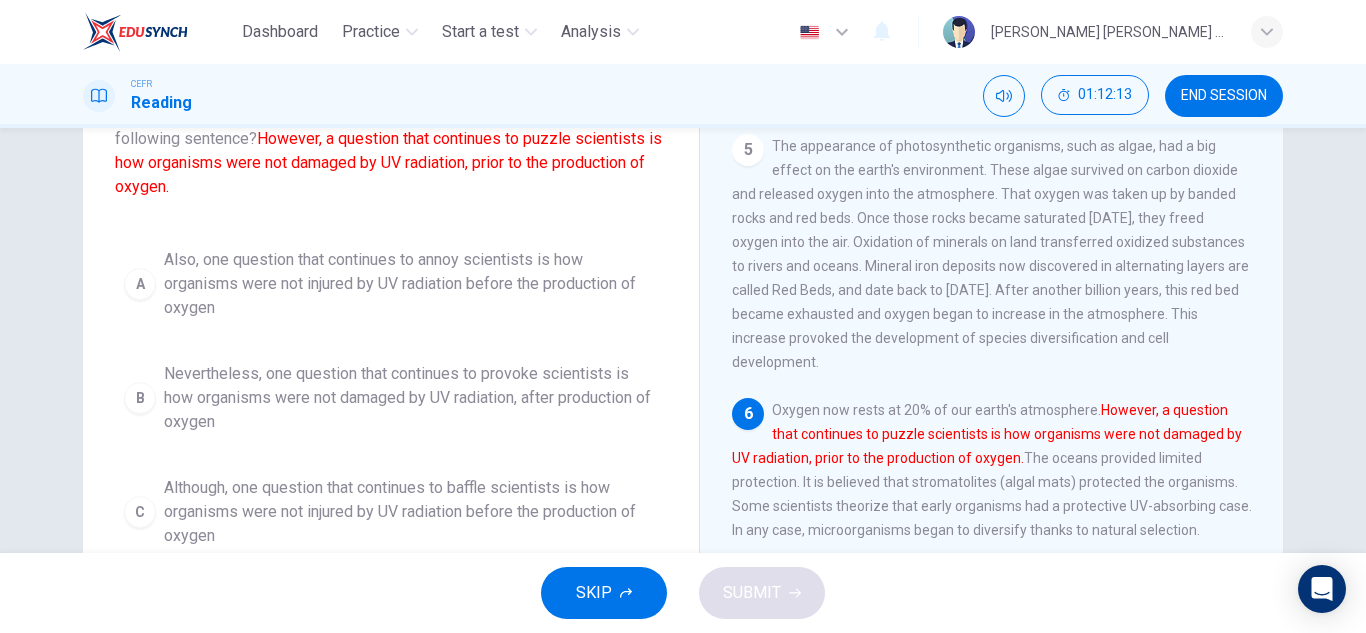 scroll, scrollTop: 165, scrollLeft: 0, axis: vertical 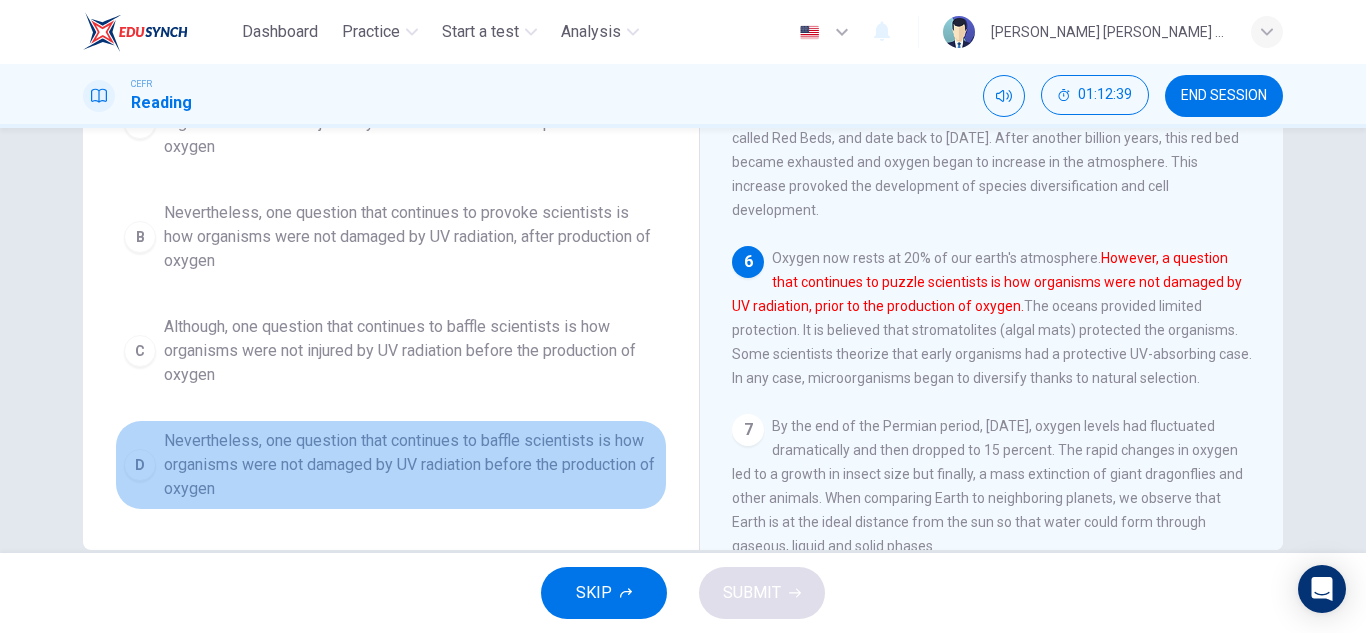 click on "Nevertheless, one question that continues to baffle scientists is how organisms were not damaged by UV radiation before the production of oxygen" at bounding box center [411, 465] 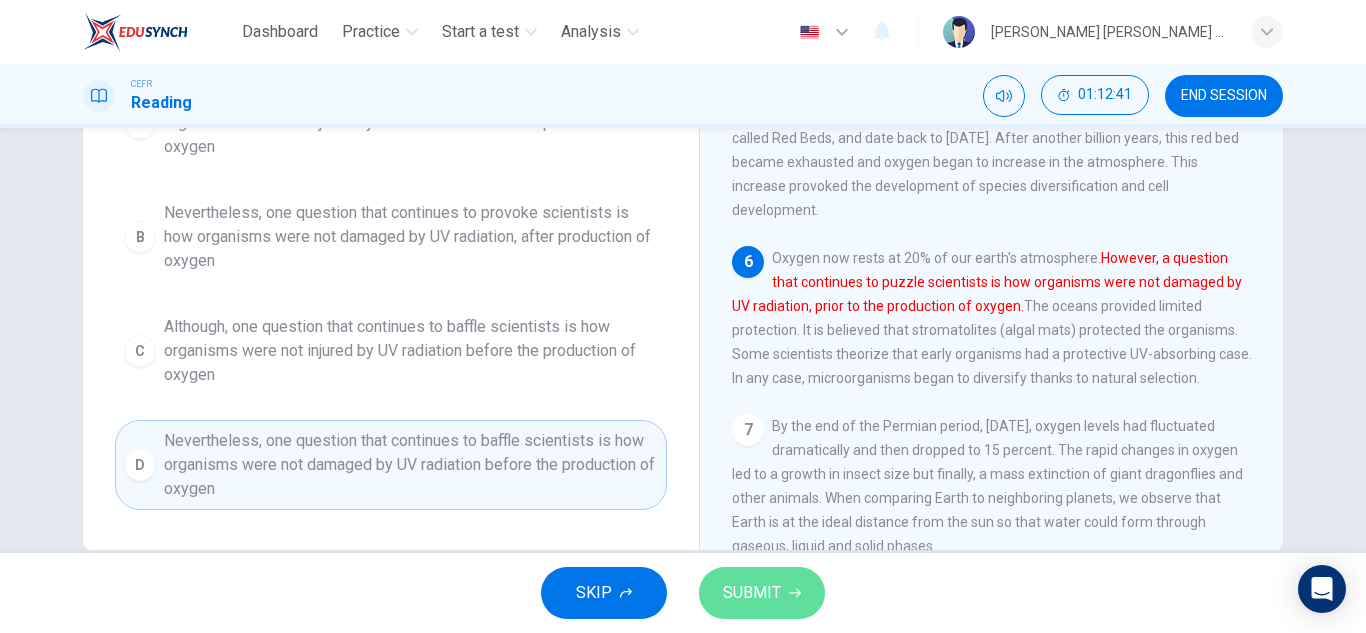 click on "SUBMIT" at bounding box center (752, 593) 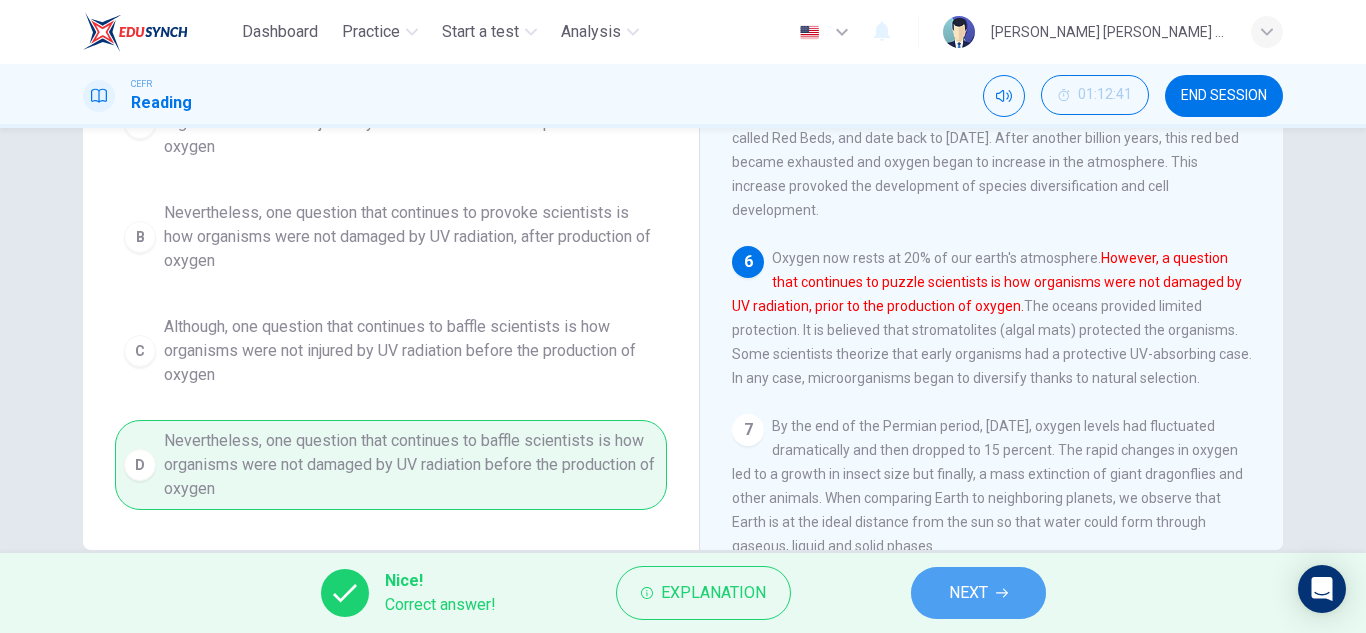 click on "NEXT" at bounding box center [968, 593] 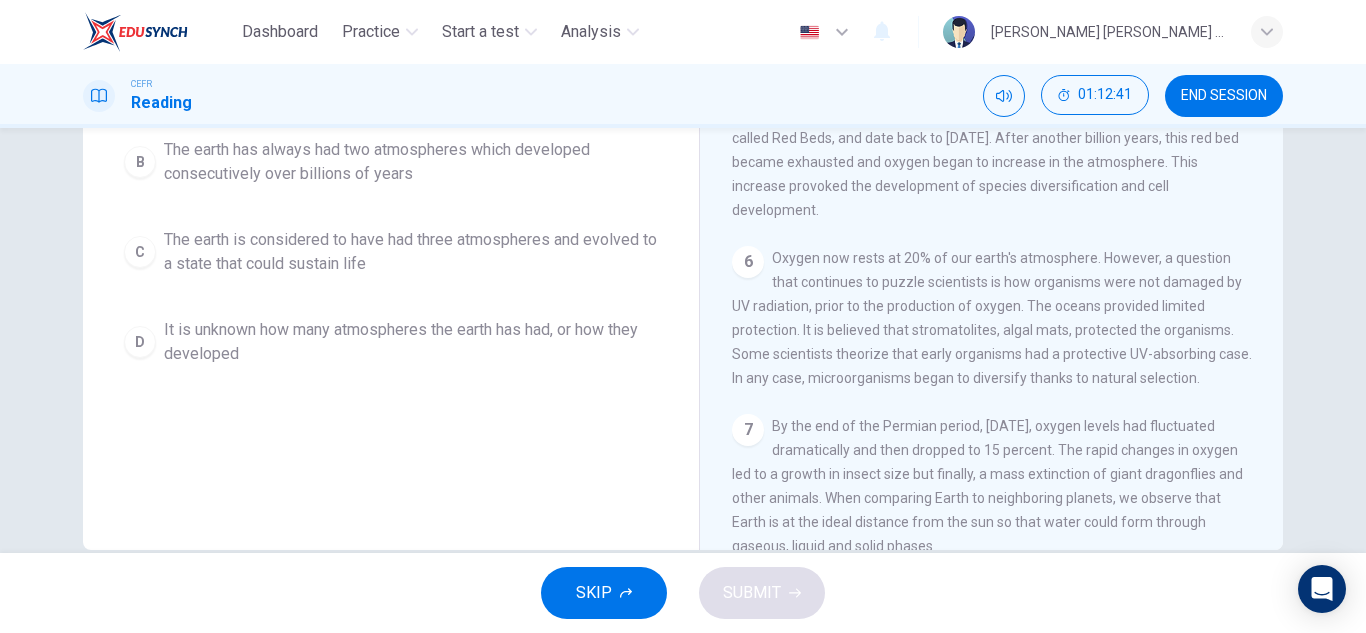 scroll, scrollTop: 0, scrollLeft: 0, axis: both 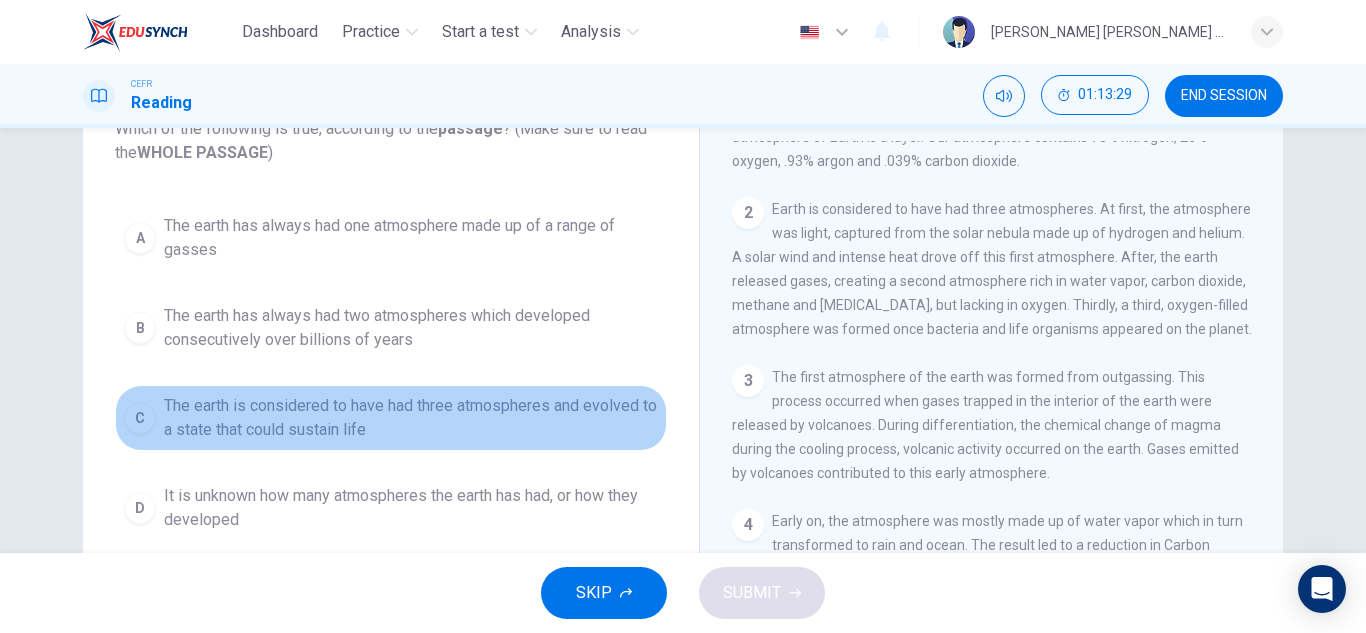 click on "The earth is considered to have had three atmospheres and evolved to a state that could sustain life" at bounding box center (411, 418) 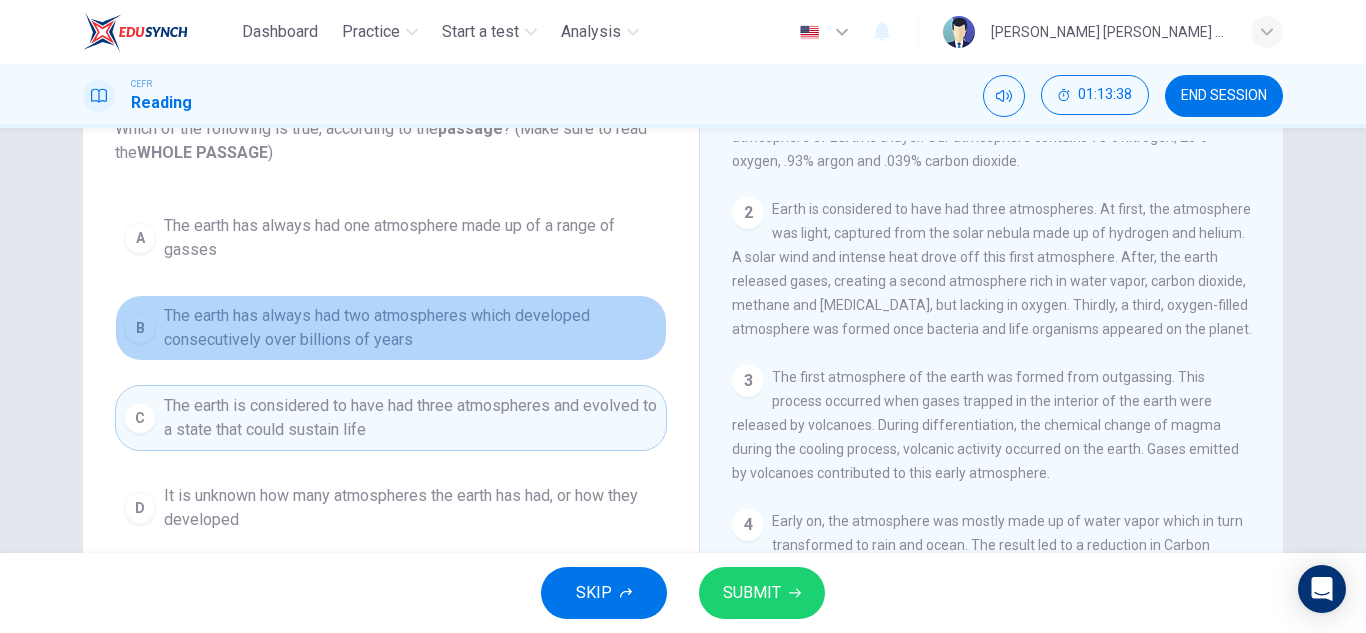click on "The earth has always had two atmospheres which developed consecutively over billions of years" at bounding box center [411, 328] 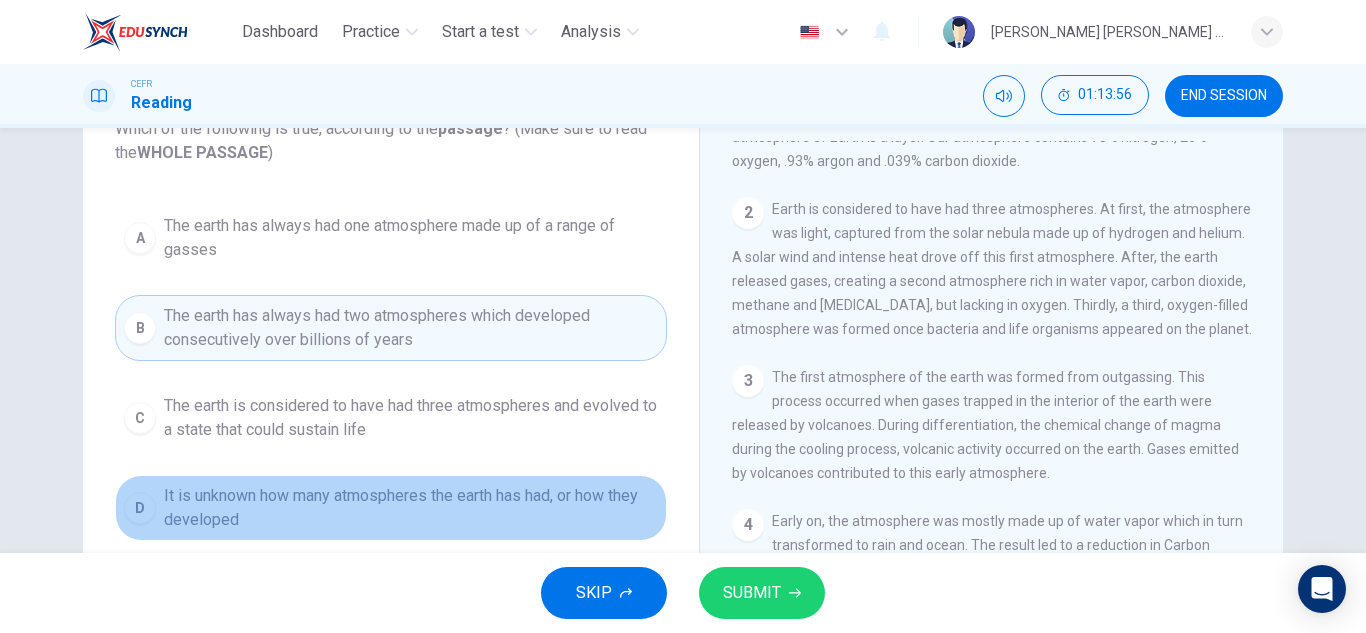 click on "It is unknown how many atmospheres the earth has had, or how they developed" at bounding box center (411, 508) 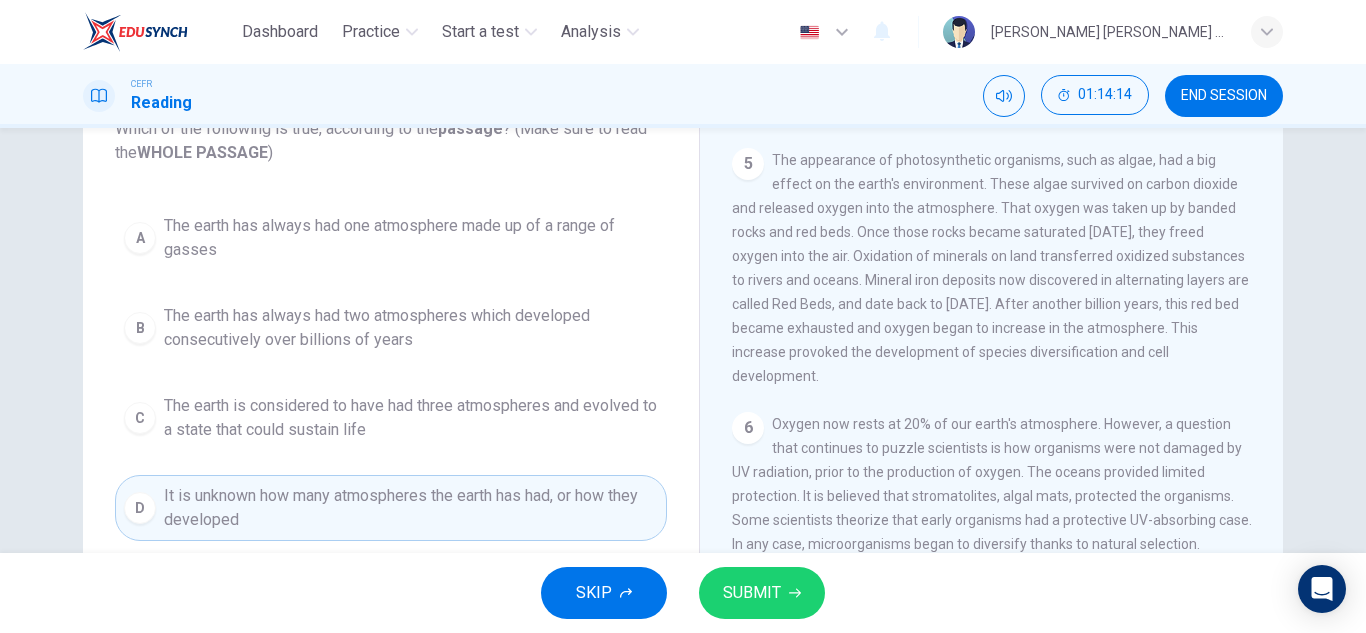 scroll, scrollTop: 665, scrollLeft: 0, axis: vertical 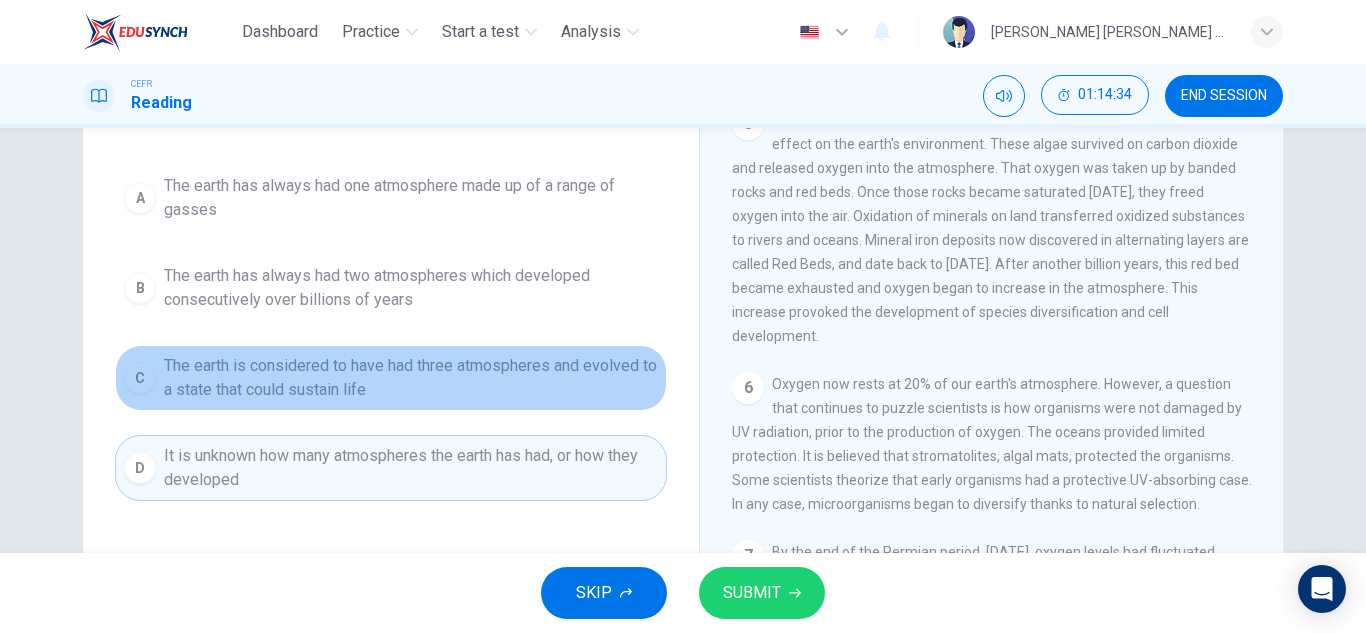 click on "The earth is considered to have had three atmospheres and evolved to a state that could sustain life" at bounding box center [411, 378] 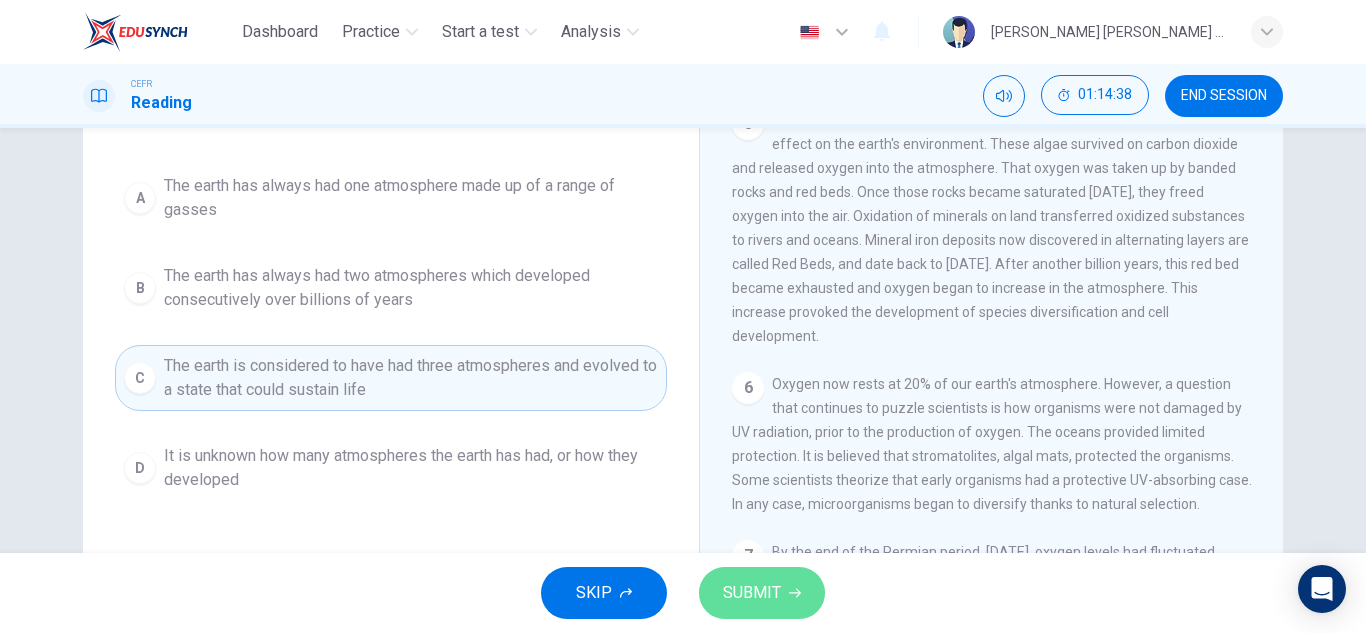 click 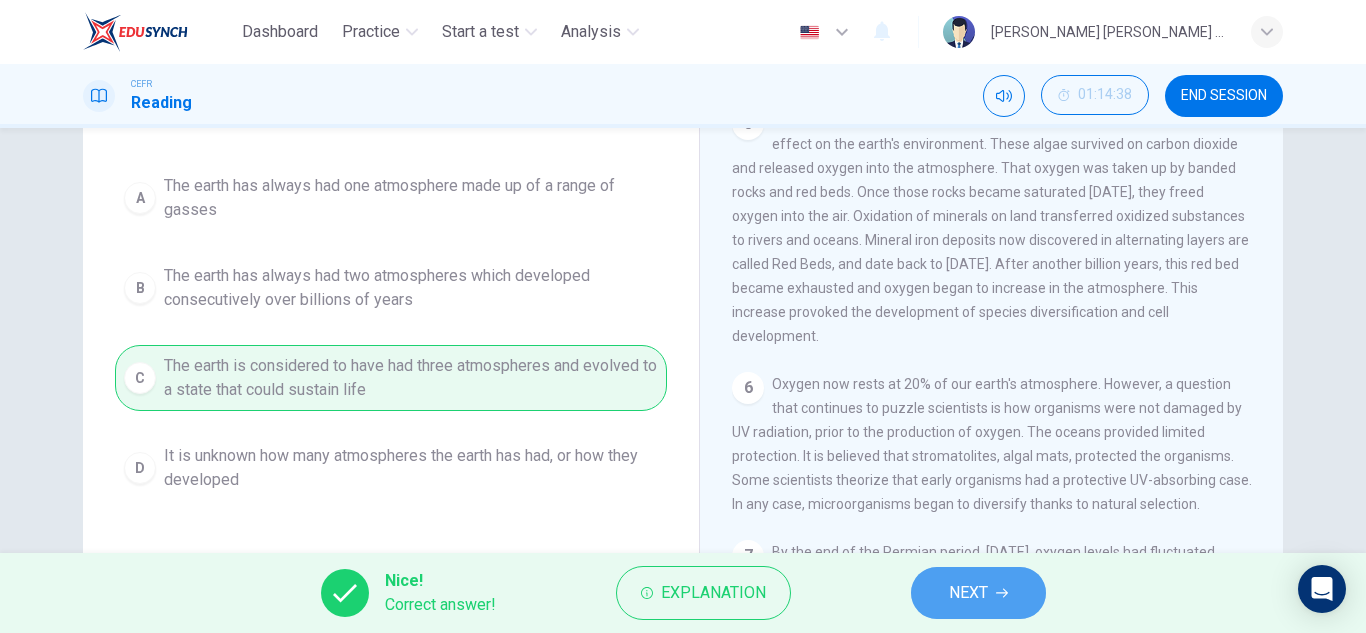 click on "NEXT" at bounding box center [968, 593] 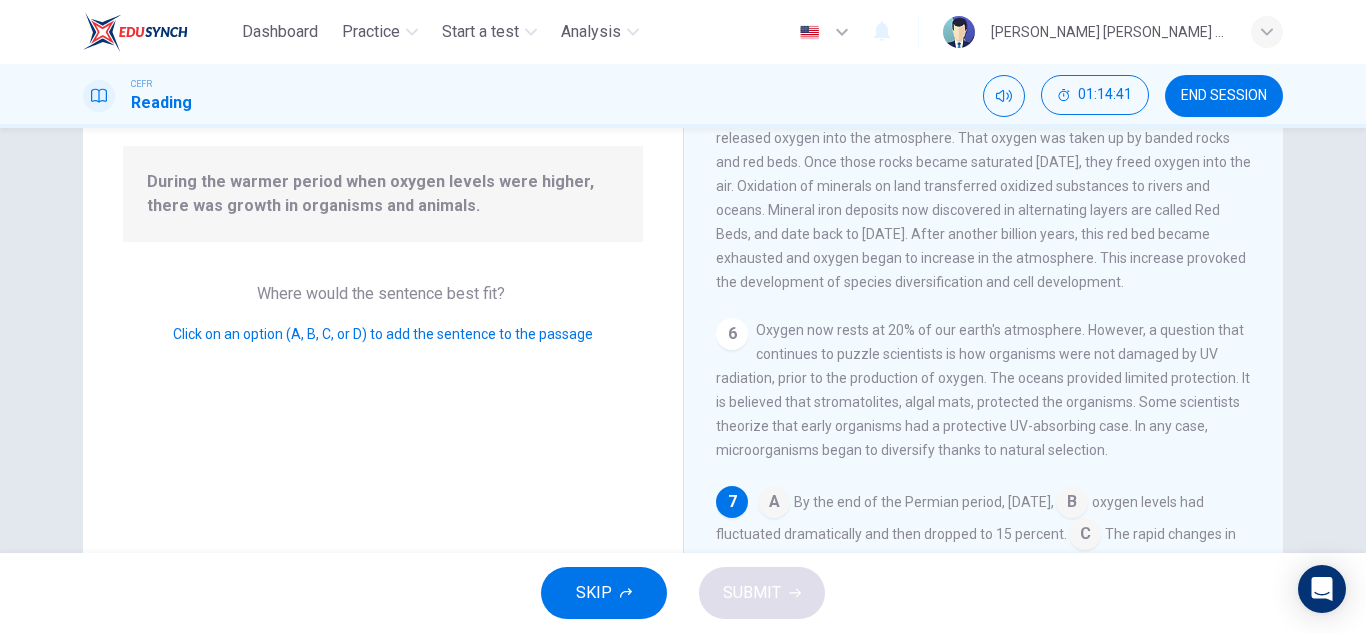 scroll, scrollTop: 697, scrollLeft: 0, axis: vertical 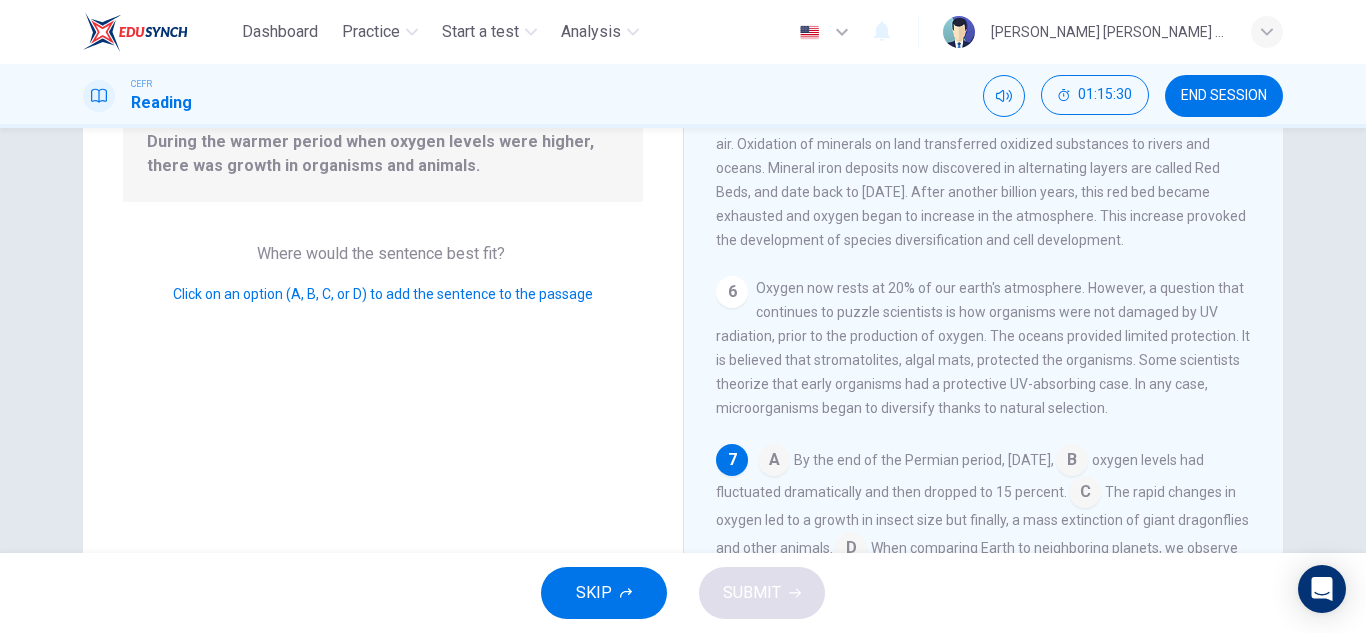 click at bounding box center [1085, 494] 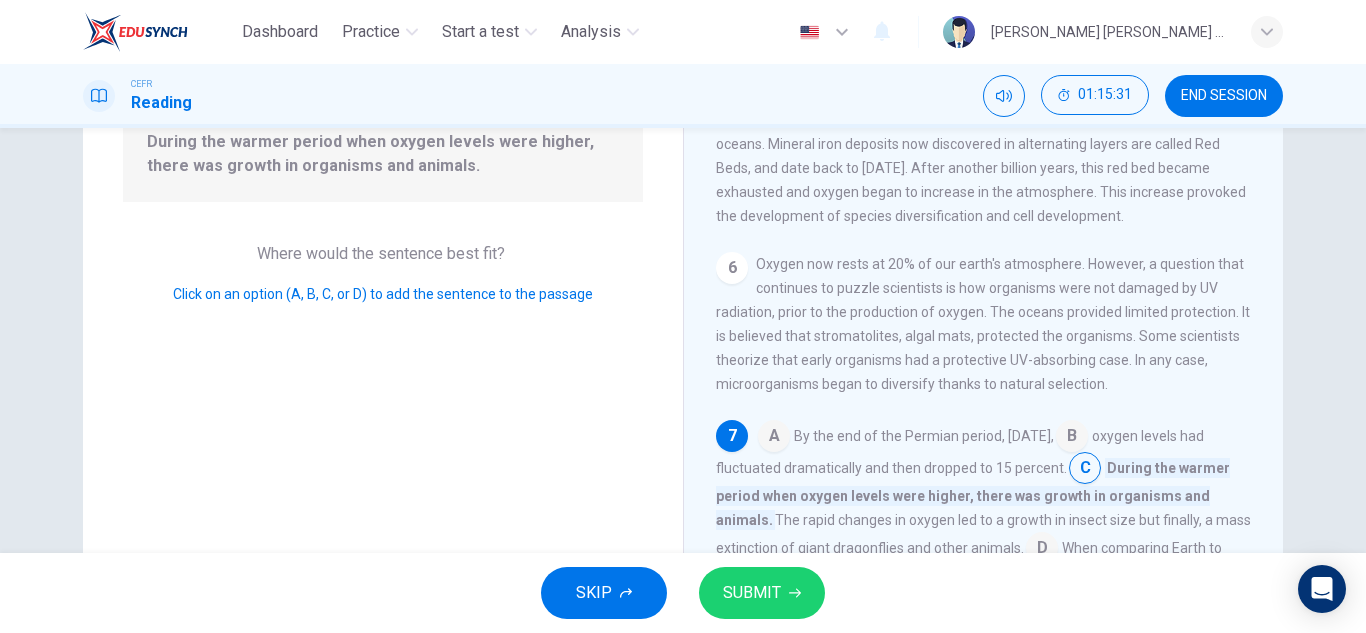 scroll, scrollTop: 721, scrollLeft: 0, axis: vertical 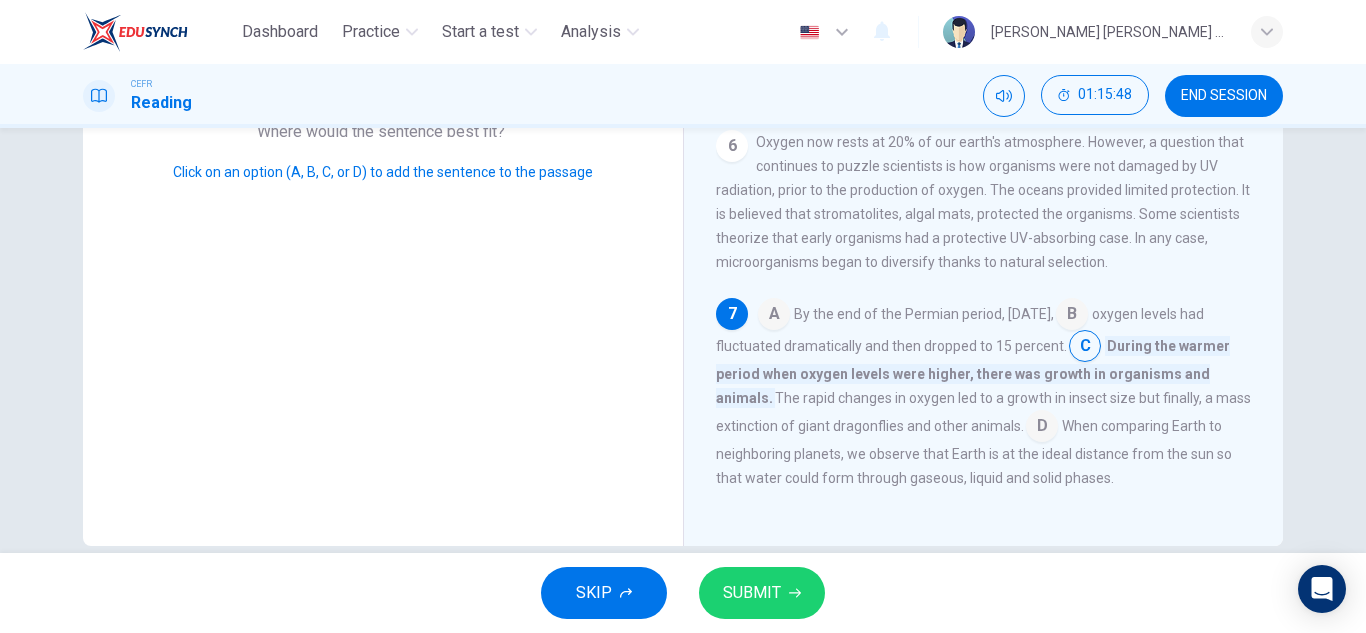 click at bounding box center (774, 316) 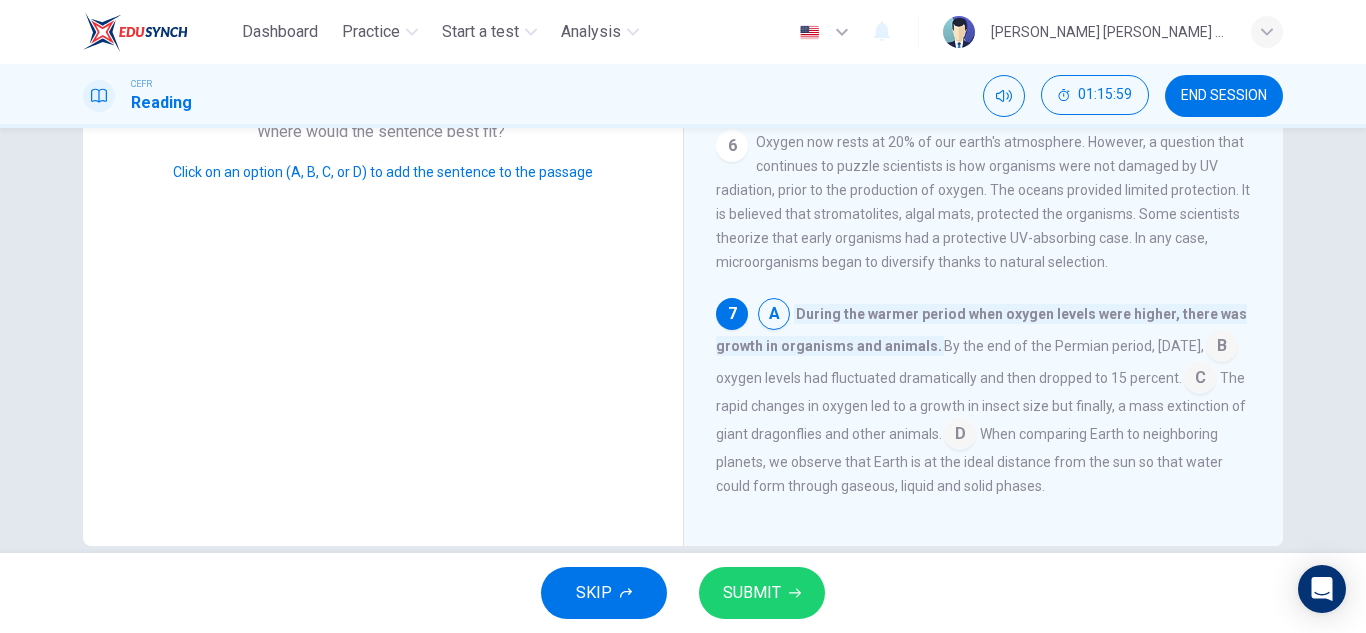 click at bounding box center [1222, 348] 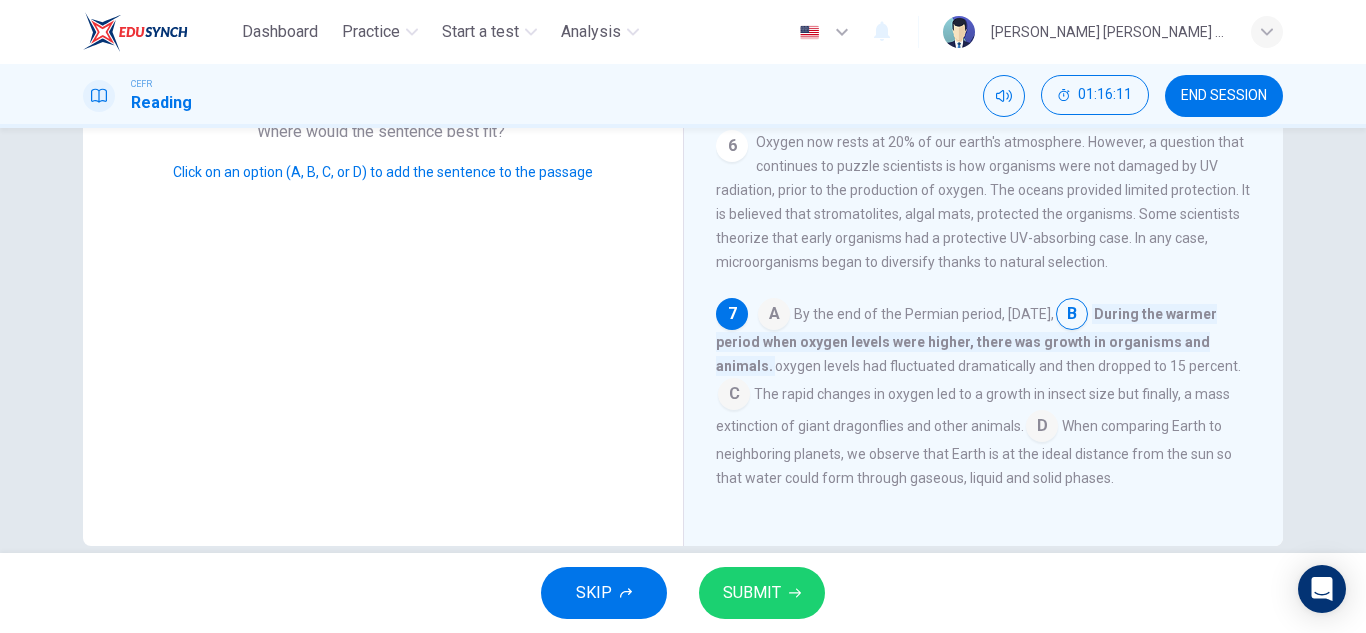 click at bounding box center (734, 396) 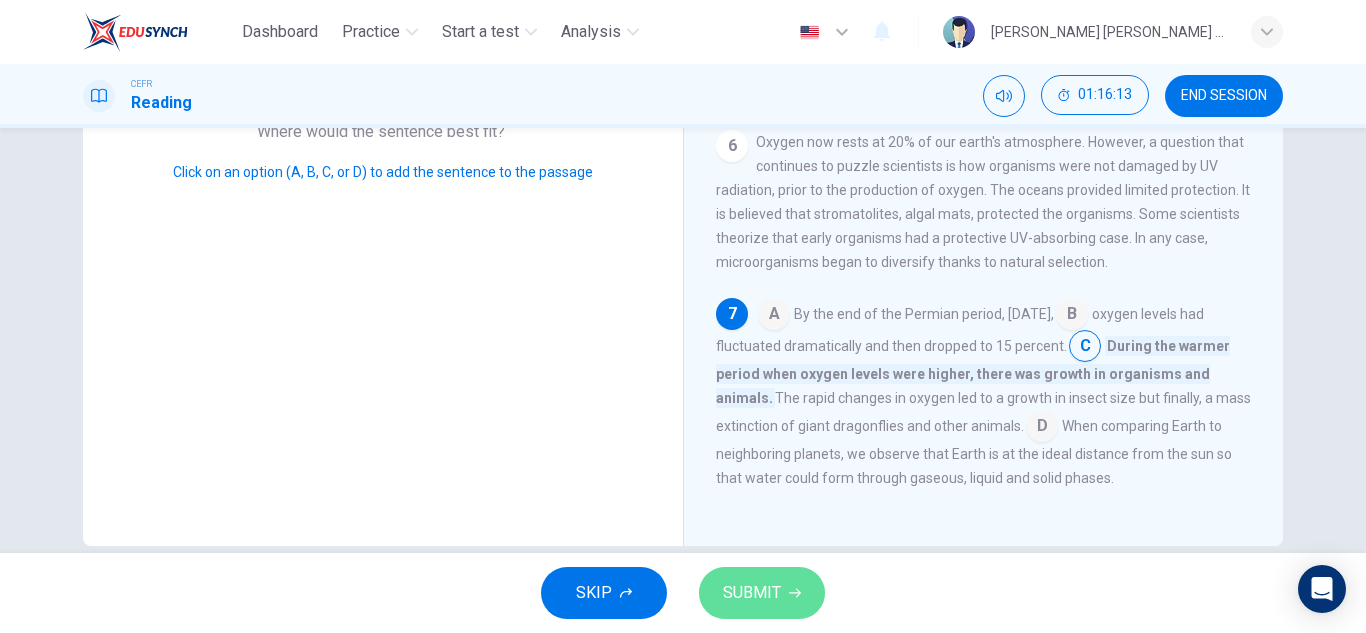 click on "SUBMIT" at bounding box center [752, 593] 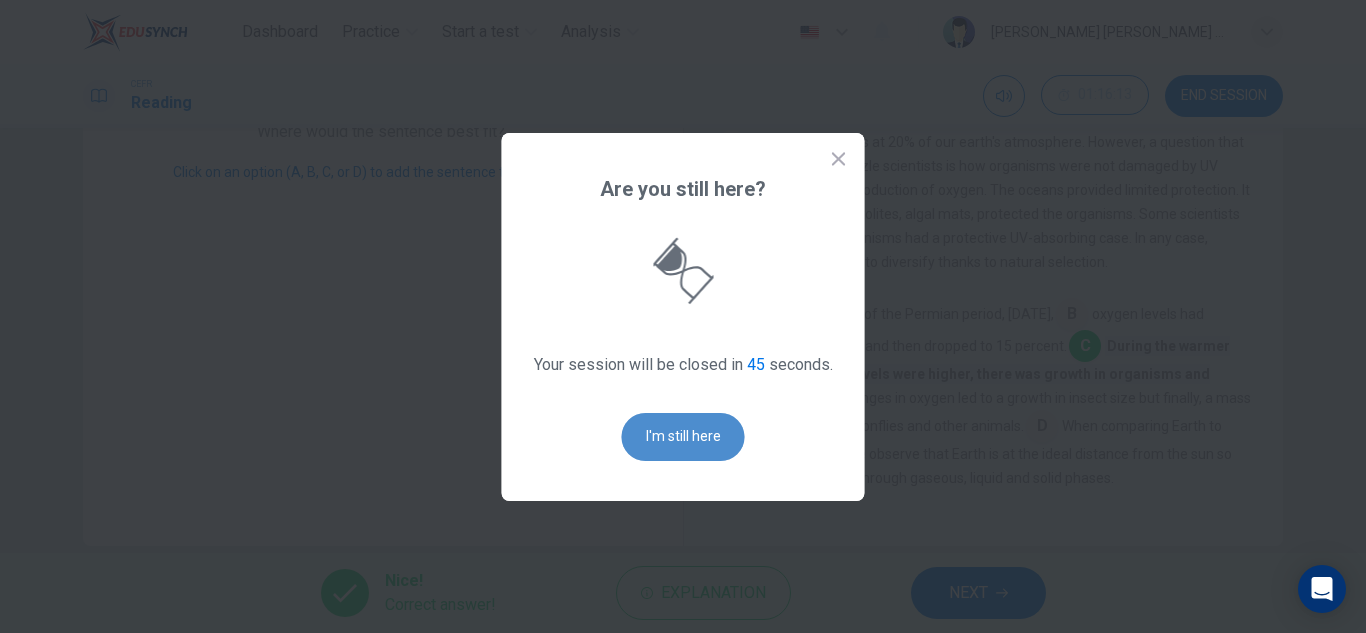 click on "I'm still here" at bounding box center [683, 437] 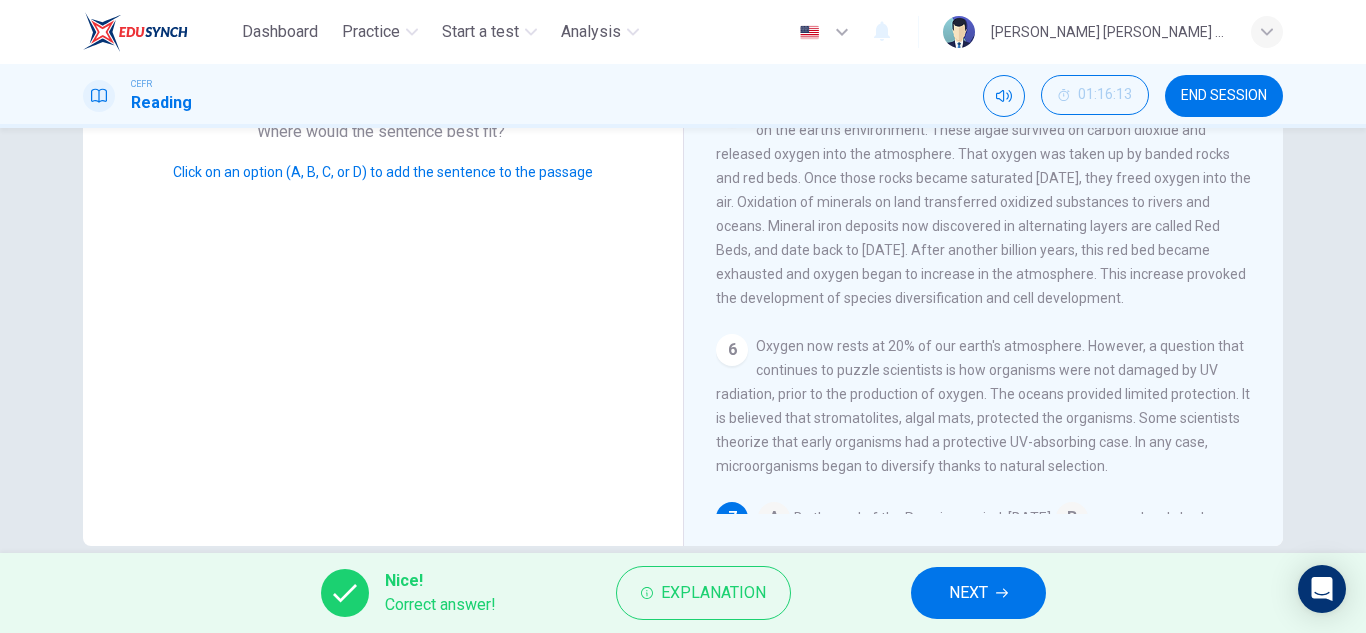 scroll, scrollTop: 516, scrollLeft: 0, axis: vertical 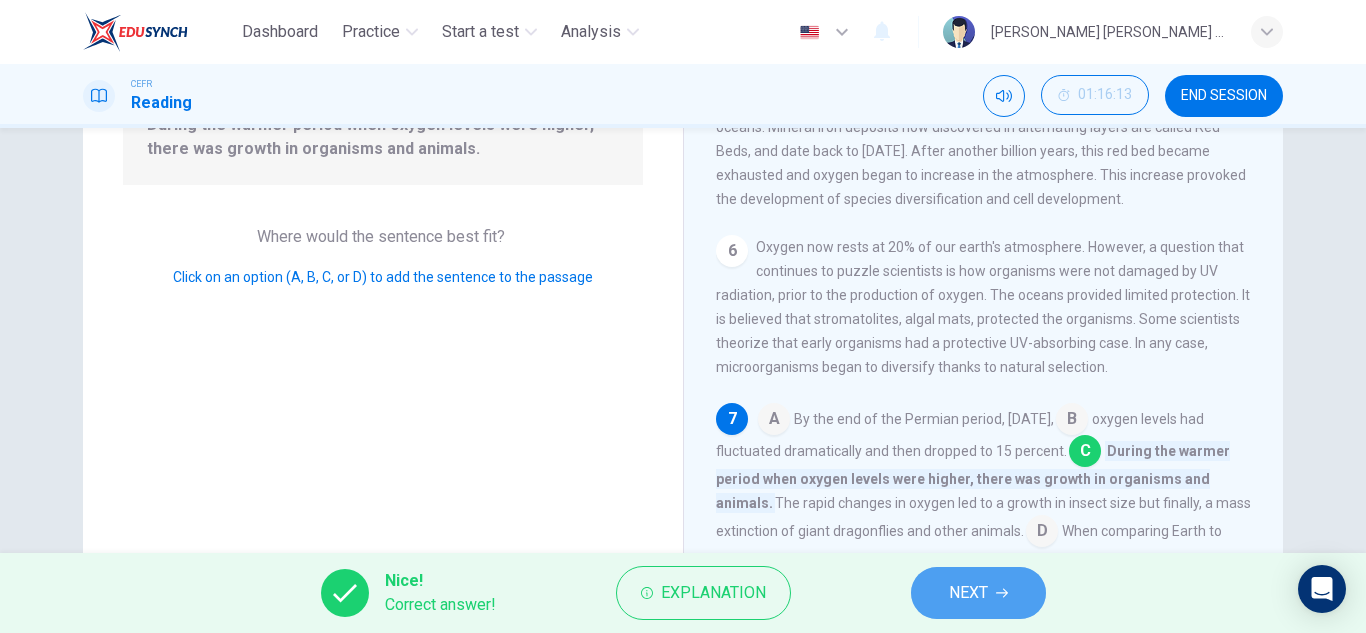 click on "NEXT" at bounding box center [978, 593] 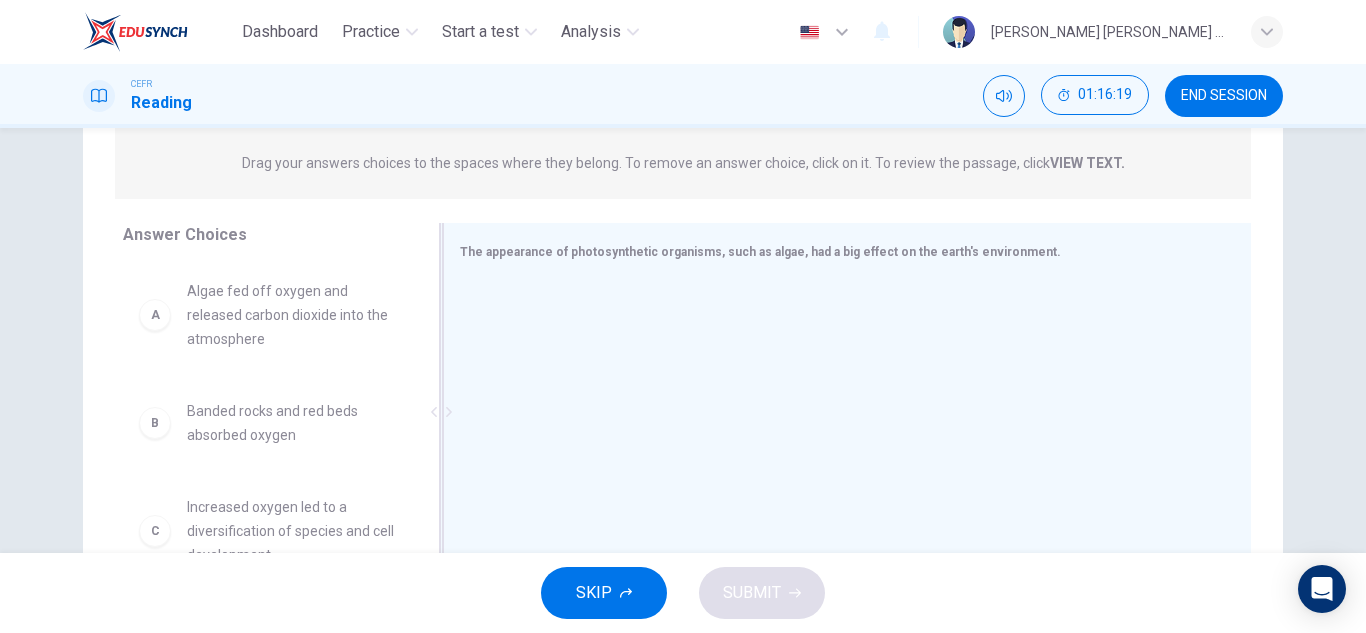 scroll, scrollTop: 251, scrollLeft: 0, axis: vertical 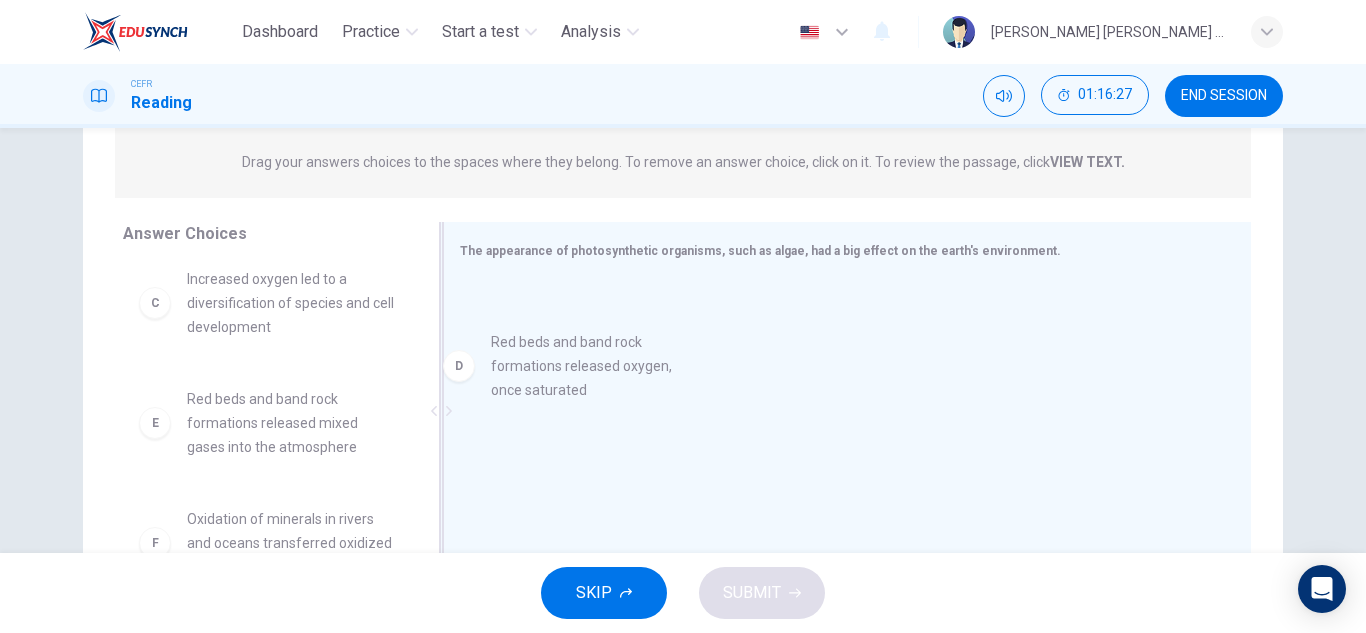 drag, startPoint x: 262, startPoint y: 441, endPoint x: 583, endPoint y: 383, distance: 326.19778 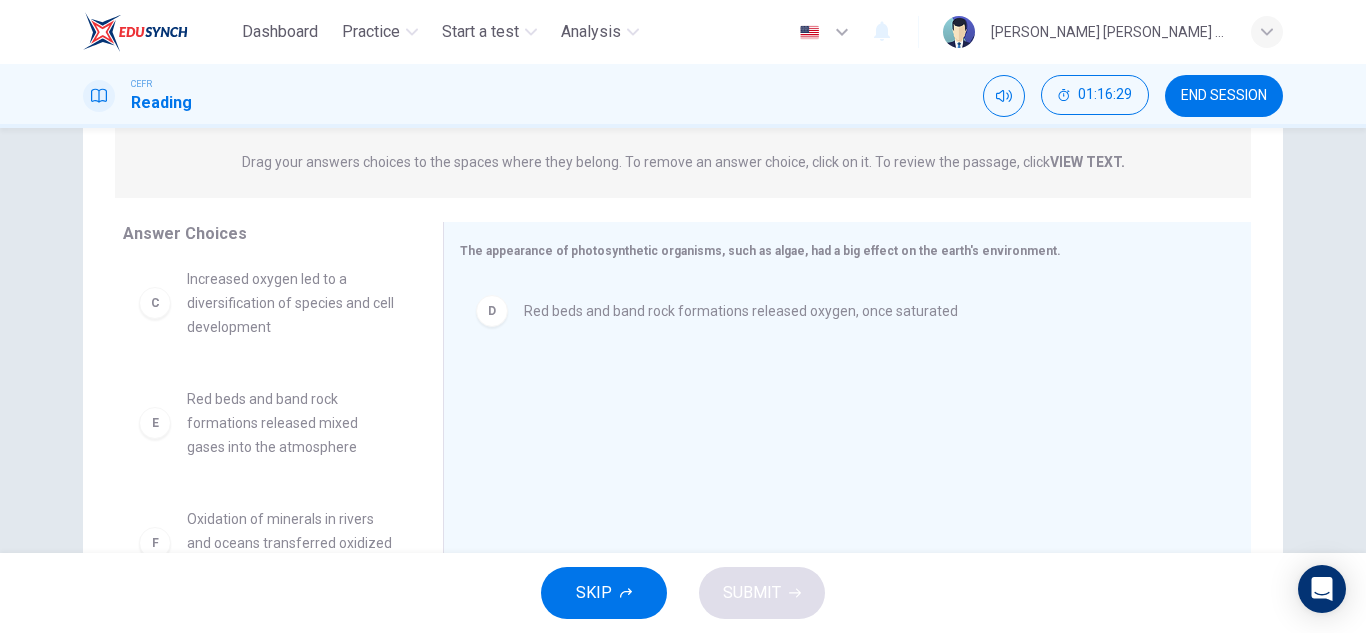 scroll, scrollTop: 252, scrollLeft: 0, axis: vertical 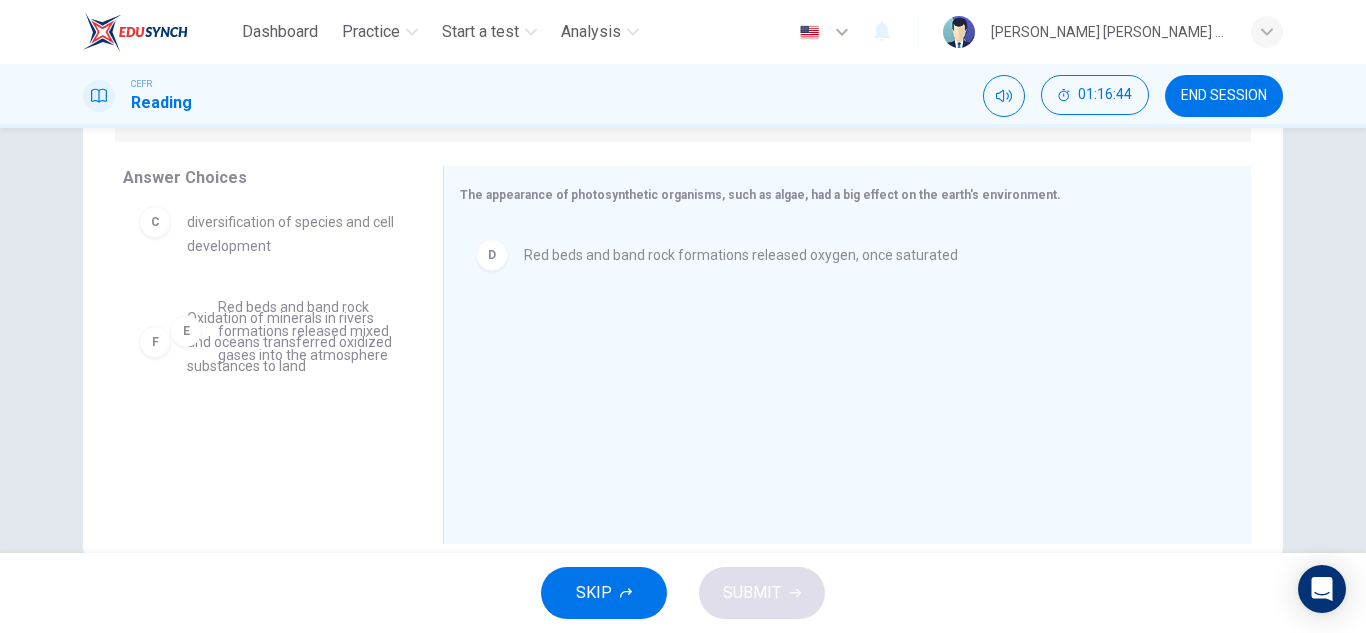 drag, startPoint x: 233, startPoint y: 376, endPoint x: 253, endPoint y: 347, distance: 35.22783 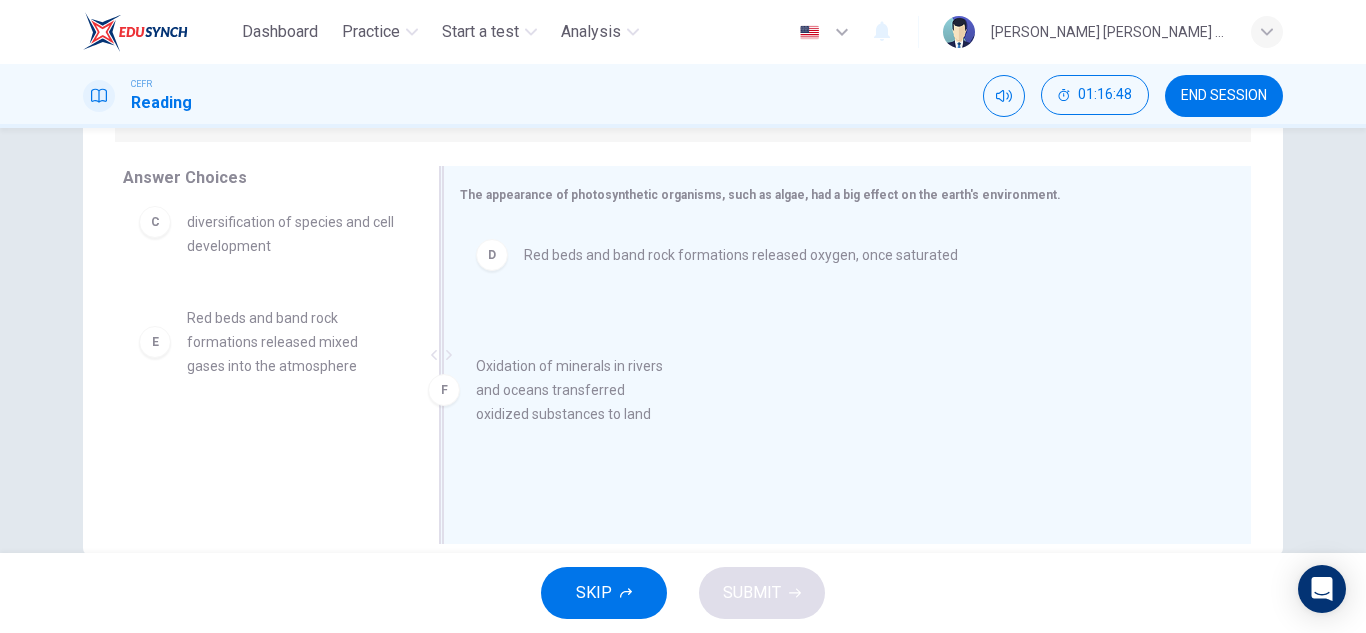 drag, startPoint x: 309, startPoint y: 461, endPoint x: 641, endPoint y: 367, distance: 345.05072 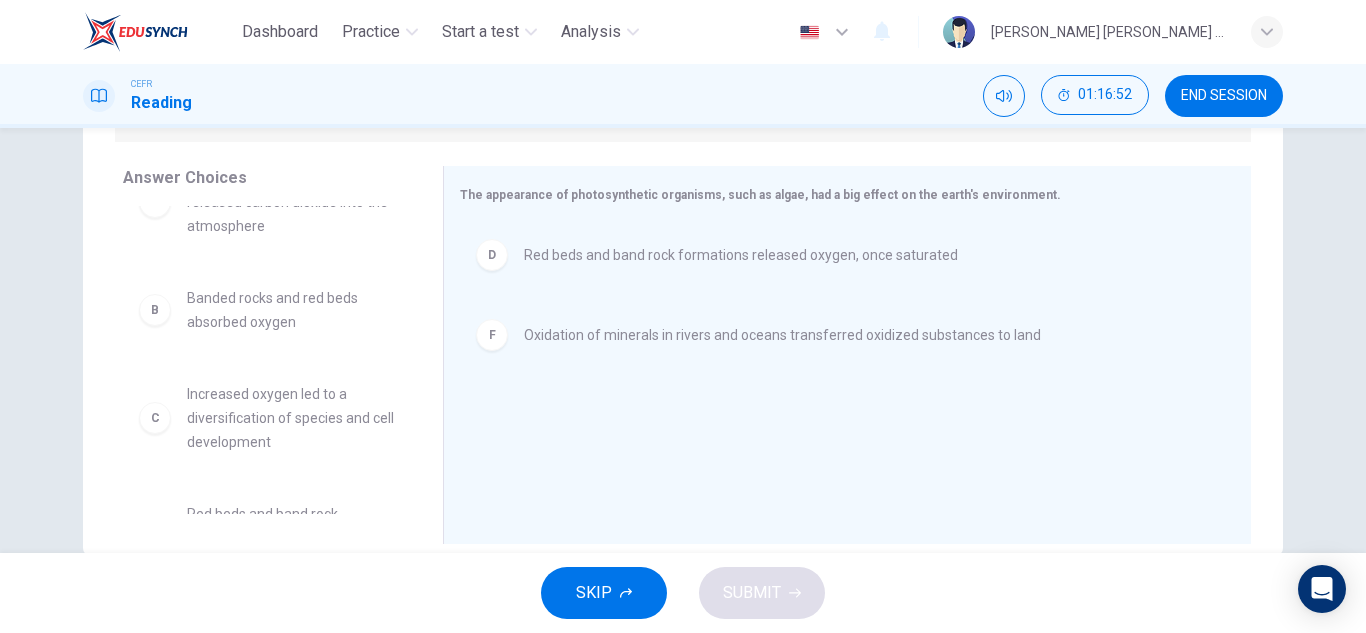scroll, scrollTop: 61, scrollLeft: 0, axis: vertical 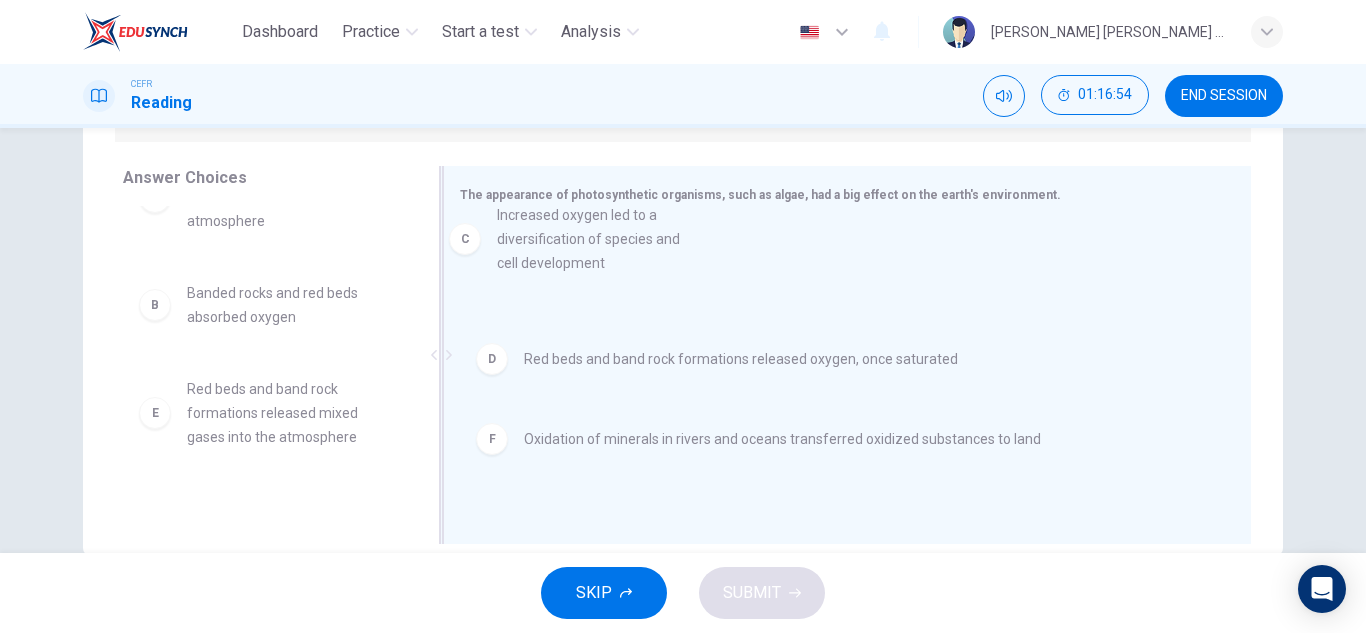 drag, startPoint x: 291, startPoint y: 405, endPoint x: 634, endPoint y: 234, distance: 383.2623 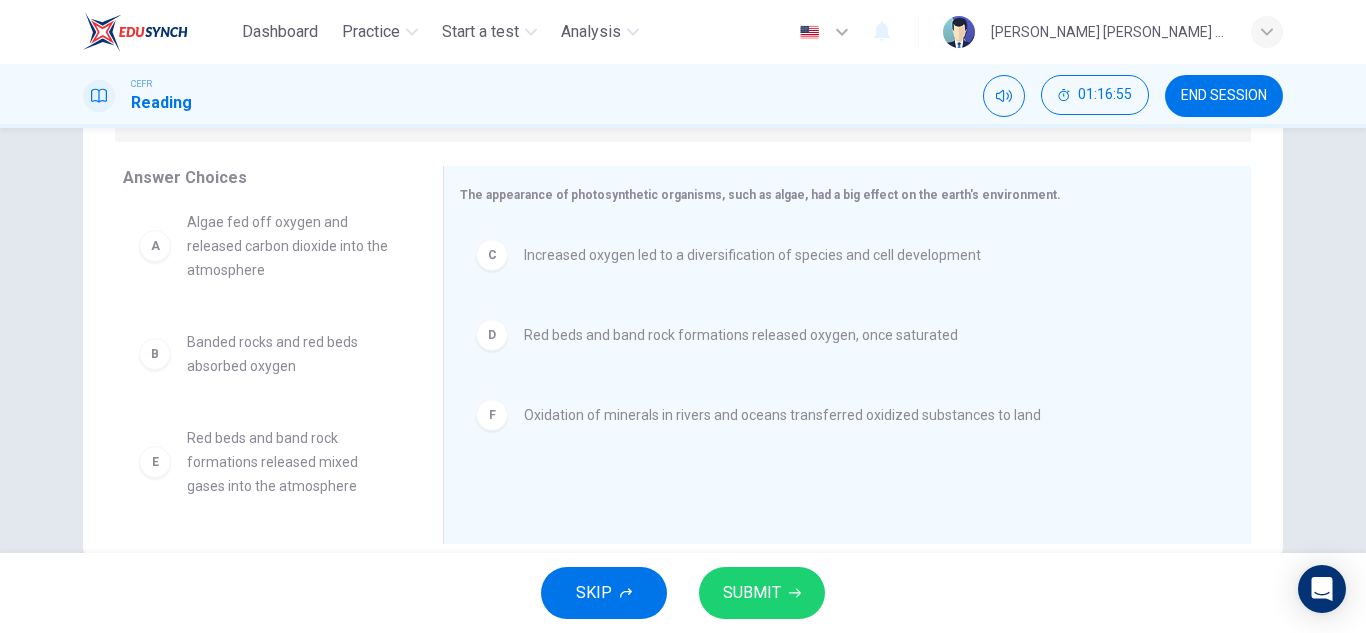 scroll, scrollTop: 12, scrollLeft: 0, axis: vertical 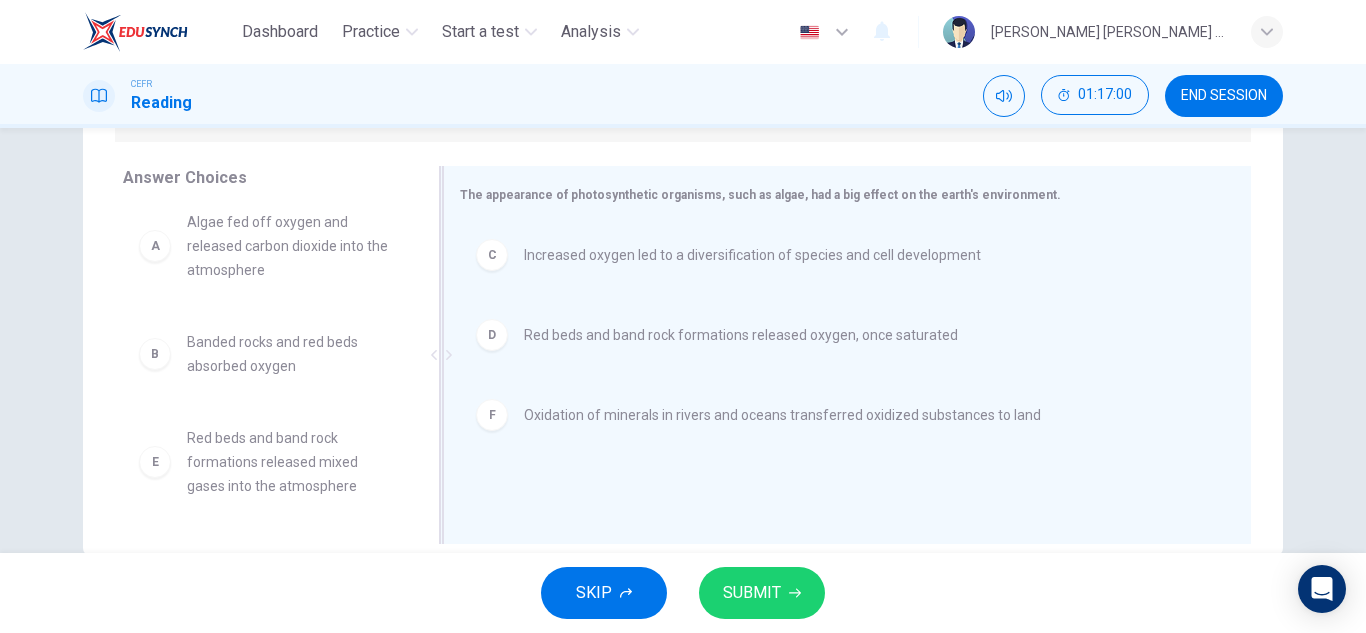 click on "D" at bounding box center (492, 335) 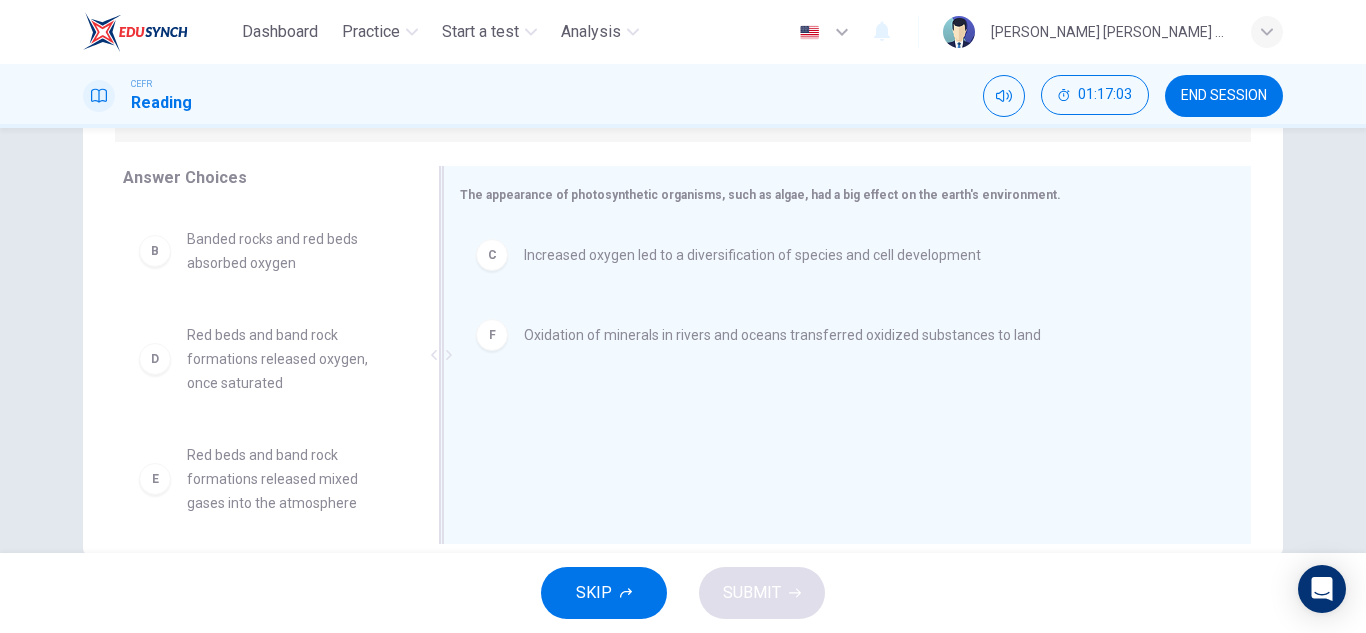 scroll, scrollTop: 132, scrollLeft: 0, axis: vertical 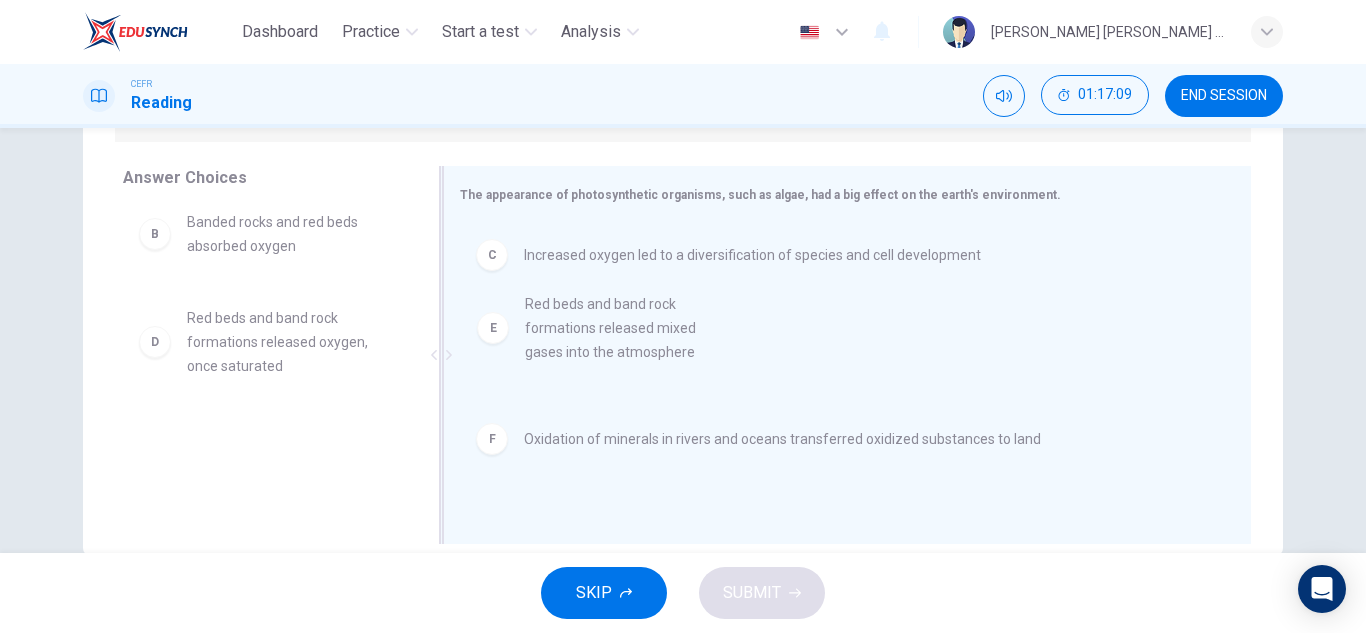 drag, startPoint x: 274, startPoint y: 481, endPoint x: 629, endPoint y: 340, distance: 381.97644 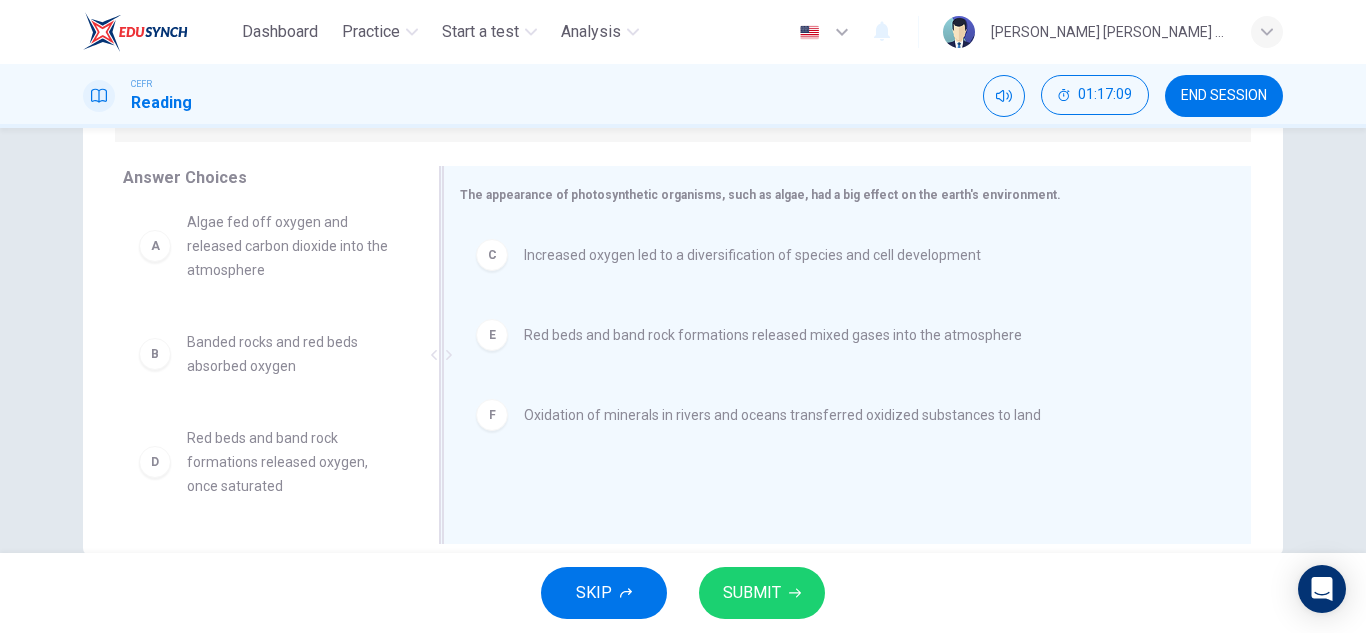 scroll, scrollTop: 12, scrollLeft: 0, axis: vertical 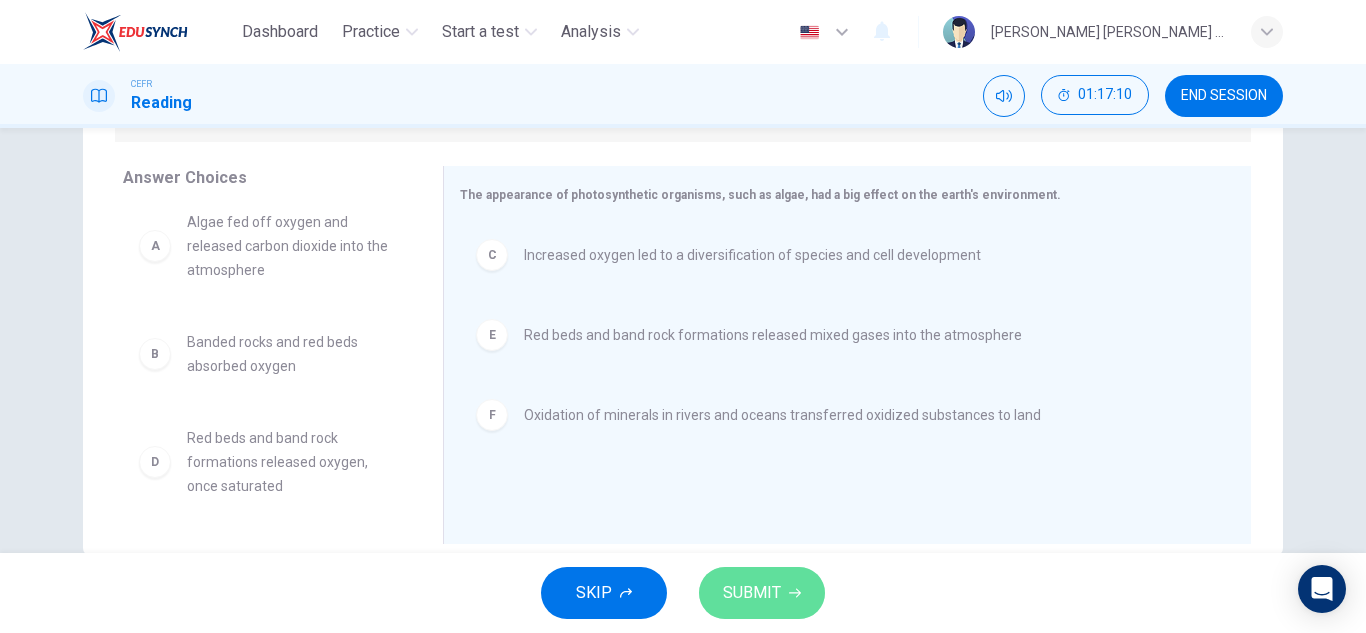 click on "SUBMIT" at bounding box center (762, 593) 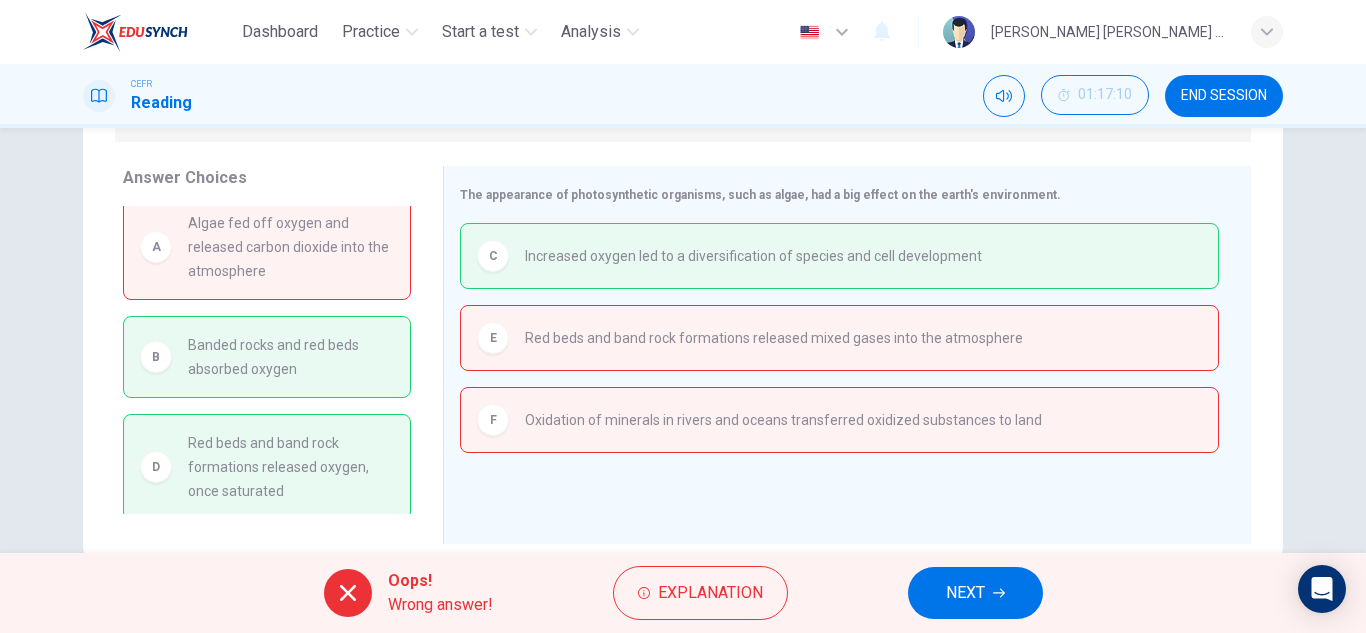 scroll, scrollTop: 18, scrollLeft: 0, axis: vertical 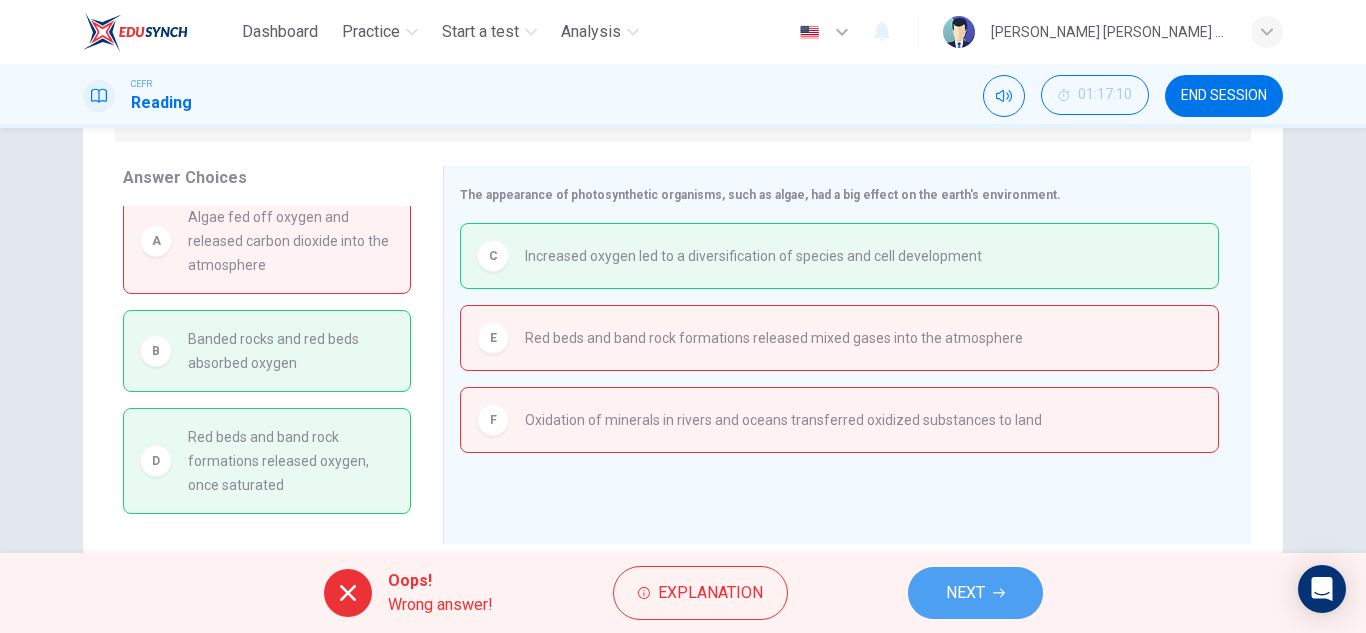 click on "NEXT" at bounding box center (965, 593) 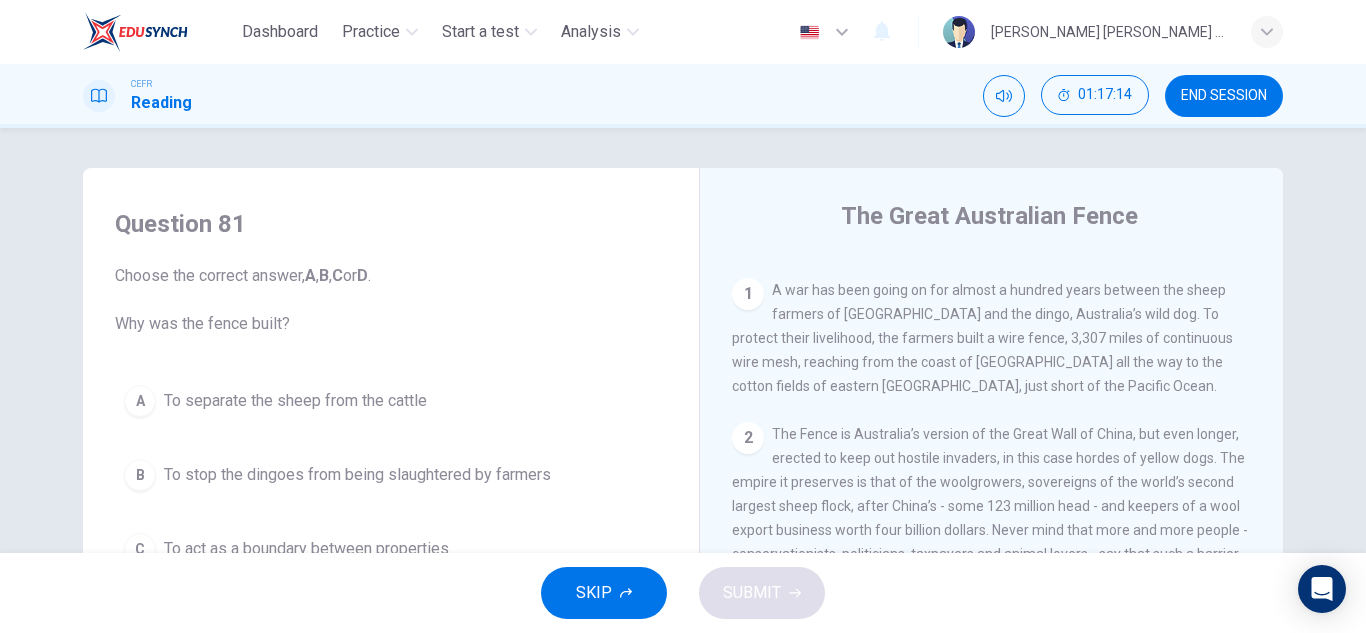 scroll, scrollTop: 401, scrollLeft: 0, axis: vertical 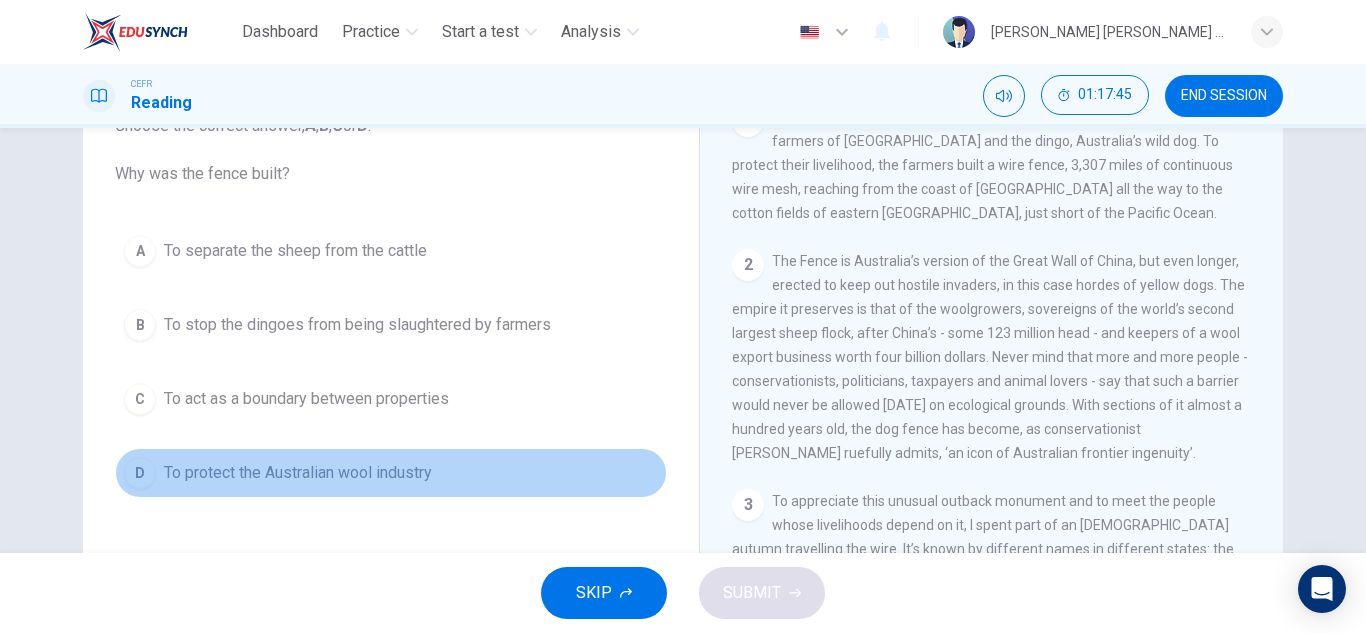 click on "To protect the Australian wool industry" at bounding box center (298, 473) 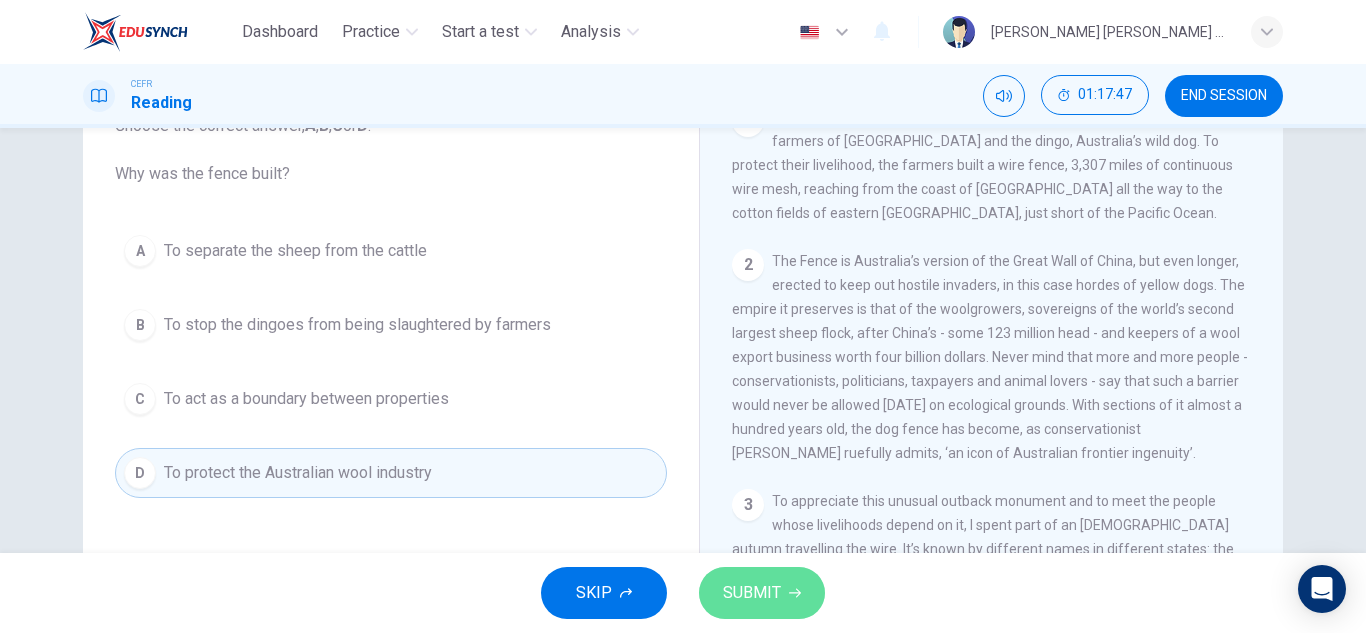 click on "SUBMIT" at bounding box center [752, 593] 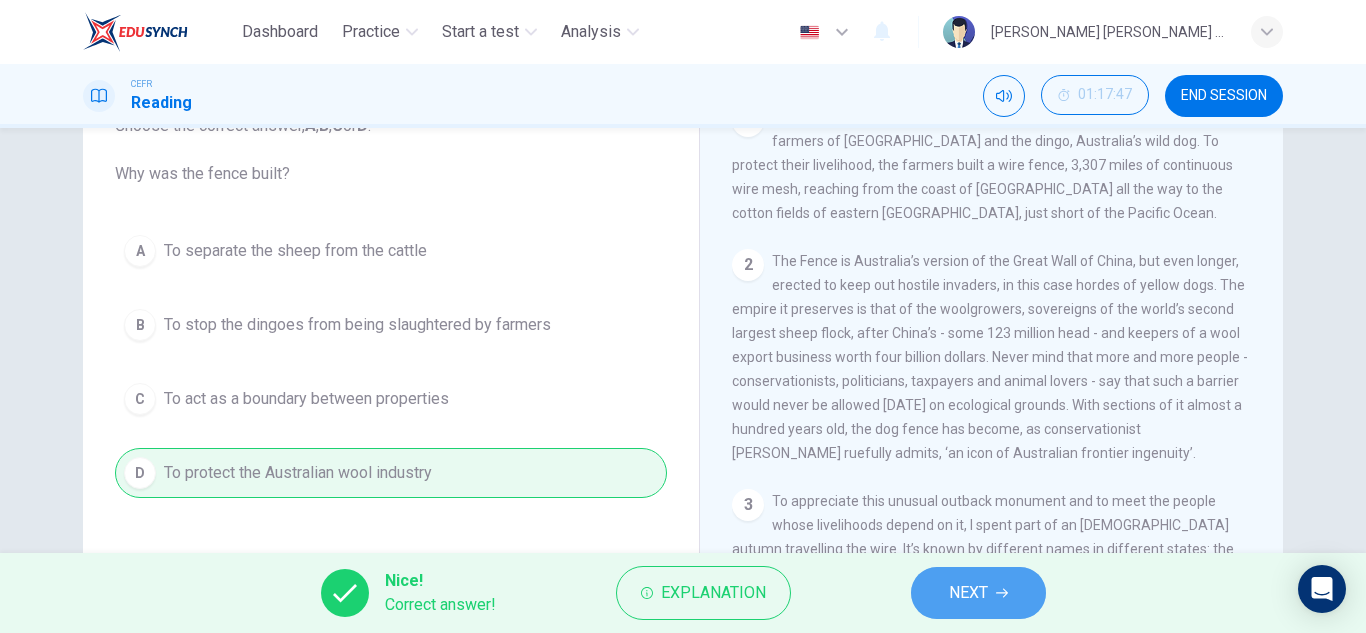 click on "NEXT" at bounding box center [978, 593] 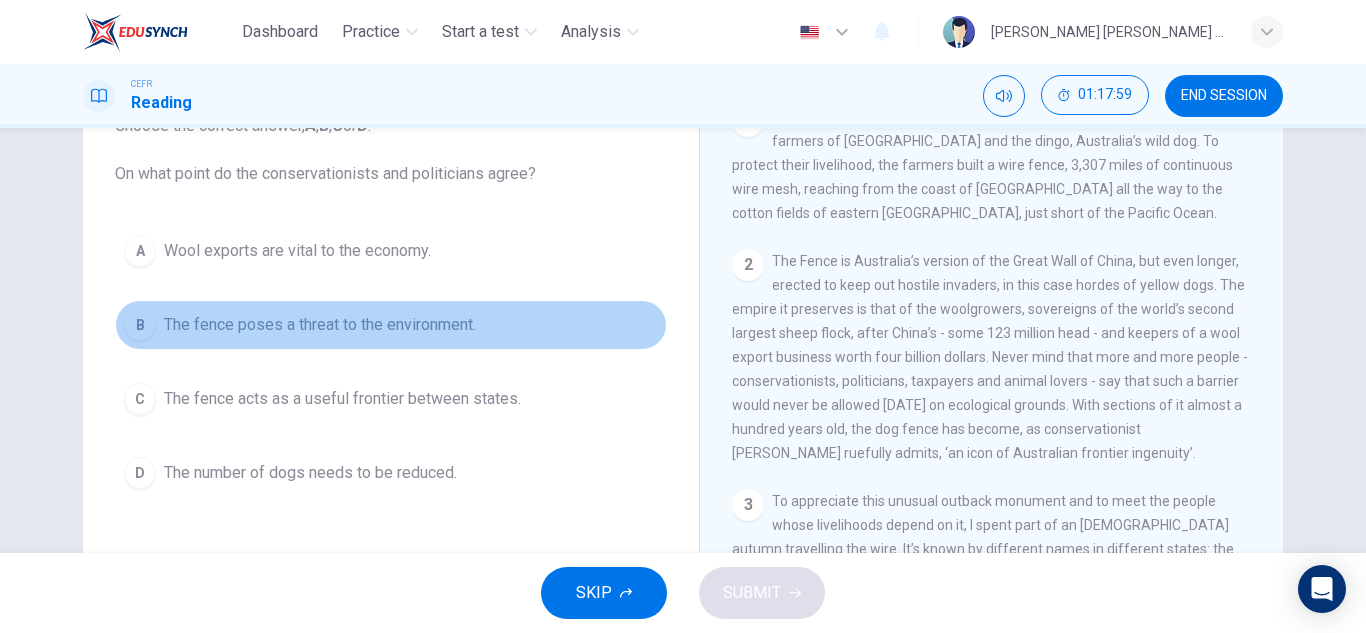 click on "The fence poses a threat to the environment." at bounding box center [320, 325] 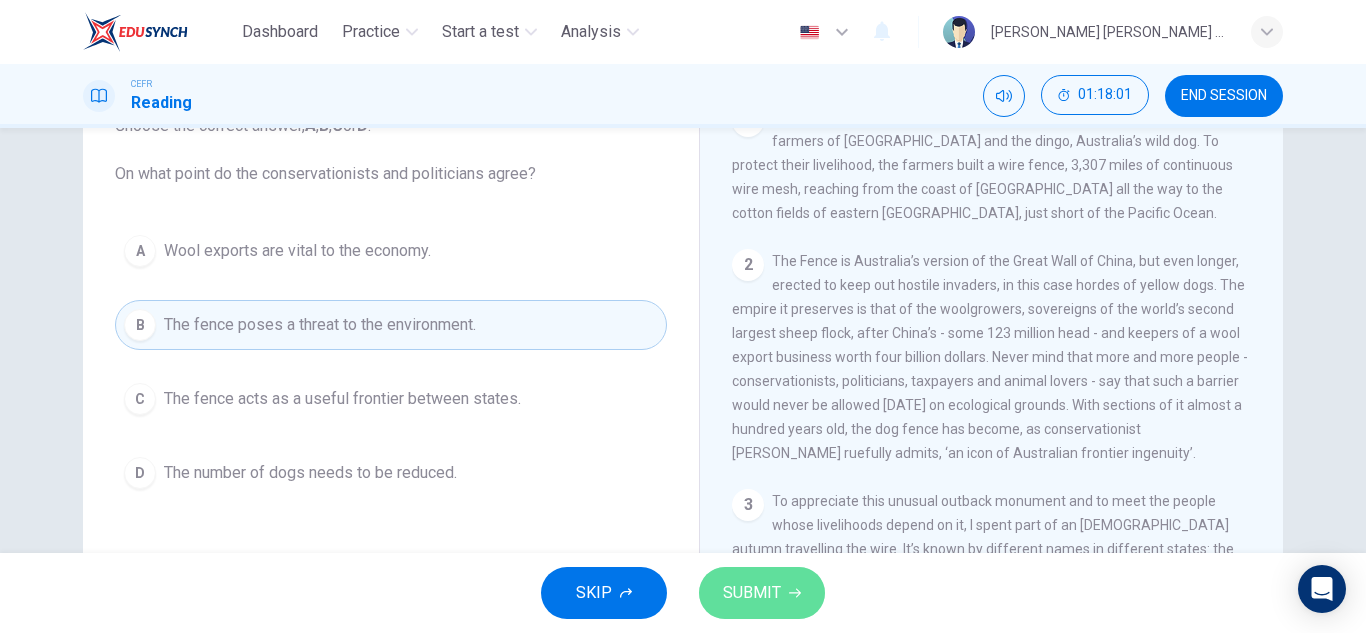 click 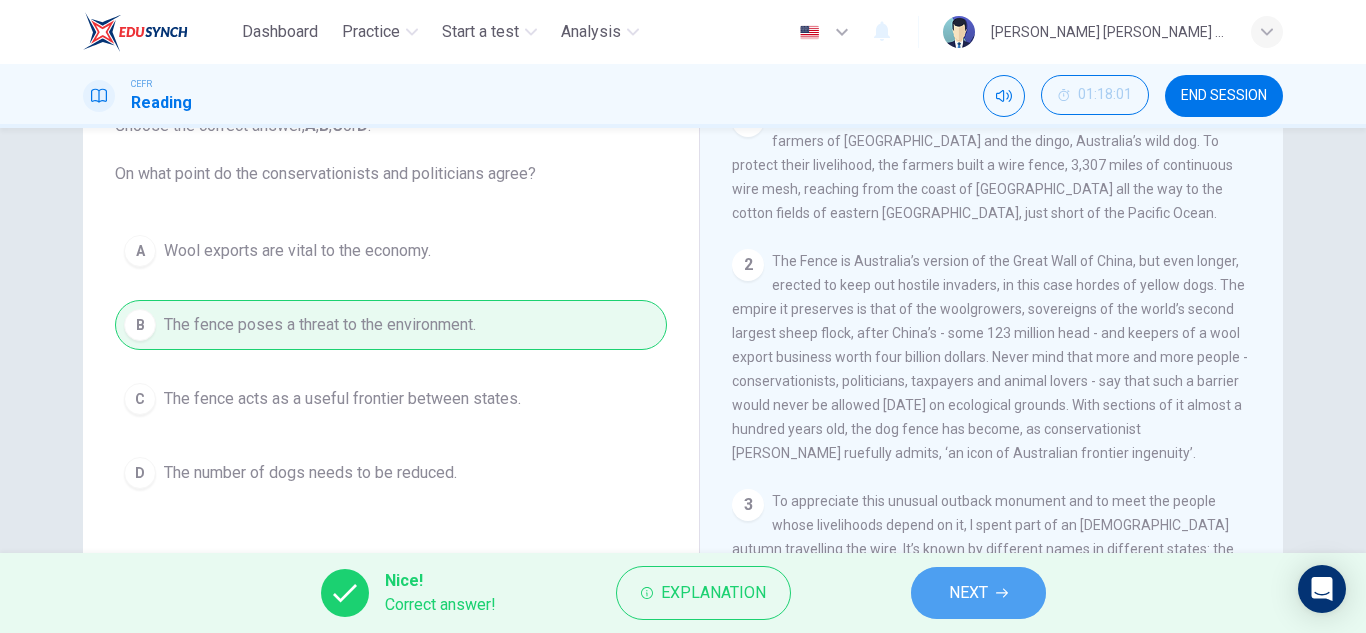 click on "NEXT" at bounding box center (968, 593) 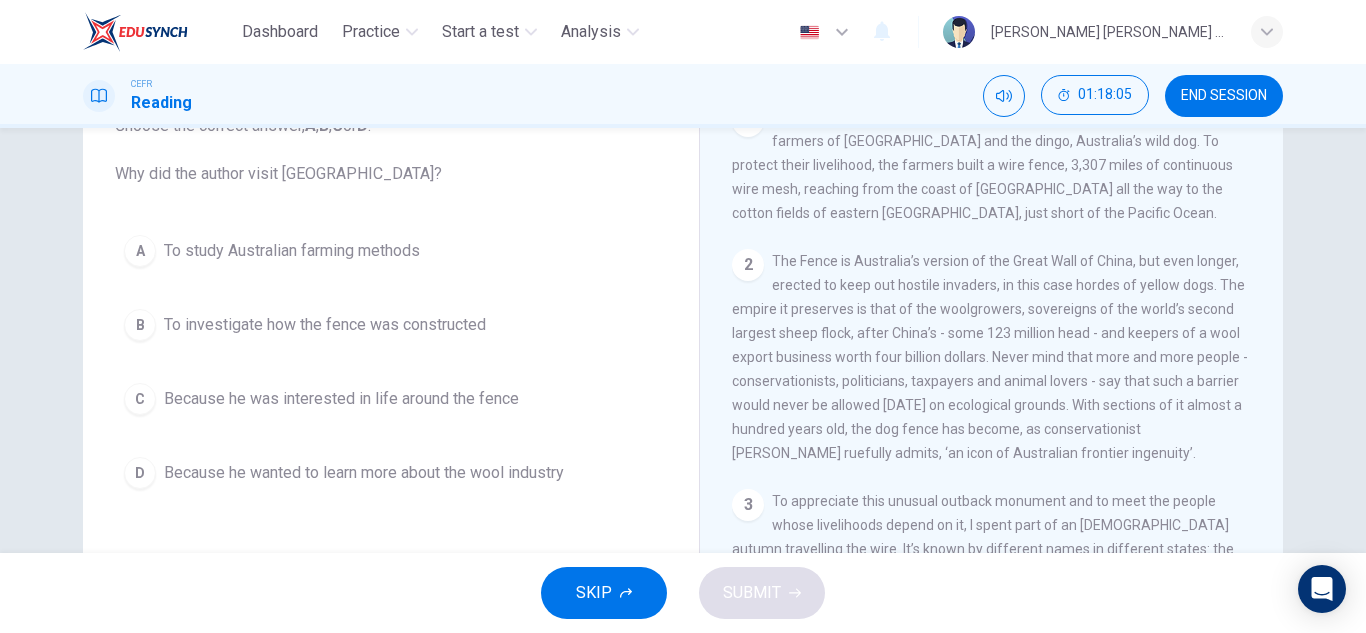 click on "Because he was interested in life around the fence" at bounding box center [341, 399] 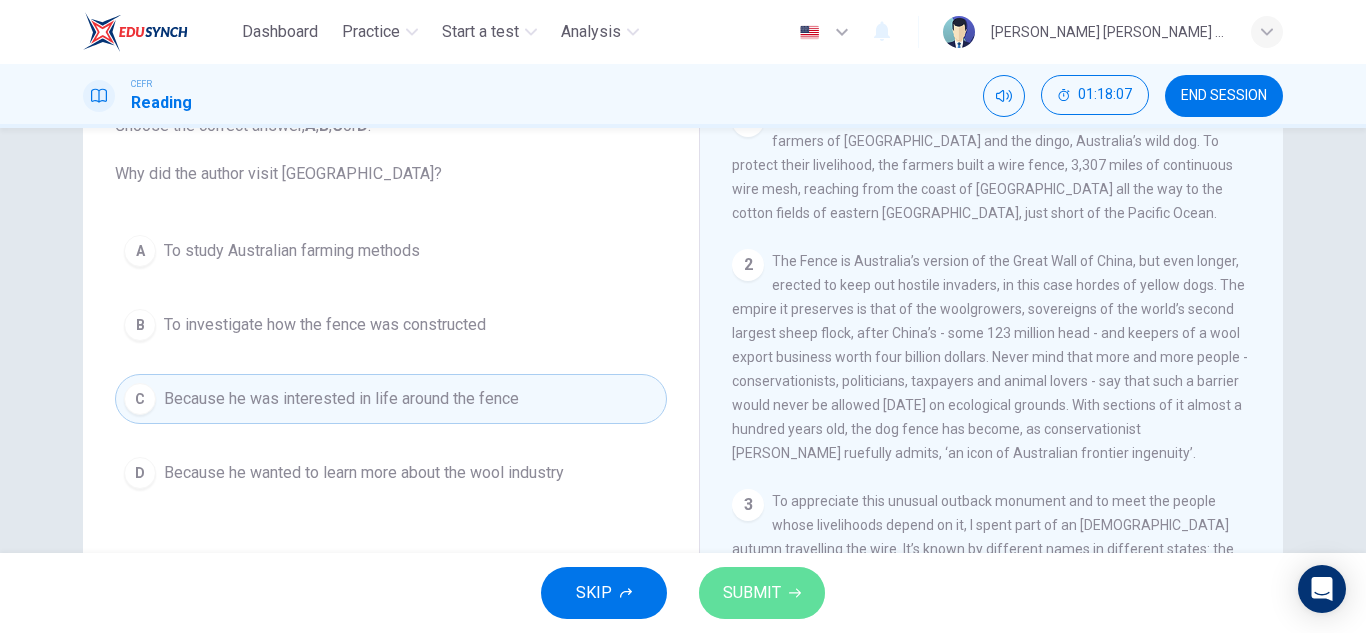click on "SUBMIT" at bounding box center (762, 593) 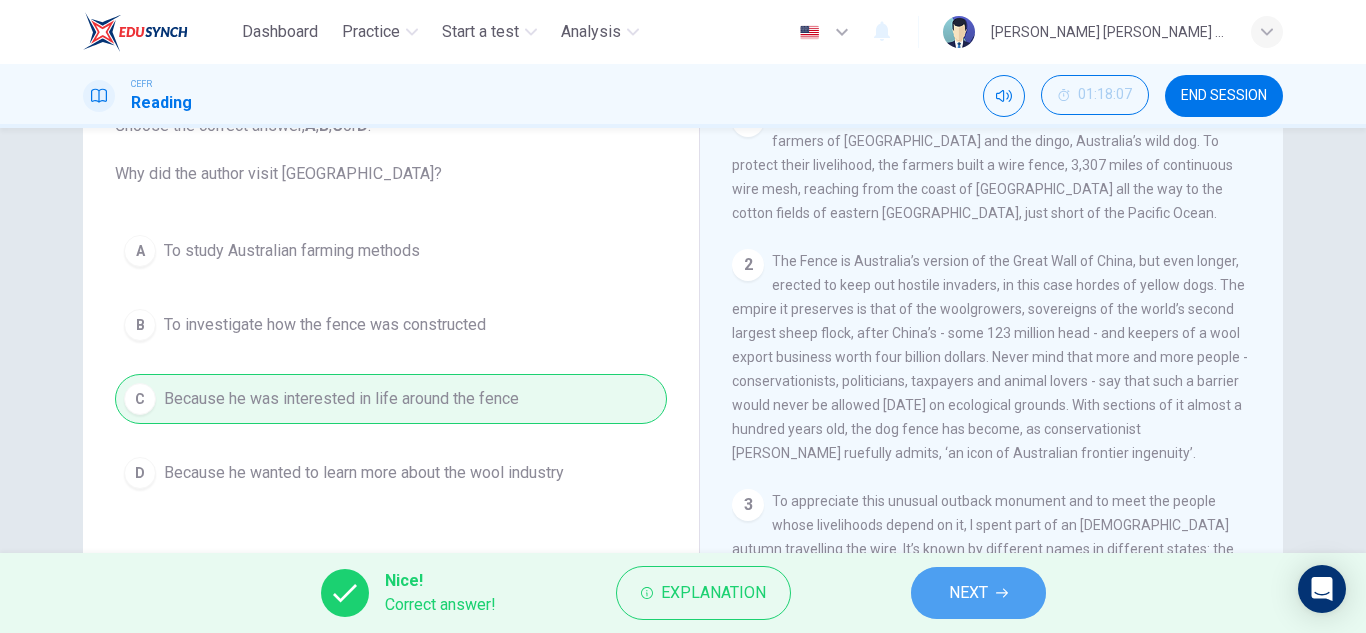 click on "NEXT" at bounding box center (978, 593) 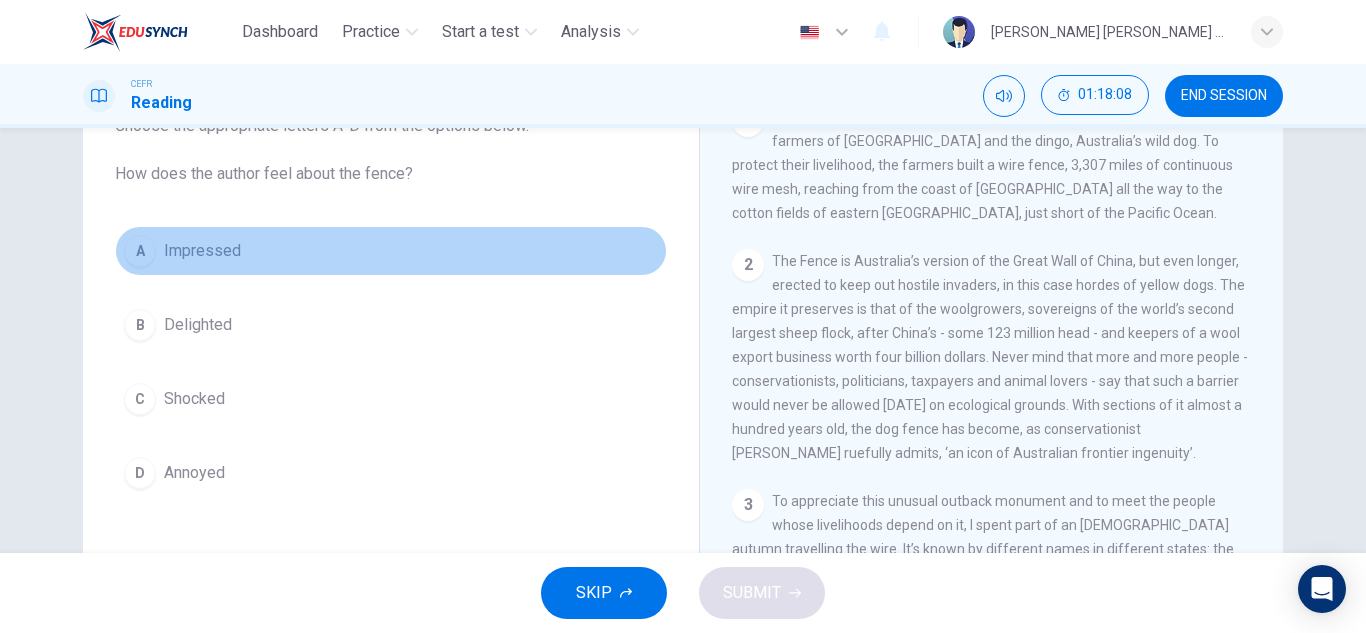 click on "A Impressed" at bounding box center (391, 251) 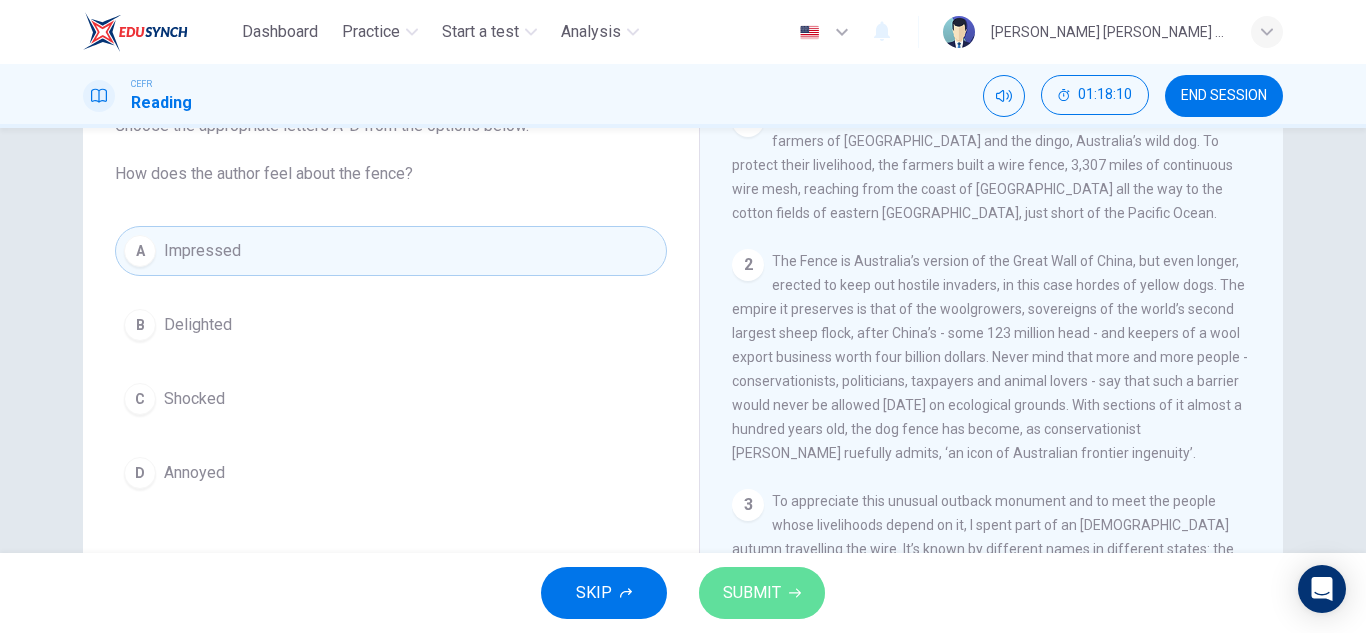 click on "SUBMIT" at bounding box center [752, 593] 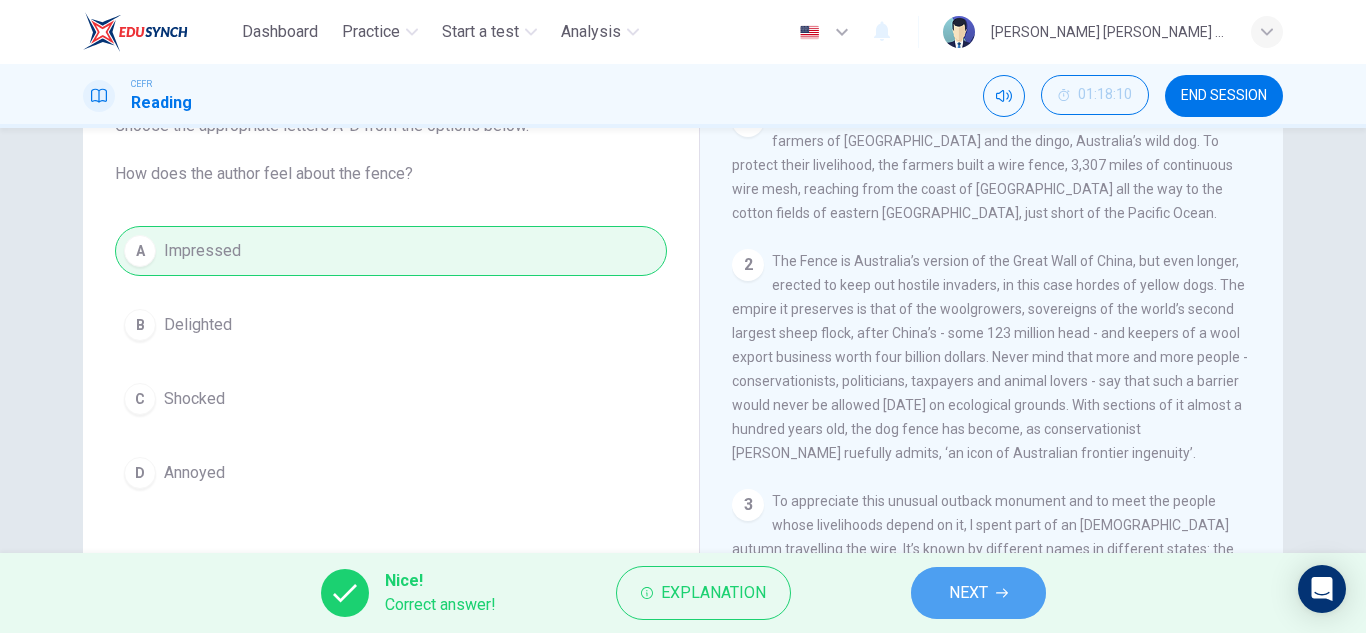 click 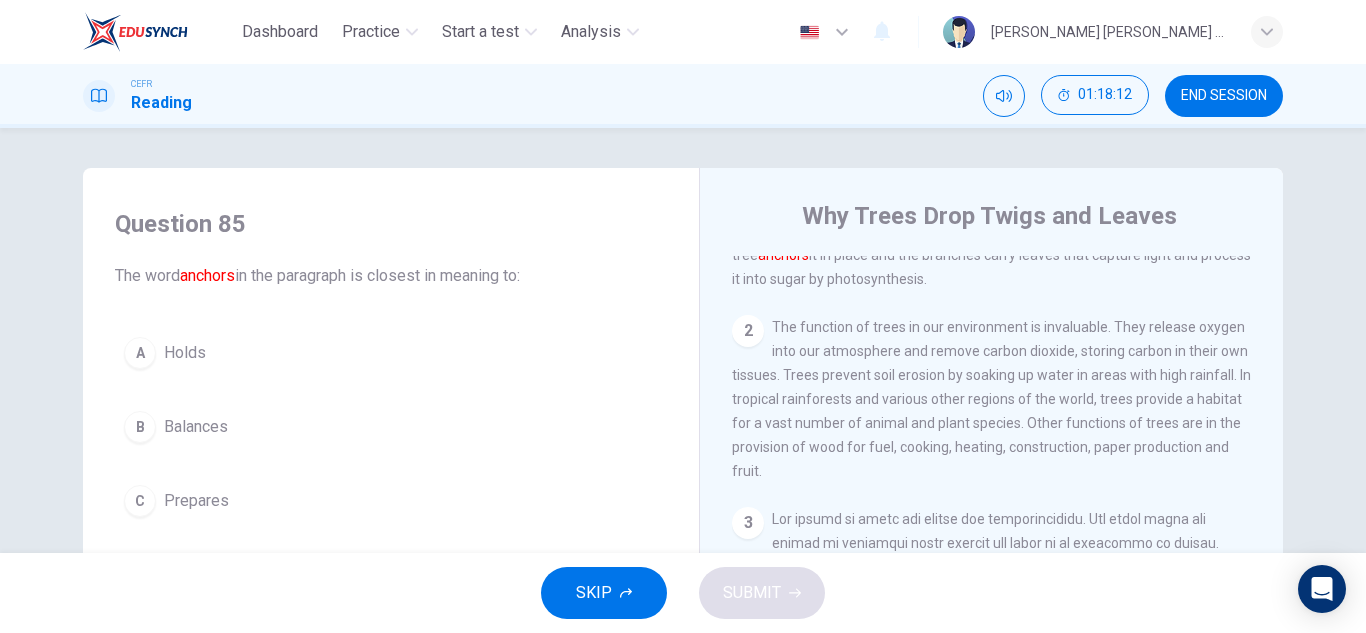 scroll, scrollTop: 0, scrollLeft: 0, axis: both 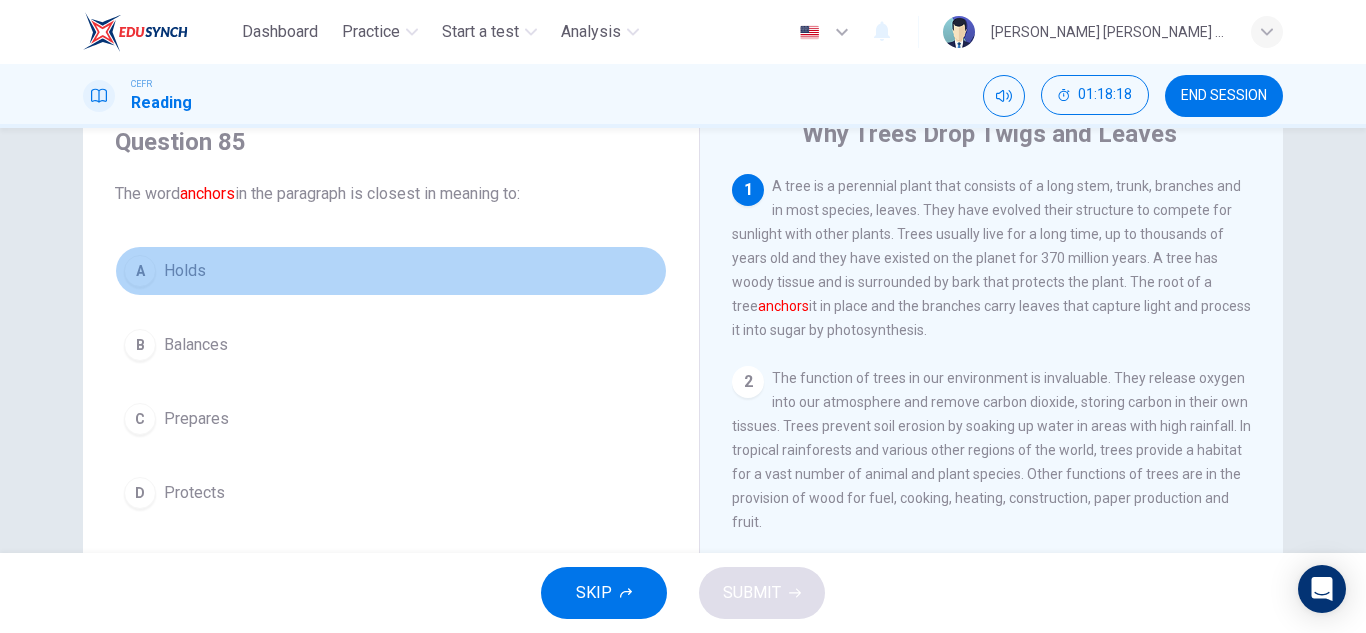 click on "Holds" at bounding box center [185, 271] 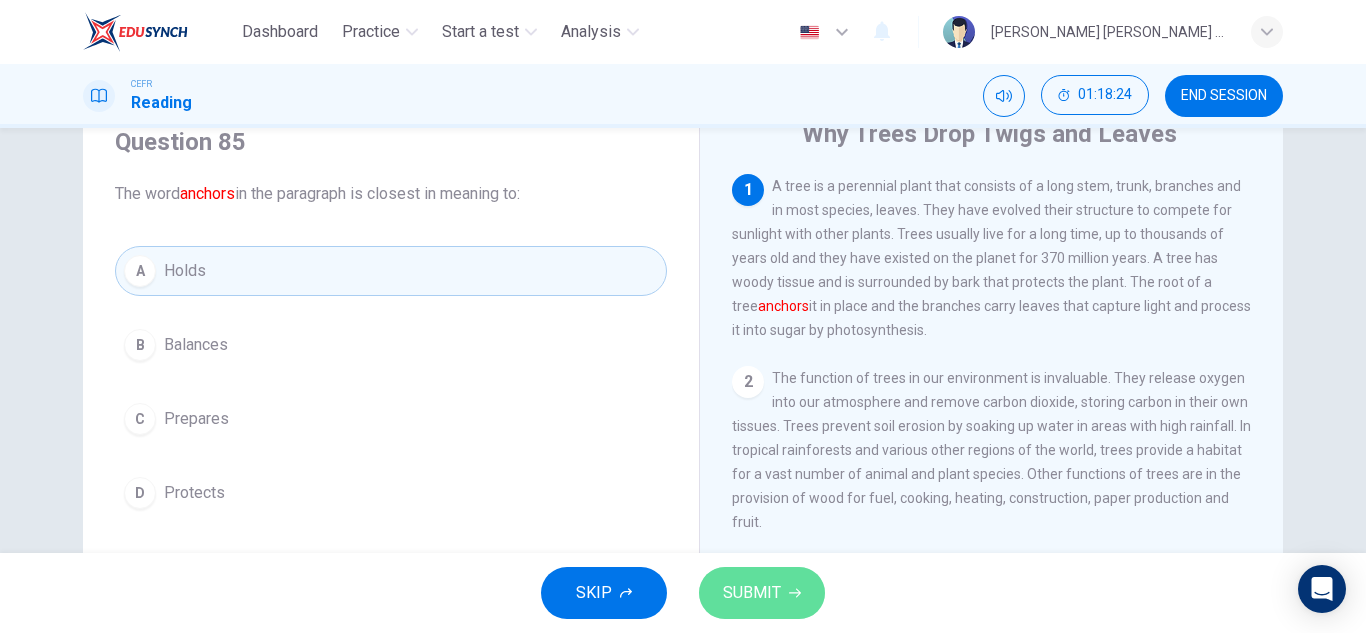 click on "SUBMIT" at bounding box center [762, 593] 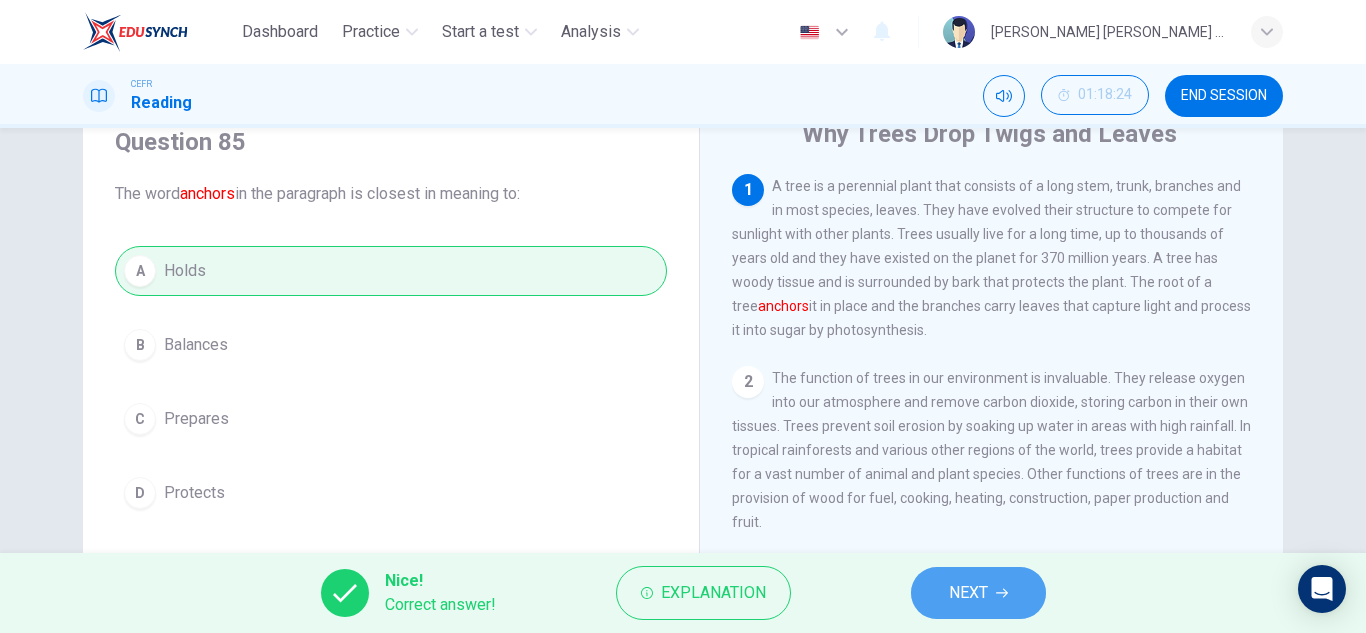 click on "NEXT" at bounding box center (968, 593) 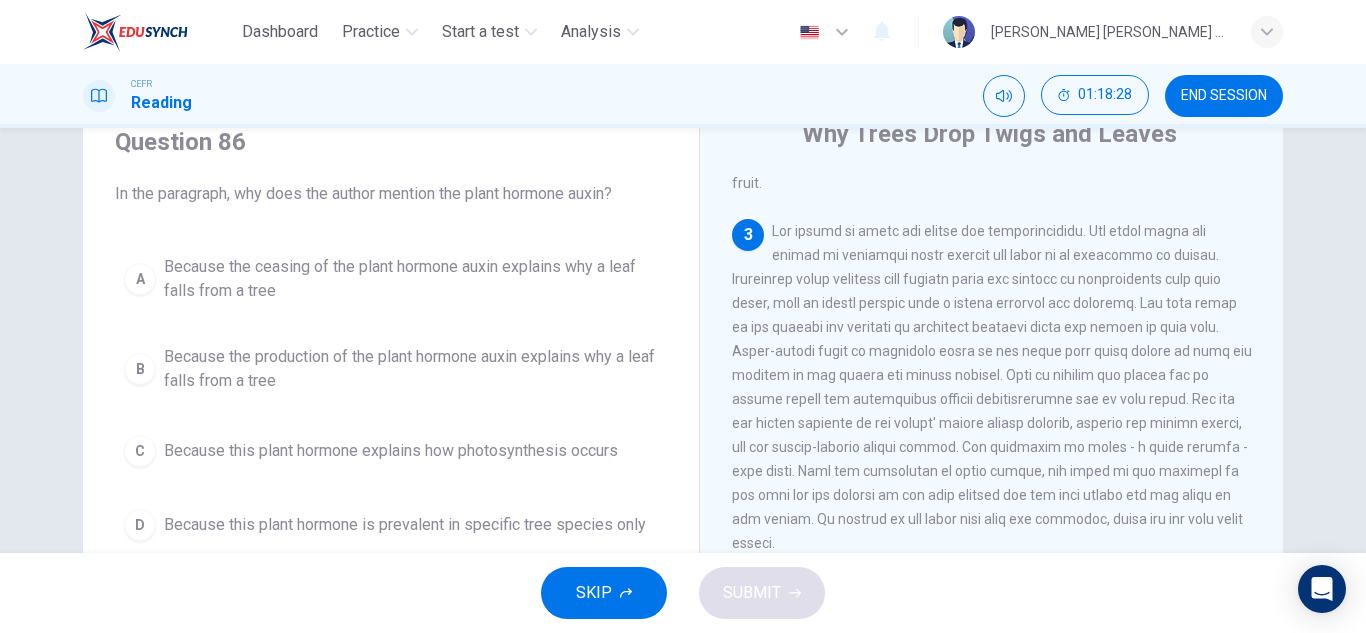 scroll, scrollTop: 343, scrollLeft: 0, axis: vertical 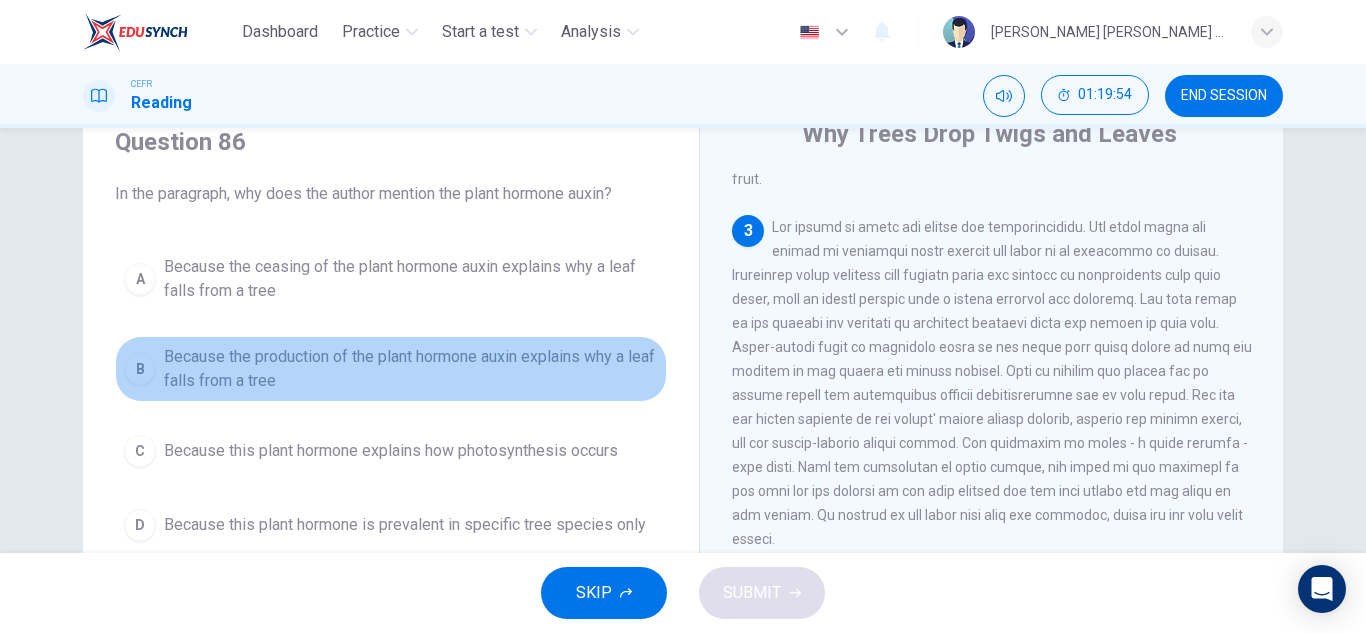 click on "Because the production of the plant hormone auxin explains why a leaf falls from a tree" at bounding box center (411, 369) 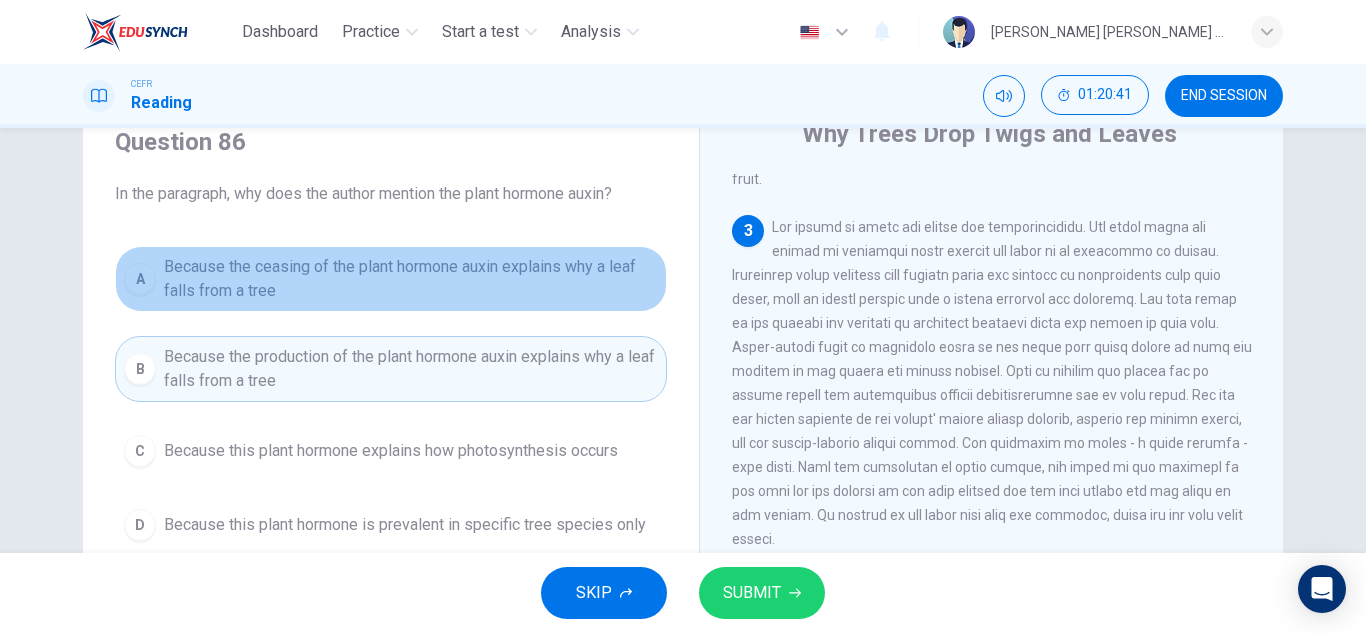 click on "Because the ceasing of the plant hormone auxin explains why a leaf falls from a tree" at bounding box center (411, 279) 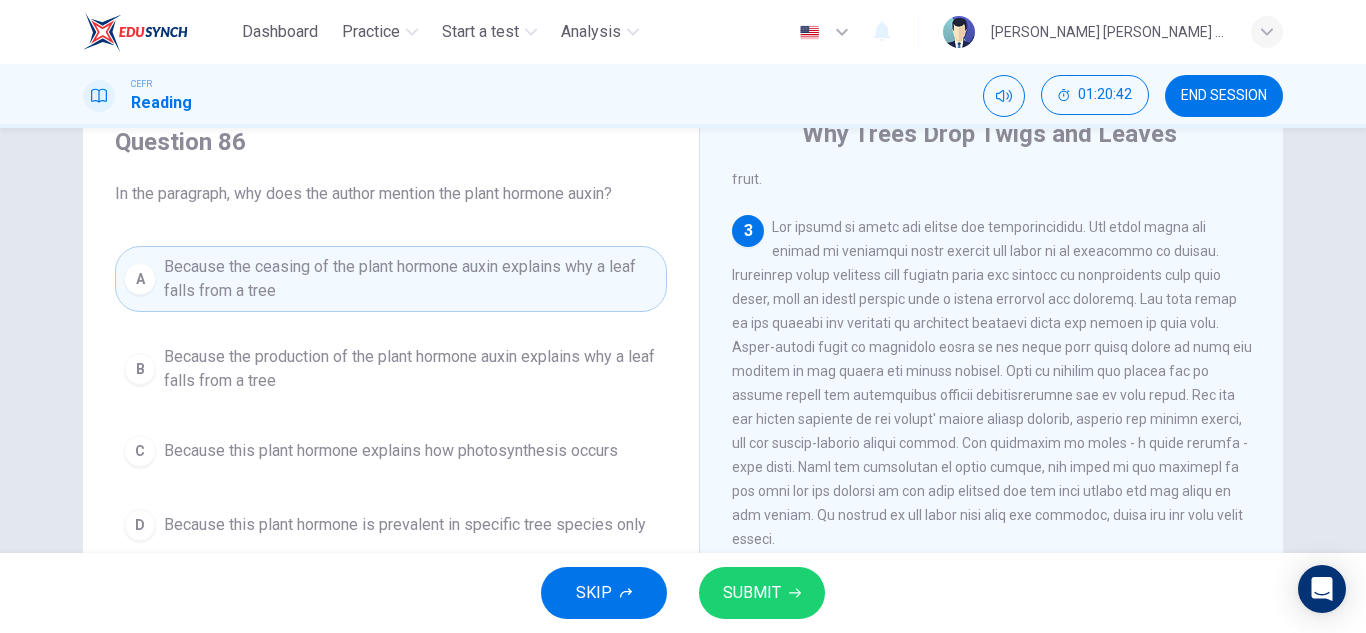 click on "SUBMIT" at bounding box center (752, 593) 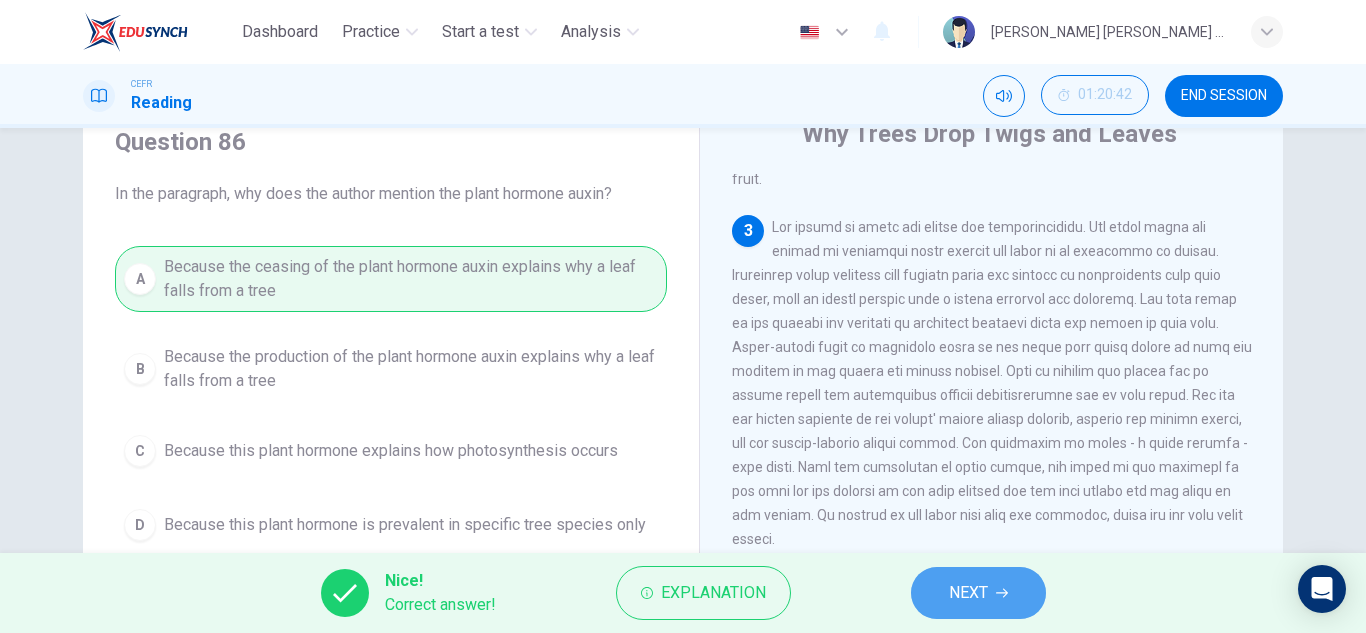 click on "NEXT" at bounding box center [968, 593] 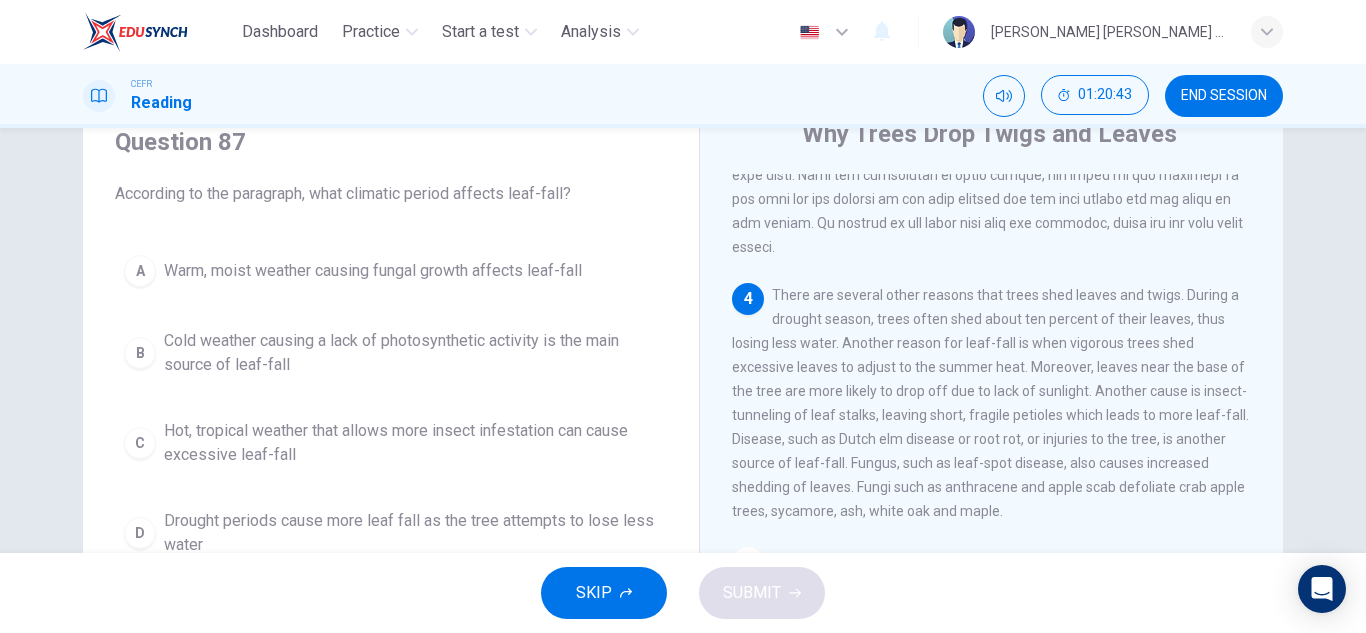 scroll, scrollTop: 665, scrollLeft: 0, axis: vertical 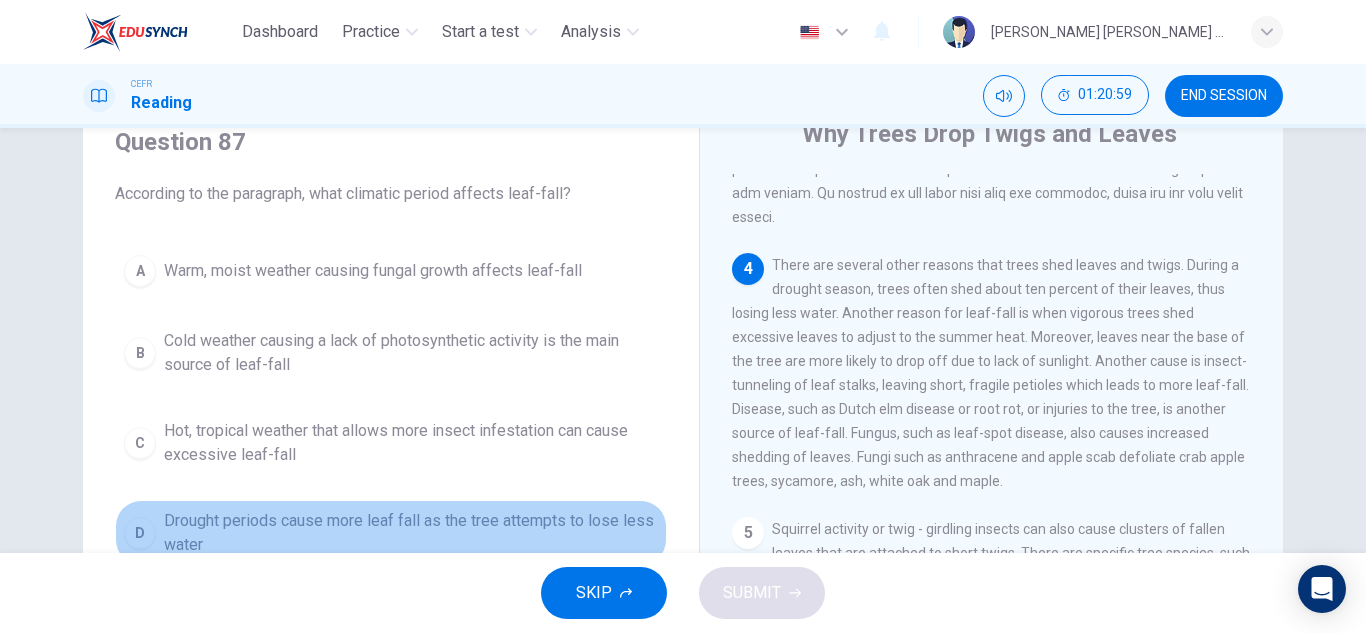 click on "Drought periods cause more leaf fall as the tree attempts to lose less water" at bounding box center [411, 533] 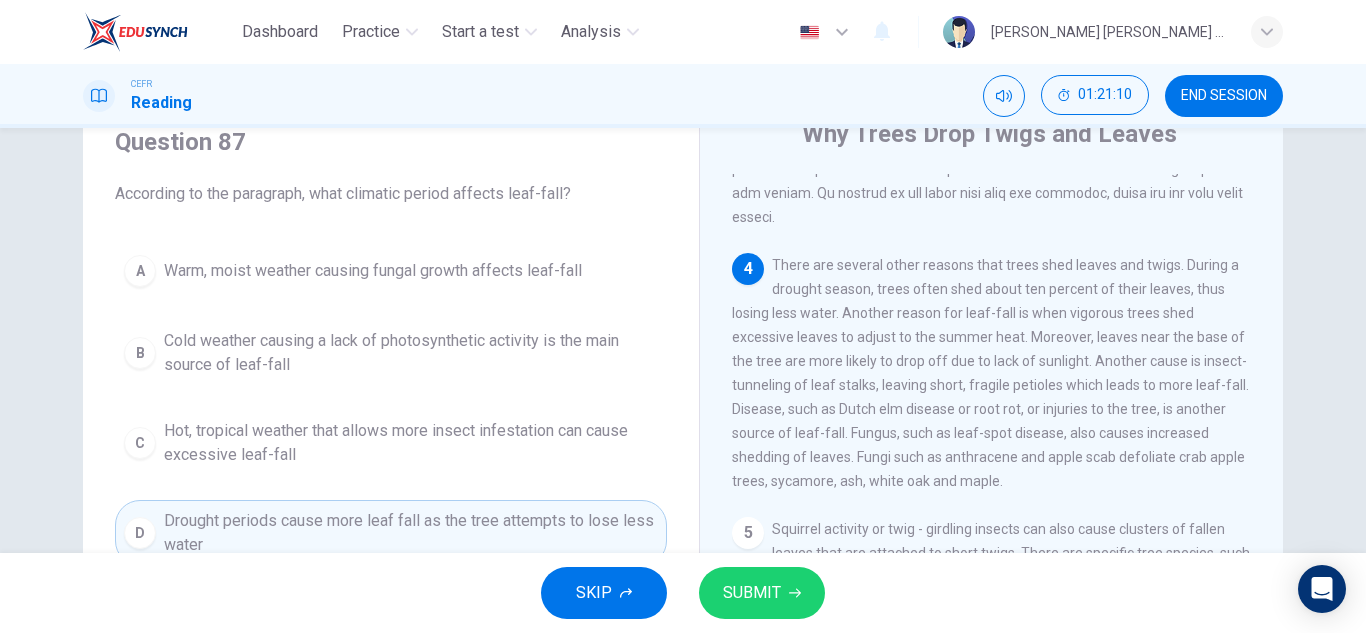 click on "SUBMIT" at bounding box center (752, 593) 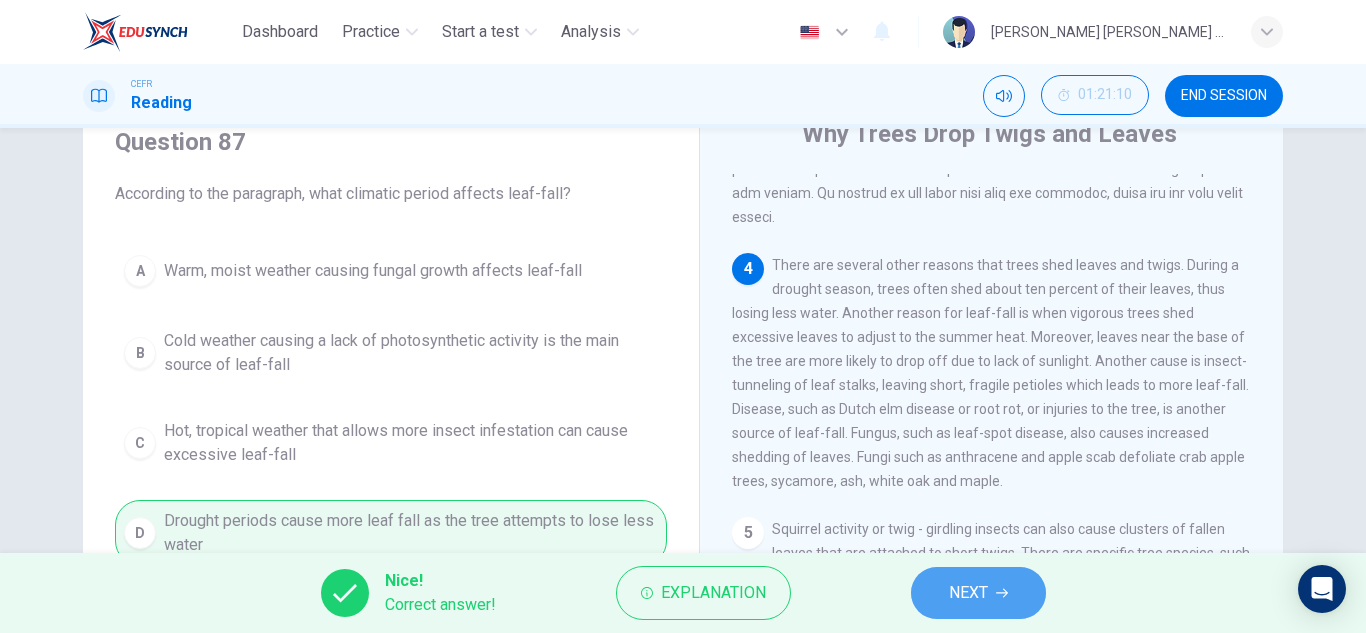 click on "NEXT" at bounding box center (978, 593) 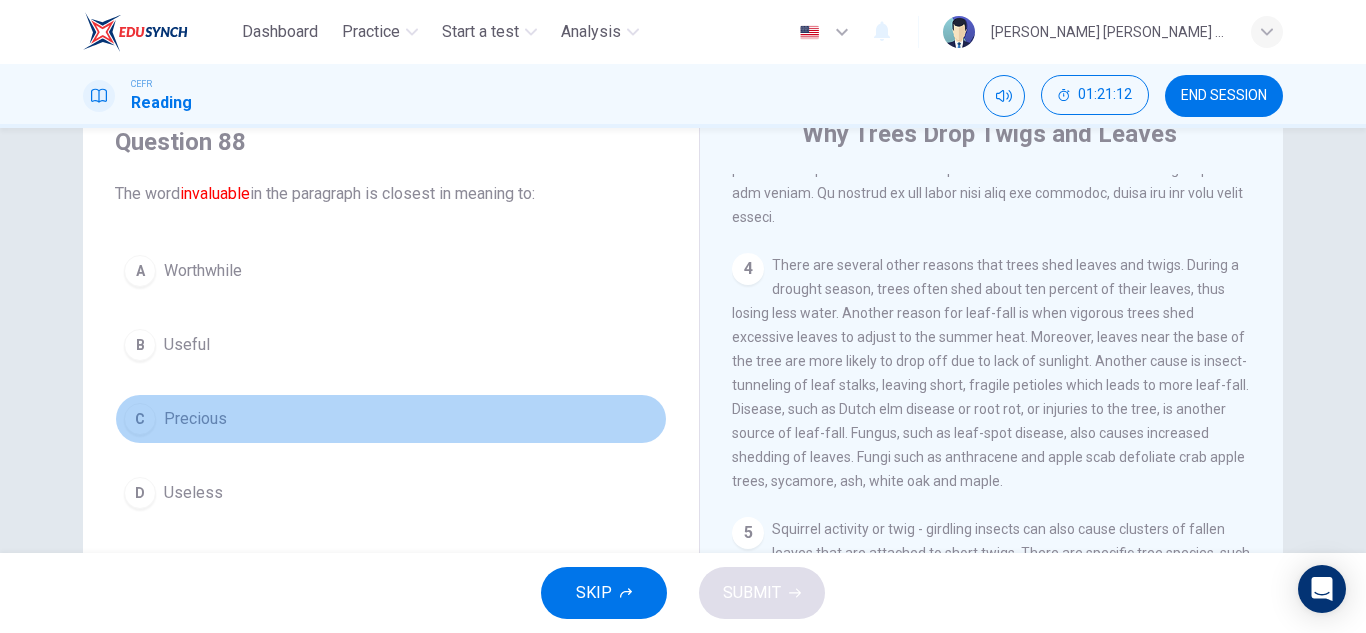 click on "Precious" at bounding box center (195, 419) 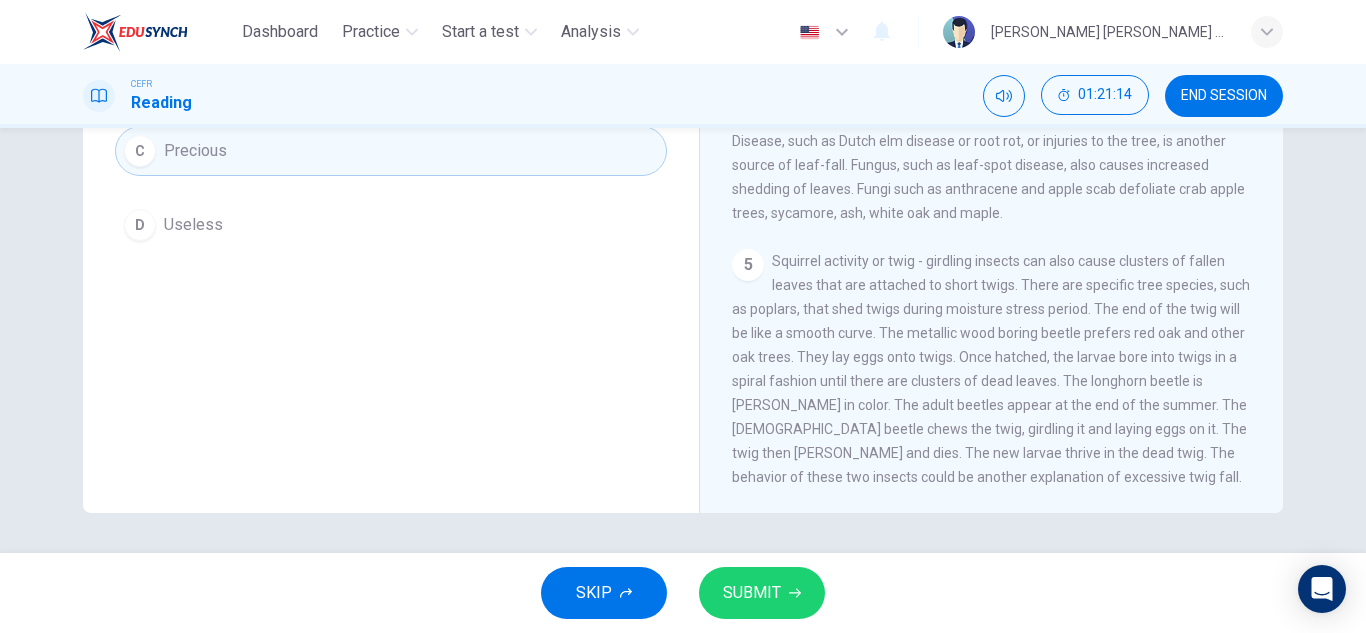 scroll, scrollTop: 0, scrollLeft: 0, axis: both 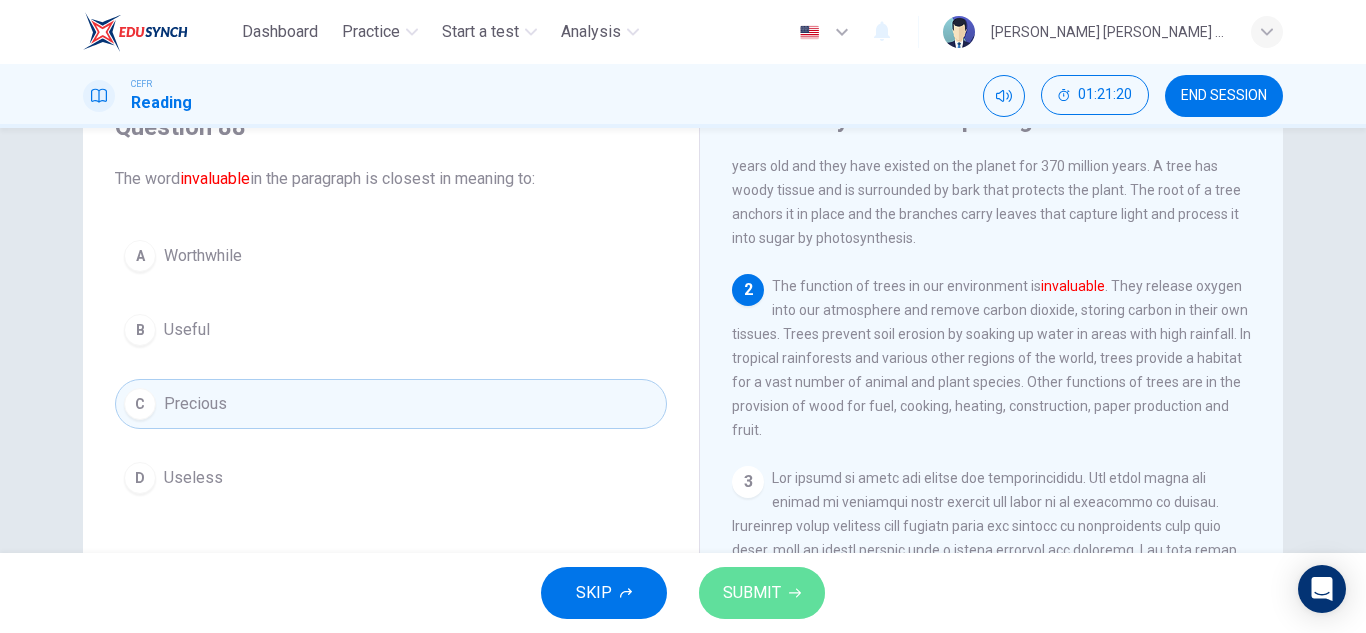 click on "SUBMIT" at bounding box center [762, 593] 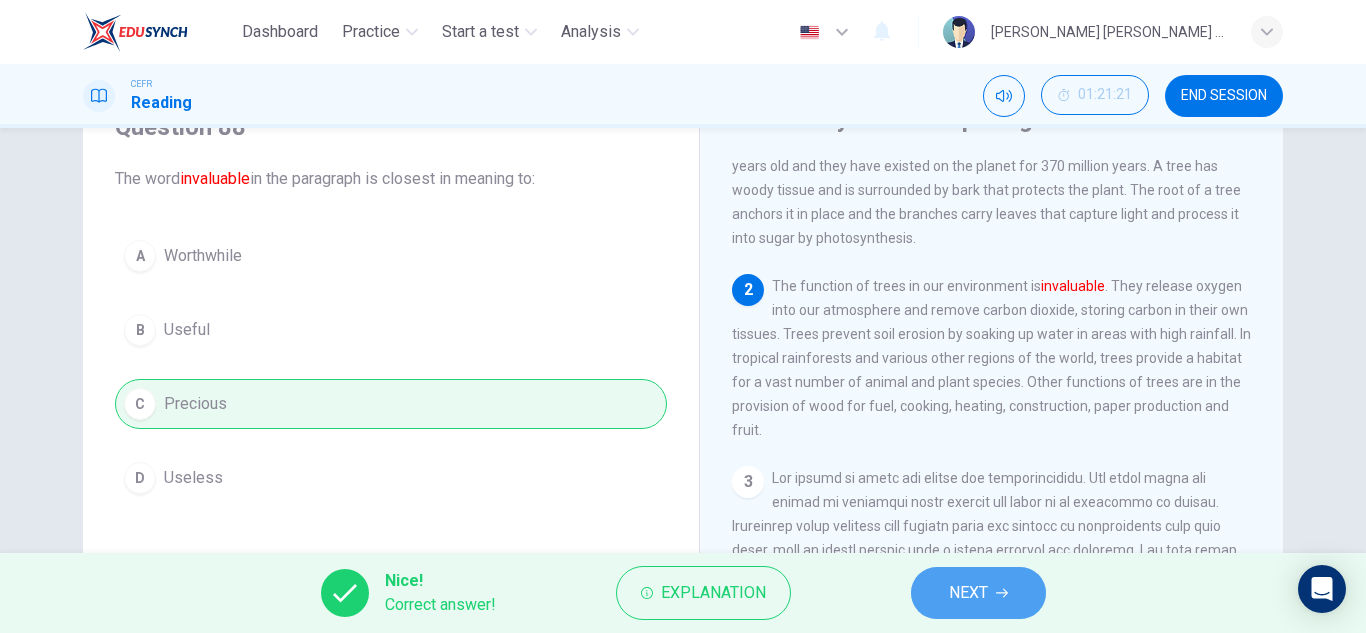 click on "NEXT" at bounding box center (968, 593) 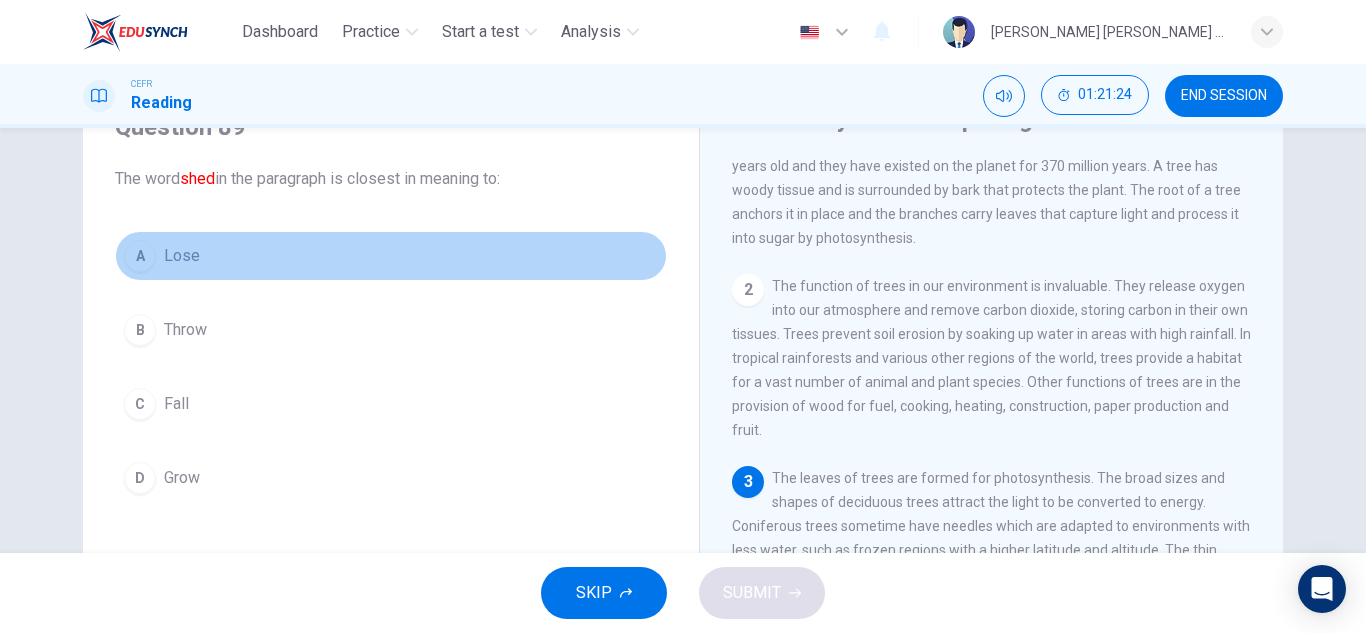 click on "A Lose" at bounding box center [391, 256] 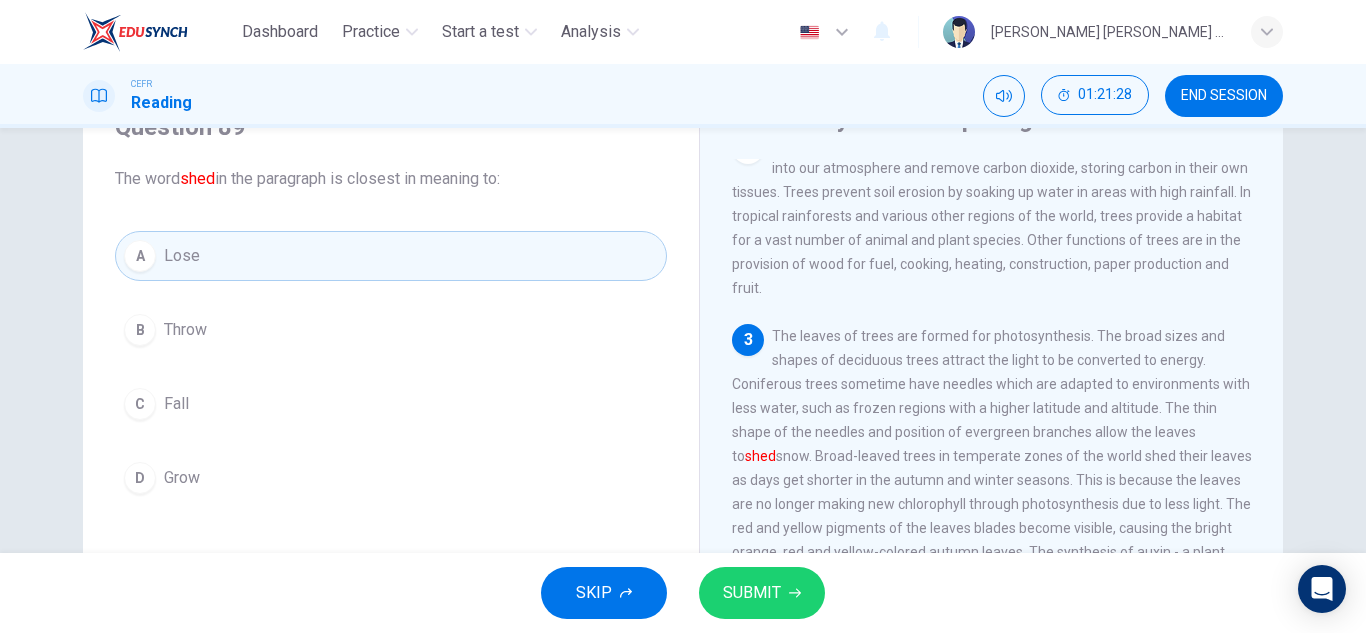 scroll, scrollTop: 219, scrollLeft: 0, axis: vertical 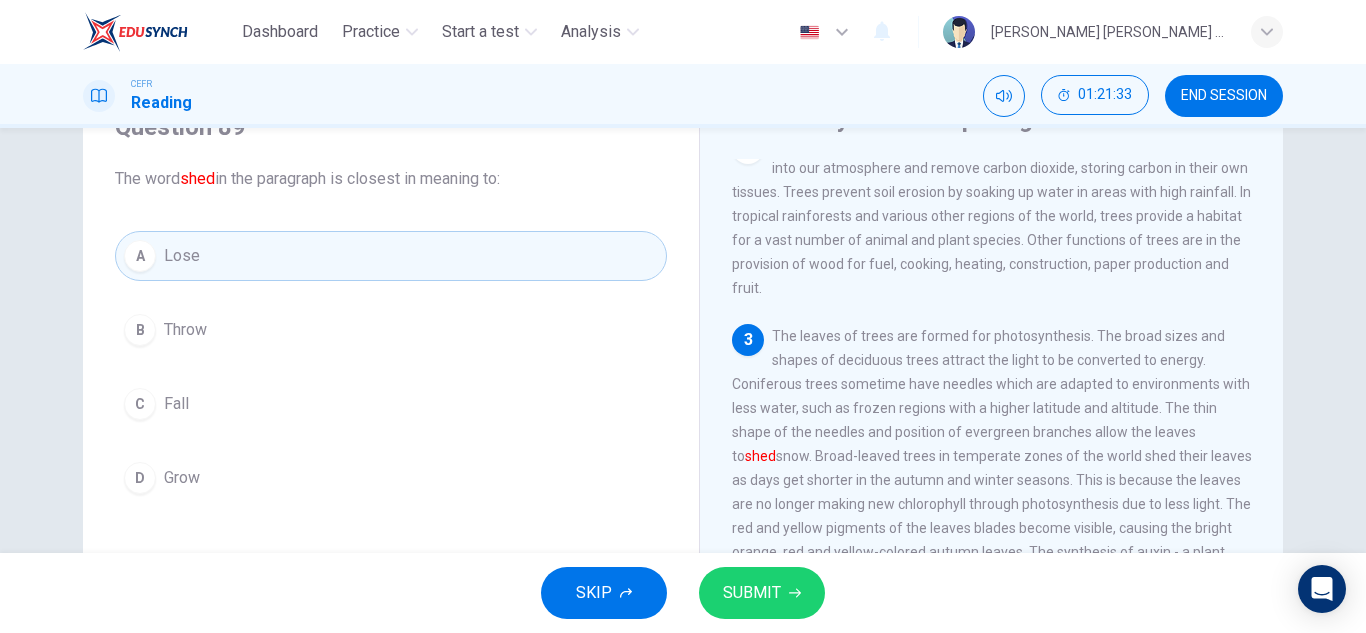 click on "D Grow" at bounding box center [391, 478] 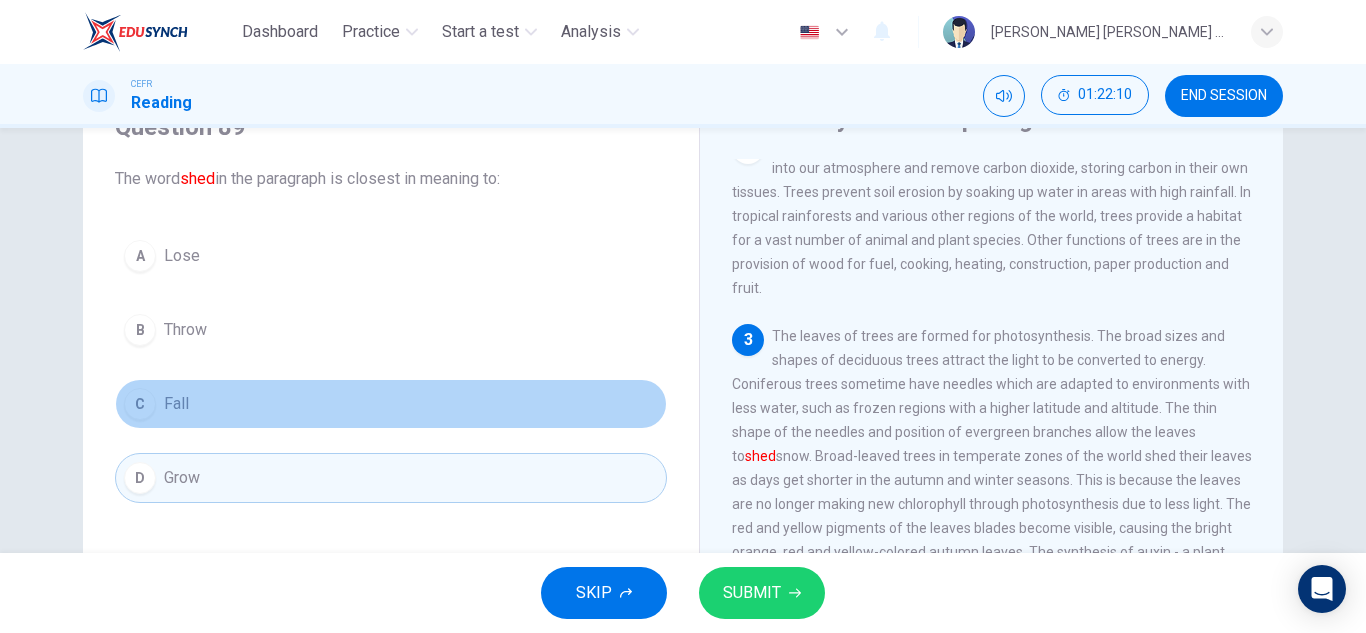 click on "C Fall" at bounding box center [391, 404] 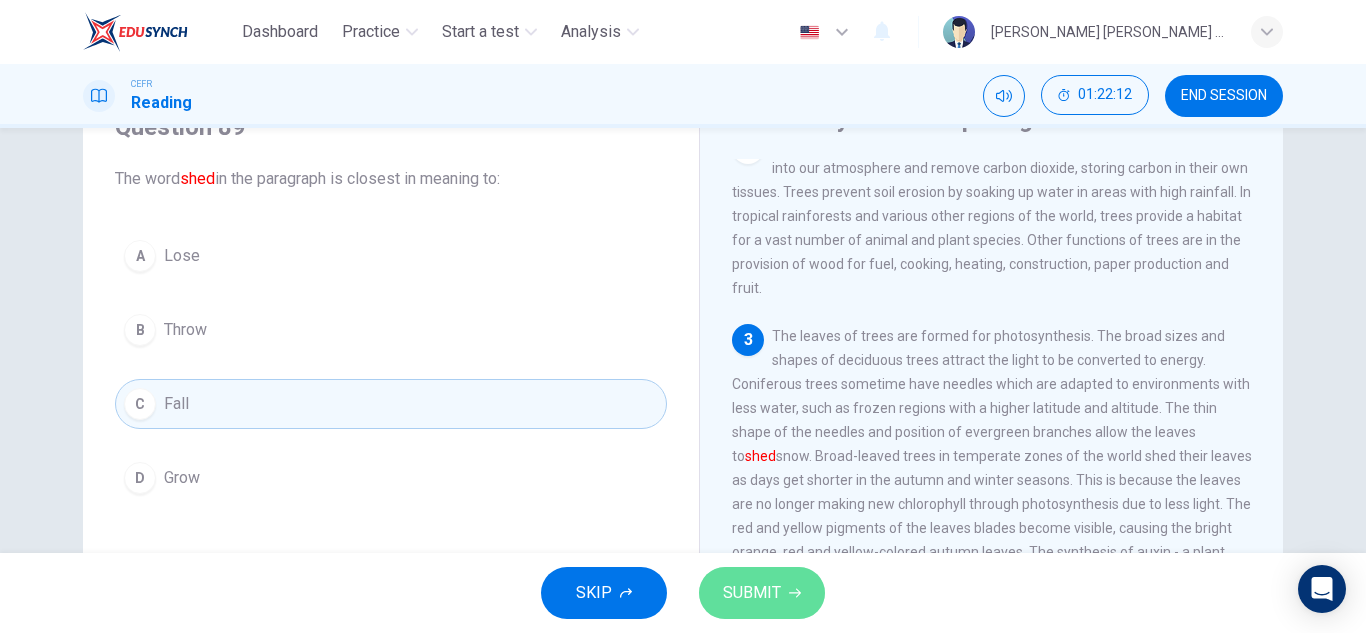 click on "SUBMIT" at bounding box center [752, 593] 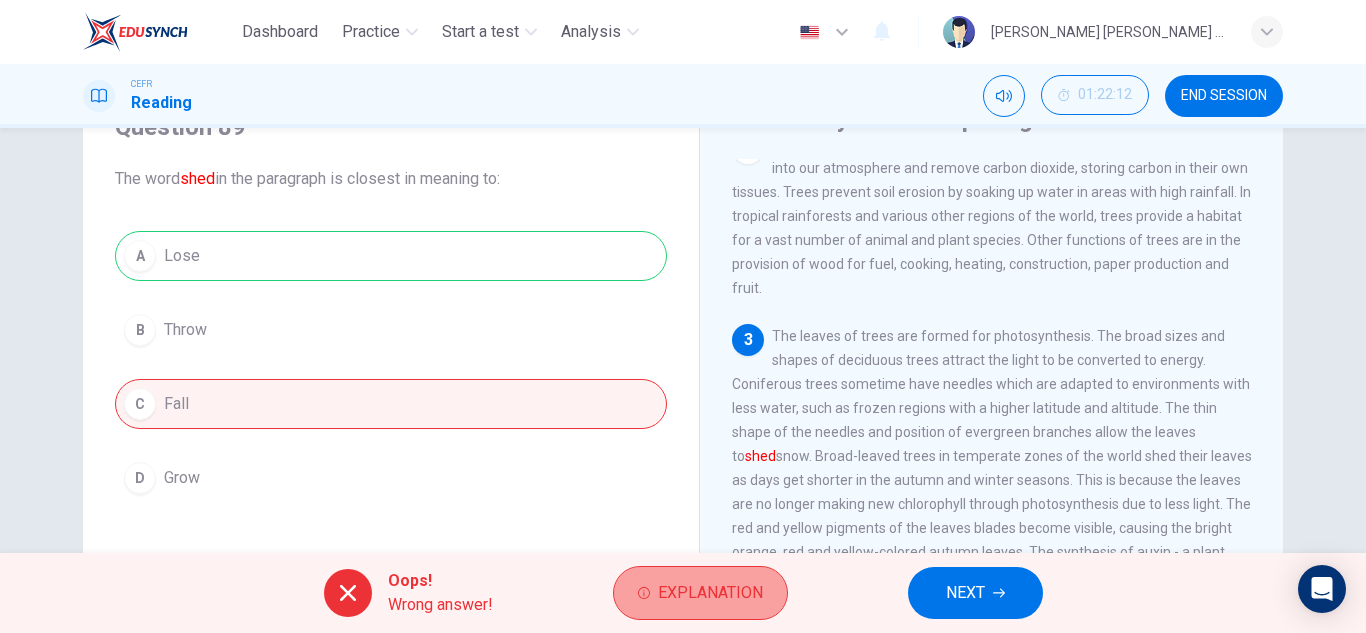 click on "Explanation" at bounding box center (710, 593) 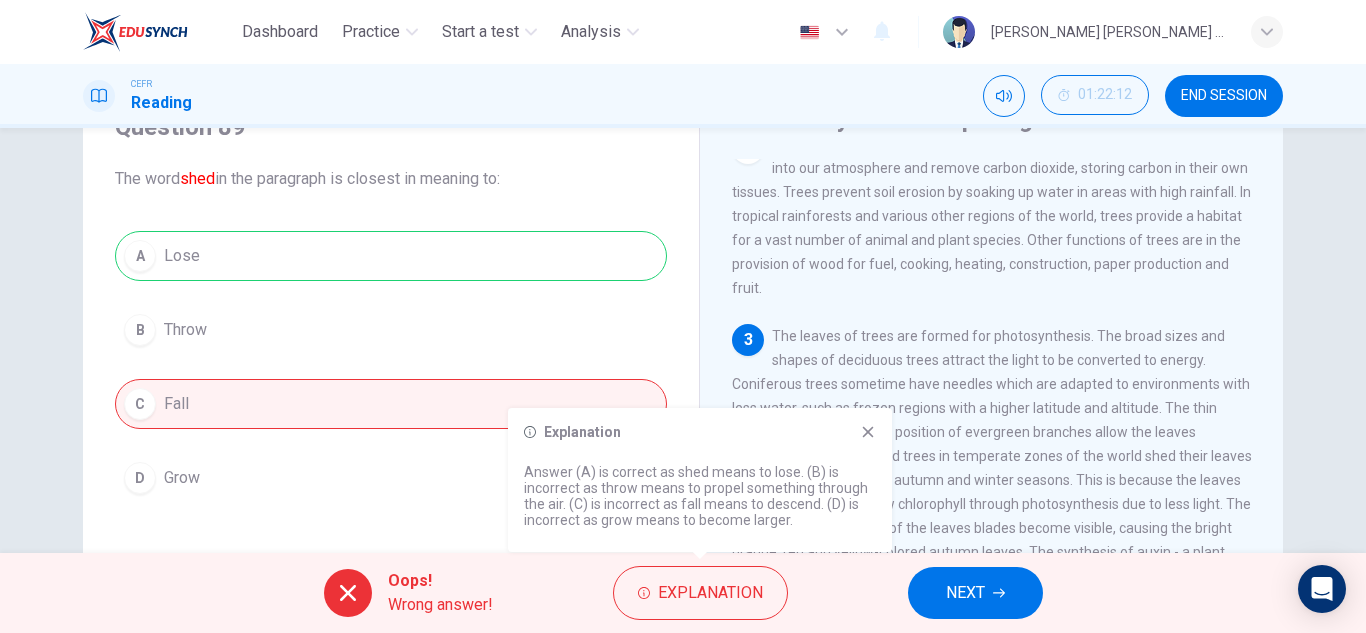 click on "Explanation" at bounding box center (700, 432) 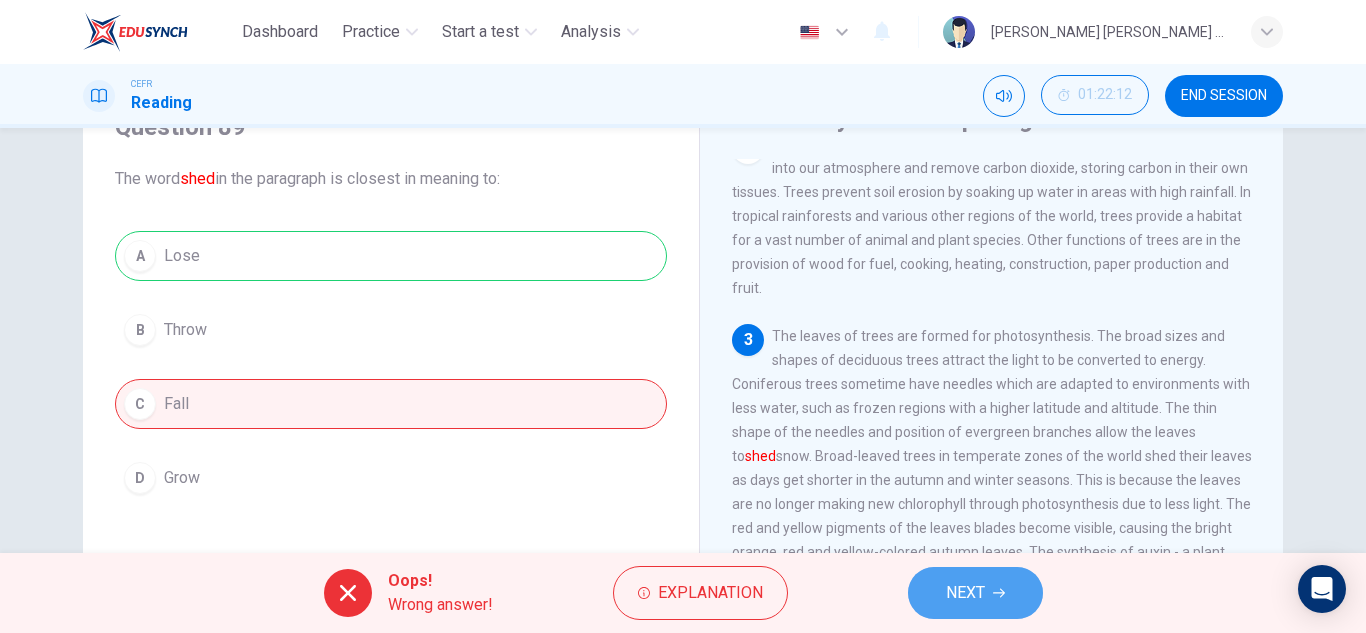 click on "NEXT" at bounding box center (975, 593) 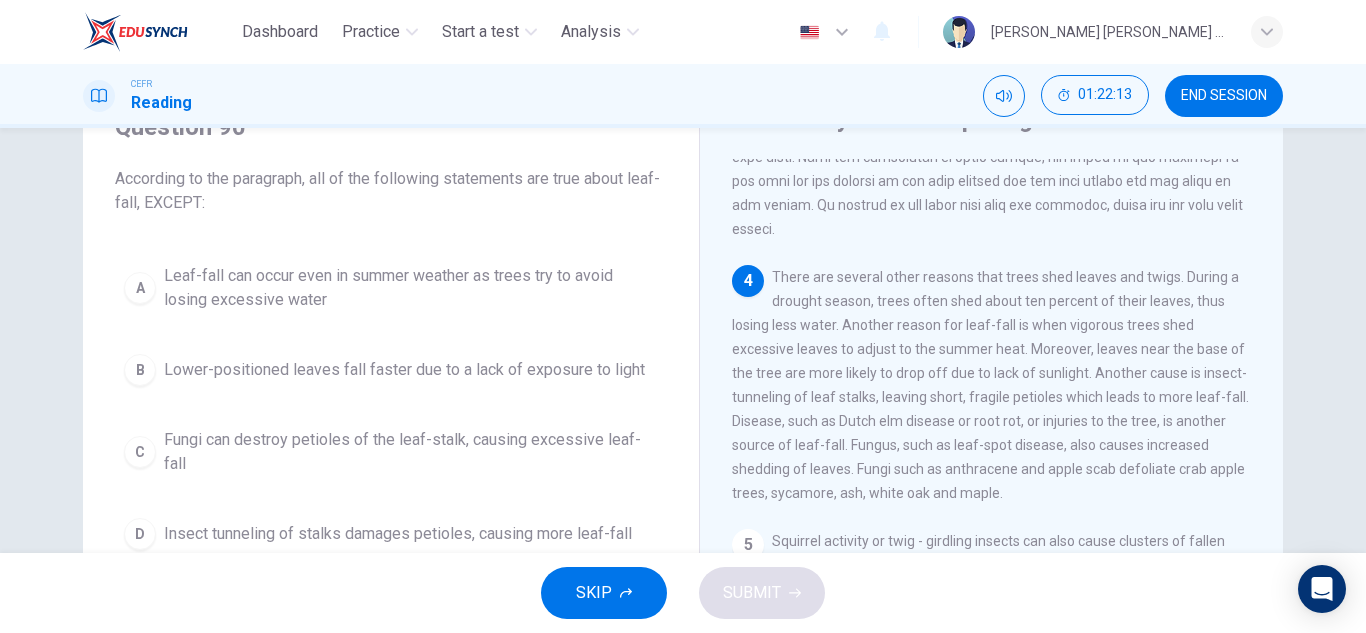 scroll, scrollTop: 642, scrollLeft: 0, axis: vertical 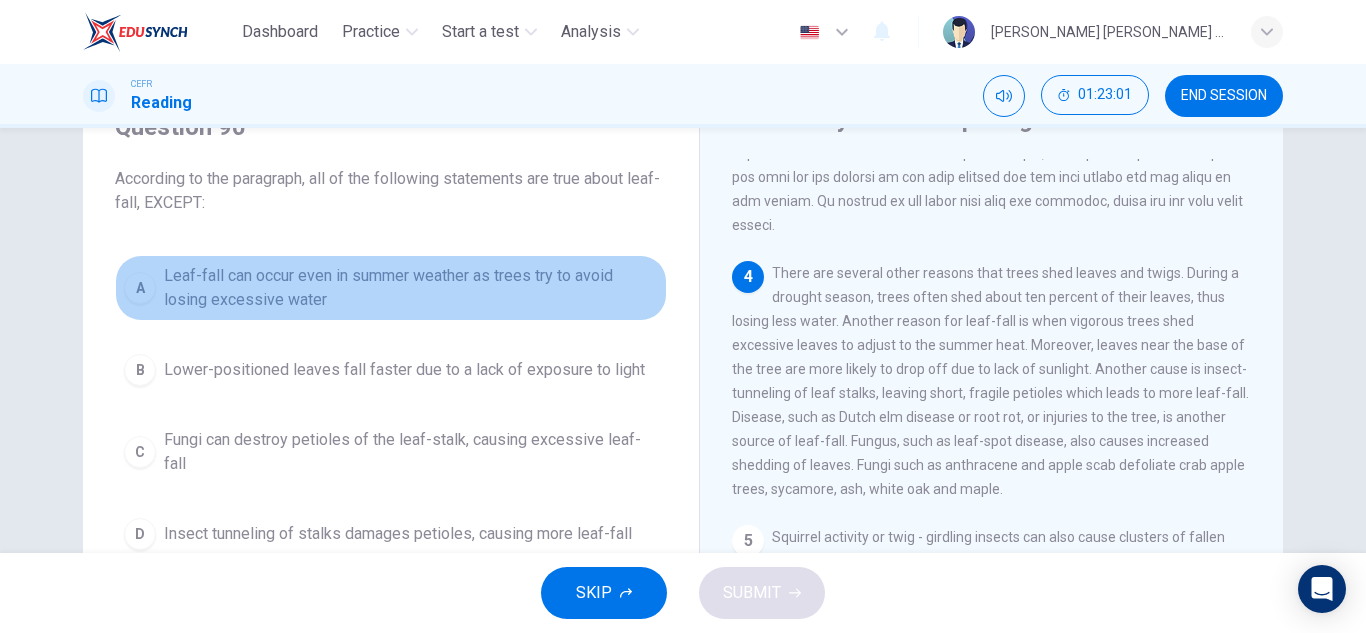 click on "Leaf-fall can occur even in summer weather as trees try to avoid losing excessive water" at bounding box center [411, 288] 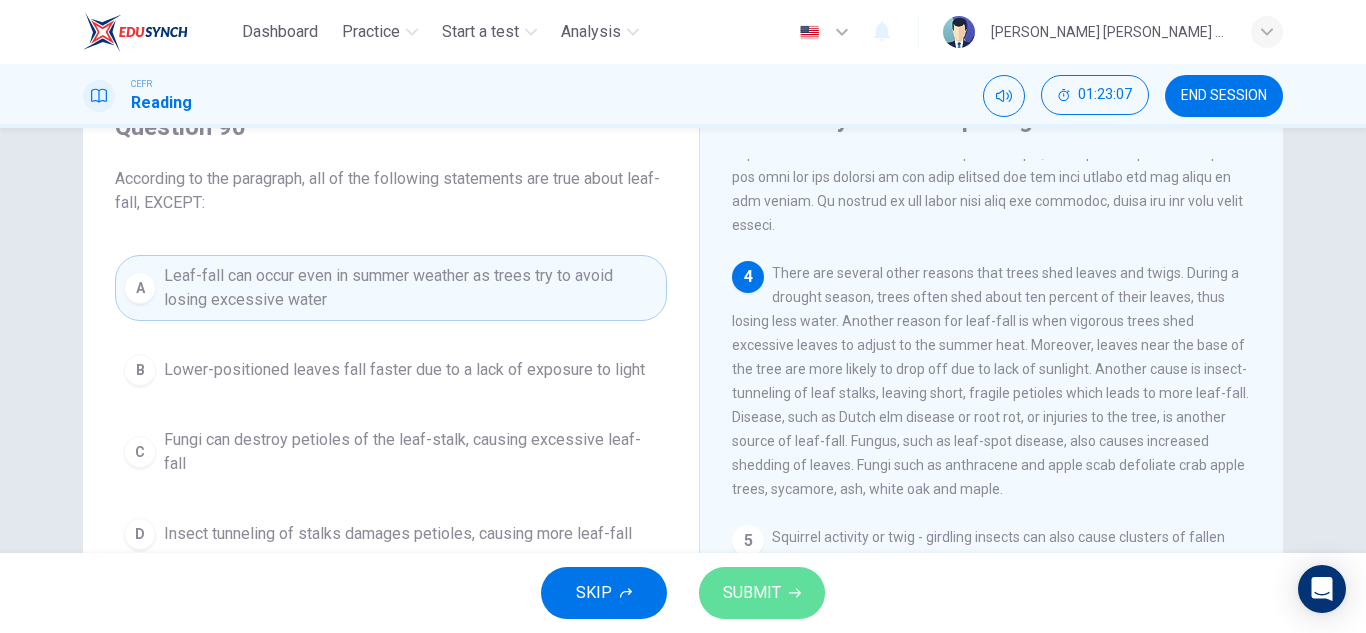 click on "SUBMIT" at bounding box center [762, 593] 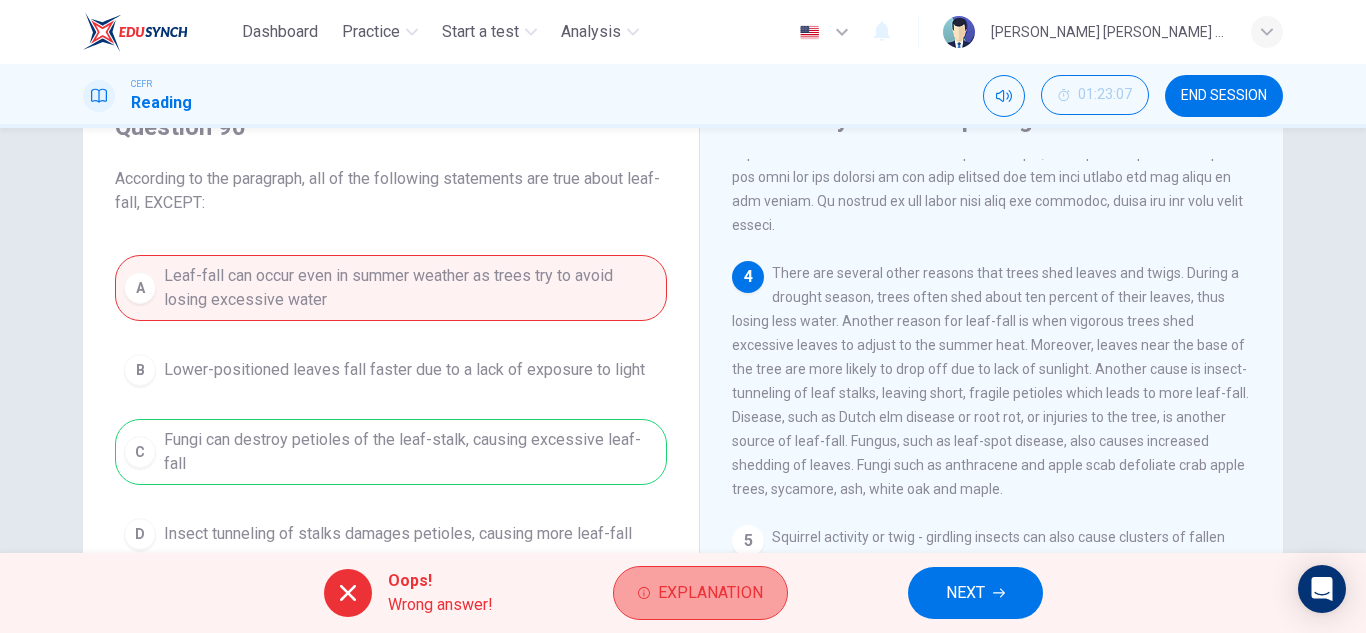click on "Explanation" at bounding box center (700, 593) 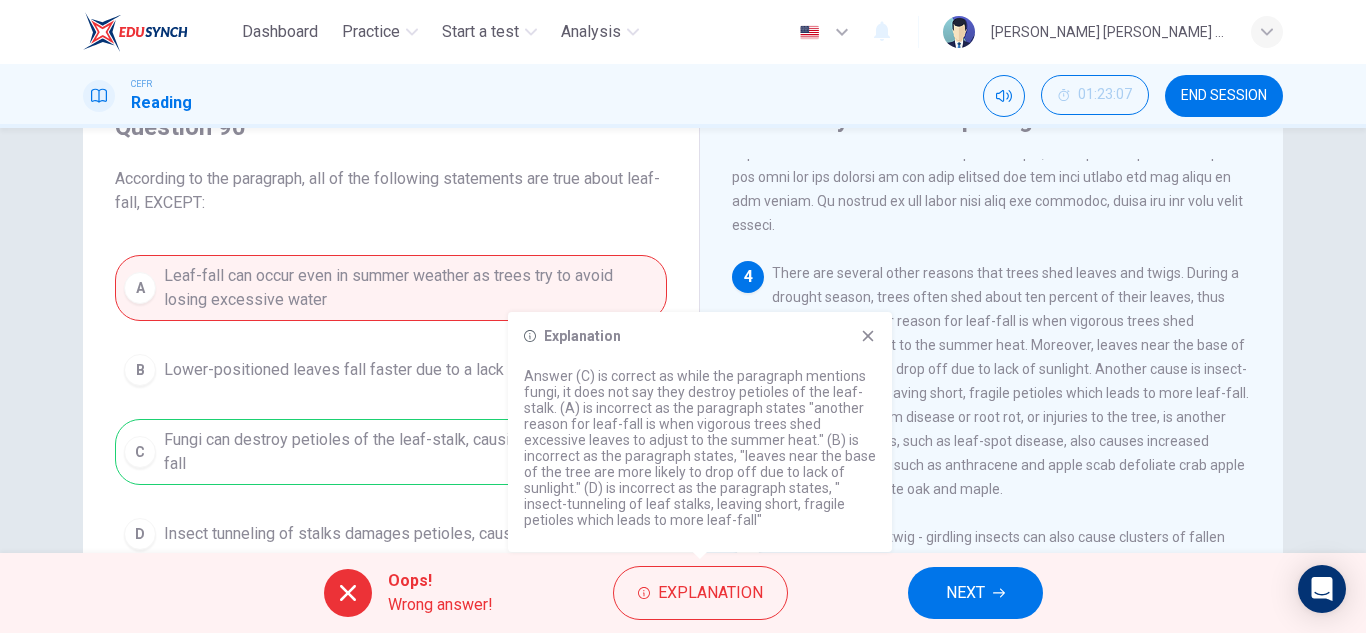 click 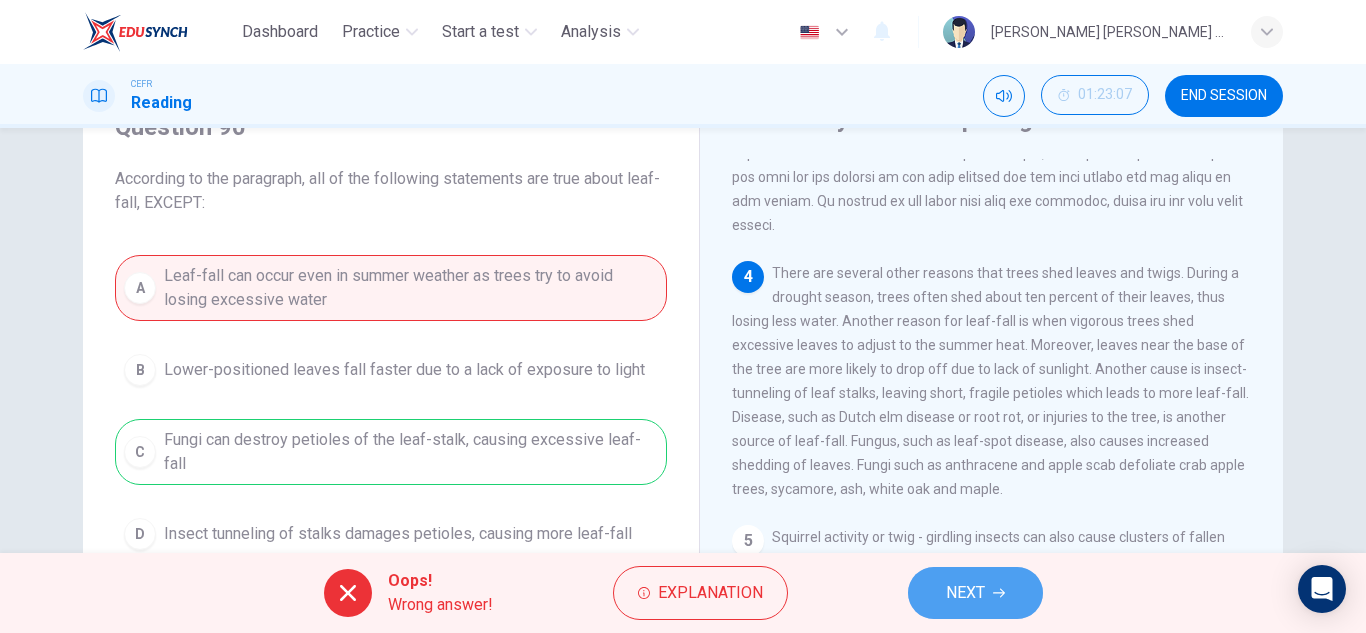 click on "NEXT" at bounding box center (965, 593) 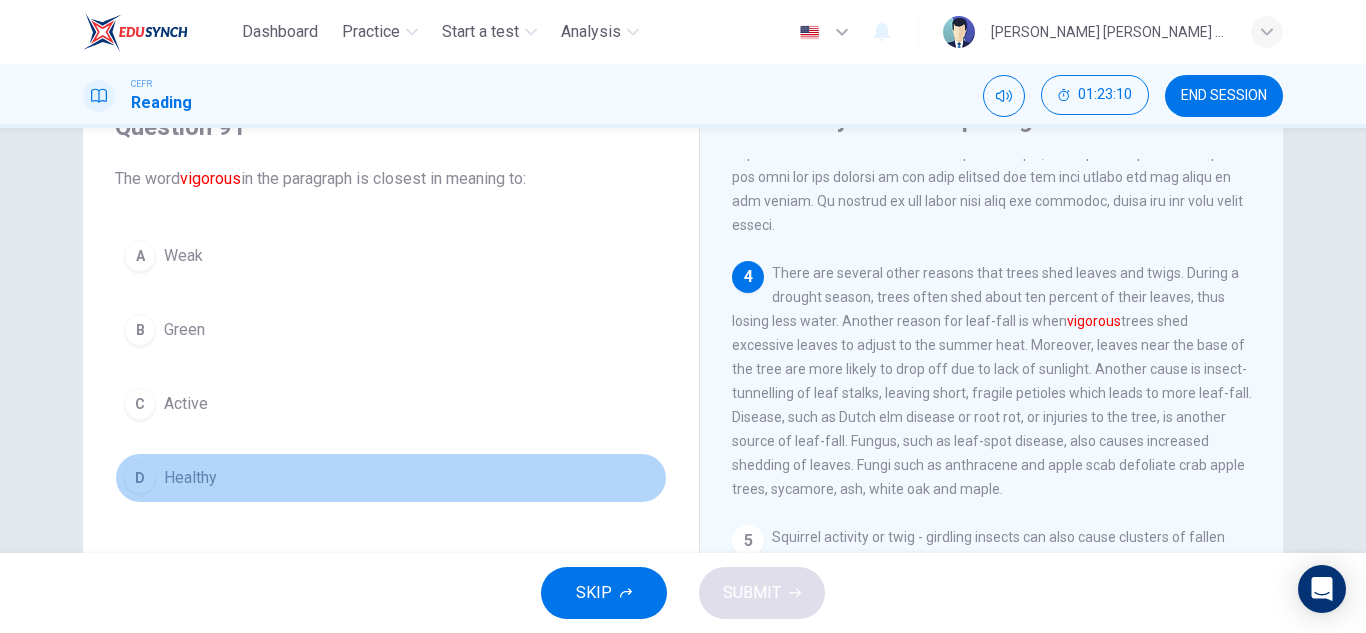 click on "Healthy" at bounding box center (190, 478) 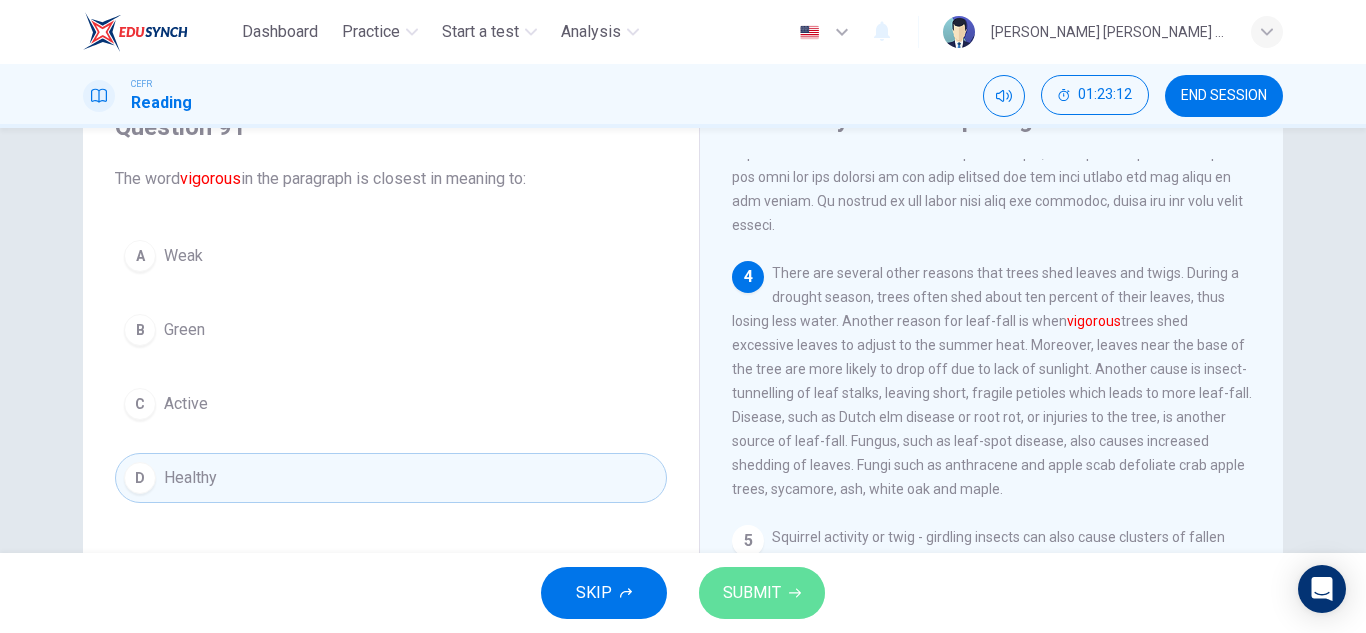 click on "SUBMIT" at bounding box center (752, 593) 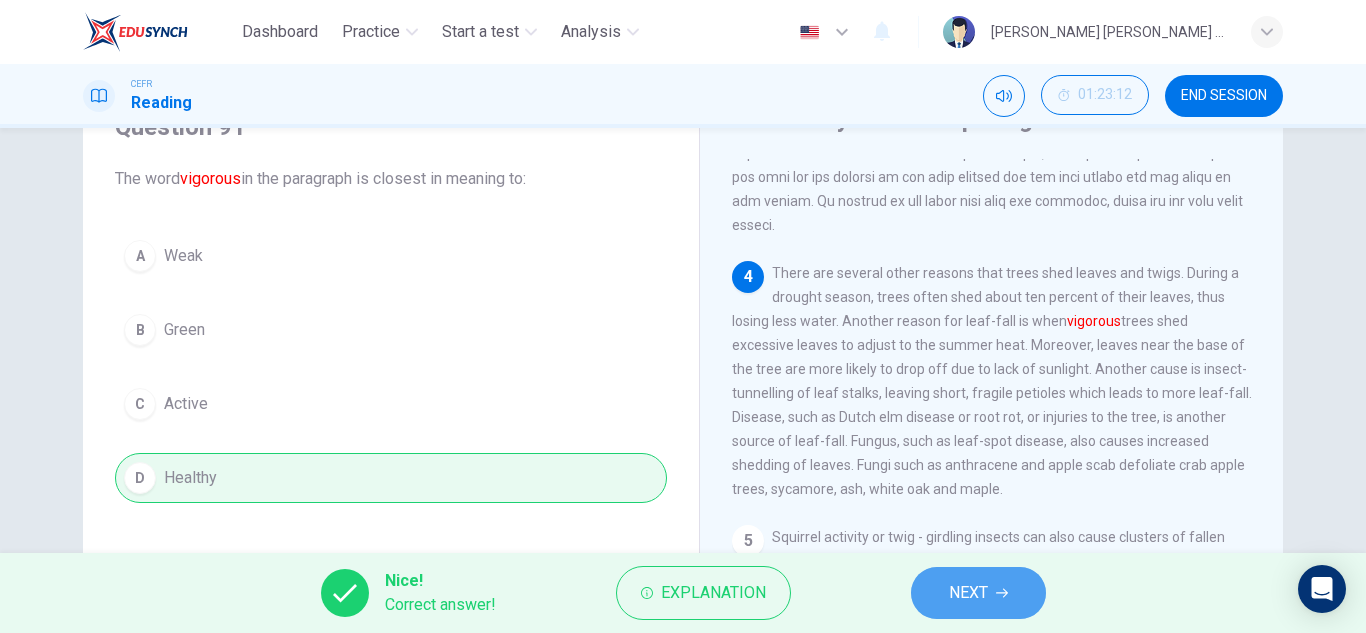 click on "NEXT" at bounding box center [978, 593] 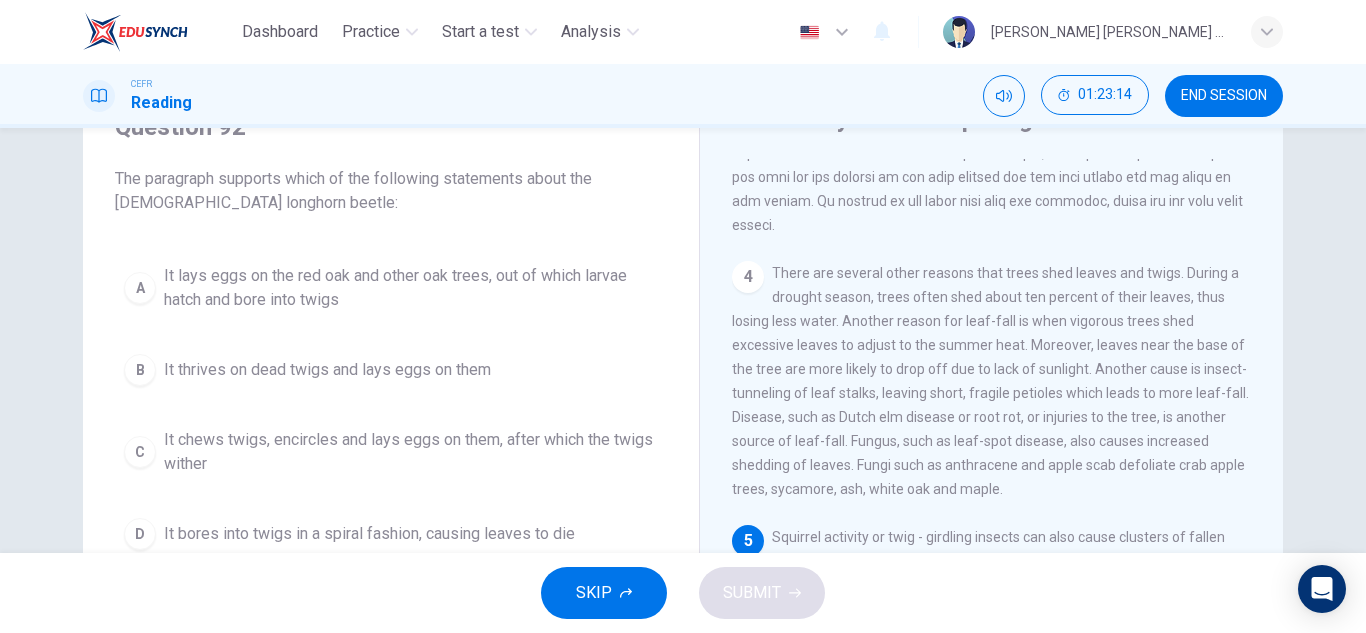 scroll, scrollTop: 665, scrollLeft: 0, axis: vertical 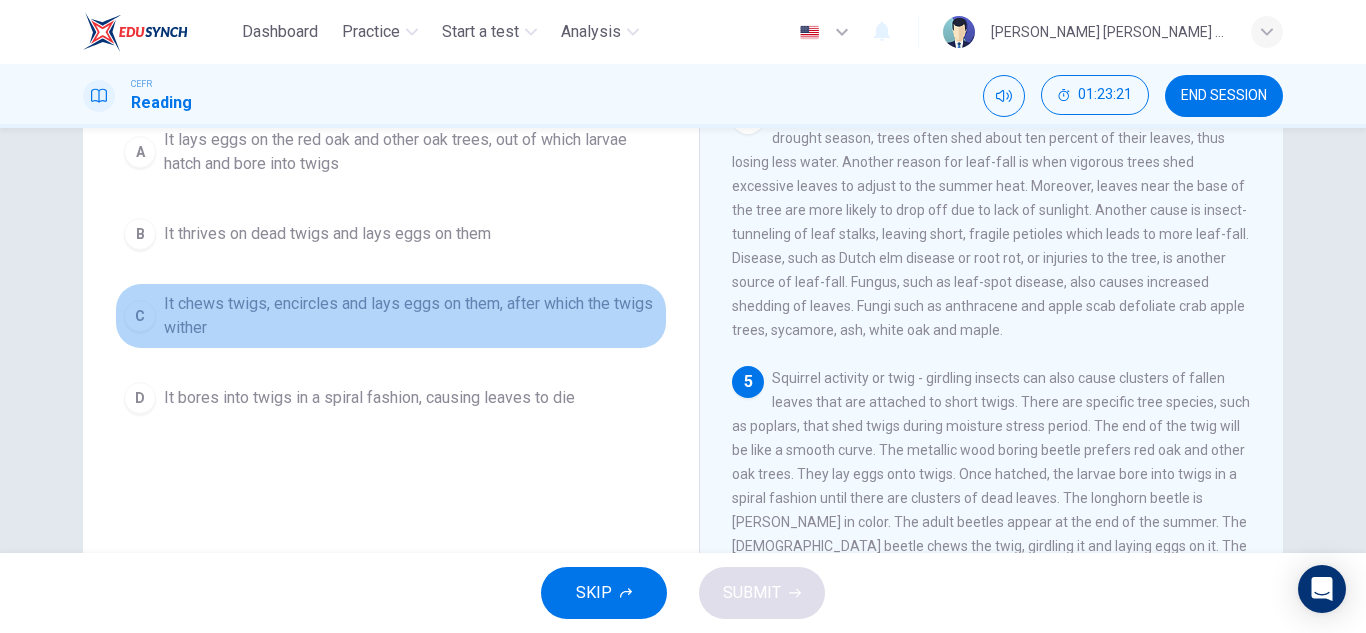 click on "It chews twigs, encircles and lays eggs on them, after which the twigs wither" at bounding box center (411, 316) 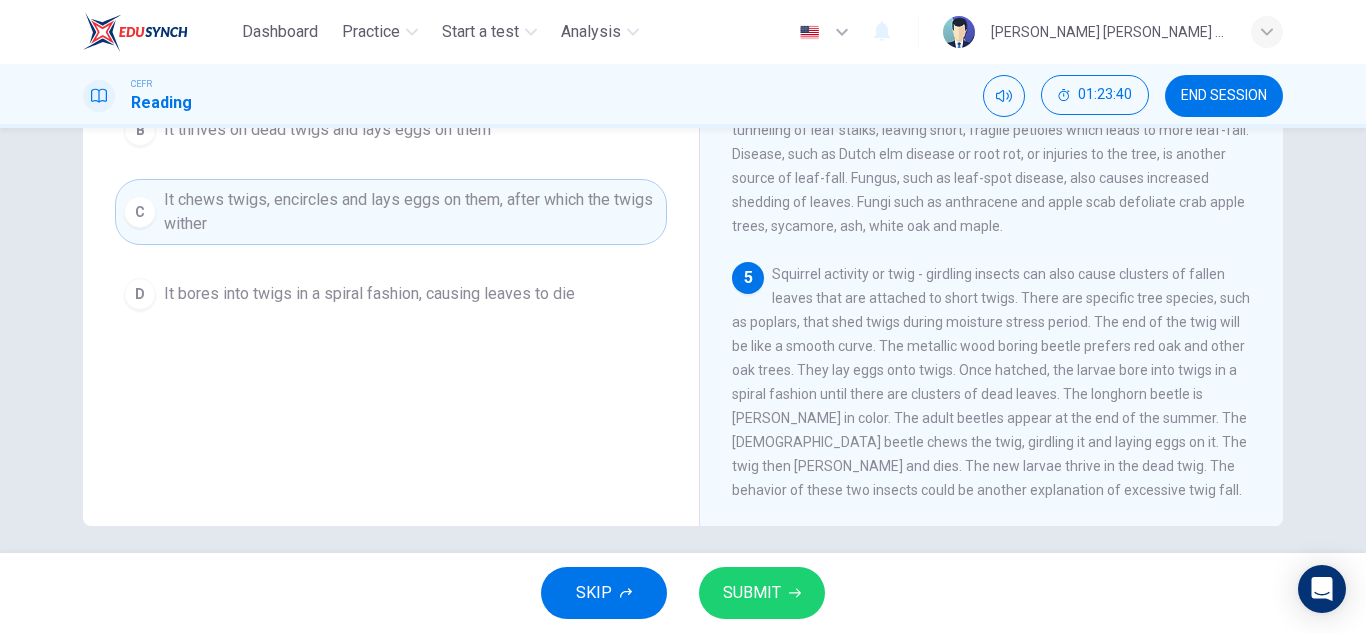 scroll, scrollTop: 339, scrollLeft: 0, axis: vertical 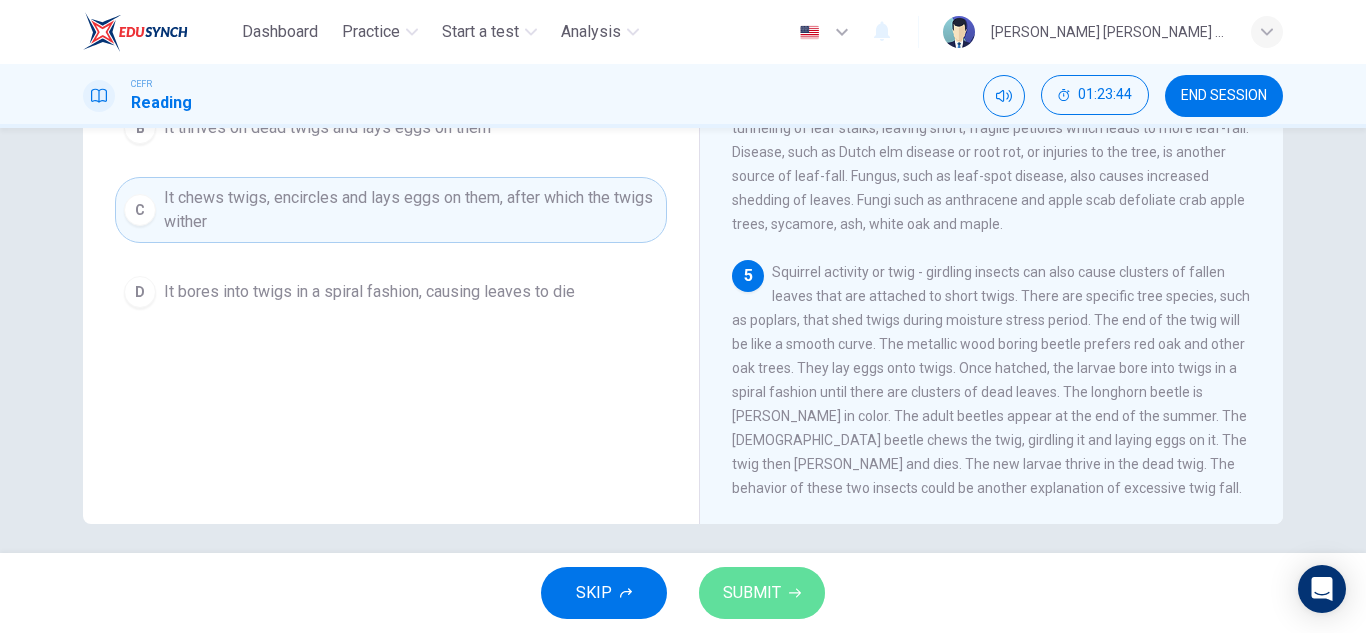 click on "SUBMIT" at bounding box center [762, 593] 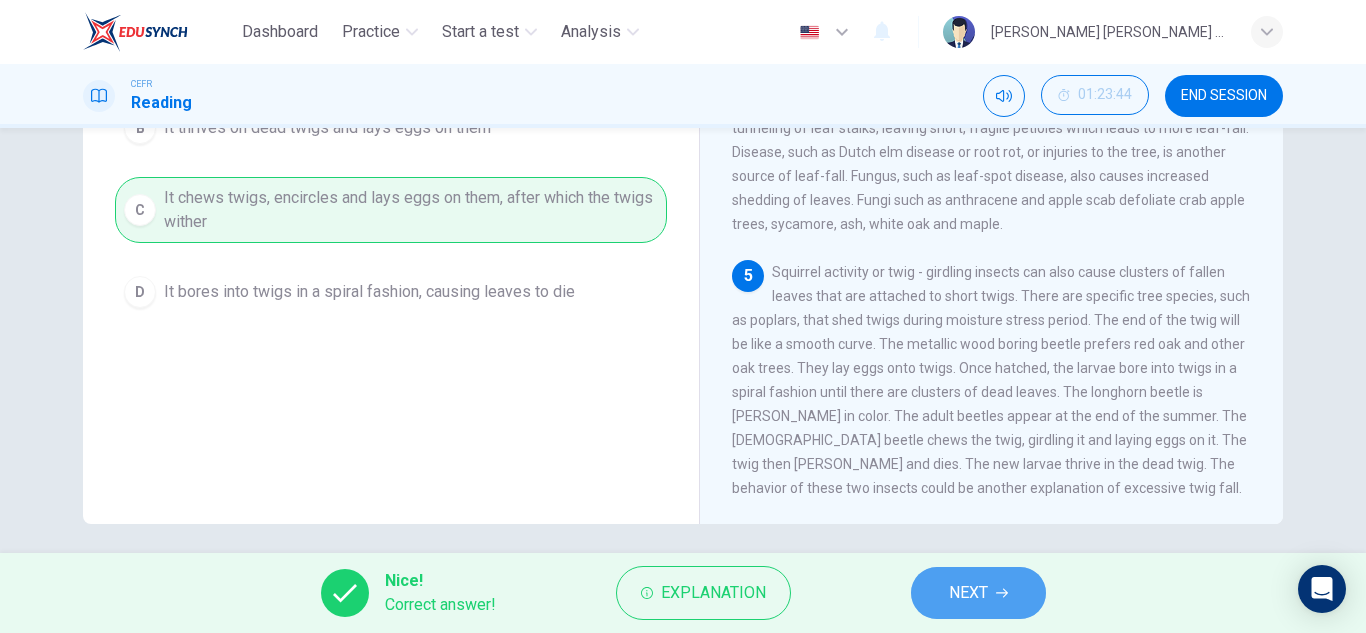 click on "NEXT" at bounding box center [978, 593] 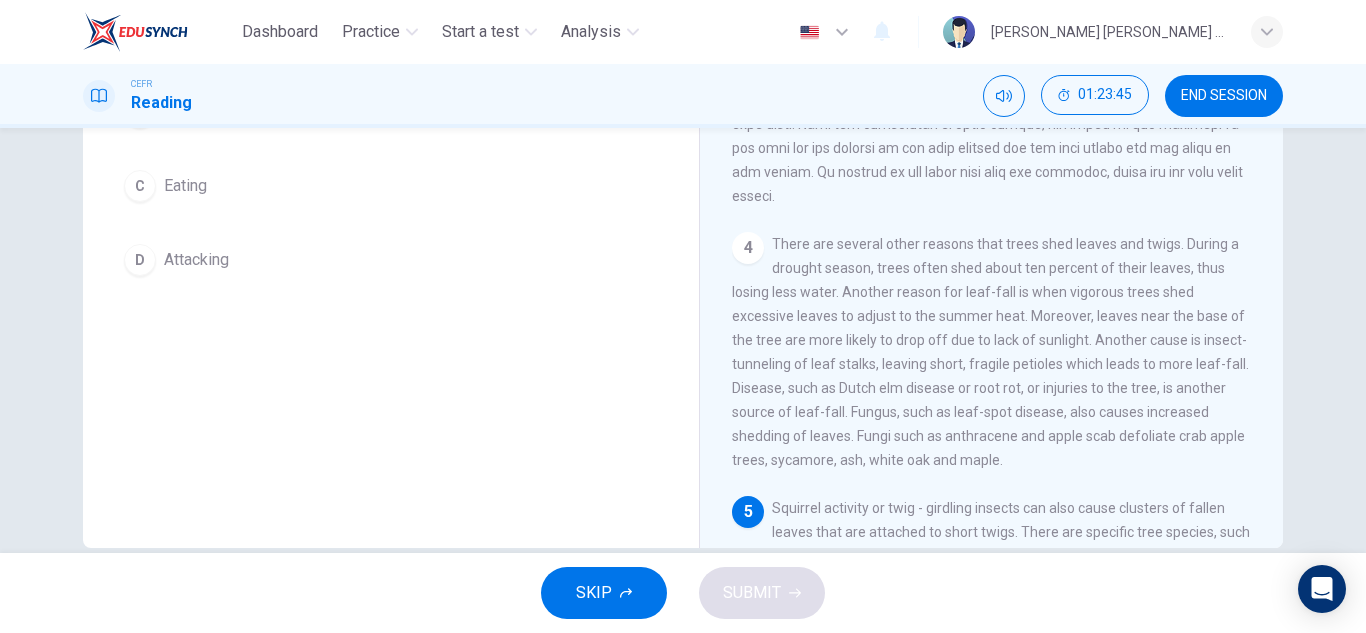 scroll, scrollTop: 450, scrollLeft: 0, axis: vertical 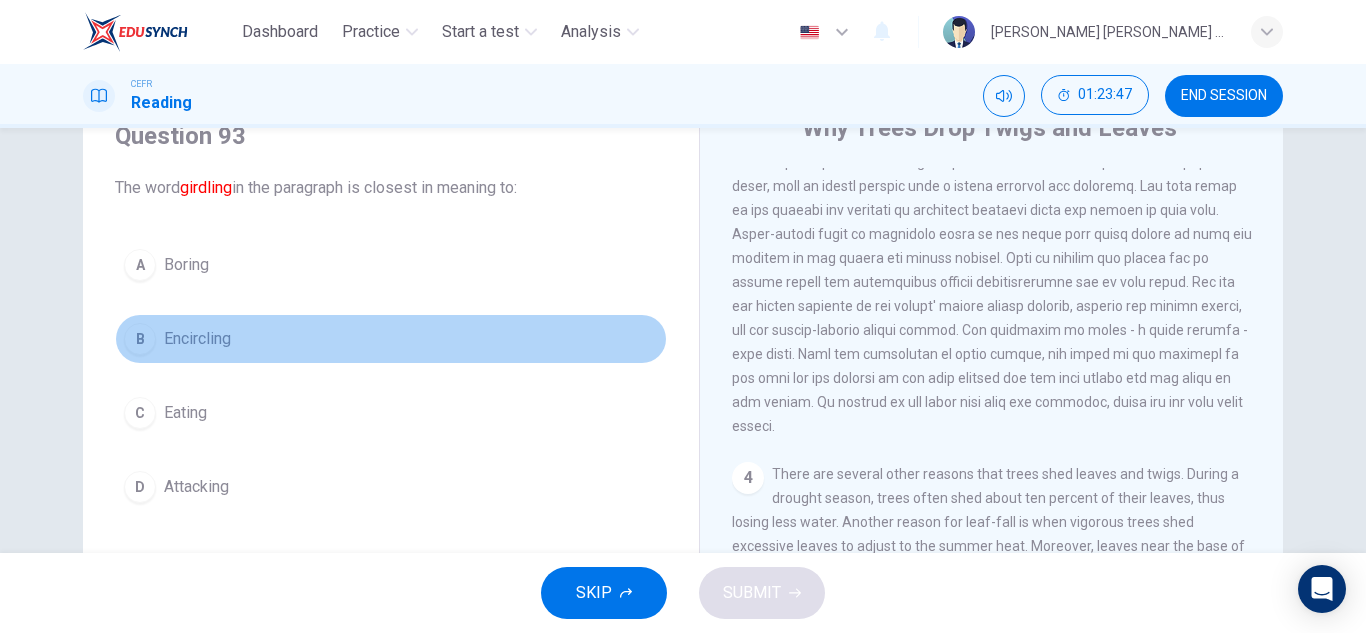 click on "Encircling" at bounding box center [197, 339] 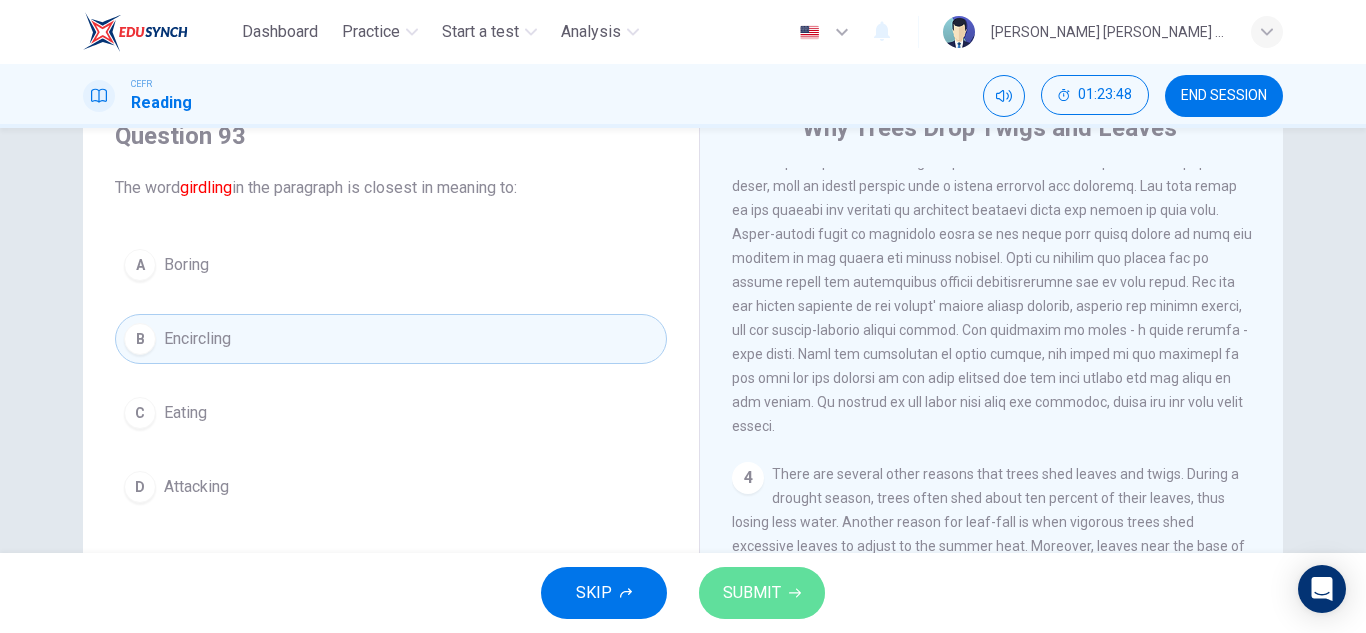 click on "SUBMIT" at bounding box center [752, 593] 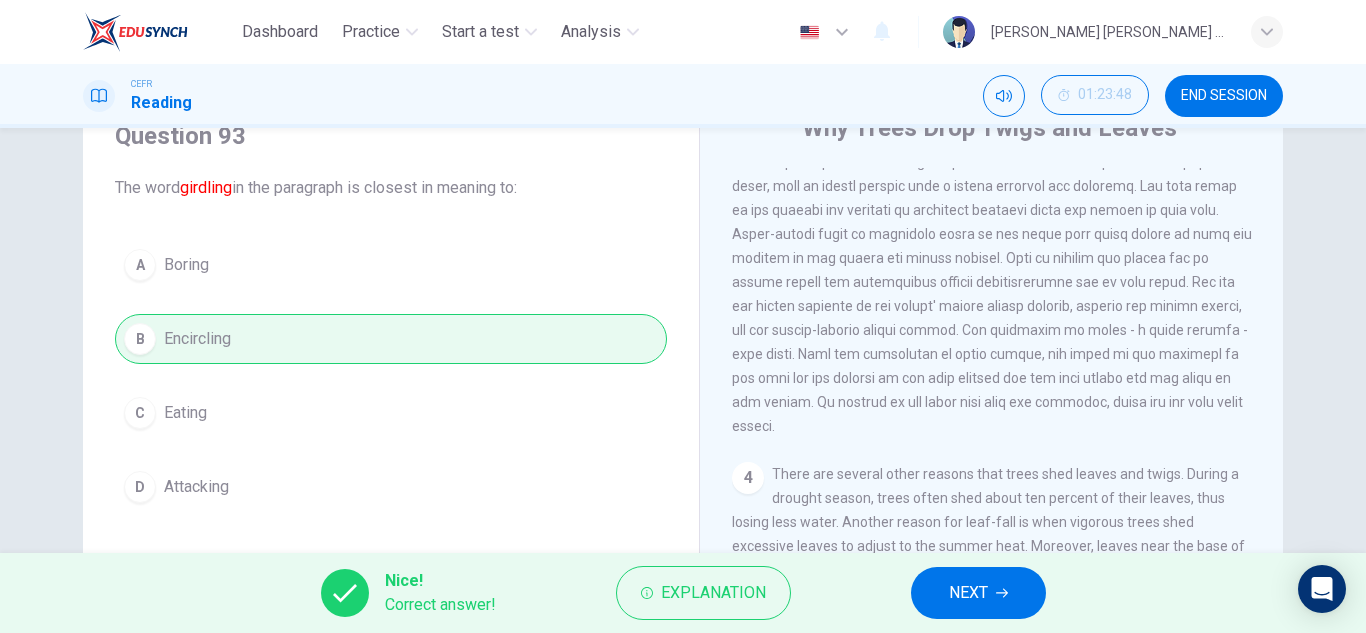 scroll, scrollTop: 514, scrollLeft: 0, axis: vertical 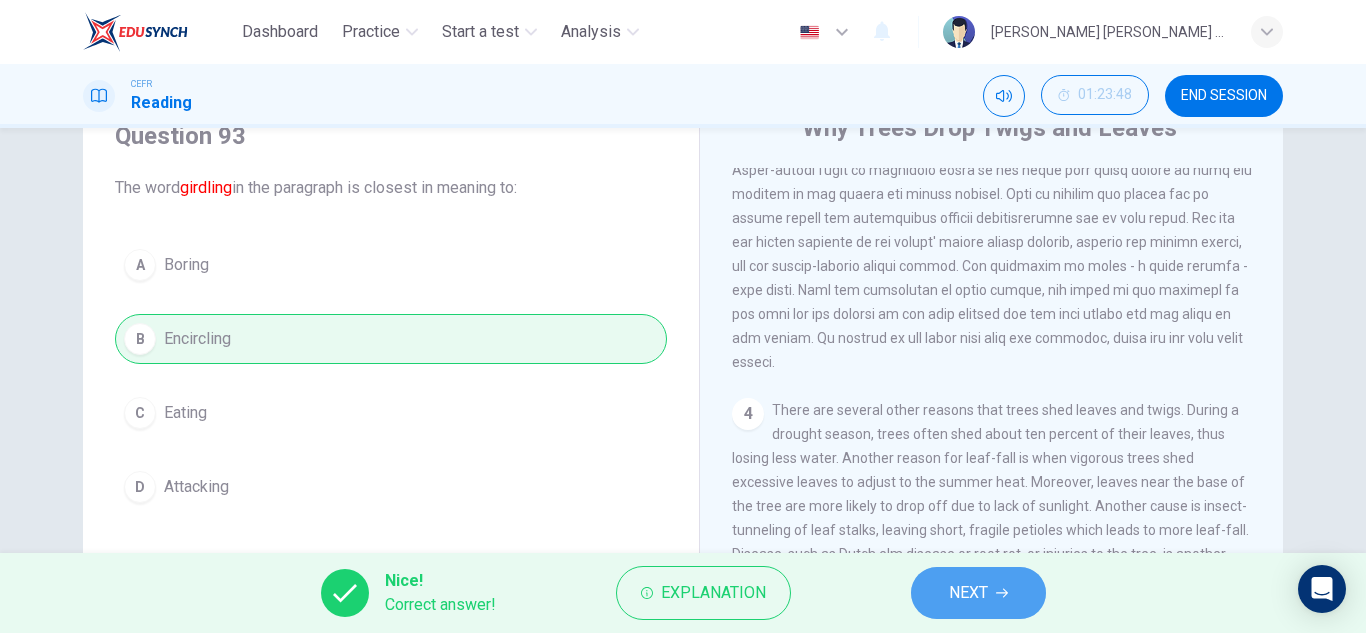 click on "NEXT" at bounding box center (978, 593) 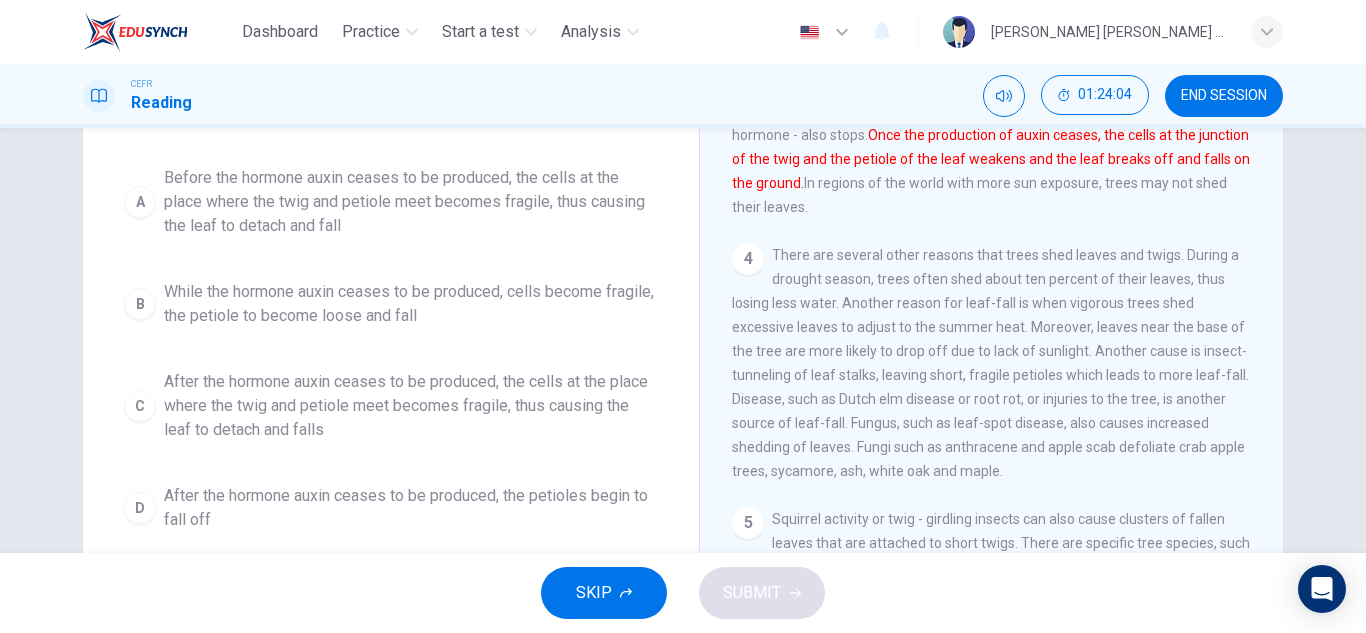 scroll, scrollTop: 249, scrollLeft: 0, axis: vertical 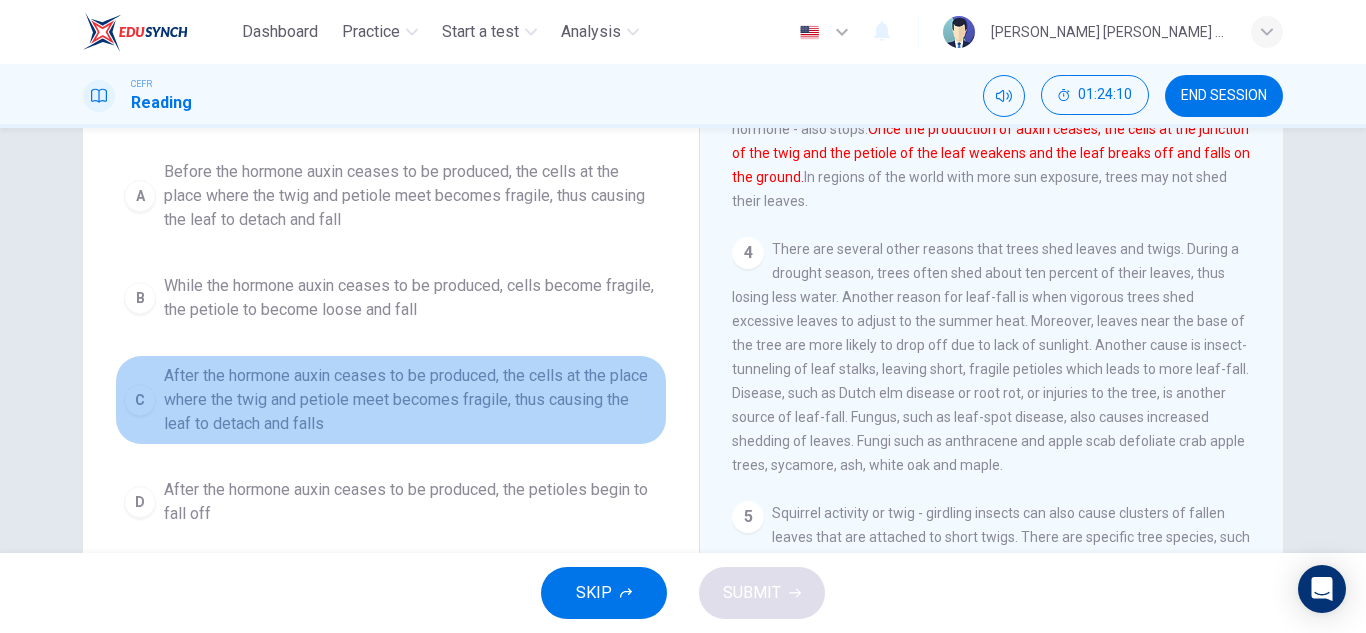 click on "After the hormone auxin ceases to be produced, the cells at the place where the twig and petiole meet becomes fragile, thus causing the leaf to detach and falls" at bounding box center [411, 400] 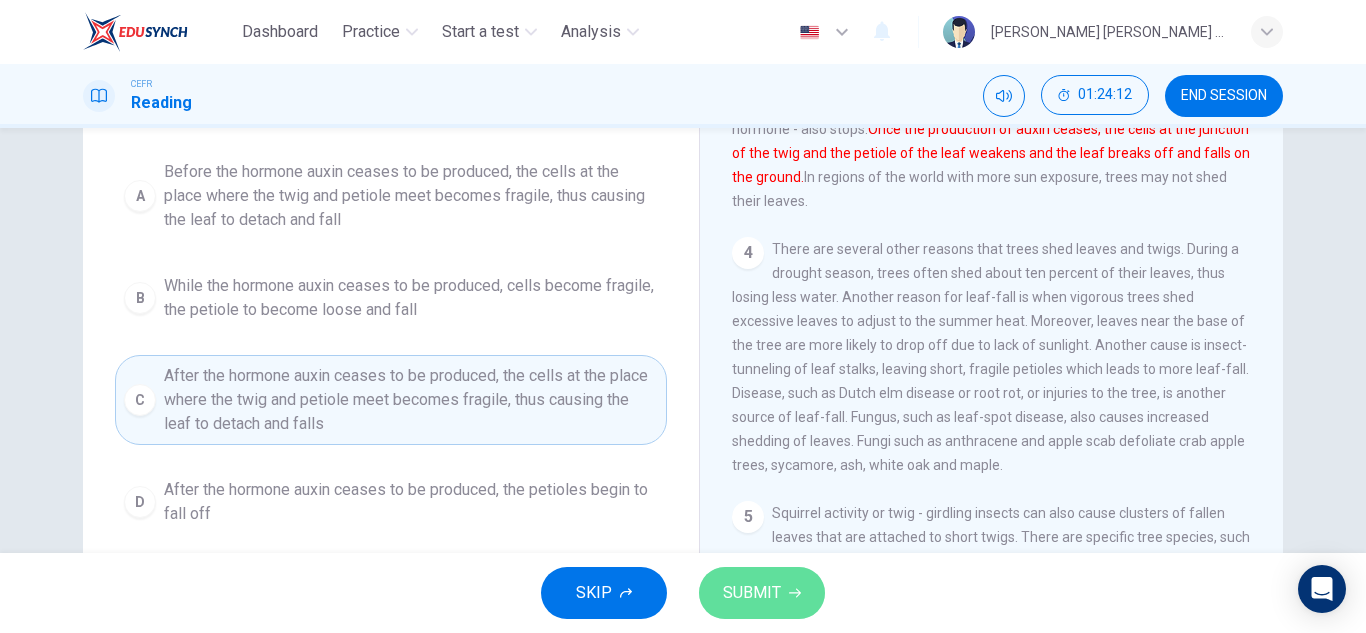 click on "SUBMIT" at bounding box center [752, 593] 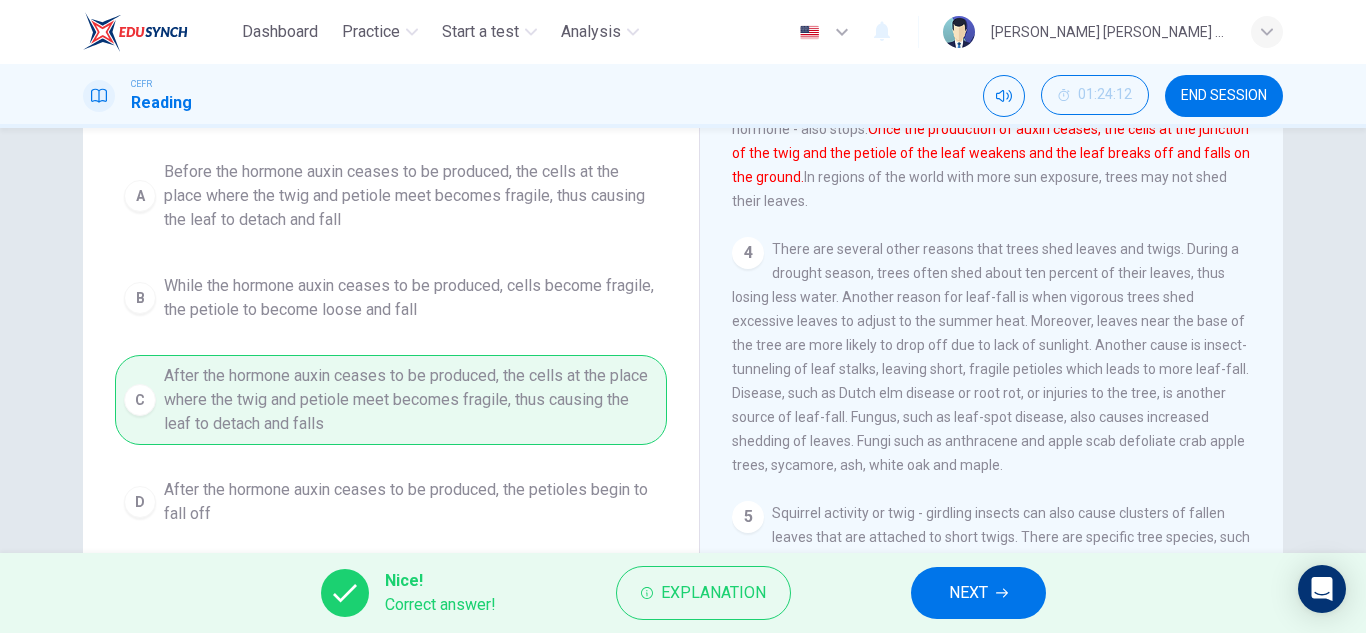 click on "NEXT" at bounding box center [968, 593] 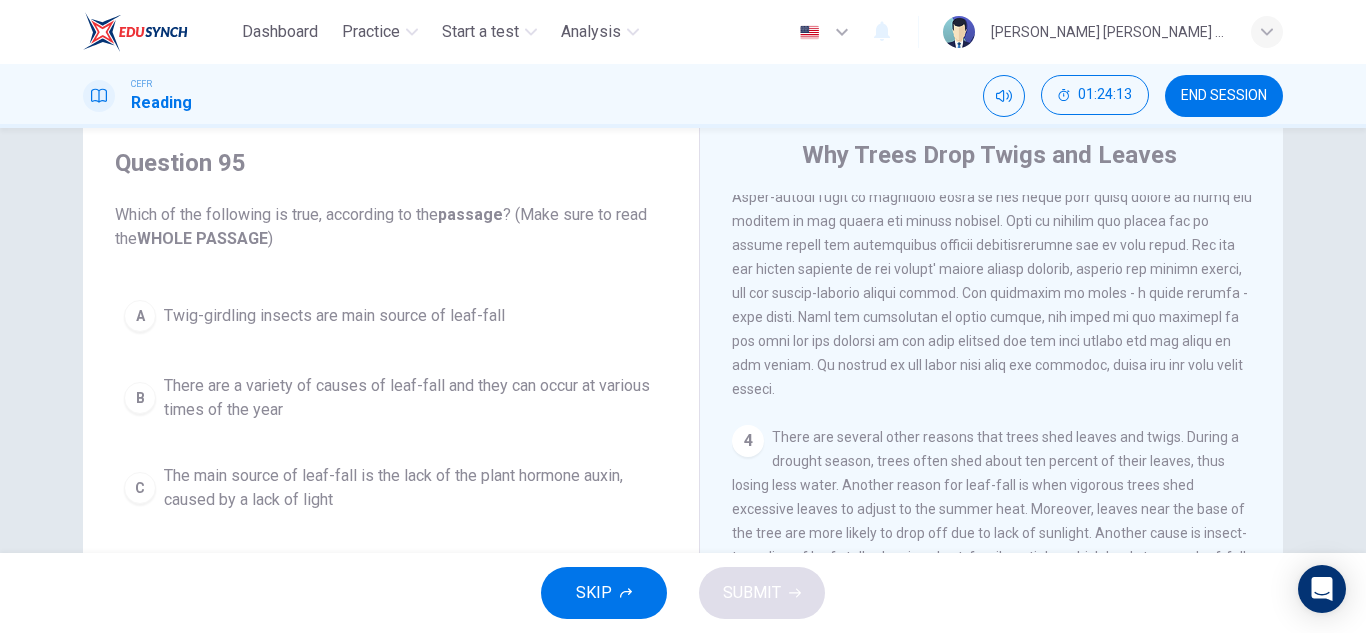 scroll, scrollTop: 60, scrollLeft: 0, axis: vertical 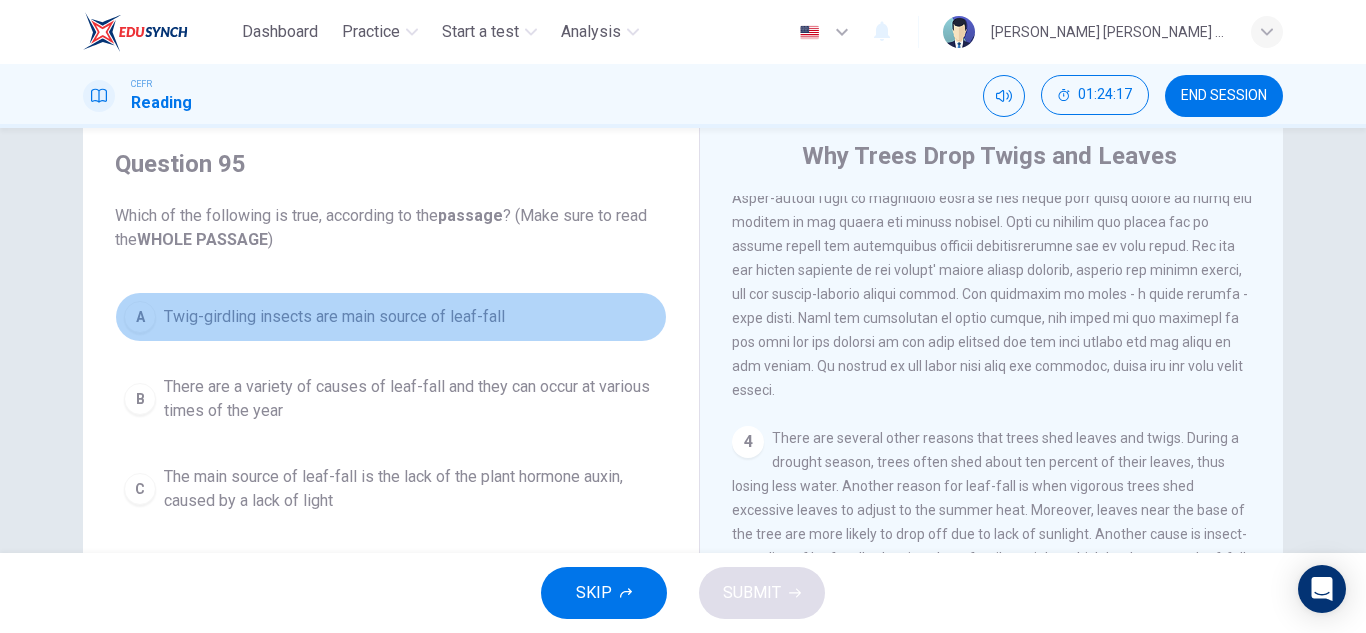 click on "Twig-girdling insects are main source of leaf-fall" at bounding box center (334, 317) 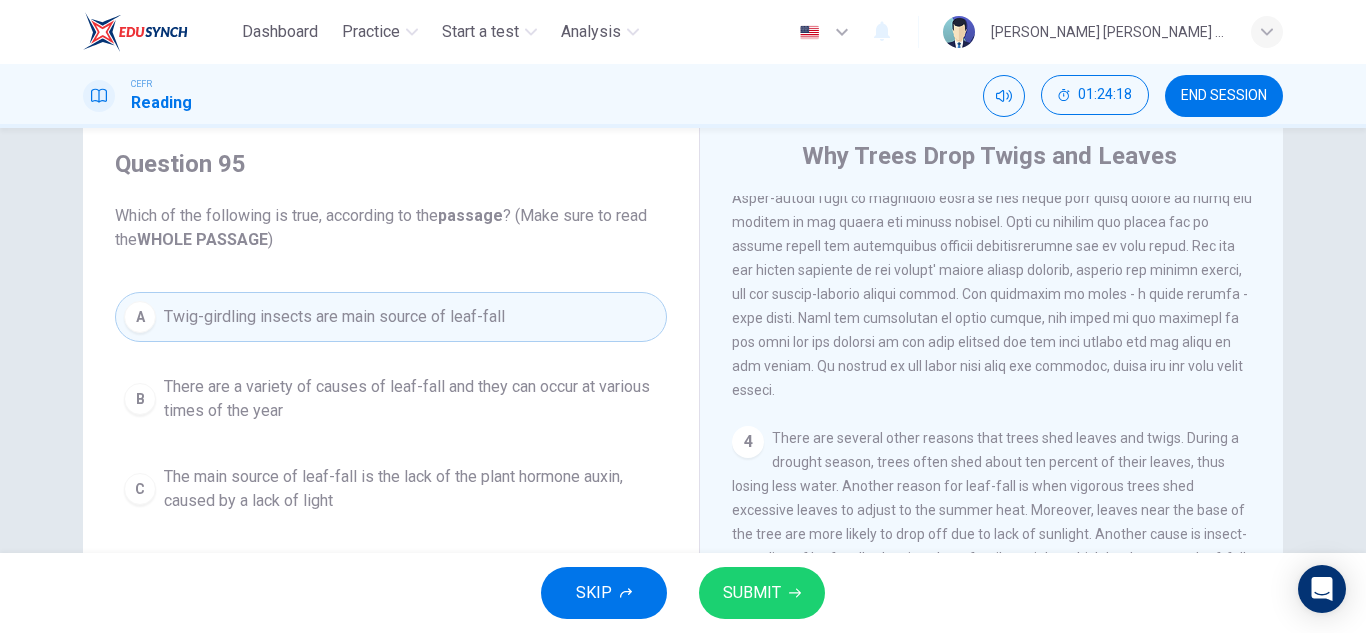 scroll, scrollTop: 81, scrollLeft: 0, axis: vertical 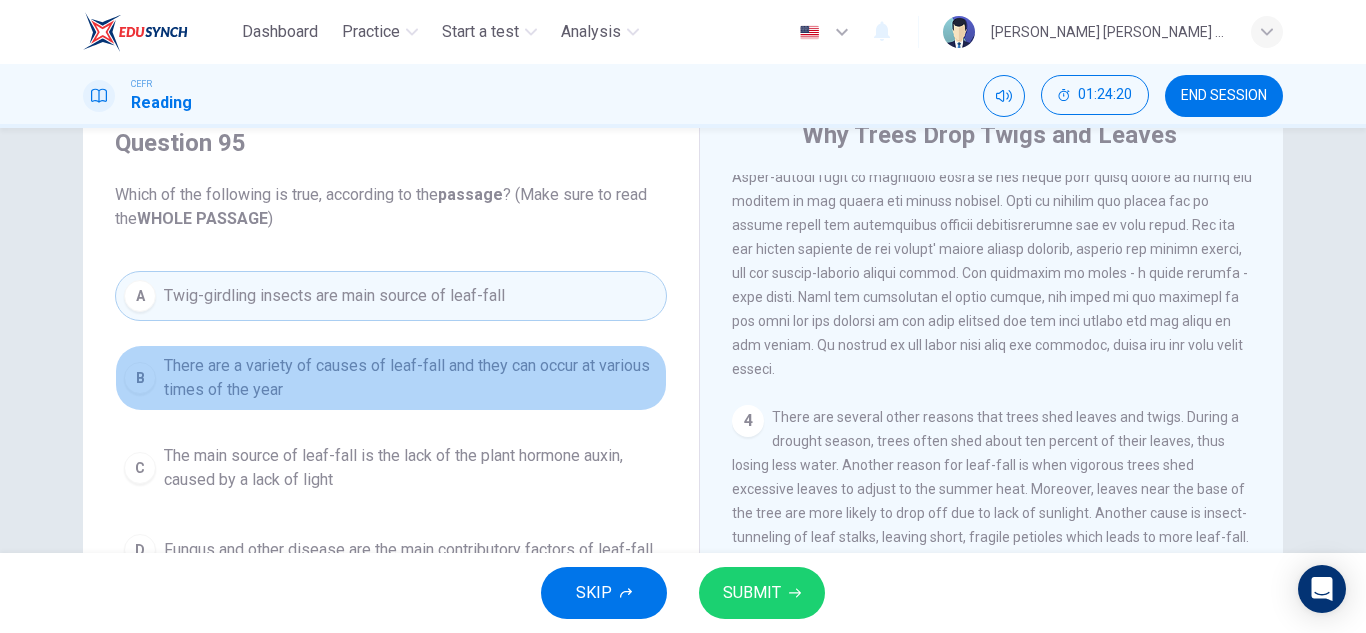 click on "There are a variety of causes of leaf-fall and they can occur at various times of the year" at bounding box center [411, 378] 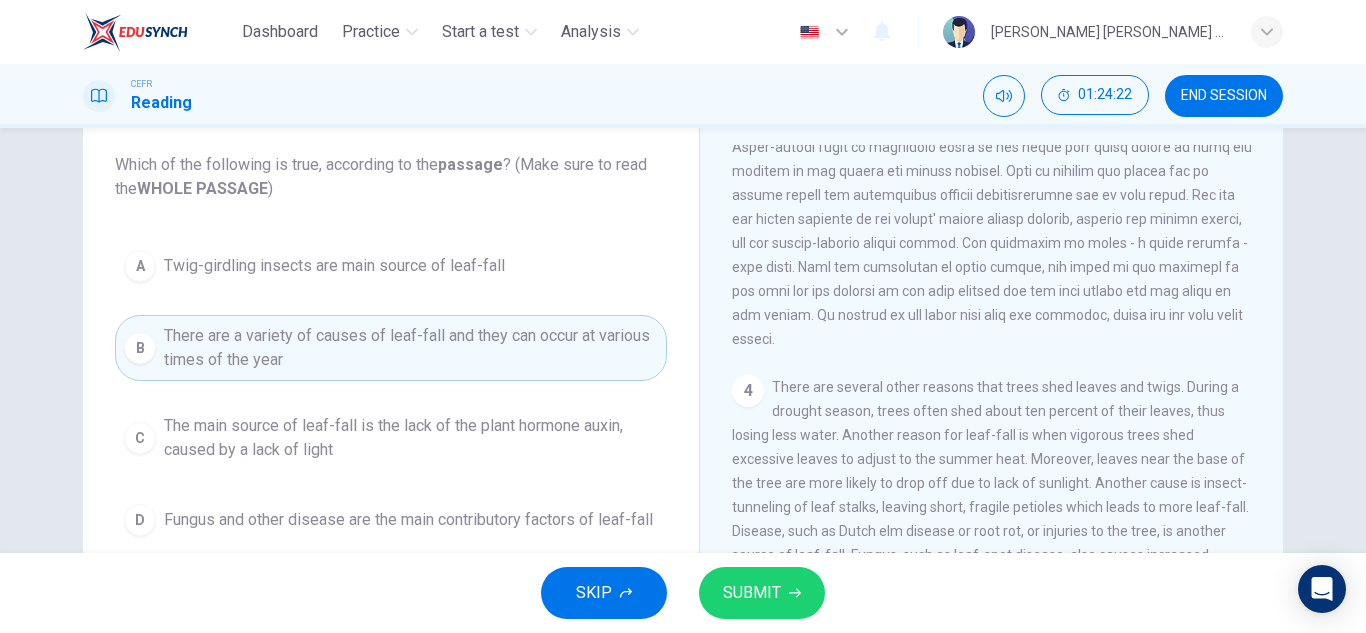 scroll, scrollTop: 113, scrollLeft: 0, axis: vertical 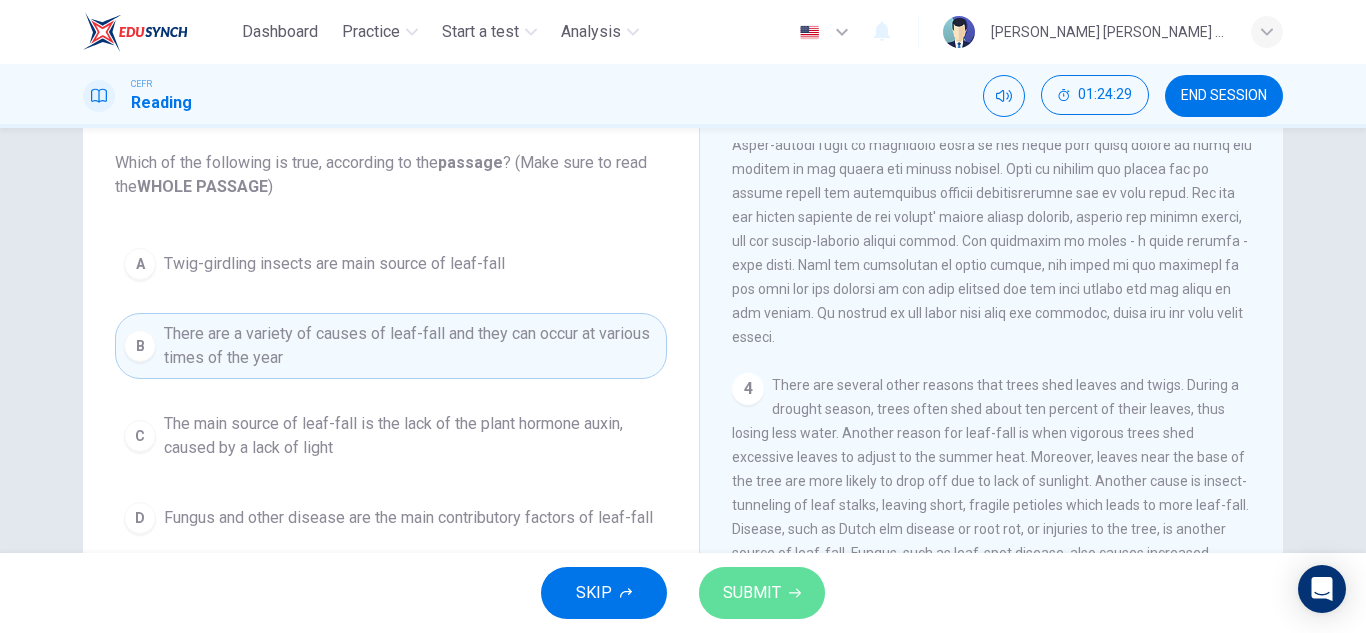 click on "SUBMIT" at bounding box center [752, 593] 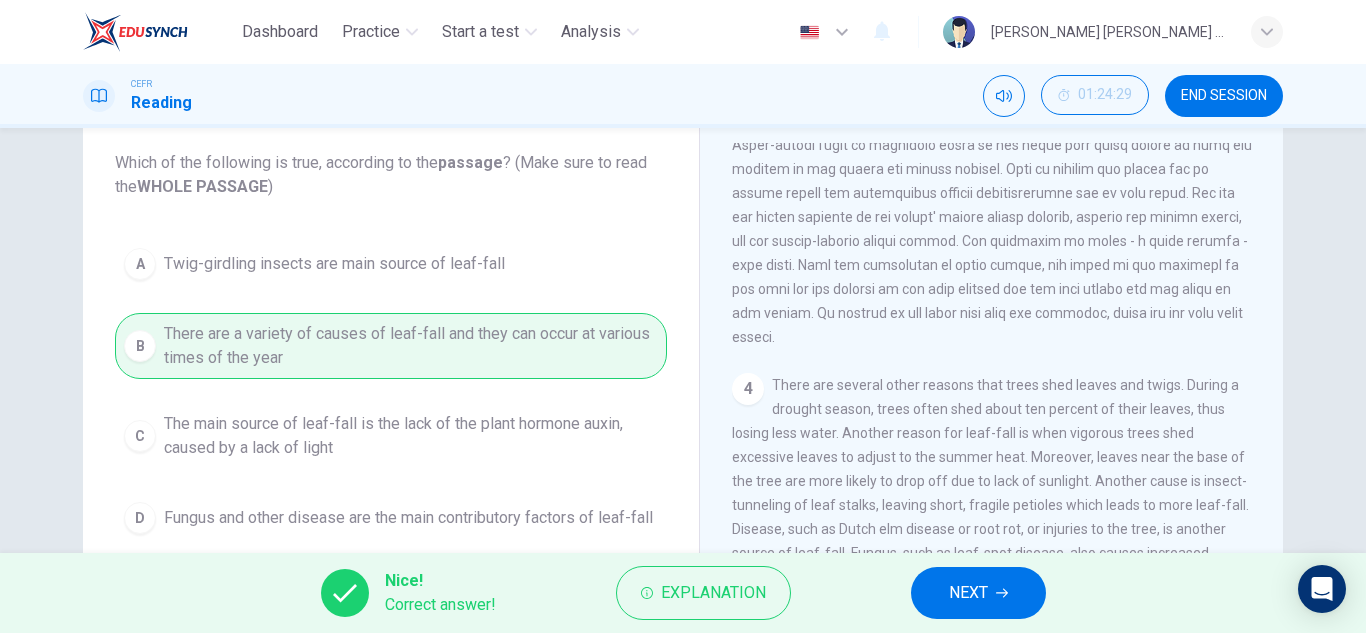 click on "NEXT" at bounding box center [968, 593] 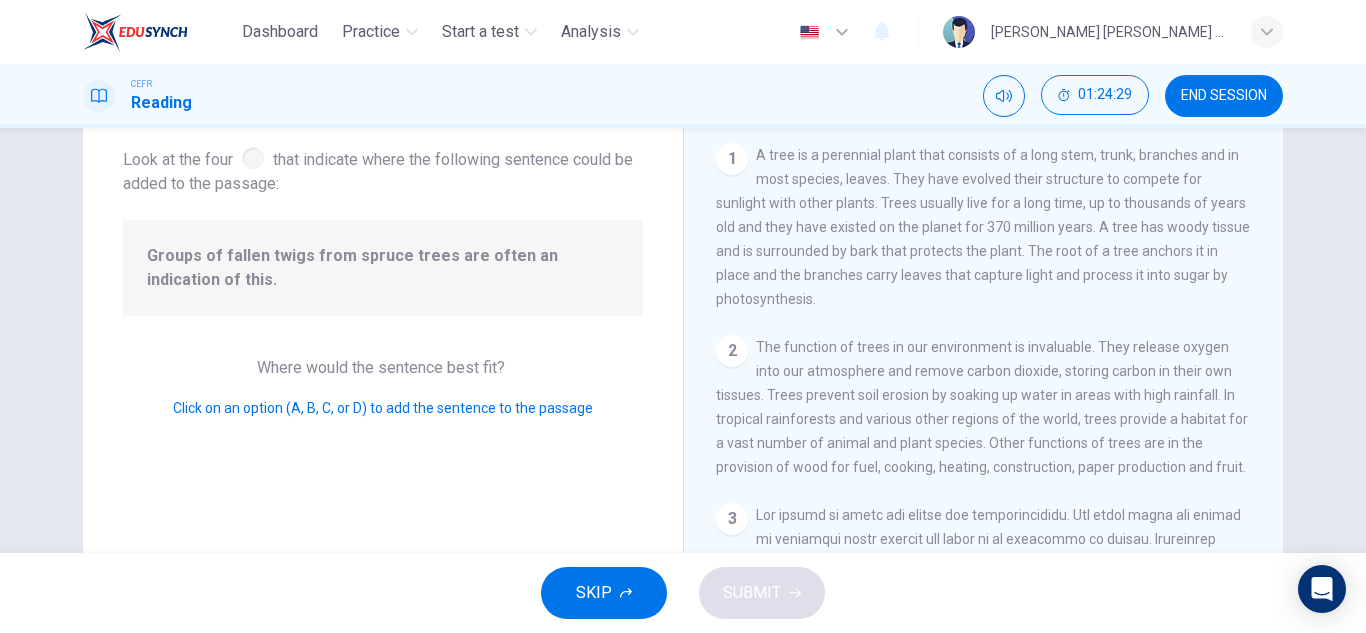 scroll, scrollTop: 681, scrollLeft: 0, axis: vertical 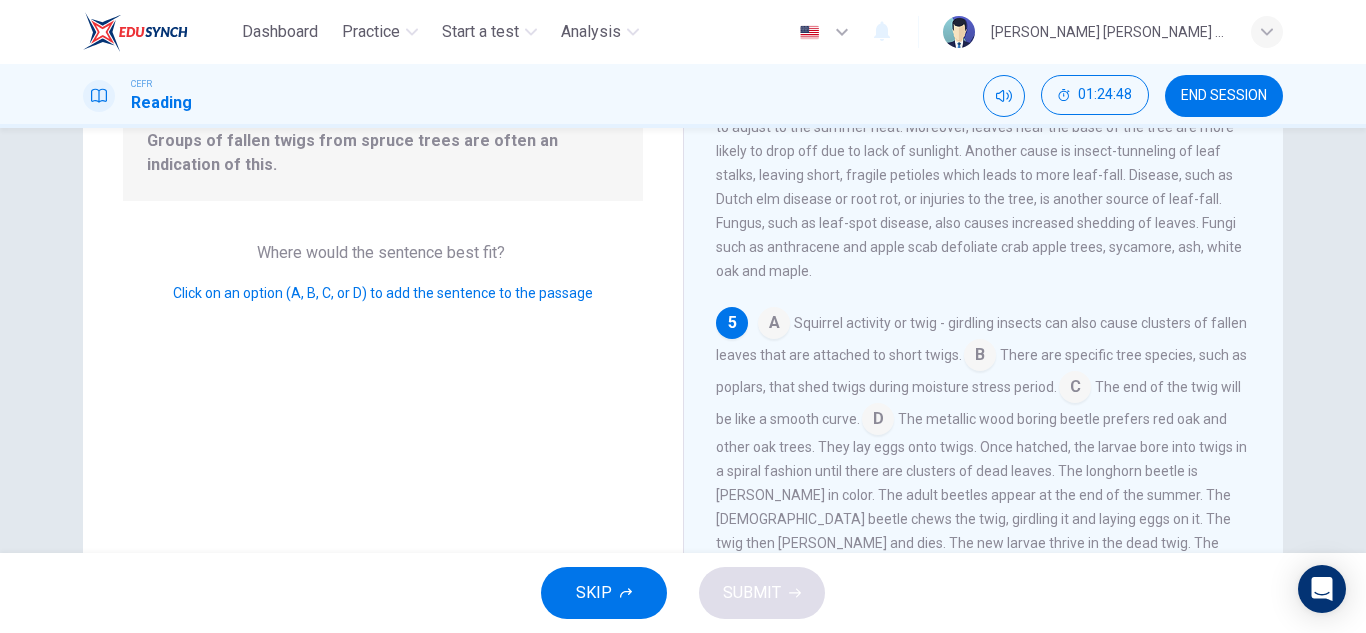 click at bounding box center (774, 325) 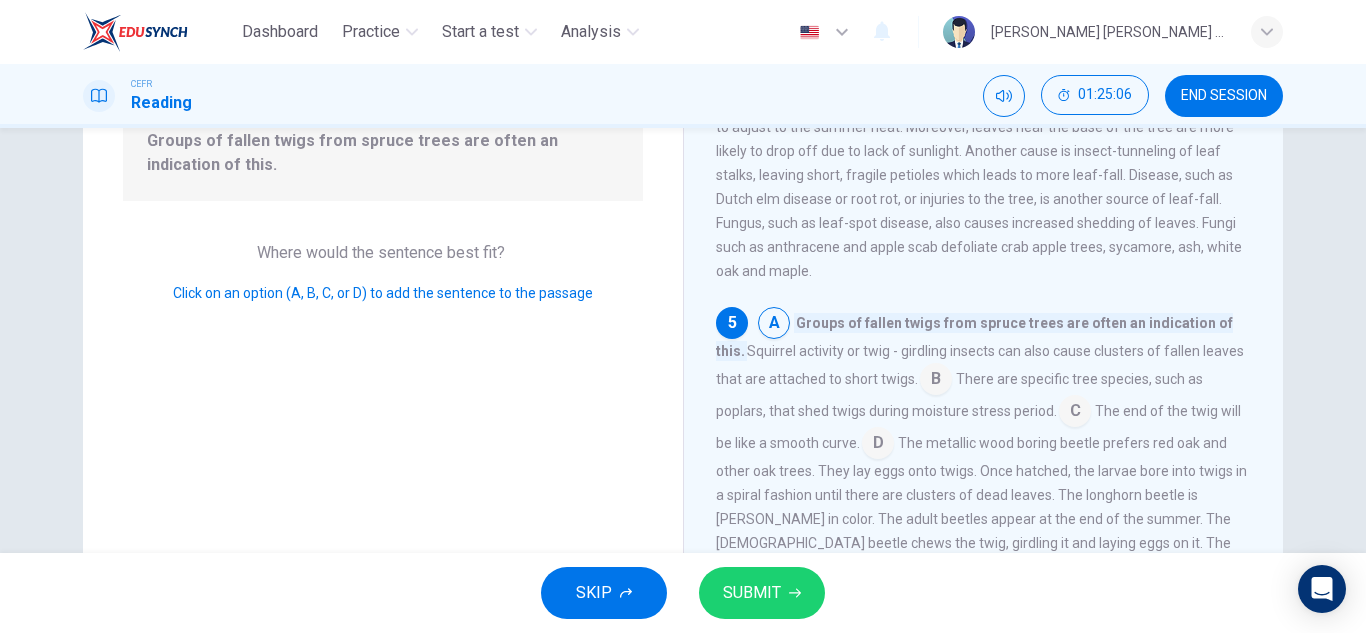 click at bounding box center (878, 445) 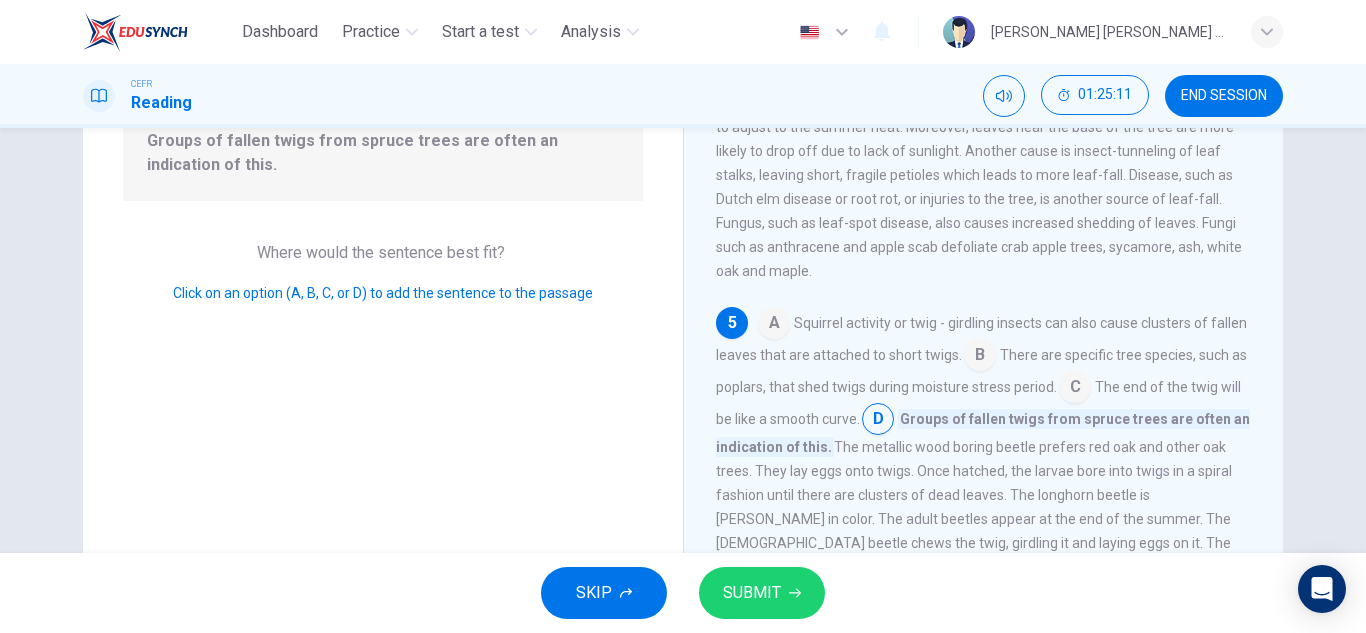 click at bounding box center [774, 325] 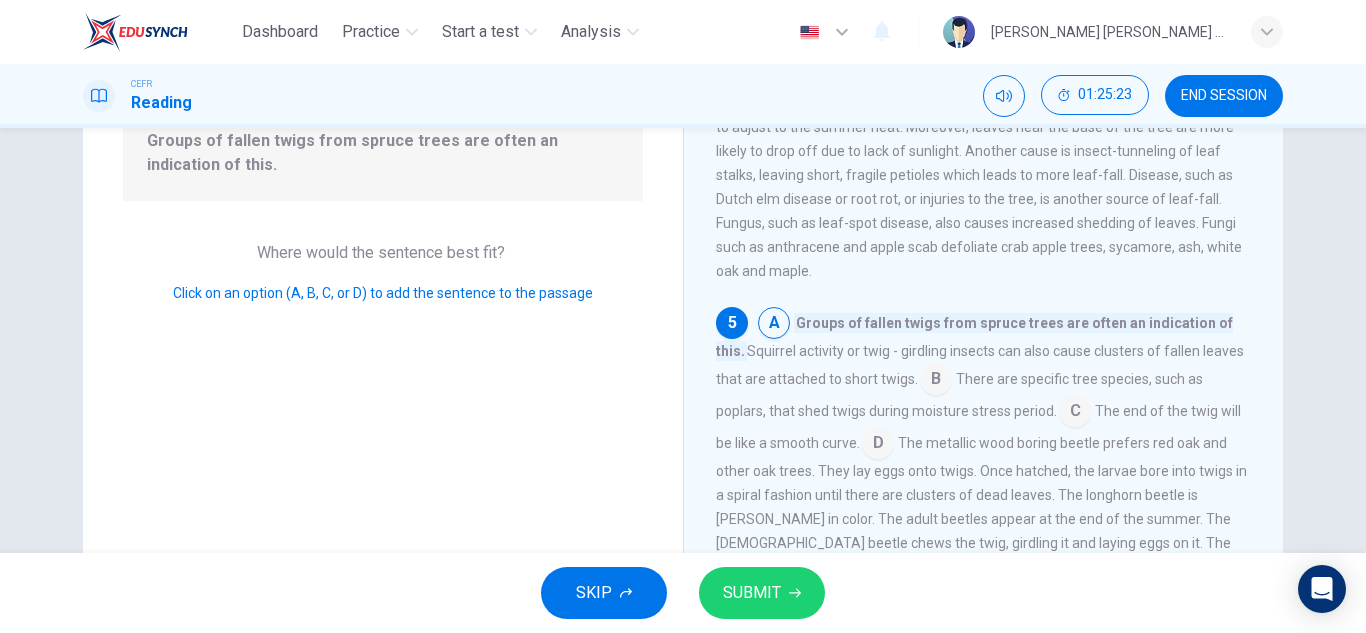 click on "There are specific tree species, such as poplars, that shed twigs during moisture stress period." at bounding box center [959, 395] 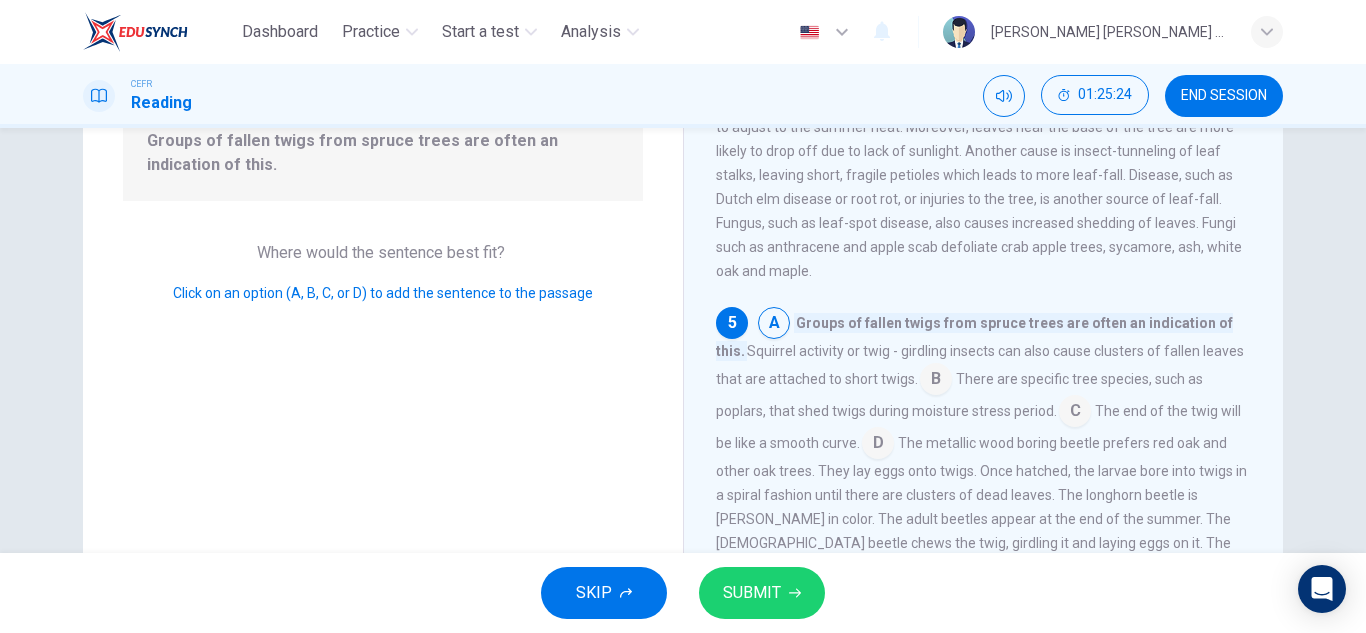 click at bounding box center (936, 381) 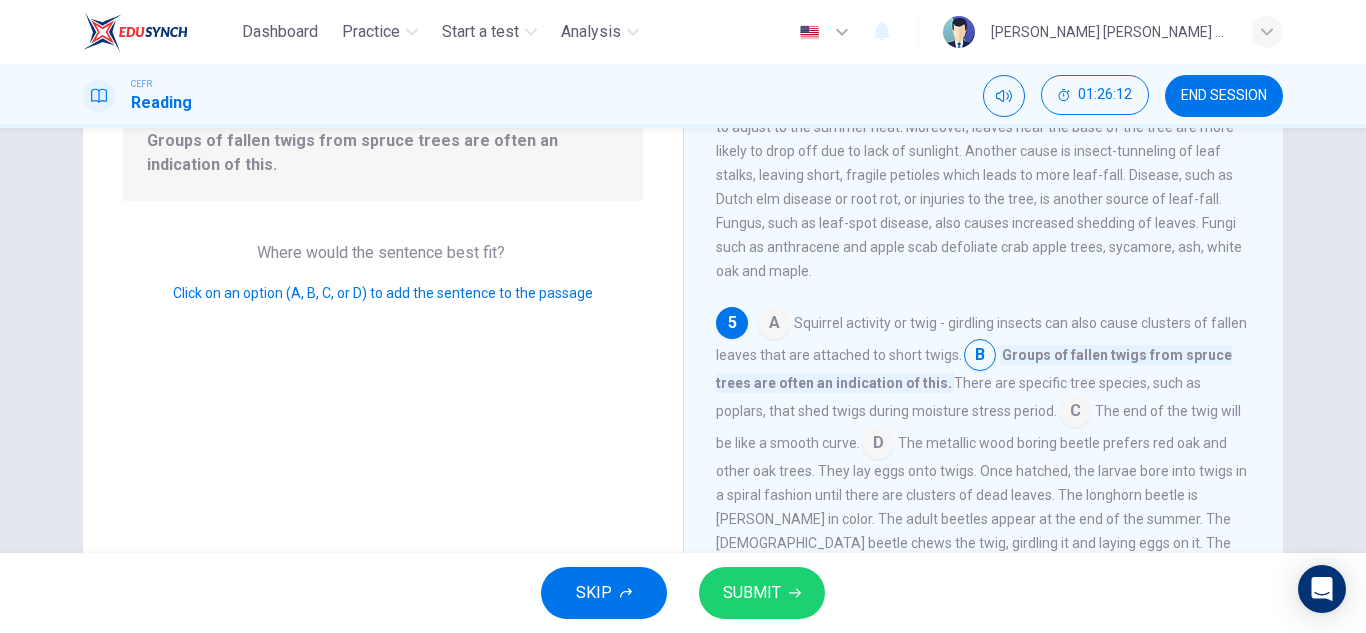 click at bounding box center (1075, 413) 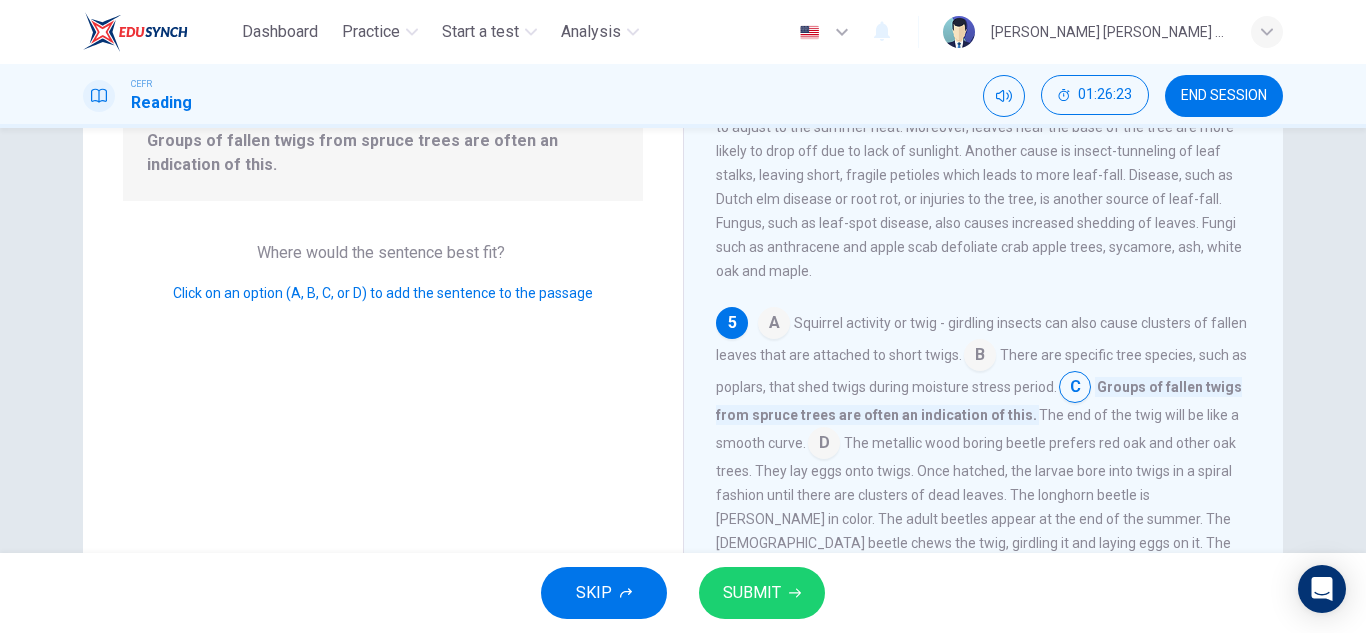 click at bounding box center [980, 357] 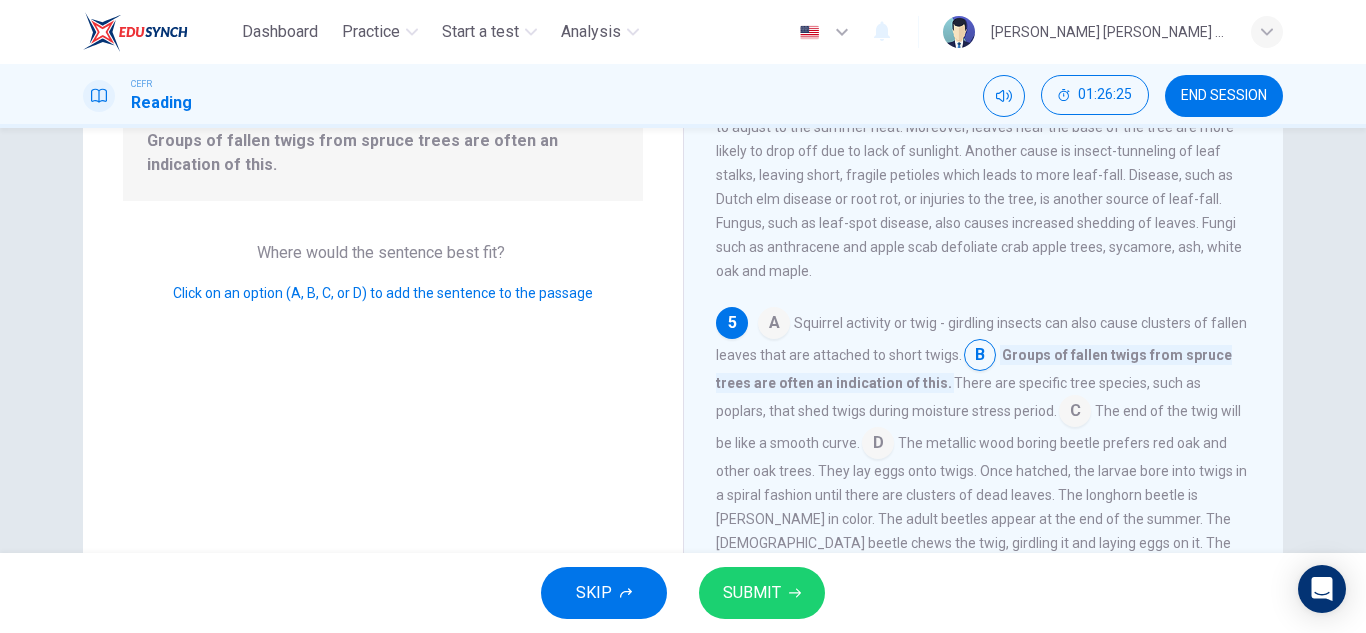 click on "SUBMIT" at bounding box center [762, 593] 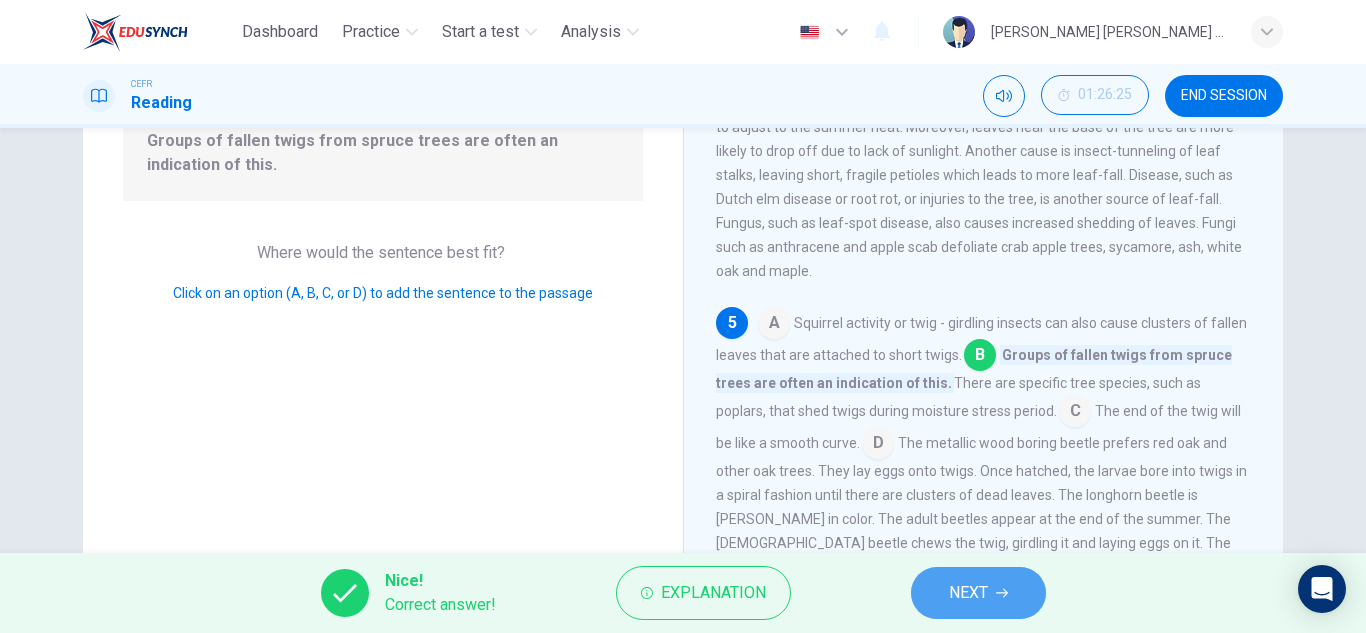 click 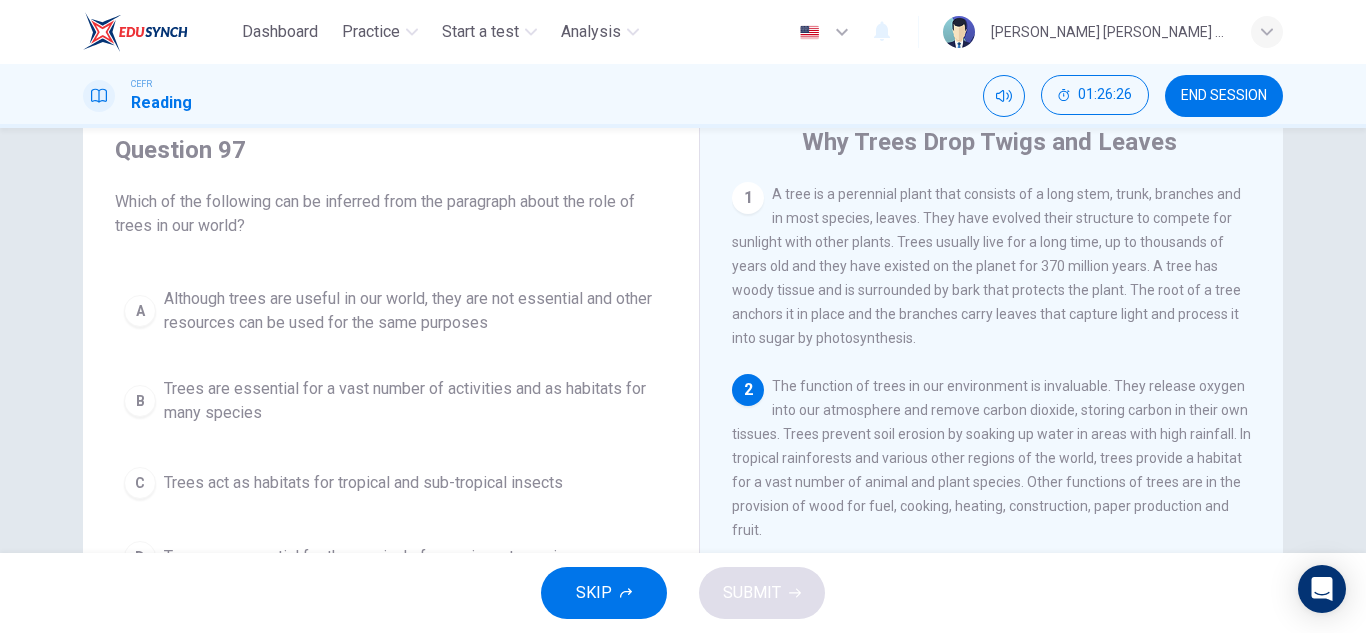 scroll, scrollTop: 73, scrollLeft: 0, axis: vertical 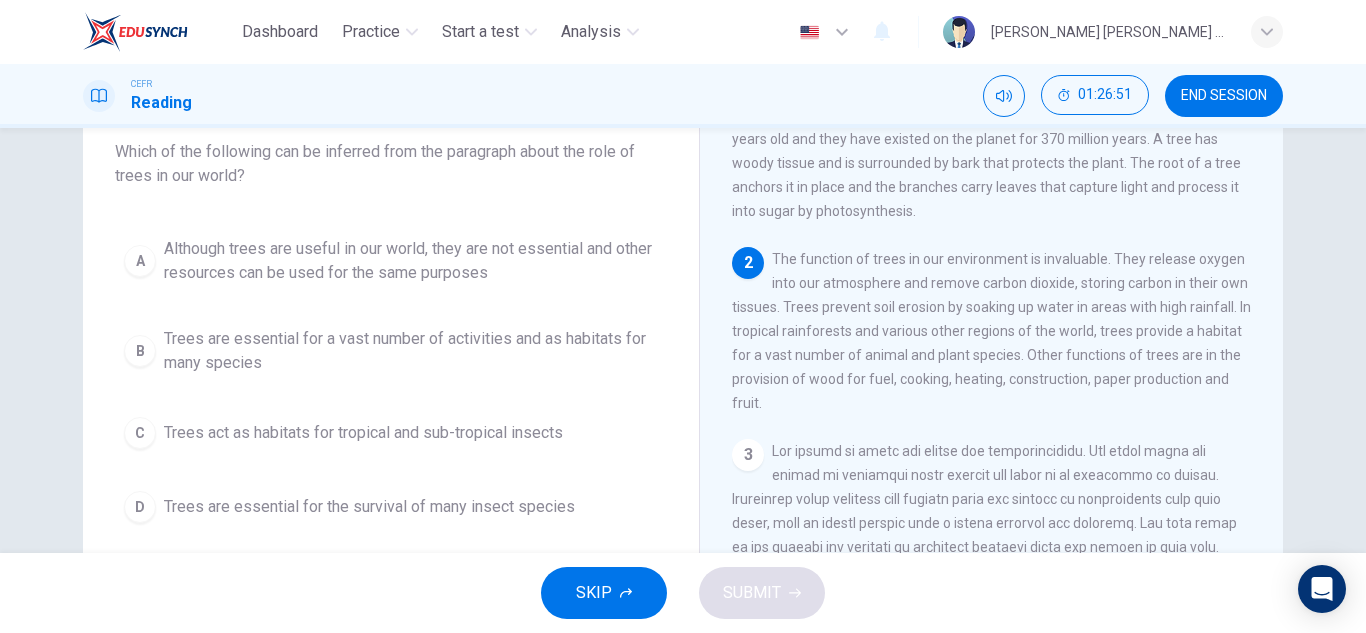click on "Trees are essential for a vast number of activities and as habitats for many species" at bounding box center [411, 351] 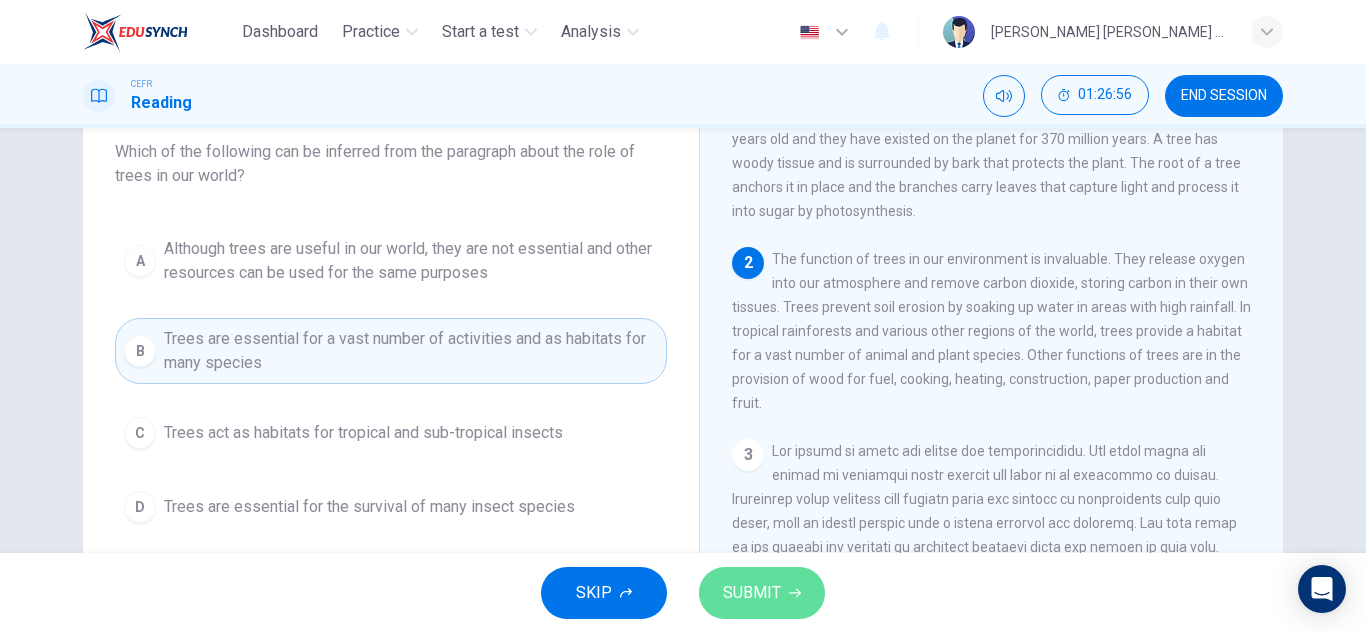 click on "SUBMIT" at bounding box center [752, 593] 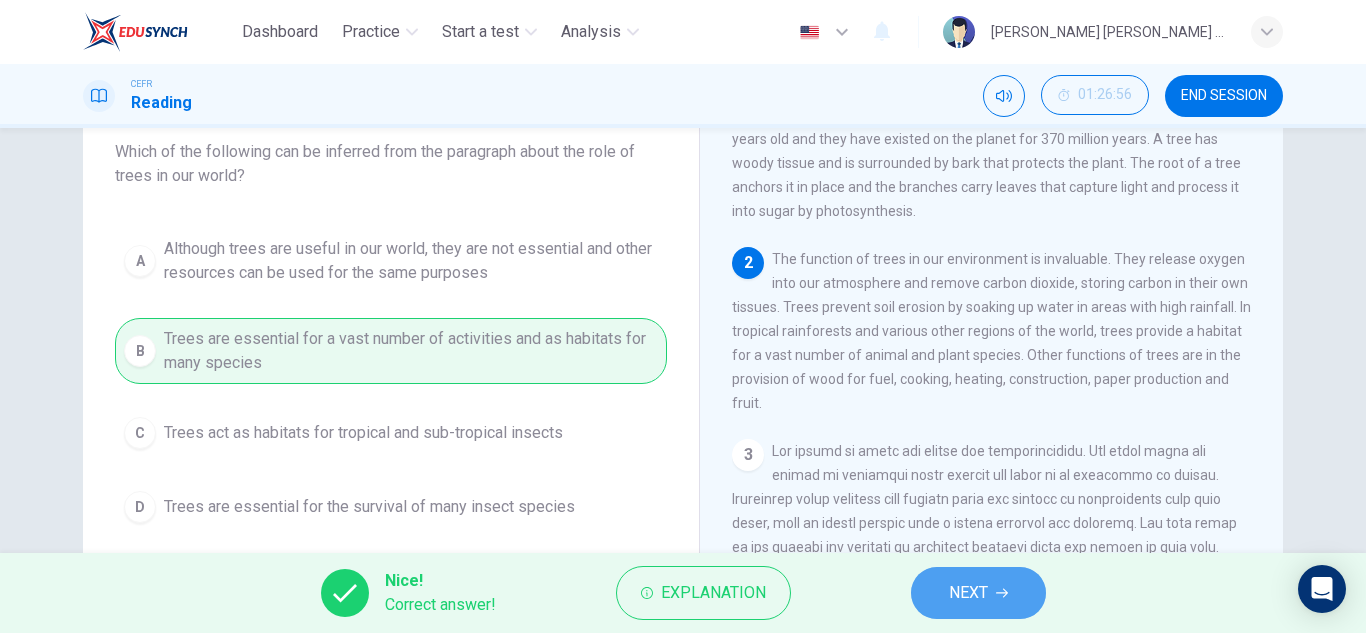 click on "NEXT" at bounding box center (968, 593) 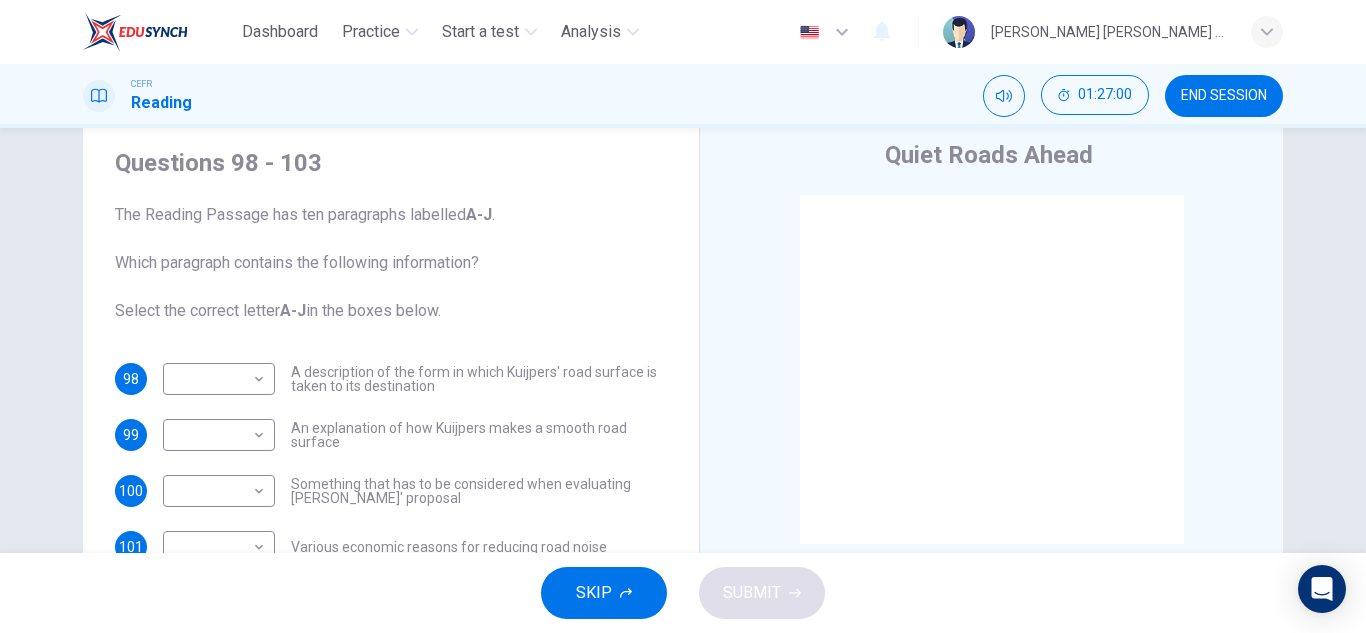 scroll, scrollTop: 58, scrollLeft: 0, axis: vertical 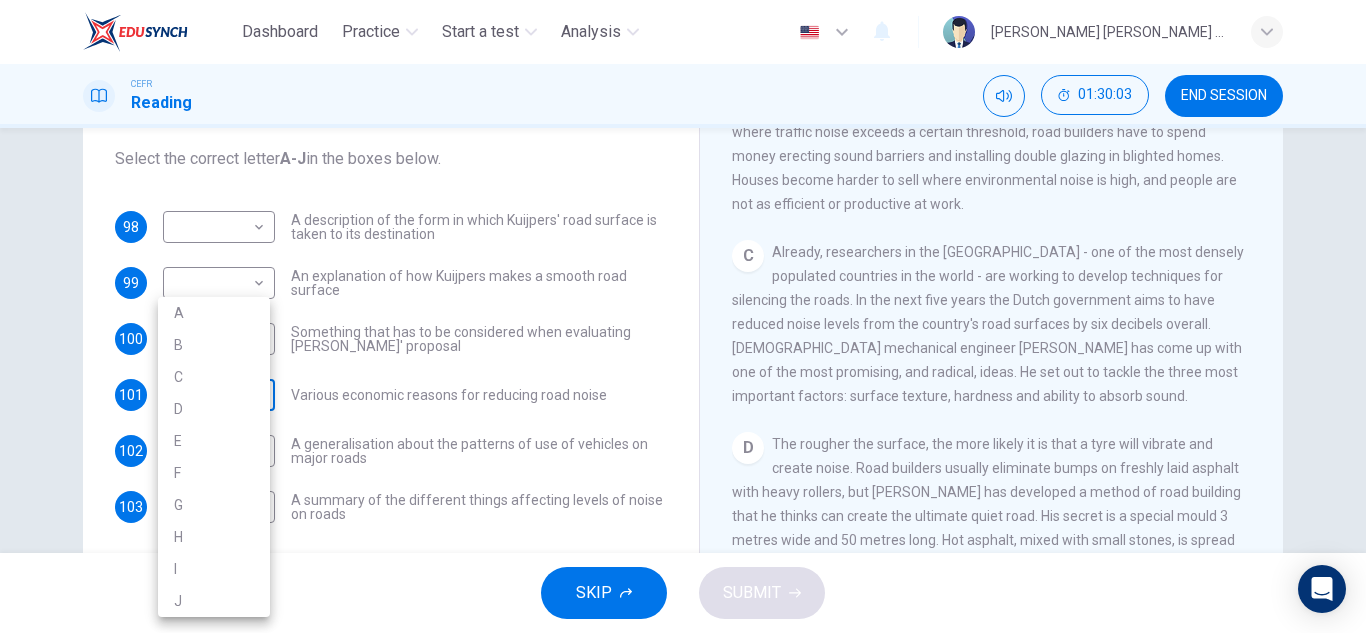 click on "Dashboard Practice Start a test Analysis English en ​ ALIYA JAMILA BINTI SABRI CEFR Reading 01:30:03 END SESSION Questions 98 - 103 The Reading Passage has ten paragraphs labelled   A-J .
Which paragraph contains the following information?
Select the correct letter   A-J  in the boxes below. 98 ​ ​ A description of the form in which Kuijpers' road surface is taken to its destination 99 ​ ​ An explanation of how Kuijpers makes a smooth road surface 100 ​ ​ Something that has to be considered when evaluating Kuijpers' proposal 101 ​ ​ Various economic reasons for reducing road noise 102 ​ ​ A generalisation about the patterns of use of vehicles on major roads 103 ​ ​ A summary of the different things affecting levels of noise on roads Quiet Roads Ahead CLICK TO ZOOM Click to Zoom A B C D E F G H I J SKIP SUBMIT EduSynch - Online Language Proficiency Testing
Dashboard Practice Start a test Analysis Notifications © Copyright  2025 A B C D E F G H I J" at bounding box center (683, 316) 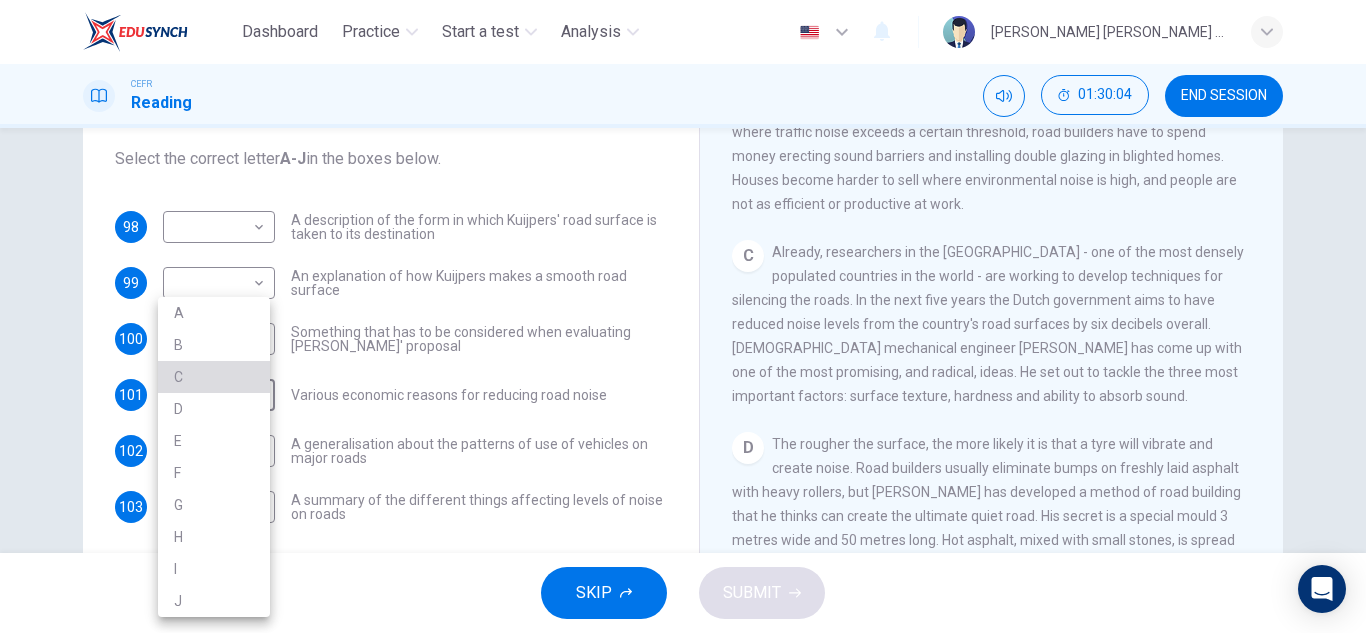 click on "C" at bounding box center (214, 377) 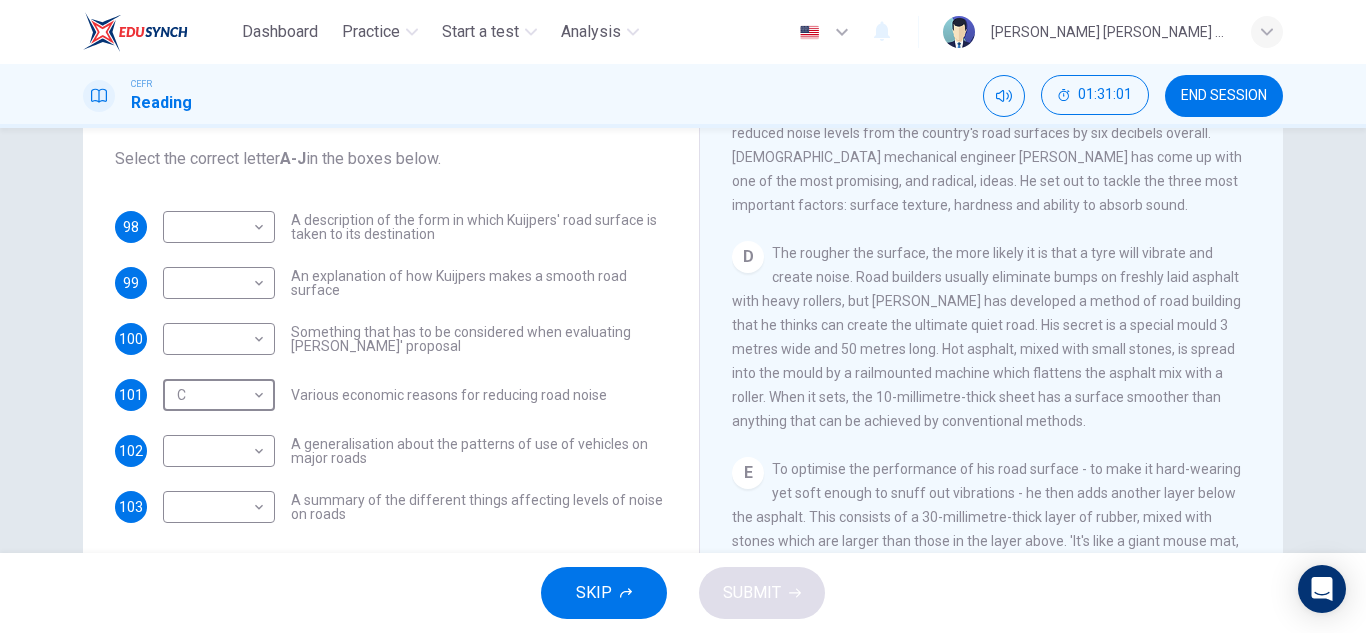 scroll, scrollTop: 749, scrollLeft: 0, axis: vertical 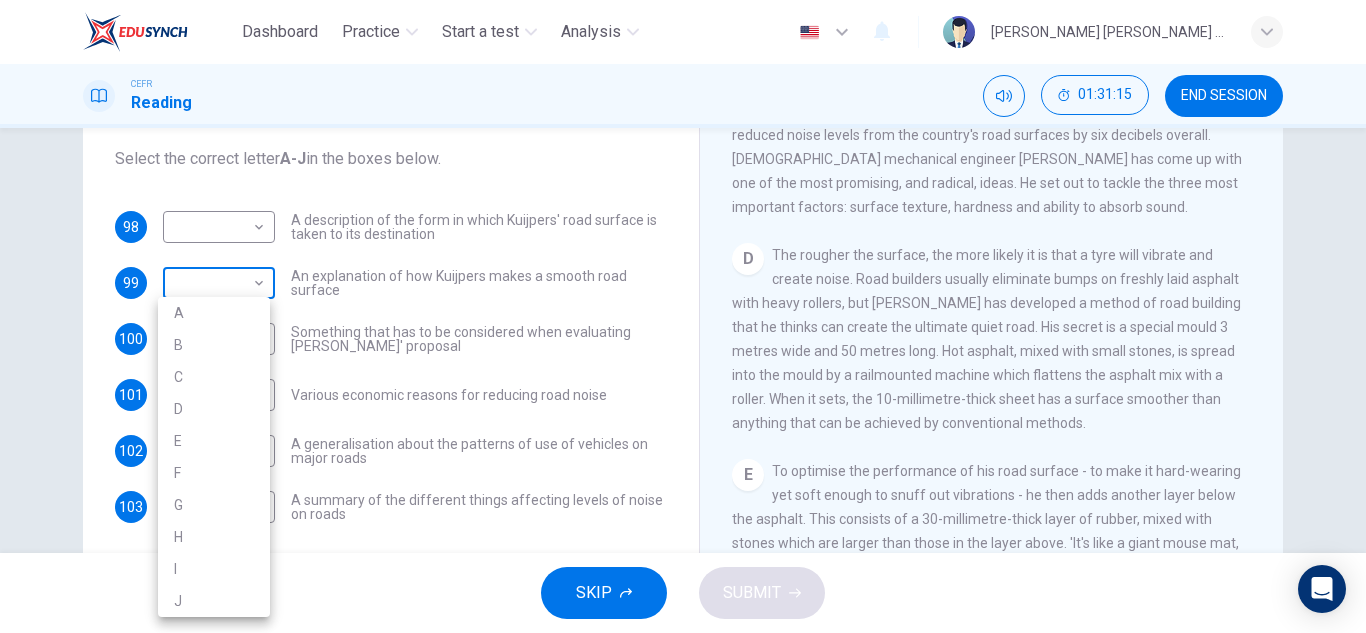 click on "Dashboard Practice Start a test Analysis English en ​ ALIYA JAMILA BINTI SABRI CEFR Reading 01:31:15 END SESSION Questions 98 - 103 The Reading Passage has ten paragraphs labelled   A-J .
Which paragraph contains the following information?
Select the correct letter   A-J  in the boxes below. 98 ​ ​ A description of the form in which Kuijpers' road surface is taken to its destination 99 ​ ​ An explanation of how Kuijpers makes a smooth road surface 100 ​ ​ Something that has to be considered when evaluating Kuijpers' proposal 101 C C ​ Various economic reasons for reducing road noise 102 ​ ​ A generalisation about the patterns of use of vehicles on major roads 103 ​ ​ A summary of the different things affecting levels of noise on roads Quiet Roads Ahead CLICK TO ZOOM Click to Zoom A B C D E F G H I J SKIP SUBMIT EduSynch - Online Language Proficiency Testing
Dashboard Practice Start a test Analysis Notifications © Copyright  2025 A B C D E F G H I J" at bounding box center (683, 316) 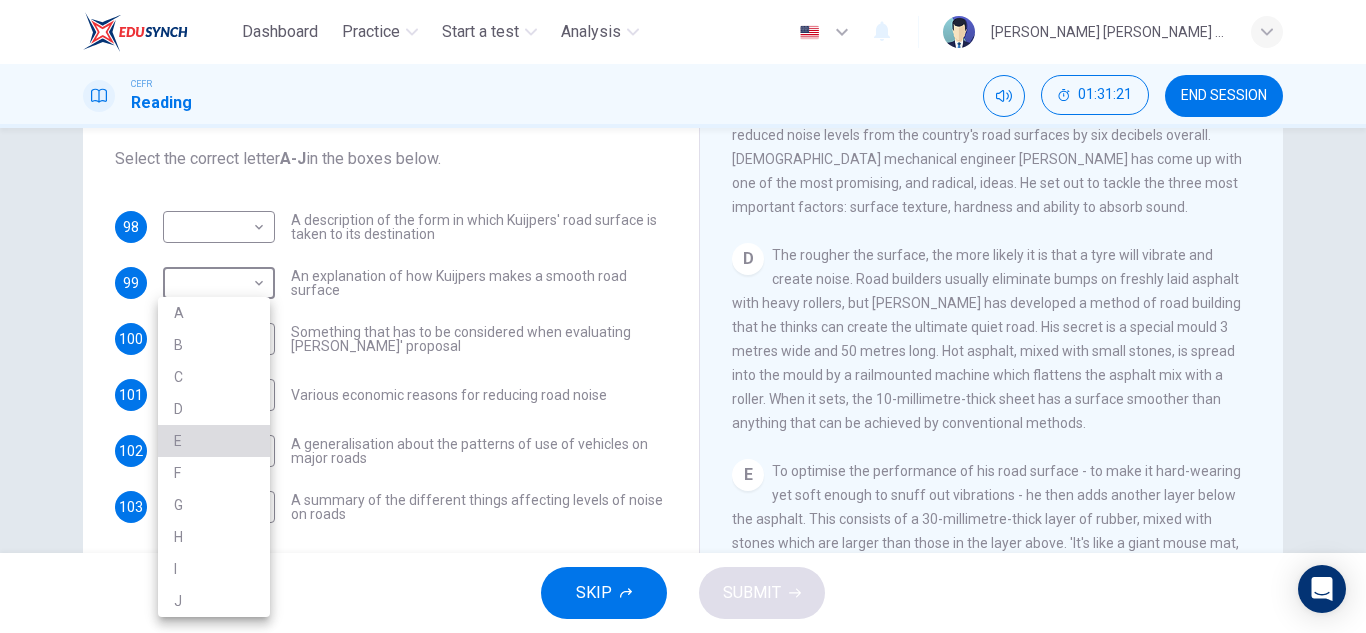 click on "E" at bounding box center [214, 441] 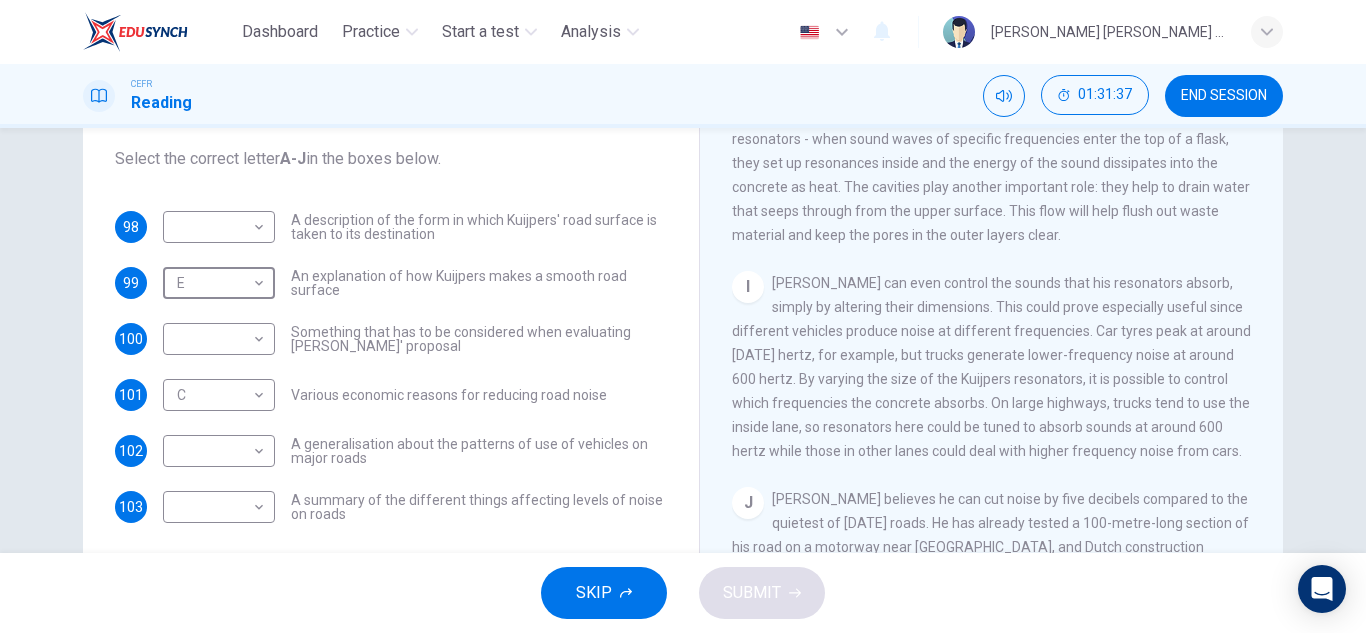 scroll, scrollTop: 1662, scrollLeft: 0, axis: vertical 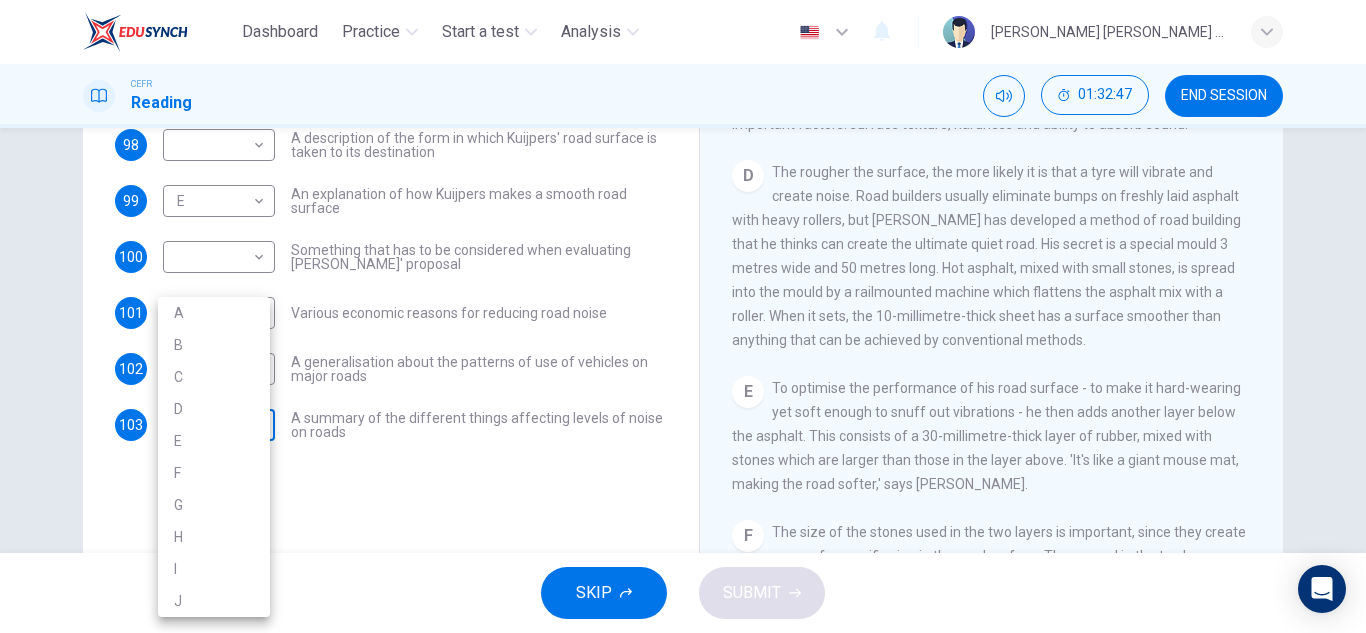 click on "Dashboard Practice Start a test Analysis English en ​ ALIYA JAMILA BINTI SABRI CEFR Reading 01:32:47 END SESSION Questions 98 - 103 The Reading Passage has ten paragraphs labelled   A-J .
Which paragraph contains the following information?
Select the correct letter   A-J  in the boxes below. 98 ​ ​ A description of the form in which Kuijpers' road surface is taken to its destination 99 E E ​ An explanation of how Kuijpers makes a smooth road surface 100 ​ ​ Something that has to be considered when evaluating Kuijpers' proposal 101 C C ​ Various economic reasons for reducing road noise 102 ​ ​ A generalisation about the patterns of use of vehicles on major roads 103 ​ ​ A summary of the different things affecting levels of noise on roads Quiet Roads Ahead CLICK TO ZOOM Click to Zoom A B C D E F G H I J SKIP SUBMIT EduSynch - Online Language Proficiency Testing
Dashboard Practice Start a test Analysis Notifications © Copyright  2025 A B C D E F G H I J" at bounding box center [683, 316] 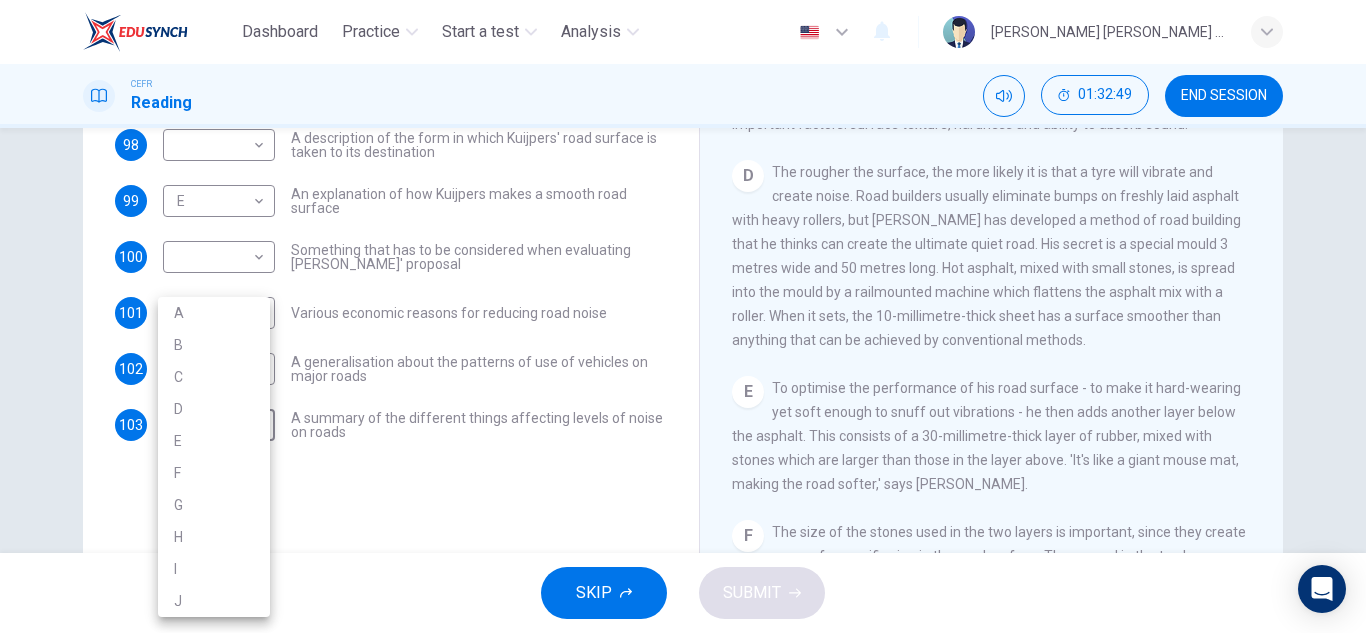 click on "D" at bounding box center (214, 409) 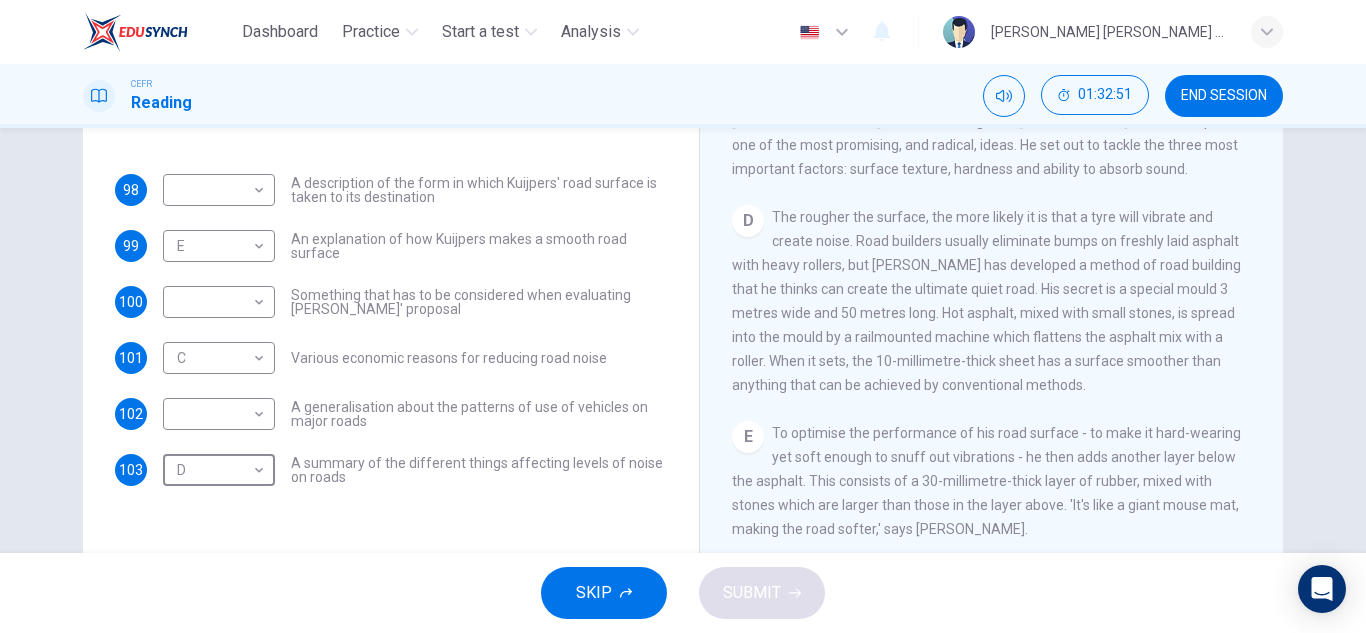 scroll, scrollTop: 250, scrollLeft: 0, axis: vertical 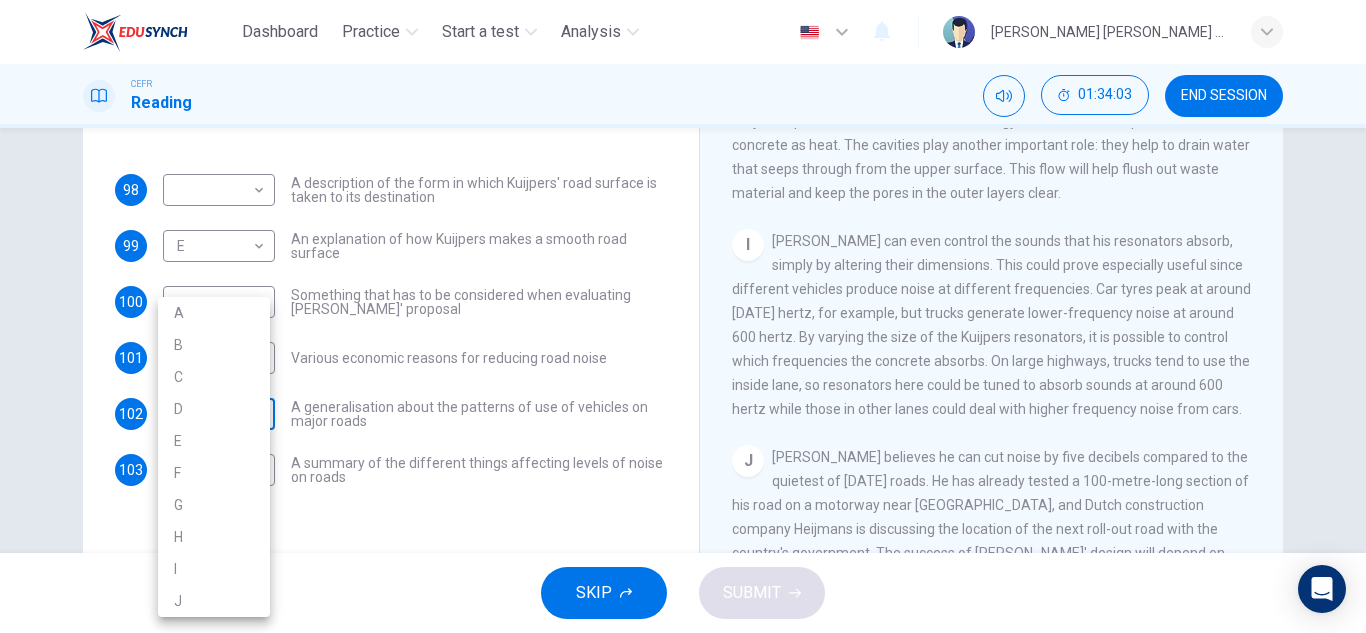 click on "Dashboard Practice Start a test Analysis English en ​ ALIYA JAMILA BINTI SABRI CEFR Reading 01:34:03 END SESSION Questions 98 - 103 The Reading Passage has ten paragraphs labelled   A-J .
Which paragraph contains the following information?
Select the correct letter   A-J  in the boxes below. 98 ​ ​ A description of the form in which Kuijpers' road surface is taken to its destination 99 E E ​ An explanation of how Kuijpers makes a smooth road surface 100 ​ ​ Something that has to be considered when evaluating Kuijpers' proposal 101 C C ​ Various economic reasons for reducing road noise 102 ​ ​ A generalisation about the patterns of use of vehicles on major roads 103 D D ​ A summary of the different things affecting levels of noise on roads Quiet Roads Ahead CLICK TO ZOOM Click to Zoom A B C D E F G H I J SKIP SUBMIT EduSynch - Online Language Proficiency Testing
Dashboard Practice Start a test Analysis Notifications © Copyright  2025 A B C D E F G H I J" at bounding box center (683, 316) 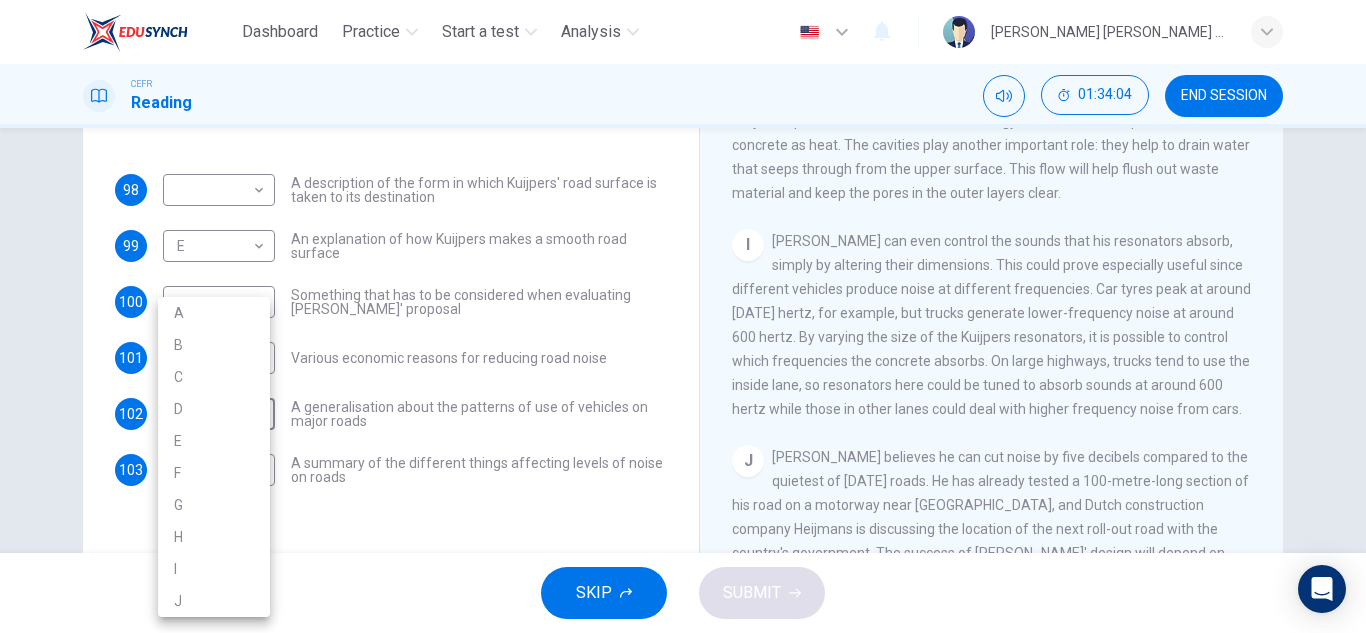 click on "I" at bounding box center [214, 569] 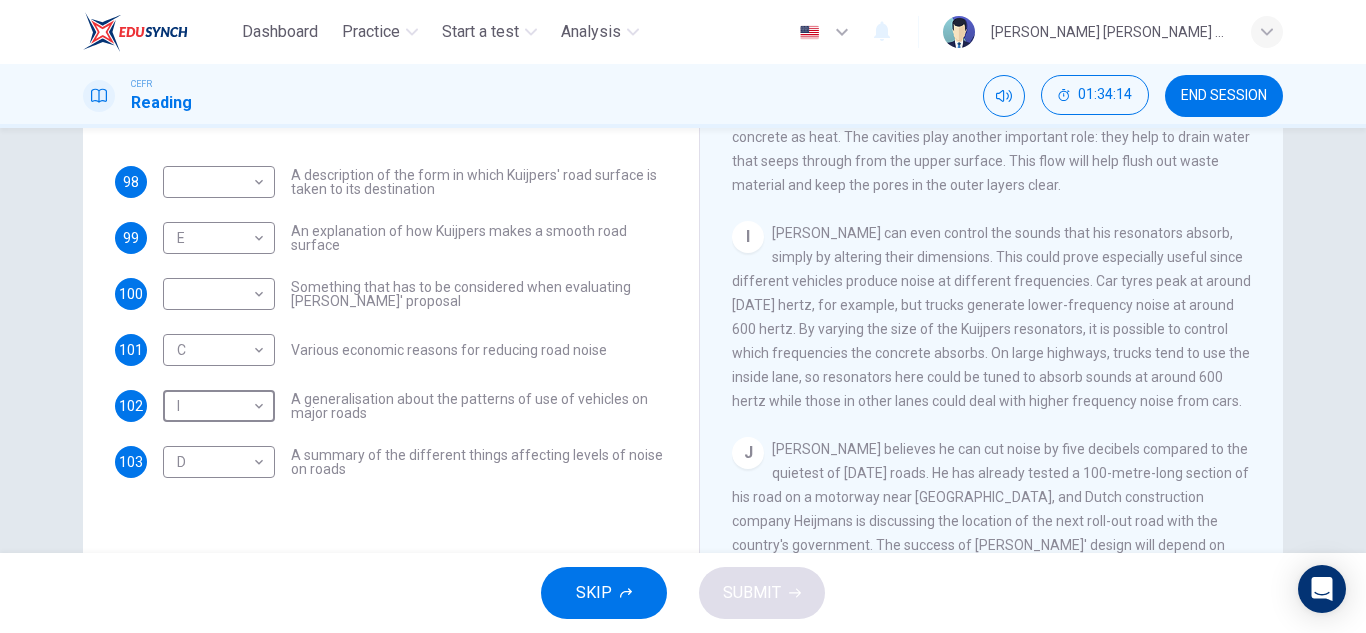 scroll, scrollTop: 242, scrollLeft: 0, axis: vertical 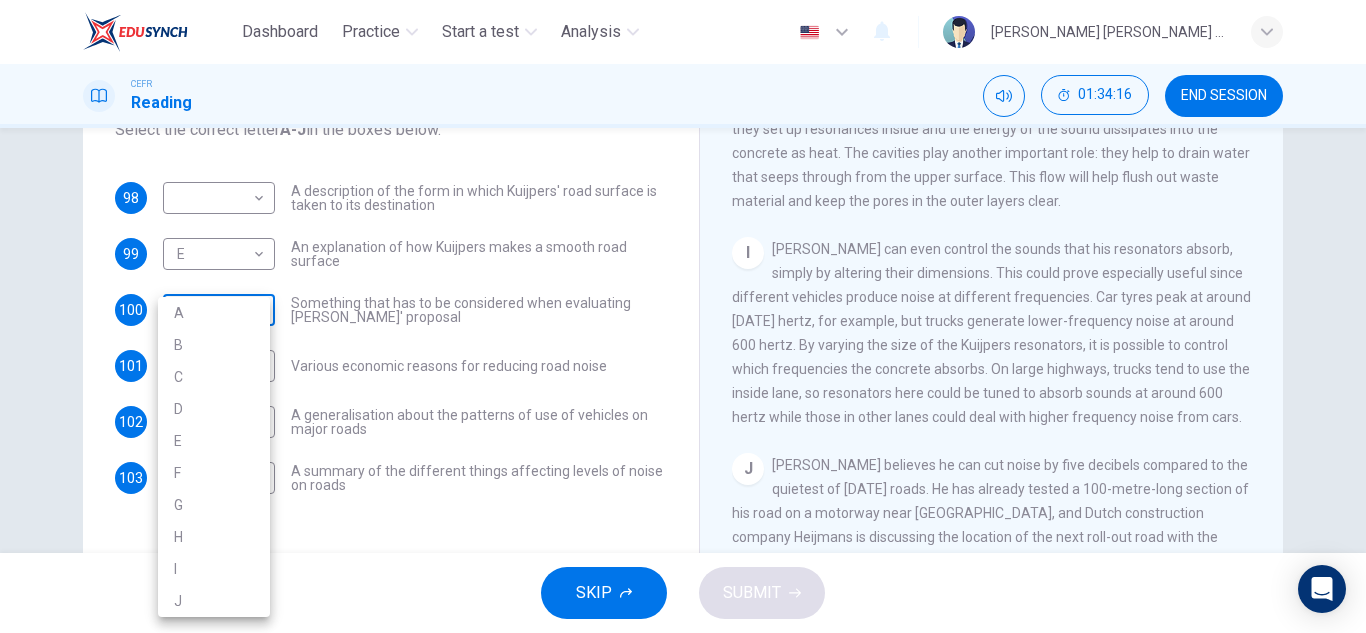 click on "Dashboard Practice Start a test Analysis English en ​ ALIYA JAMILA BINTI SABRI CEFR Reading 01:34:16 END SESSION Questions 98 - 103 The Reading Passage has ten paragraphs labelled   A-J .
Which paragraph contains the following information?
Select the correct letter   A-J  in the boxes below. 98 ​ ​ A description of the form in which Kuijpers' road surface is taken to its destination 99 E E ​ An explanation of how Kuijpers makes a smooth road surface 100 ​ ​ Something that has to be considered when evaluating Kuijpers' proposal 101 C C ​ Various economic reasons for reducing road noise 102 I I ​ A generalisation about the patterns of use of vehicles on major roads 103 D D ​ A summary of the different things affecting levels of noise on roads Quiet Roads Ahead CLICK TO ZOOM Click to Zoom A B C D E F G H I J SKIP SUBMIT EduSynch - Online Language Proficiency Testing
Dashboard Practice Start a test Analysis Notifications © Copyright  2025 A B C D E F G H I J" at bounding box center (683, 316) 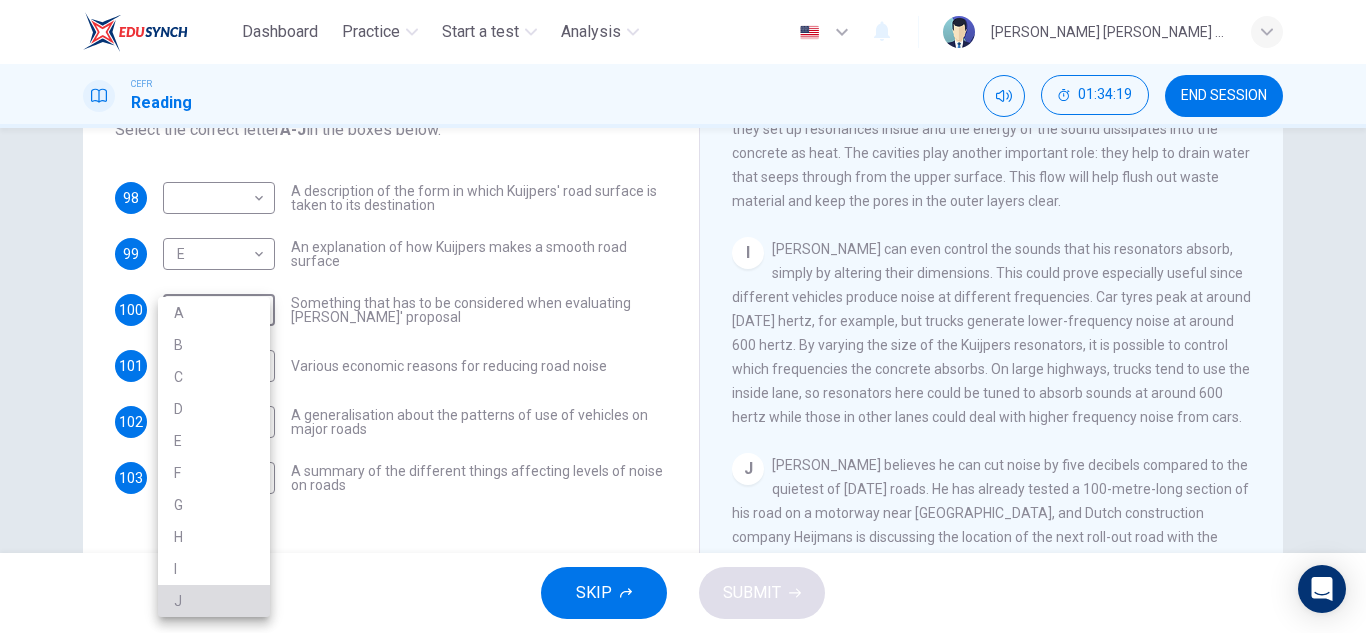 click on "J" at bounding box center [214, 601] 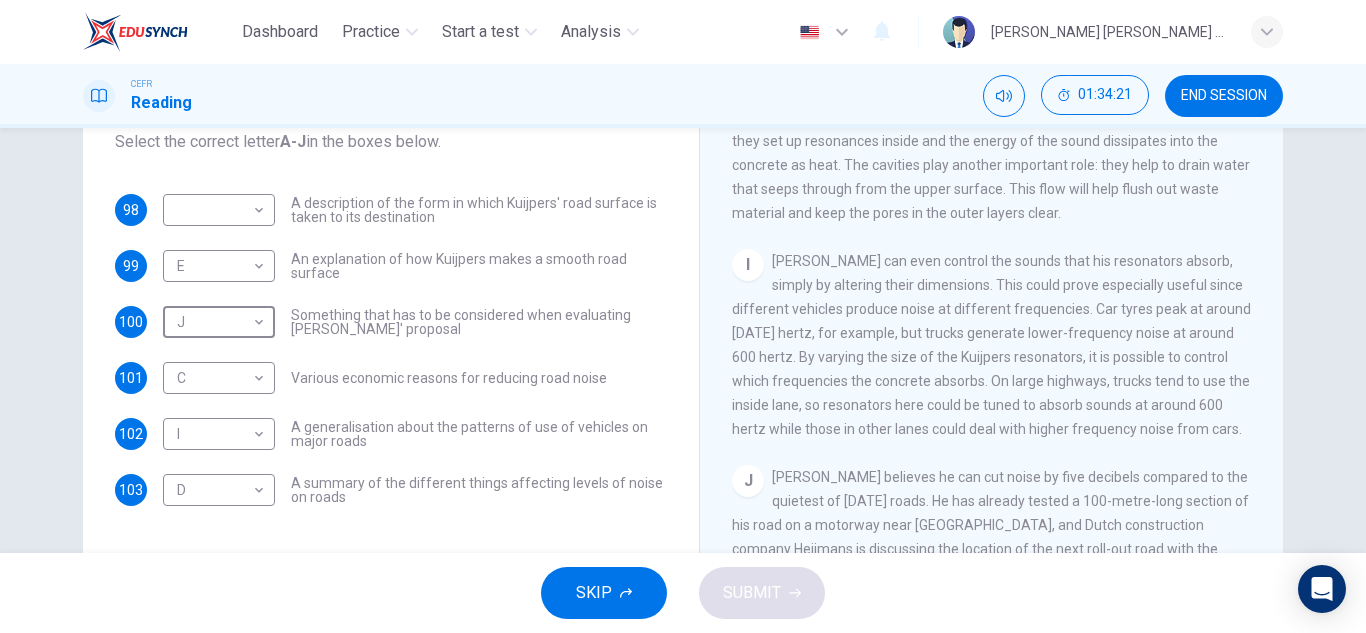scroll, scrollTop: 226, scrollLeft: 0, axis: vertical 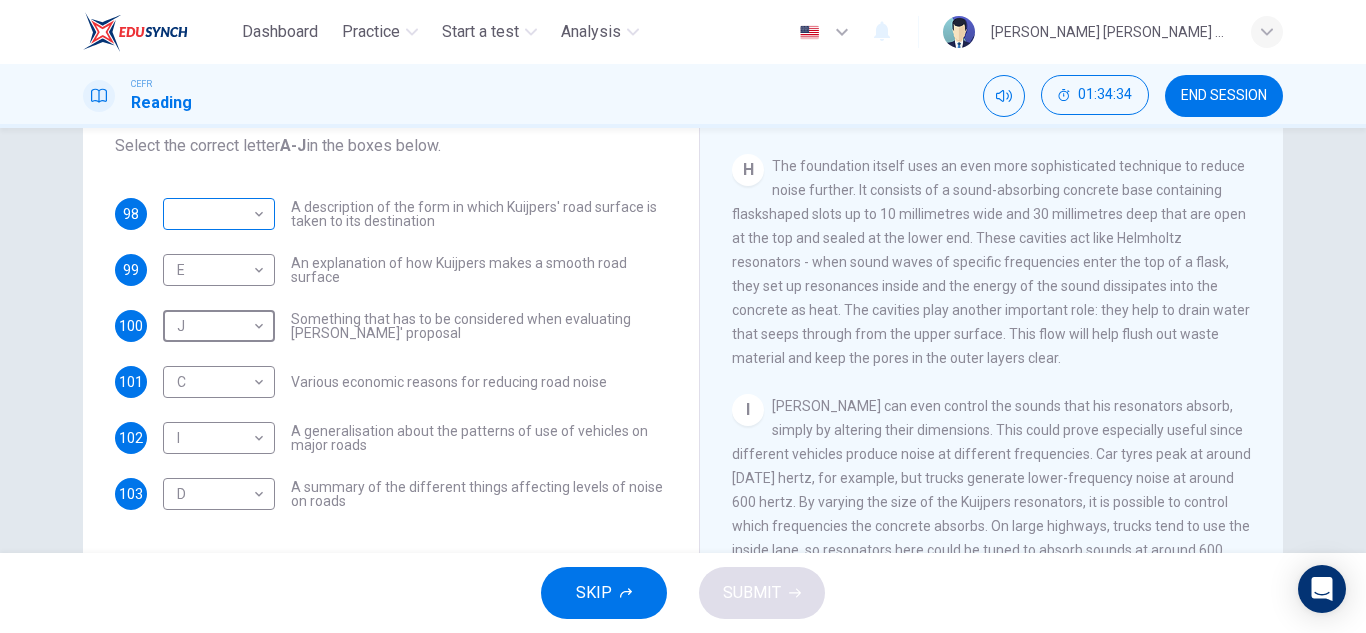 click on "Dashboard Practice Start a test Analysis English en ​ ALIYA JAMILA BINTI SABRI CEFR Reading 01:34:34 END SESSION Questions 98 - 103 The Reading Passage has ten paragraphs labelled   A-J .
Which paragraph contains the following information?
Select the correct letter   A-J  in the boxes below. 98 ​ ​ A description of the form in which Kuijpers' road surface is taken to its destination 99 E E ​ An explanation of how Kuijpers makes a smooth road surface 100 J J ​ Something that has to be considered when evaluating Kuijpers' proposal 101 C C ​ Various economic reasons for reducing road noise 102 I I ​ A generalisation about the patterns of use of vehicles on major roads 103 D D ​ A summary of the different things affecting levels of noise on roads Quiet Roads Ahead CLICK TO ZOOM Click to Zoom A B C D E F G H I J SKIP SUBMIT EduSynch - Online Language Proficiency Testing
Dashboard Practice Start a test Analysis Notifications © Copyright  2025" at bounding box center [683, 316] 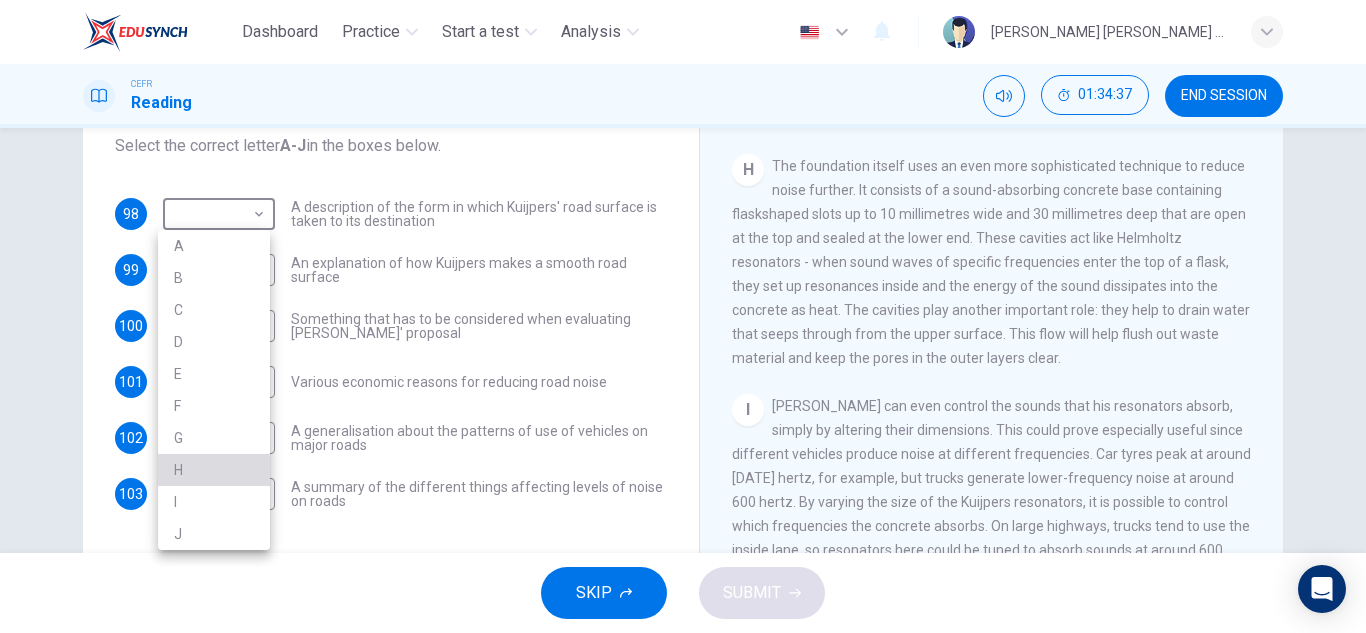click on "H" at bounding box center (214, 470) 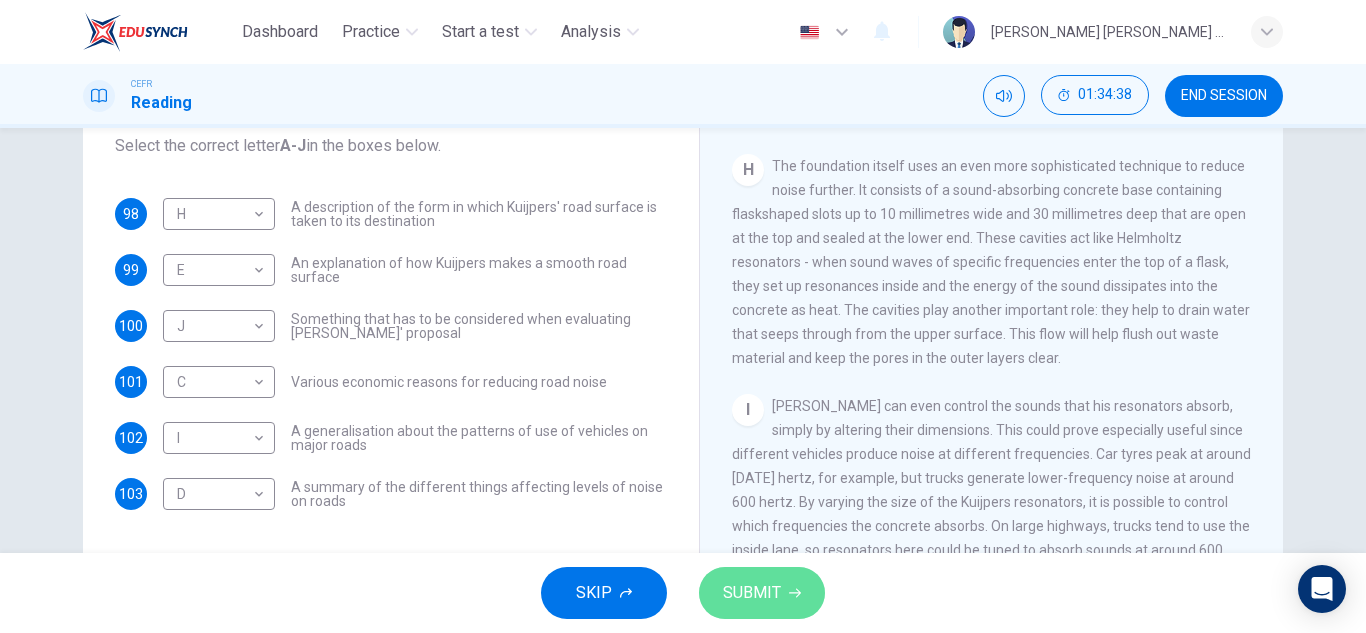 click on "SUBMIT" at bounding box center [752, 593] 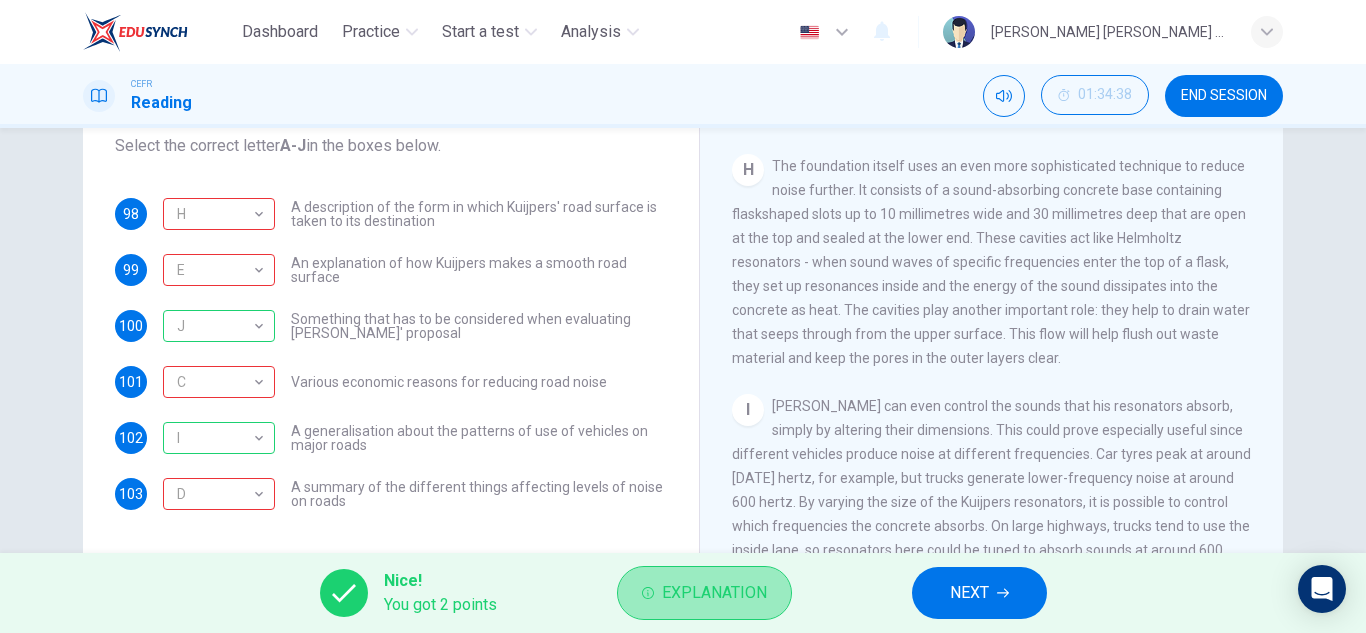 click on "Explanation" at bounding box center [714, 593] 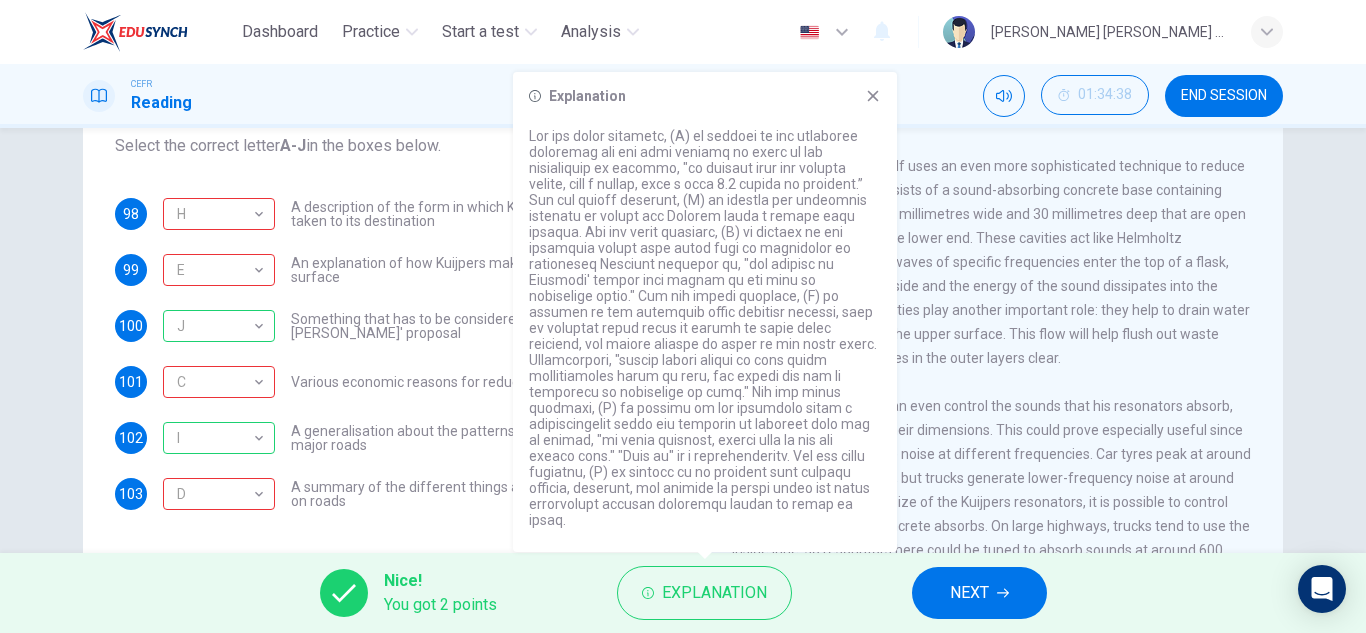 click on "H The foundation itself uses an even more sophisticated technique to reduce noise further. It consists of a sound-absorbing concrete base containing flaskshaped slots up to 10 millimetres wide and 30 millimetres deep that are open at the top and sealed at the lower end. These cavities act like Helmholtz resonators - when sound waves of specific frequencies enter the top of a flask, they set up resonances inside and the energy of the sound dissipates into the concrete as heat. The cavities play another important role: they help to drain water that seeps through from the upper surface. This flow will help flush out waste material and keep the pores in the outer layers clear." at bounding box center [992, 262] 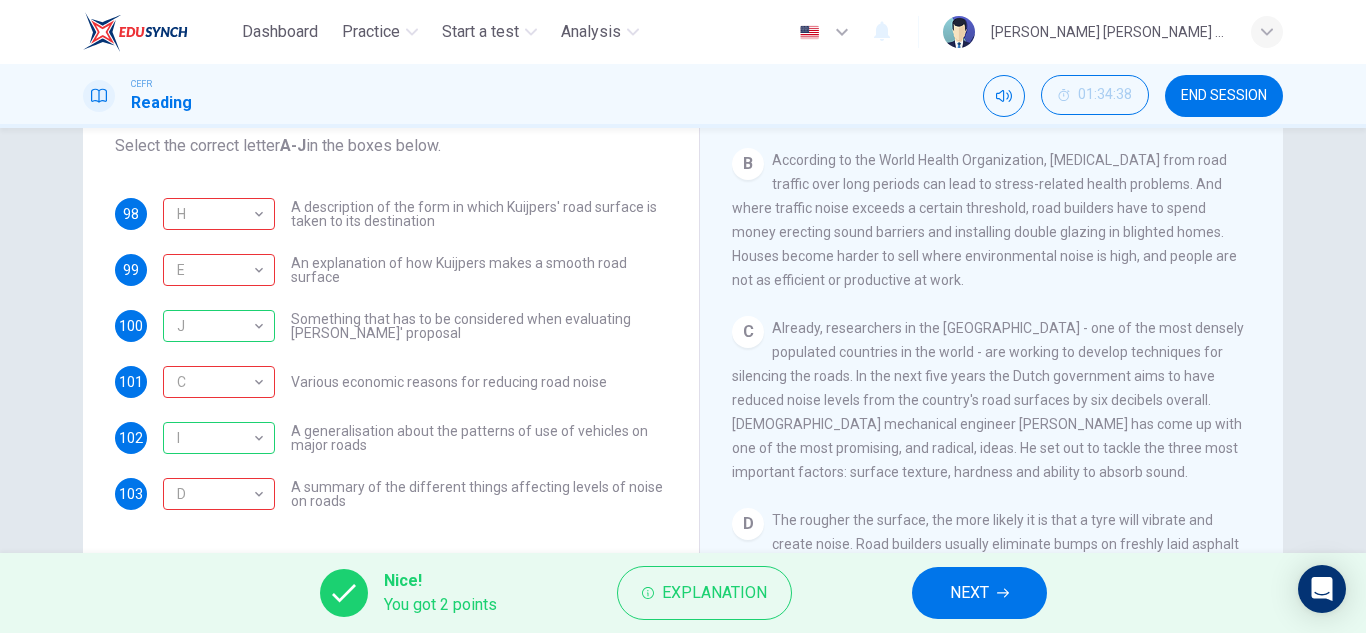 scroll, scrollTop: 494, scrollLeft: 0, axis: vertical 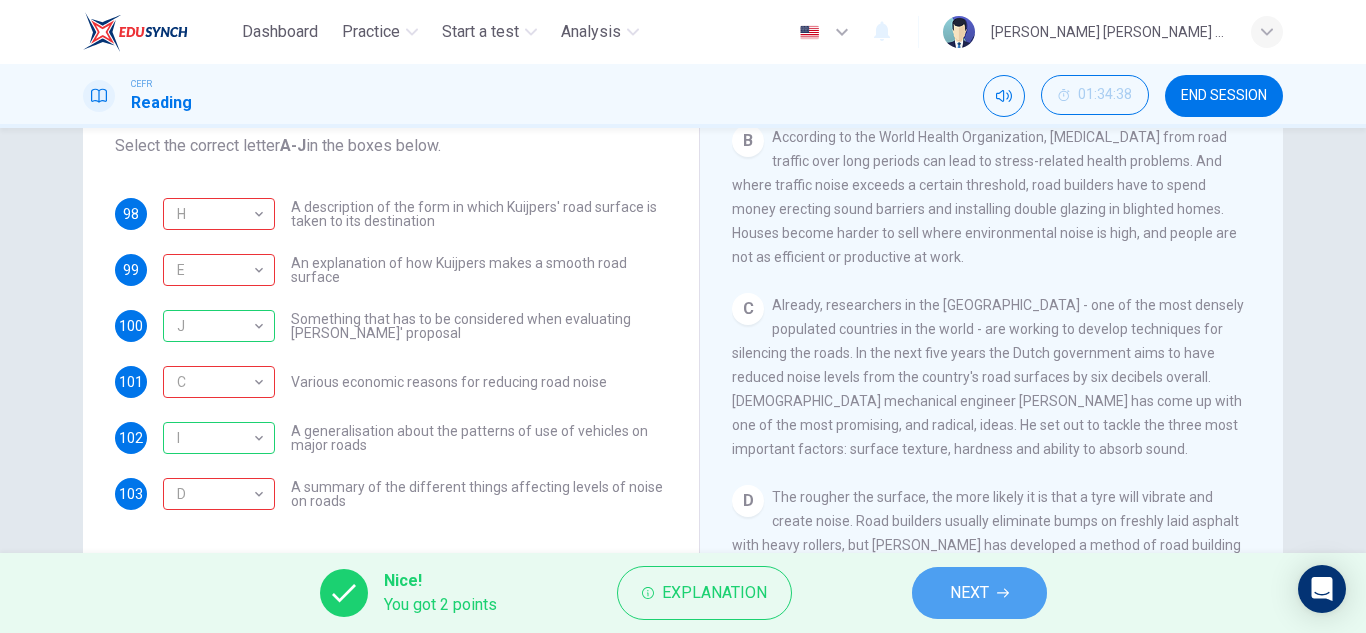 click on "NEXT" at bounding box center (969, 593) 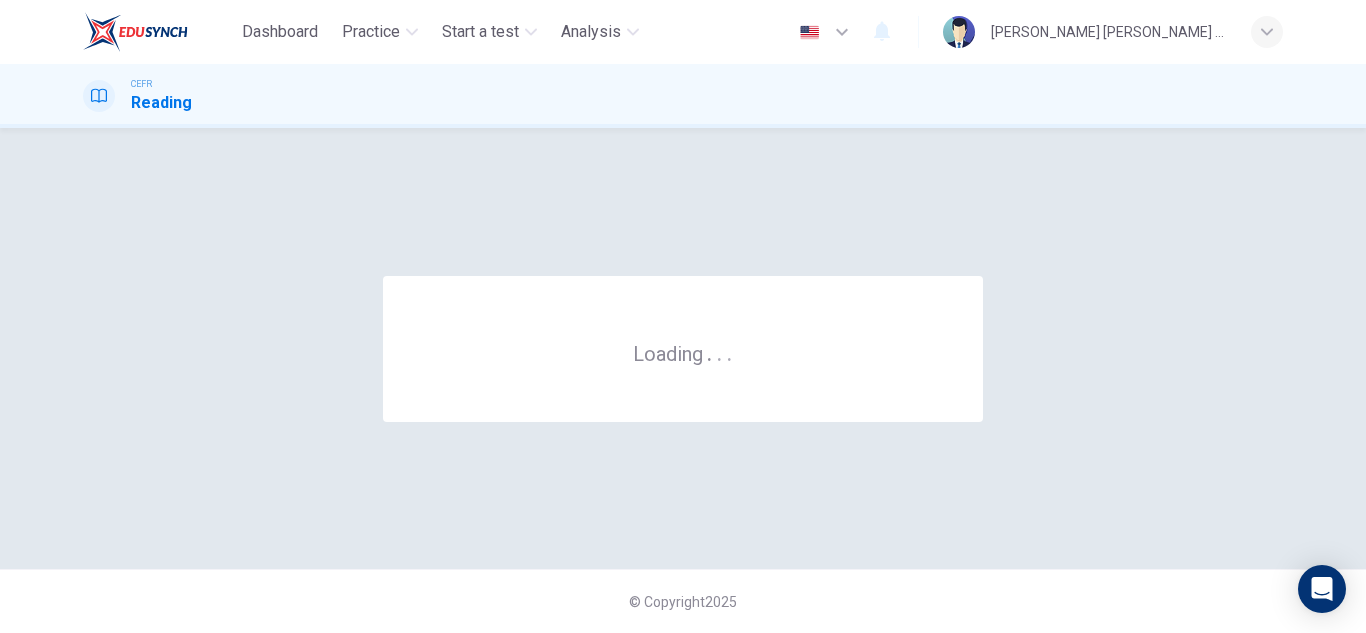 scroll, scrollTop: 0, scrollLeft: 0, axis: both 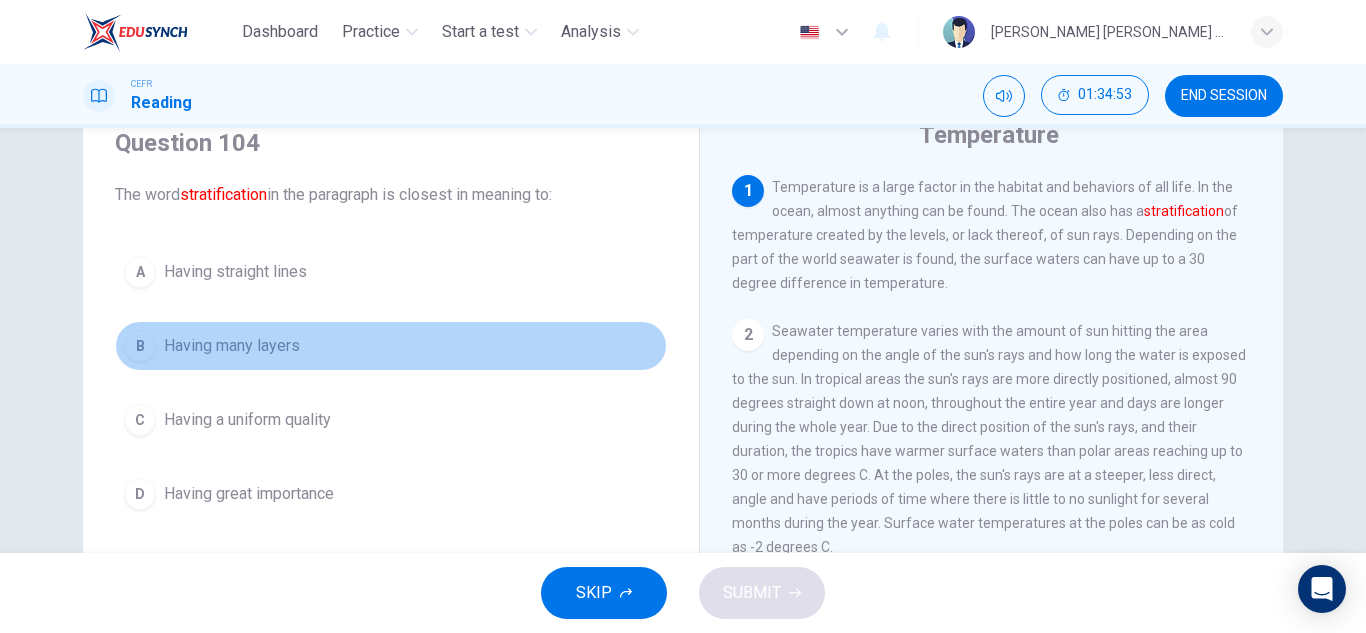click on "B Having many layers" at bounding box center [391, 346] 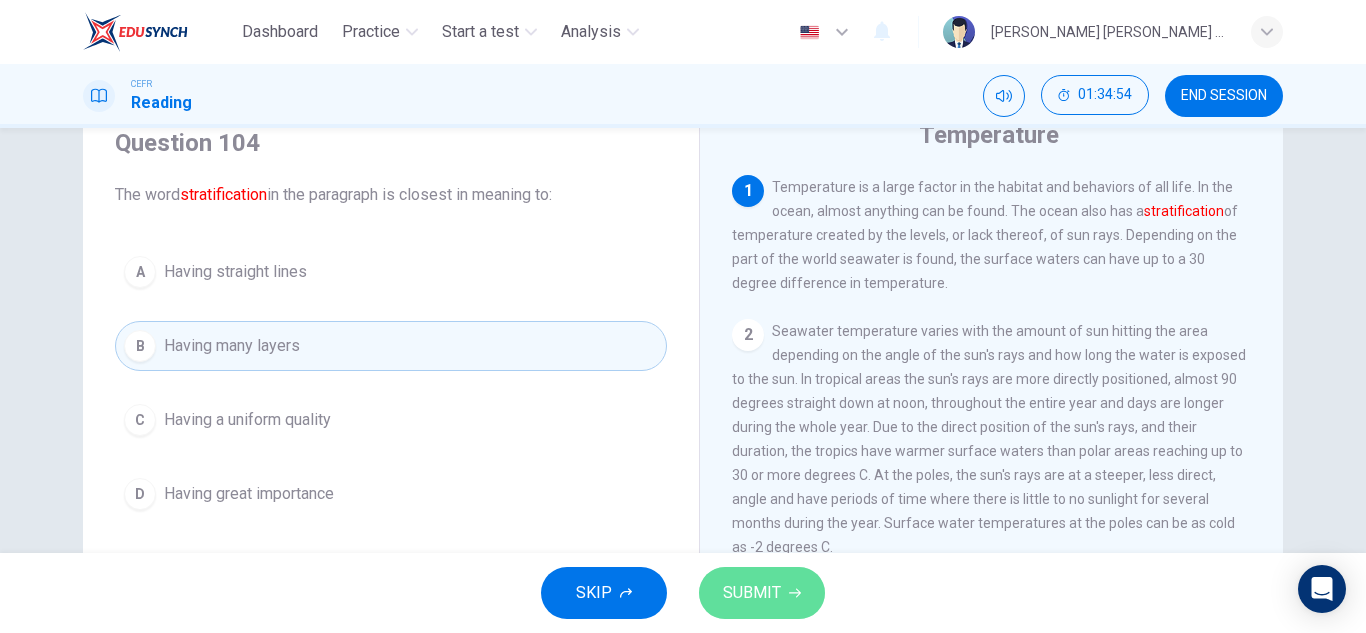 click on "SUBMIT" at bounding box center (762, 593) 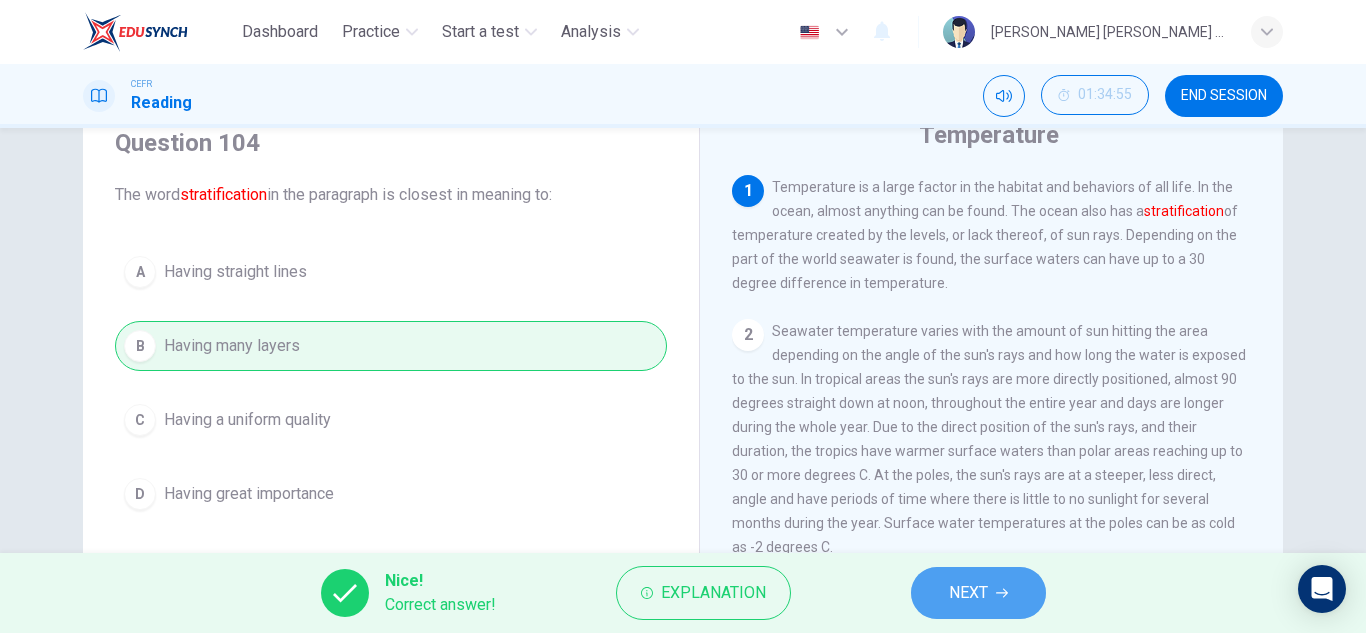 click on "NEXT" at bounding box center (978, 593) 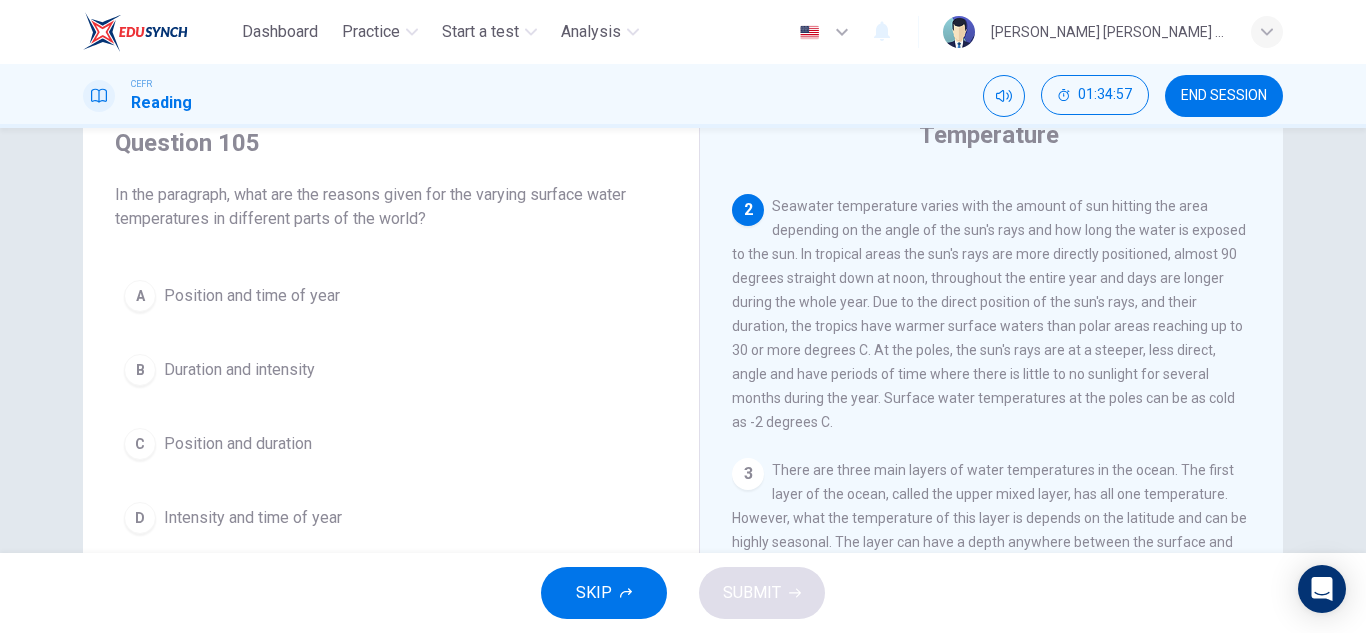 scroll, scrollTop: 126, scrollLeft: 0, axis: vertical 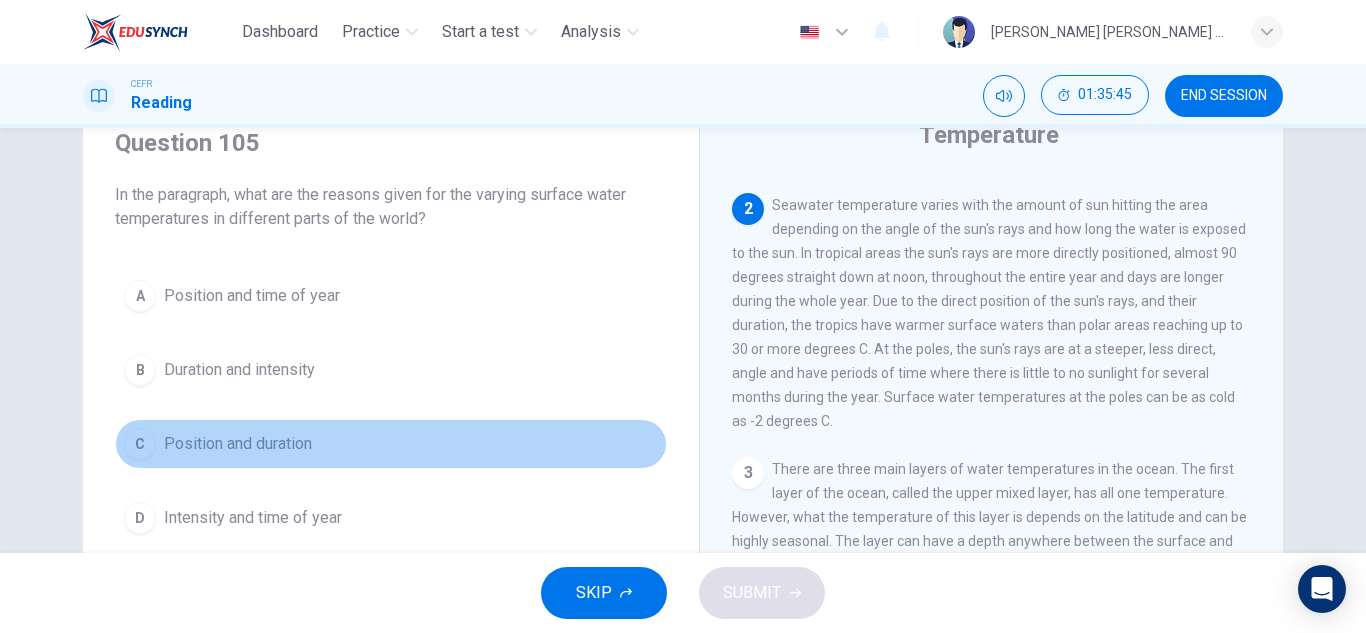 click on "Position and duration" at bounding box center [238, 444] 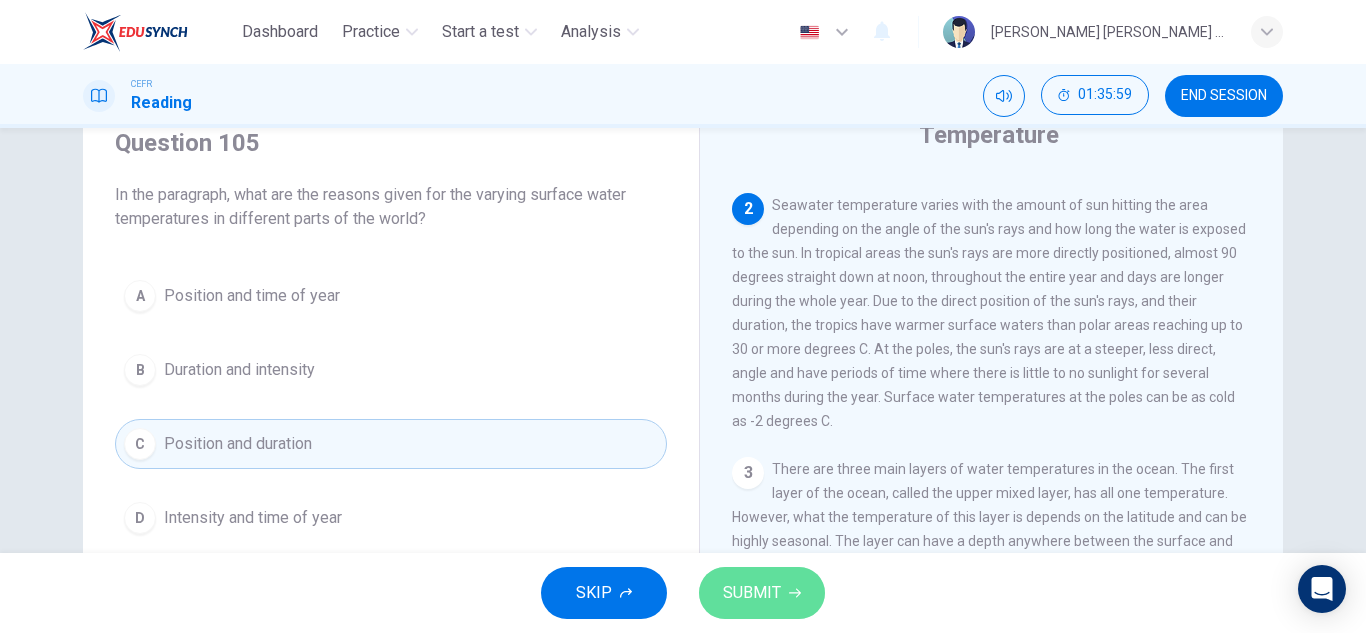 click on "SUBMIT" at bounding box center [752, 593] 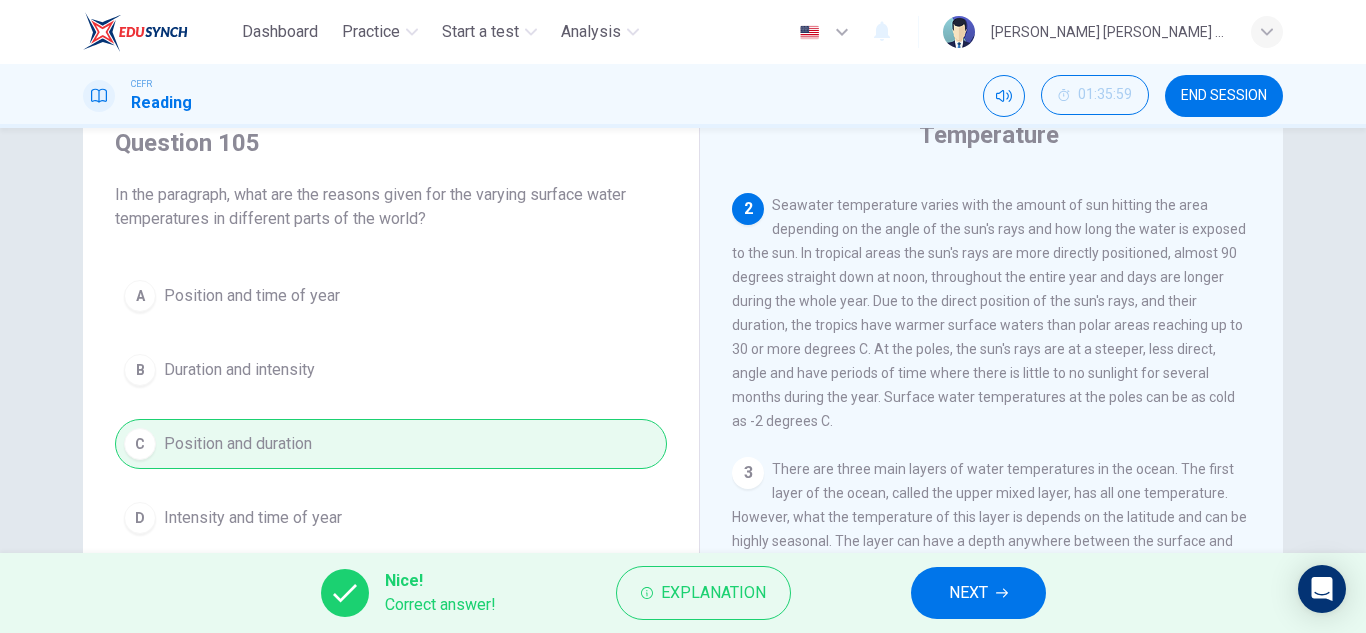 click on "NEXT" at bounding box center [978, 593] 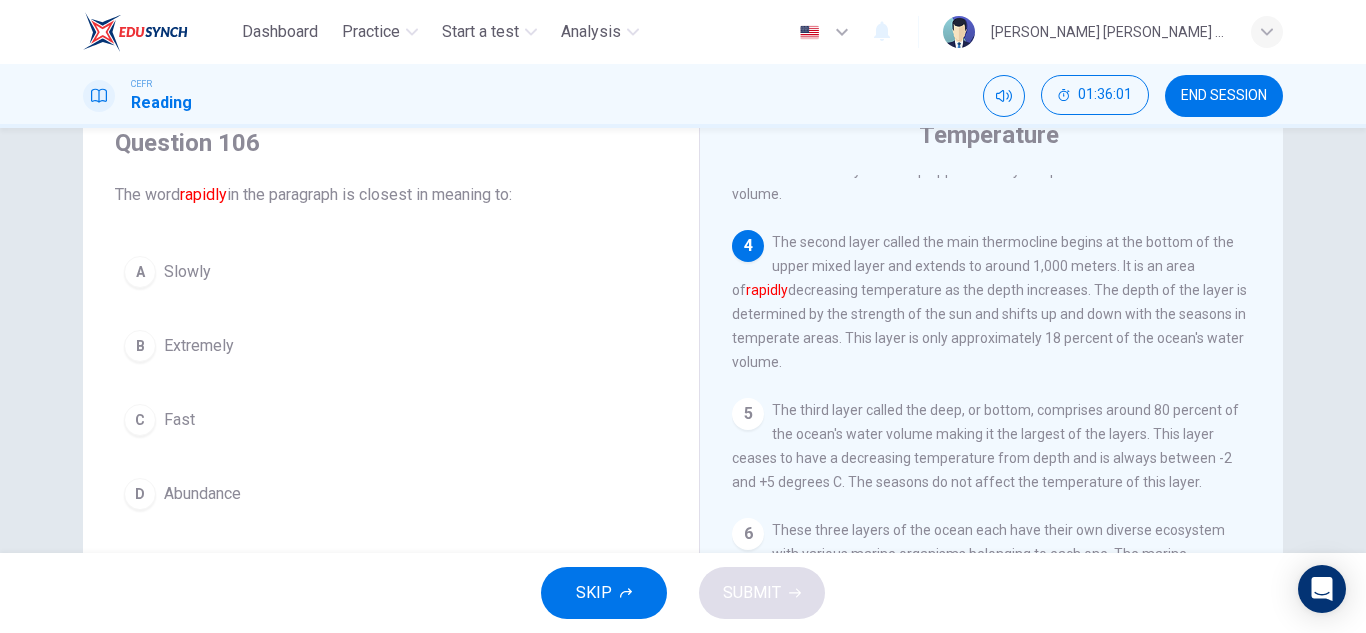 scroll, scrollTop: 522, scrollLeft: 0, axis: vertical 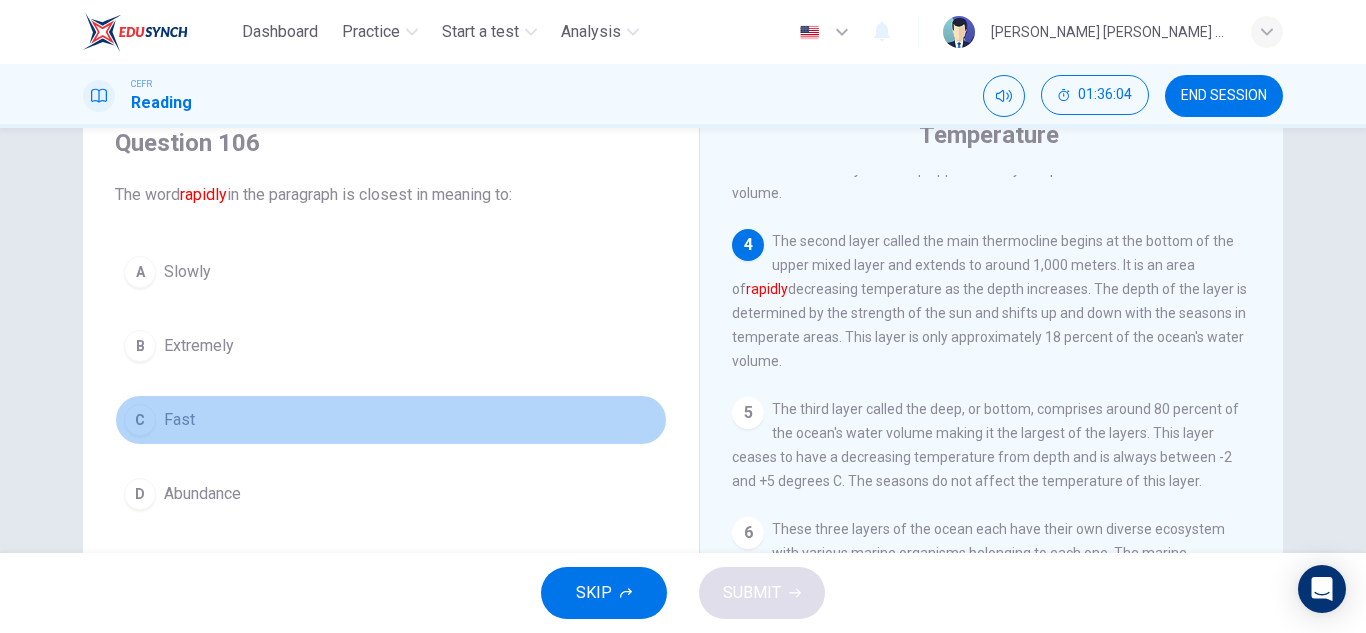 click on "Fast" at bounding box center [179, 420] 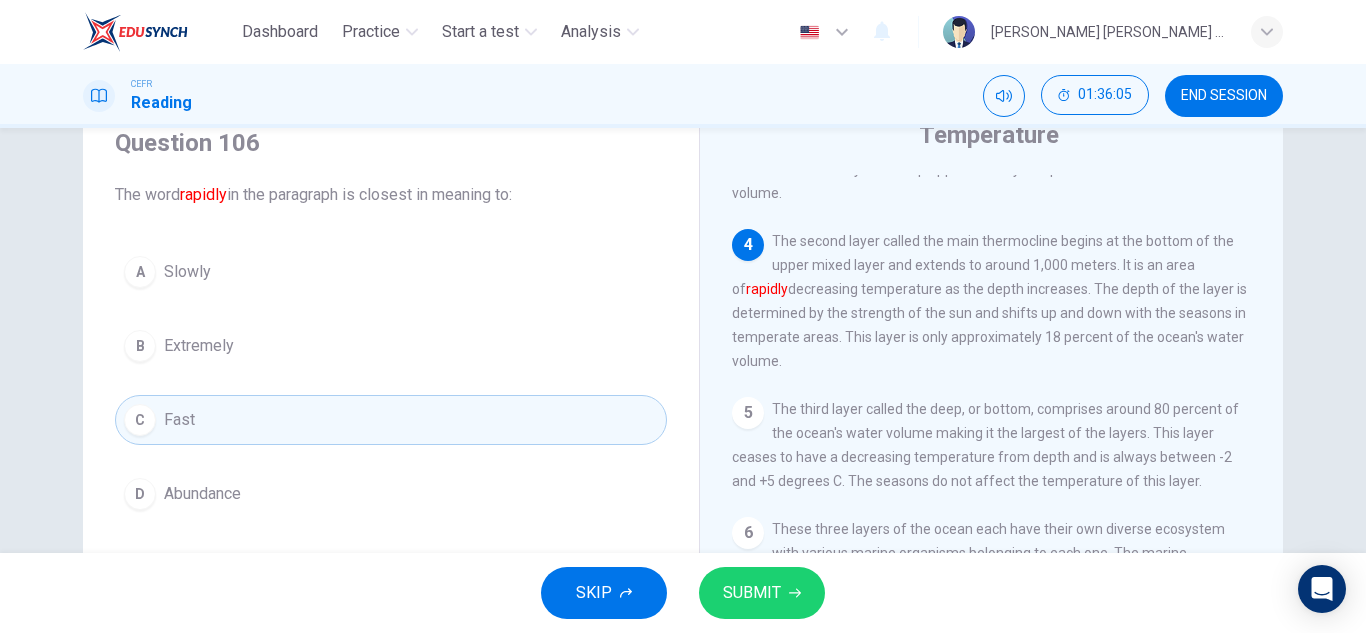 click on "SUBMIT" at bounding box center [762, 593] 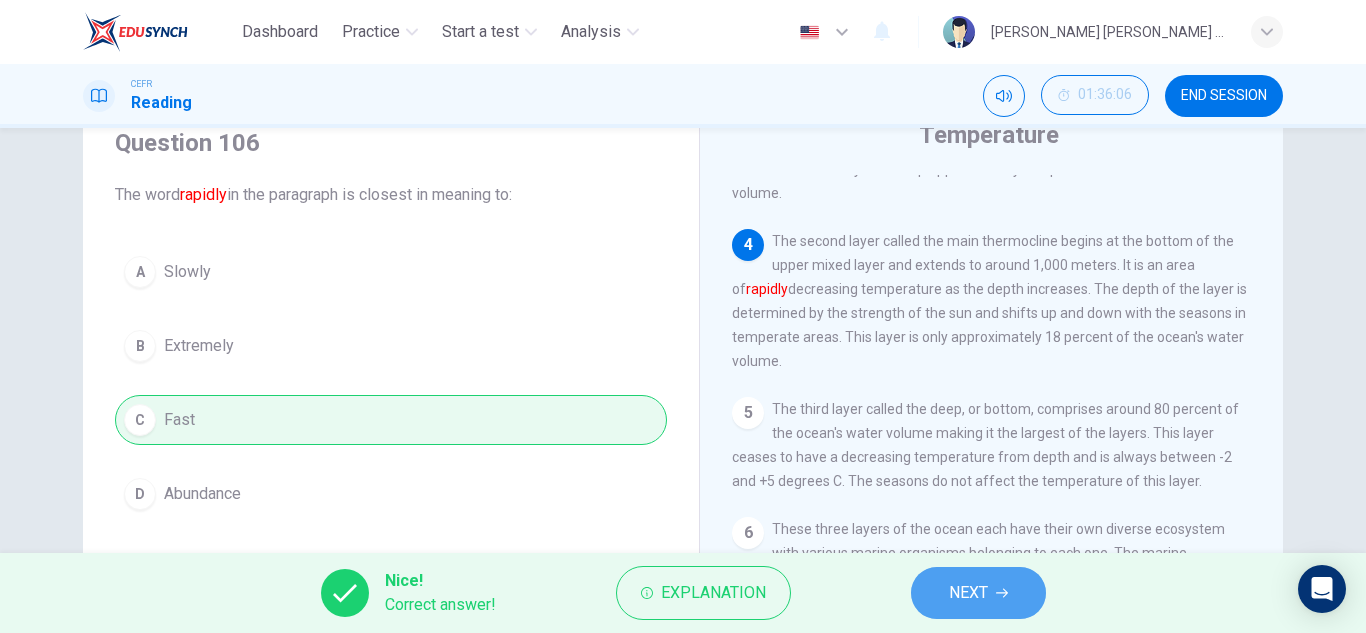 click on "NEXT" at bounding box center [968, 593] 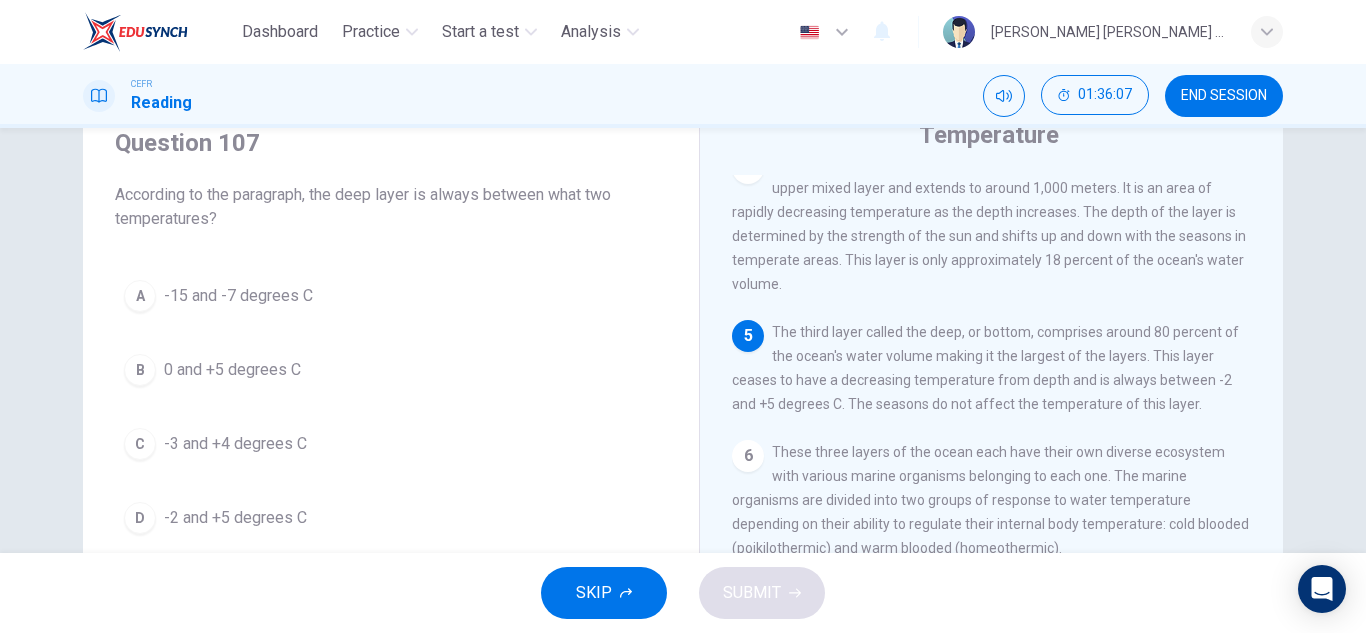 scroll, scrollTop: 600, scrollLeft: 0, axis: vertical 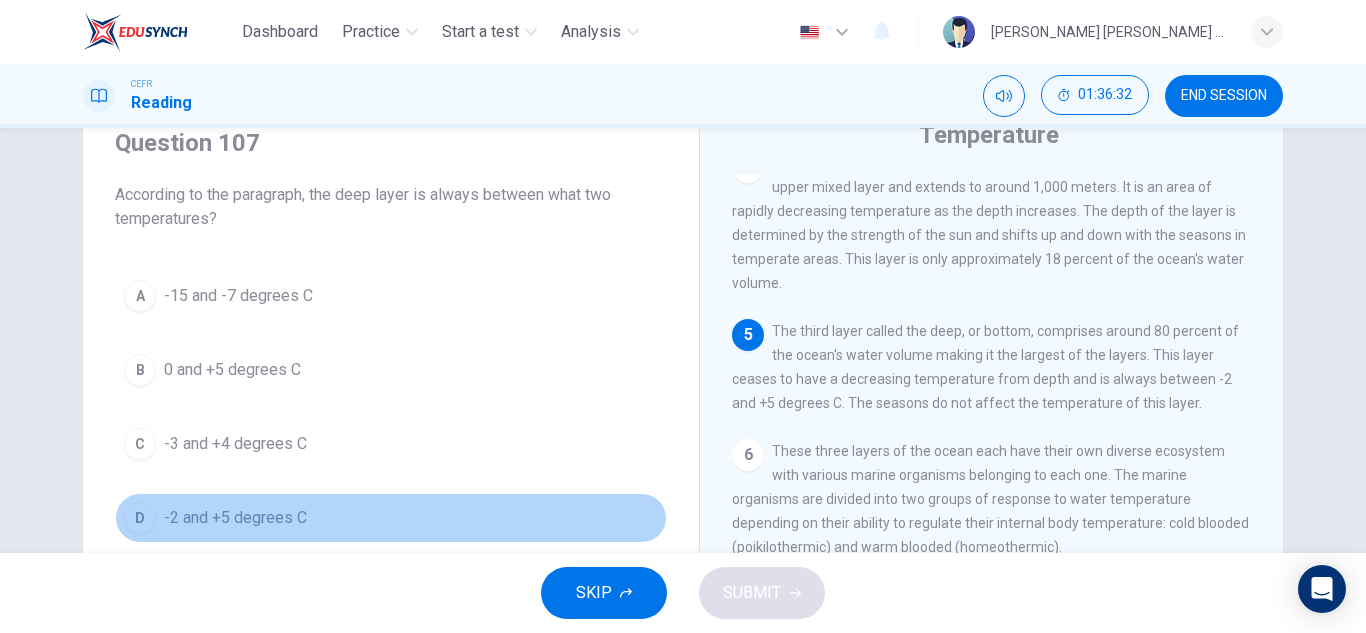 click on "-2 and +5 degrees C" at bounding box center (235, 518) 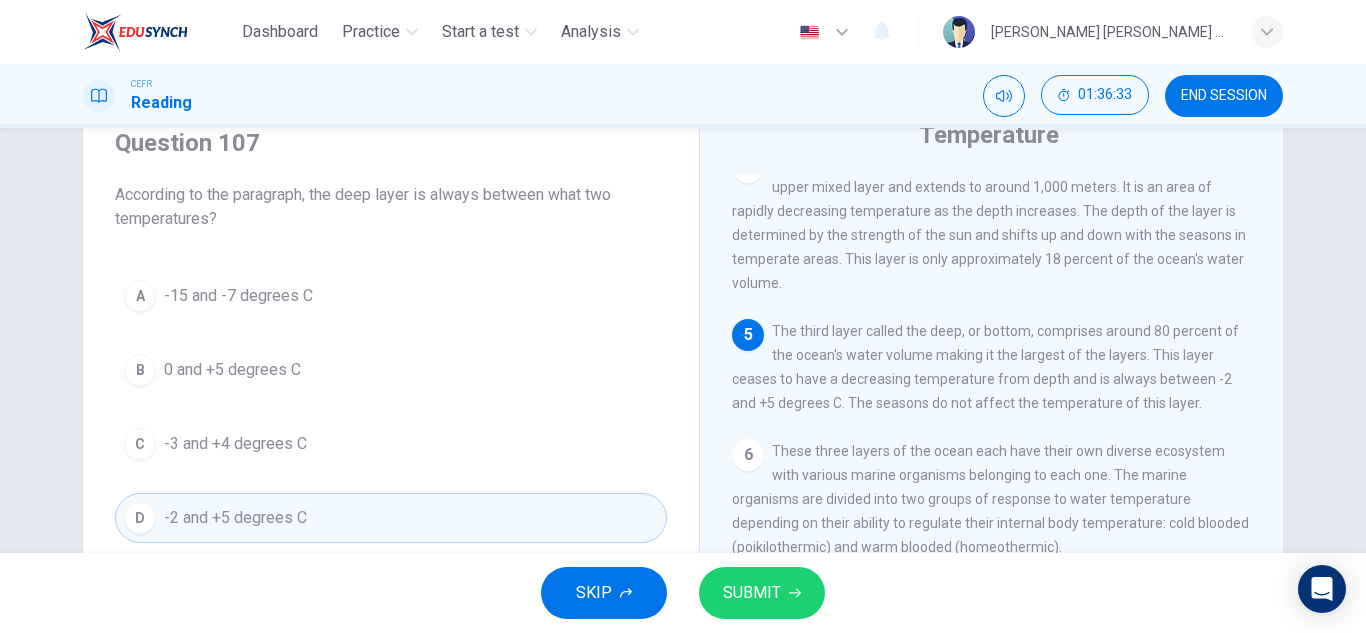 click on "SUBMIT" at bounding box center [752, 593] 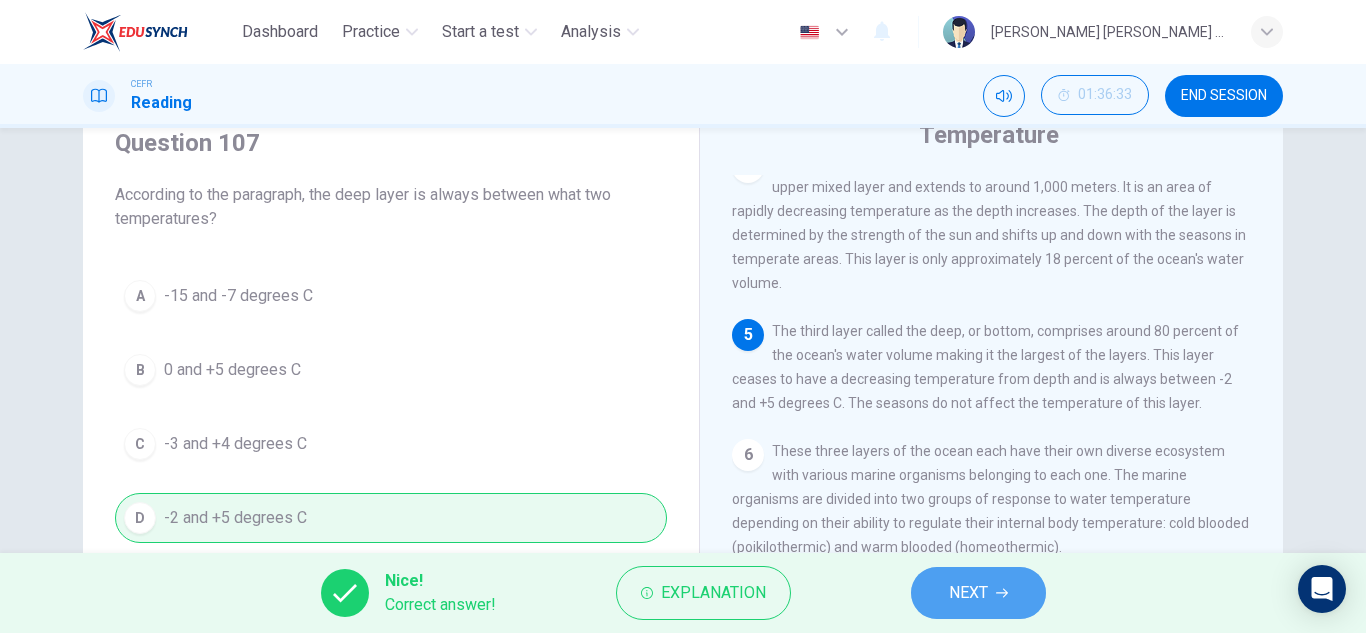 click on "NEXT" at bounding box center (968, 593) 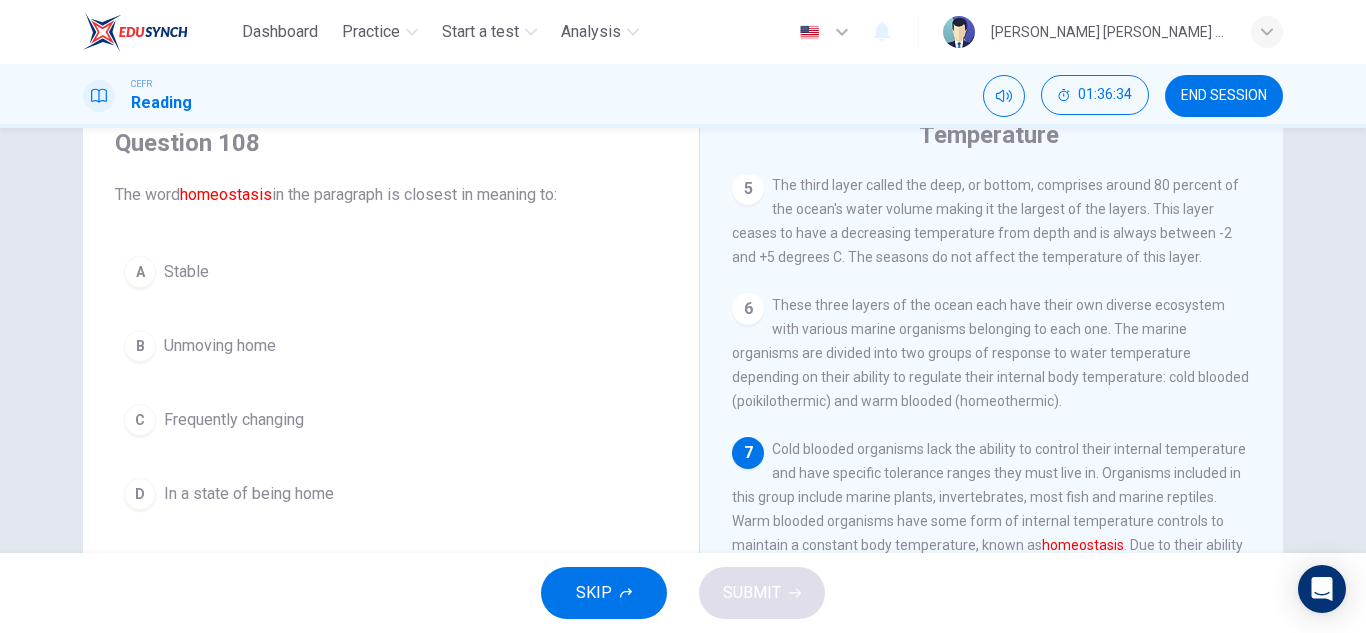 scroll, scrollTop: 761, scrollLeft: 0, axis: vertical 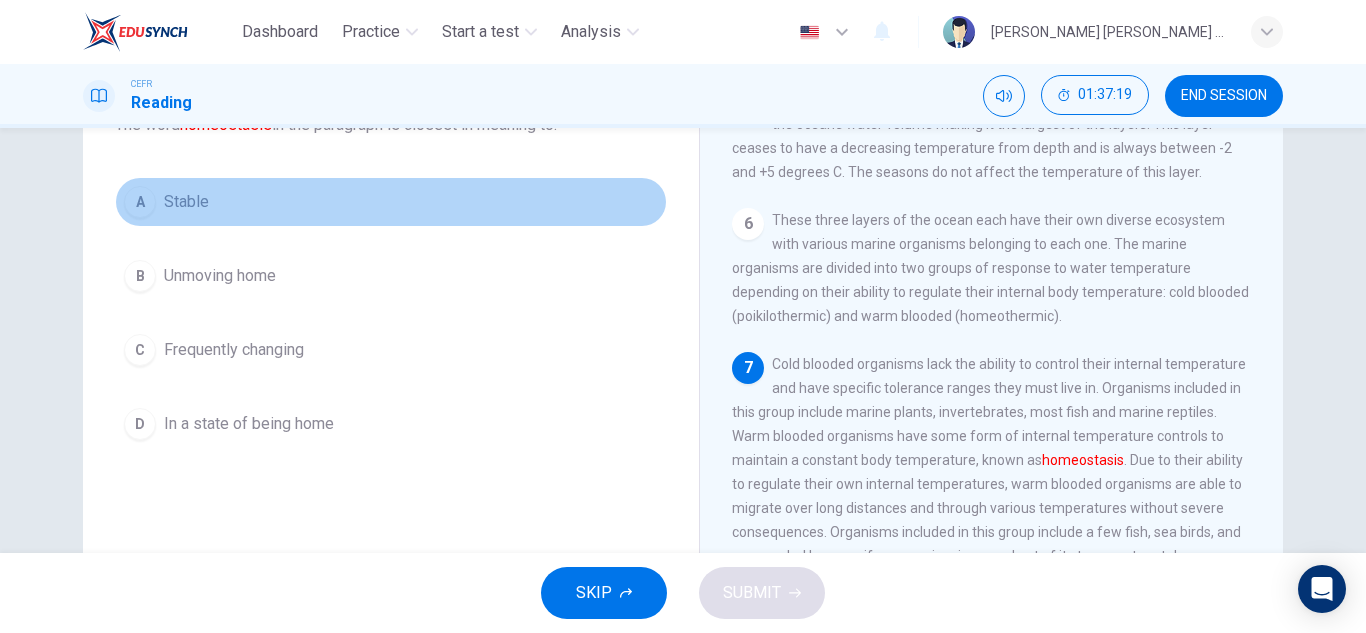 click on "Stable" at bounding box center [186, 202] 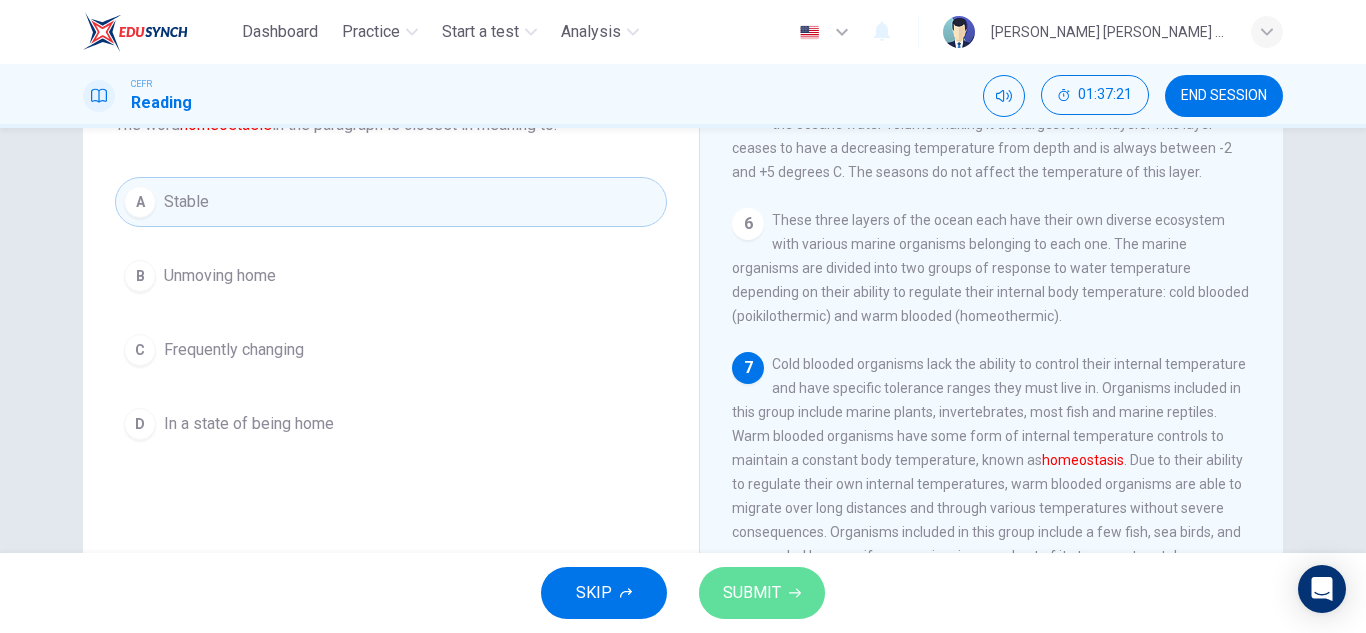 click on "SUBMIT" at bounding box center [762, 593] 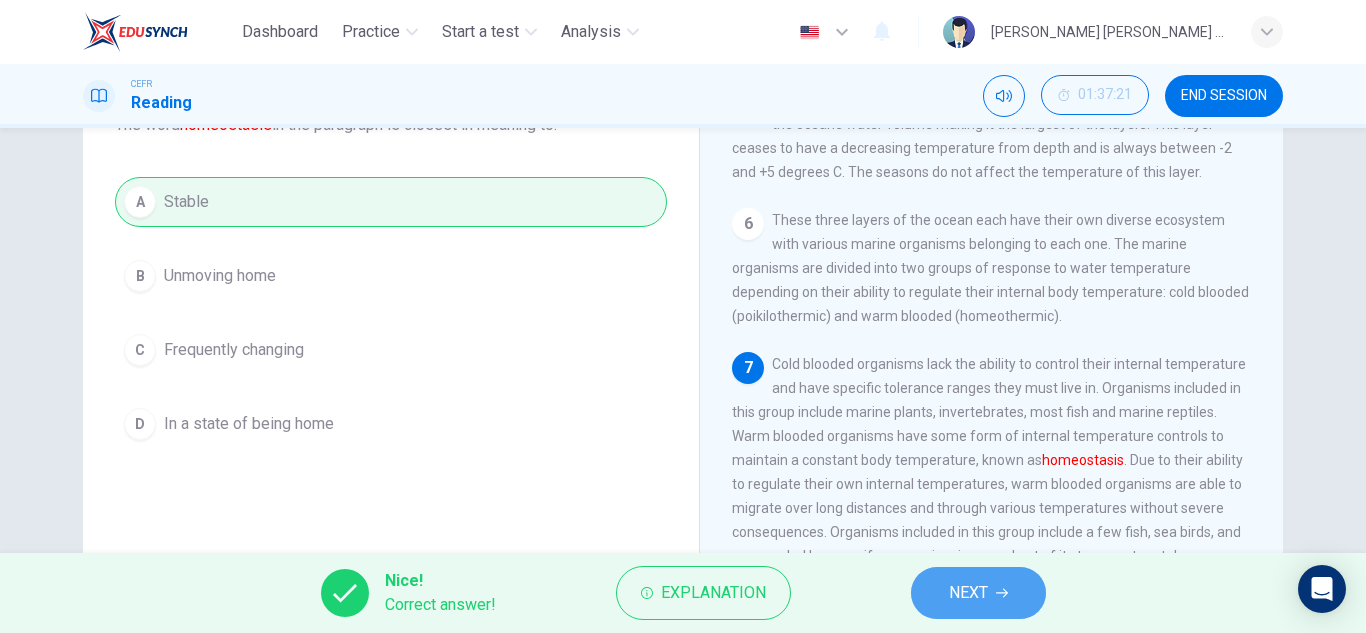 click on "NEXT" at bounding box center [968, 593] 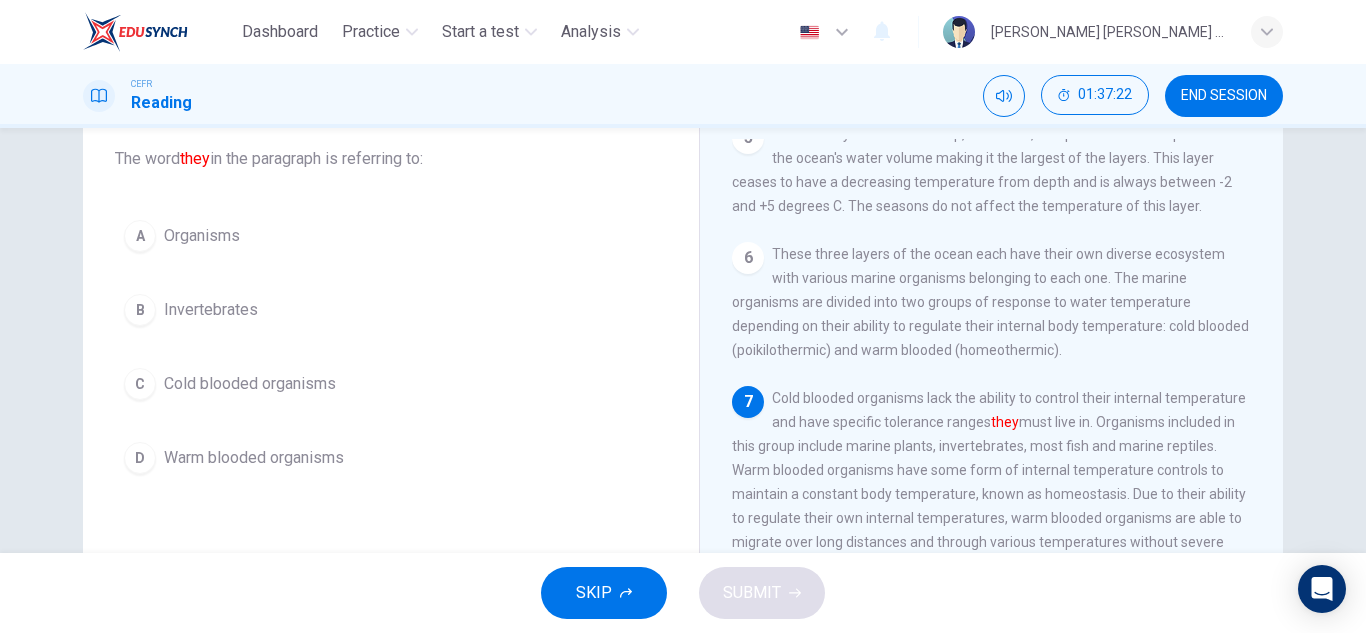 scroll, scrollTop: 116, scrollLeft: 0, axis: vertical 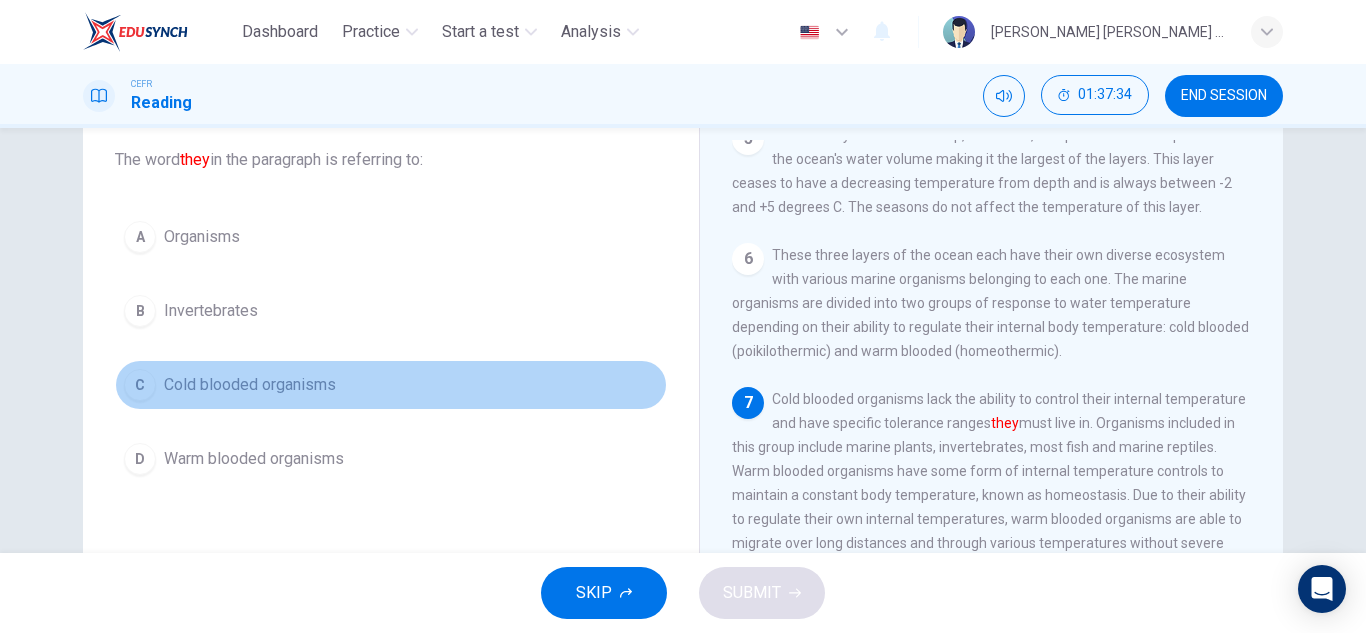 click on "Cold blooded organisms" at bounding box center (250, 385) 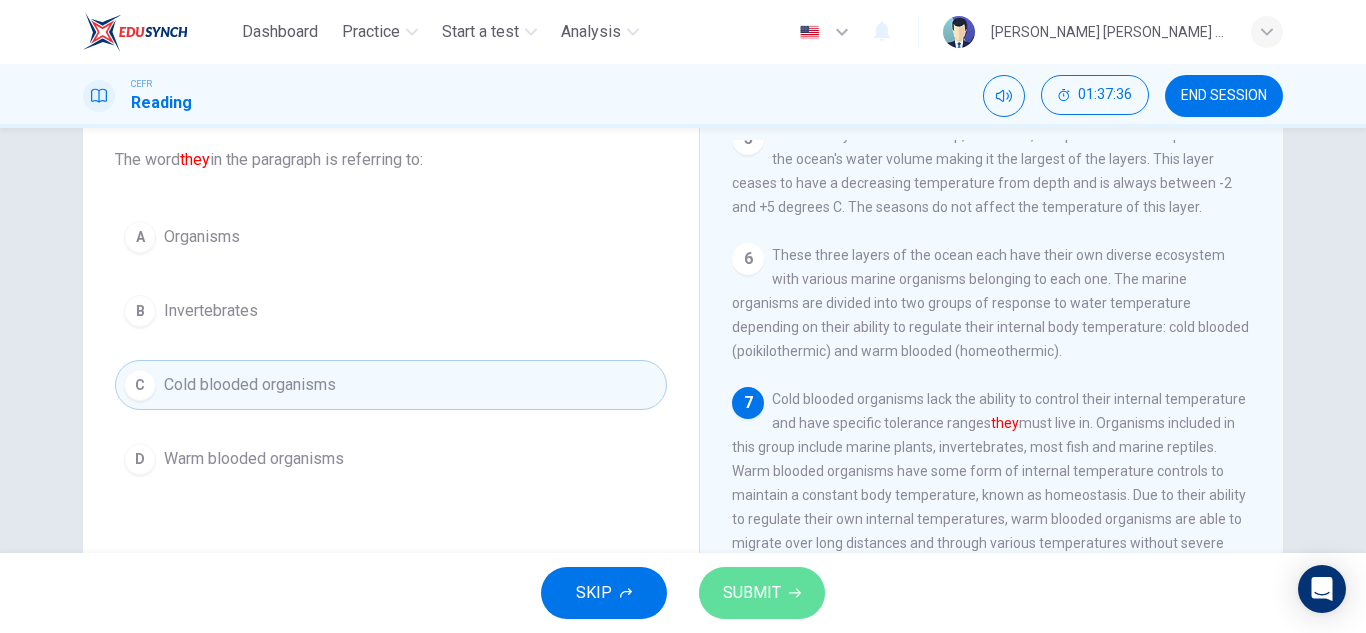 click on "SUBMIT" at bounding box center [762, 593] 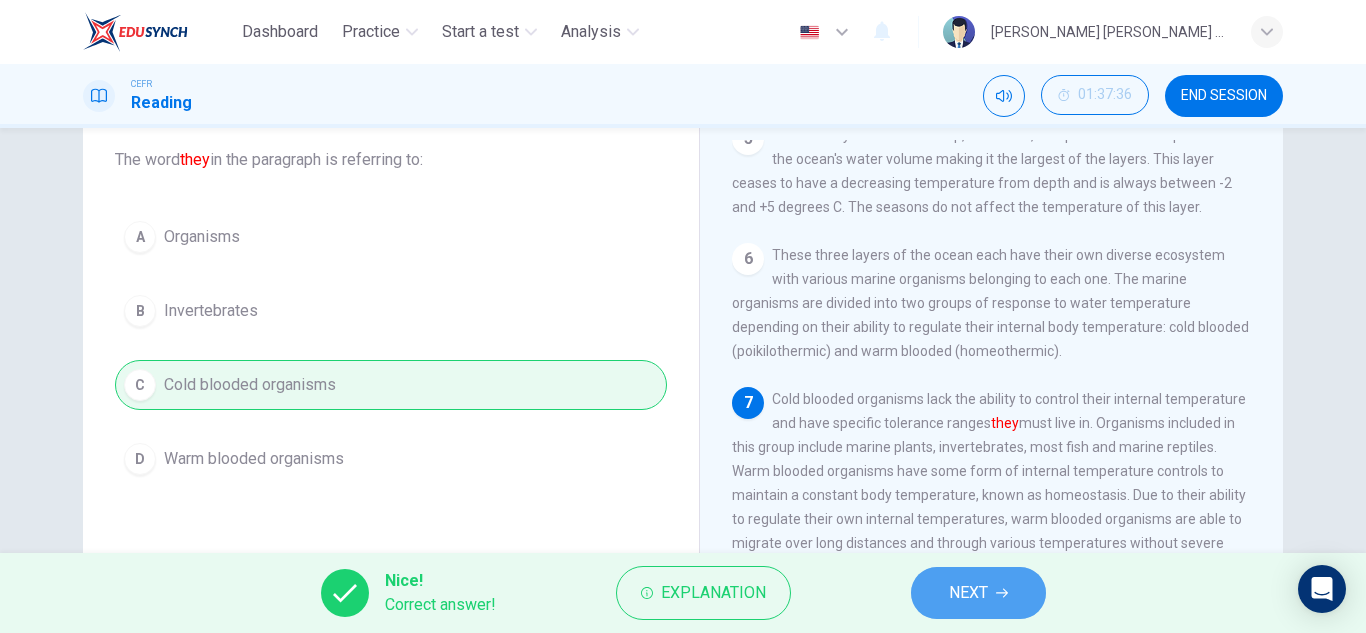 click on "NEXT" at bounding box center (978, 593) 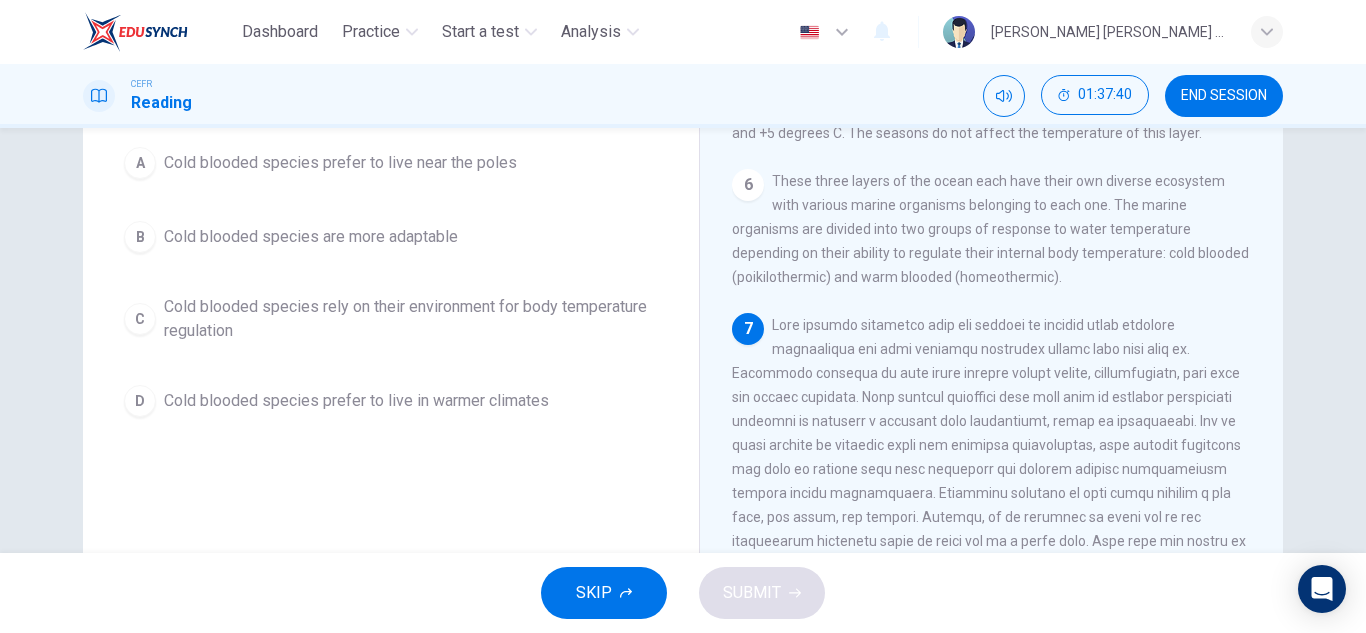 scroll, scrollTop: 191, scrollLeft: 0, axis: vertical 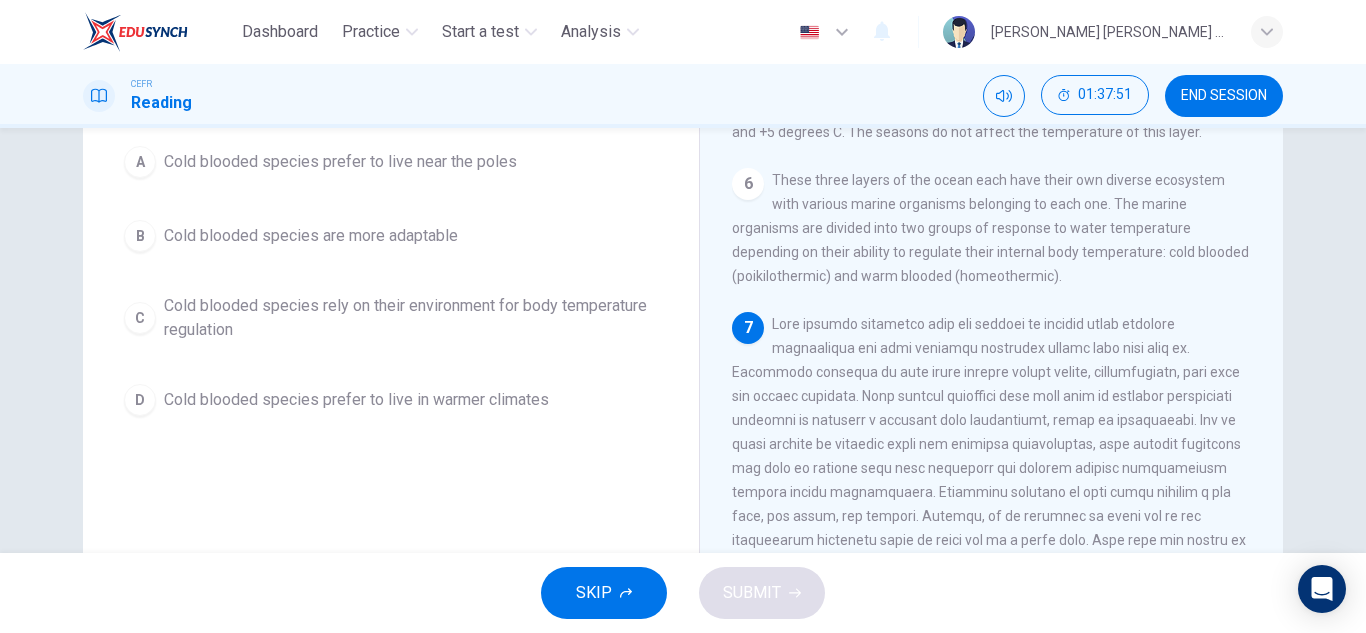 click on "Cold blooded species rely on their environment for body temperature regulation" at bounding box center [411, 318] 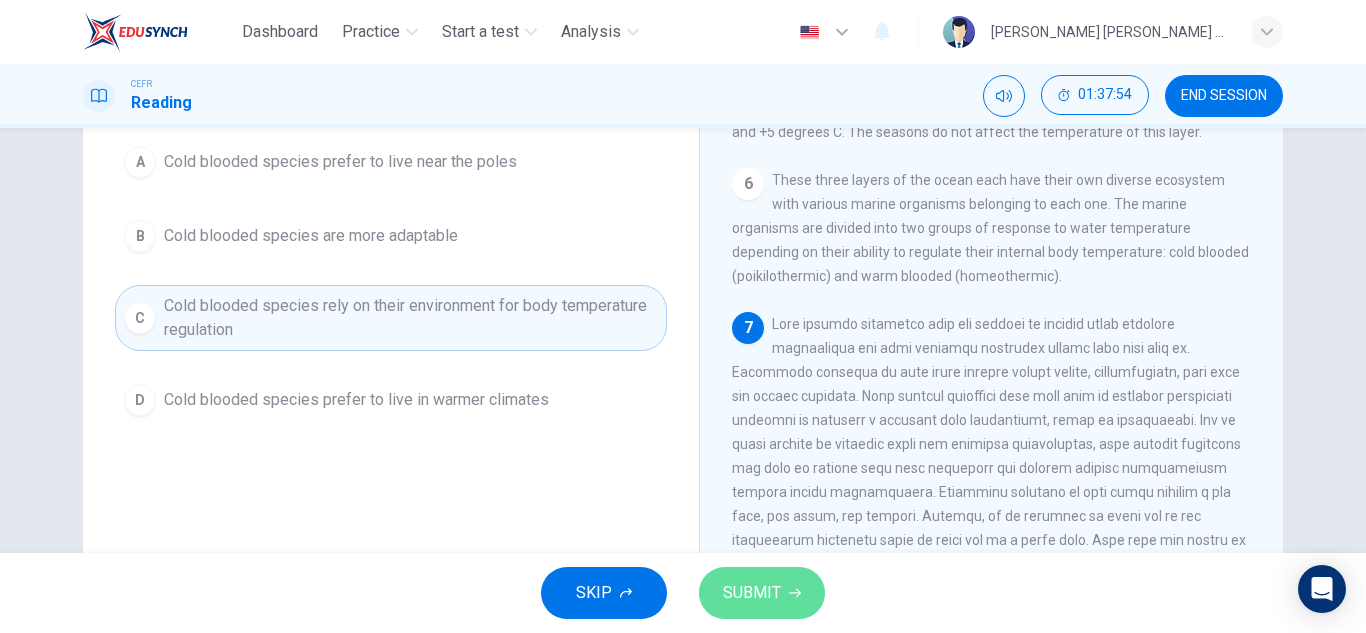 click on "SUBMIT" at bounding box center (752, 593) 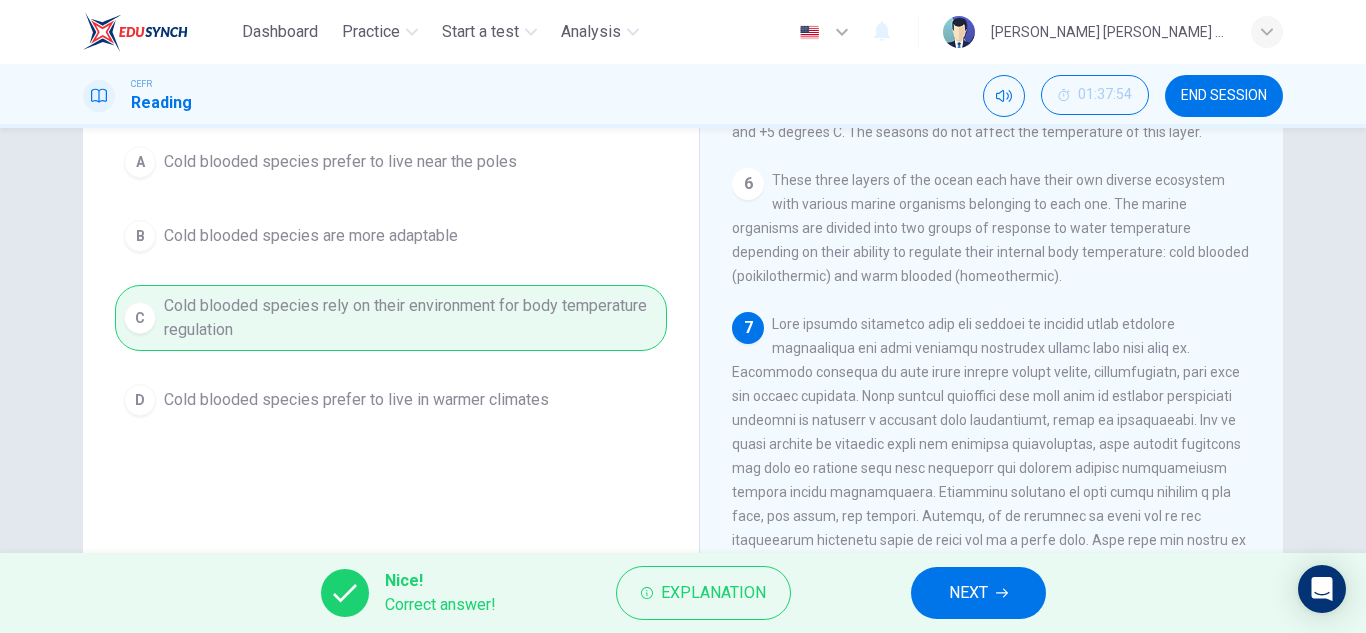 click 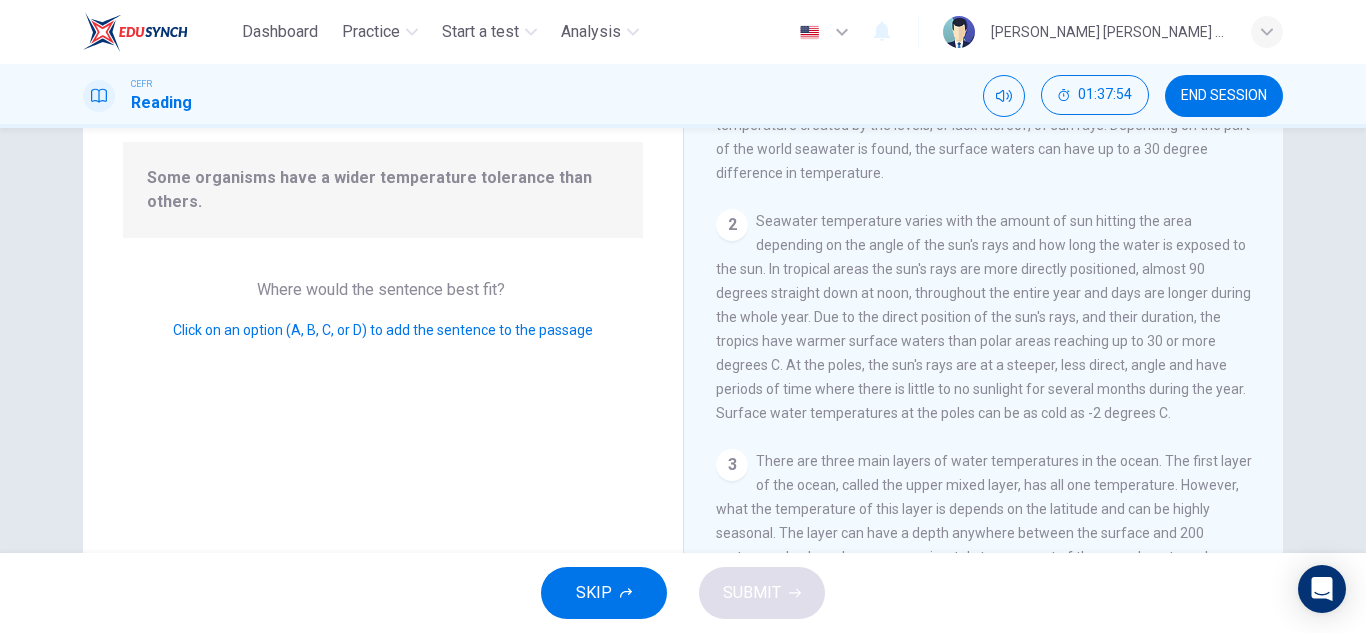 scroll, scrollTop: 753, scrollLeft: 0, axis: vertical 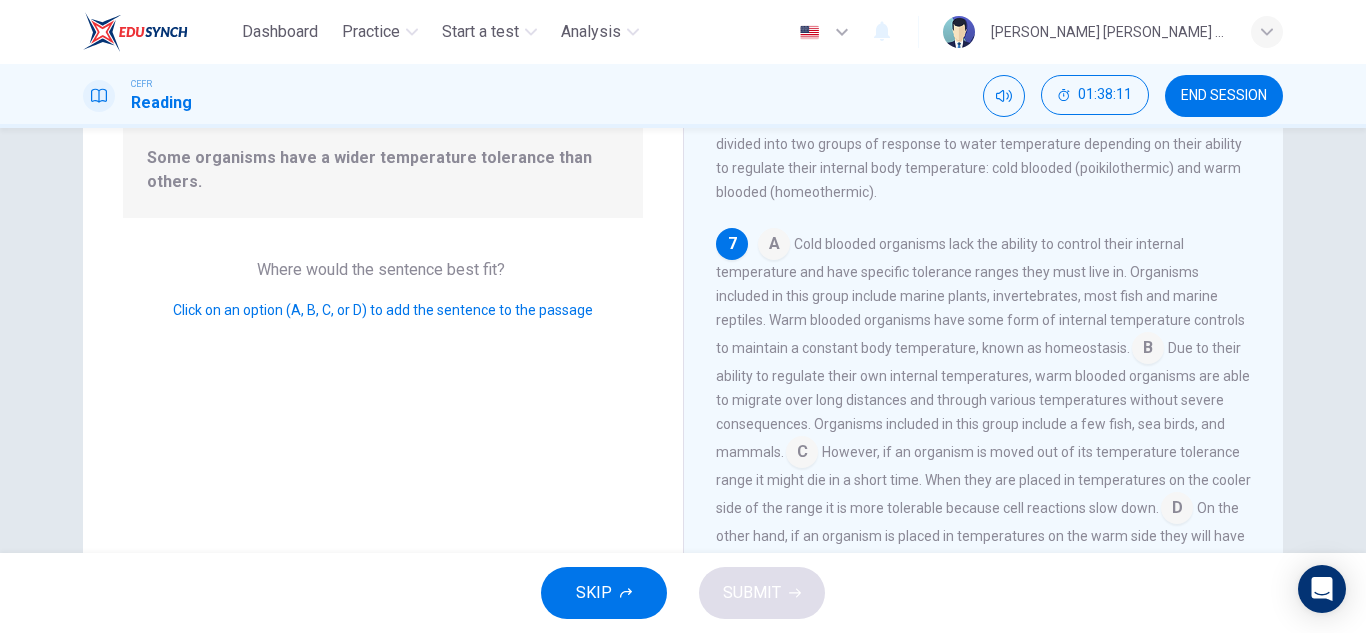 click at bounding box center (774, 246) 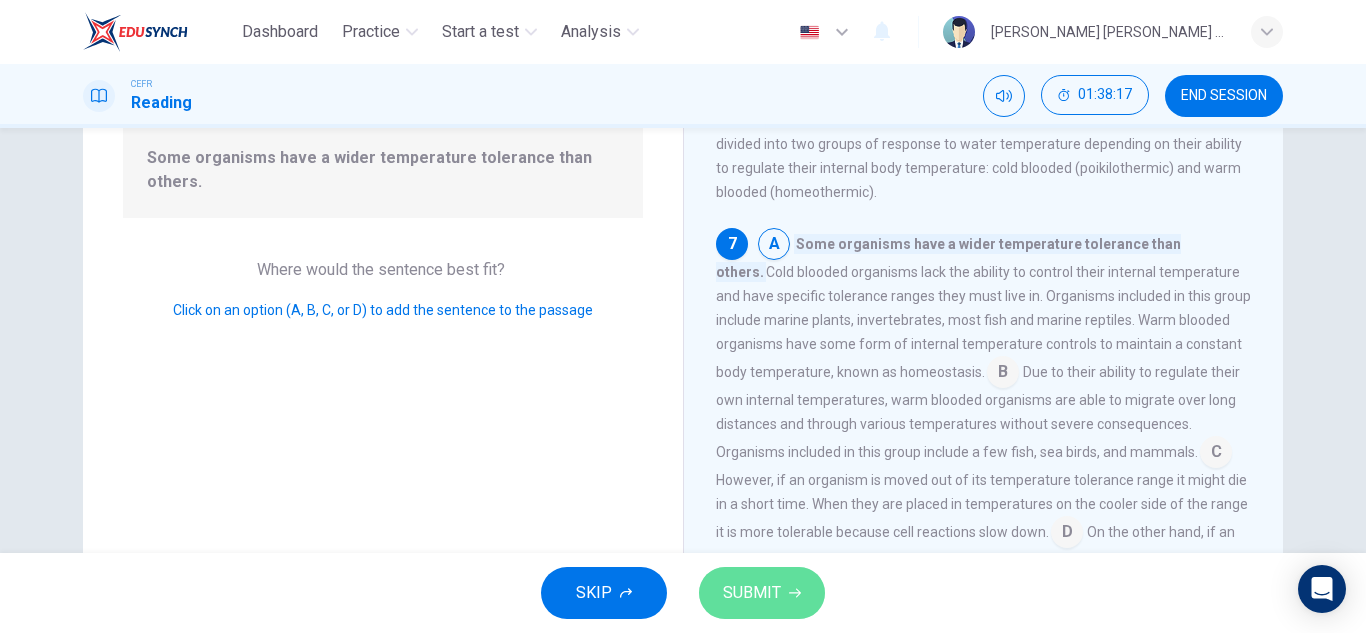 click on "SUBMIT" at bounding box center (762, 593) 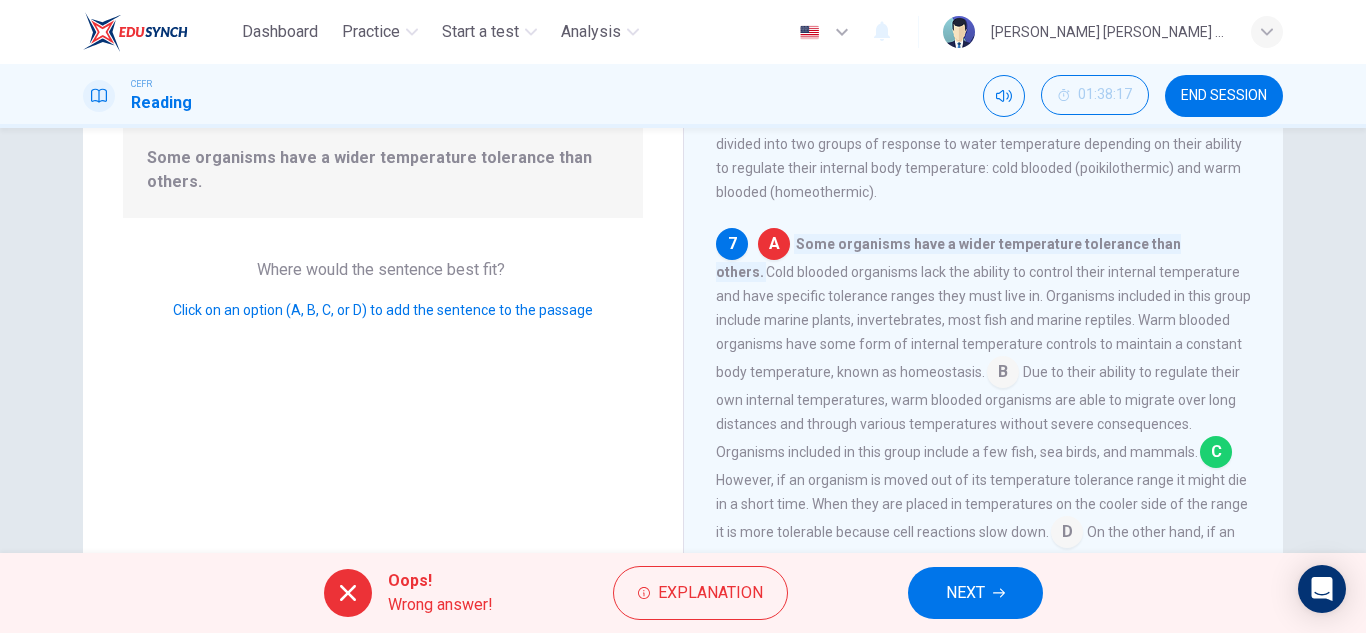 scroll, scrollTop: 777, scrollLeft: 0, axis: vertical 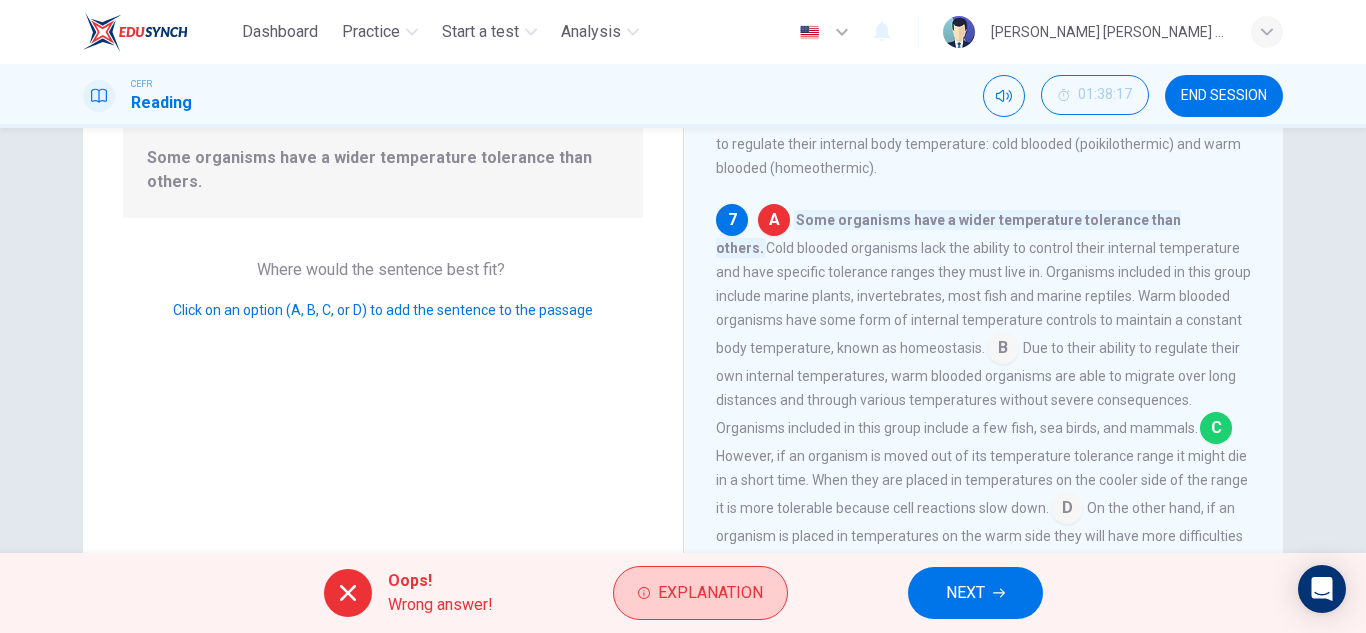 click on "Explanation" at bounding box center (710, 593) 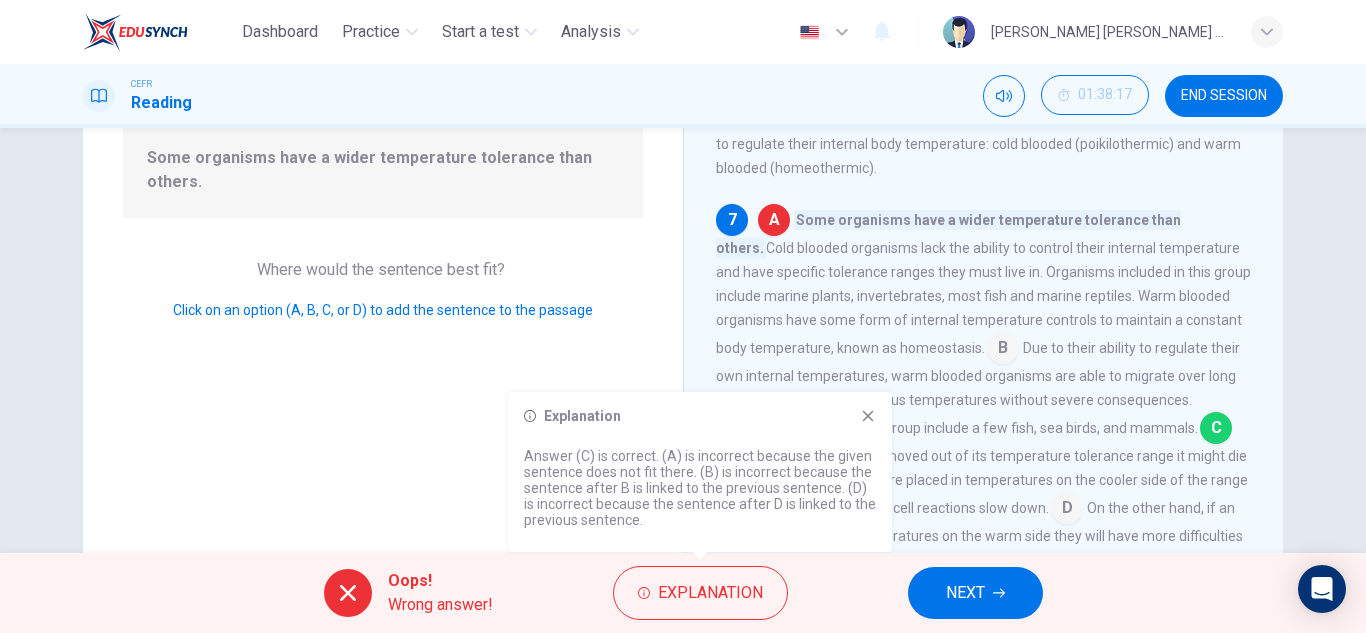 click 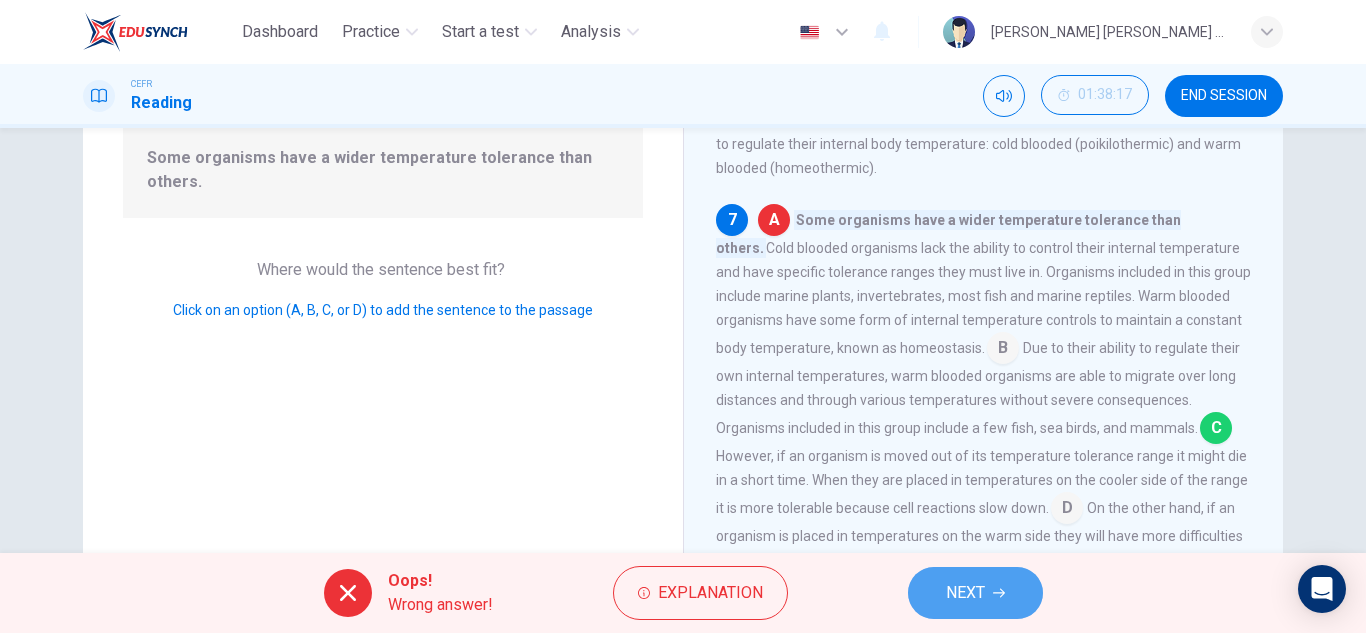 click on "NEXT" at bounding box center [975, 593] 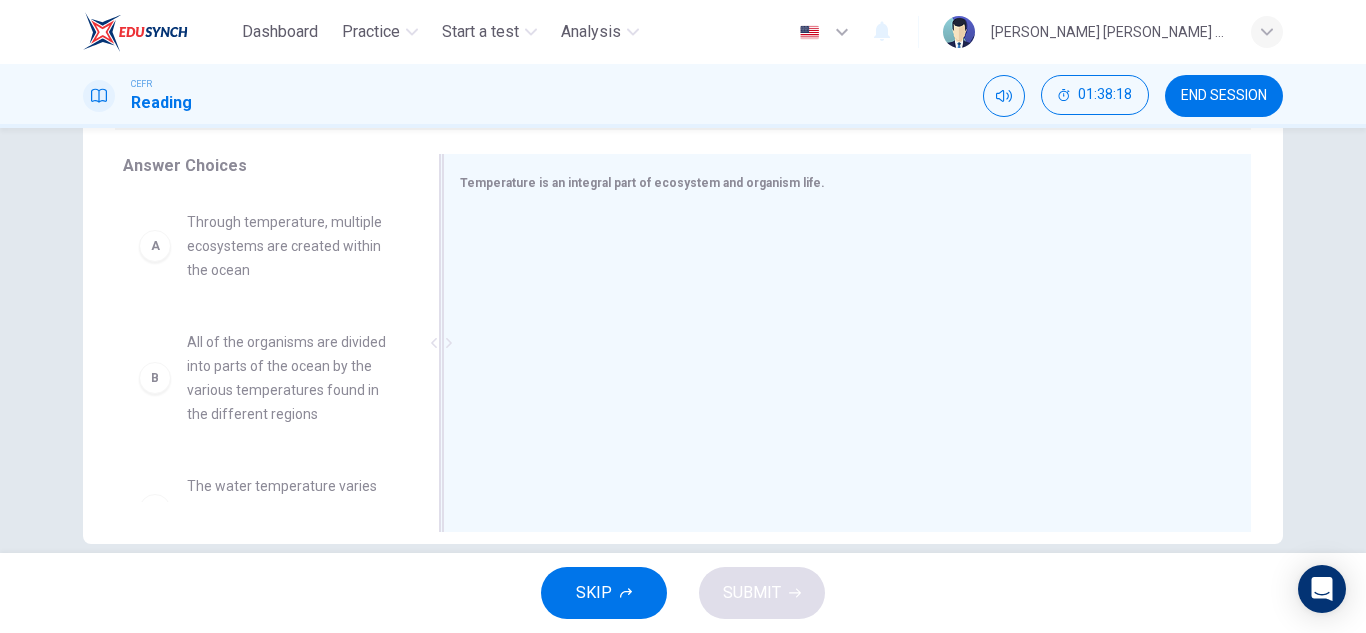 scroll, scrollTop: 320, scrollLeft: 0, axis: vertical 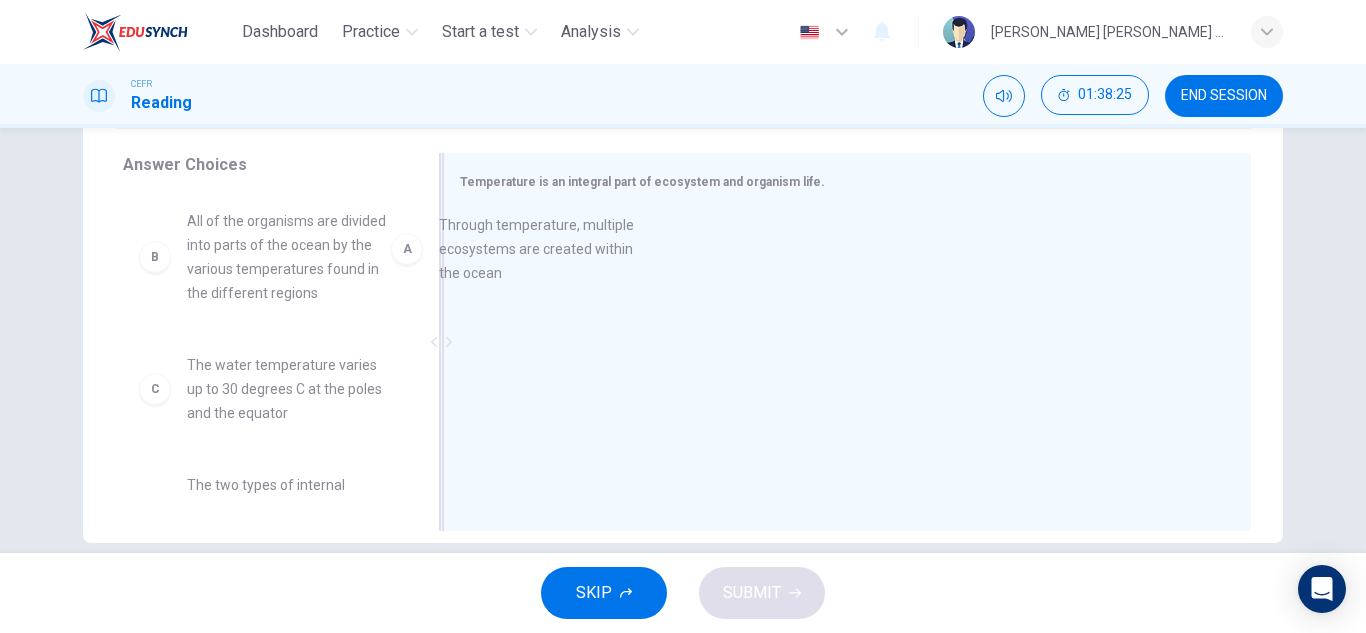 drag, startPoint x: 298, startPoint y: 264, endPoint x: 597, endPoint y: 269, distance: 299.0418 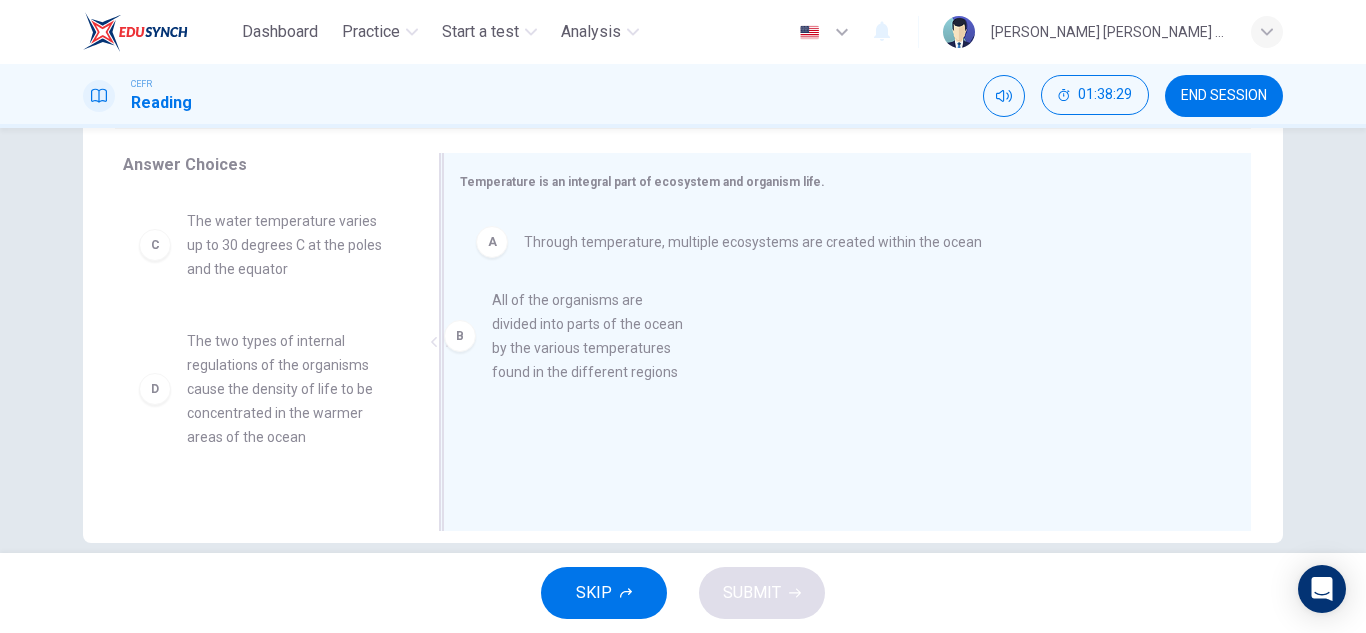 drag, startPoint x: 326, startPoint y: 295, endPoint x: 647, endPoint y: 373, distance: 330.34073 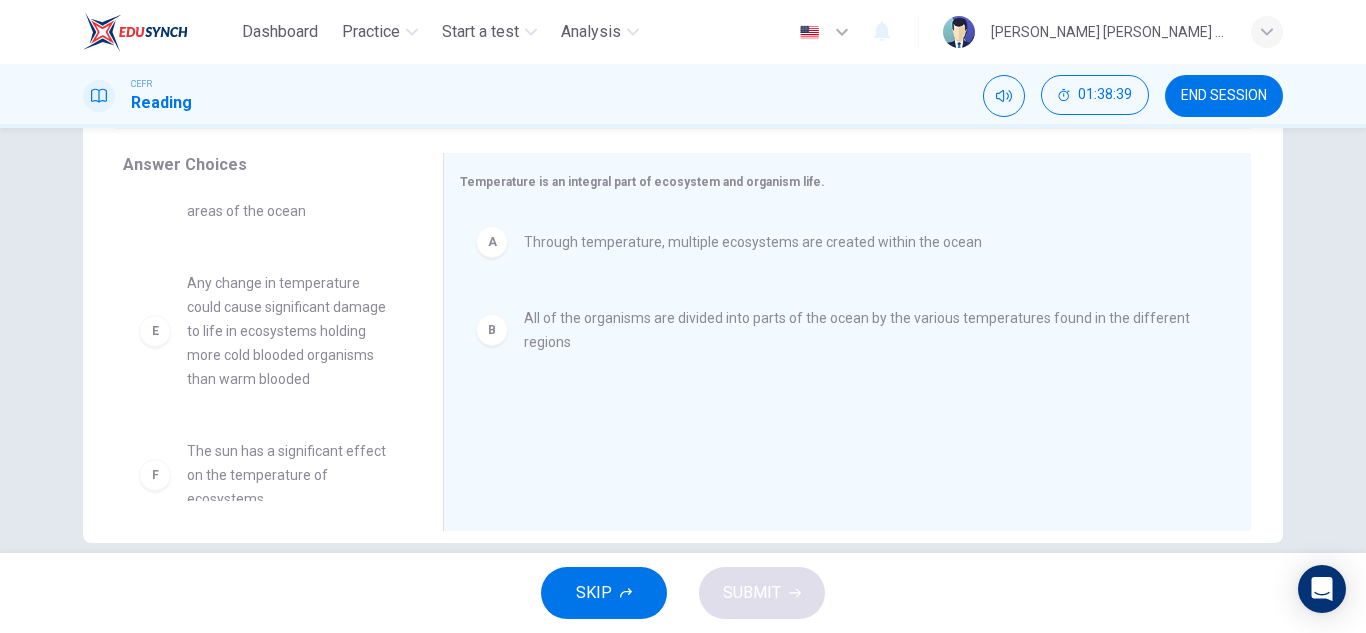 scroll, scrollTop: 252, scrollLeft: 0, axis: vertical 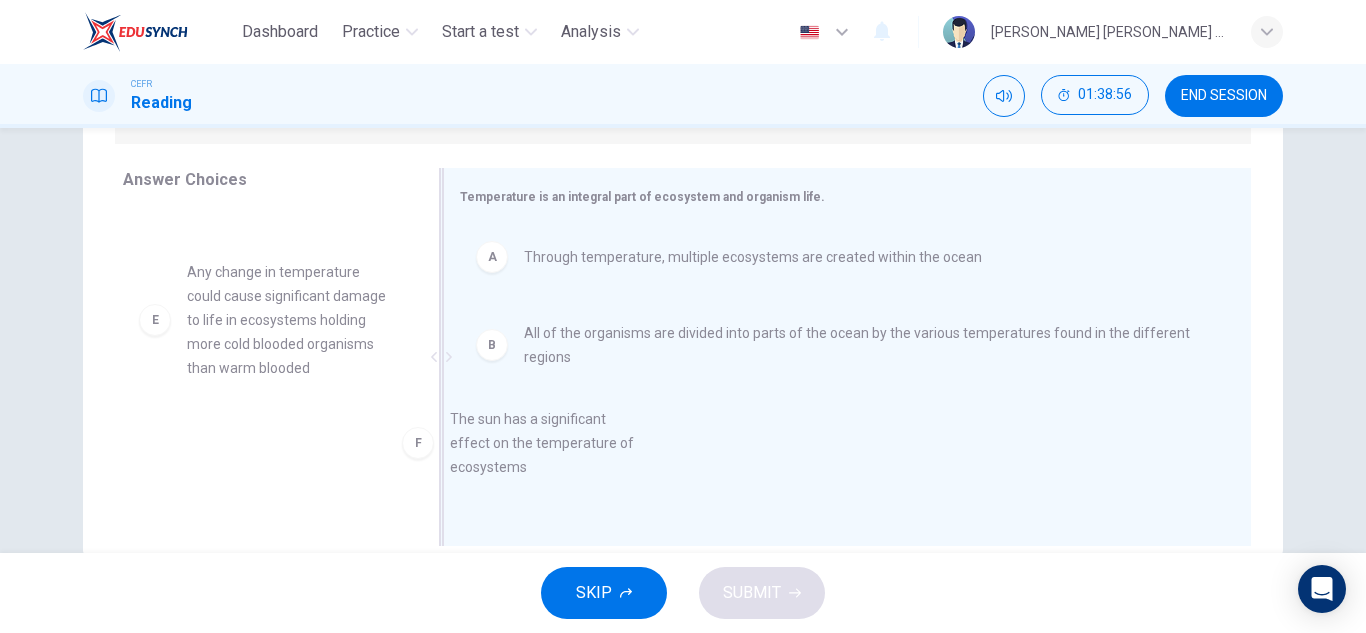 drag, startPoint x: 285, startPoint y: 477, endPoint x: 630, endPoint y: 449, distance: 346.13437 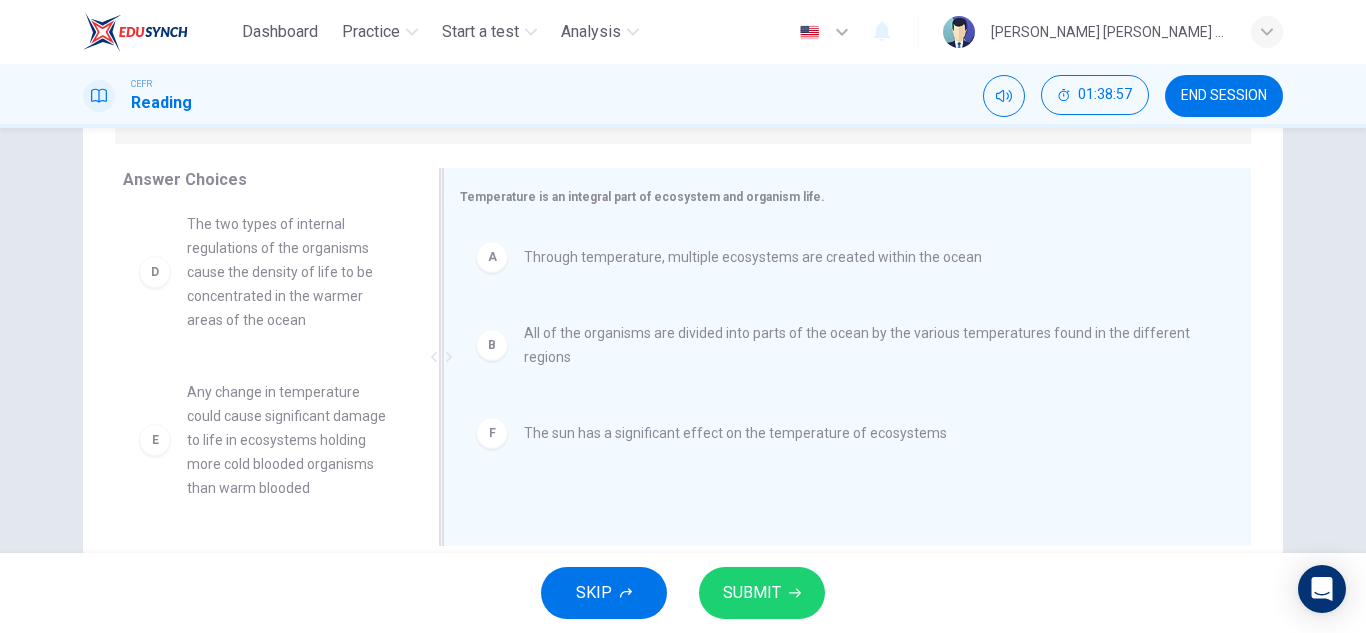 scroll, scrollTop: 132, scrollLeft: 0, axis: vertical 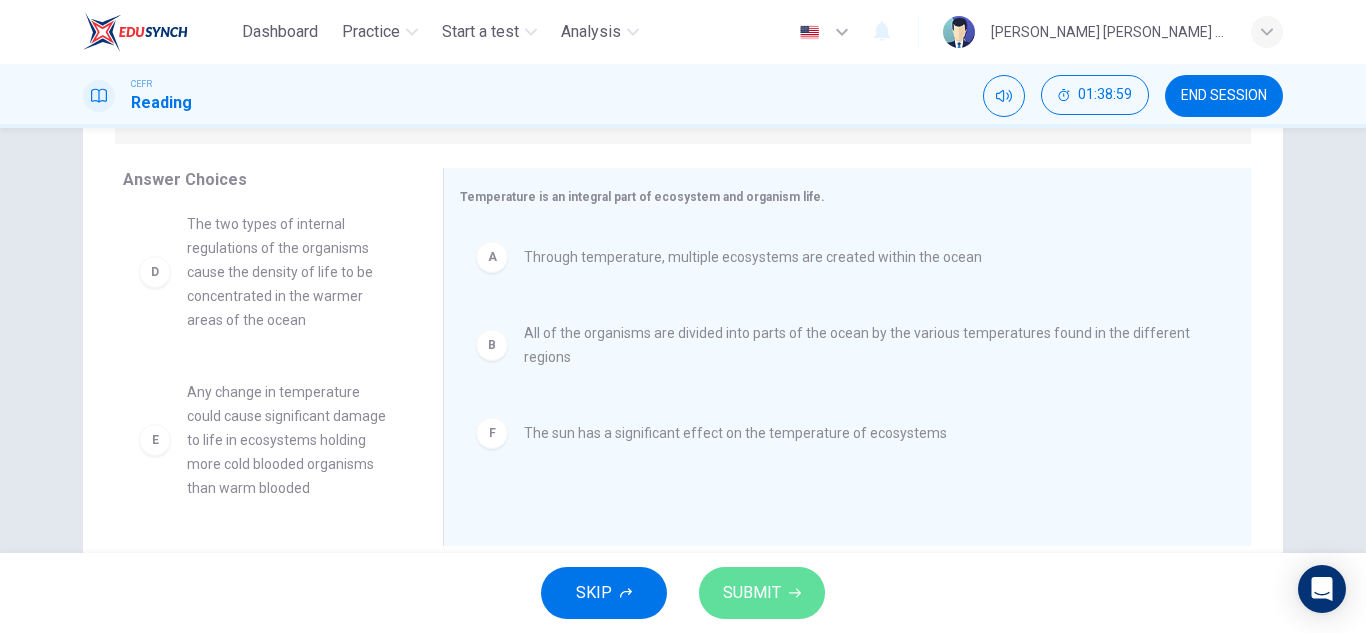 click on "SUBMIT" at bounding box center [752, 593] 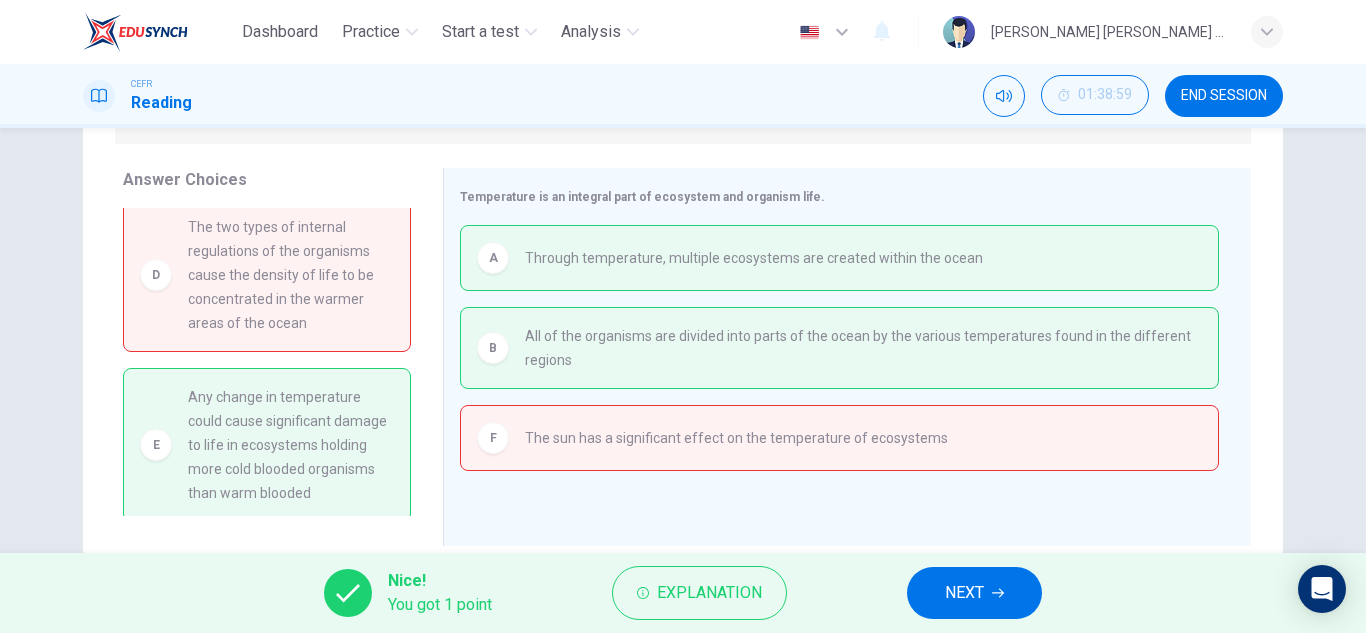 scroll, scrollTop: 138, scrollLeft: 0, axis: vertical 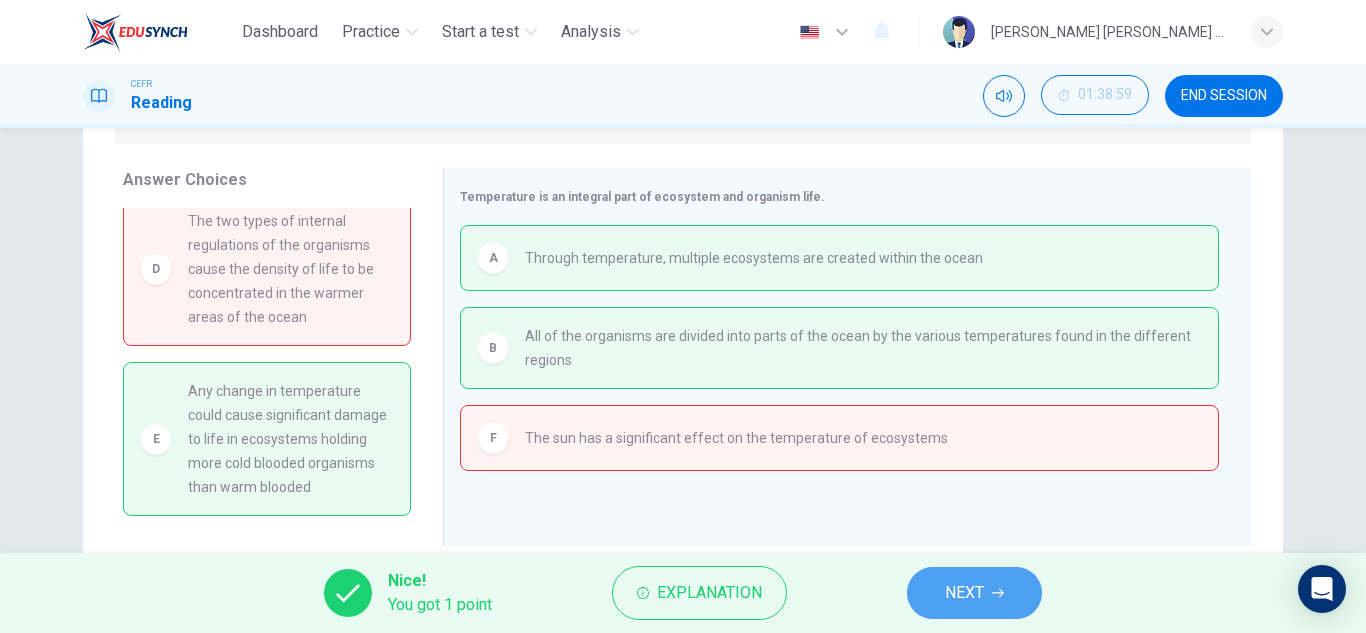 click on "NEXT" at bounding box center [964, 593] 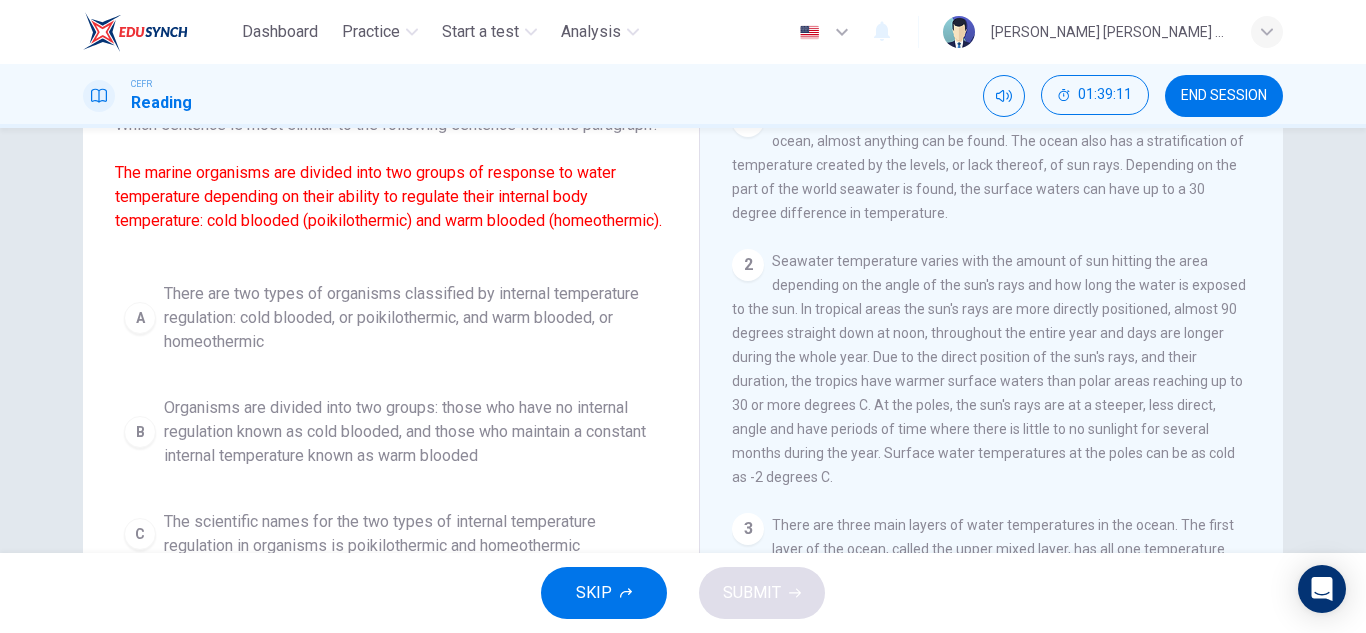 scroll, scrollTop: 152, scrollLeft: 0, axis: vertical 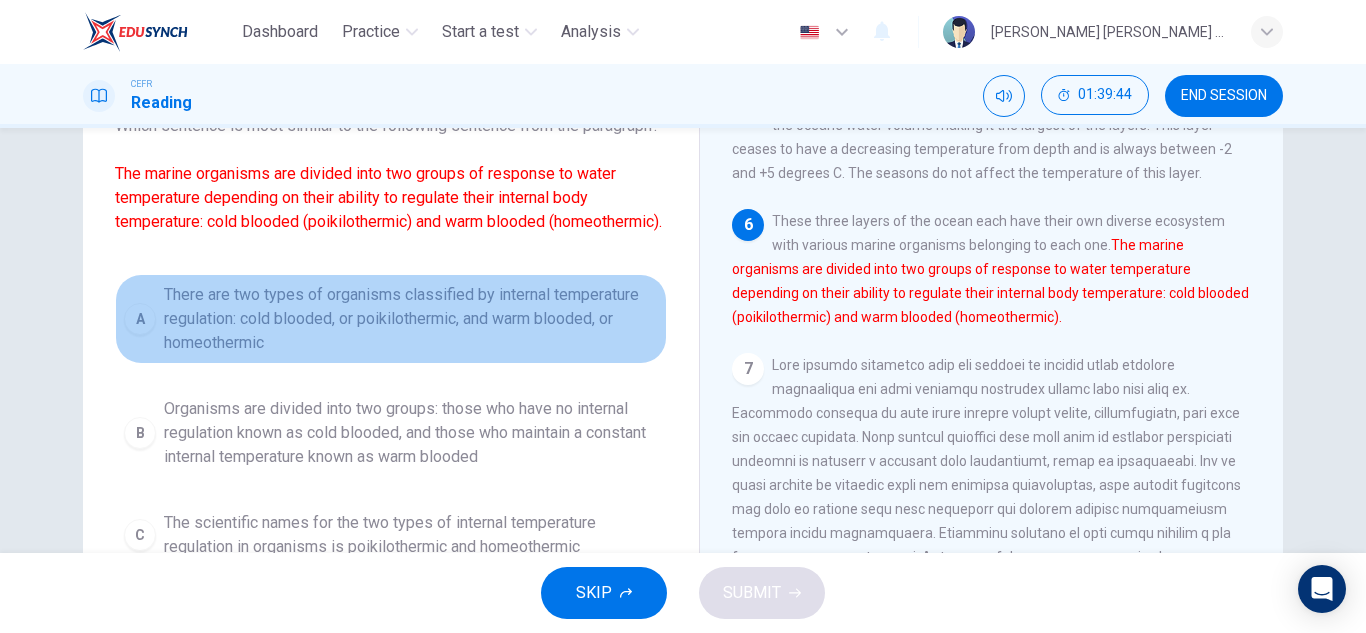 click on "There are two types of organisms classified by internal temperature regulation: cold blooded, or poikilothermic, and warm blooded, or homeothermic" at bounding box center [411, 319] 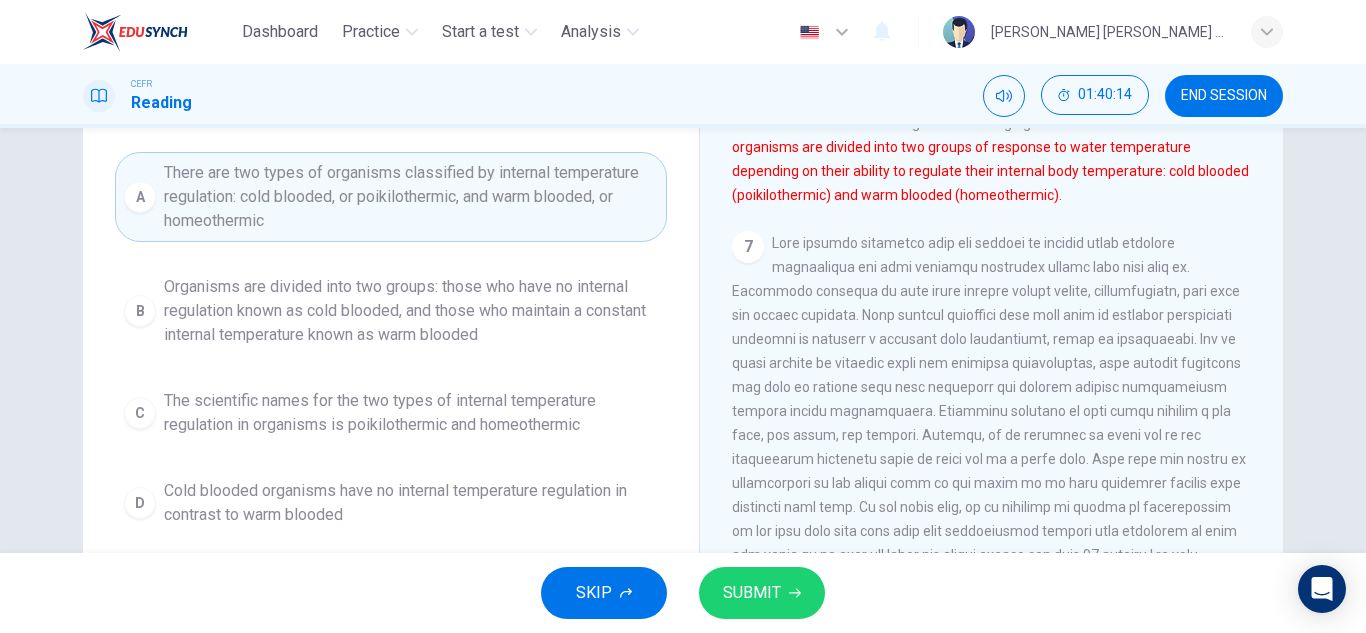 scroll, scrollTop: 273, scrollLeft: 0, axis: vertical 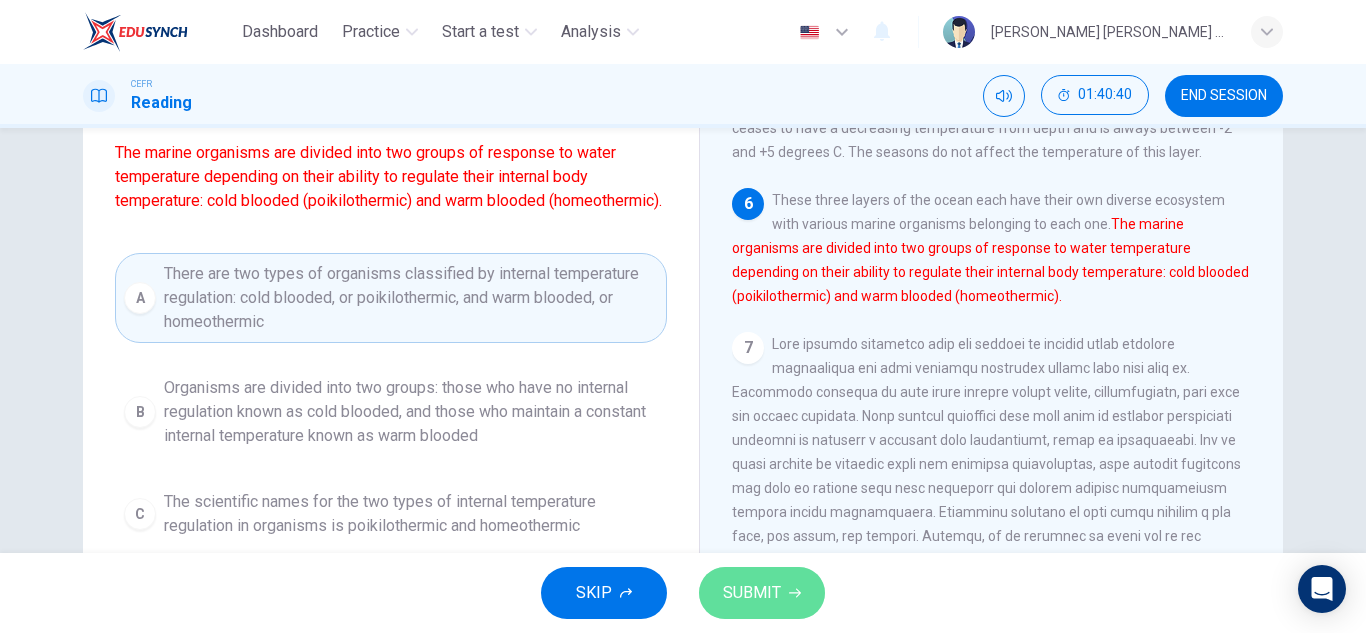click on "SUBMIT" at bounding box center (752, 593) 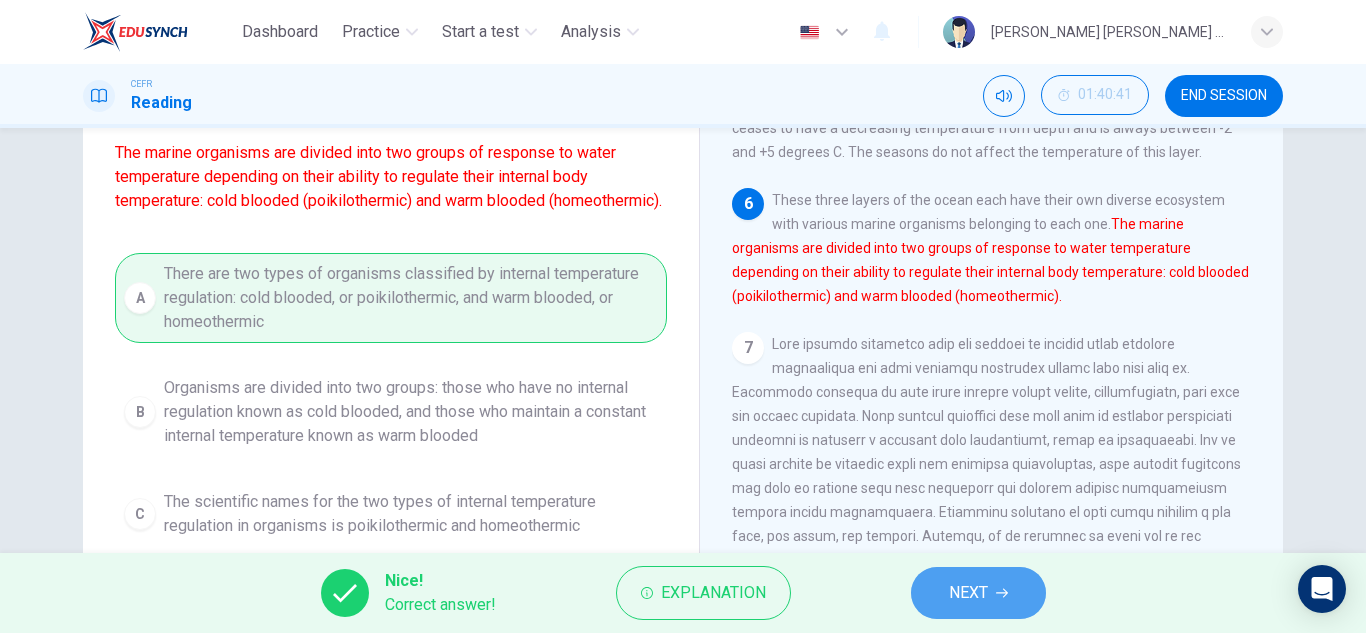 click 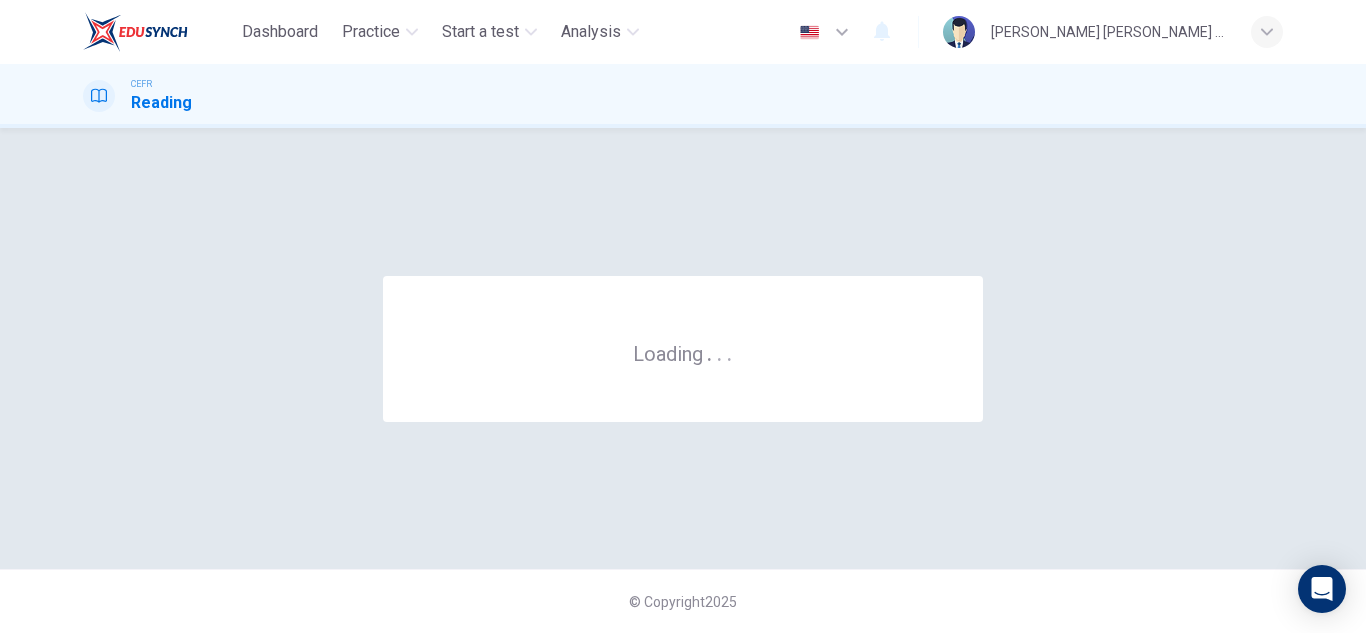 scroll, scrollTop: 0, scrollLeft: 0, axis: both 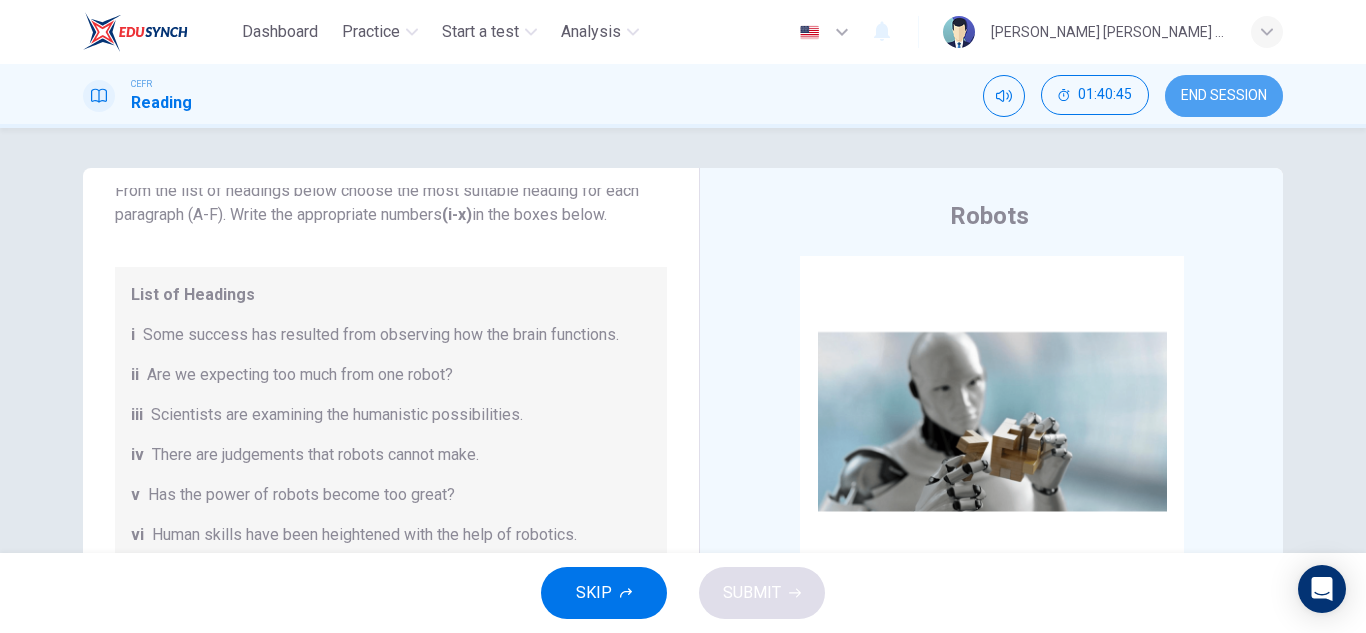 click on "END SESSION" at bounding box center [1224, 96] 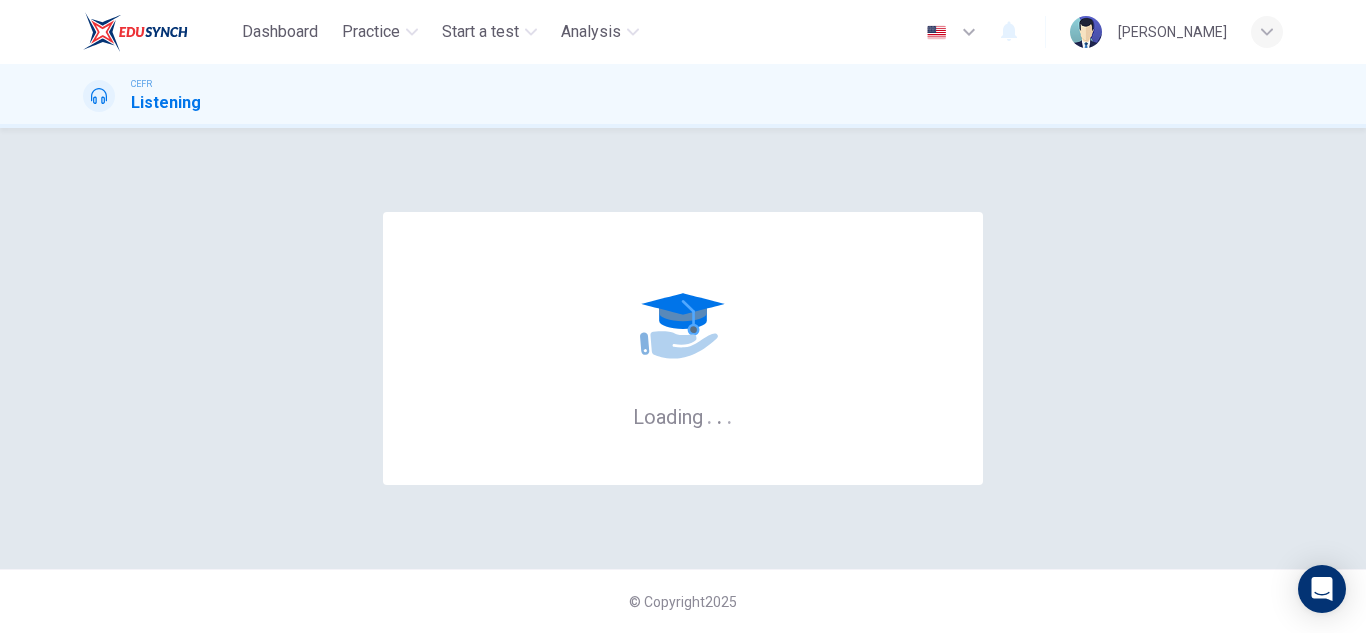 scroll, scrollTop: 0, scrollLeft: 0, axis: both 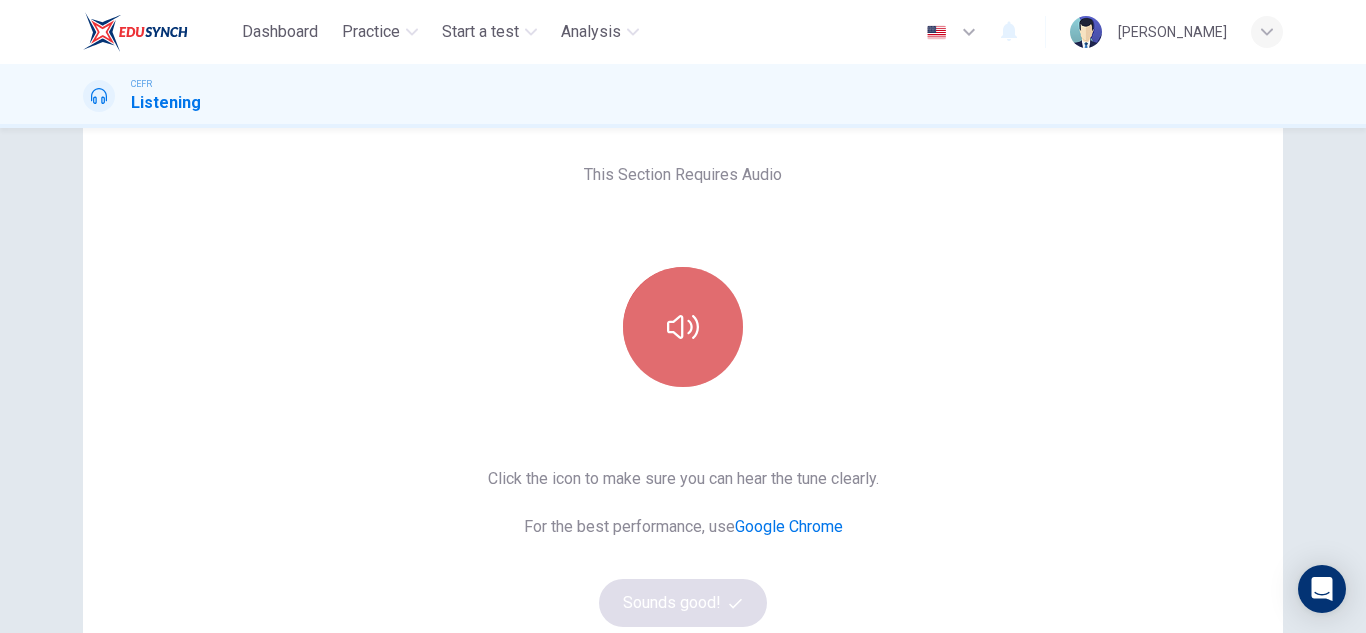 click at bounding box center [683, 327] 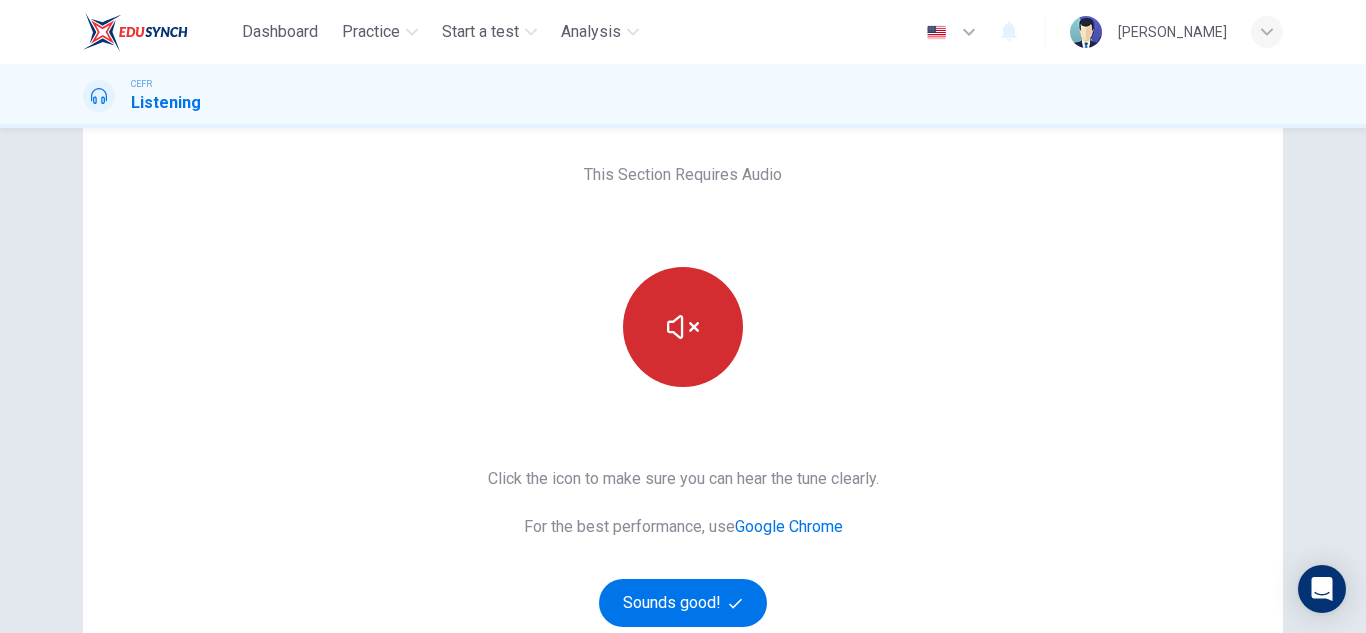 type 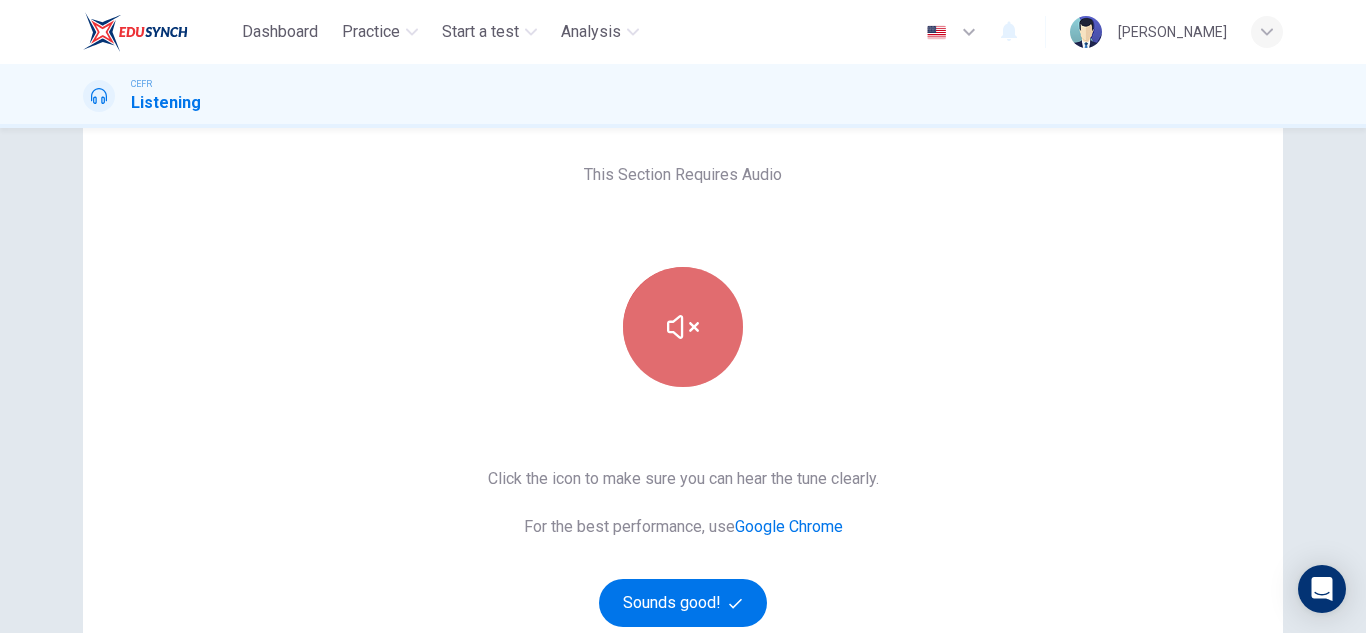 click at bounding box center [683, 327] 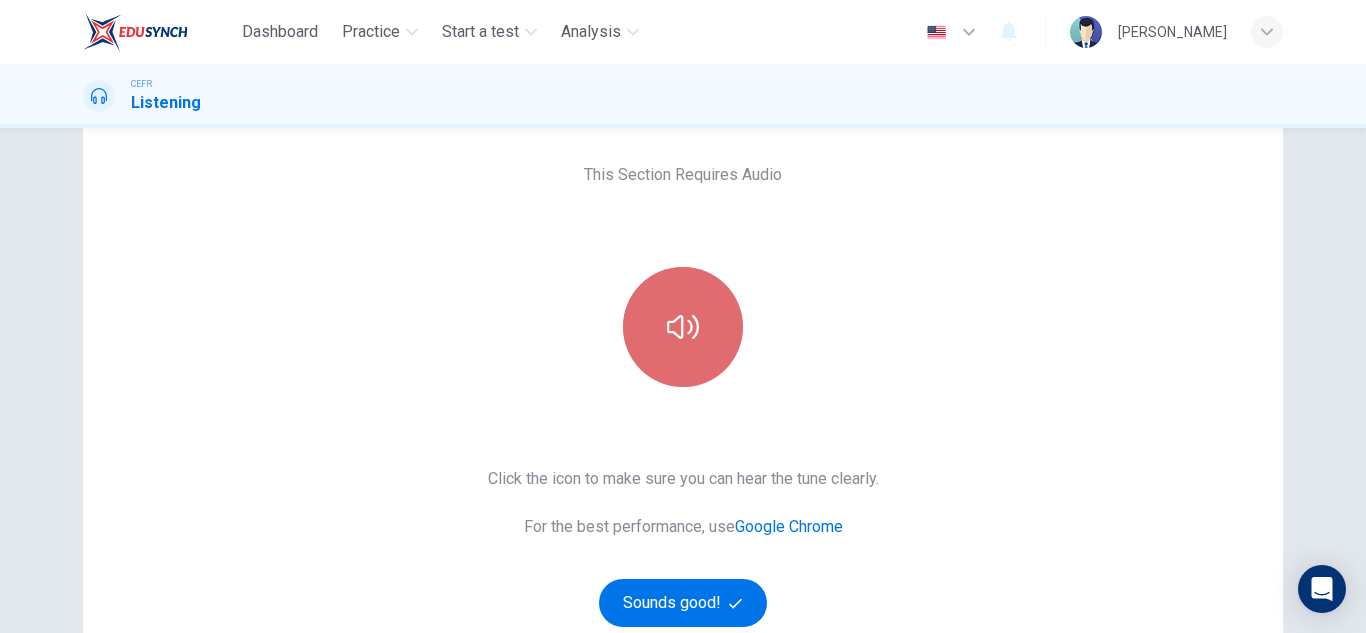 click at bounding box center [683, 327] 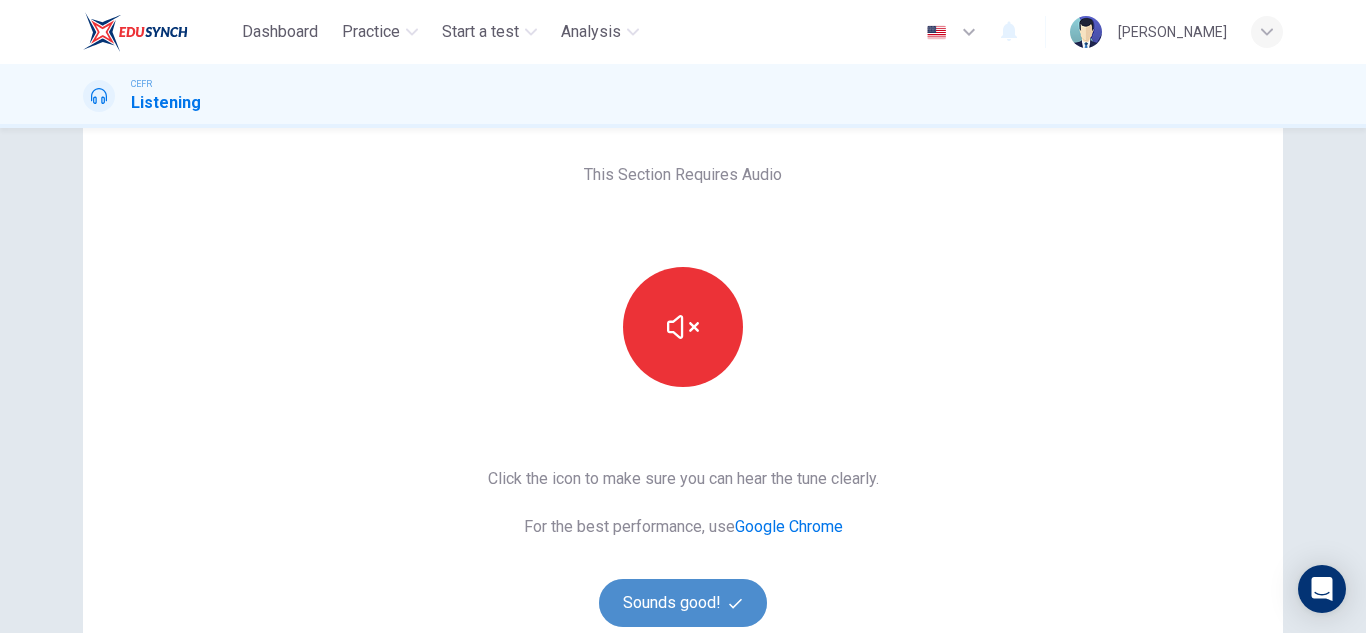 click on "Sounds good!" at bounding box center (683, 603) 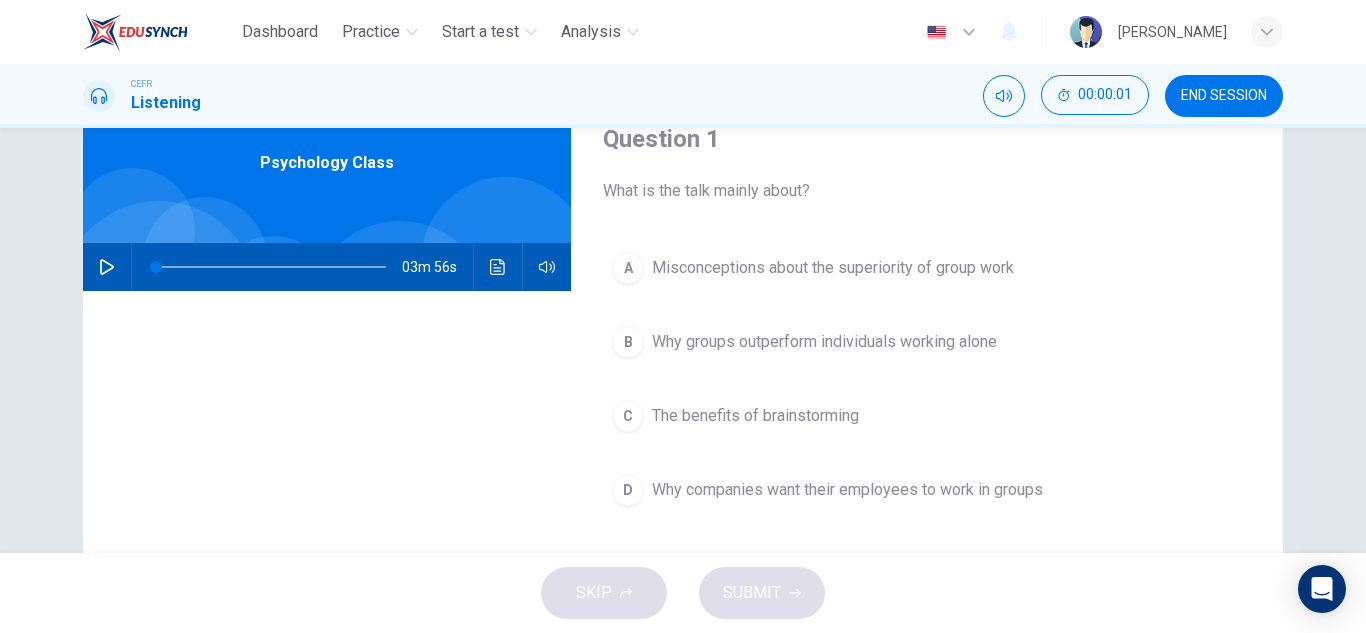 scroll, scrollTop: 0, scrollLeft: 0, axis: both 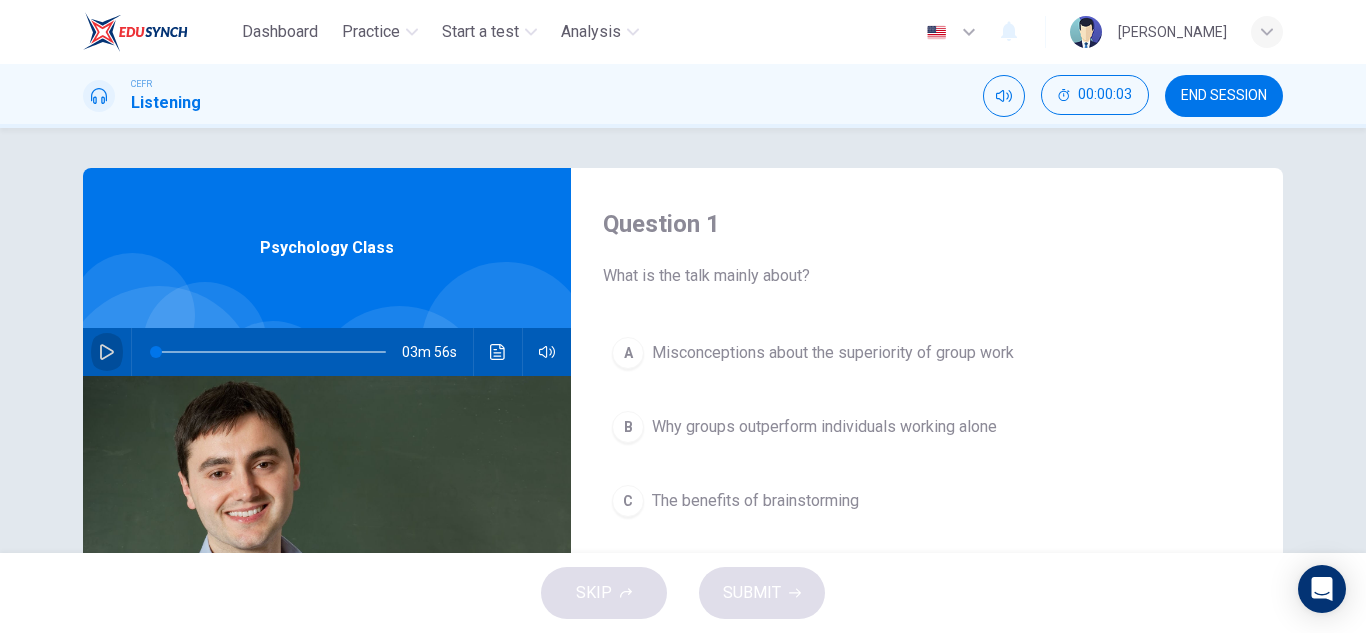 click 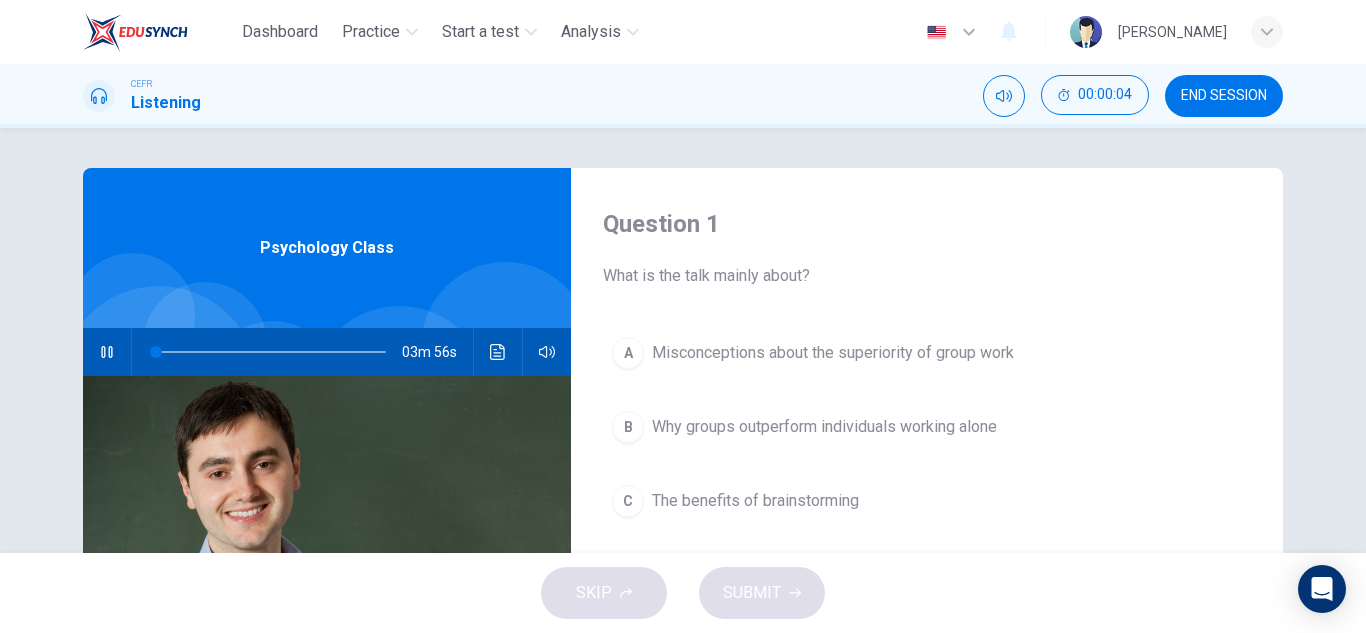 type on "0" 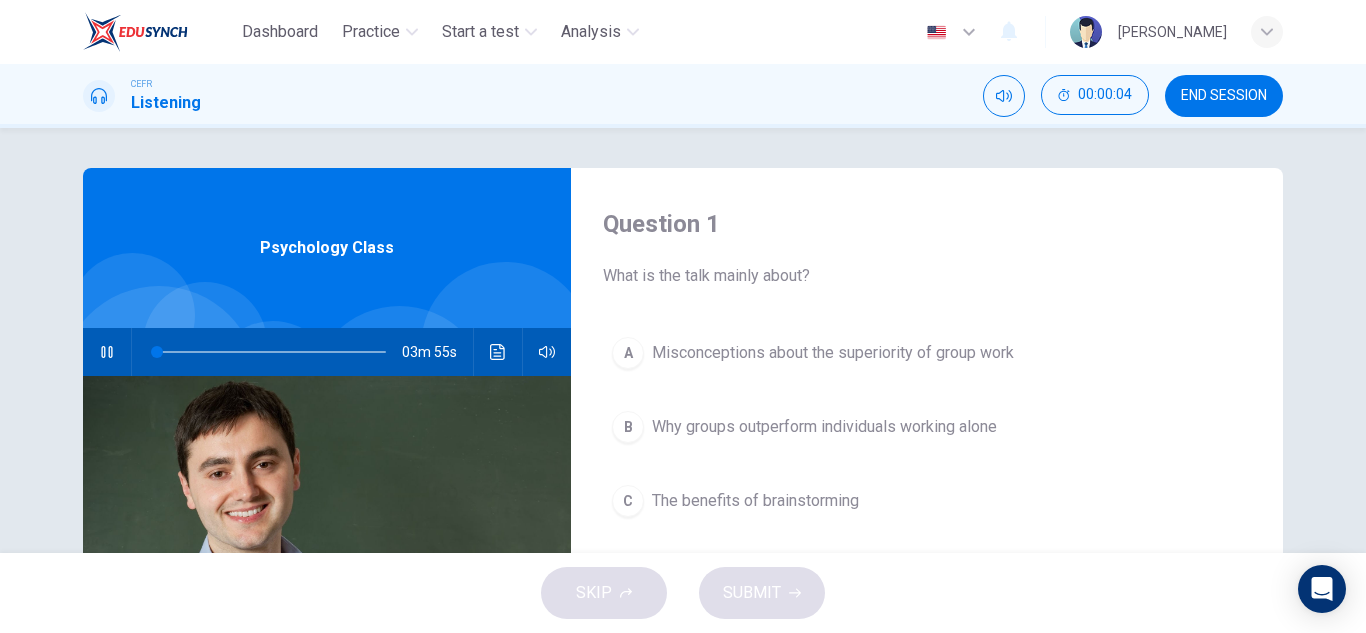 type 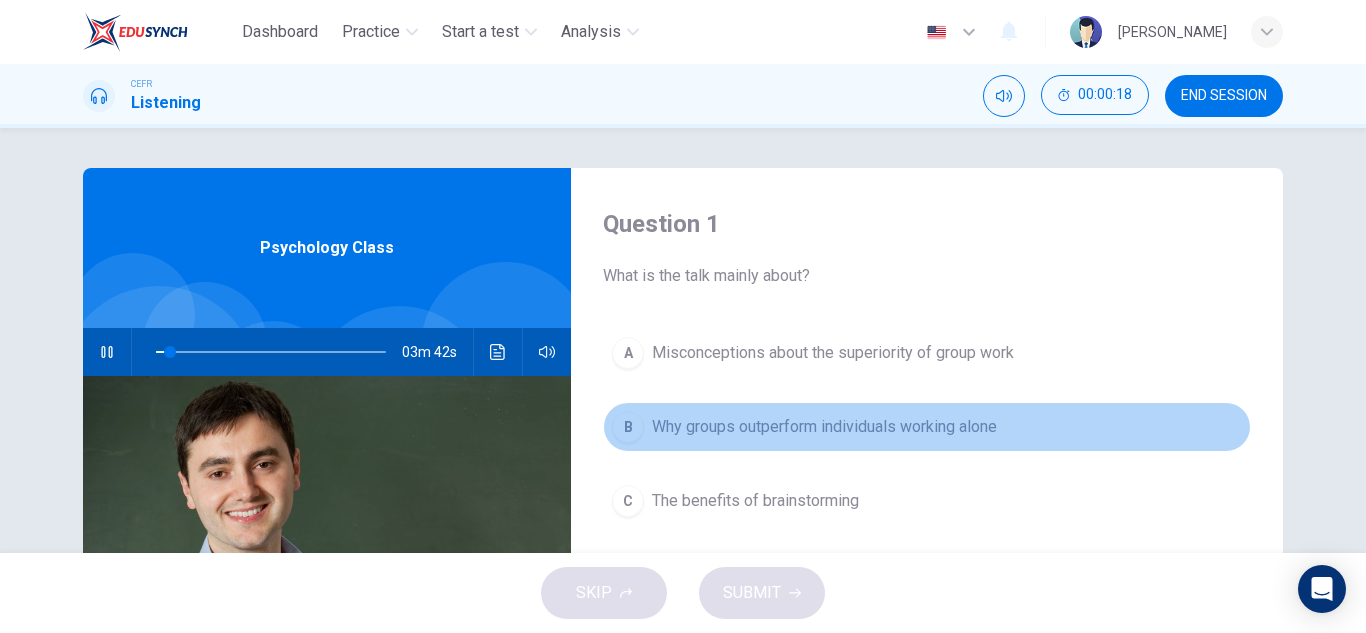 click on "Why groups outperform individuals working alone" at bounding box center (824, 427) 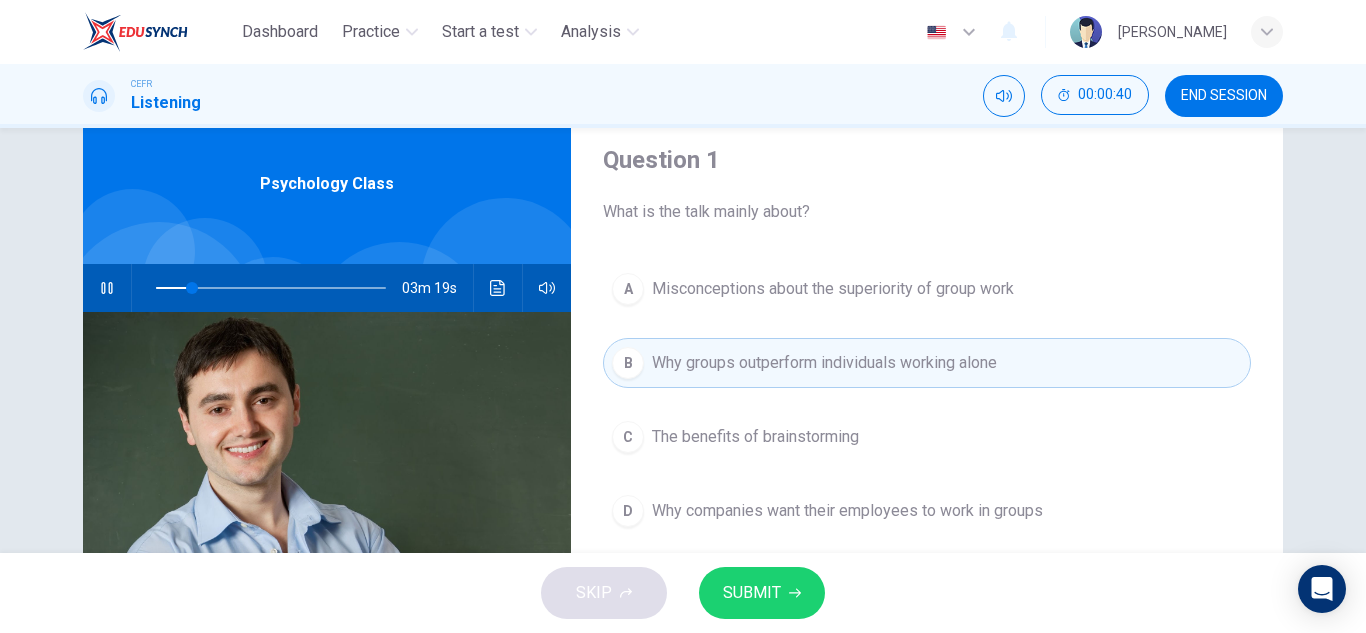 scroll, scrollTop: 65, scrollLeft: 0, axis: vertical 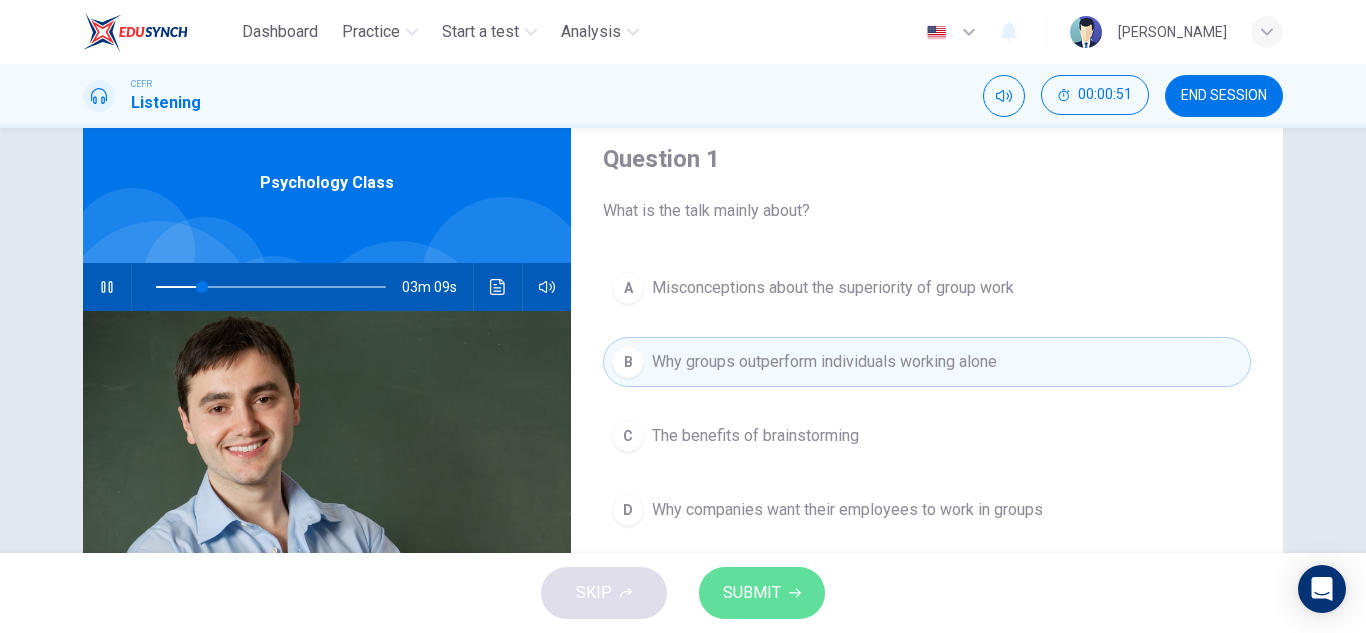 click on "SUBMIT" at bounding box center [752, 593] 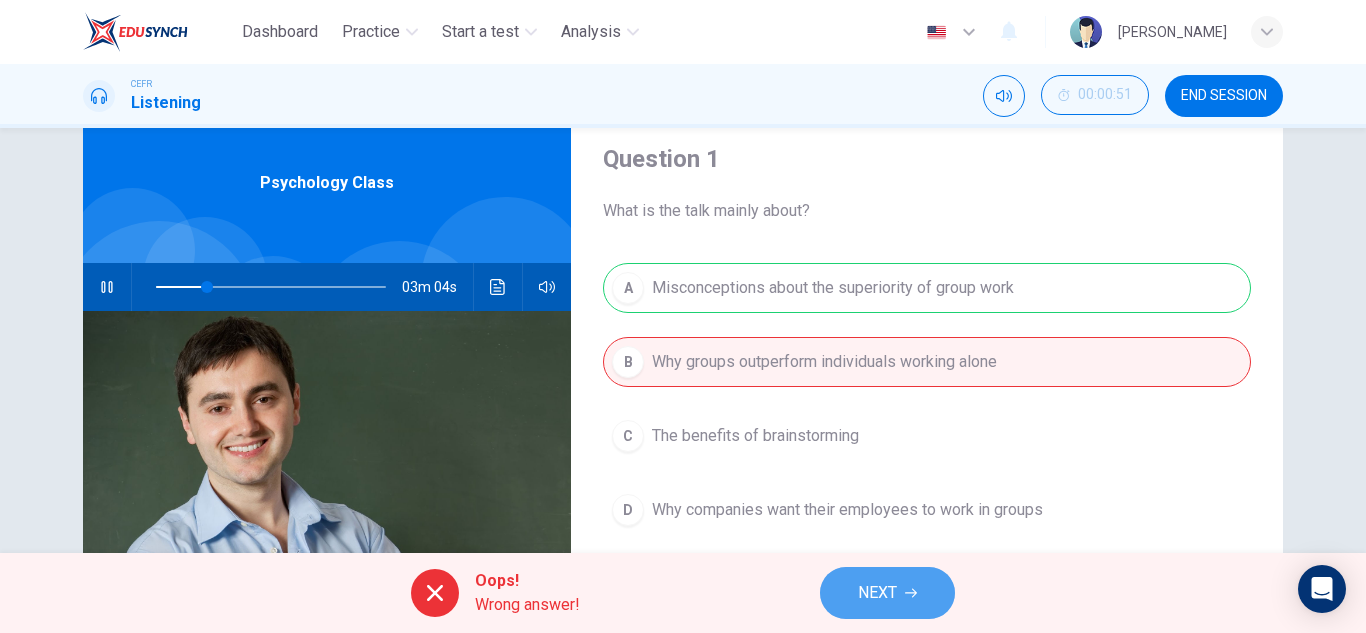click on "NEXT" at bounding box center [877, 593] 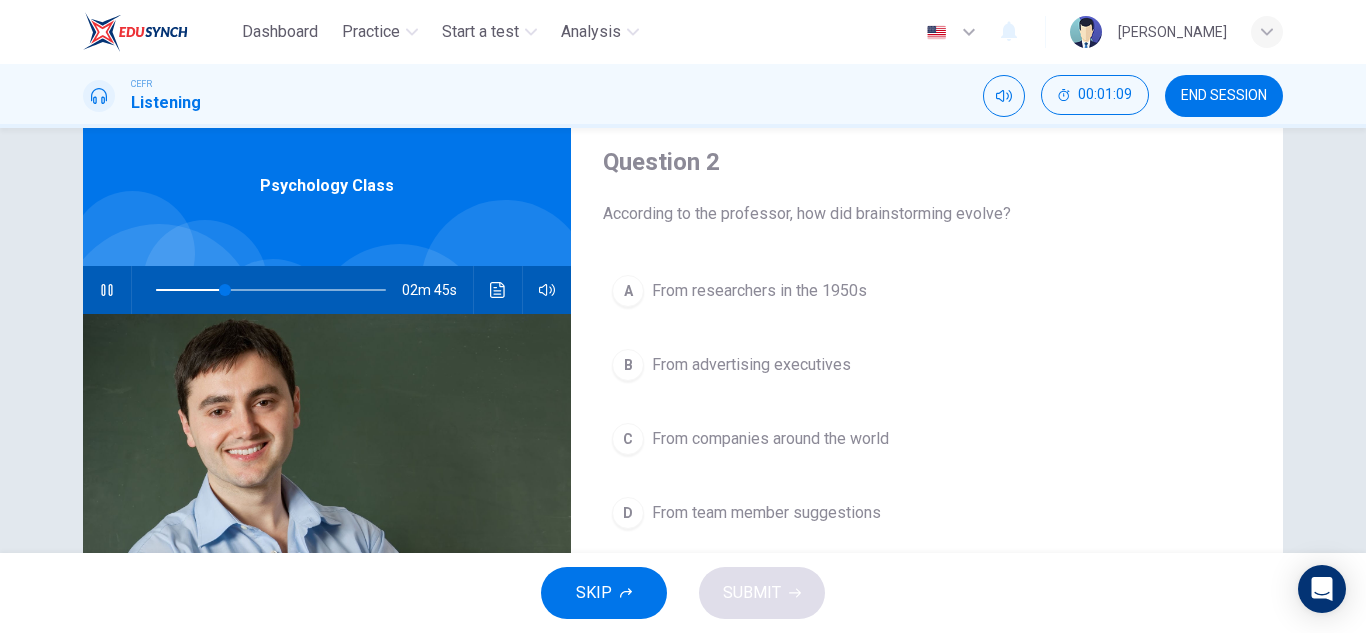scroll, scrollTop: 63, scrollLeft: 0, axis: vertical 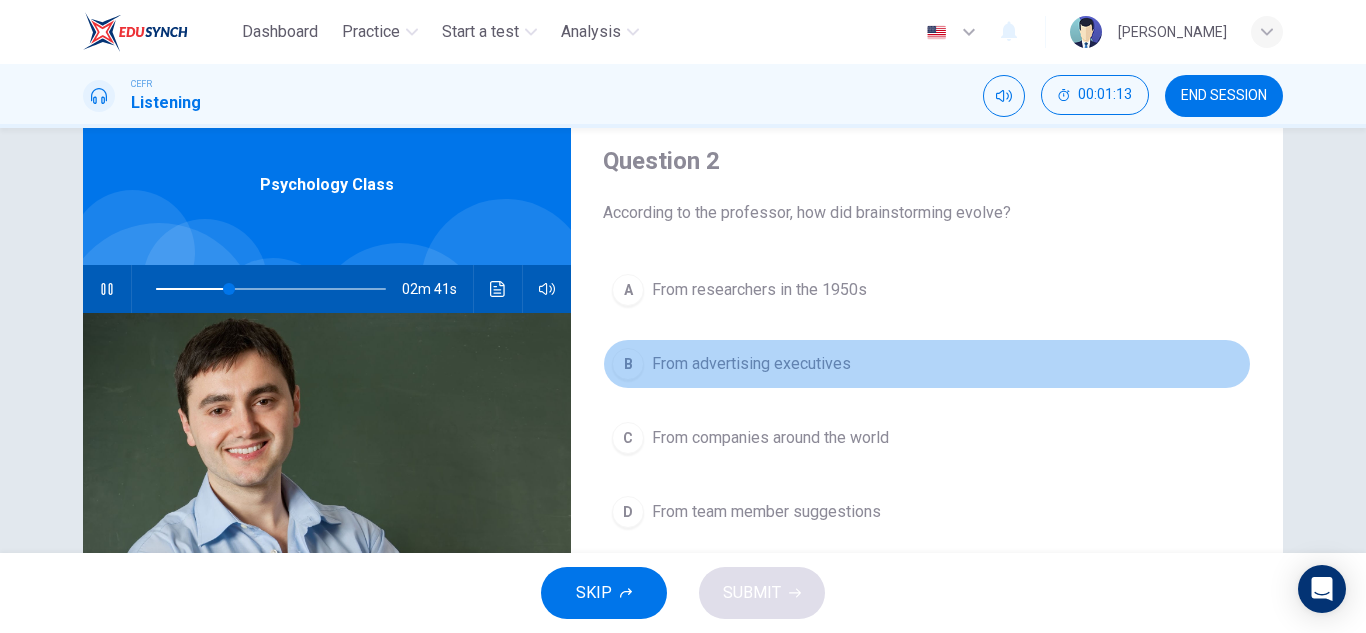 click on "B From advertising executives" at bounding box center [927, 364] 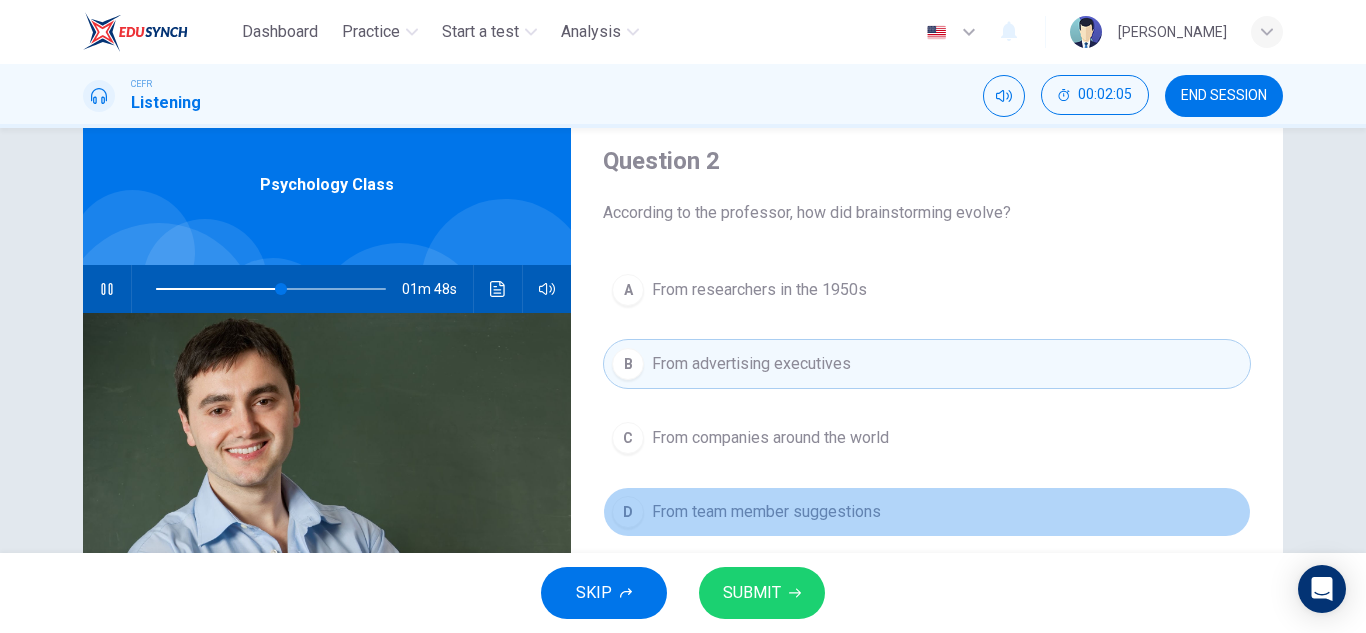 click on "From team member suggestions" at bounding box center [766, 512] 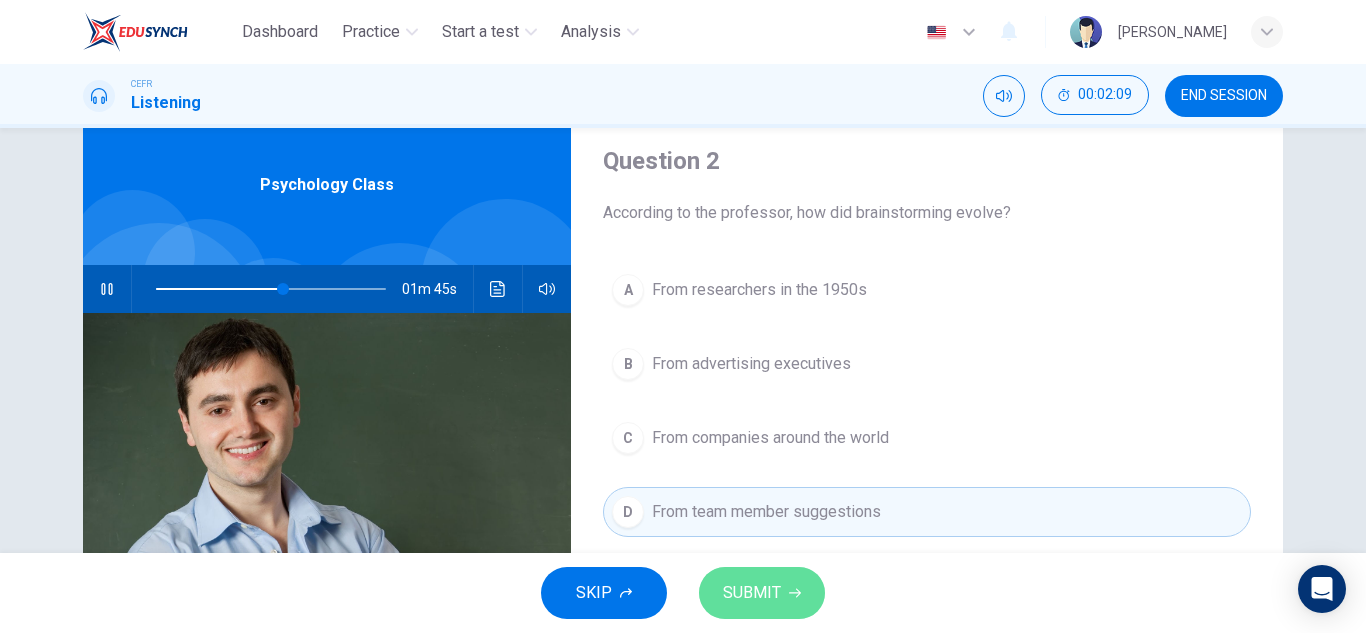 click on "SUBMIT" at bounding box center [752, 593] 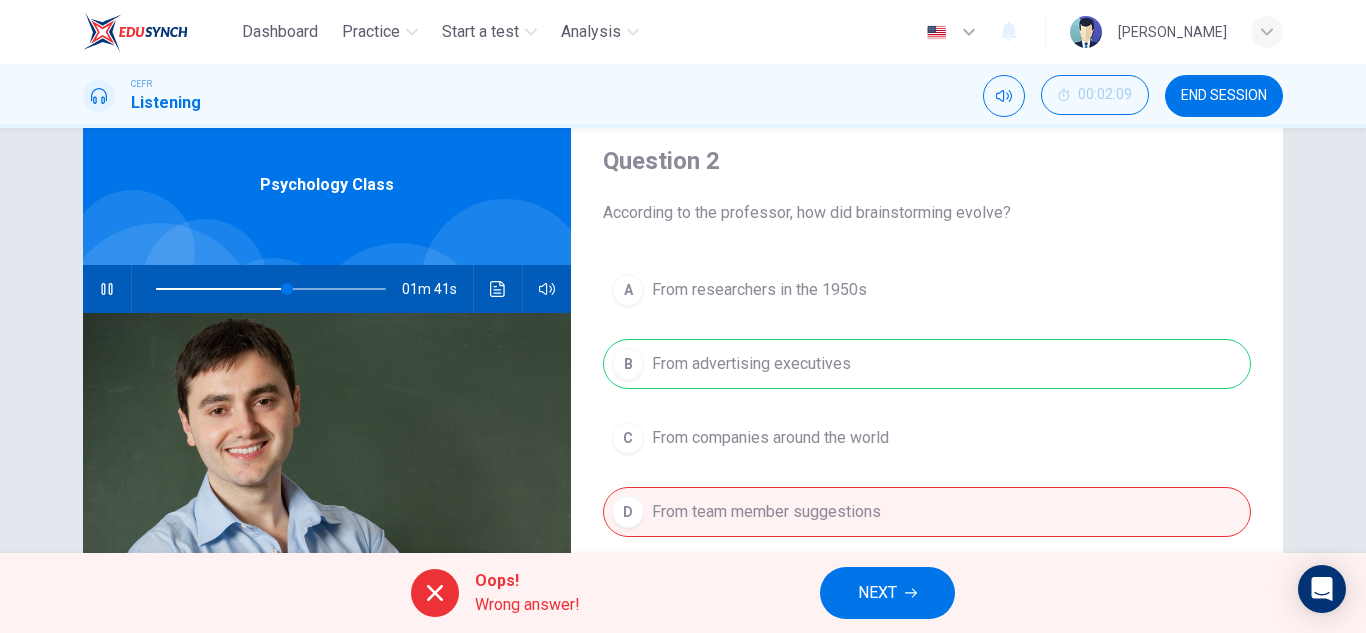 type on "58" 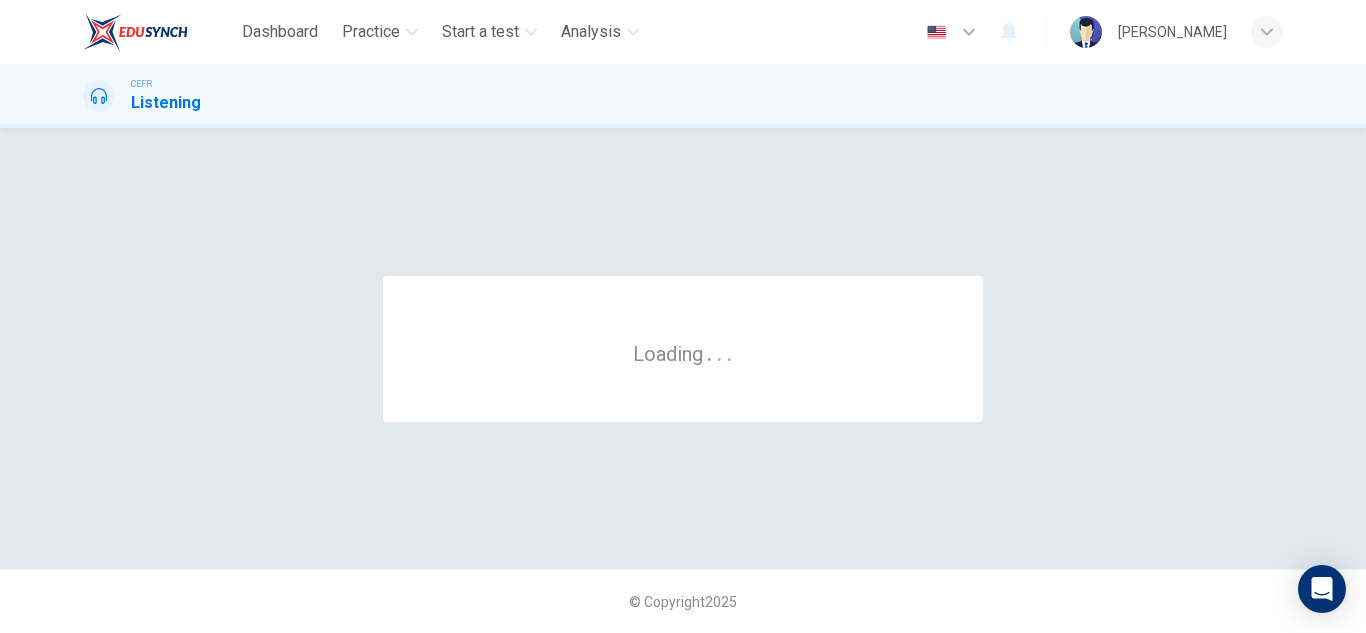 scroll, scrollTop: 0, scrollLeft: 0, axis: both 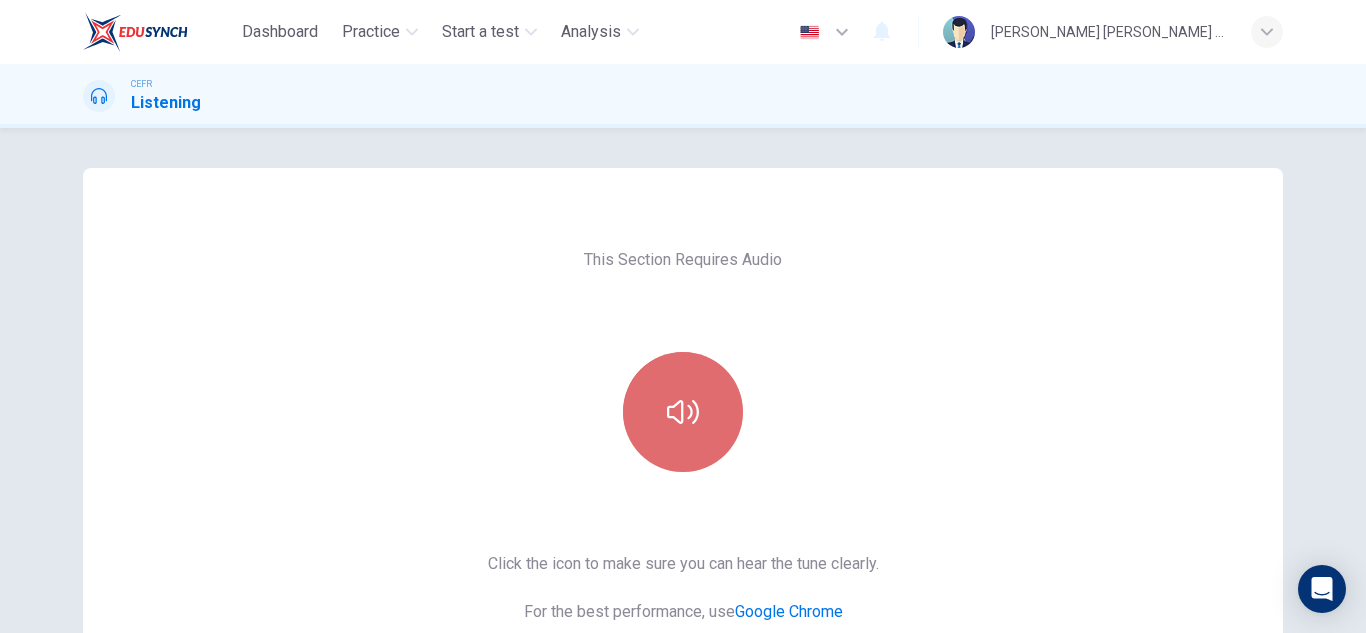 click at bounding box center (683, 412) 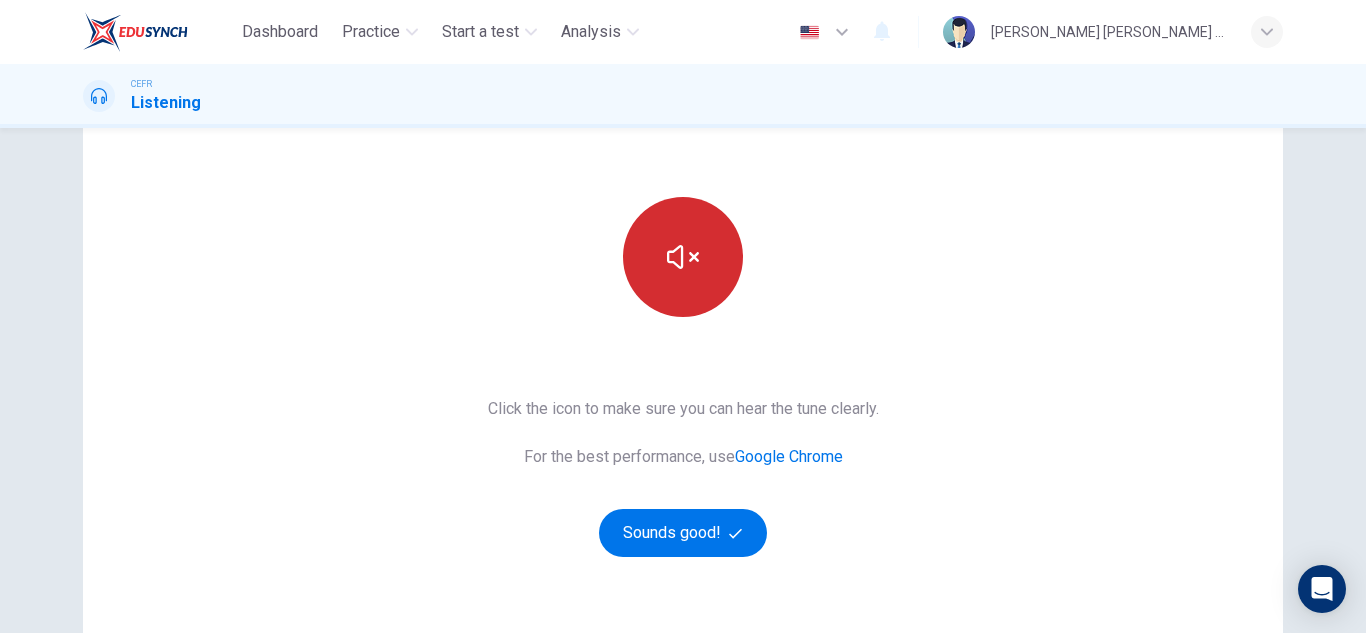scroll, scrollTop: 155, scrollLeft: 0, axis: vertical 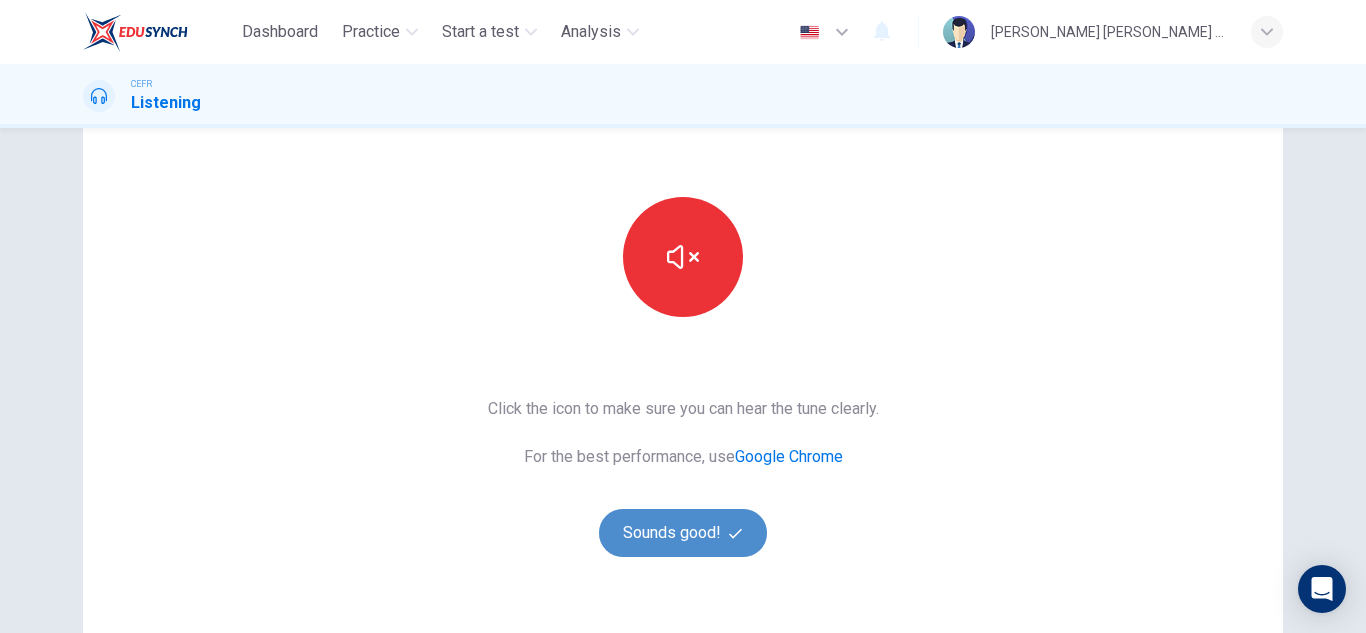 click on "Sounds good!" at bounding box center (683, 533) 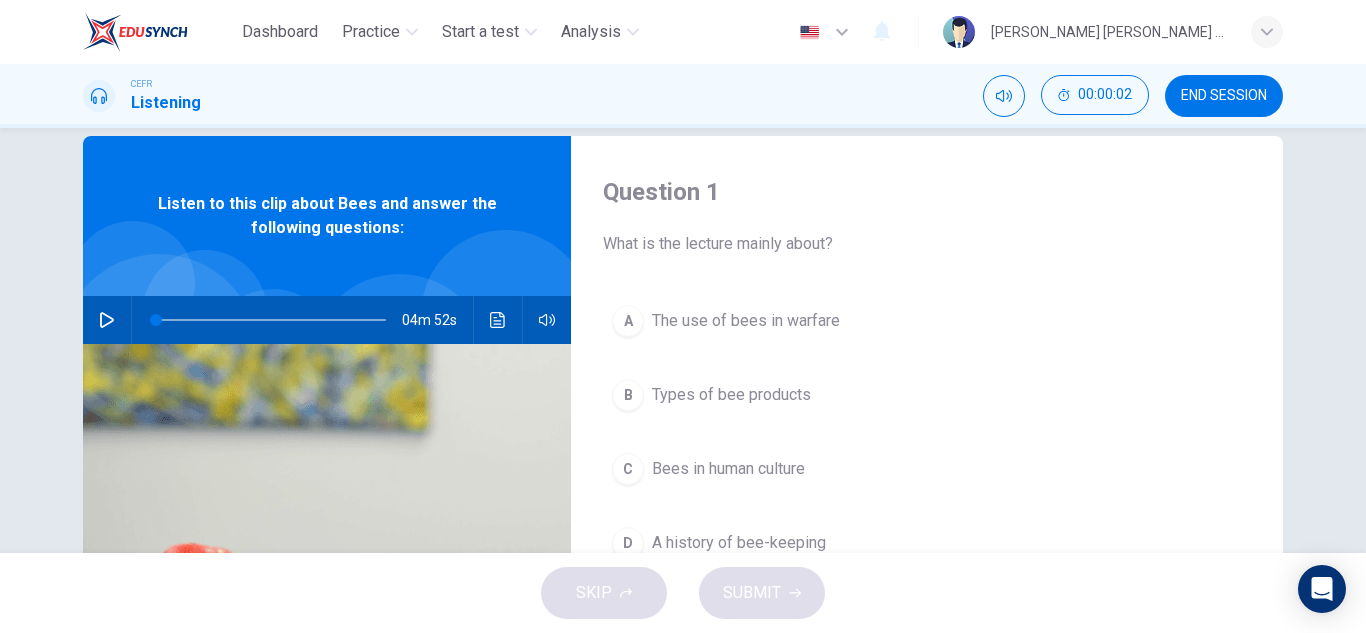 scroll, scrollTop: 31, scrollLeft: 0, axis: vertical 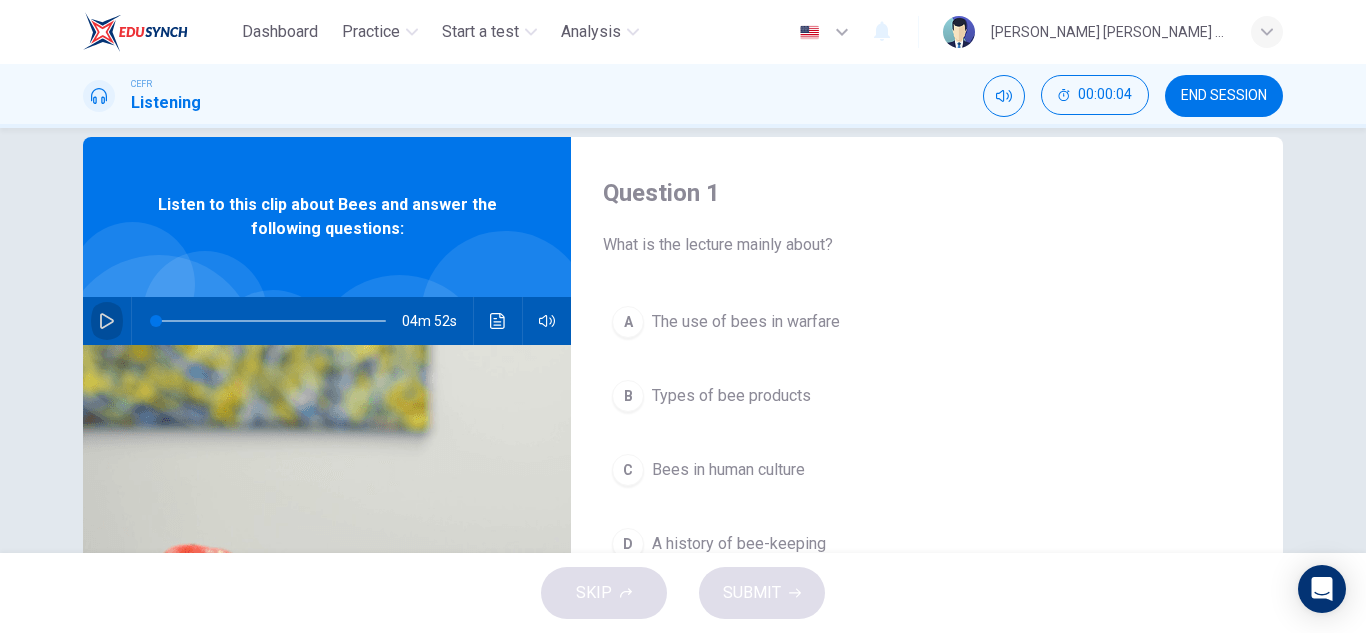 click 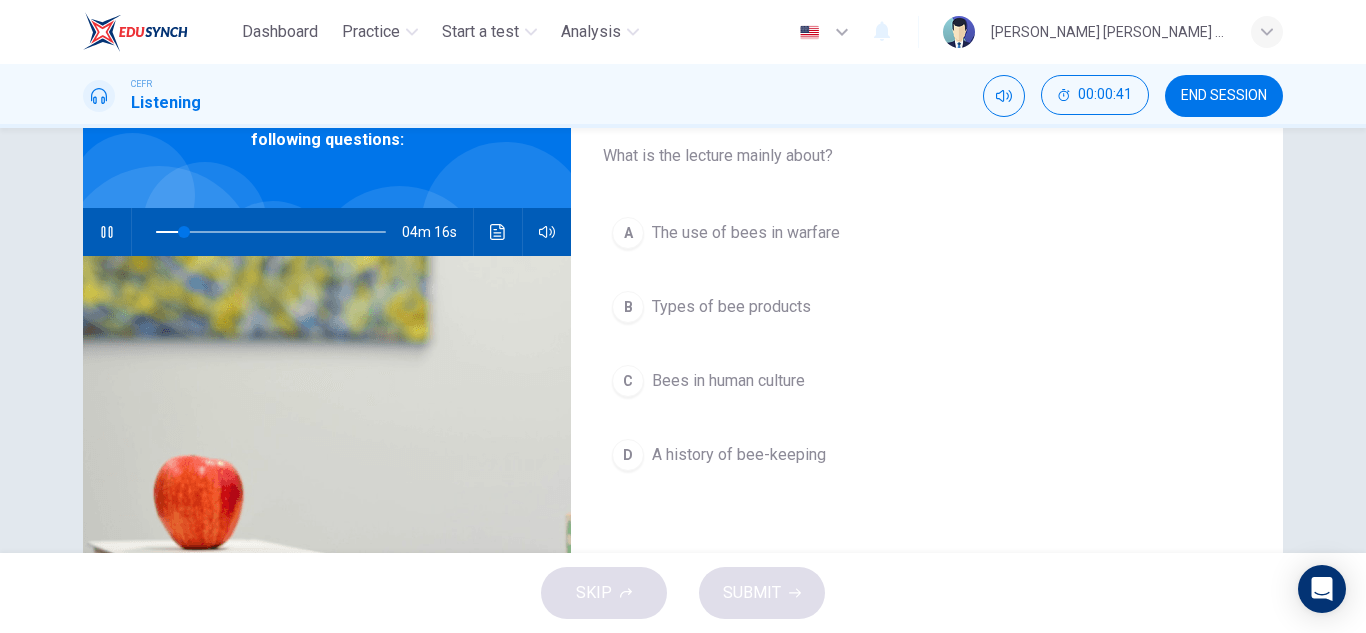 scroll, scrollTop: 121, scrollLeft: 0, axis: vertical 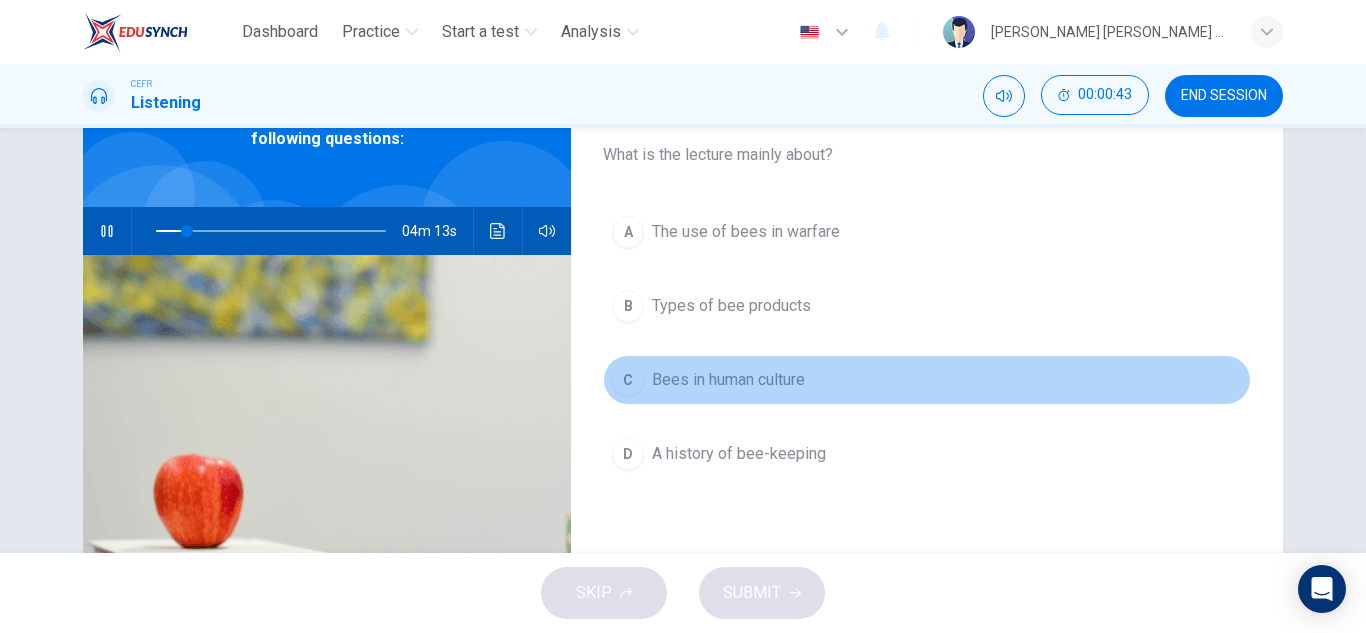 click on "Bees in human culture" at bounding box center (728, 380) 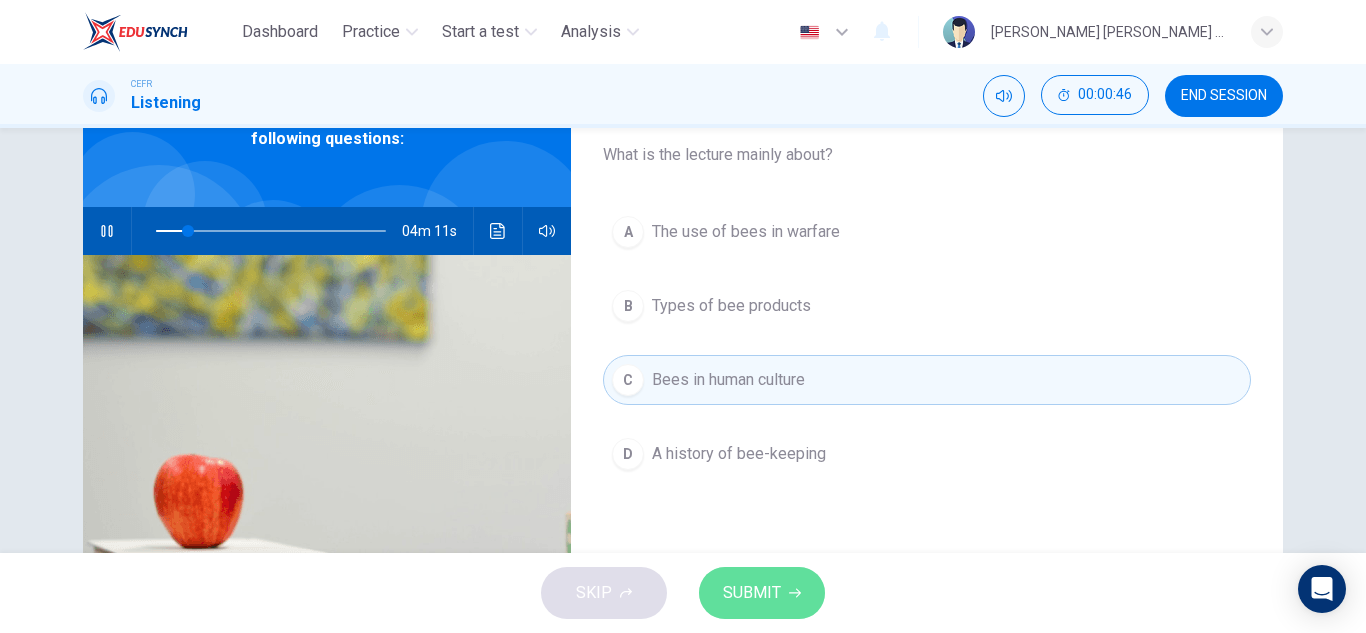 click on "SUBMIT" at bounding box center [752, 593] 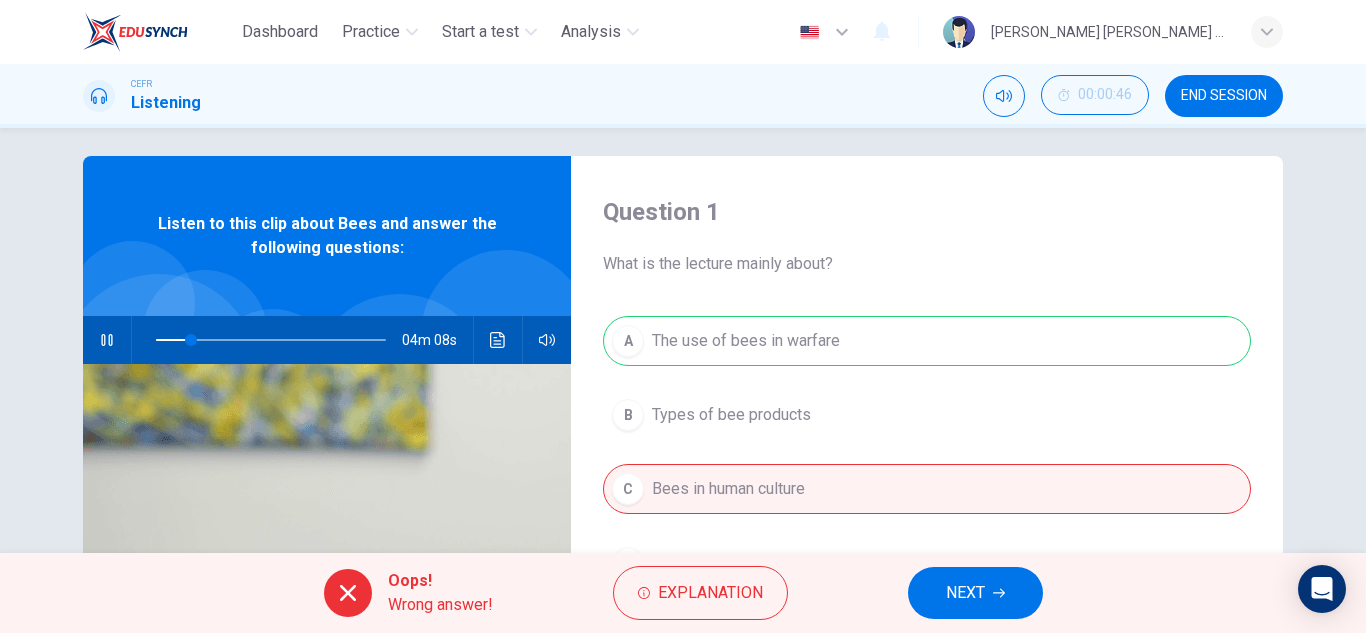 scroll, scrollTop: 11, scrollLeft: 0, axis: vertical 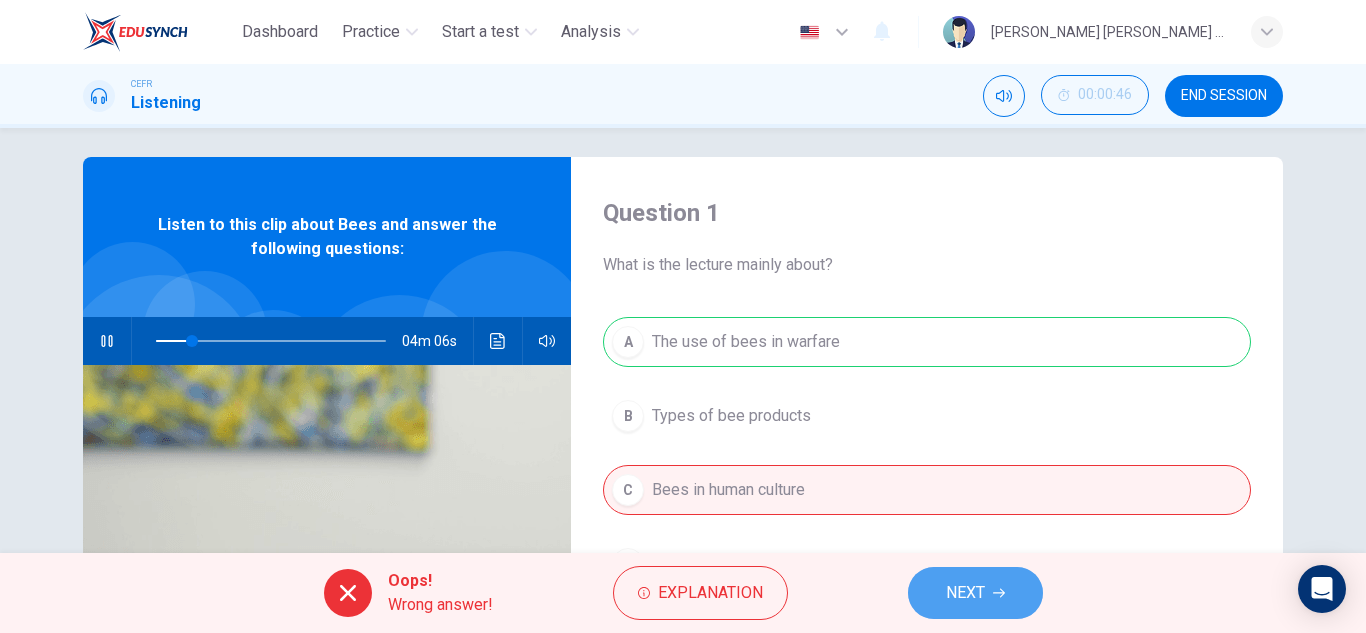 click on "NEXT" at bounding box center (975, 593) 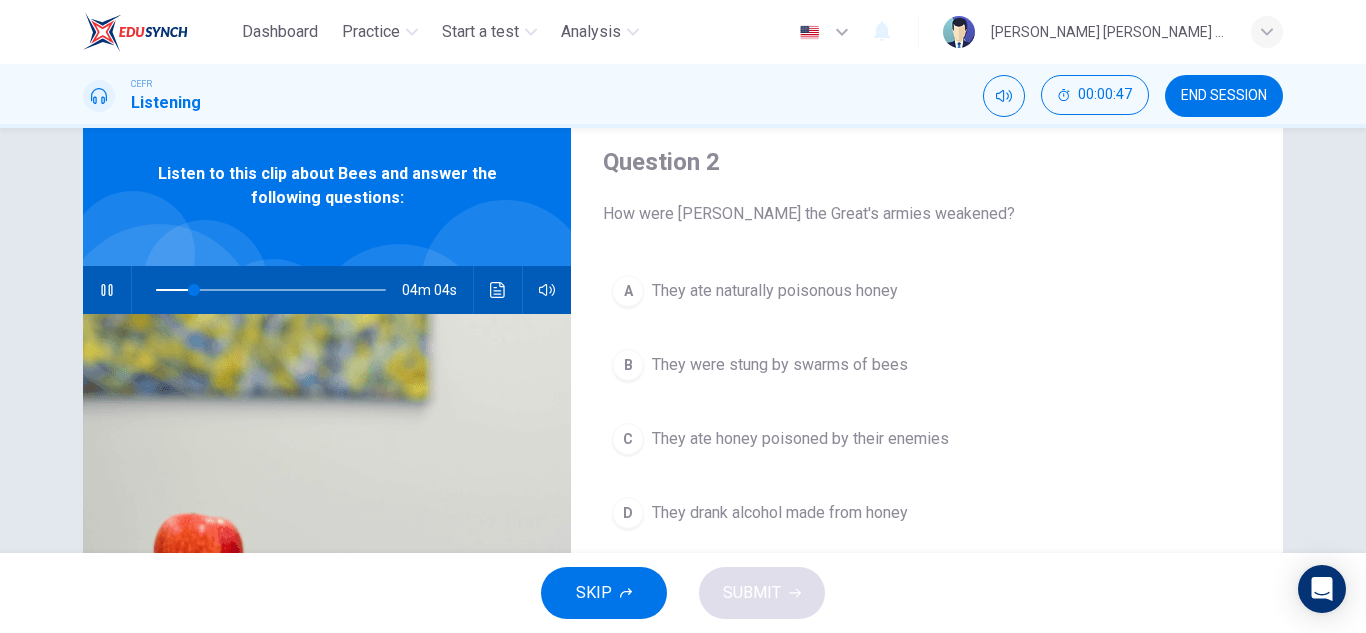 scroll, scrollTop: 69, scrollLeft: 0, axis: vertical 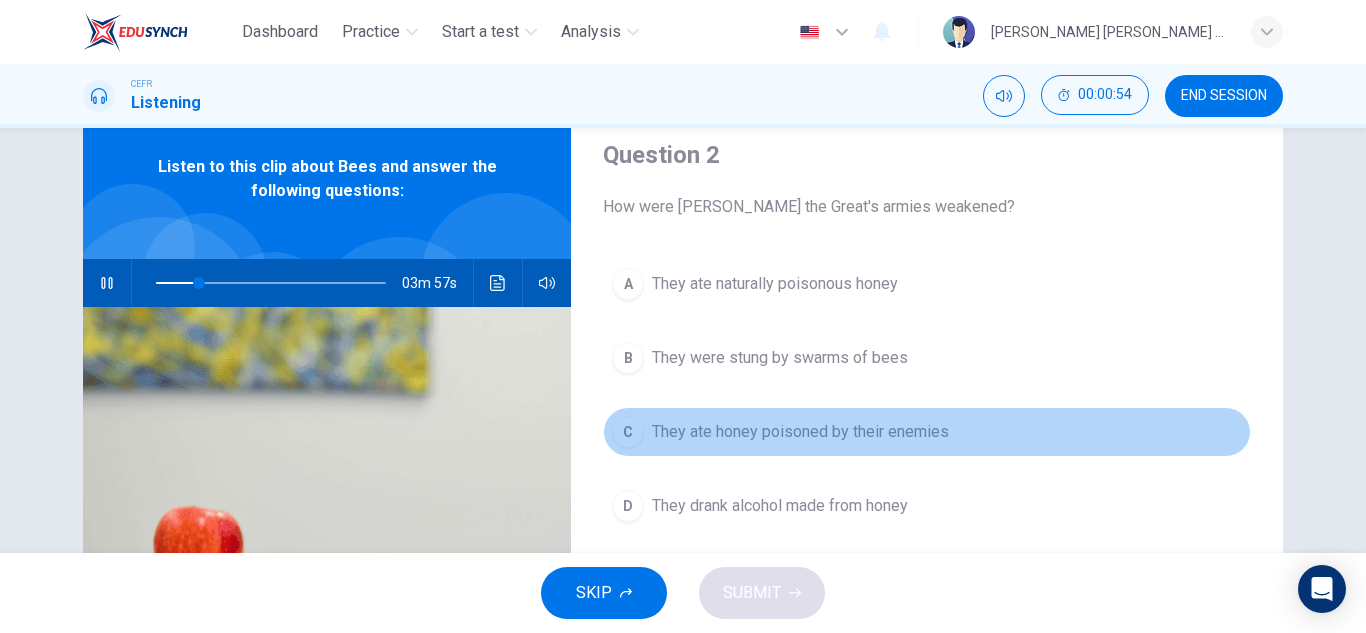 click on "They ate honey poisoned by their enemies" at bounding box center (800, 432) 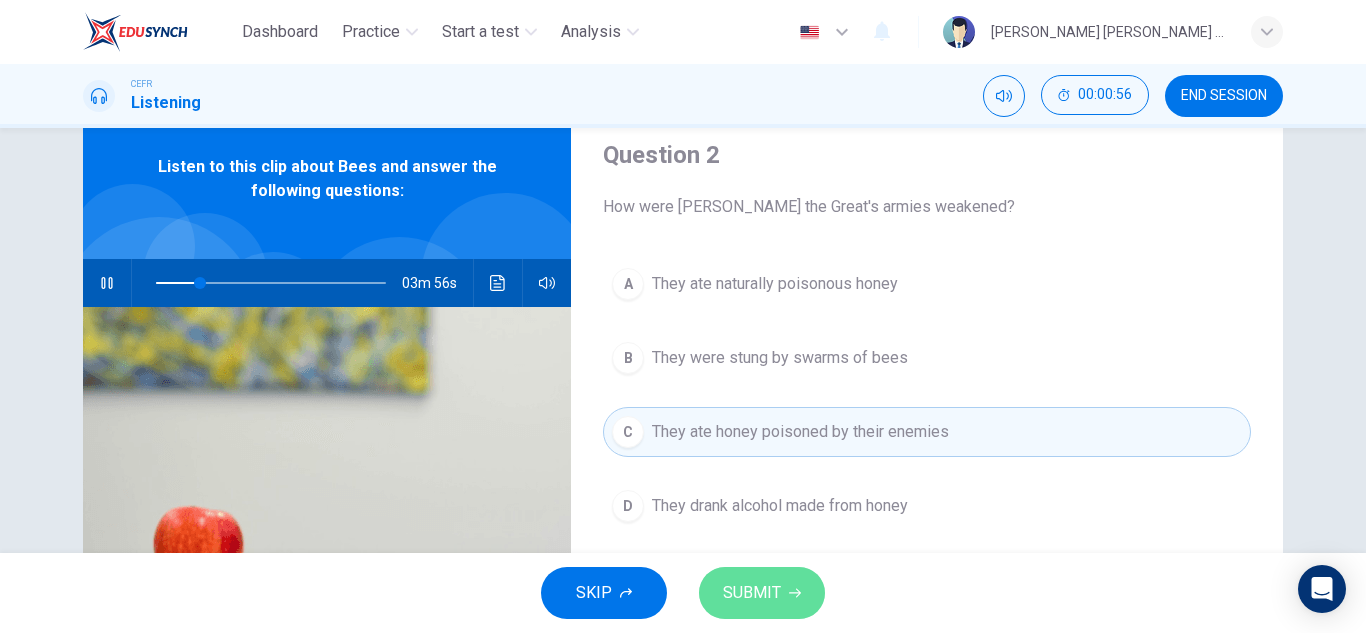 click on "SUBMIT" at bounding box center [762, 593] 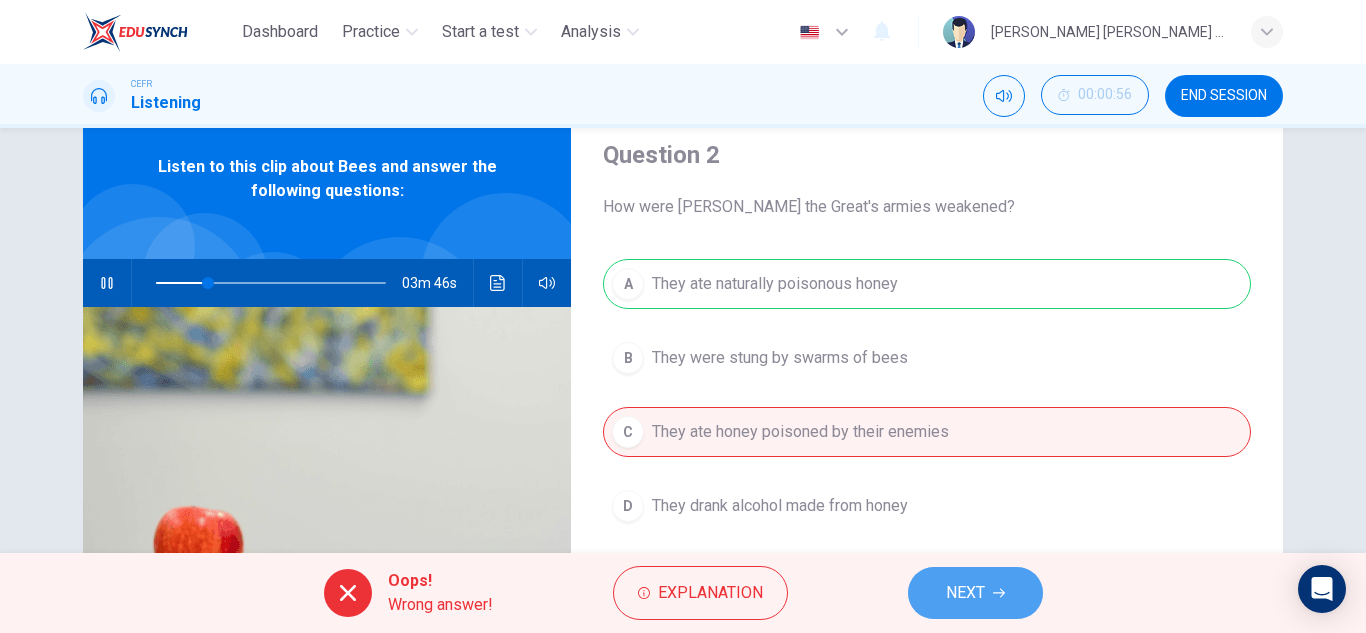 click on "NEXT" at bounding box center (975, 593) 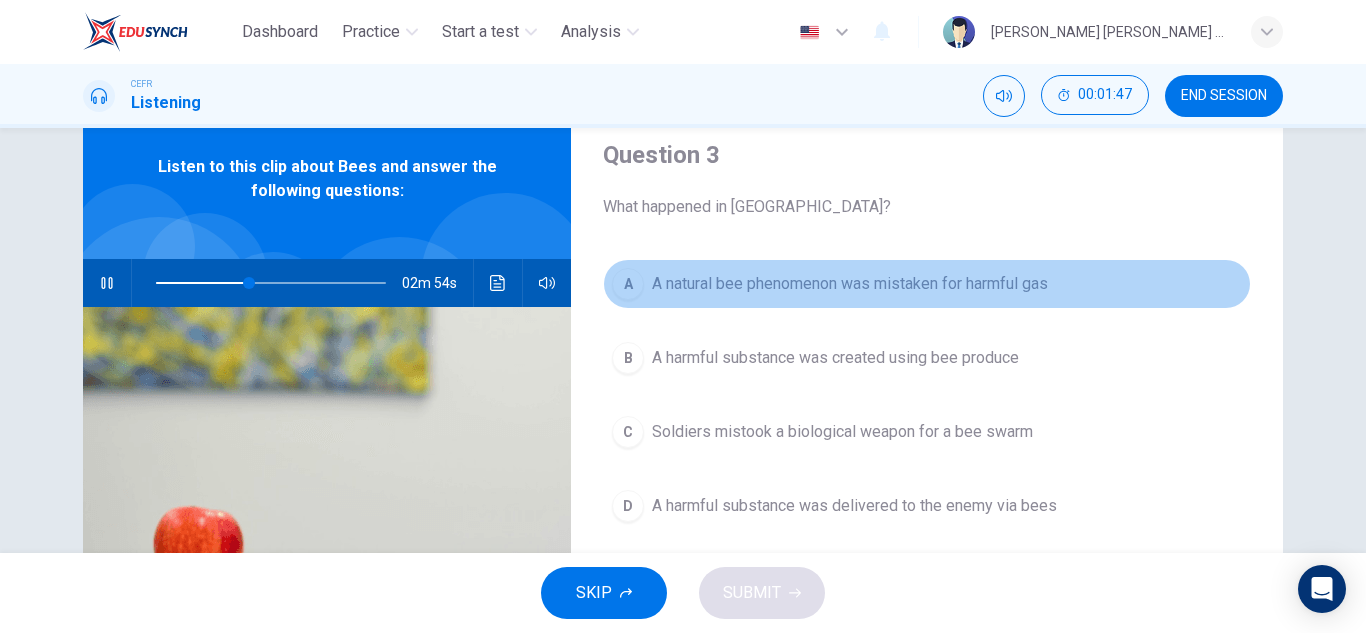 click on "A A natural bee phenomenon was mistaken for harmful gas" at bounding box center [927, 284] 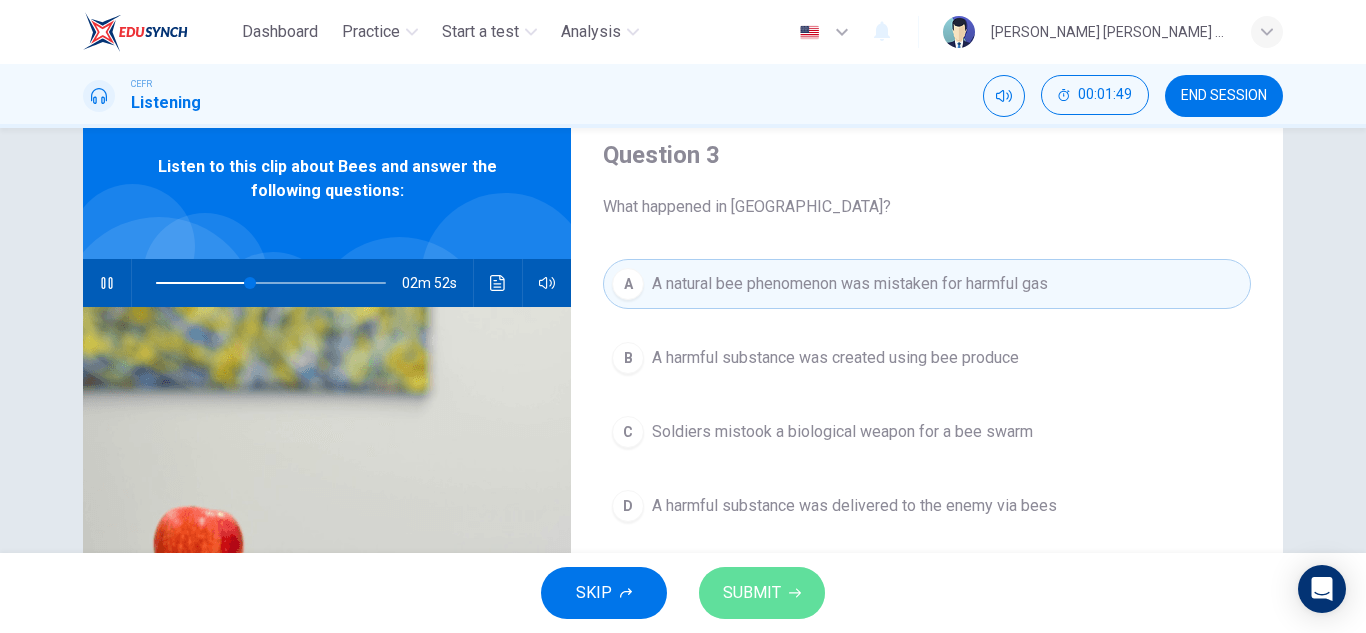 click 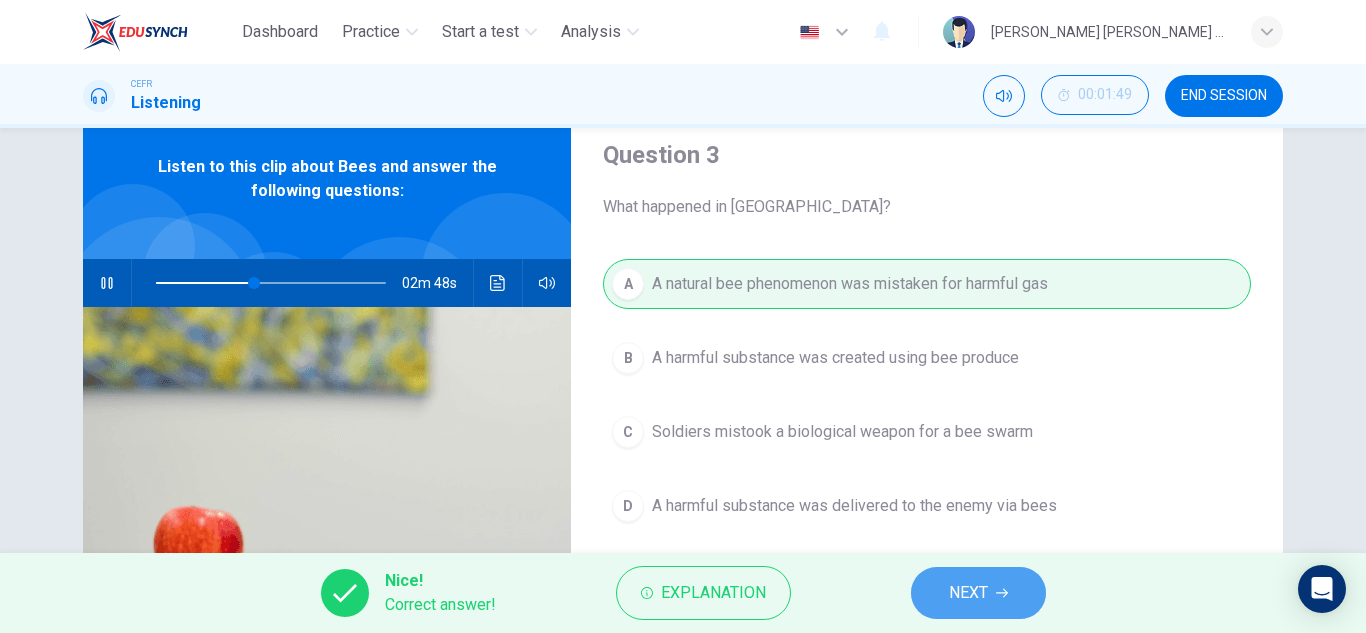 click on "NEXT" at bounding box center (978, 593) 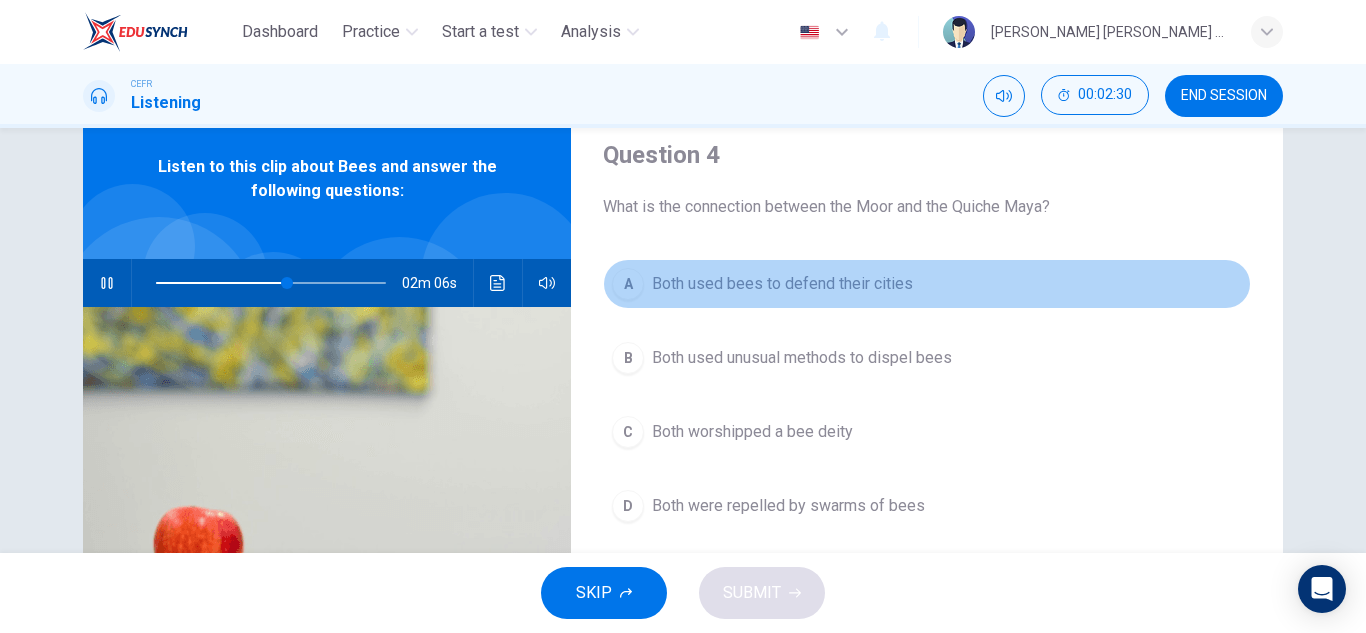 click on "Both used bees to defend their cities" at bounding box center [782, 284] 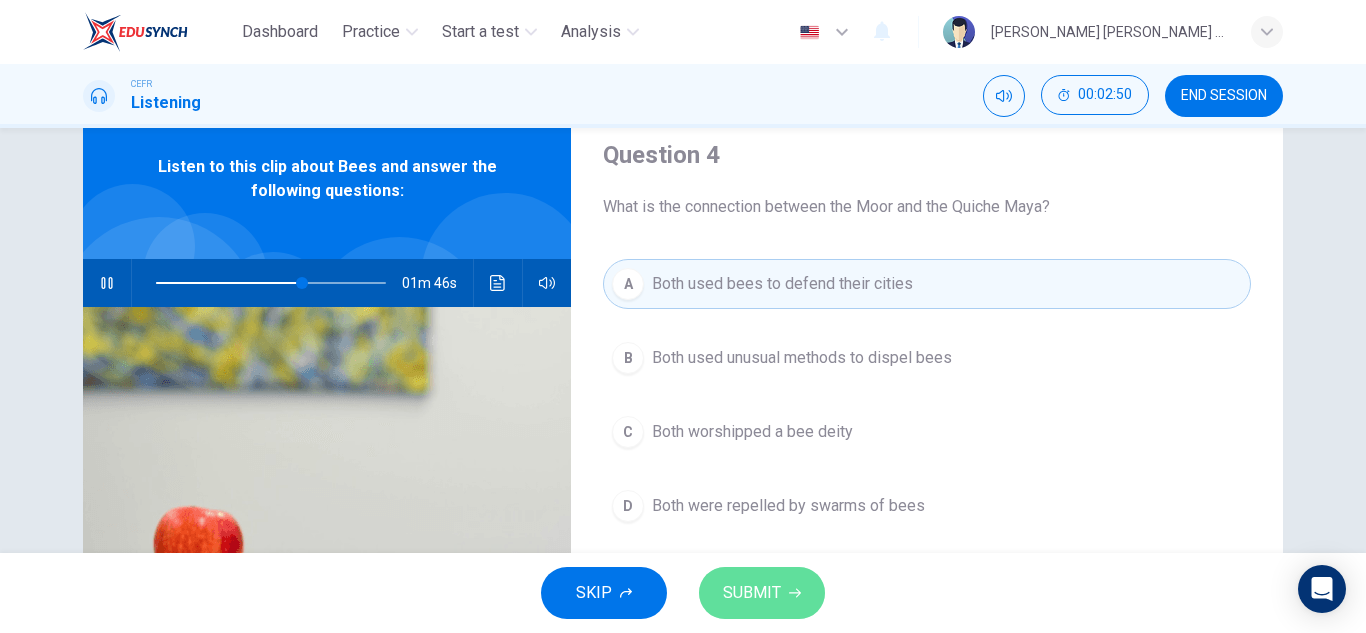 click on "SUBMIT" at bounding box center [752, 593] 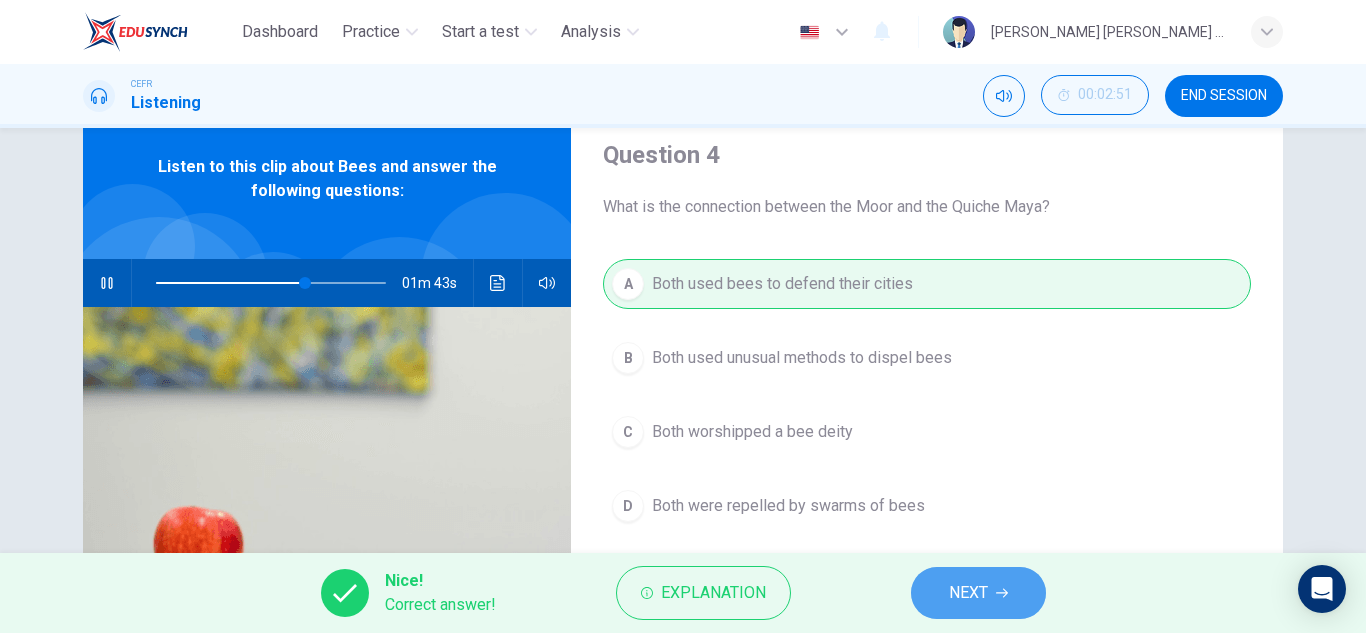 click on "NEXT" at bounding box center (978, 593) 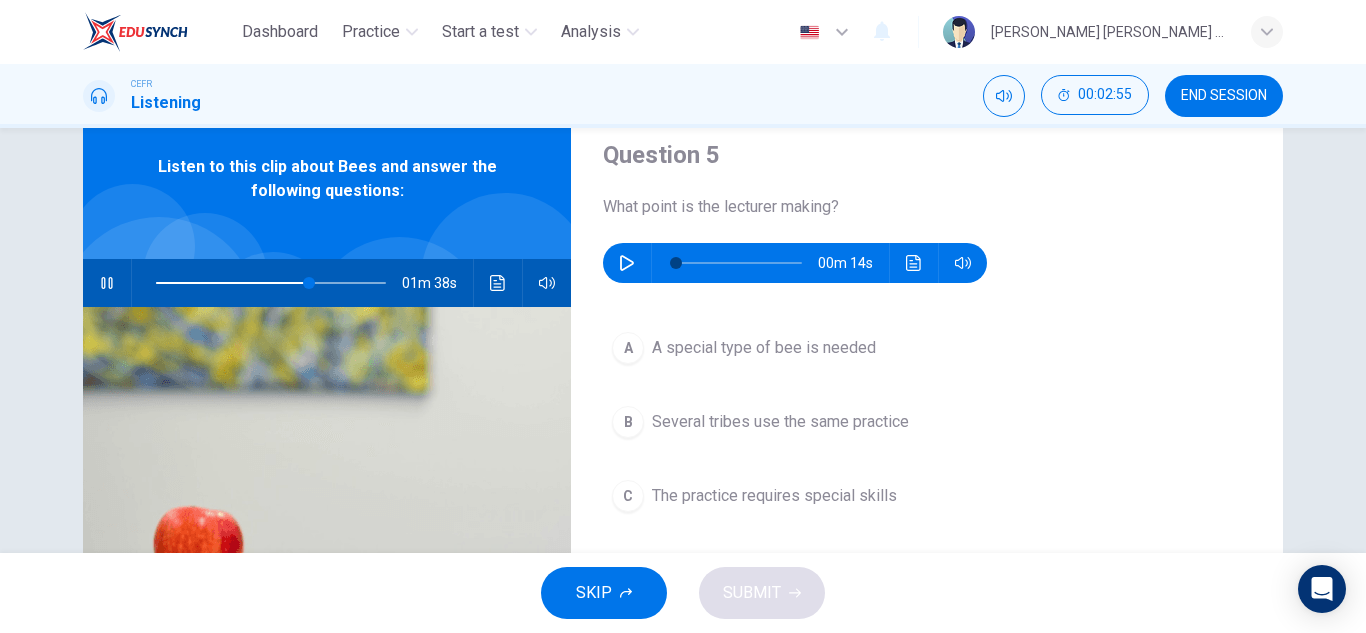 click 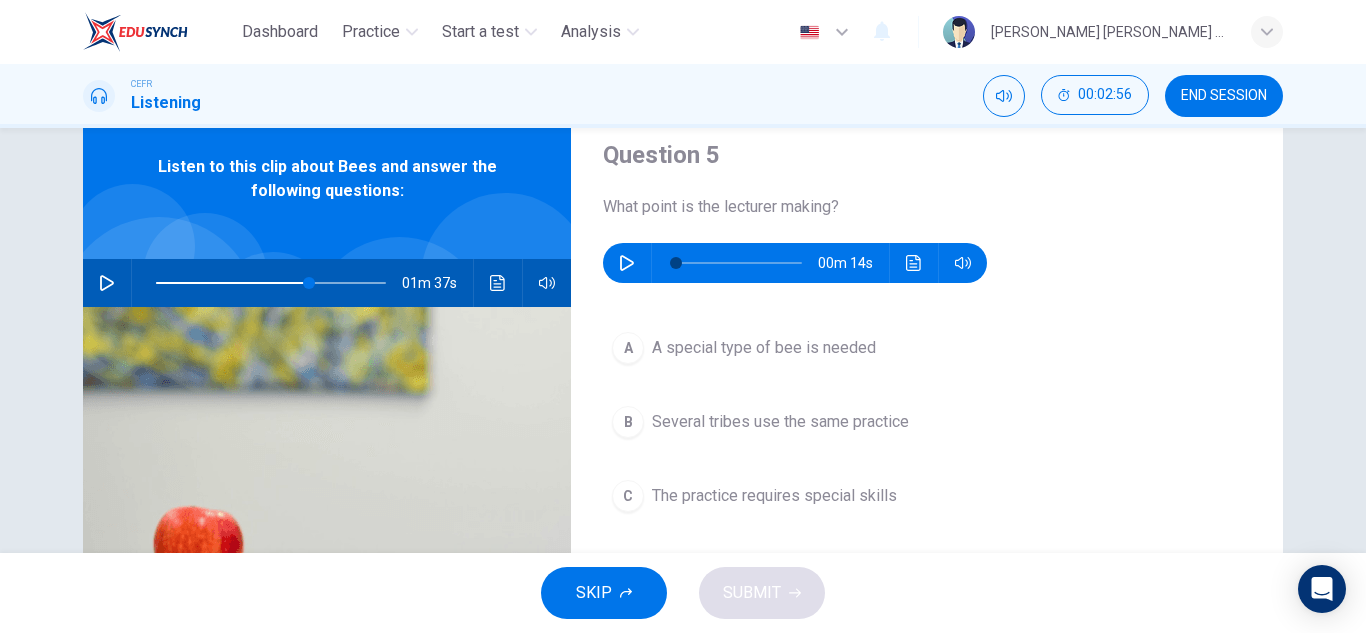 type on "67" 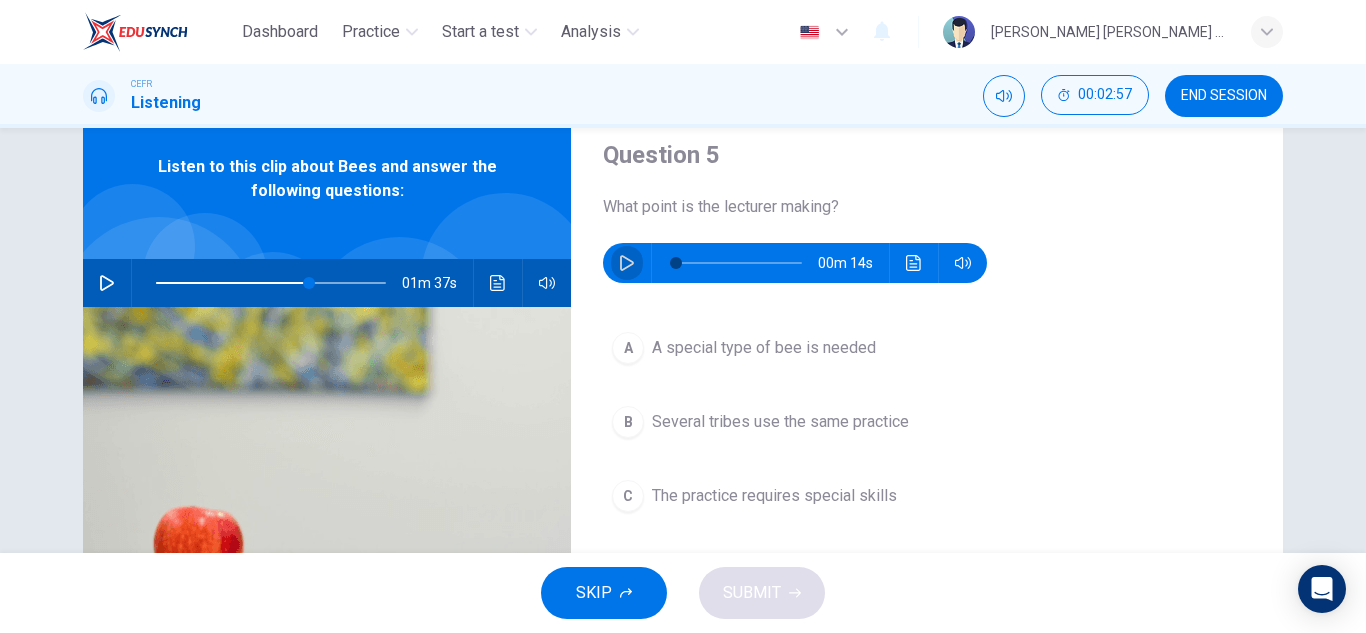 click 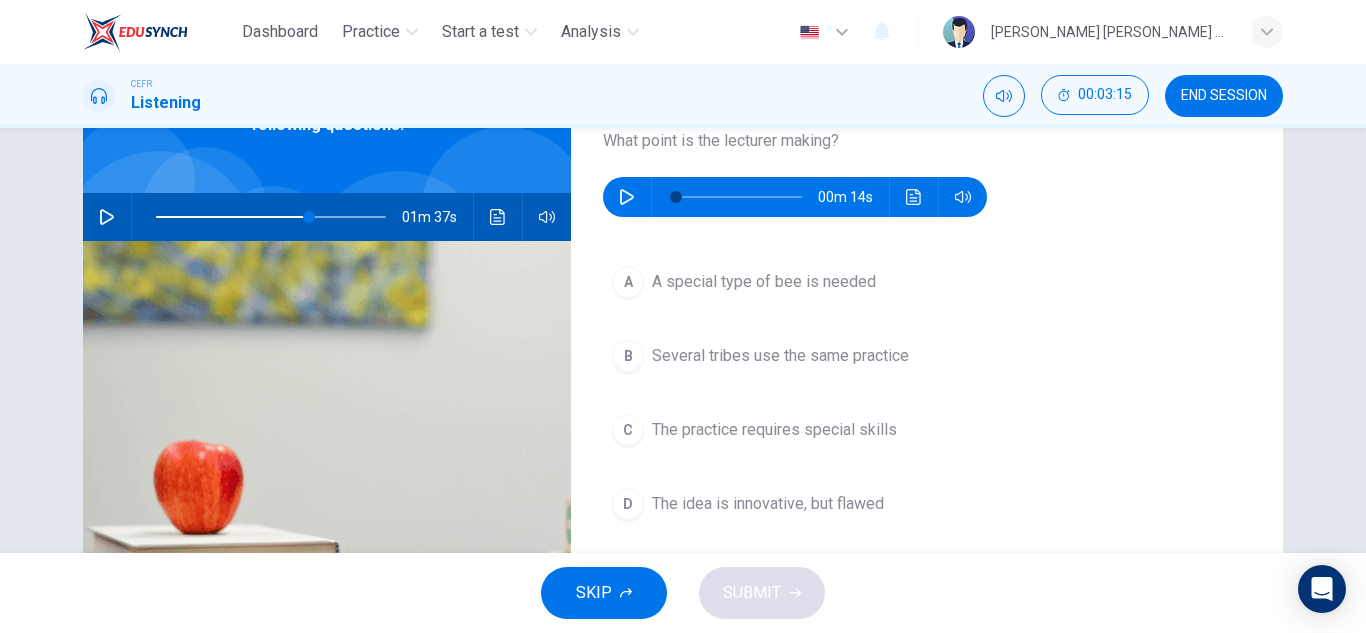 scroll, scrollTop: 135, scrollLeft: 0, axis: vertical 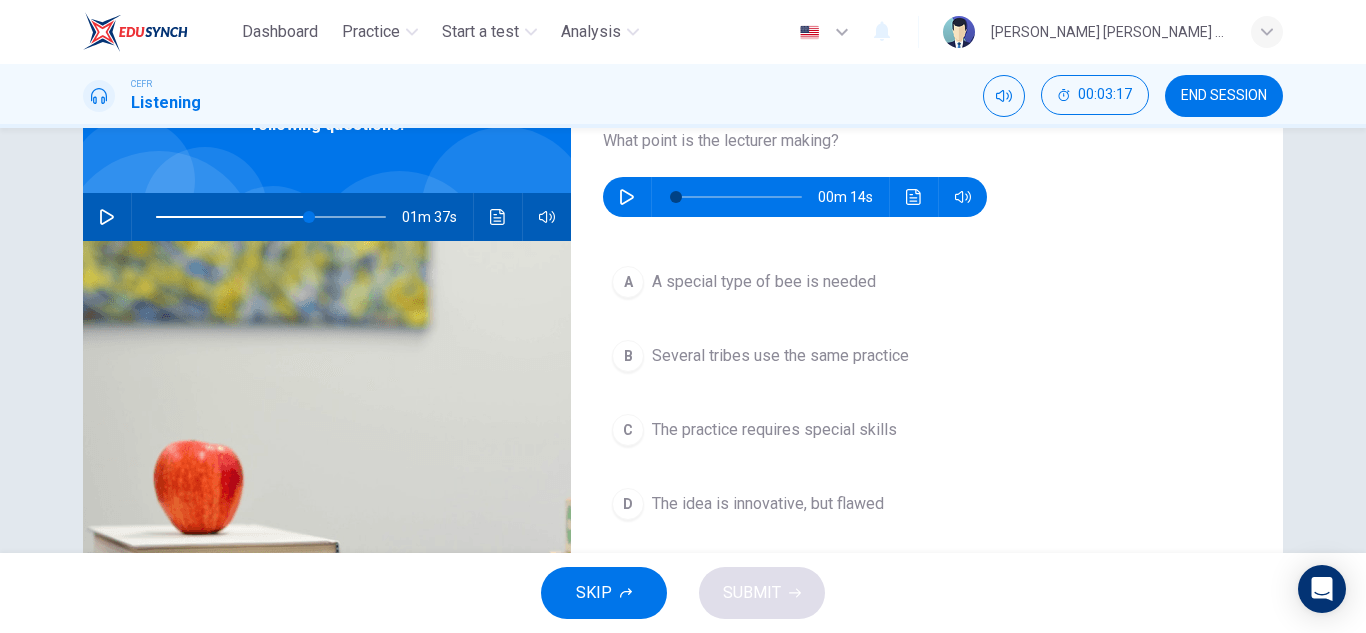 click at bounding box center [627, 197] 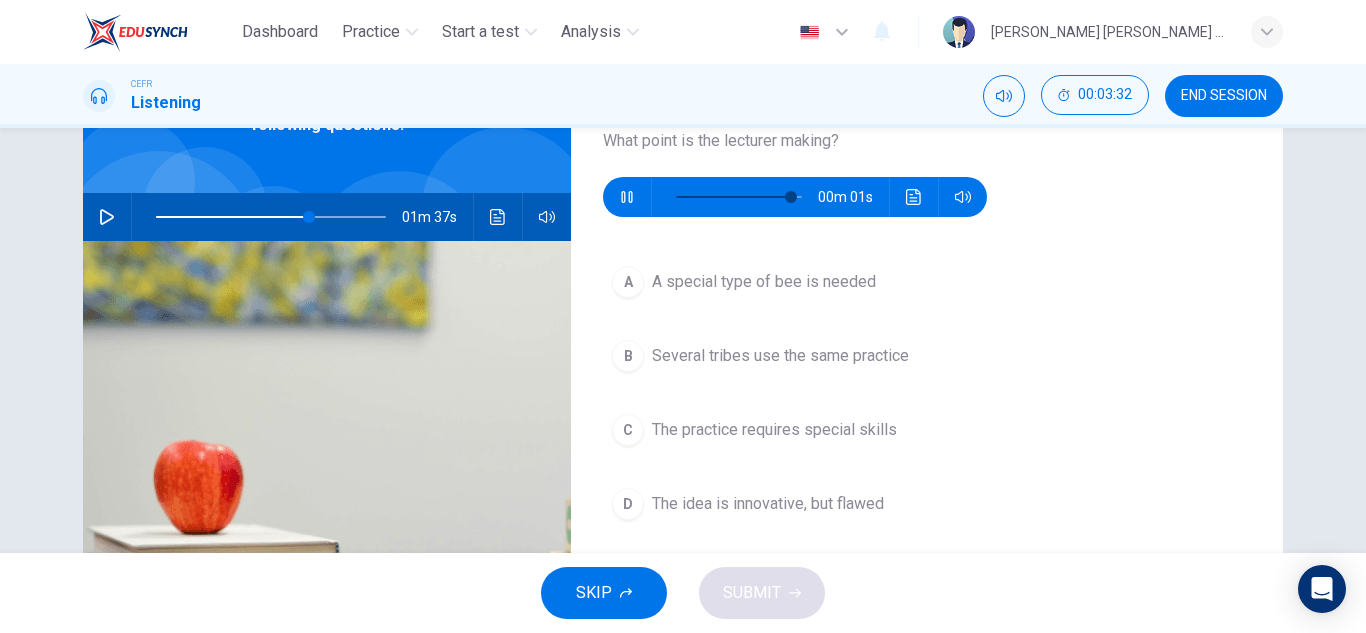type on "0" 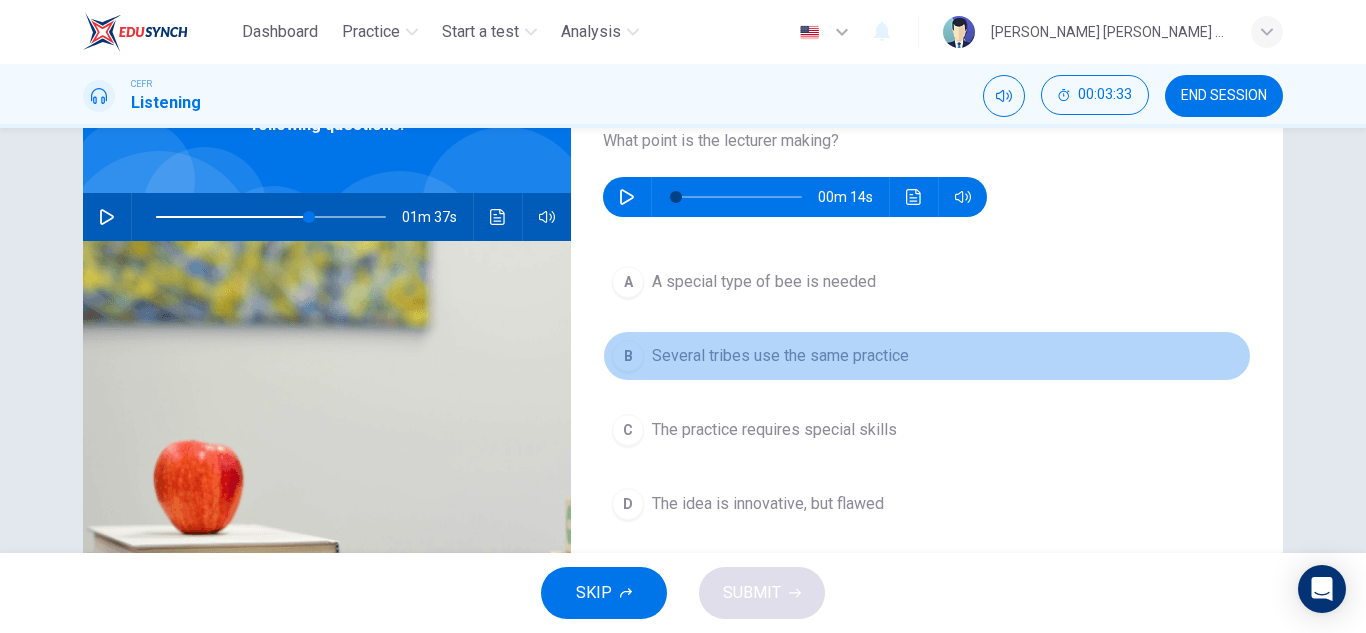click on "Several tribes use the same practice" at bounding box center [780, 356] 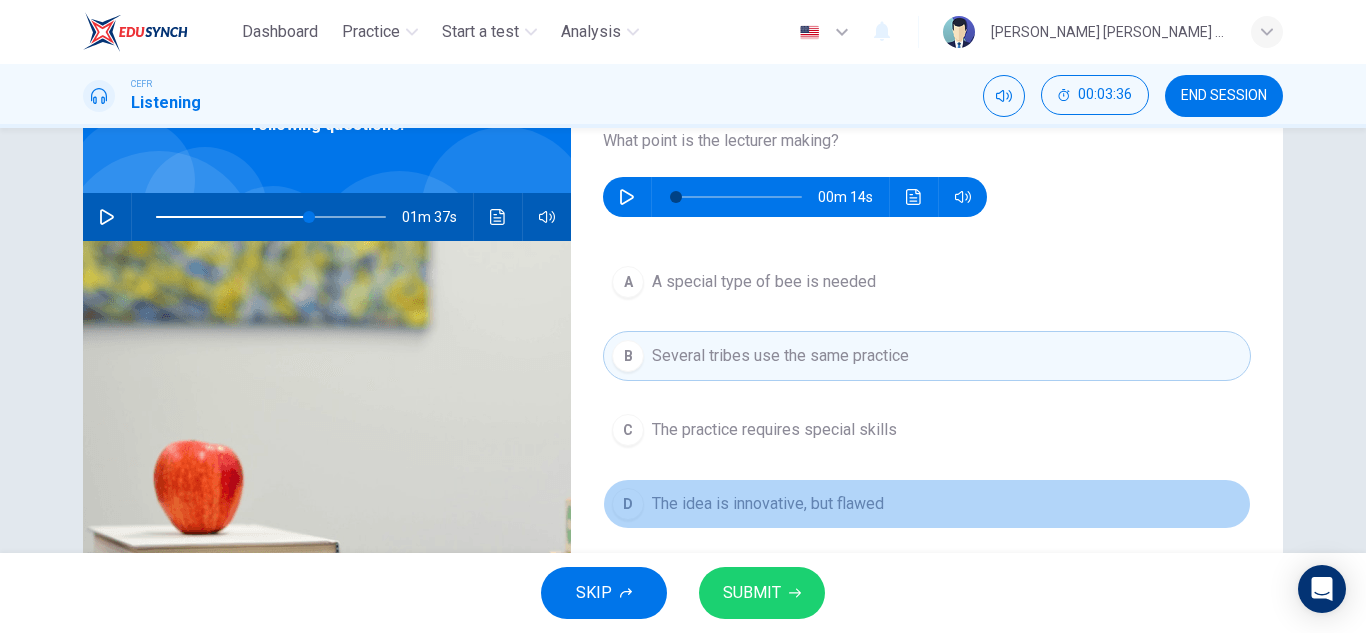 click on "The idea is innovative, but flawed" at bounding box center (768, 504) 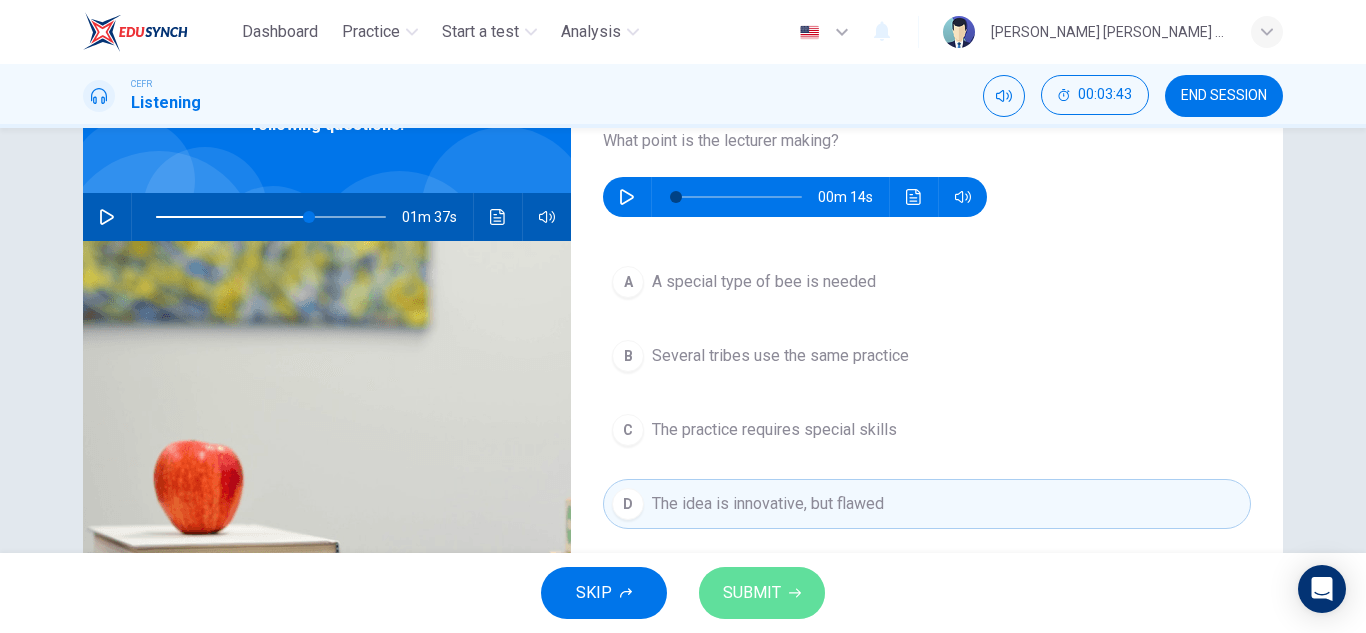 click on "SUBMIT" at bounding box center (762, 593) 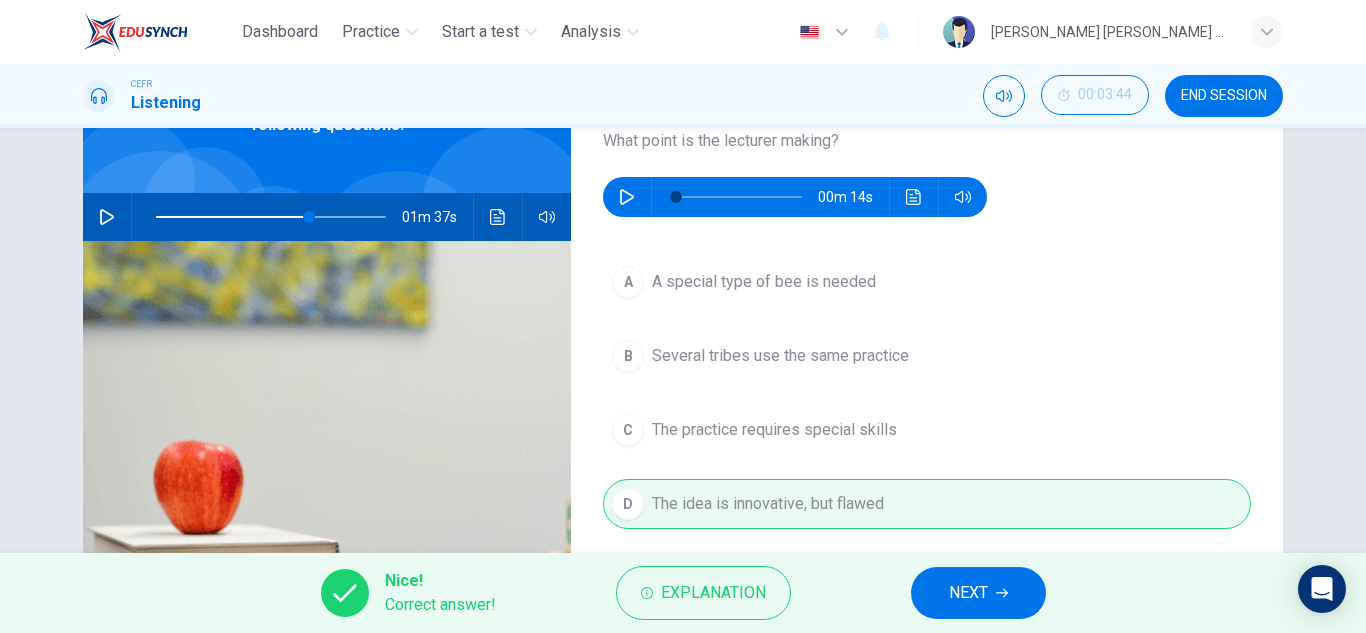 type on "67" 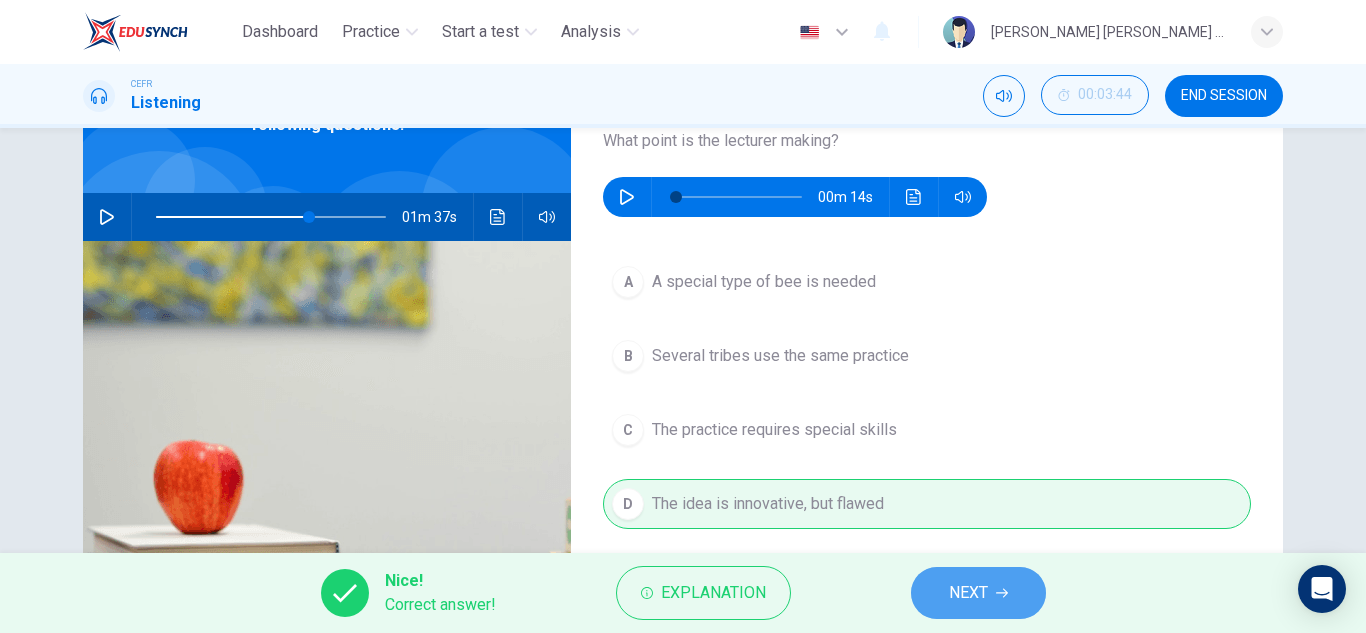 click on "NEXT" at bounding box center (968, 593) 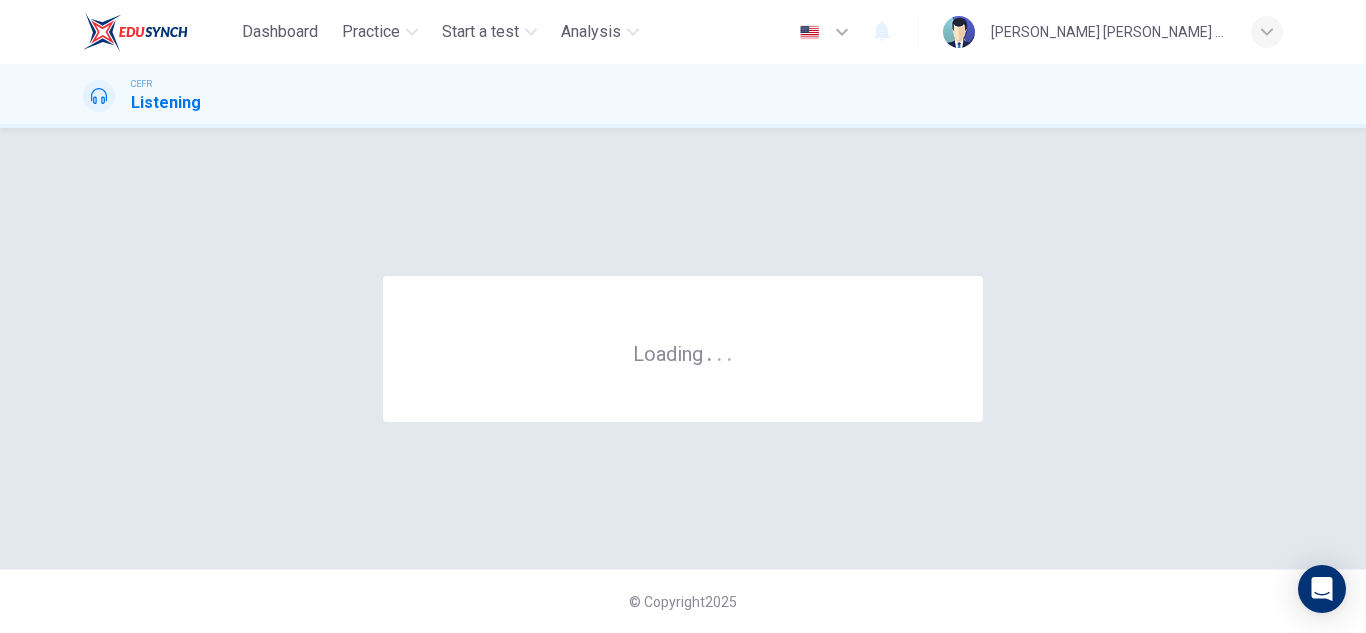 scroll, scrollTop: 0, scrollLeft: 0, axis: both 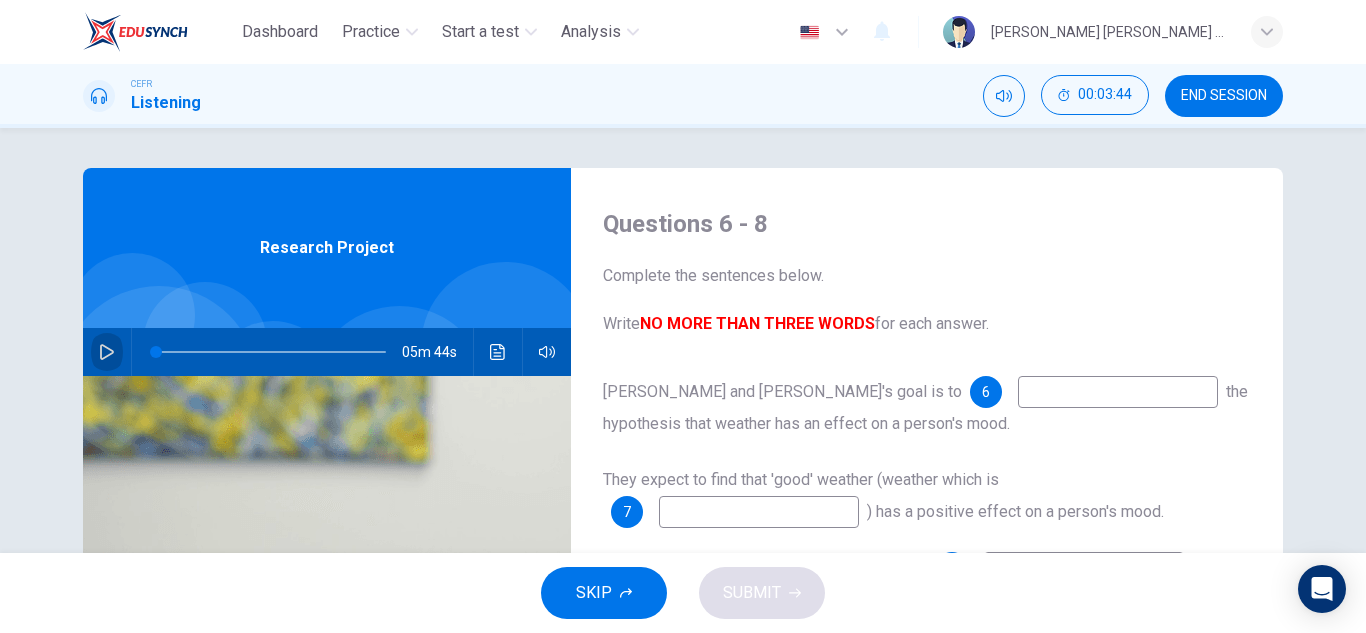 click at bounding box center [107, 352] 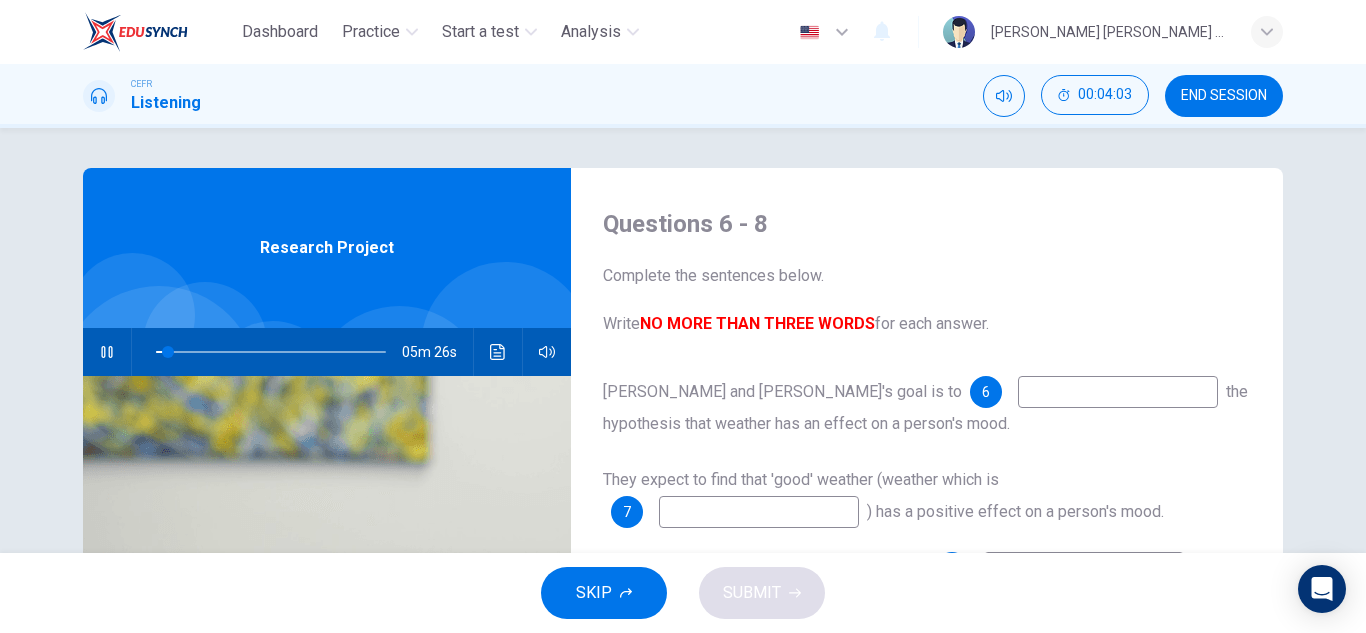 click at bounding box center [1118, 392] 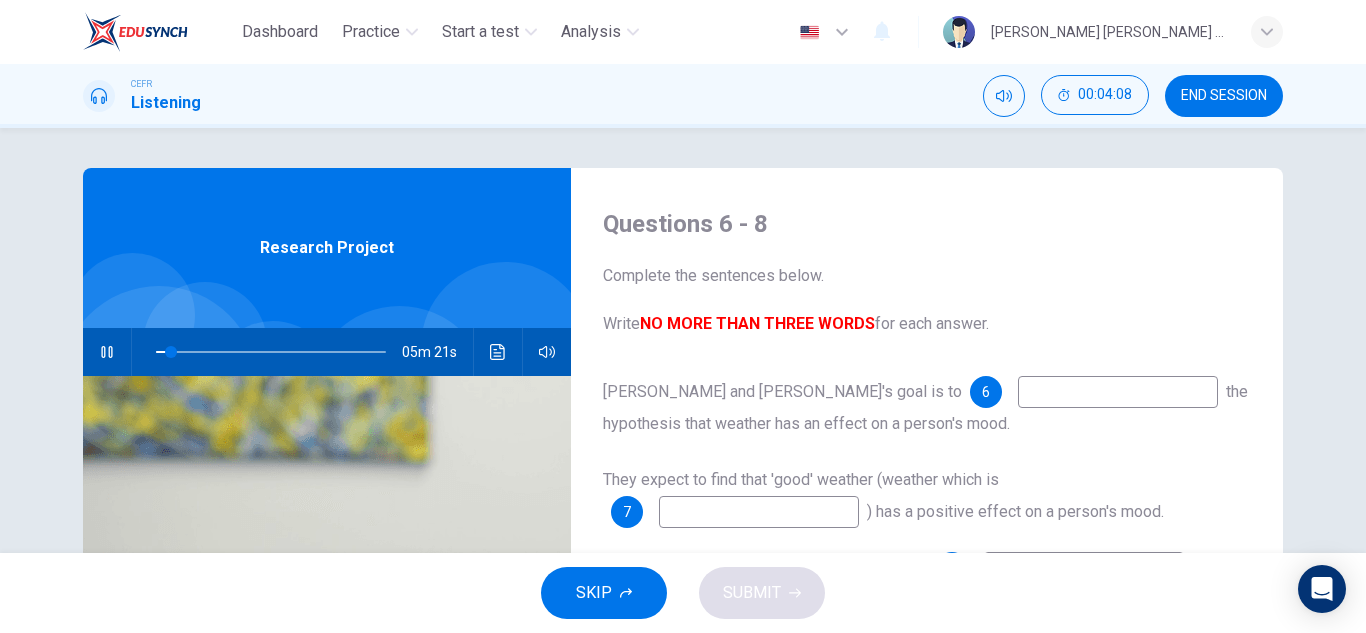 type on "7" 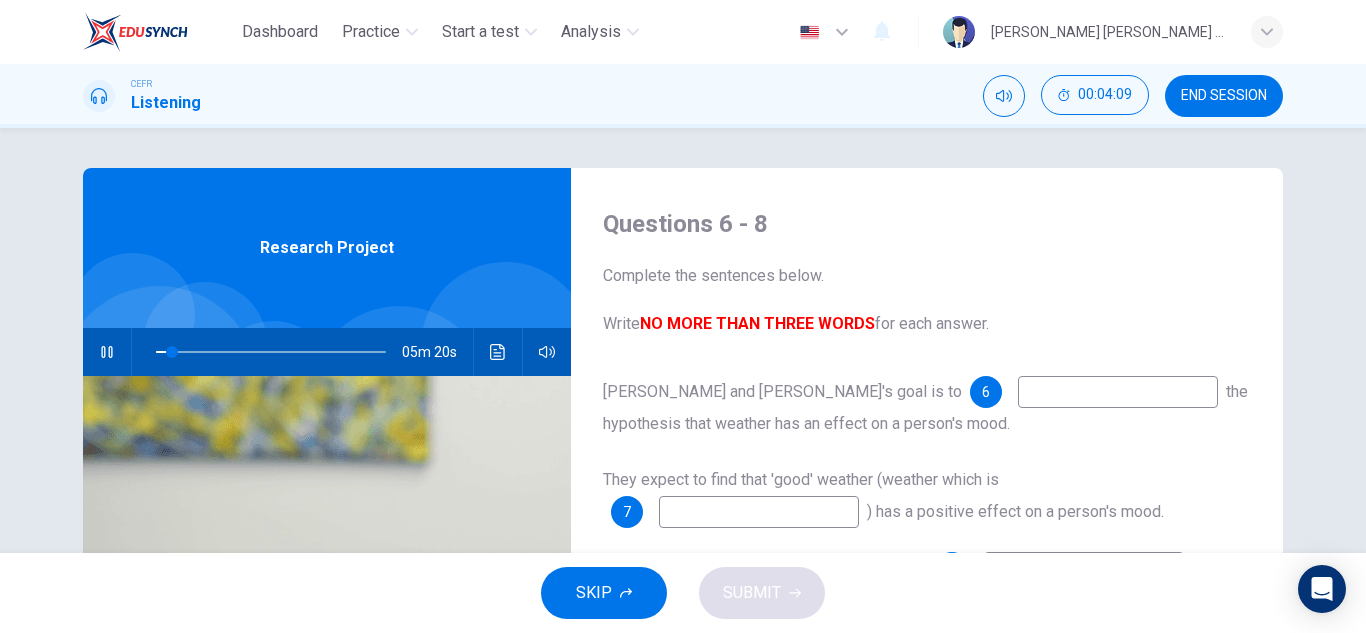 type on "d" 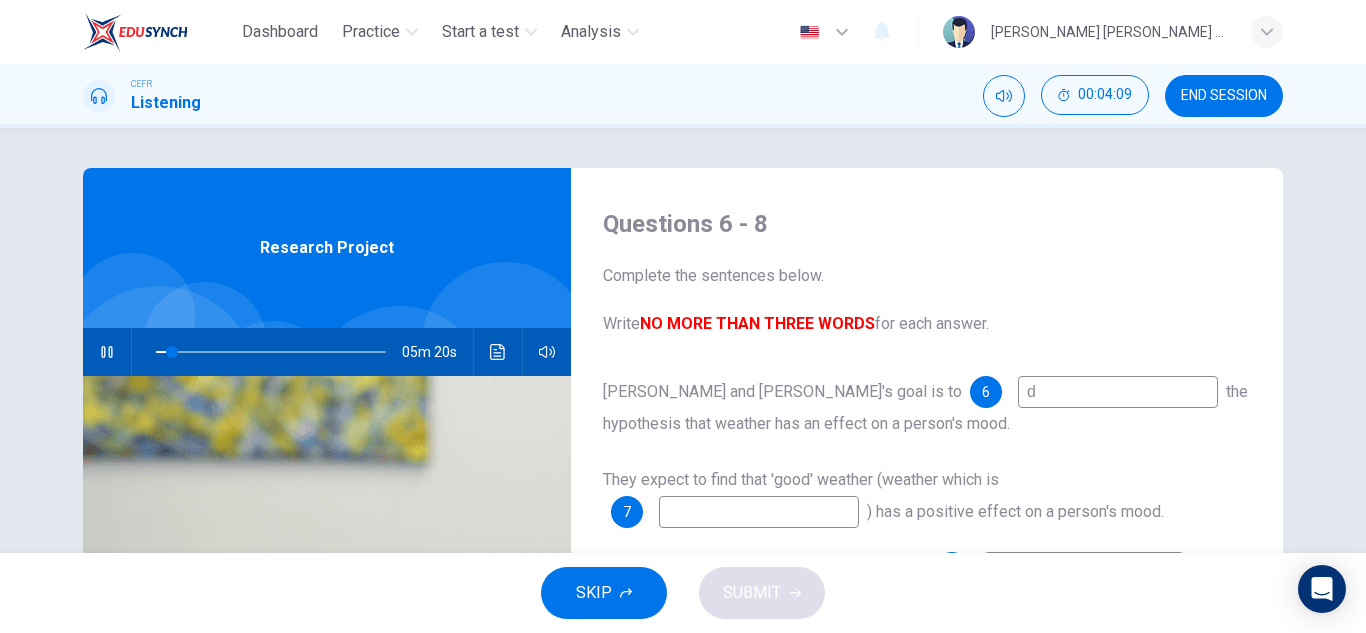 type on "7" 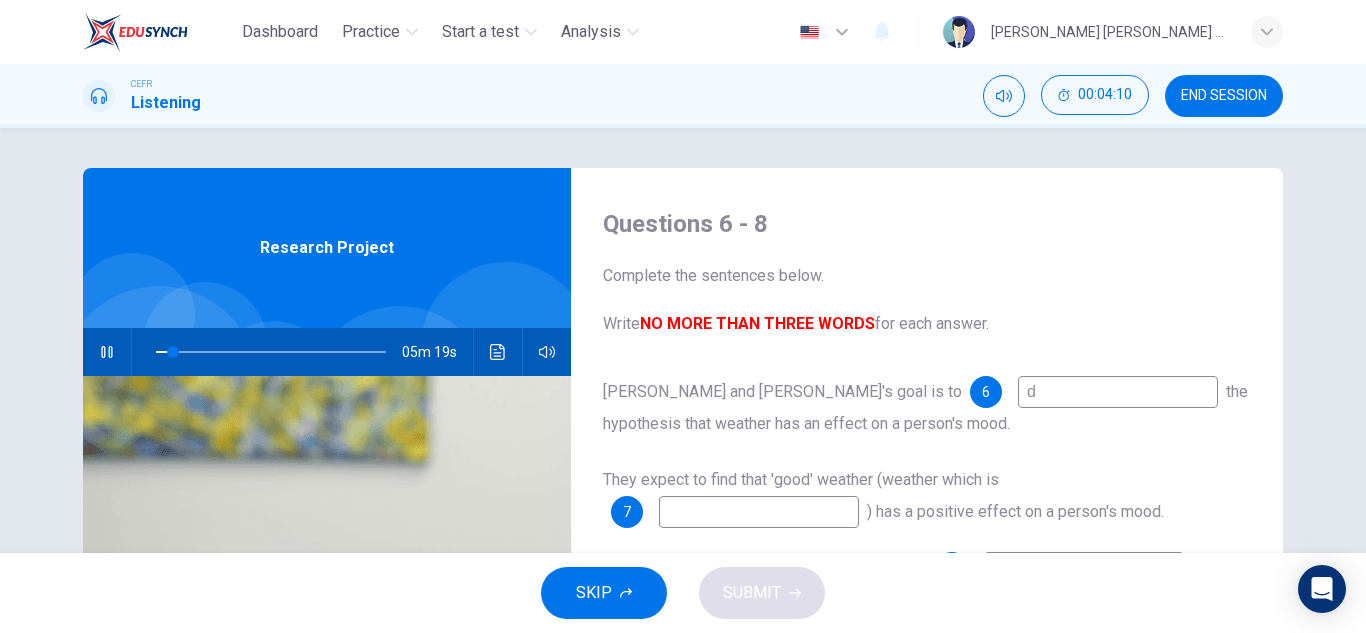 type 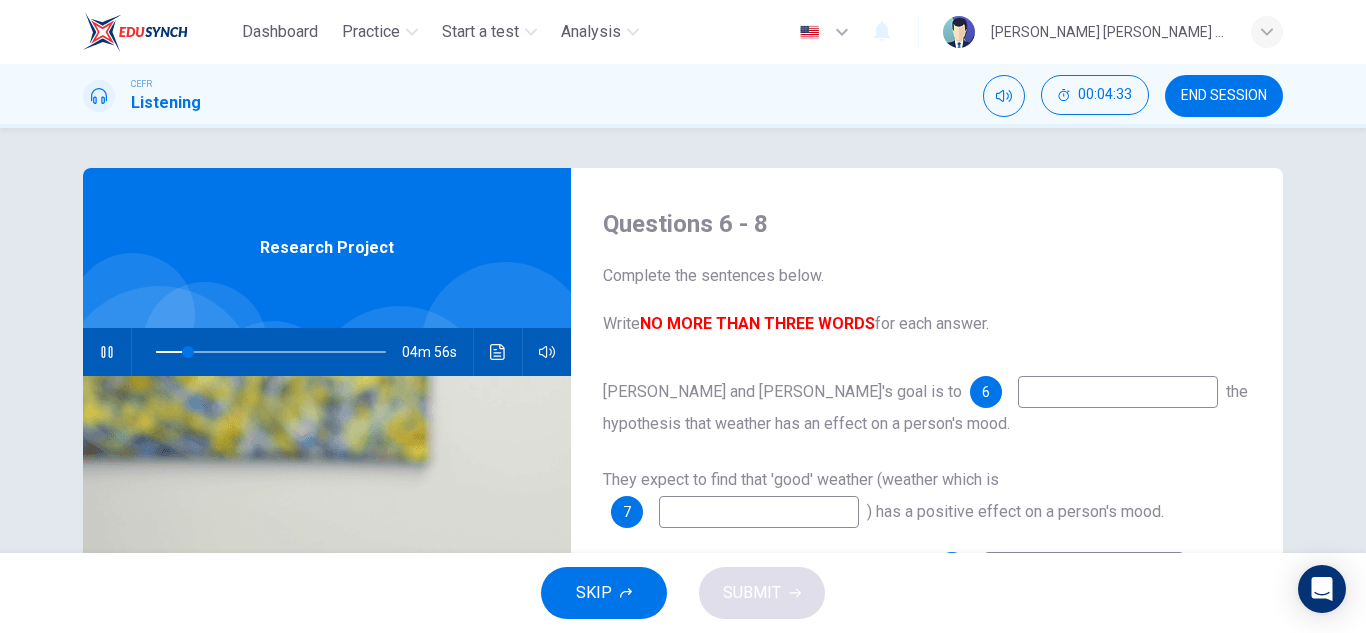 type on "14" 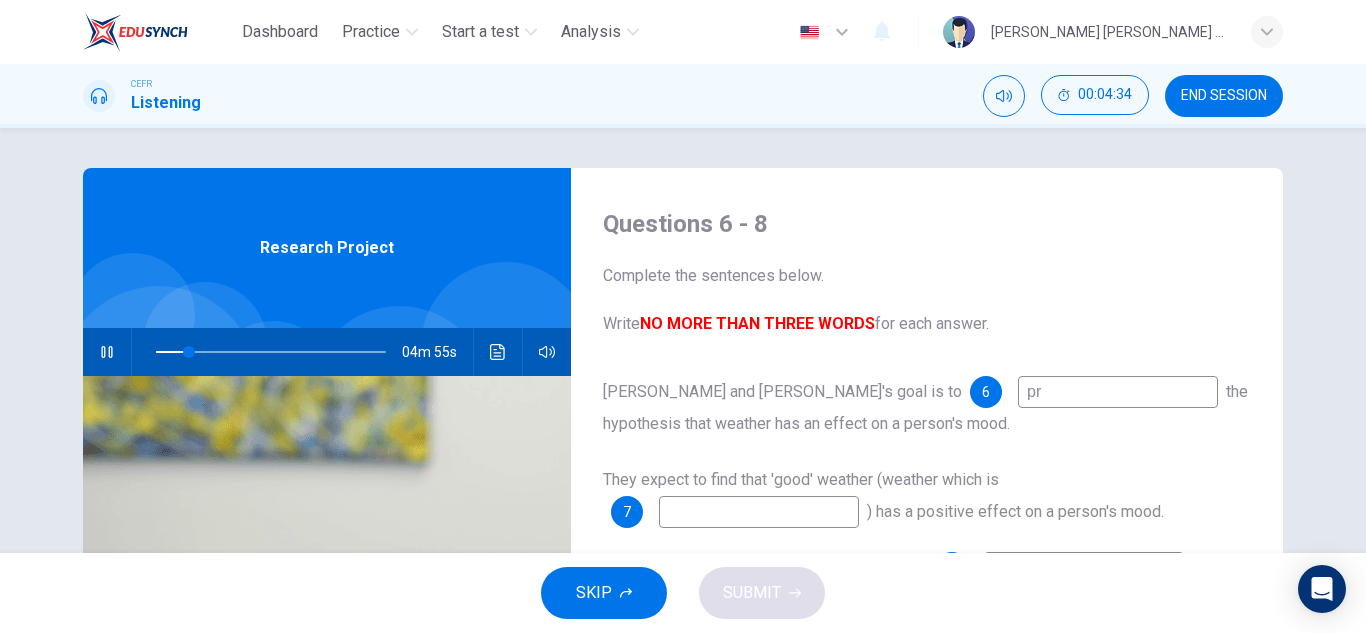 type on "pro" 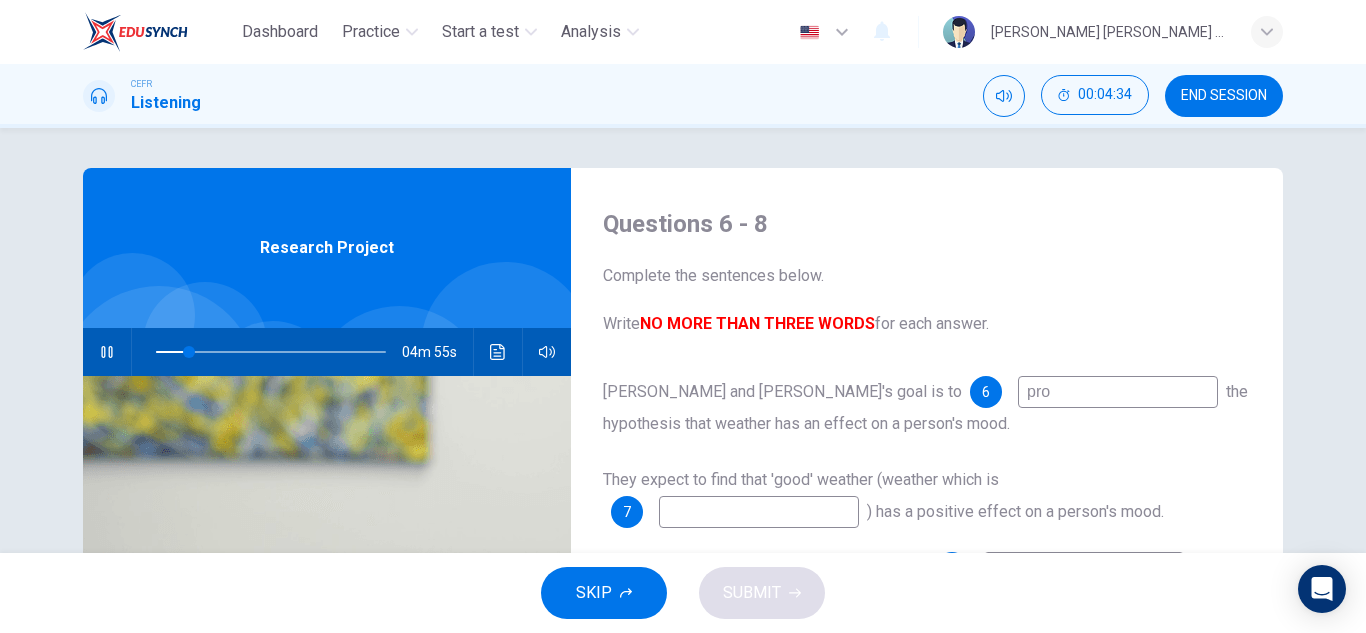 type on "15" 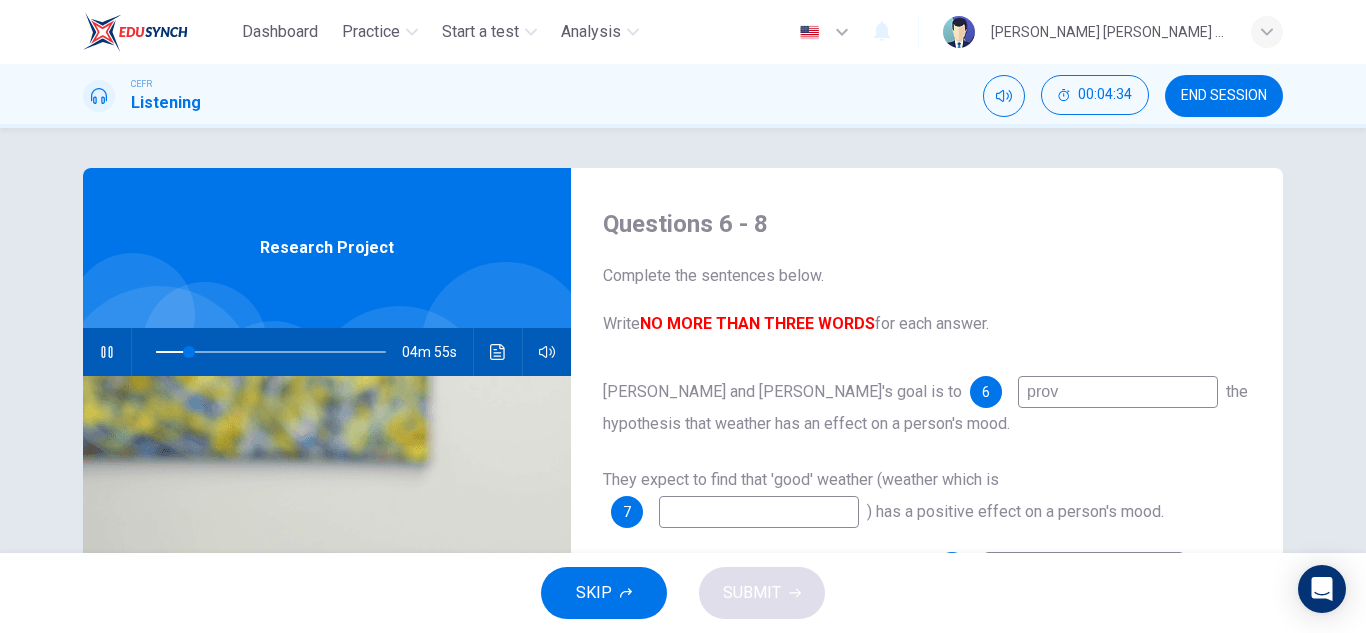 type on "prove" 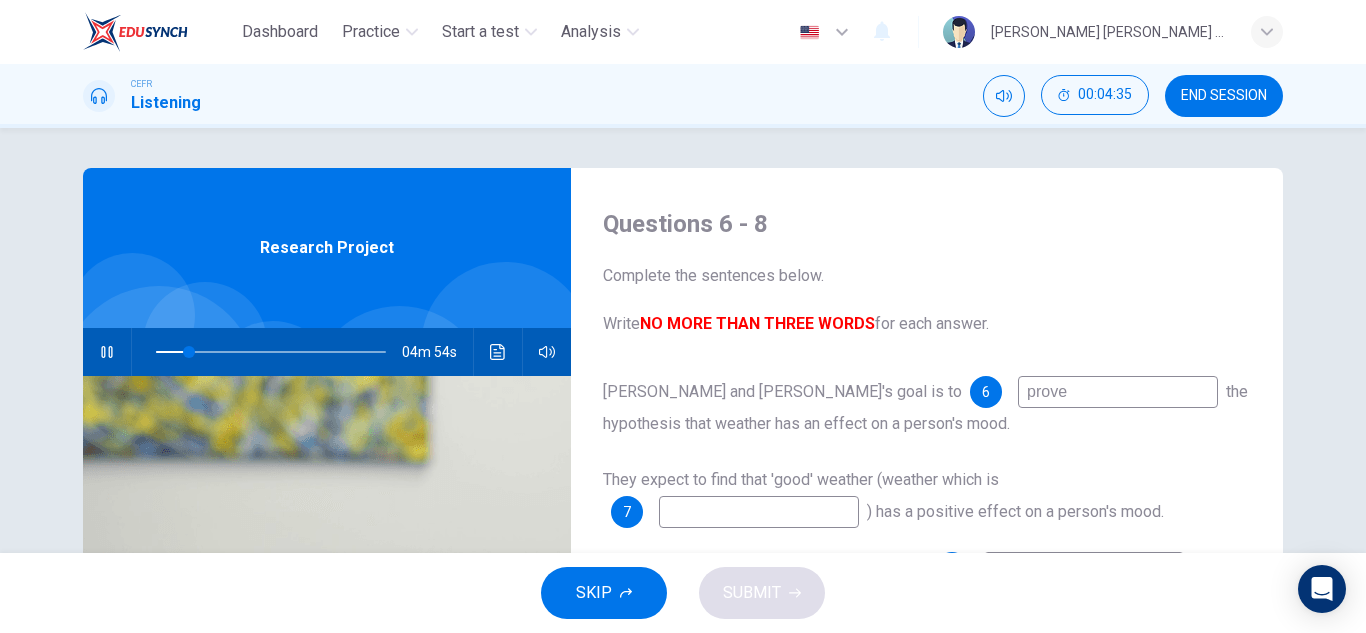 type on "15" 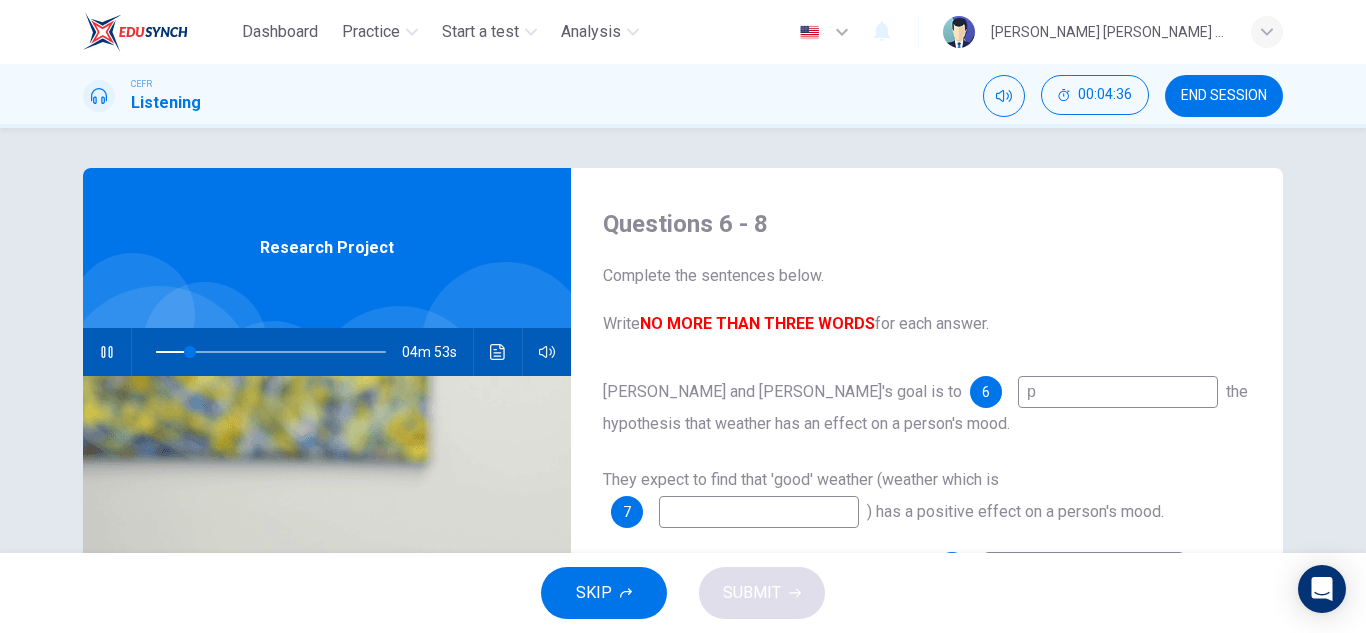 type 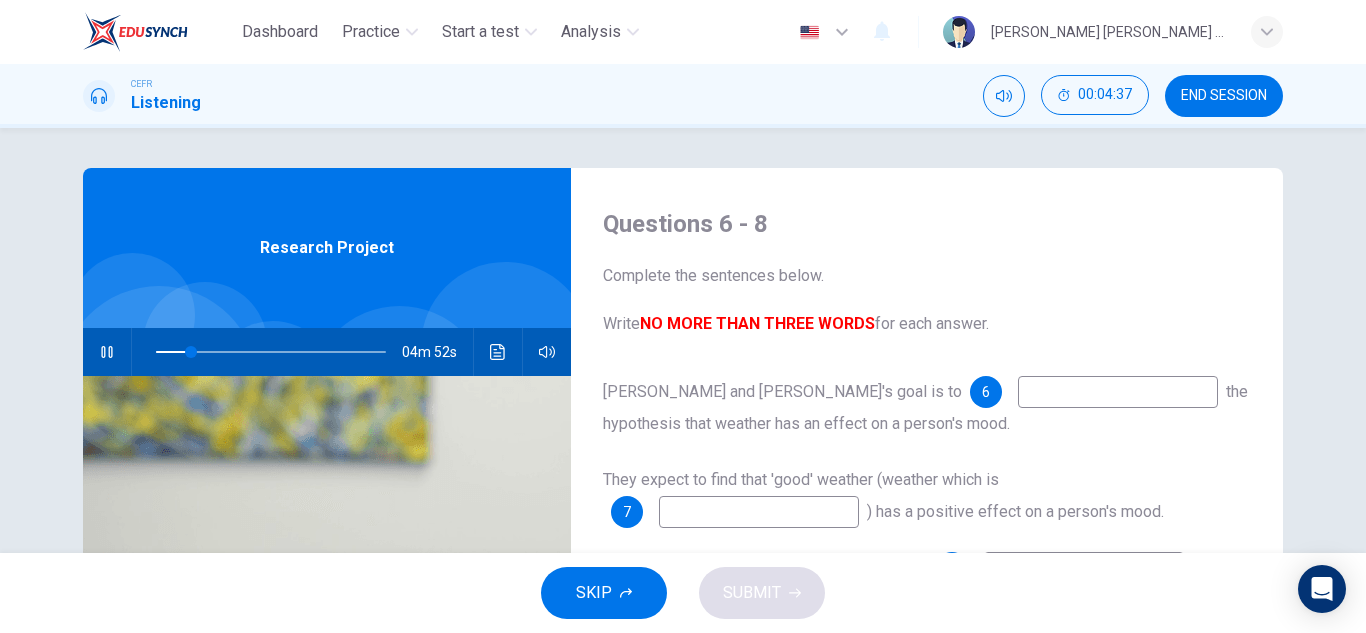 type on "15" 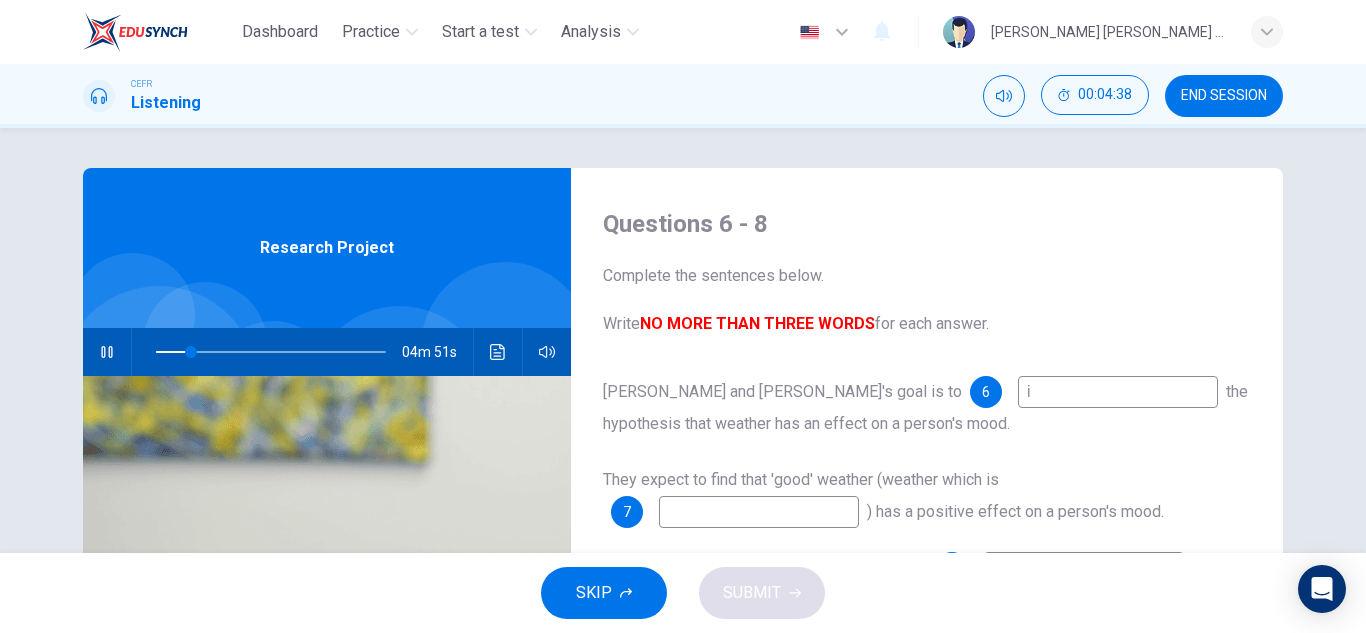 type on "in" 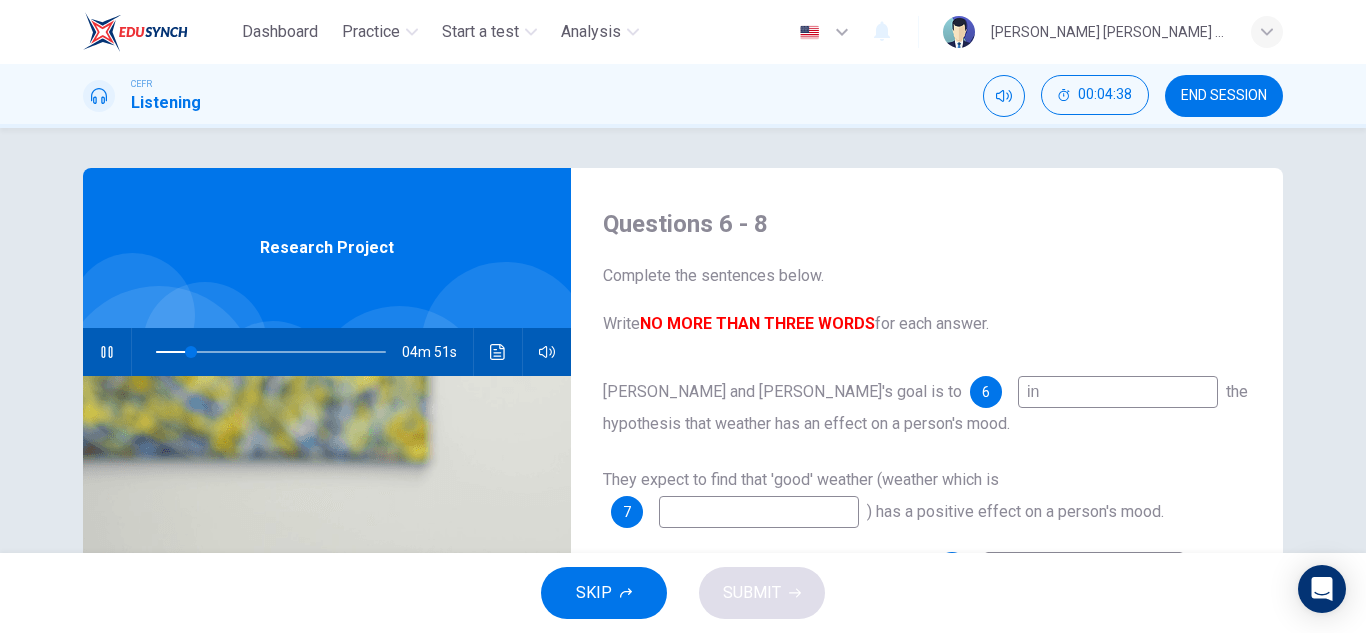 type on "15" 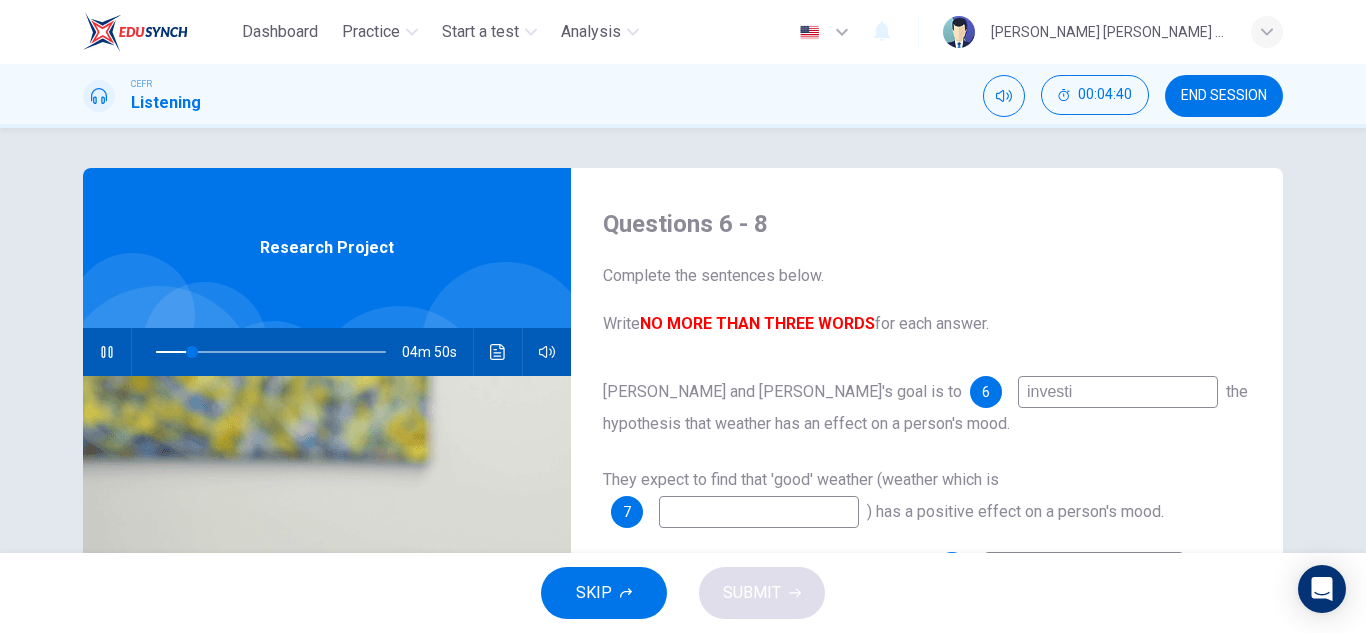 type on "investig" 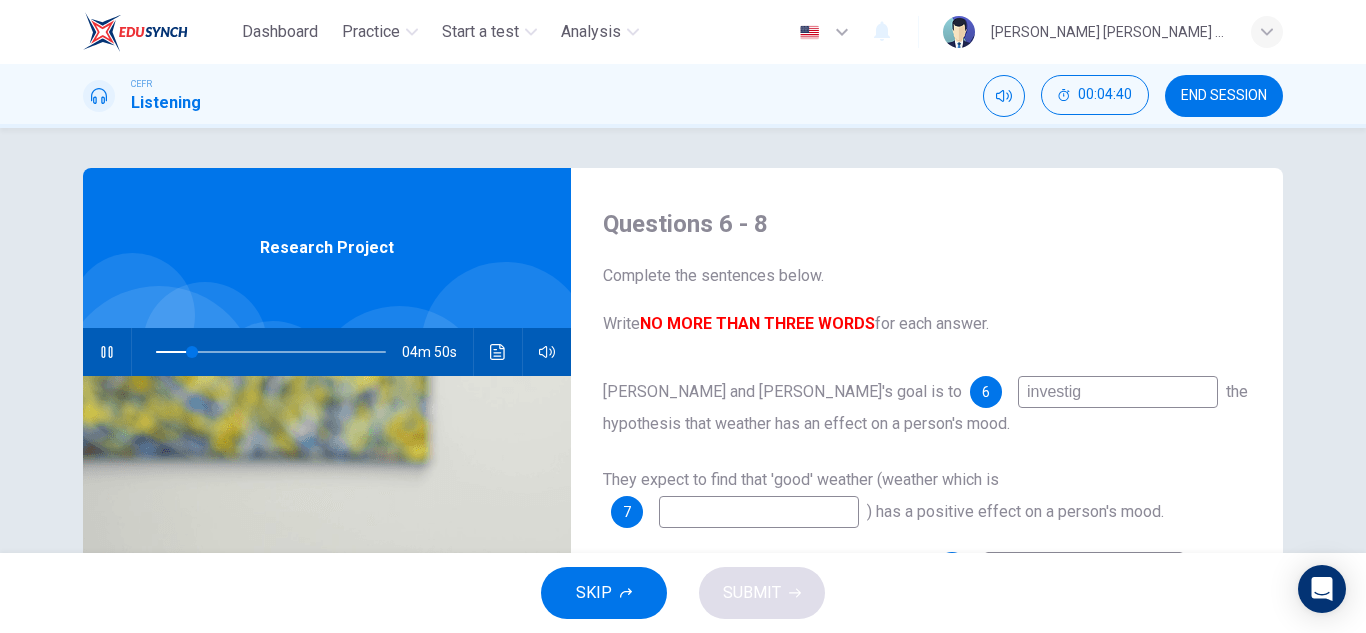 type on "16" 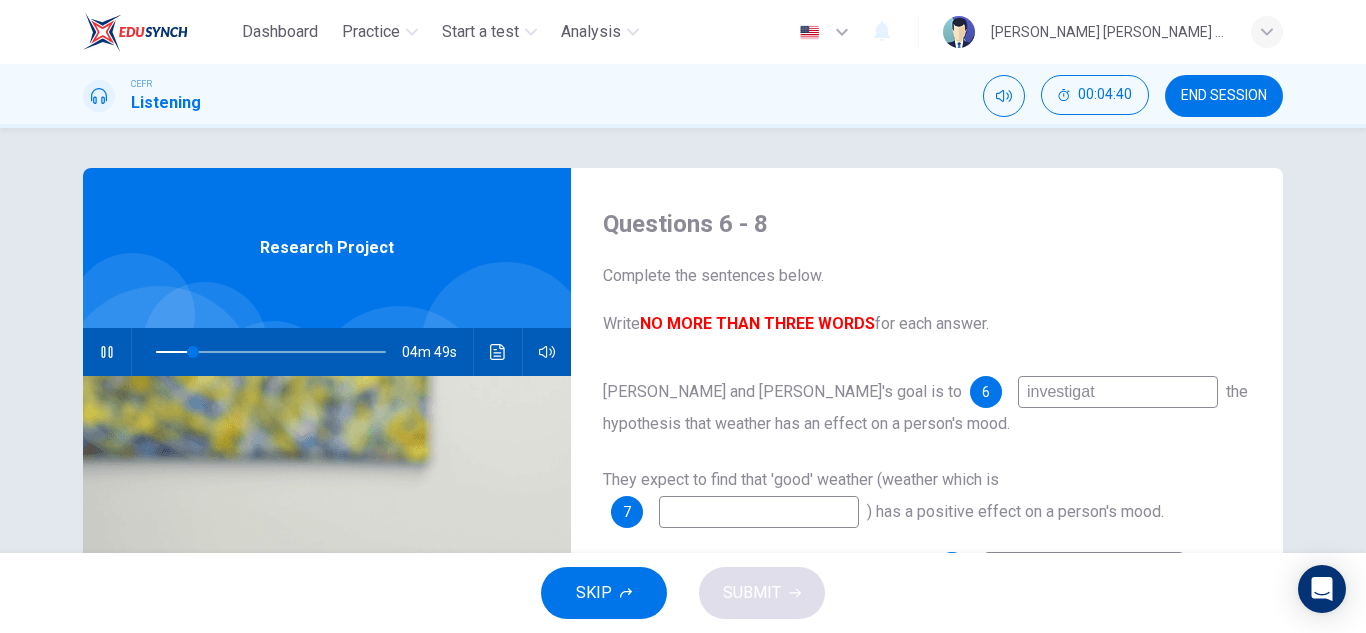 type on "investigate" 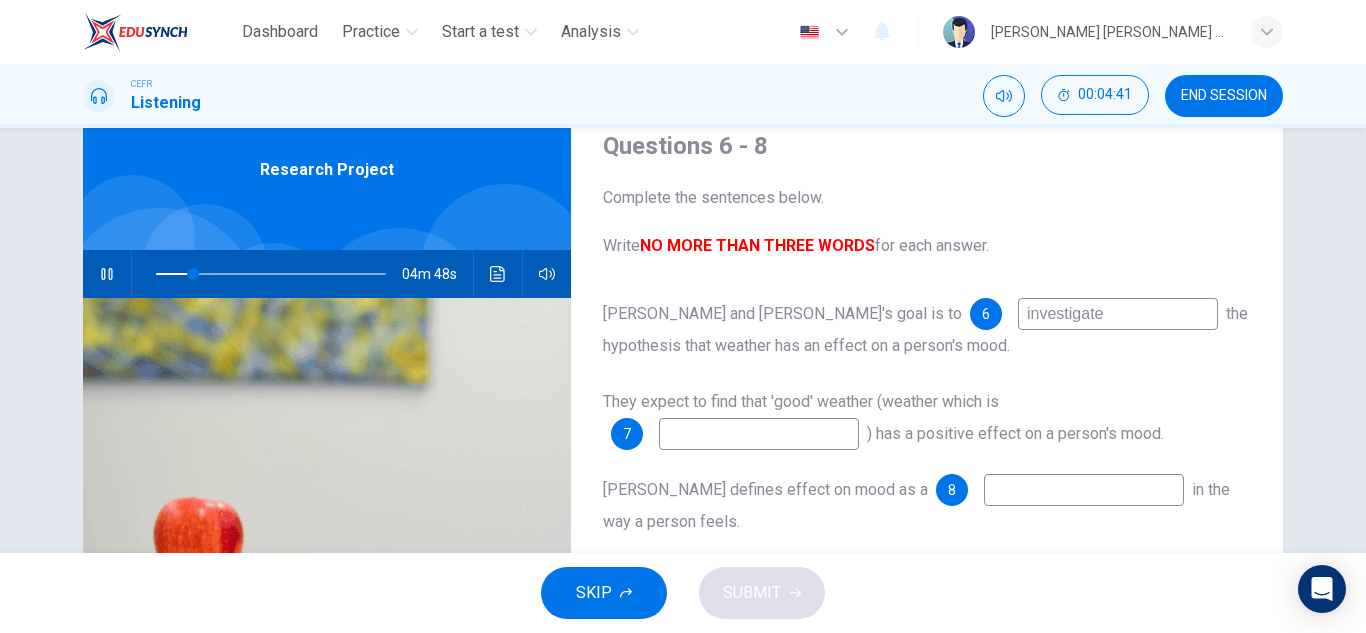 type on "17" 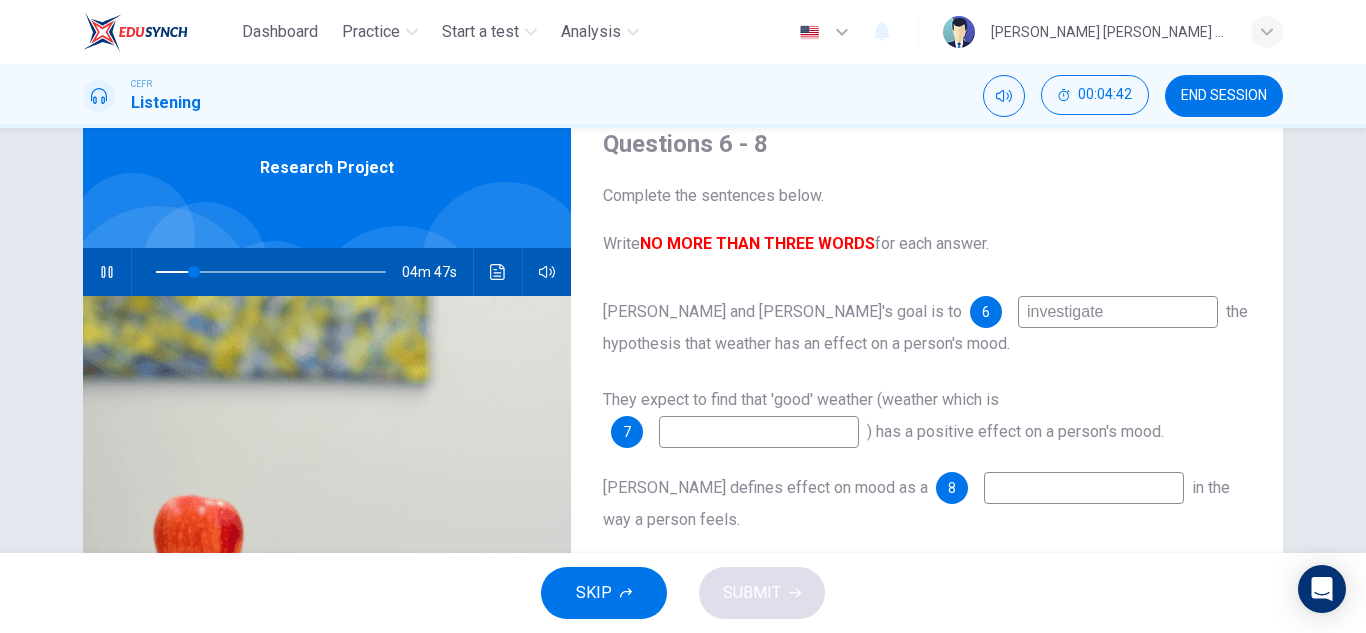 scroll, scrollTop: 81, scrollLeft: 0, axis: vertical 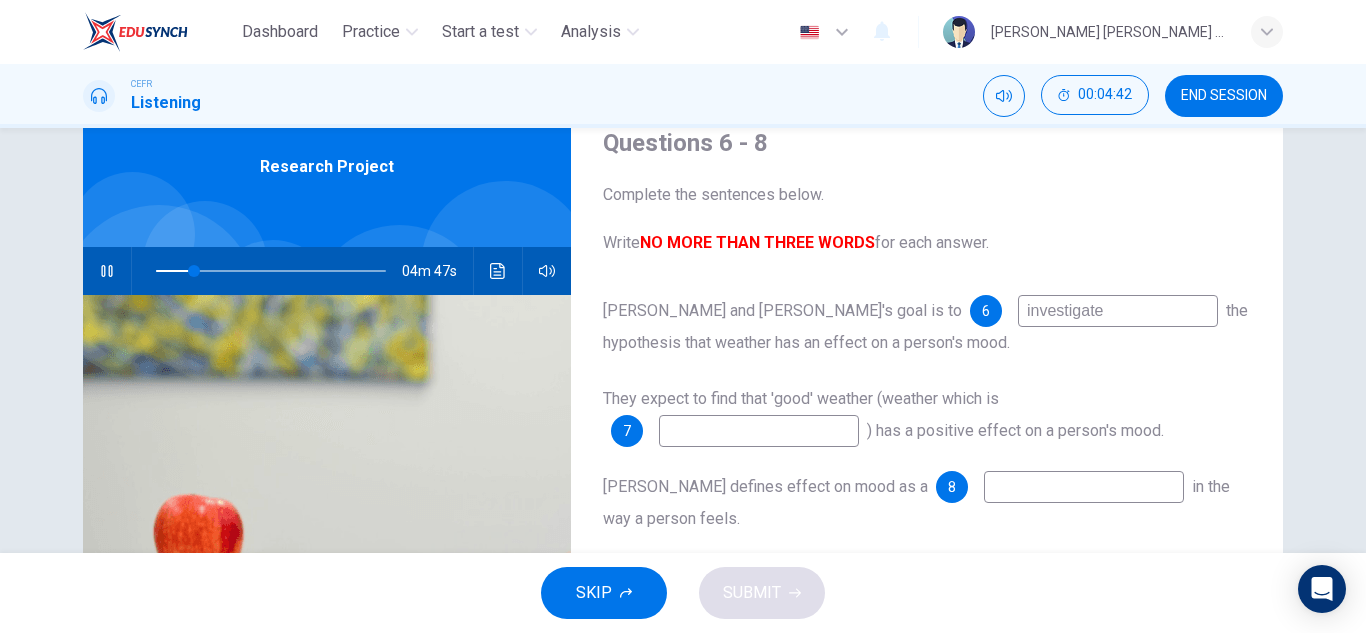type on "investigate" 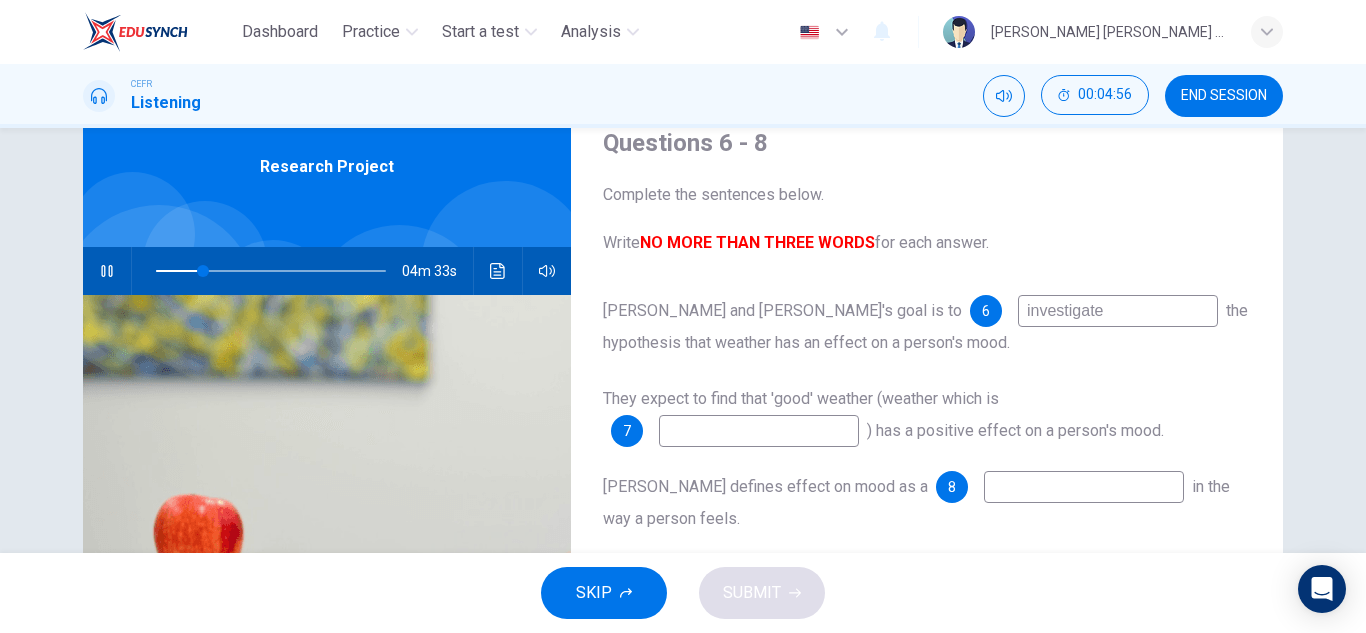 click at bounding box center [1084, 487] 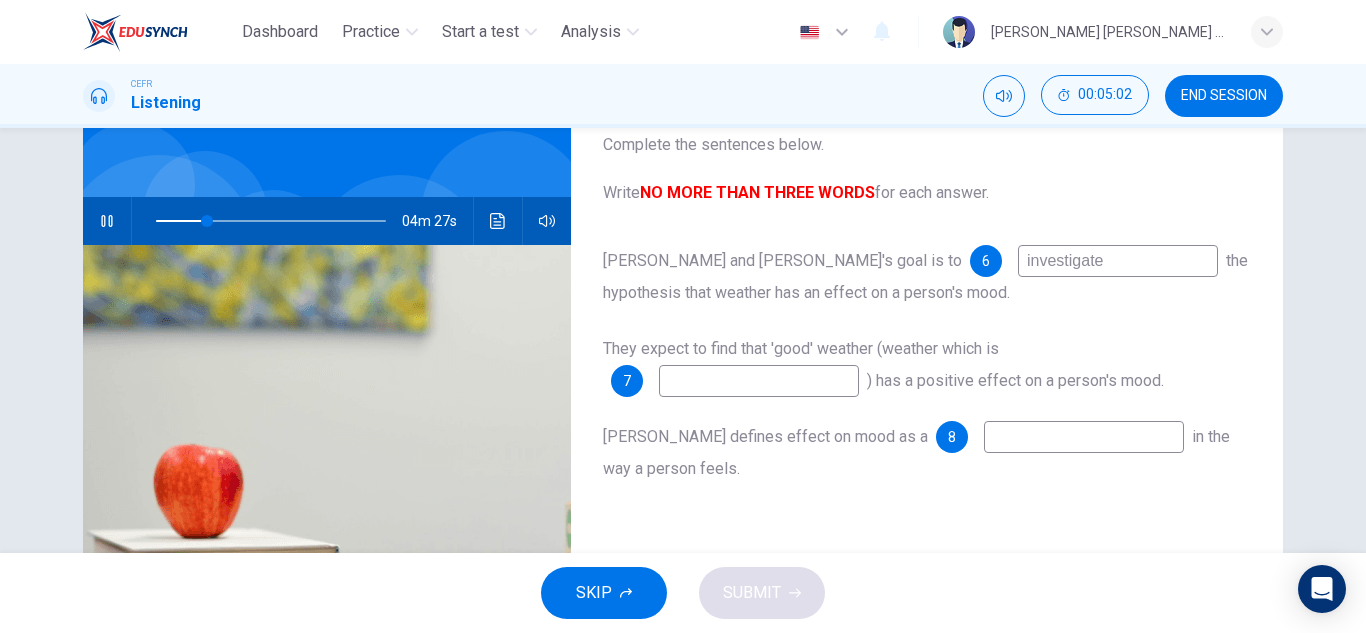 scroll, scrollTop: 132, scrollLeft: 0, axis: vertical 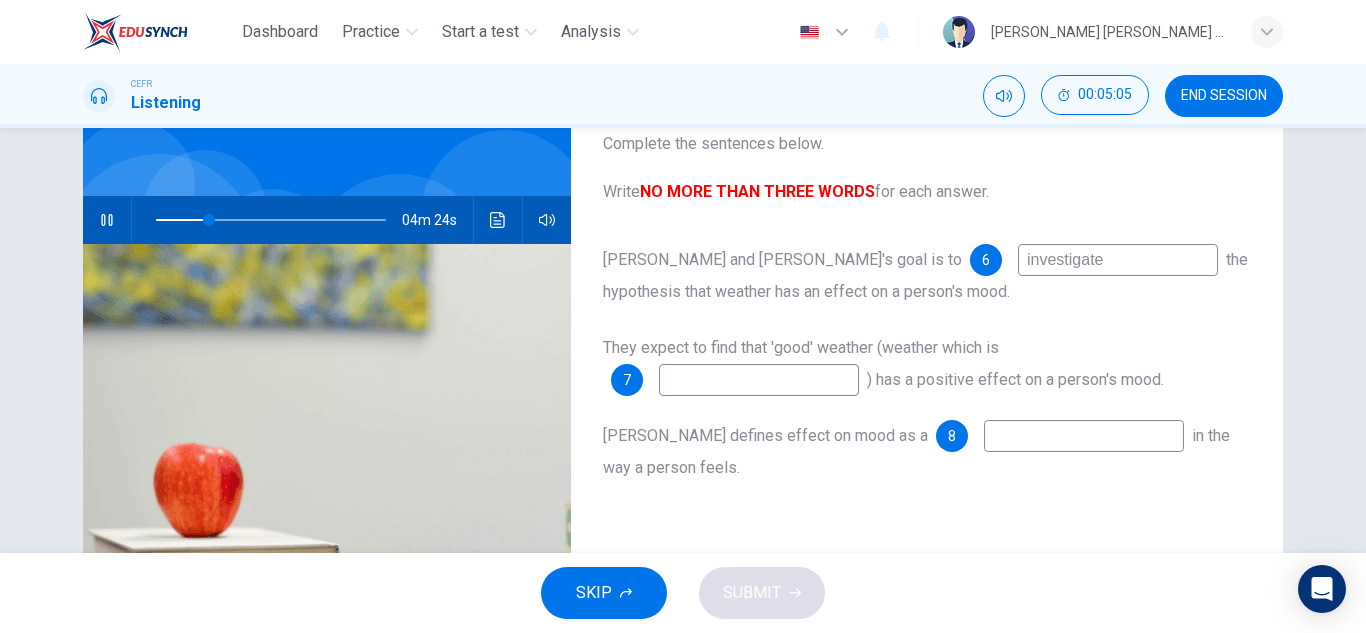 click at bounding box center (759, 380) 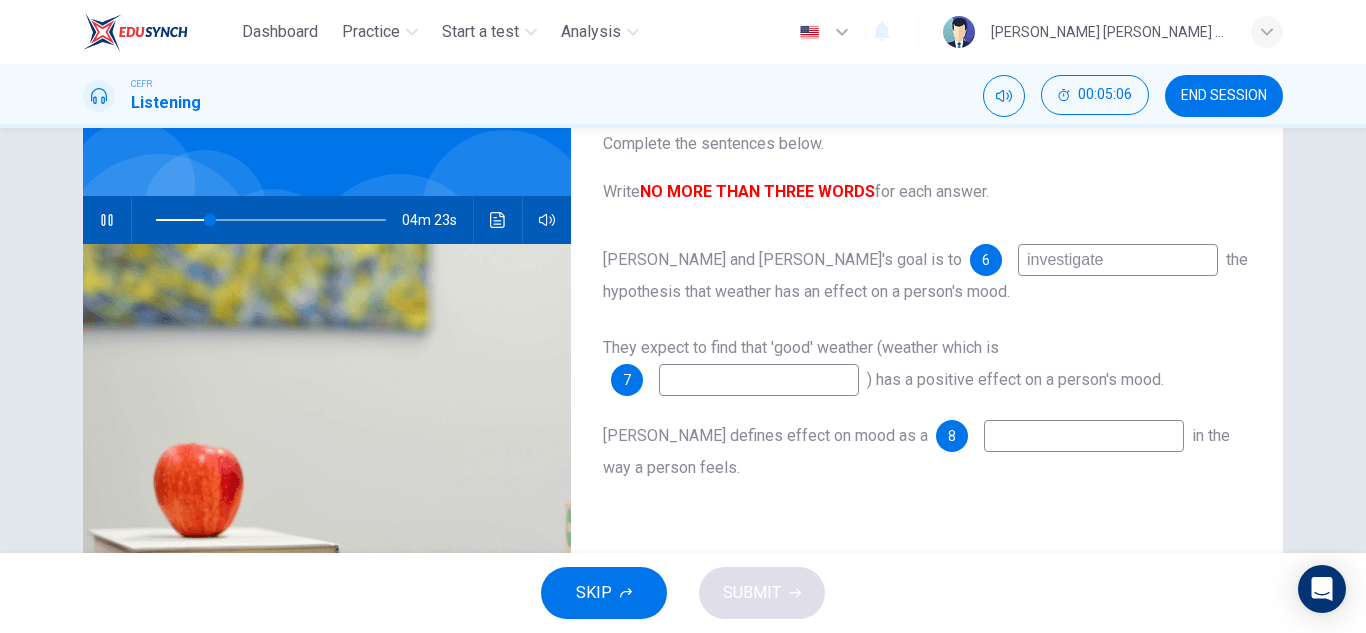 click at bounding box center (759, 380) 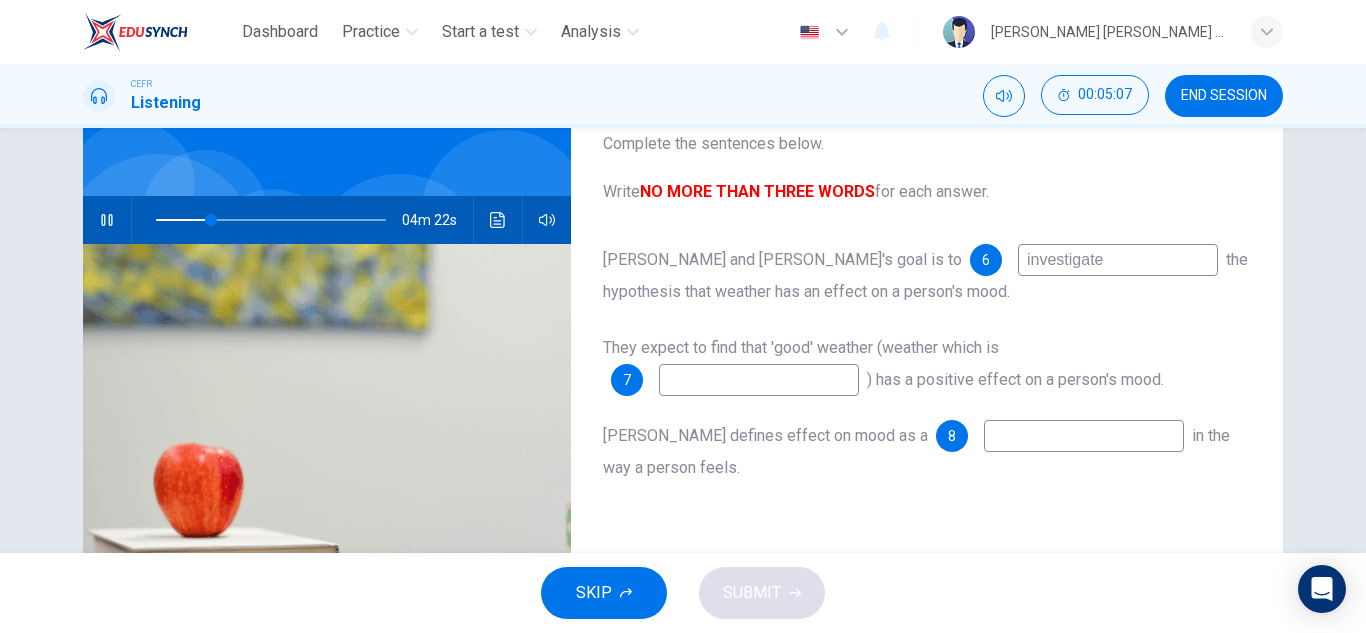 type on "24" 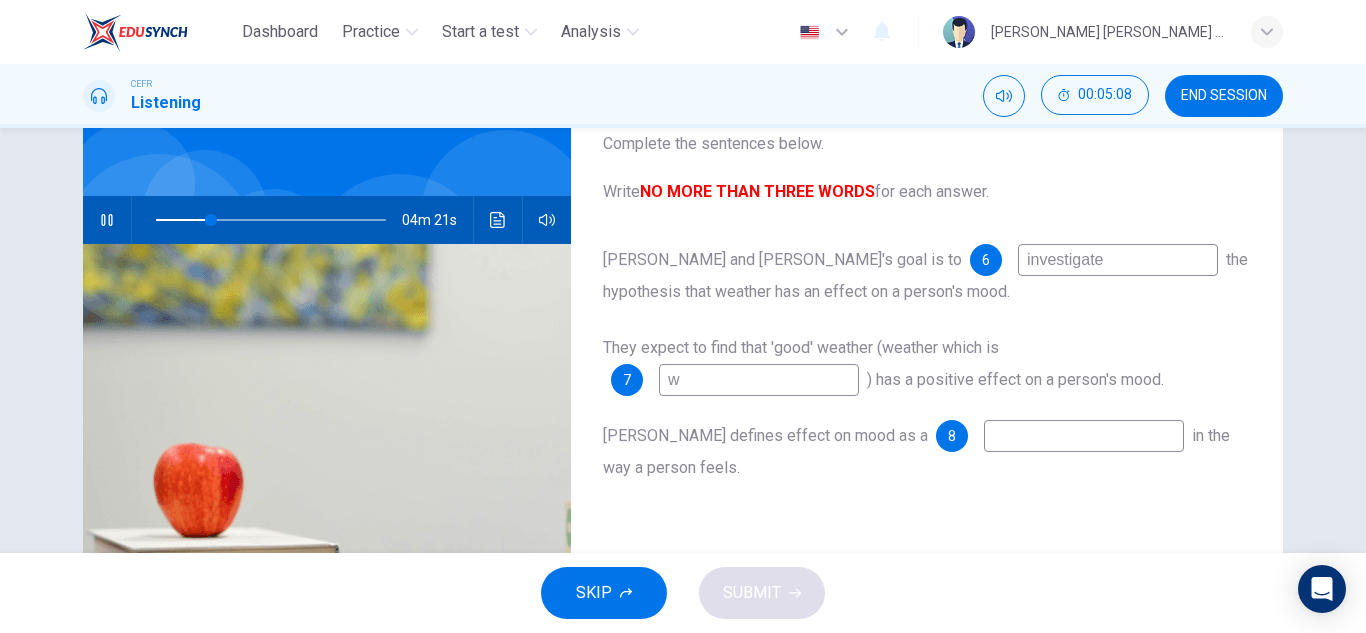 type on "wa" 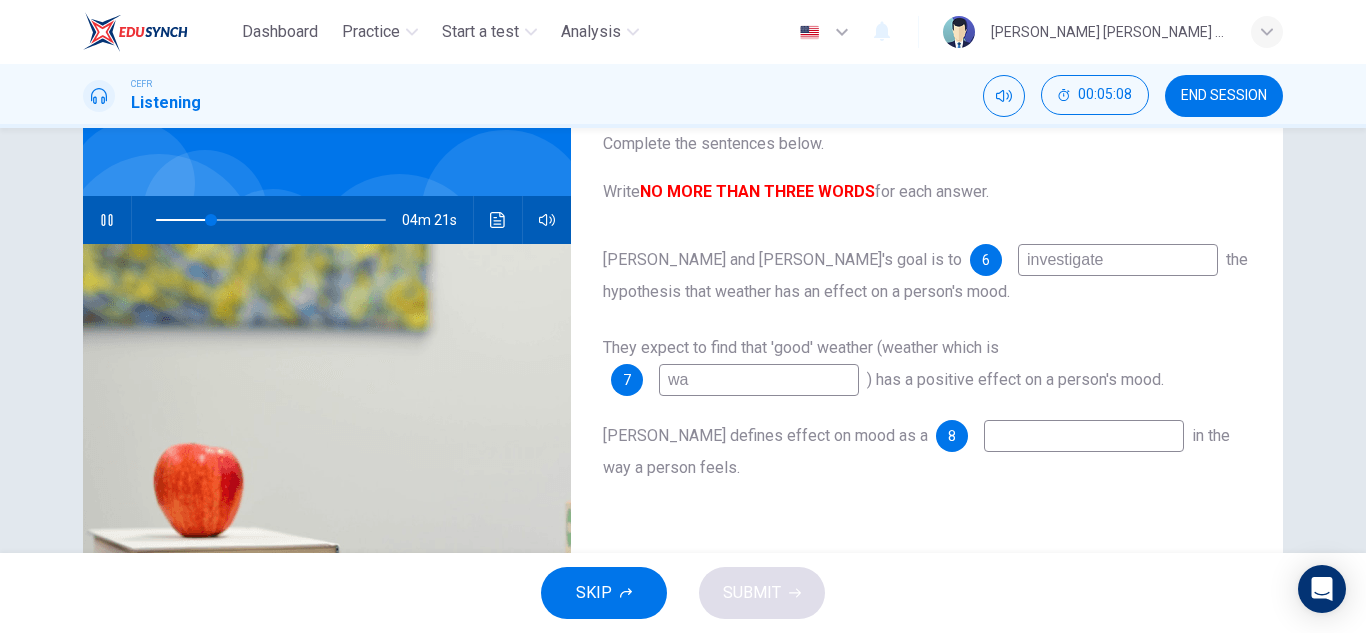 type on "24" 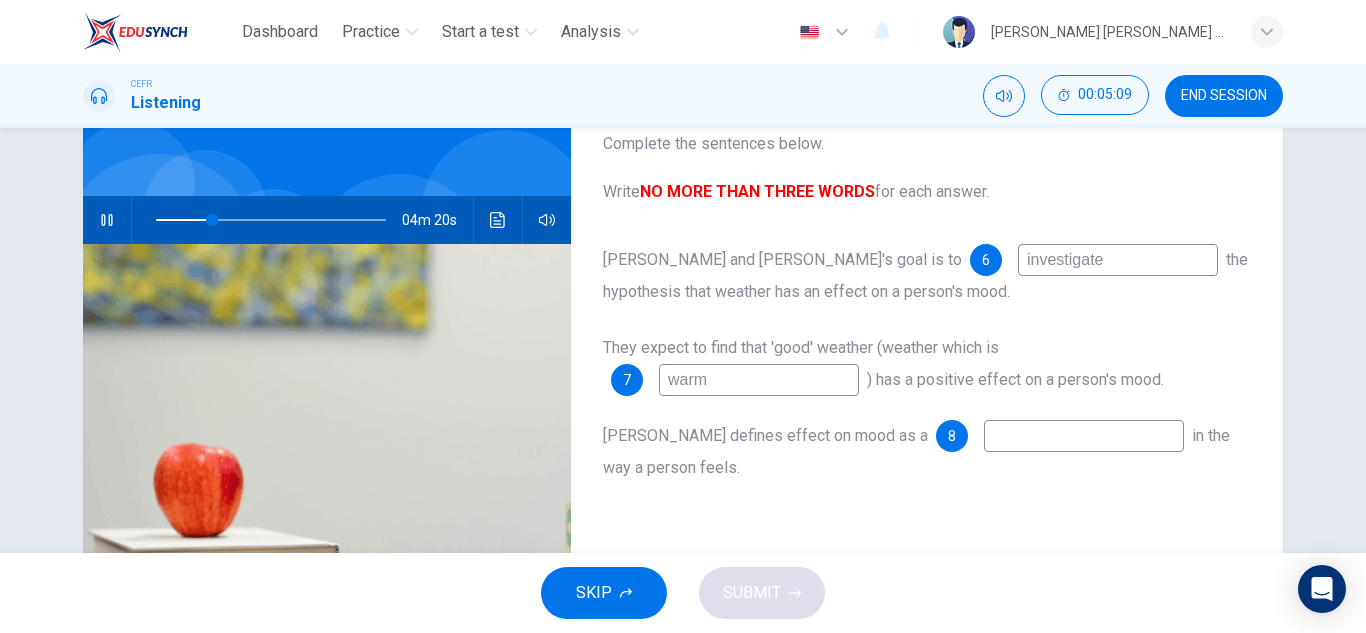 type on "warm" 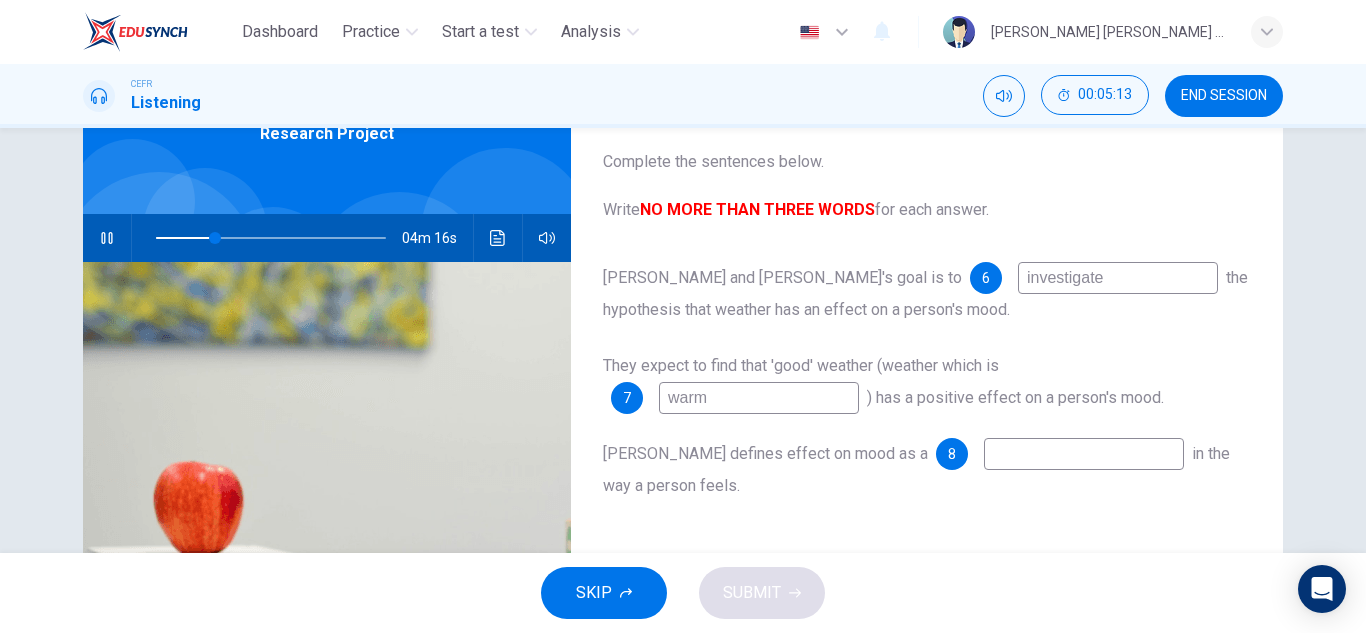 scroll, scrollTop: 114, scrollLeft: 0, axis: vertical 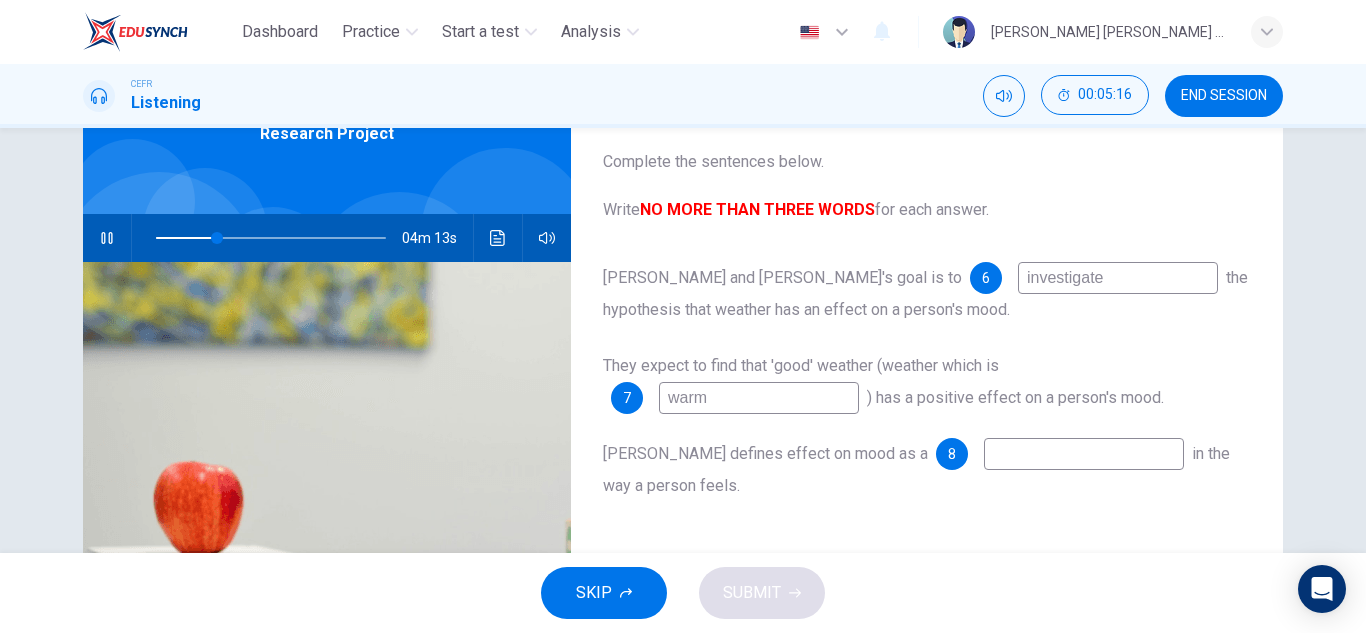 type on "27" 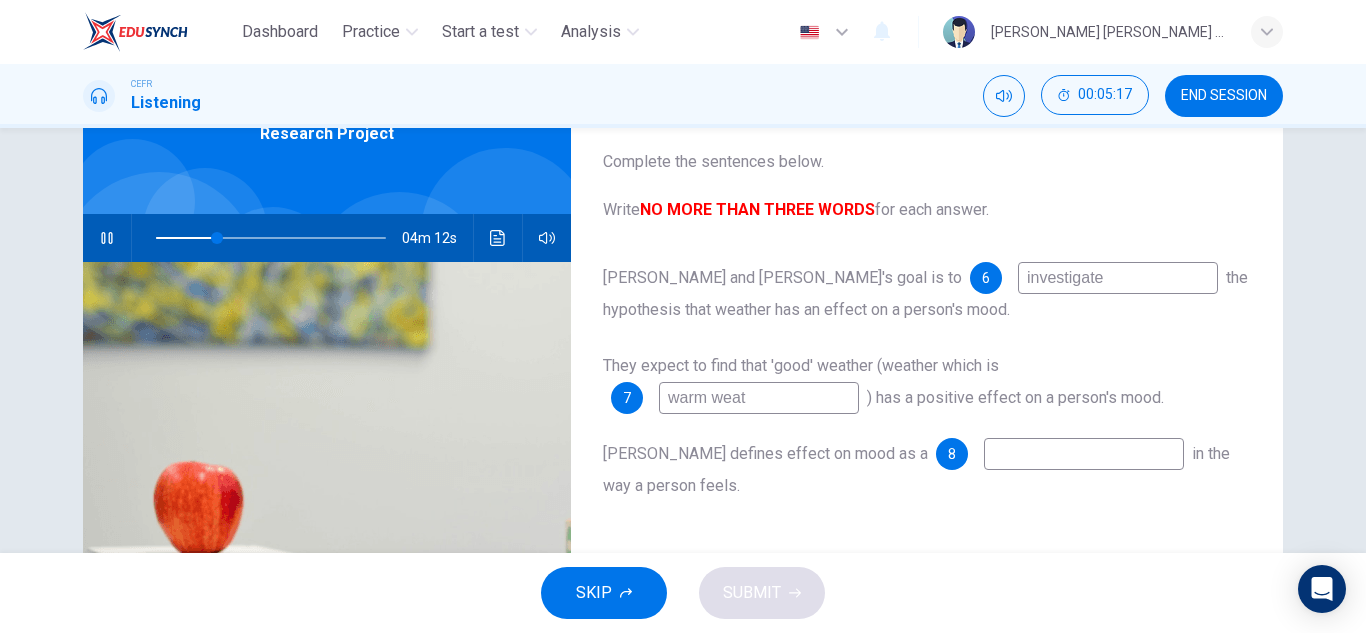 type on "warm weath" 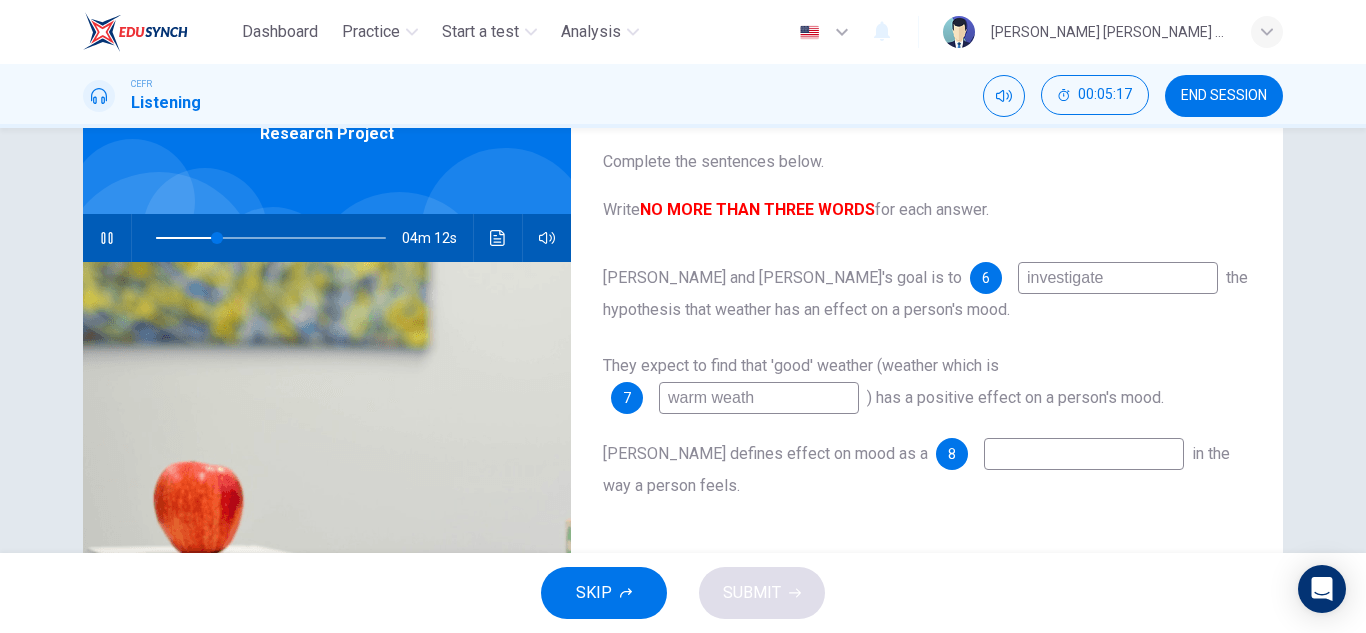 type on "27" 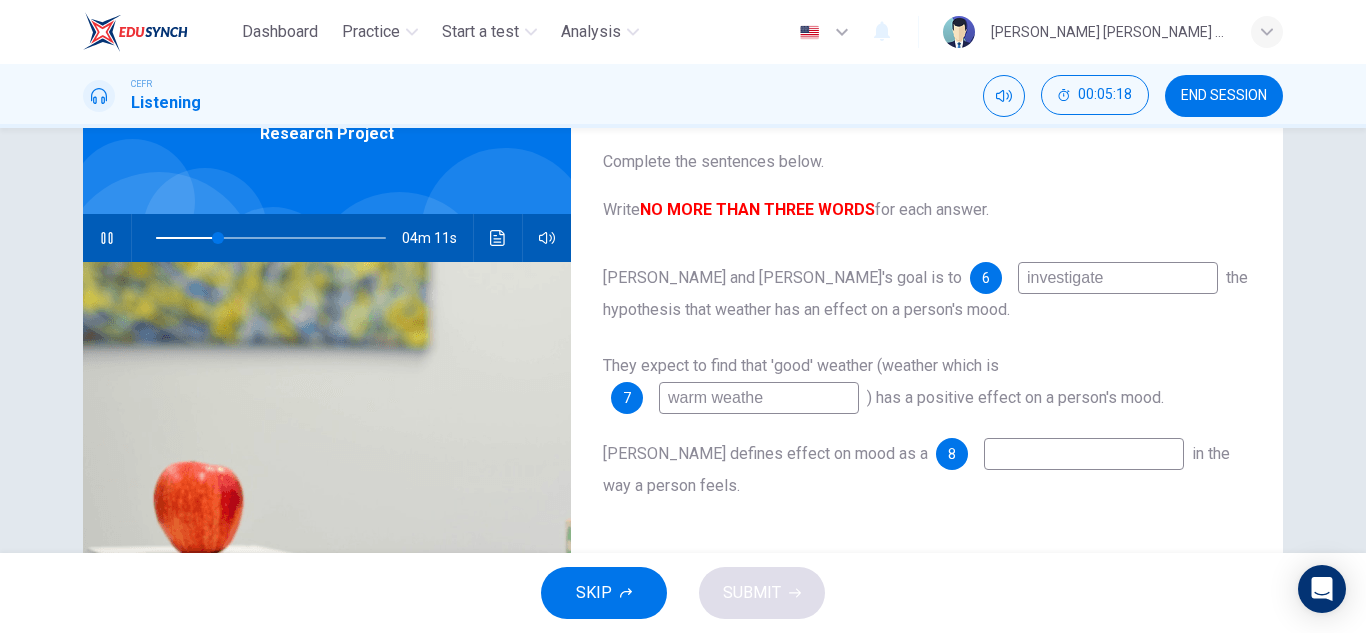 type on "warm weather" 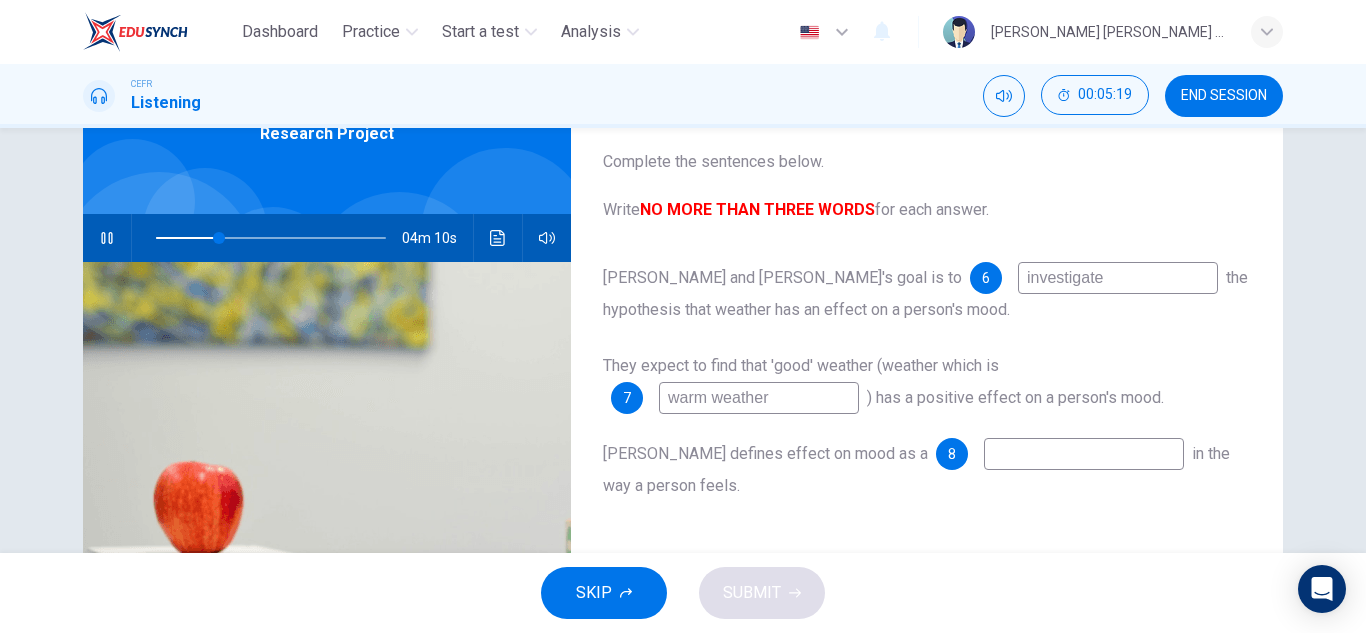 type on "28" 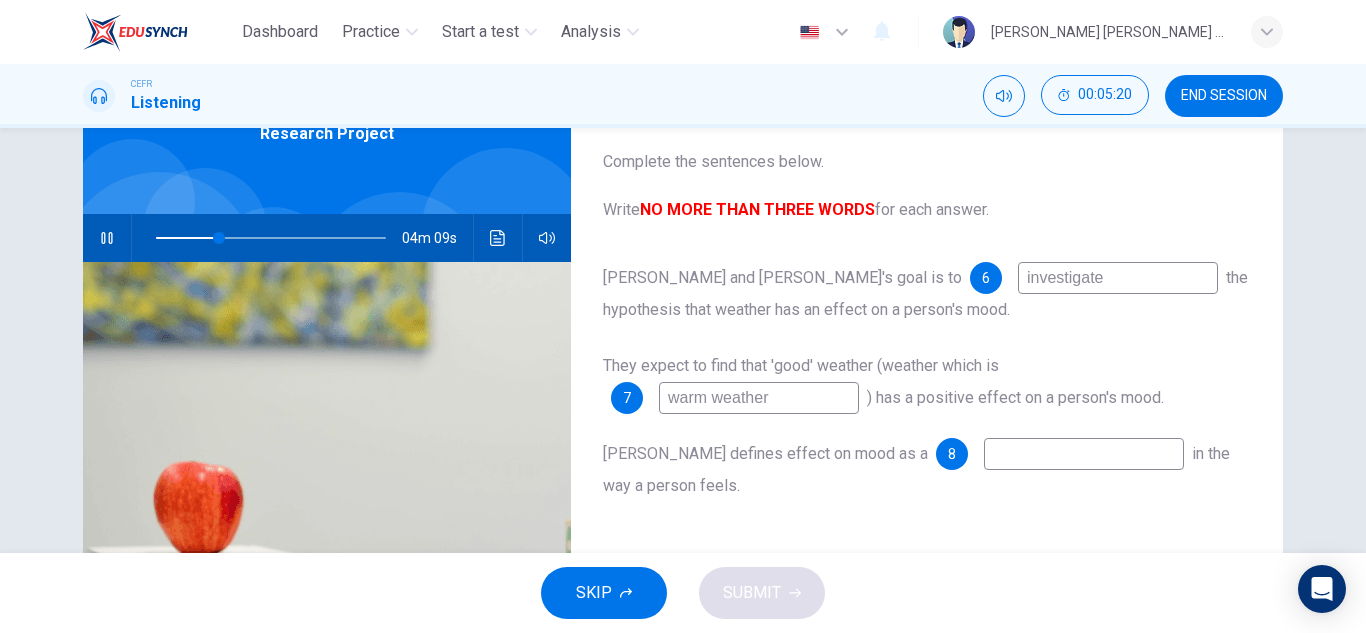 type on "warm weather" 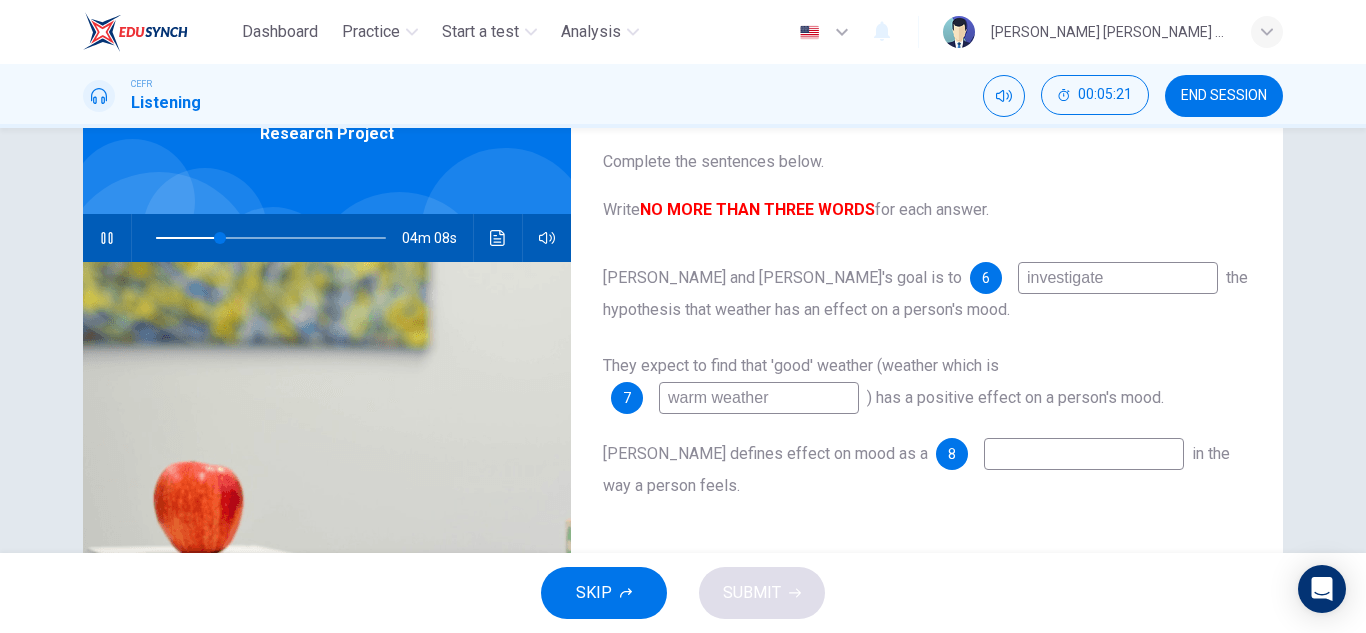 type on "28" 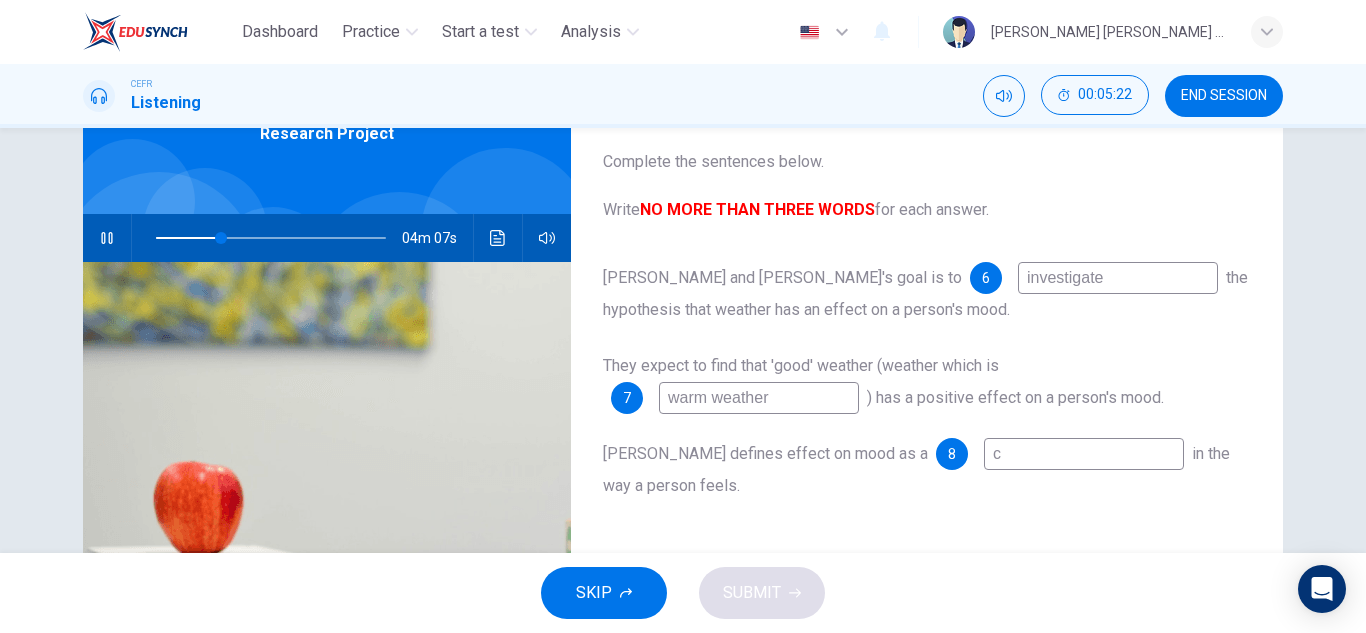 type on "ch" 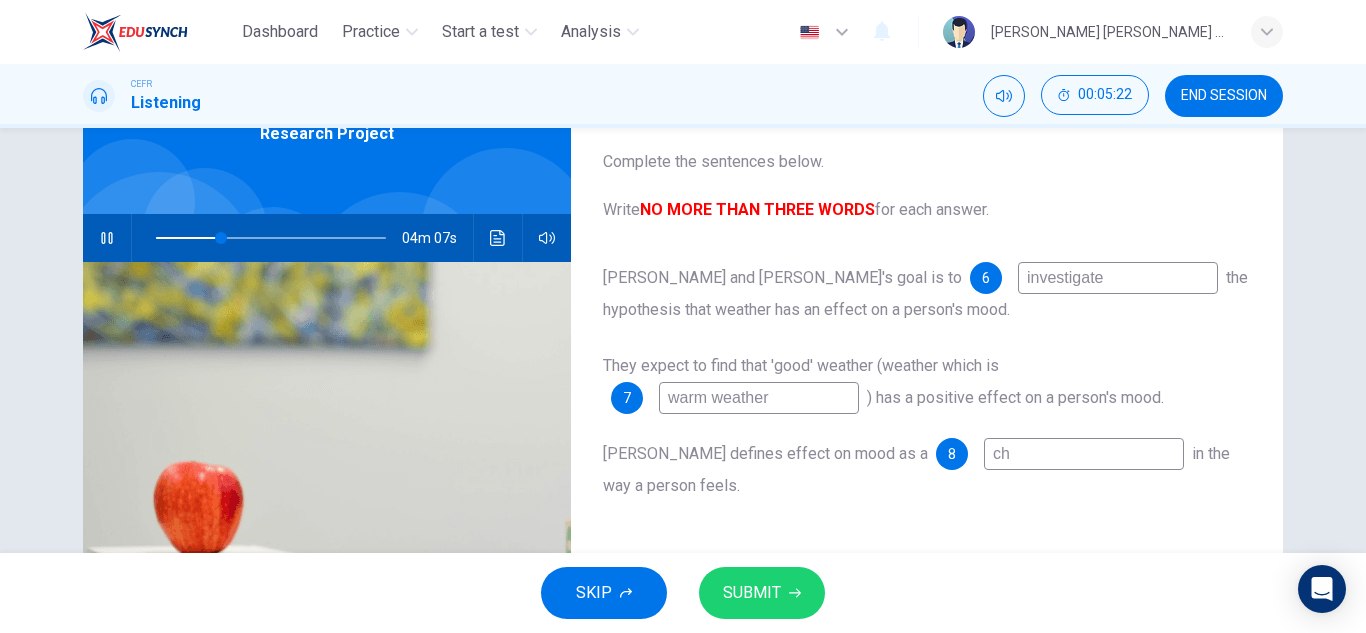 type on "28" 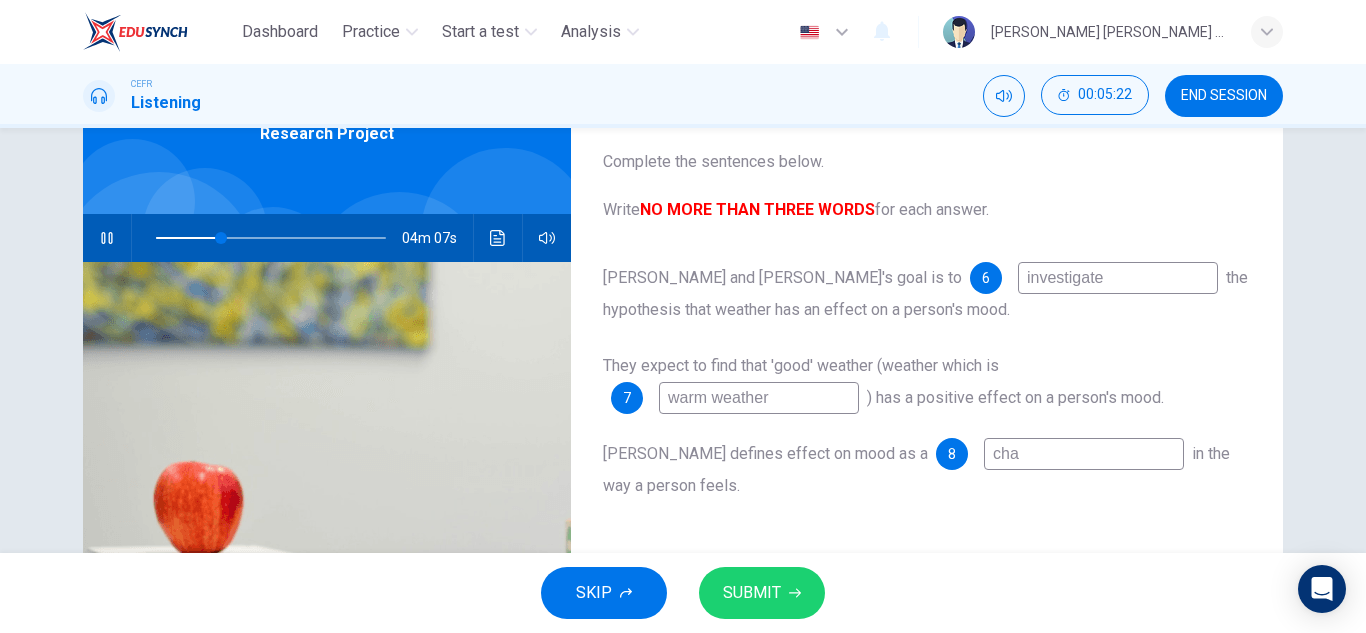 type on "chan" 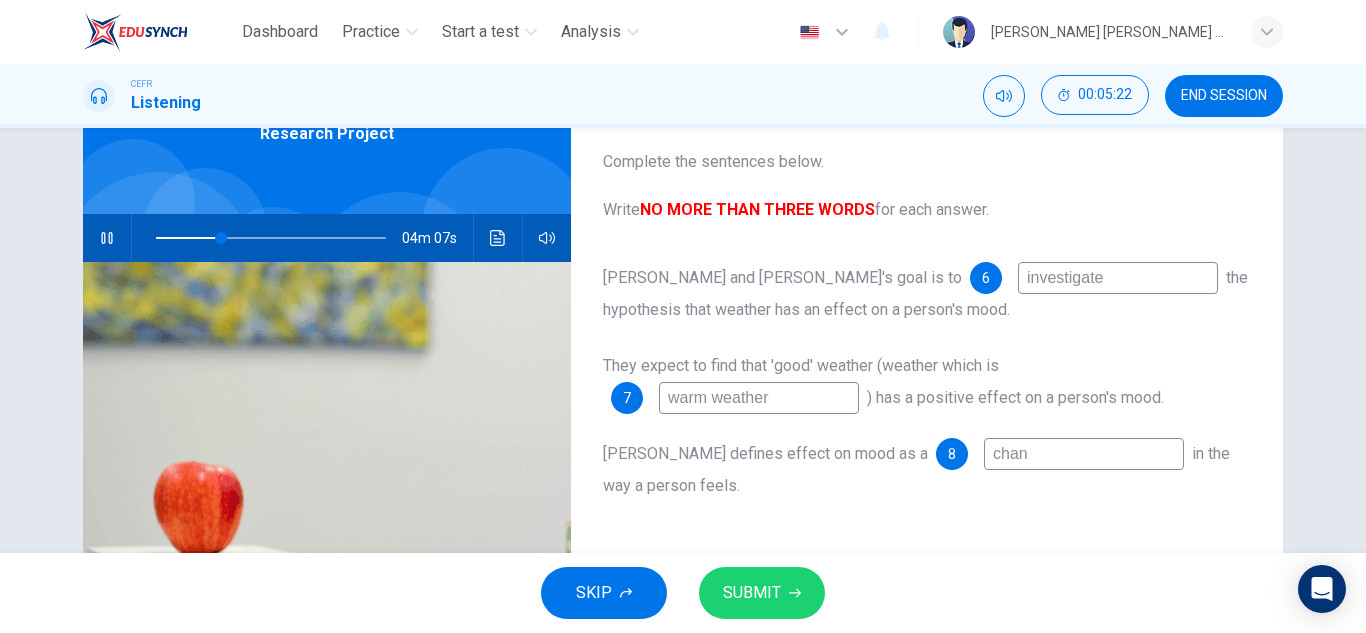 type on "28" 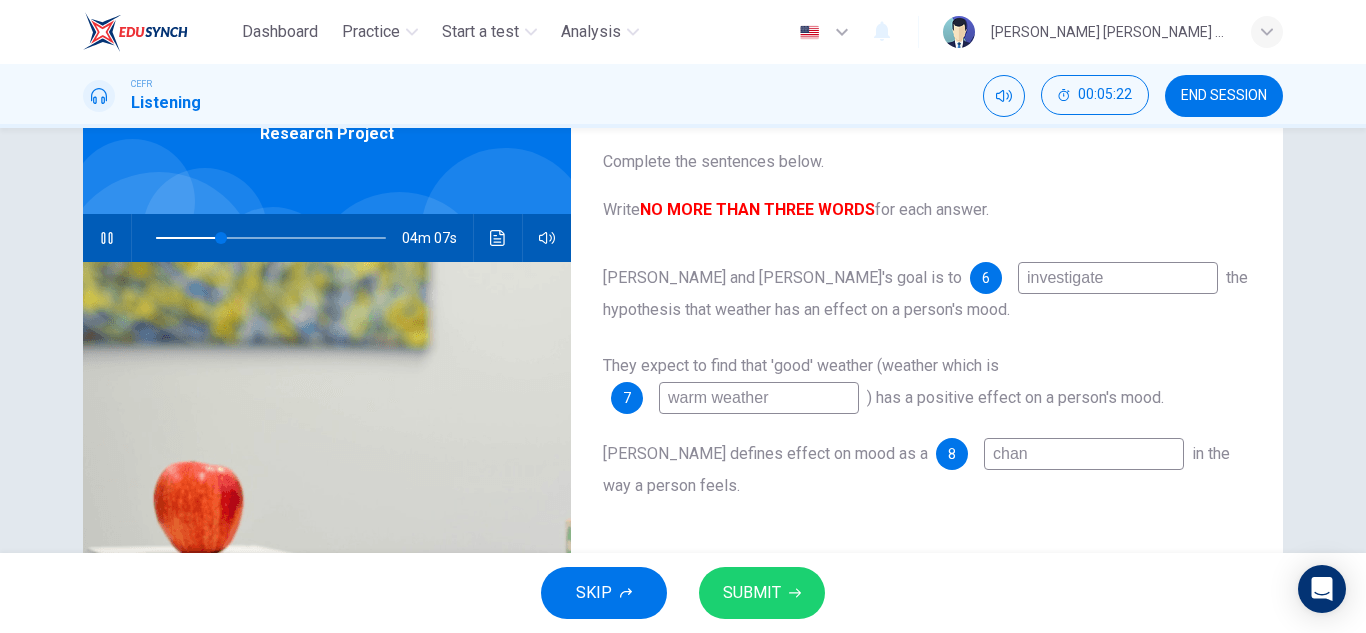 type on "chang" 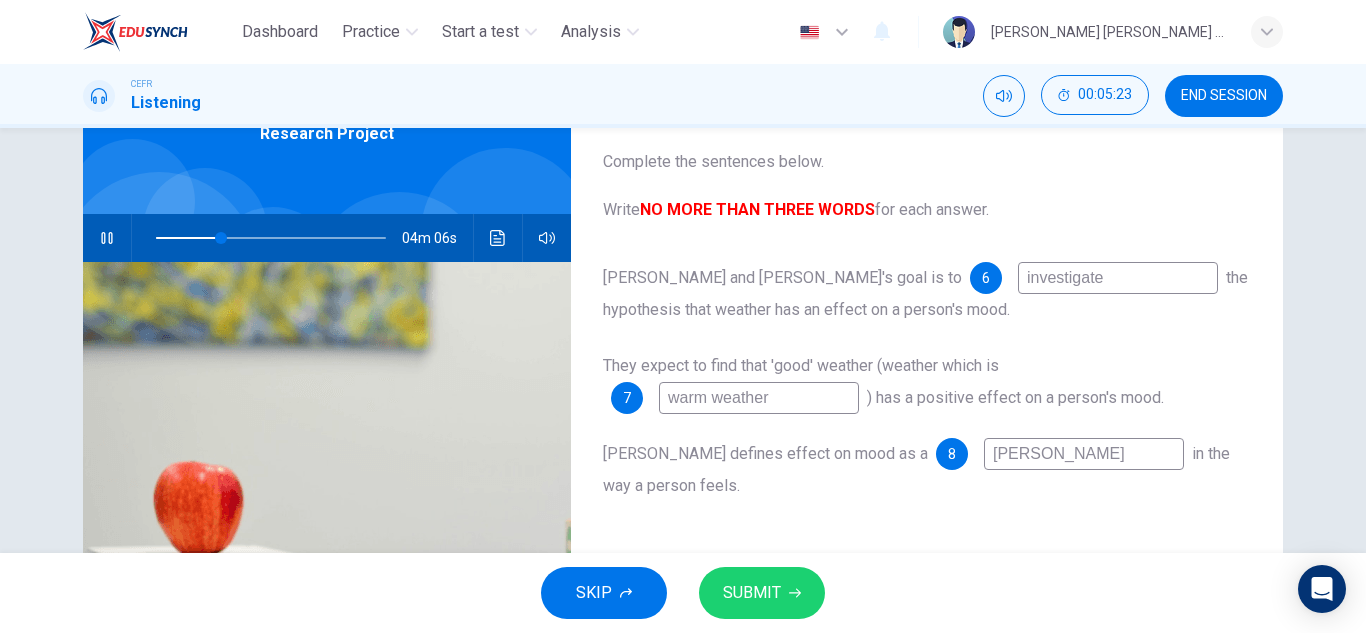 type on "28" 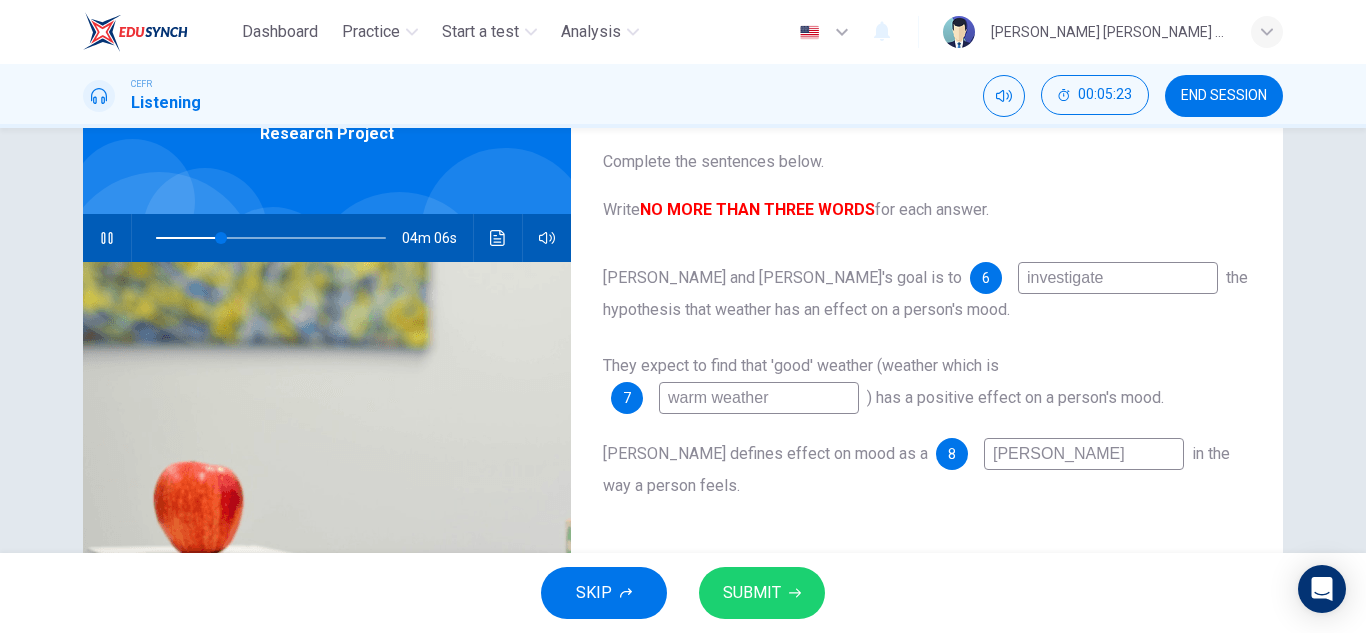 type on "change" 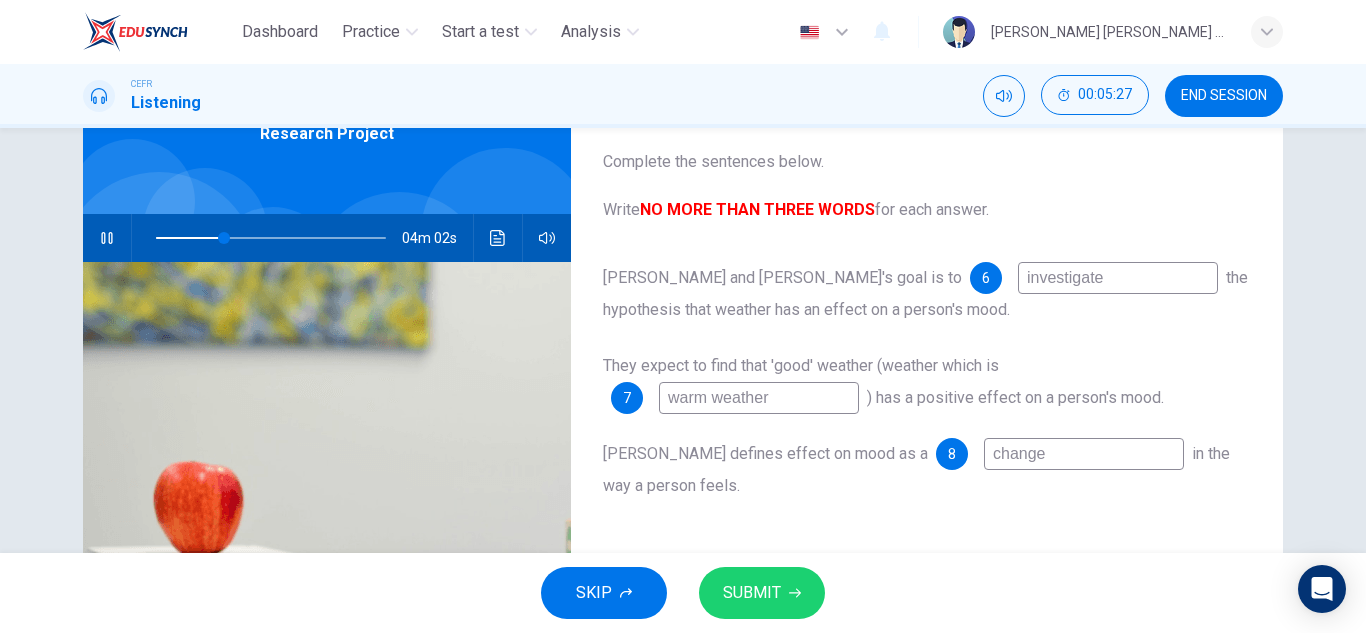 type on "30" 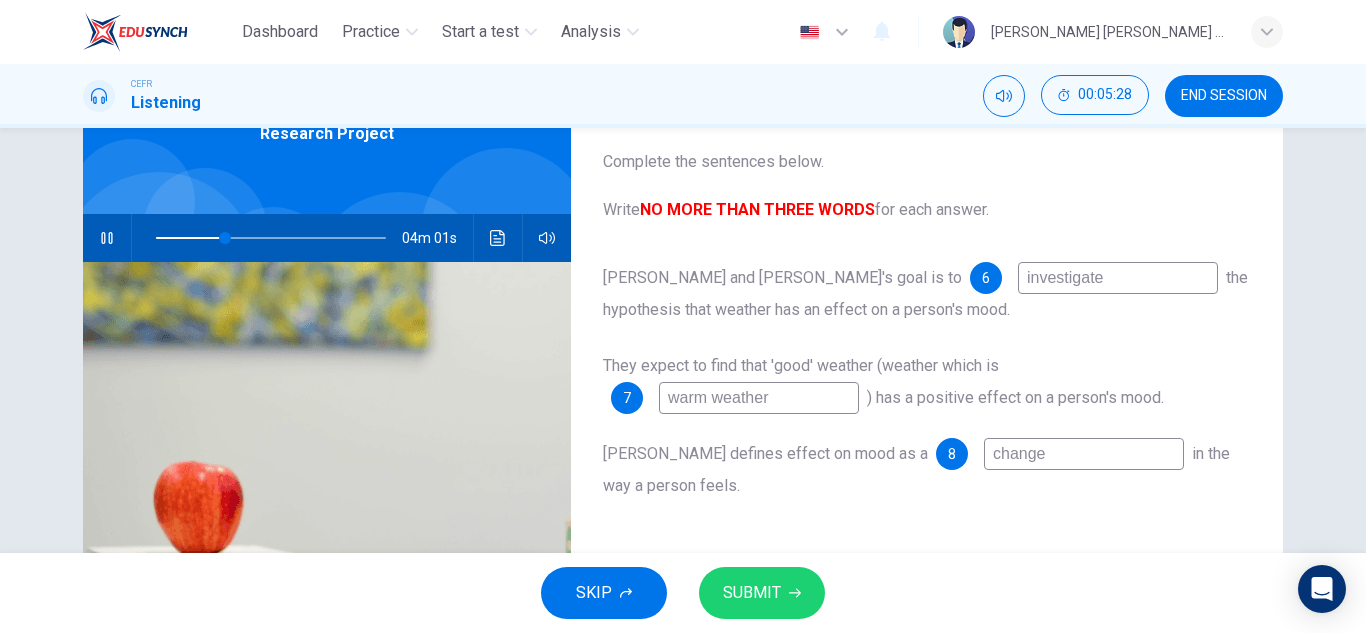 type on "change" 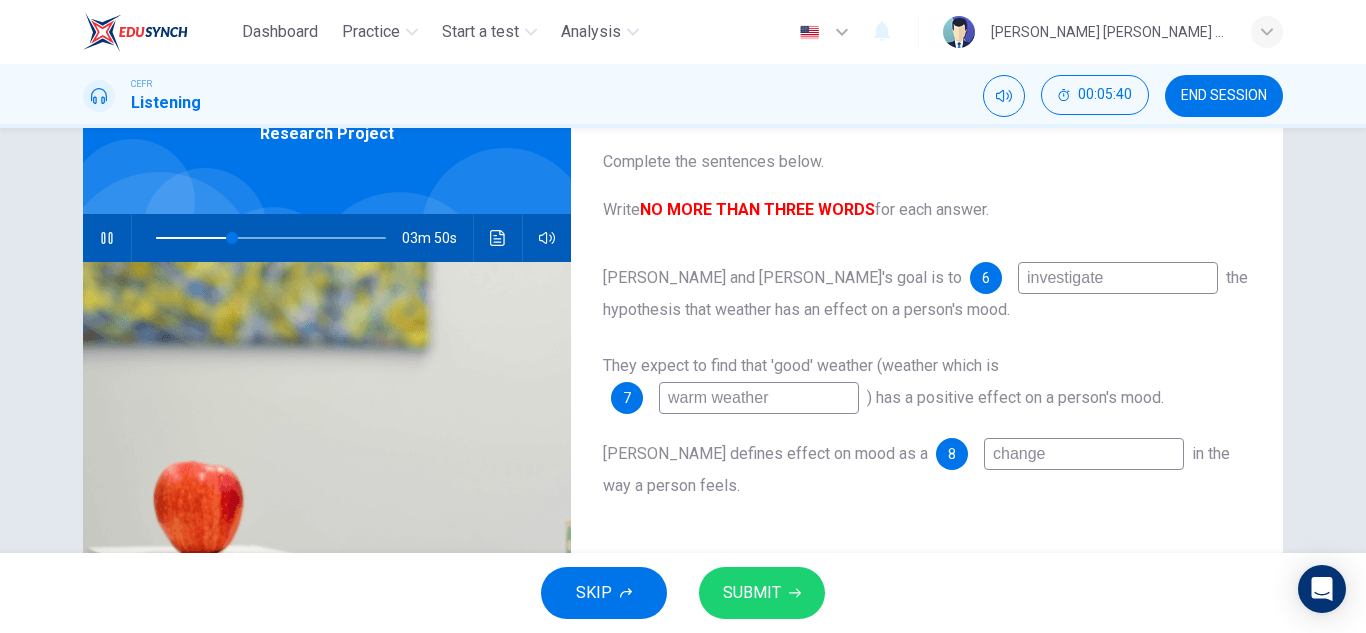 type on "33" 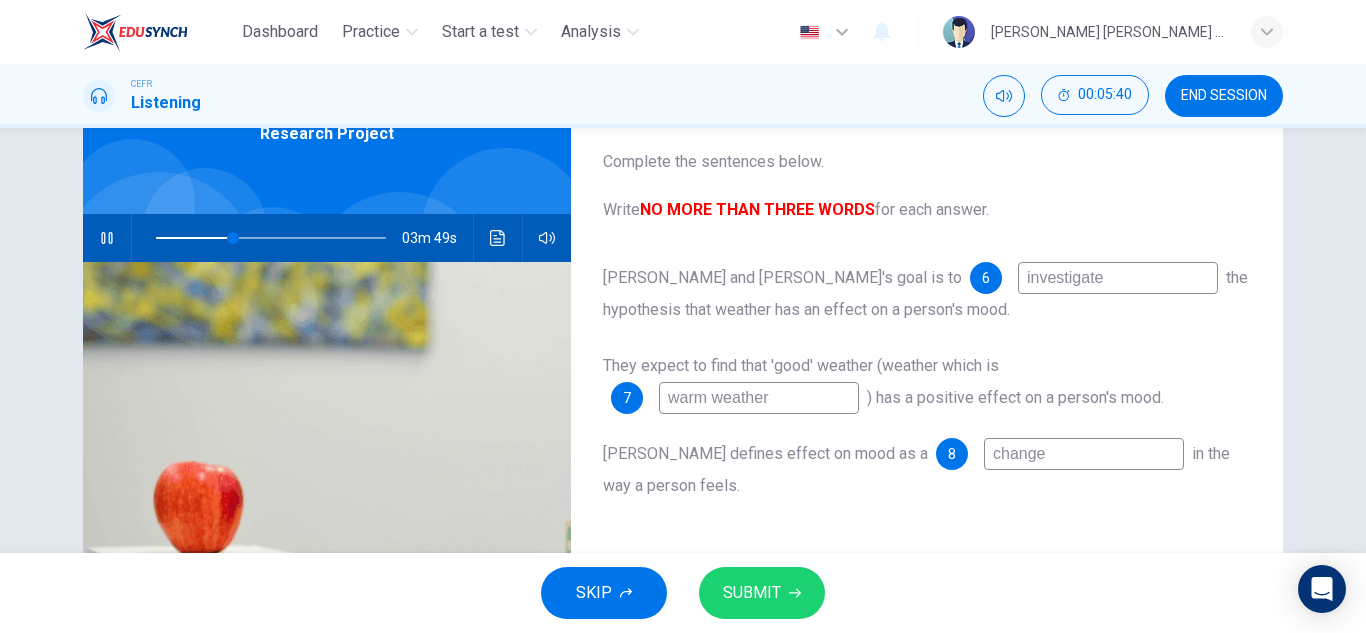 click on "warm weather" at bounding box center (759, 398) 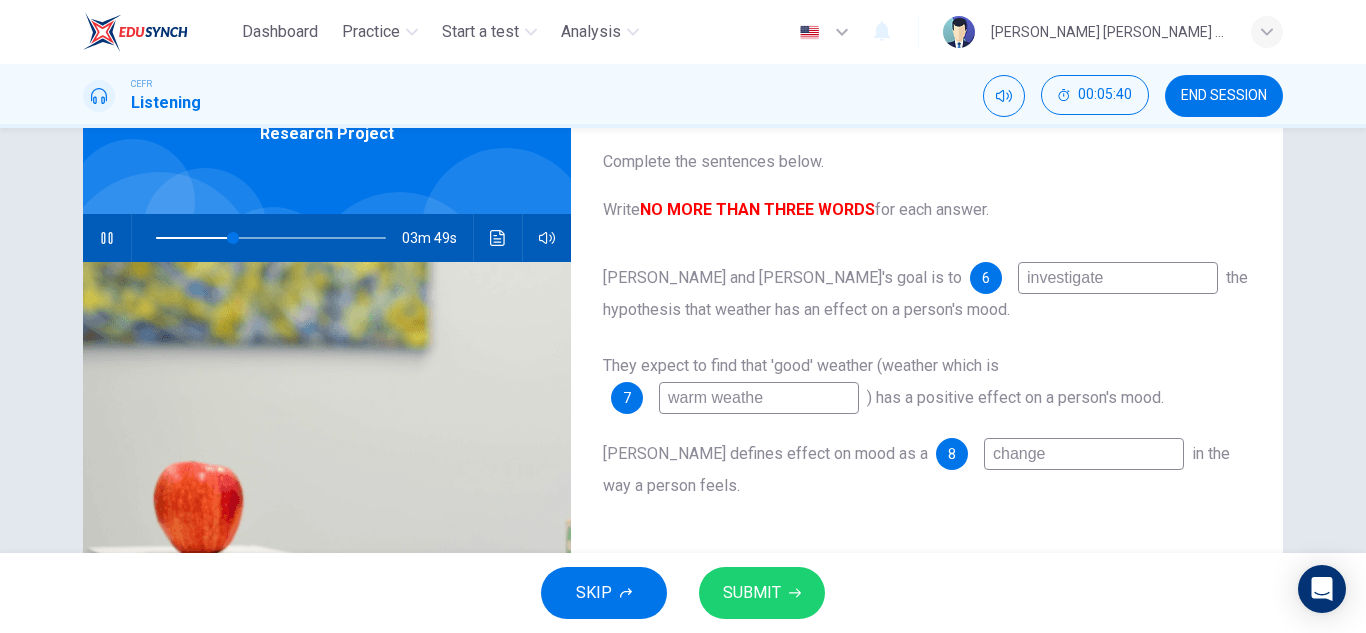 type on "33" 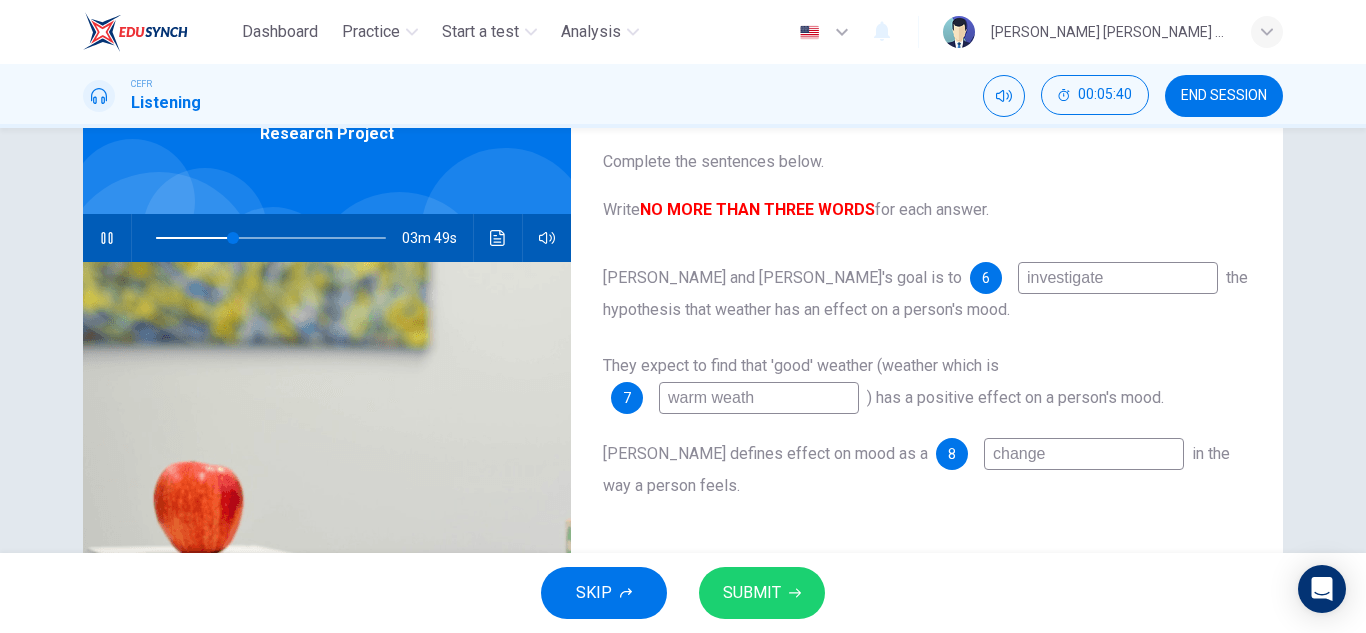type on "warm weat" 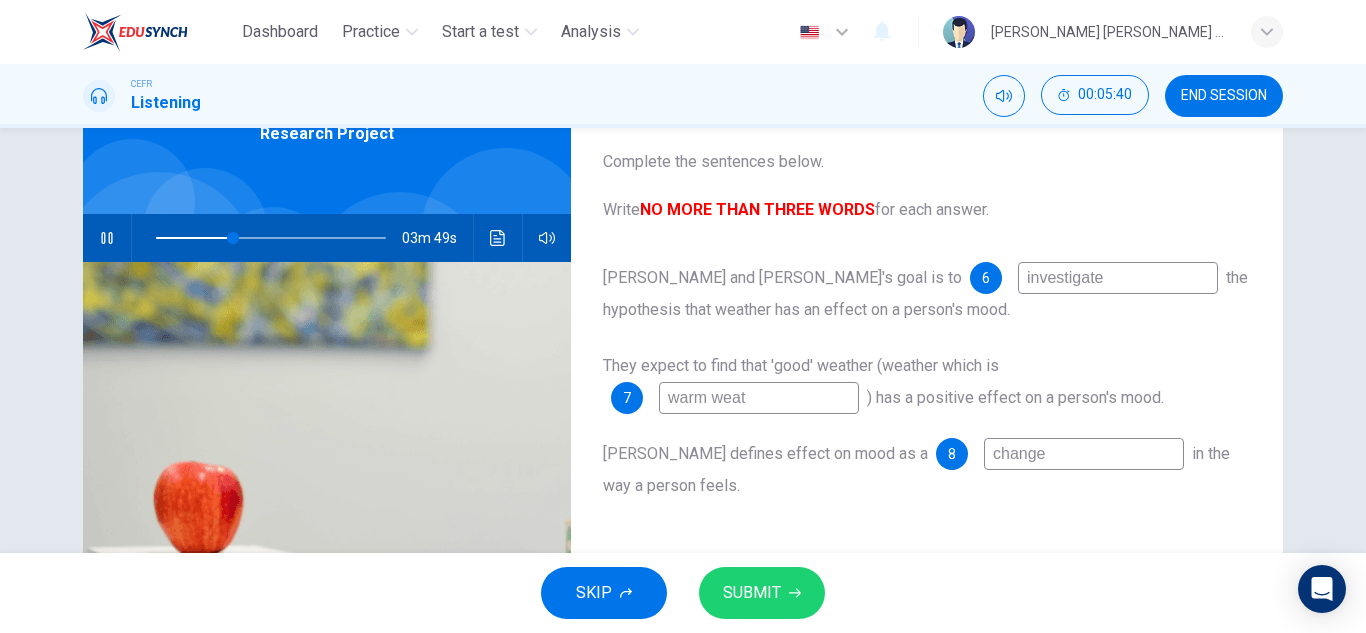 type on "34" 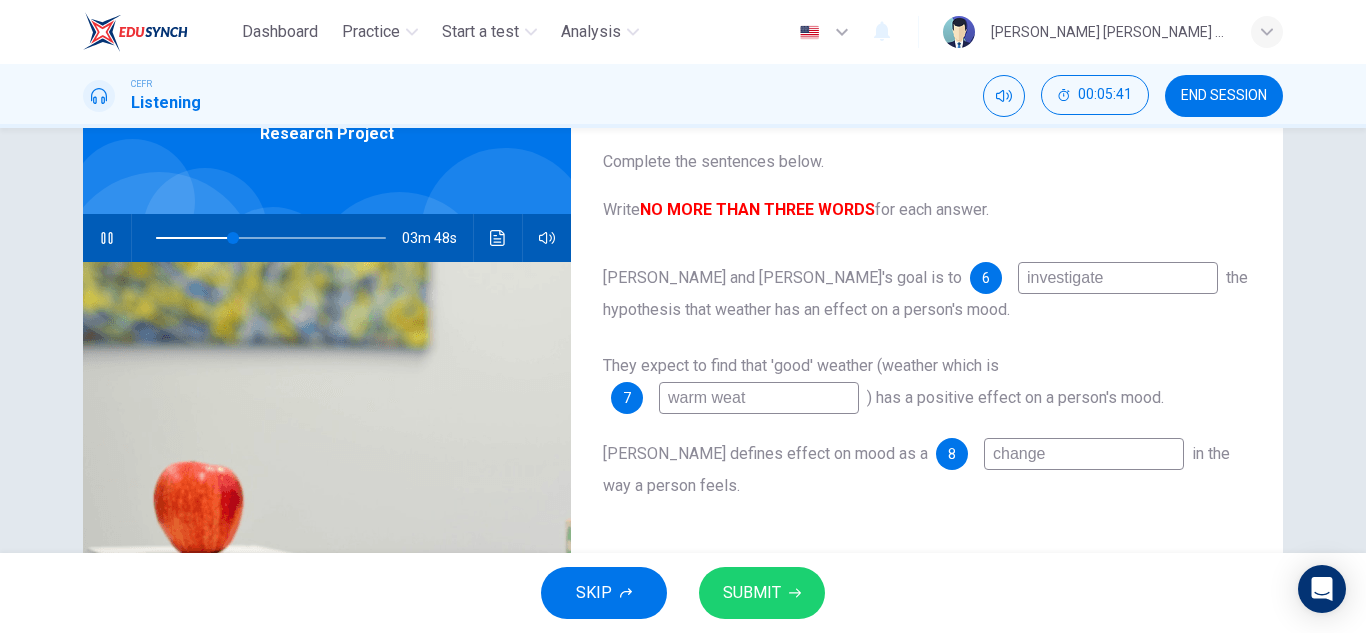 type on "warm wea" 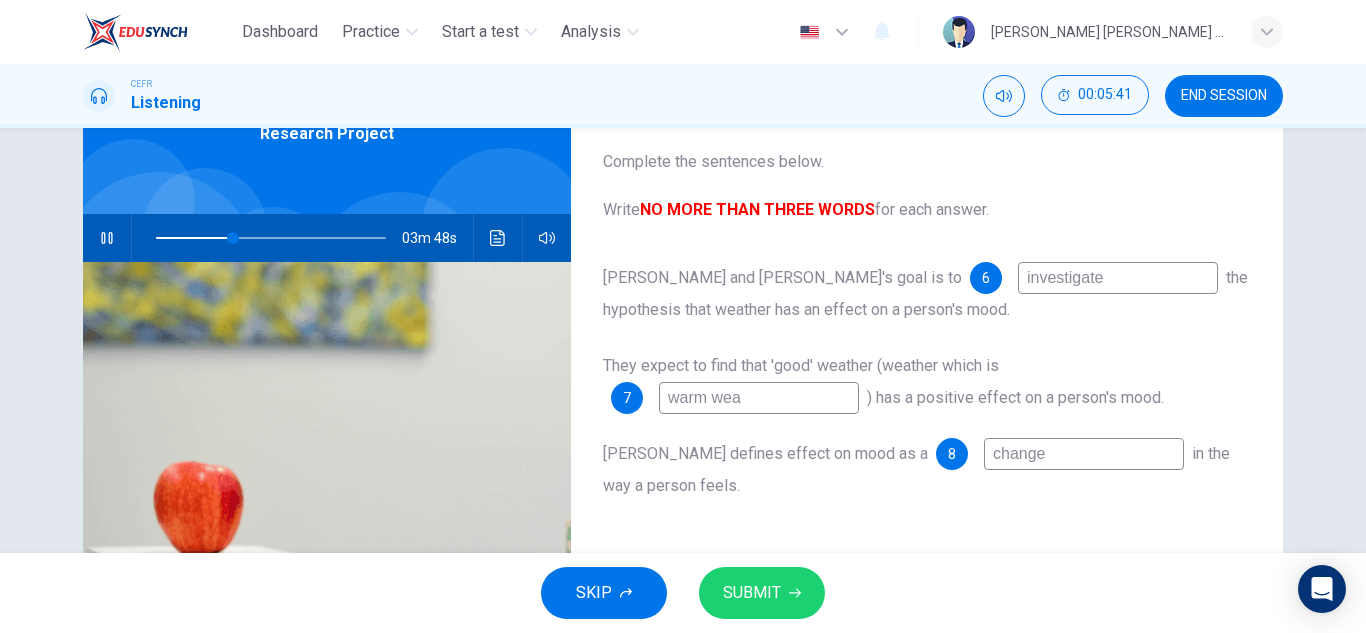 type on "34" 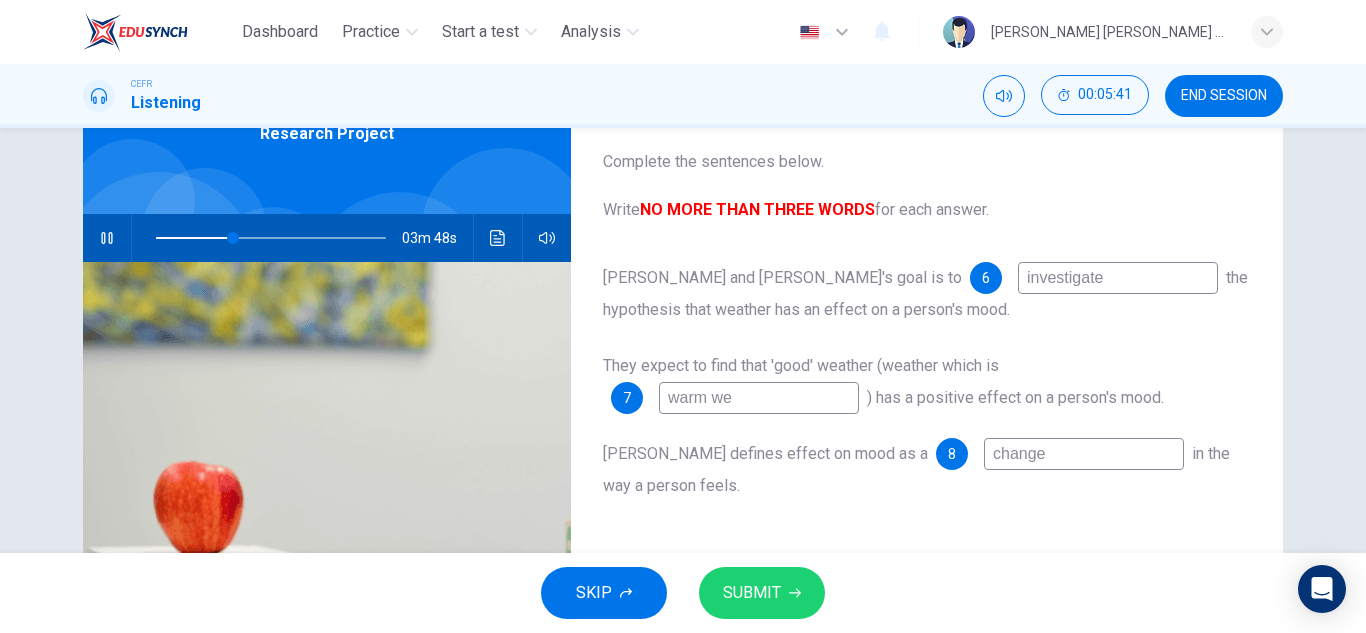 type on "34" 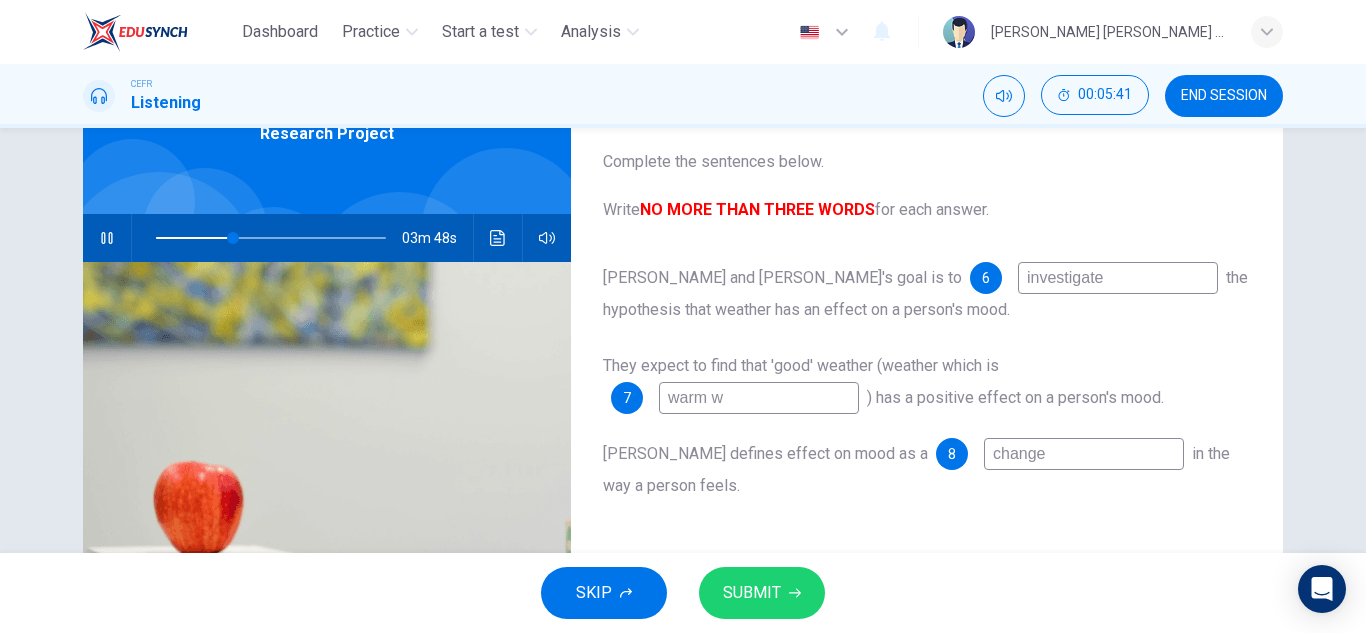 type on "34" 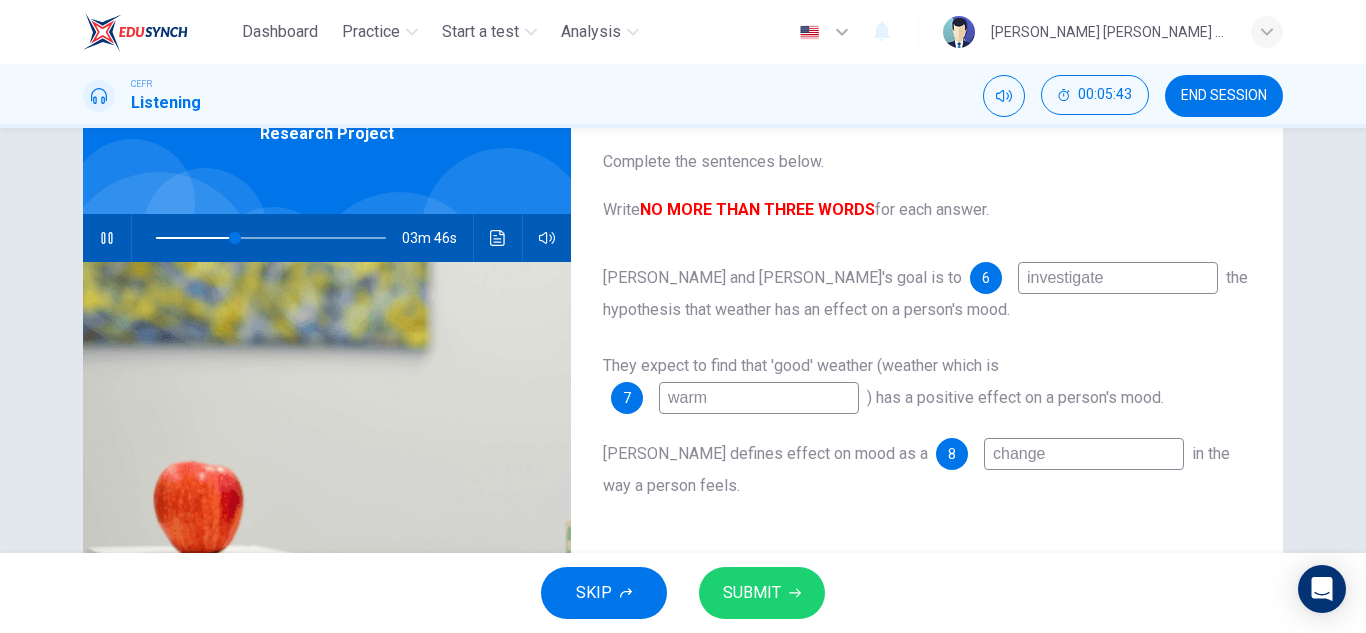 type on "35" 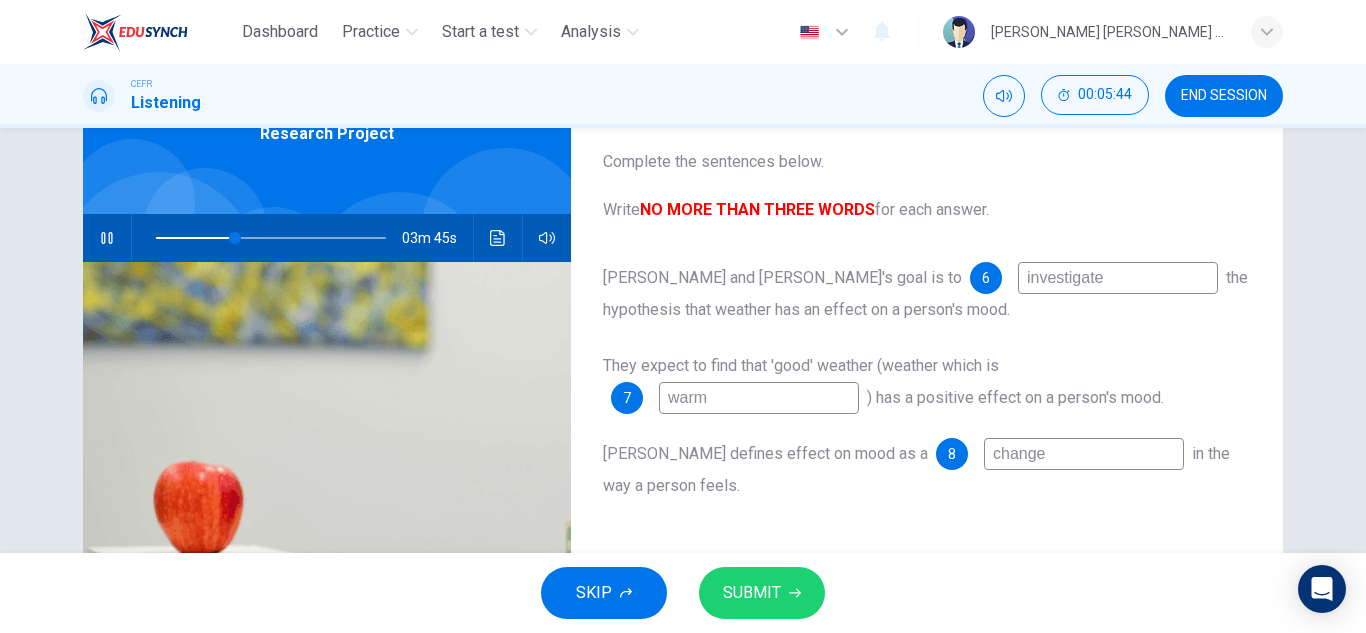 type on "warm" 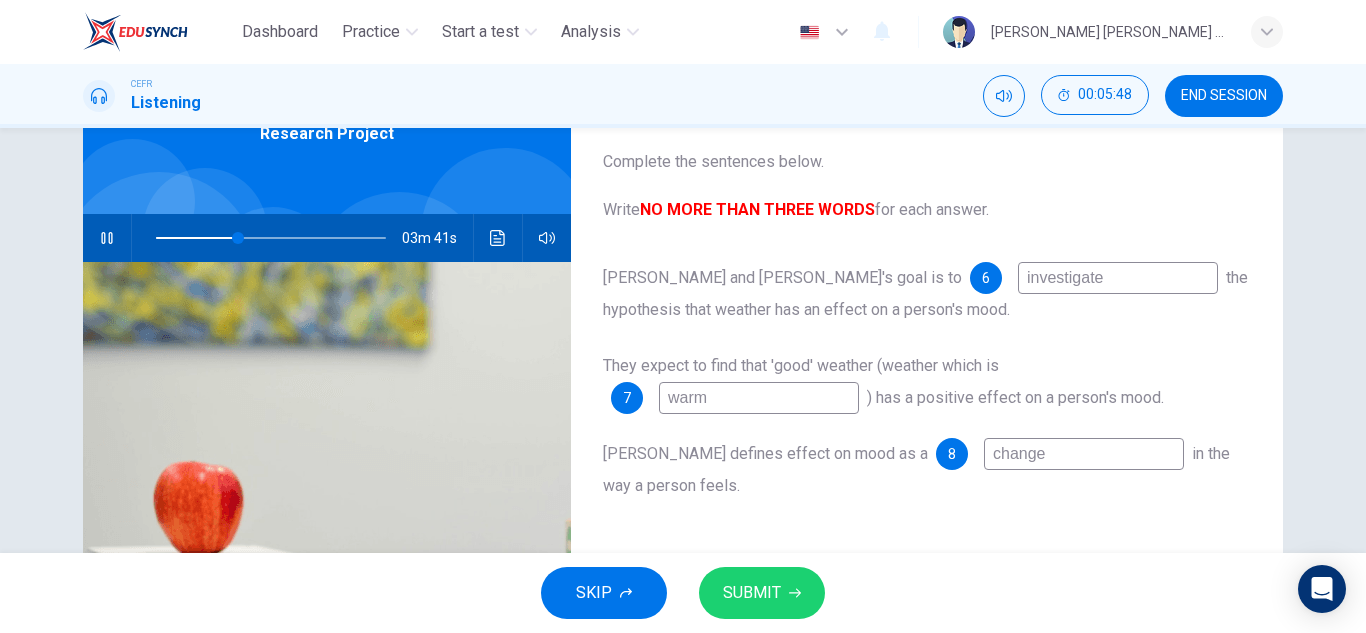 type on "36" 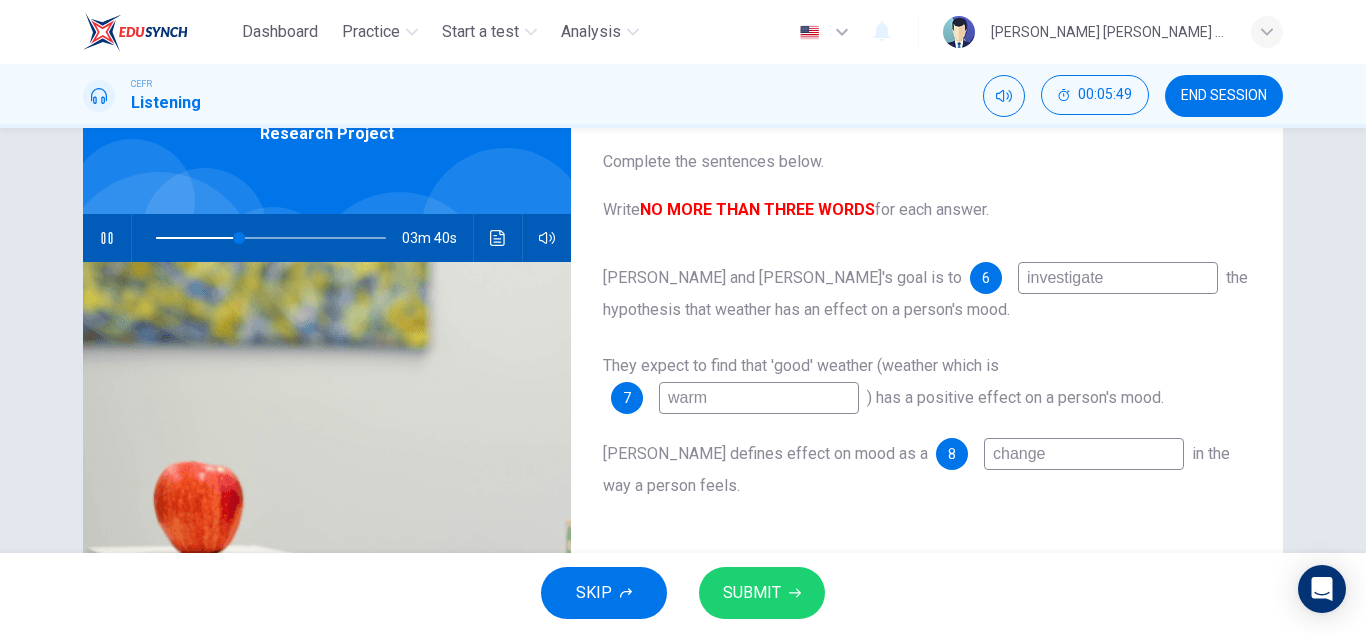 type on "warm" 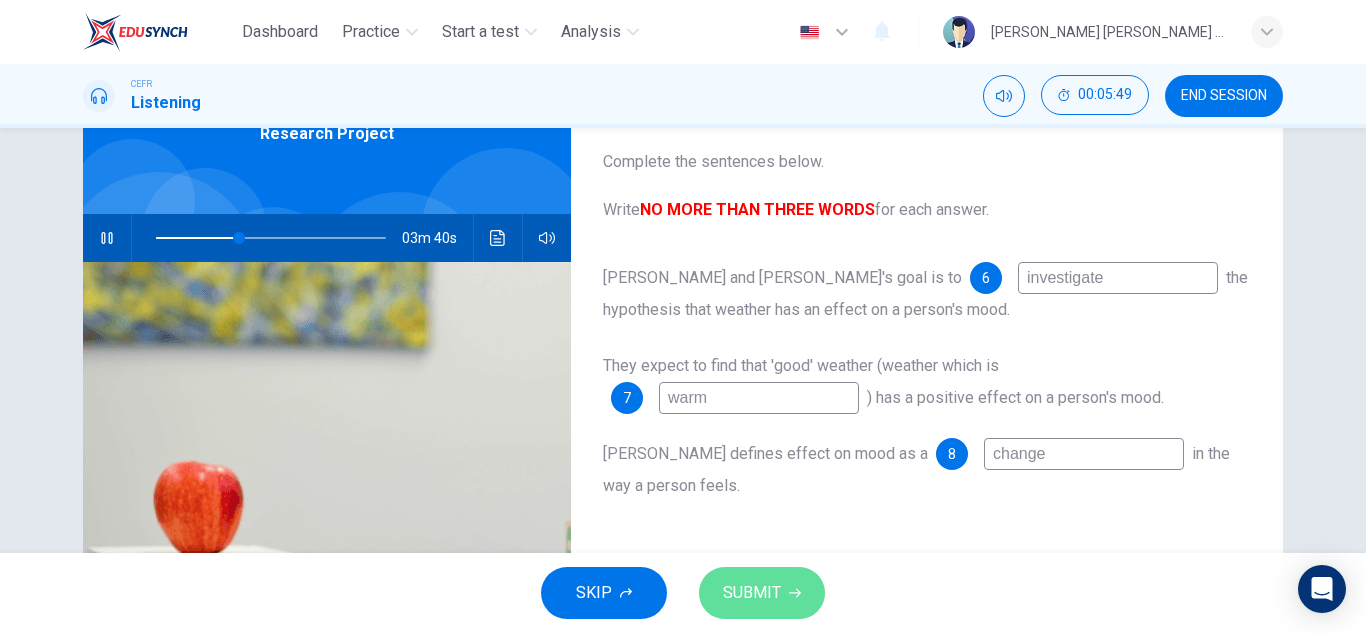 click on "SUBMIT" at bounding box center (762, 593) 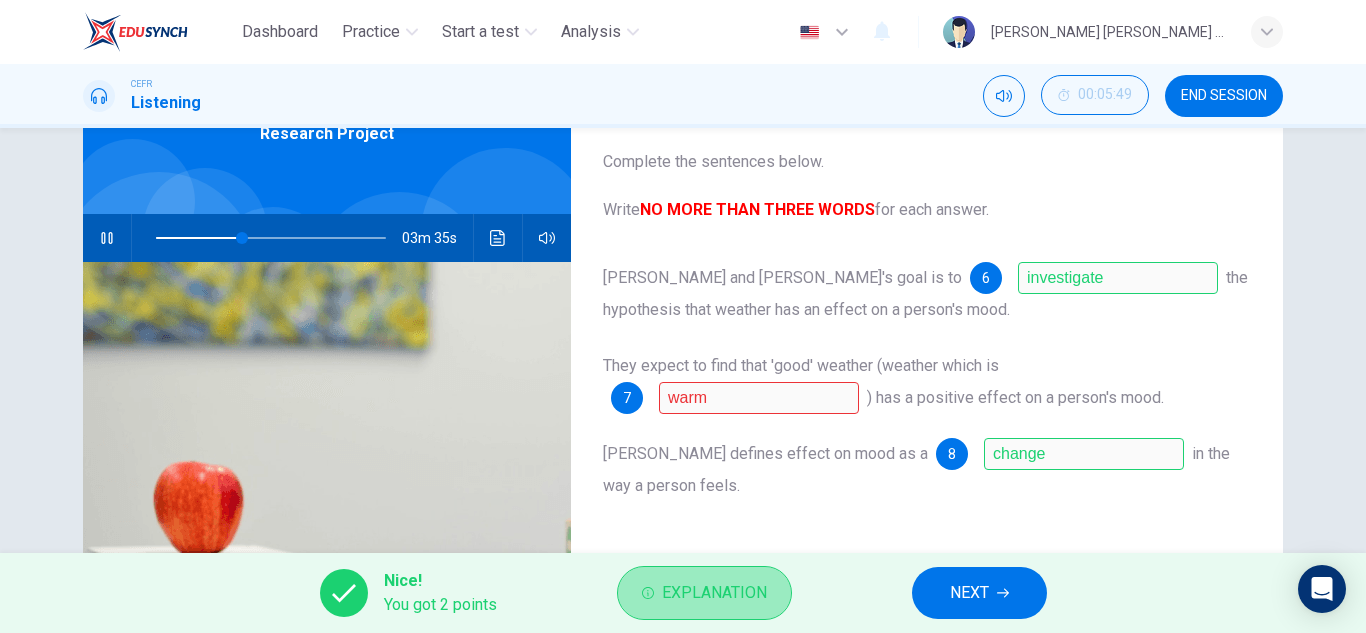 click on "Explanation" at bounding box center (714, 593) 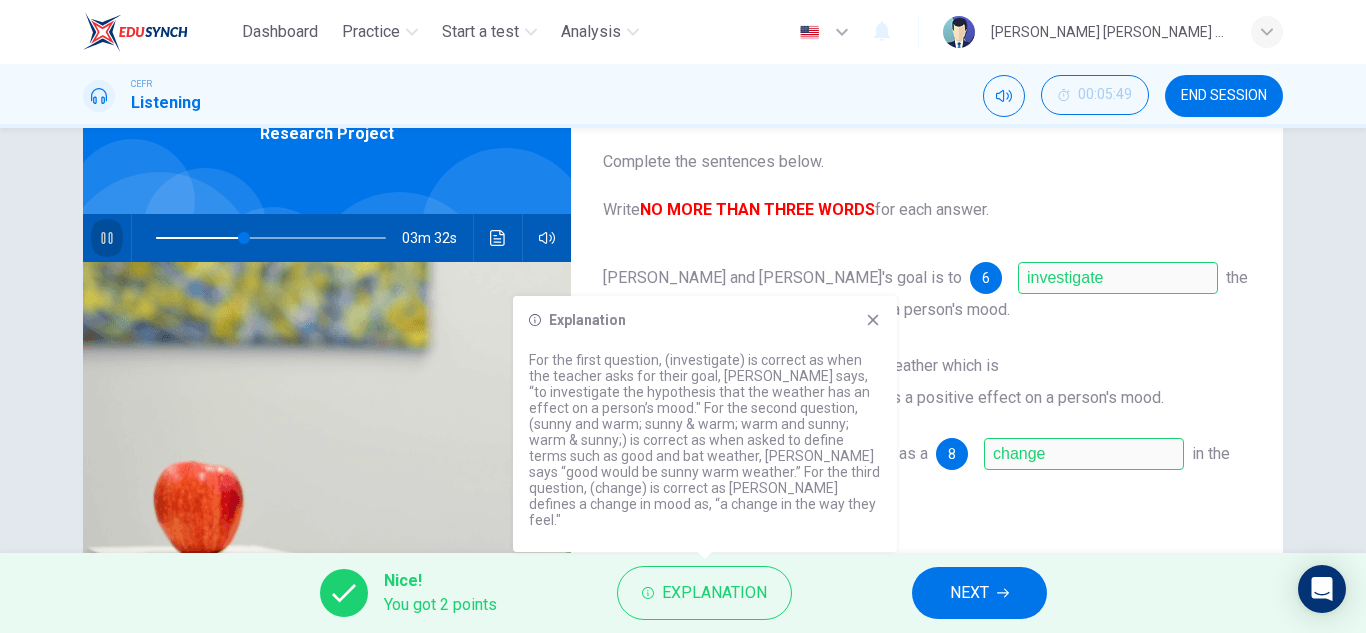 click 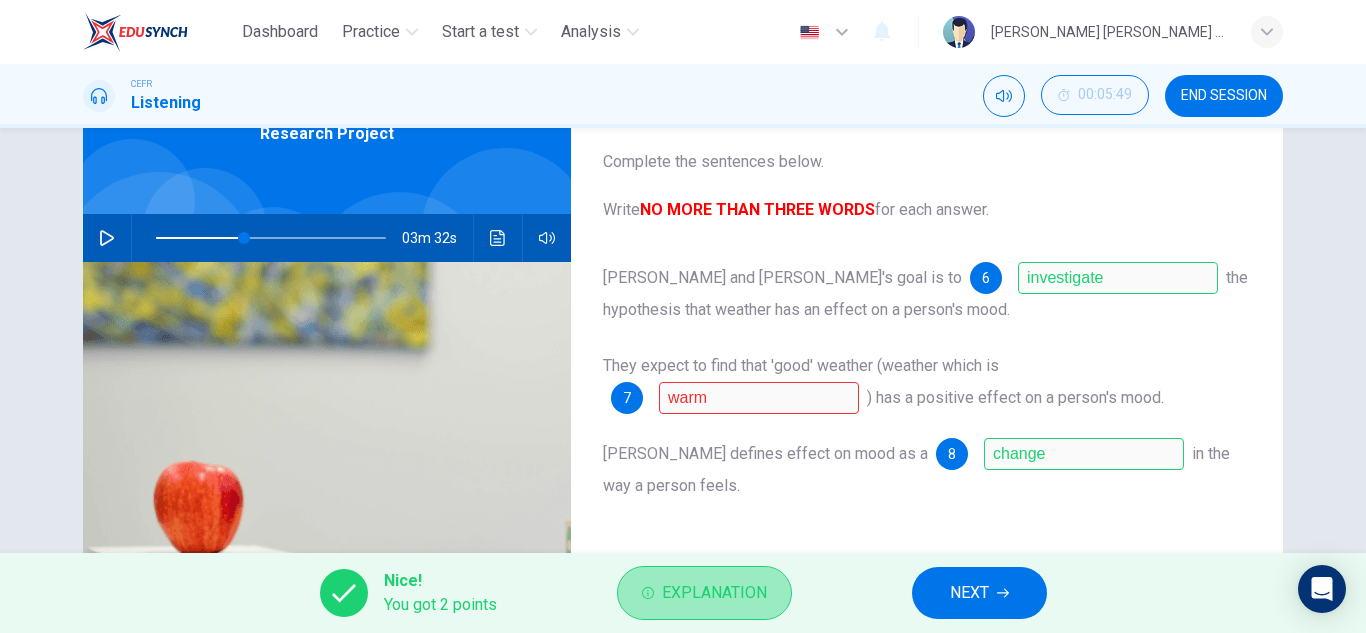 click on "Explanation" at bounding box center (714, 593) 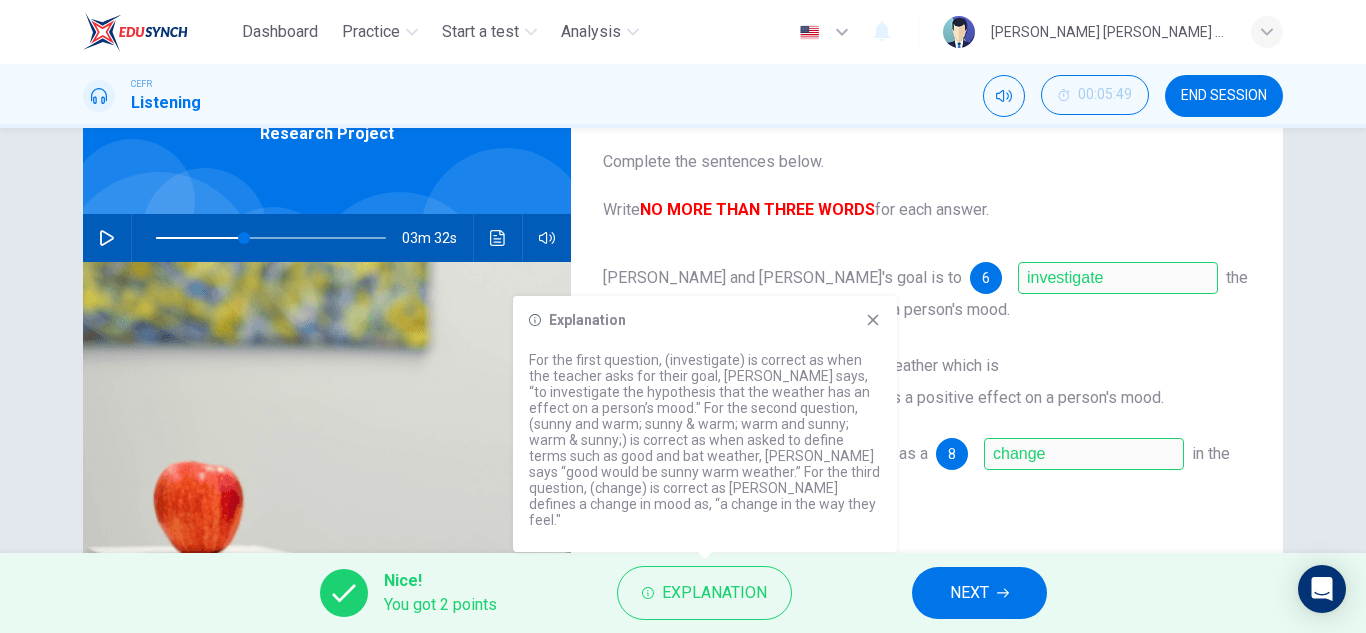 click 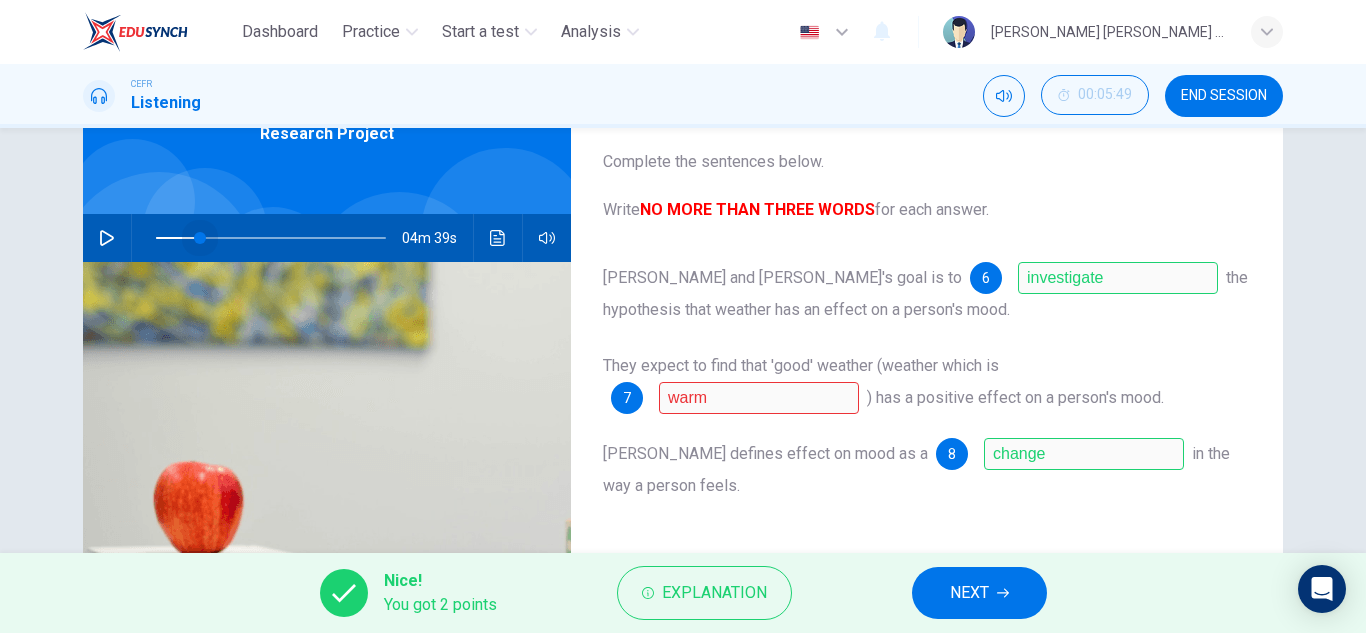 click at bounding box center [271, 238] 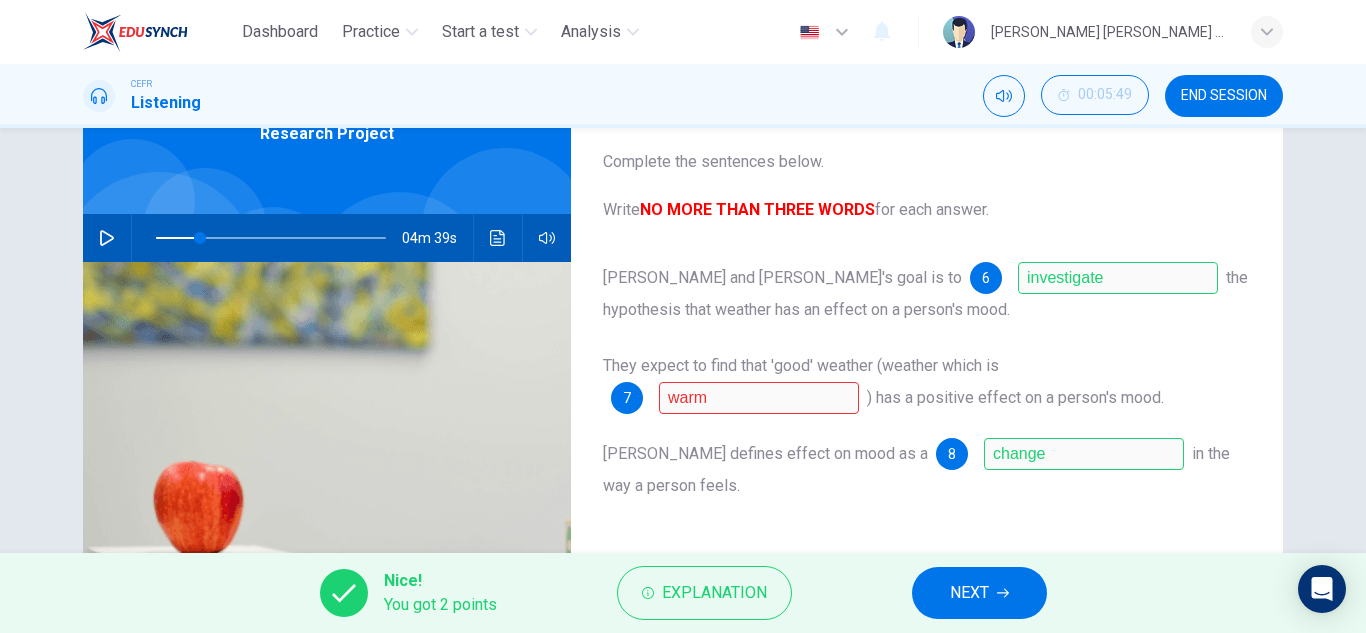 click at bounding box center [107, 238] 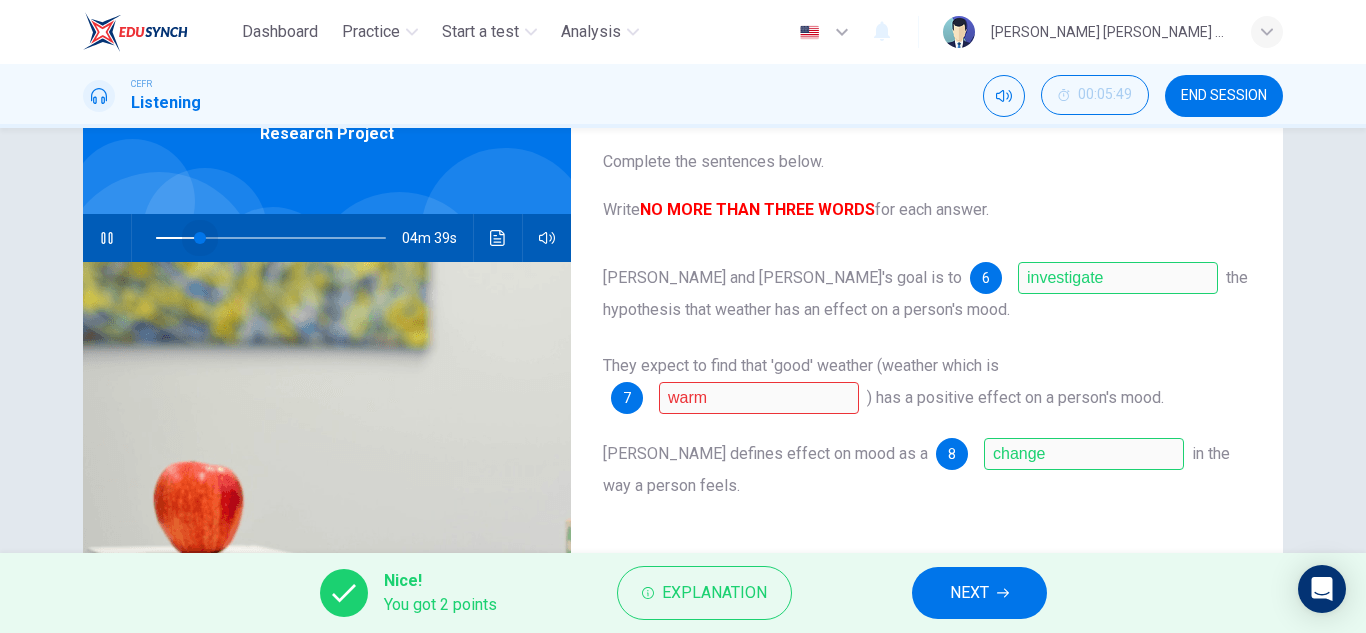 click at bounding box center [200, 238] 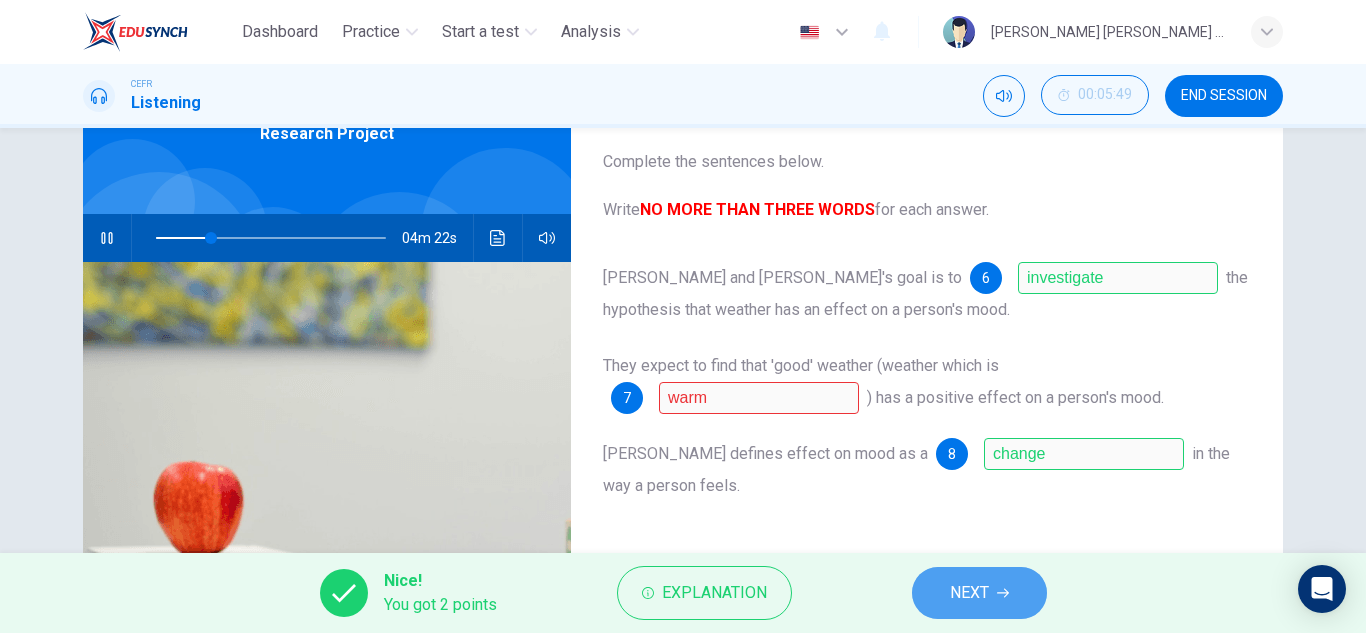 click on "NEXT" at bounding box center (979, 593) 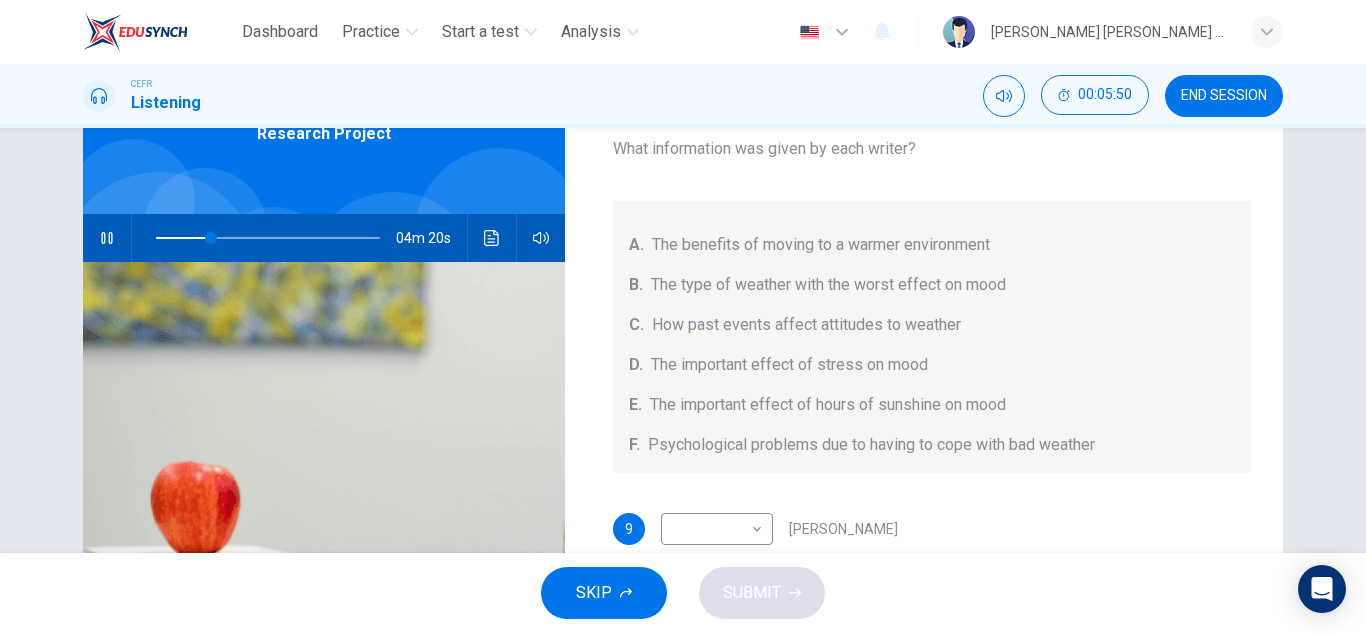 scroll, scrollTop: 65, scrollLeft: 0, axis: vertical 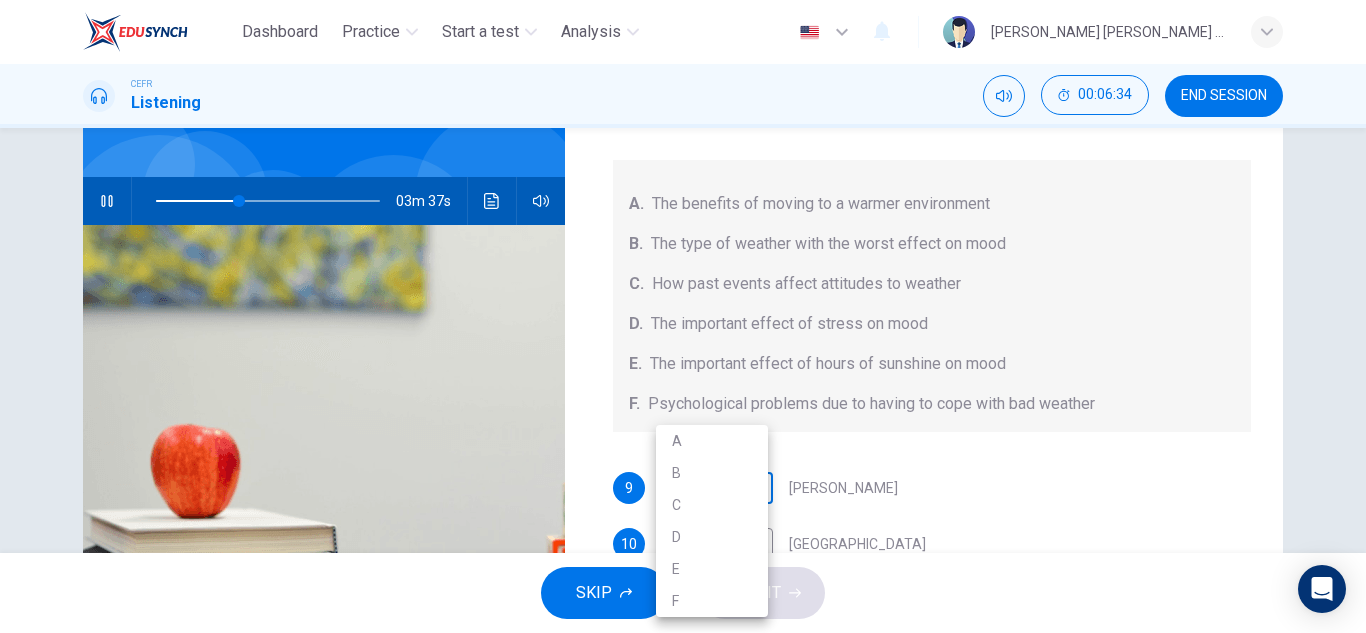 click on "Dashboard Practice Start a test Analysis English en ​ ALIYA JAMILA BINTI SABRI CEFR Listening 00:06:34 END SESSION Questions 9 - 12 Choose your answers from the box and write the letters  A-F  next to the questions below. What information was given by each writer? A. The benefits of moving to a warmer environment B. The type of weather with the worst effect on mood C. How past events affect attitudes to weather D. The important effect of stress on mood E. The important effect of hours of sunshine on mood F. Psychological problems due to having to cope with bad weather 9 ​ ​ Vickers 10 ​ ​ Whitebourne 11 ​ ​ Haverton 12 ​ ​ Stanfield Research Project 03m 37s SKIP SUBMIT EduSynch - Online Language Proficiency Testing
Dashboard Practice Start a test Analysis Notifications © Copyright  2025 A B C D E F" at bounding box center [683, 316] 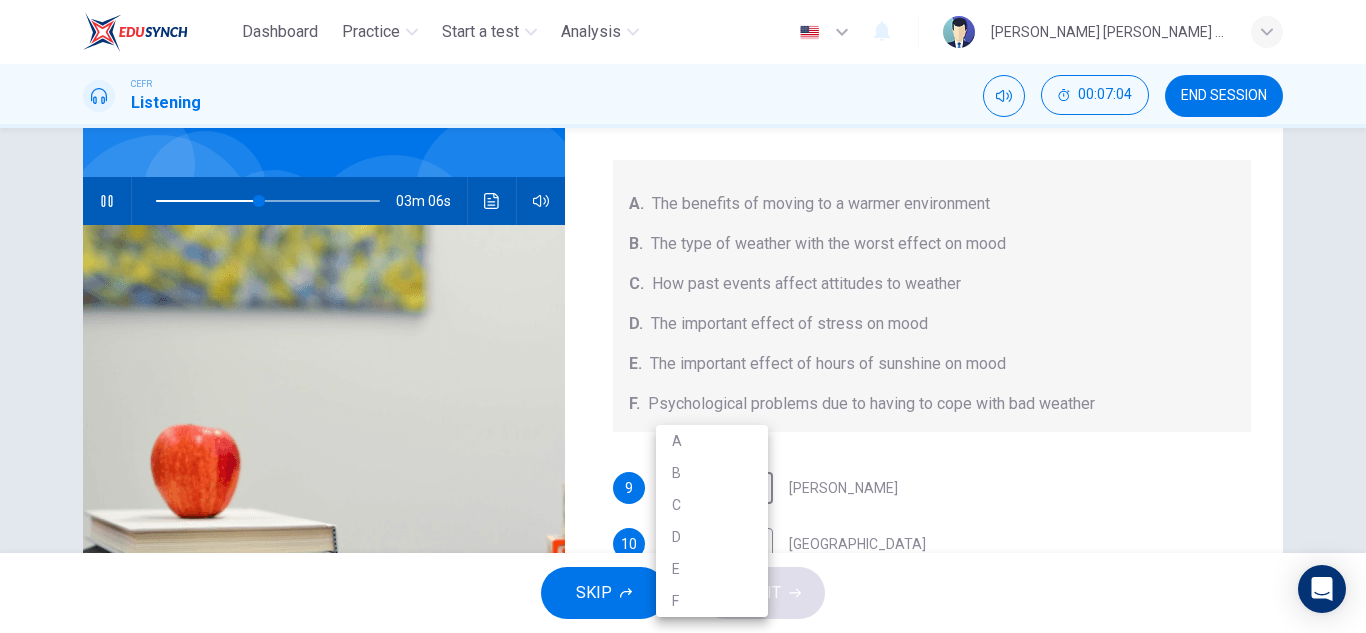 click at bounding box center (683, 316) 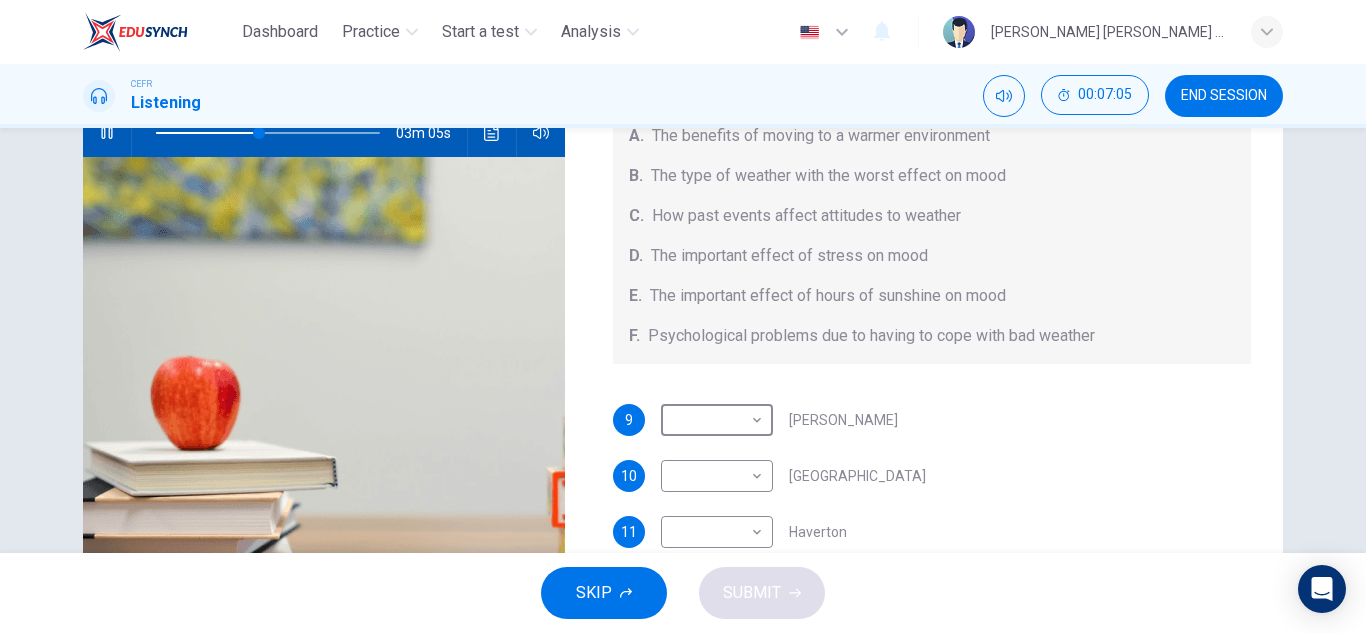 scroll, scrollTop: 223, scrollLeft: 0, axis: vertical 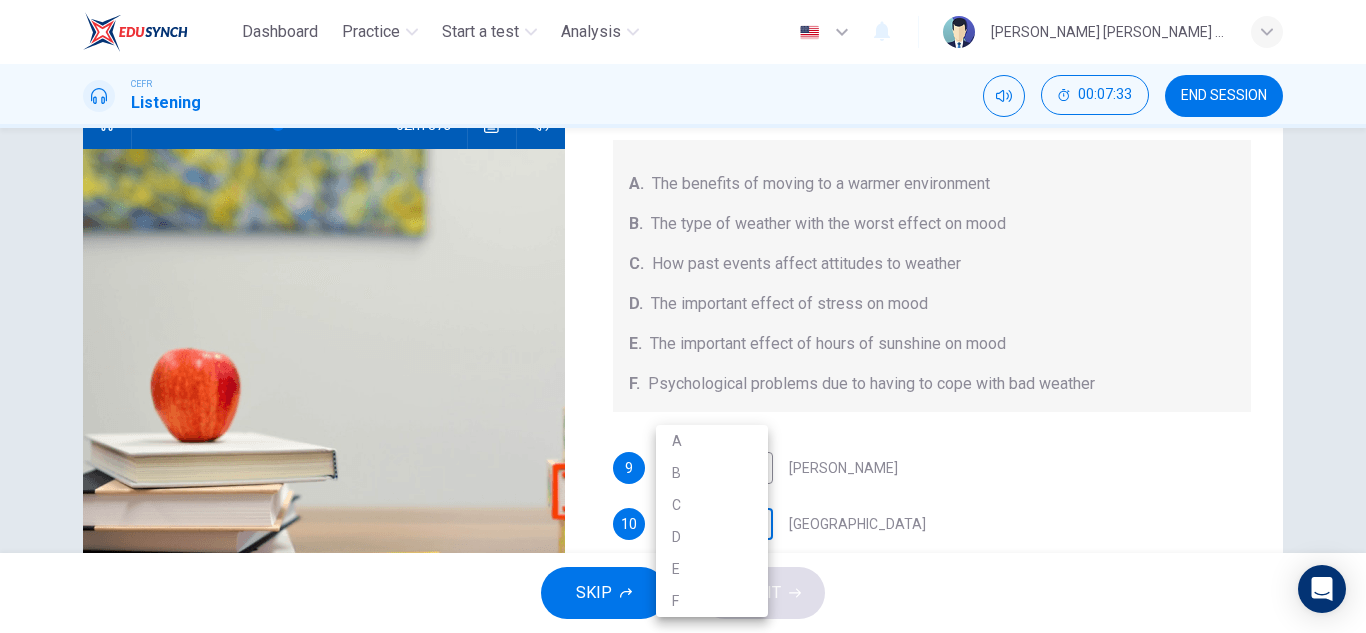 click on "Dashboard Practice Start a test Analysis English en ​ ALIYA JAMILA BINTI SABRI CEFR Listening 00:07:33 END SESSION Questions 9 - 12 Choose your answers from the box and write the letters  A-F  next to the questions below. What information was given by each writer? A. The benefits of moving to a warmer environment B. The type of weather with the worst effect on mood C. How past events affect attitudes to weather D. The important effect of stress on mood E. The important effect of hours of sunshine on mood F. Psychological problems due to having to cope with bad weather 9 ​ ​ Vickers 10 ​ ​ Whitebourne 11 ​ ​ Haverton 12 ​ ​ Stanfield Research Project 02m 37s SKIP SUBMIT EduSynch - Online Language Proficiency Testing
Dashboard Practice Start a test Analysis Notifications © Copyright  2025 A B C D E F" at bounding box center [683, 316] 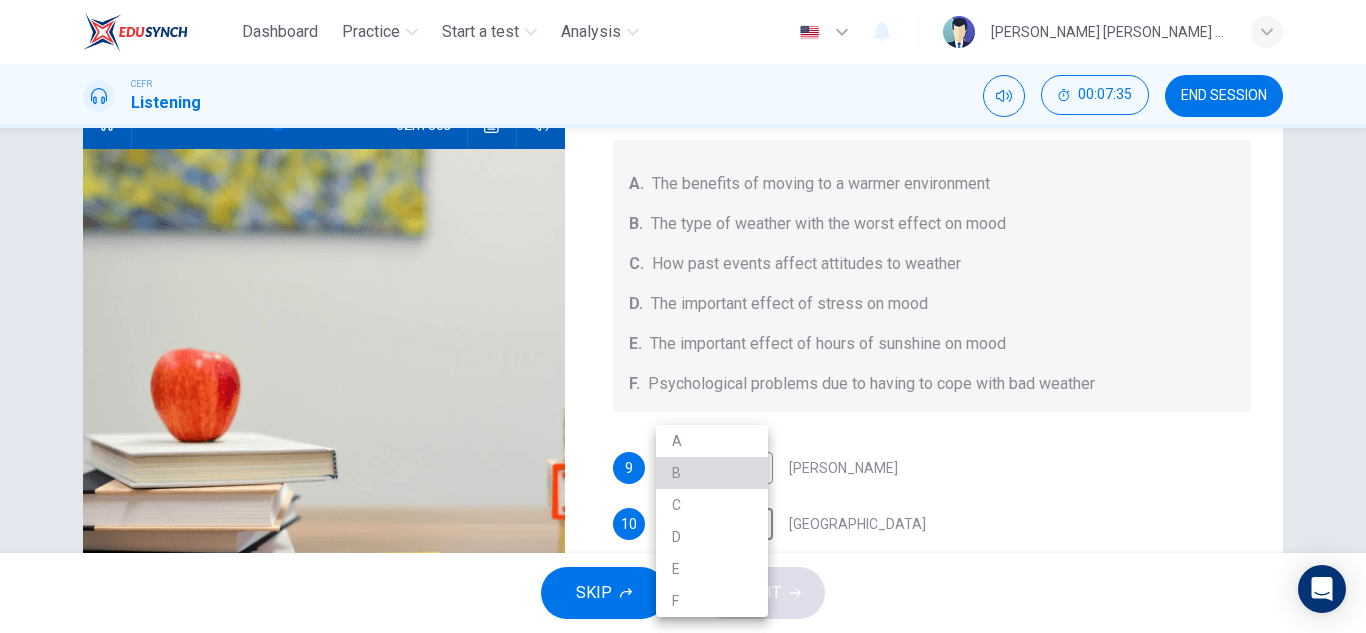 click on "B" at bounding box center [712, 473] 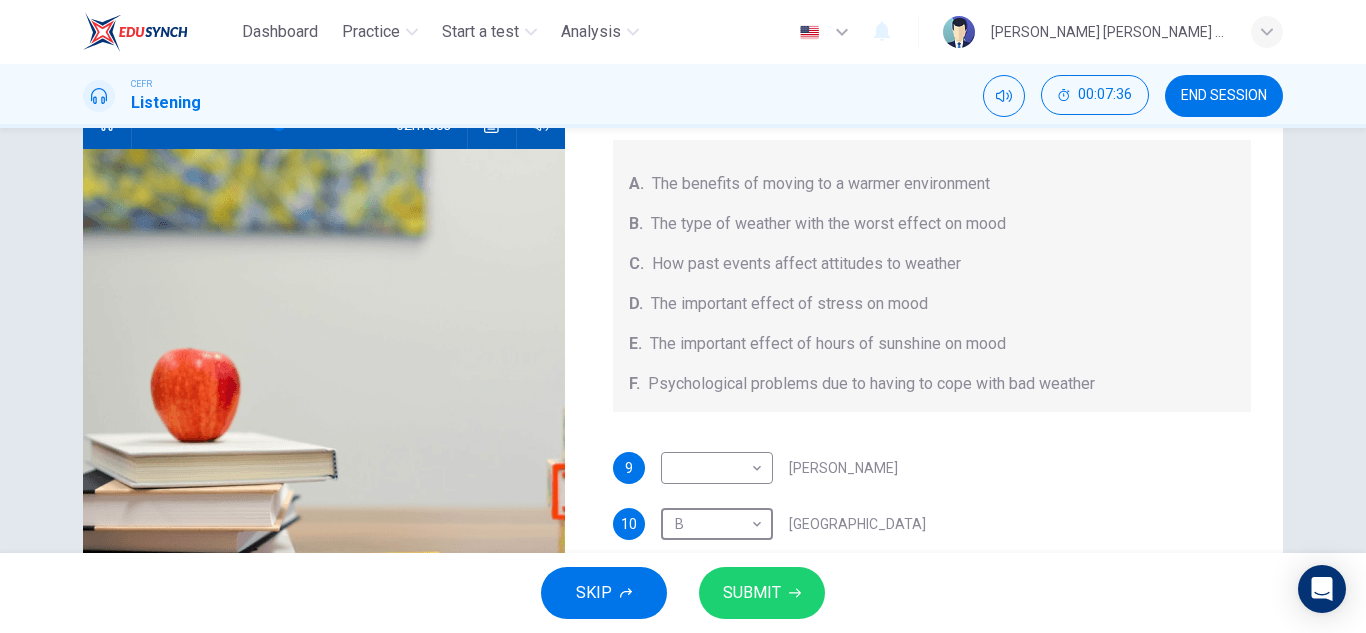 scroll, scrollTop: 65, scrollLeft: 0, axis: vertical 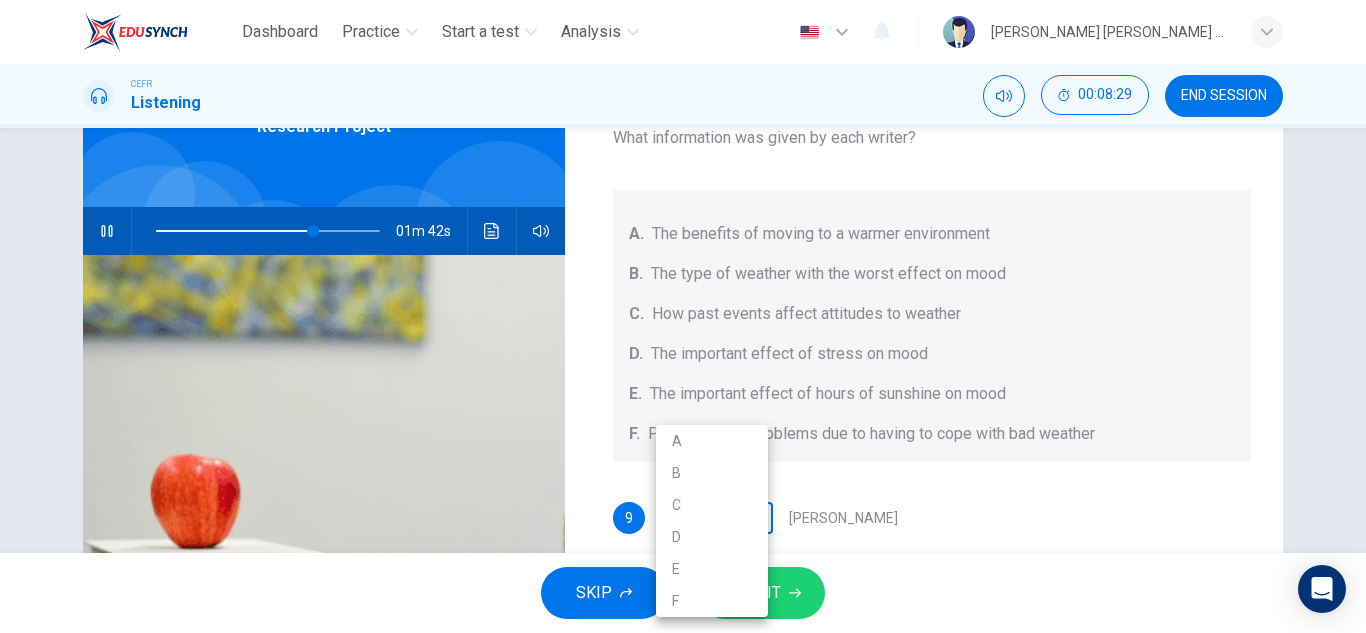 click on "Dashboard Practice Start a test Analysis English en ​ ALIYA JAMILA BINTI SABRI CEFR Listening 00:08:29 END SESSION Questions 9 - 12 Choose your answers from the box and write the letters  A-F  next to the questions below. What information was given by each writer? A. The benefits of moving to a warmer environment B. The type of weather with the worst effect on mood C. How past events affect attitudes to weather D. The important effect of stress on mood E. The important effect of hours of sunshine on mood F. Psychological problems due to having to cope with bad weather 9 ​ ​ Vickers 10 B B ​ Whitebourne 11 ​ ​ Haverton 12 ​ ​ Stanfield Research Project 01m 42s SKIP SUBMIT EduSynch - Online Language Proficiency Testing
Dashboard Practice Start a test Analysis Notifications © Copyright  2025 A B C D E F" at bounding box center (683, 316) 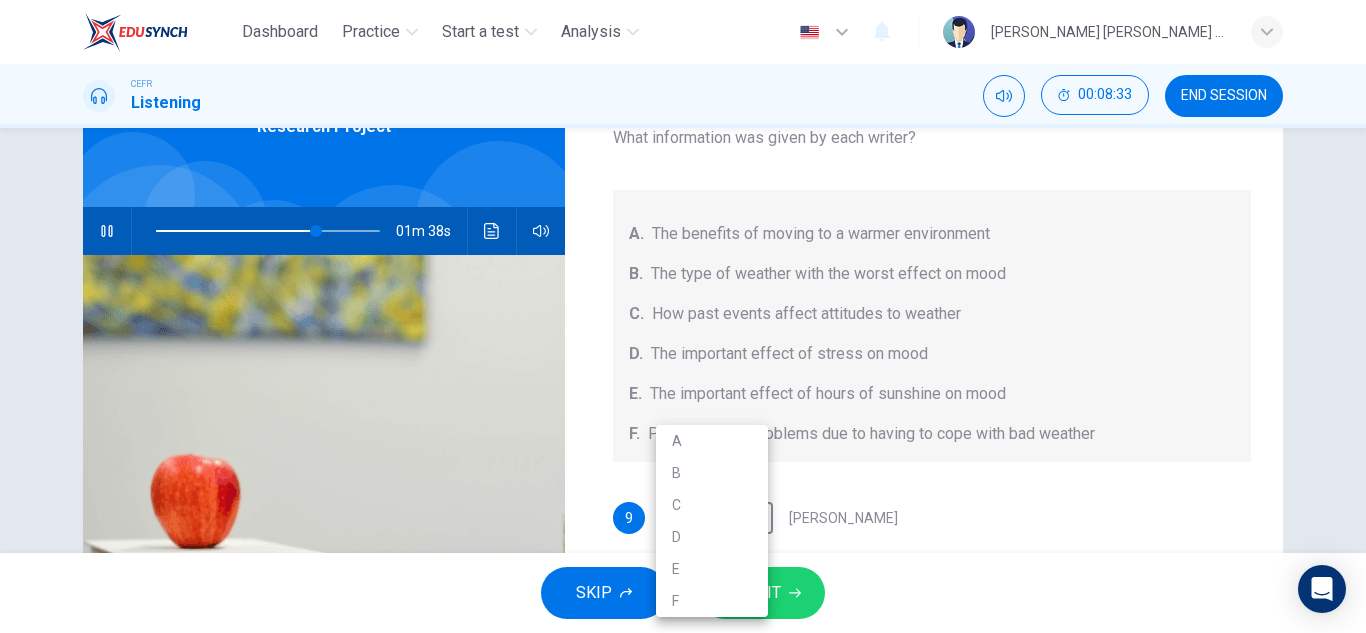 click at bounding box center [683, 316] 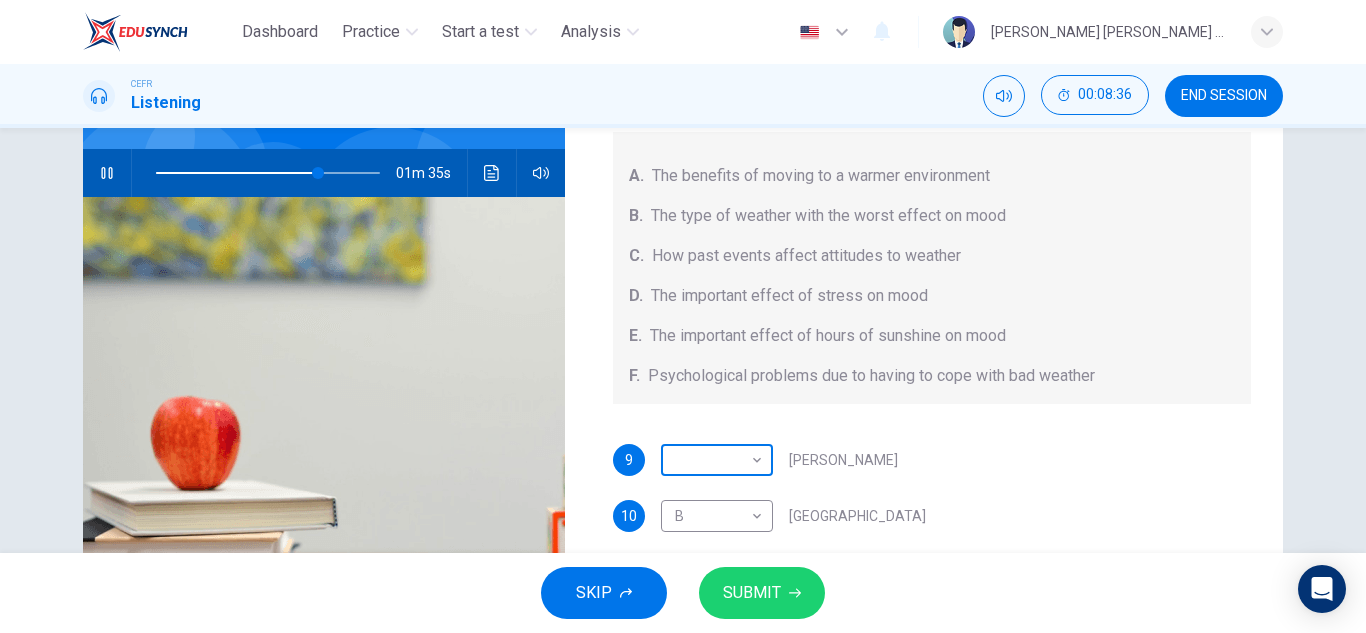 scroll, scrollTop: 180, scrollLeft: 0, axis: vertical 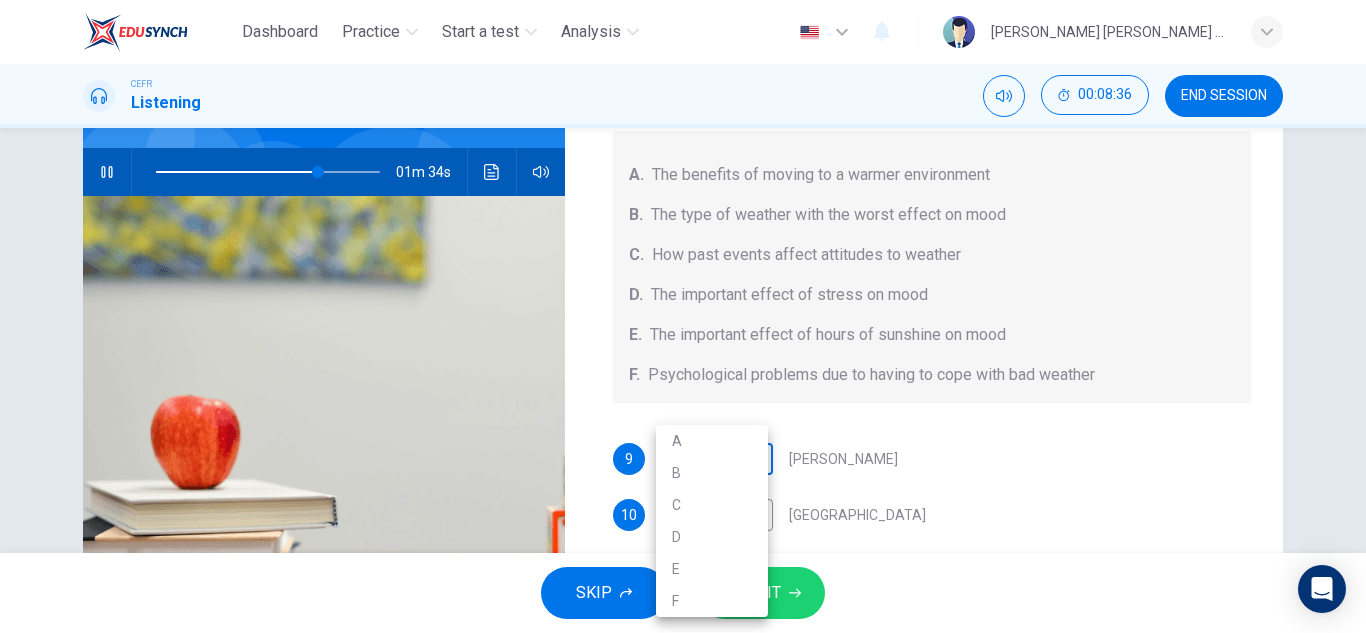 click on "Dashboard Practice Start a test Analysis English en ​ ALIYA JAMILA BINTI SABRI CEFR Listening 00:08:36 END SESSION Questions 9 - 12 Choose your answers from the box and write the letters  A-F  next to the questions below. What information was given by each writer? A. The benefits of moving to a warmer environment B. The type of weather with the worst effect on mood C. How past events affect attitudes to weather D. The important effect of stress on mood E. The important effect of hours of sunshine on mood F. Psychological problems due to having to cope with bad weather 9 ​ ​ Vickers 10 B B ​ Whitebourne 11 ​ ​ Haverton 12 ​ ​ Stanfield Research Project 01m 34s SKIP SUBMIT EduSynch - Online Language Proficiency Testing
Dashboard Practice Start a test Analysis Notifications © Copyright  2025 A B C D E F" at bounding box center [683, 316] 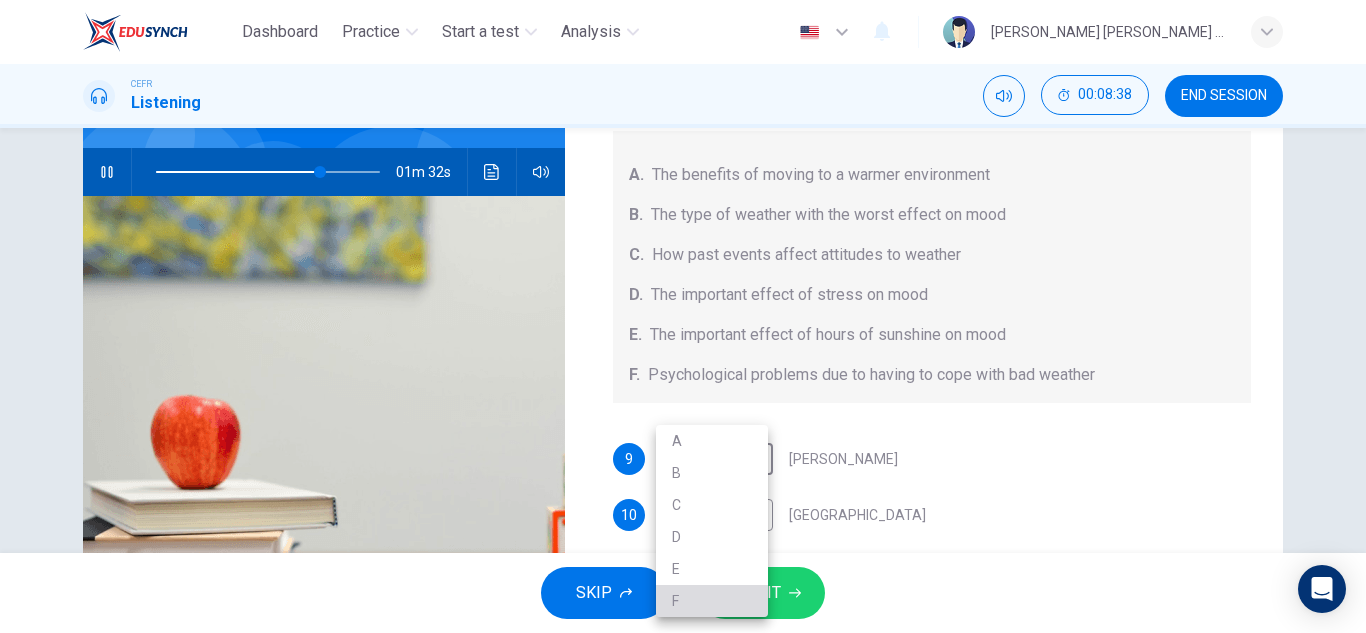 click on "F" at bounding box center (712, 601) 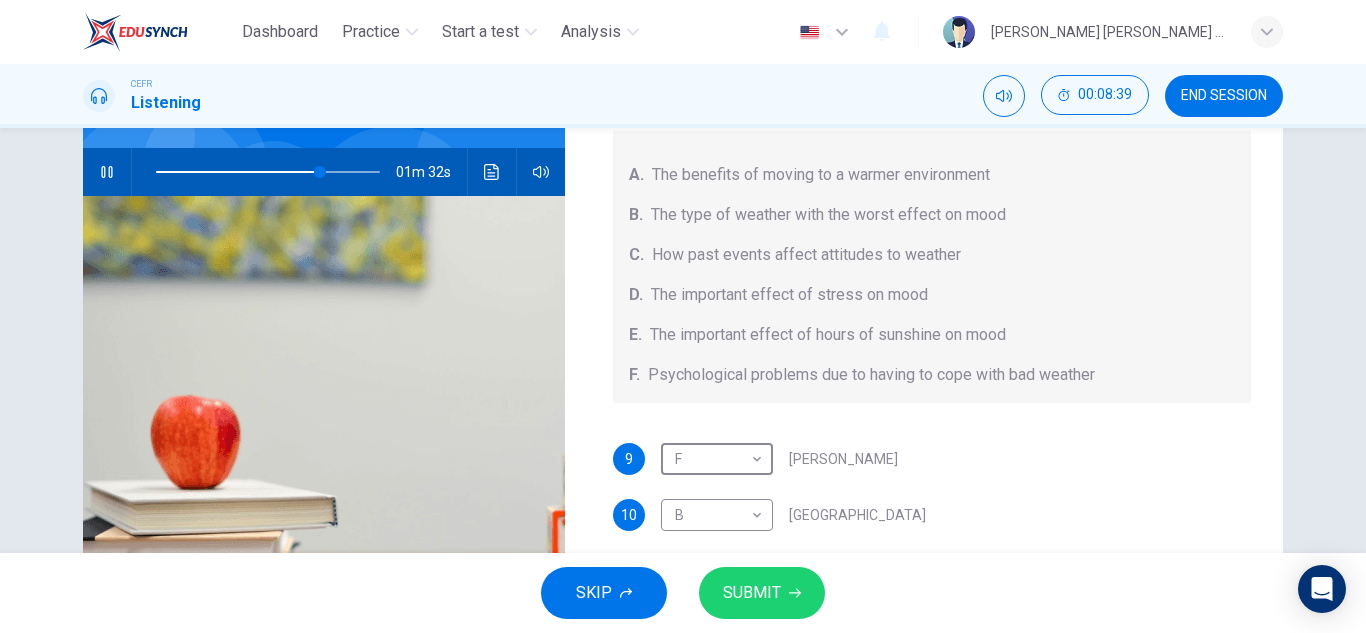 scroll, scrollTop: 350, scrollLeft: 0, axis: vertical 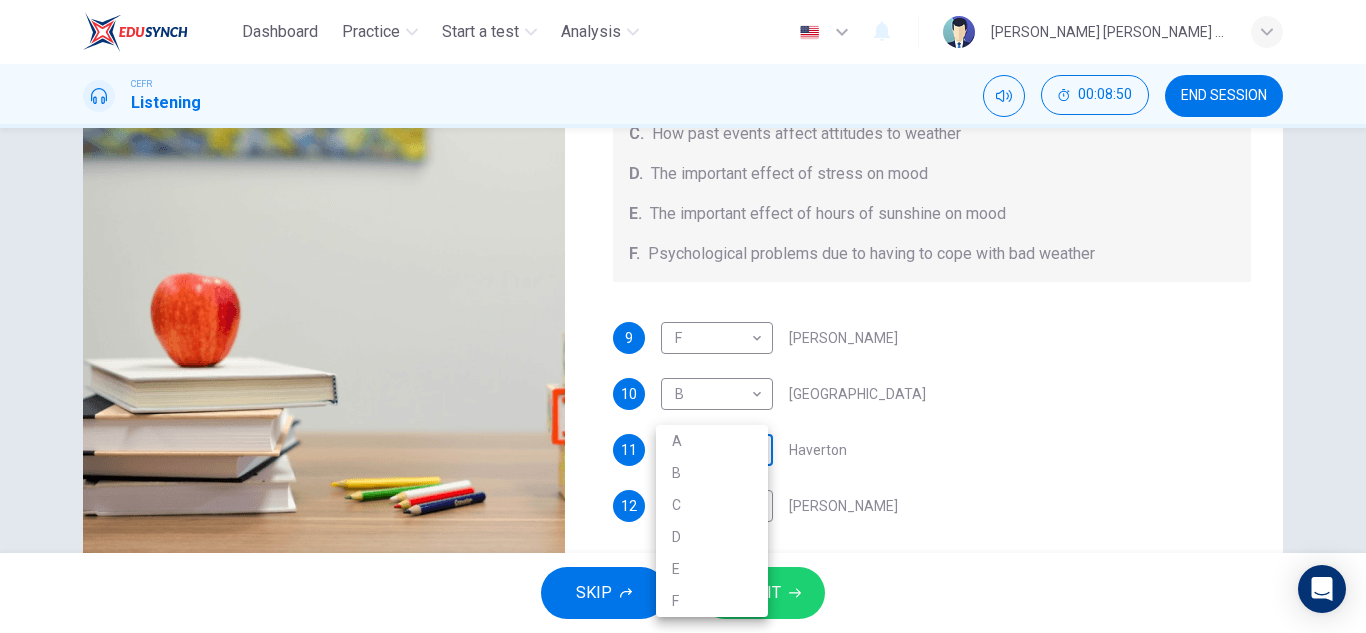 click on "Dashboard Practice Start a test Analysis English en ​ ALIYA JAMILA BINTI SABRI CEFR Listening 00:08:50 END SESSION Questions 9 - 12 Choose your answers from the box and write the letters  A-F  next to the questions below. What information was given by each writer? A. The benefits of moving to a warmer environment B. The type of weather with the worst effect on mood C. How past events affect attitudes to weather D. The important effect of stress on mood E. The important effect of hours of sunshine on mood F. Psychological problems due to having to cope with bad weather 9 F F ​ Vickers 10 B B ​ Whitebourne 11 ​ ​ Haverton 12 ​ ​ Stanfield Research Project 01m 21s SKIP SUBMIT EduSynch - Online Language Proficiency Testing
Dashboard Practice Start a test Analysis Notifications © Copyright  2025 A B C D E F" at bounding box center [683, 316] 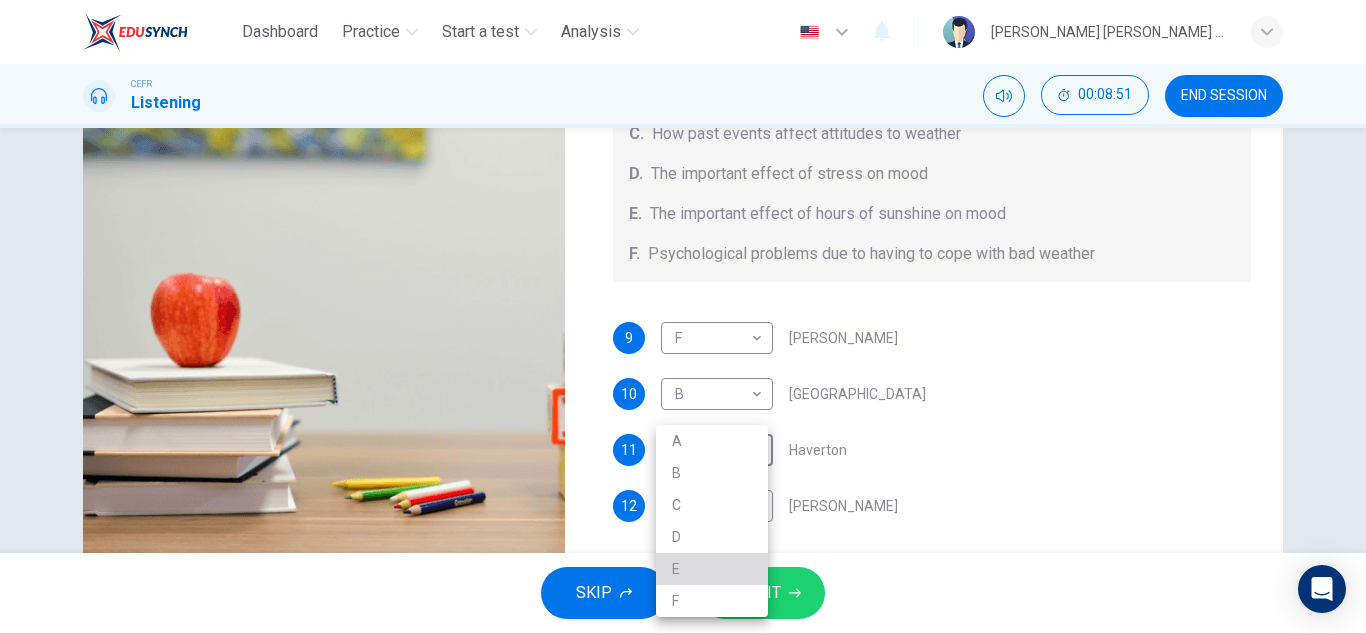 click on "E" at bounding box center (712, 569) 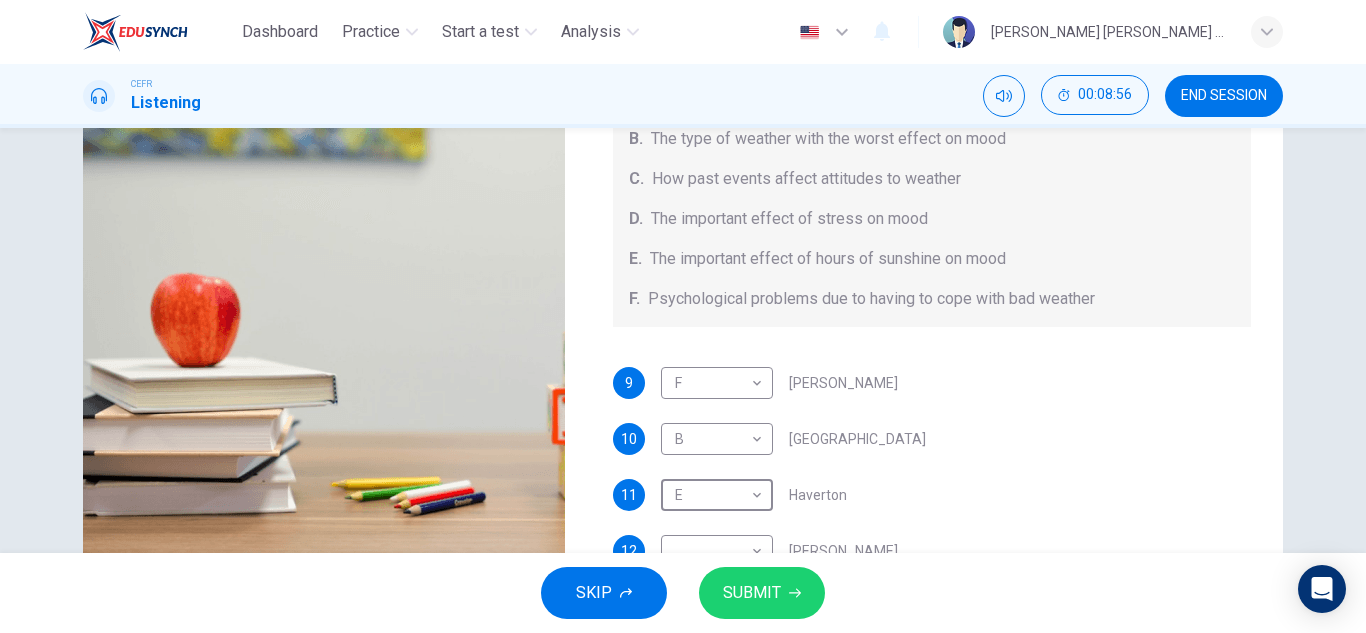 scroll, scrollTop: 65, scrollLeft: 0, axis: vertical 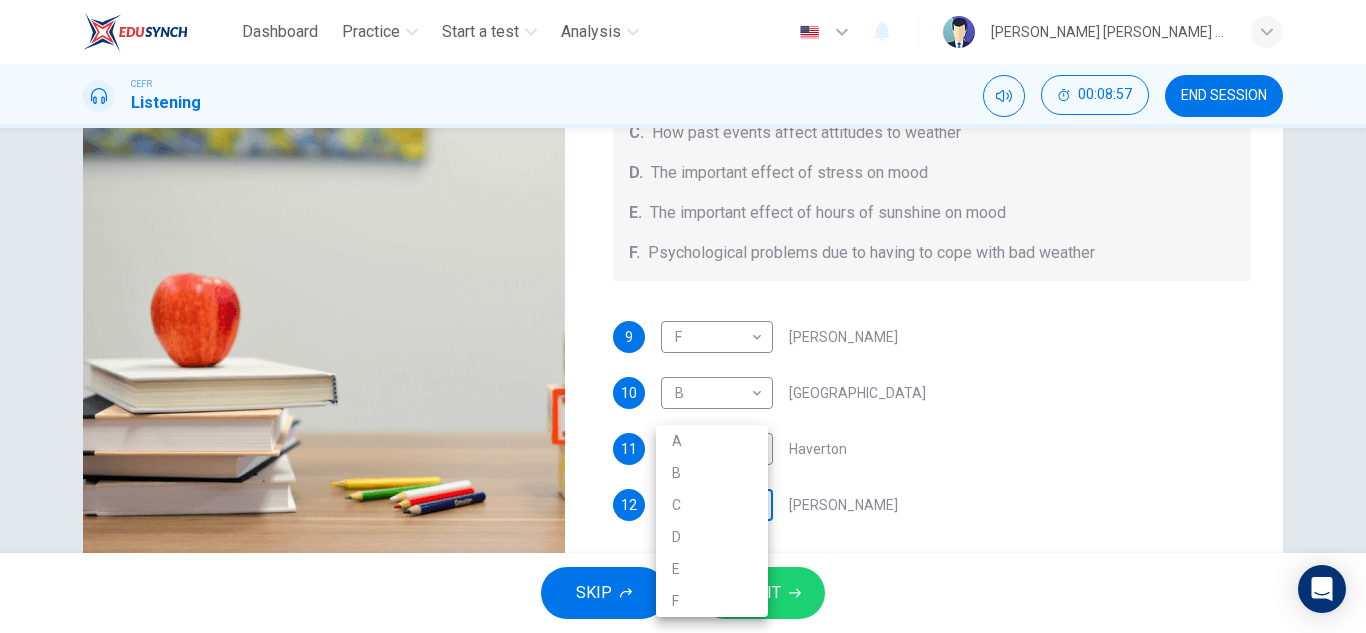 click on "Dashboard Practice Start a test Analysis English en ​ ALIYA JAMILA BINTI SABRI CEFR Listening 00:08:57 END SESSION Questions 9 - 12 Choose your answers from the box and write the letters  A-F  next to the questions below. What information was given by each writer? A. The benefits of moving to a warmer environment B. The type of weather with the worst effect on mood C. How past events affect attitudes to weather D. The important effect of stress on mood E. The important effect of hours of sunshine on mood F. Psychological problems due to having to cope with bad weather 9 F F ​ Vickers 10 B B ​ Whitebourne 11 E E ​ Haverton 12 ​ ​ Stanfield Research Project 01m 13s SKIP SUBMIT EduSynch - Online Language Proficiency Testing
Dashboard Practice Start a test Analysis Notifications © Copyright  2025 A B C D E F" at bounding box center [683, 316] 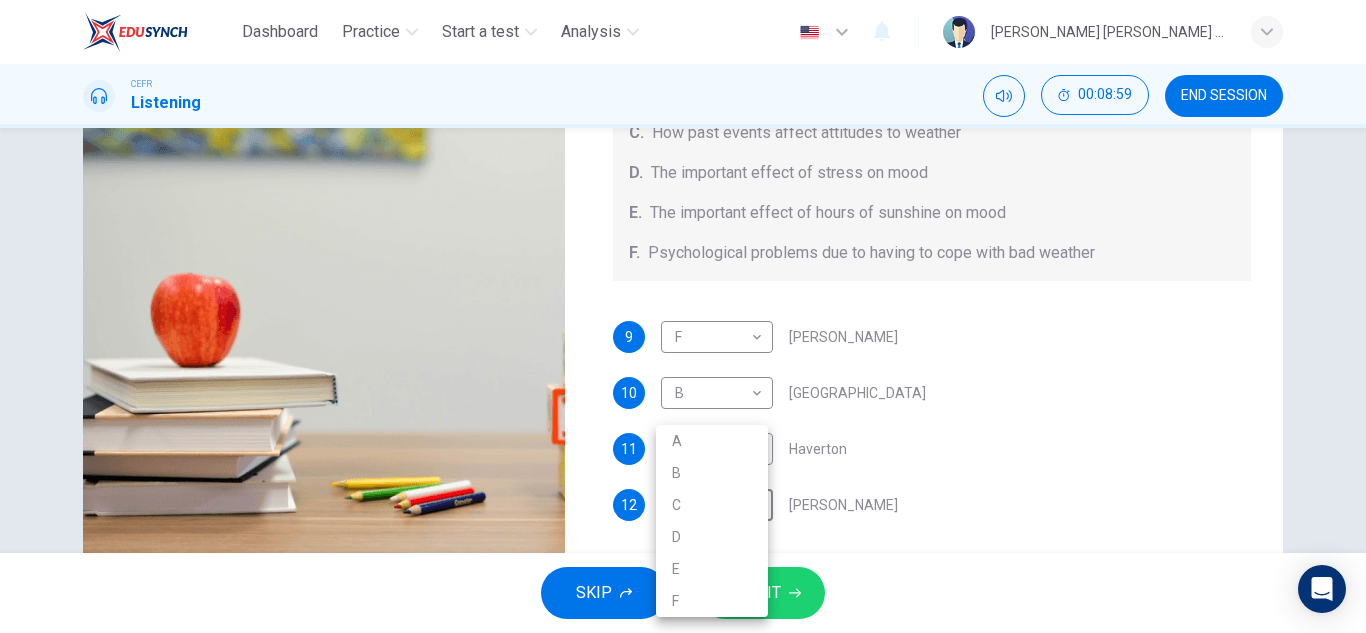 click on "A" at bounding box center [712, 441] 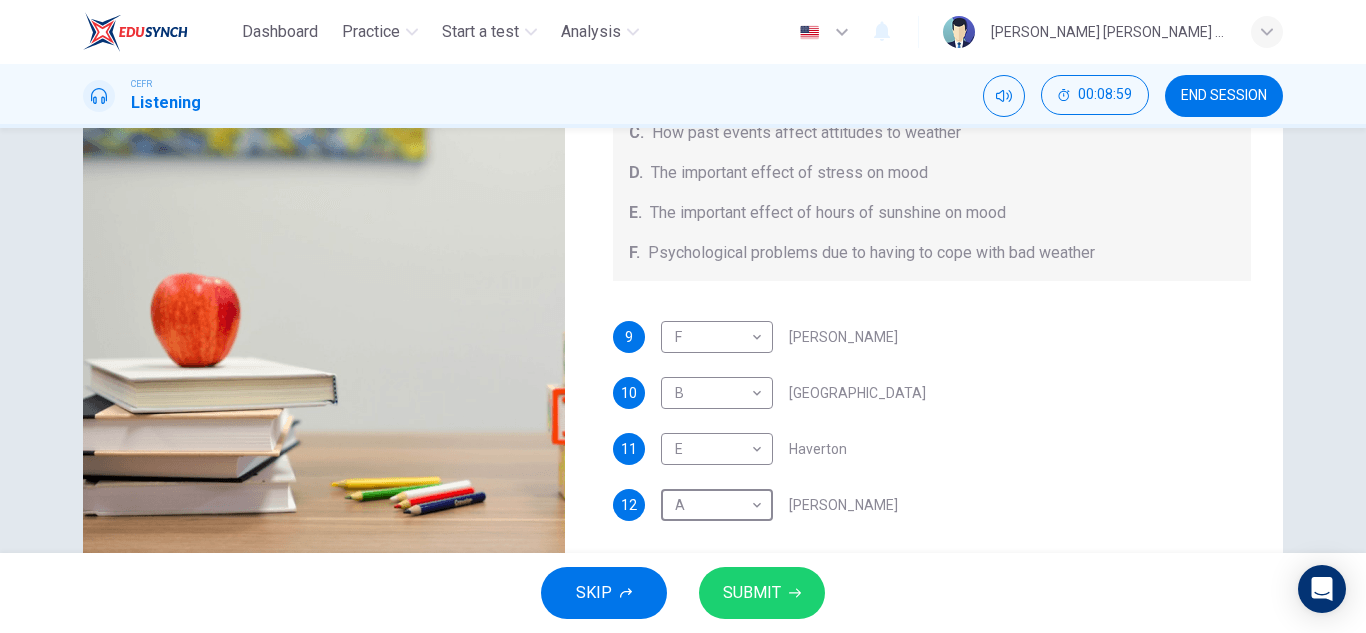 type on "79" 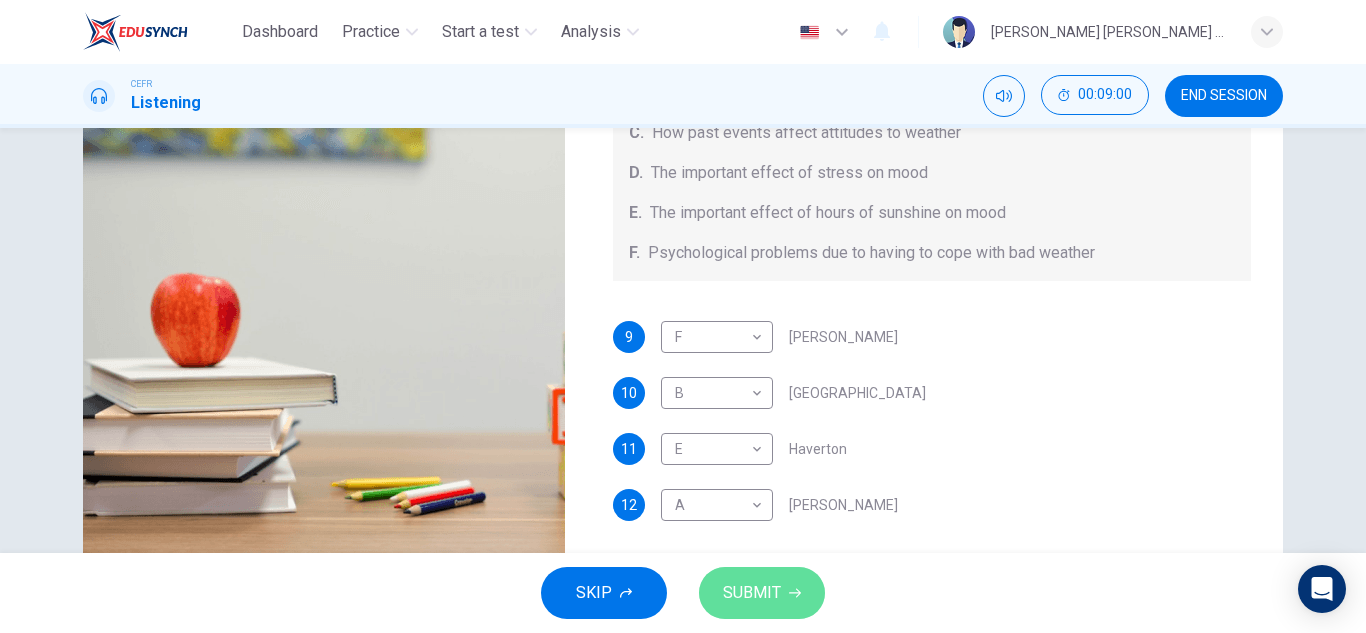 click on "SUBMIT" at bounding box center [762, 593] 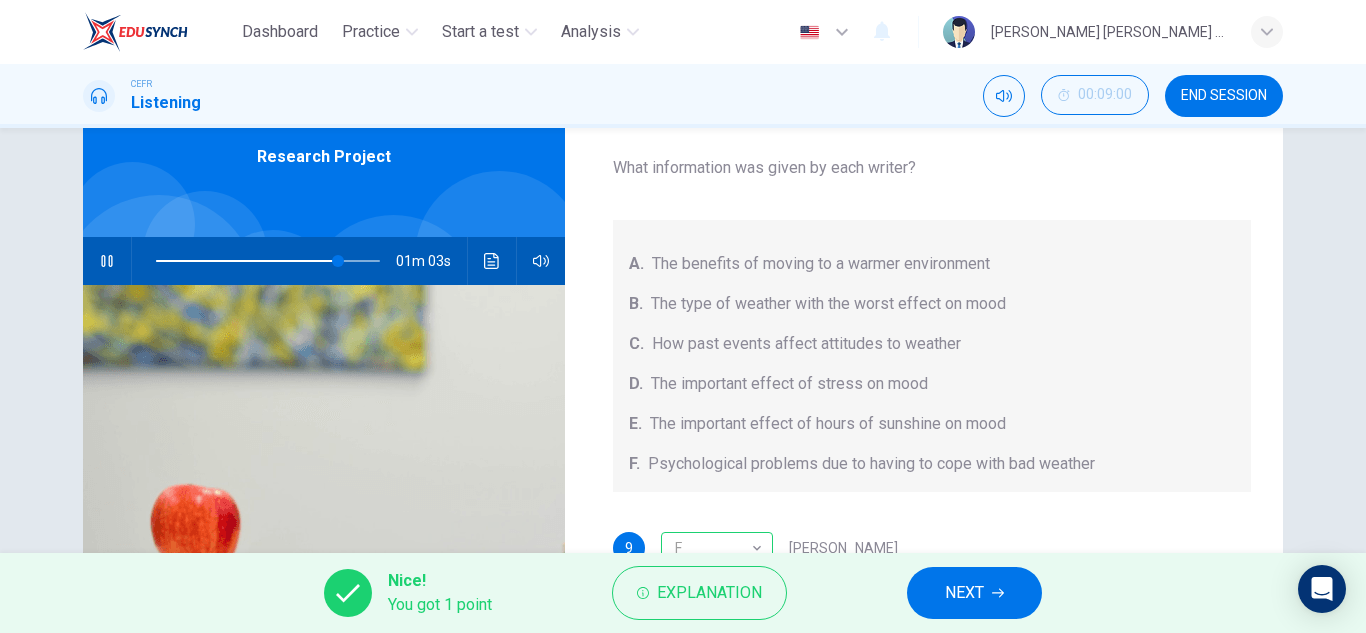 scroll, scrollTop: 90, scrollLeft: 0, axis: vertical 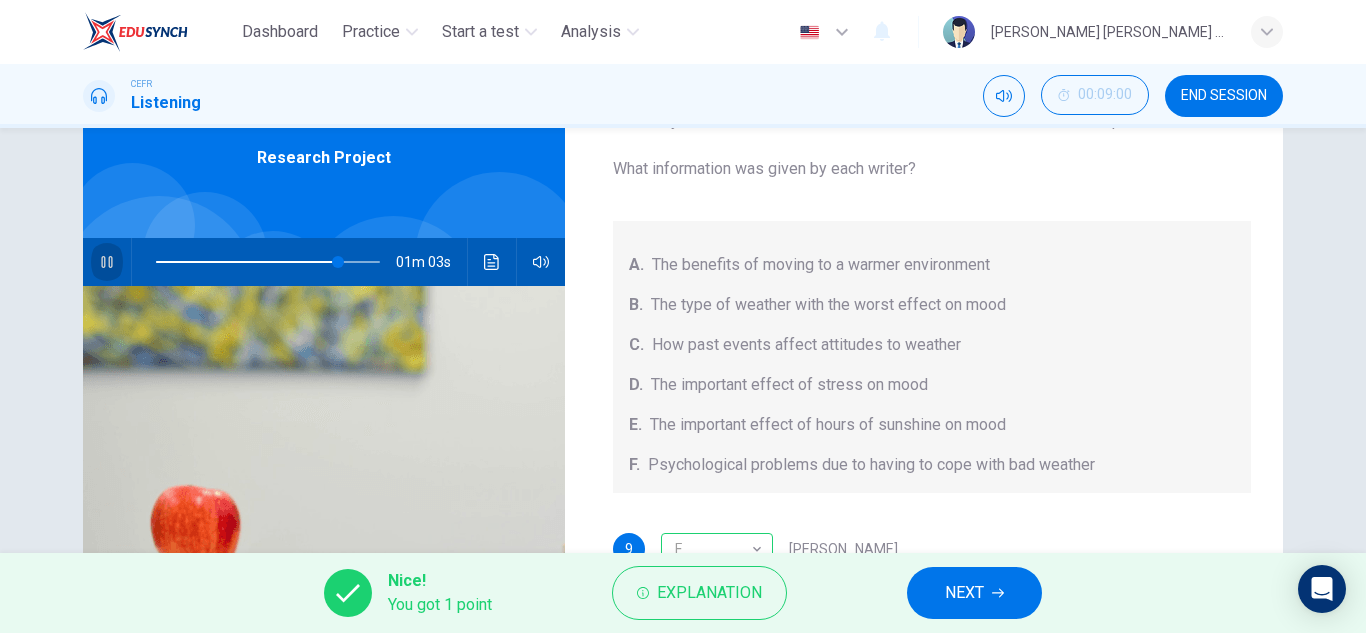 click at bounding box center (107, 262) 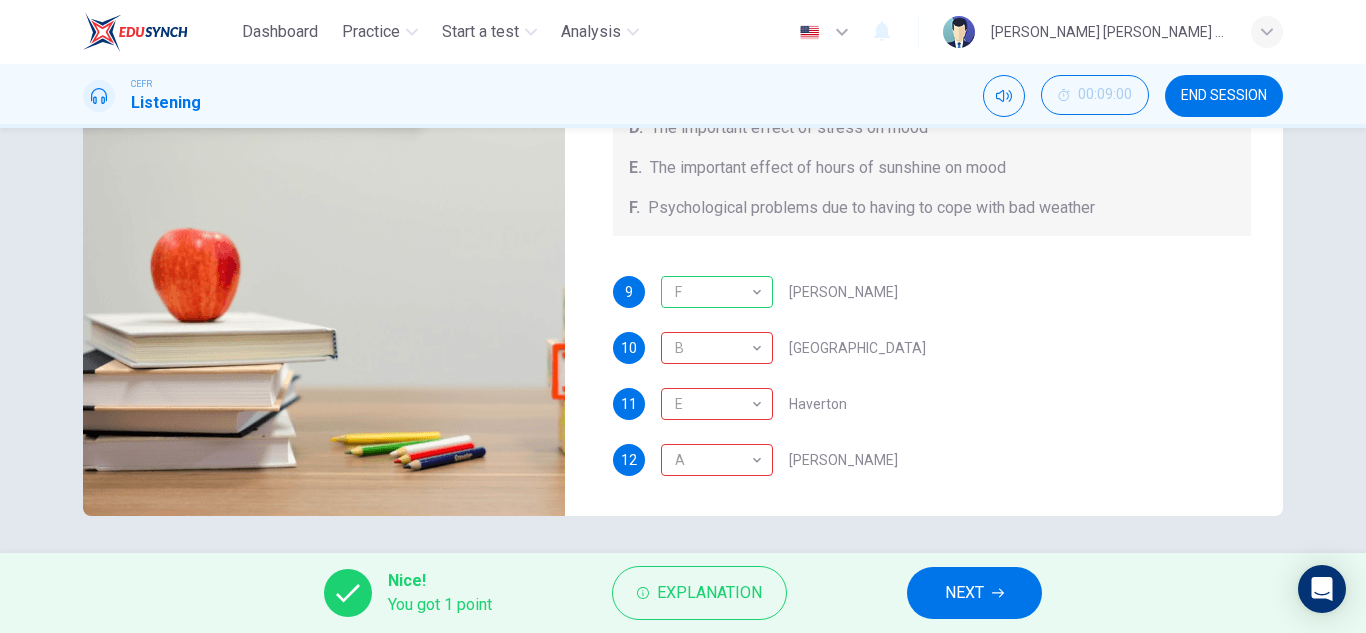 scroll, scrollTop: 350, scrollLeft: 0, axis: vertical 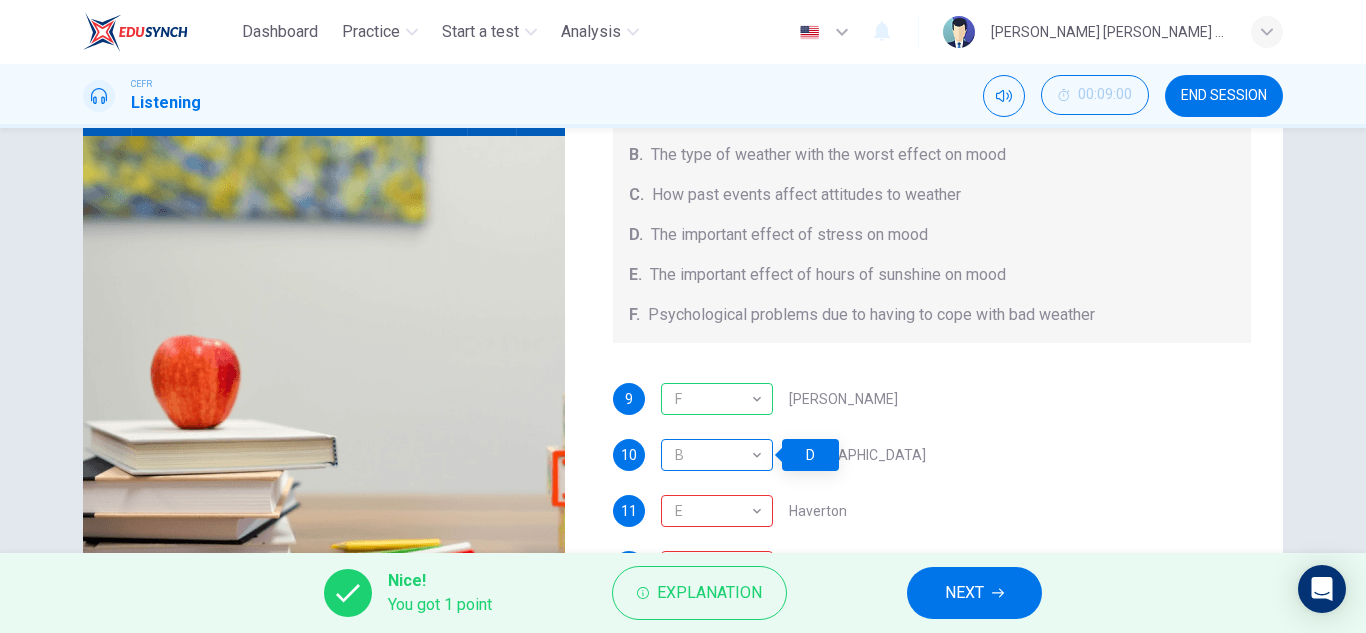 click on "B" at bounding box center (713, 455) 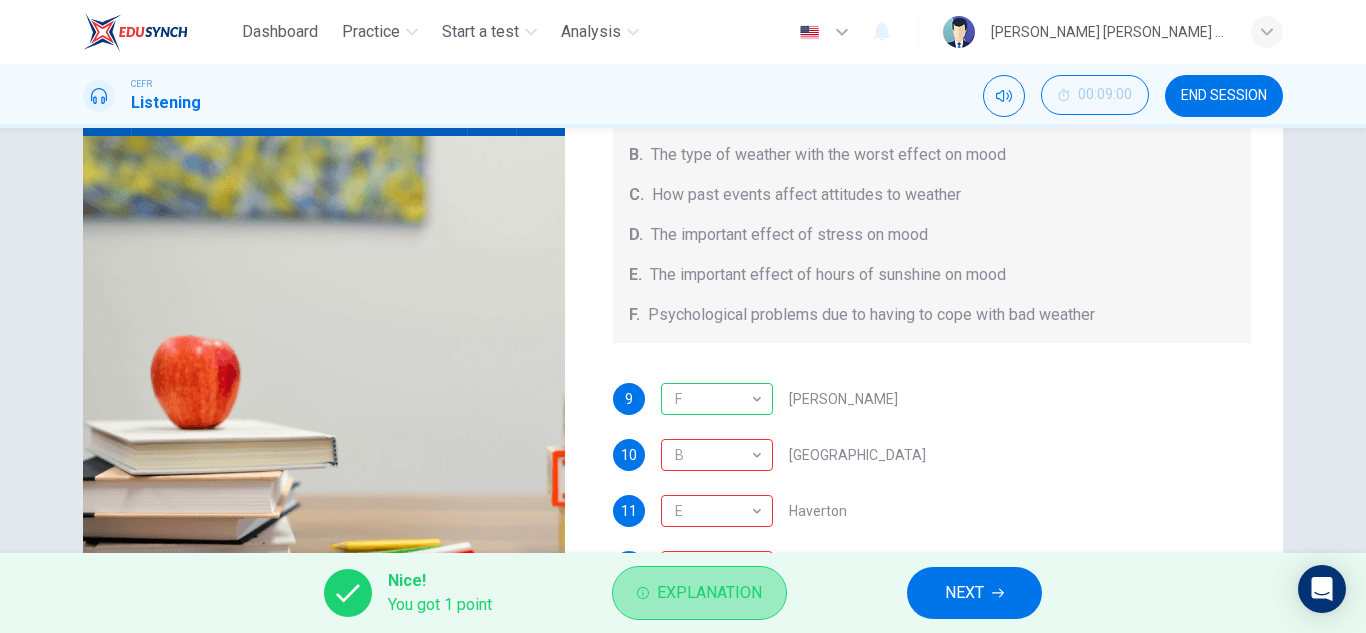 click on "Explanation" at bounding box center (709, 593) 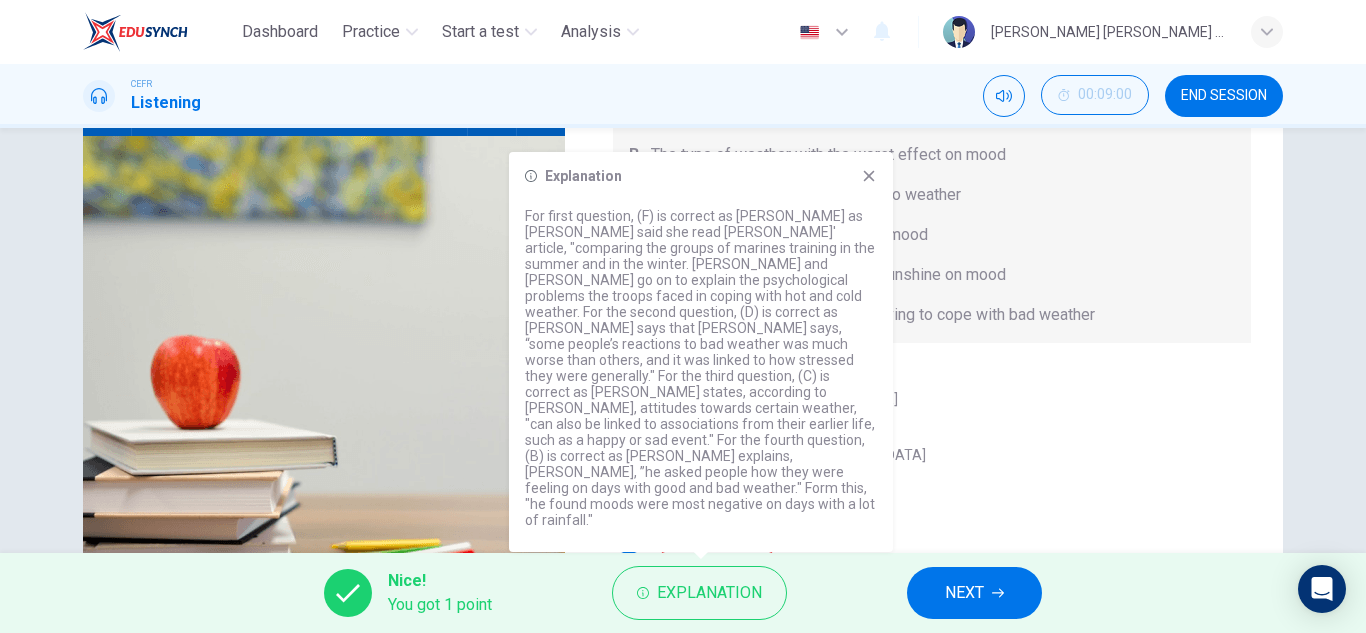 click 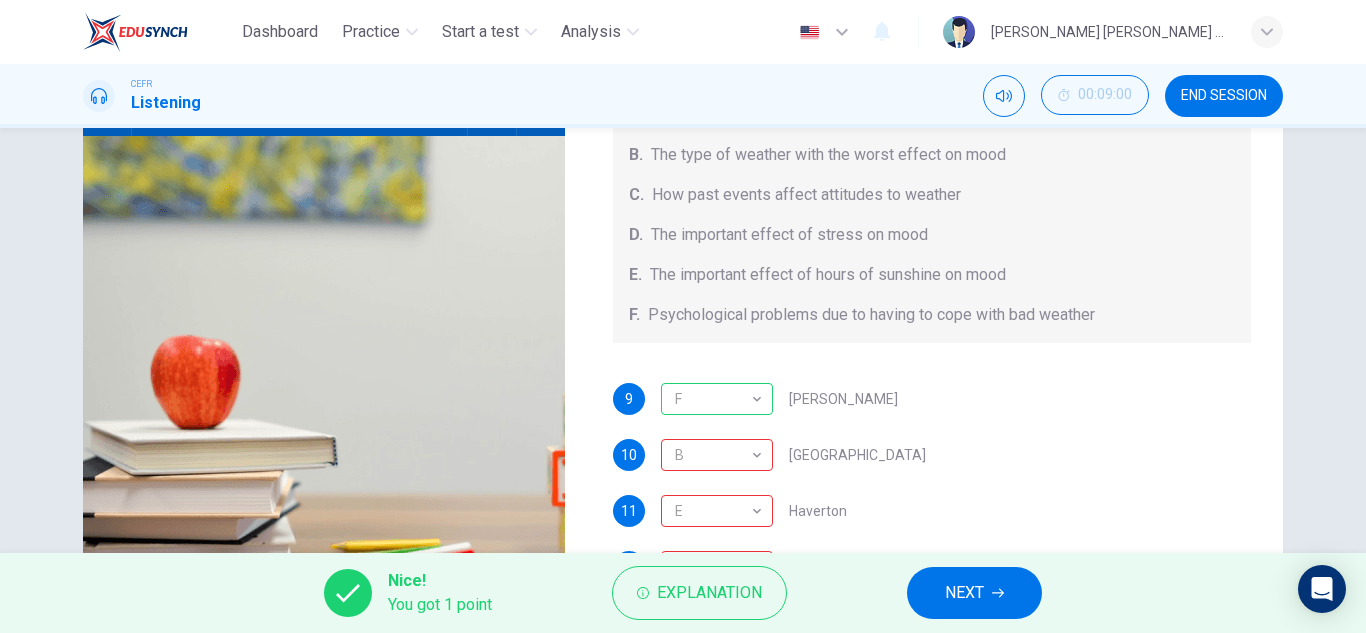 scroll, scrollTop: 350, scrollLeft: 0, axis: vertical 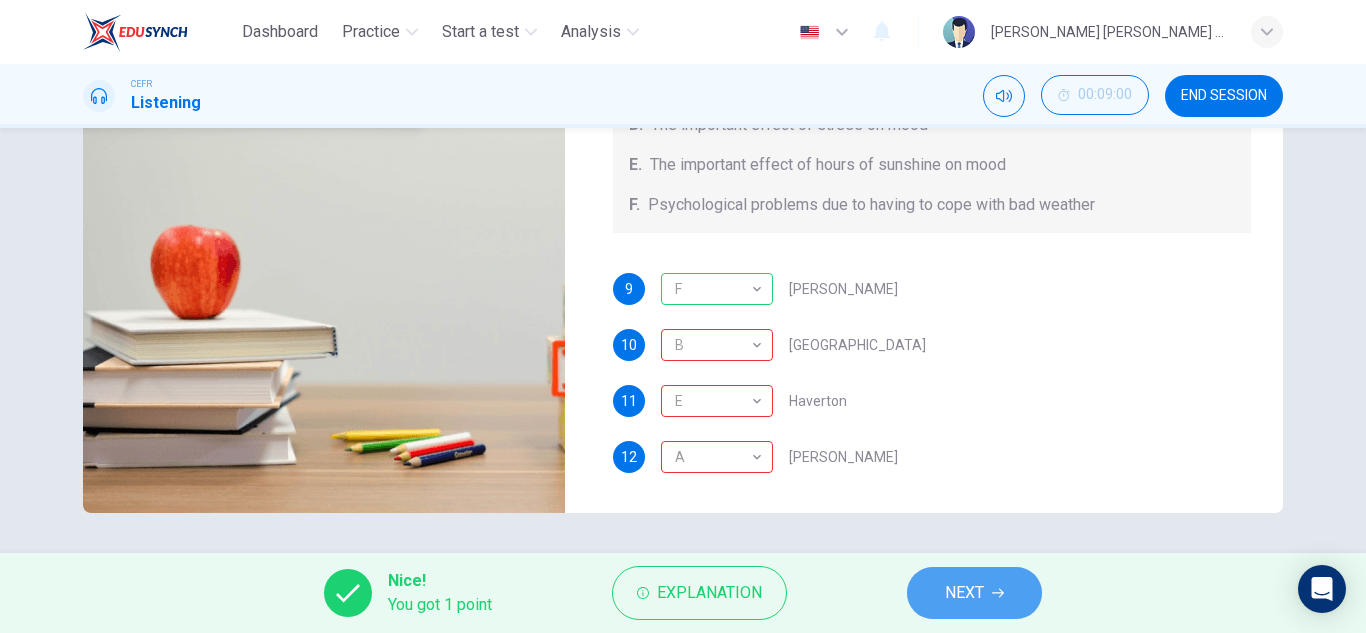 click on "NEXT" at bounding box center (974, 593) 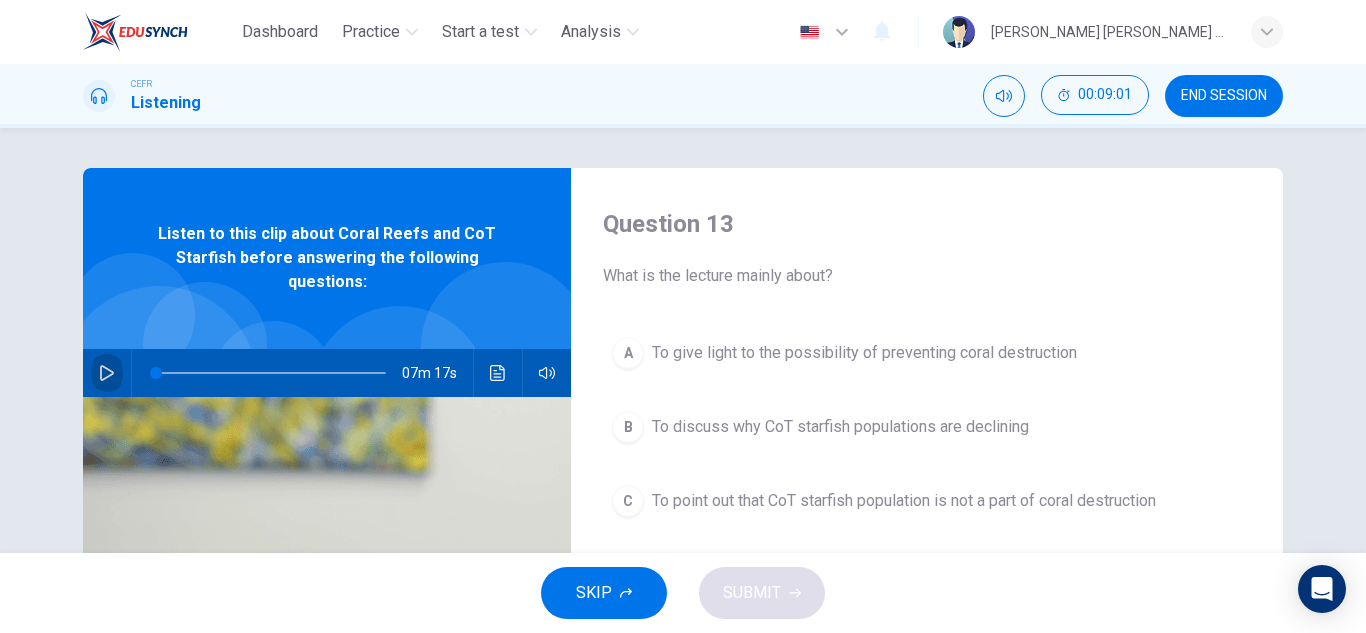 click at bounding box center [107, 373] 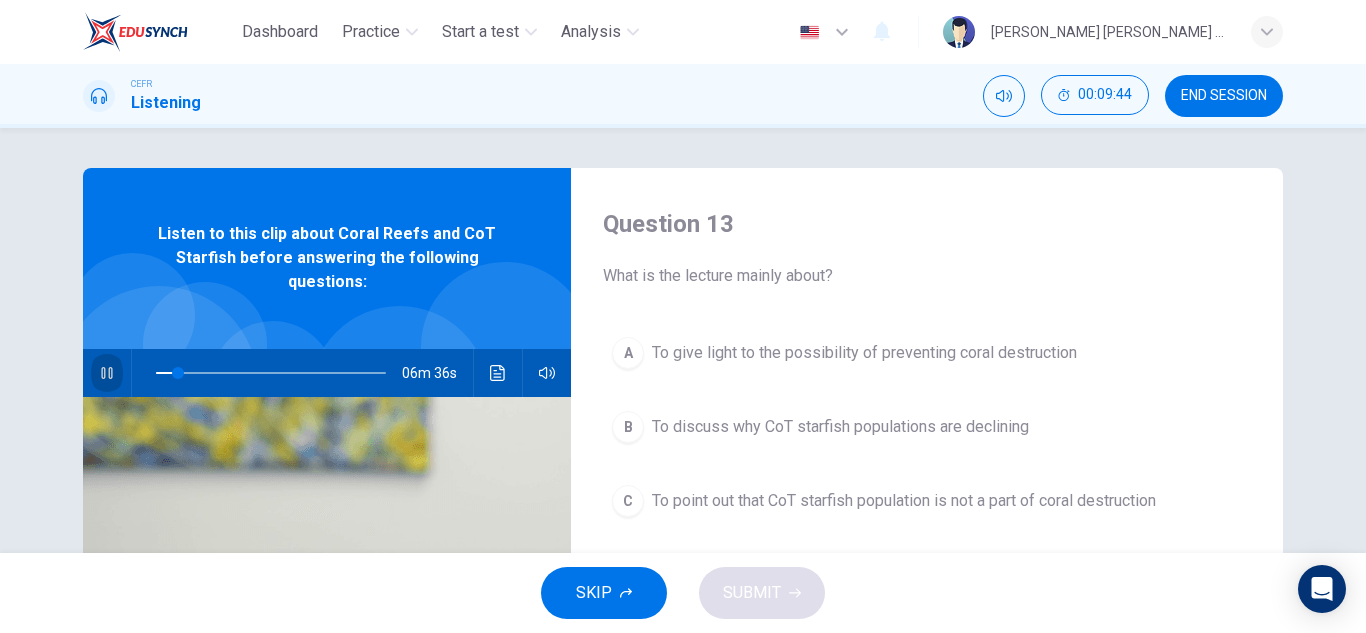 click 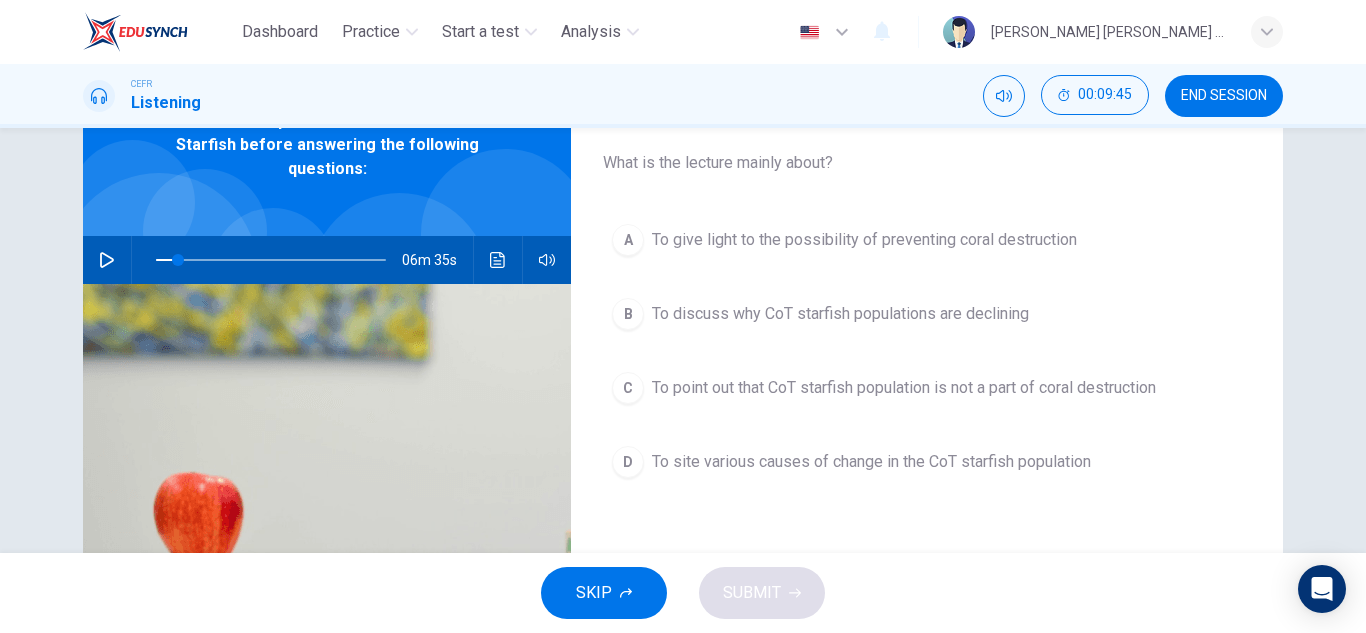 scroll, scrollTop: 115, scrollLeft: 0, axis: vertical 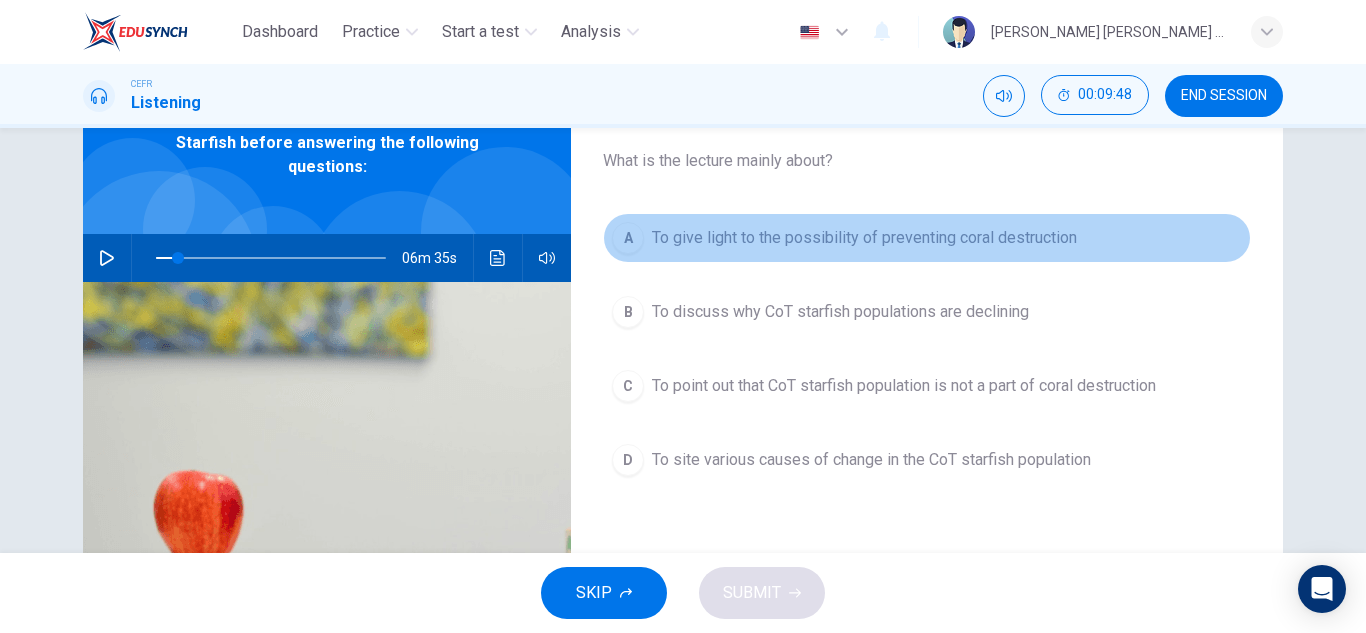 click on "To give light to the possibility of preventing coral destruction" at bounding box center (864, 238) 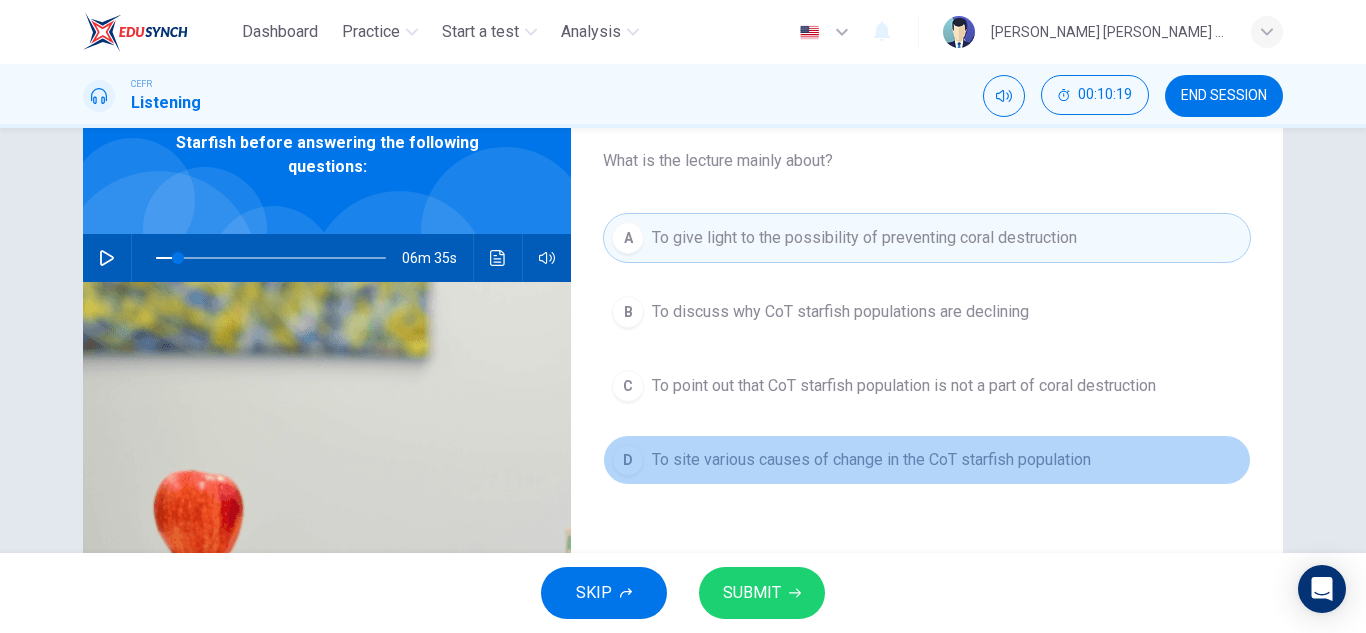 click on "To site various causes of change in the CoT starfish population" at bounding box center (871, 460) 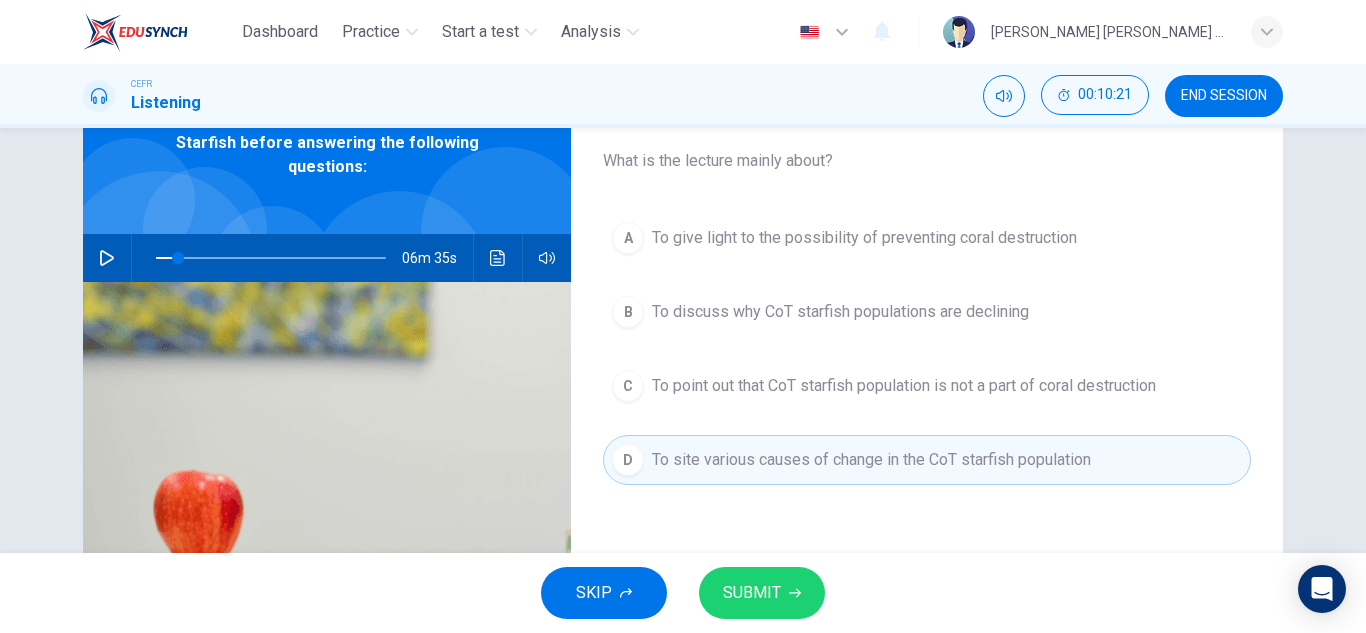 click on "To give light to the possibility of preventing coral destruction" at bounding box center (864, 238) 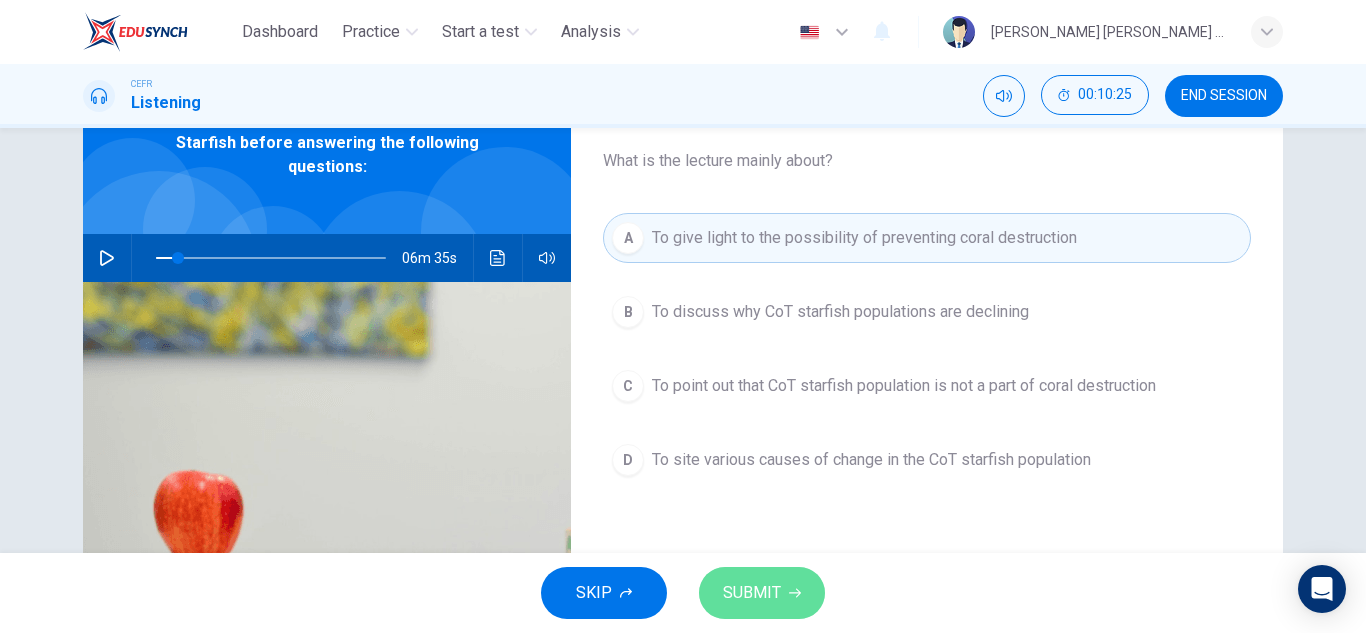 click on "SUBMIT" at bounding box center (762, 593) 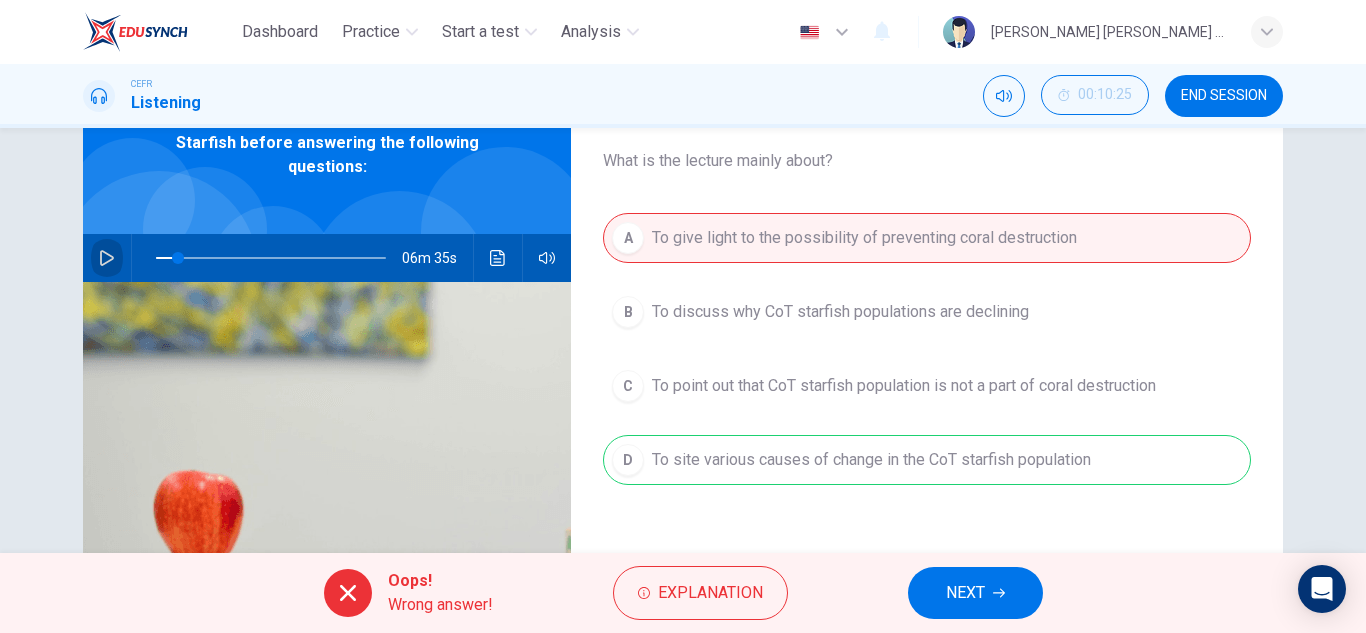 click 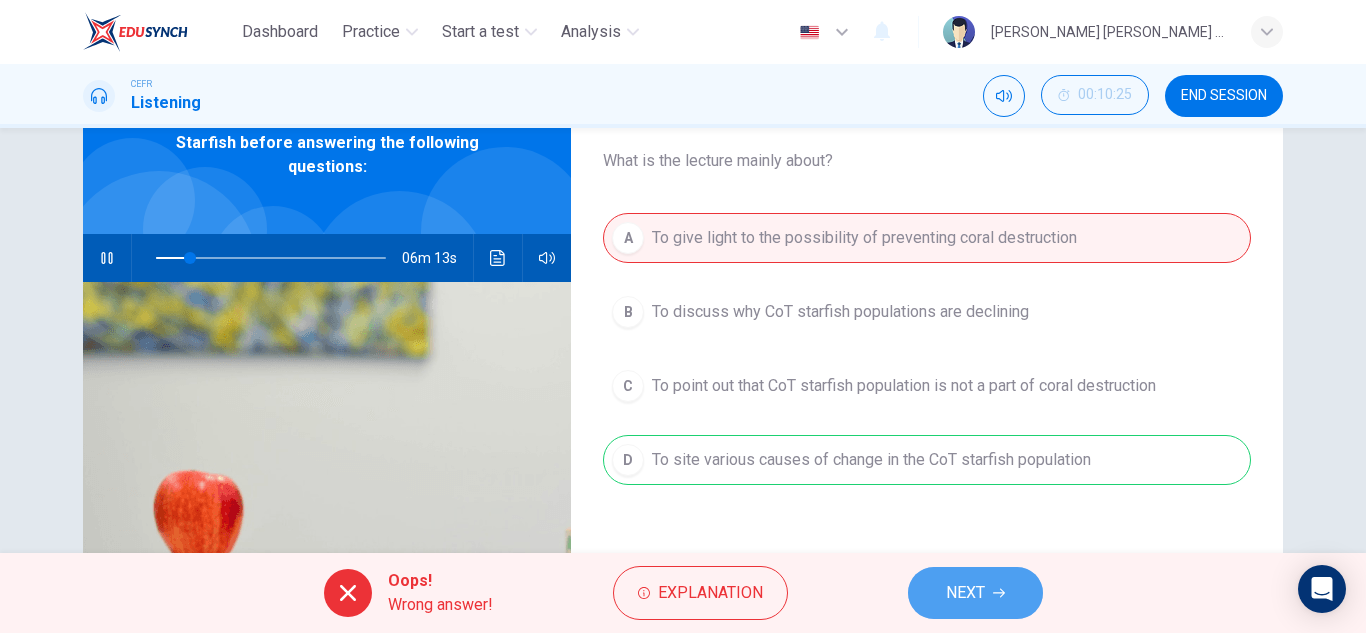 click 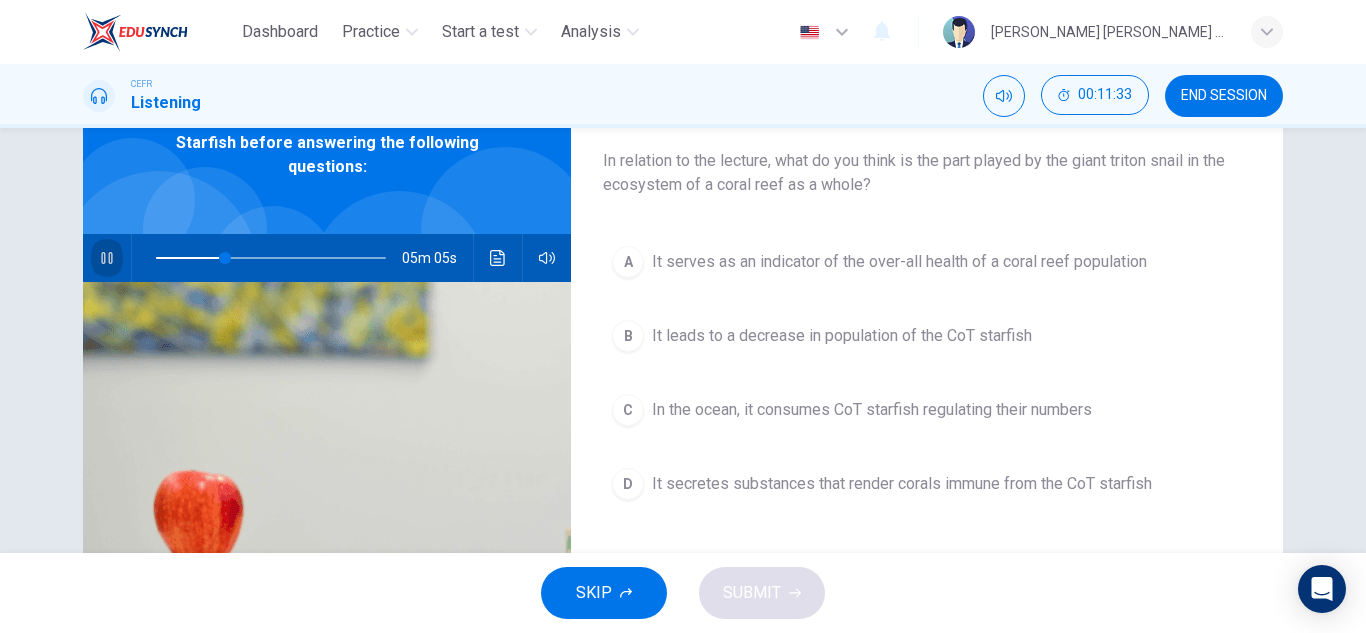click 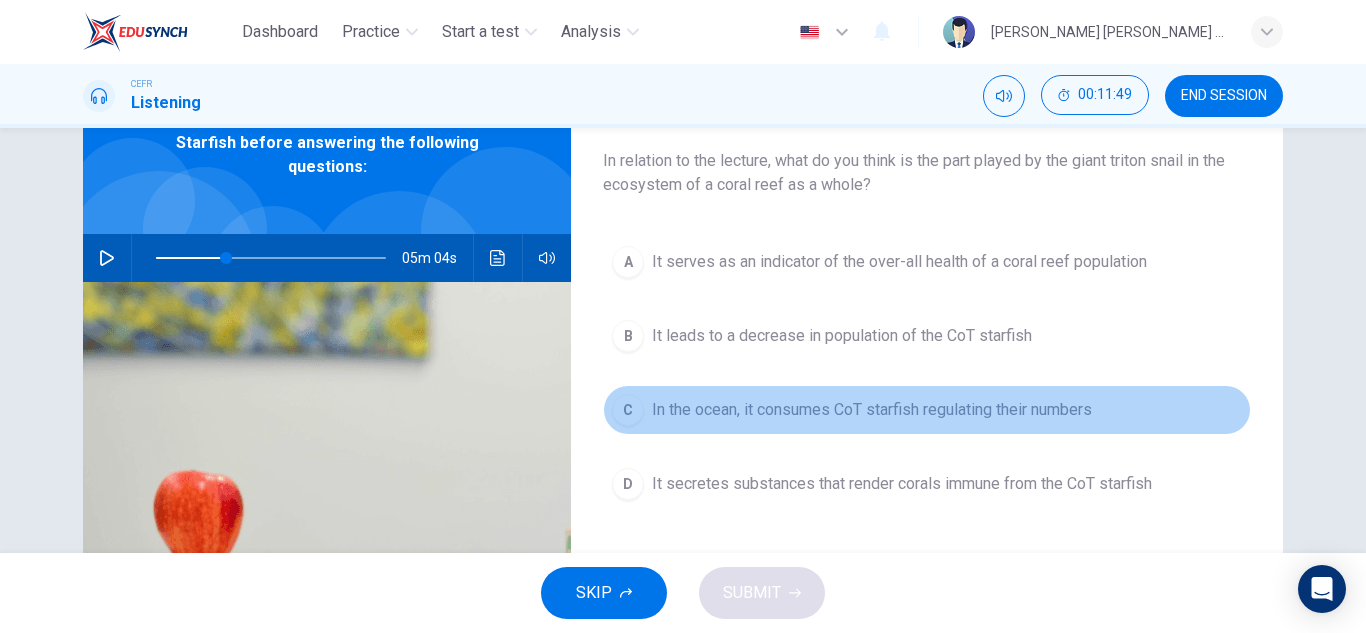 click on "In the ocean, it consumes CoT starfish regulating their numbers" at bounding box center (872, 410) 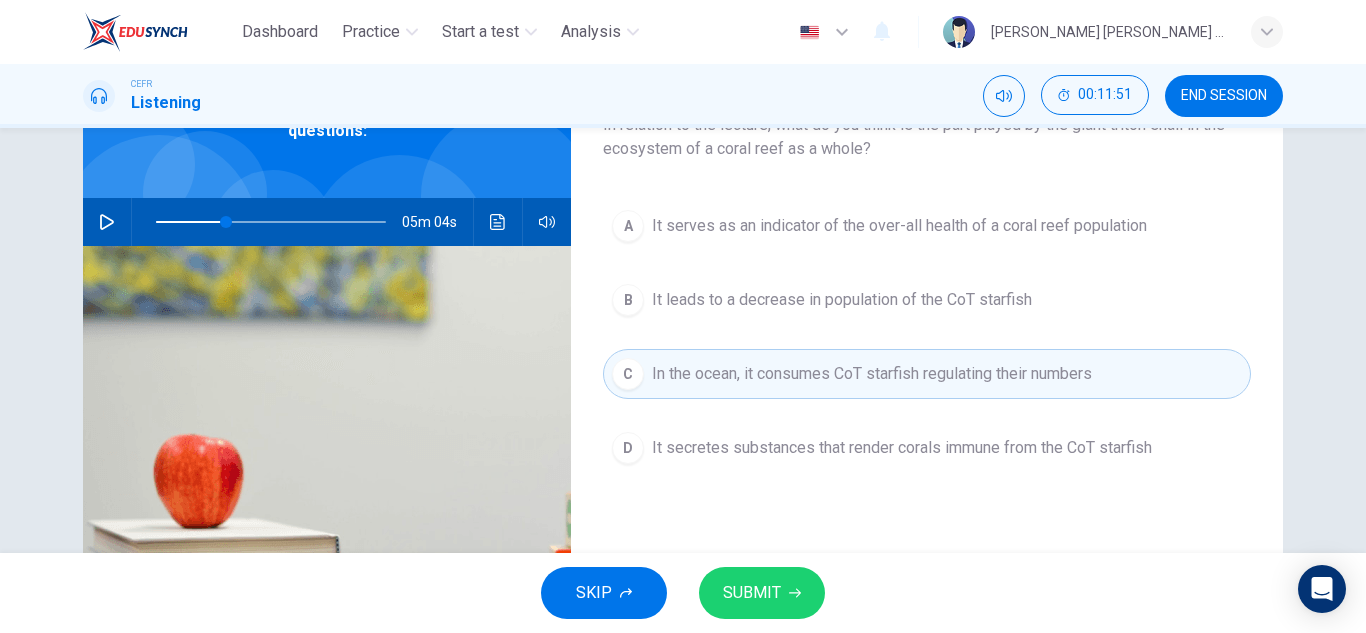 scroll, scrollTop: 152, scrollLeft: 0, axis: vertical 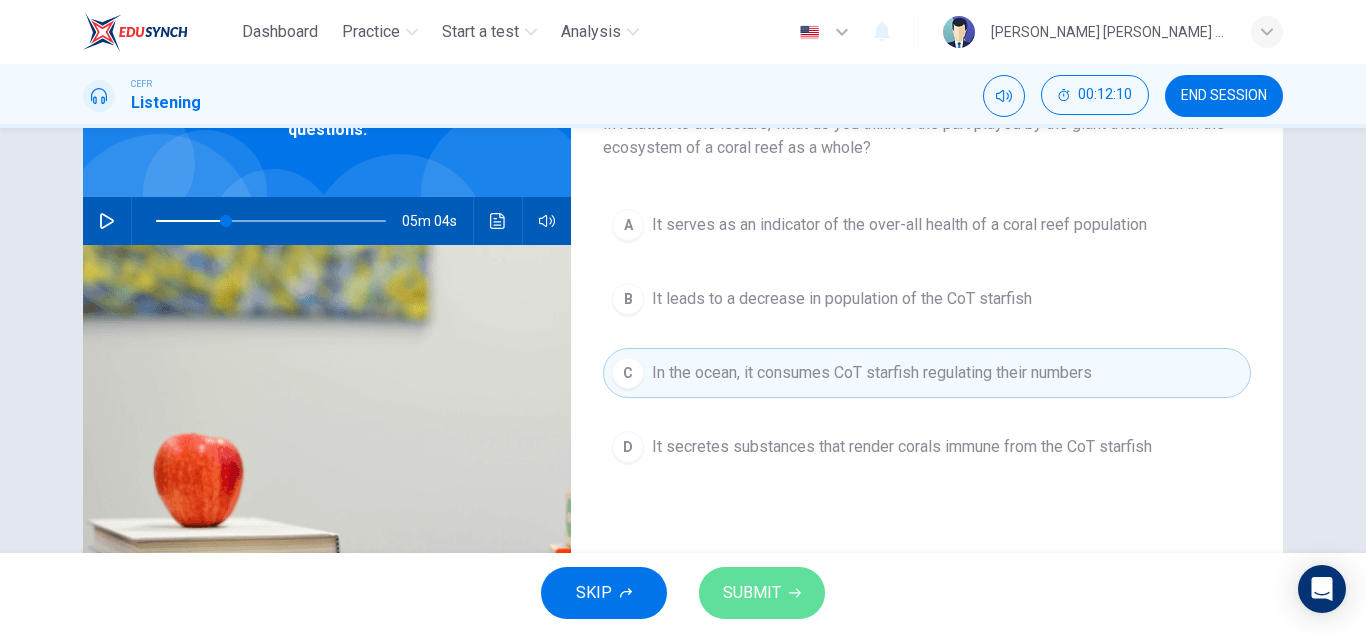 click on "SUBMIT" at bounding box center (752, 593) 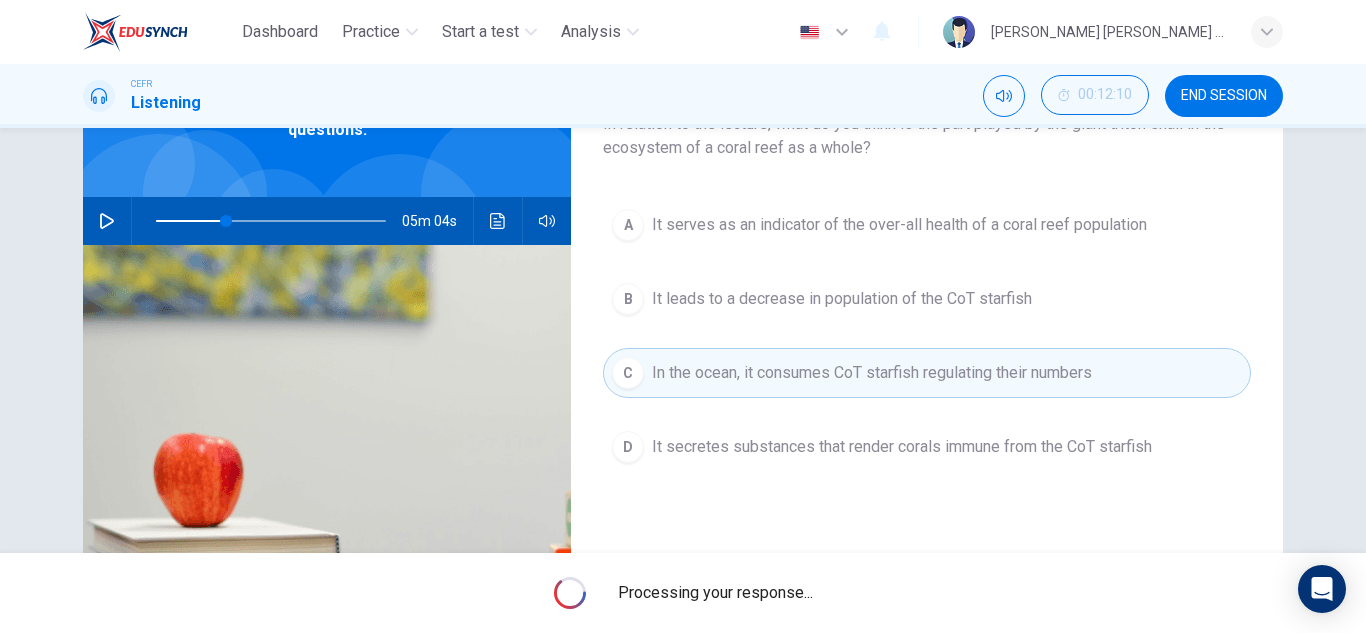 type on "30" 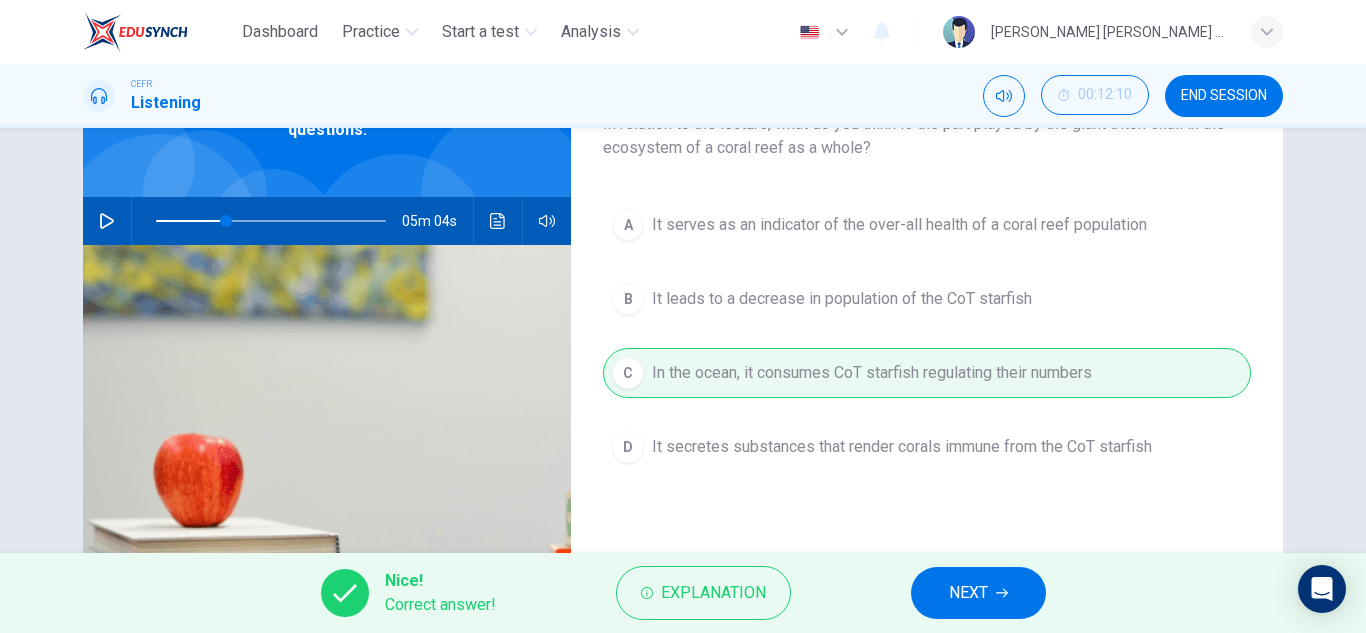 click on "END SESSION" at bounding box center (1224, 96) 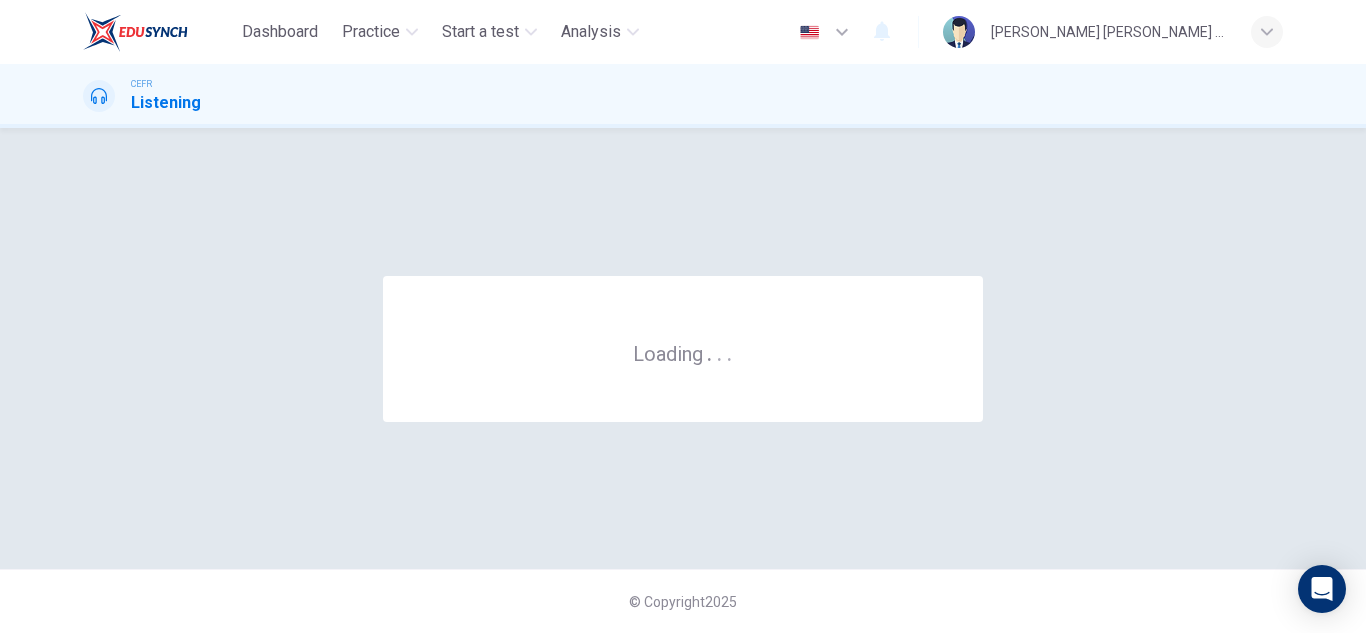 scroll, scrollTop: 0, scrollLeft: 0, axis: both 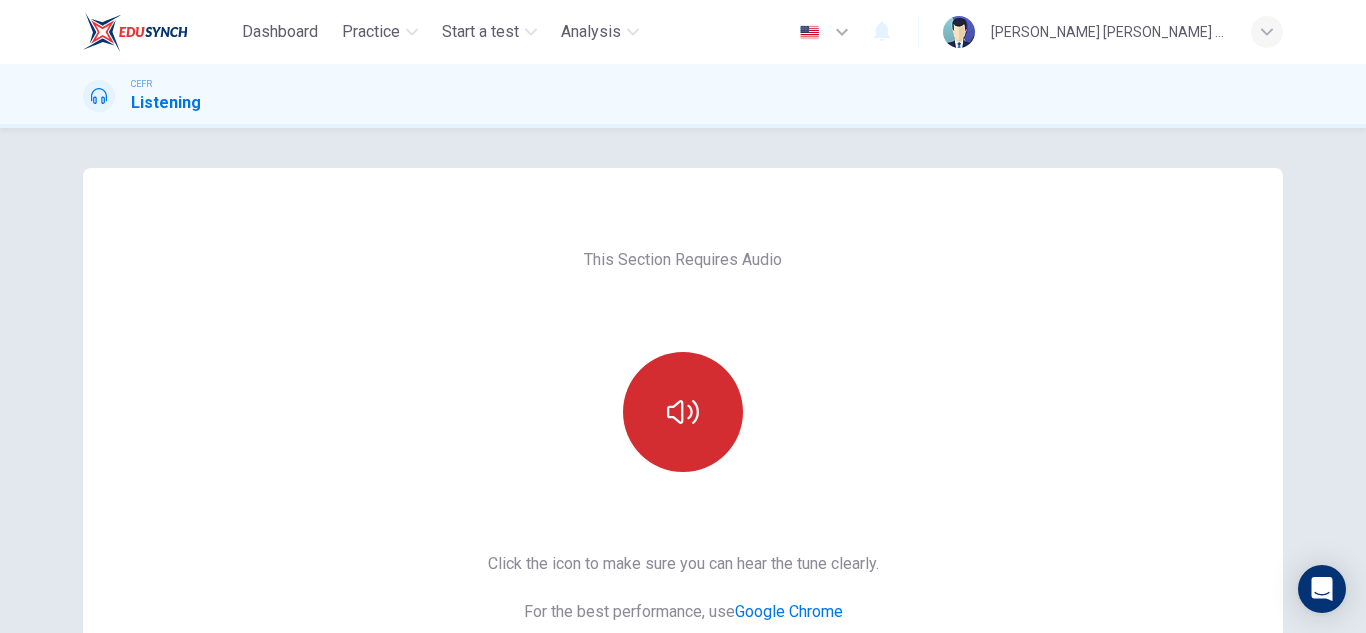 click 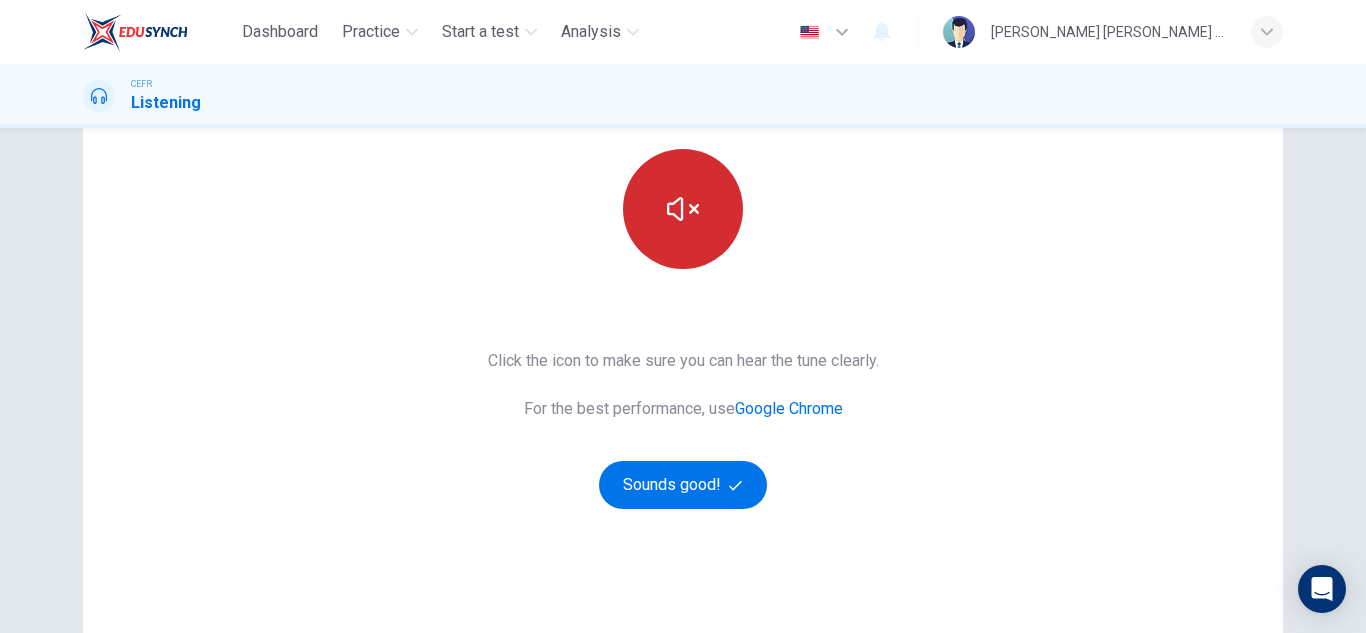 scroll, scrollTop: 204, scrollLeft: 0, axis: vertical 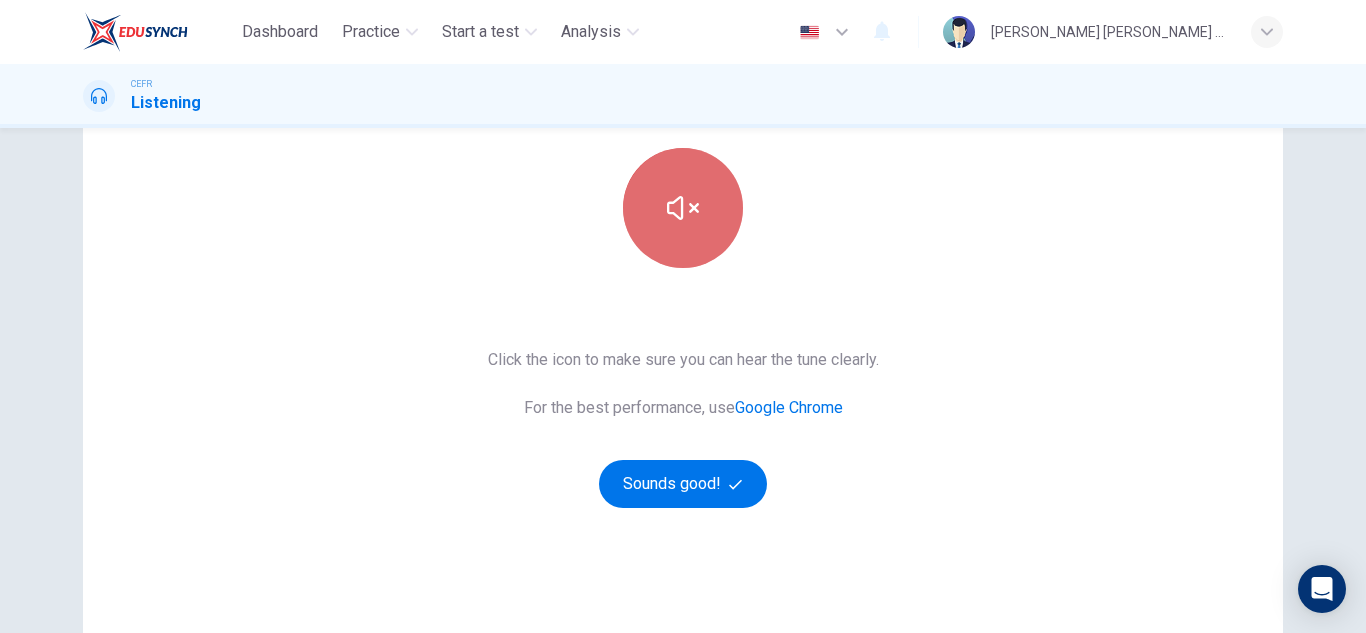 click at bounding box center [683, 208] 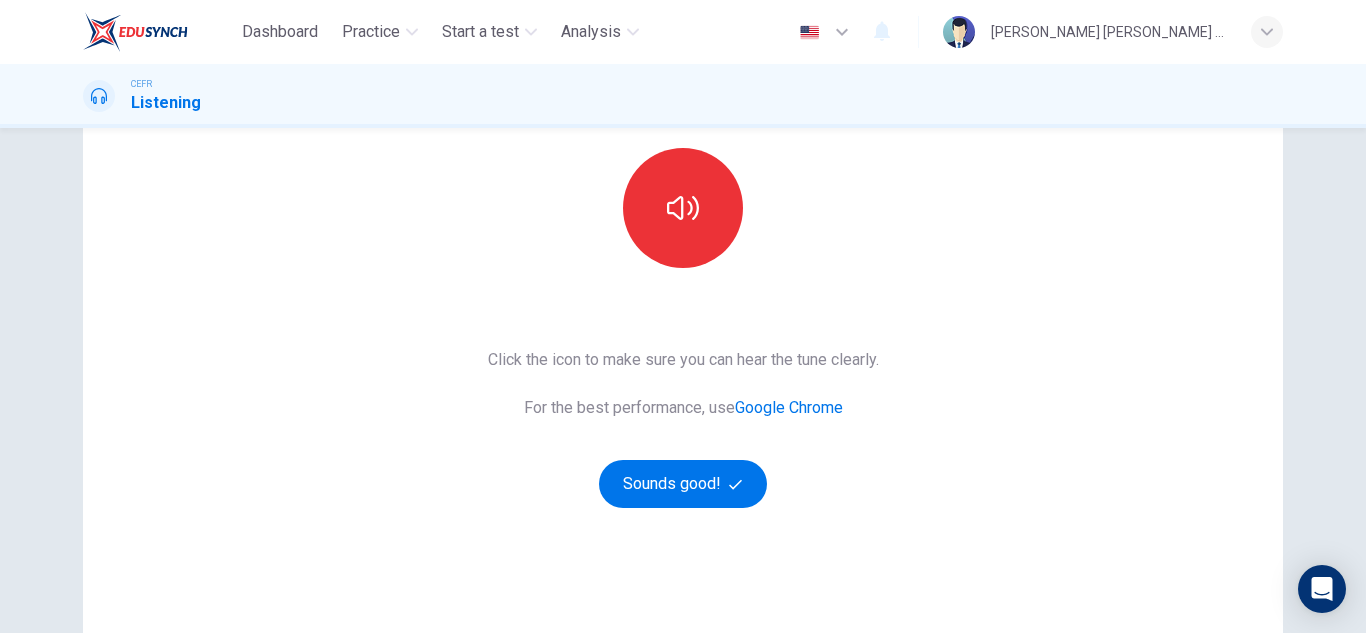 scroll, scrollTop: 0, scrollLeft: 0, axis: both 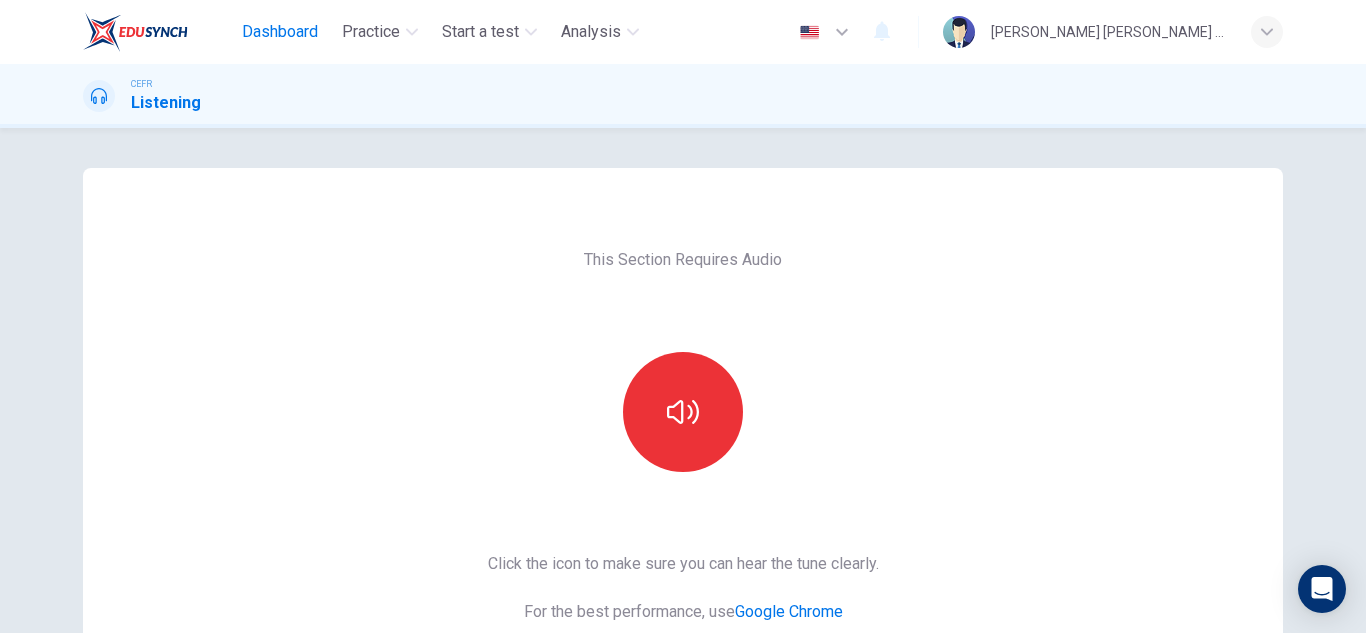 click on "Dashboard" at bounding box center (280, 32) 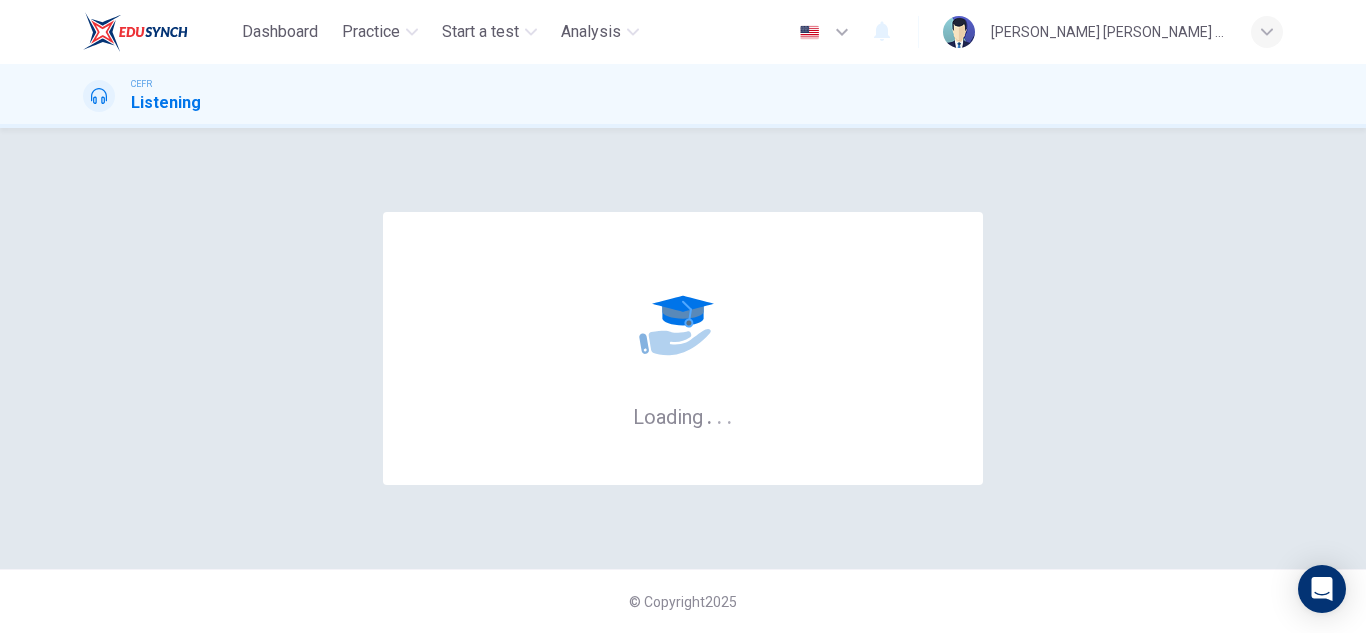 scroll, scrollTop: 0, scrollLeft: 0, axis: both 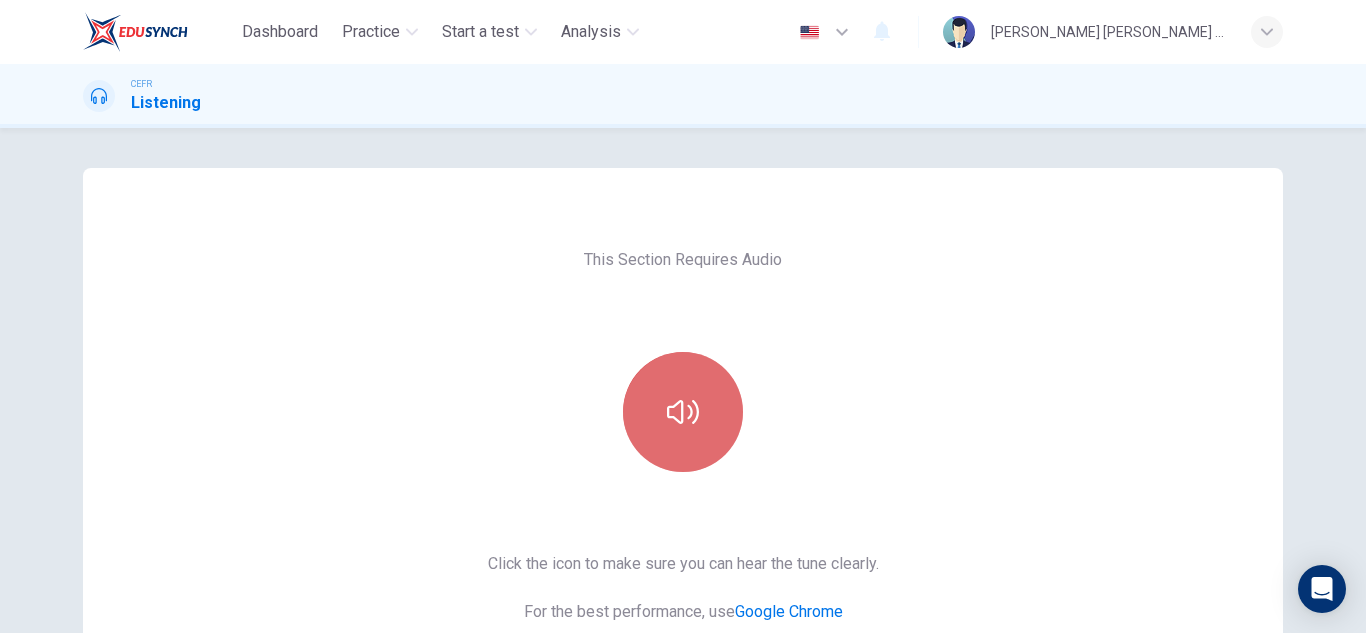 click at bounding box center (683, 412) 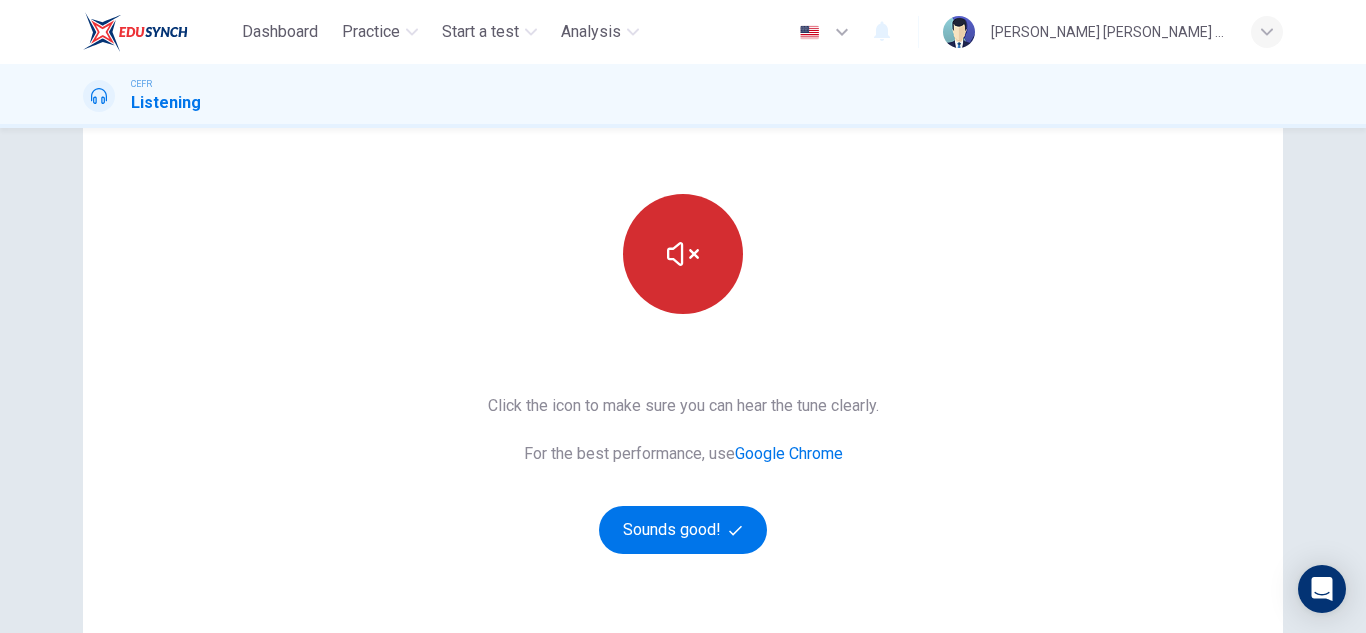 scroll, scrollTop: 189, scrollLeft: 0, axis: vertical 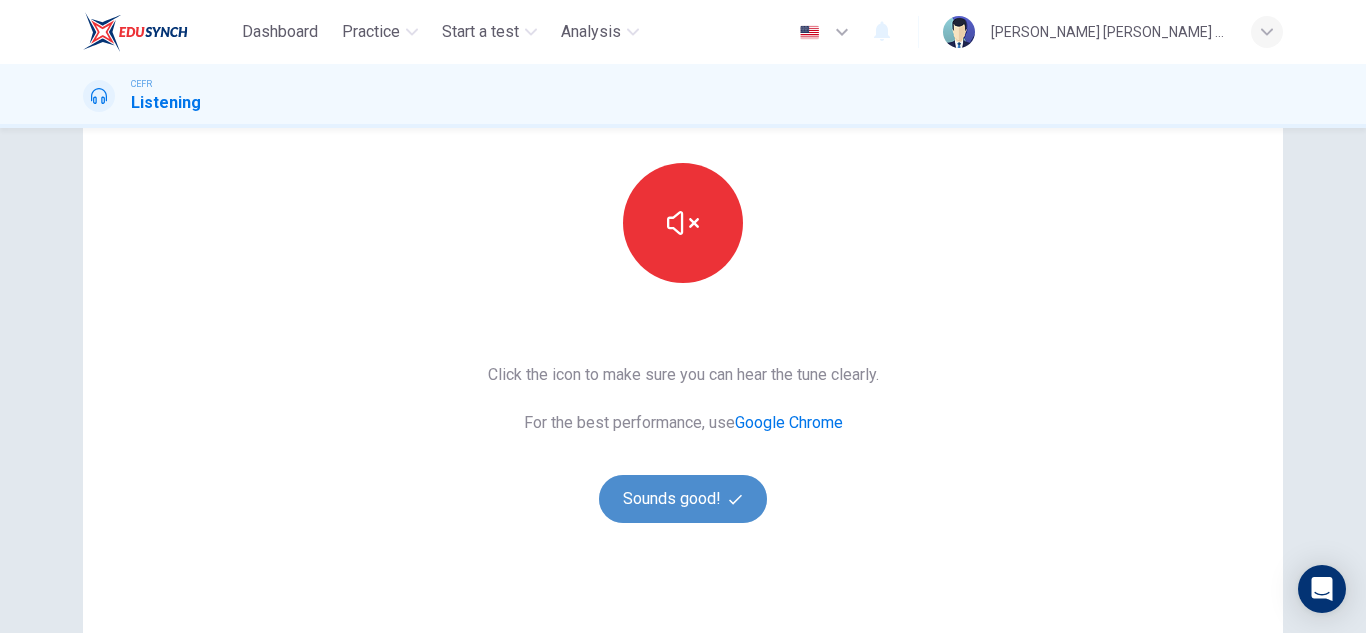 click on "Sounds good!" at bounding box center (683, 499) 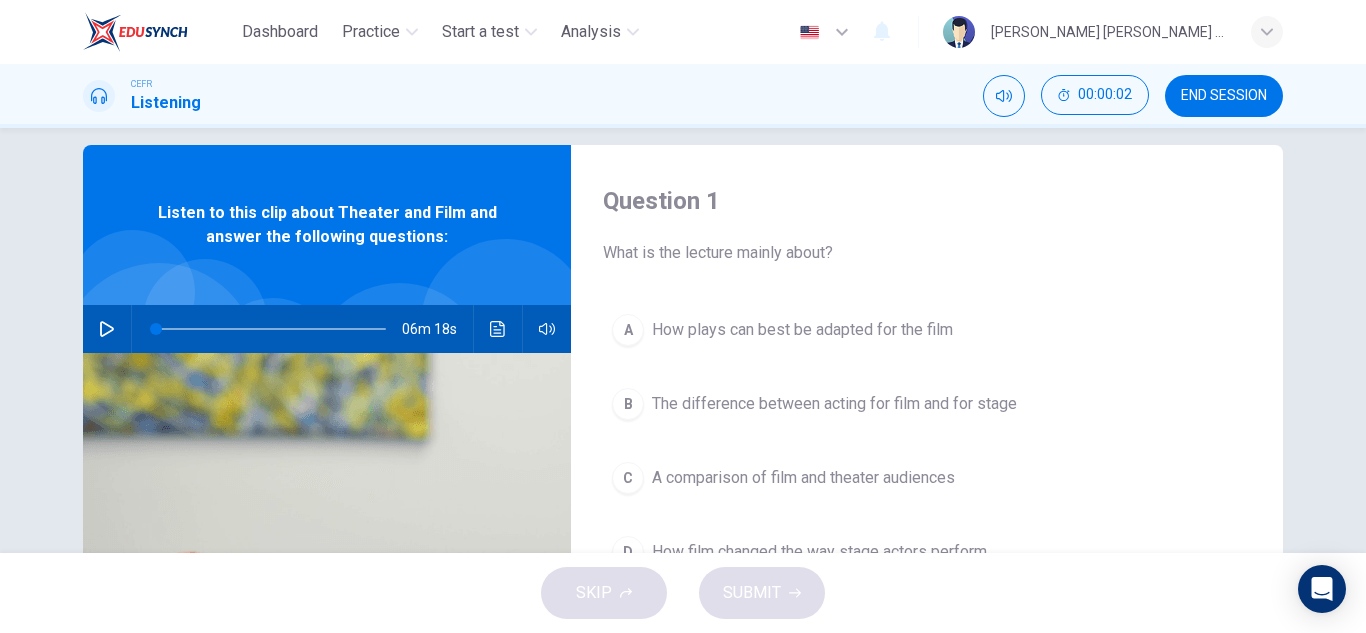scroll, scrollTop: 22, scrollLeft: 0, axis: vertical 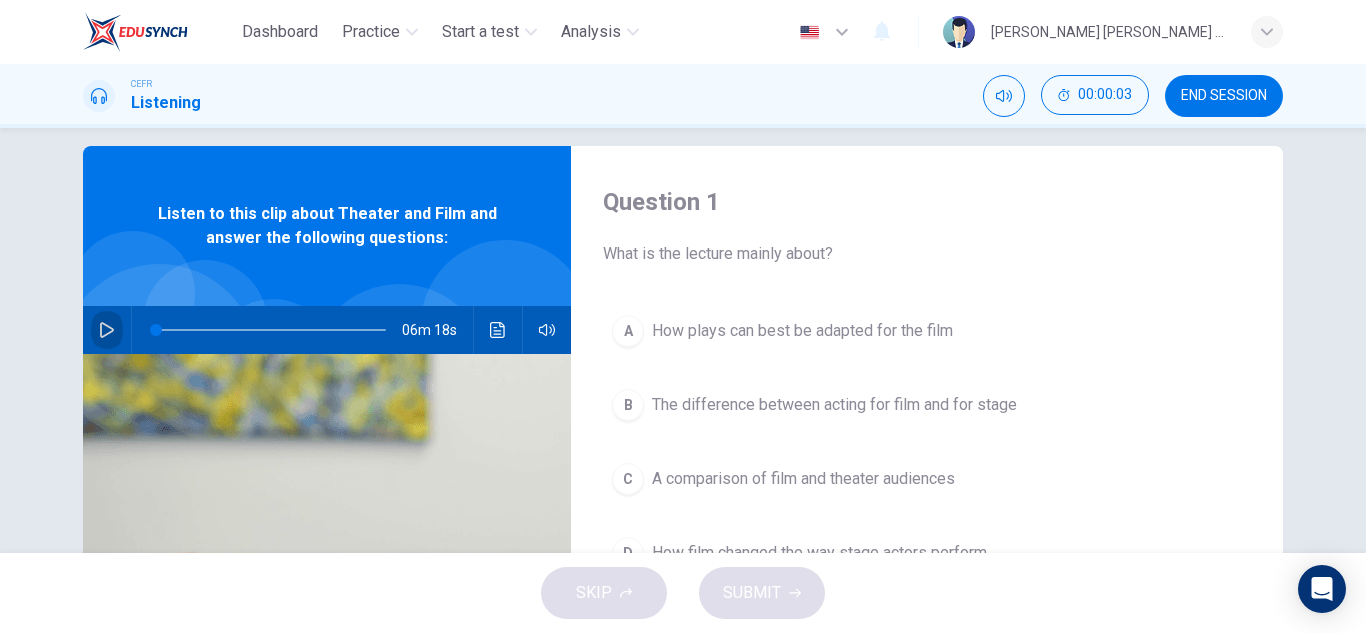 click 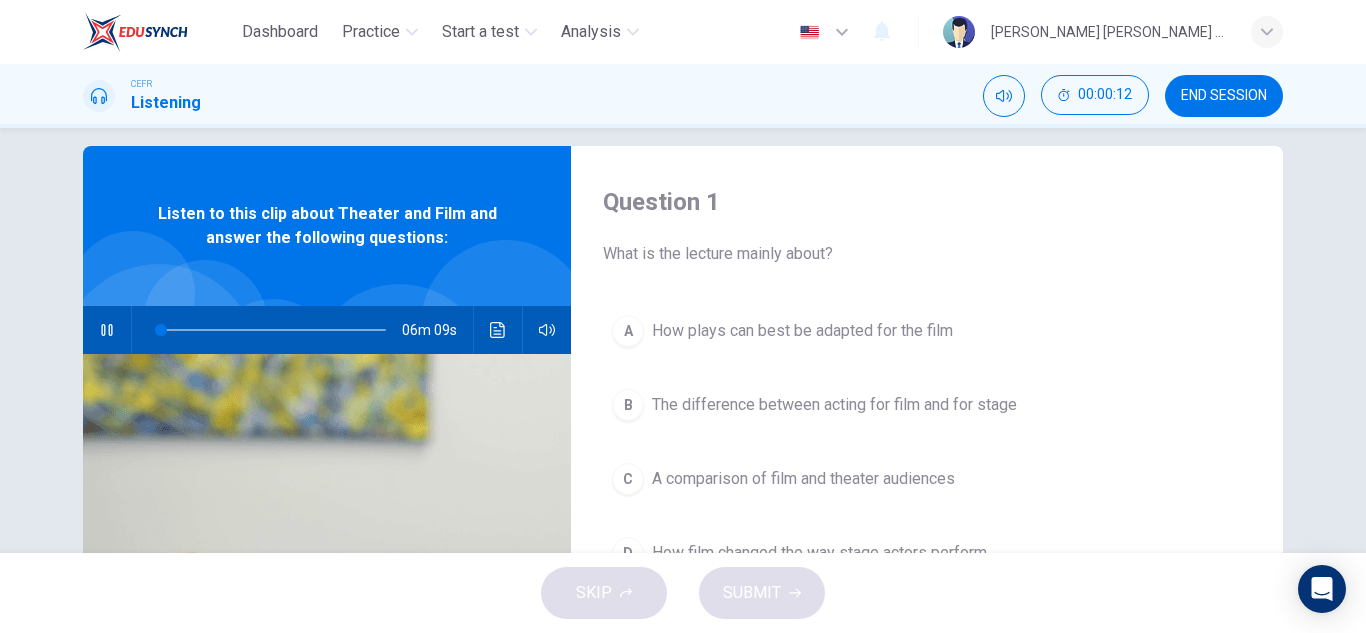 type on "2" 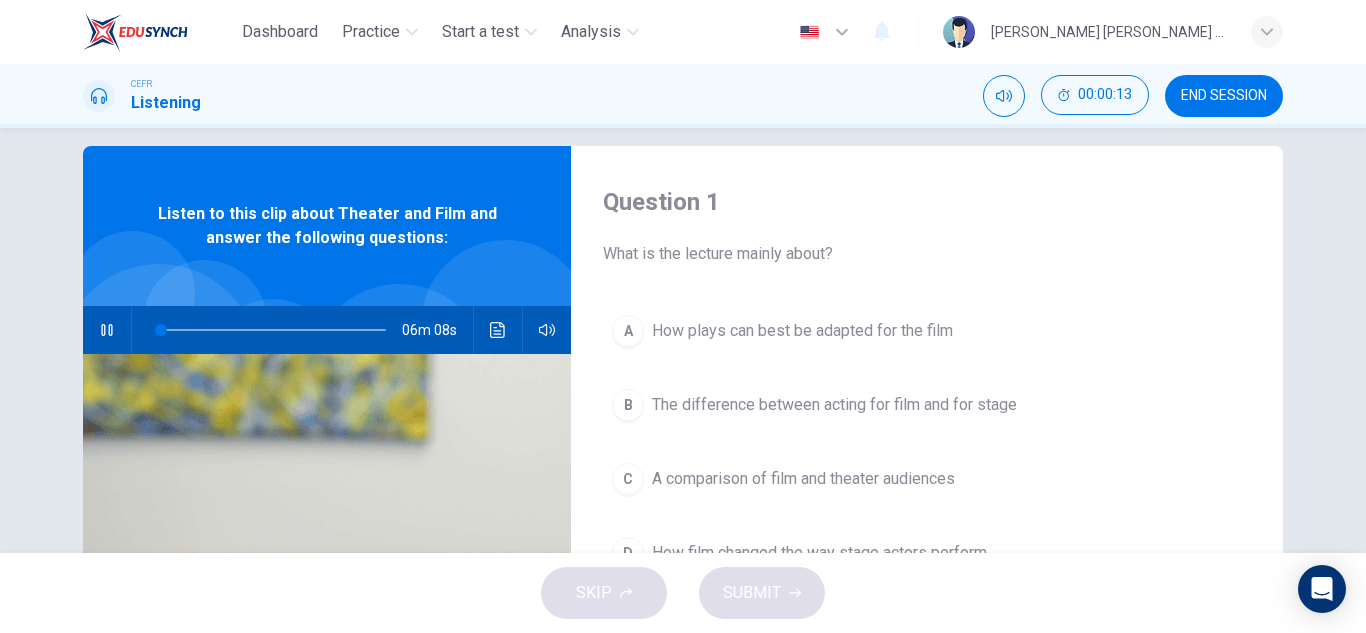 type 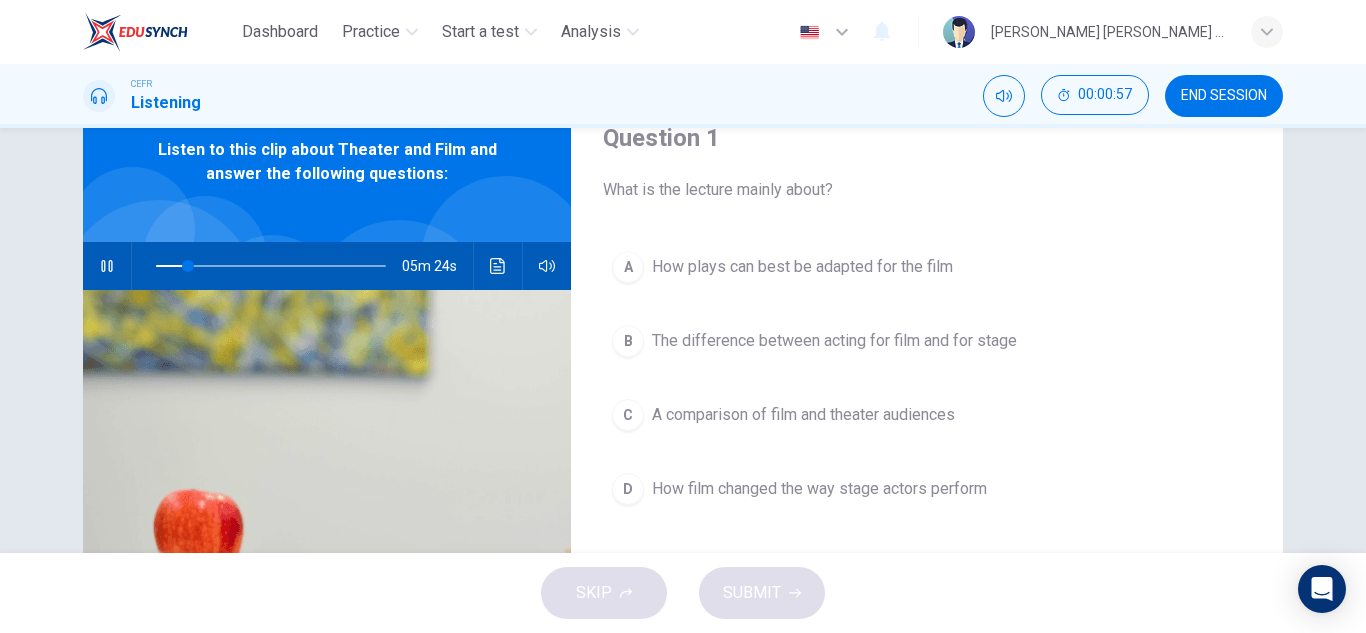 scroll, scrollTop: 101, scrollLeft: 0, axis: vertical 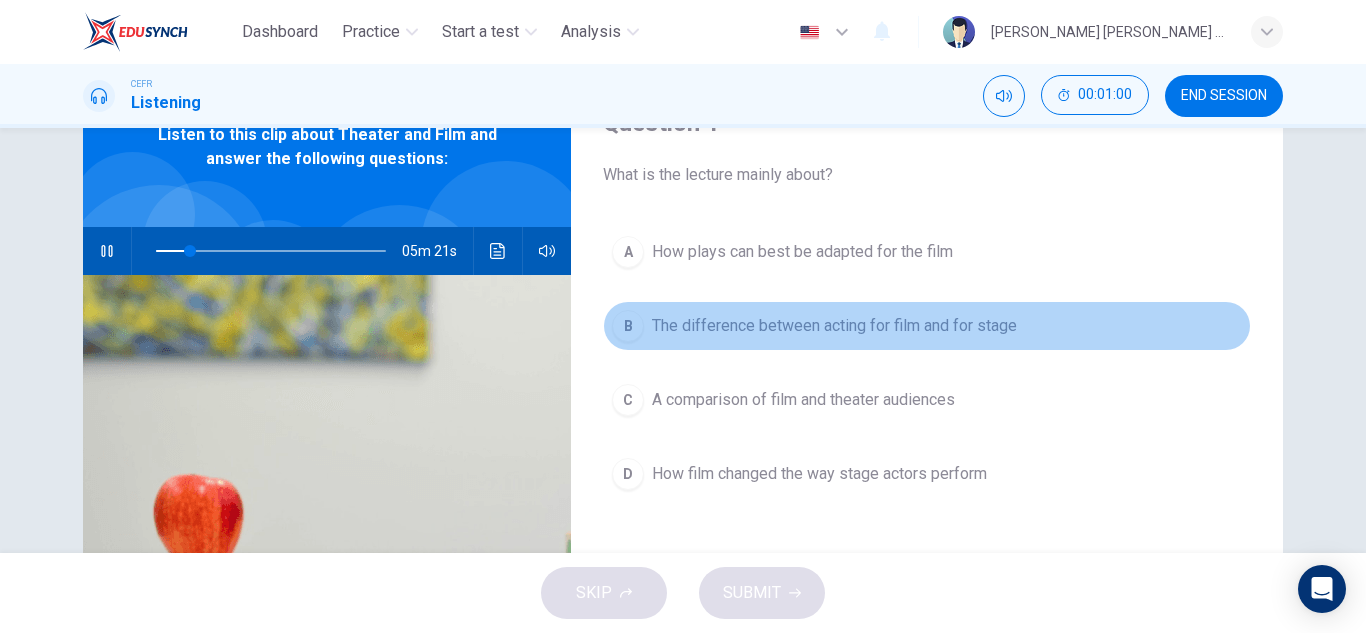 click on "The difference between acting for film and for stage" at bounding box center [834, 326] 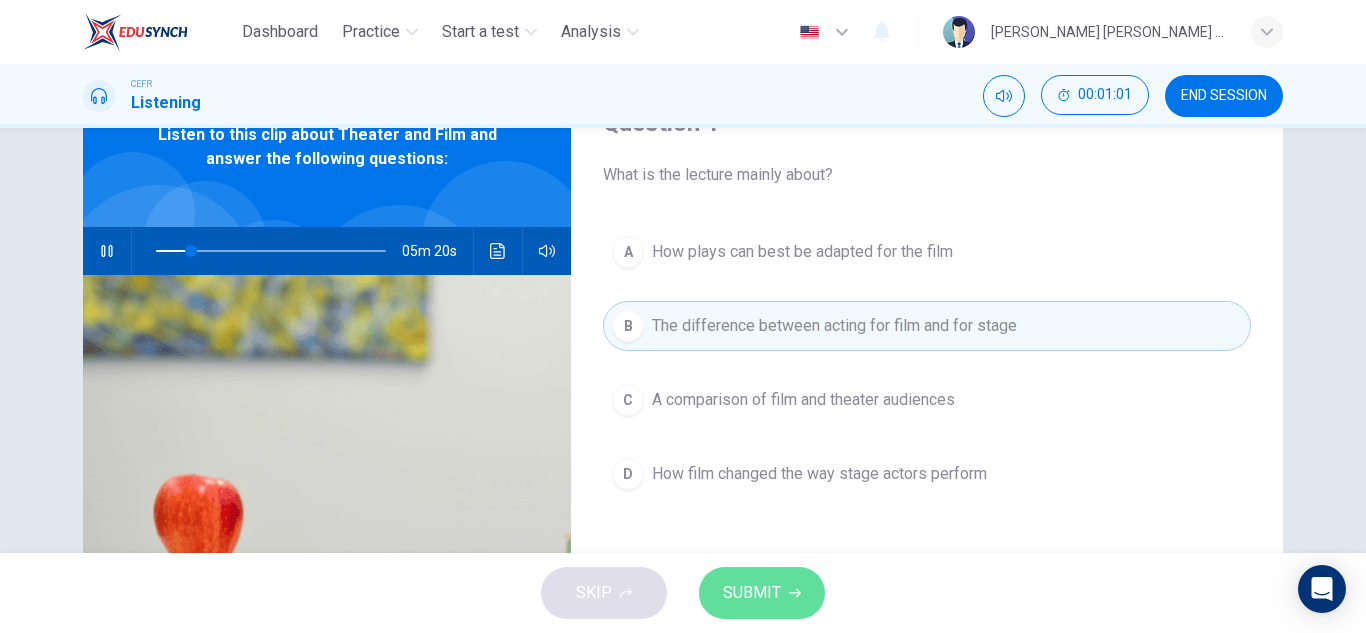 click on "SUBMIT" at bounding box center (762, 593) 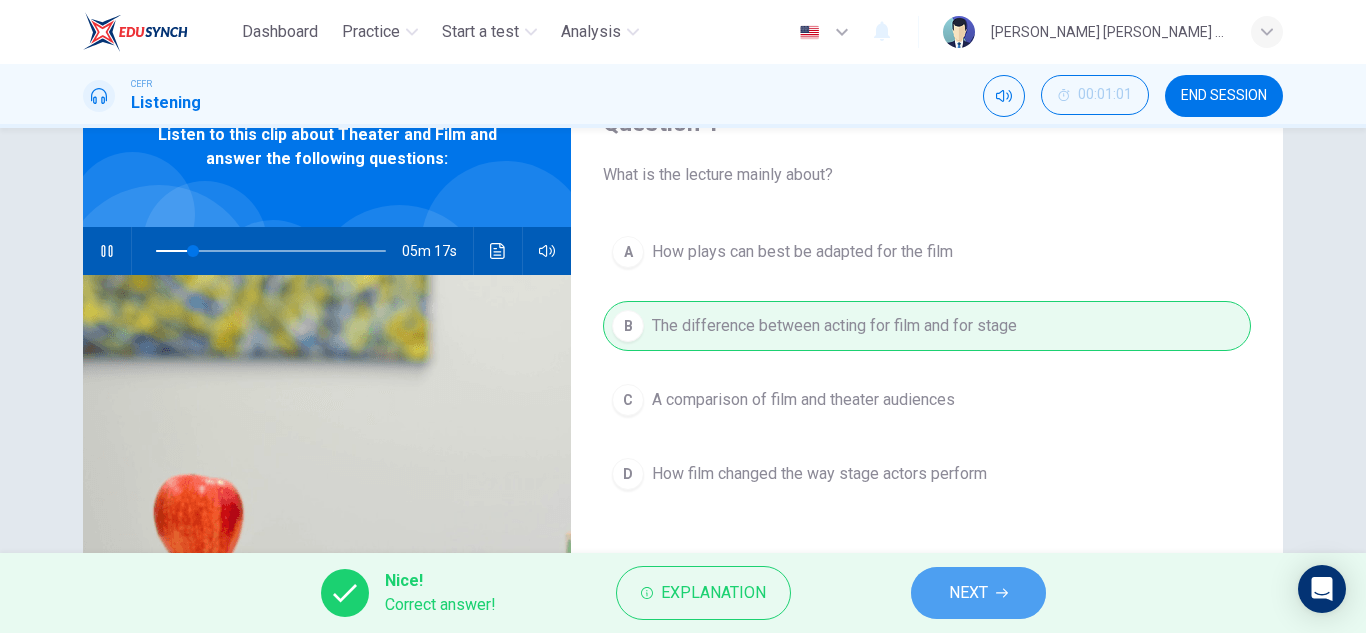 click on "NEXT" at bounding box center (968, 593) 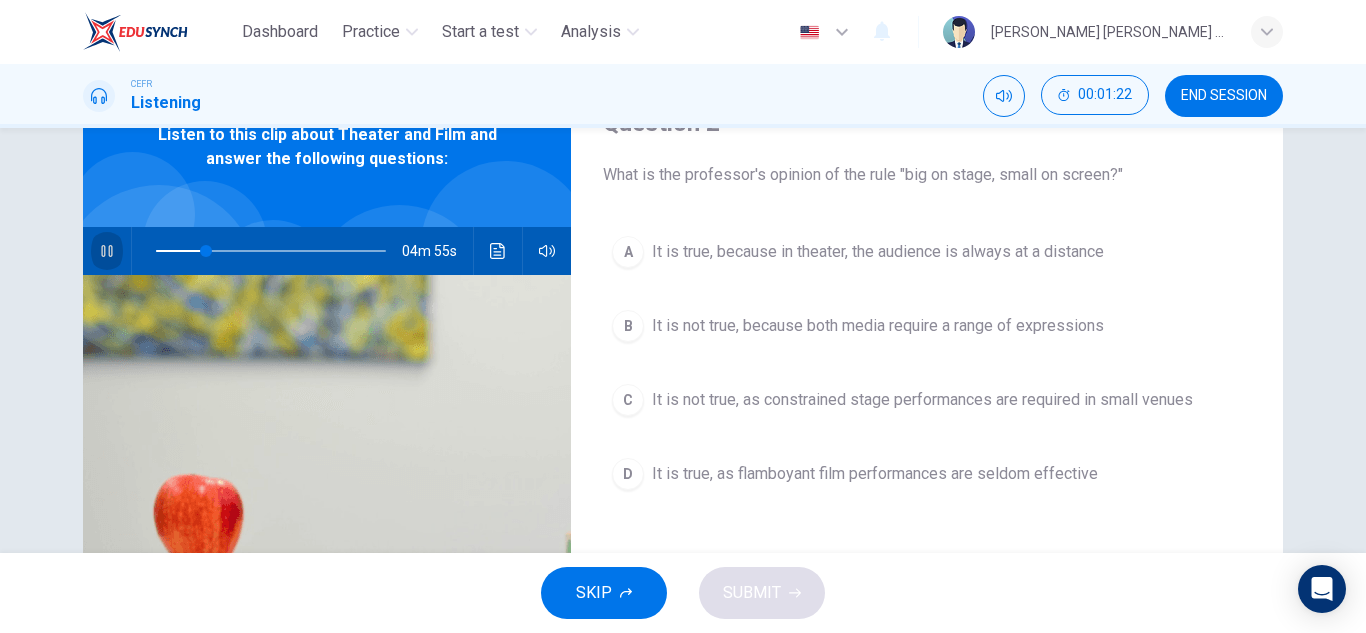 click 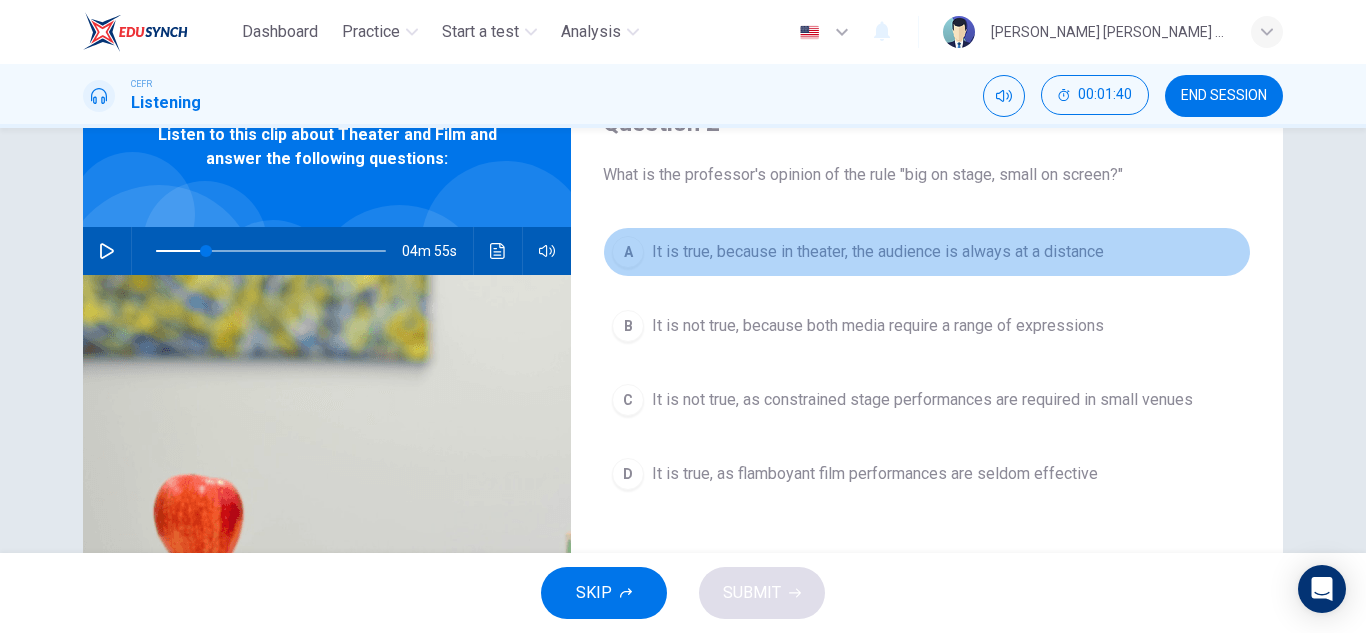 click on "A It is true, because in theater, the audience is always at a distance" at bounding box center (927, 252) 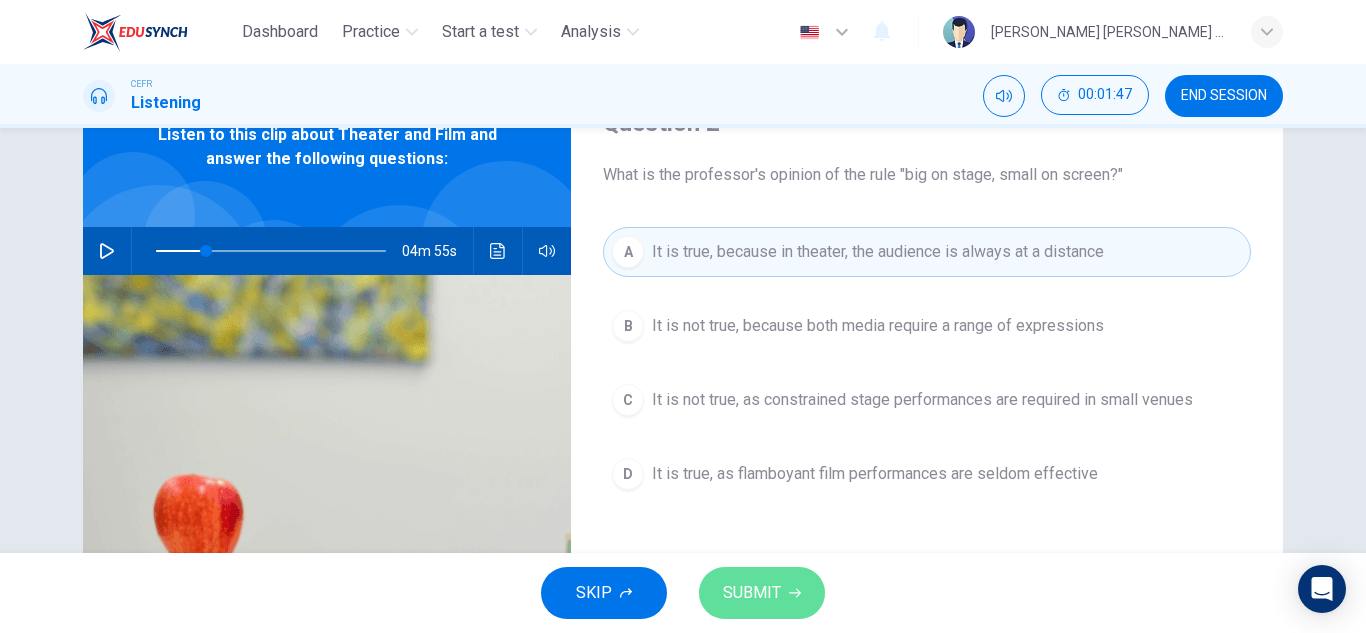 click on "SUBMIT" at bounding box center (752, 593) 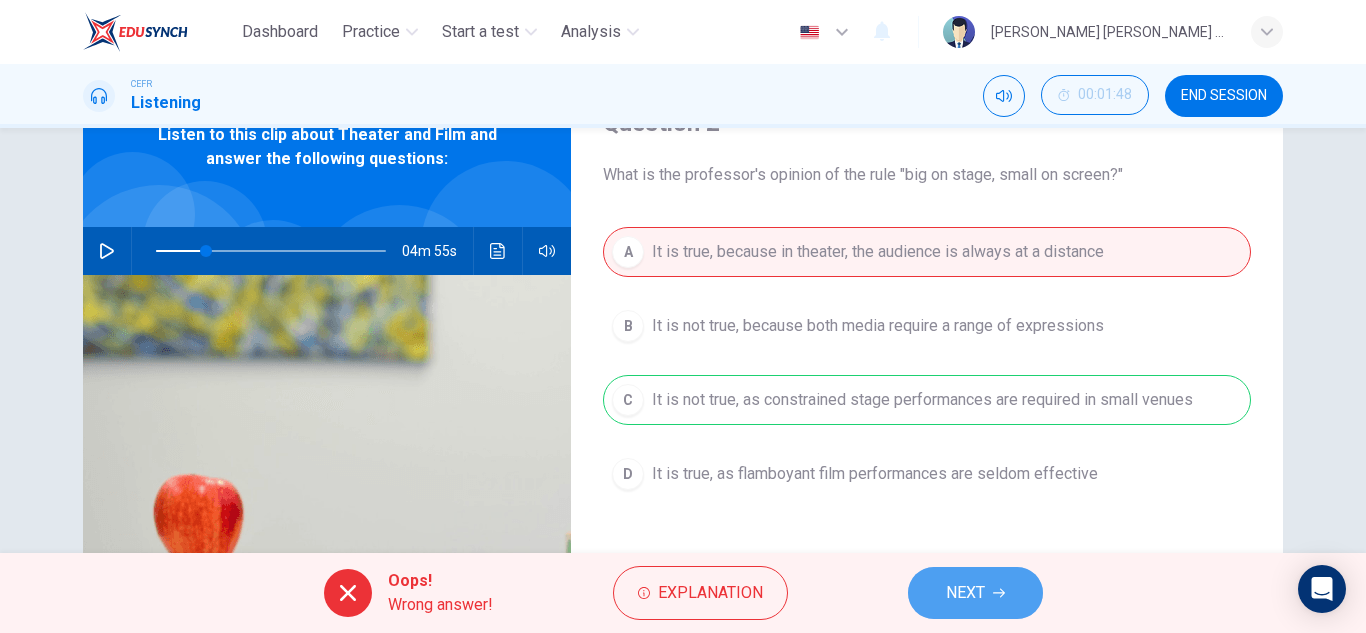 click on "NEXT" at bounding box center (965, 593) 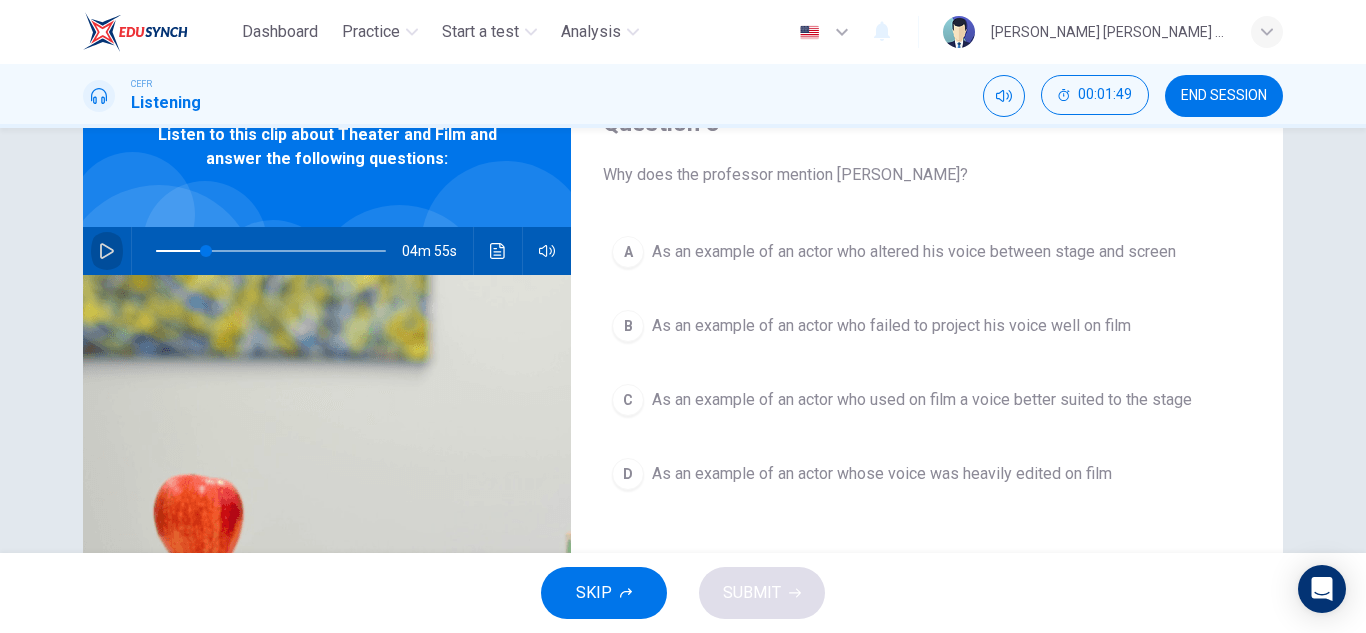 click 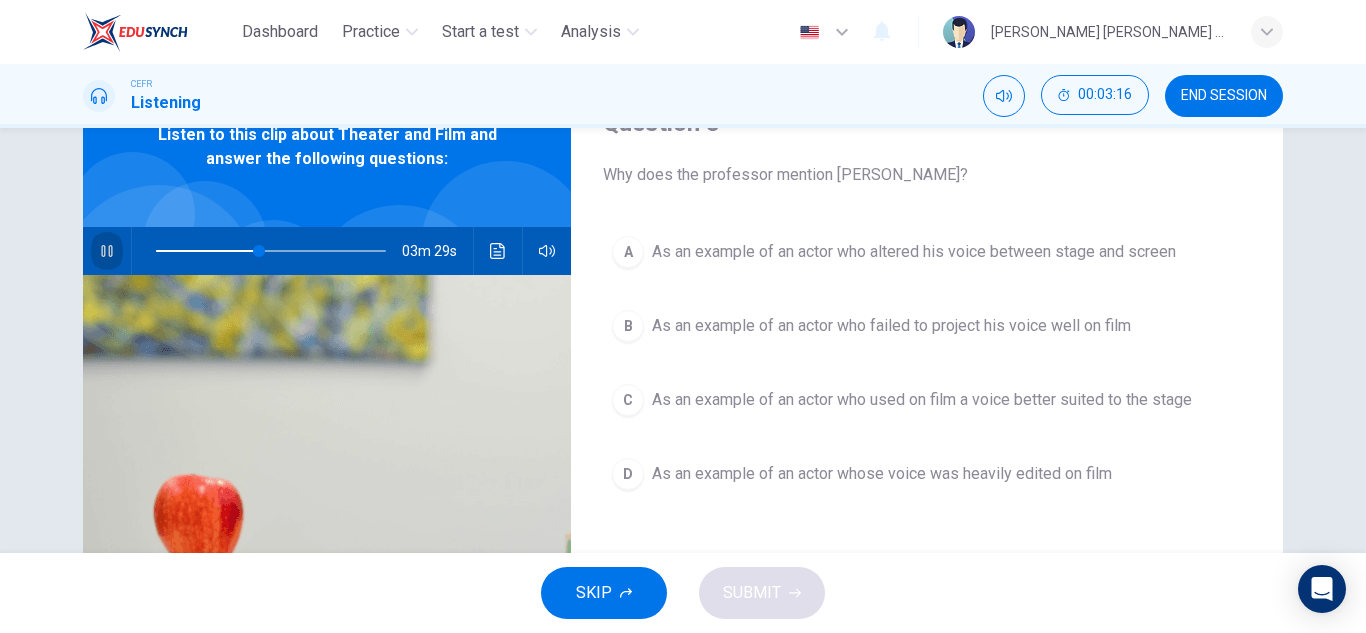 click at bounding box center (107, 251) 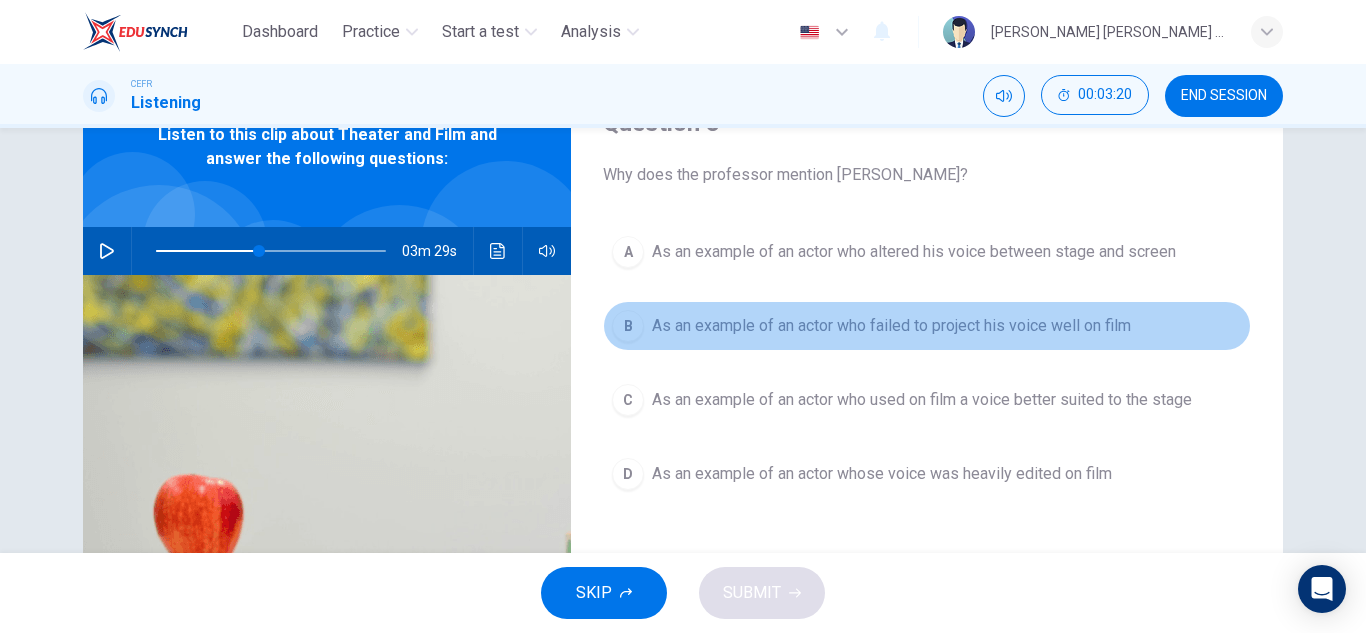 click on "As an example of an actor who failed to project his voice well on film" at bounding box center (891, 326) 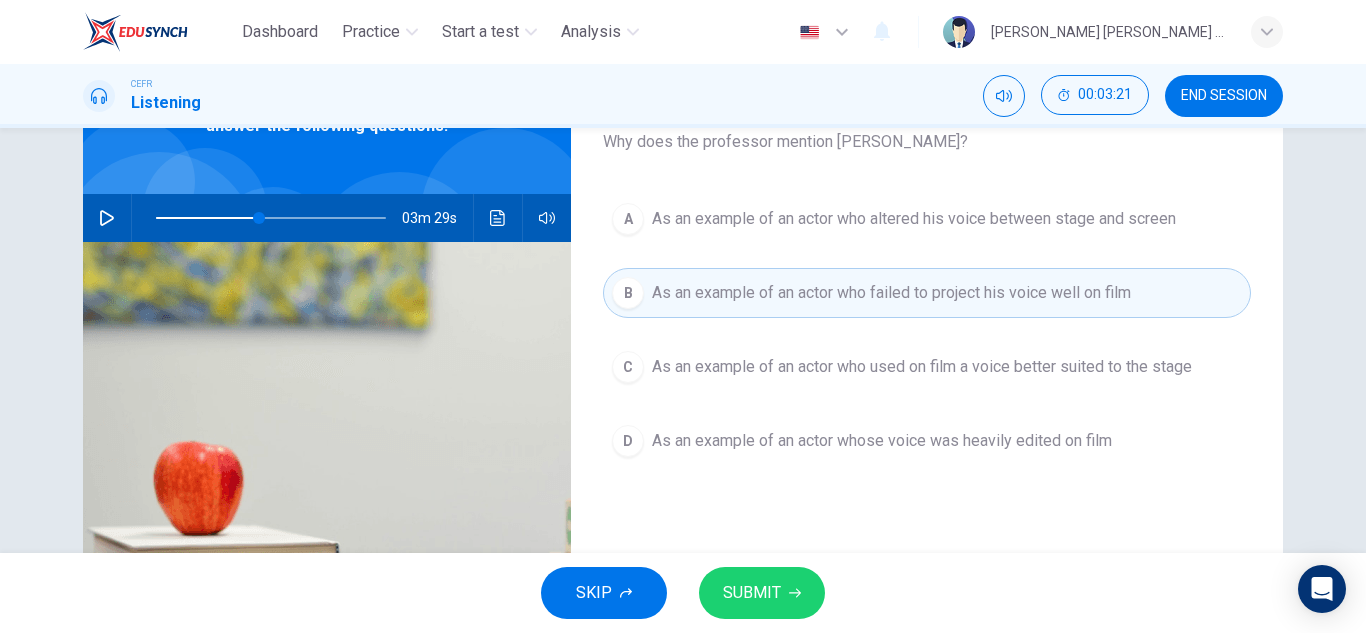 scroll, scrollTop: 138, scrollLeft: 0, axis: vertical 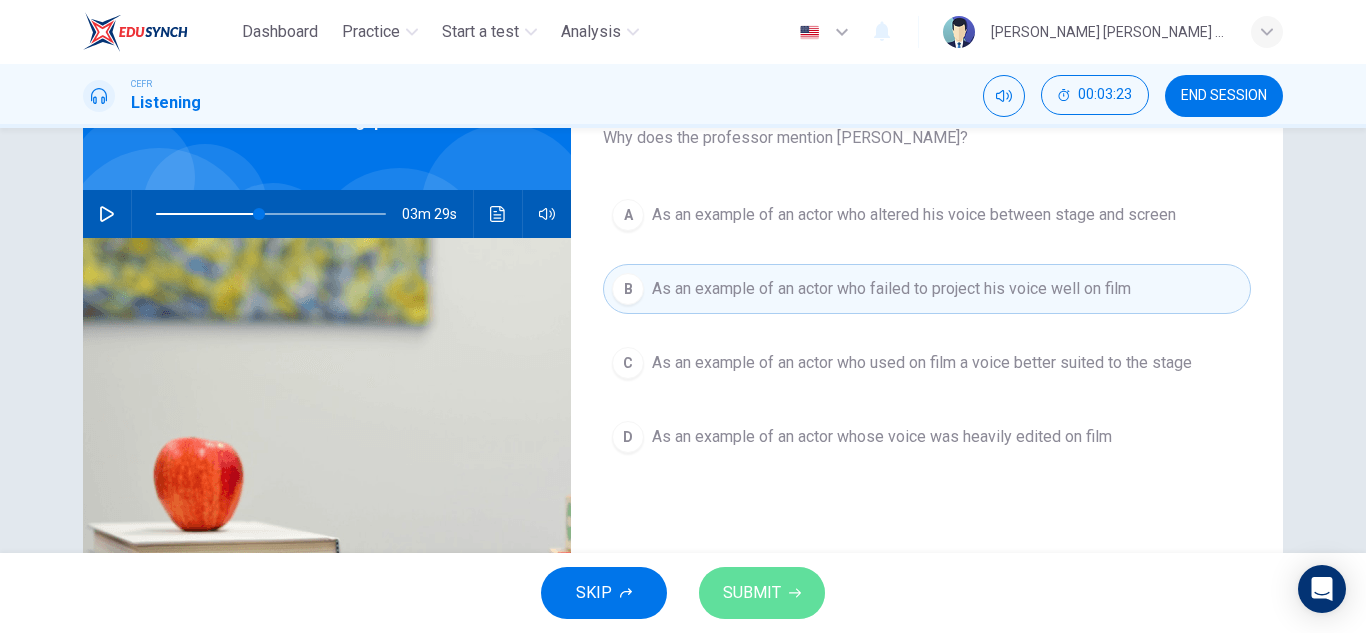 click on "SUBMIT" at bounding box center (752, 593) 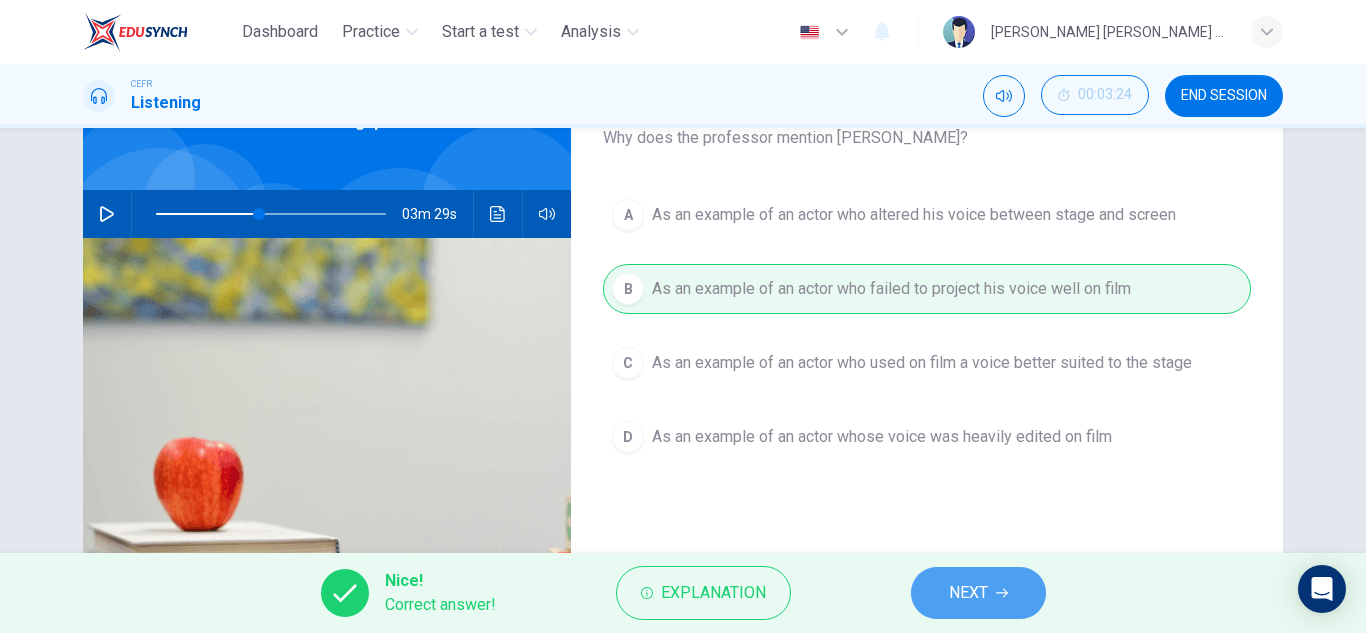 click on "NEXT" at bounding box center (968, 593) 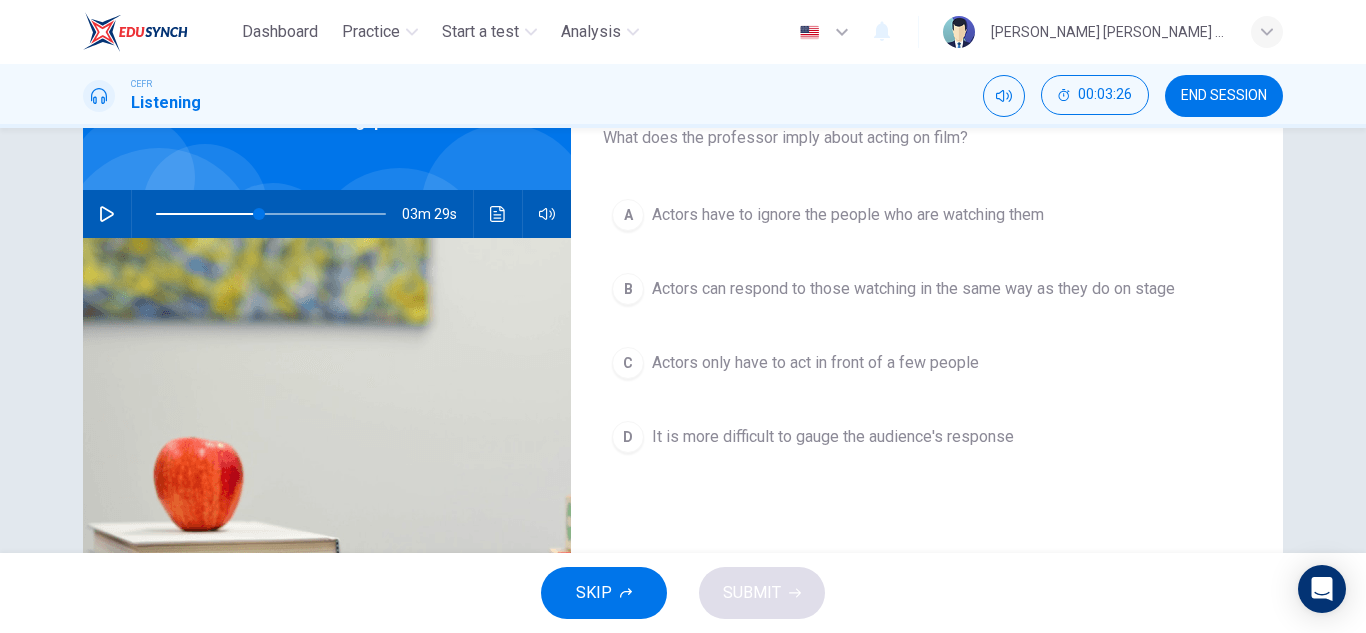 click 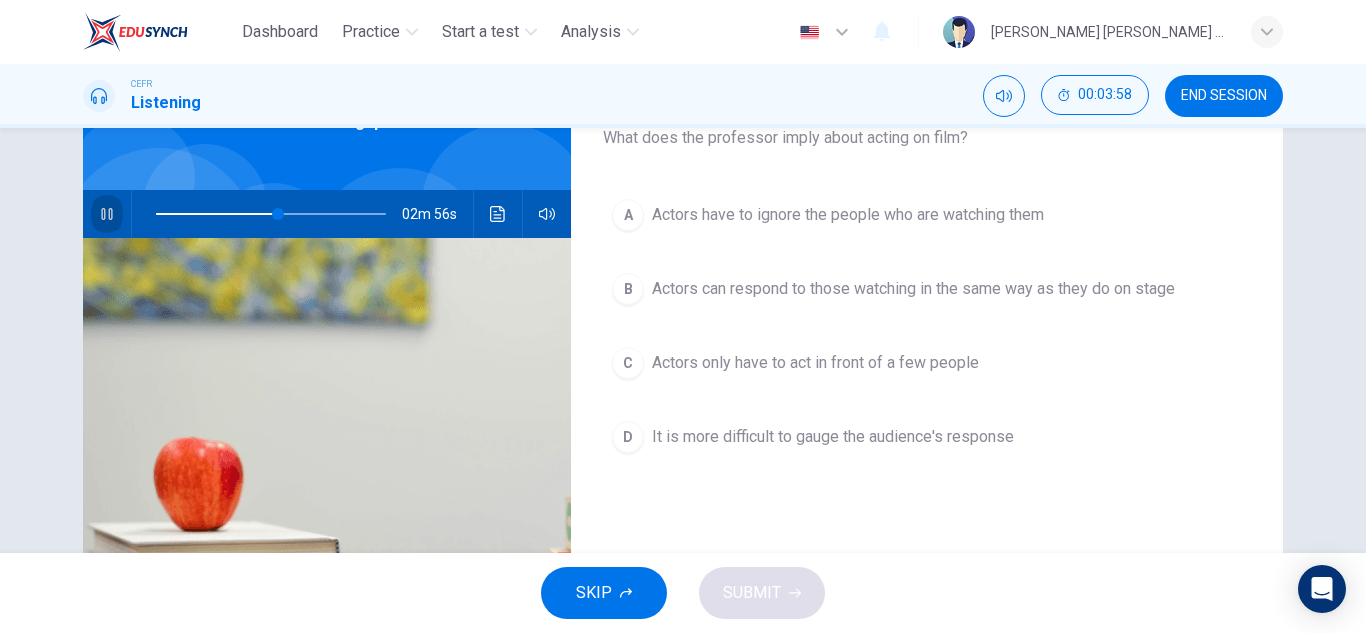 click 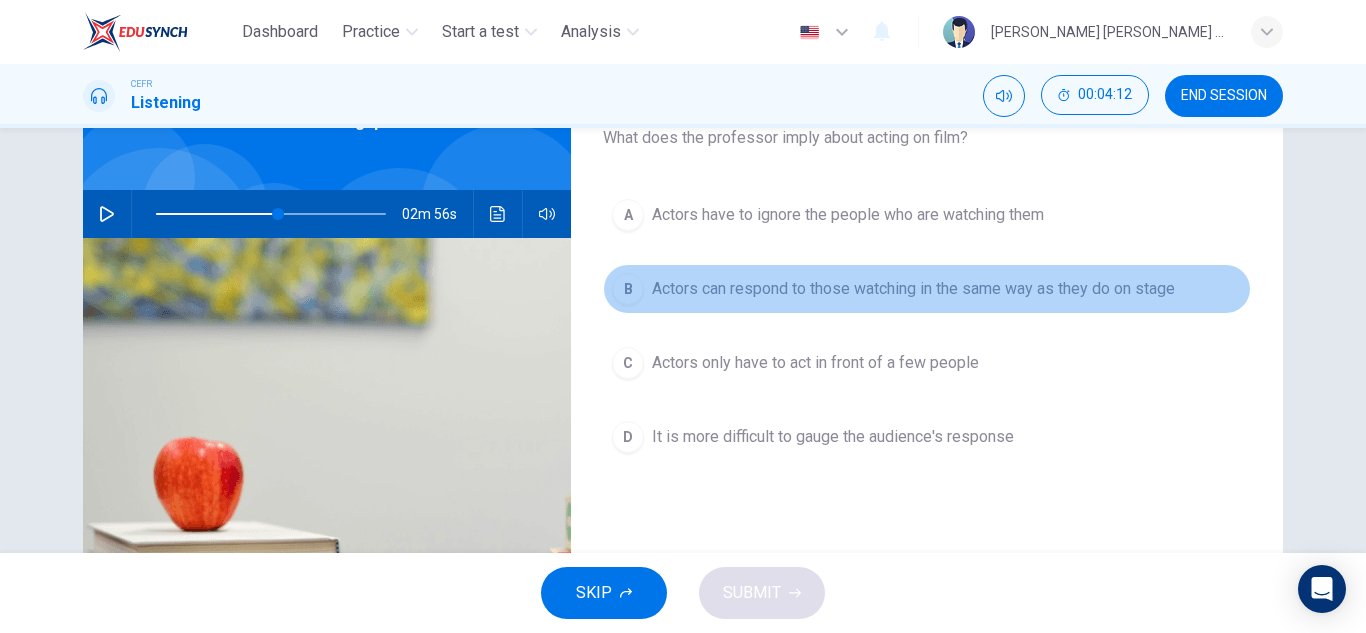click on "Actors can respond to those watching in the same way as they do on stage" at bounding box center (913, 289) 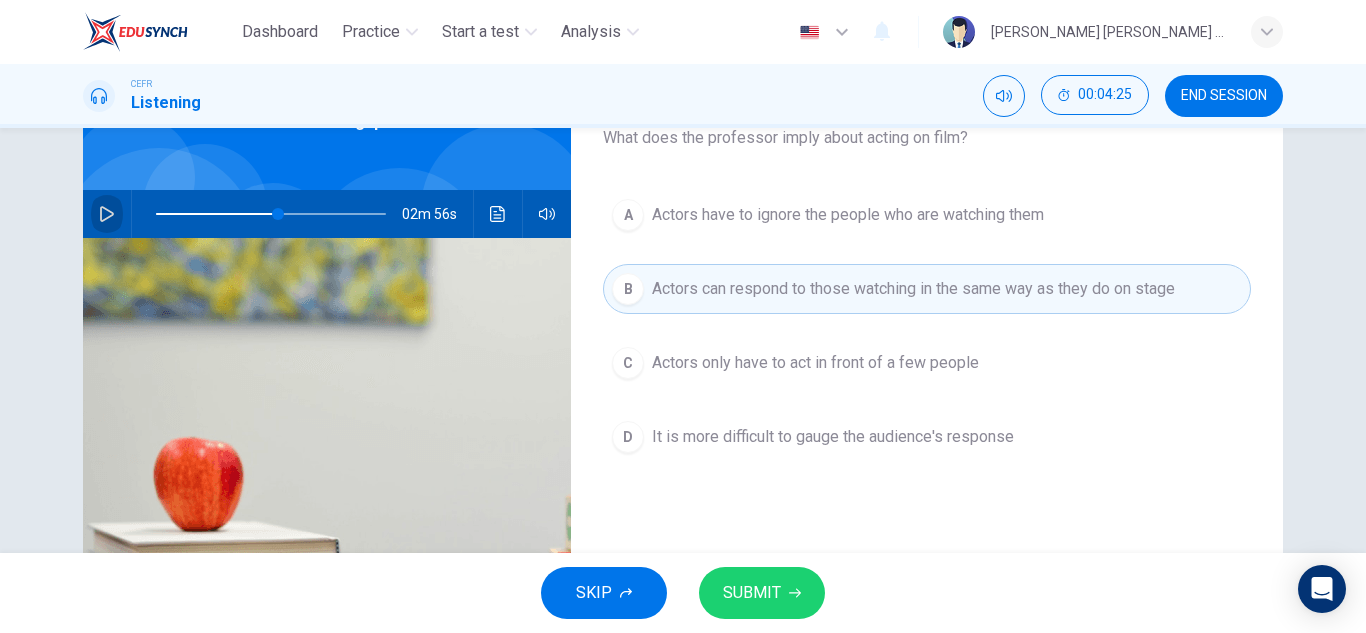 click at bounding box center (107, 214) 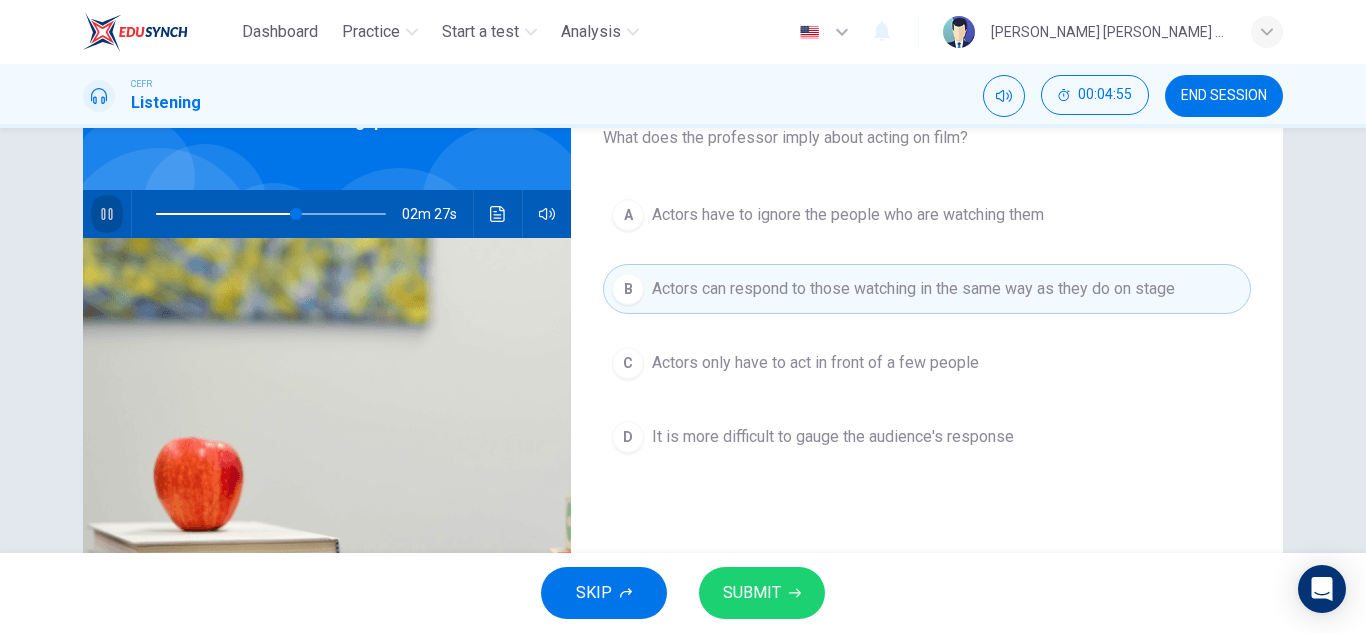 click at bounding box center [107, 214] 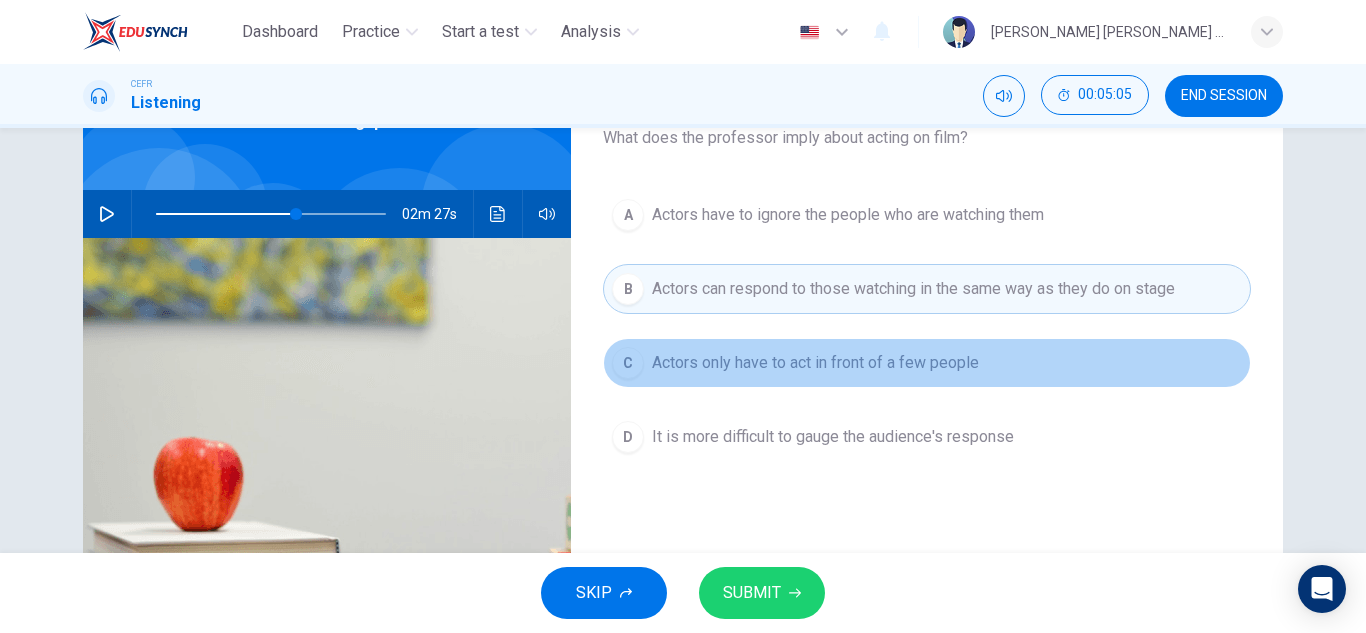 click on "Actors only have to act in front of a few people" at bounding box center (815, 363) 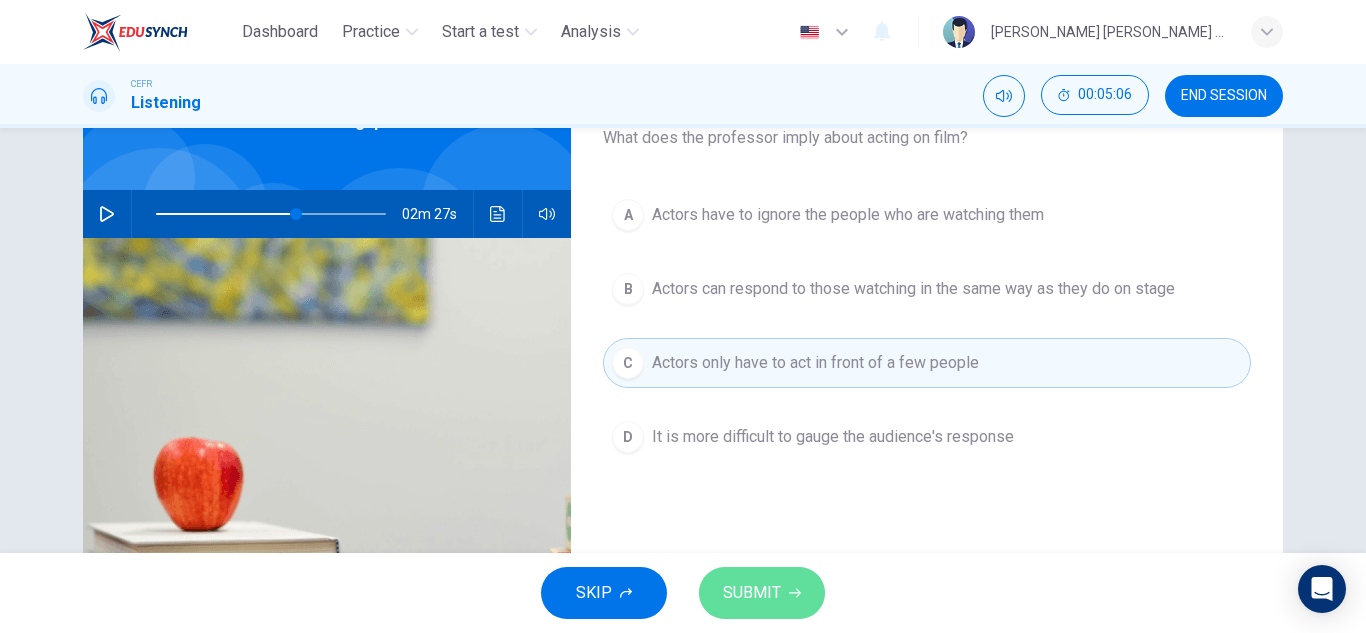 click on "SUBMIT" at bounding box center [752, 593] 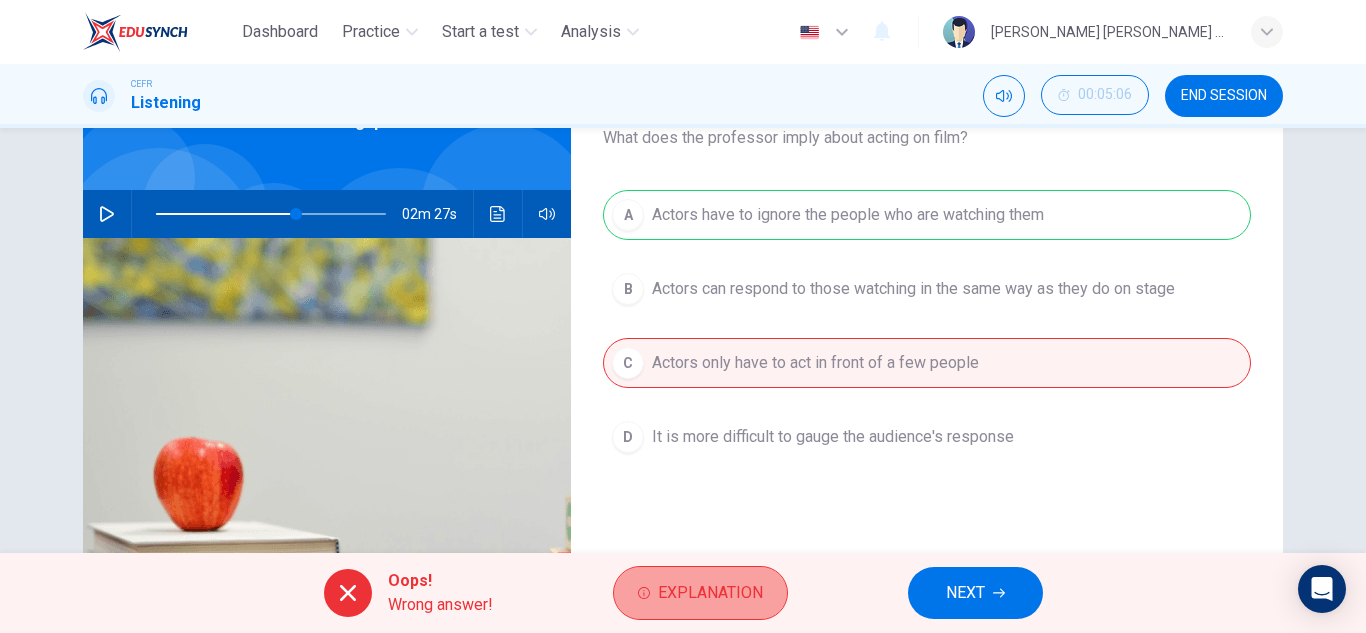 click on "Explanation" at bounding box center [710, 593] 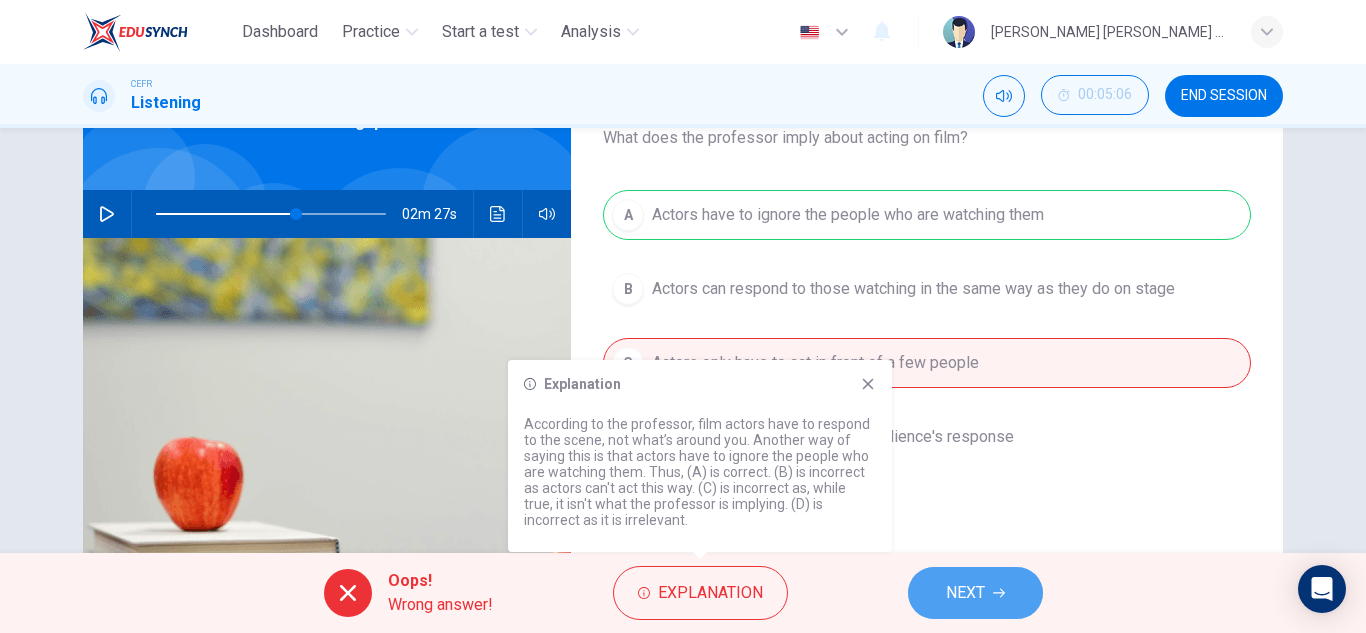 click on "NEXT" at bounding box center (965, 593) 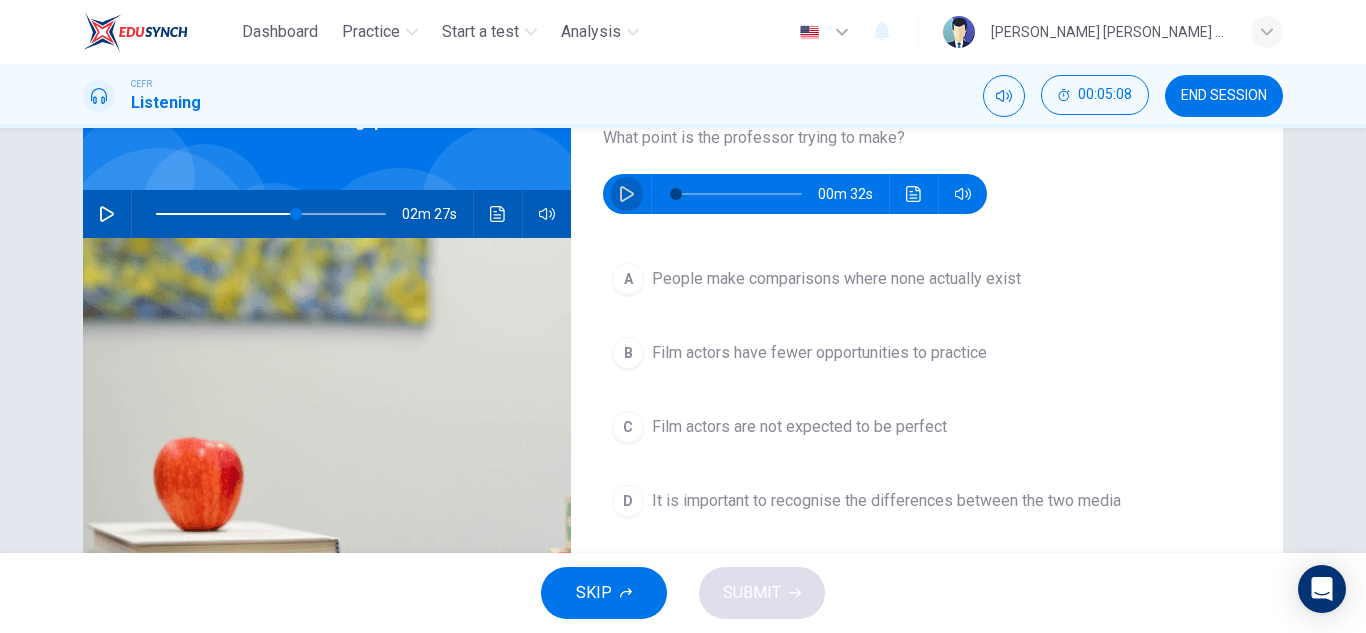 click 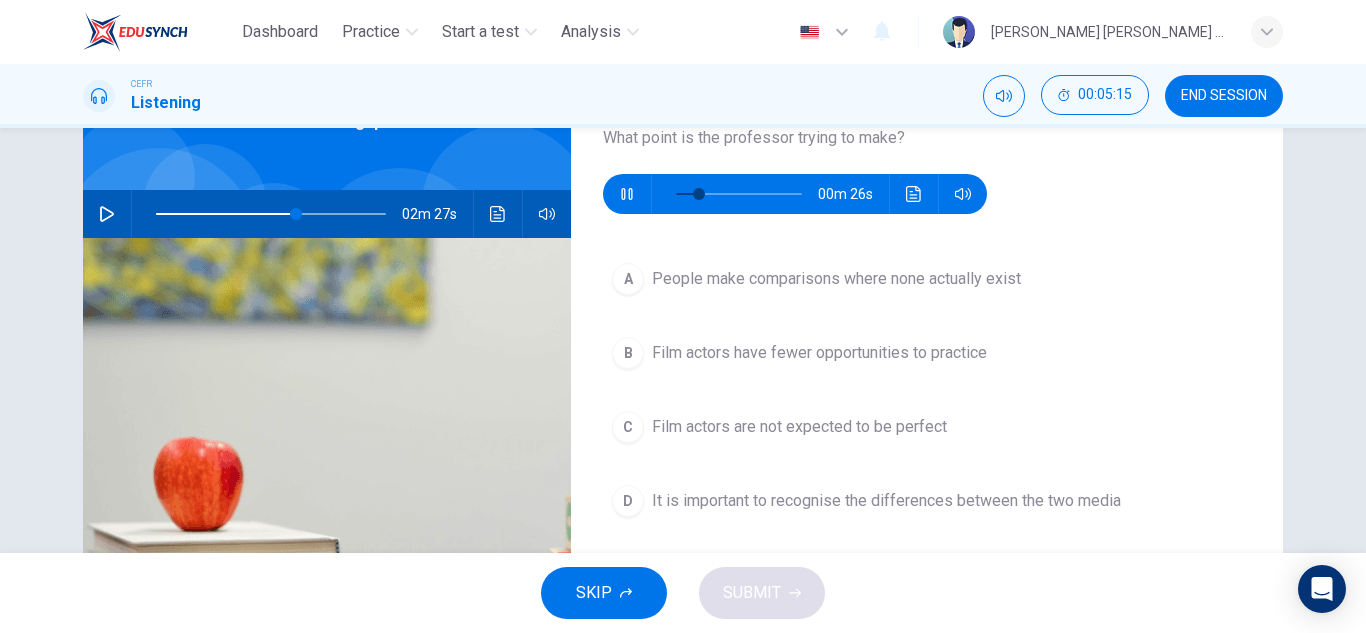 type on "22" 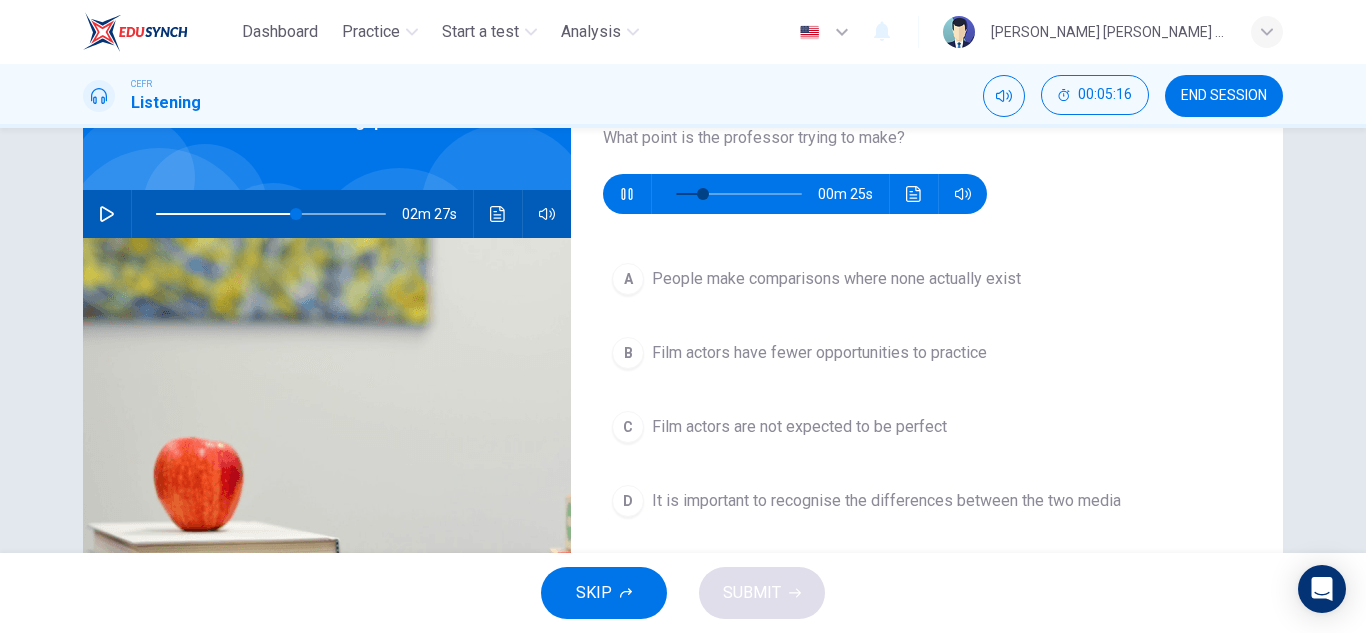 type 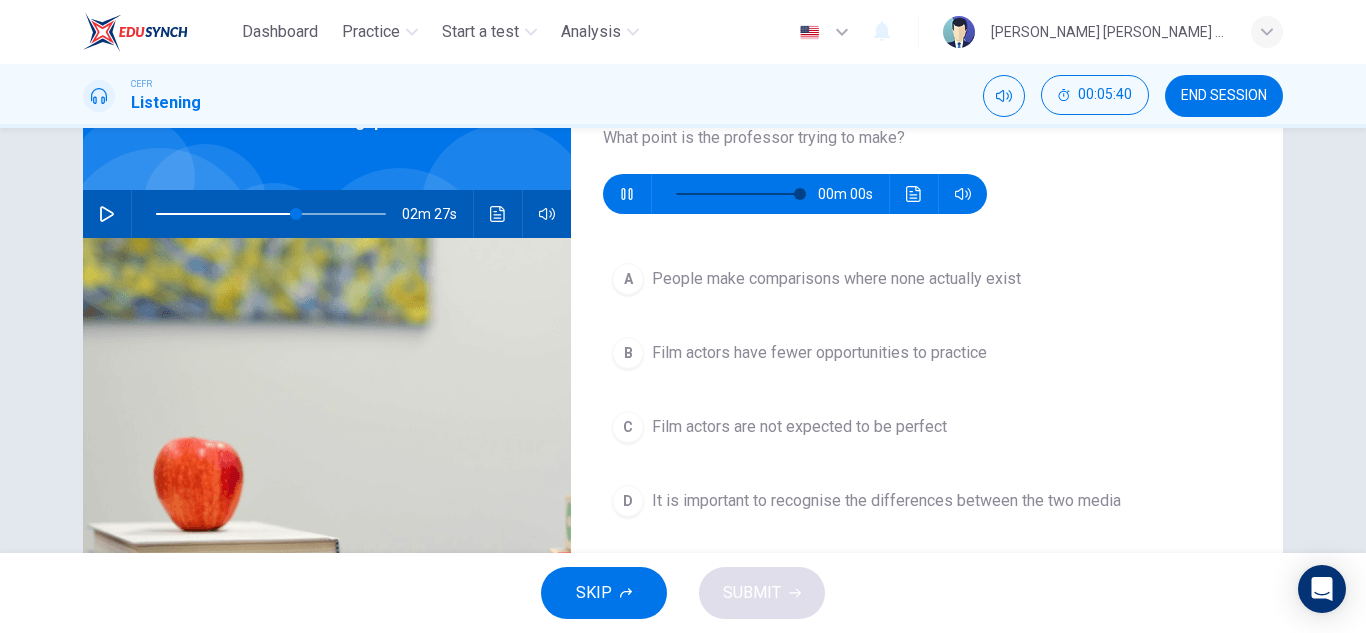 type on "0" 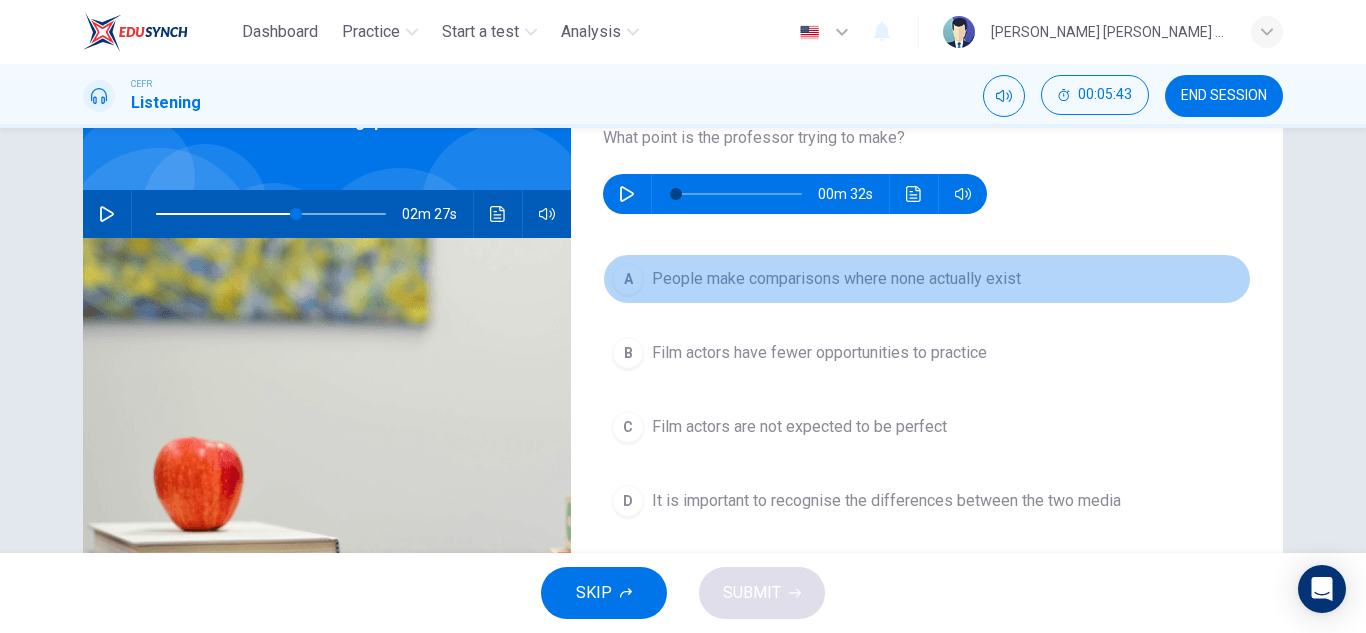 click on "A People make comparisons where none actually exist" at bounding box center (927, 279) 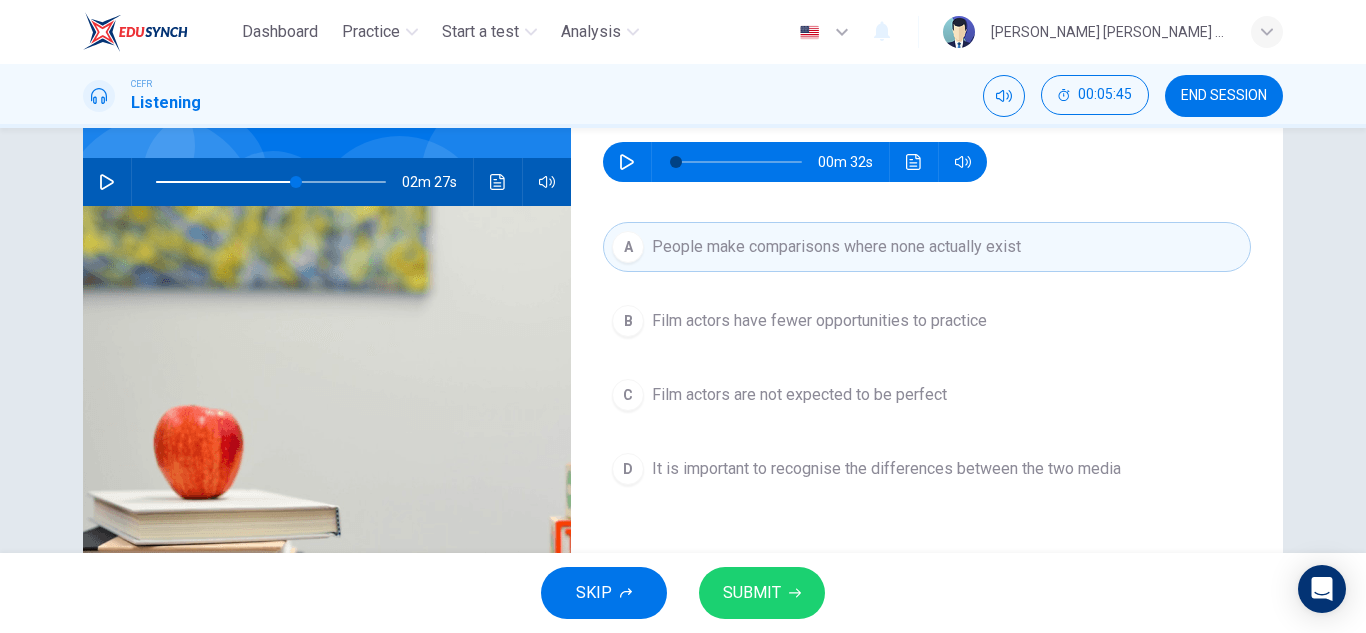 scroll, scrollTop: 171, scrollLeft: 0, axis: vertical 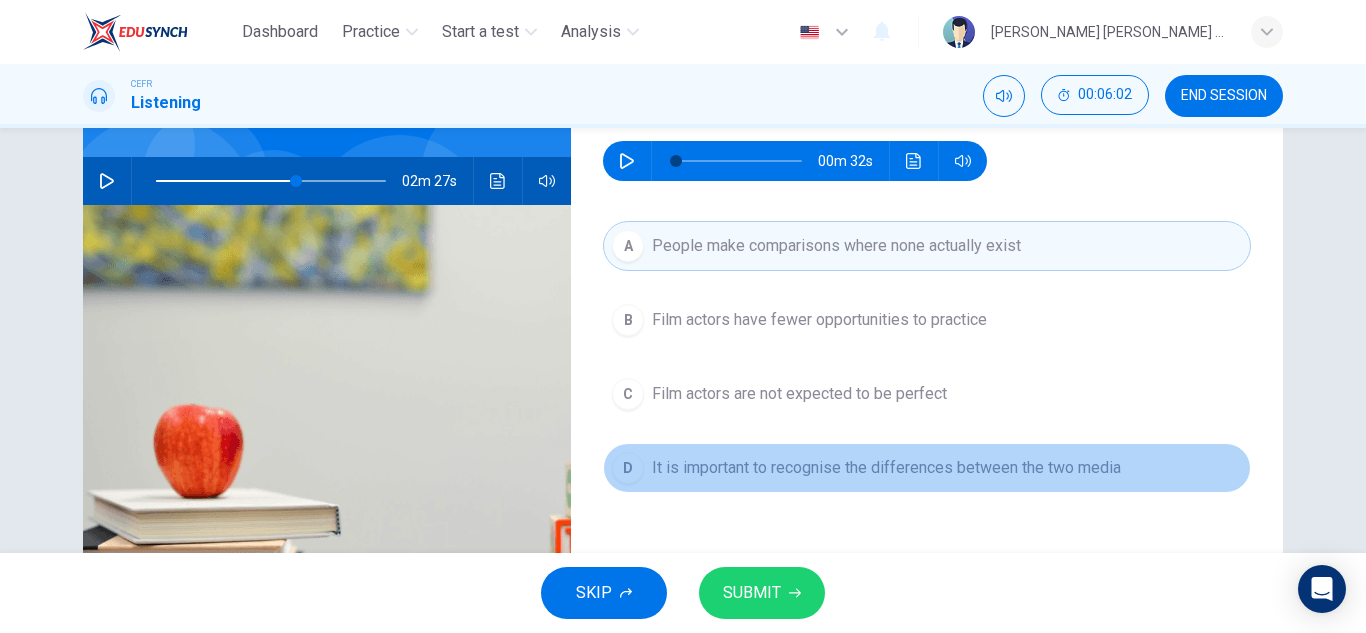 click on "It is important to recognise the differences between the two media" at bounding box center [886, 468] 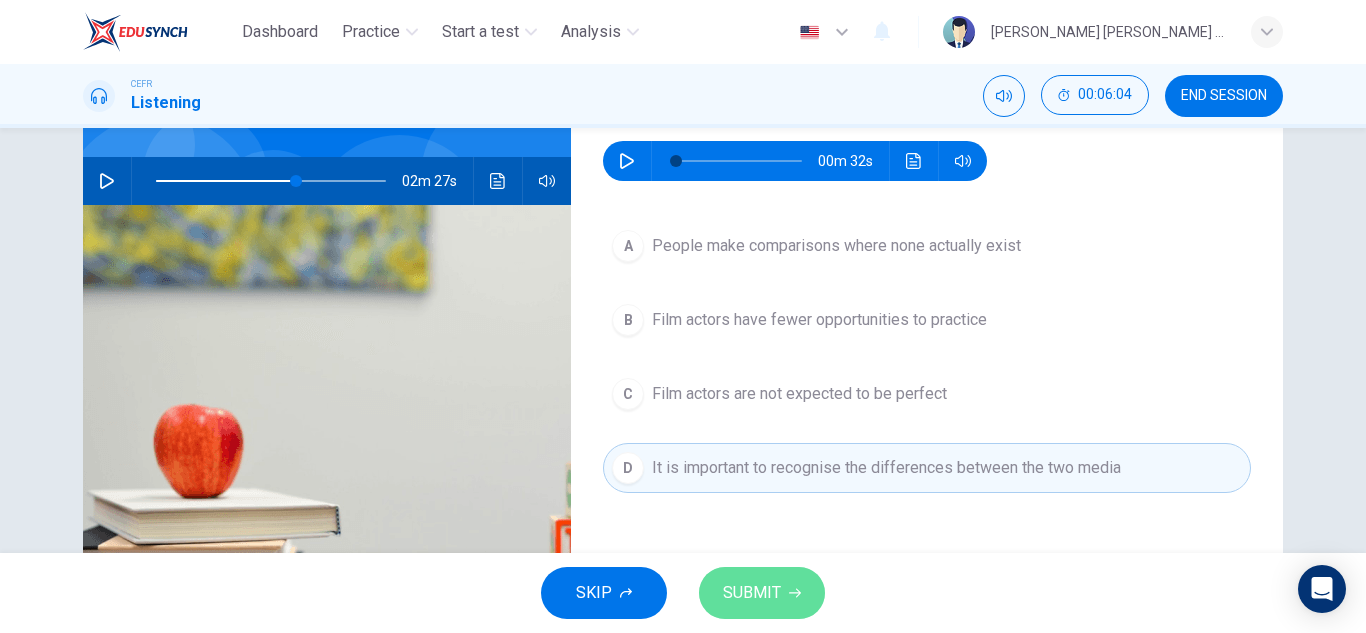 click on "SUBMIT" at bounding box center (752, 593) 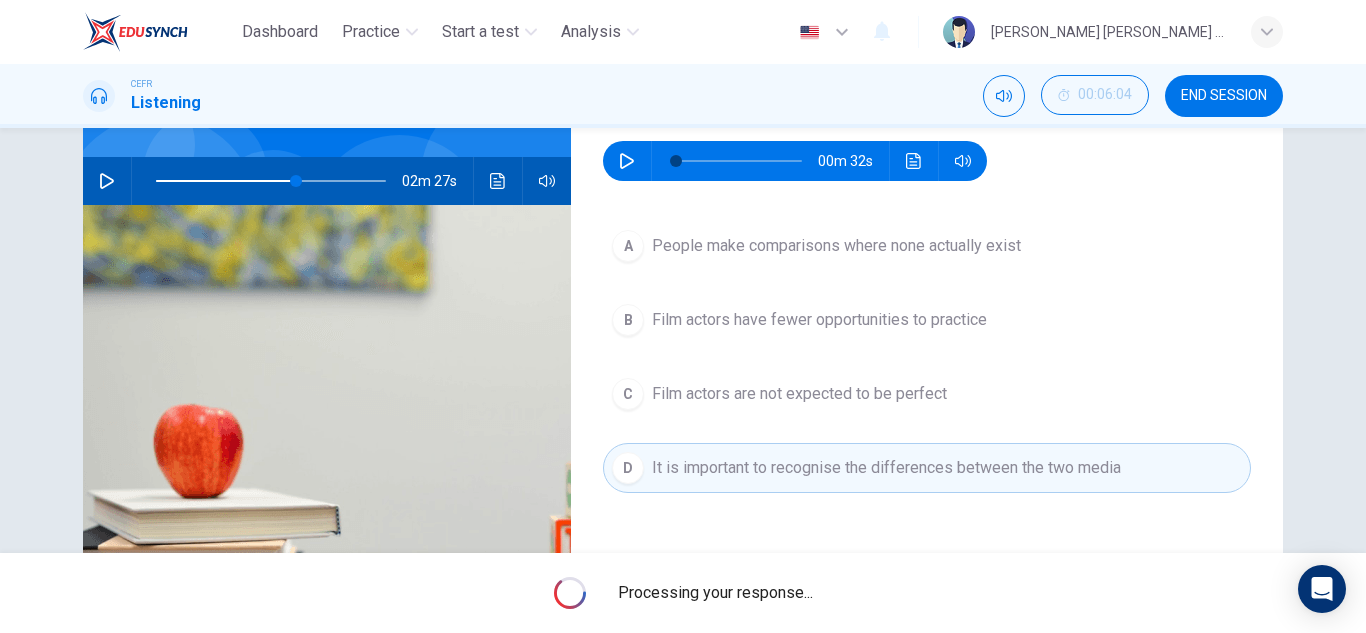 type on "61" 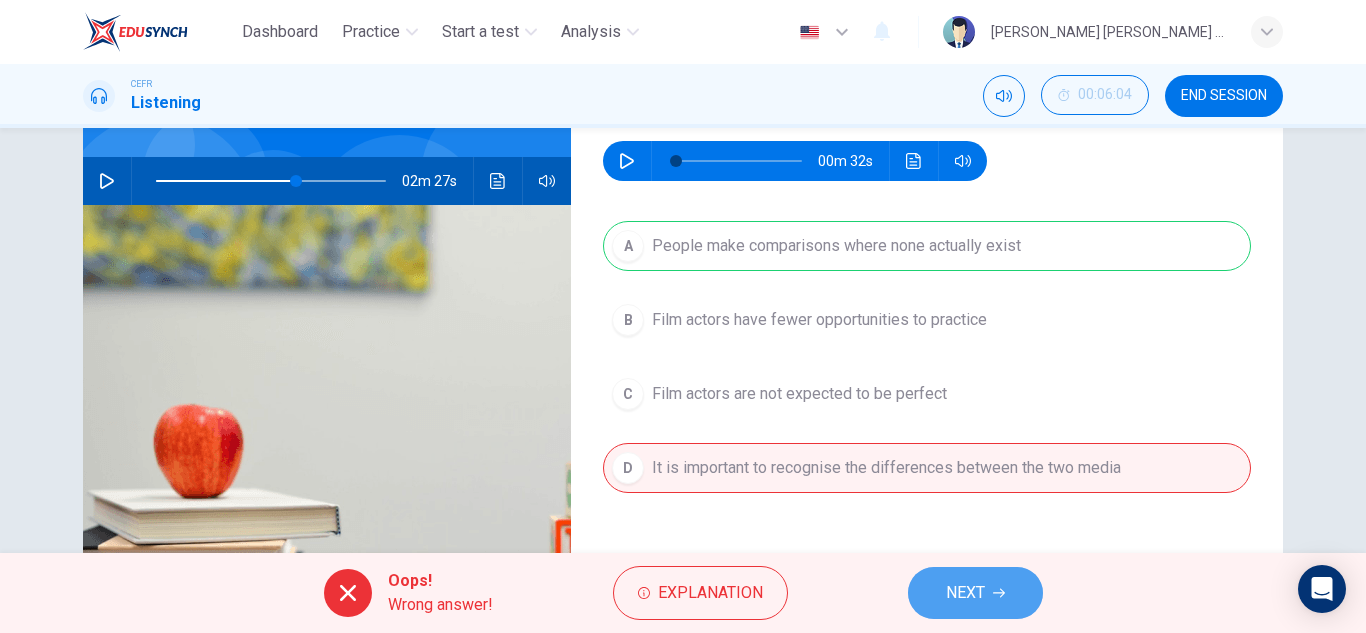 click on "NEXT" at bounding box center (965, 593) 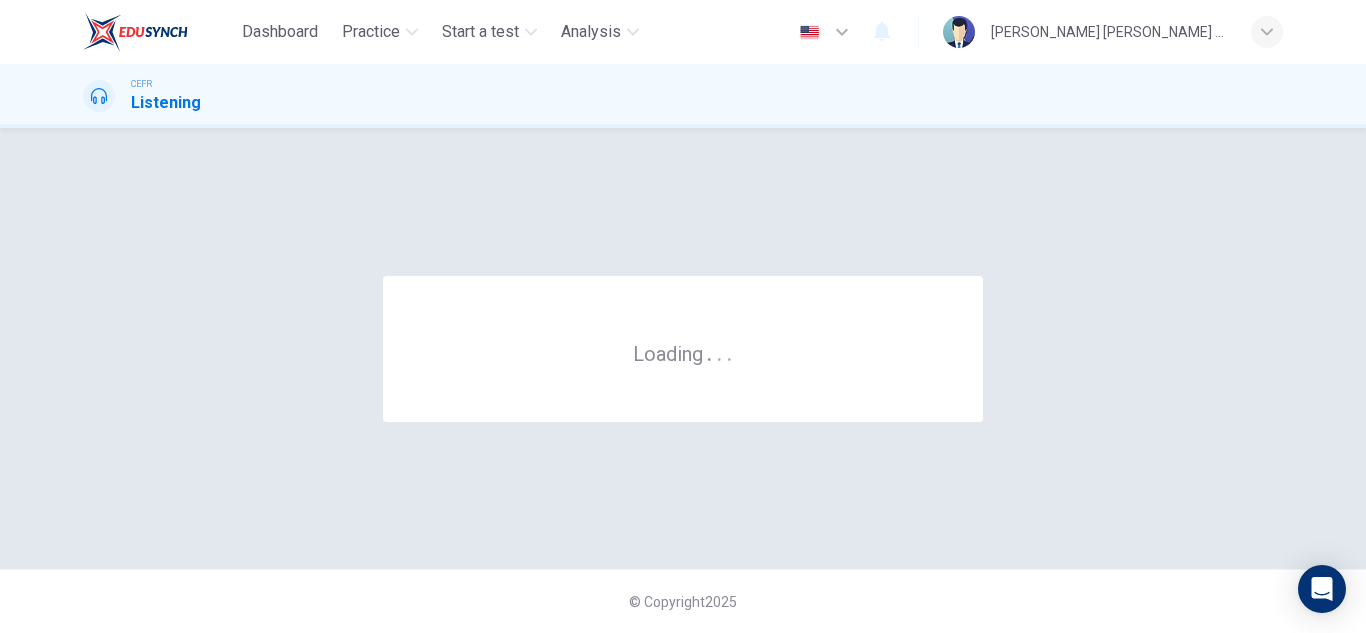 scroll, scrollTop: 0, scrollLeft: 0, axis: both 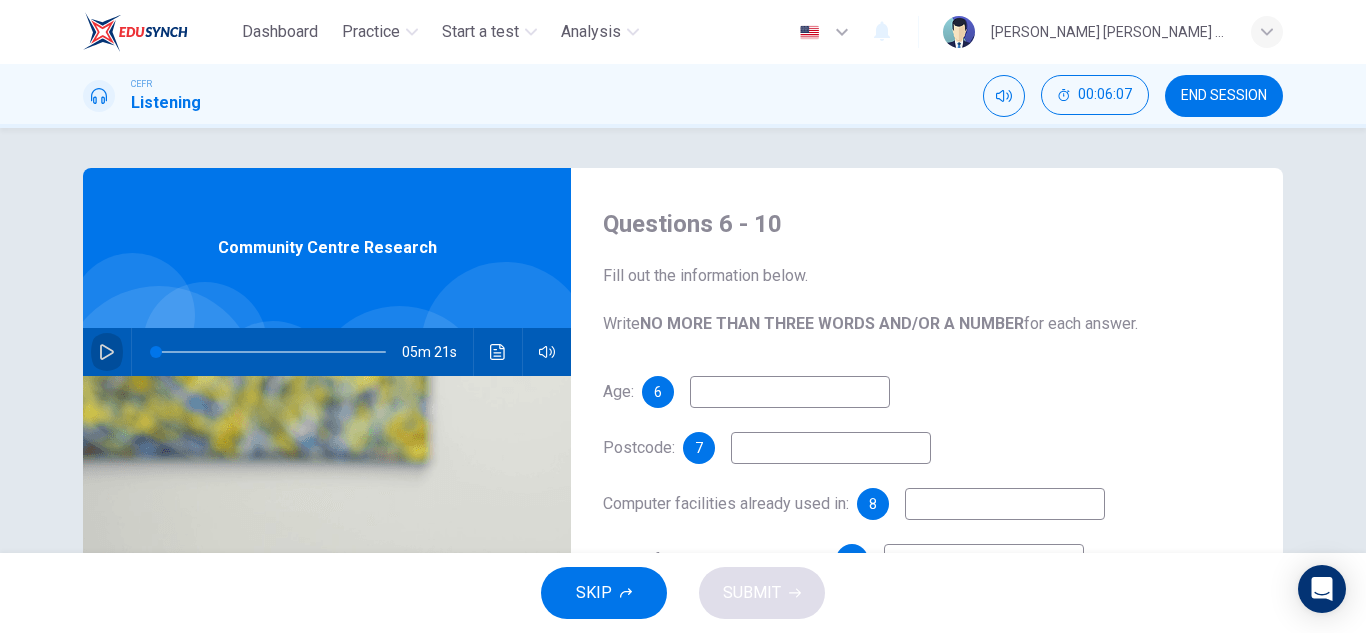 click at bounding box center (107, 352) 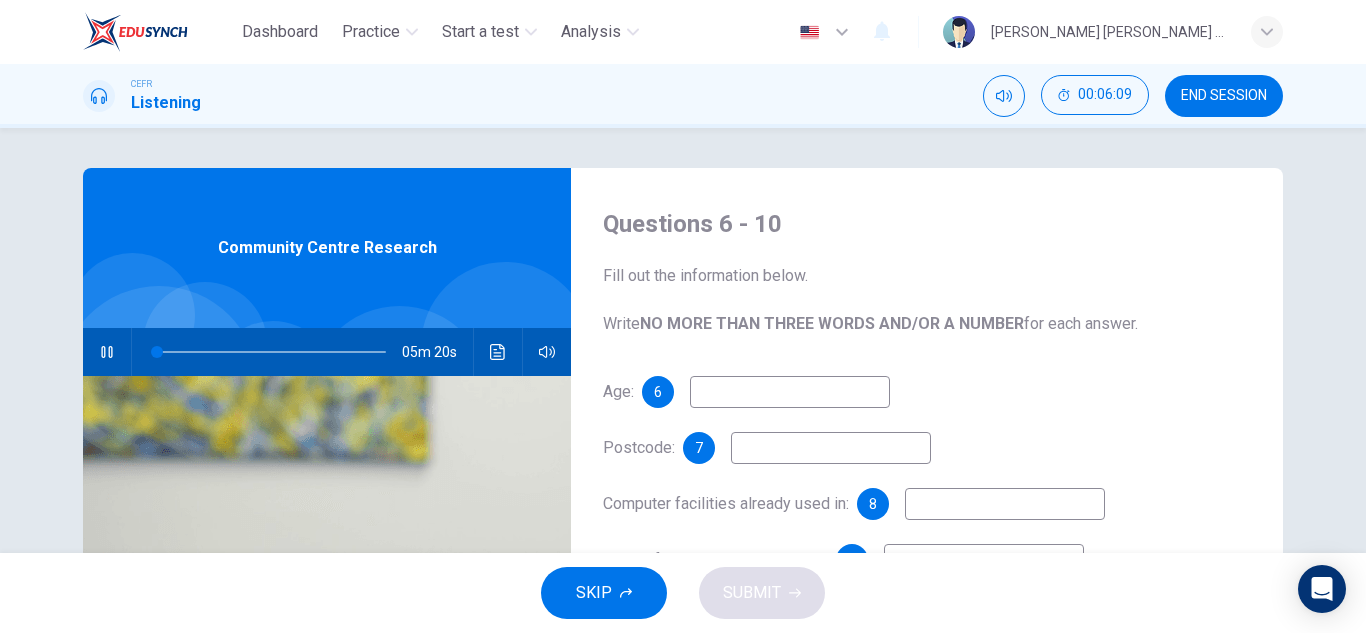 type on "1" 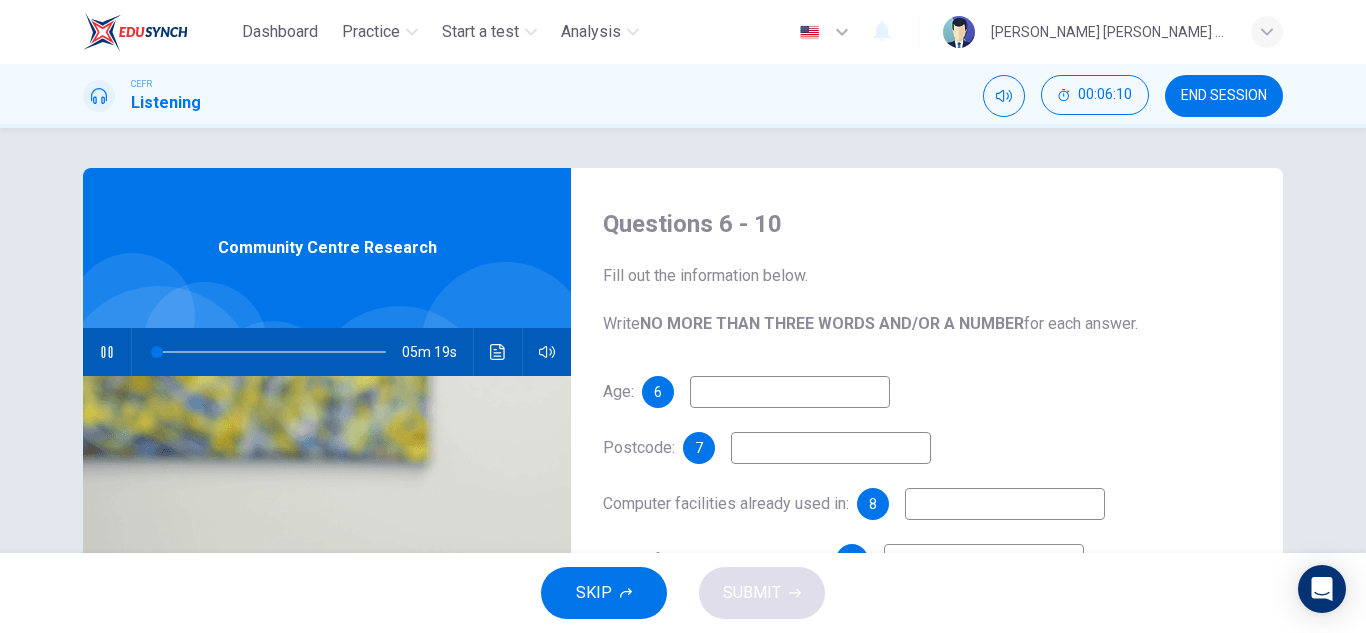 type 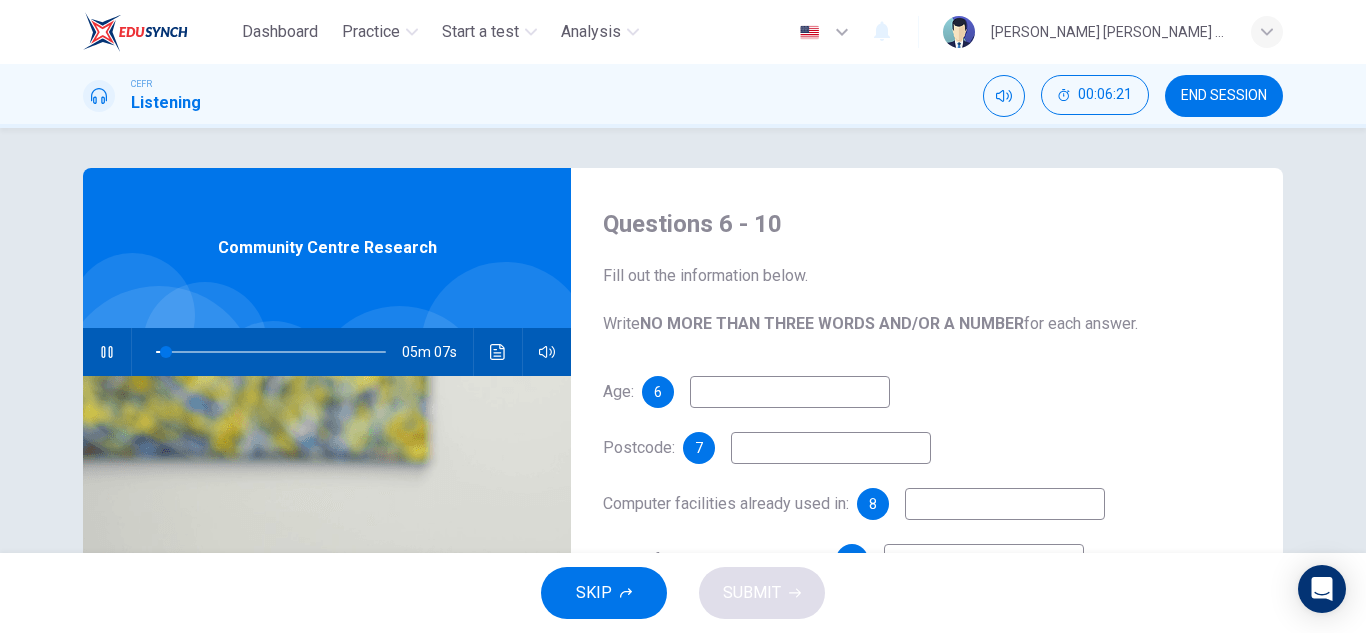 click at bounding box center (790, 392) 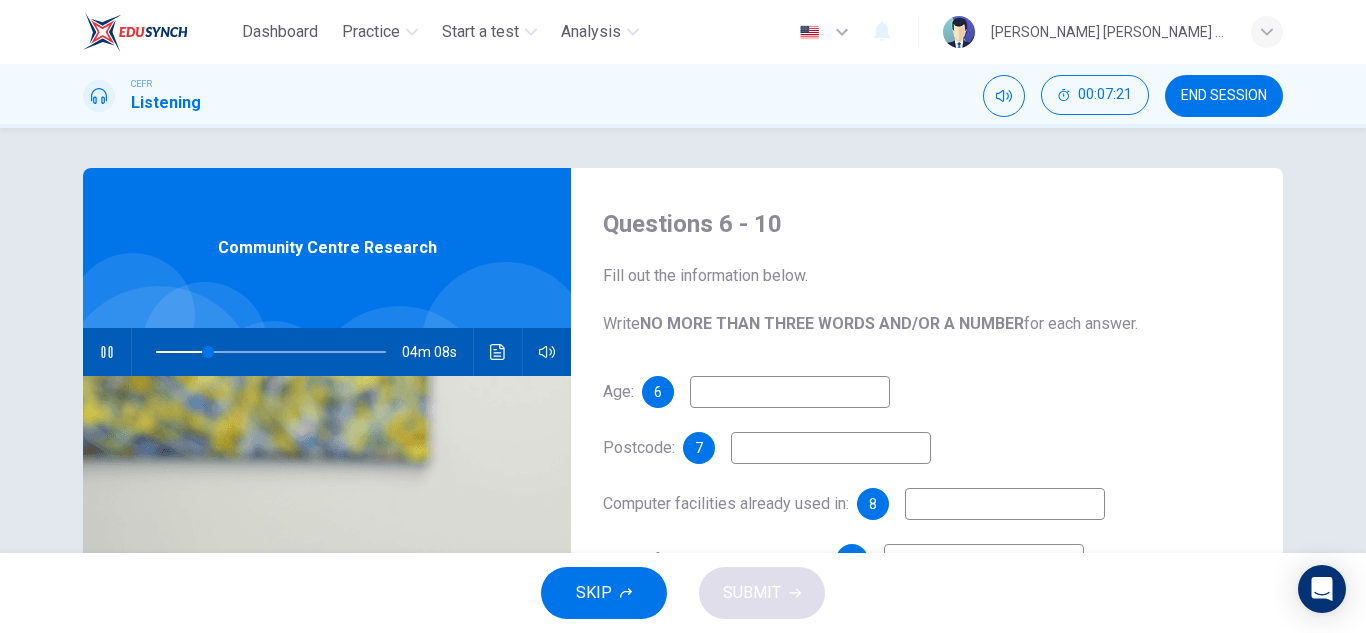 type on "23" 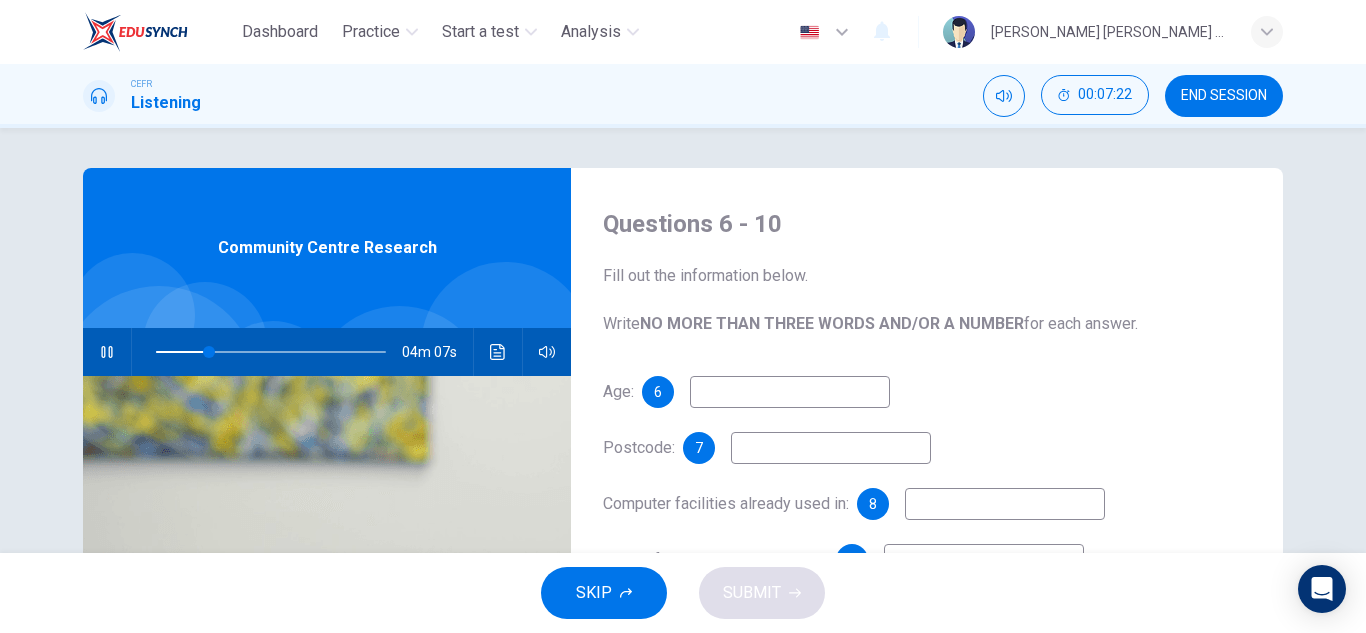 type on "5" 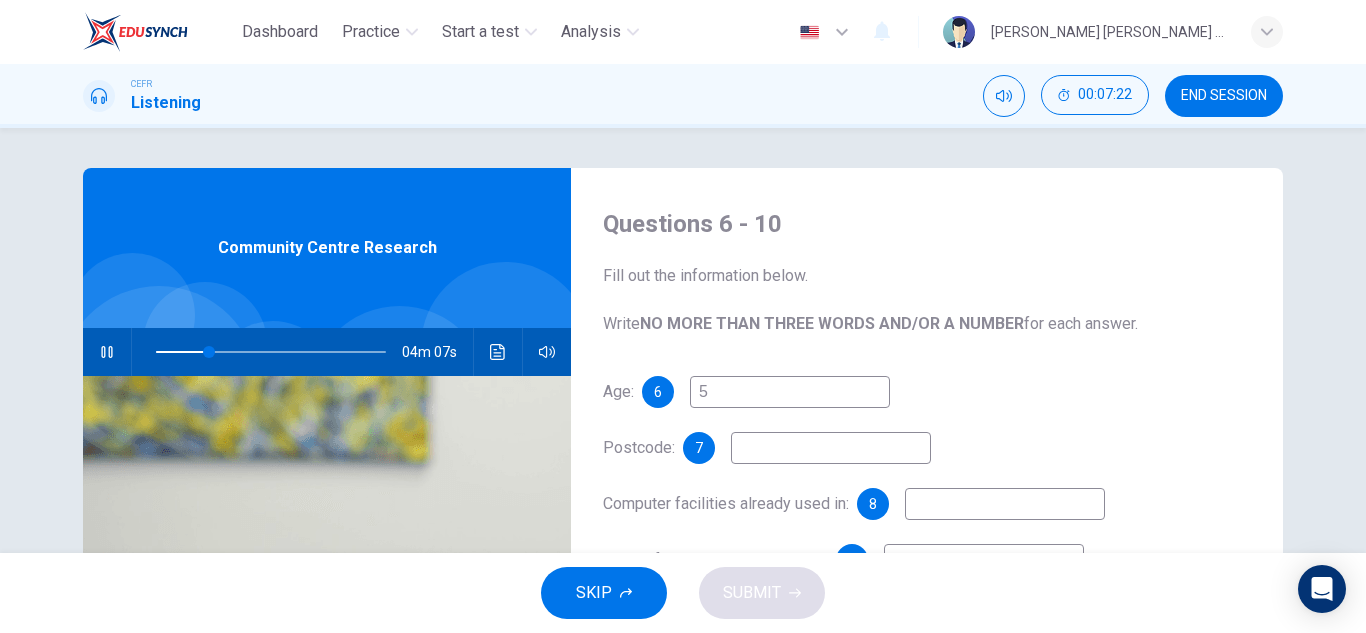 type on "23" 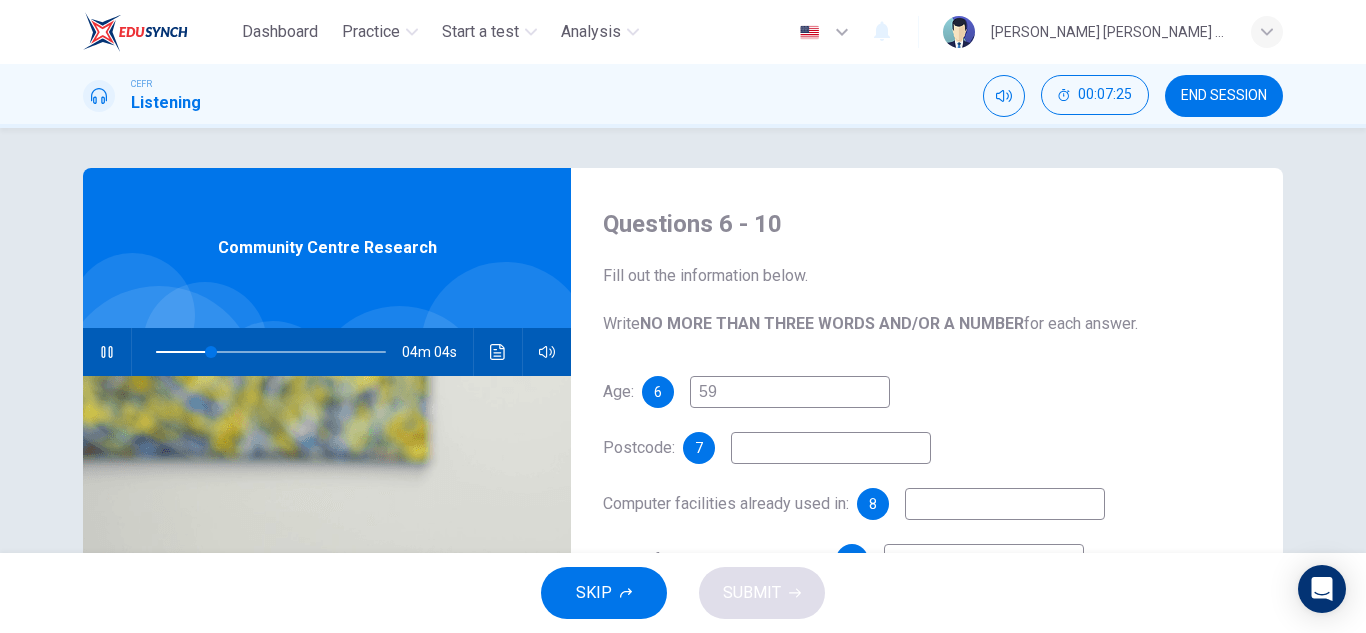 type on "24" 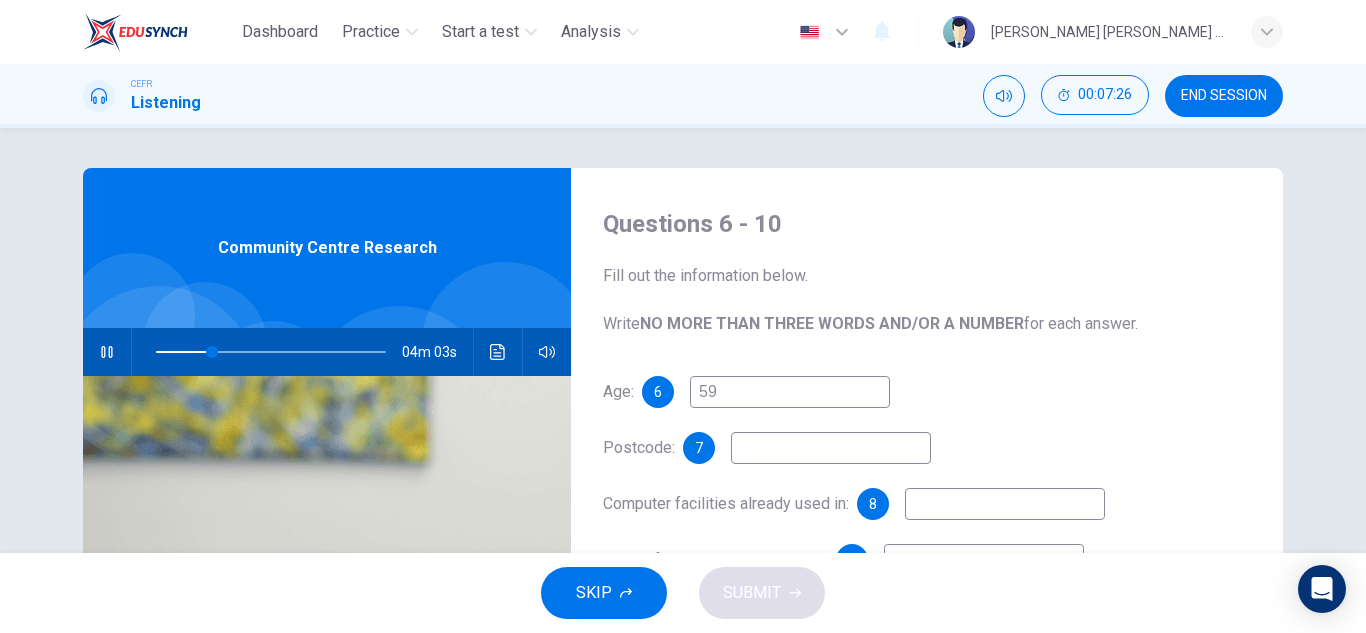 type on "59" 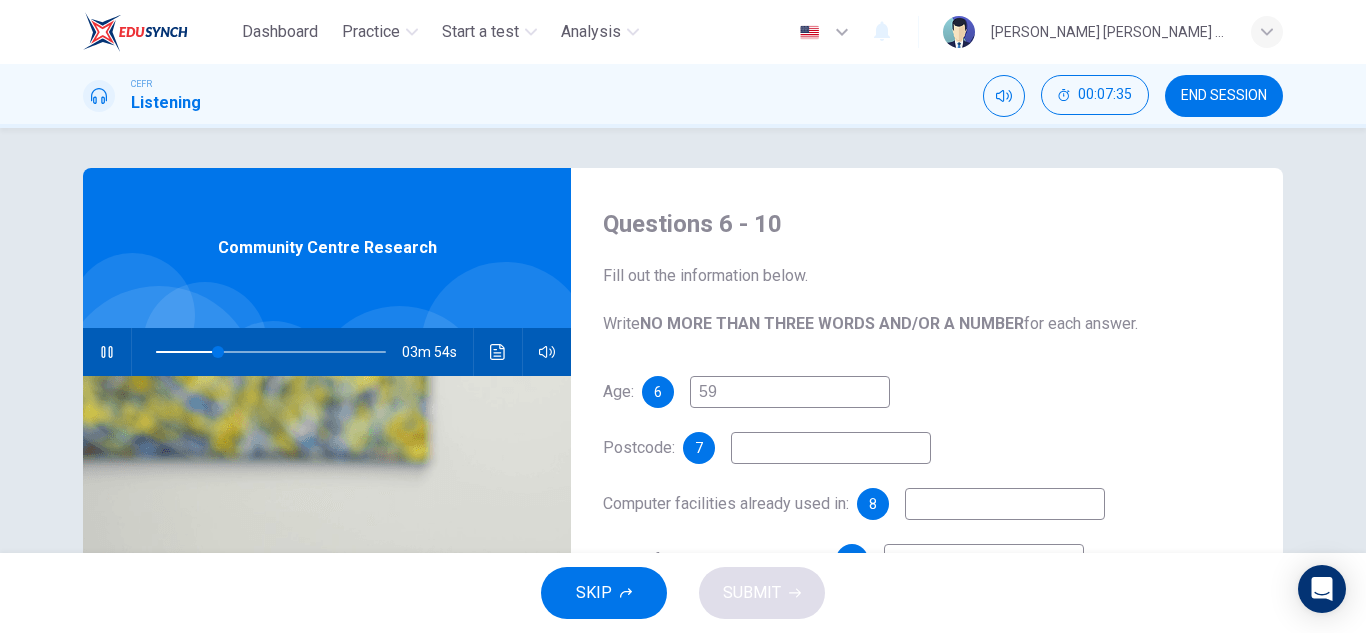type on "27" 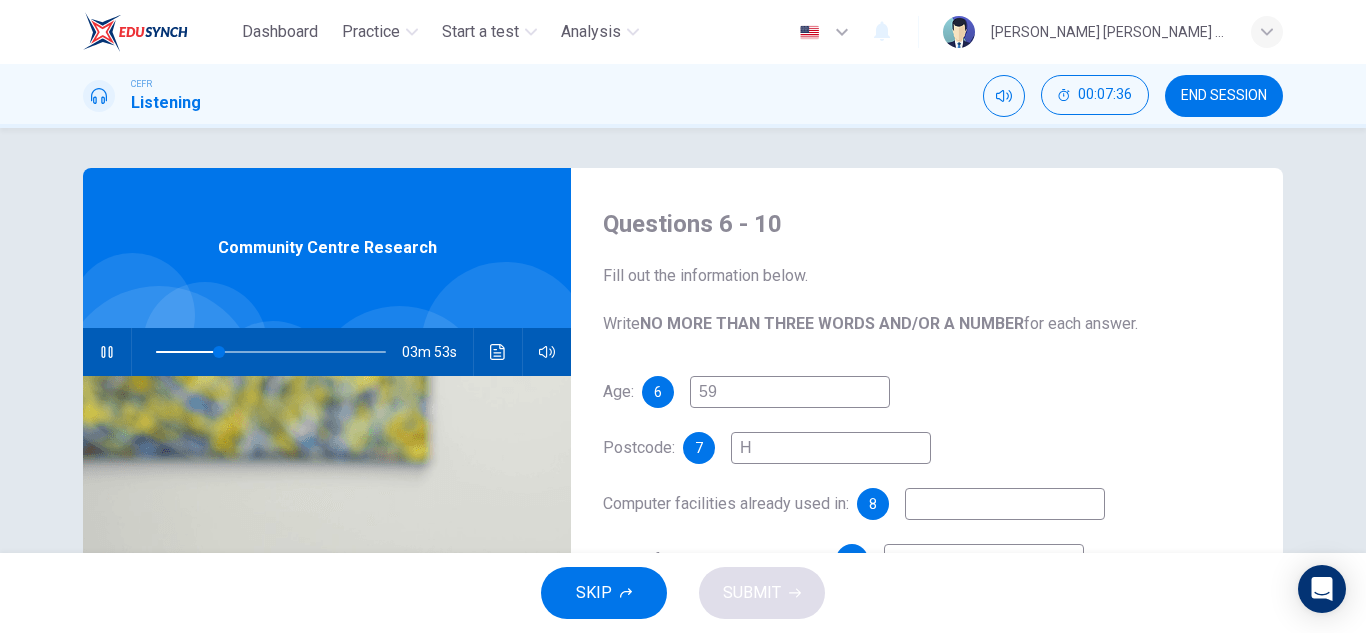 type on "HA" 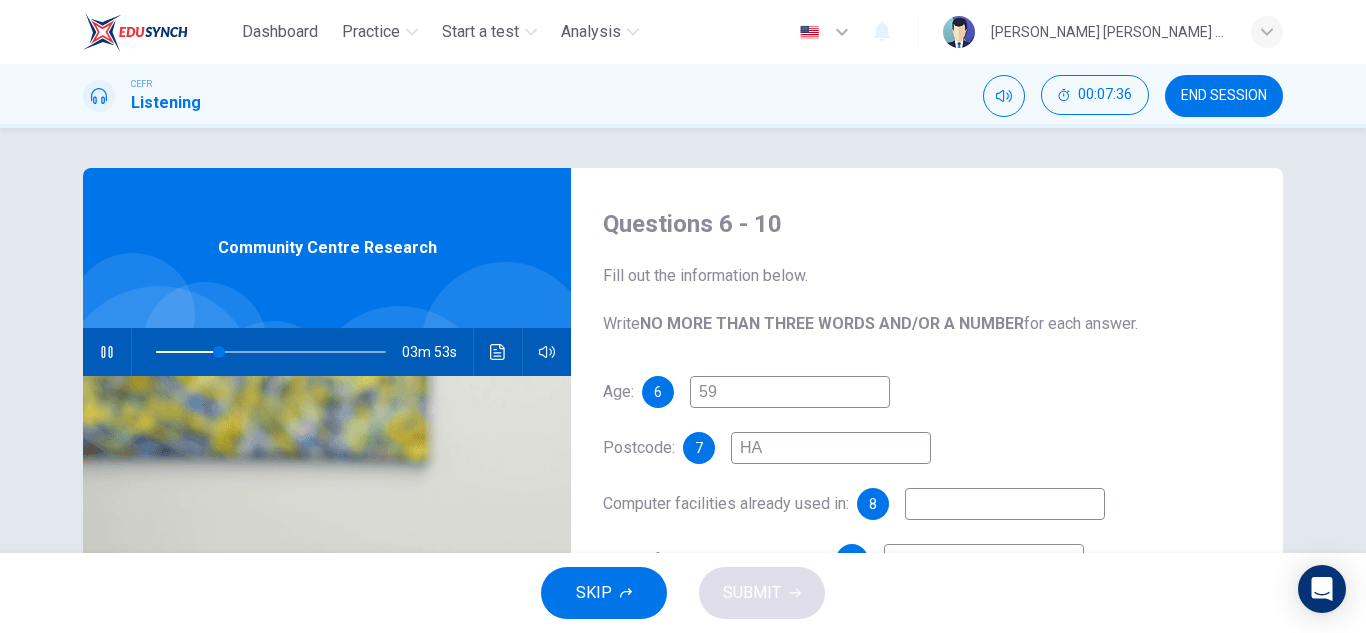 type on "28" 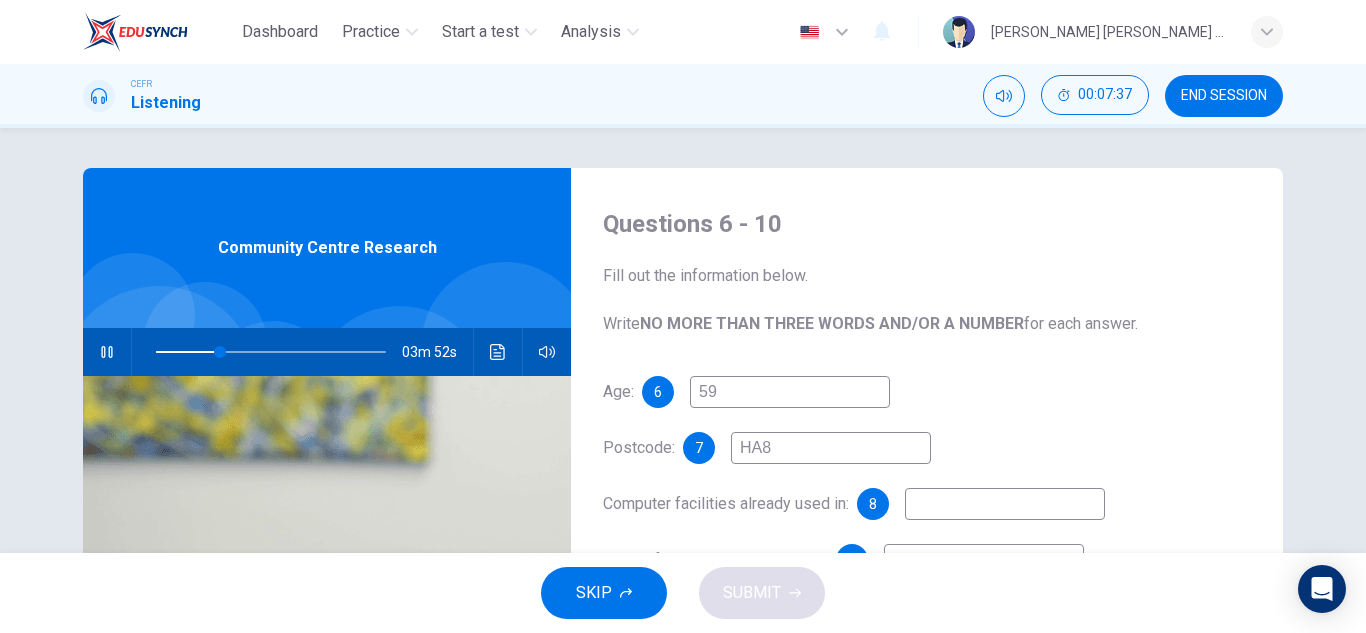 type on "HA87" 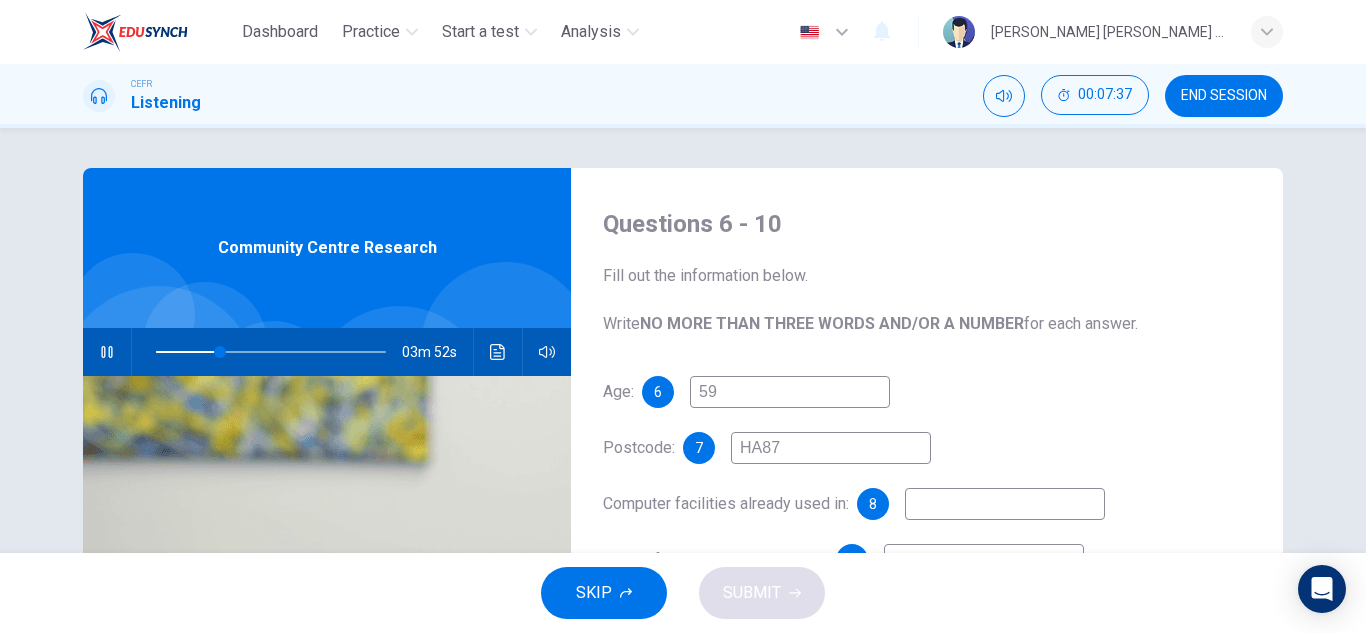 type on "28" 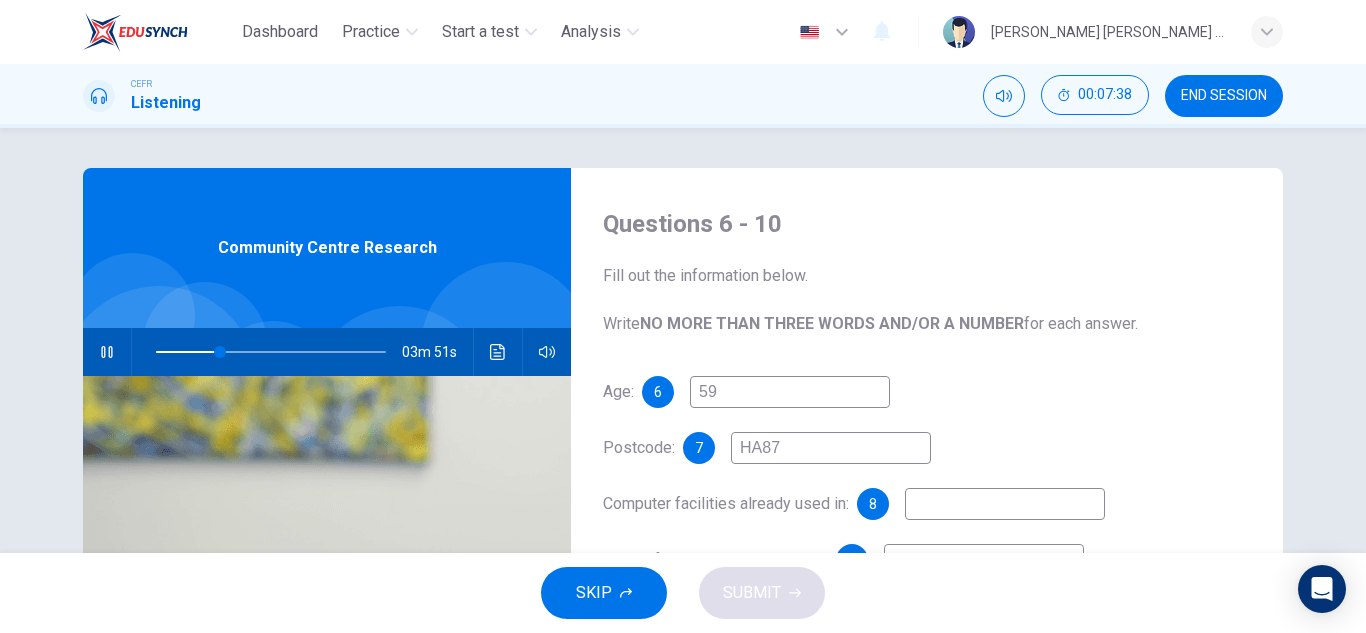type on "HA87U" 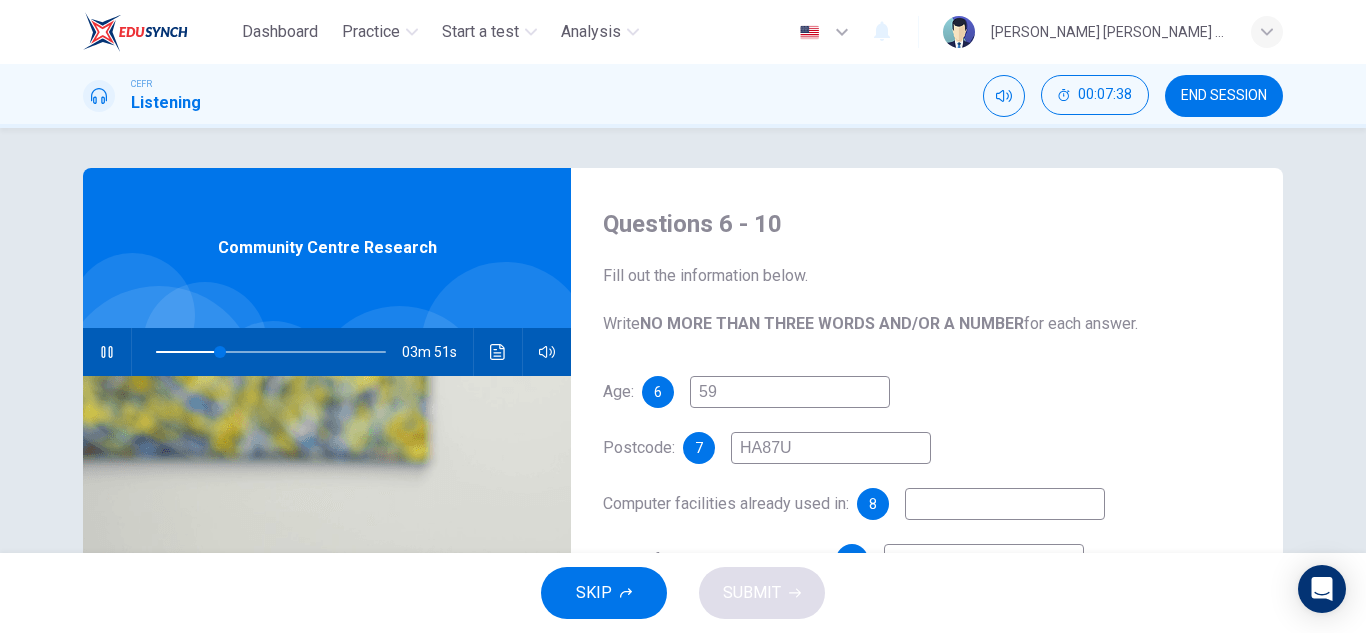 type on "28" 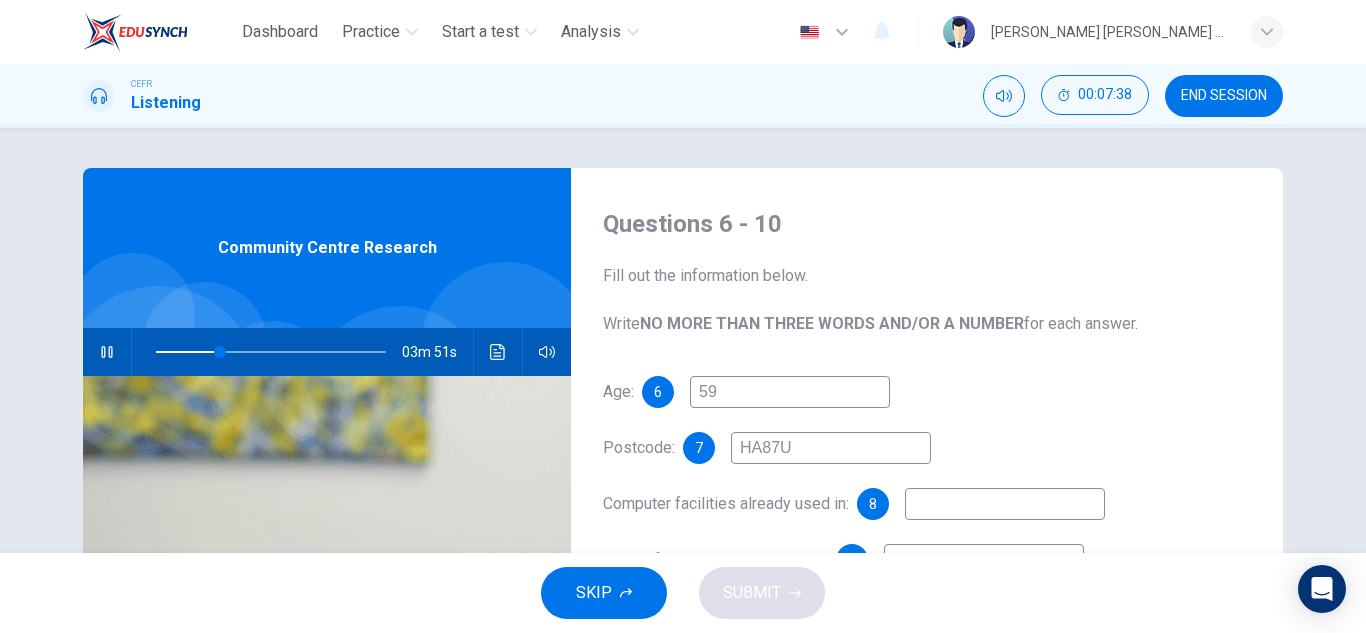 type on "HA87UP" 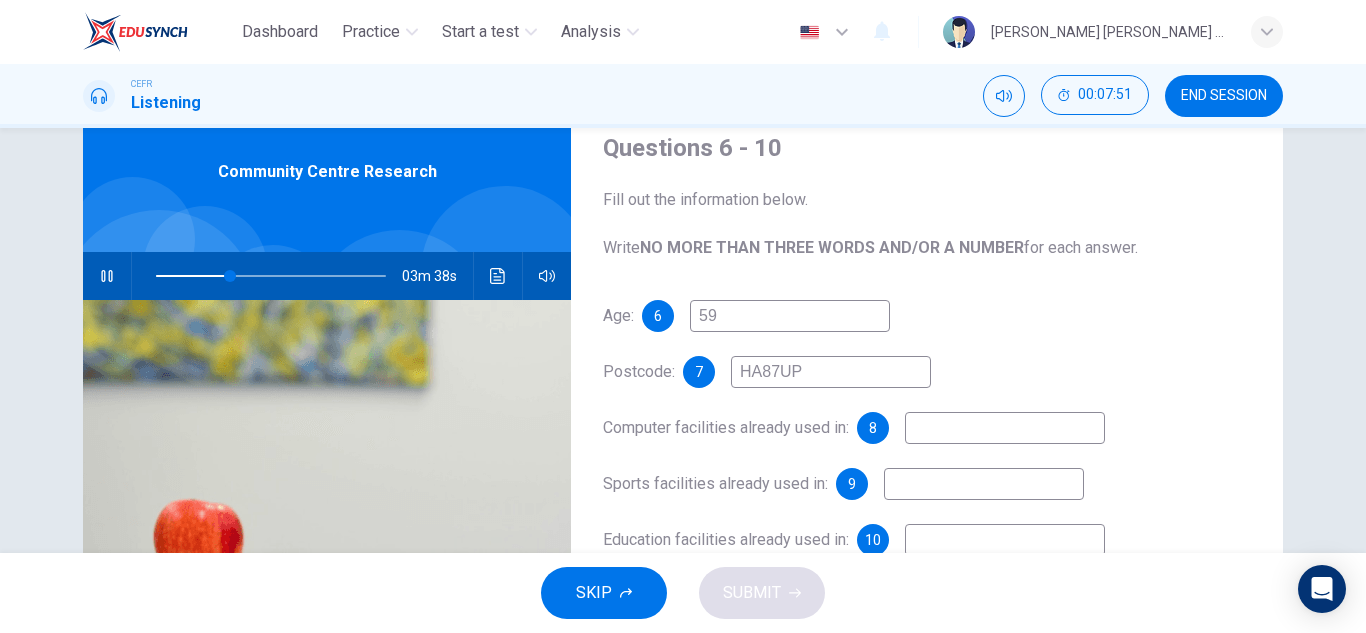 scroll, scrollTop: 142, scrollLeft: 0, axis: vertical 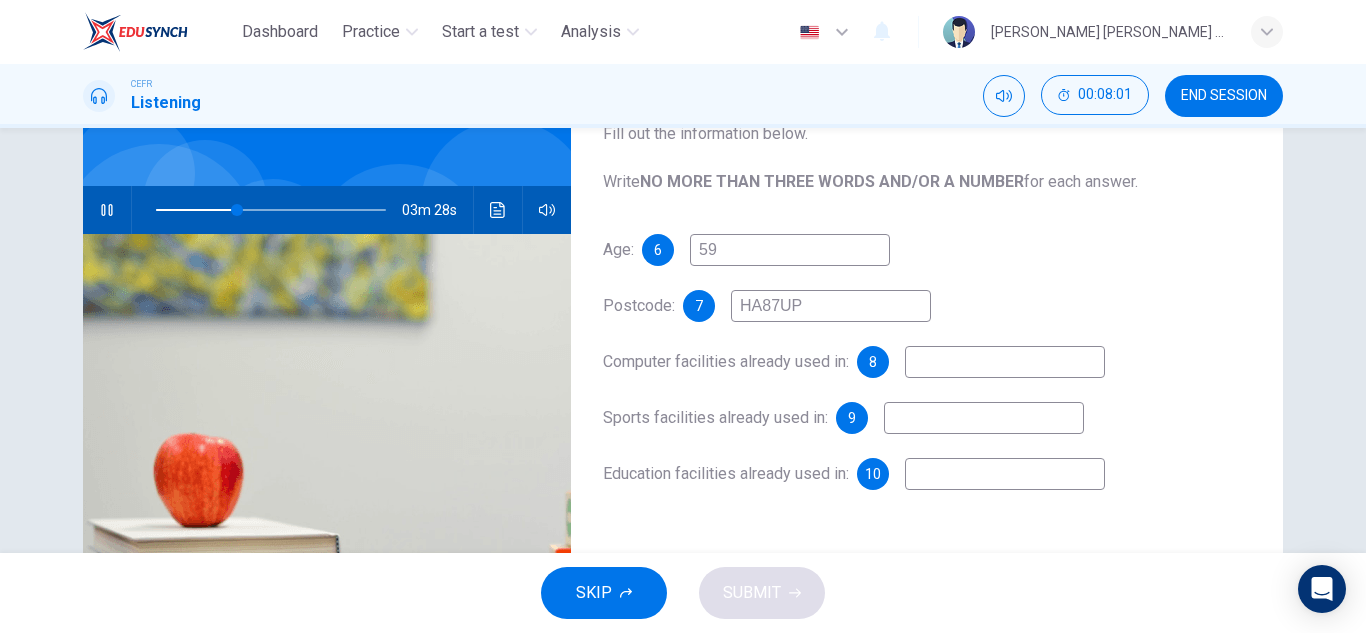 type on "35" 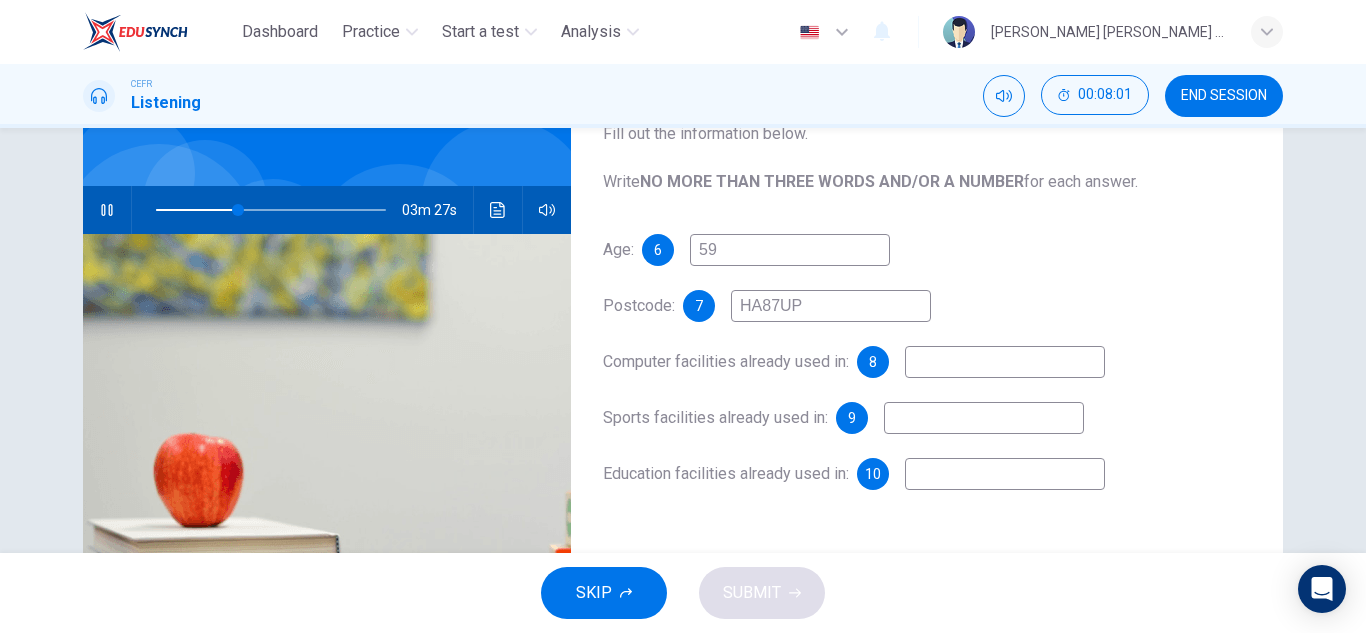 type on "HA87UP" 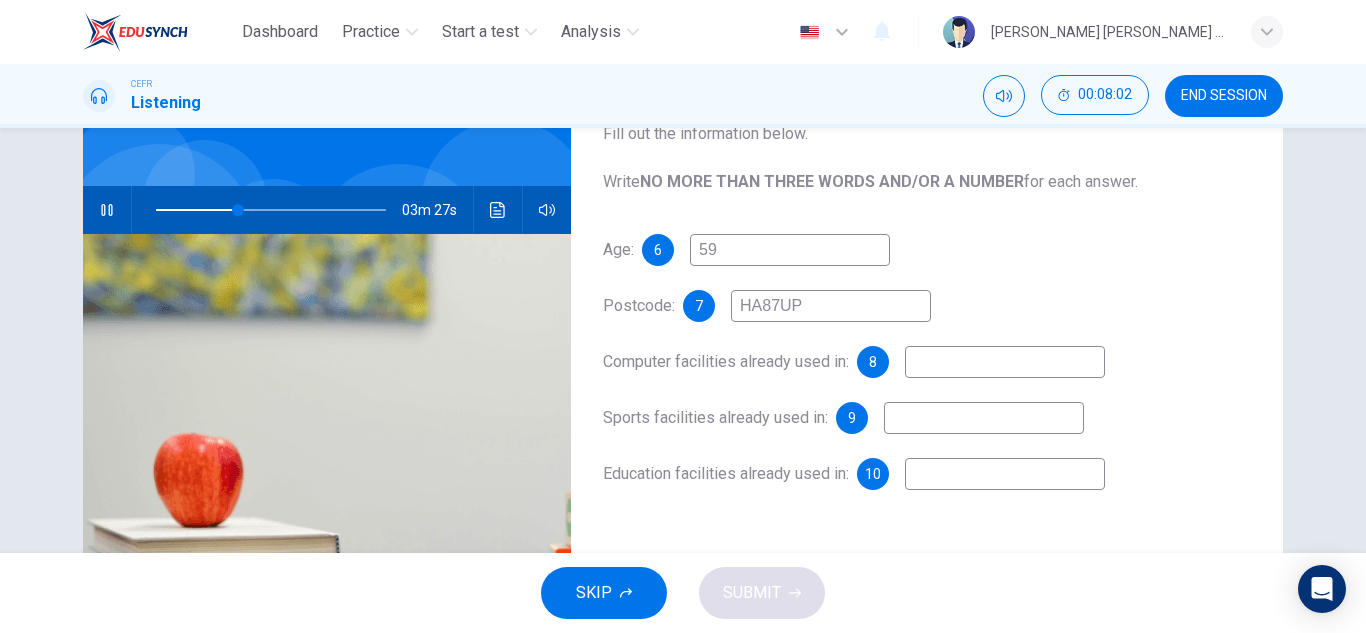 click at bounding box center [1005, 362] 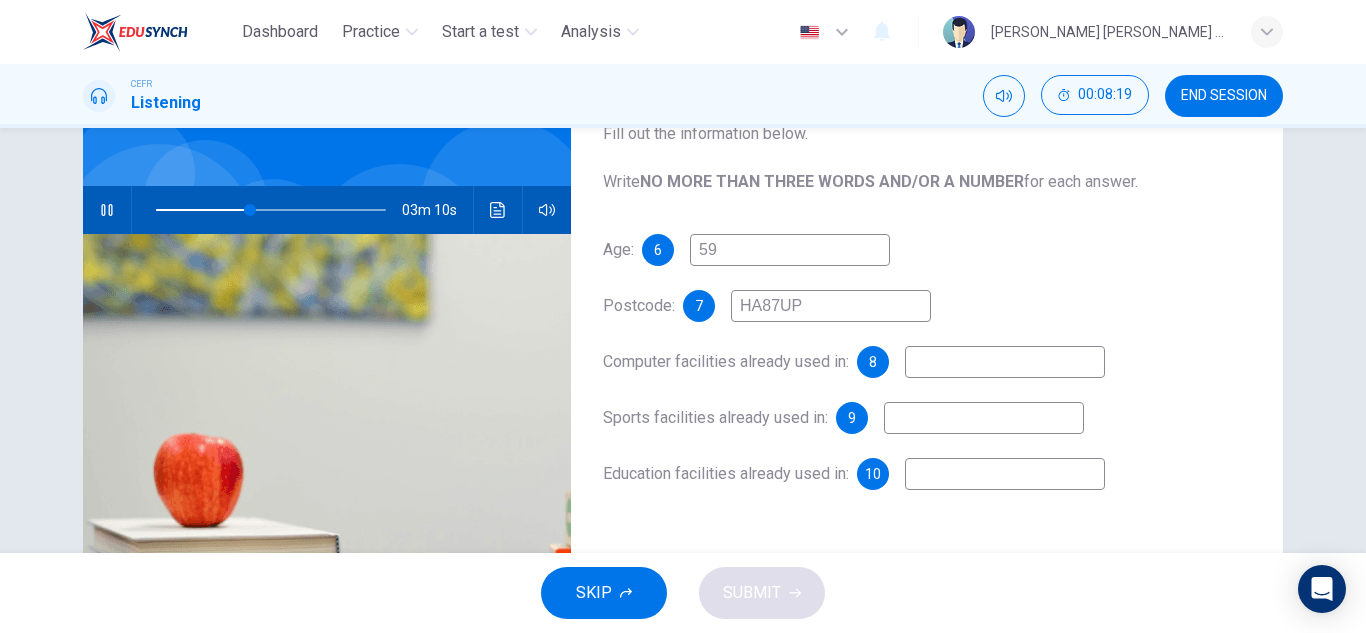 type on "41" 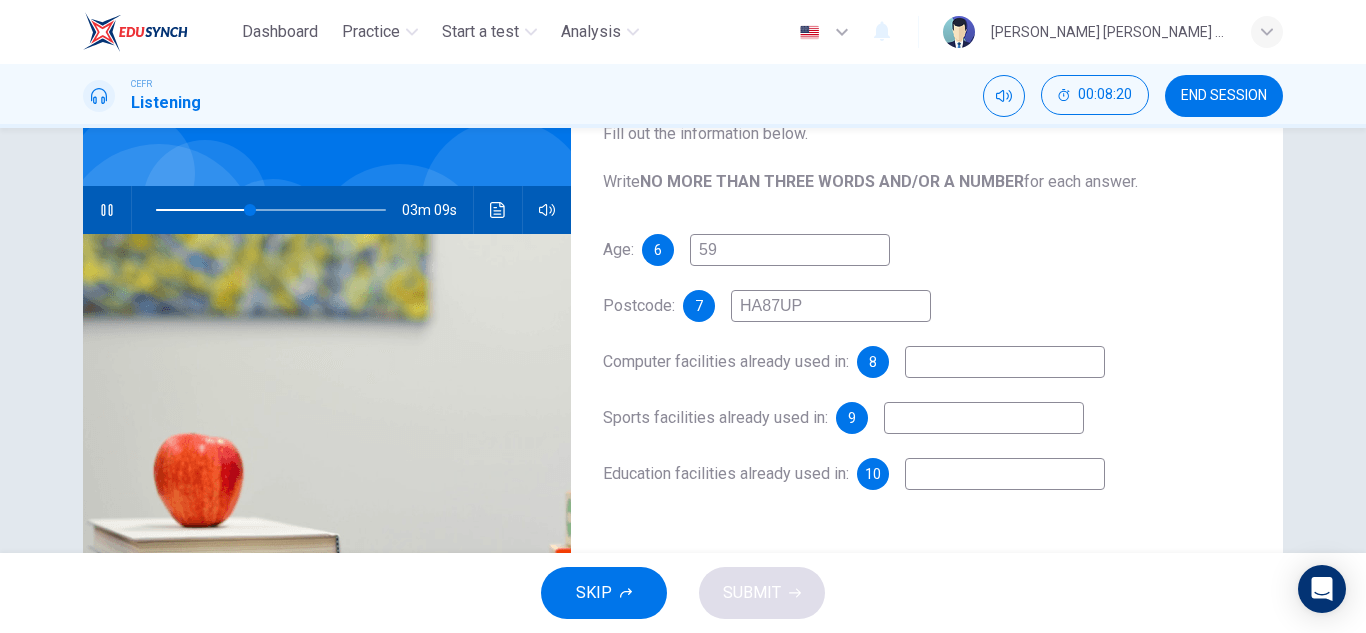 type on "l" 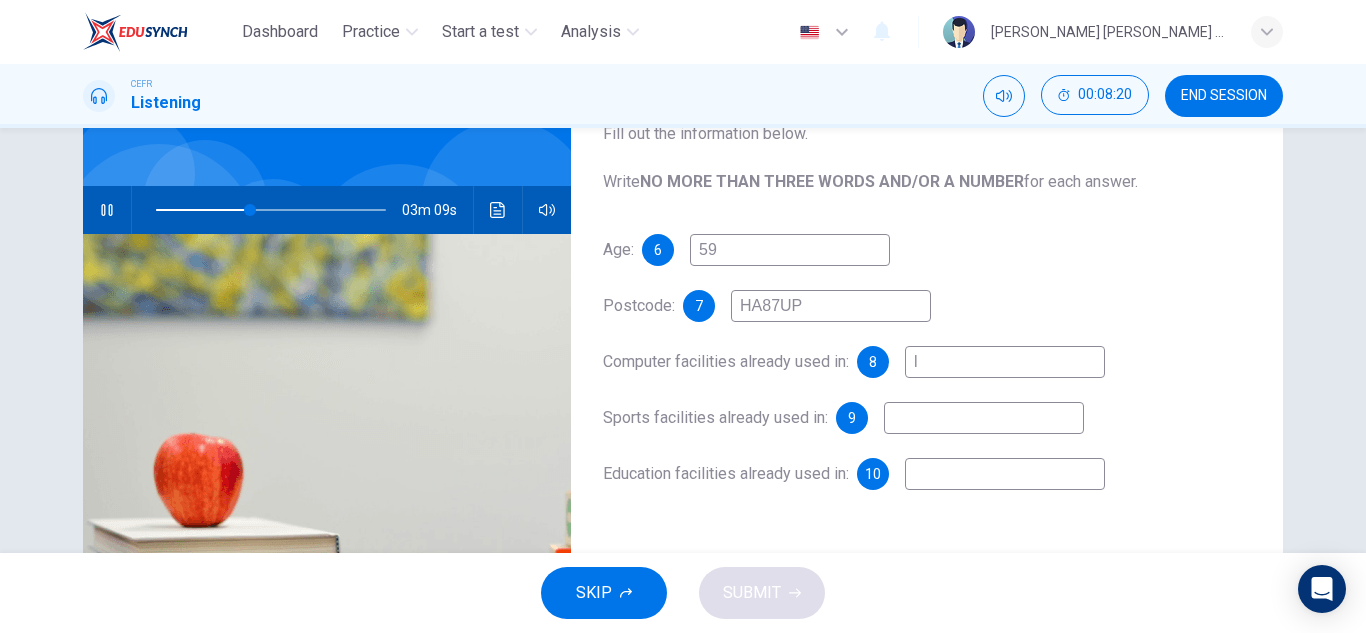 type on "41" 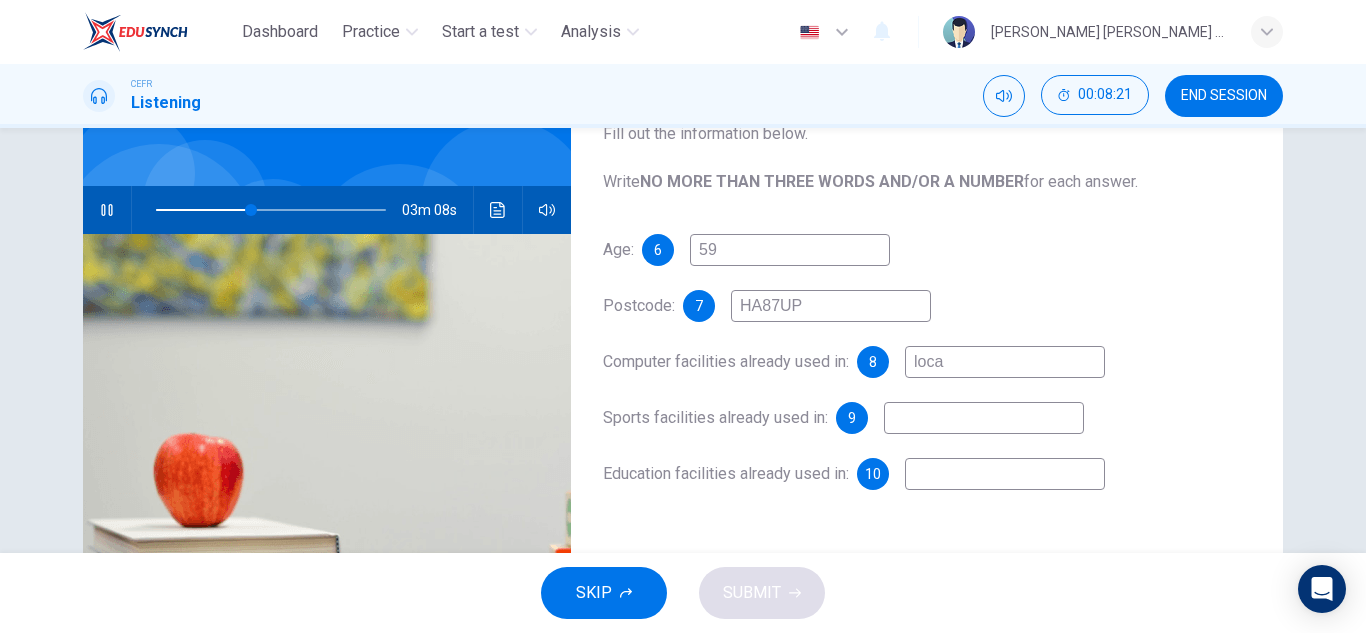 type on "local" 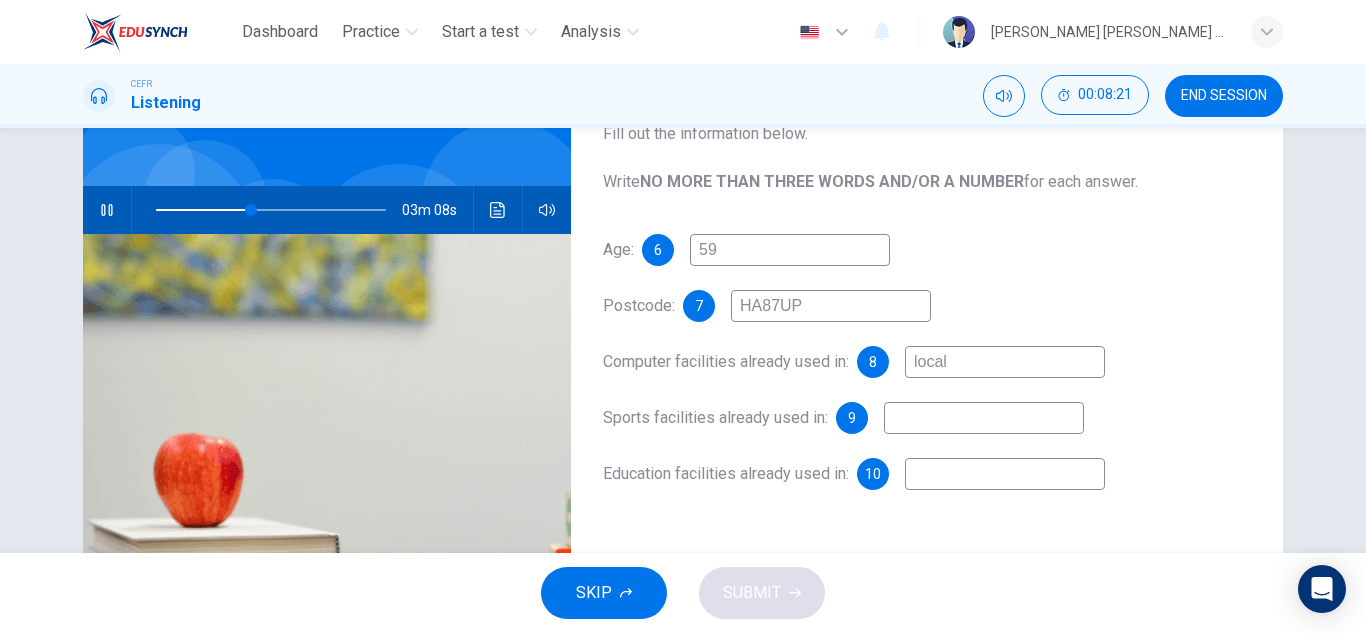 type on "41" 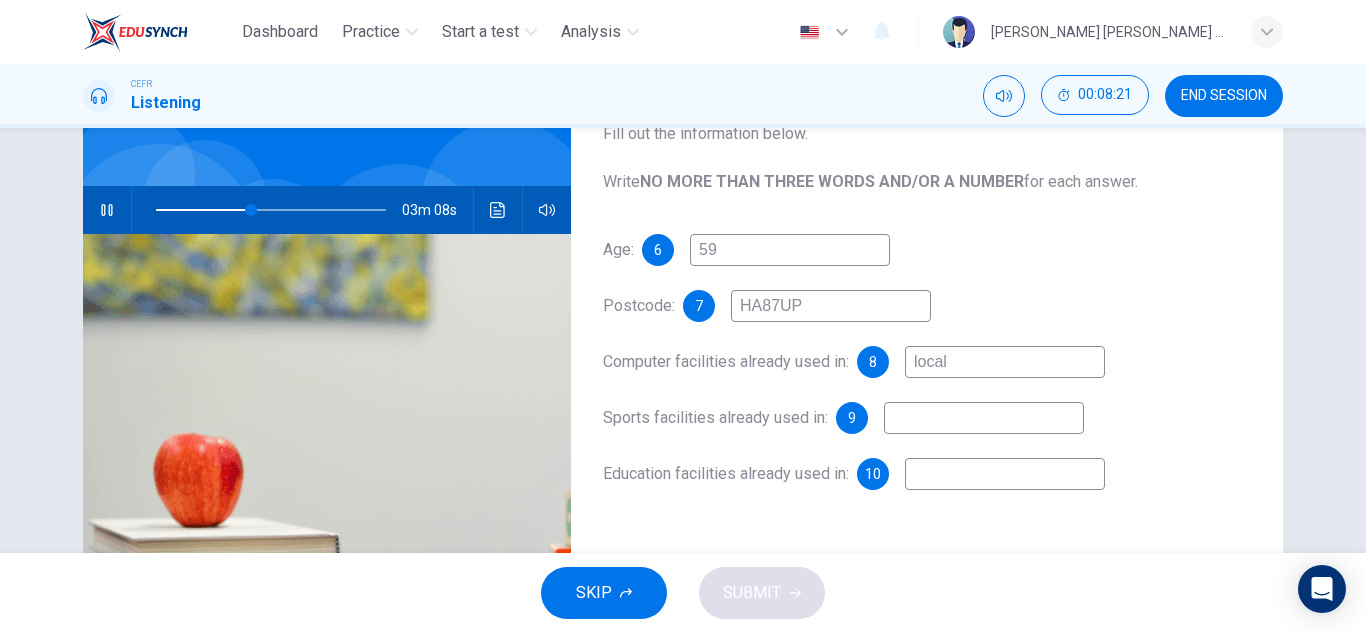 type on "local" 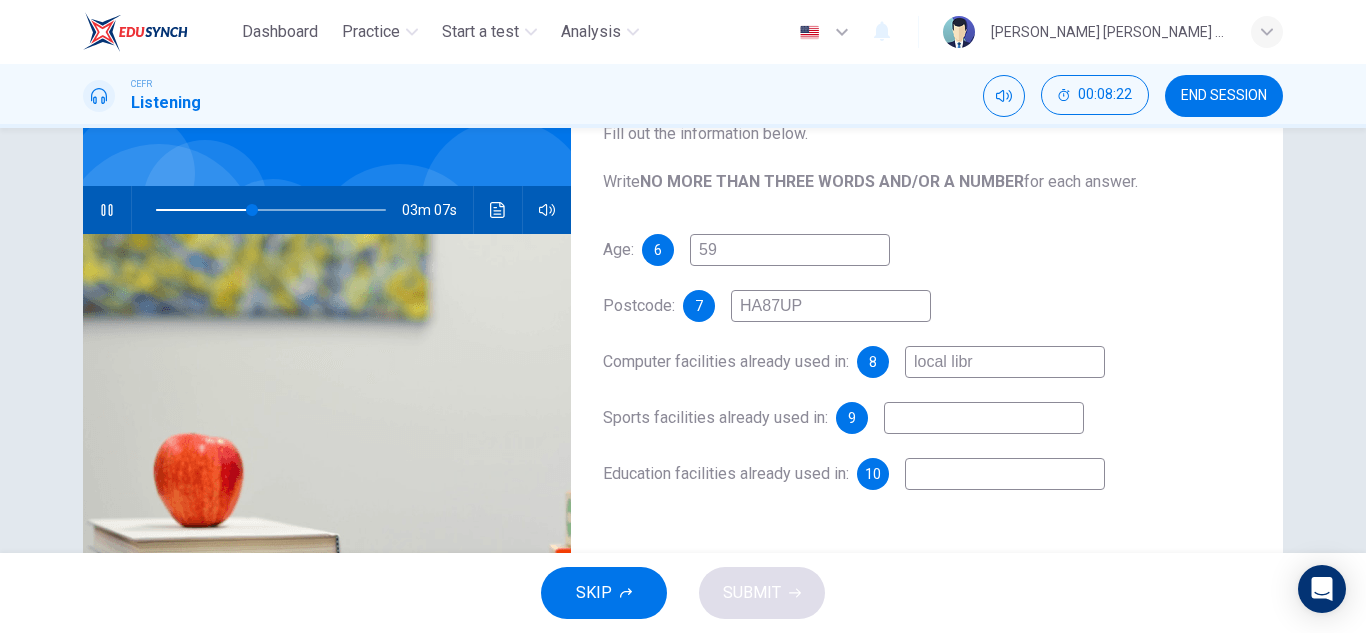 type on "local libra" 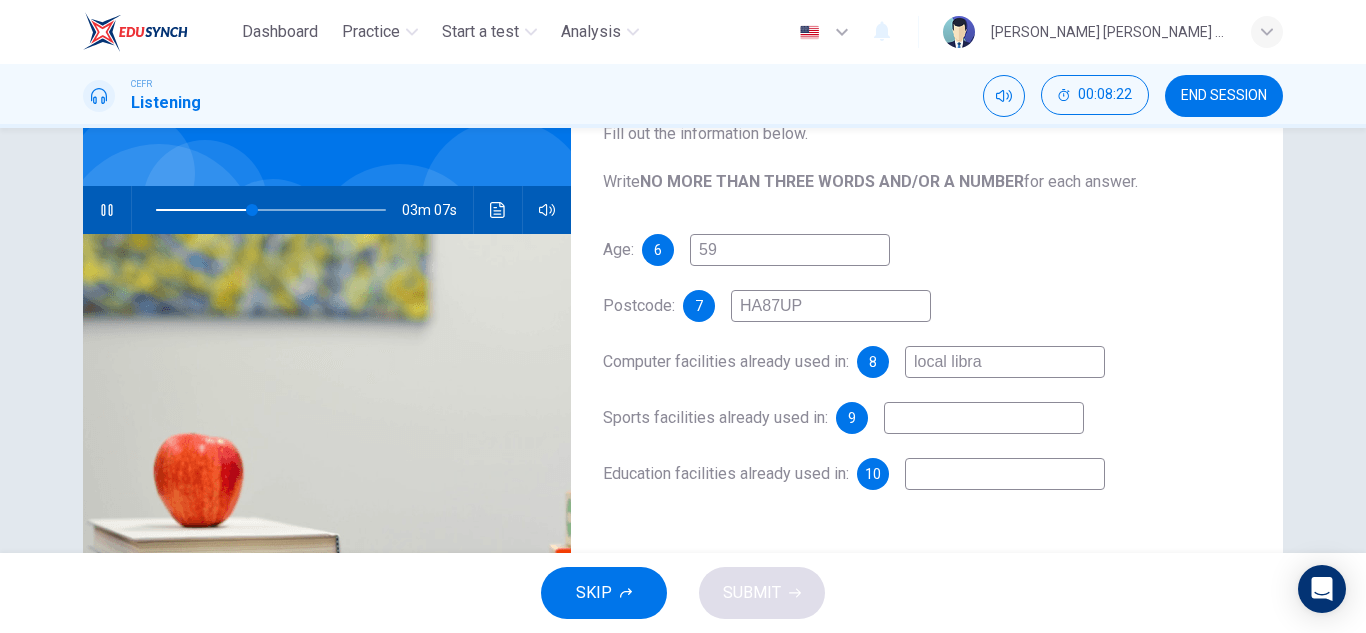 type on "42" 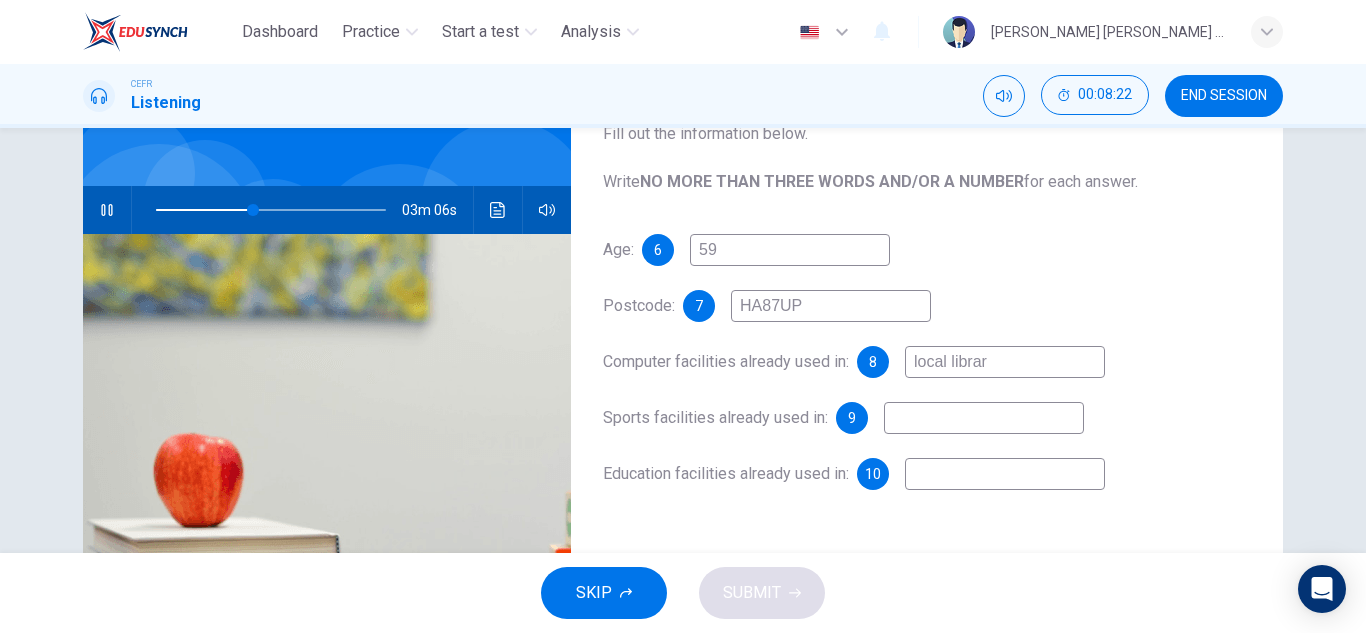 type on "local library" 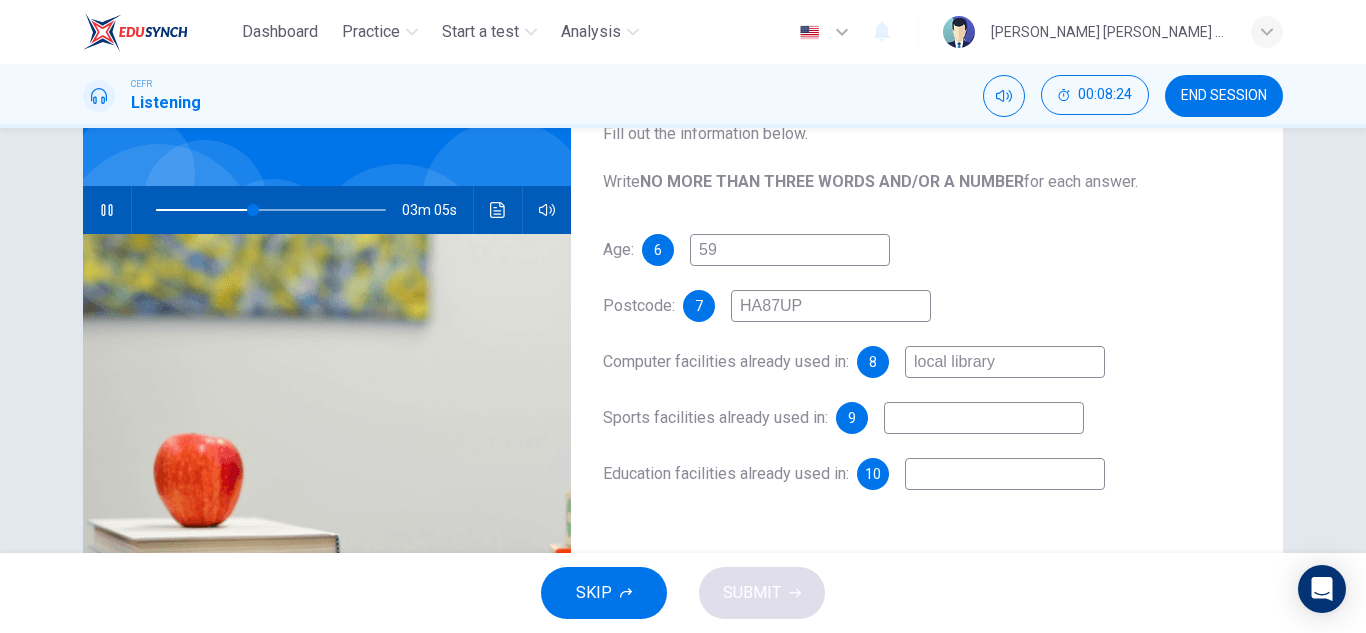 type on "43" 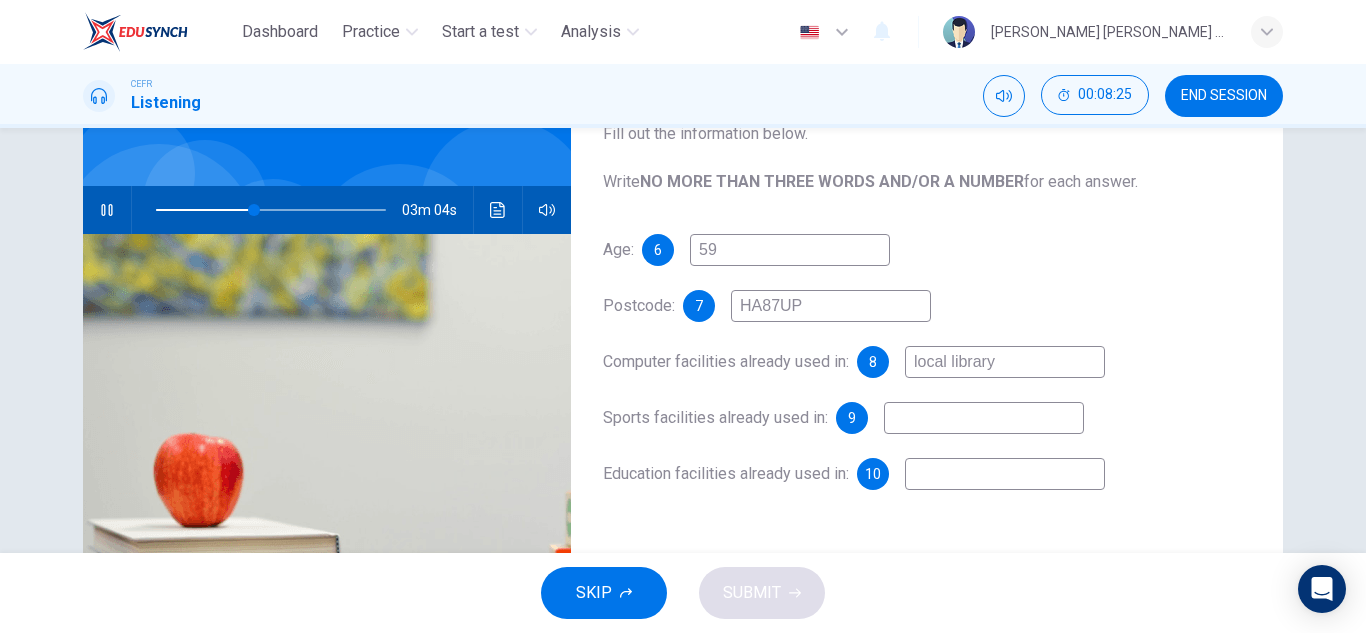 type on "local library" 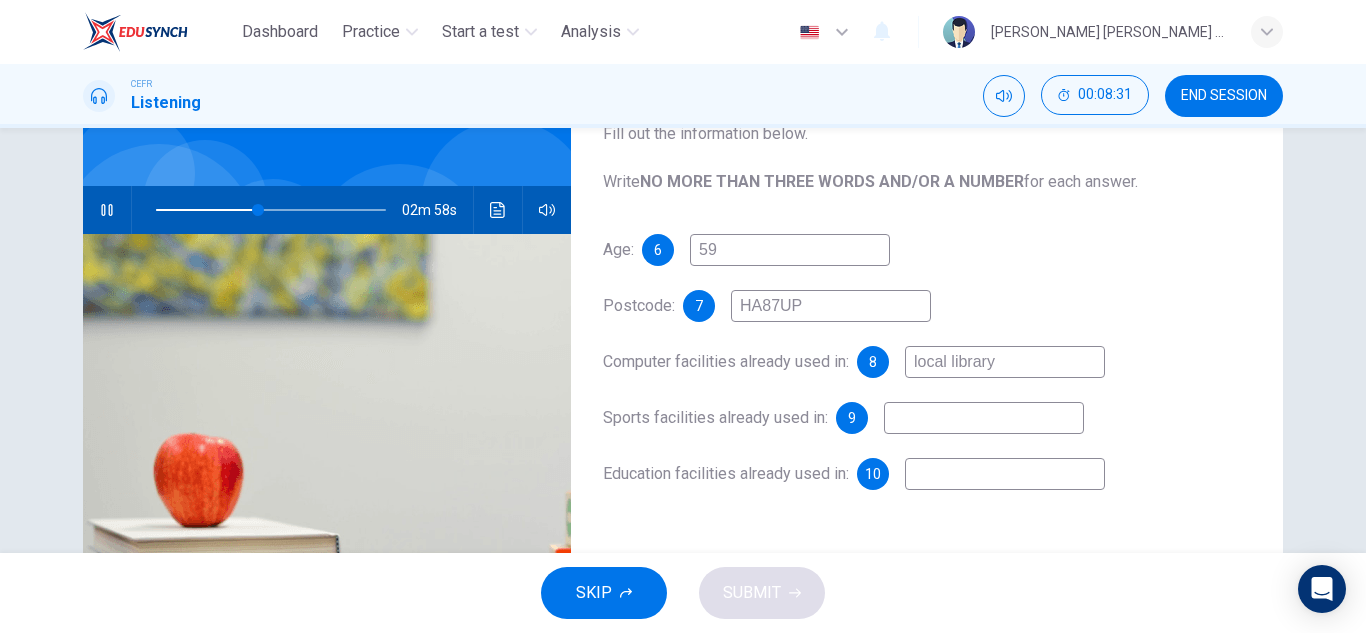 type on "45" 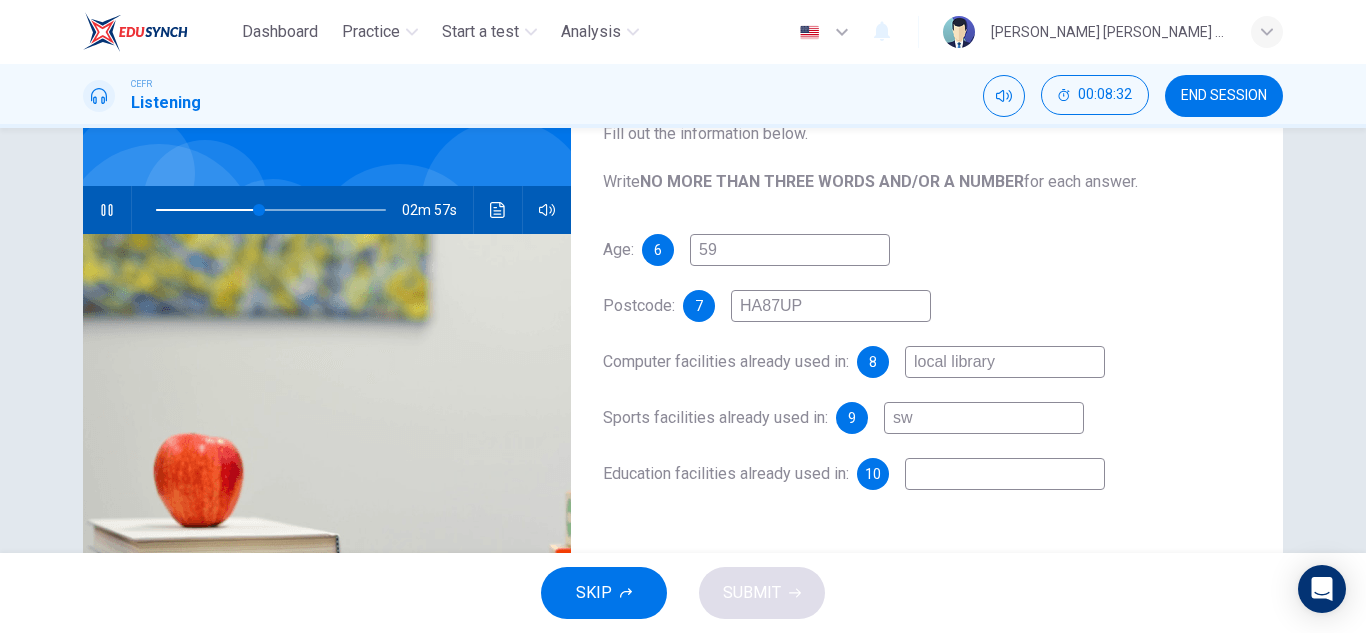 type on "swi" 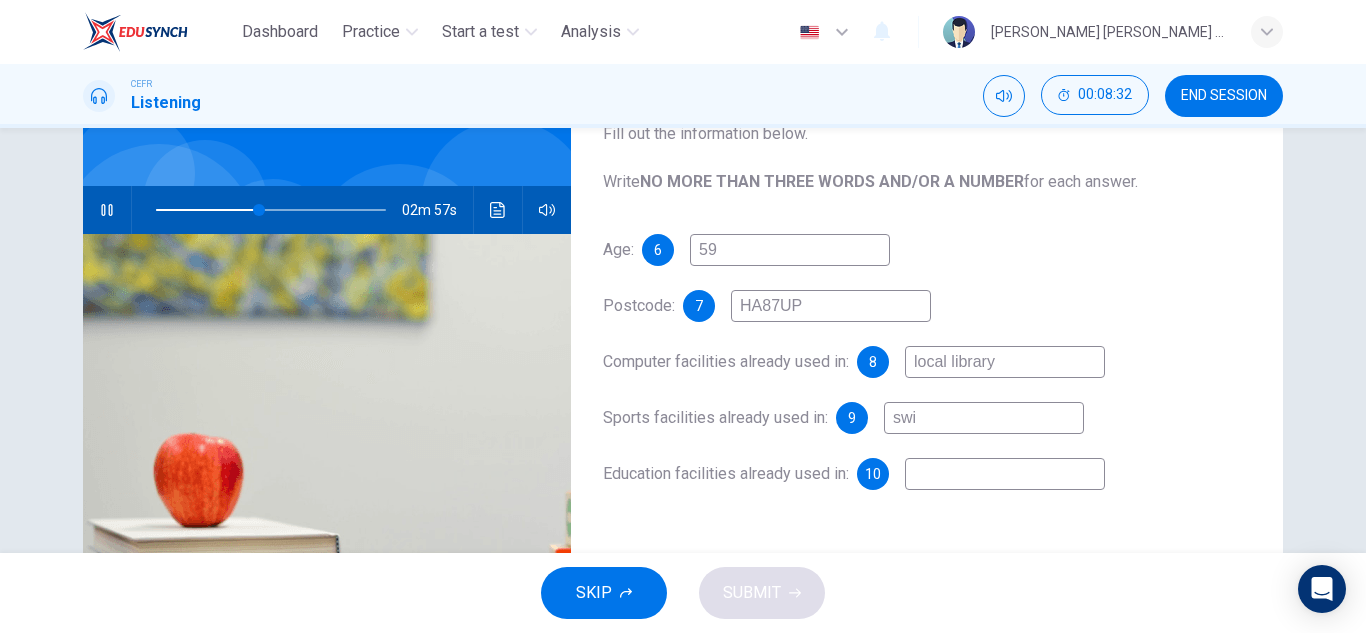 type on "45" 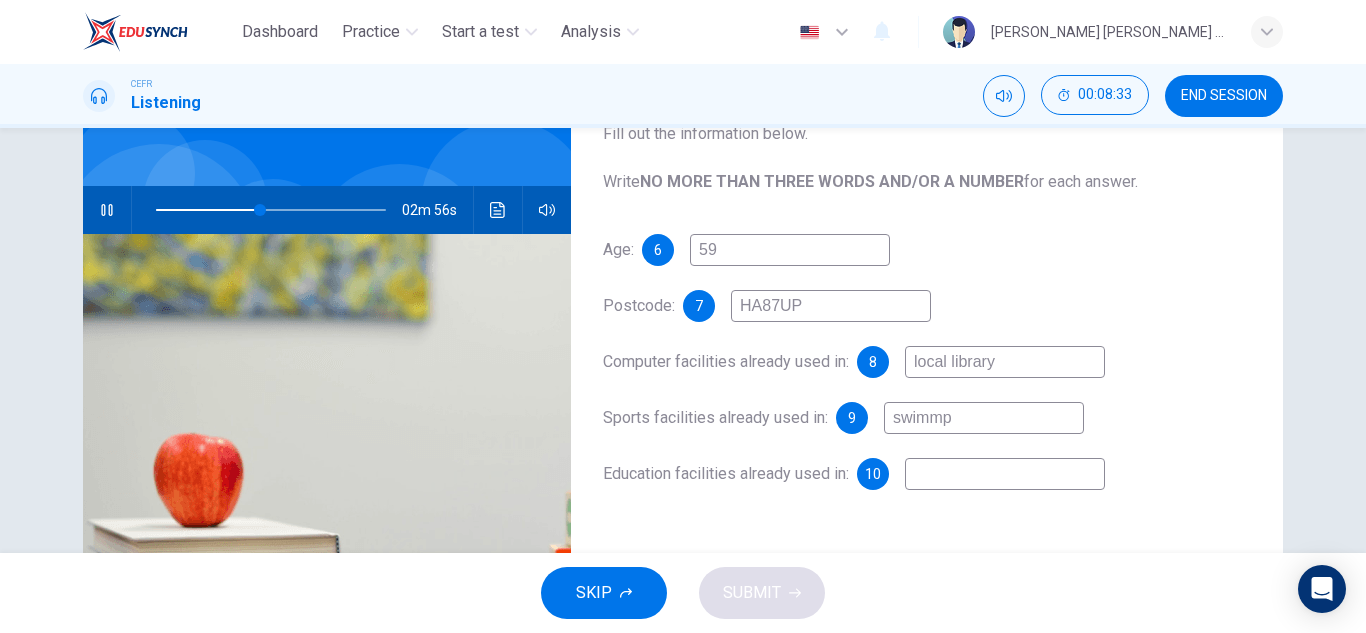 type on "swimmpu" 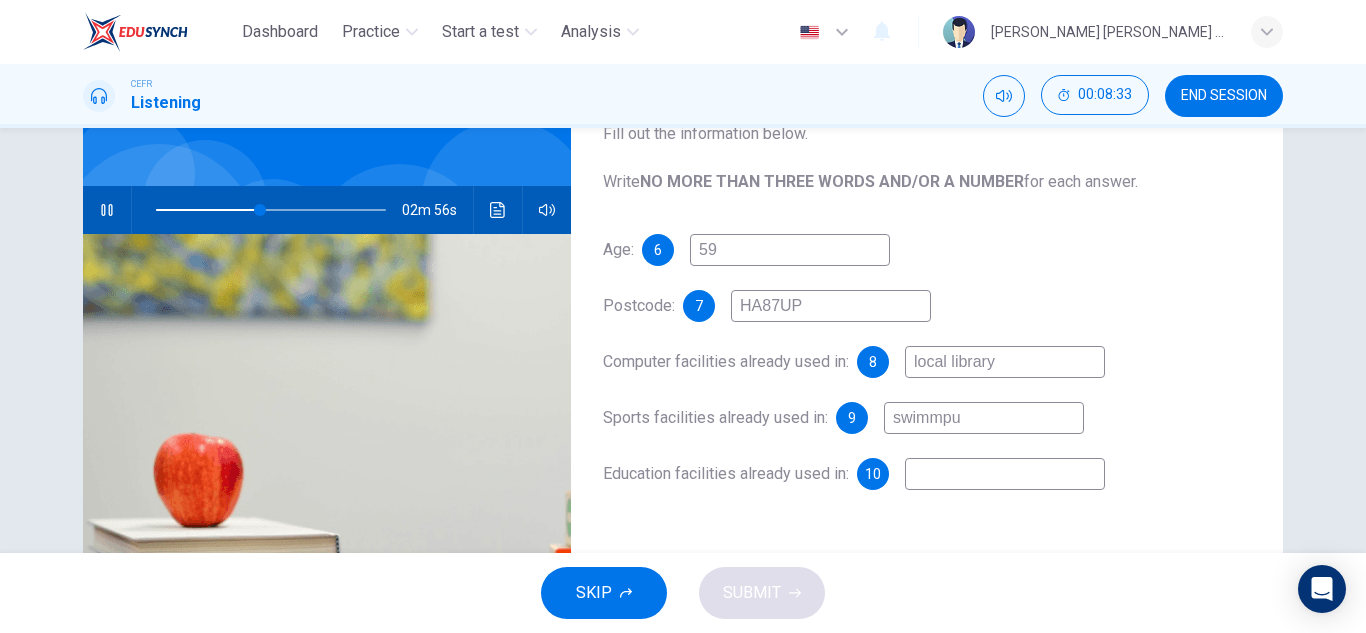 type on "45" 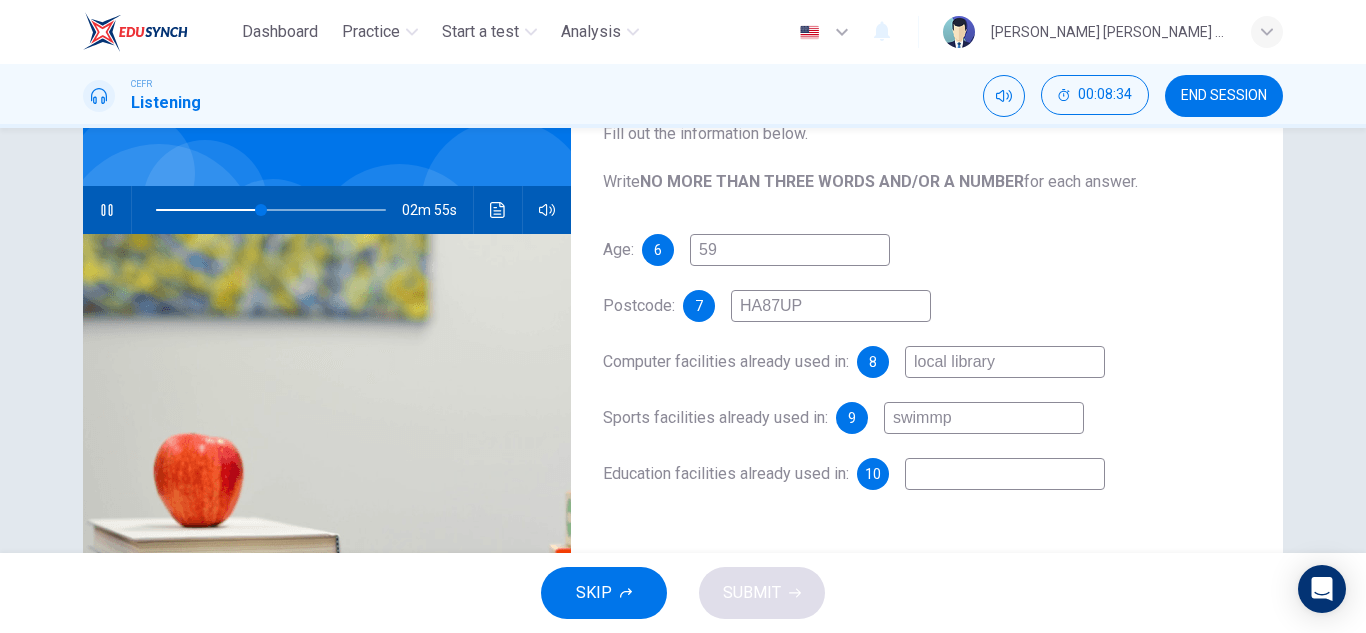 type on "[PERSON_NAME]" 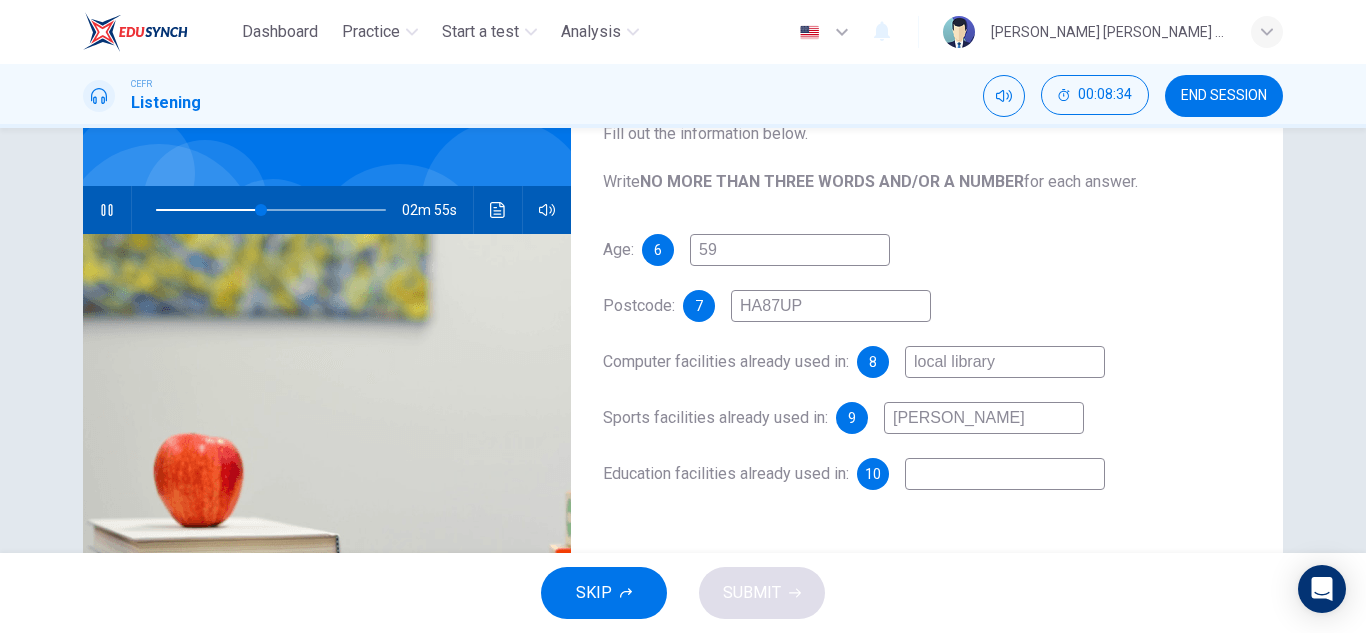 type on "46" 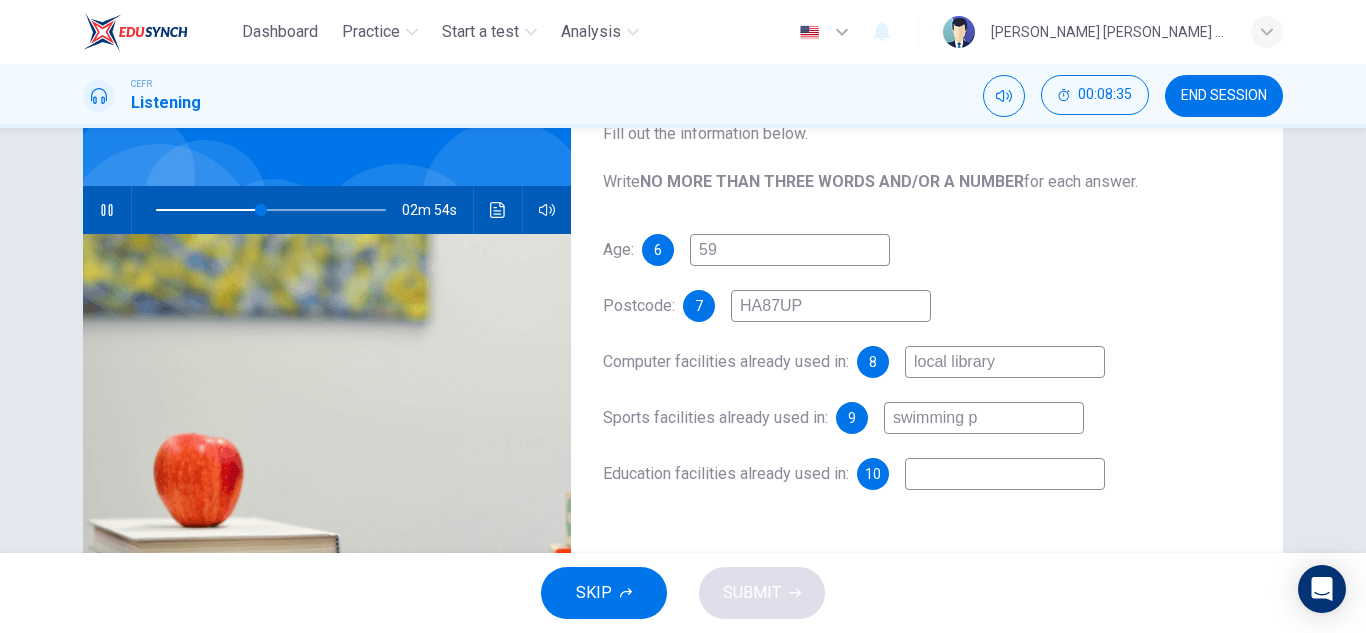type on "swimming po" 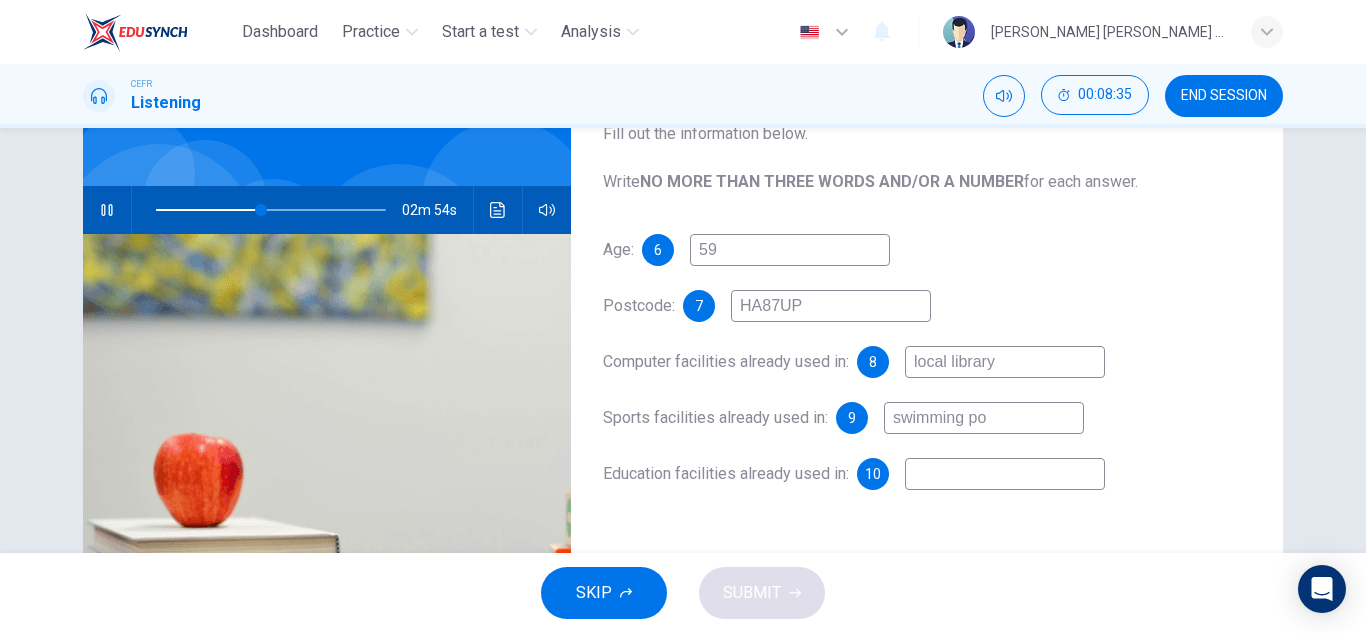 type on "46" 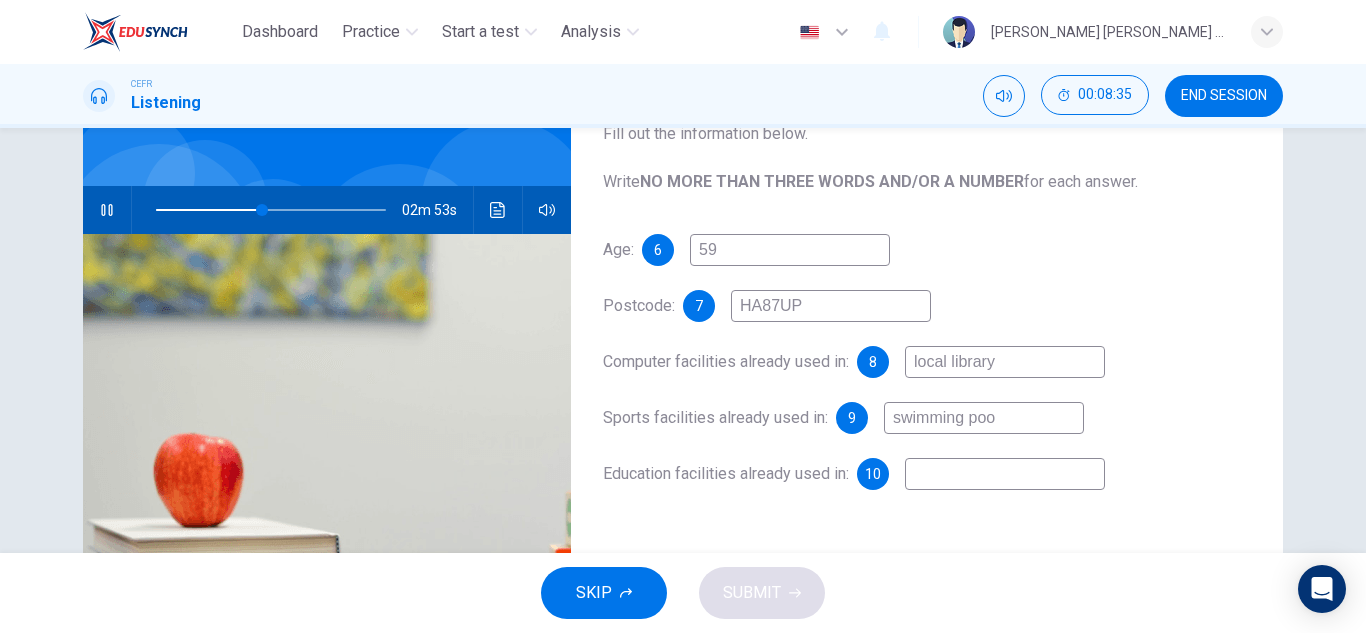 type on "swimming pool" 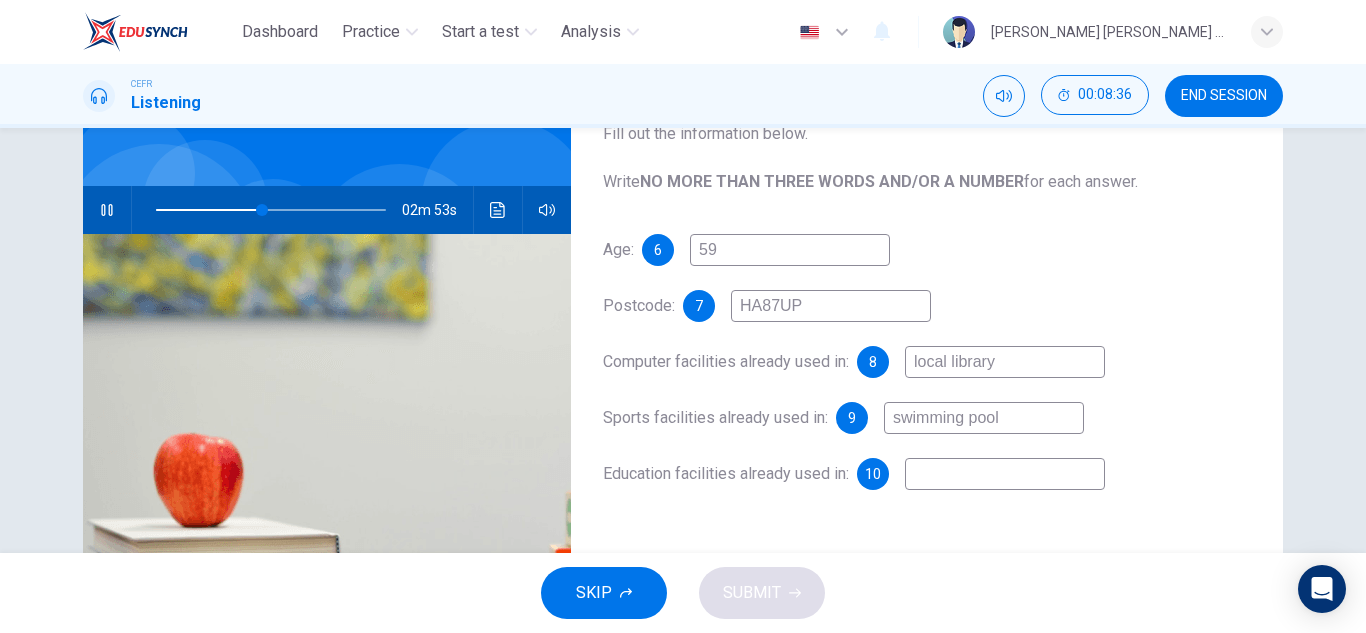 type on "46" 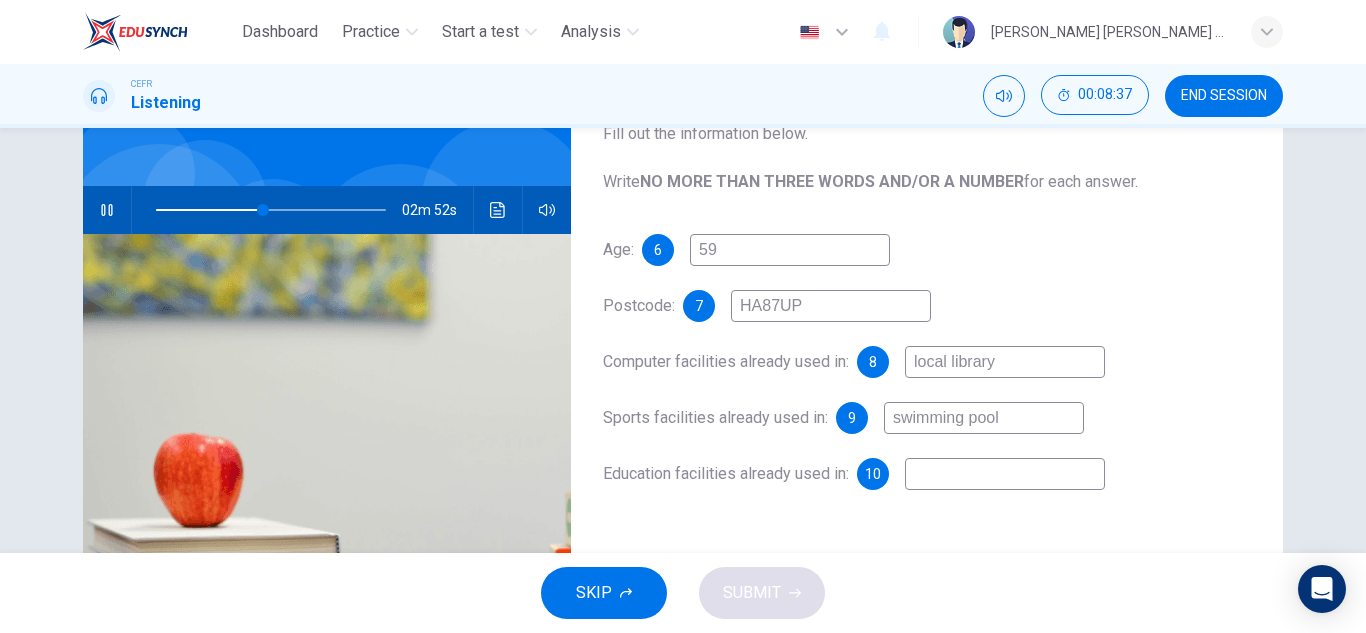 type on "swimming pool" 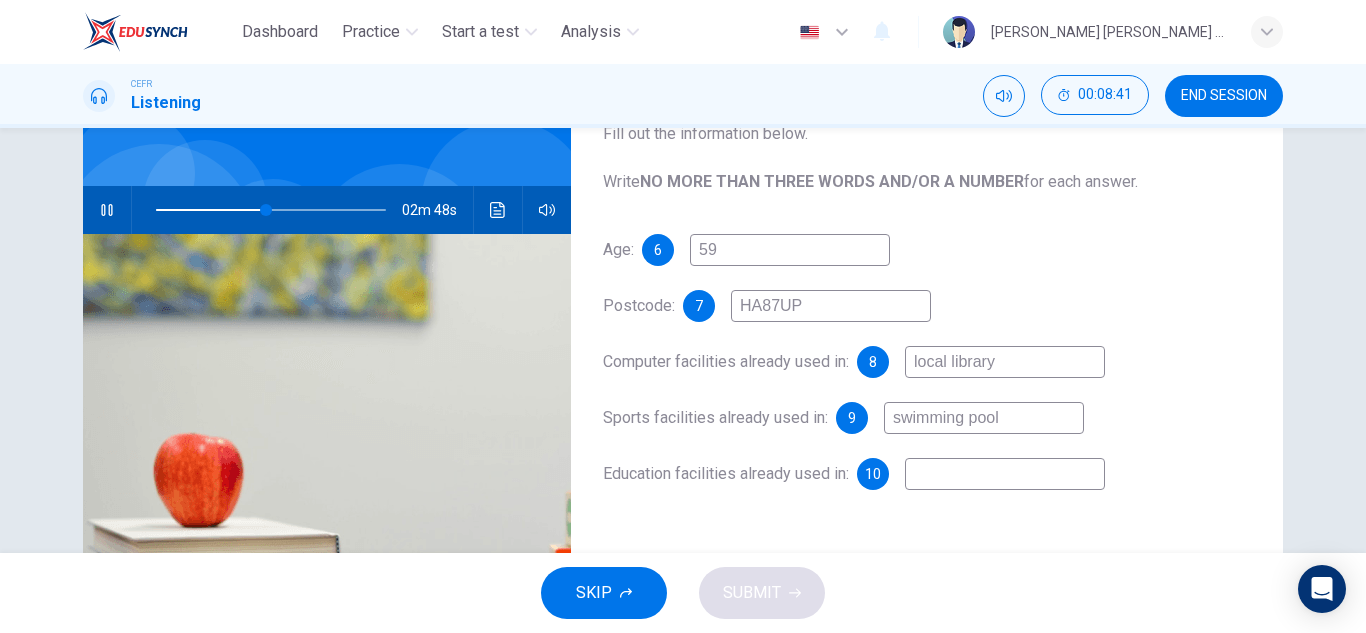 type on "48" 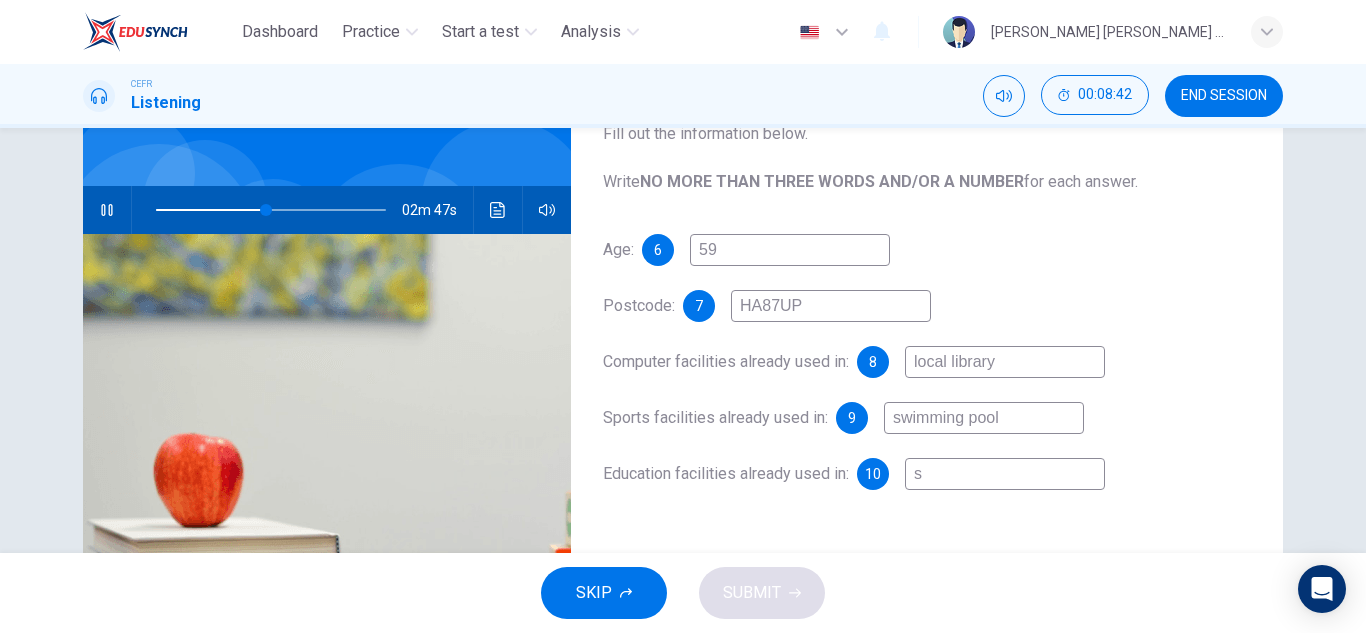 type on "sp" 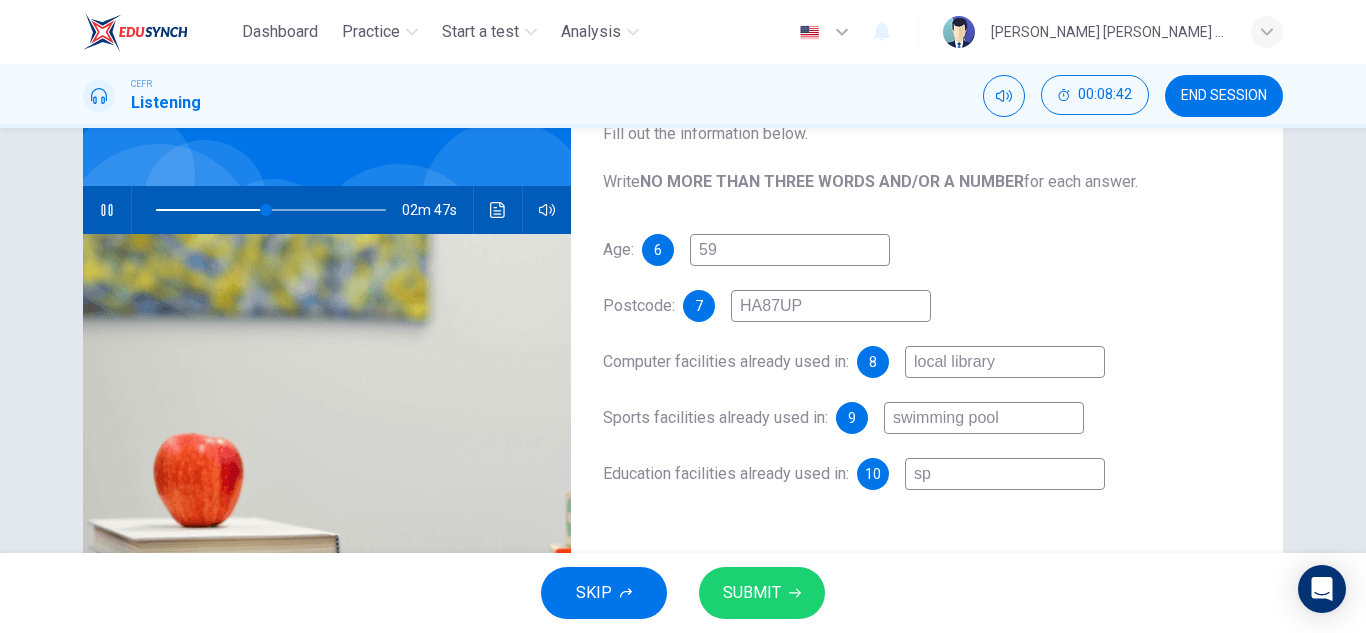 type on "48" 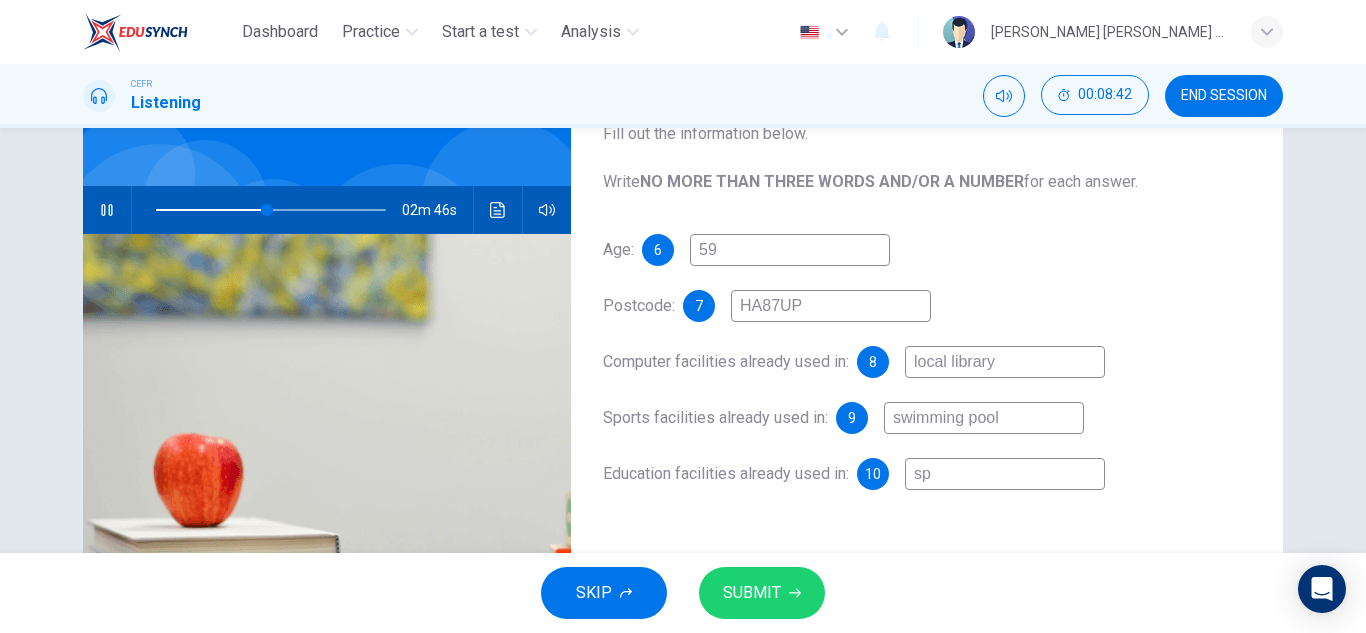 type on "spa" 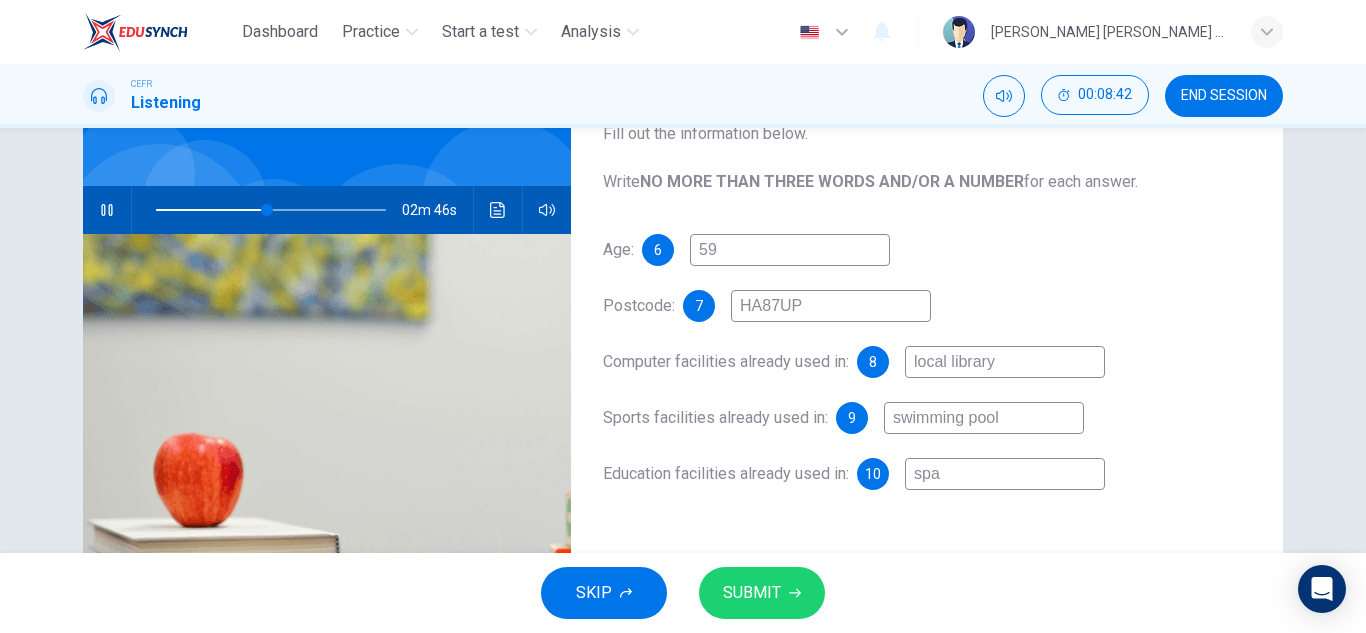 type on "span" 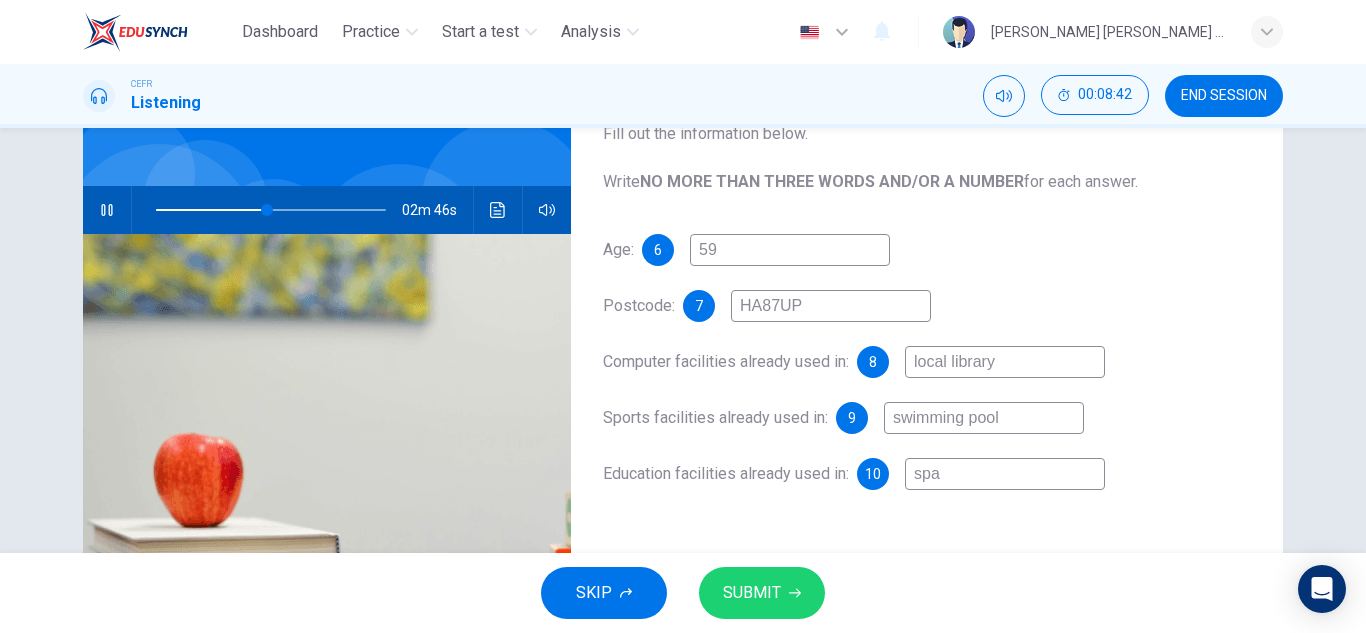 type on "48" 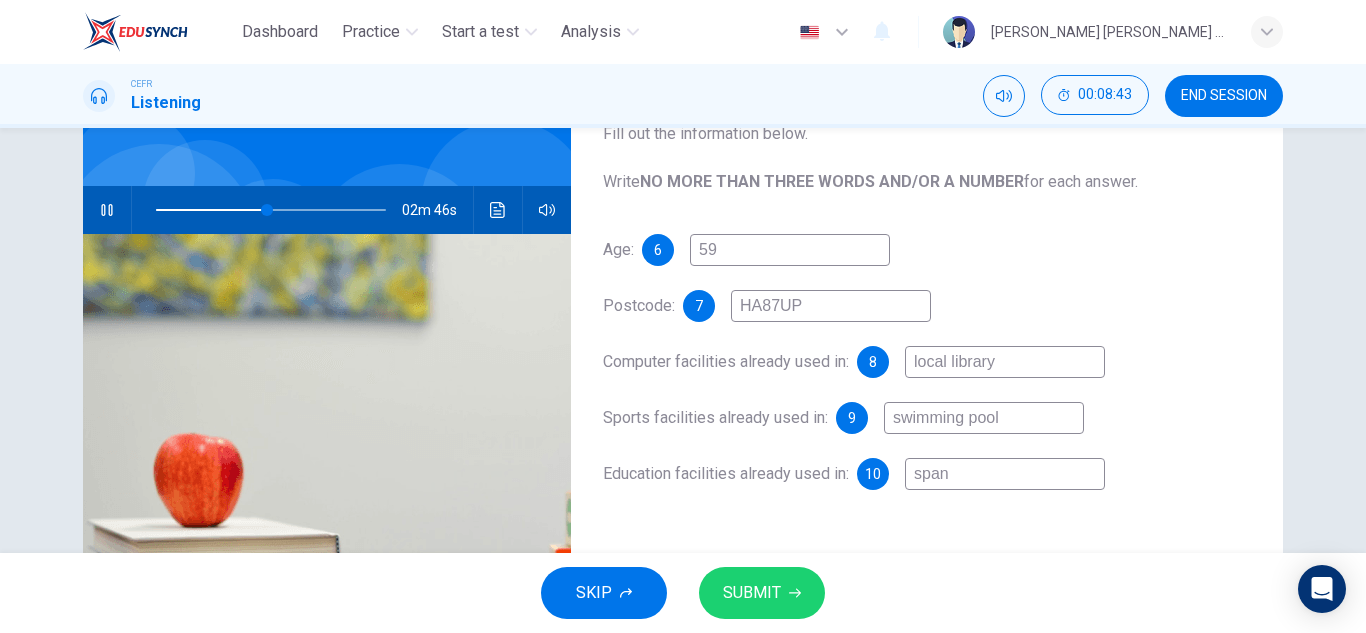 type on "spani" 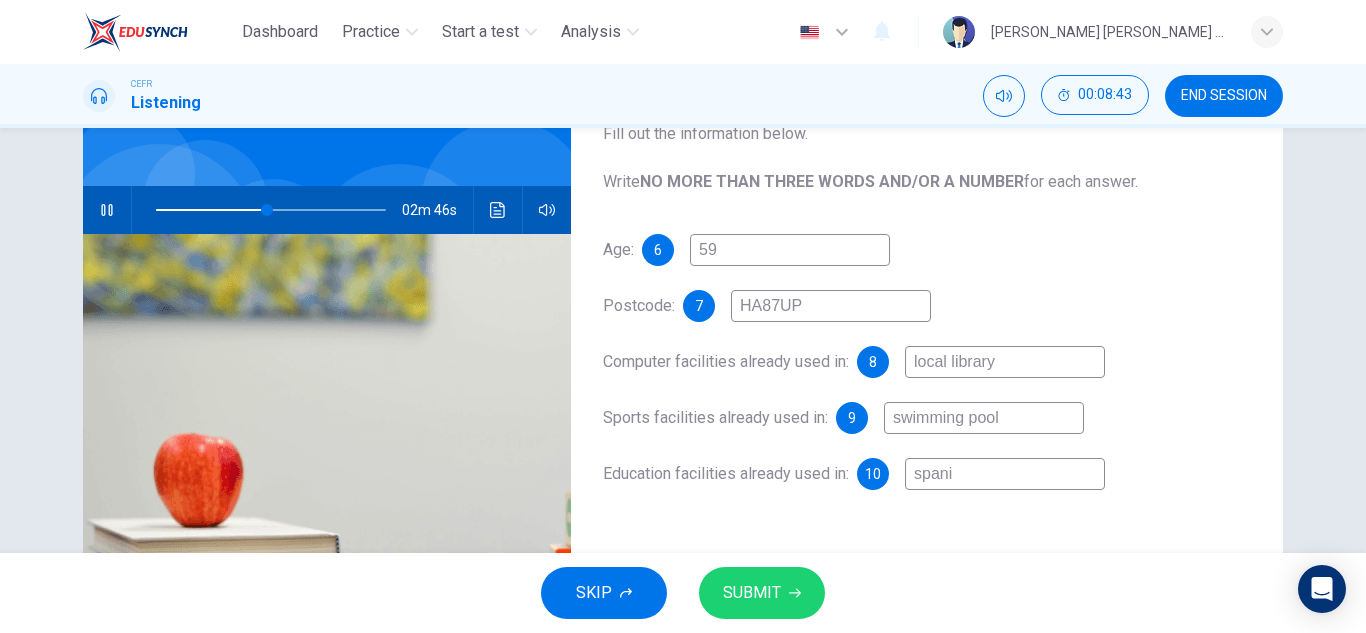 type on "48" 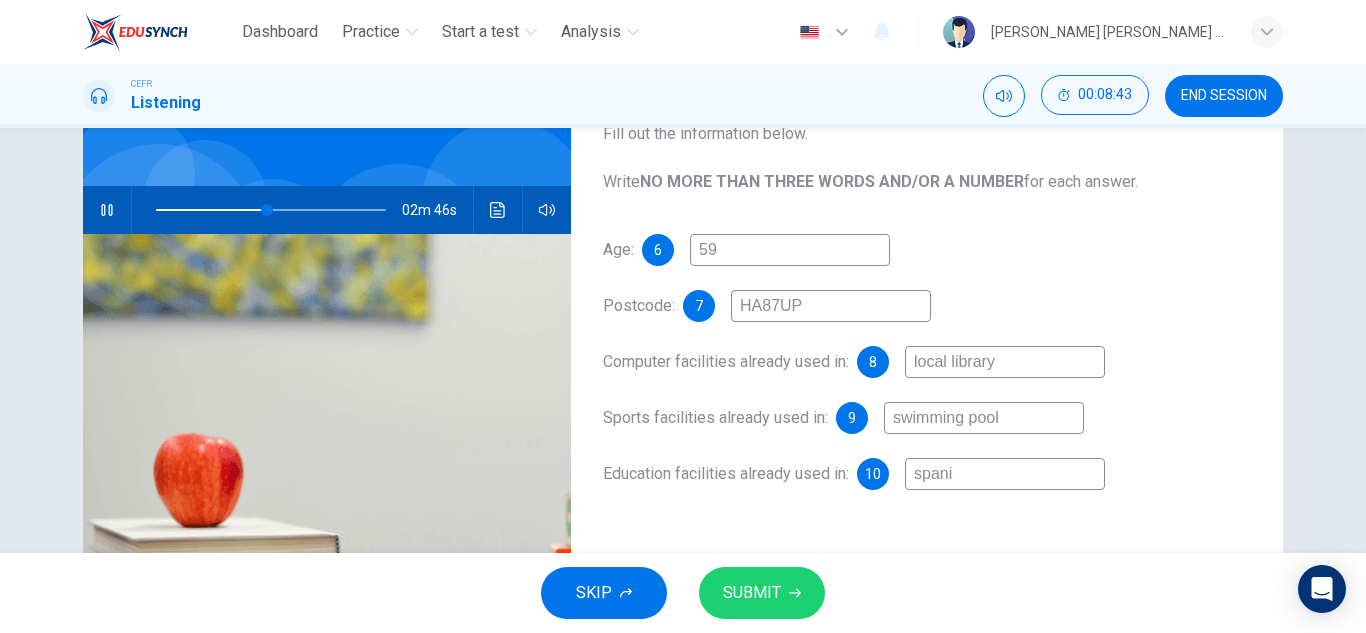 type on "spanis" 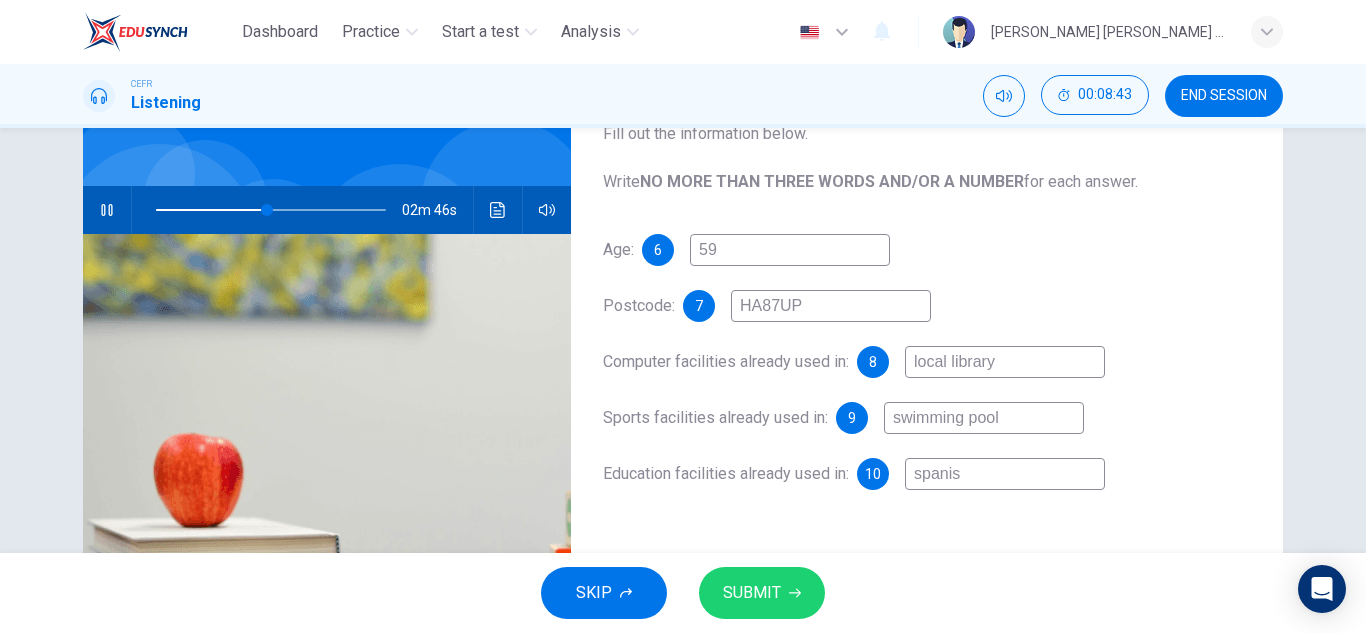 type on "48" 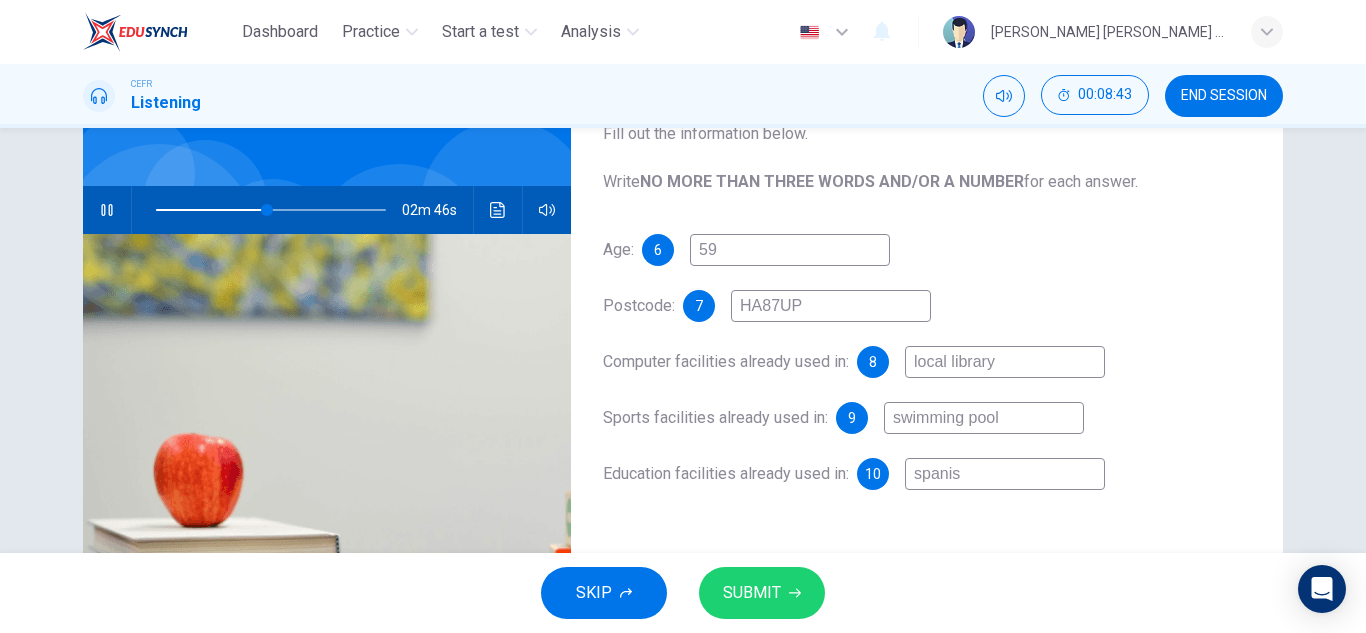 type on "spanish" 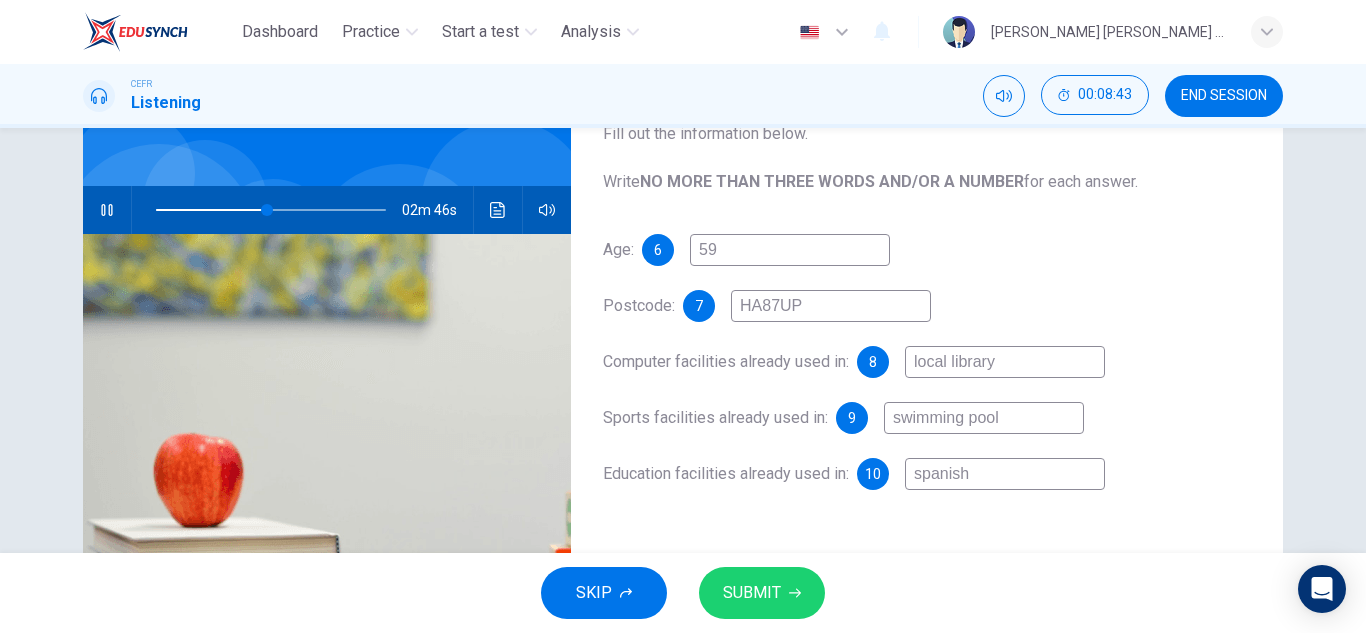 type on "49" 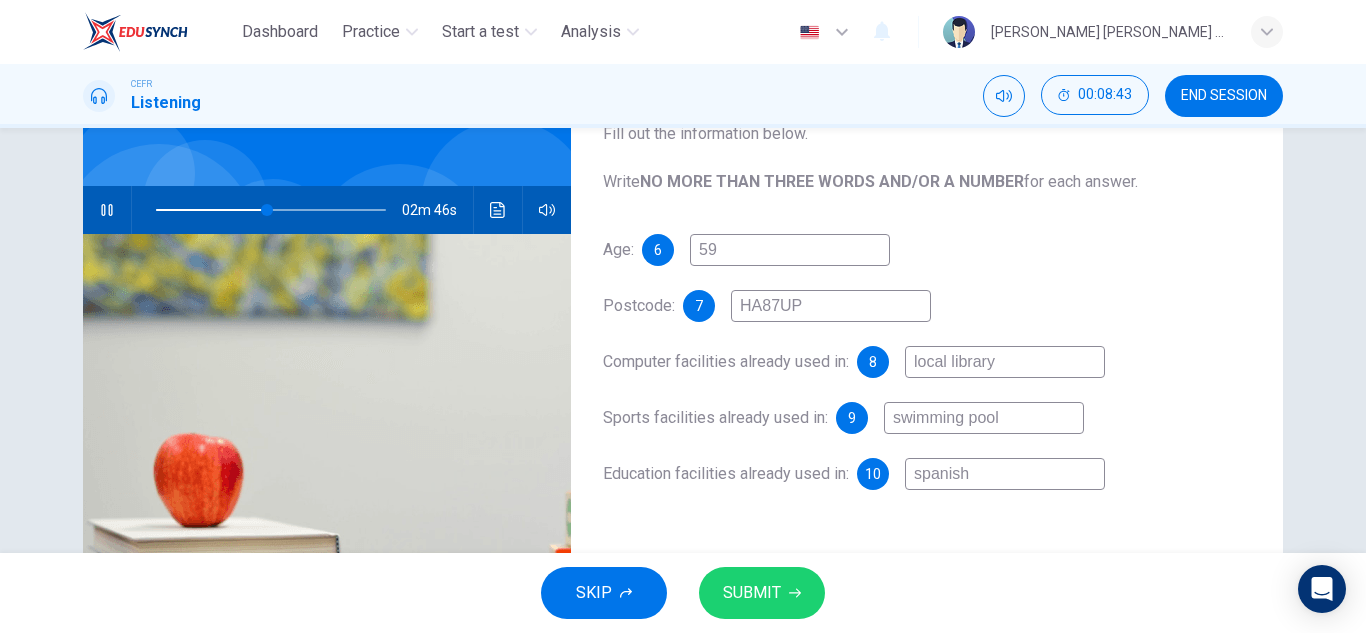 type on "spanish" 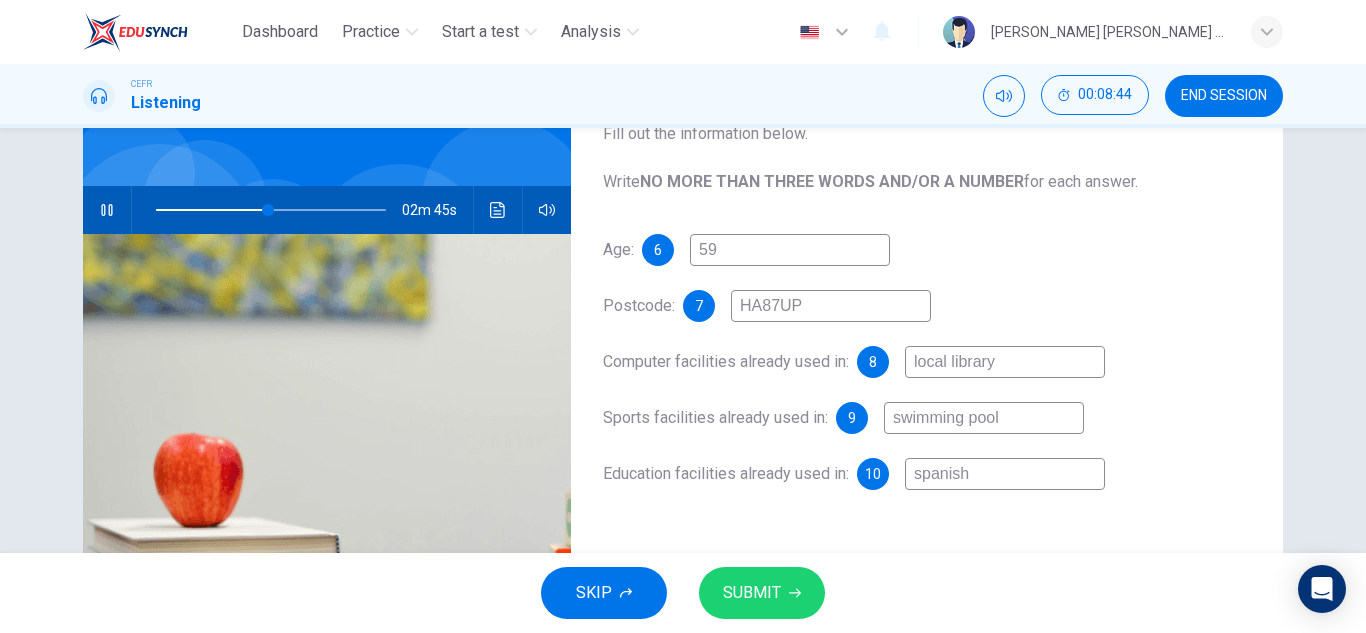 type on "spanish c" 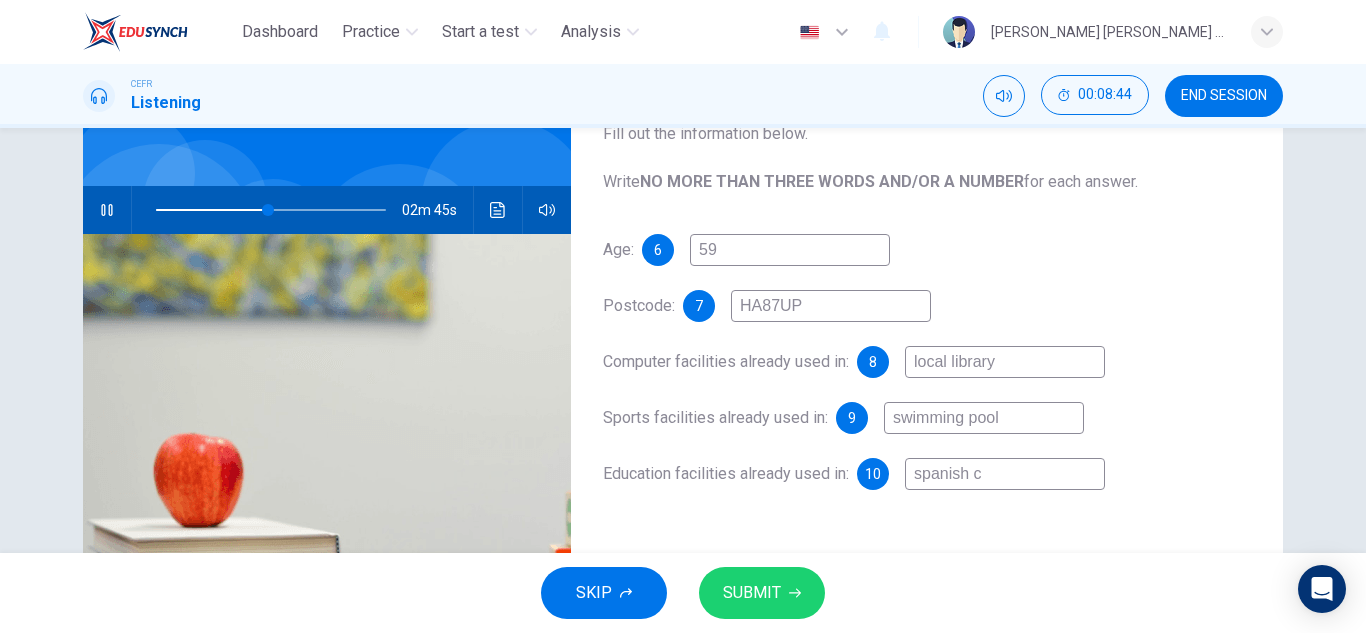 type on "49" 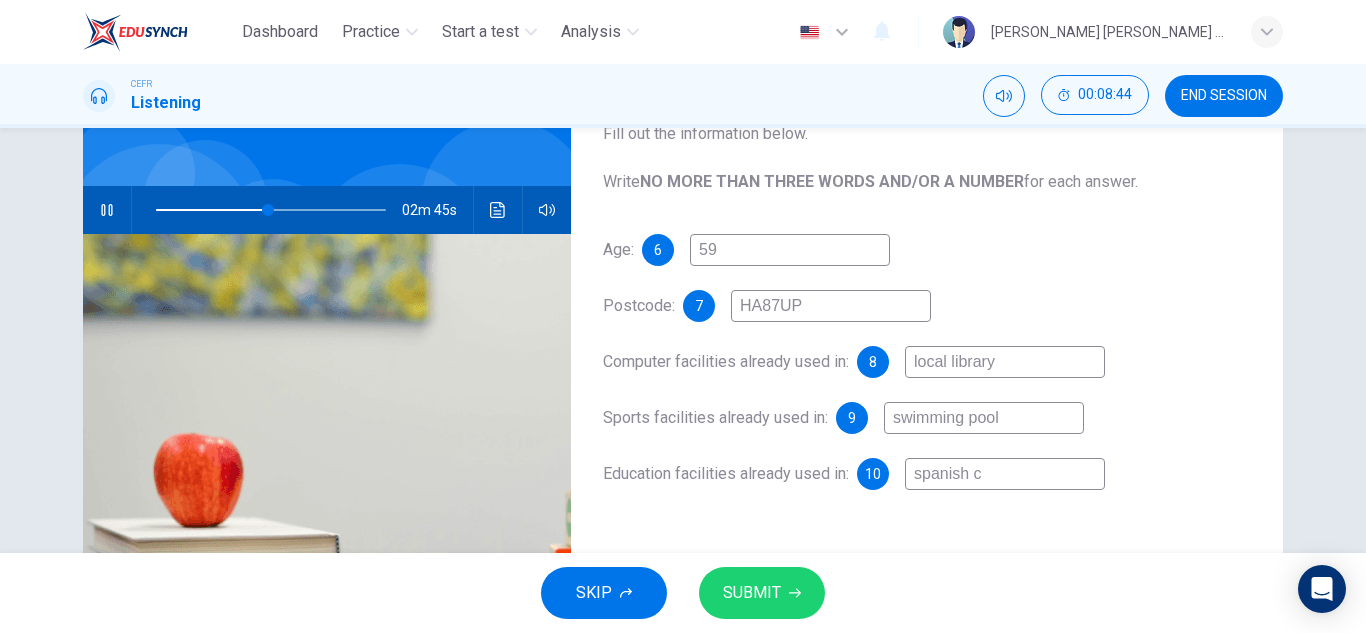 type on "spanish cl" 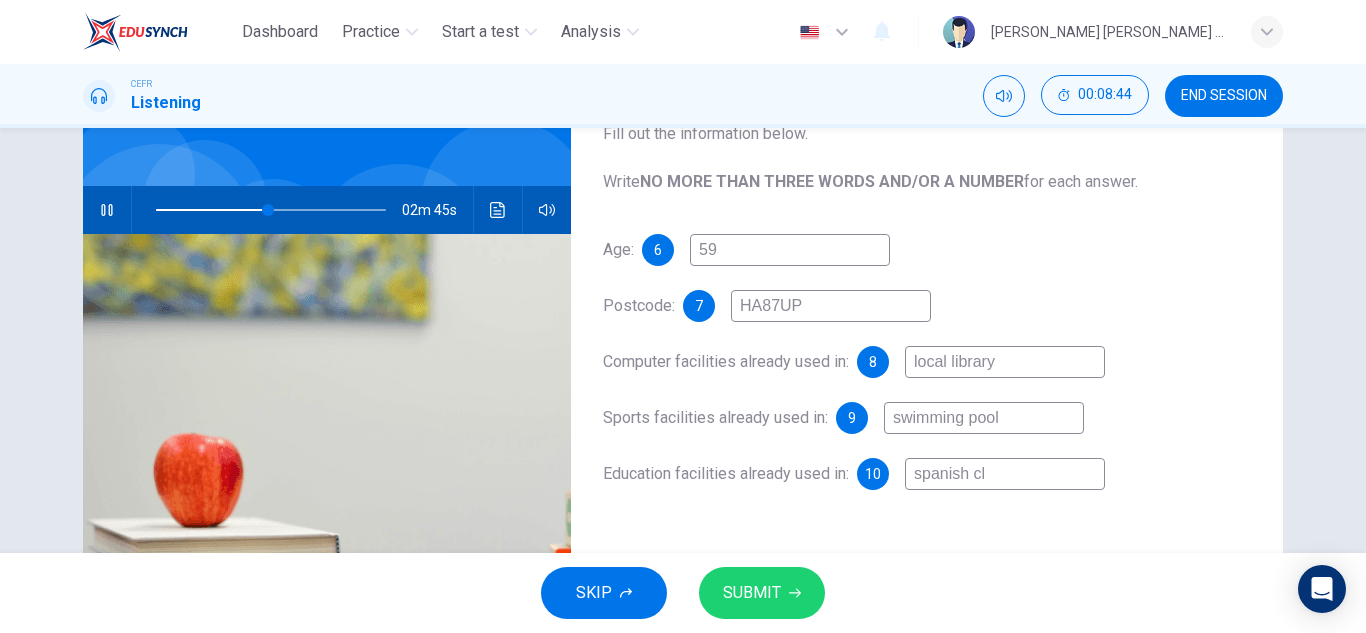 type on "49" 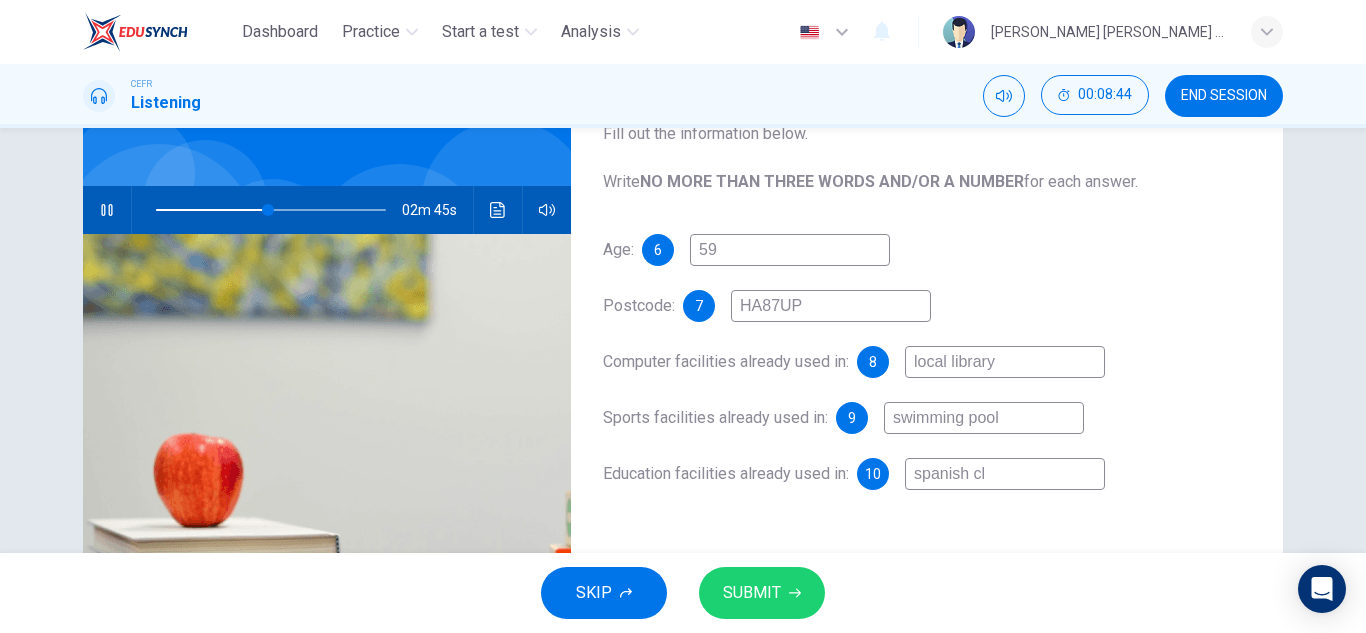 type on "spanish cla" 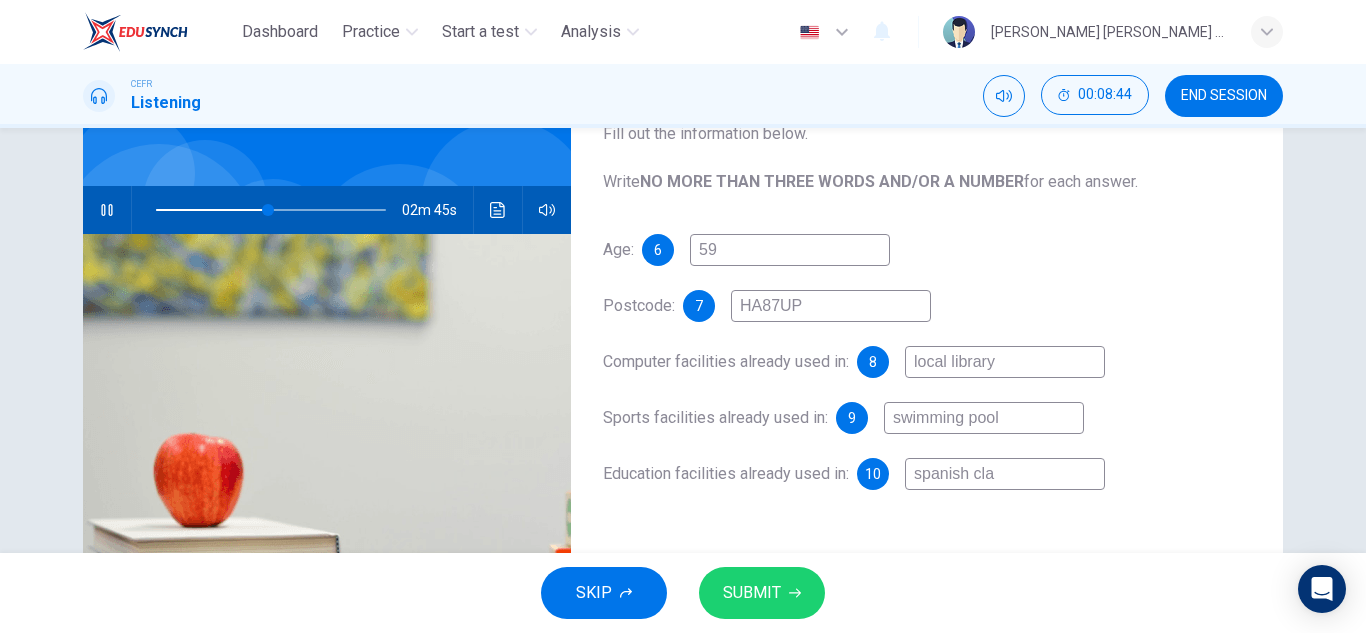 type on "49" 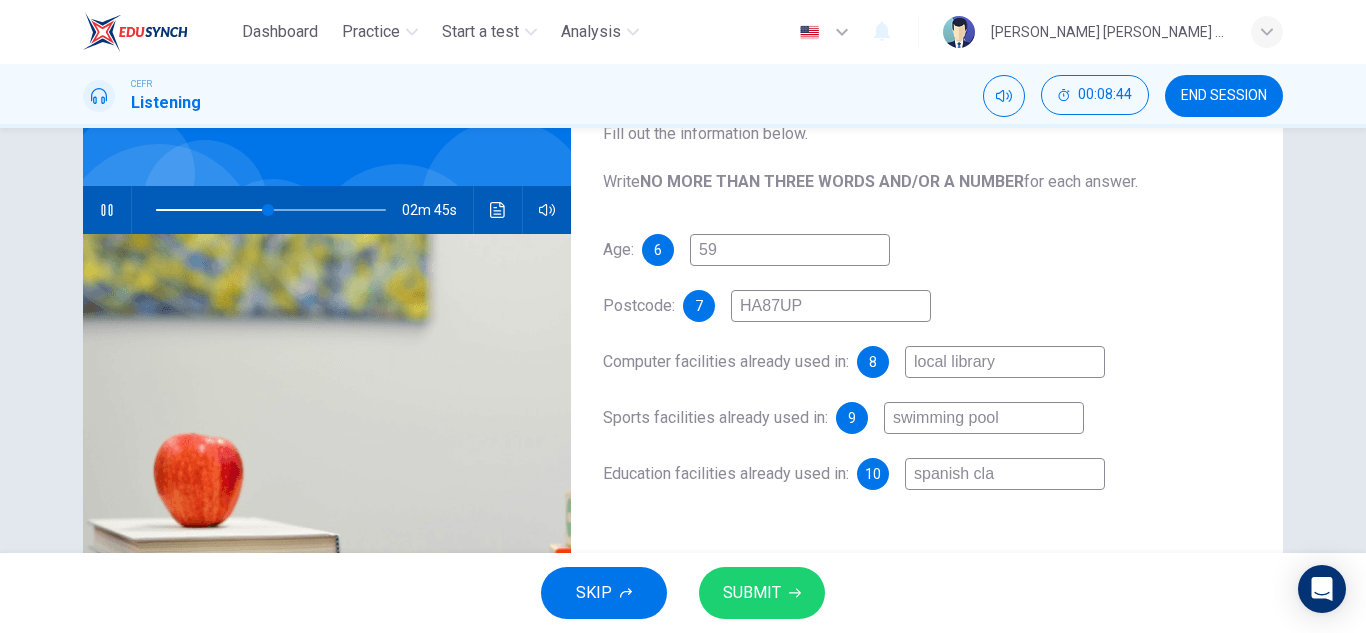 type on "spanish clas" 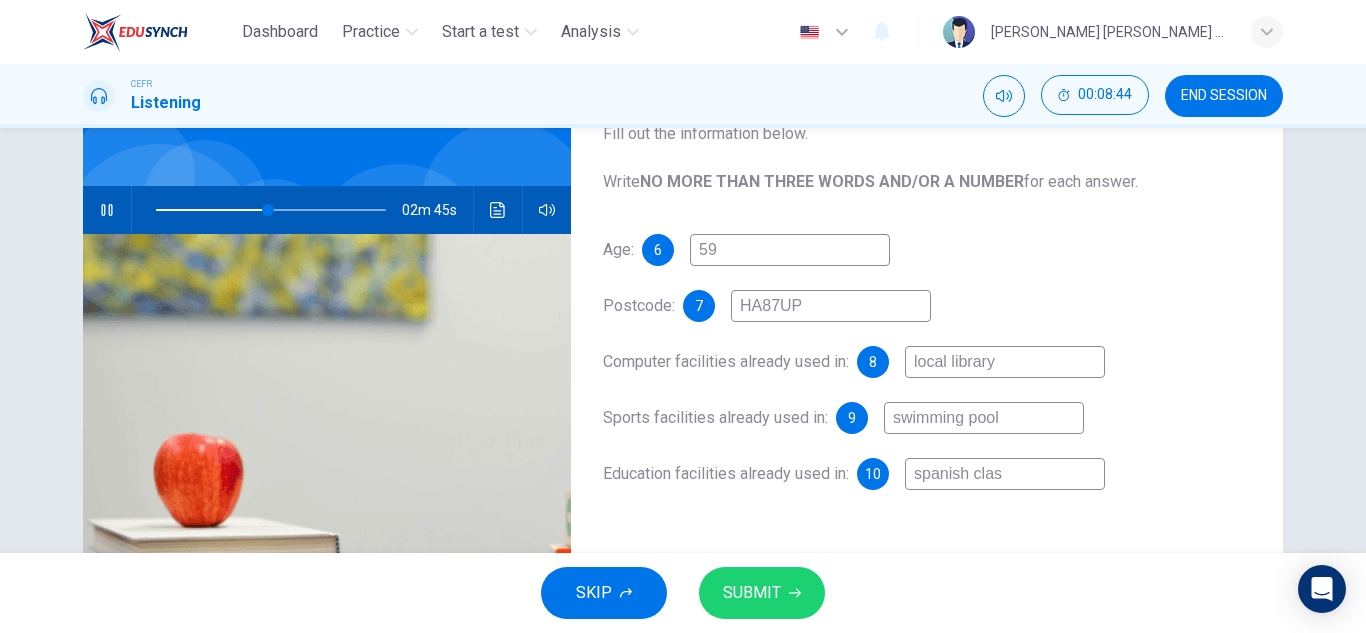 type on "49" 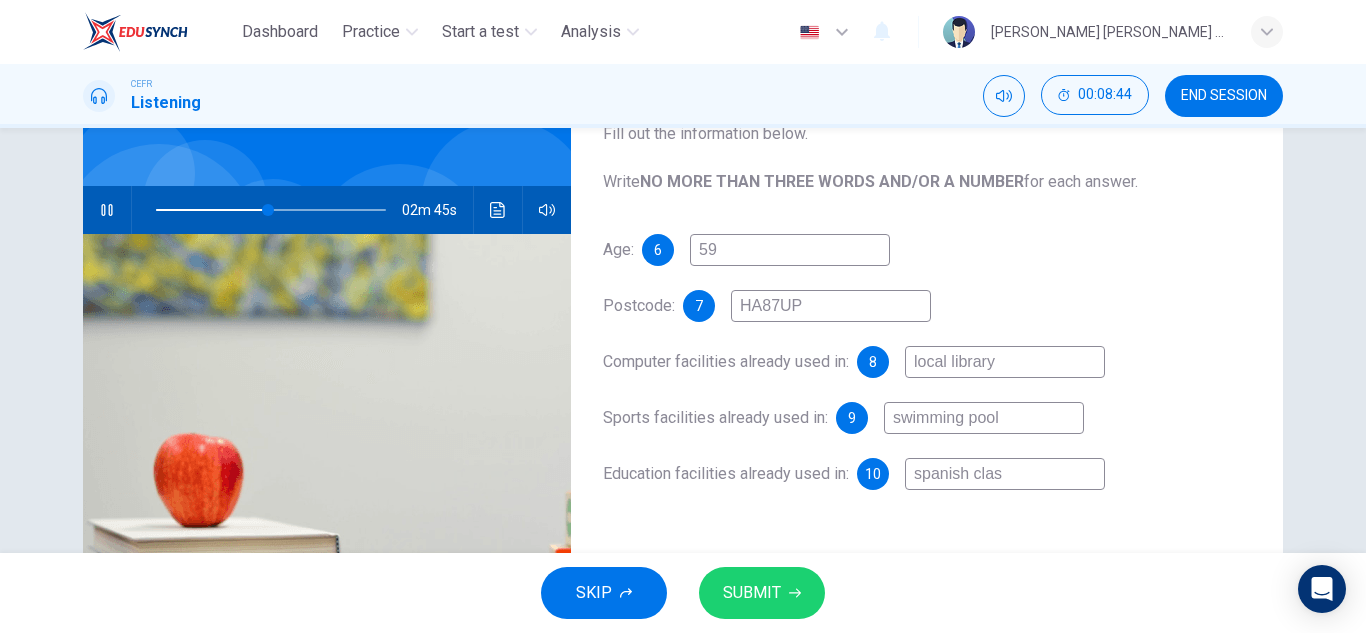 type on "spanish class" 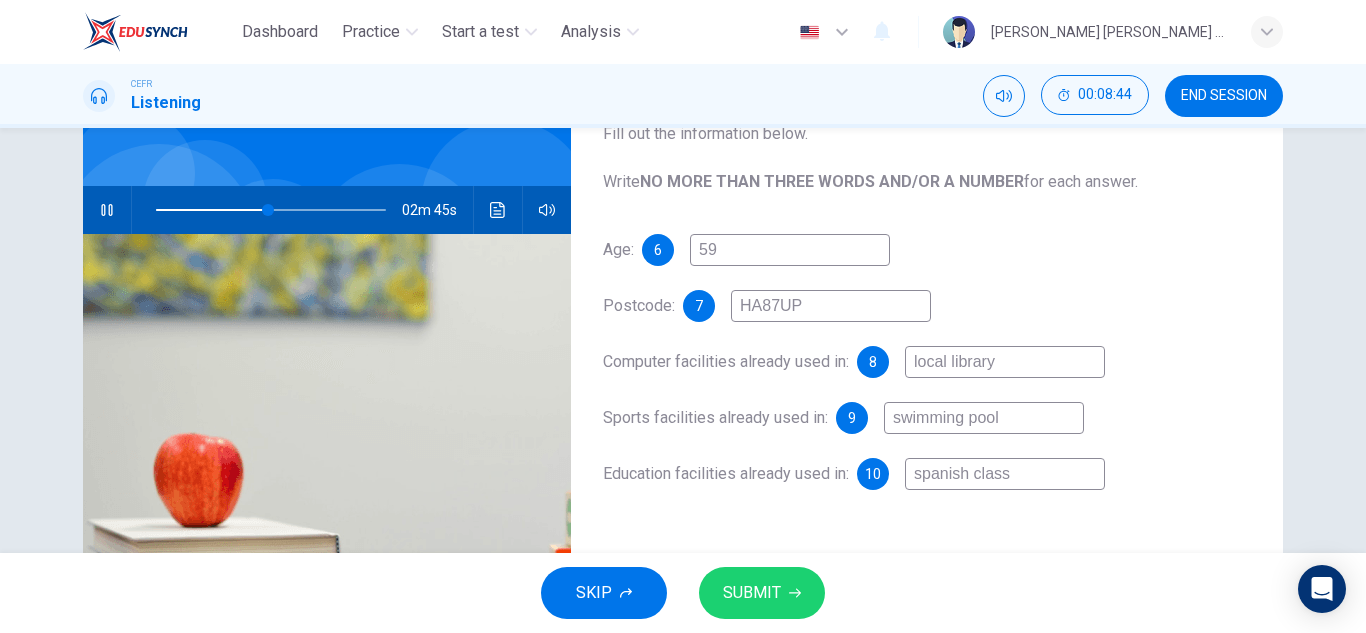 type on "49" 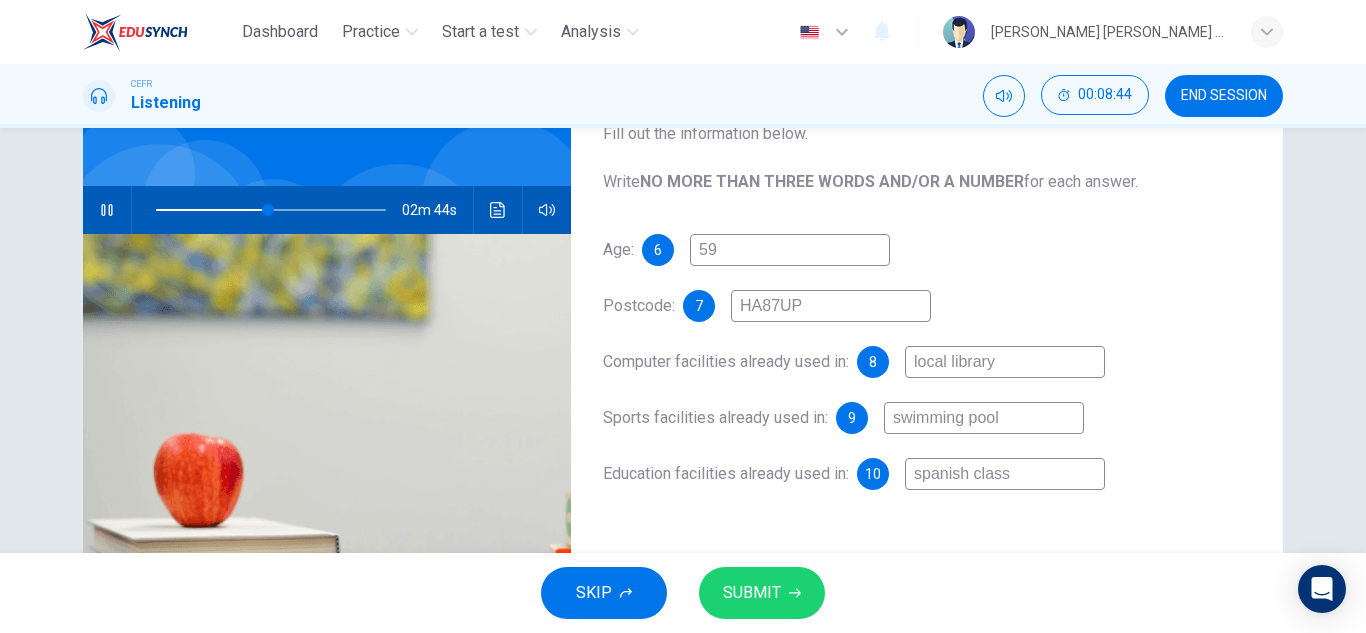 type on "spanish classe" 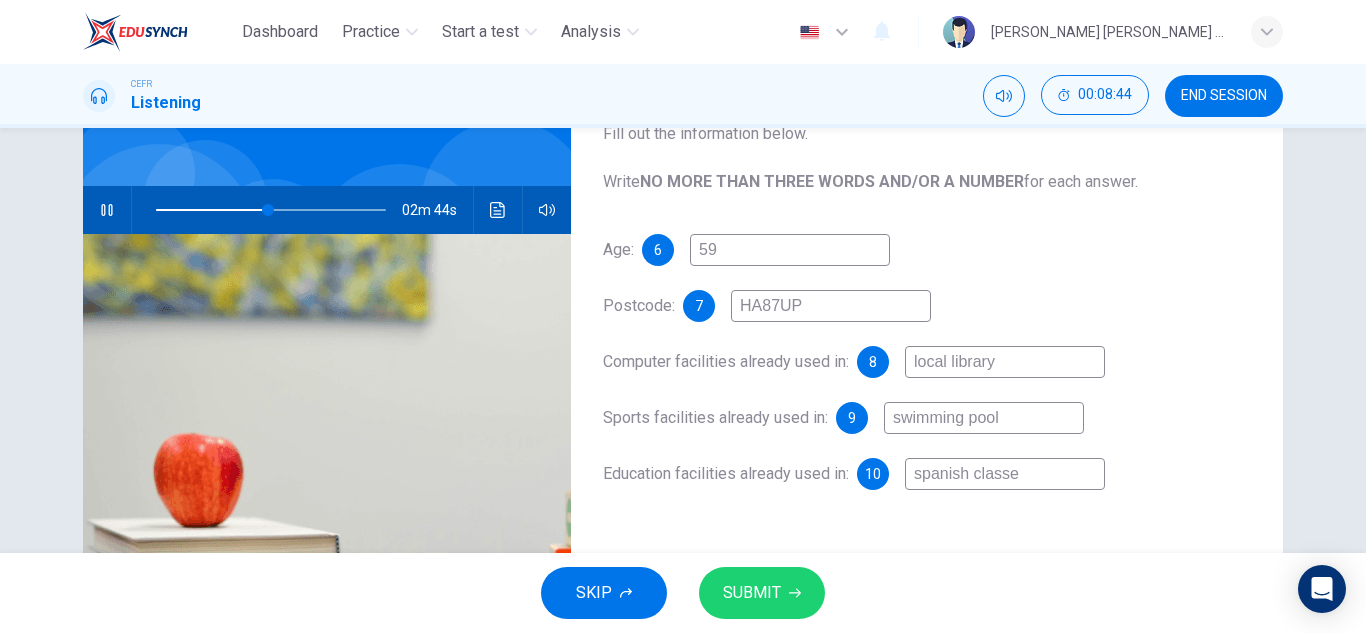 type on "49" 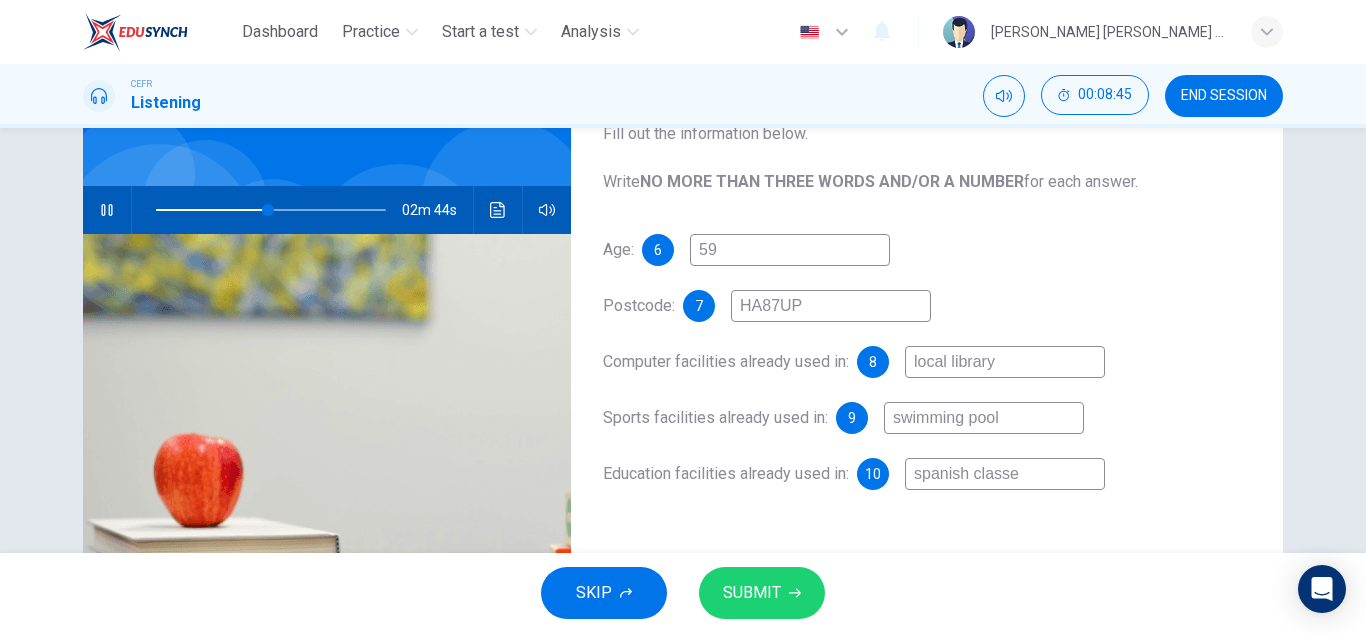 type on "spanish classes" 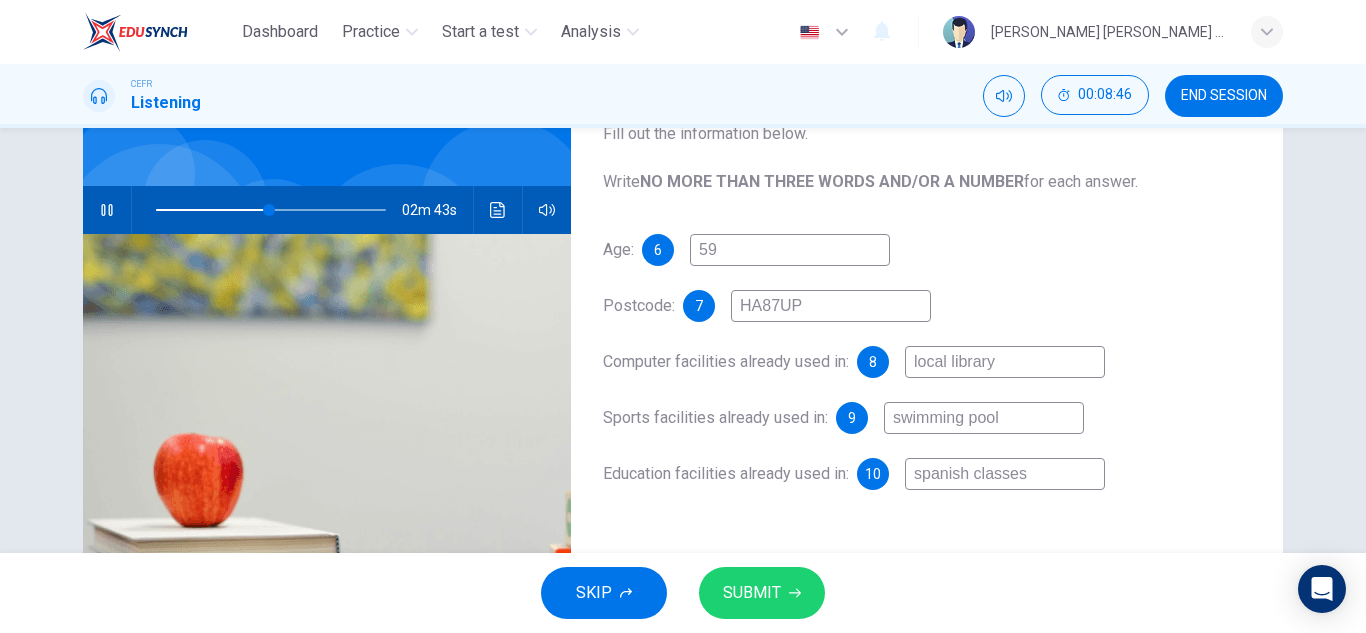type on "49" 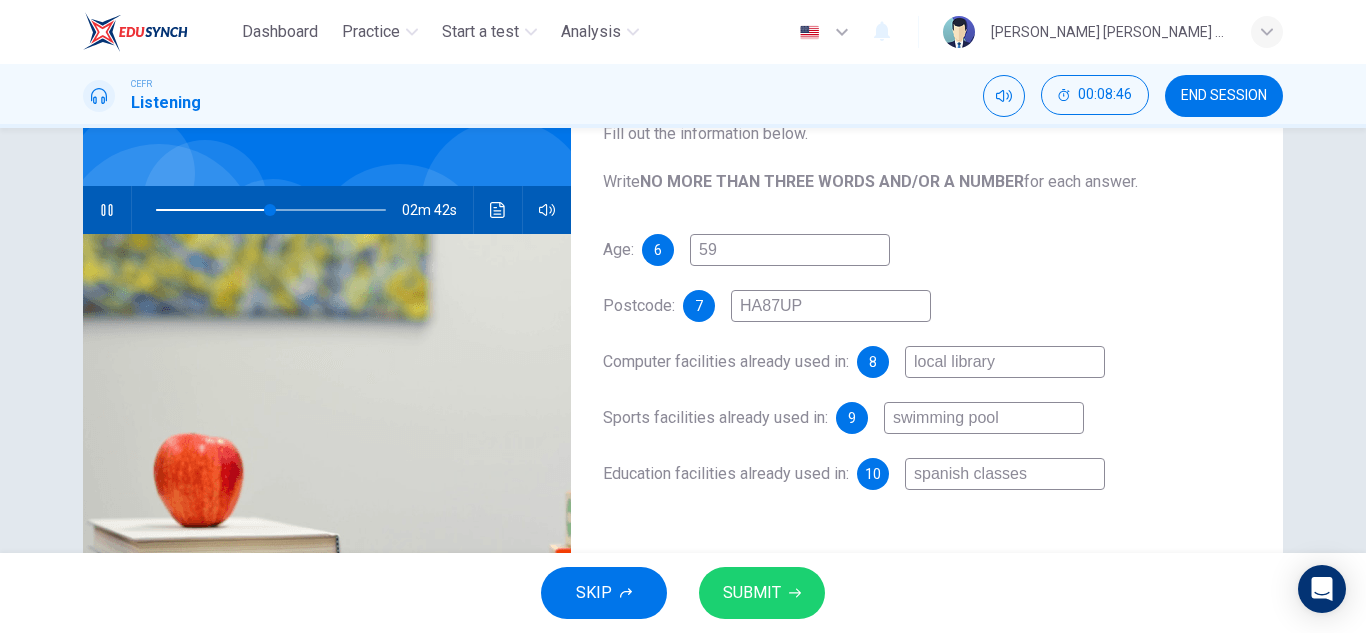 type on "spanish classes" 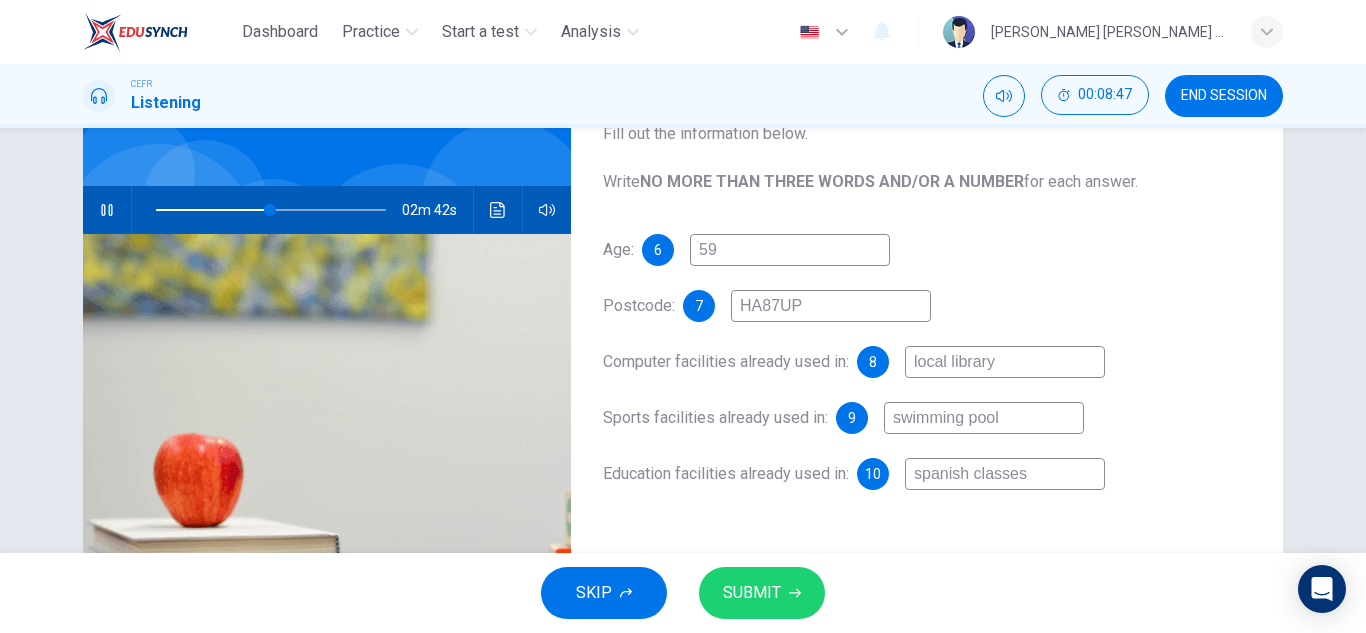 click on "Age: [DEMOGRAPHIC_DATA] 59 Postcode:  7 HA87UP Computer facilities already used in:  8 local library Sports facilities already used in:  9 swimming pool Education facilities already used in:  10 spanish classes" at bounding box center [927, 382] 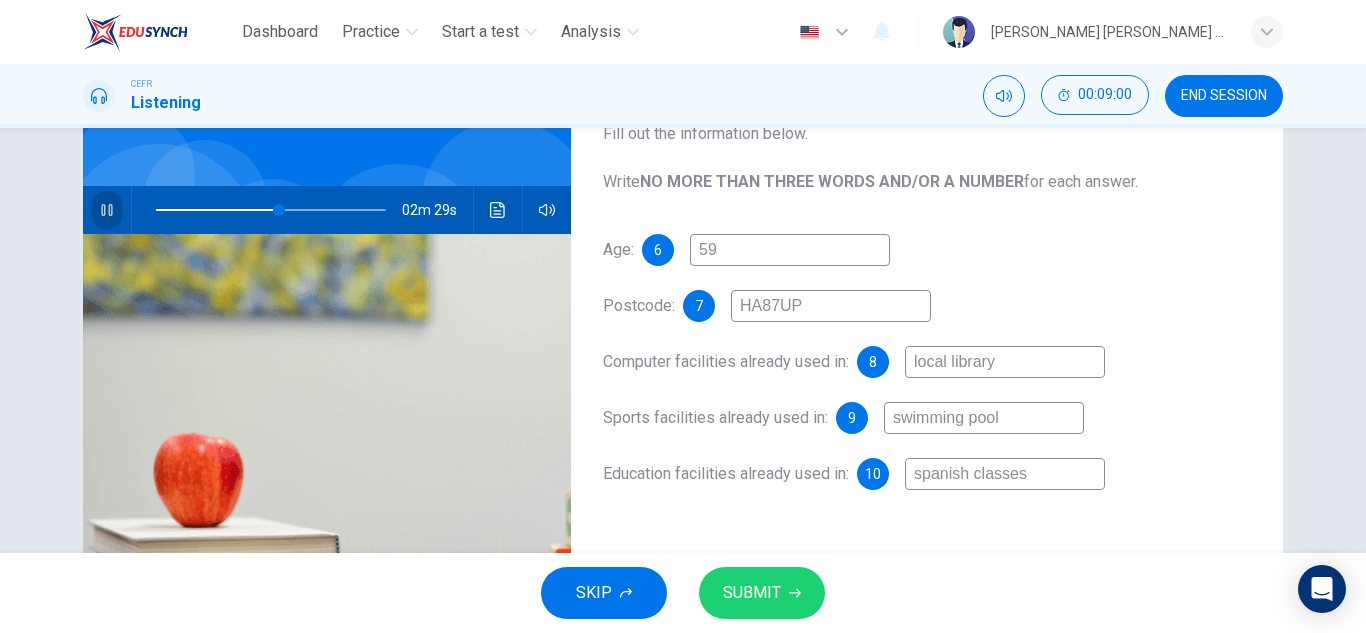 click 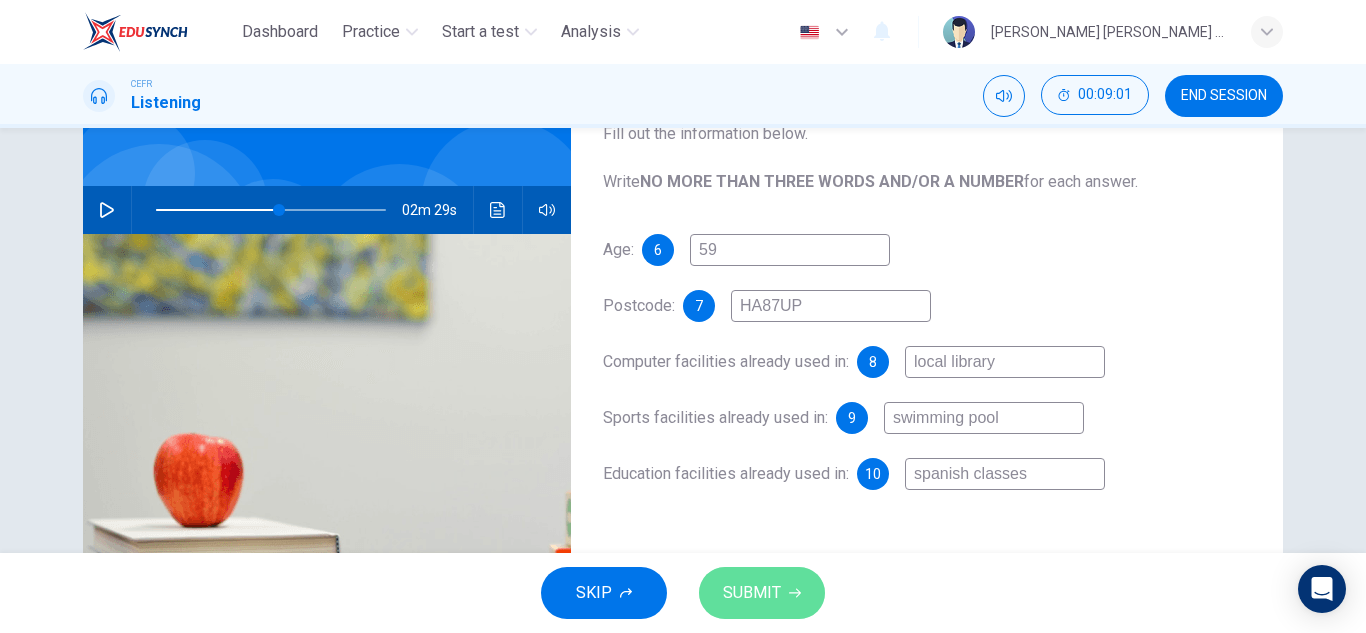 click on "SUBMIT" at bounding box center [762, 593] 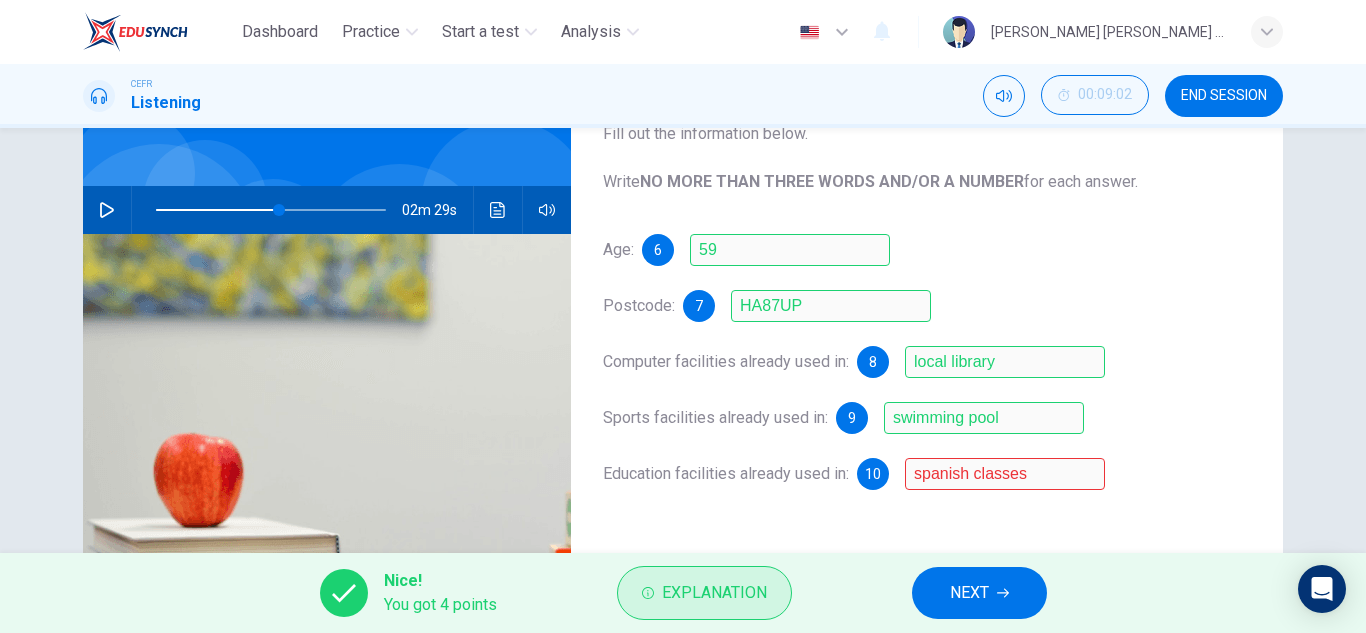 click on "Explanation" at bounding box center (714, 593) 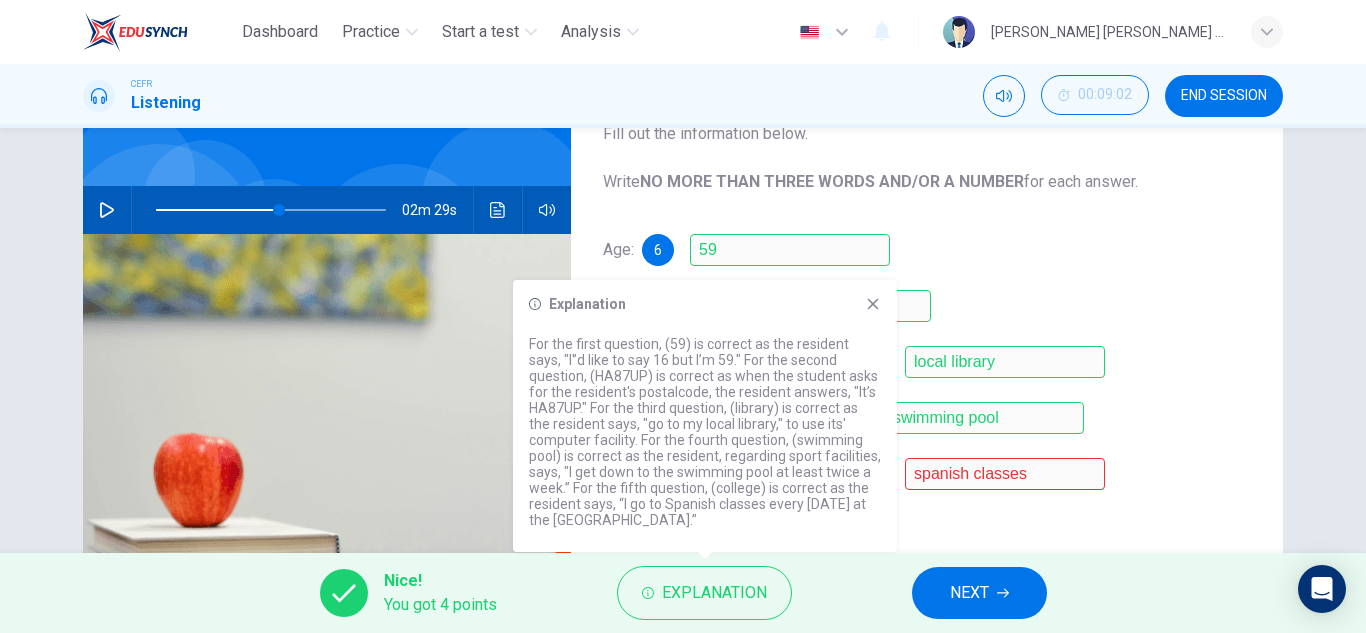 click 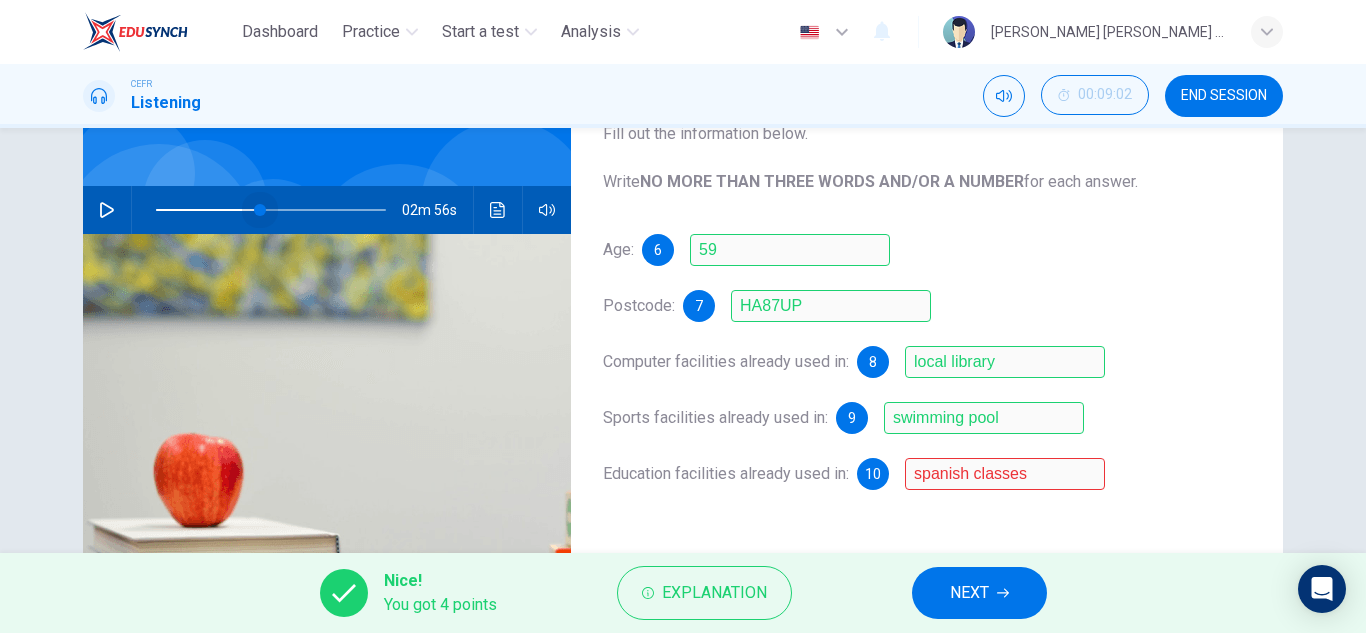 click at bounding box center [260, 210] 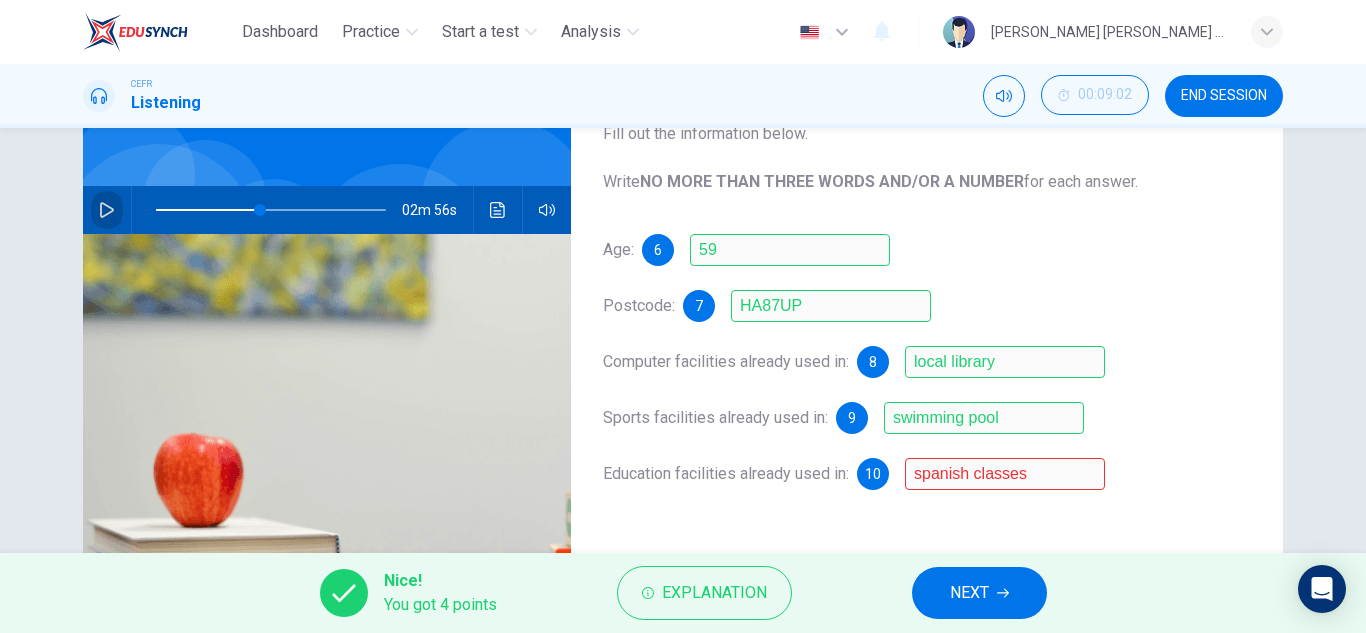 click at bounding box center (107, 210) 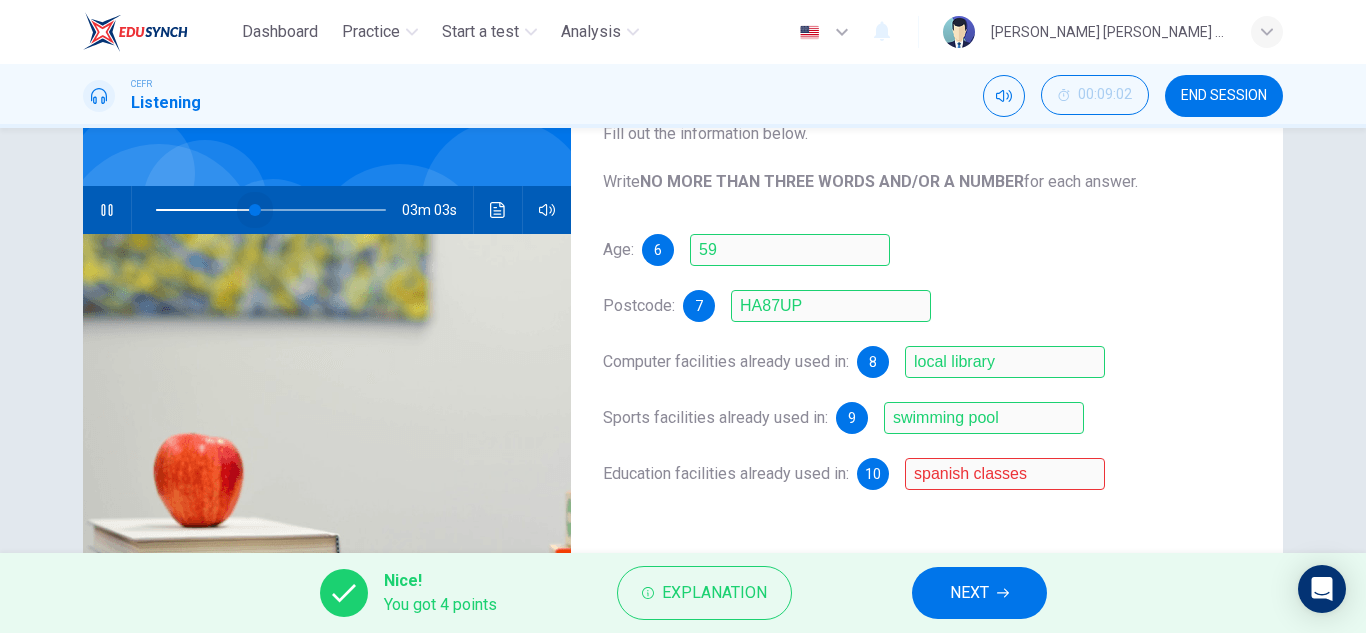 click at bounding box center (255, 210) 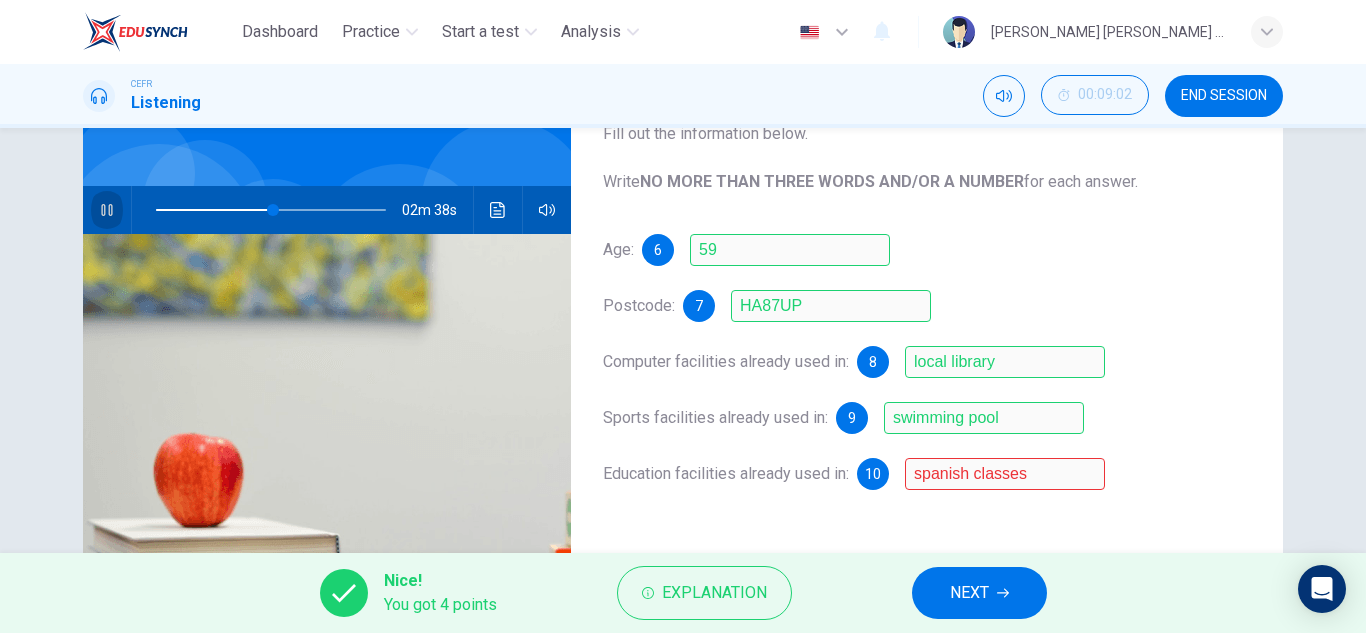 click 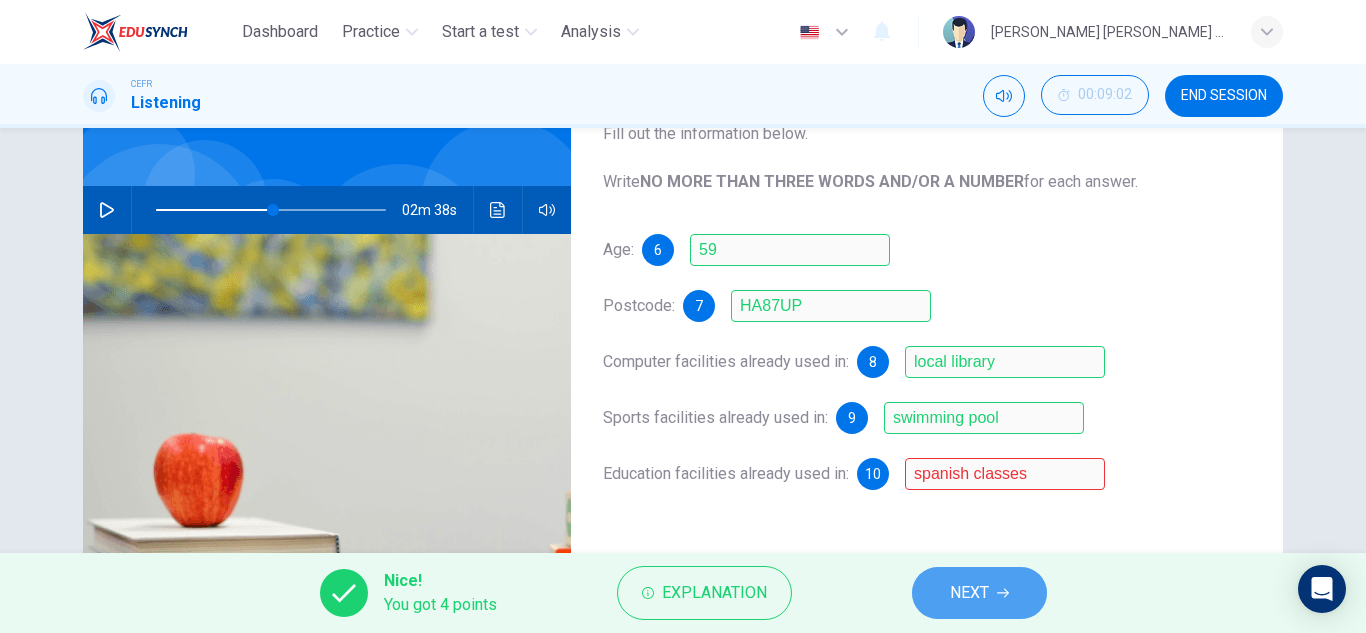 click on "NEXT" at bounding box center (969, 593) 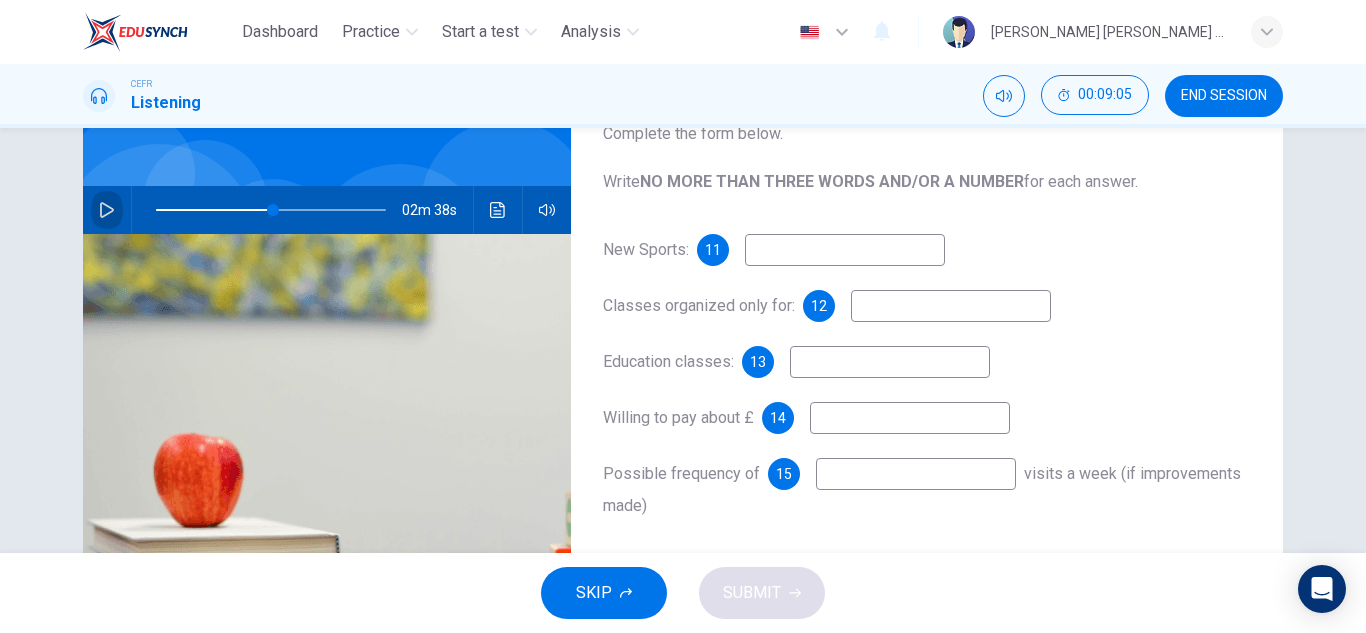 click 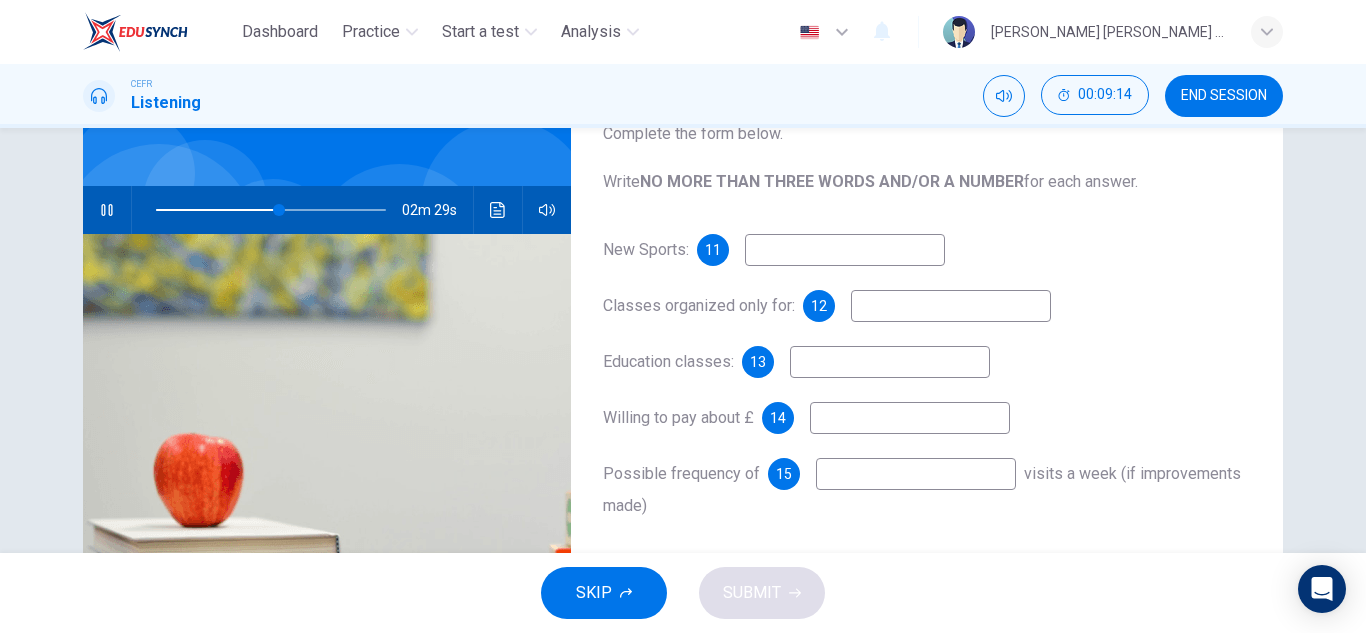 click at bounding box center [845, 250] 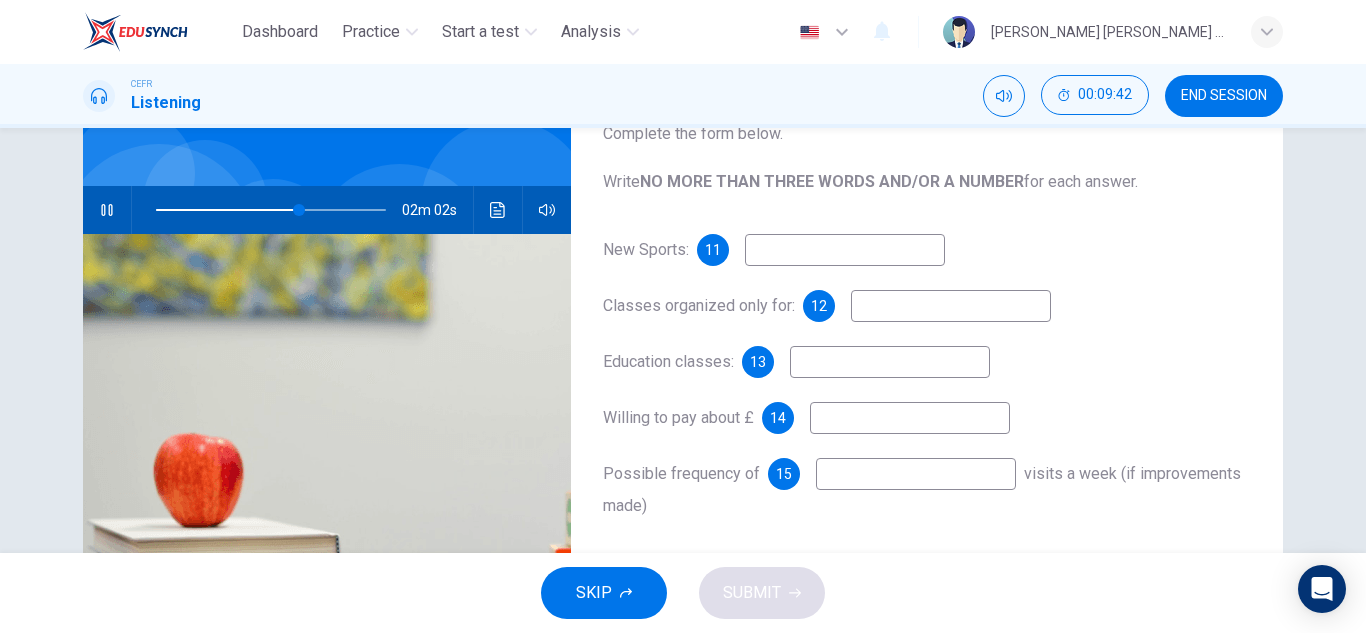 type on "62" 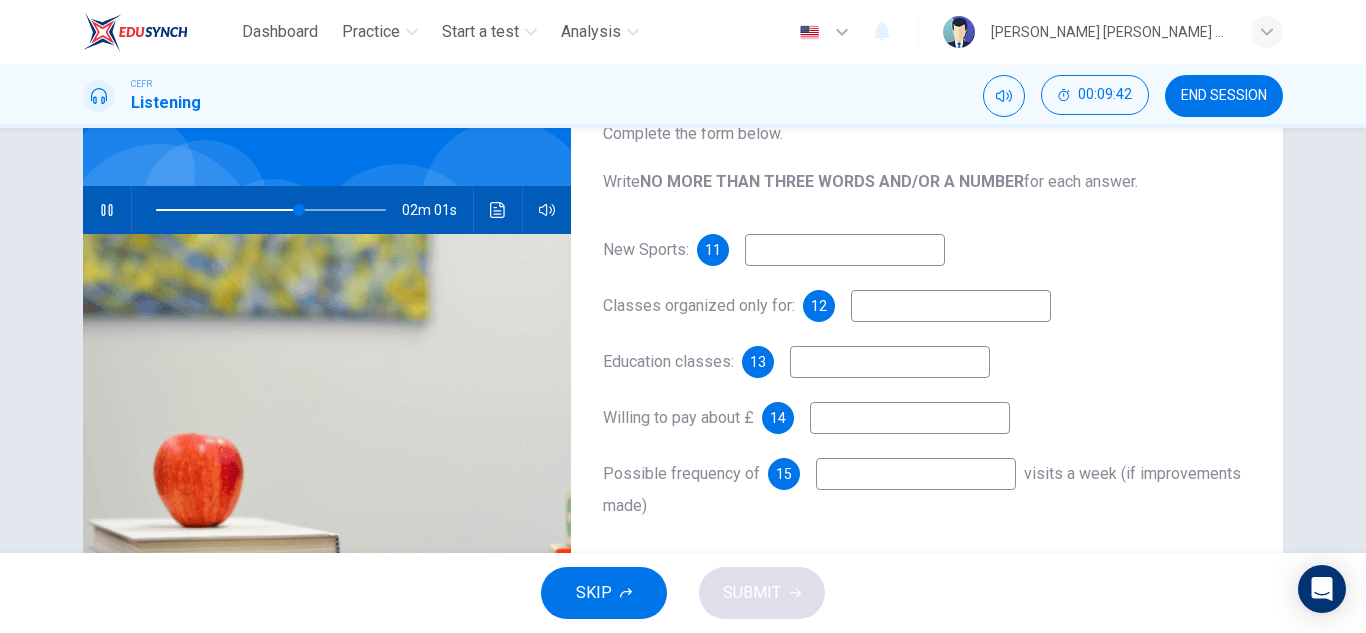 type on "Y" 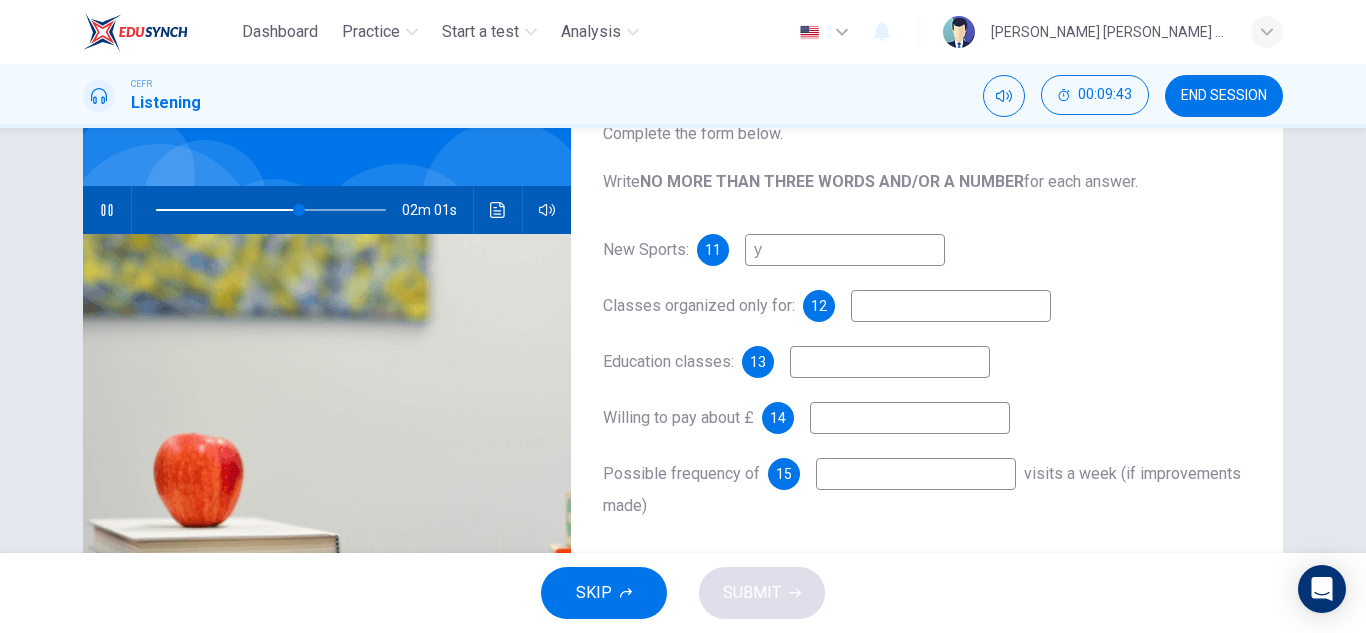 type on "yo" 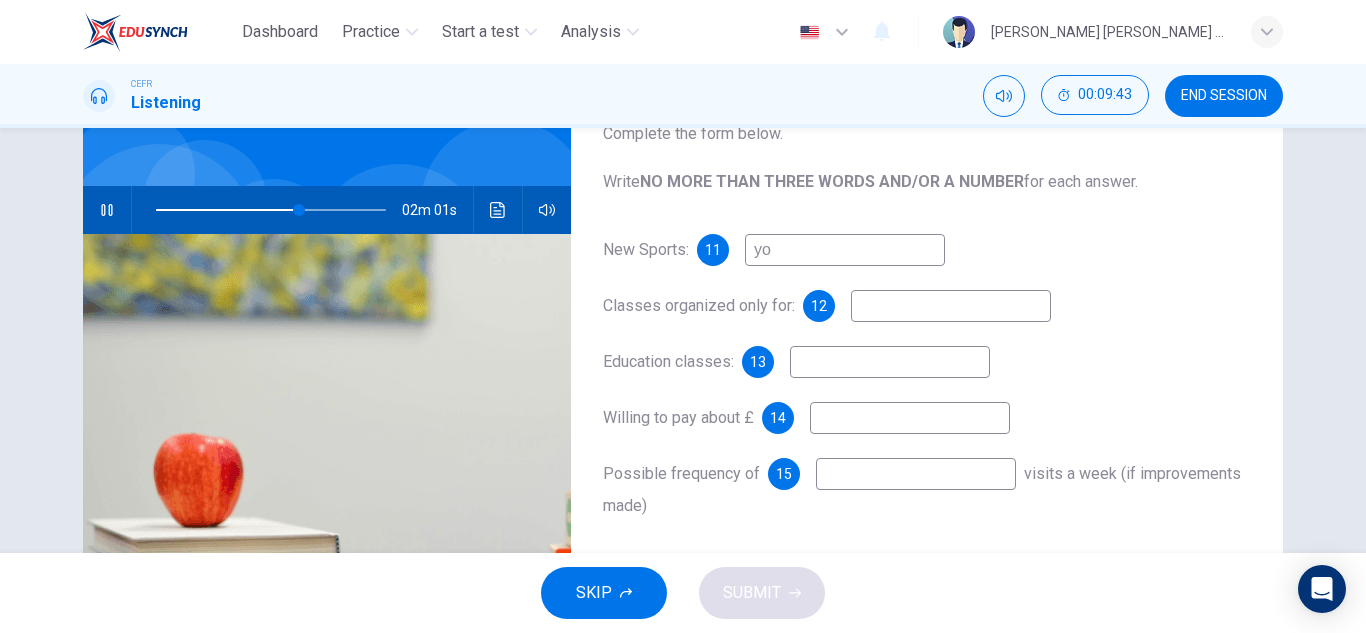 type on "63" 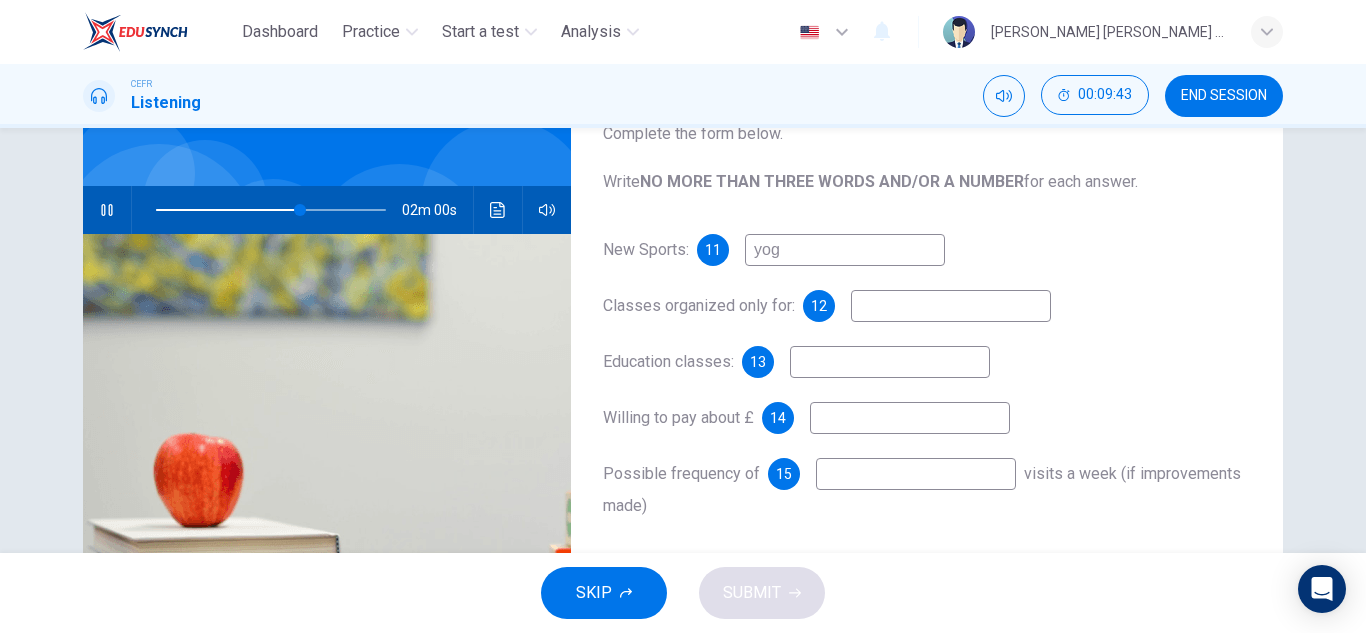 type on "yoga" 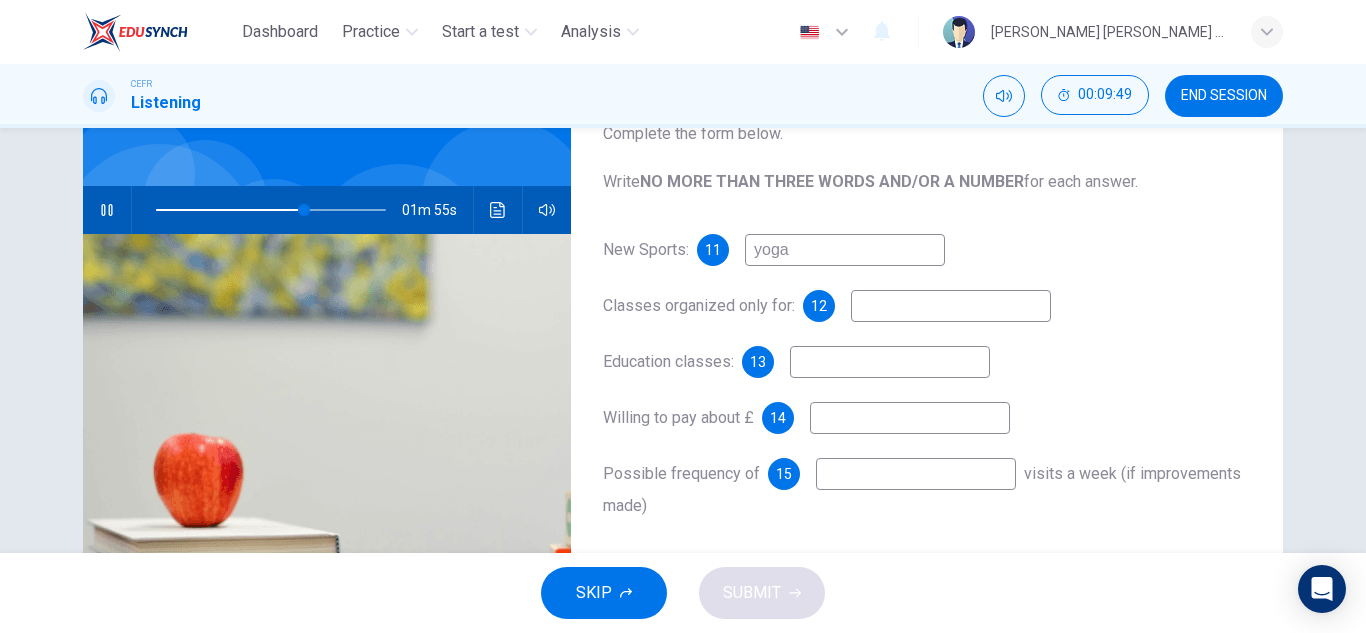 type on "64" 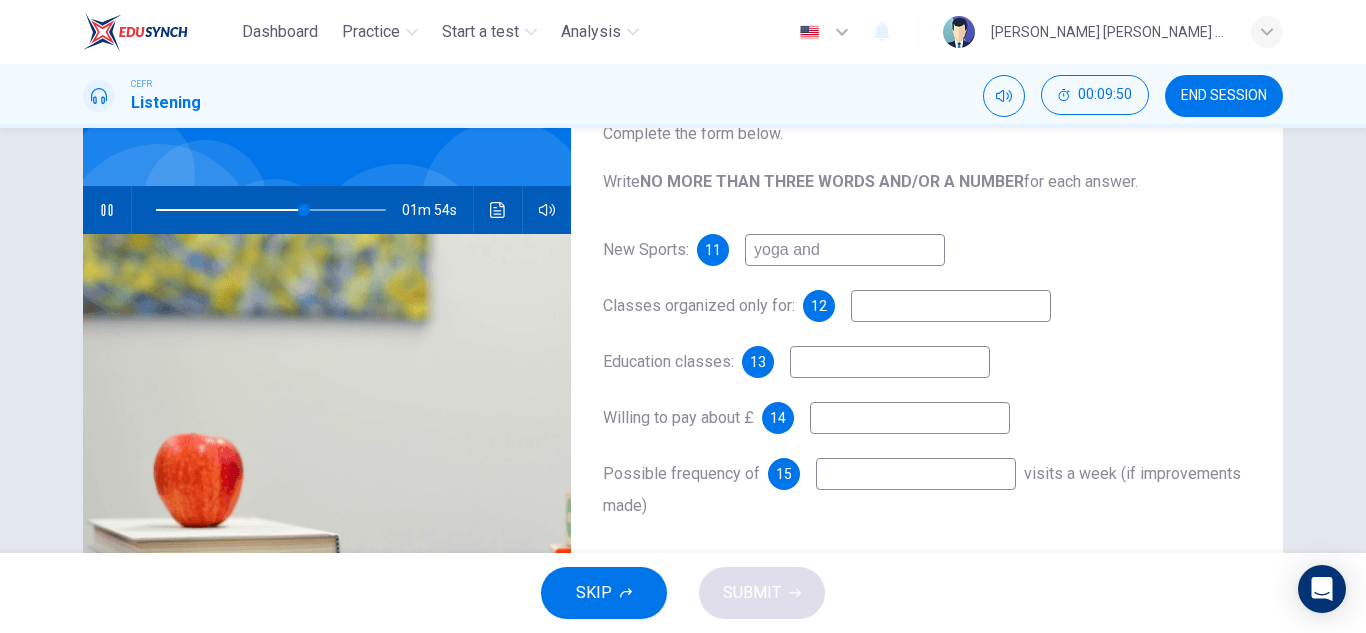 type on "yoga and b" 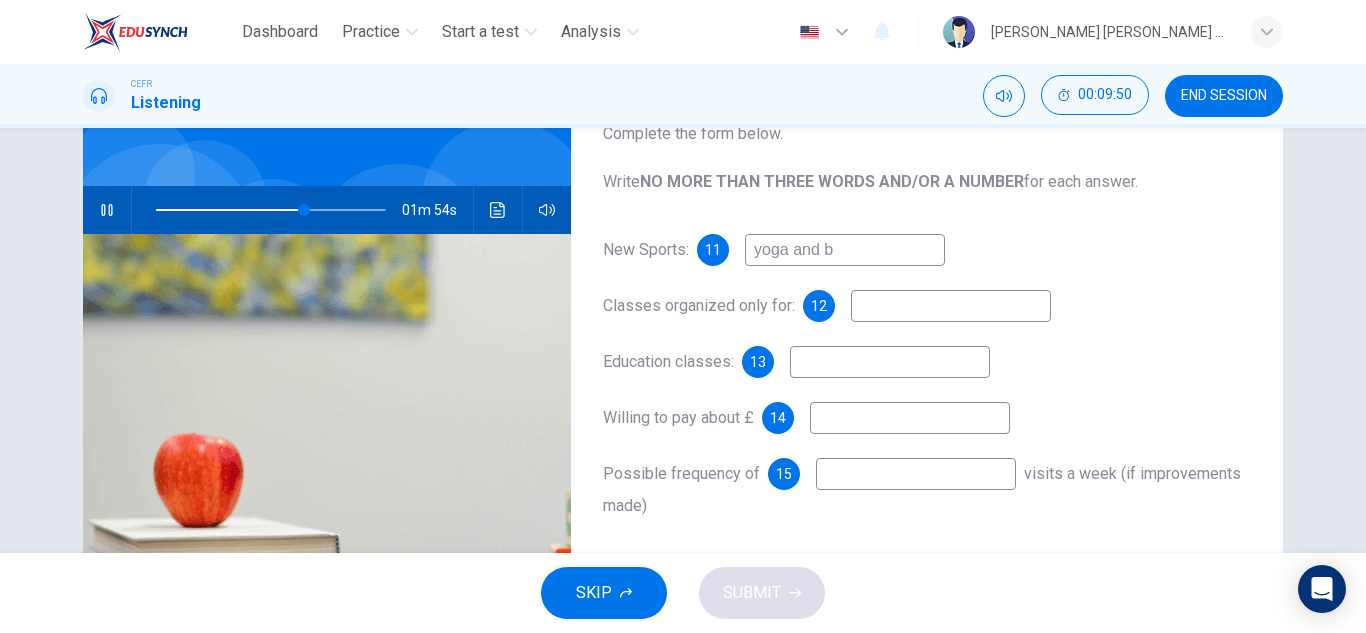 type on "65" 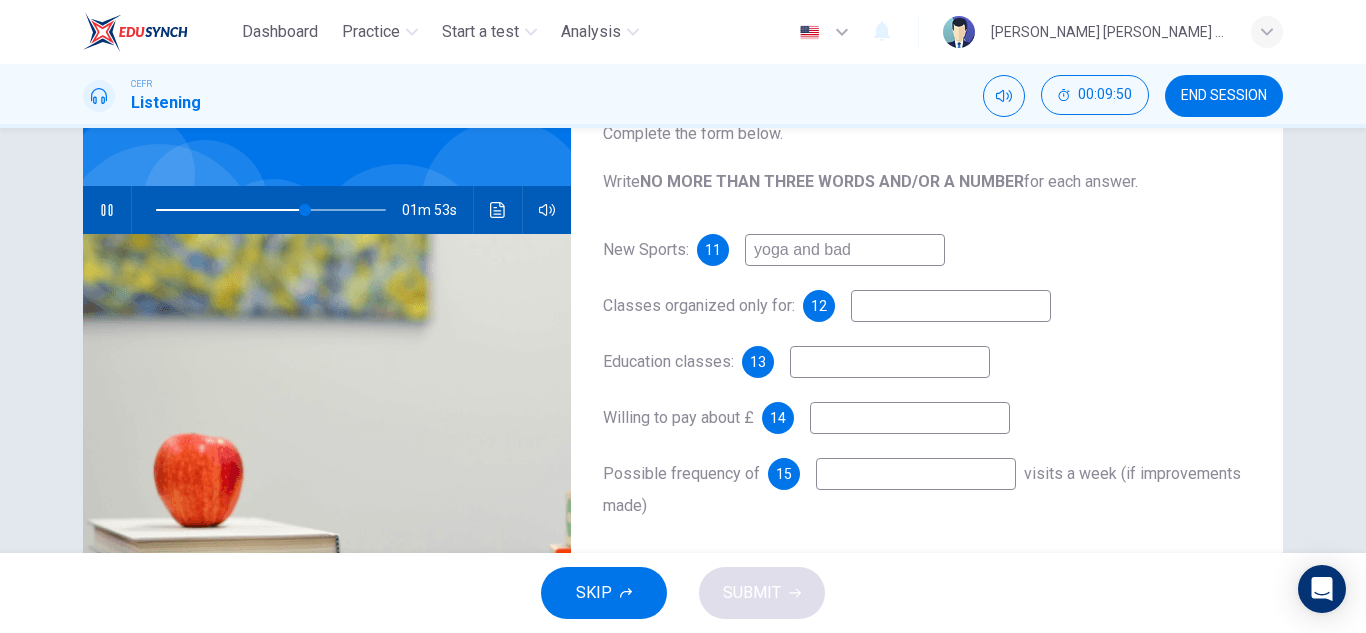 type on "yoga and badm" 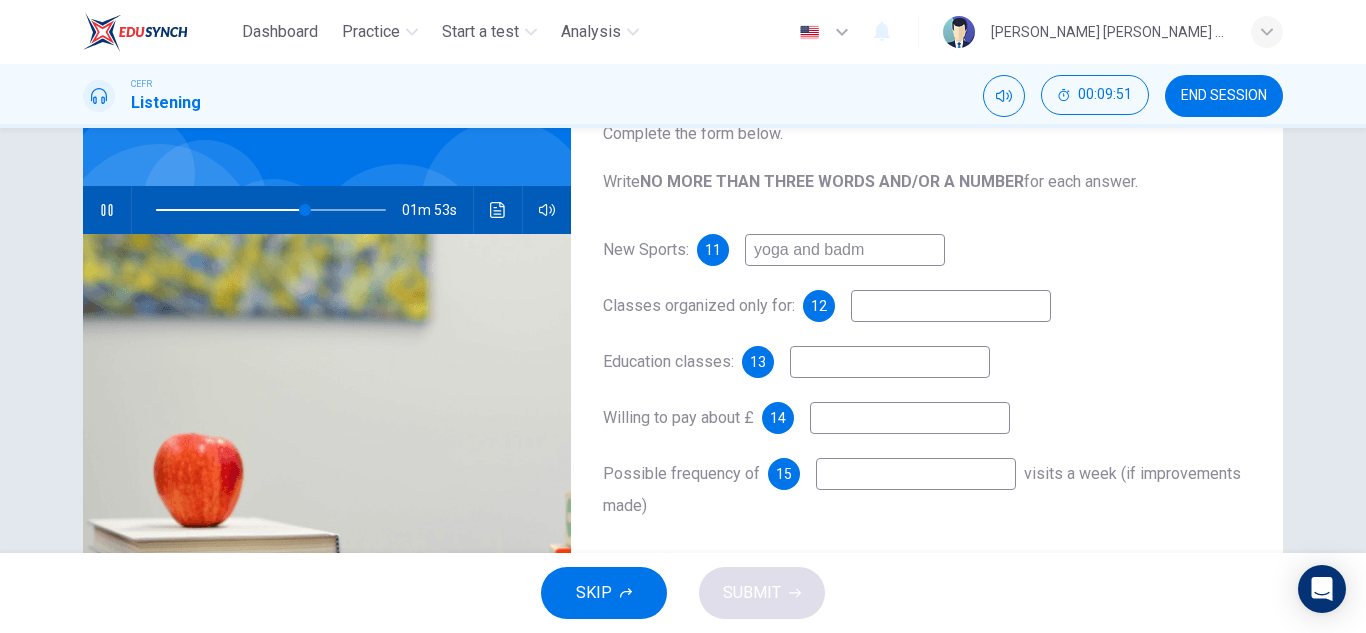 type on "65" 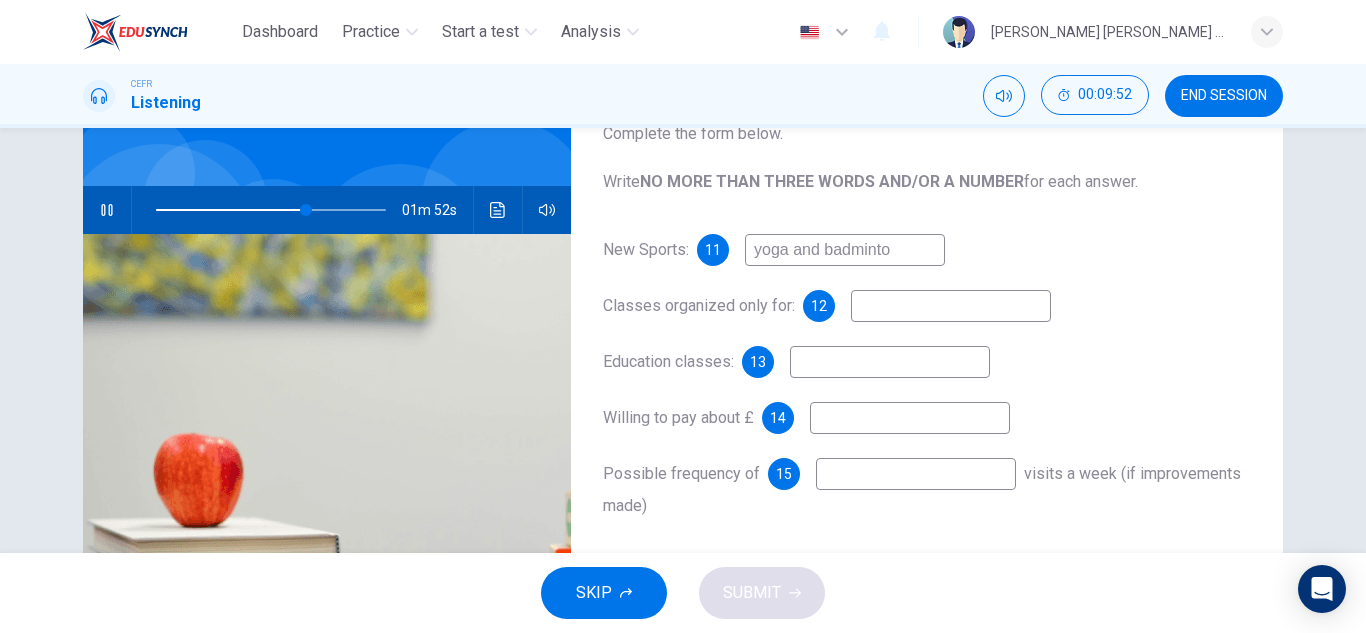 type on "yoga and badminton" 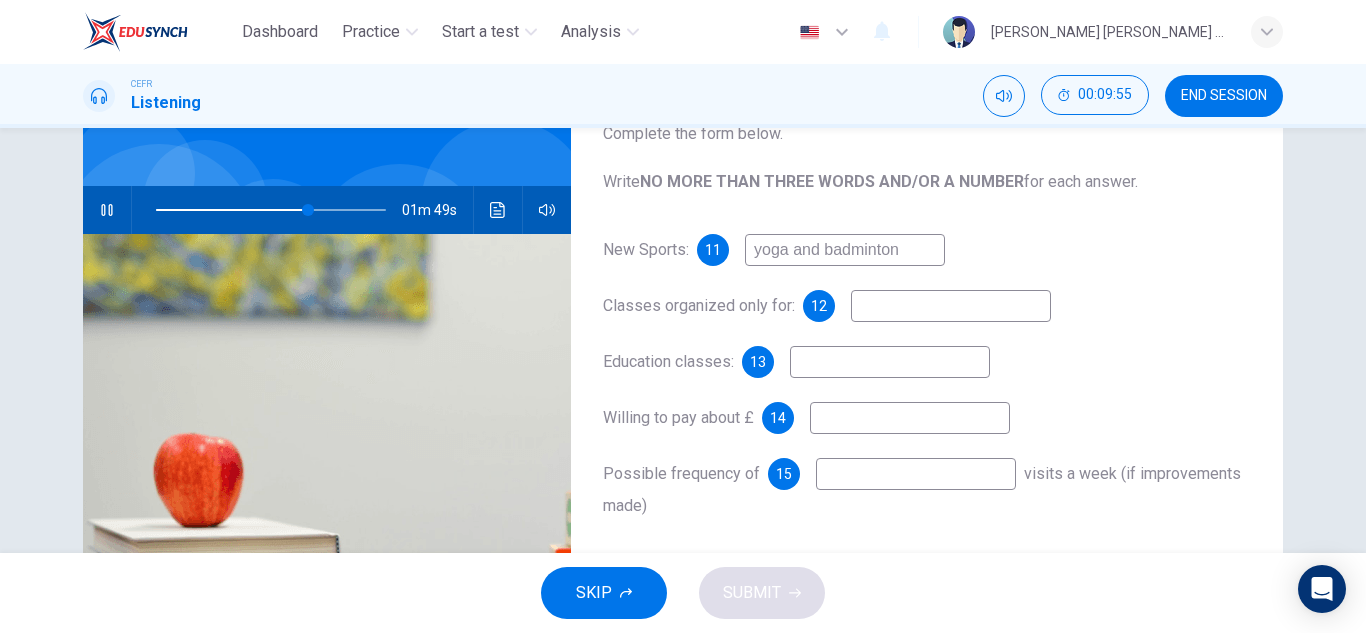 type on "66" 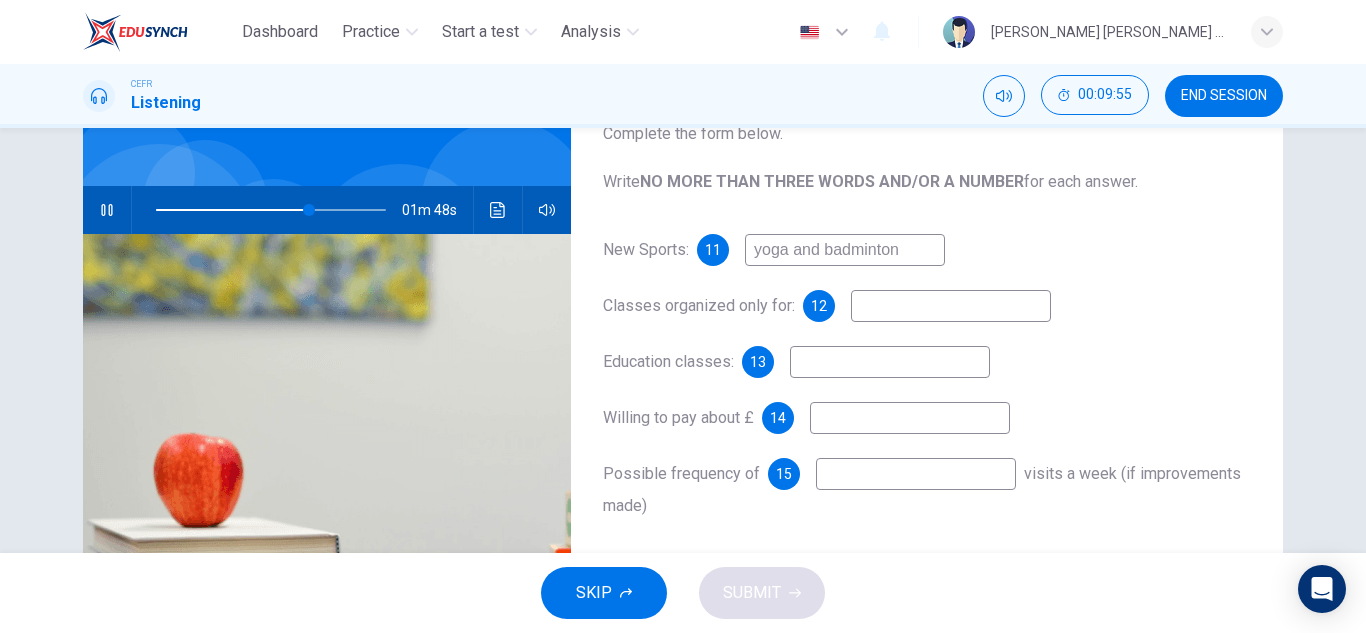type on "yoga and badminton" 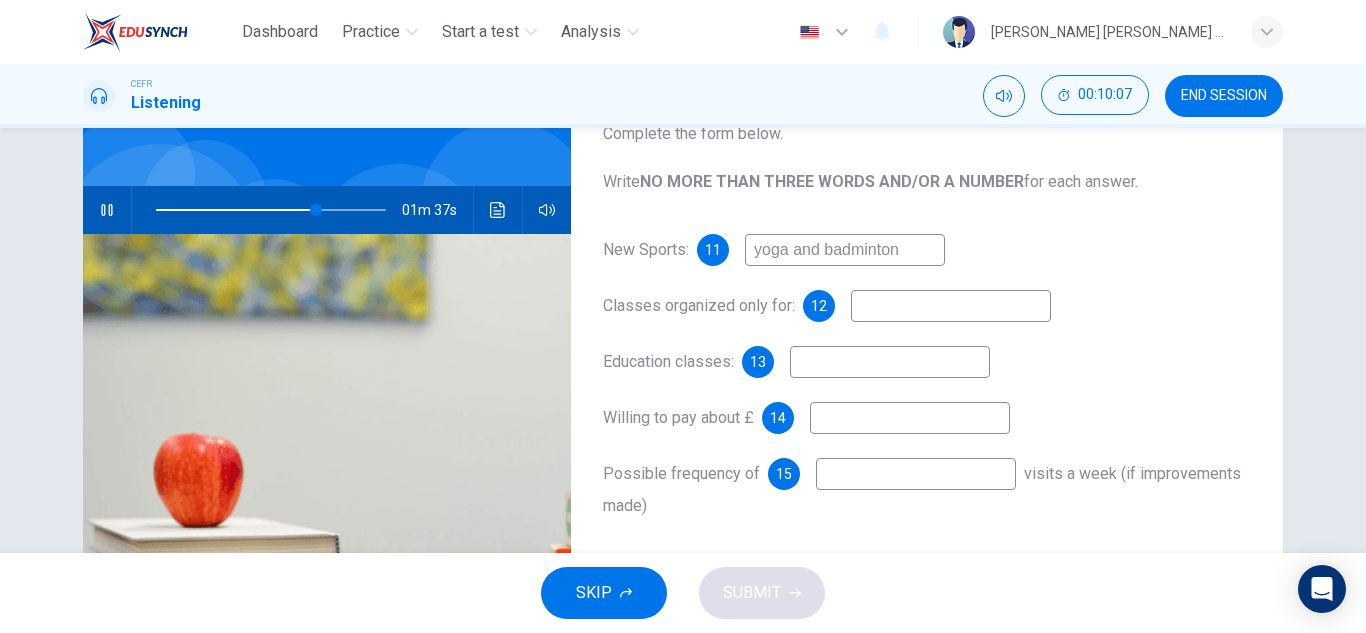 type on "70" 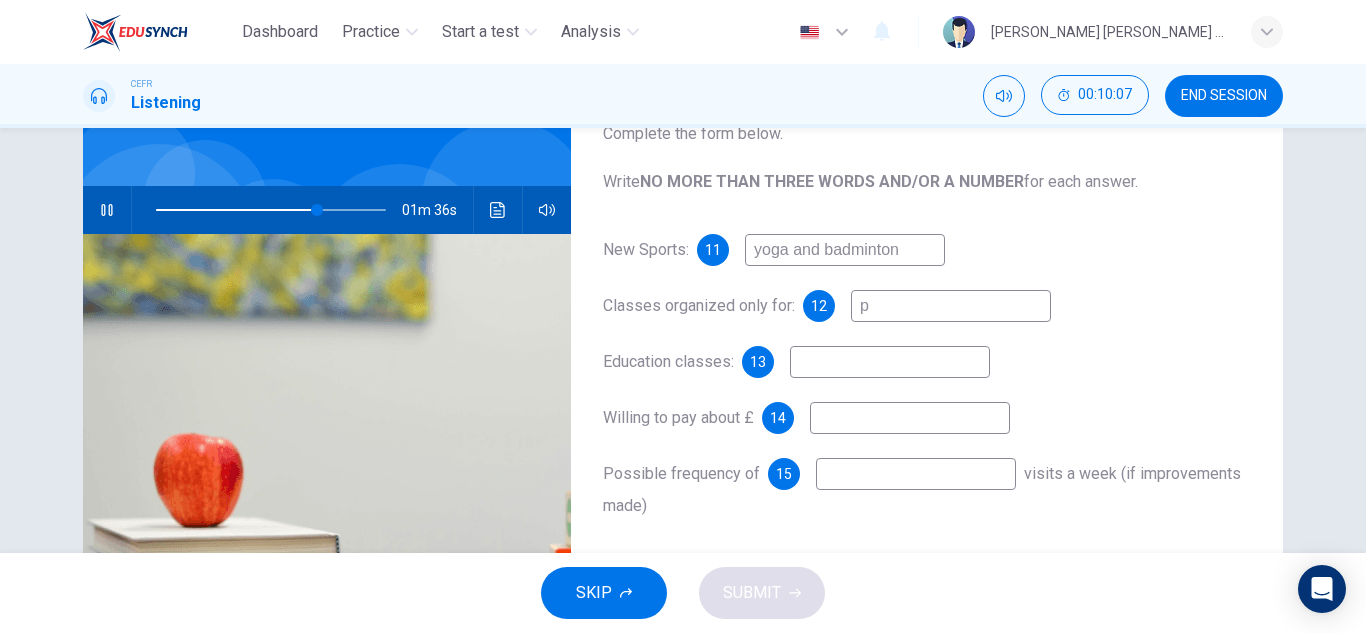 type on "pe" 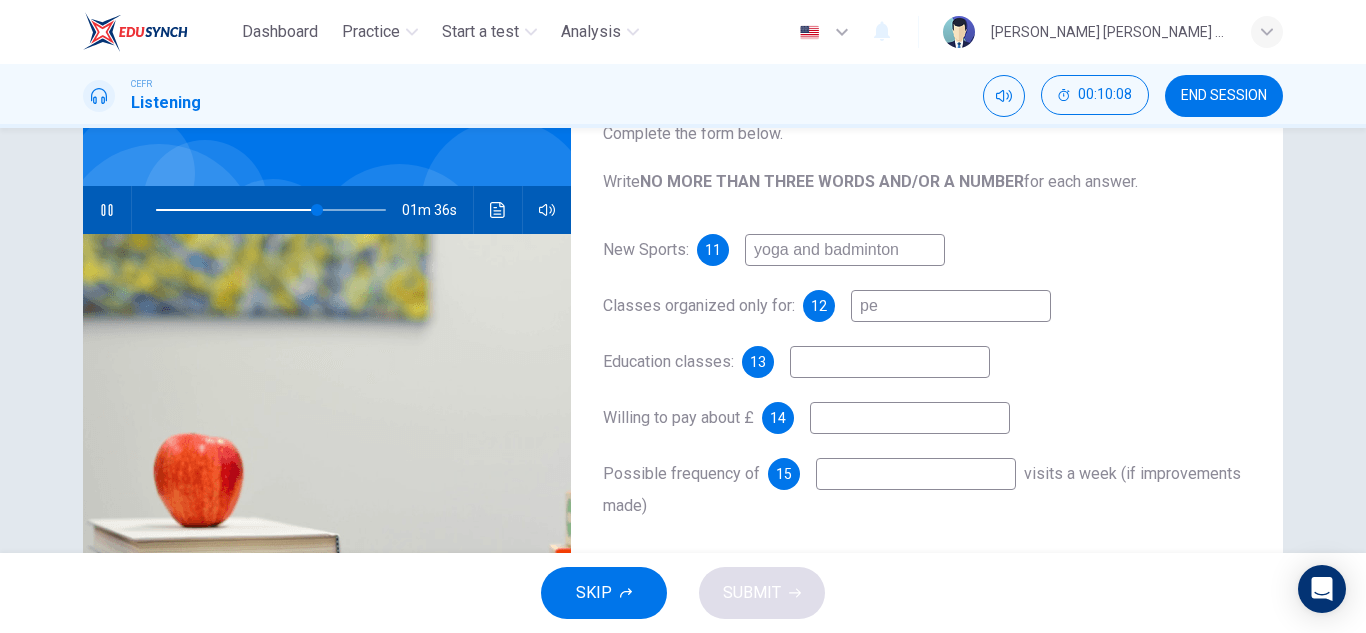 type on "70" 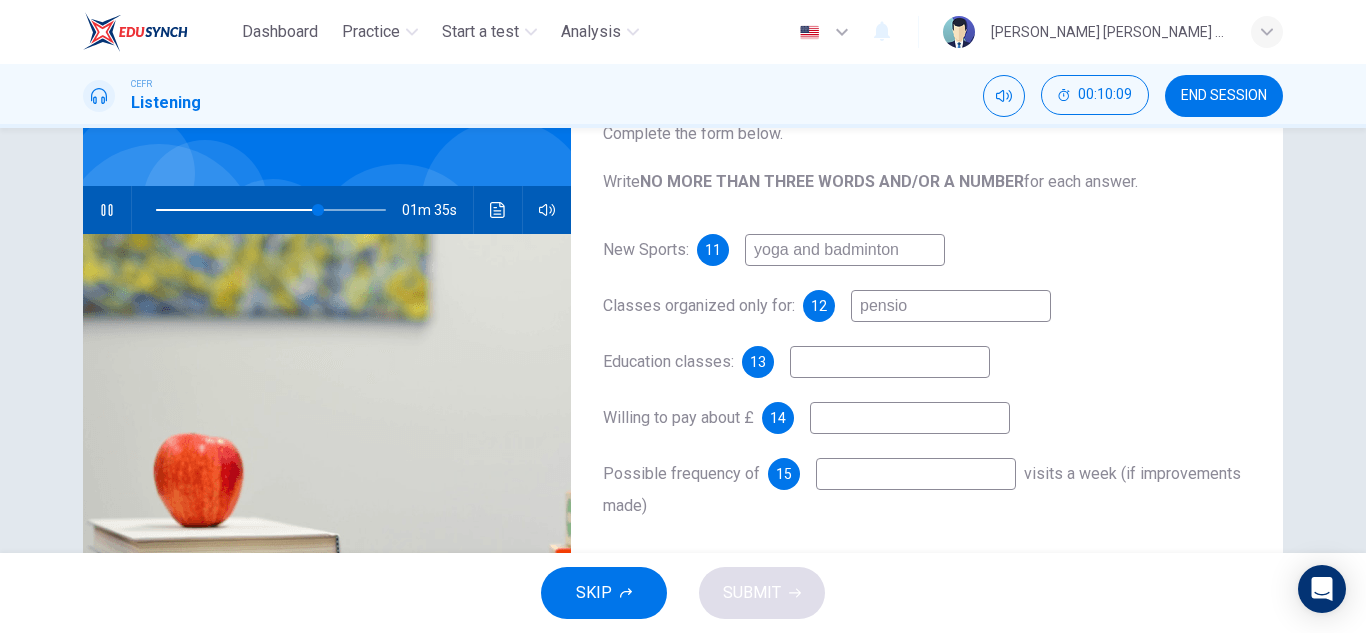 type on "pension" 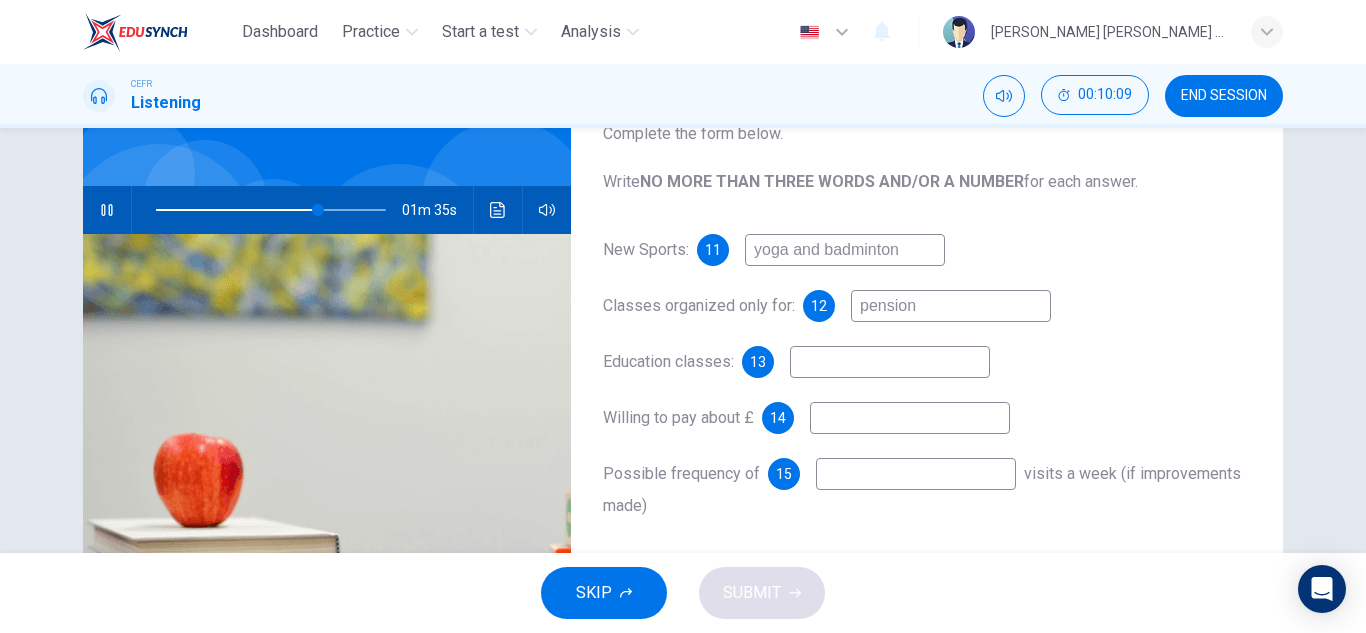 type on "71" 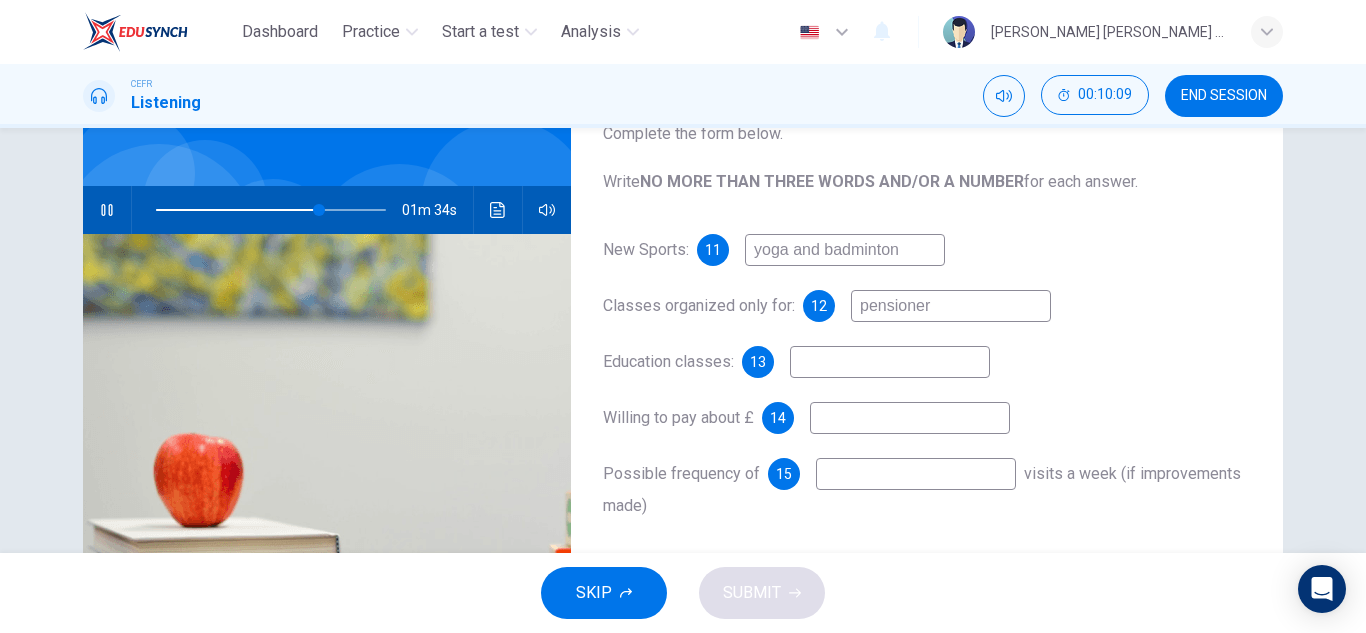 type on "pensioners" 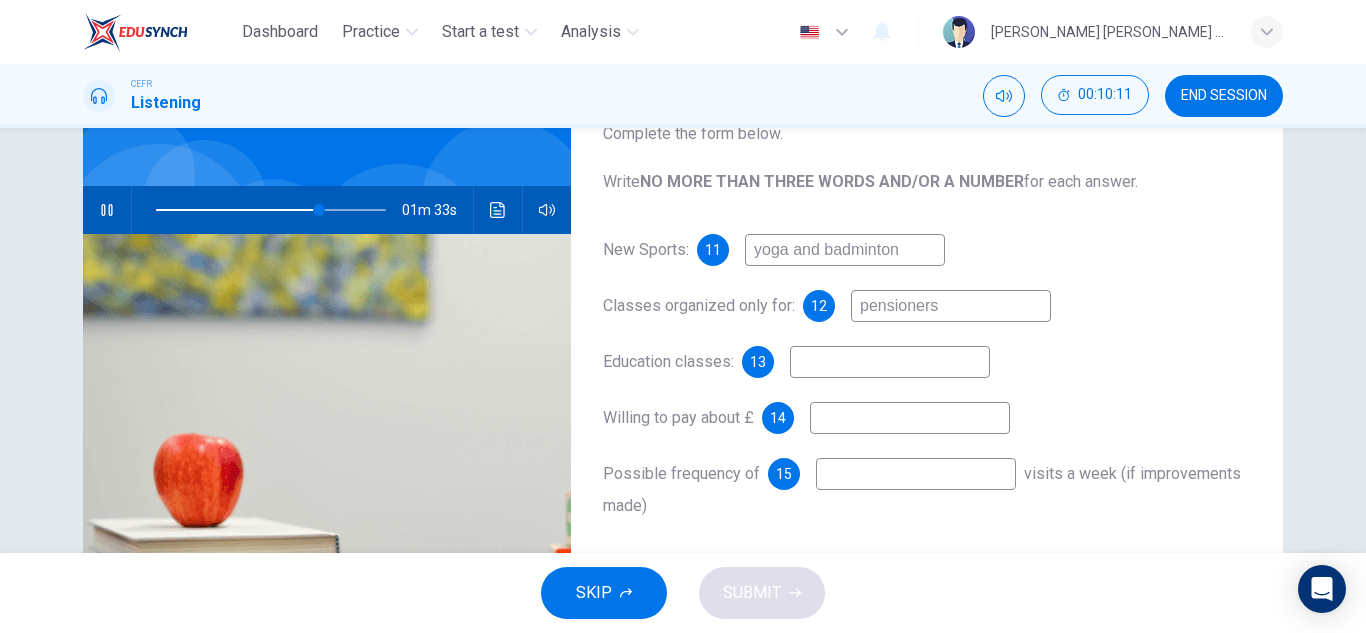 type on "71" 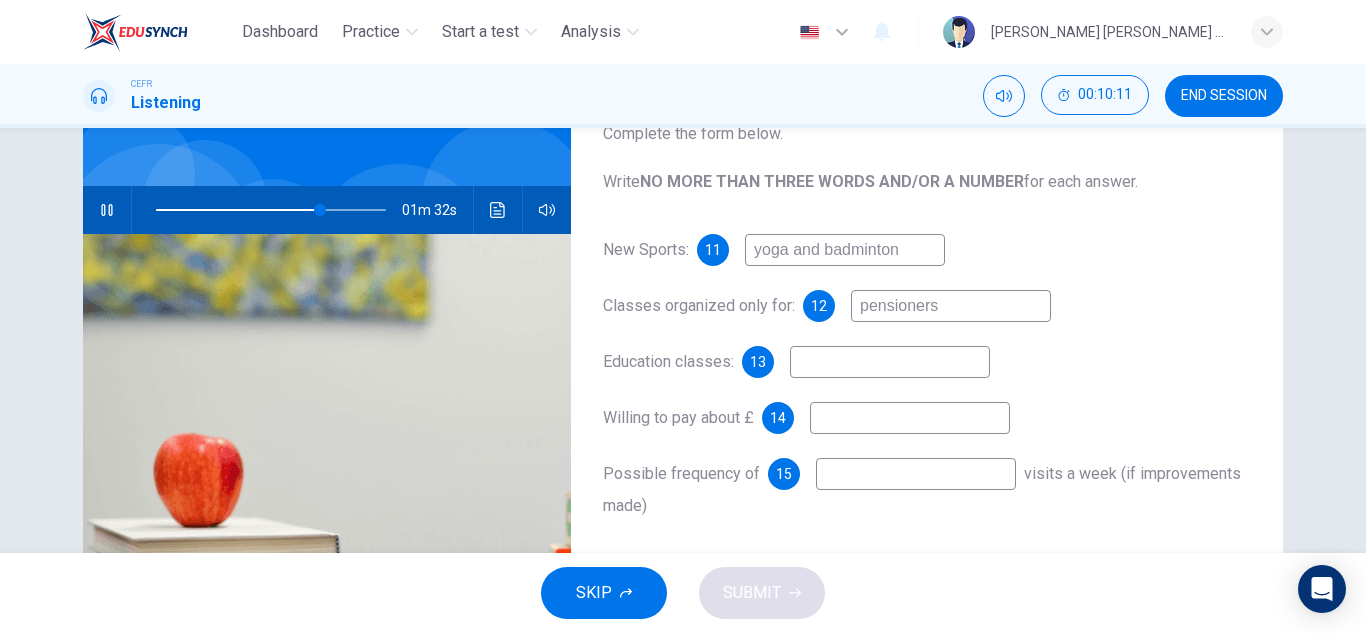 type on "pensioners" 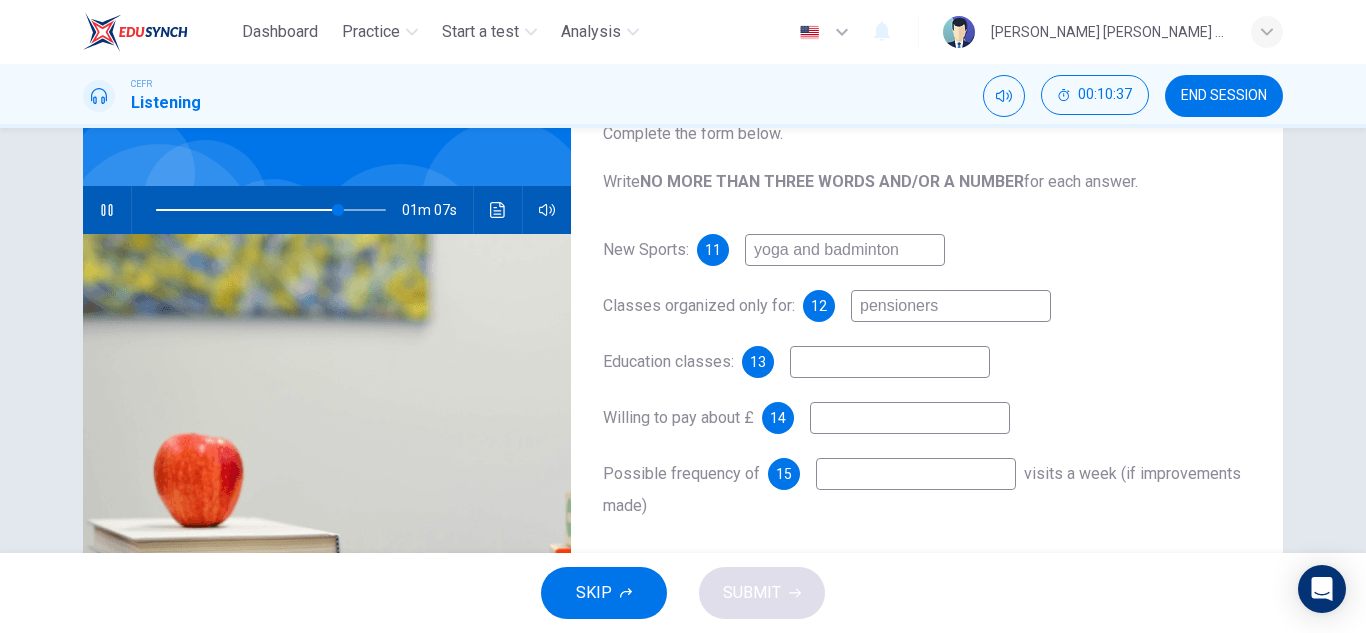 type on "79" 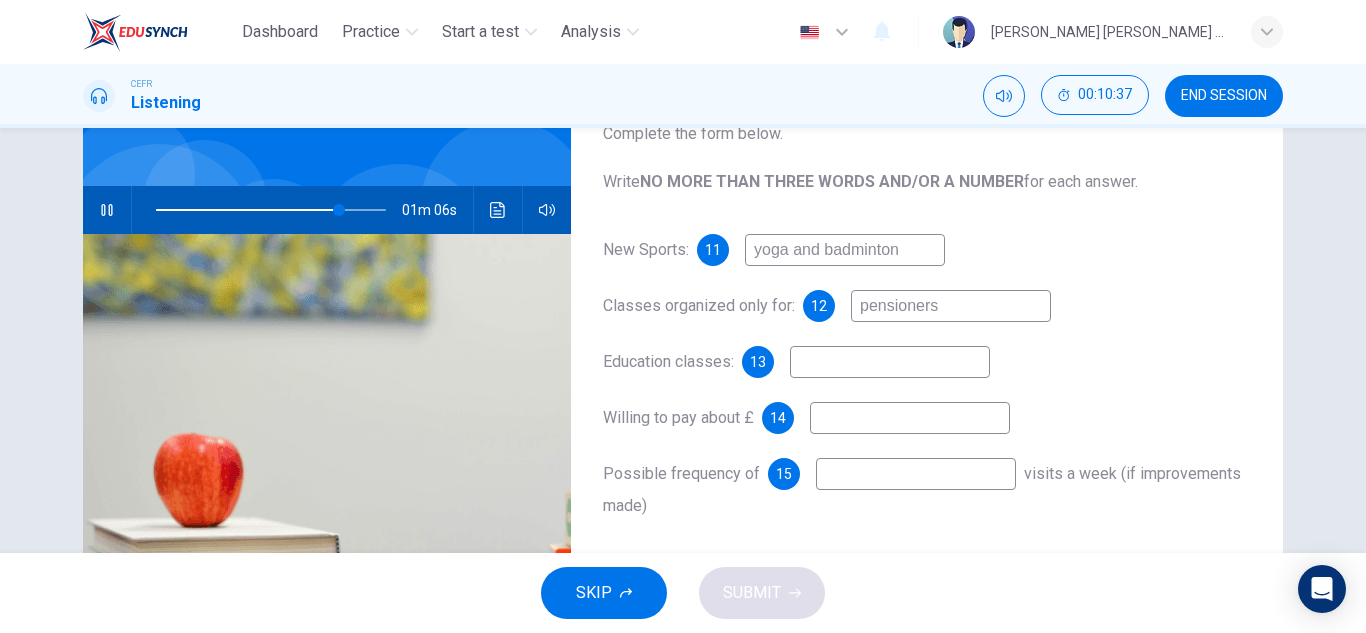 type on "a" 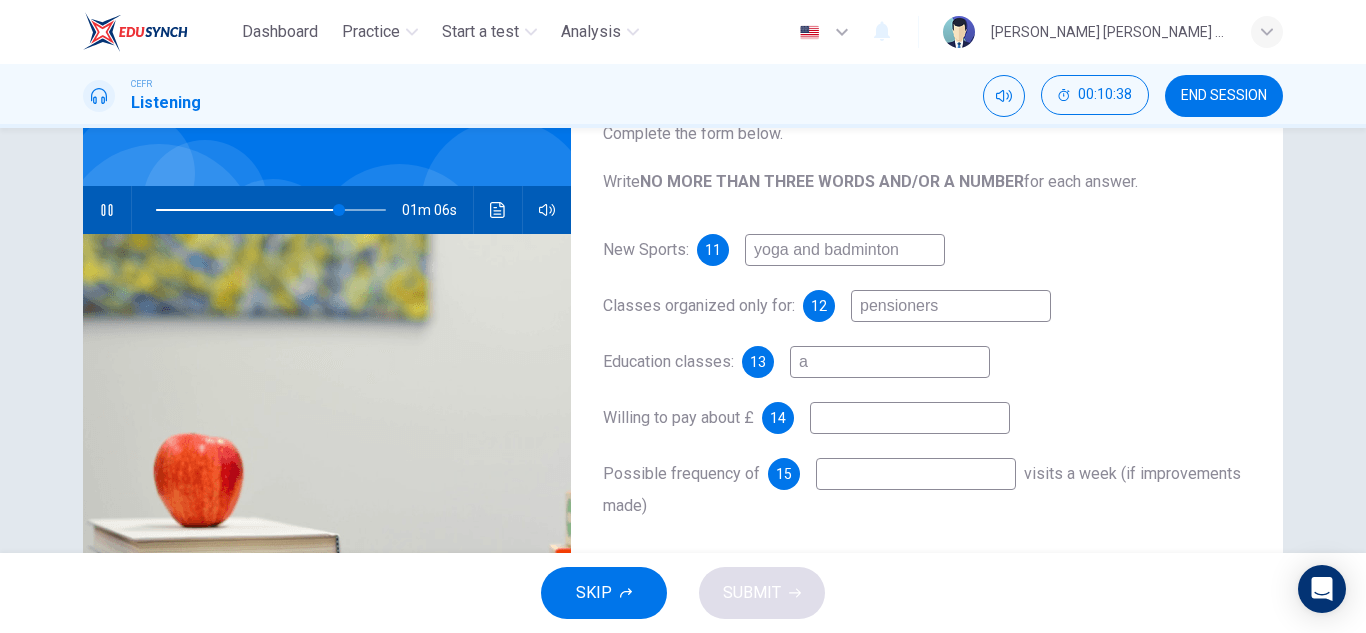 type on "79" 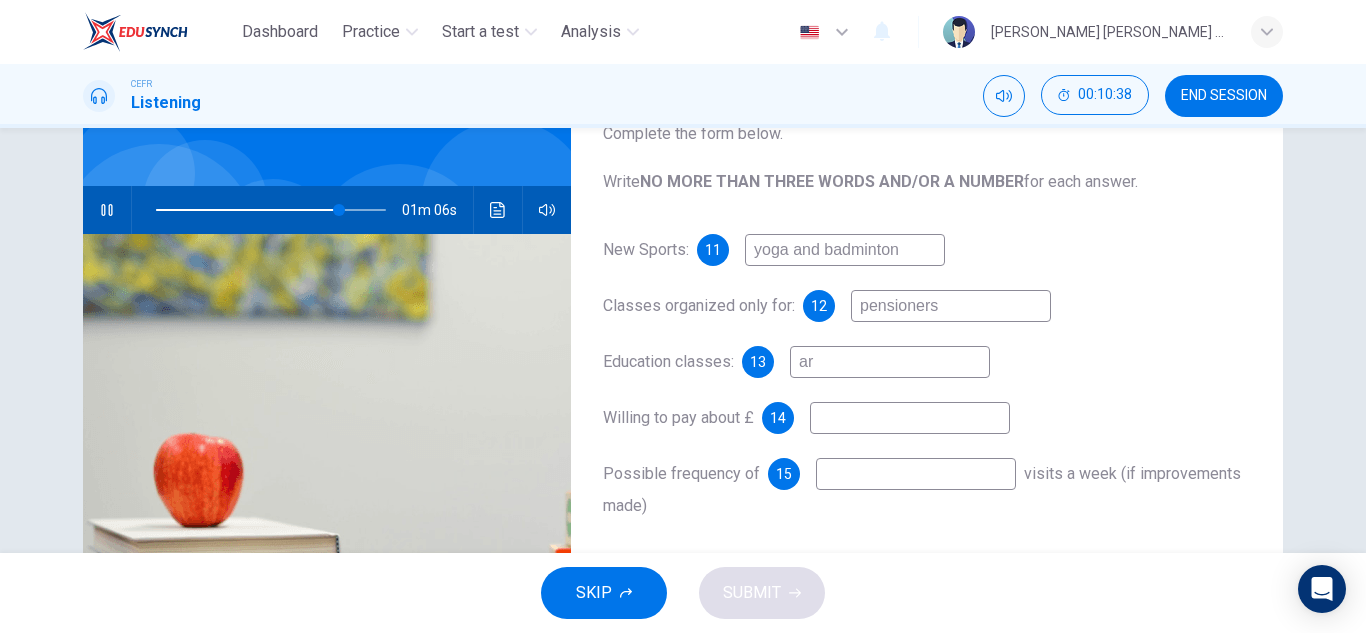 type on "80" 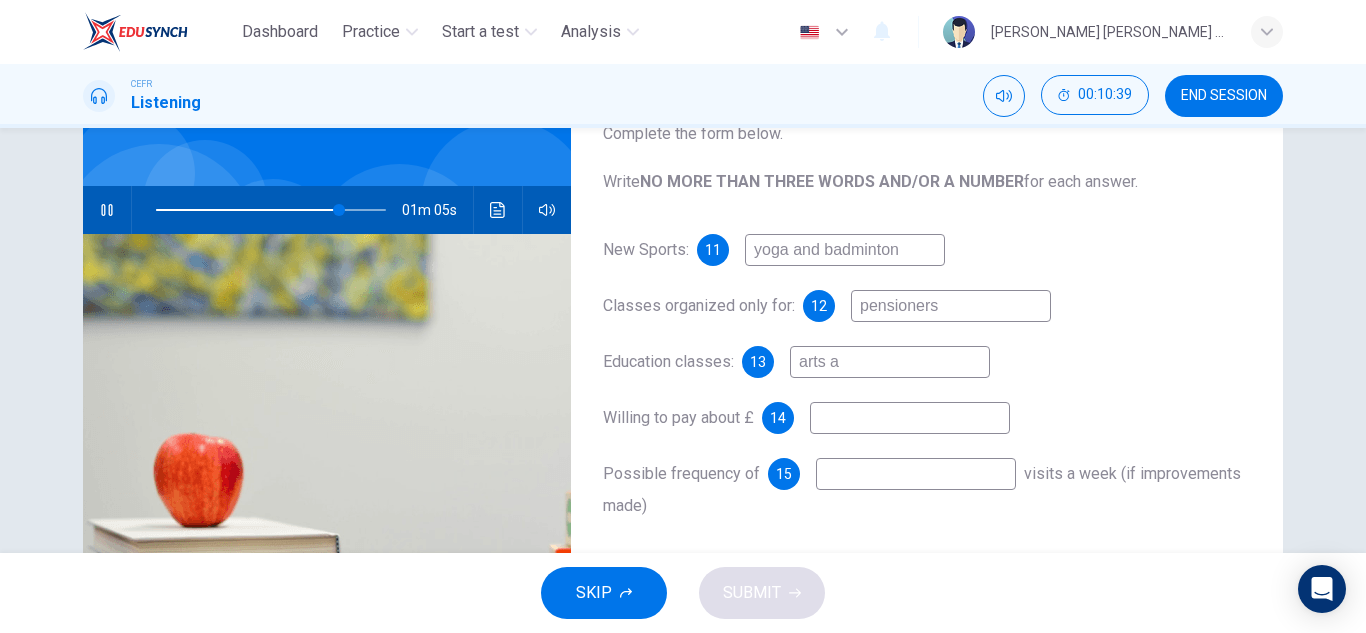 type on "arts an" 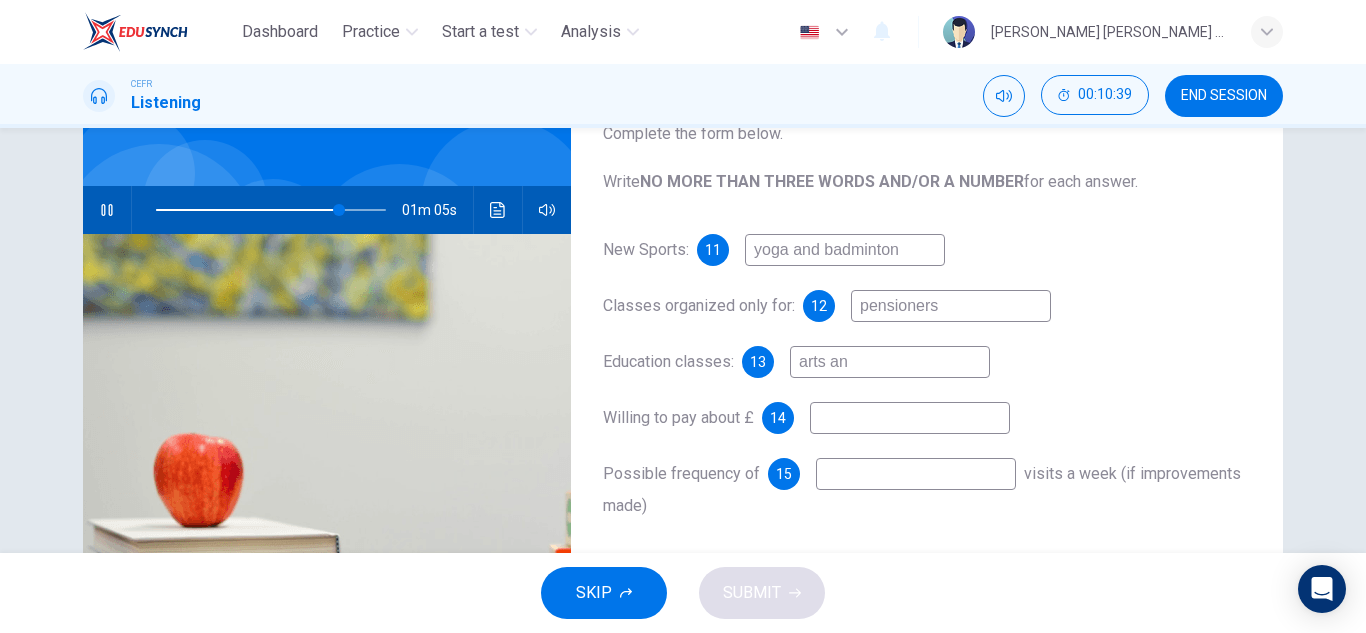 type on "80" 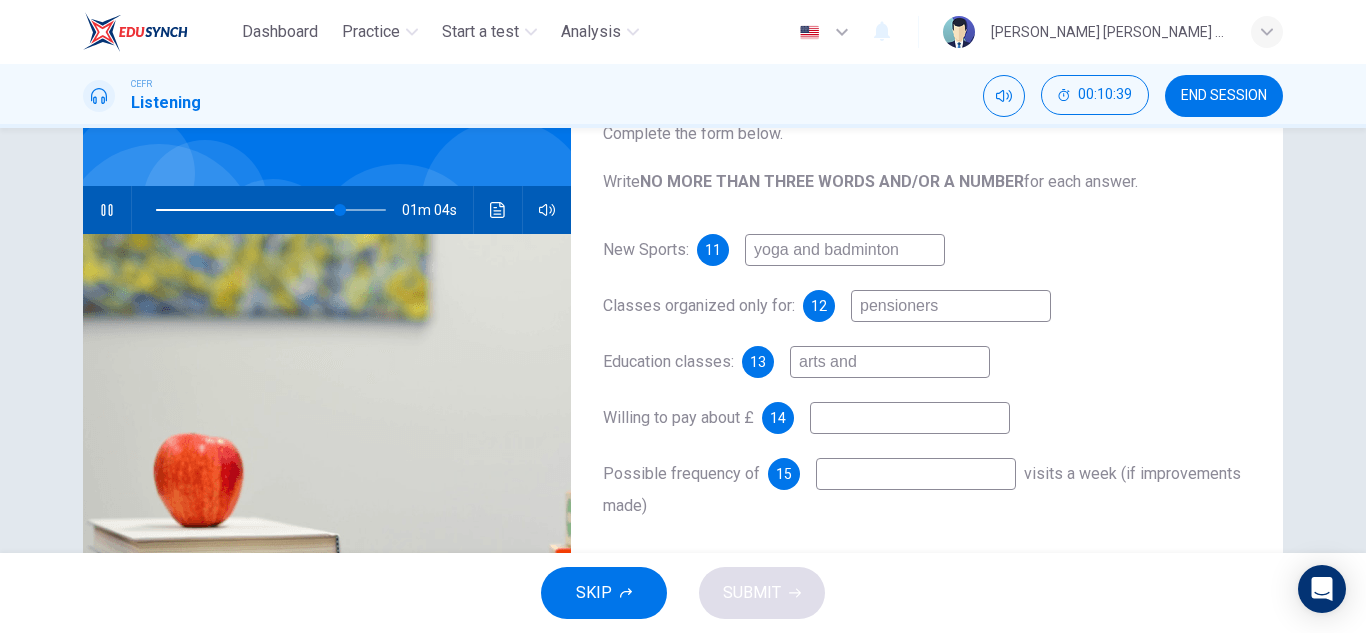 type on "arts and" 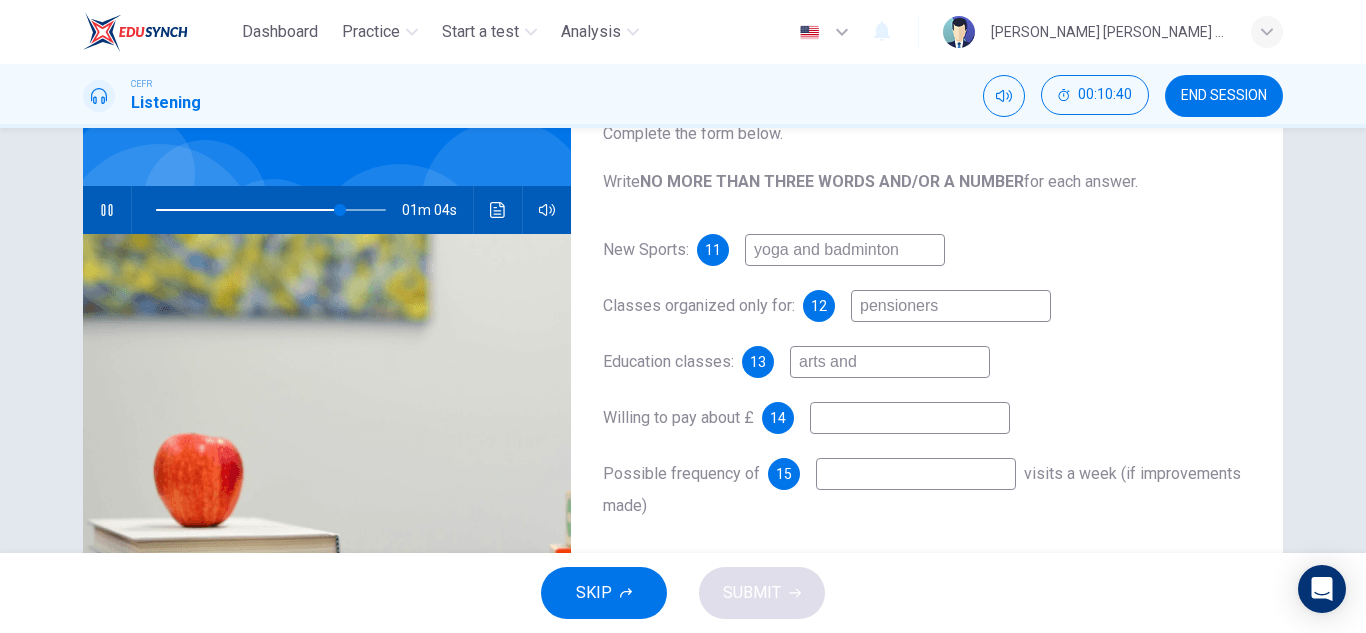 type on "80" 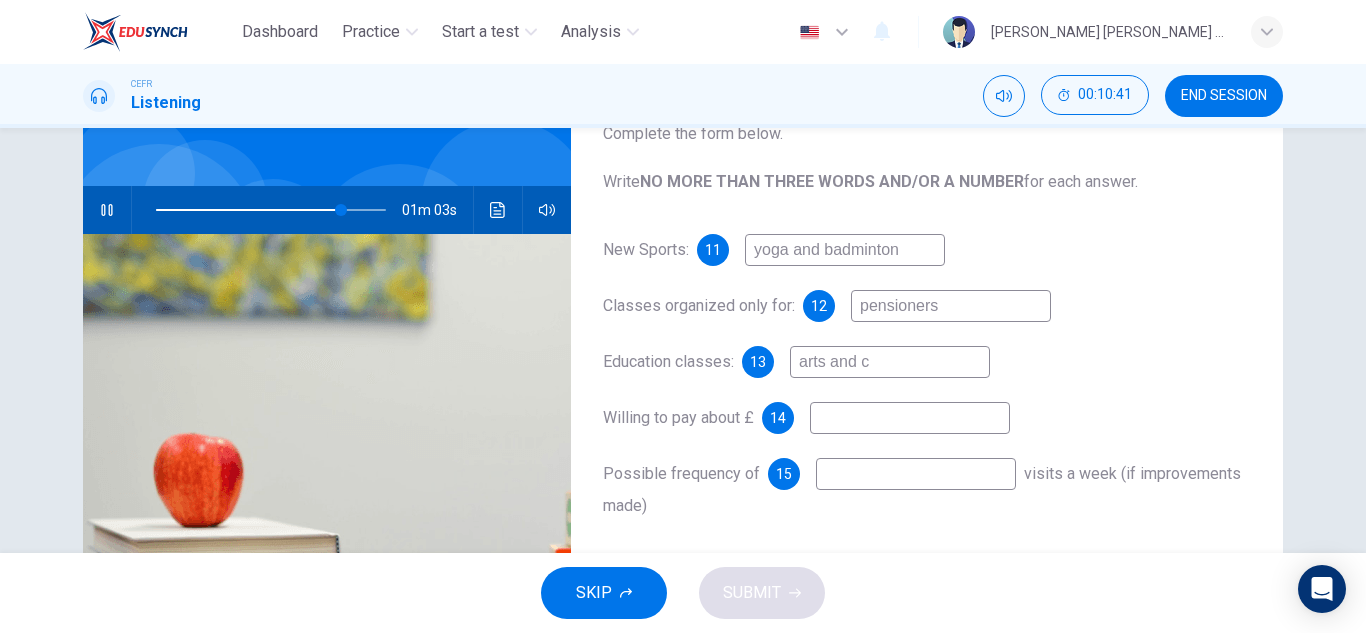 type on "arts and cr" 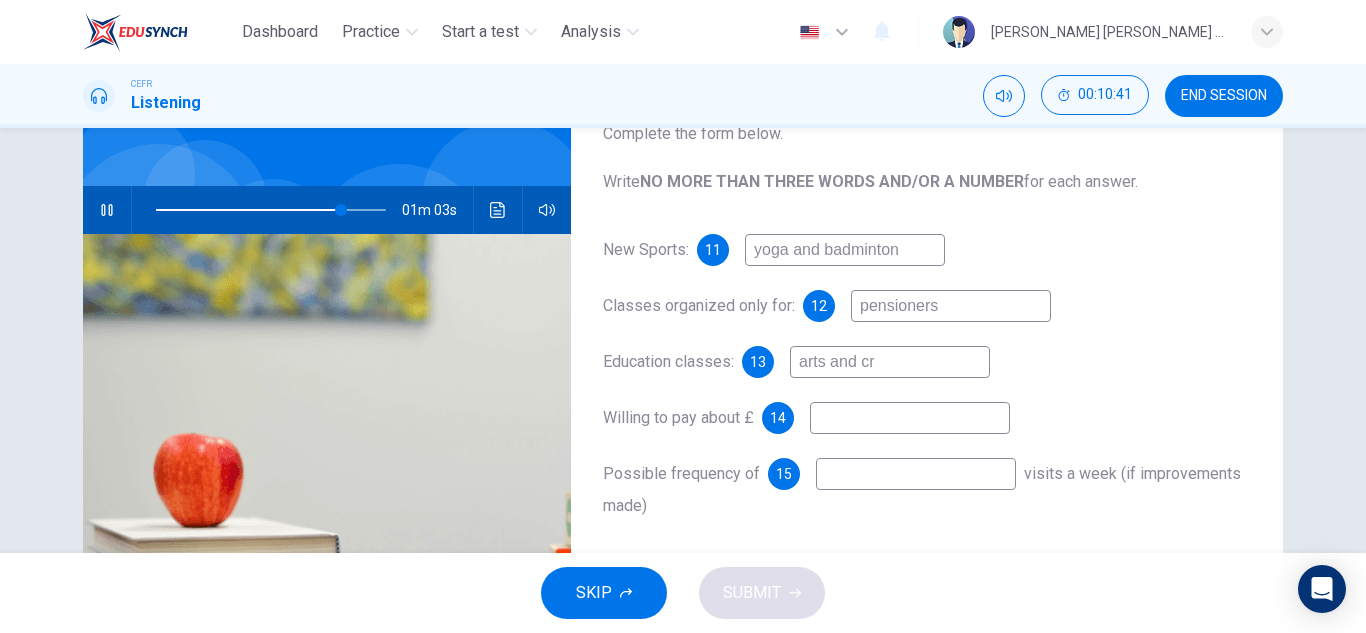 type on "81" 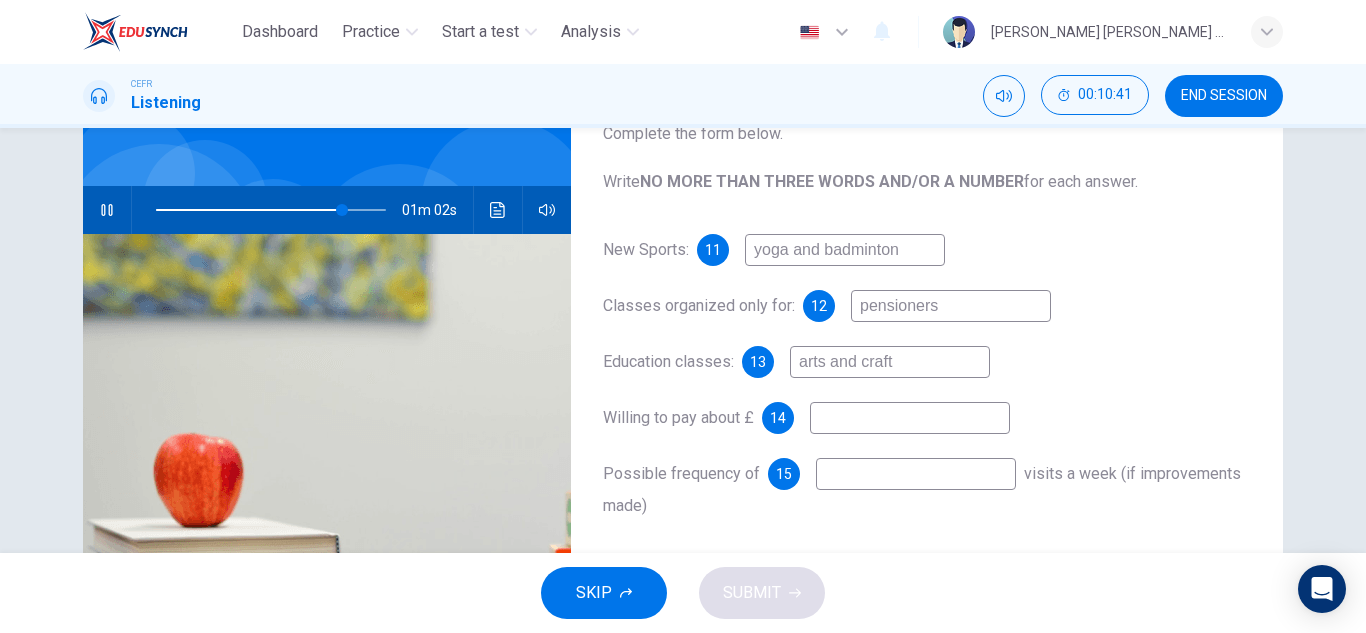type on "arts and crafts" 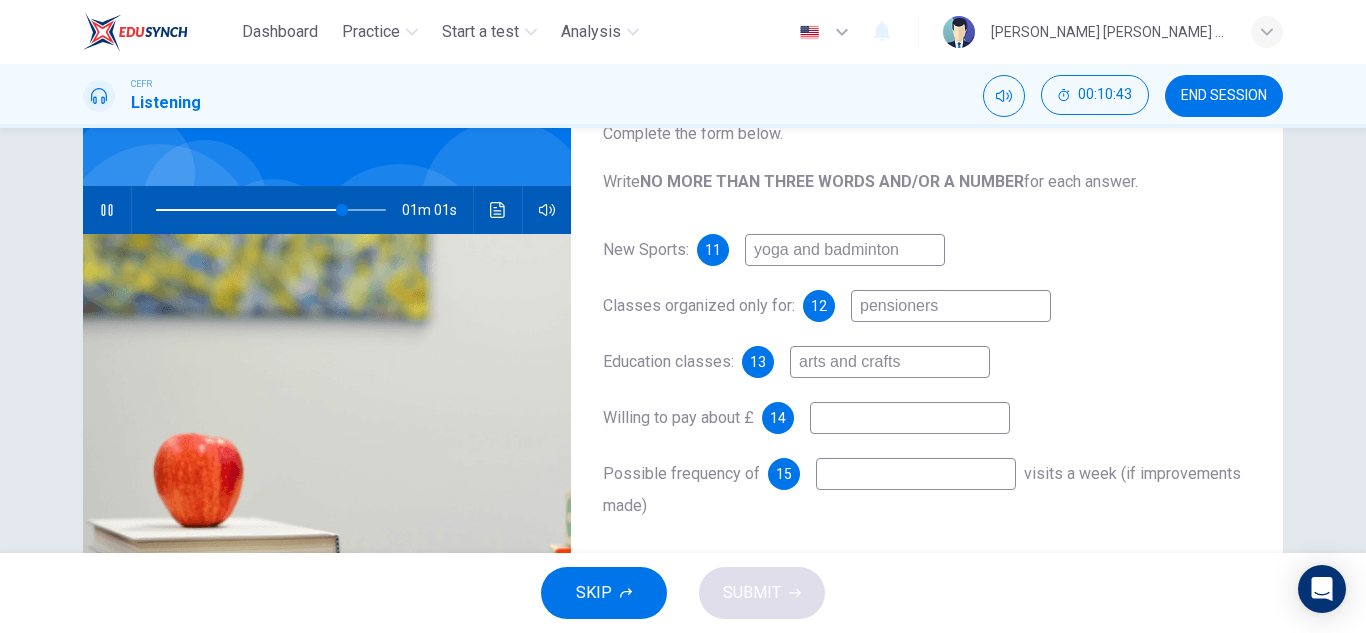 type on "81" 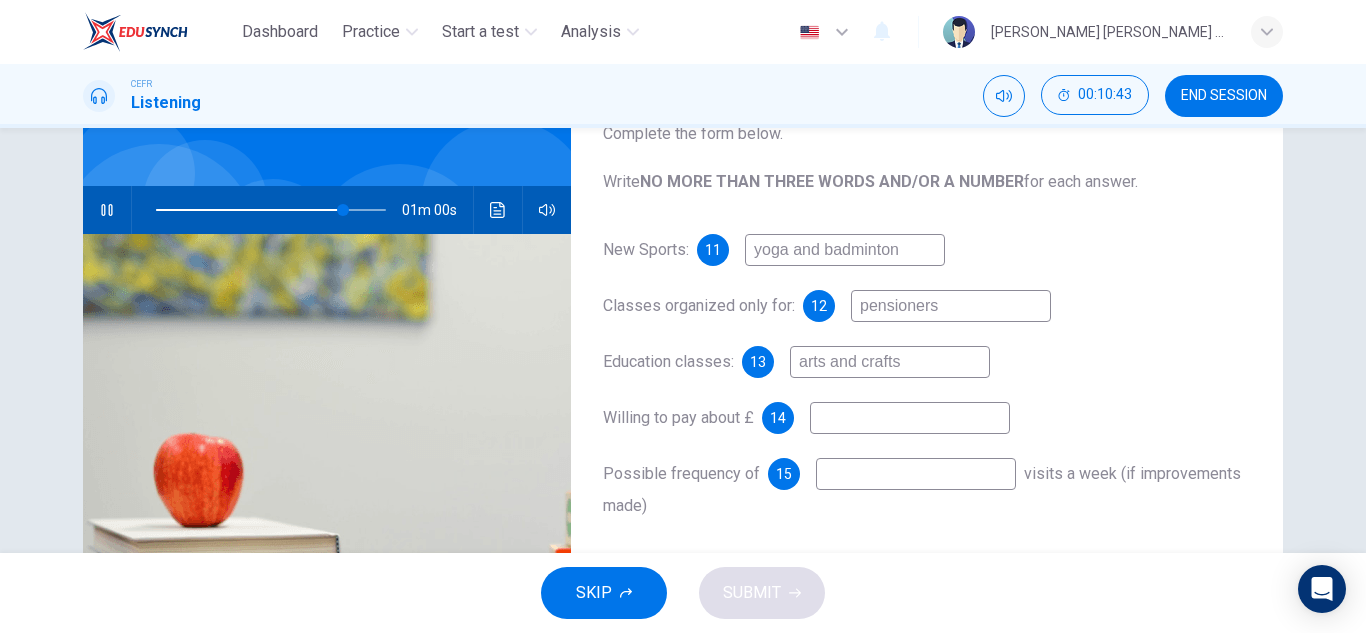 type on "arts and crafts" 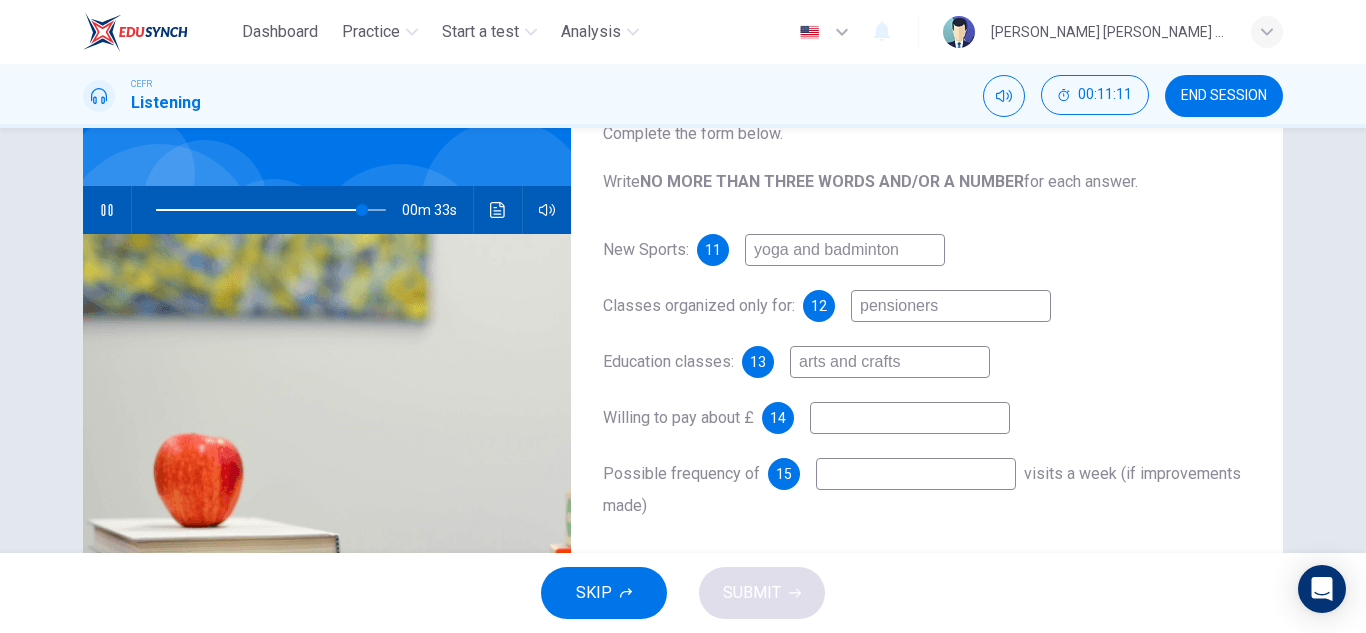 type on "90" 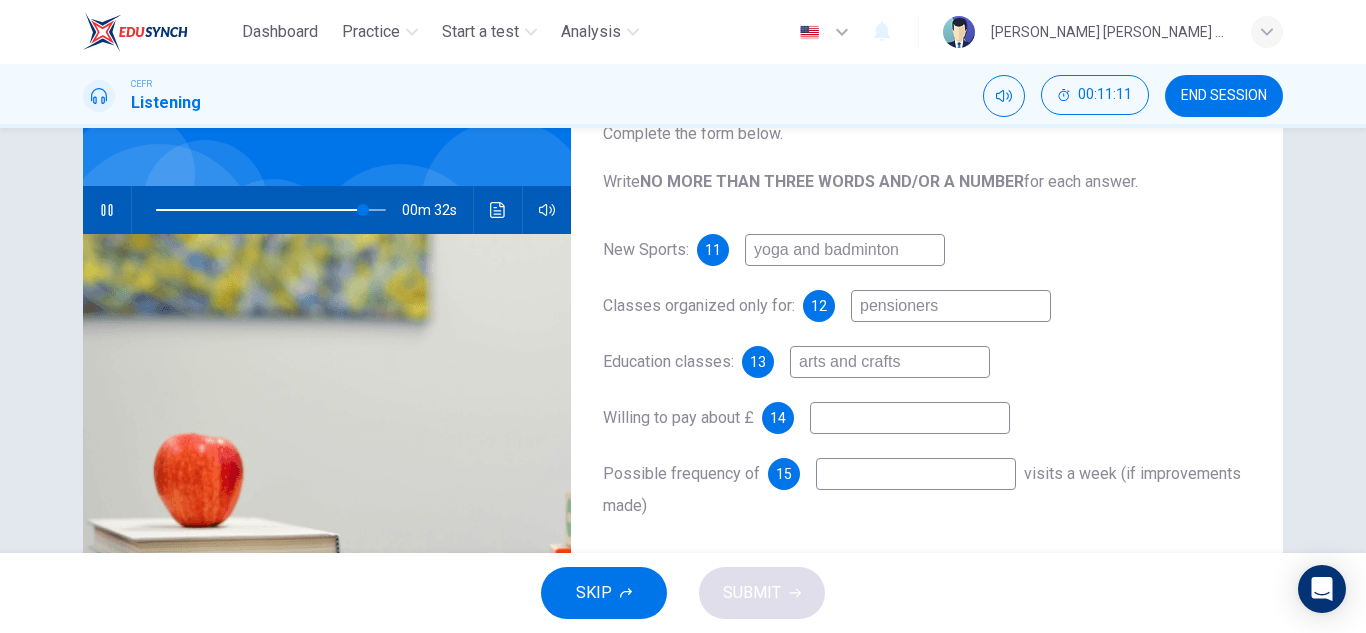 type on "2" 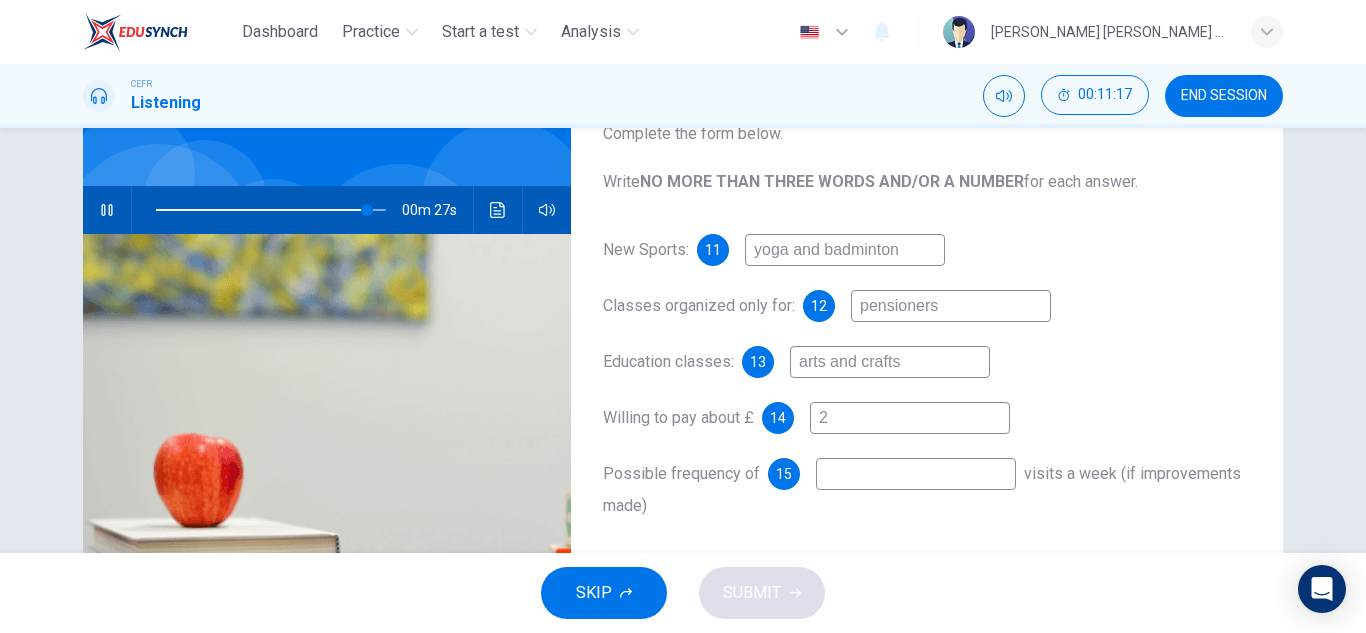 type on "92" 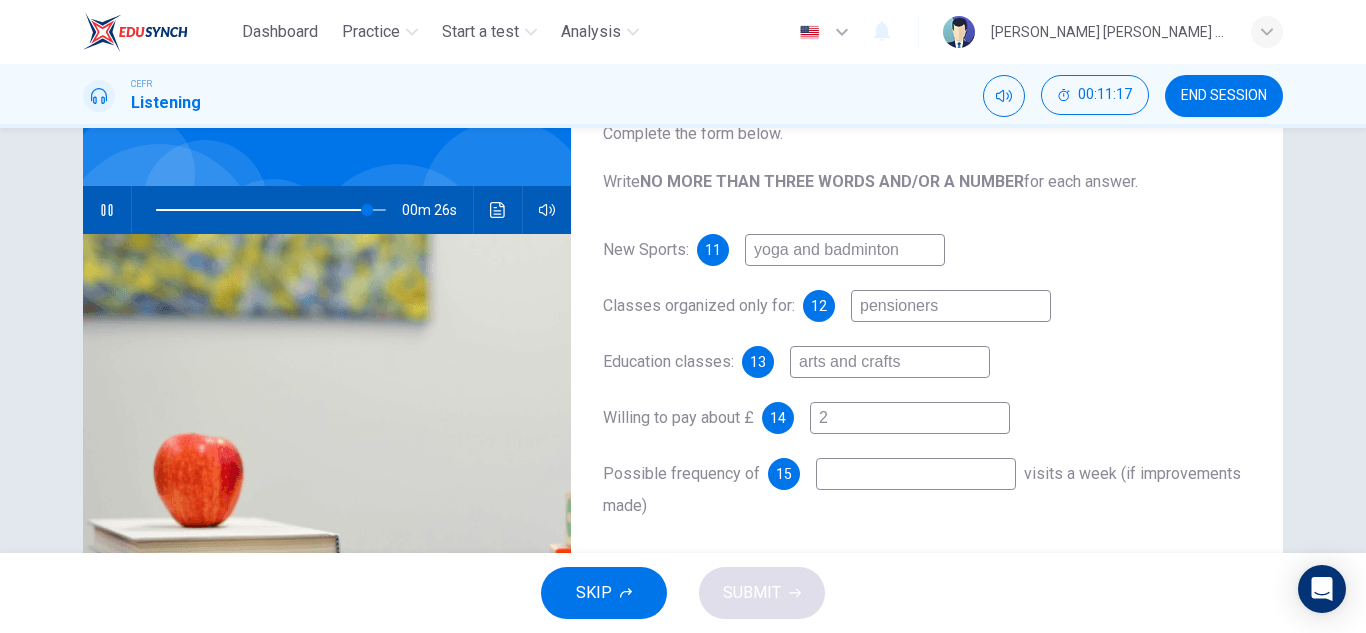 type on "2" 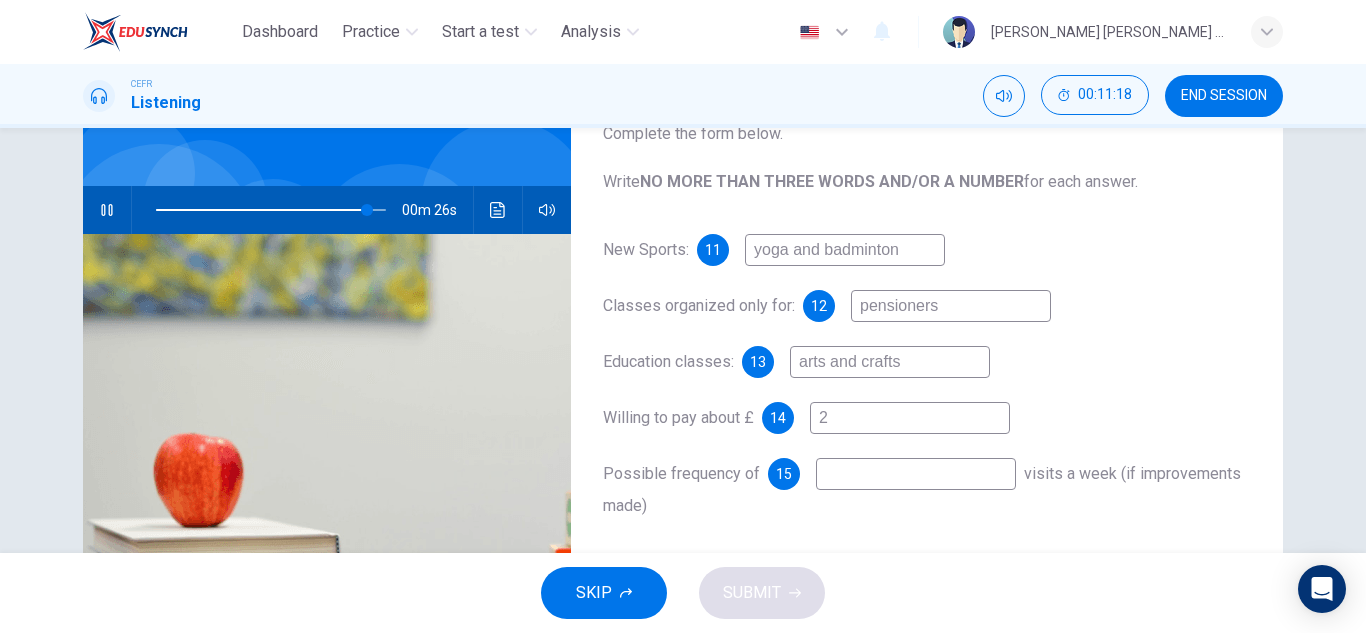 click at bounding box center (916, 474) 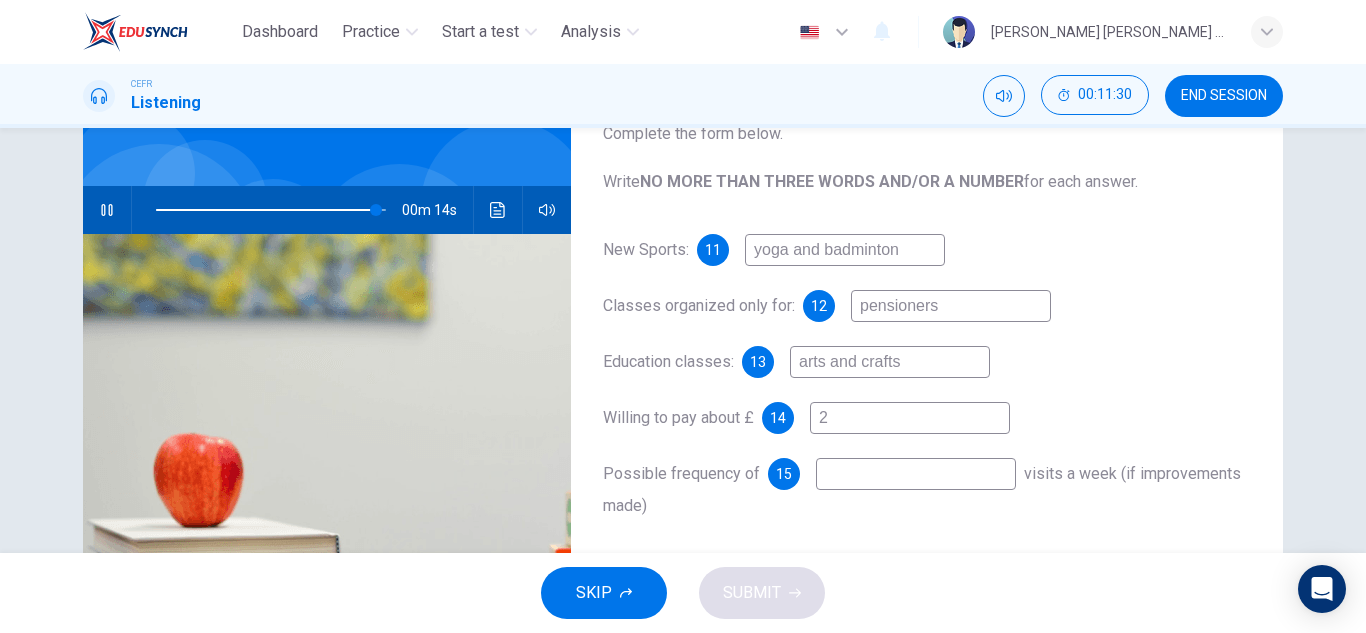 type on "96" 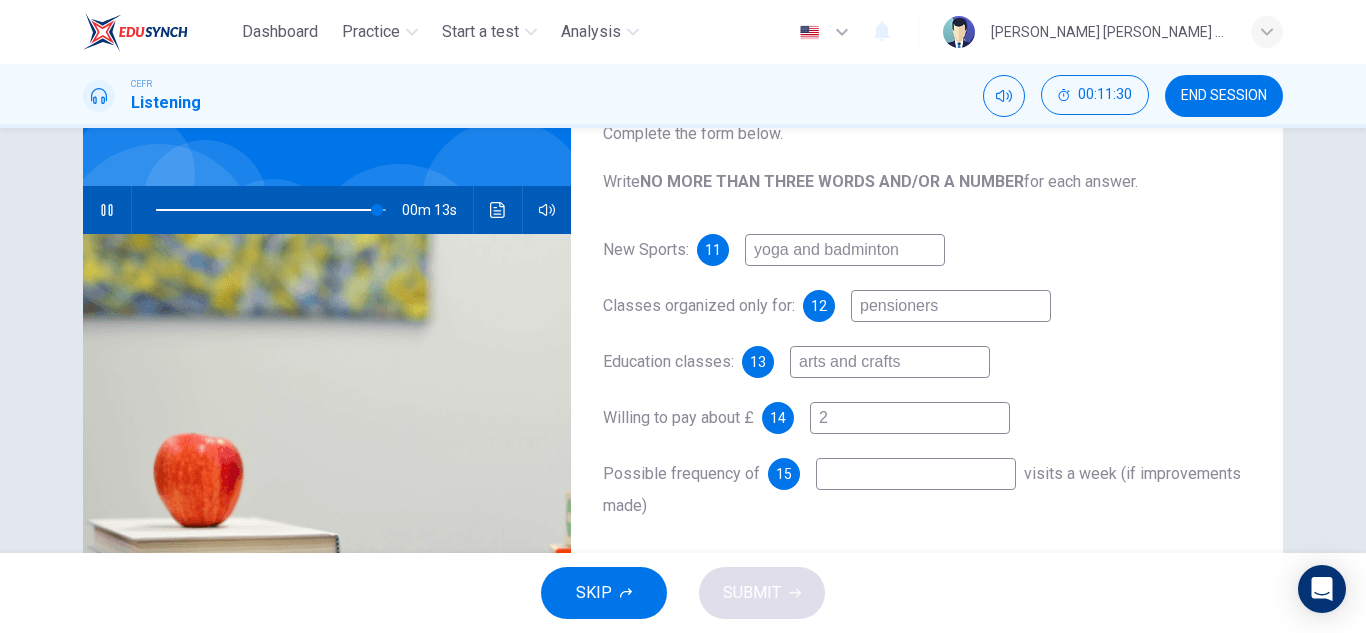 type on "3" 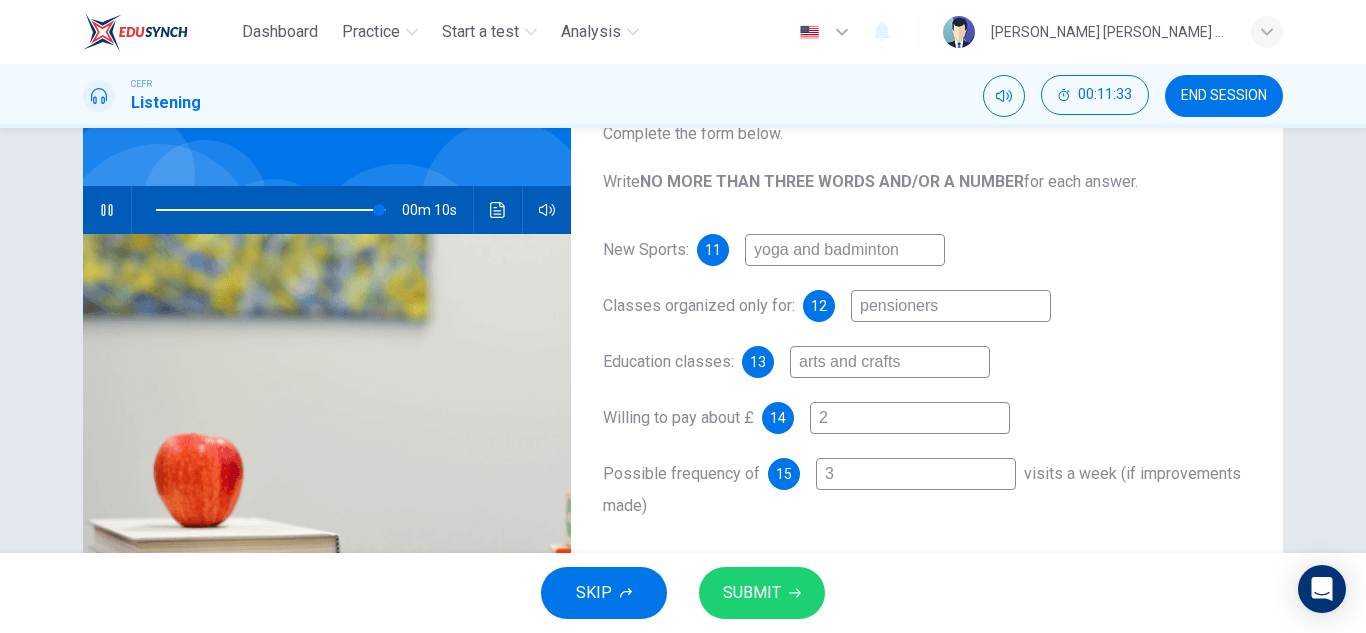 type on "97" 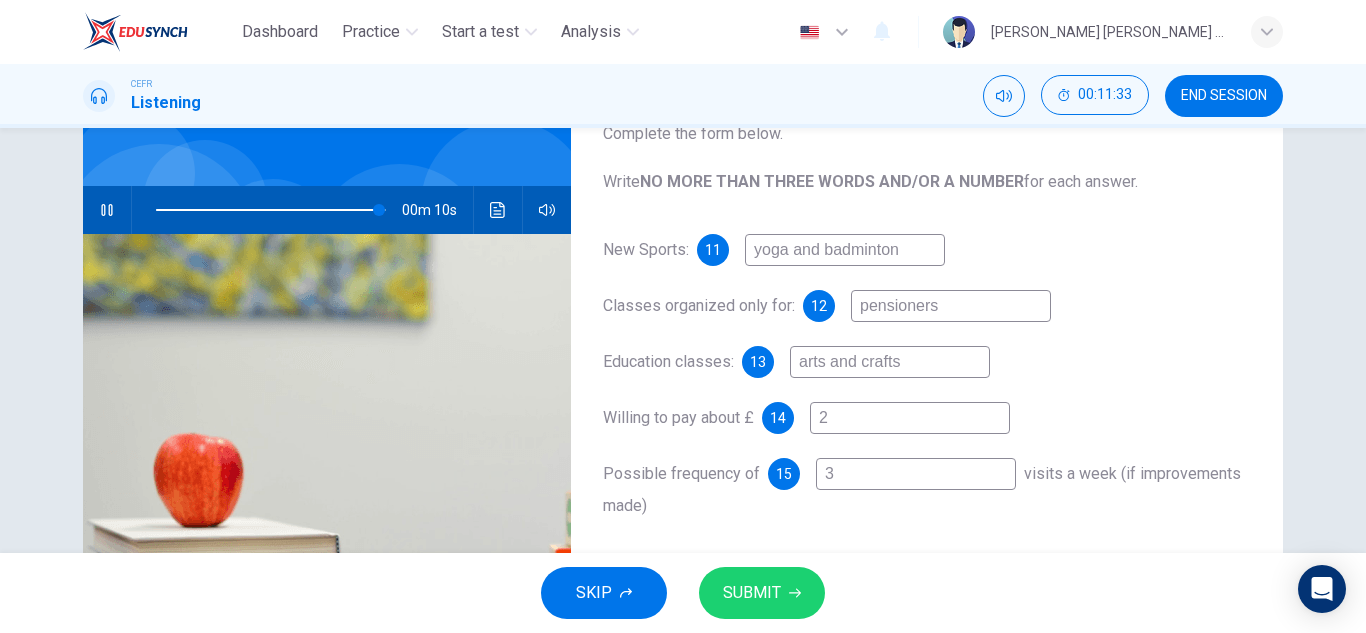 type on "3 t" 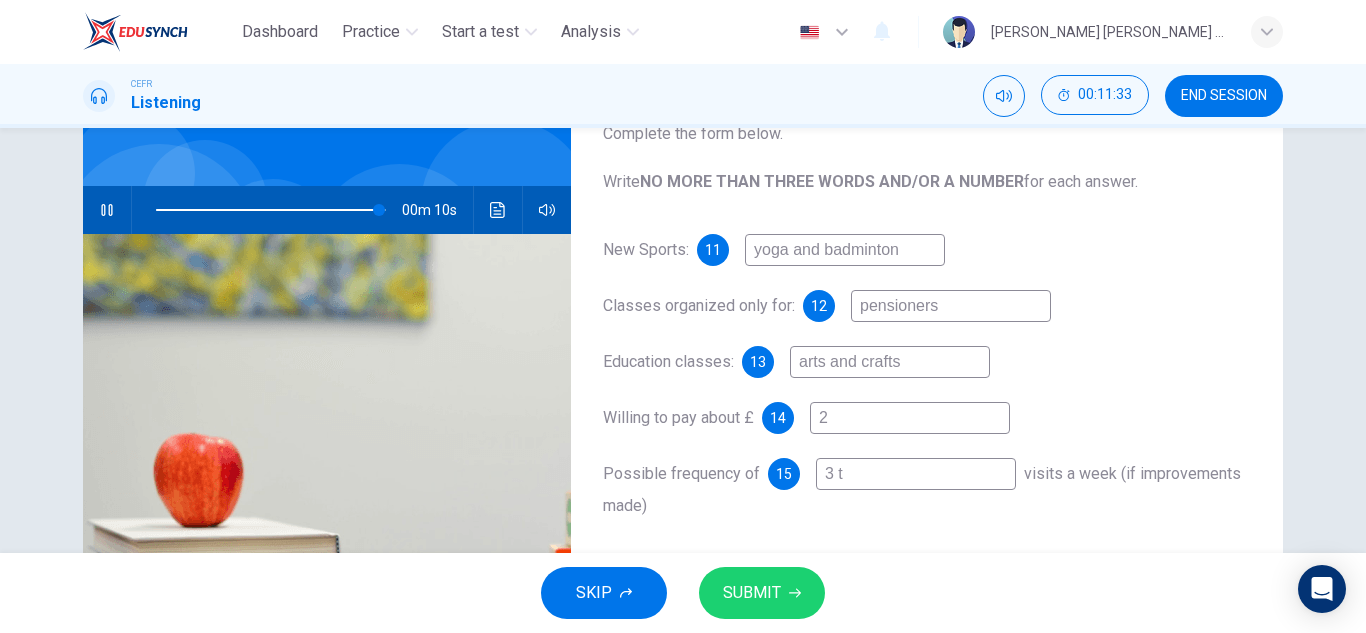type on "97" 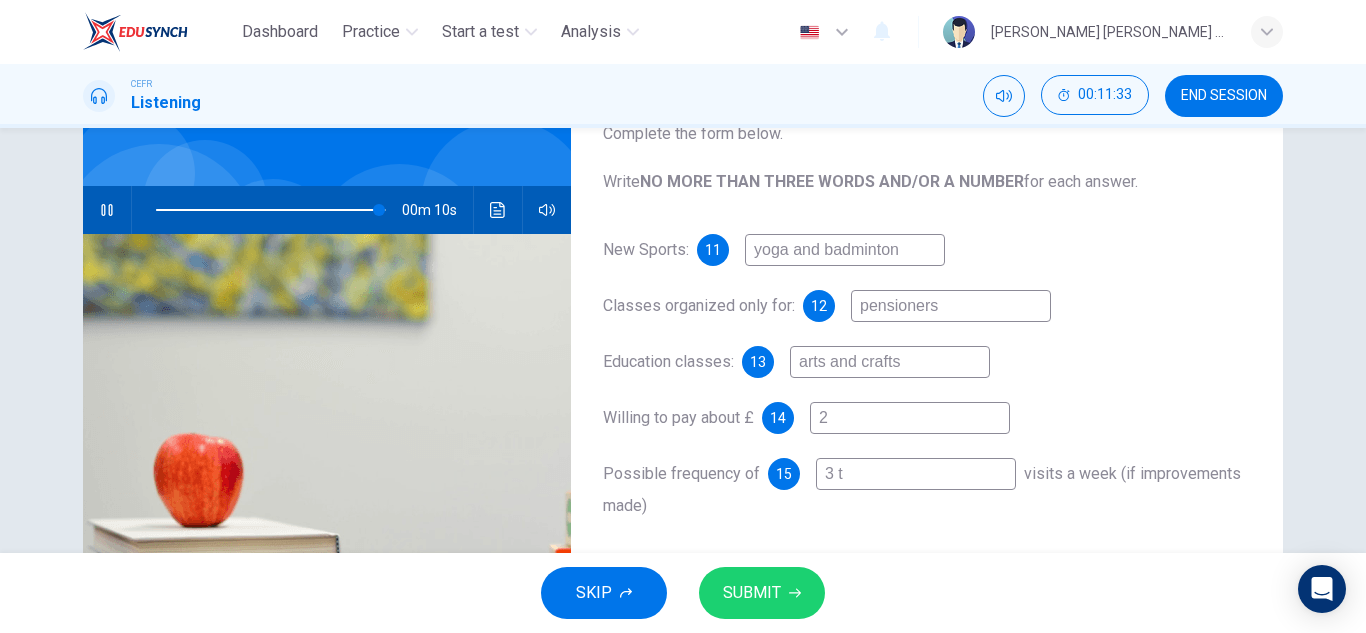 type on "3 ti" 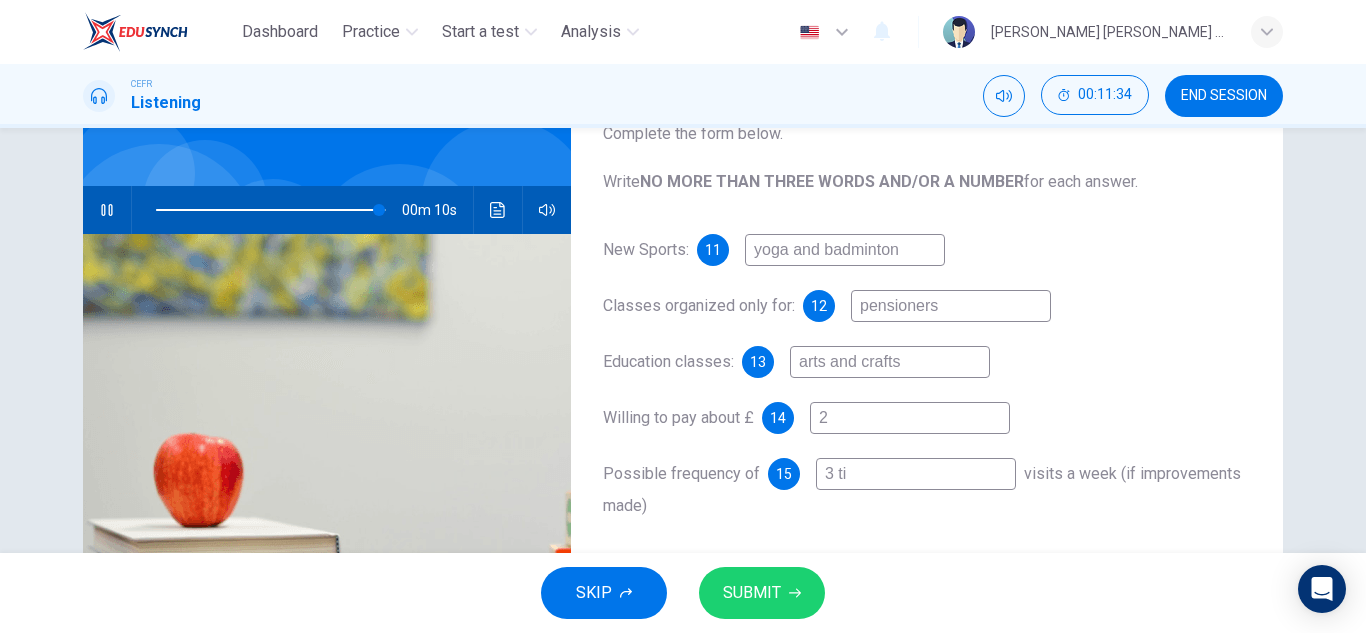 type on "97" 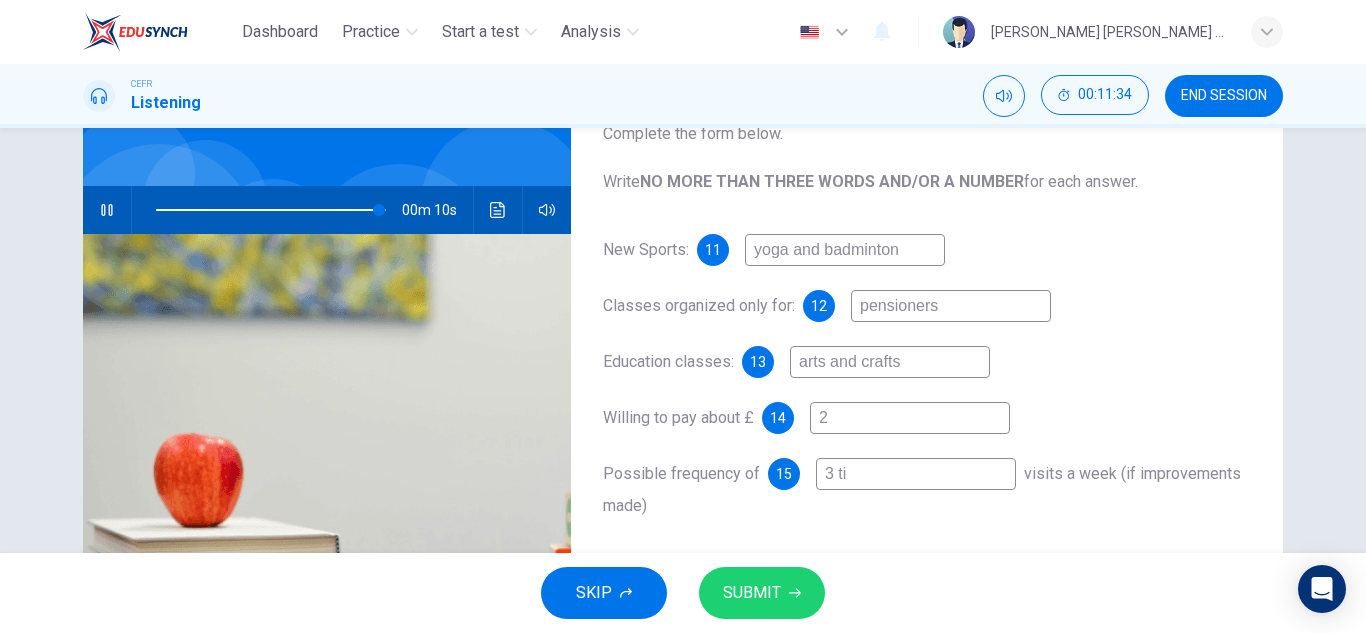 type on "3 [PERSON_NAME]" 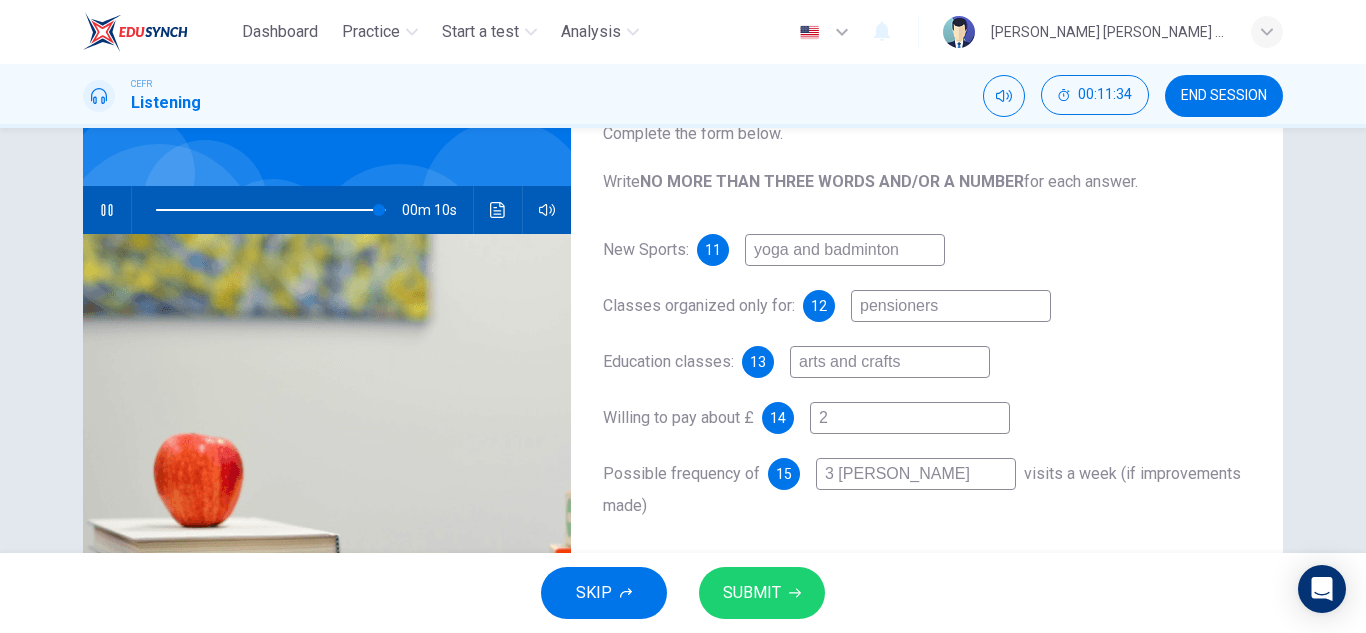 type on "97" 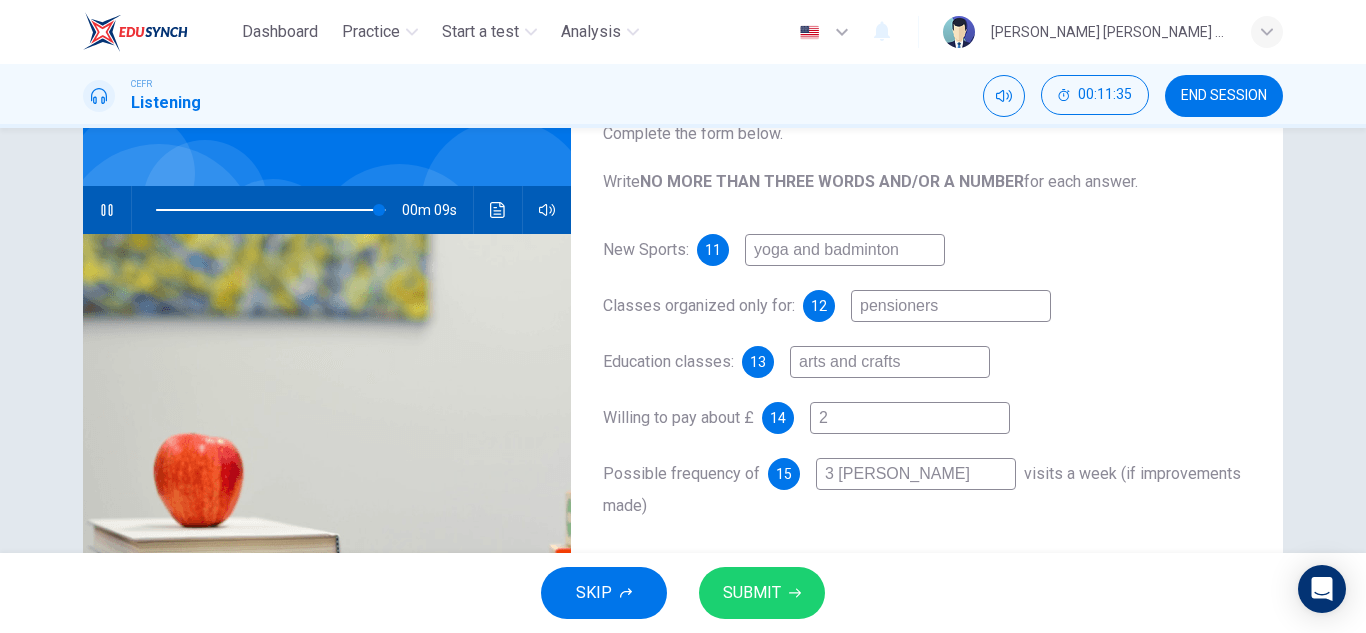 type on "3 time" 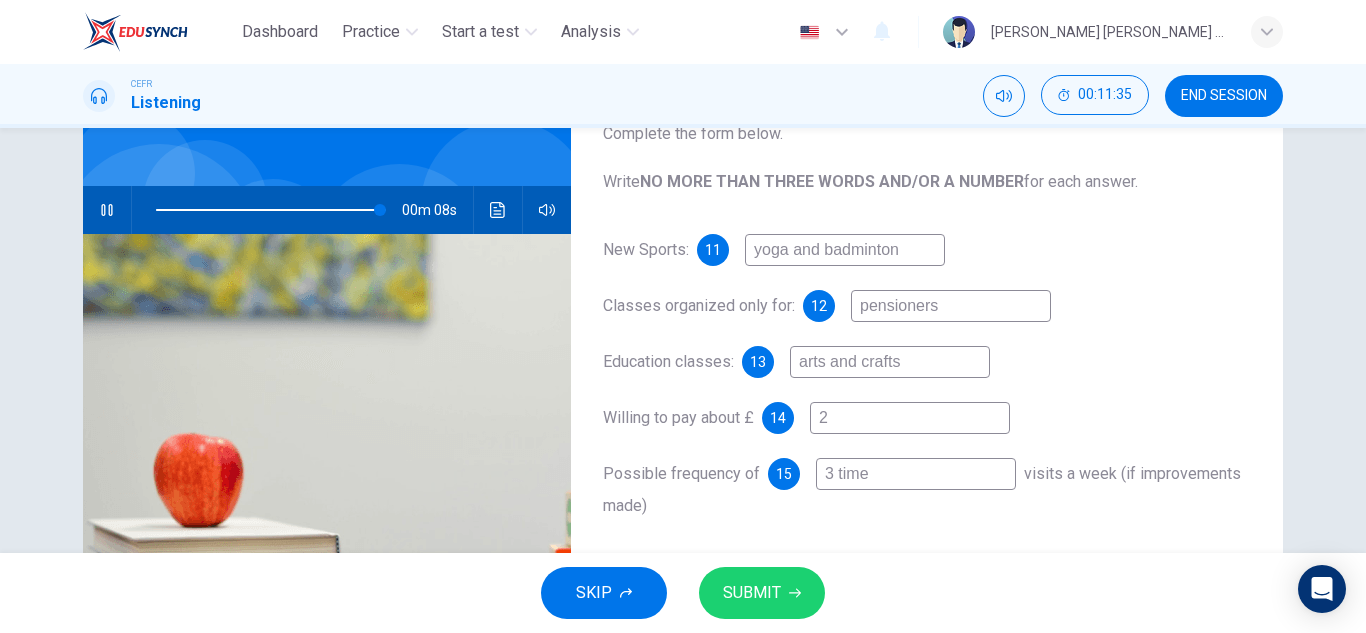 type on "98" 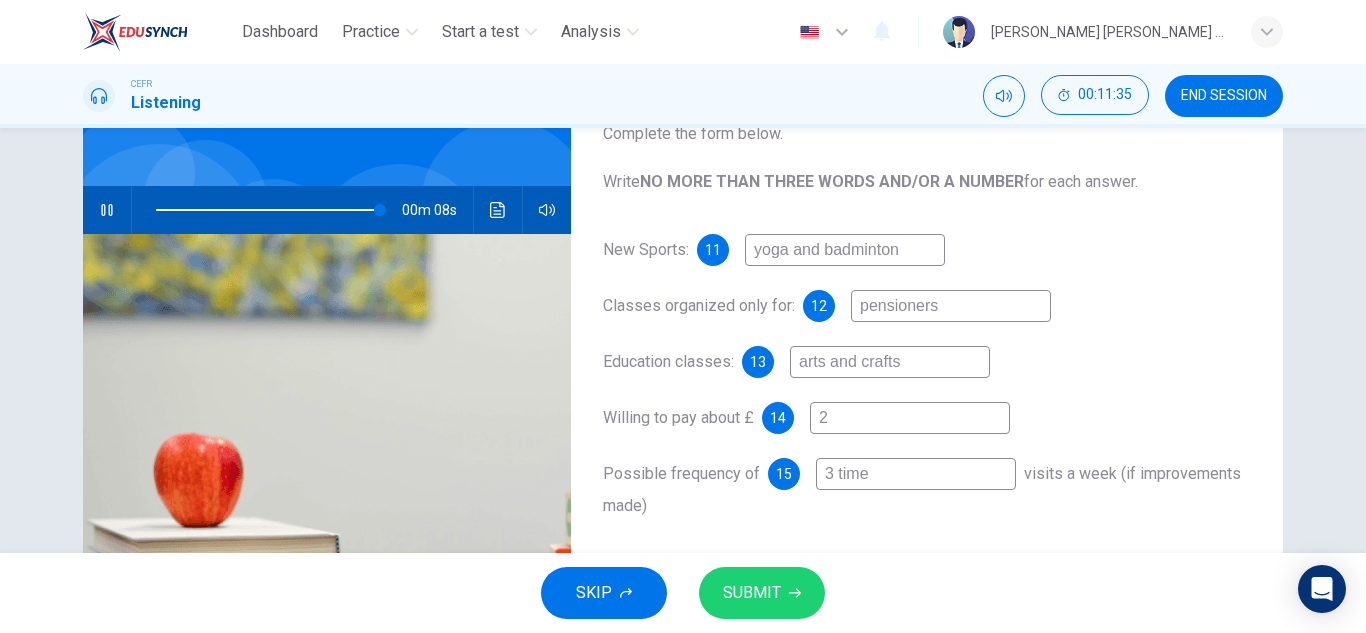 type on "3 times" 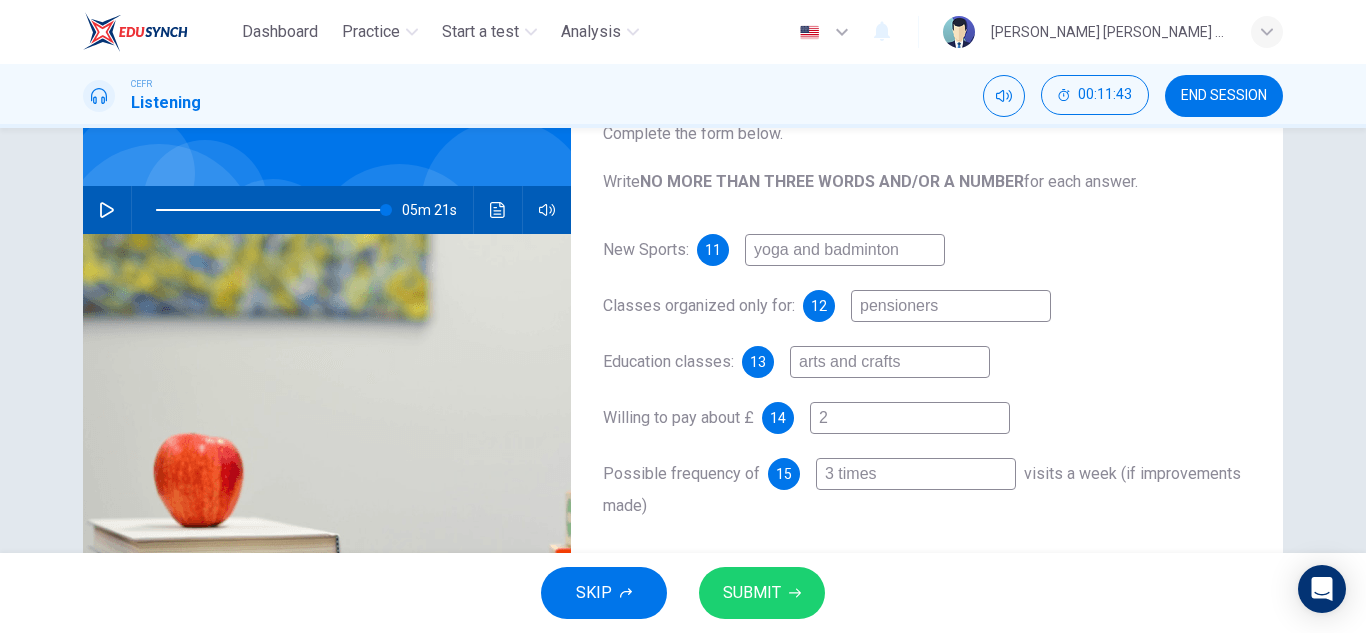 type on "0" 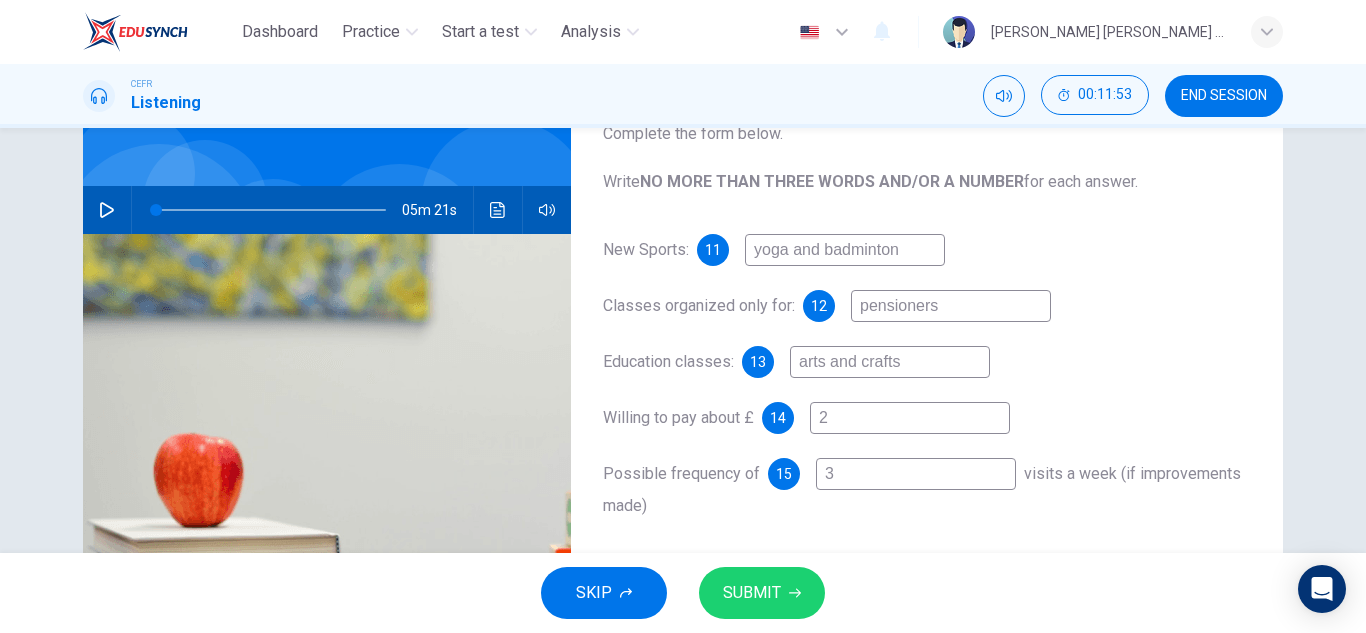 type on "3" 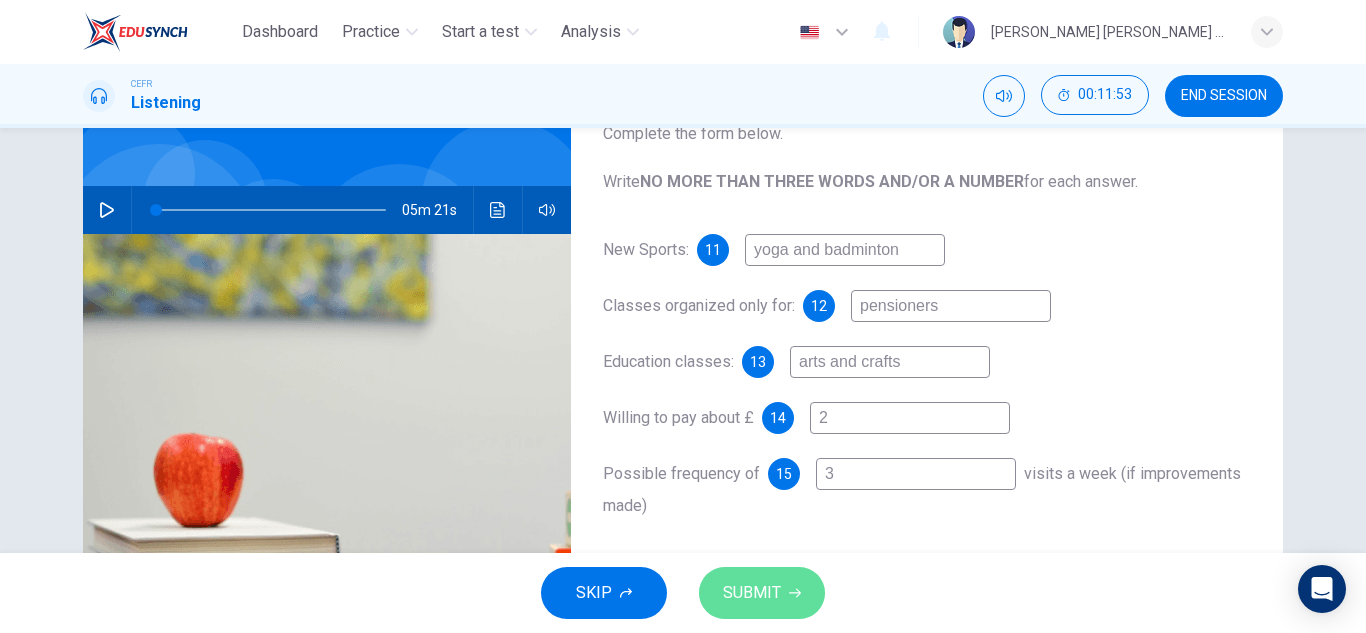 click on "SUBMIT" at bounding box center (752, 593) 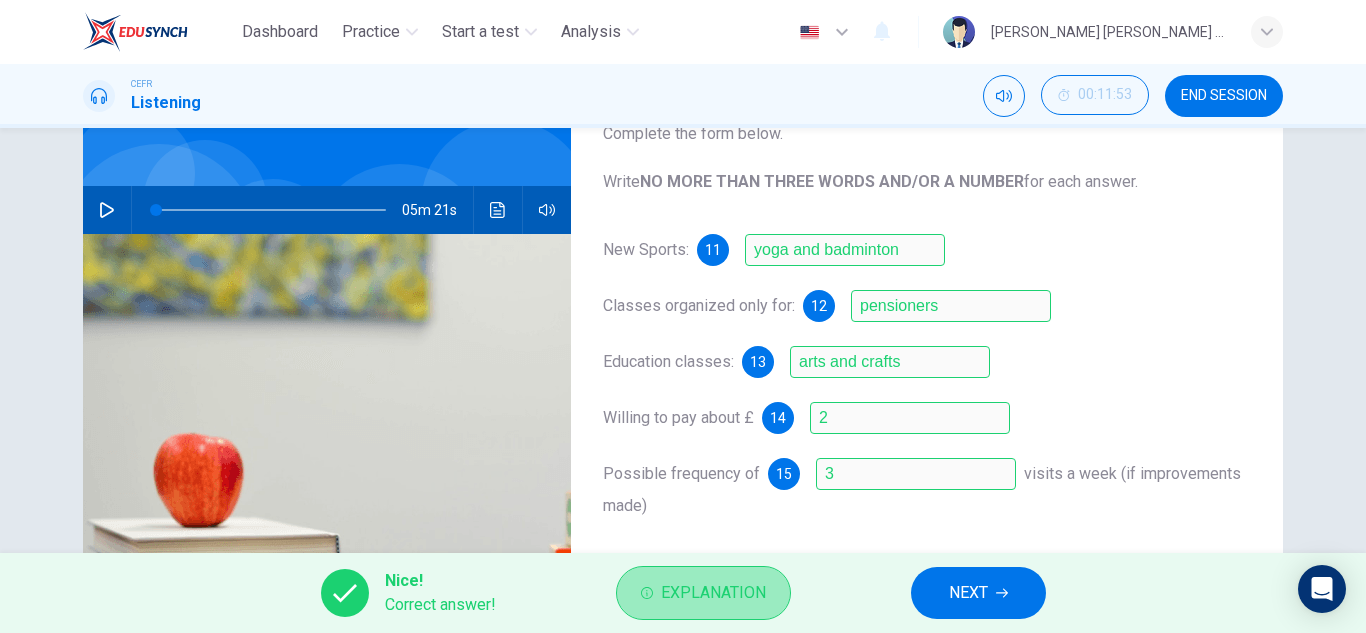 click on "Explanation" at bounding box center [703, 593] 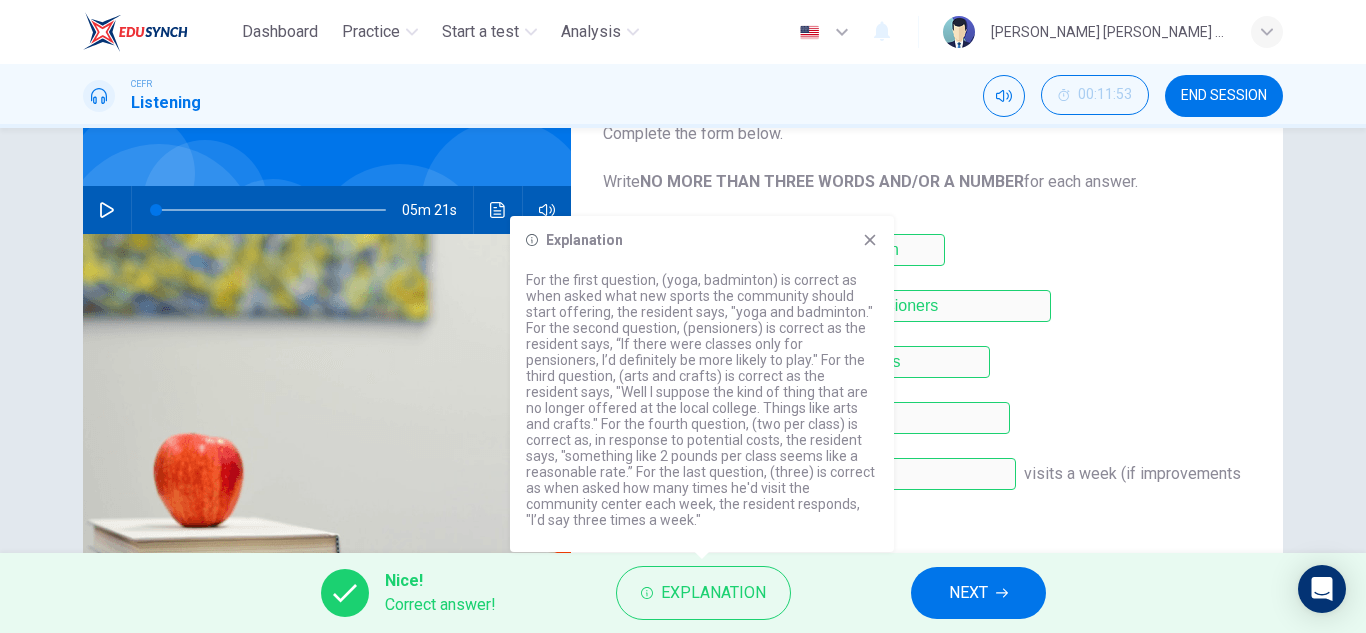 click on "Explanation For the first question, (yoga, badminton) is correct as when asked what new sports the community should start offering, the resident says, "yoga and badminton."
For the second question, (pensioners) is correct as the resident says, “If there were classes only for pensioners, I’d definitely be more likely to play."
For the third question, (arts and crafts) is correct as the resident says, "Well I suppose the kind of thing that are no longer offered at the local college. Things like arts and crafts."
For the fourth question, (two per class) is correct as, in response to potential costs, the resident says, "something like 2 pounds per class seems like a reasonable rate.”
For the last question, (three) is correct as when asked how many times he'd visit the community center each week, the resident responds, "I’d say three times a week."" at bounding box center [702, 384] 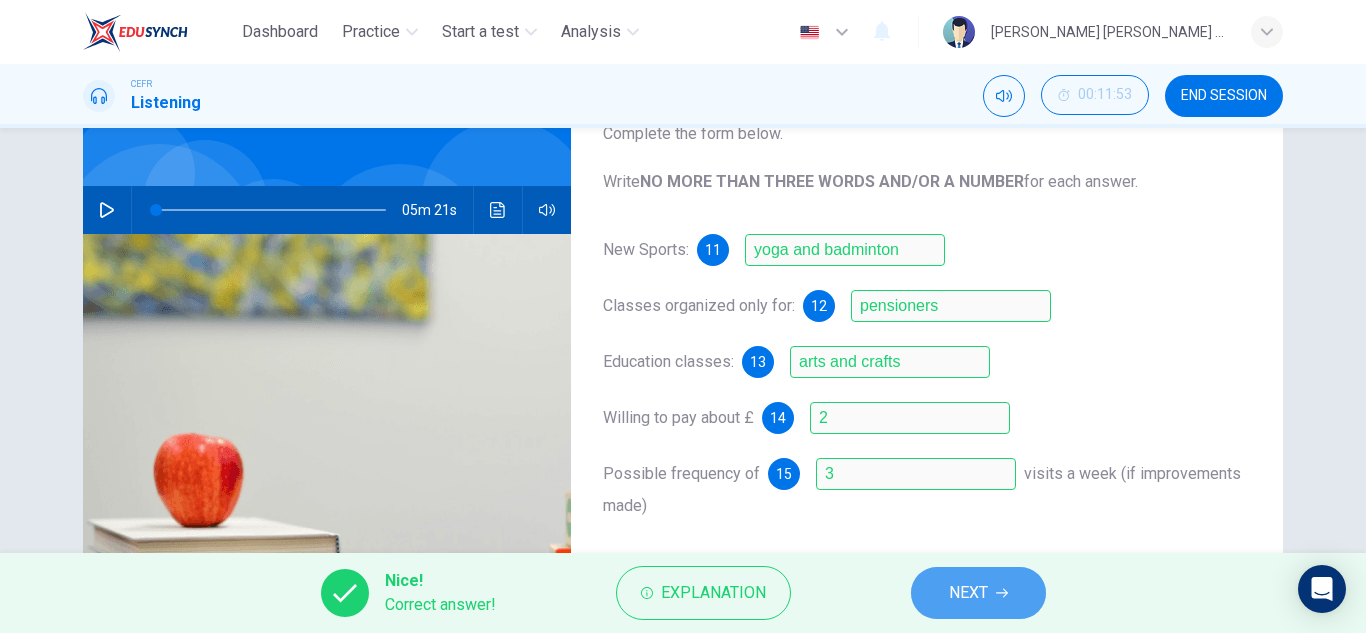 click on "NEXT" at bounding box center [978, 593] 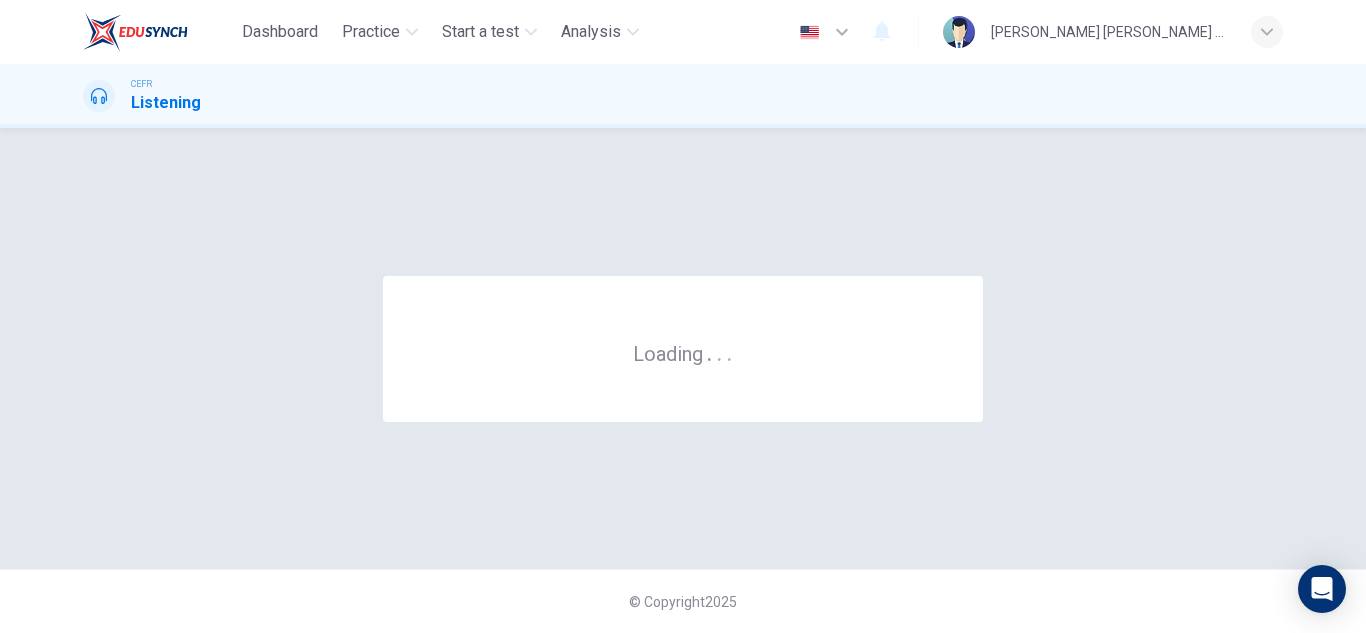 scroll, scrollTop: 0, scrollLeft: 0, axis: both 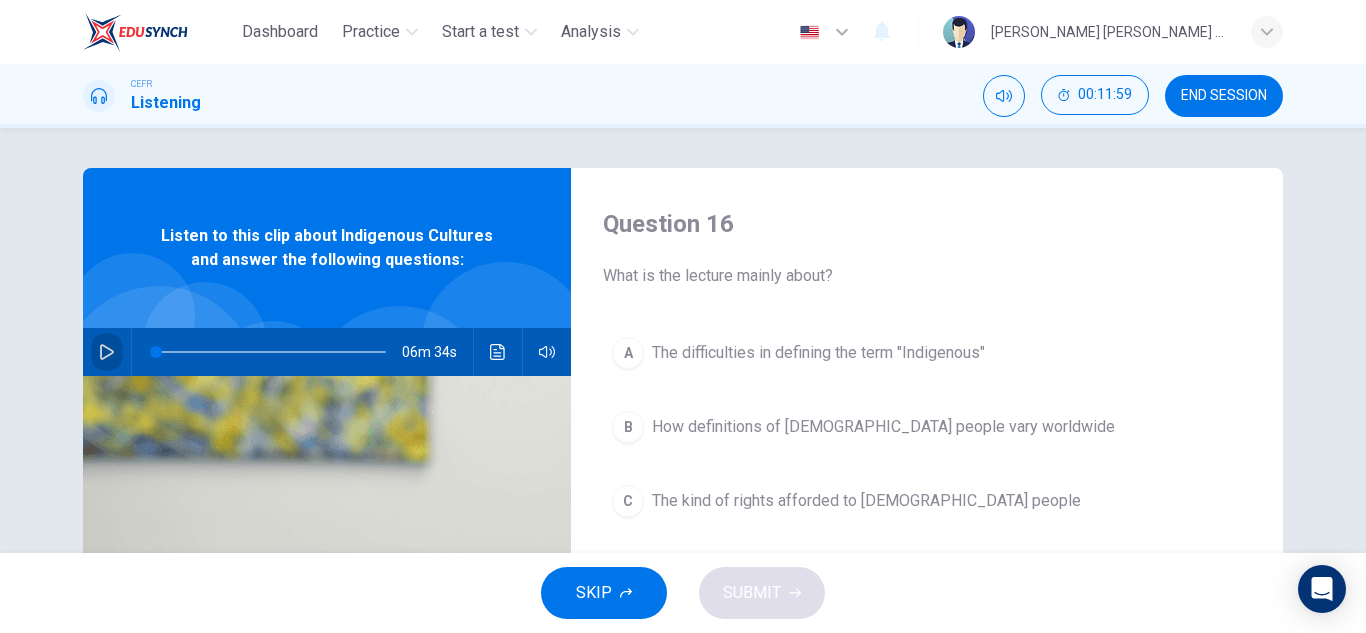click 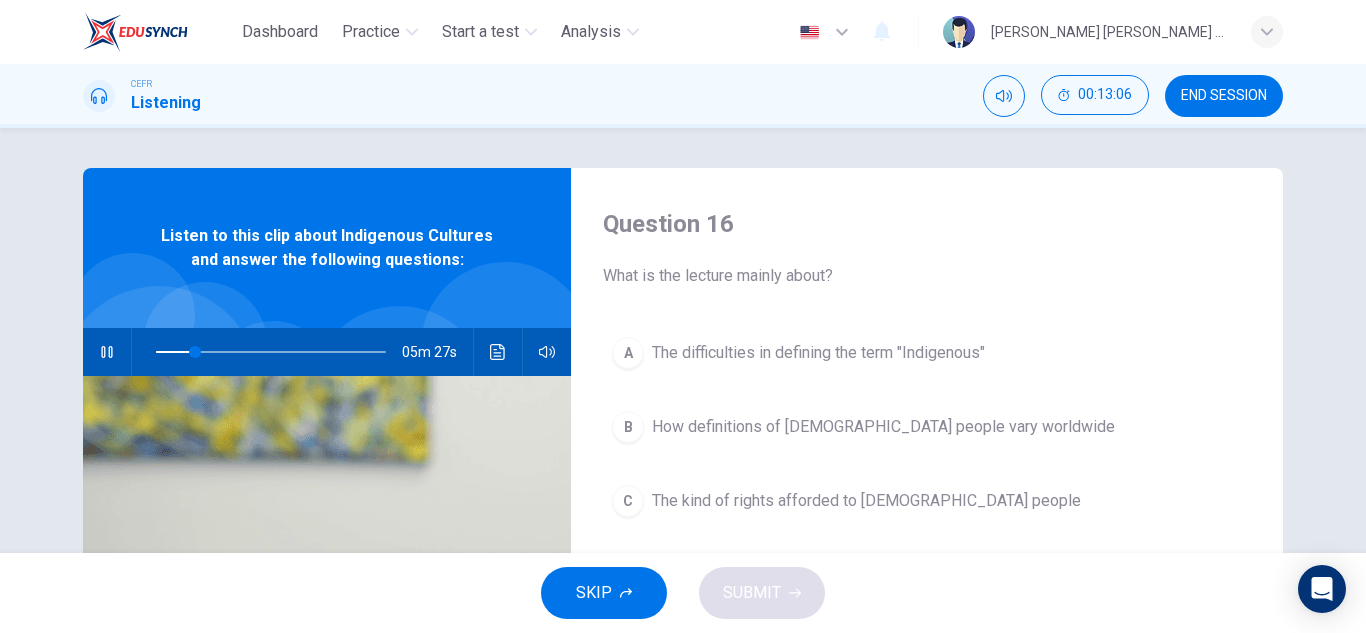 click 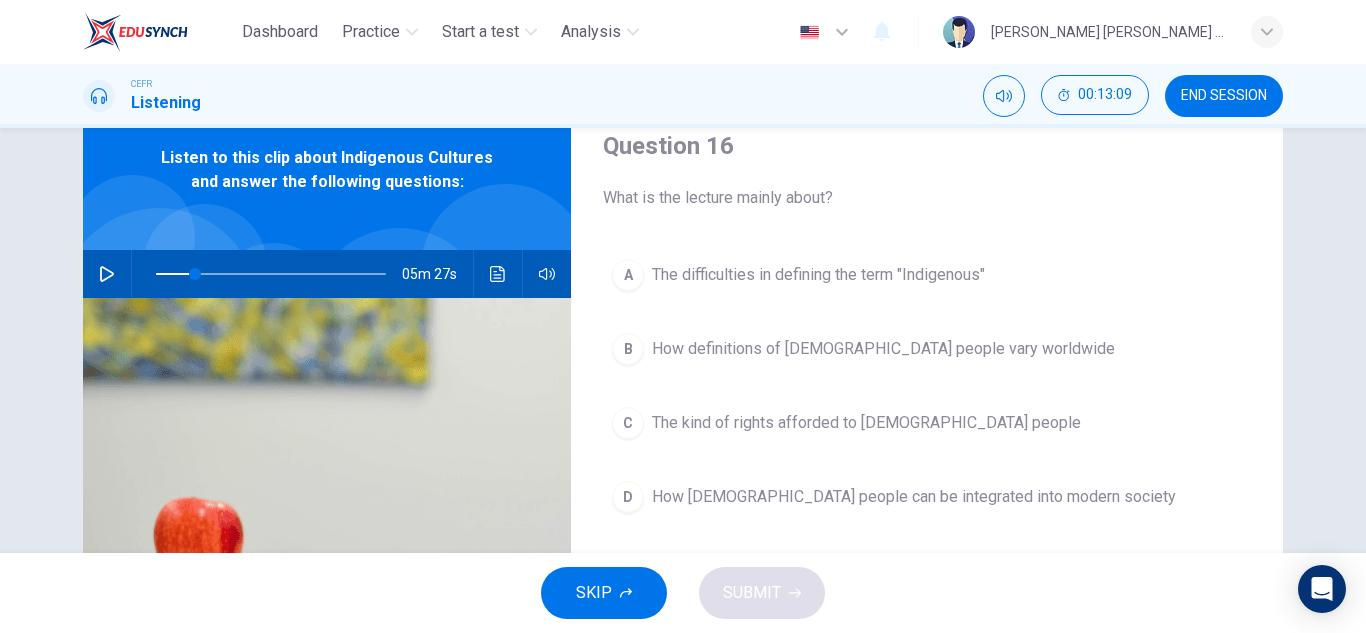 scroll, scrollTop: 83, scrollLeft: 0, axis: vertical 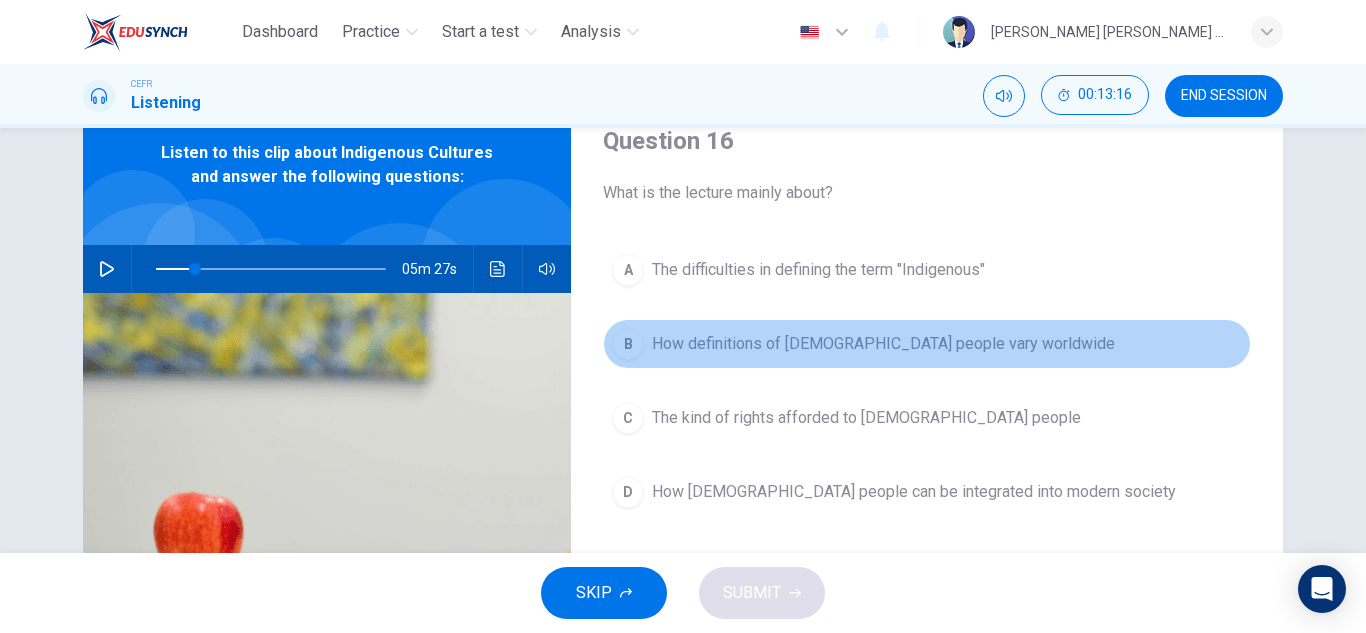click on "How definitions of [DEMOGRAPHIC_DATA] people vary worldwide" at bounding box center [883, 344] 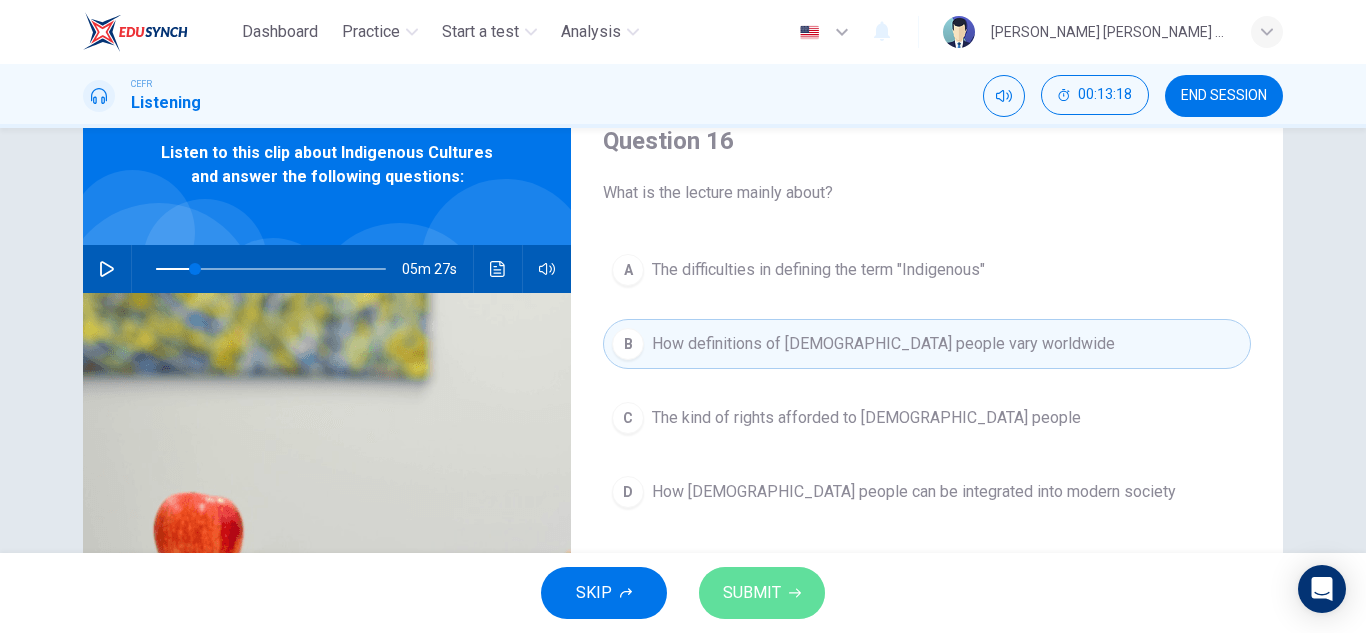 click on "SUBMIT" at bounding box center [752, 593] 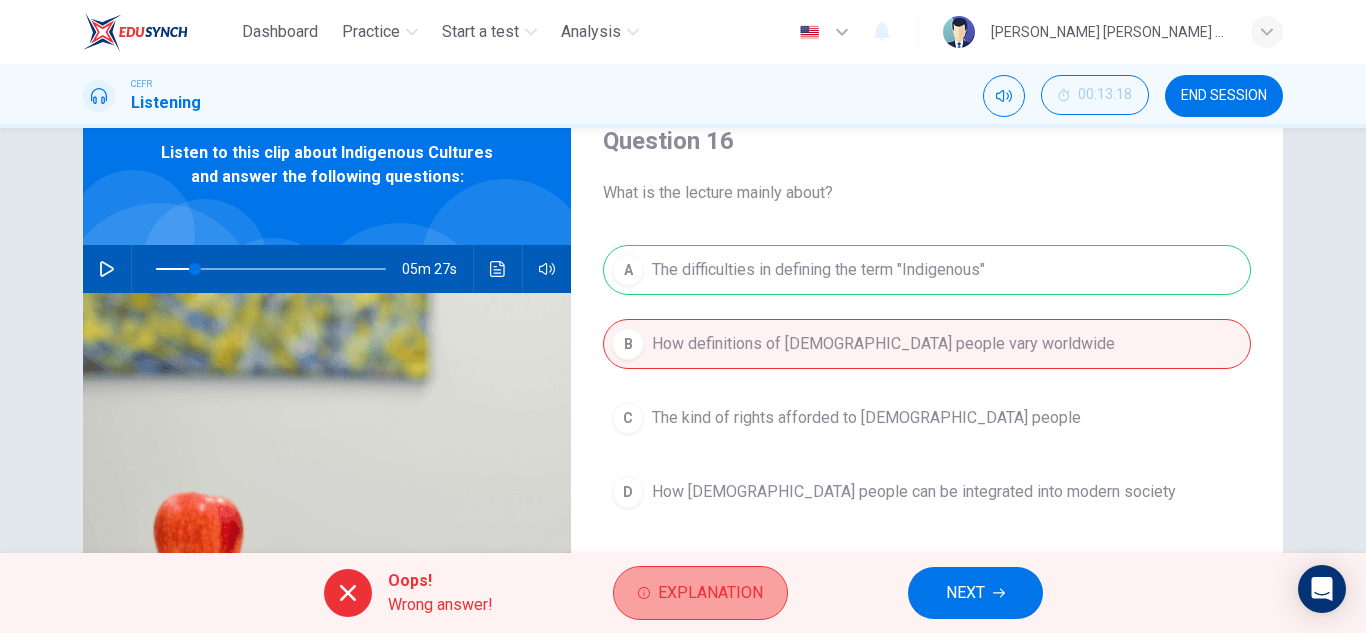 click on "Explanation" at bounding box center (710, 593) 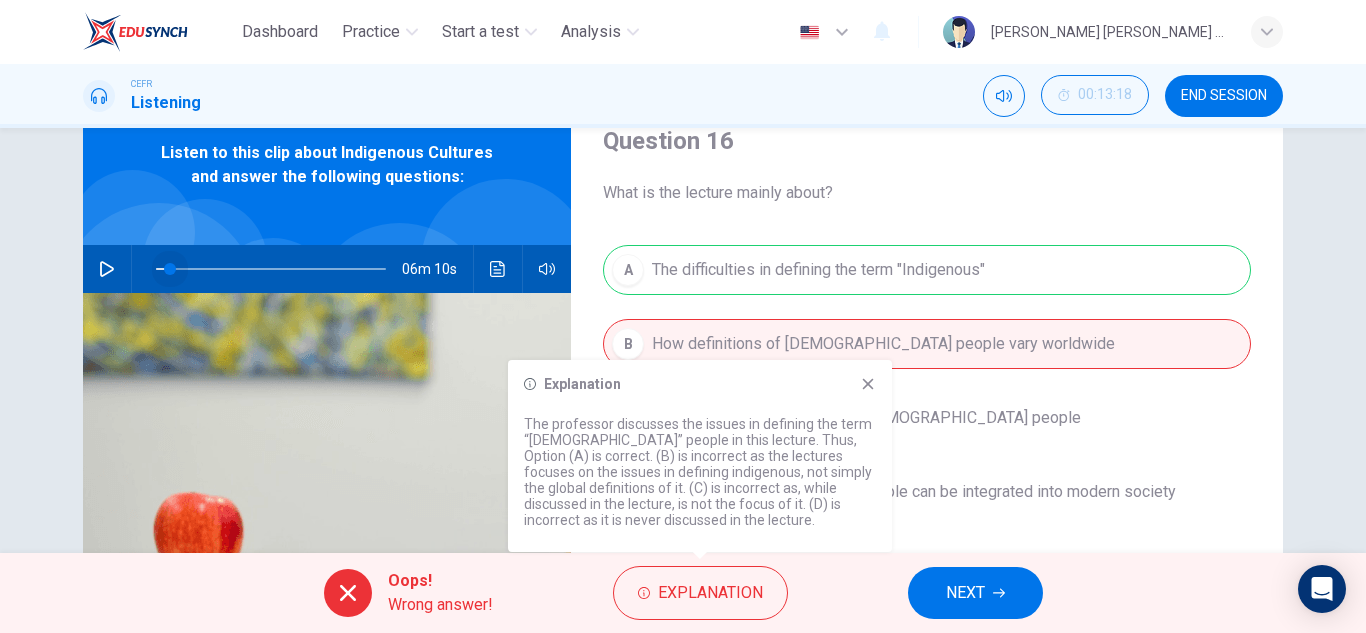 drag, startPoint x: 185, startPoint y: 260, endPoint x: 164, endPoint y: 260, distance: 21 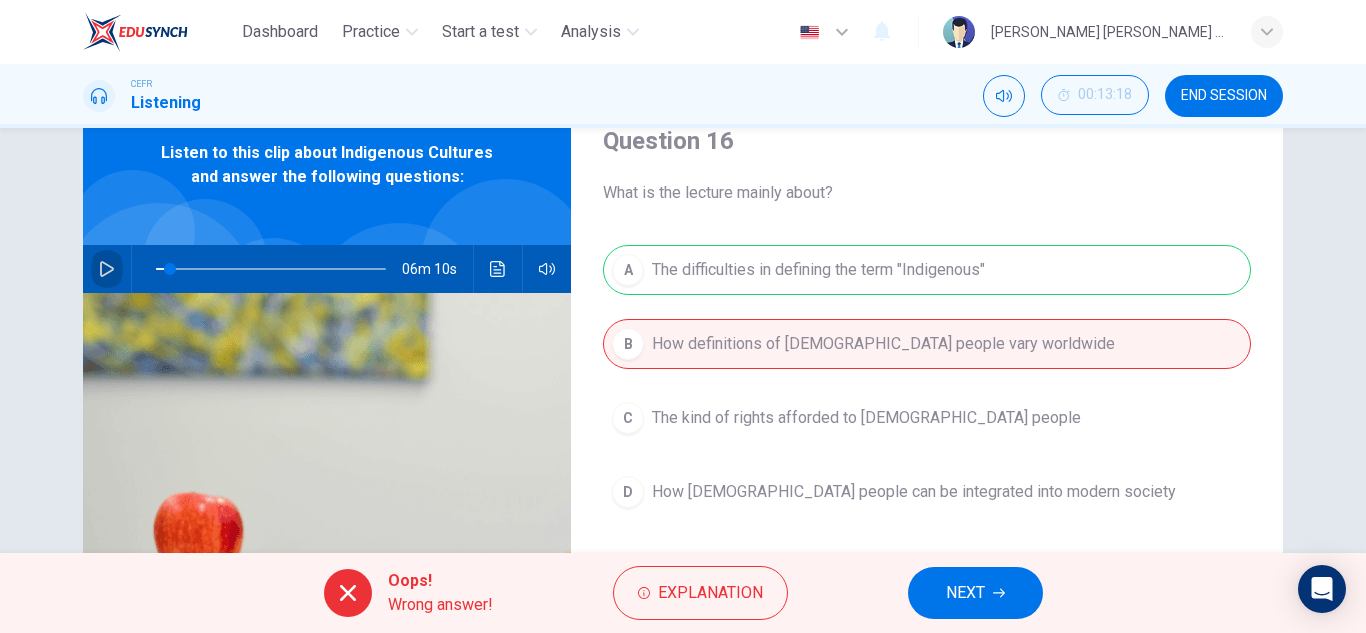 click 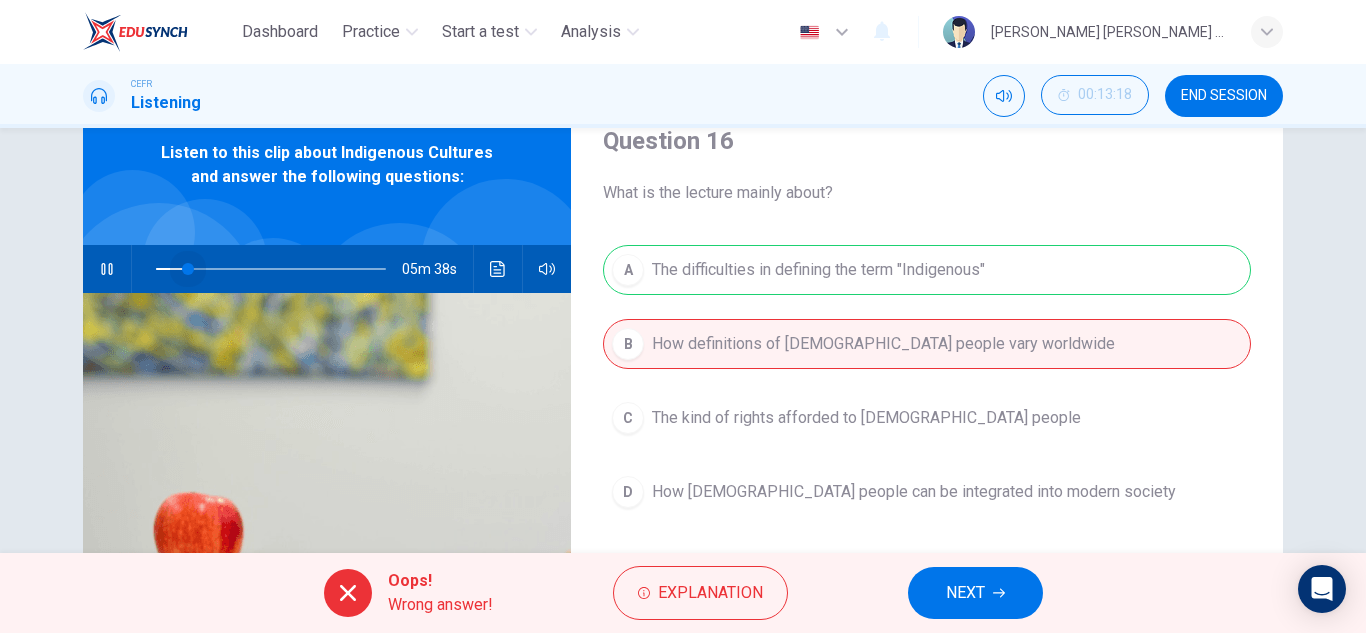 click at bounding box center [188, 269] 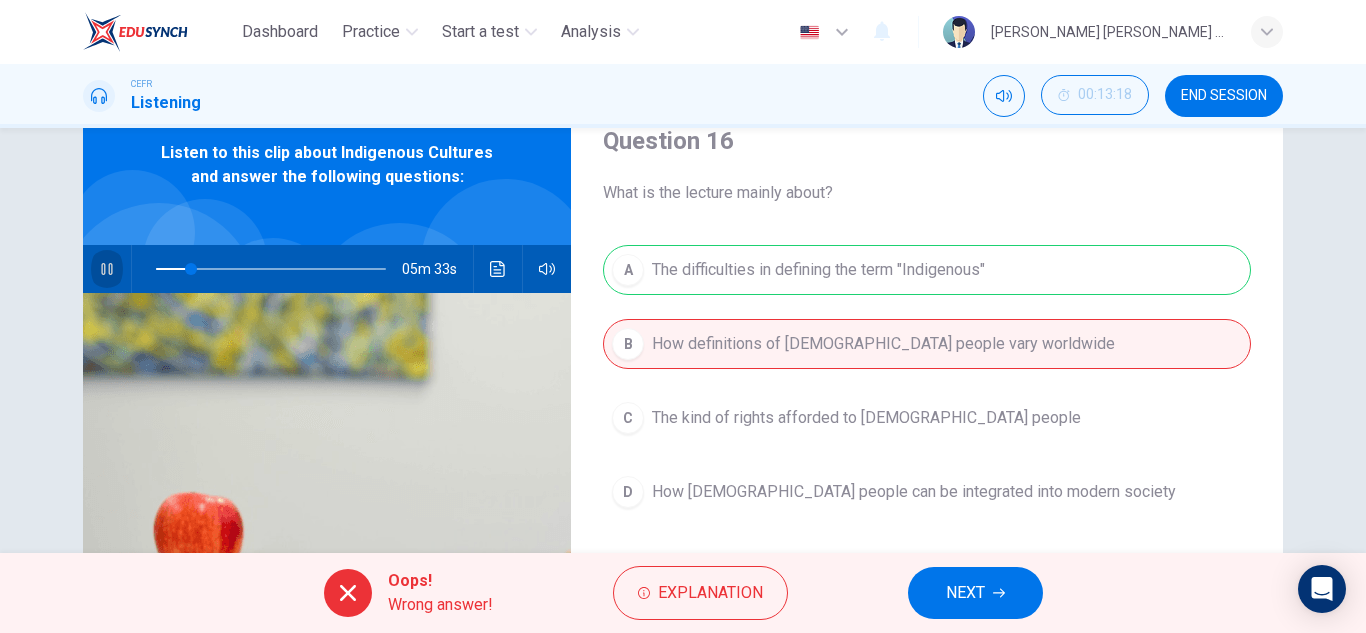 click 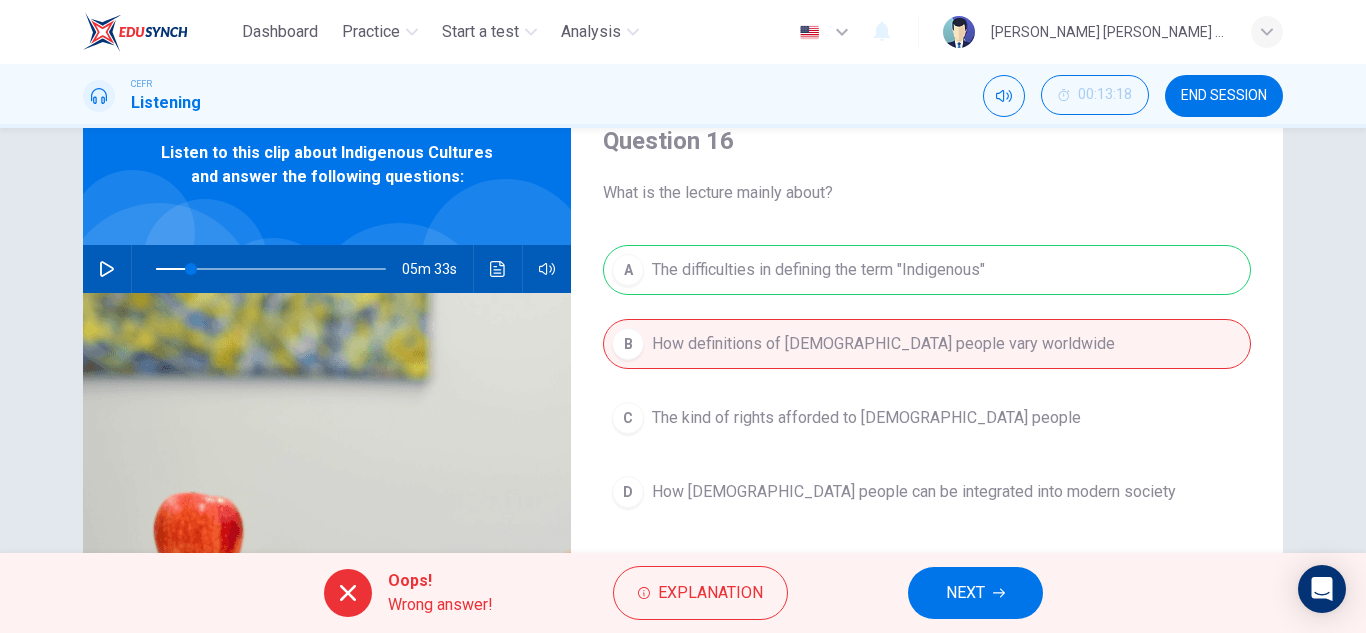 click on "NEXT" at bounding box center [965, 593] 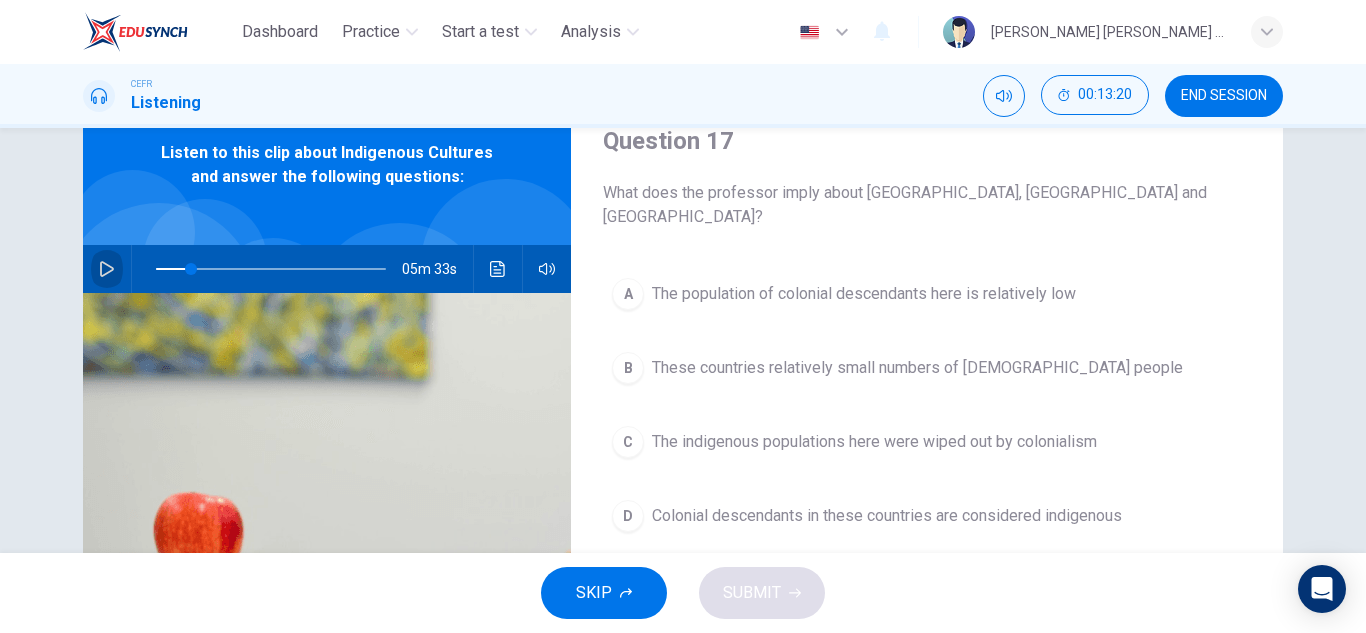 click 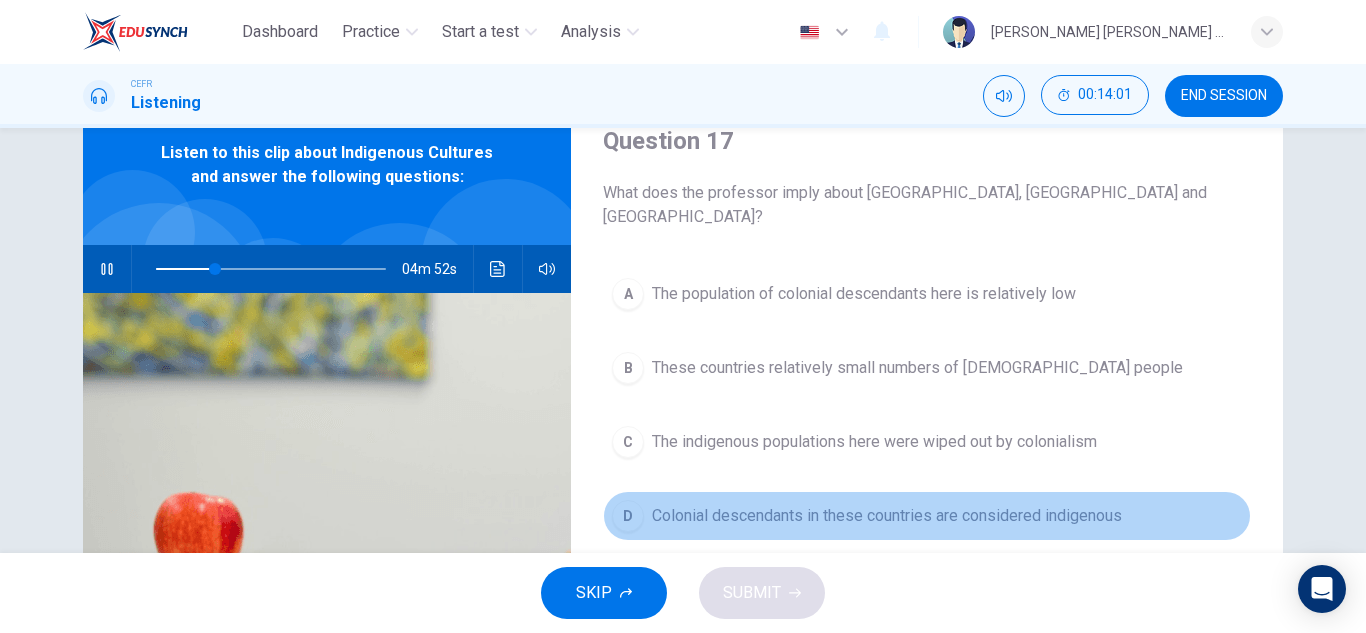 click on "Colonial descendants in these countries are considered indigenous" at bounding box center [887, 516] 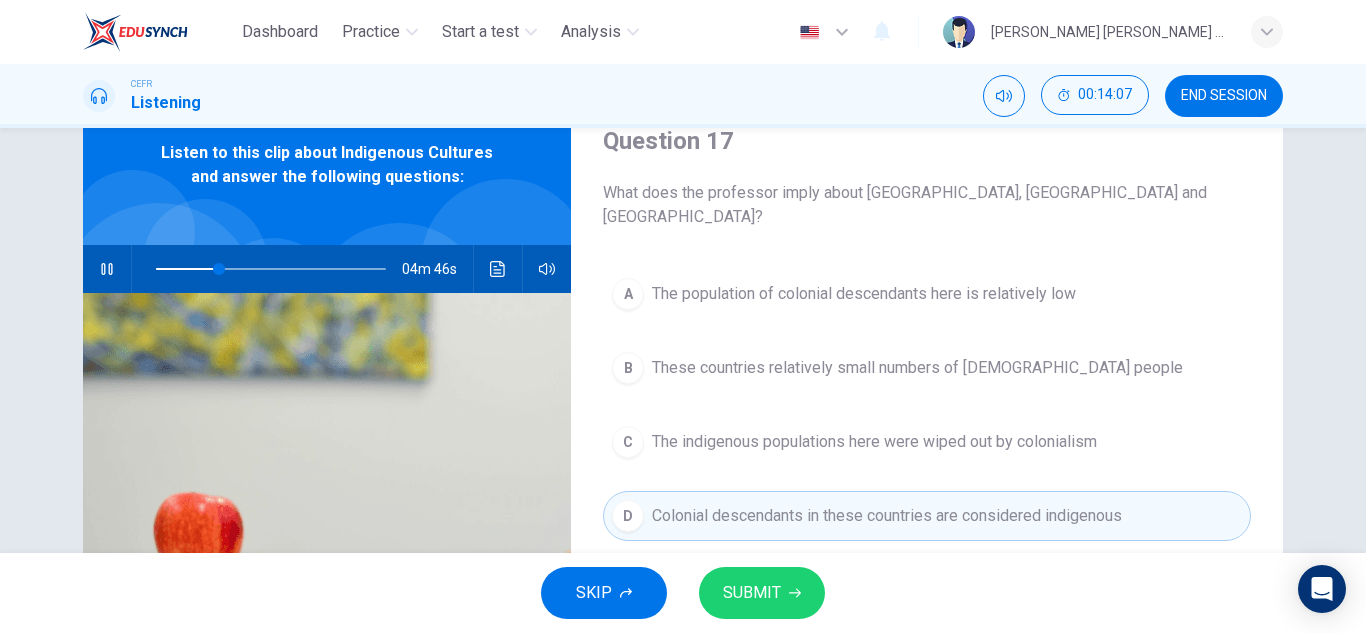 click on "SUBMIT" at bounding box center (762, 593) 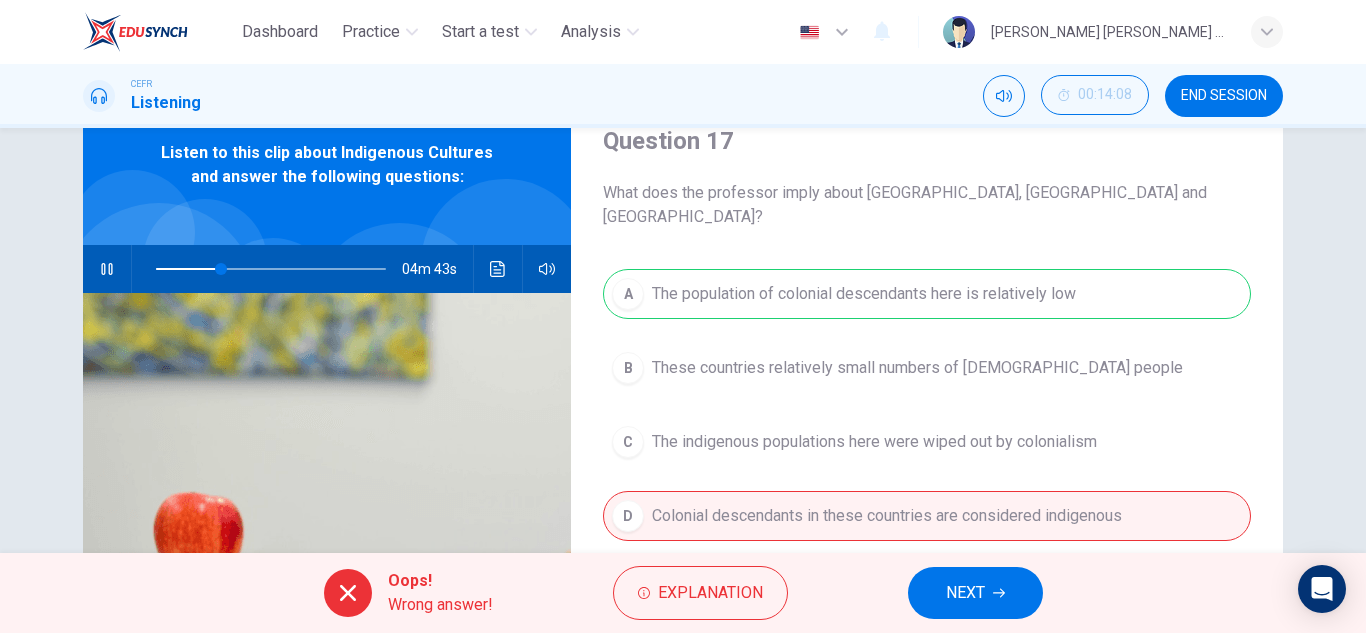 click at bounding box center (107, 269) 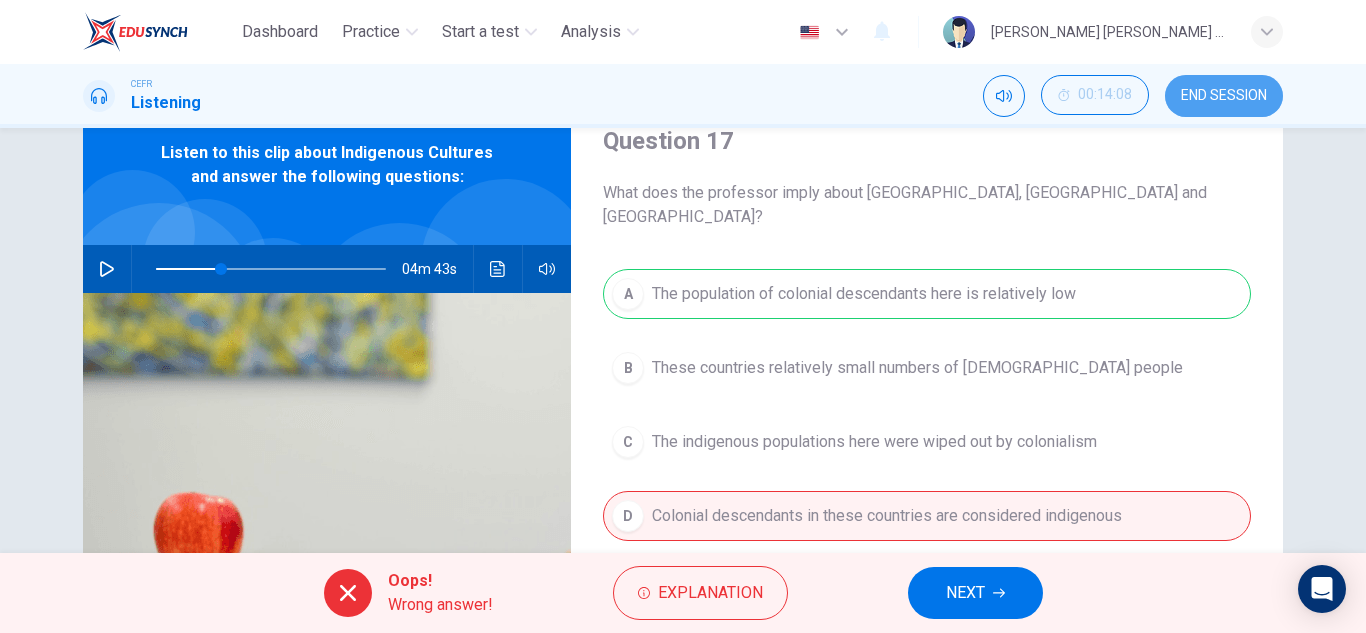 click on "END SESSION" at bounding box center [1224, 96] 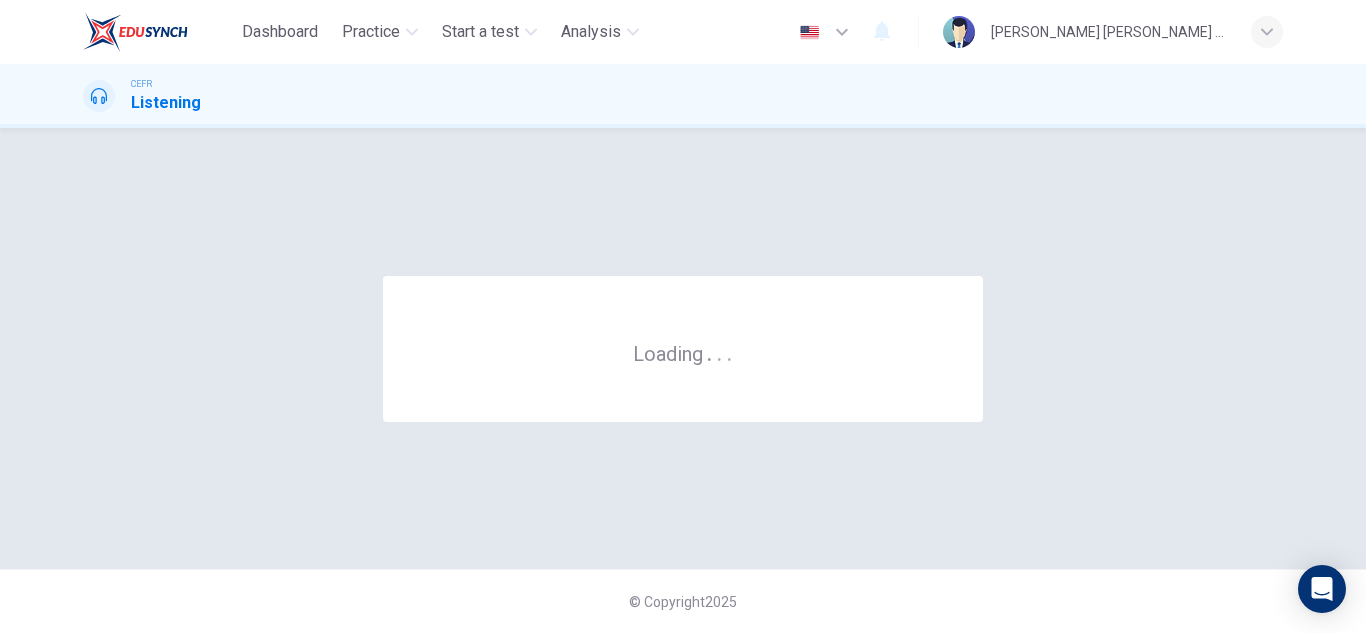 scroll, scrollTop: 0, scrollLeft: 0, axis: both 